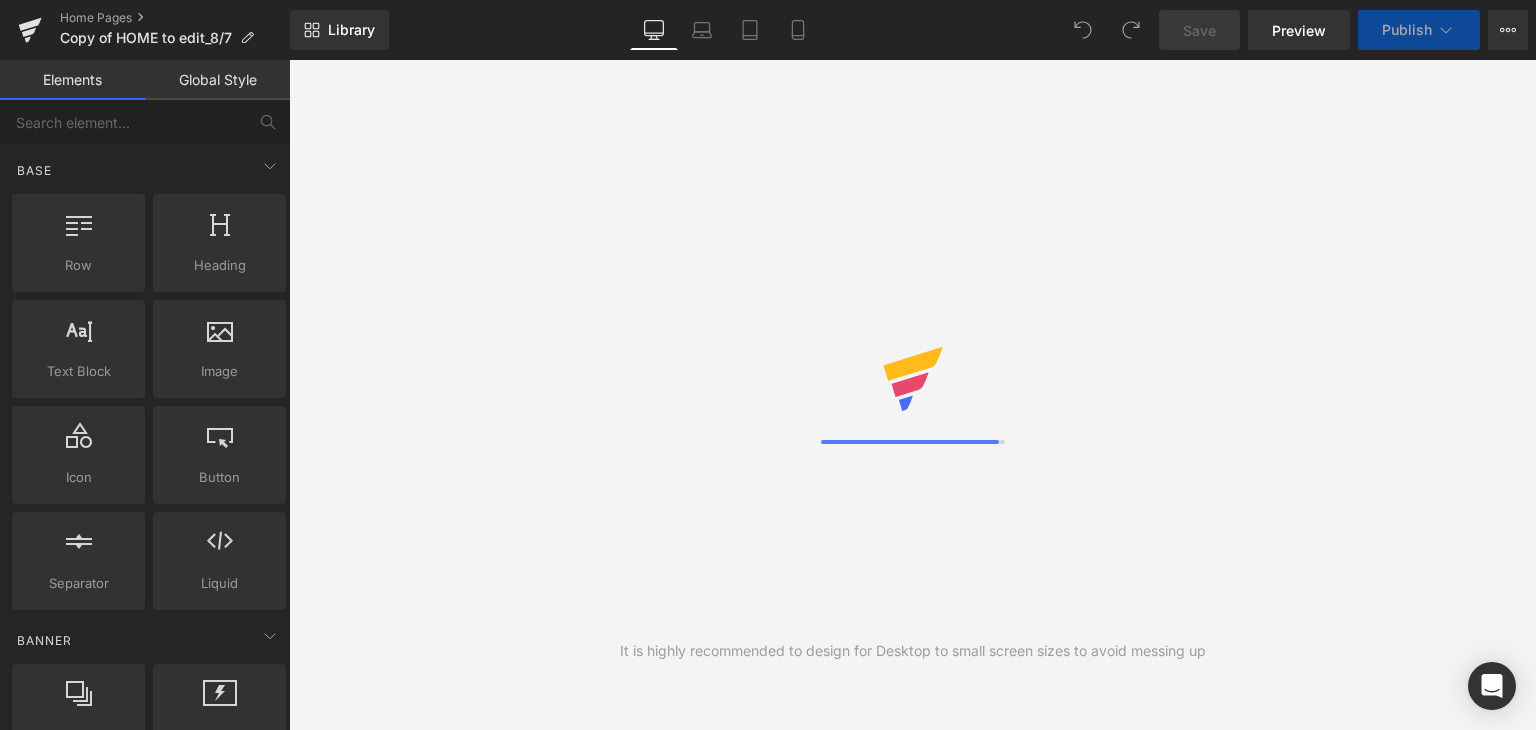 scroll, scrollTop: 0, scrollLeft: 0, axis: both 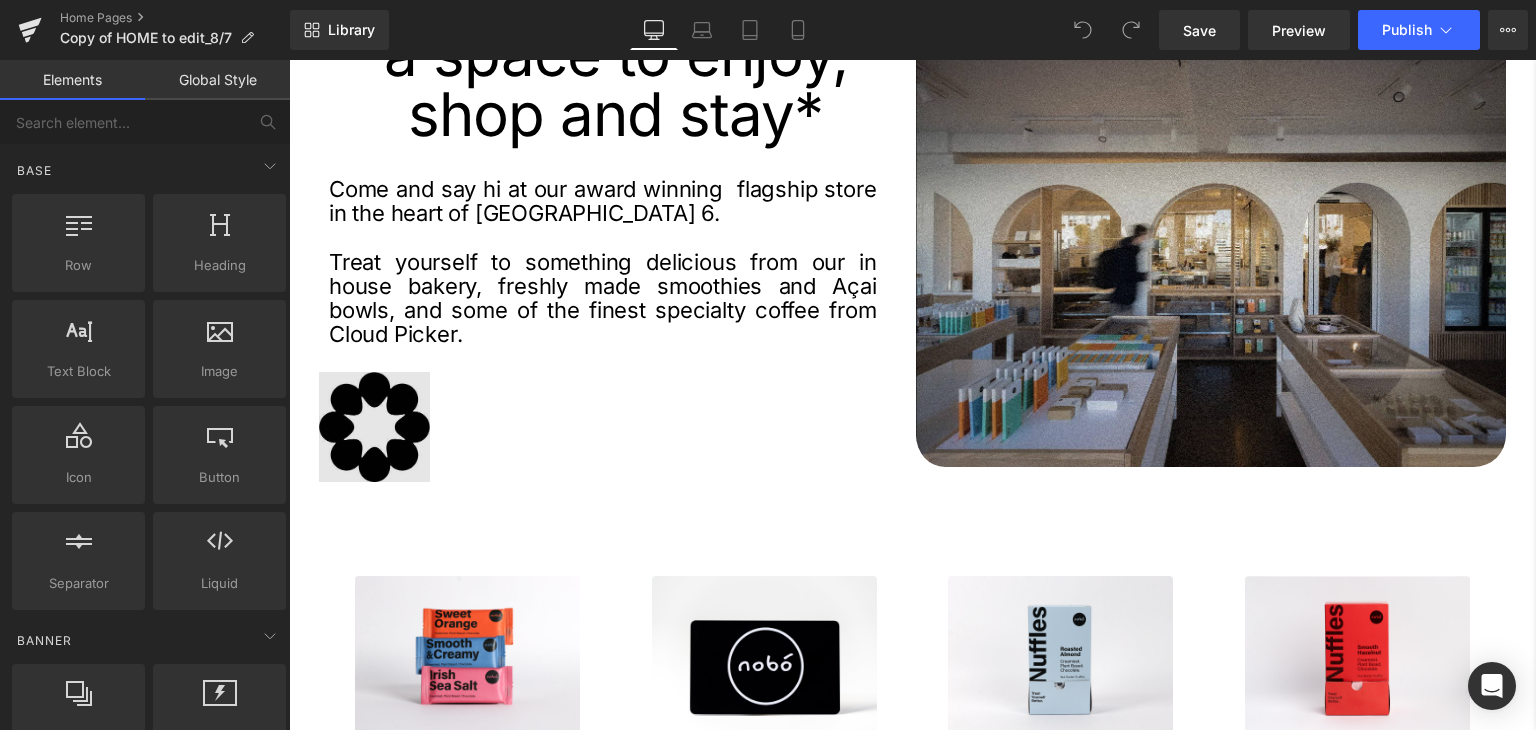 click at bounding box center (616, 427) 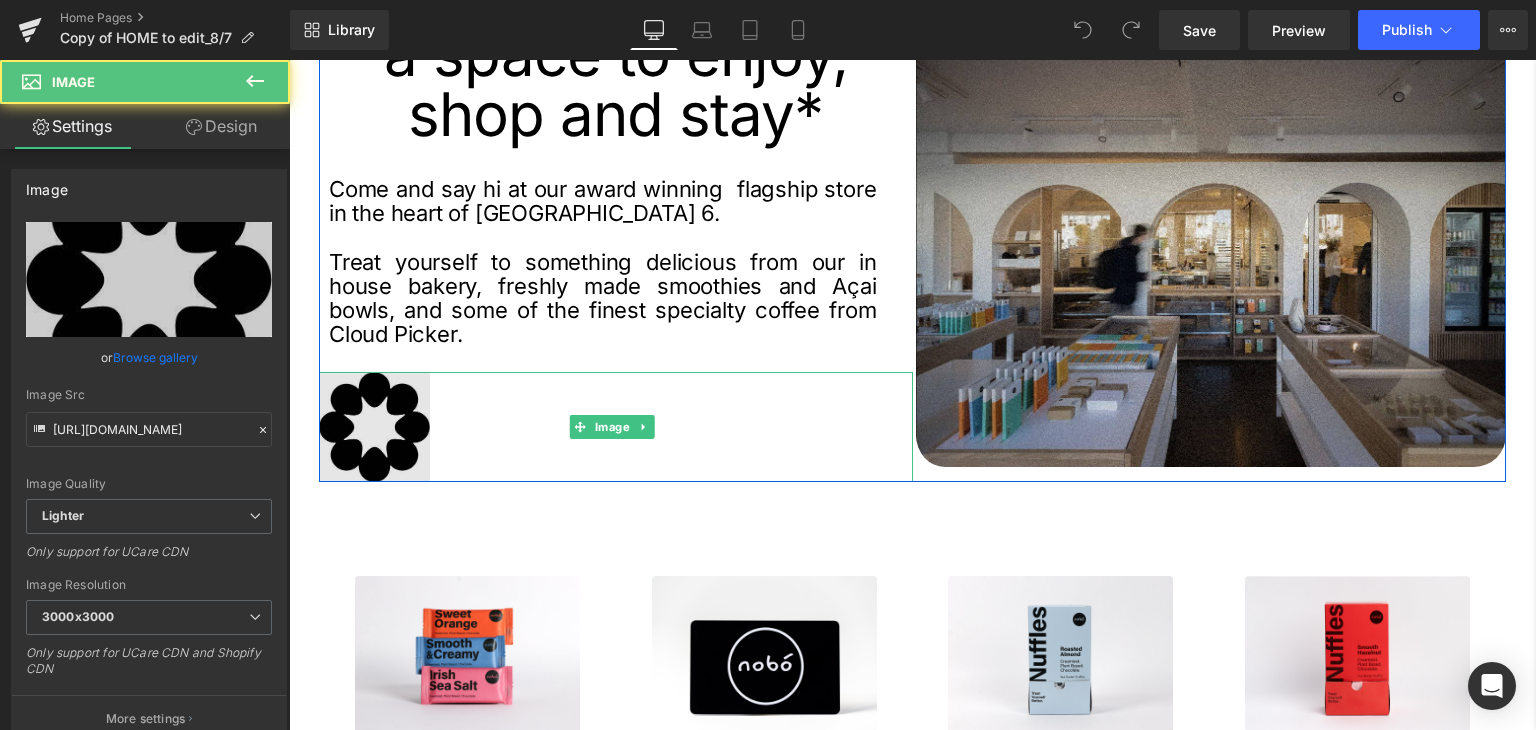 click at bounding box center [616, 427] 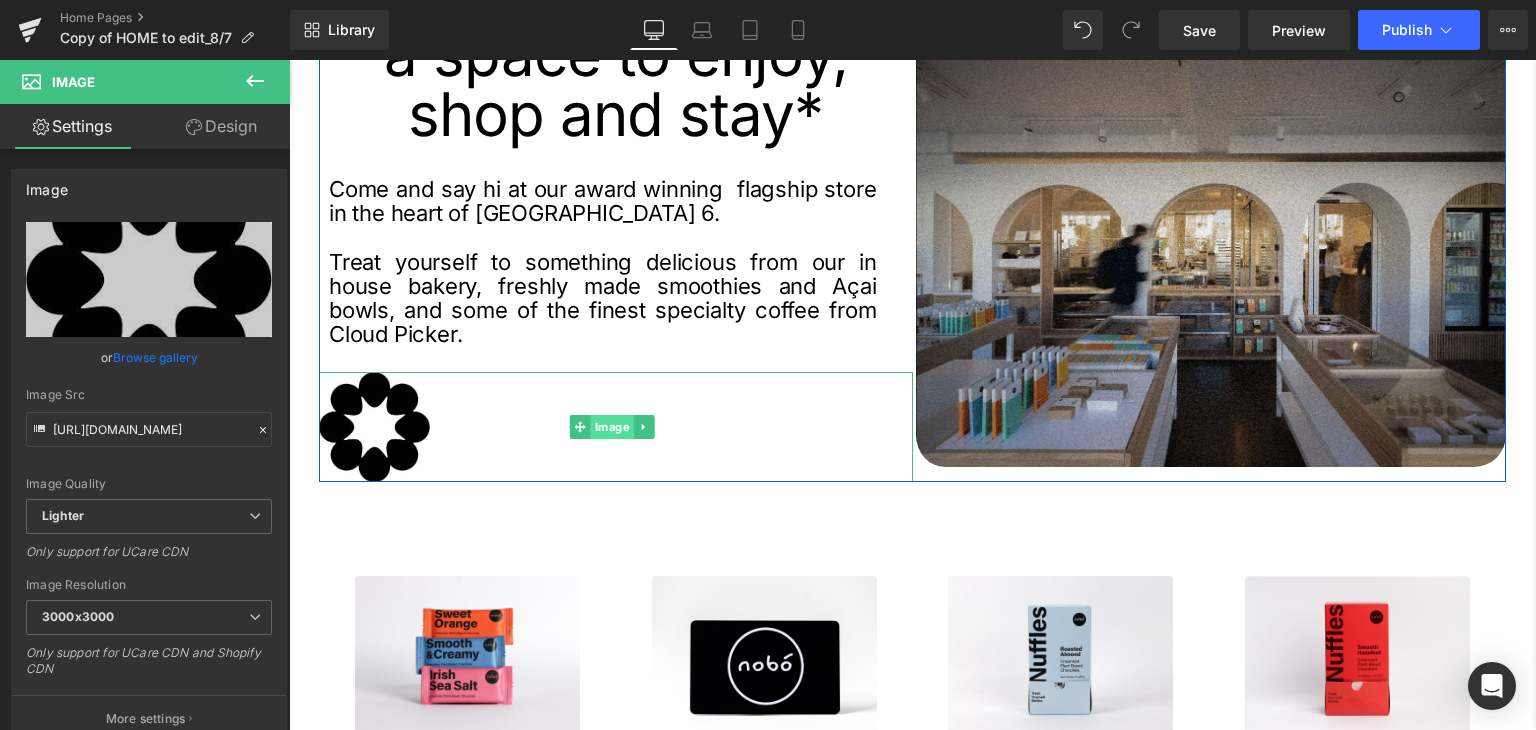 click on "Image" at bounding box center (612, 427) 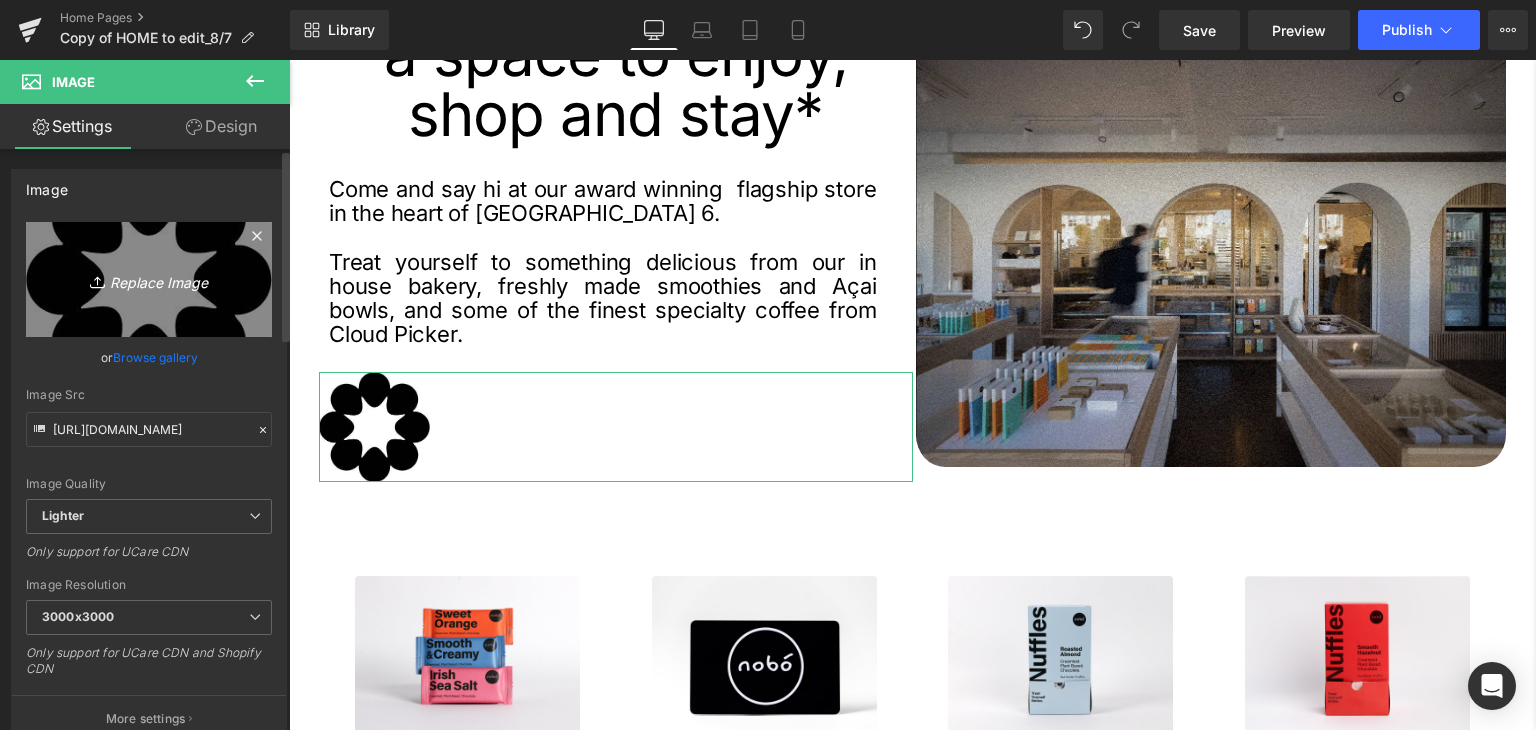 click on "Replace Image" at bounding box center (149, 279) 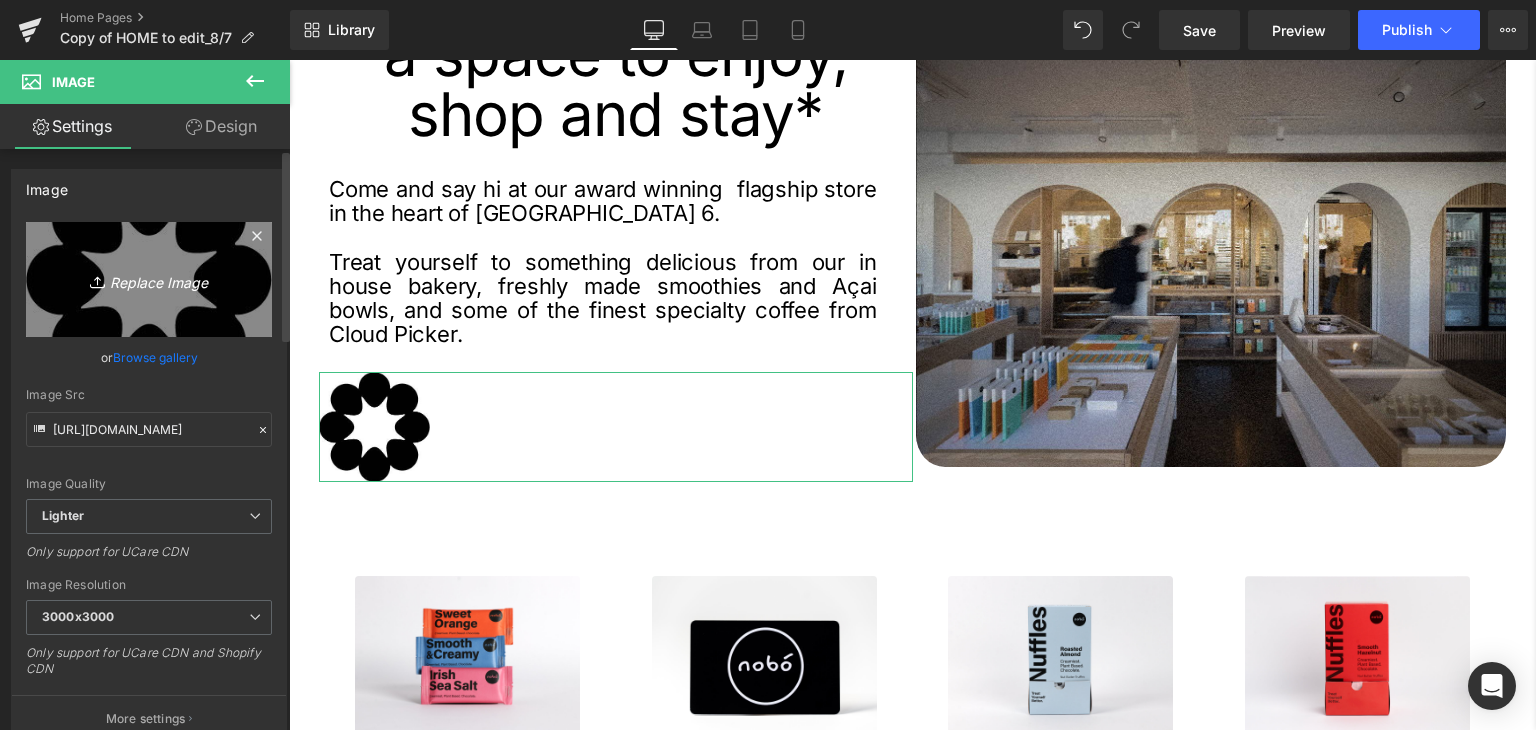 type on "C:\fakepath\icons_nobo01.PNG" 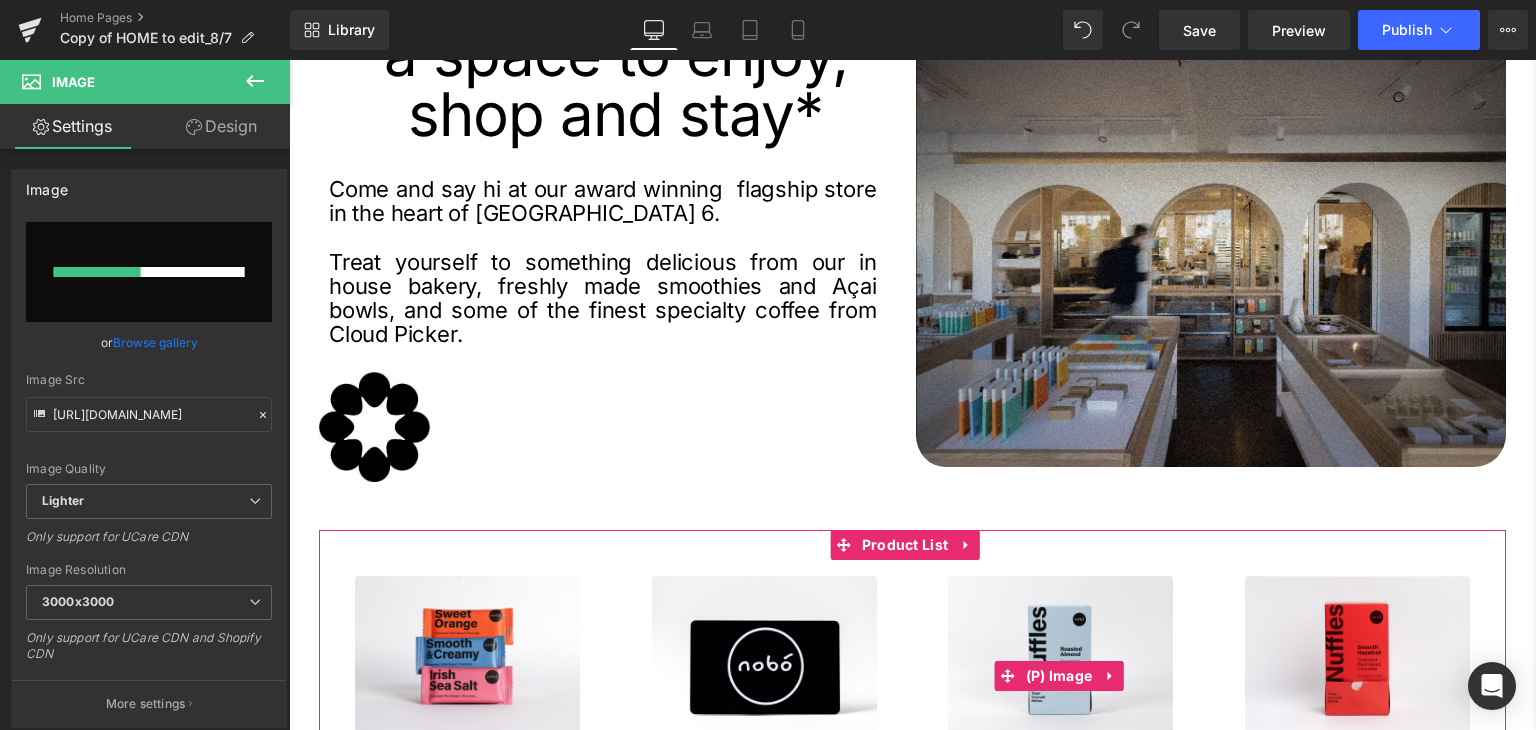 type 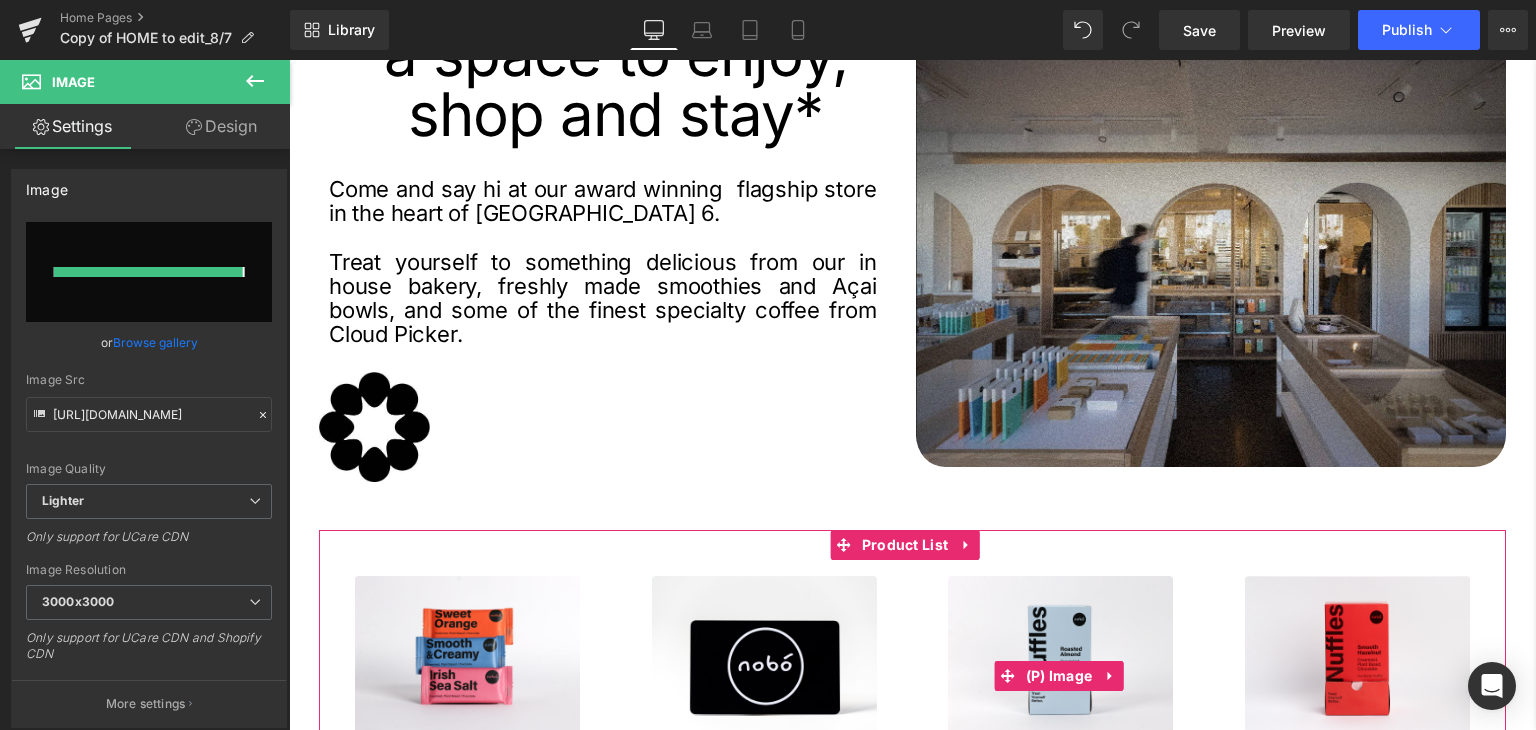 type on "https://ucarecdn.com/564c13ce-4a75-46b9-8745-aefccac2c4ee/-/format/auto/-/preview/3000x3000/-/quality/lighter/icons_nobo01.PNG" 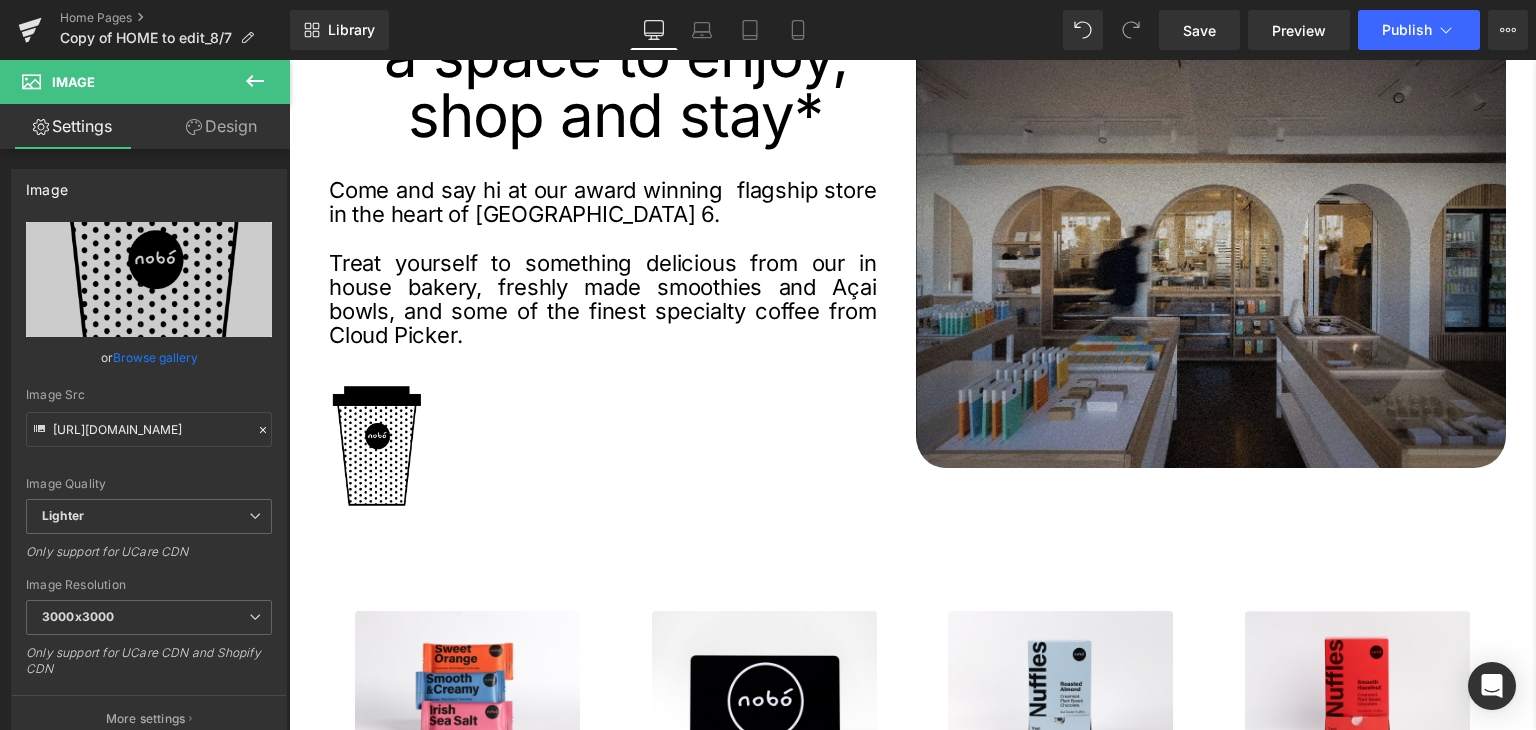 scroll, scrollTop: 1200, scrollLeft: 0, axis: vertical 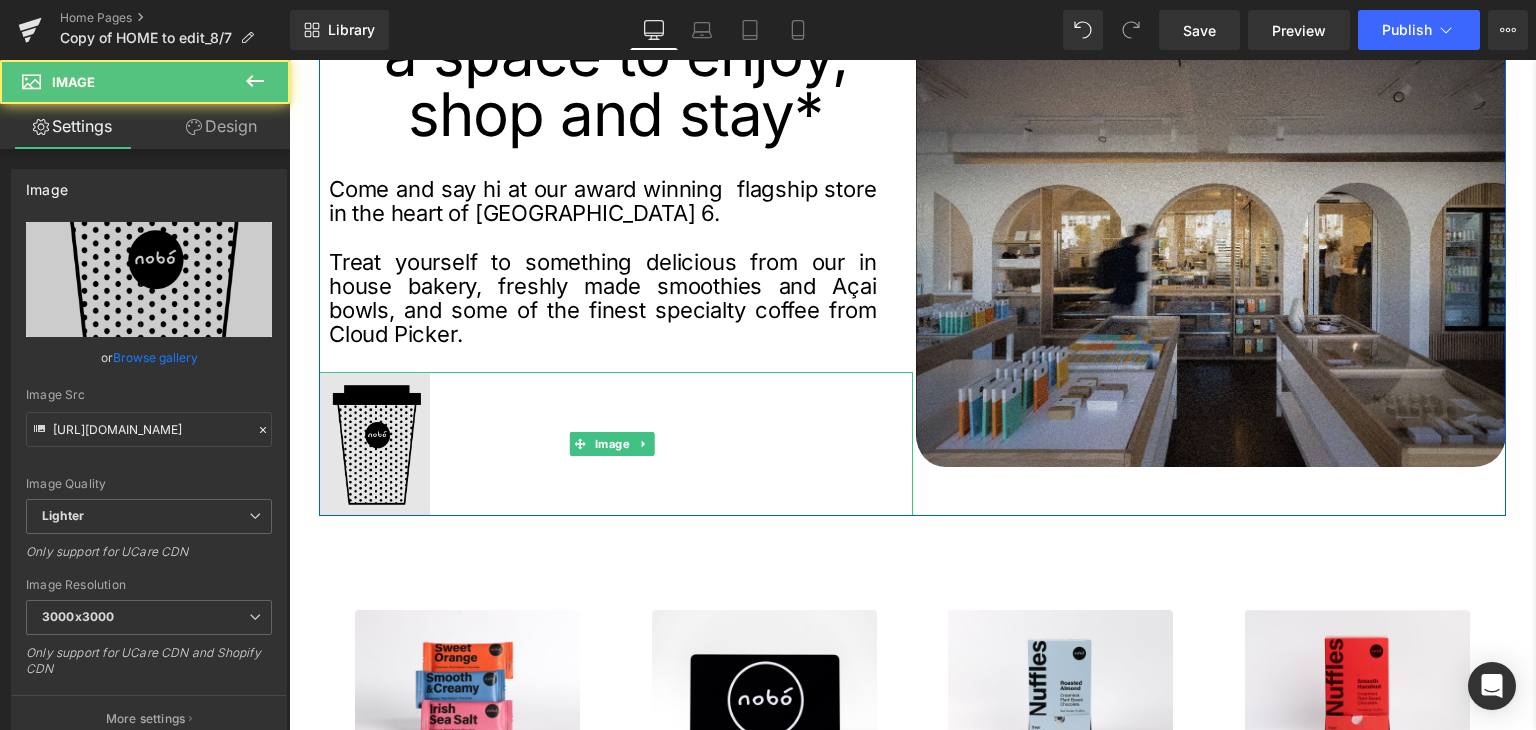 click at bounding box center [616, 444] 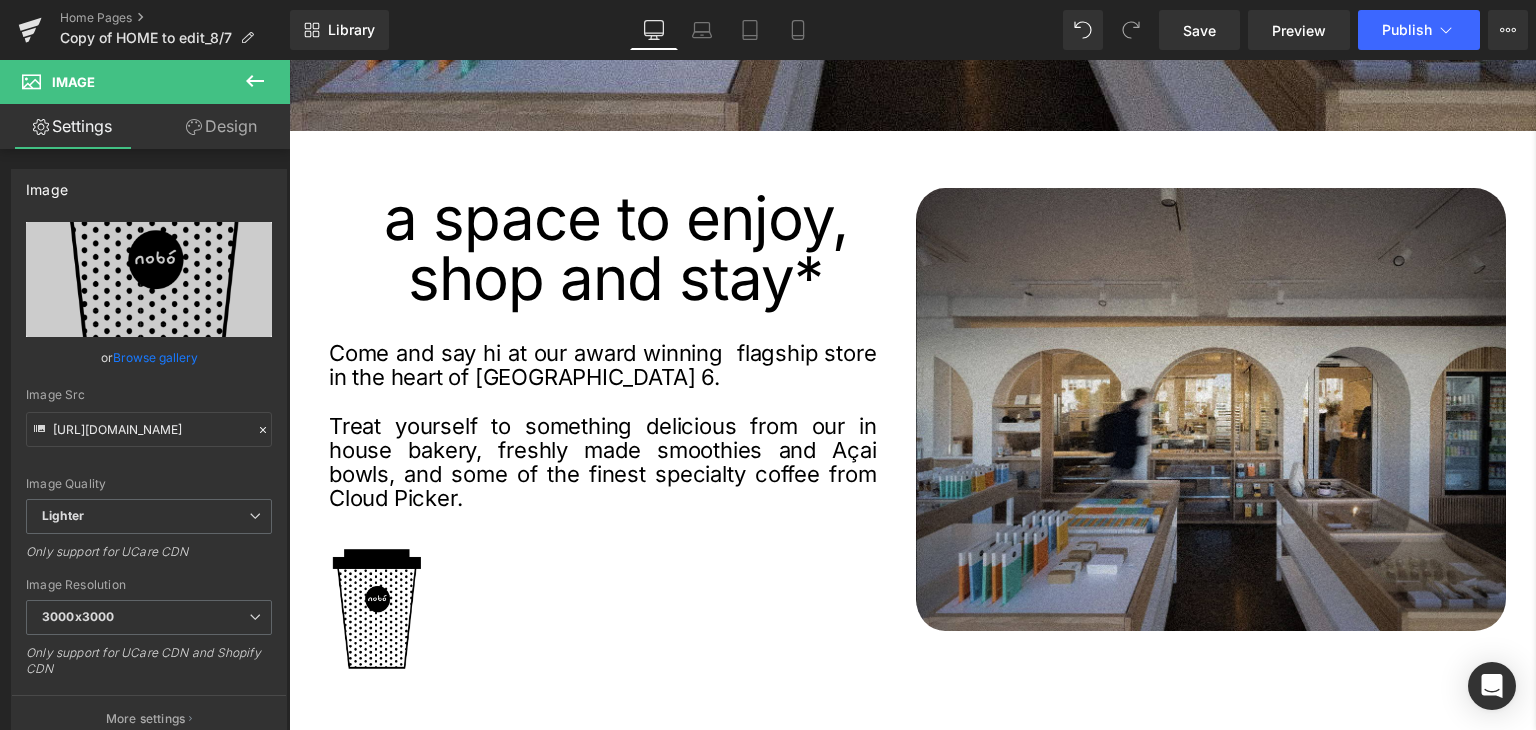 scroll, scrollTop: 1200, scrollLeft: 0, axis: vertical 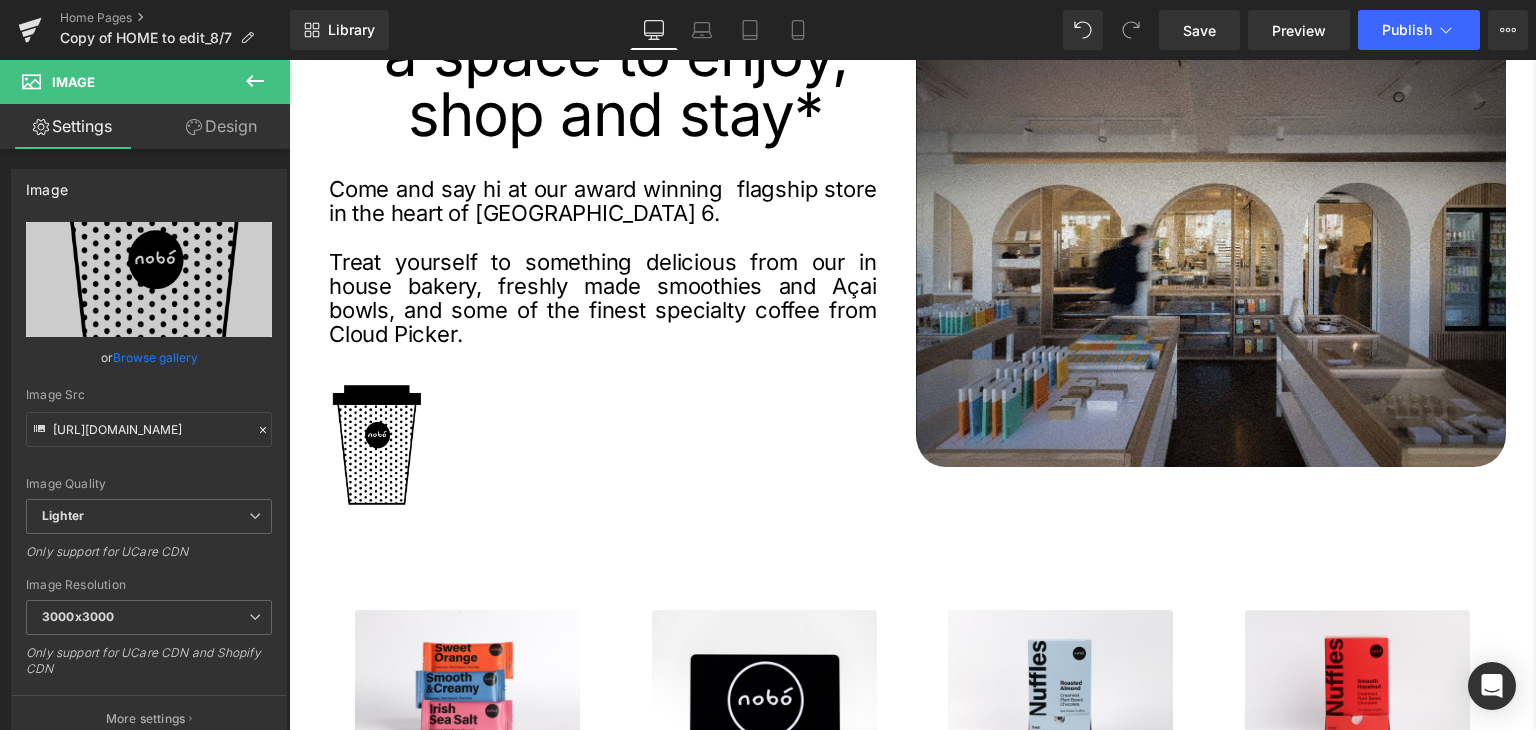 click on "Treat  Yourself  Better. Heading         COFFEE SHOP Button         buy now Button         Row         Row         a space to enjoy,  shop and stay* Heading         Come and say hi at our award winning  flagship store in the heart of Dublin 6. Treat yourself to something delicious from our in house bakery, freshly made smoothies and Açai bowls, and some of the finest specialty coffee from Cloud Picker.  Text Block         Image         Image         Row" at bounding box center (912, 1130) 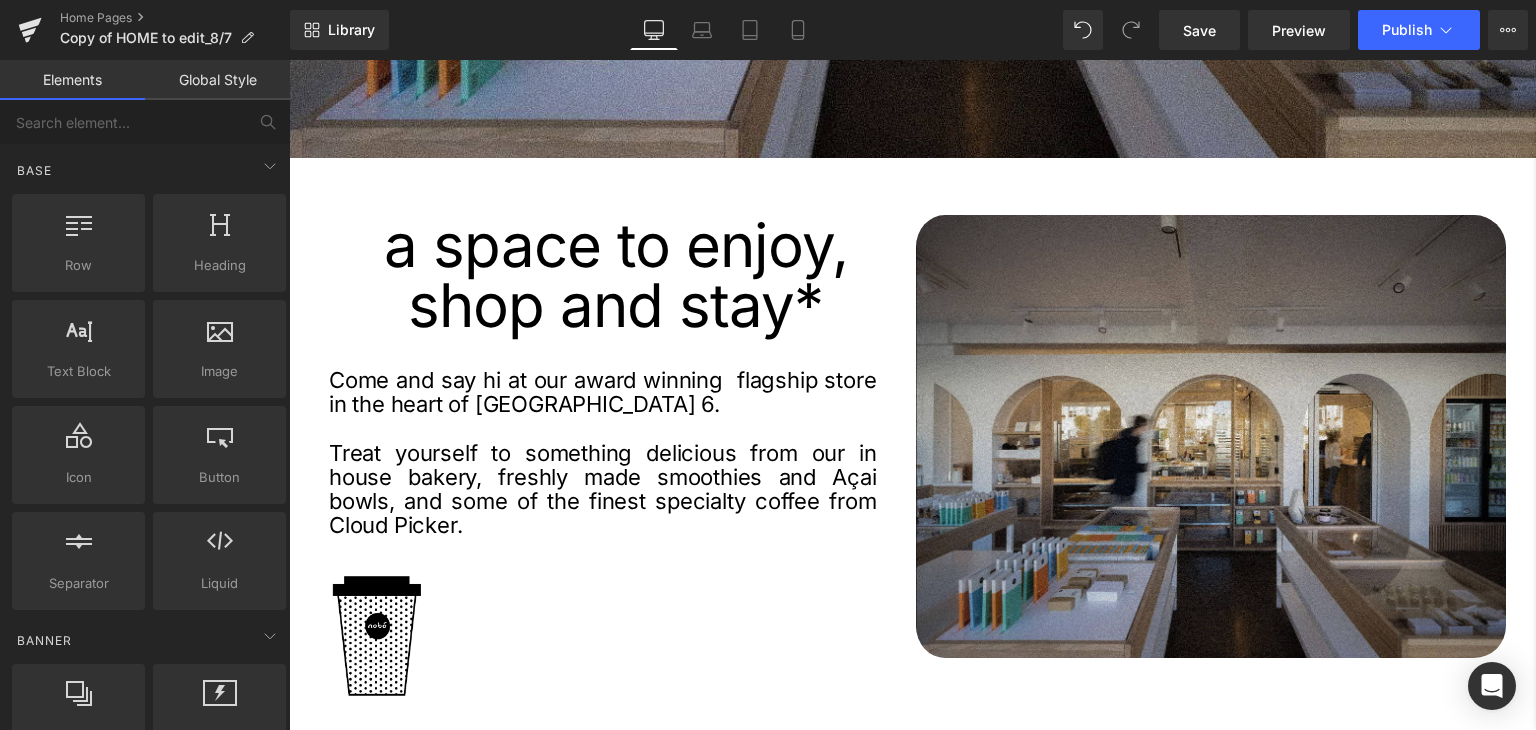 scroll, scrollTop: 1300, scrollLeft: 0, axis: vertical 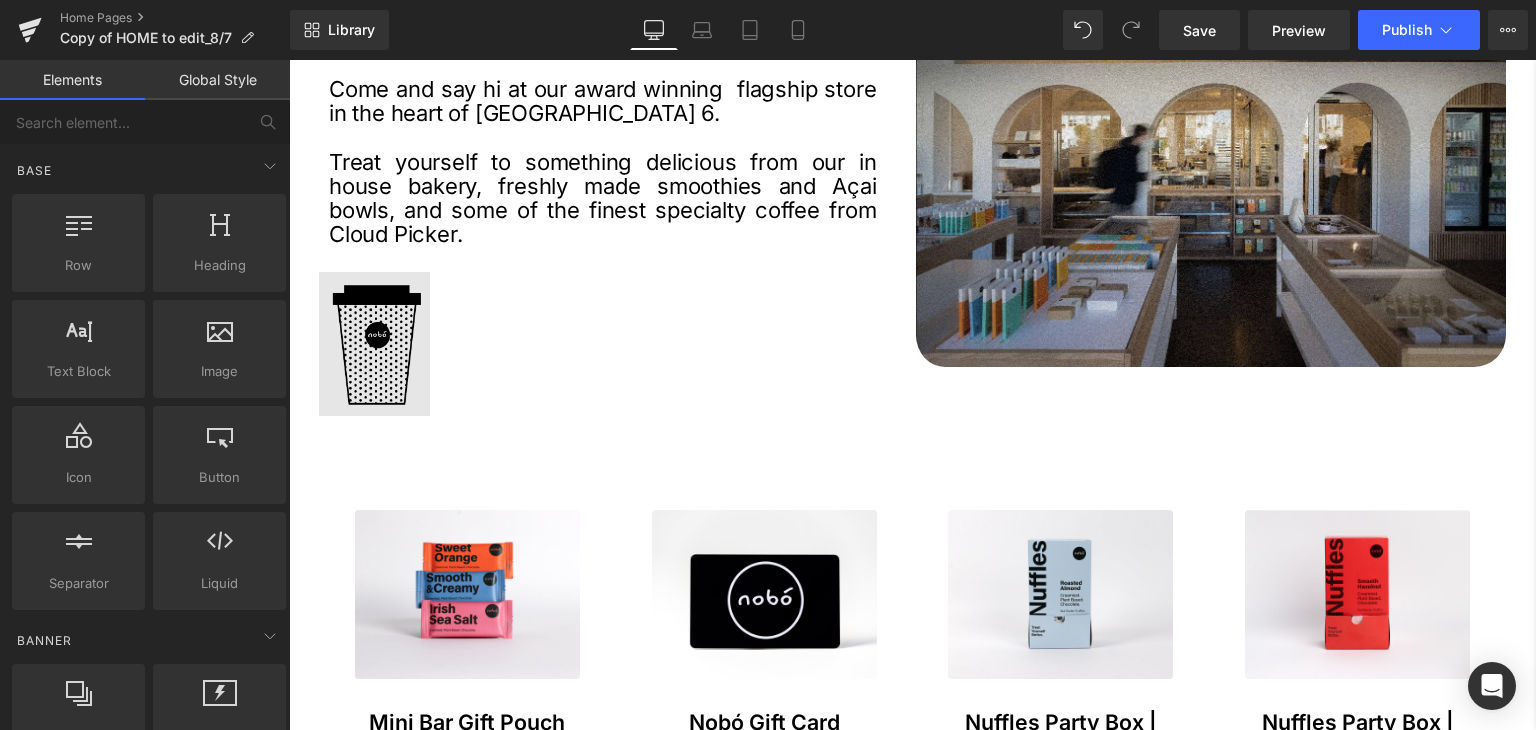 click at bounding box center (616, 344) 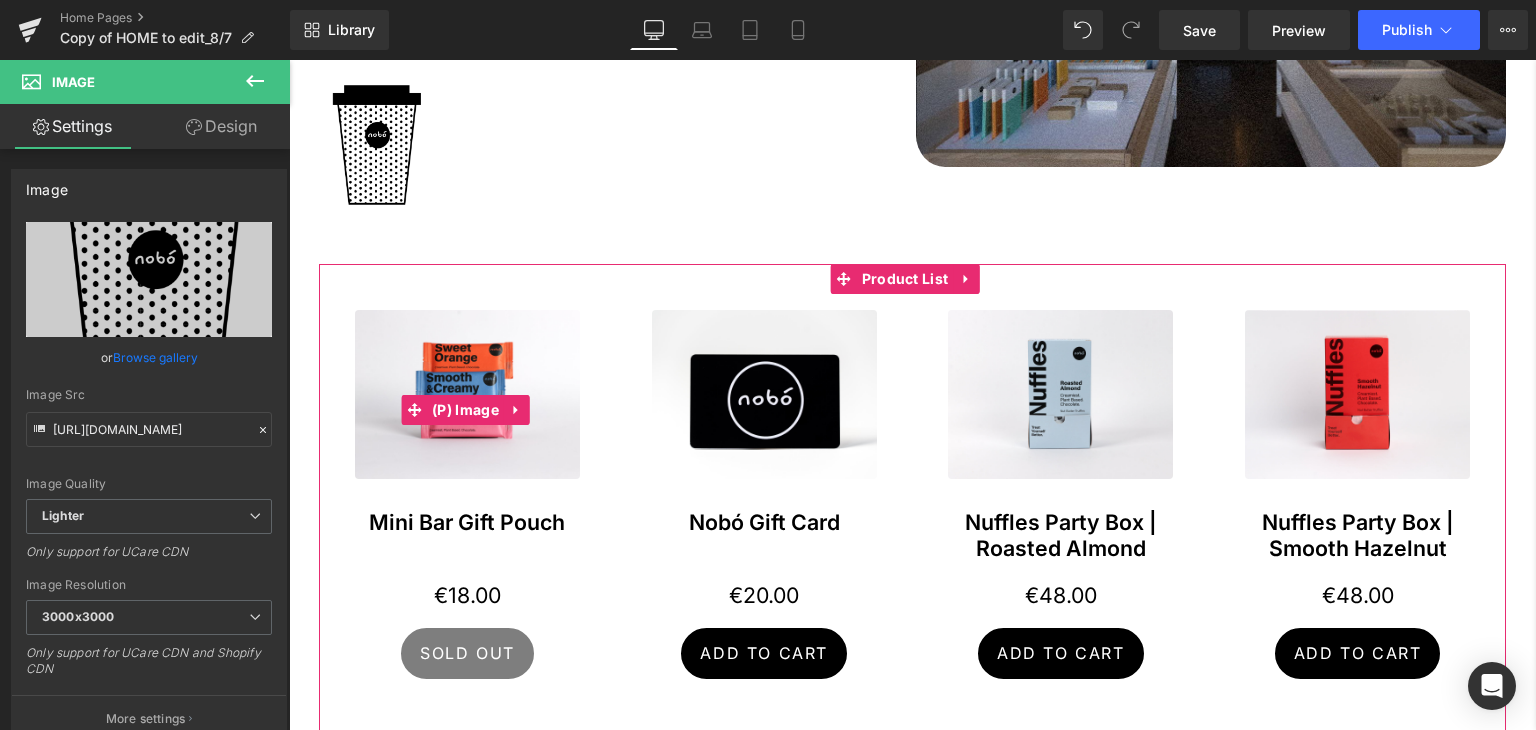 scroll, scrollTop: 1100, scrollLeft: 0, axis: vertical 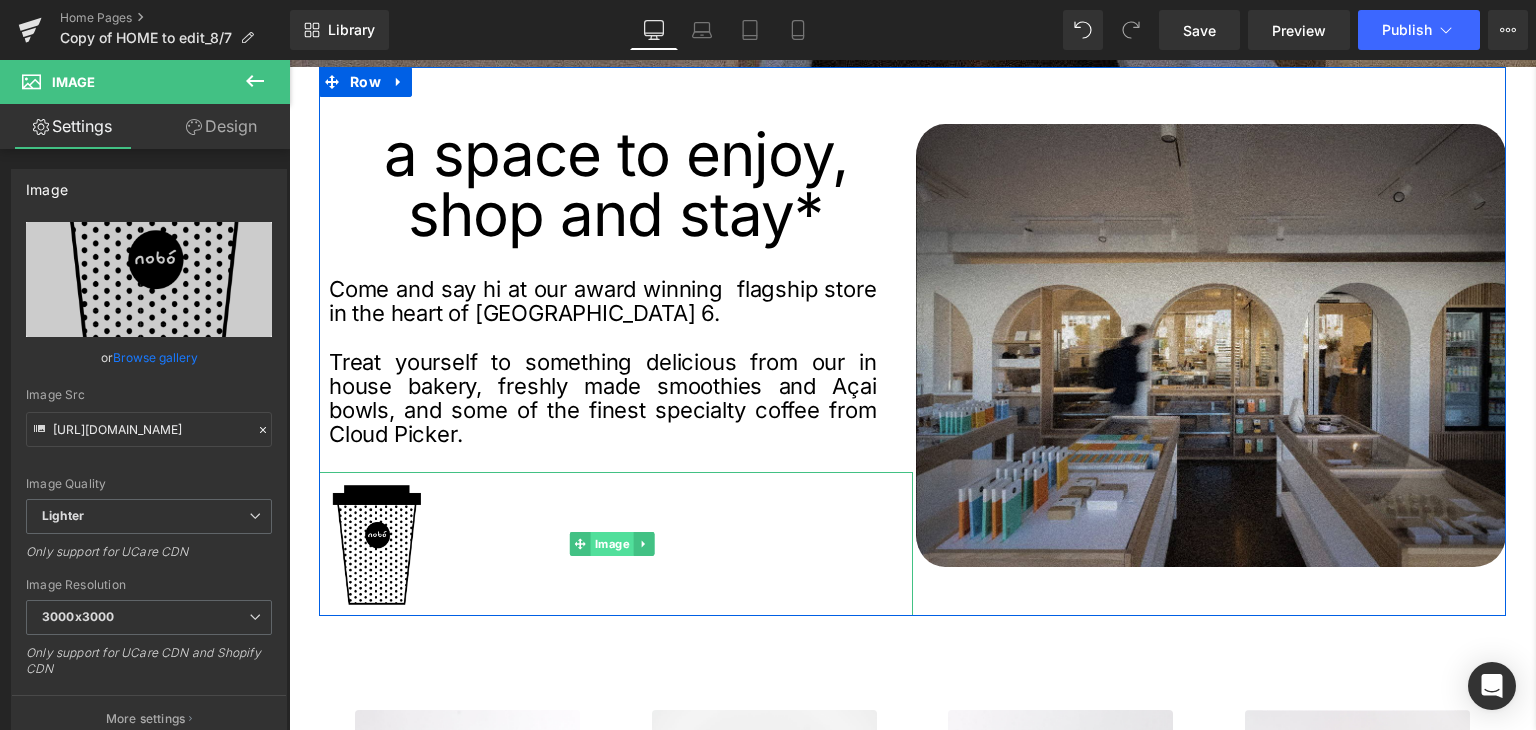 click on "Image" at bounding box center (612, 544) 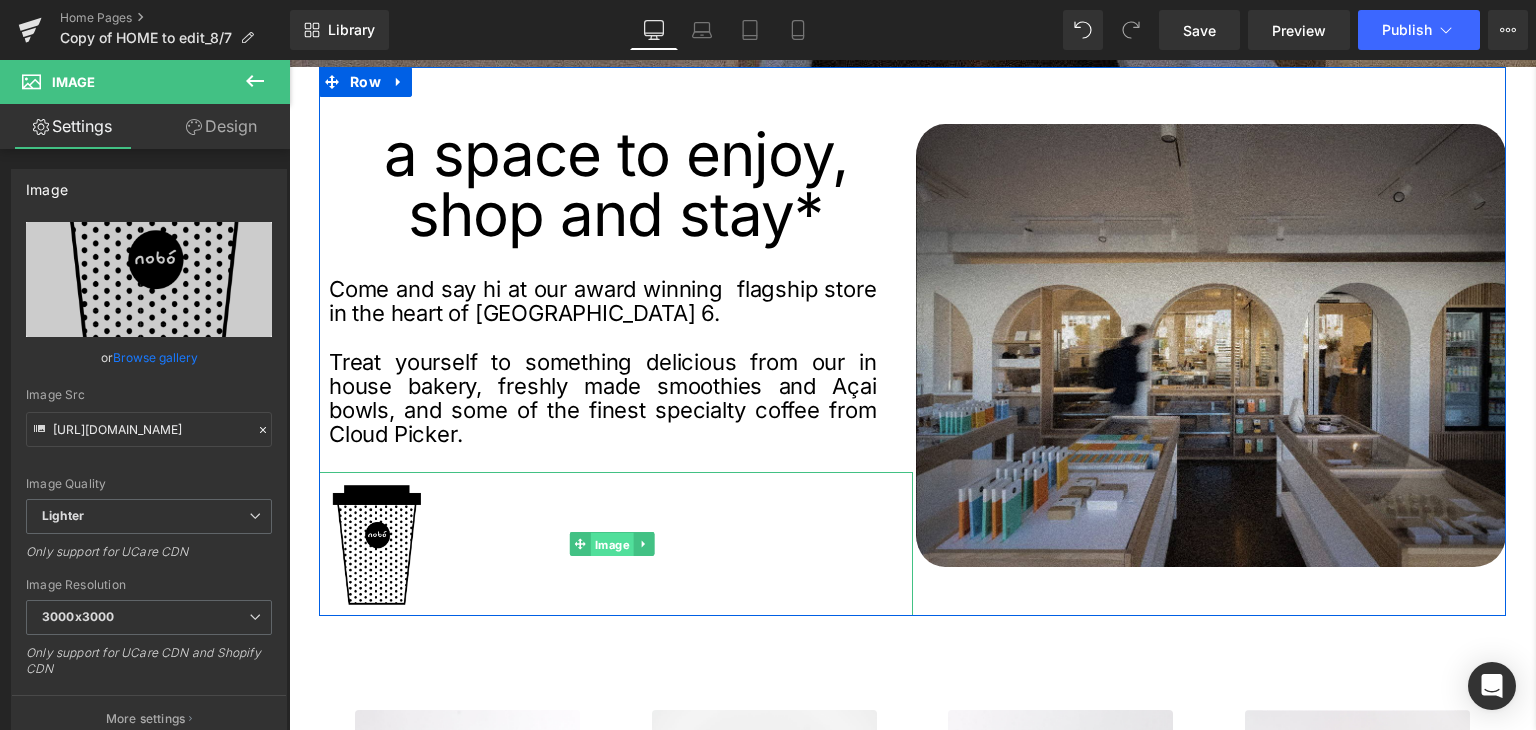 click on "Image" at bounding box center (612, 545) 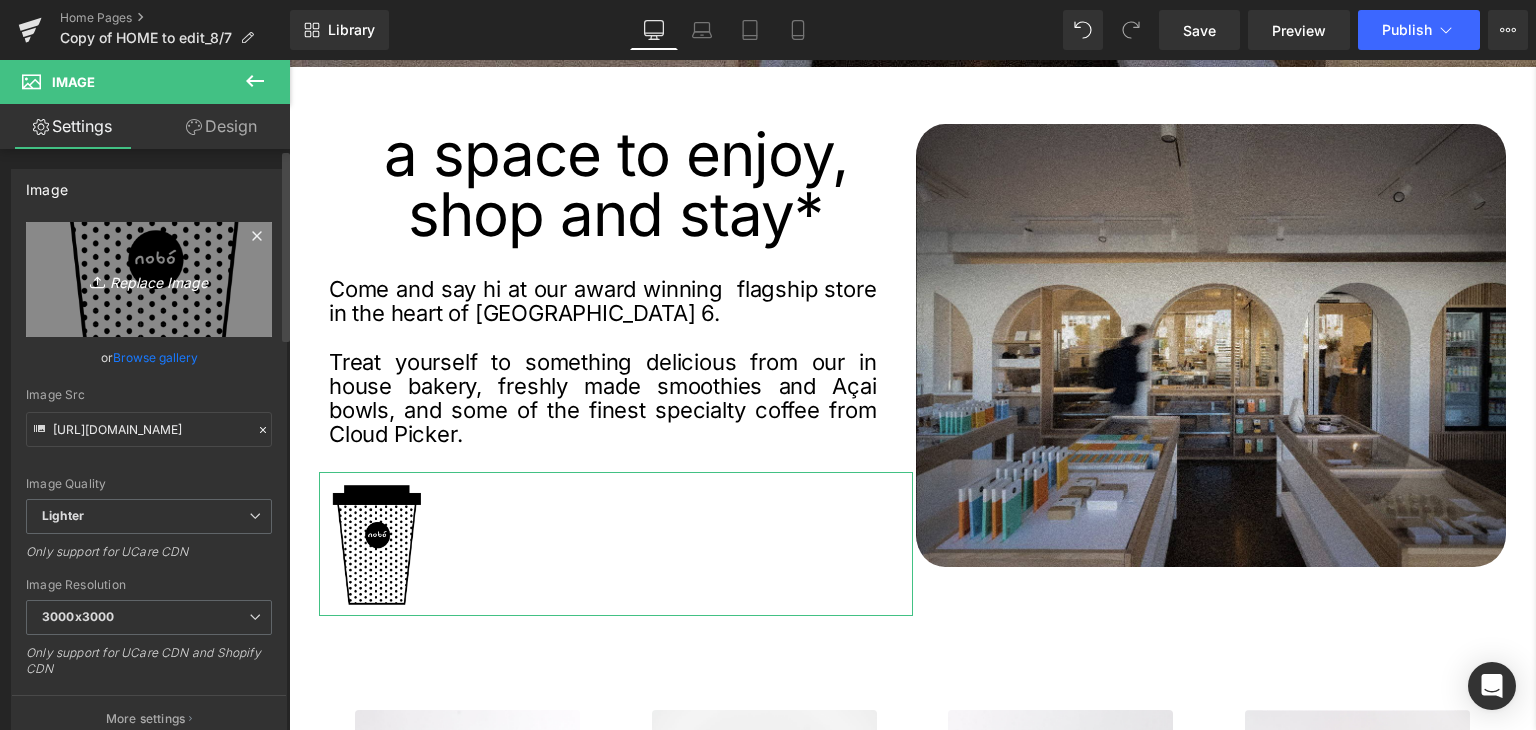 click on "Replace Image" at bounding box center (149, 279) 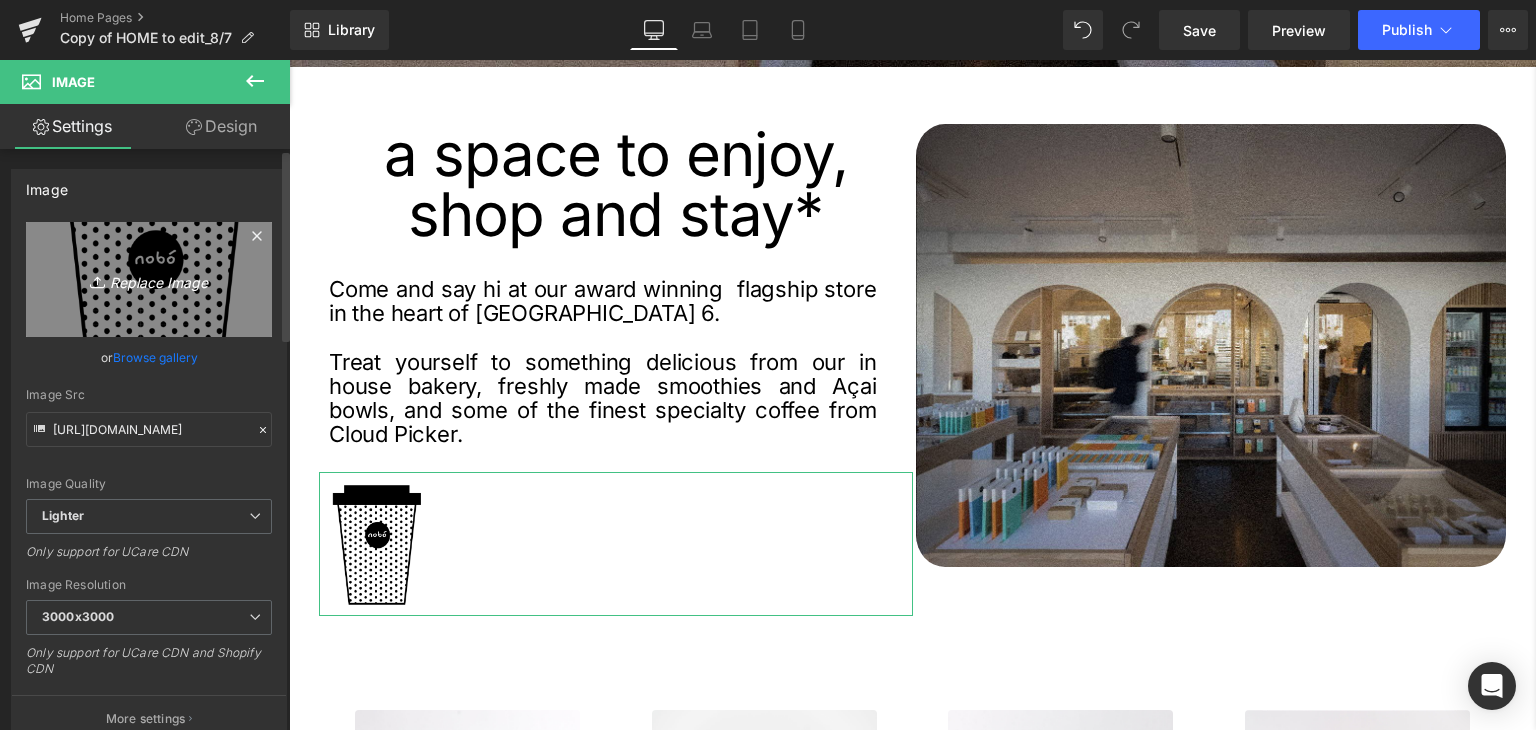 type on "C:\fakepath\Untitled_pages-to-jpg-0003.jpg" 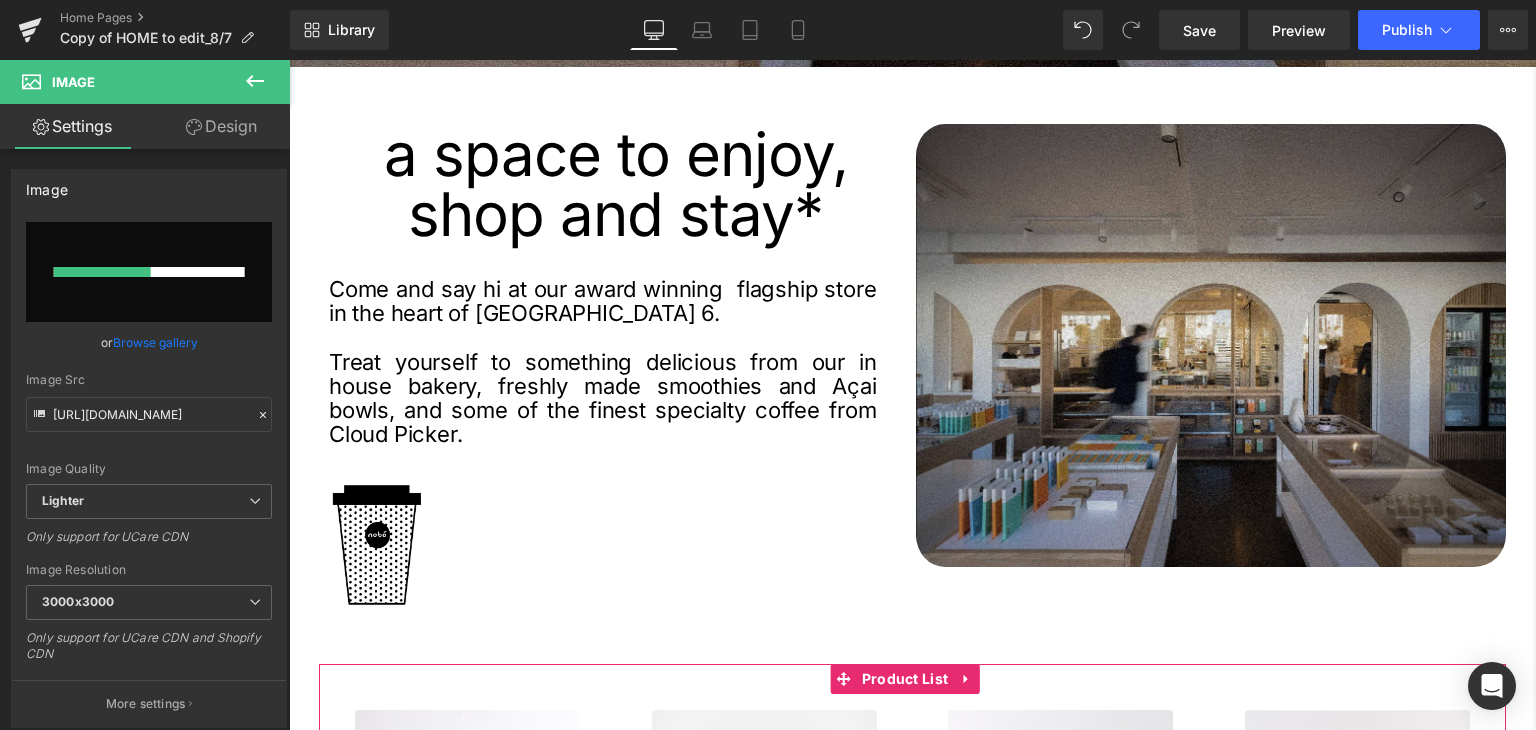type 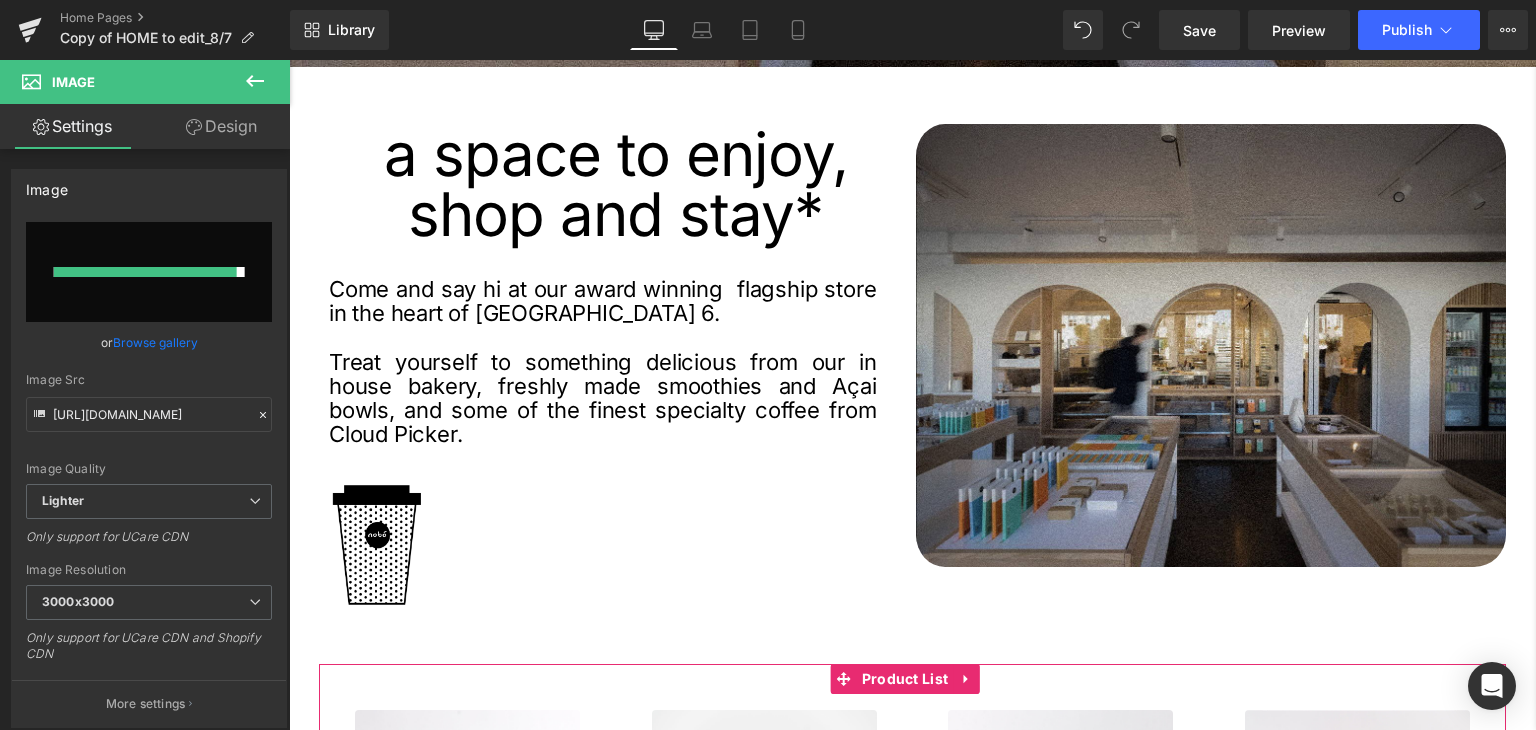 type on "https://ucarecdn.com/76377bb6-456e-4049-a653-d460b14eed3d/-/format/auto/-/preview/3000x3000/-/quality/lighter/Untitled_pages-to-jpg-0003.jpg" 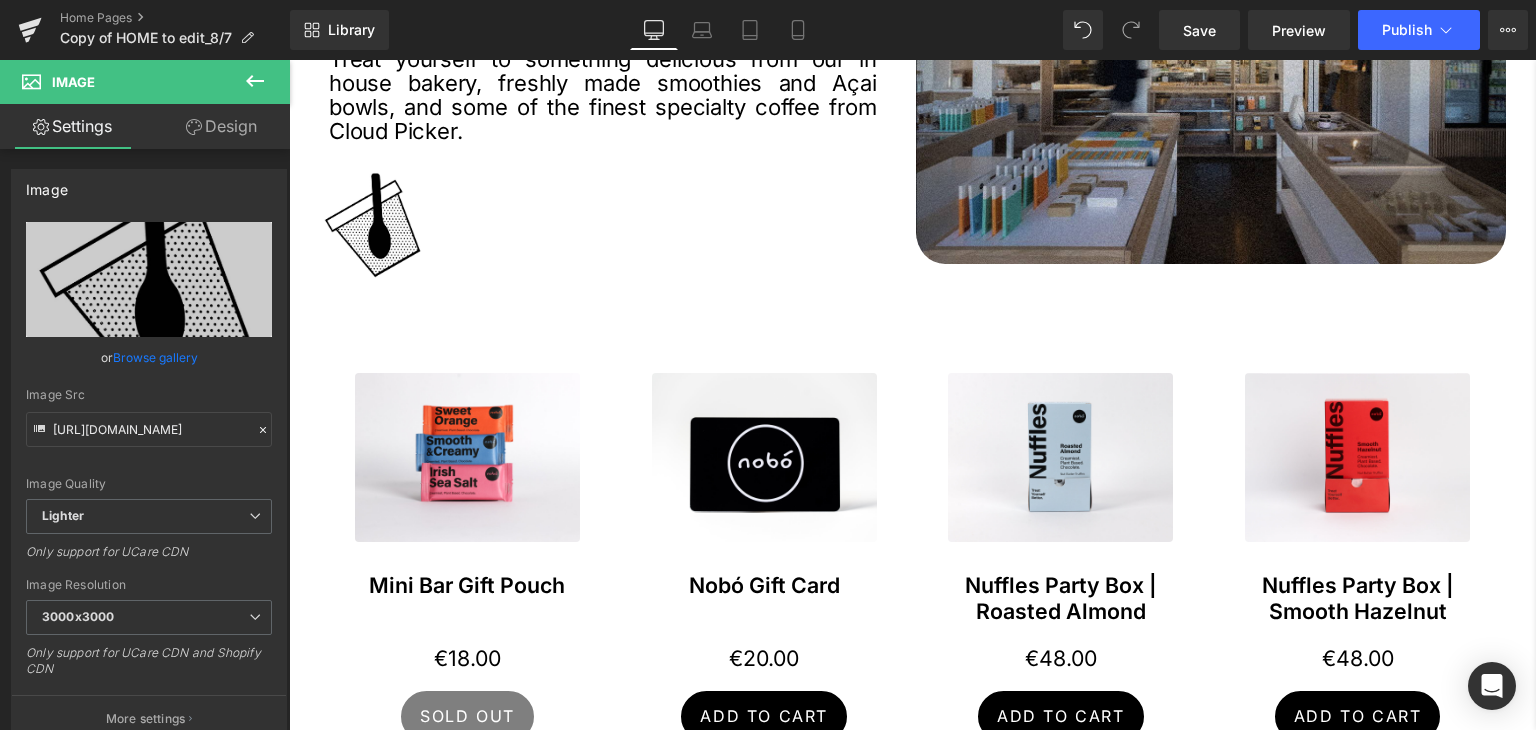 scroll, scrollTop: 1300, scrollLeft: 0, axis: vertical 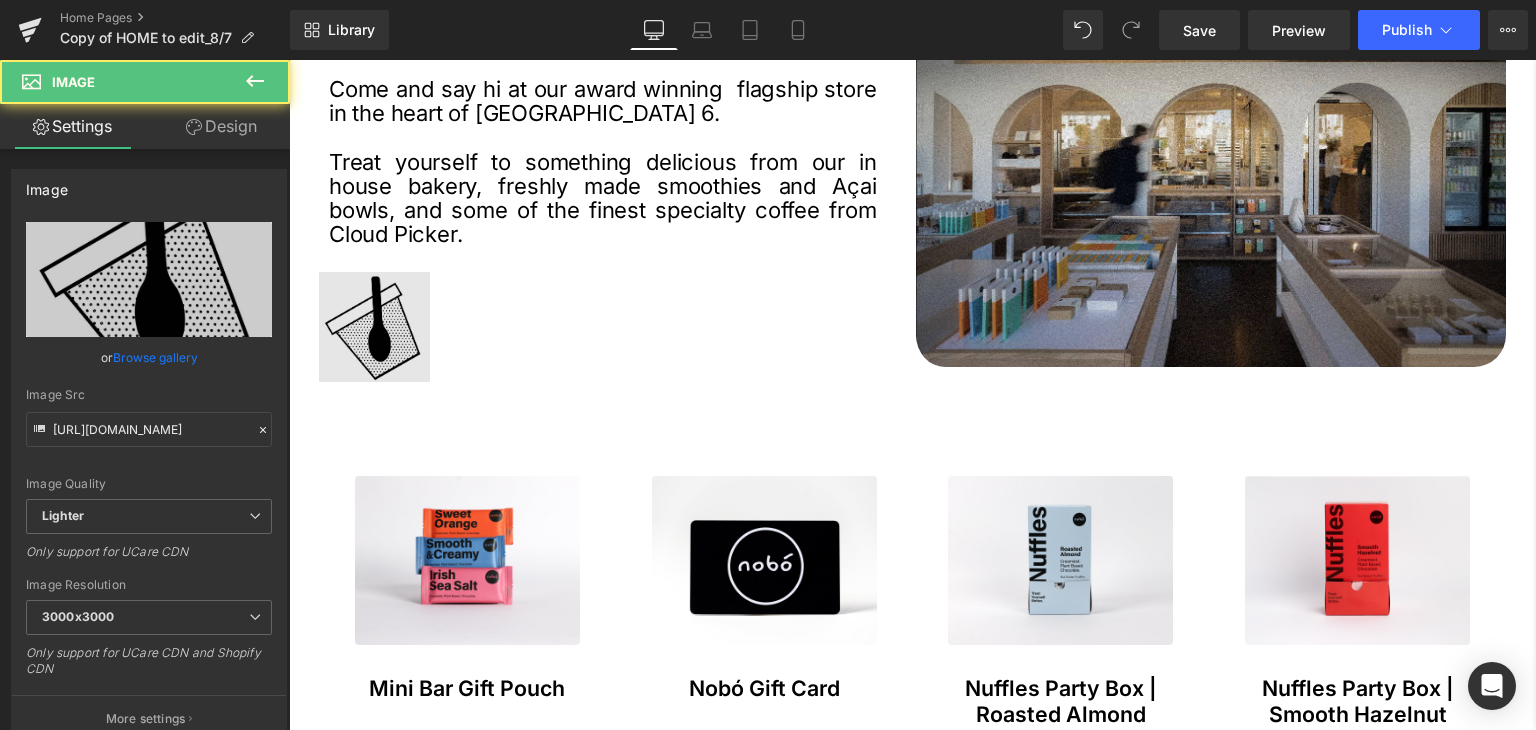 click at bounding box center [616, 327] 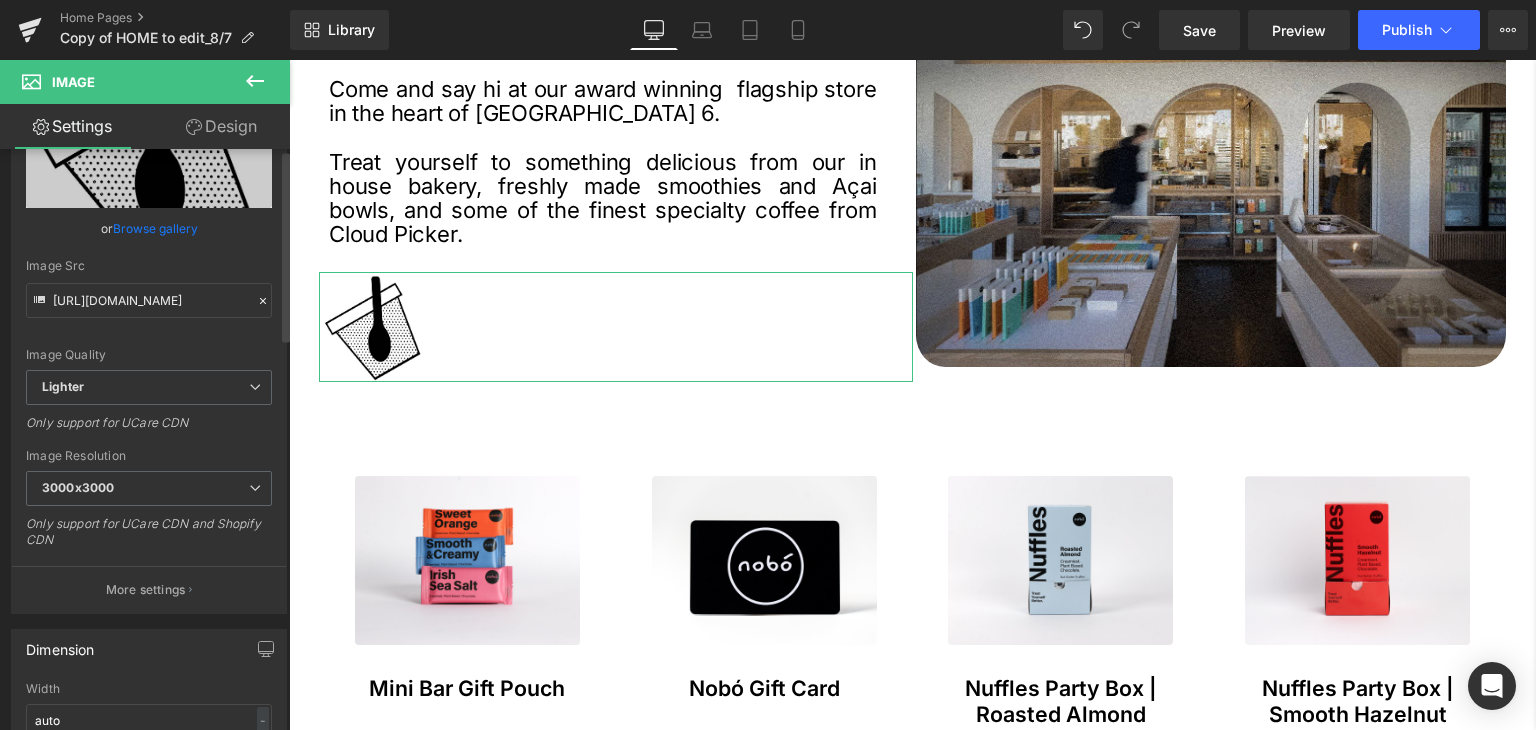 scroll, scrollTop: 600, scrollLeft: 0, axis: vertical 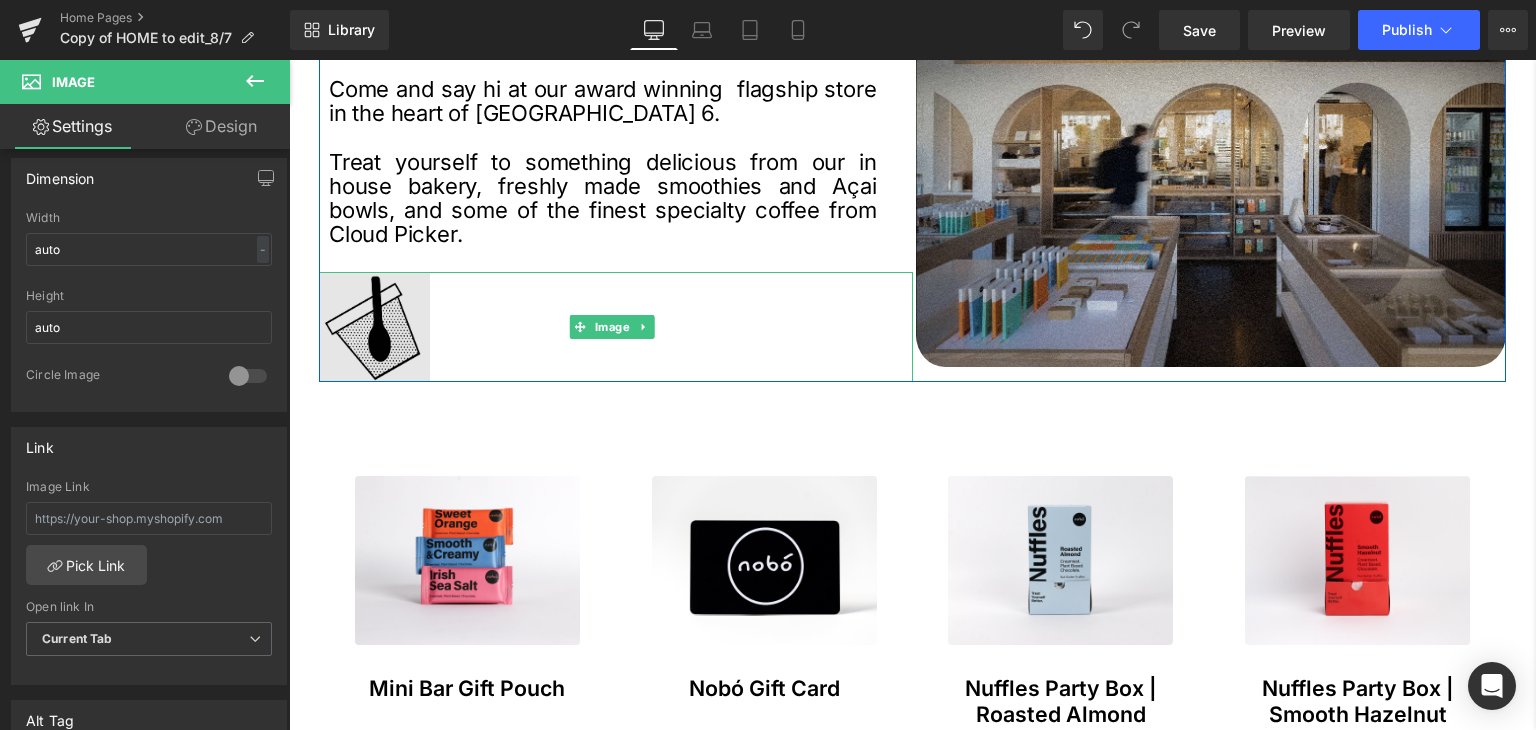 click at bounding box center (616, 327) 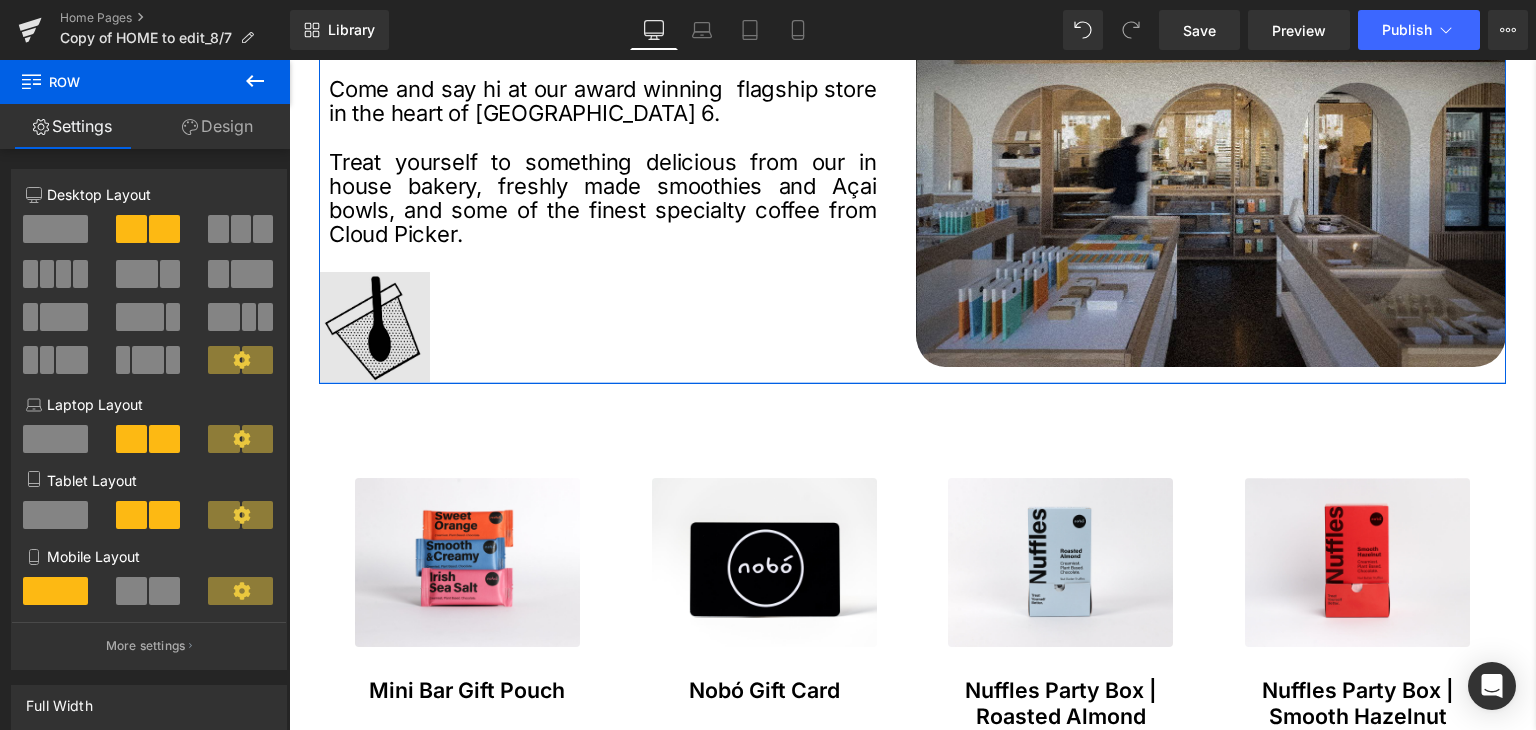 click on "a space to enjoy,  shop and stay* Heading         Come and say hi at our award winning  flagship store in the heart of Dublin 6. Treat yourself to something delicious from our in house bakery, freshly made smoothies and Açai bowls, and some of the finest specialty coffee from Cloud Picker.  Text Block         Image         Image         Row" at bounding box center [912, 125] 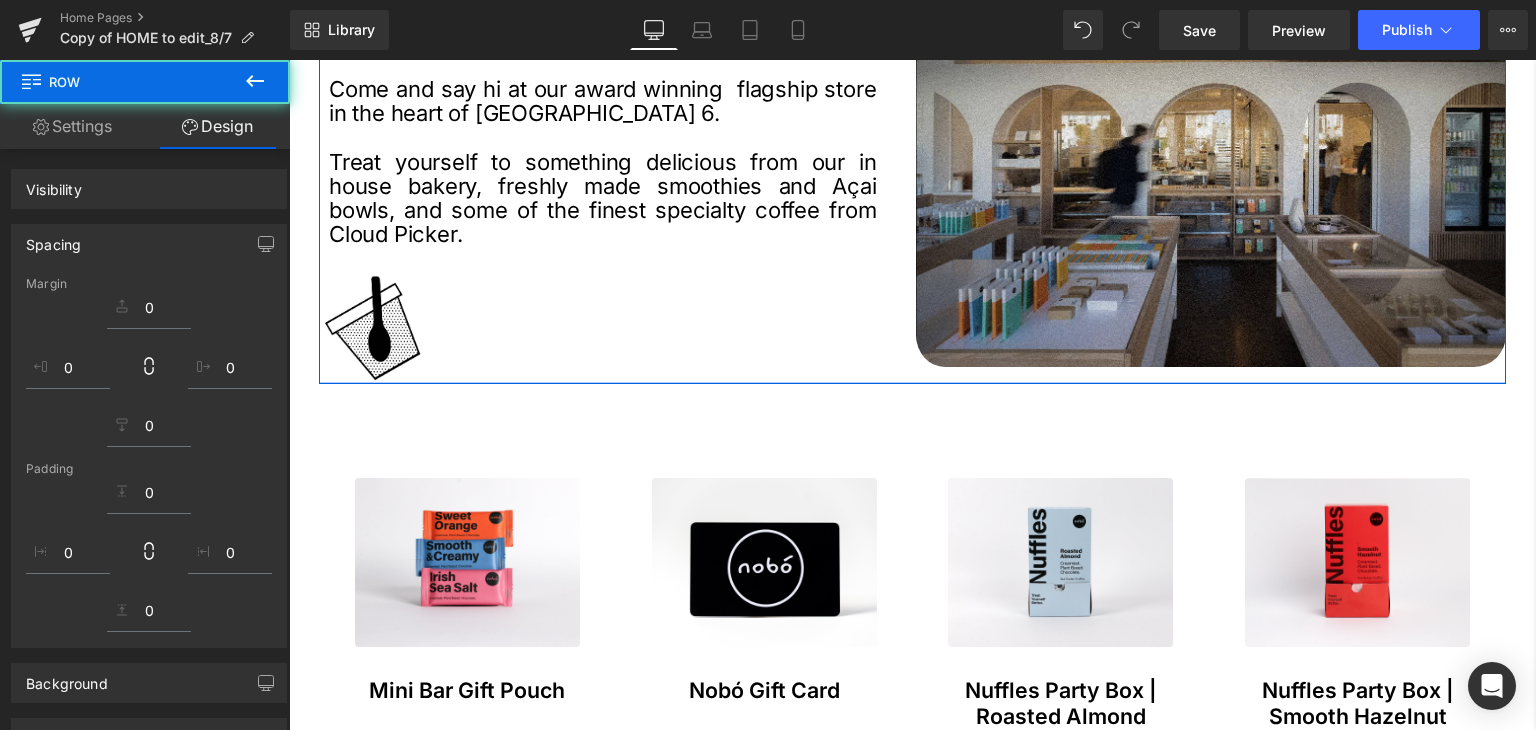 click at bounding box center [616, 327] 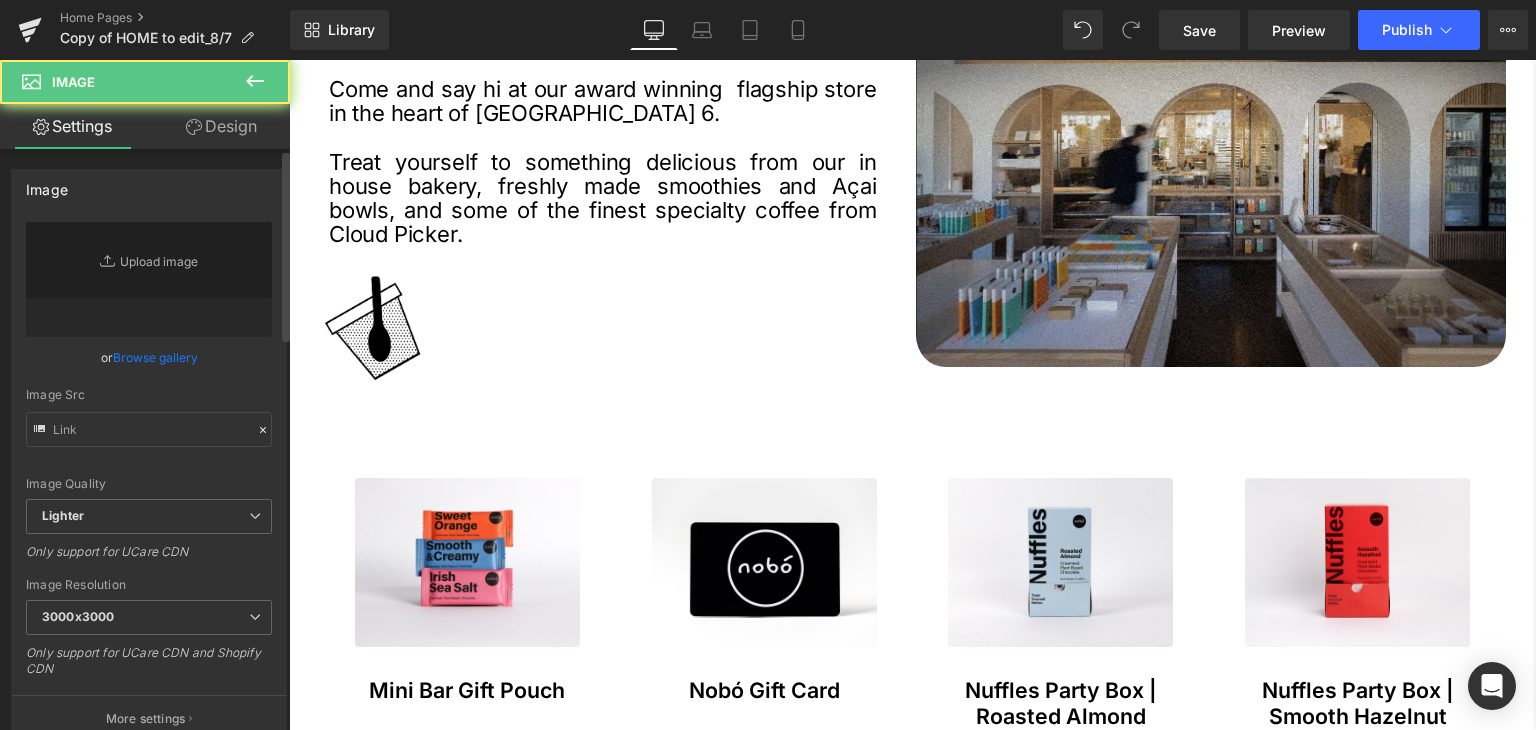 type on "https://ucarecdn.com/76377bb6-456e-4049-a653-d460b14eed3d/-/format/auto/-/preview/3000x3000/-/quality/lighter/Untitled_pages-to-jpg-0003.jpg" 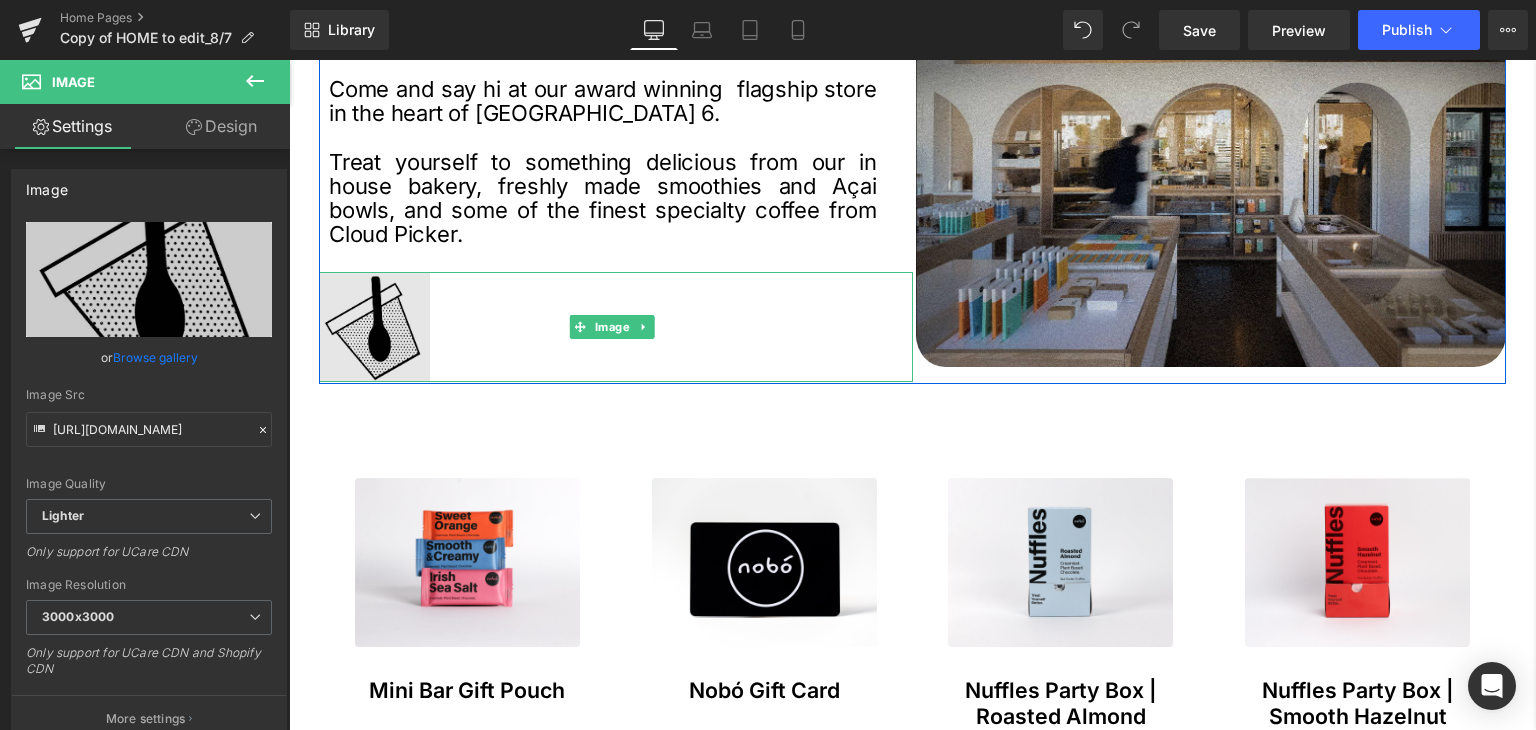 click at bounding box center (616, 327) 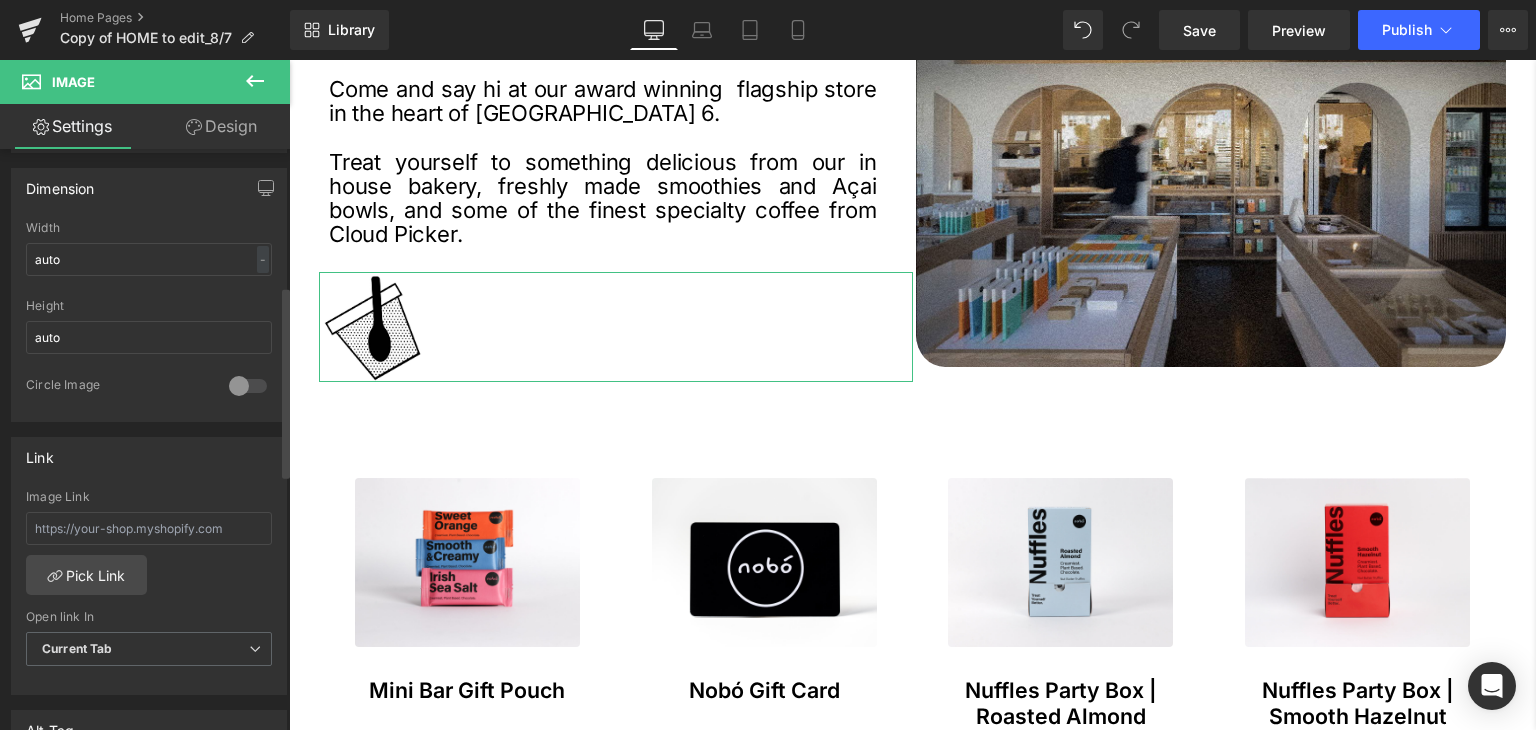 scroll, scrollTop: 600, scrollLeft: 0, axis: vertical 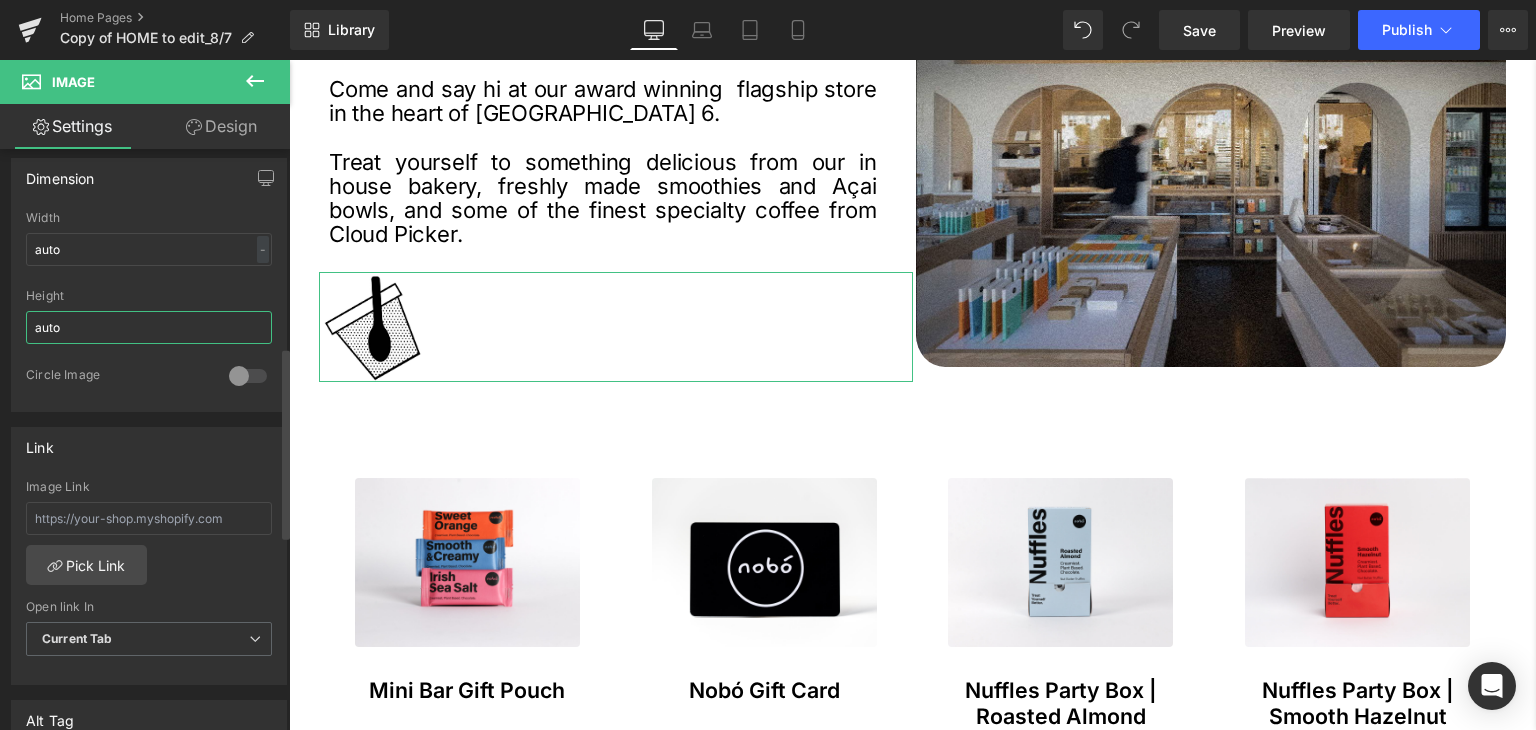 click on "auto" at bounding box center (149, 327) 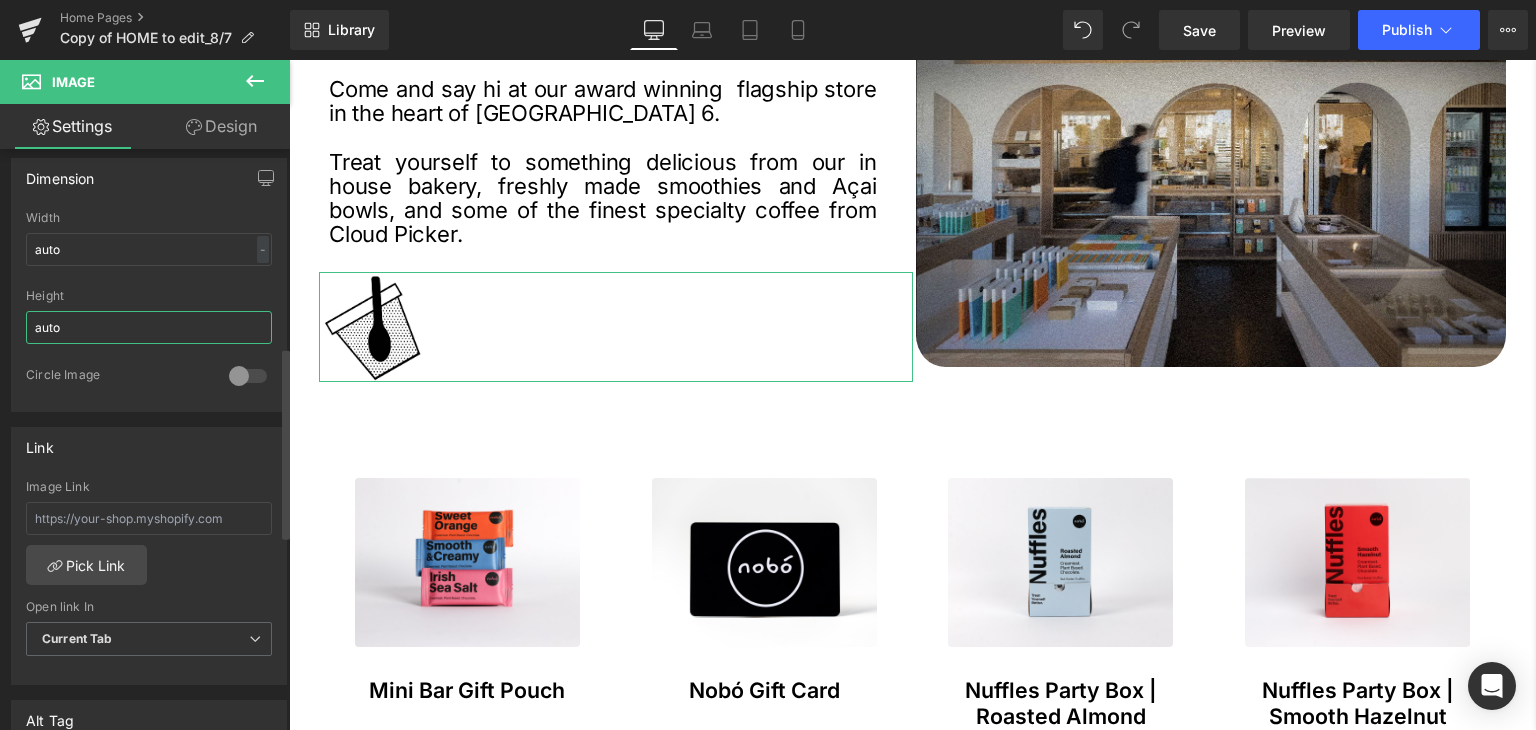 drag, startPoint x: 37, startPoint y: 324, endPoint x: 0, endPoint y: 329, distance: 37.336308 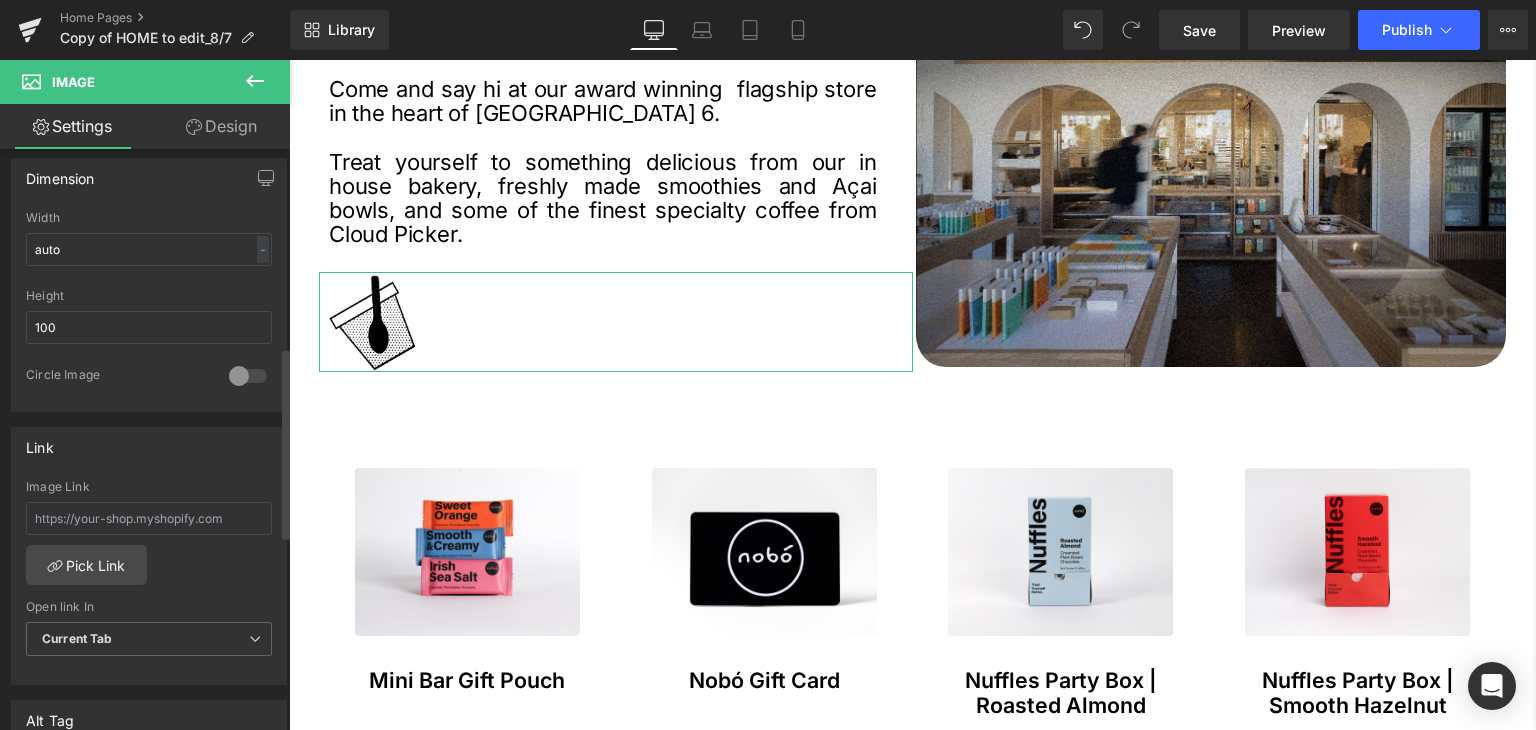 click at bounding box center [149, 282] 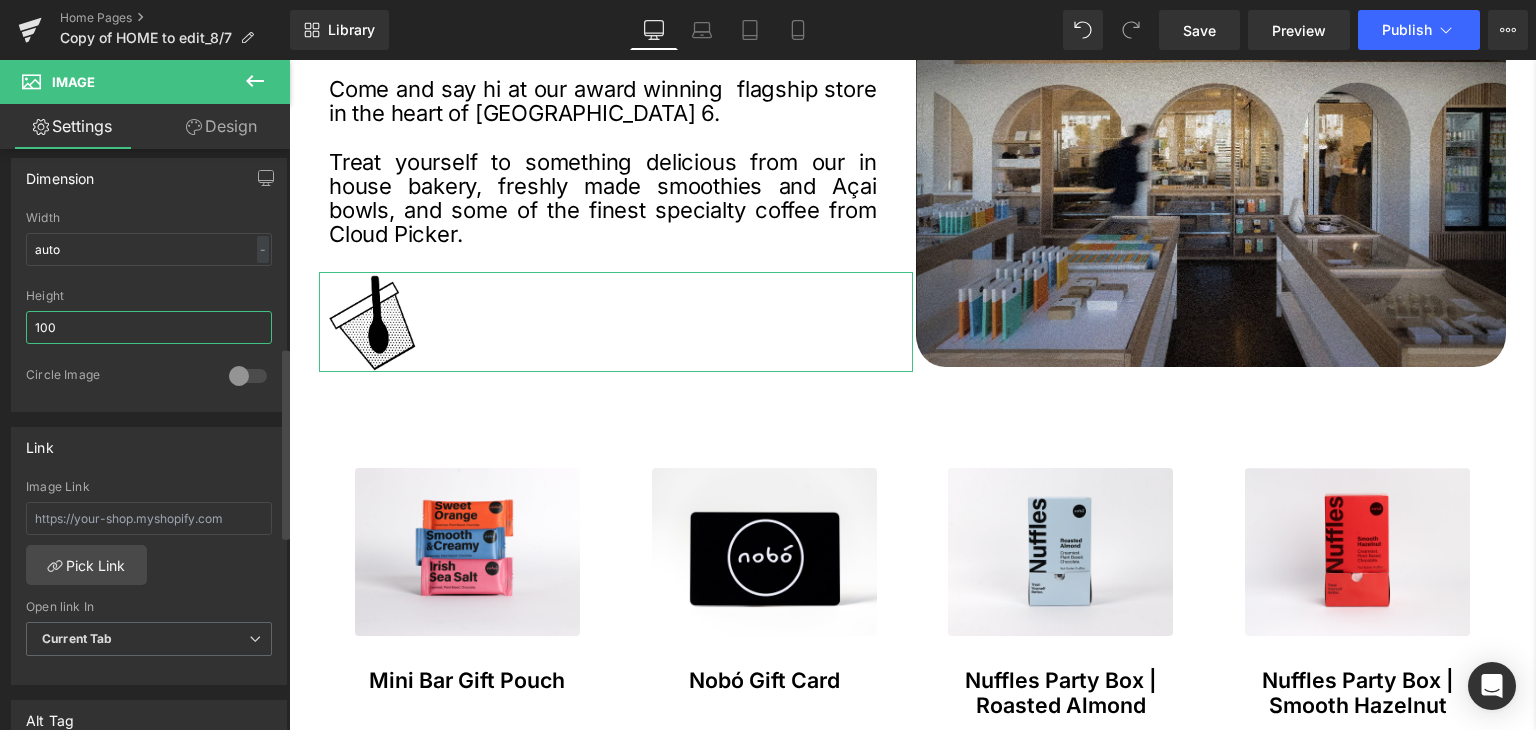 drag, startPoint x: 35, startPoint y: 324, endPoint x: 18, endPoint y: 322, distance: 17.117243 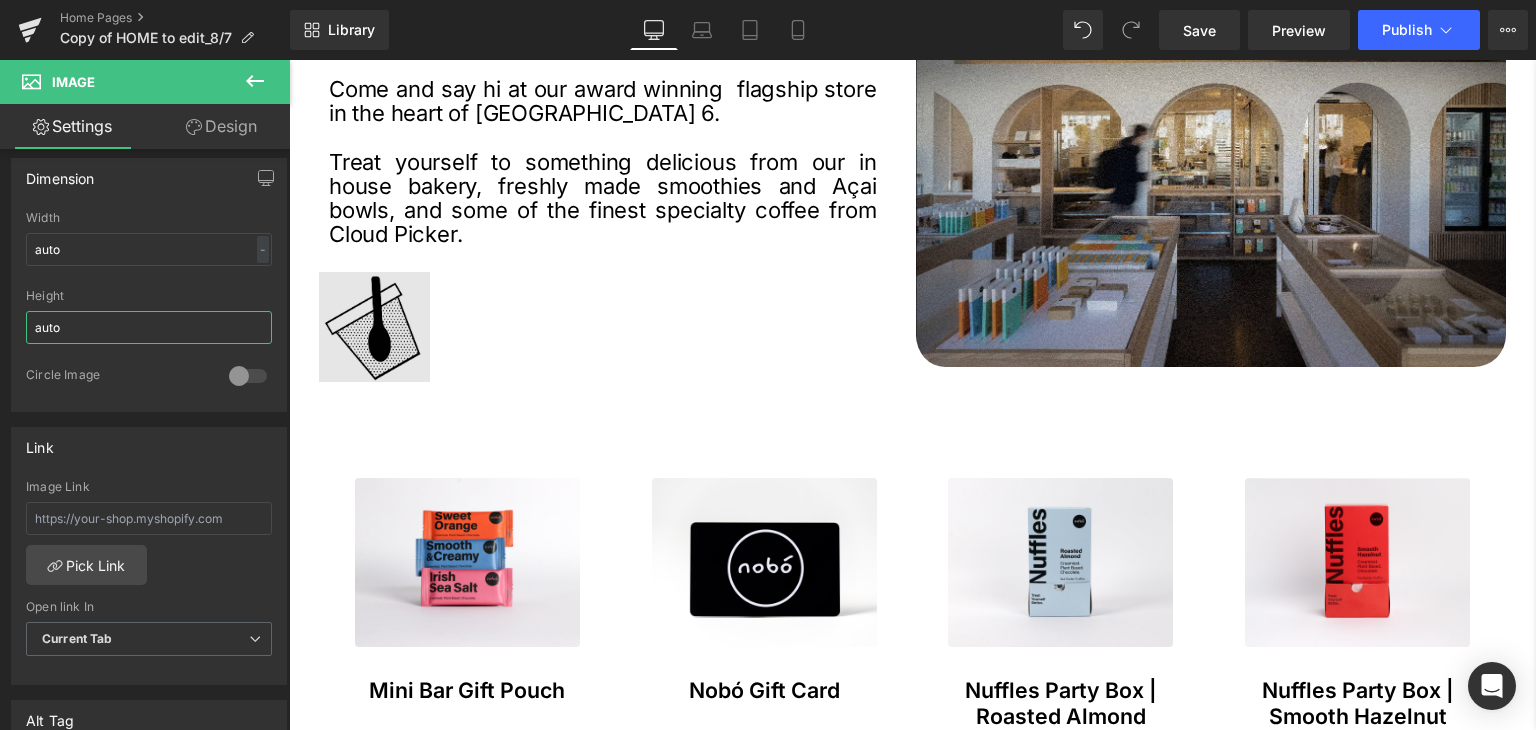 type on "auto" 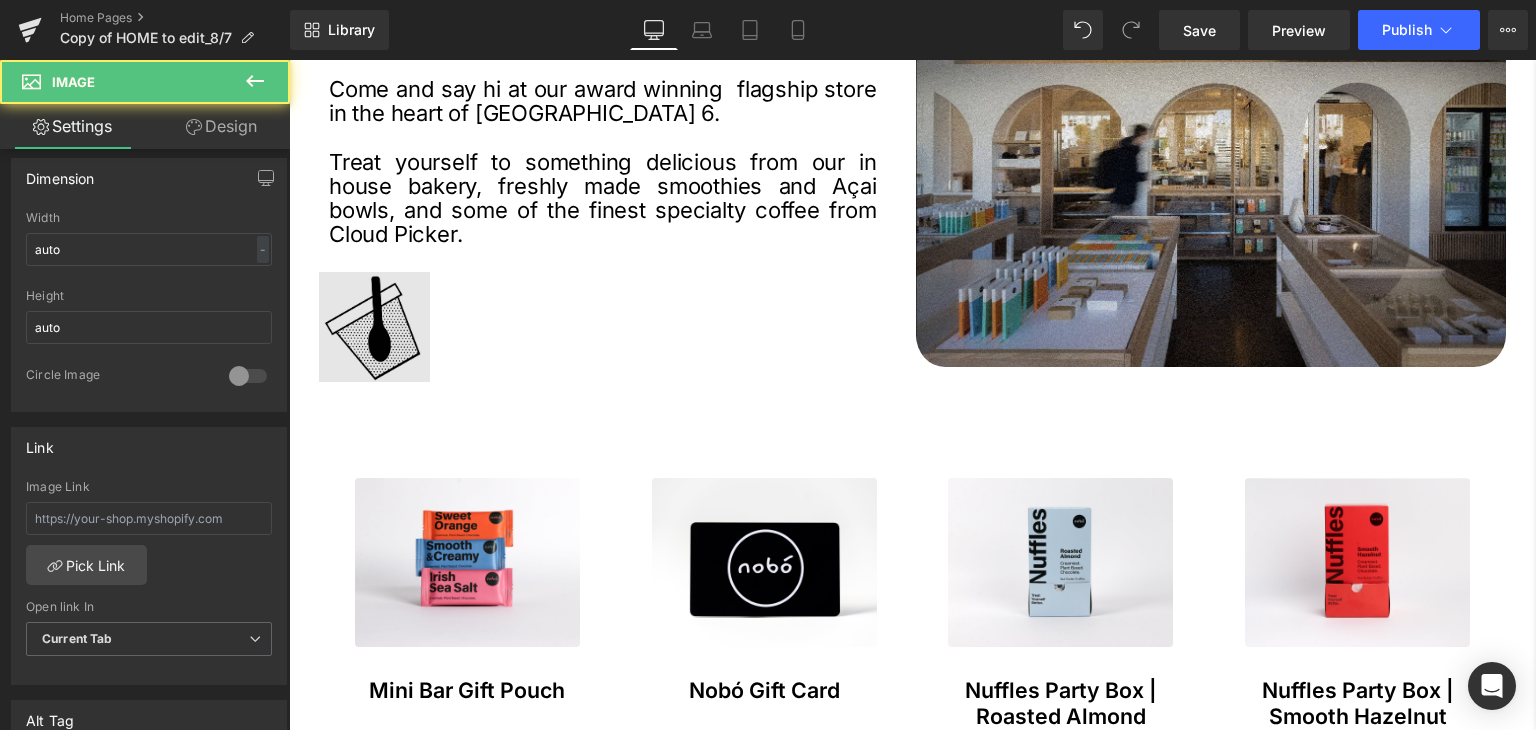 click at bounding box center [616, 327] 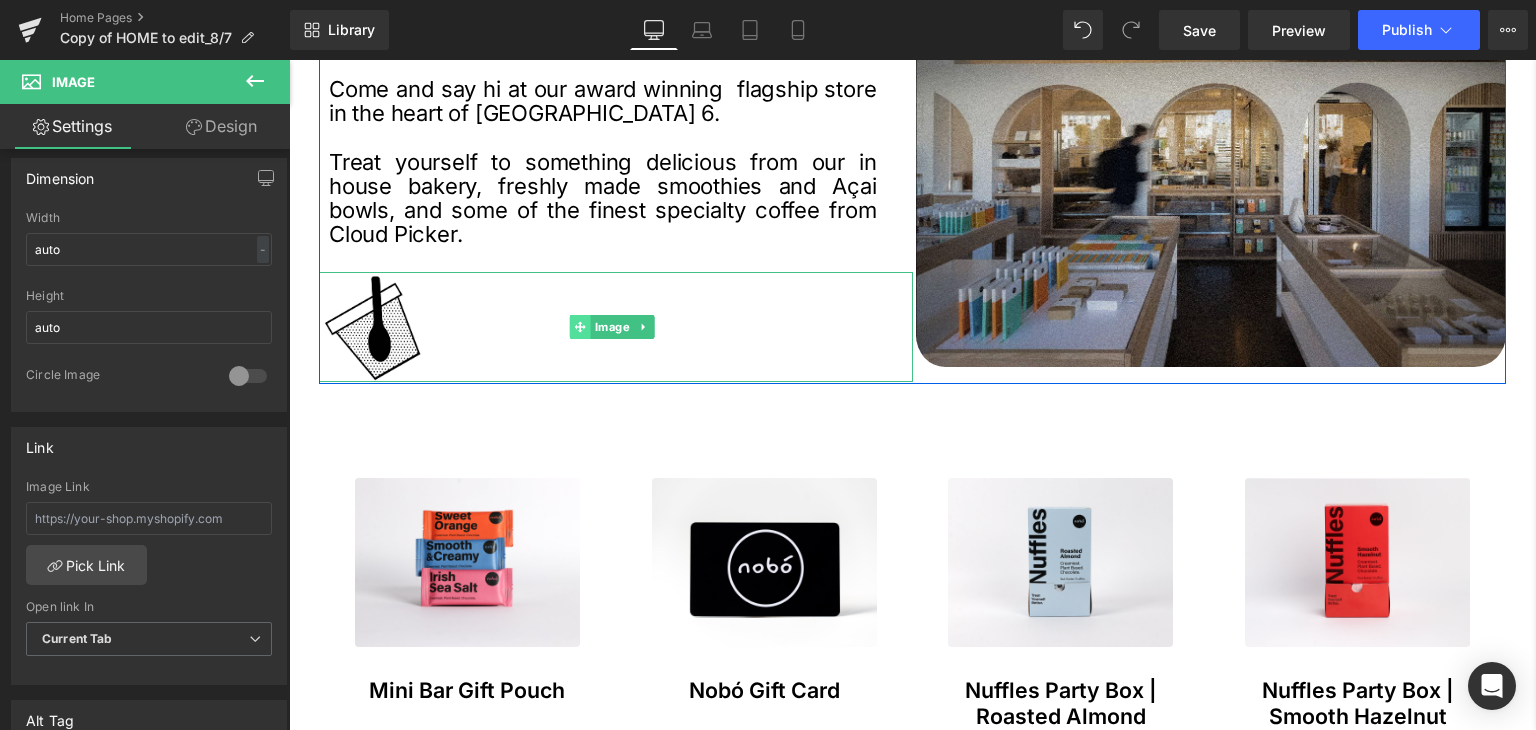 click 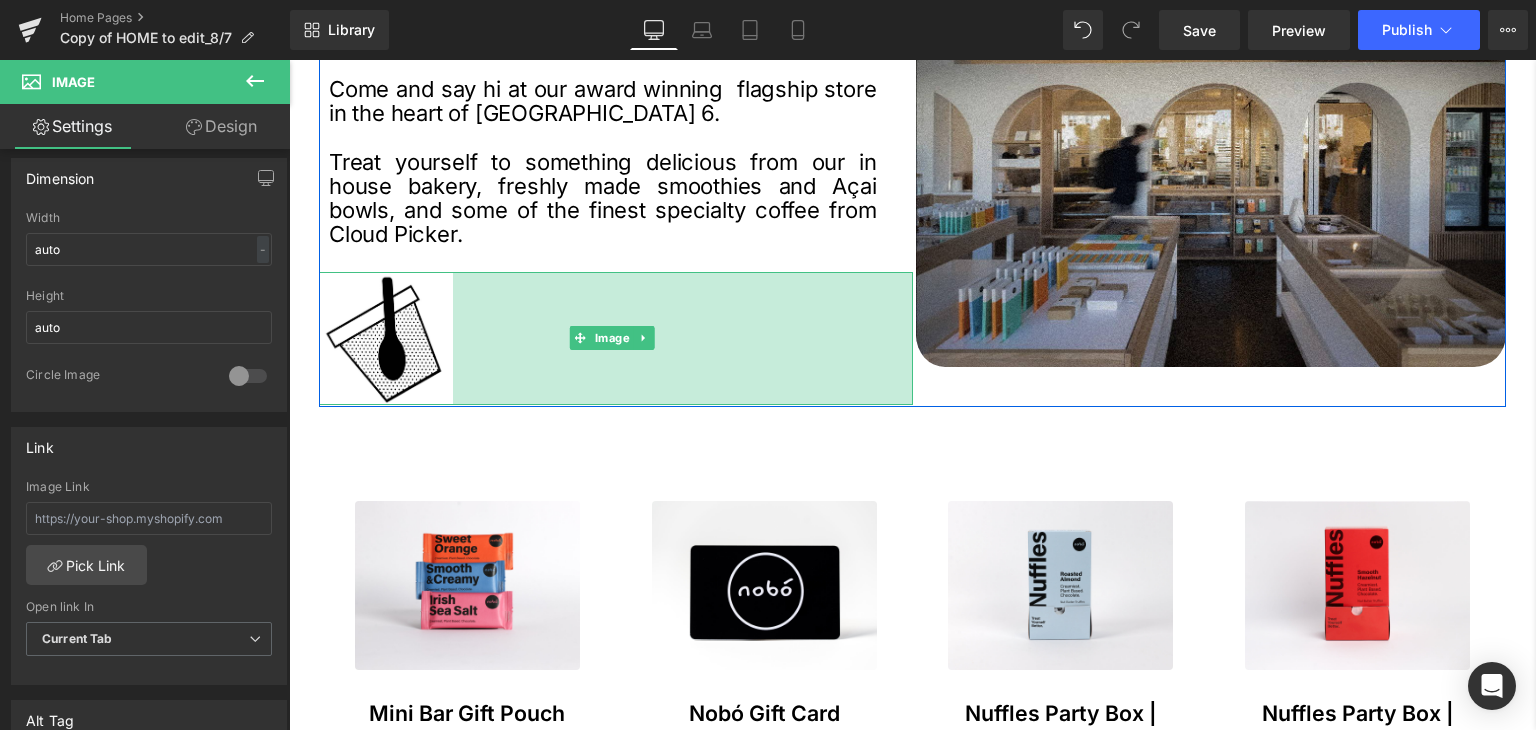 drag, startPoint x: 901, startPoint y: 361, endPoint x: 924, endPoint y: 385, distance: 33.24154 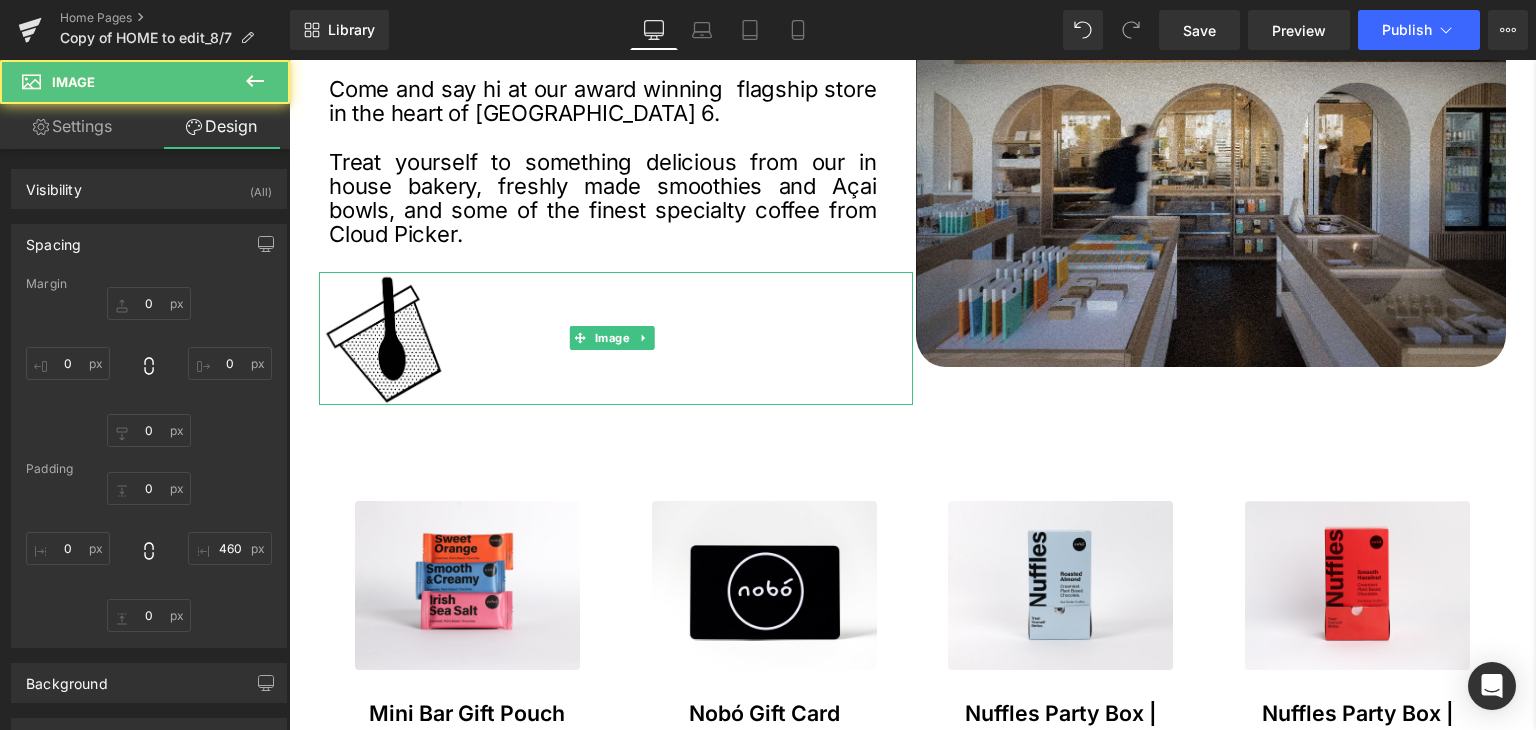 click on "Treat  Yourself  Better. Heading         COFFEE SHOP Button         buy now Button         Row         Row         a space to enjoy,  shop and stay* Heading         Come and say hi at our award winning  flagship store in the heart of Dublin 6. Treat yourself to something delicious from our in house bakery, freshly made smoothies and Açai bowls, and some of the finest specialty coffee from Cloud Picker.  Text Block         Image         460px Image         Row" at bounding box center [912, 1025] 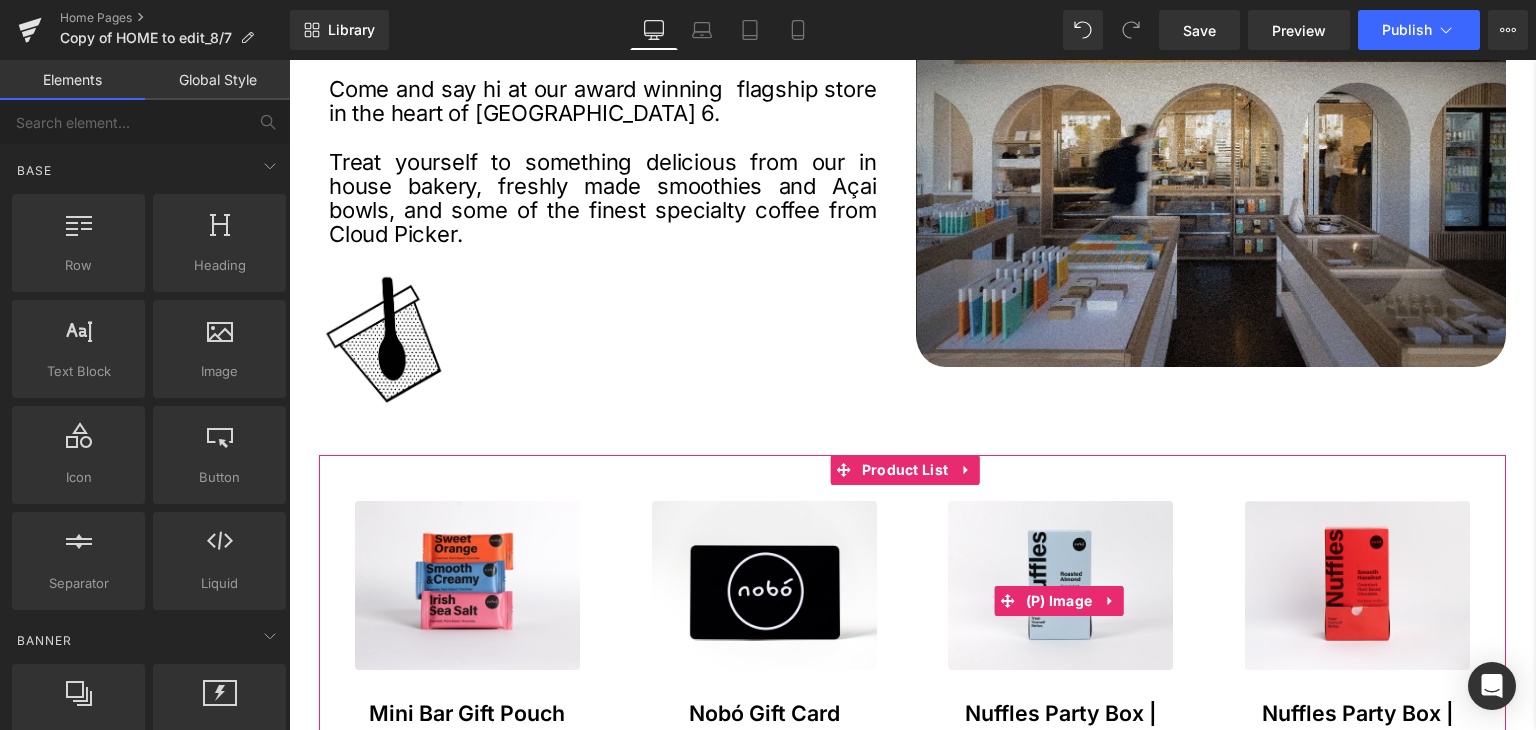 scroll, scrollTop: 1000, scrollLeft: 0, axis: vertical 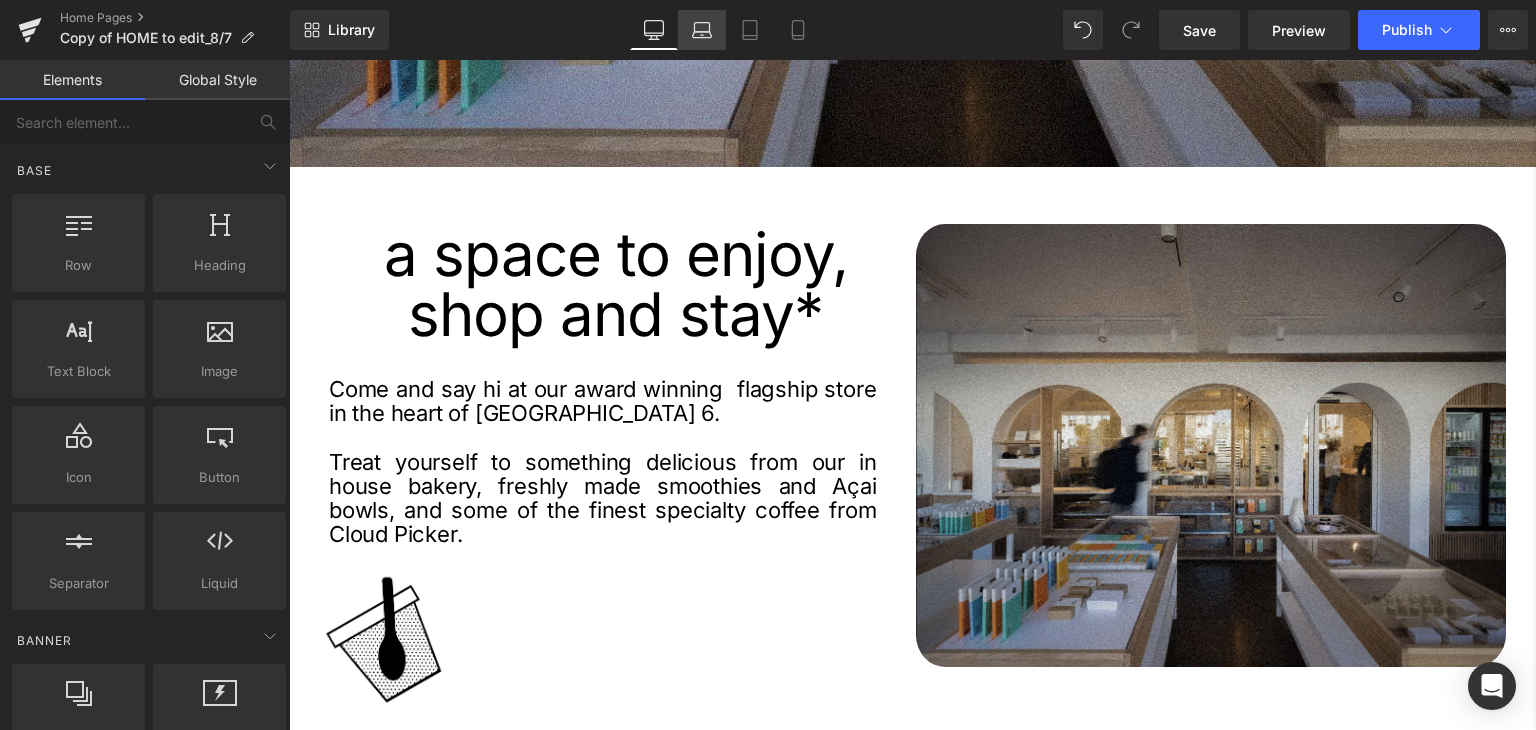 click 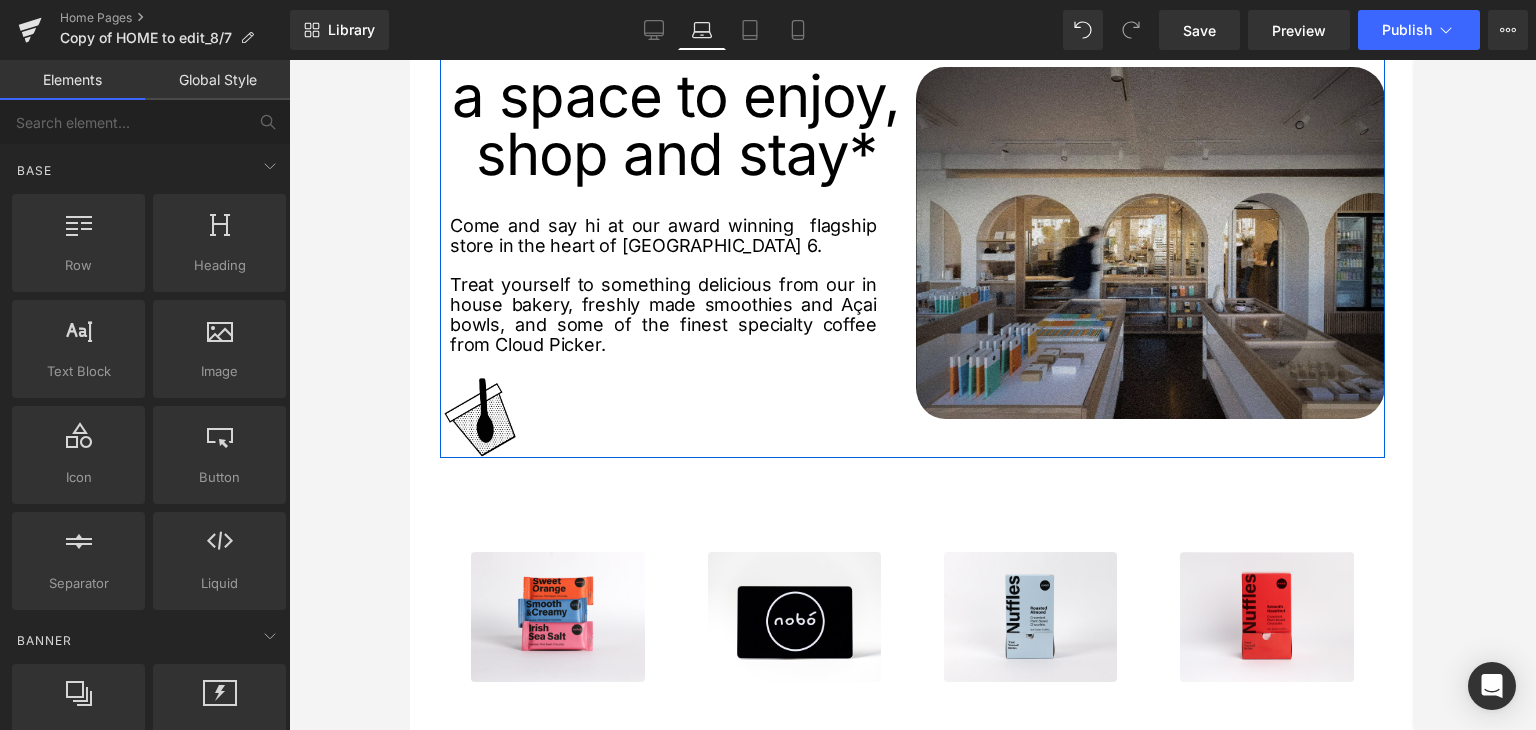 click on "a space to enjoy,  shop and stay* Heading         Come and say hi at our award winning  flagship store in the heart of Dublin 6. Treat yourself to something delicious from our in house bakery, freshly made smoothies and Açai bowls, and some of the finest specialty coffee from Cloud Picker.  Text Block         Image         Image         Row" at bounding box center (912, 234) 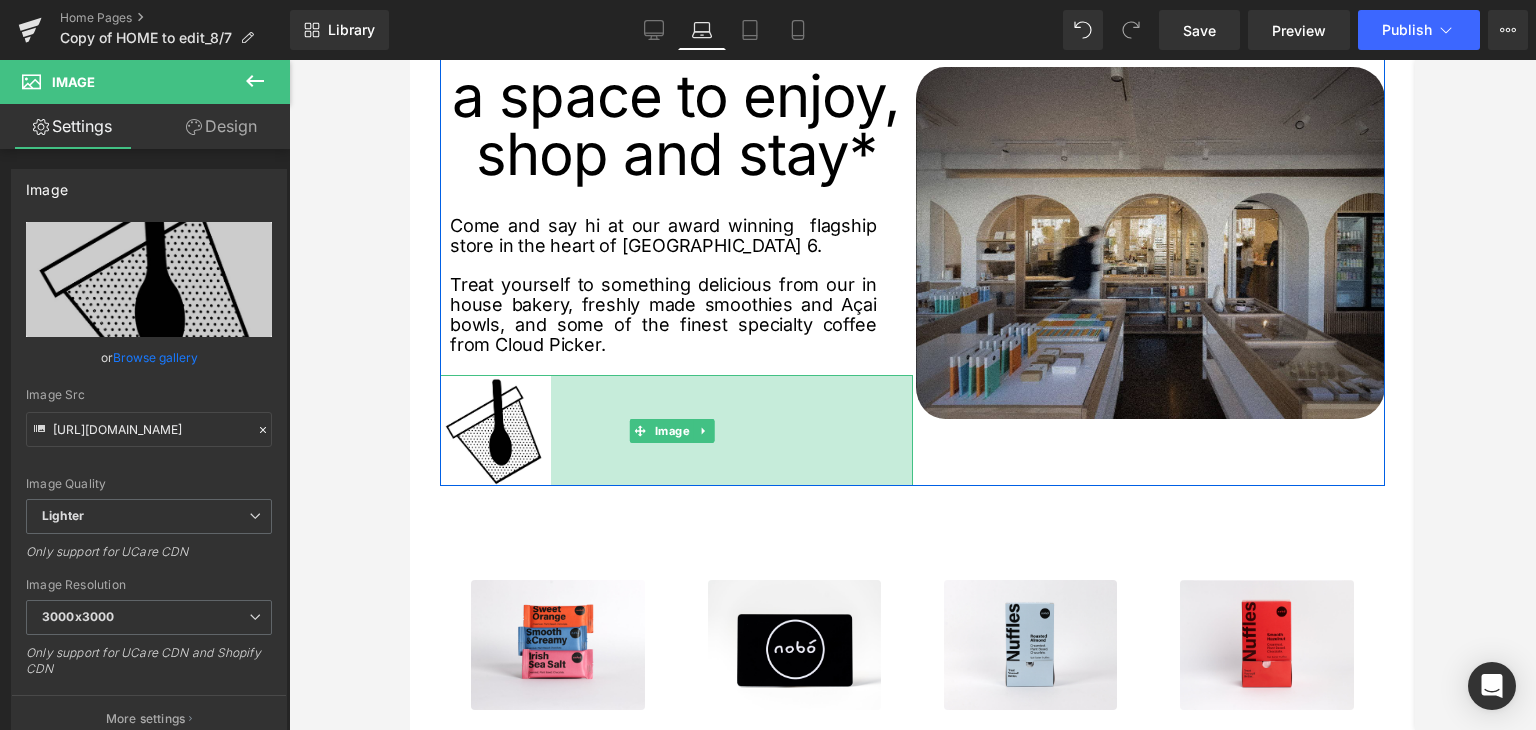 drag, startPoint x: 900, startPoint y: 429, endPoint x: 928, endPoint y: 425, distance: 28.284271 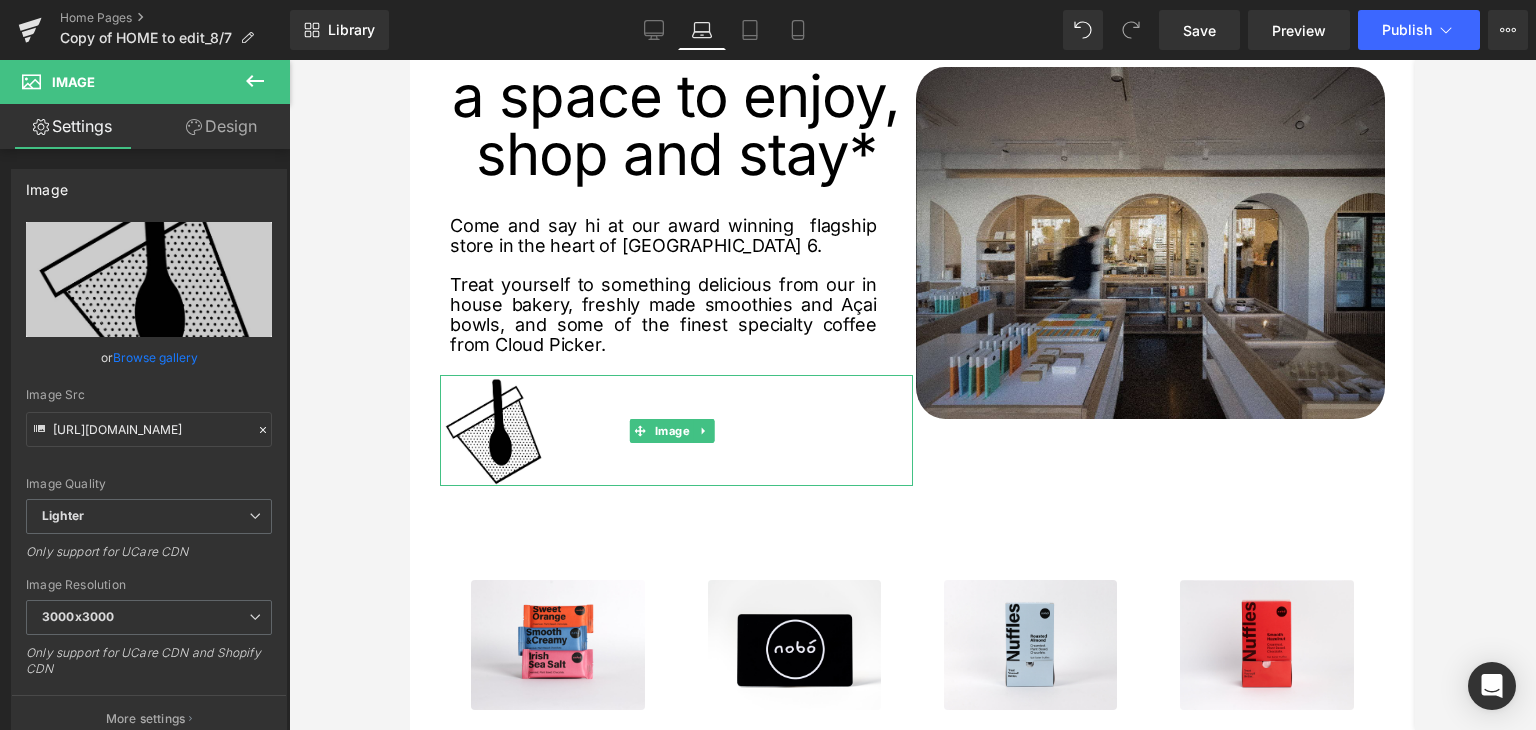 click on "Sale Off
(P) Image
Mini Bar Gift Pouch
(P) Title
€0
€18.00
(P) Price
Sold Out
(P) Cart Button" at bounding box center (912, 754) 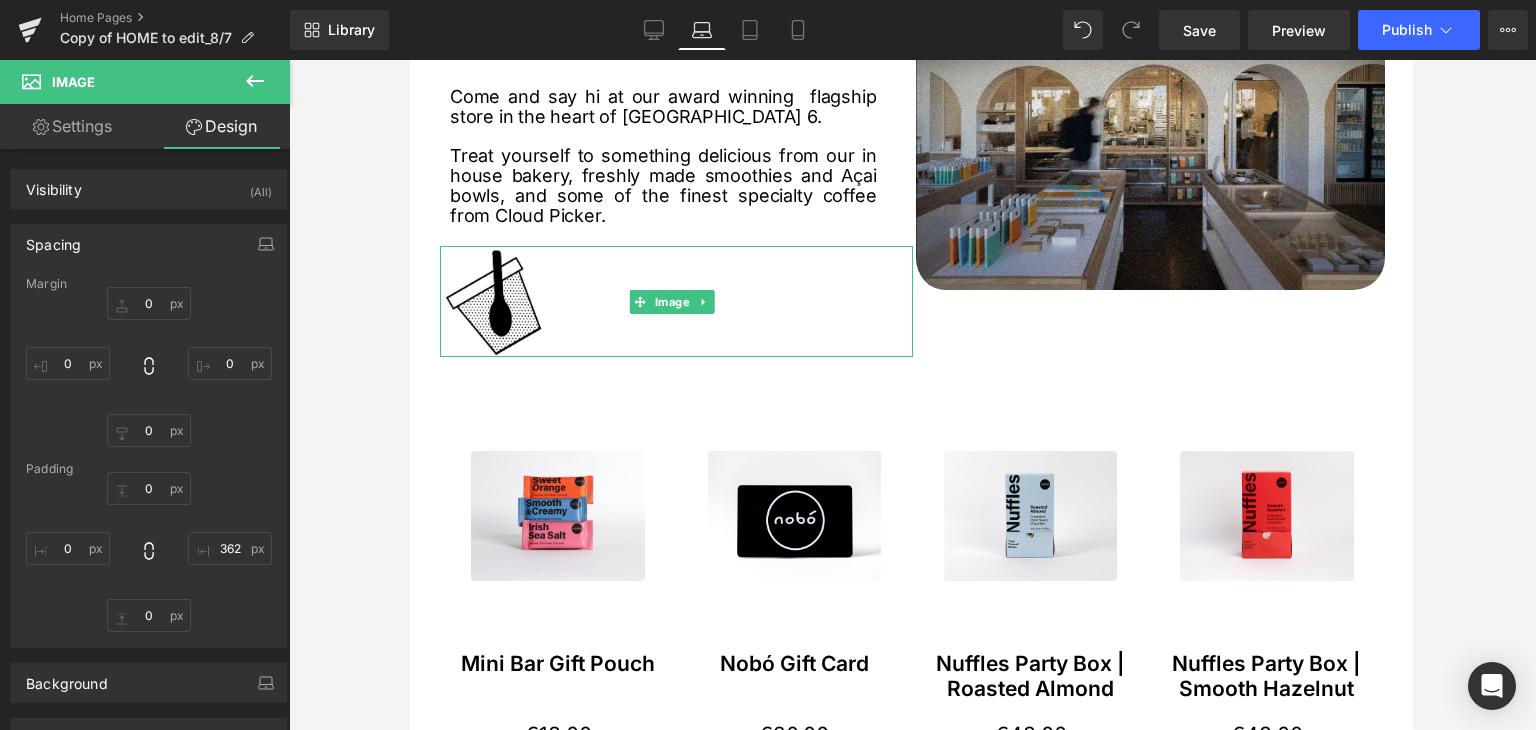 scroll, scrollTop: 1200, scrollLeft: 0, axis: vertical 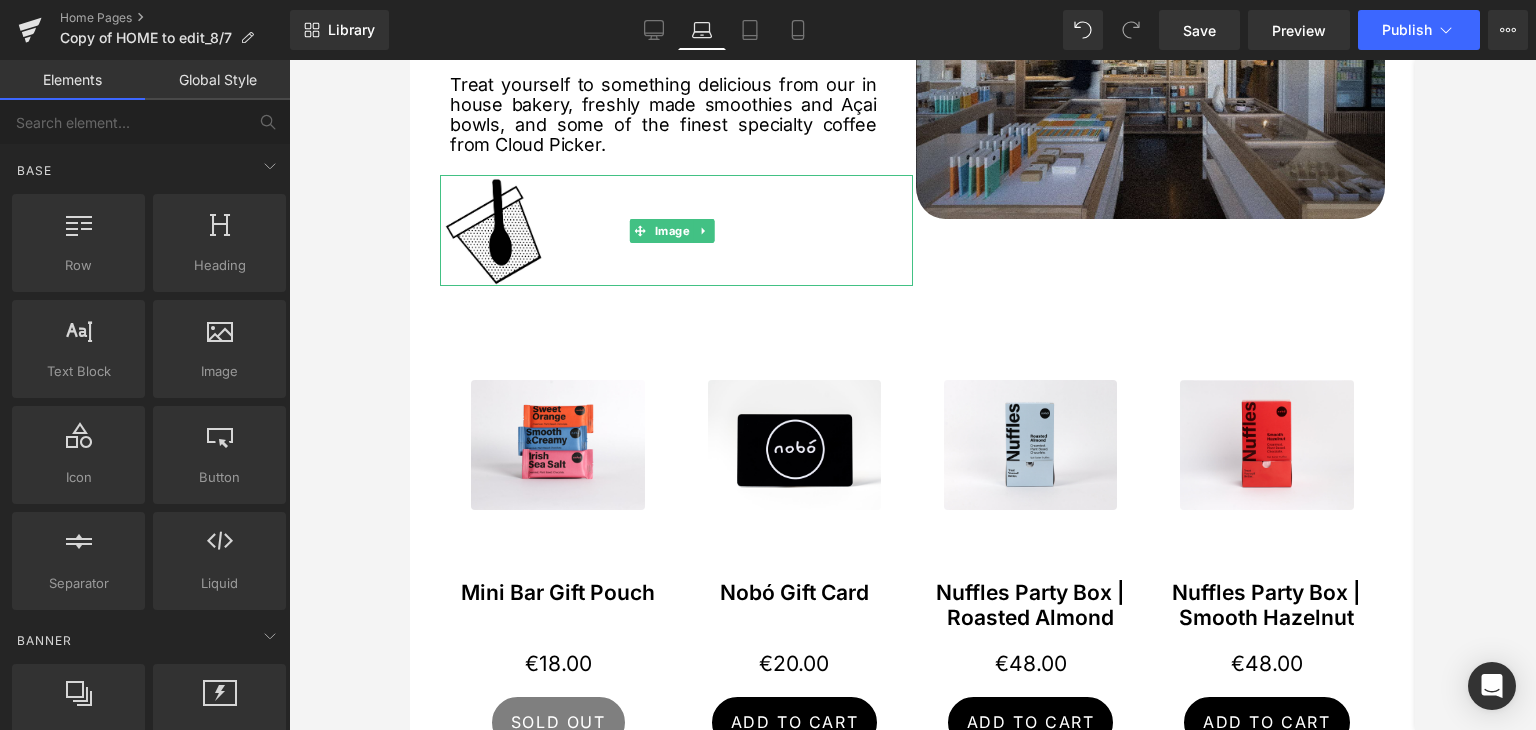 drag, startPoint x: 754, startPoint y: 293, endPoint x: 708, endPoint y: 314, distance: 50.566788 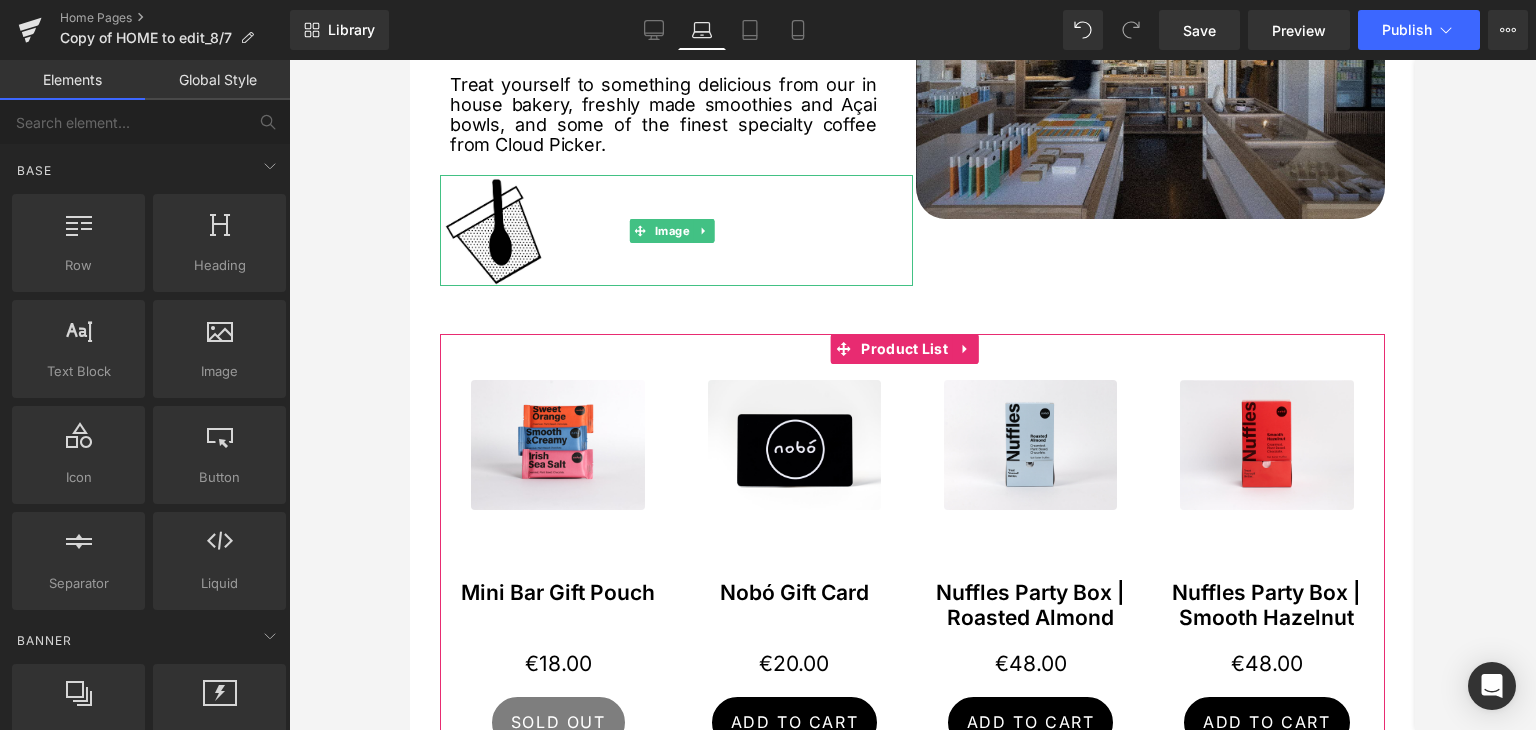 click at bounding box center (912, 395) 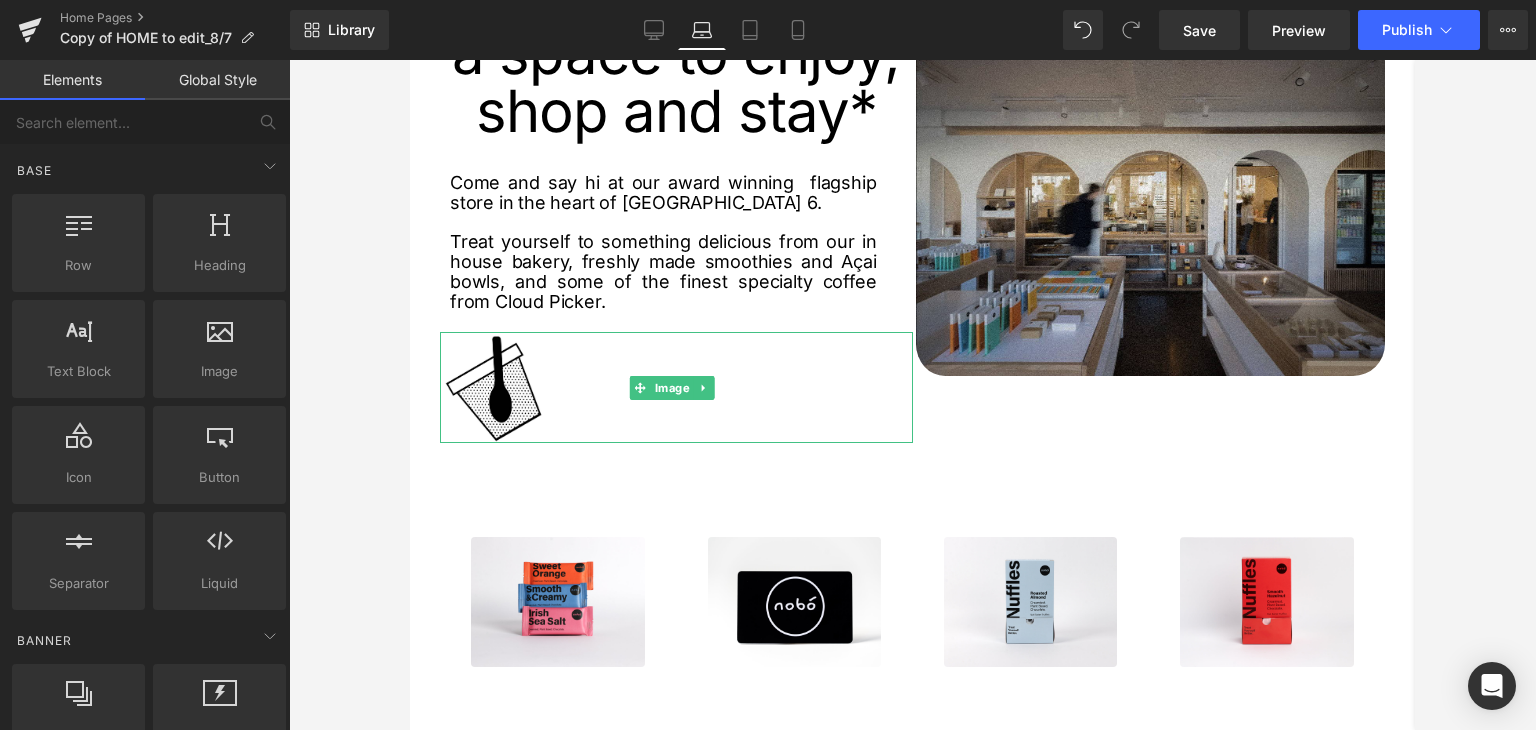 scroll, scrollTop: 1000, scrollLeft: 0, axis: vertical 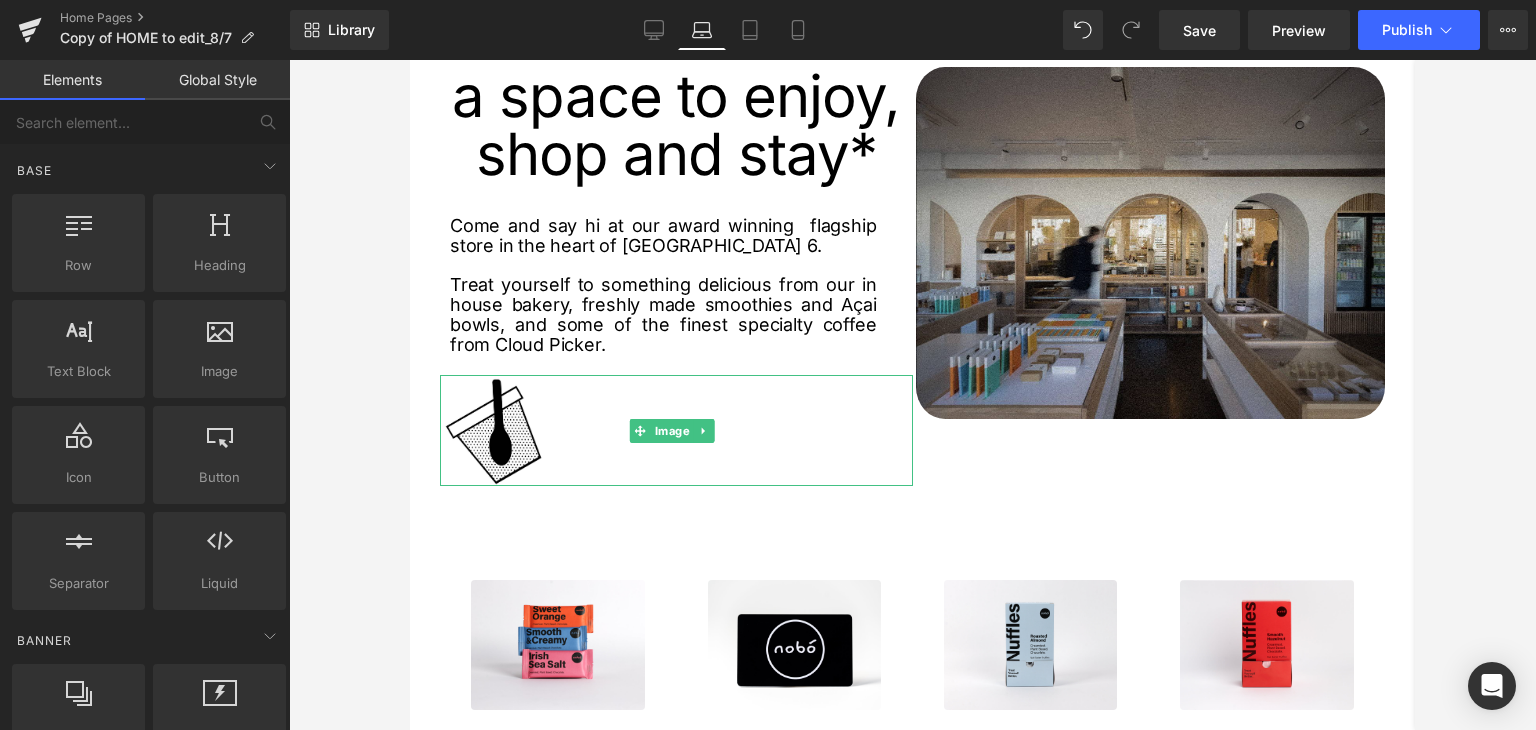 click at bounding box center [912, 395] 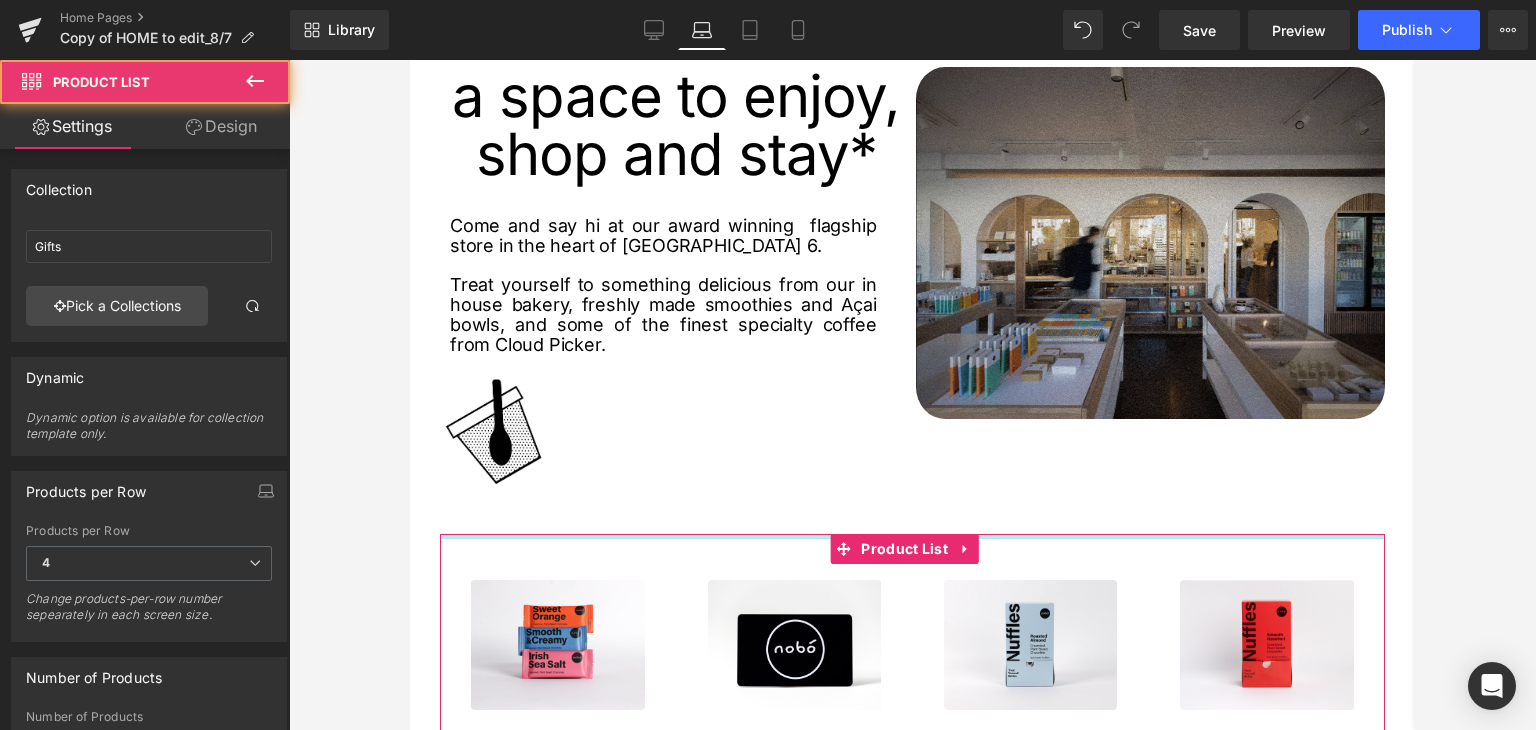 drag, startPoint x: 757, startPoint y: 527, endPoint x: 758, endPoint y: 507, distance: 20.024984 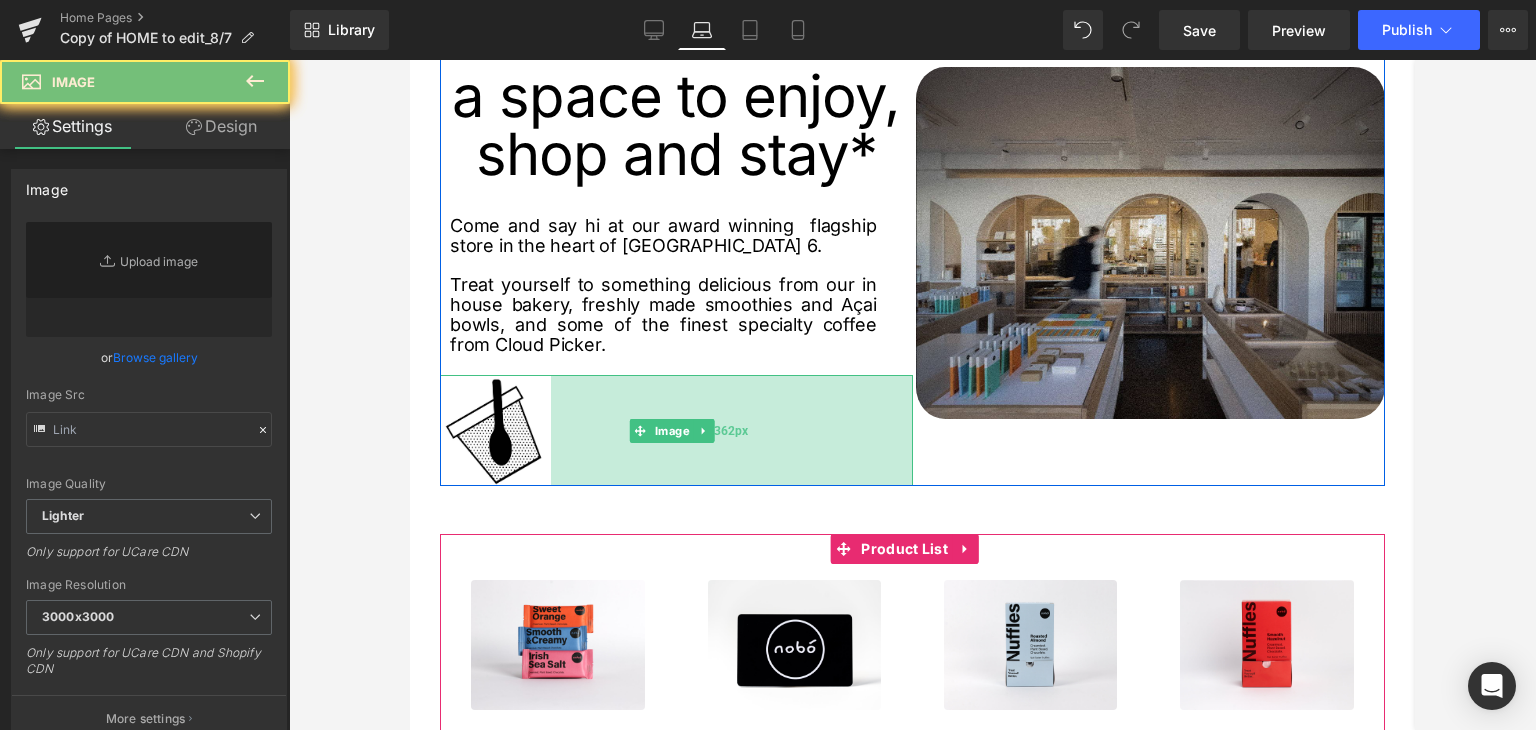 click on "Image         362px" at bounding box center [676, 430] 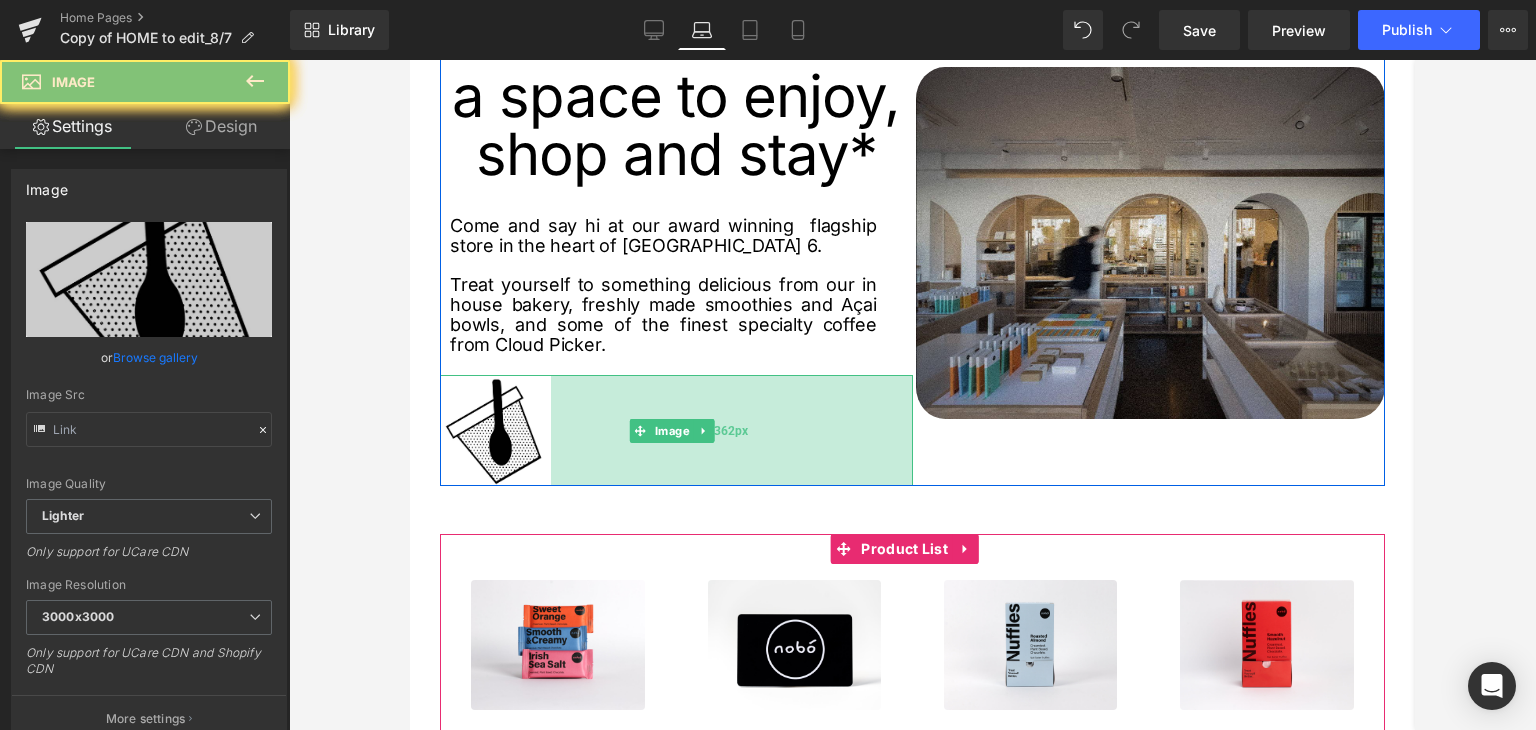 type on "https://ucarecdn.com/76377bb6-456e-4049-a653-d460b14eed3d/-/format/auto/-/preview/3000x3000/-/quality/lighter/Untitled_pages-to-jpg-0003.jpg" 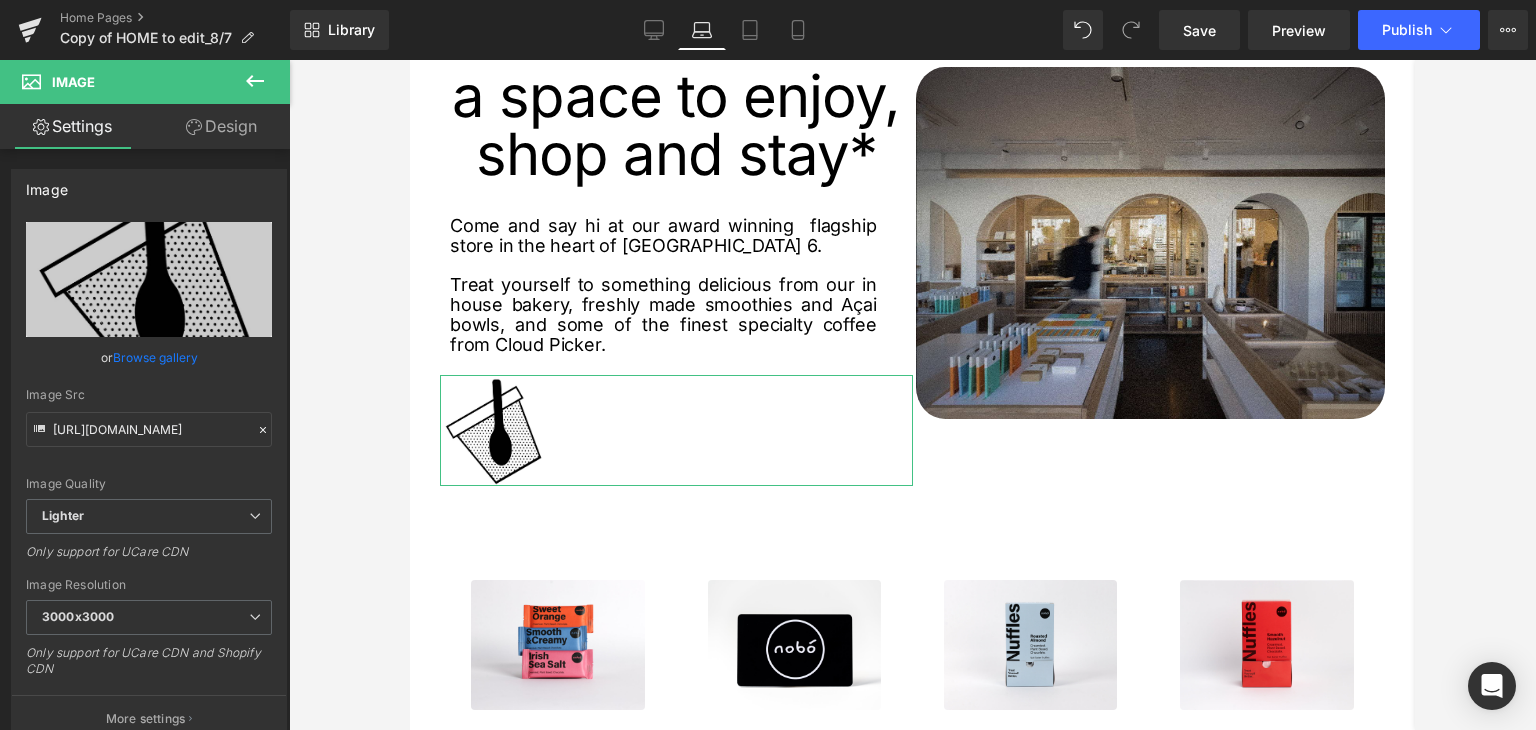 click on "Design" at bounding box center (221, 126) 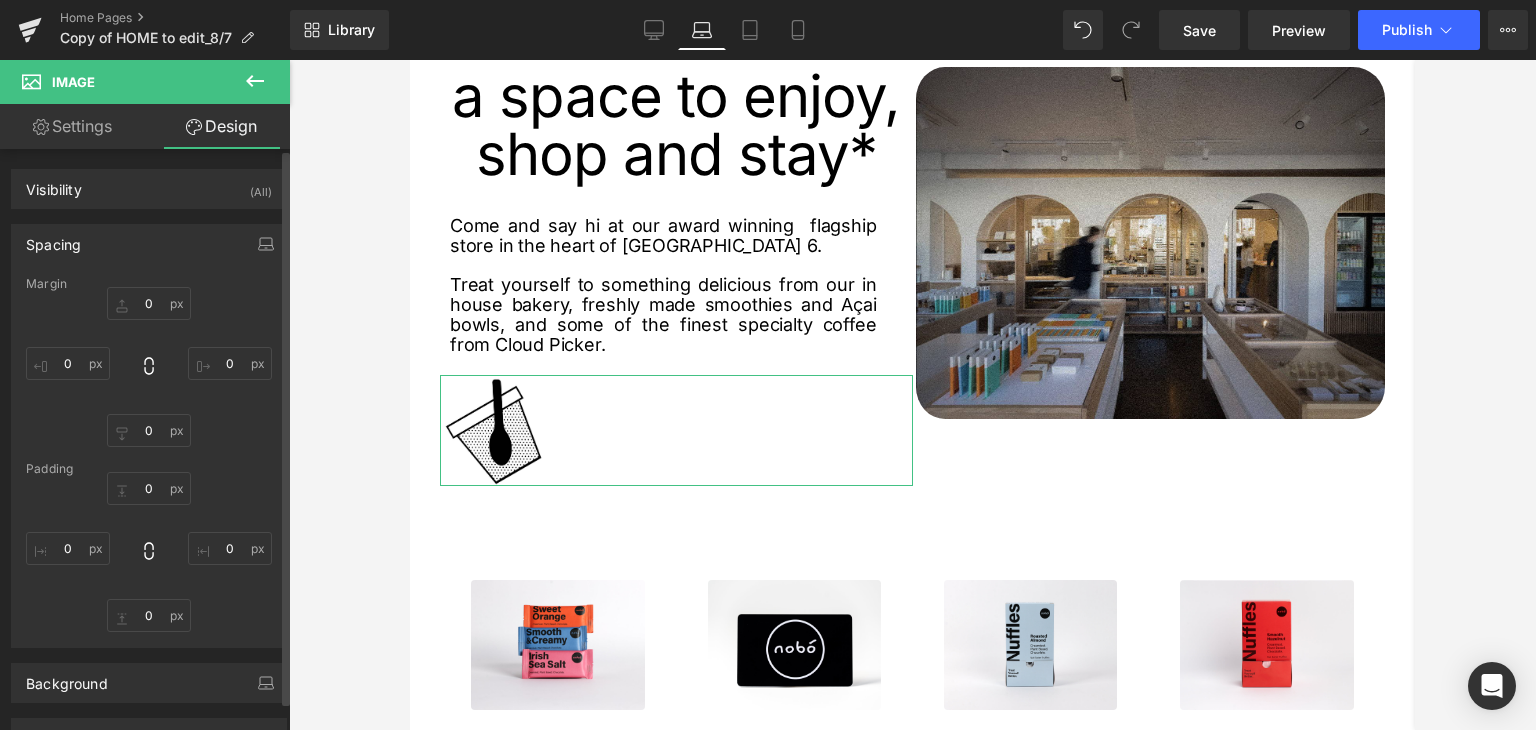 type on "0" 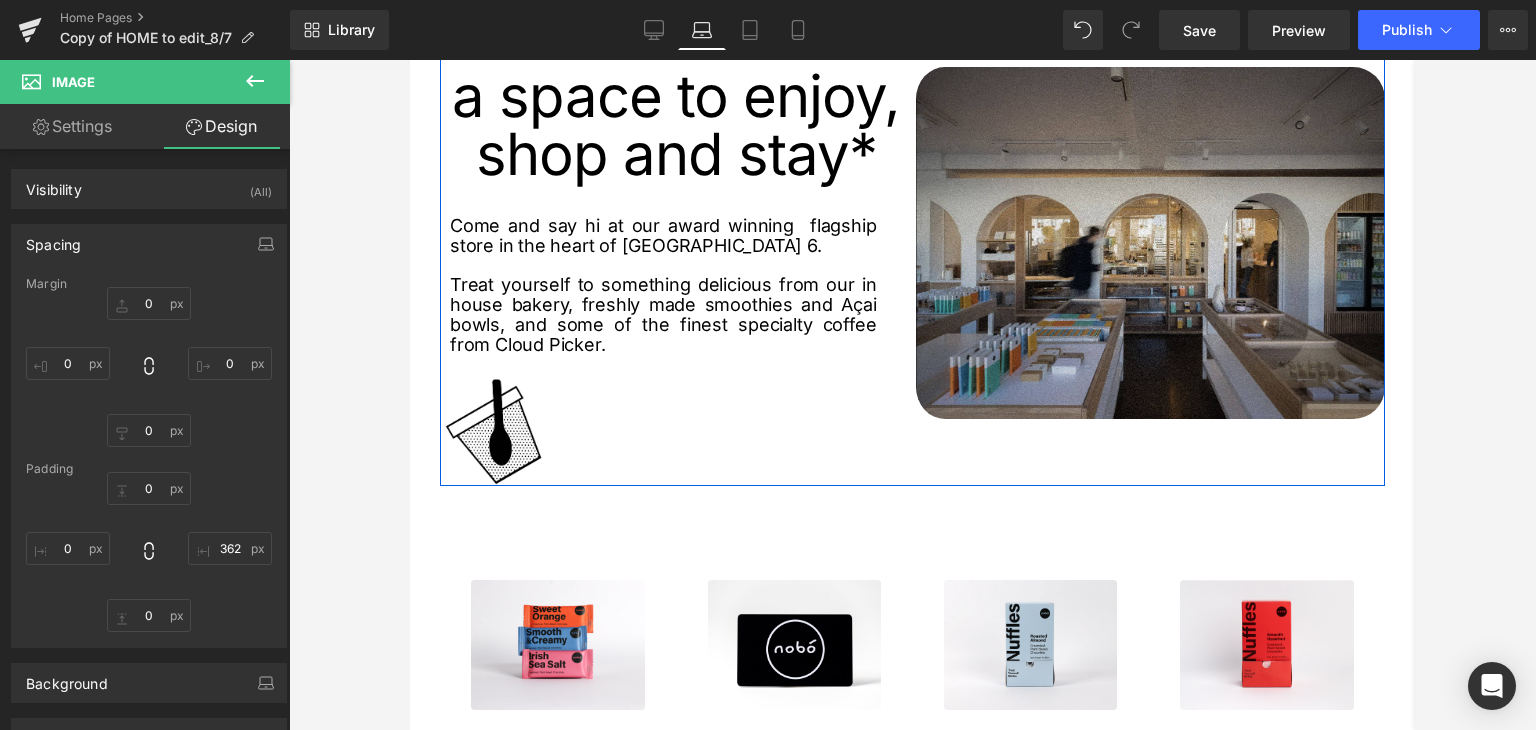 click on "a space to enjoy,  shop and stay* Heading         Come and say hi at our award winning  flagship store in the heart of Dublin 6. Treat yourself to something delicious from our in house bakery, freshly made smoothies and Açai bowls, and some of the finest specialty coffee from Cloud Picker.  Text Block         Image         362px Image         Row" at bounding box center (912, 248) 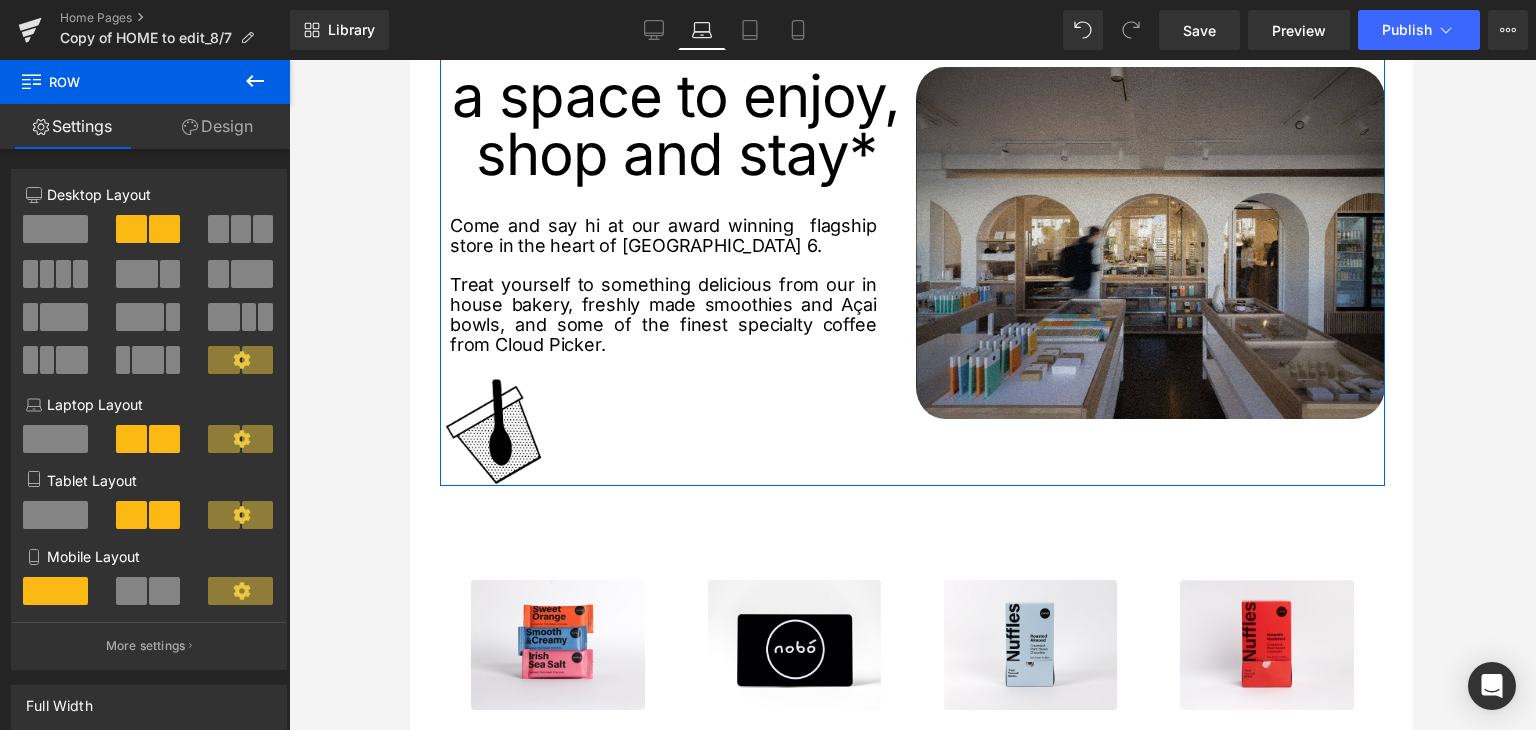 click 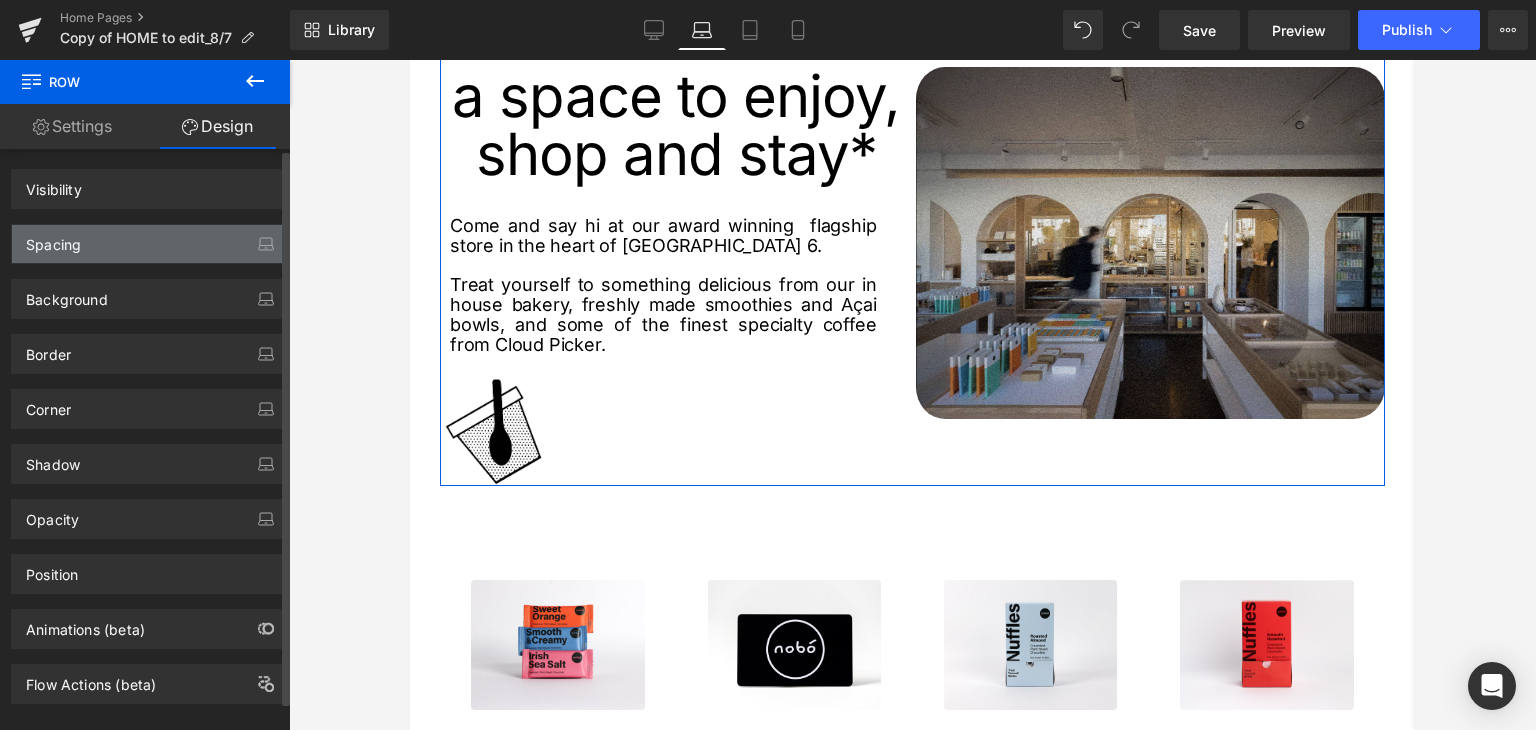 click on "Spacing" at bounding box center [149, 244] 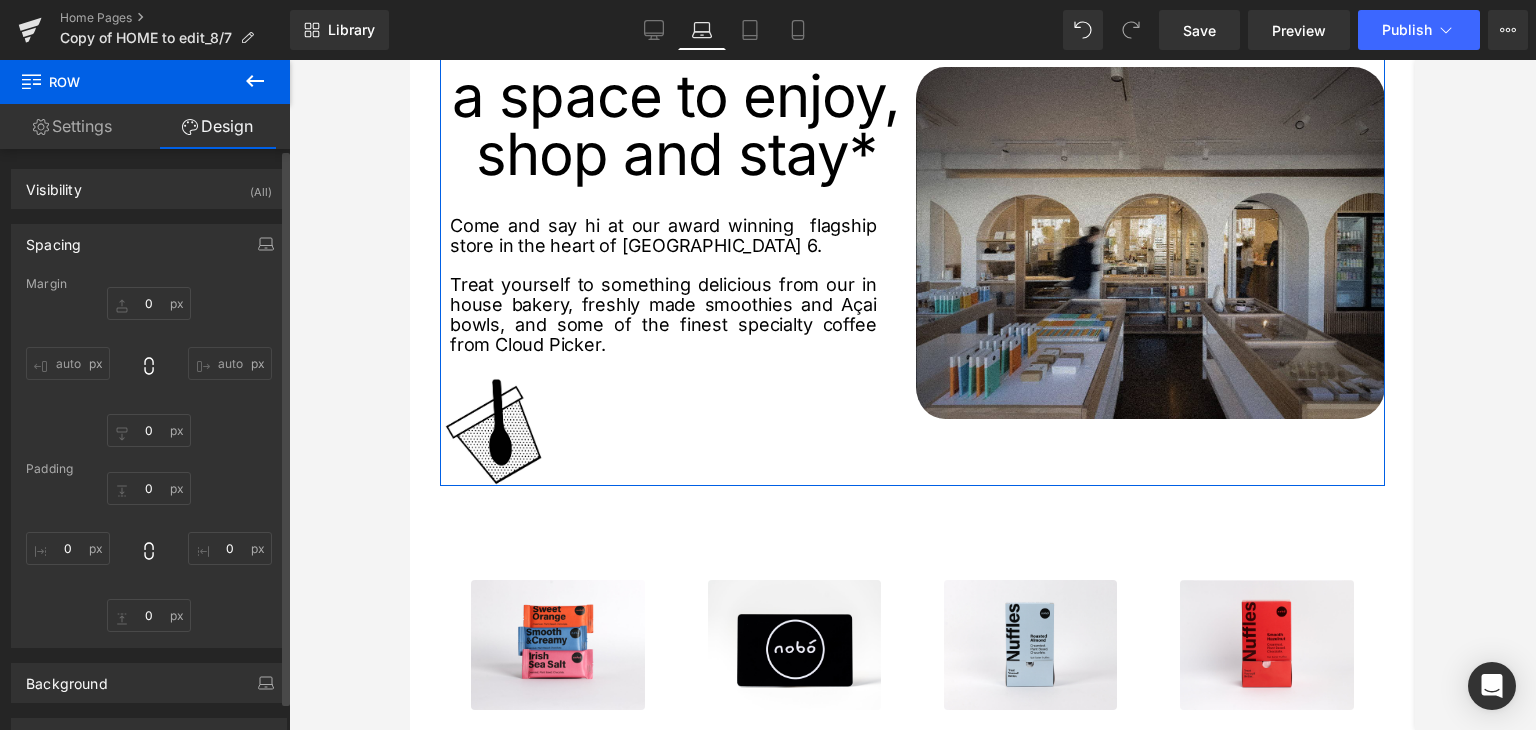 type on "0" 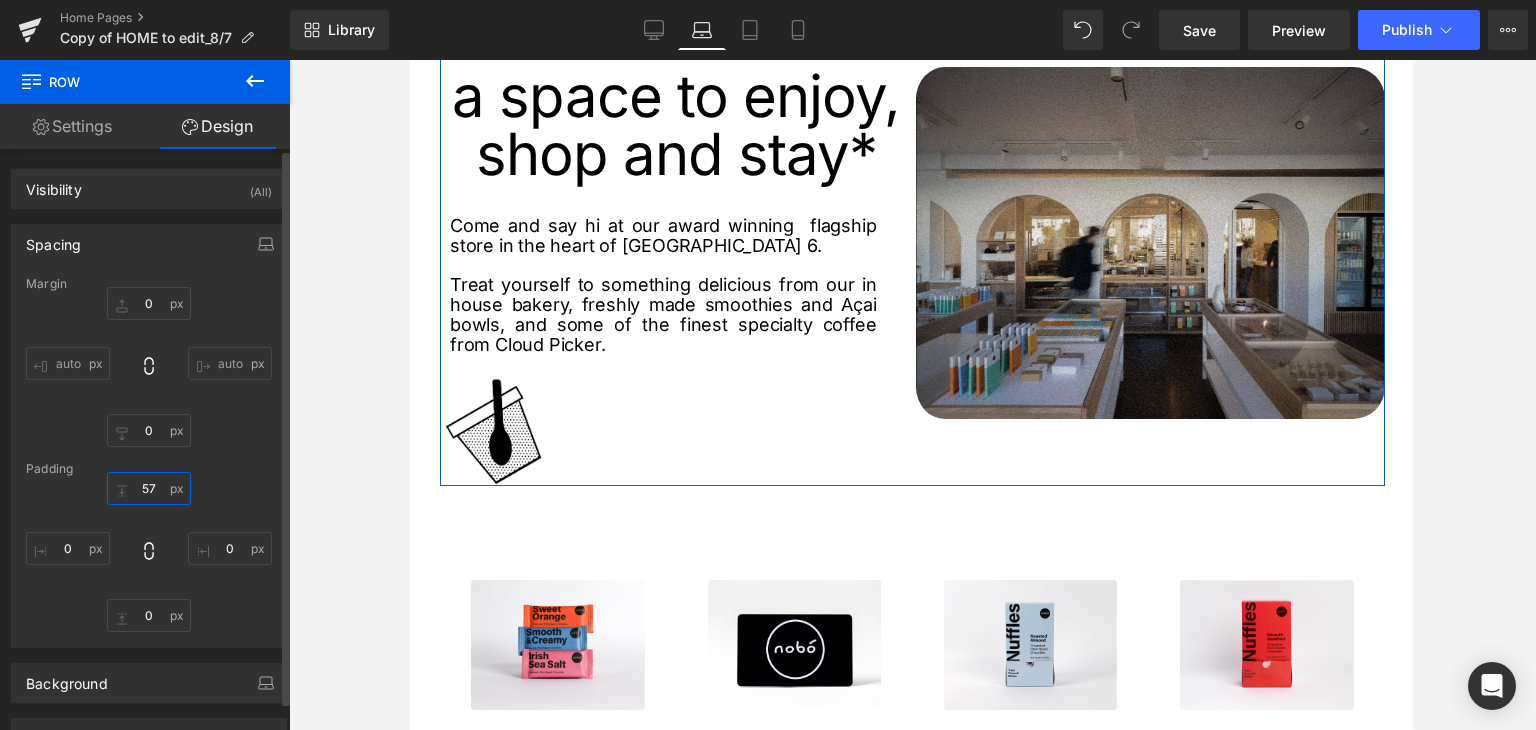 click on "57" at bounding box center (149, 488) 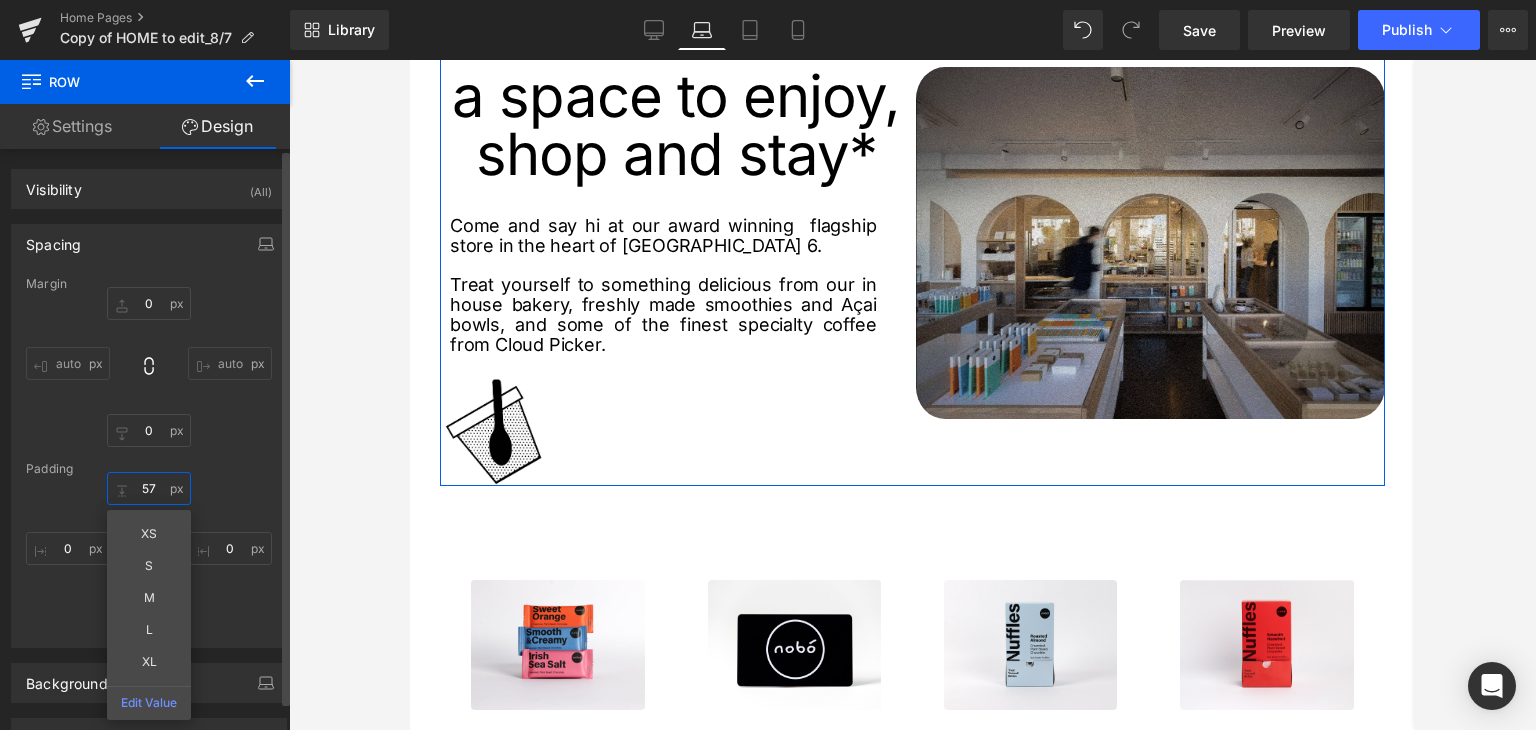 type on "0" 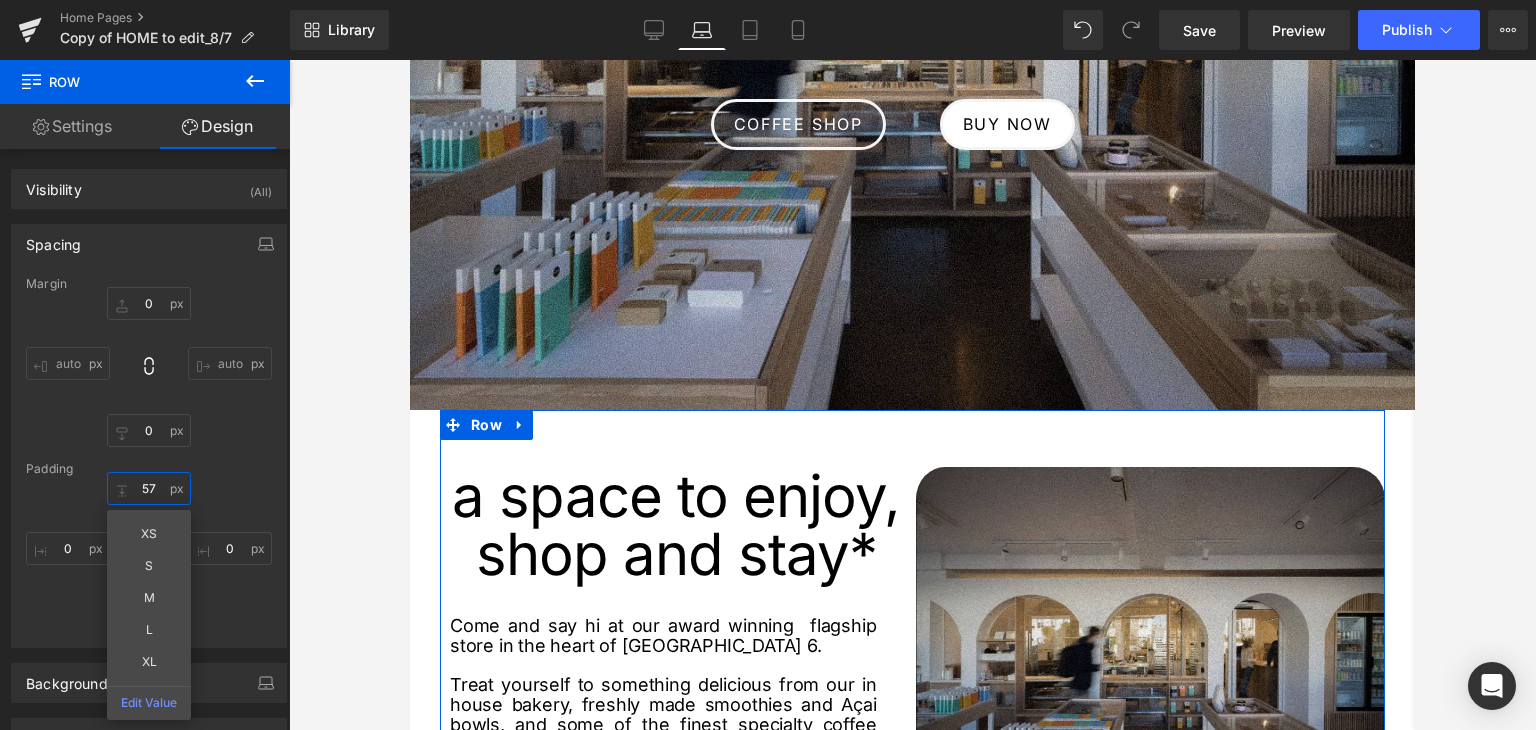 scroll, scrollTop: 800, scrollLeft: 0, axis: vertical 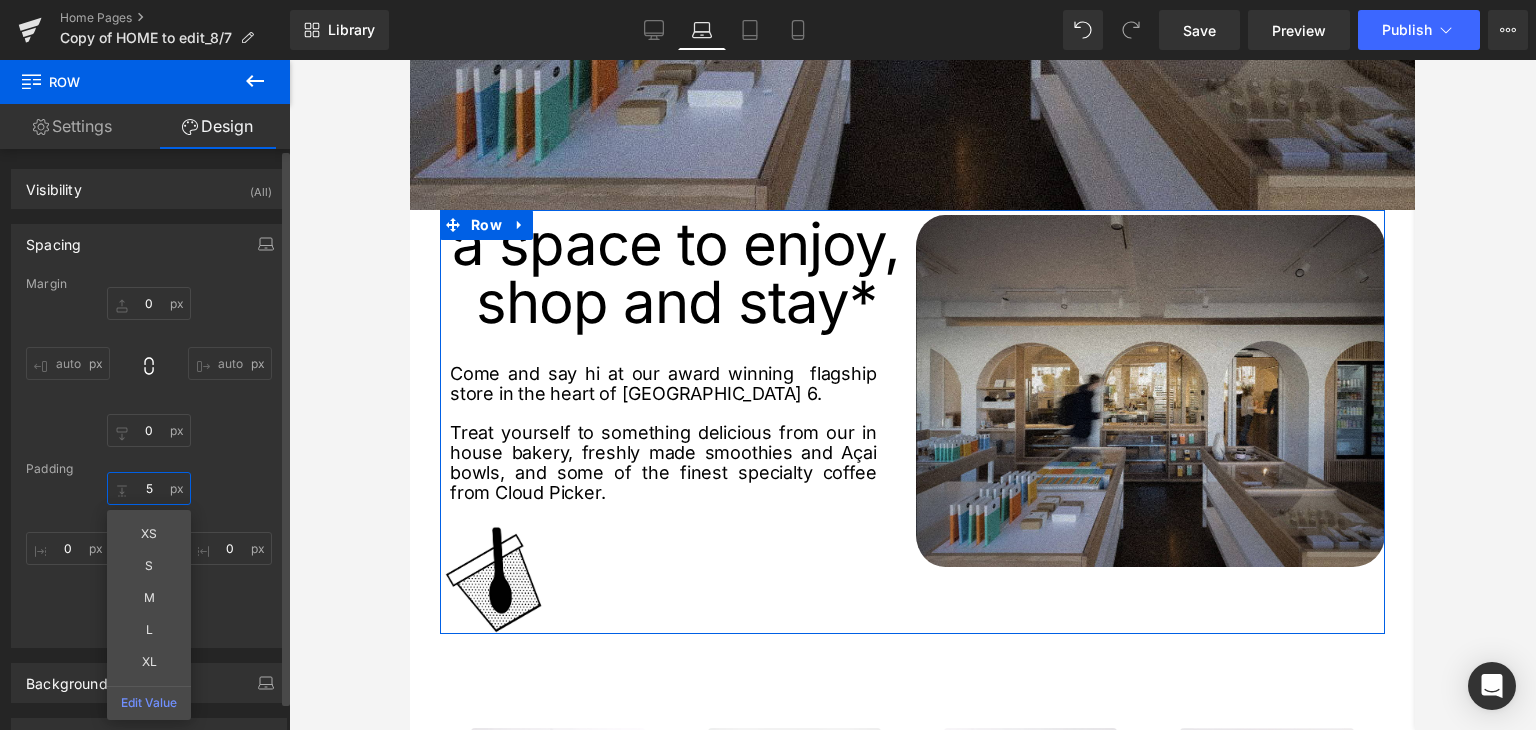 type on "57" 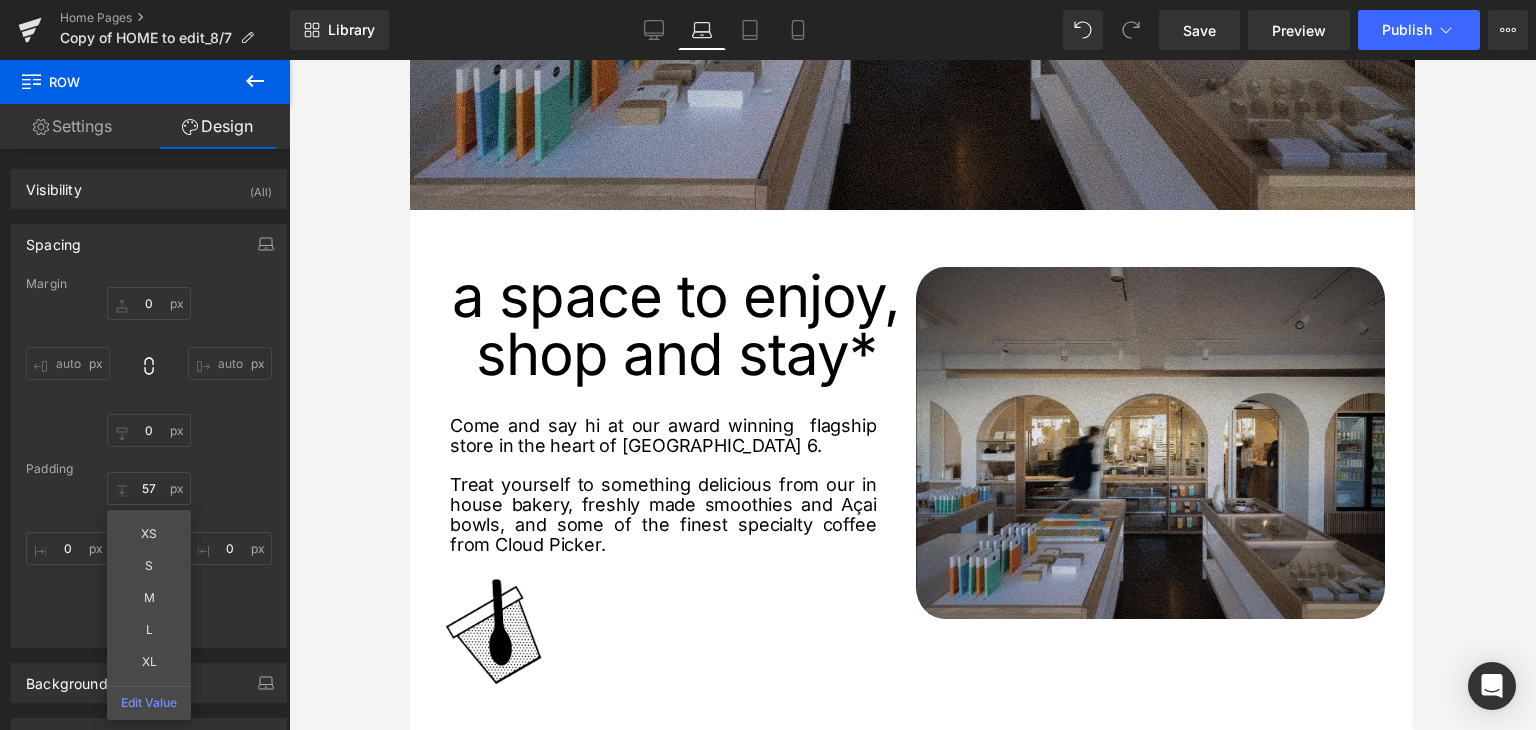 click at bounding box center [912, 395] 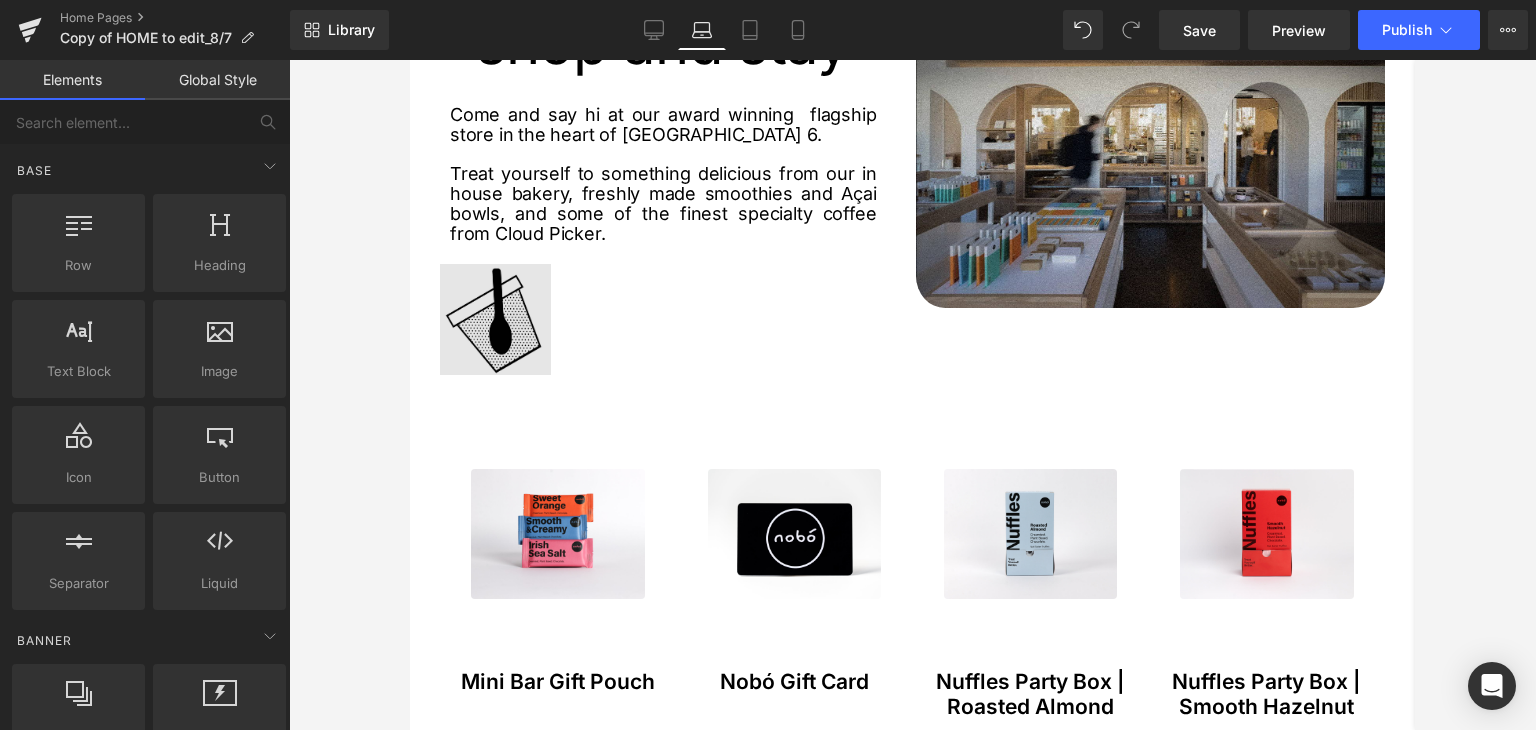 scroll, scrollTop: 1100, scrollLeft: 0, axis: vertical 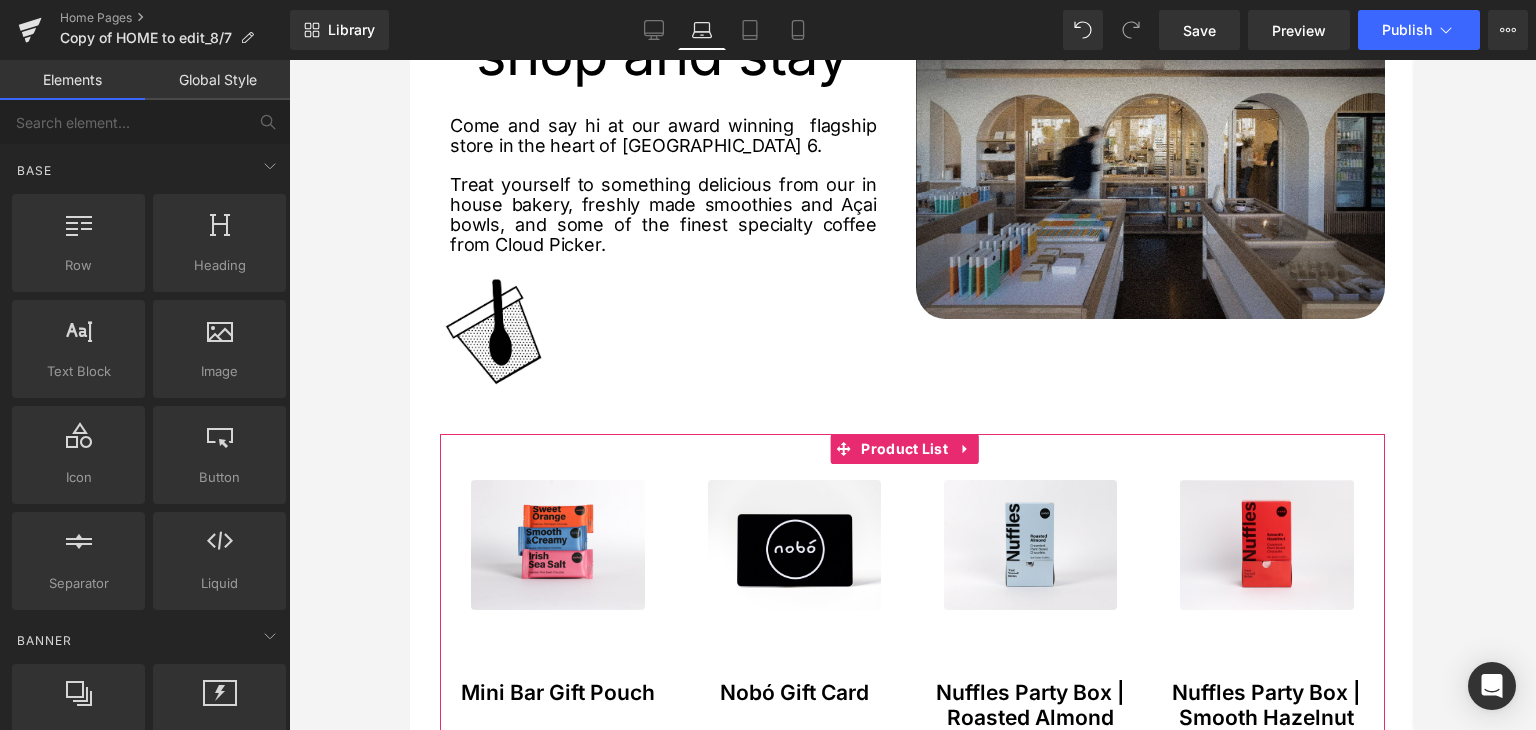 click on "Sale Off
(P) Image
Mini Bar Gift Pouch
(P) Title
€0
€18.00
(P) Price
Sold Out
(P) Cart Button" at bounding box center [912, 654] 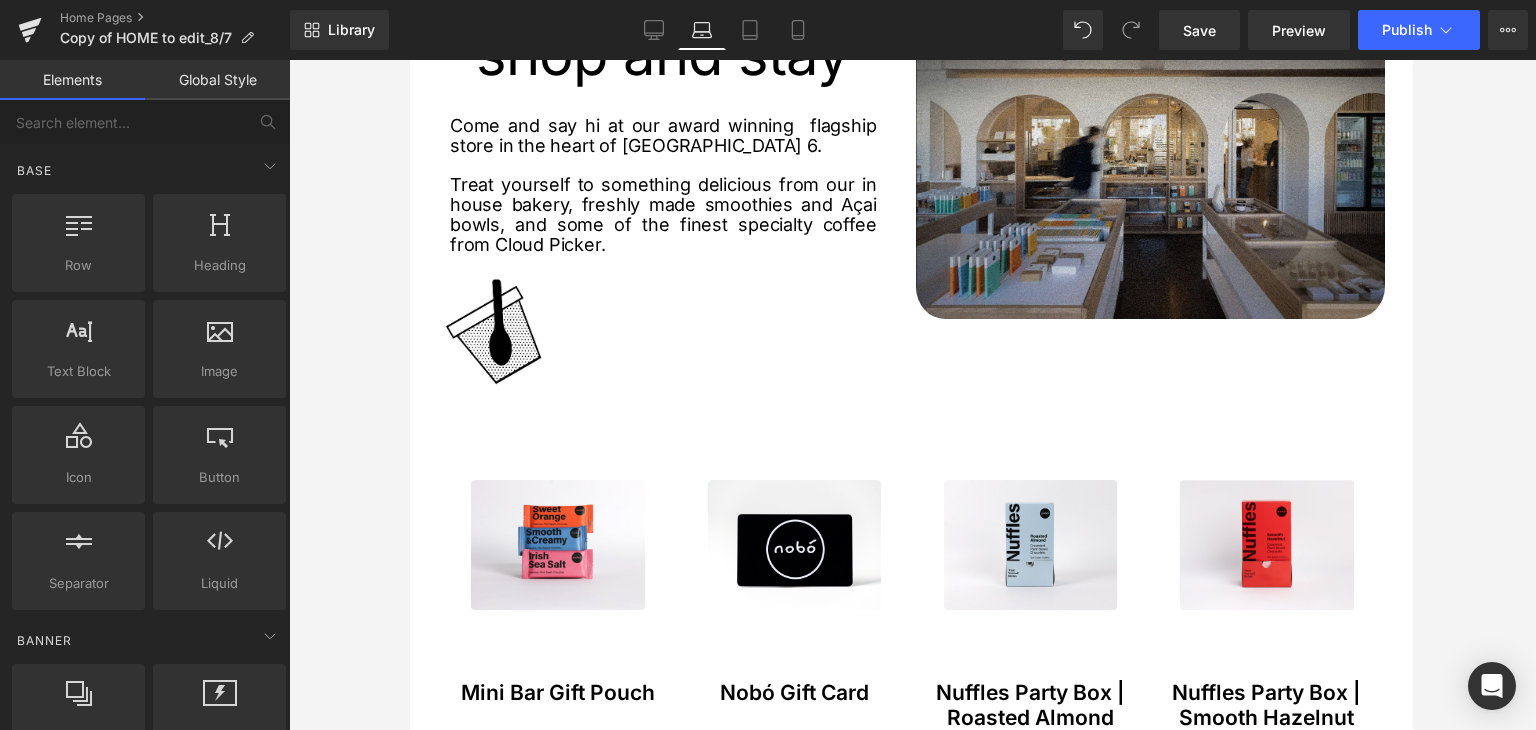 click on "Global Style" at bounding box center (217, 80) 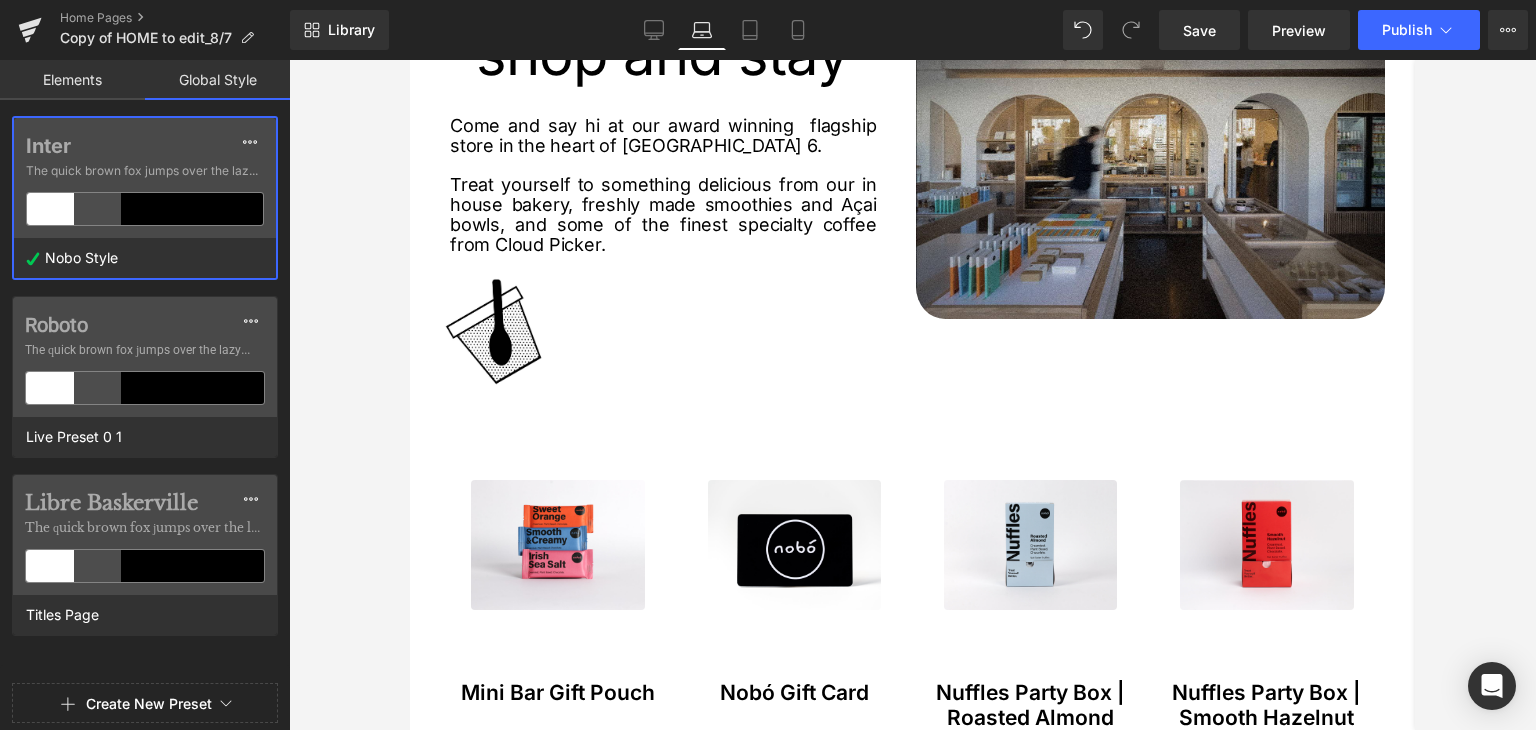 click on "Elements" at bounding box center (72, 80) 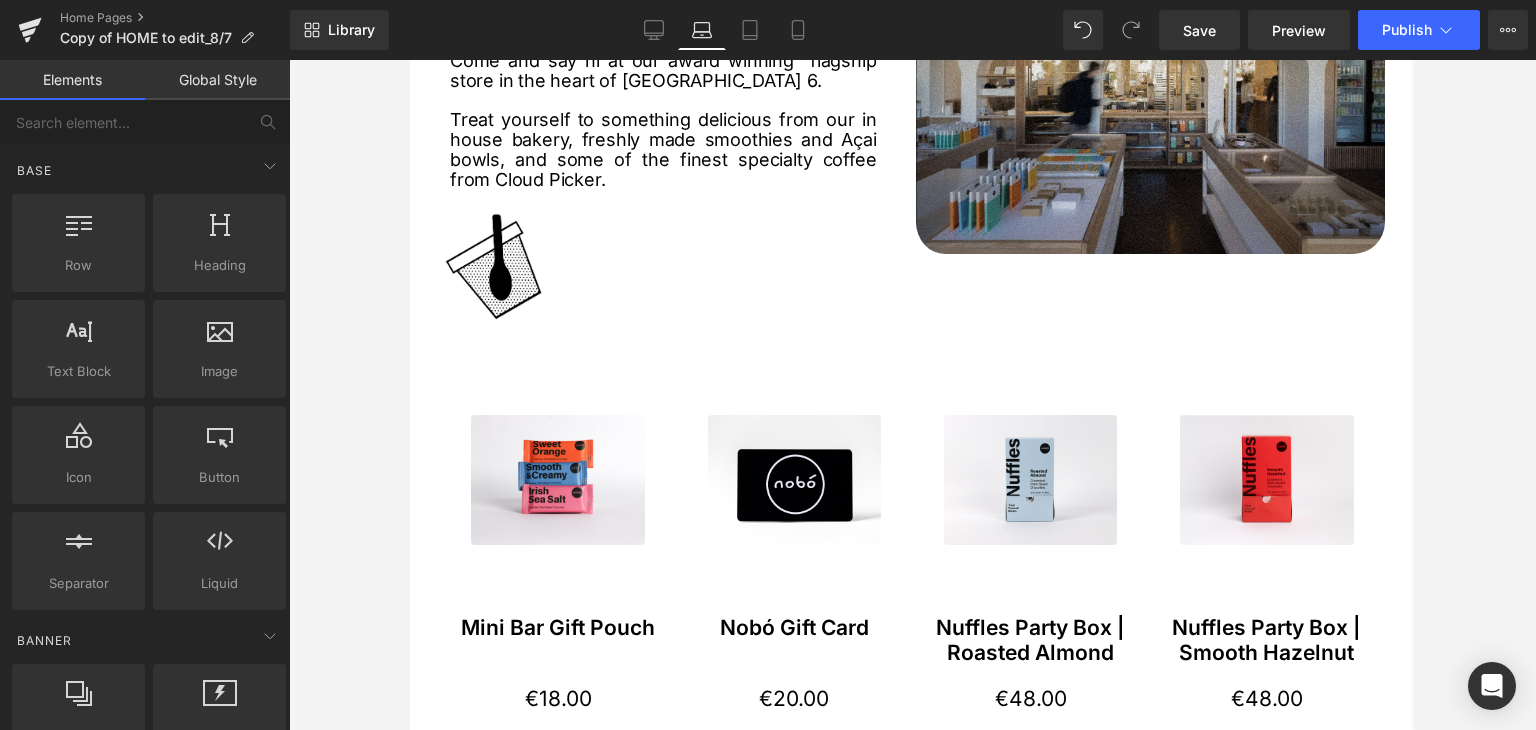 scroll, scrollTop: 1200, scrollLeft: 0, axis: vertical 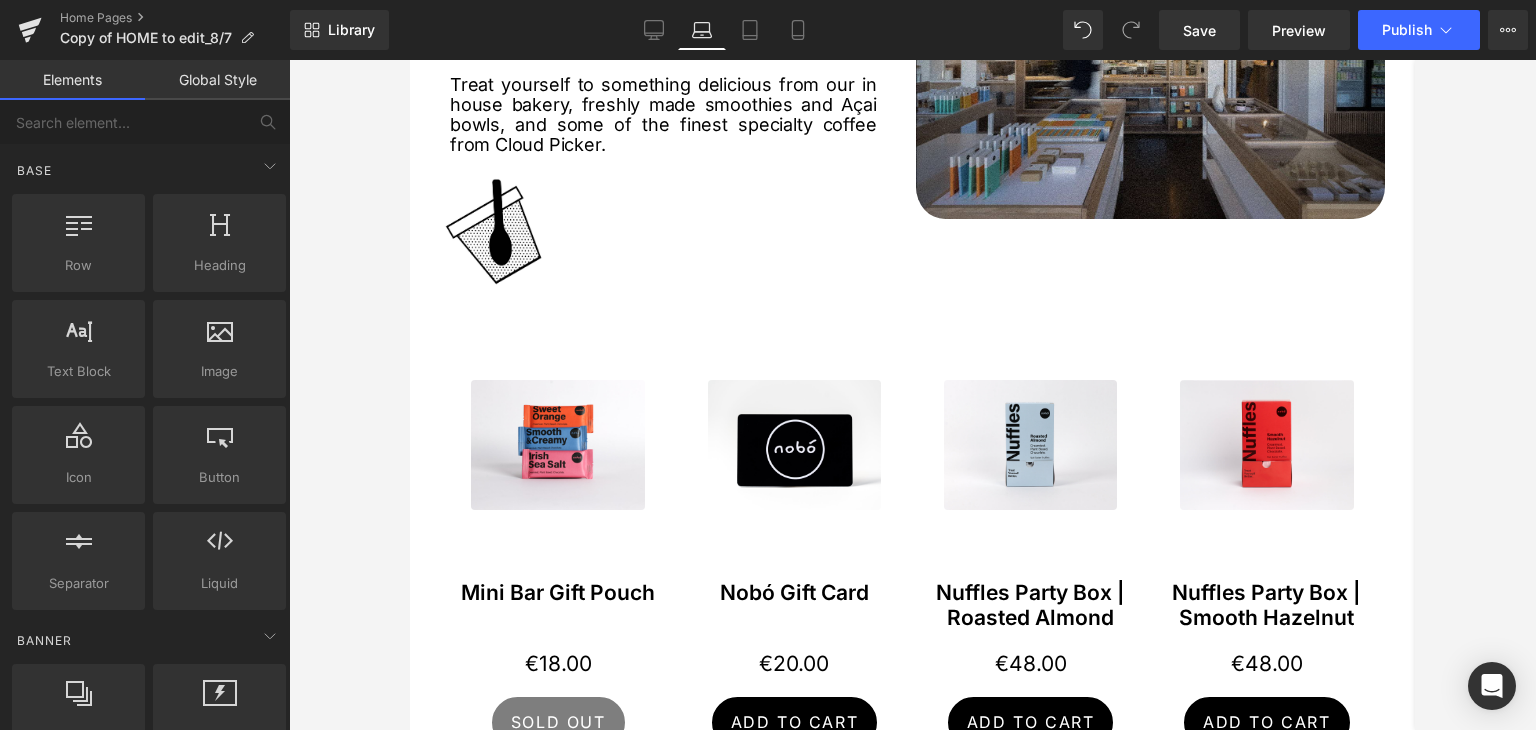 click on "Treat  Yourself  Better. Heading         COFFEE SHOP Button         buy now Button         Row         Row         a space to enjoy,  shop and stay* Heading         Come and say hi at our award winning  flagship store in the heart of Dublin 6. Treat yourself to something delicious from our in house bakery, freshly made smoothies and Açai bowls, and some of the finest specialty coffee from Cloud Picker.  Text Block         Image         362px Image         Row   57px" at bounding box center [912, 910] 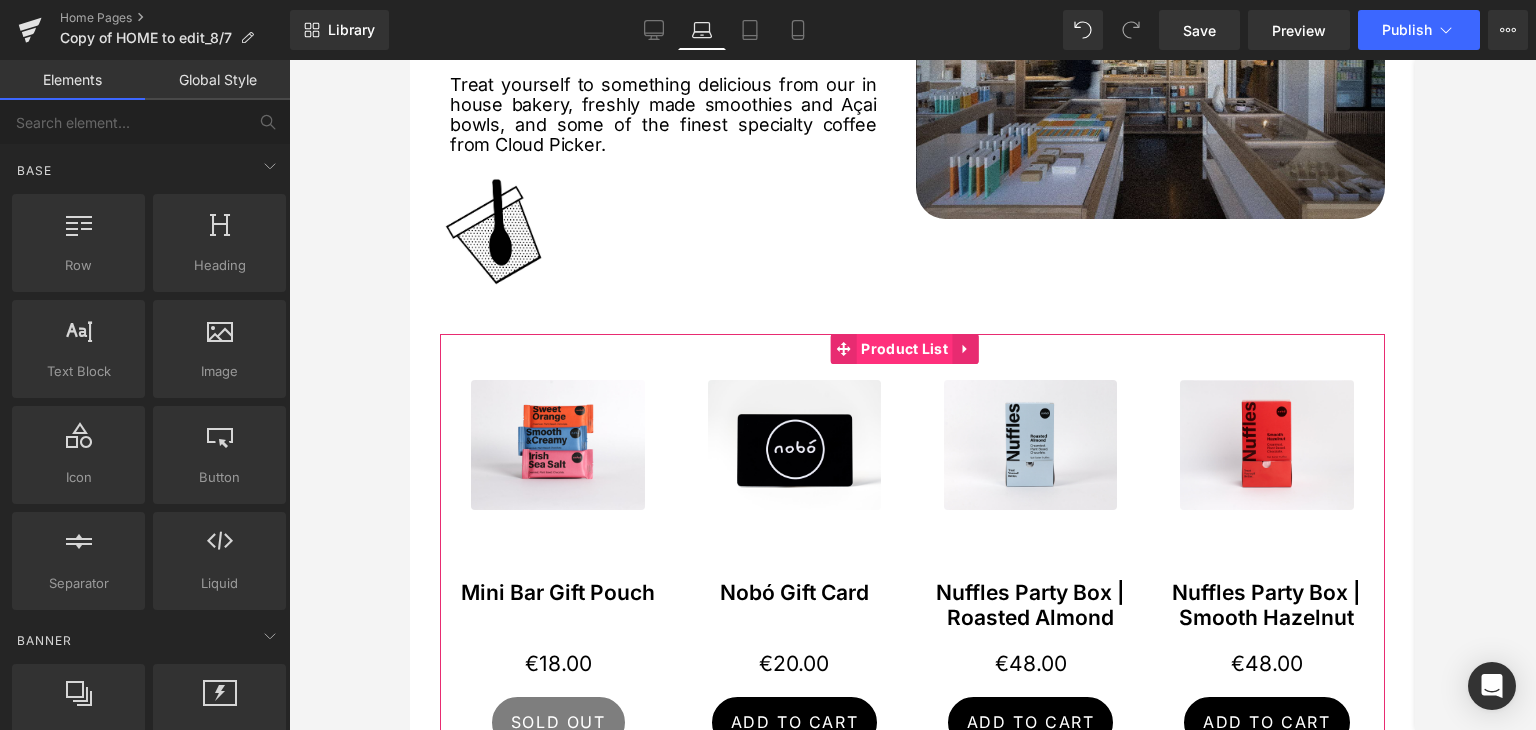 click on "Product List" at bounding box center [904, 349] 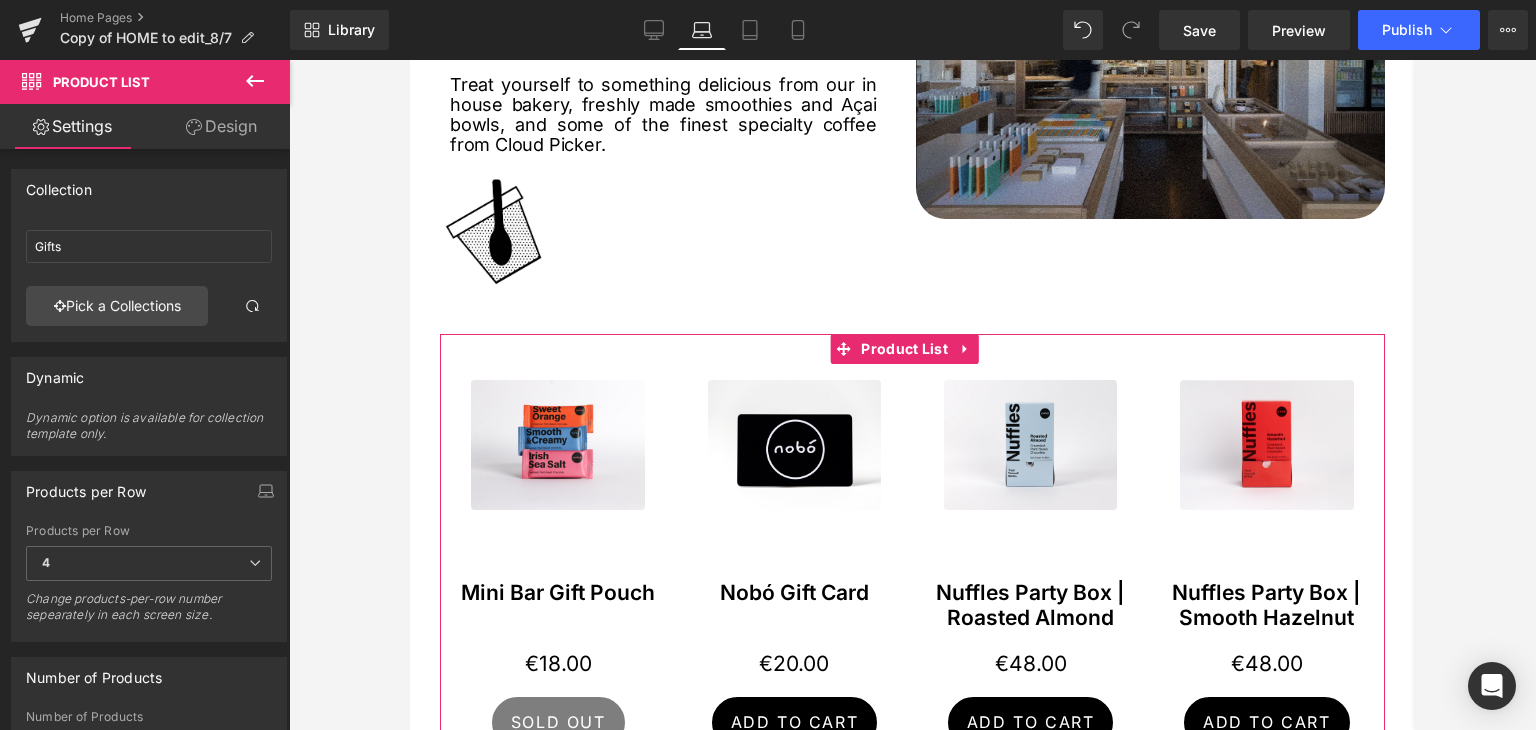 click on "Design" at bounding box center (221, 126) 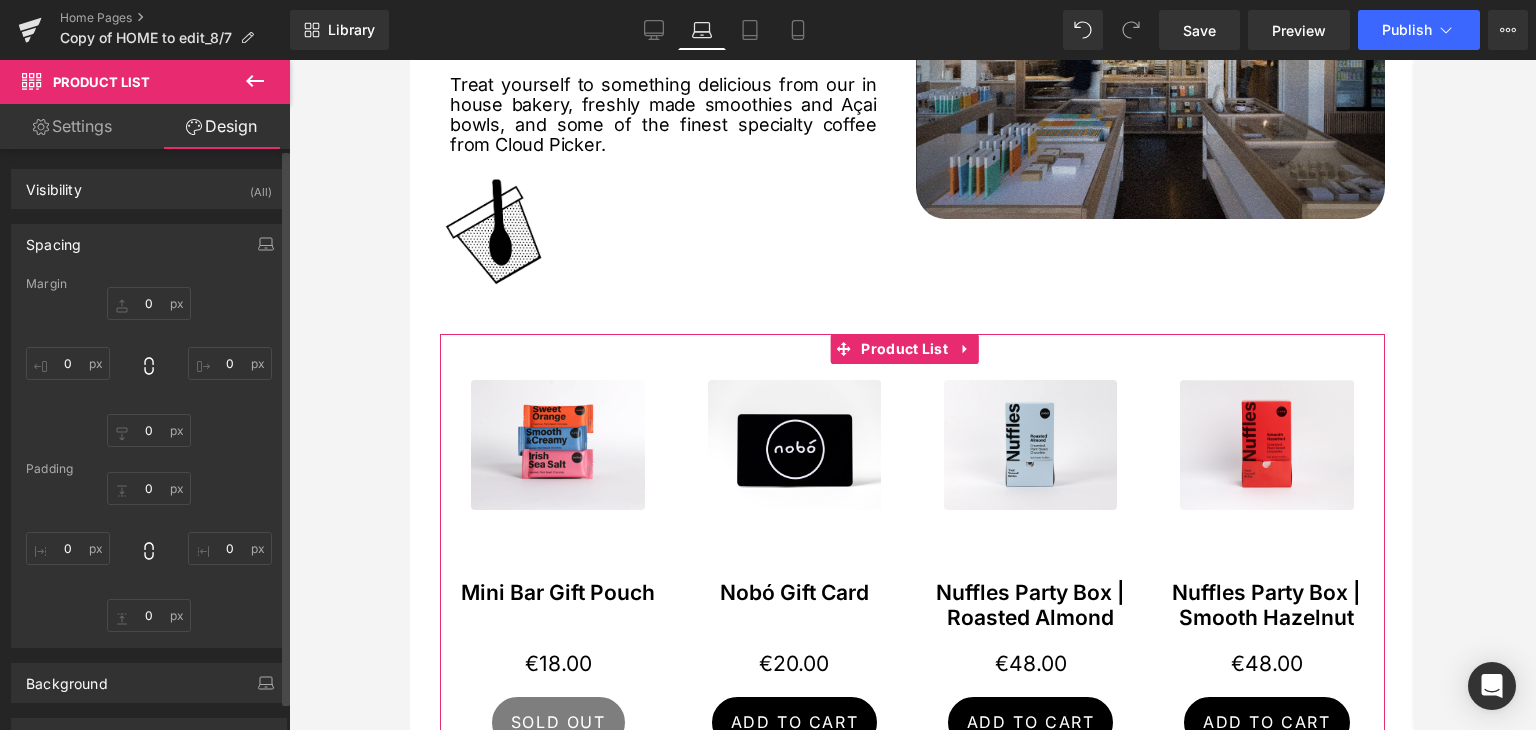 type on "48" 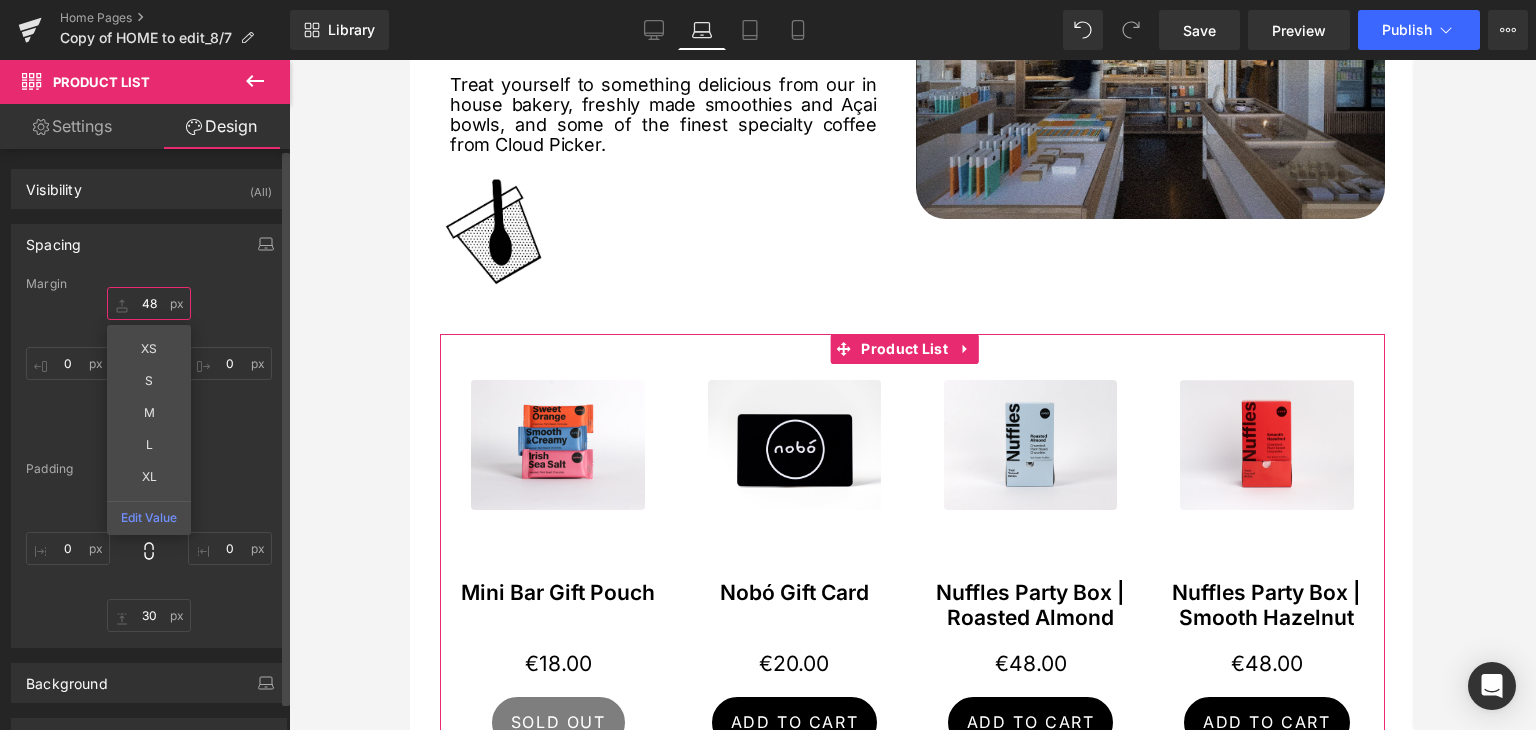 click on "48" at bounding box center [149, 303] 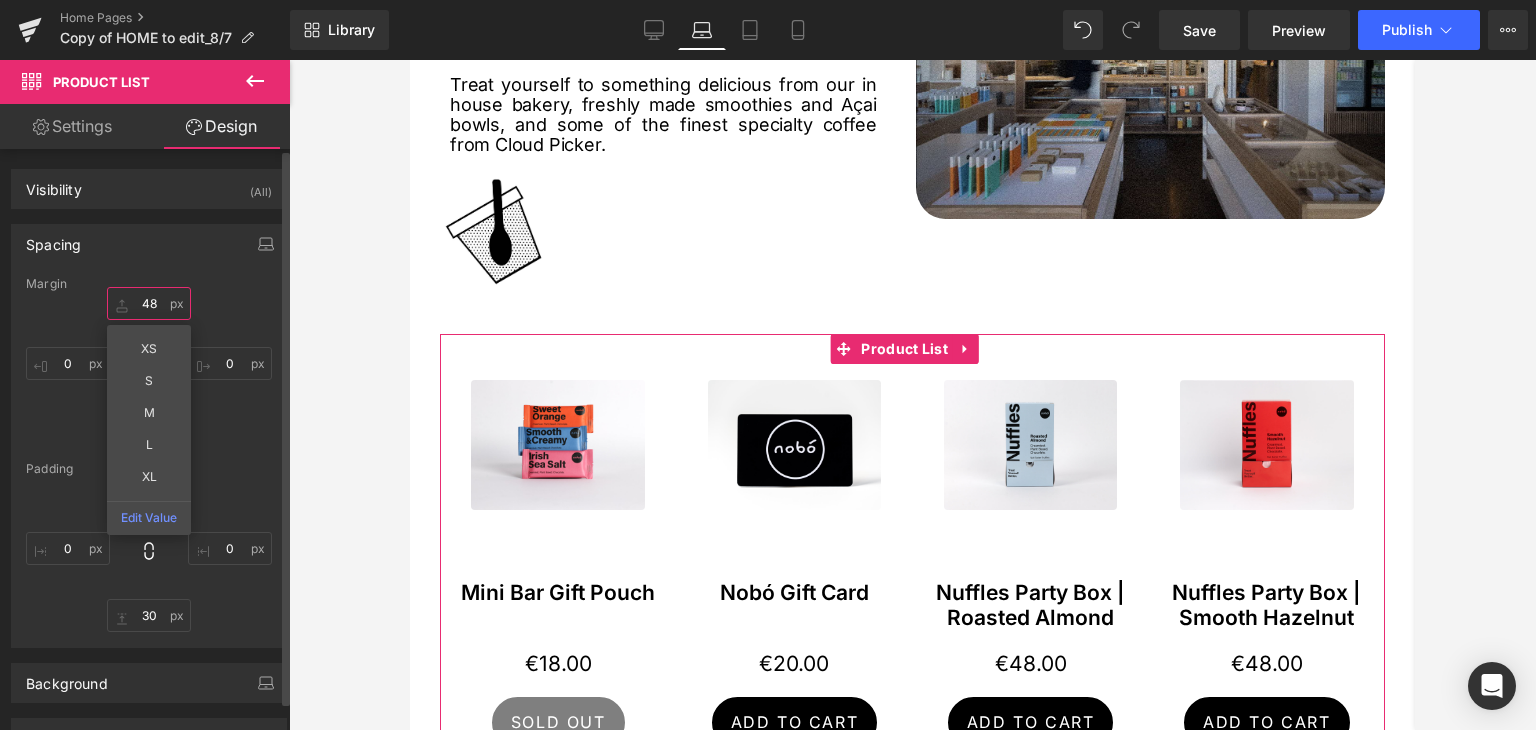 type on "0" 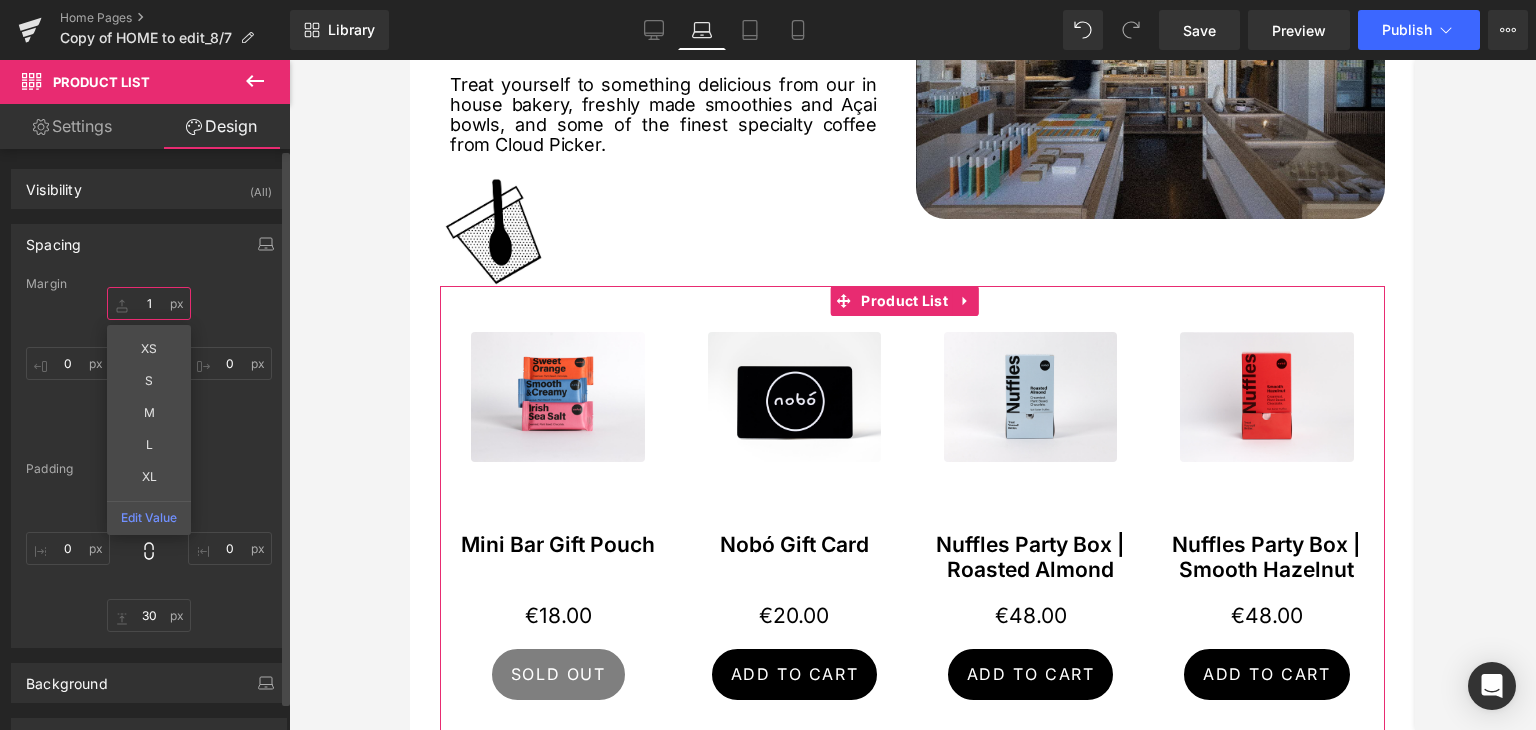type on "10" 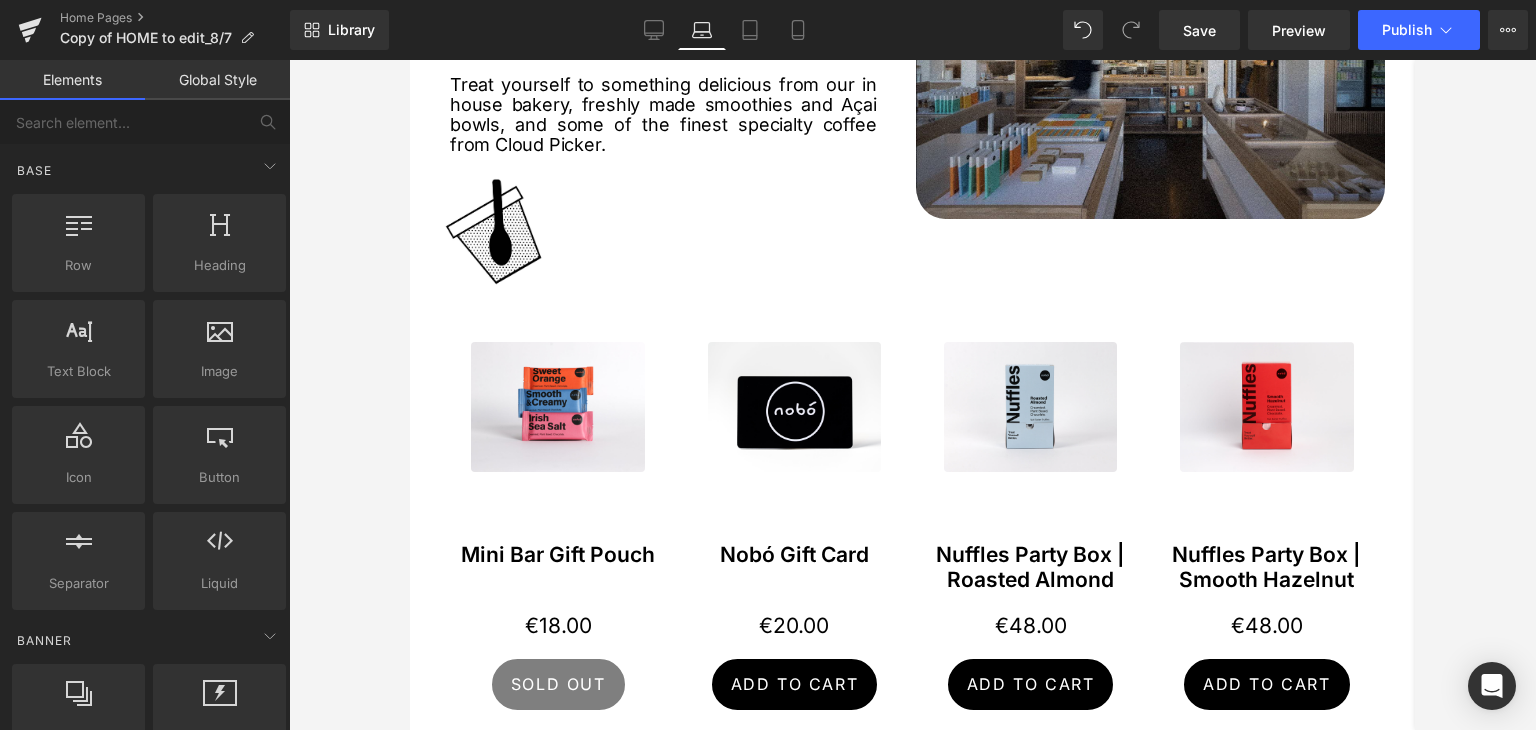 click at bounding box center [912, 395] 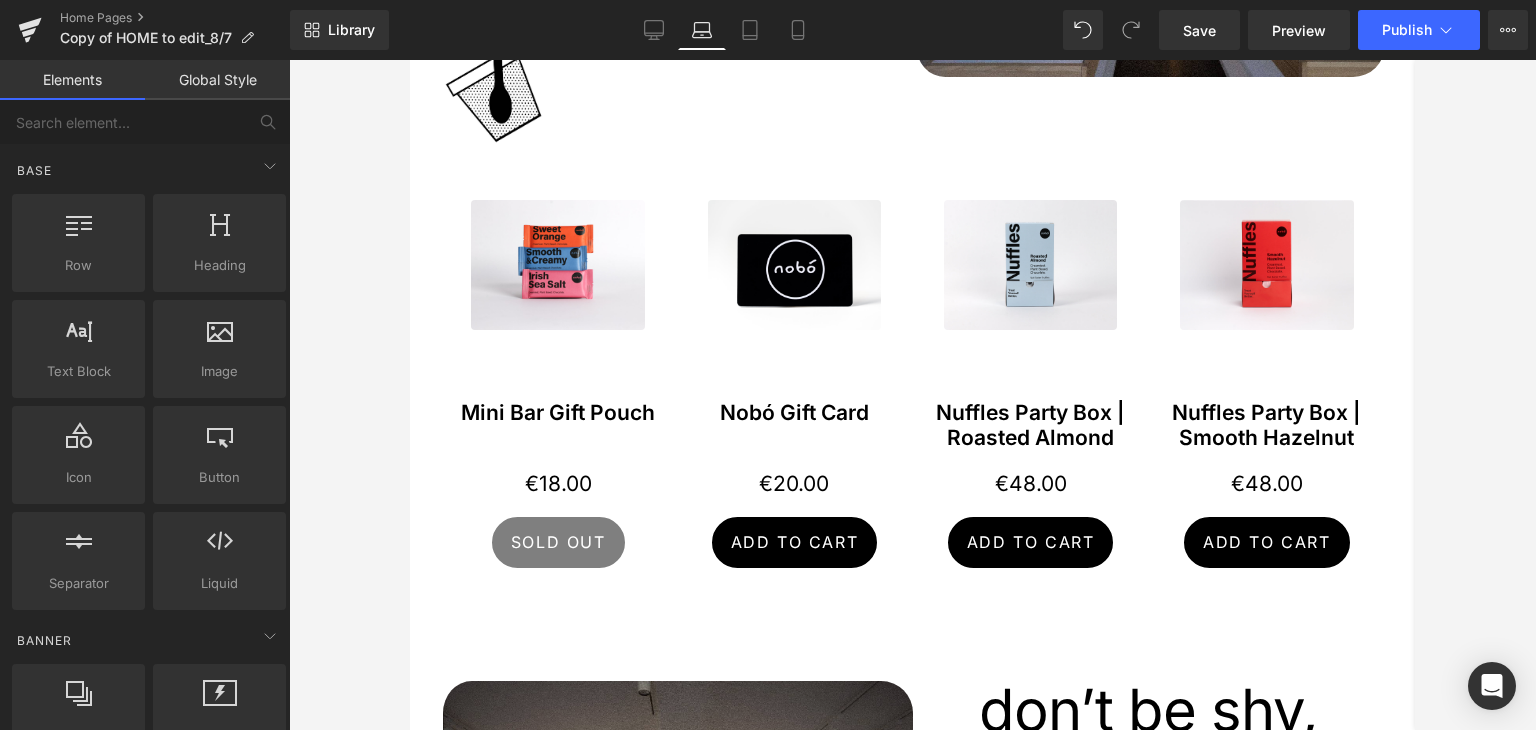 scroll, scrollTop: 1200, scrollLeft: 0, axis: vertical 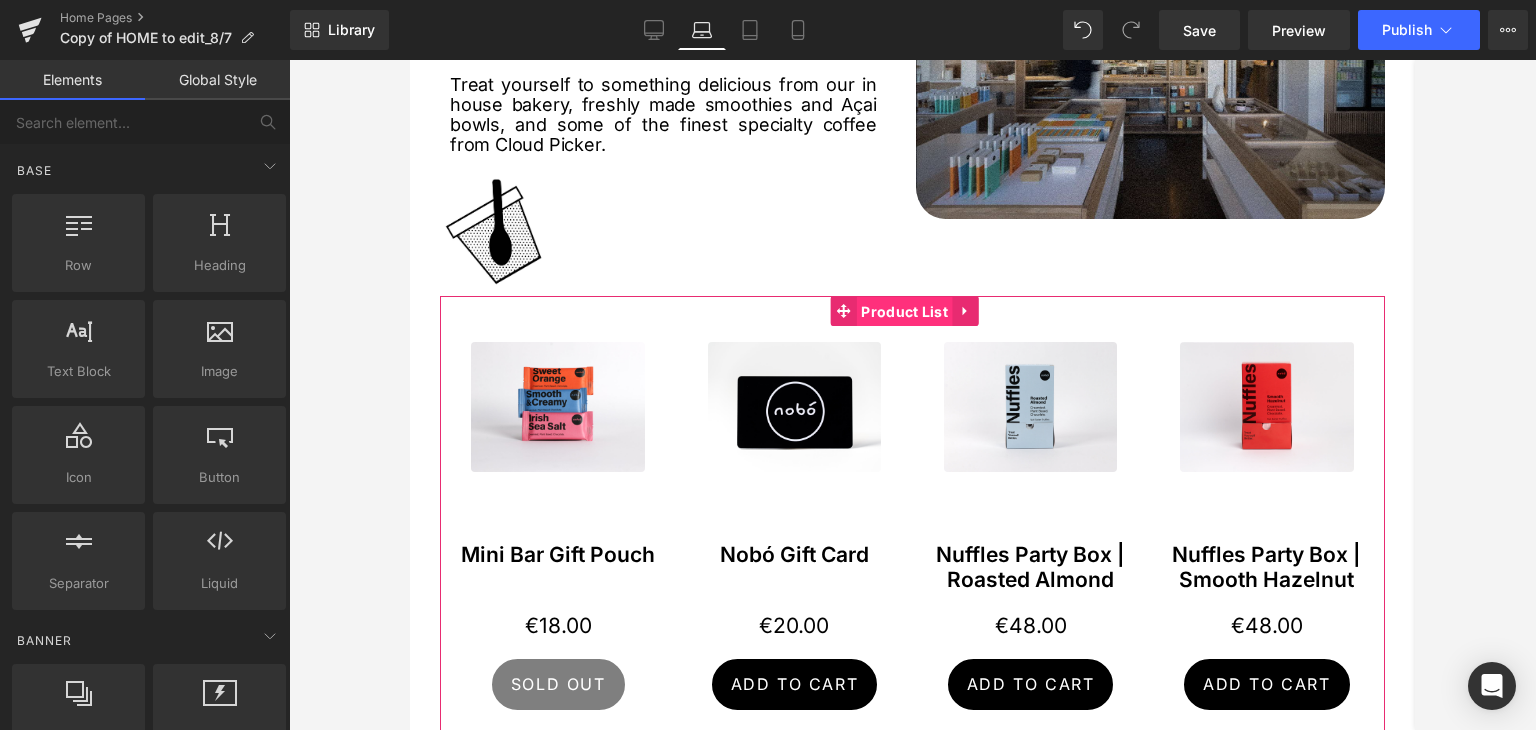 click on "Product List" at bounding box center (904, 312) 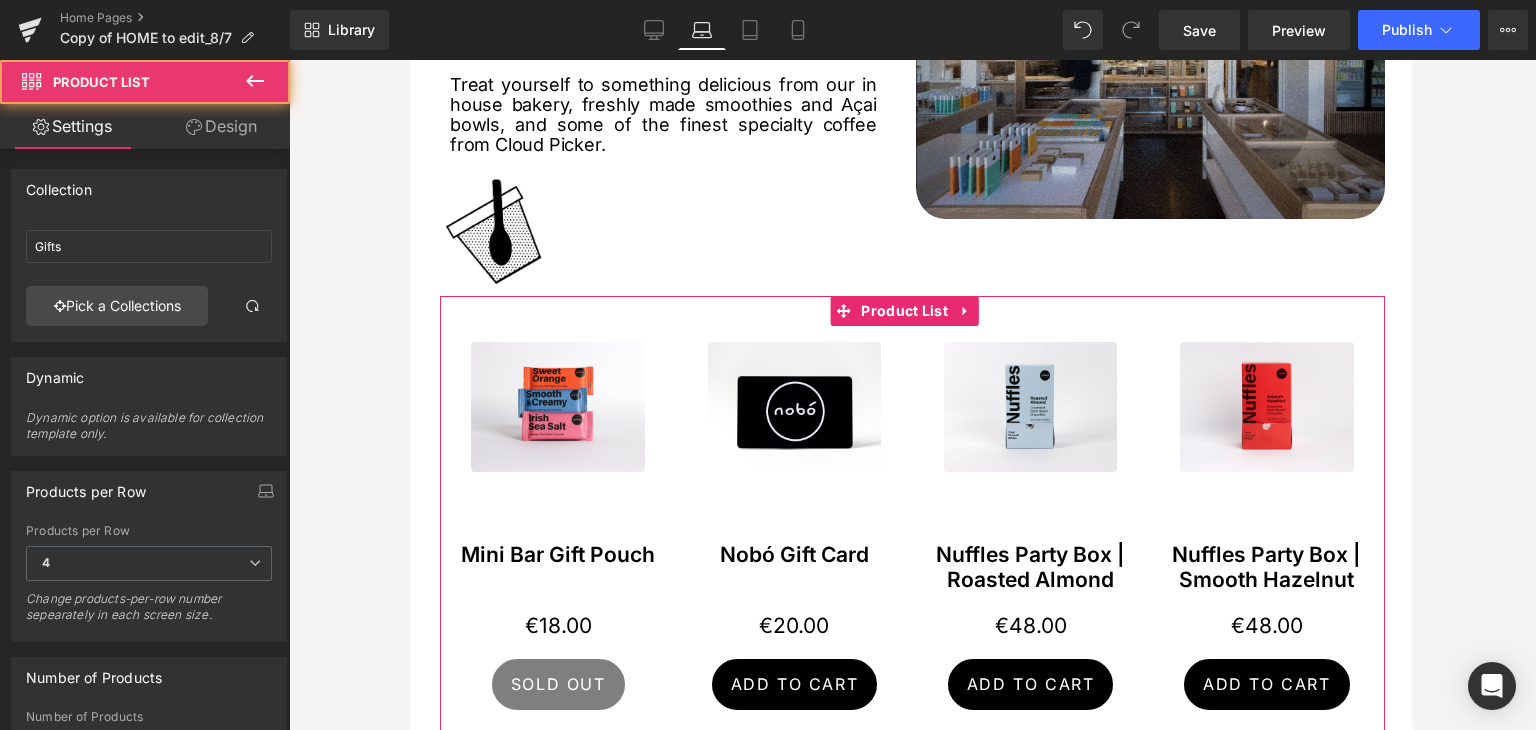 drag, startPoint x: 232, startPoint y: 148, endPoint x: 67, endPoint y: 244, distance: 190.89526 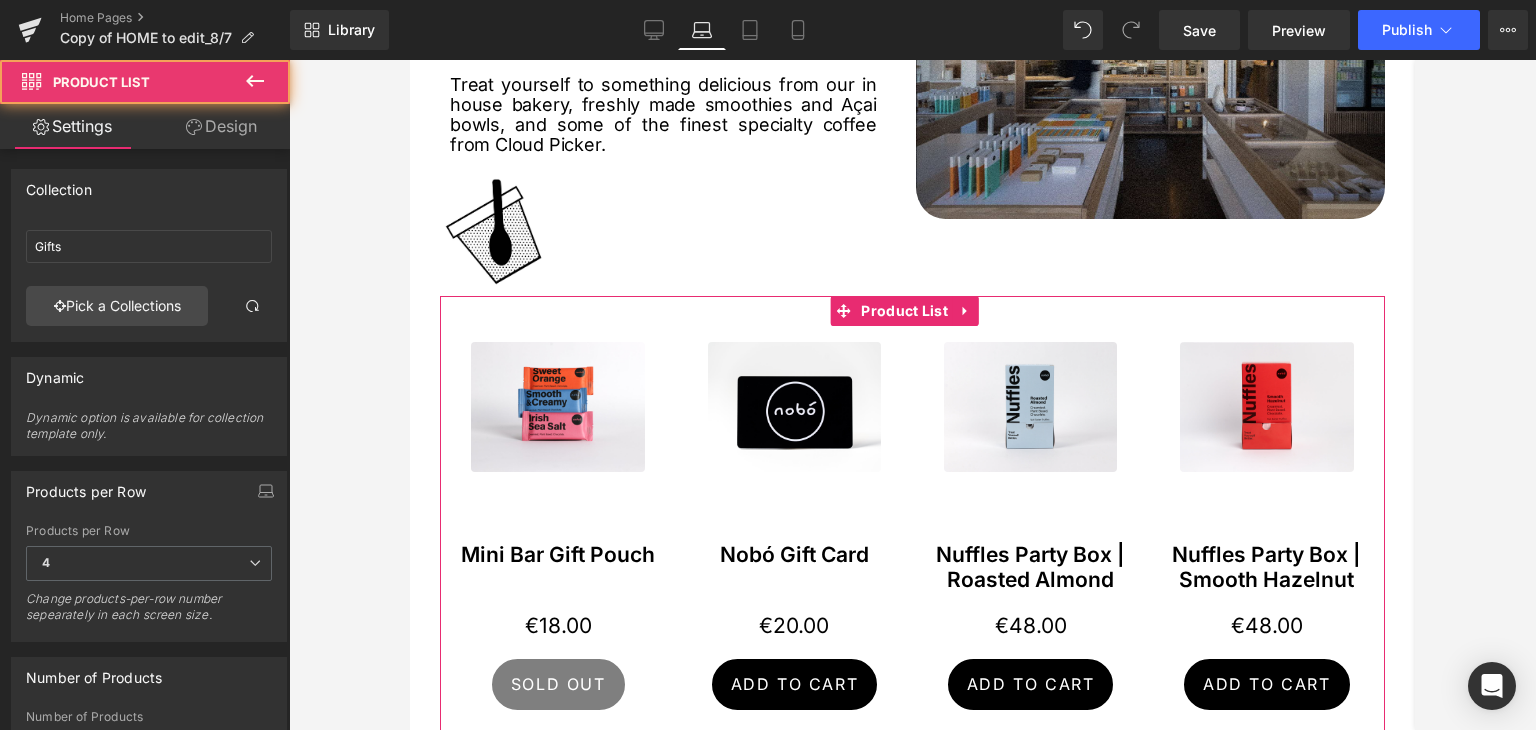 click on "Spacing" at bounding box center (0, 0) 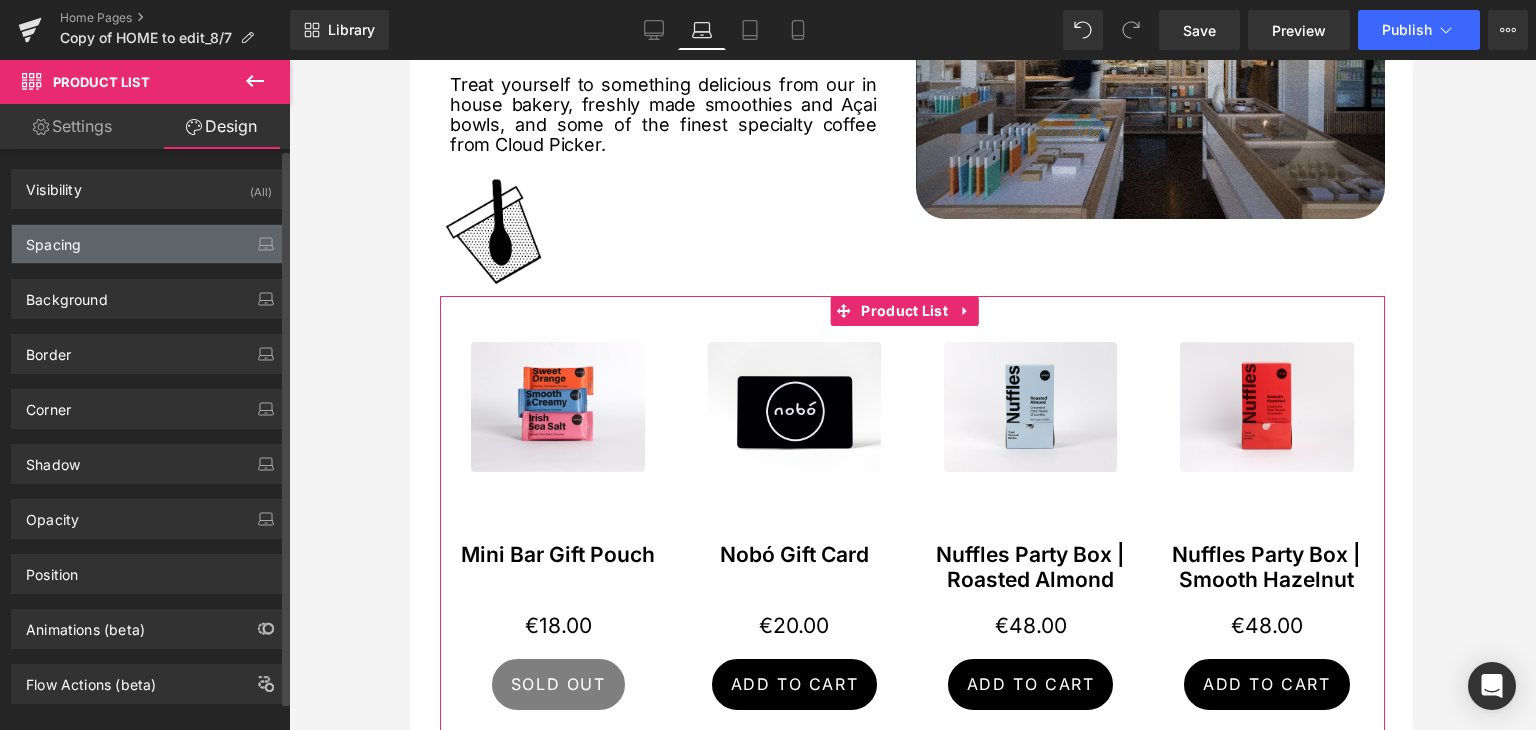 click on "Spacing" at bounding box center [149, 244] 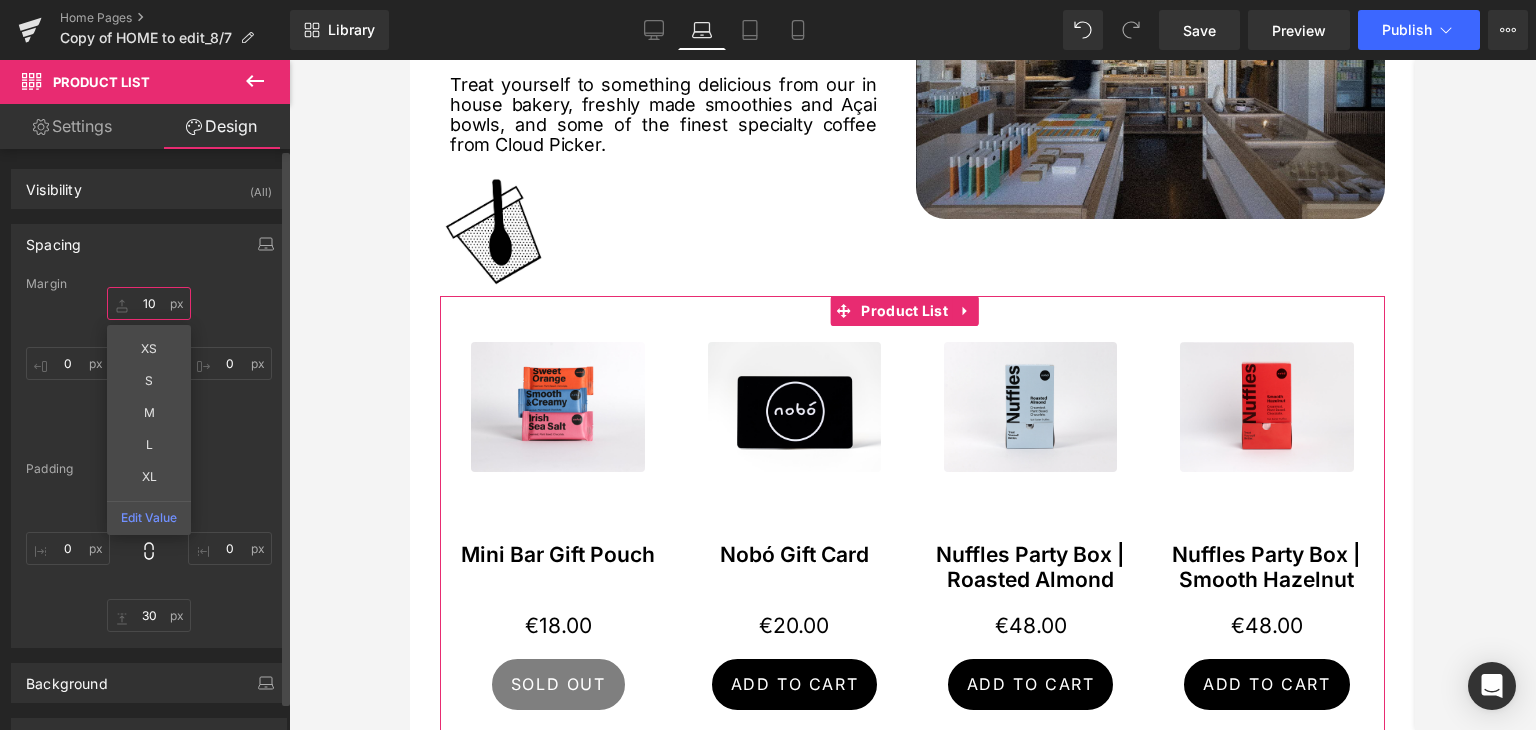 click on "10" at bounding box center (149, 303) 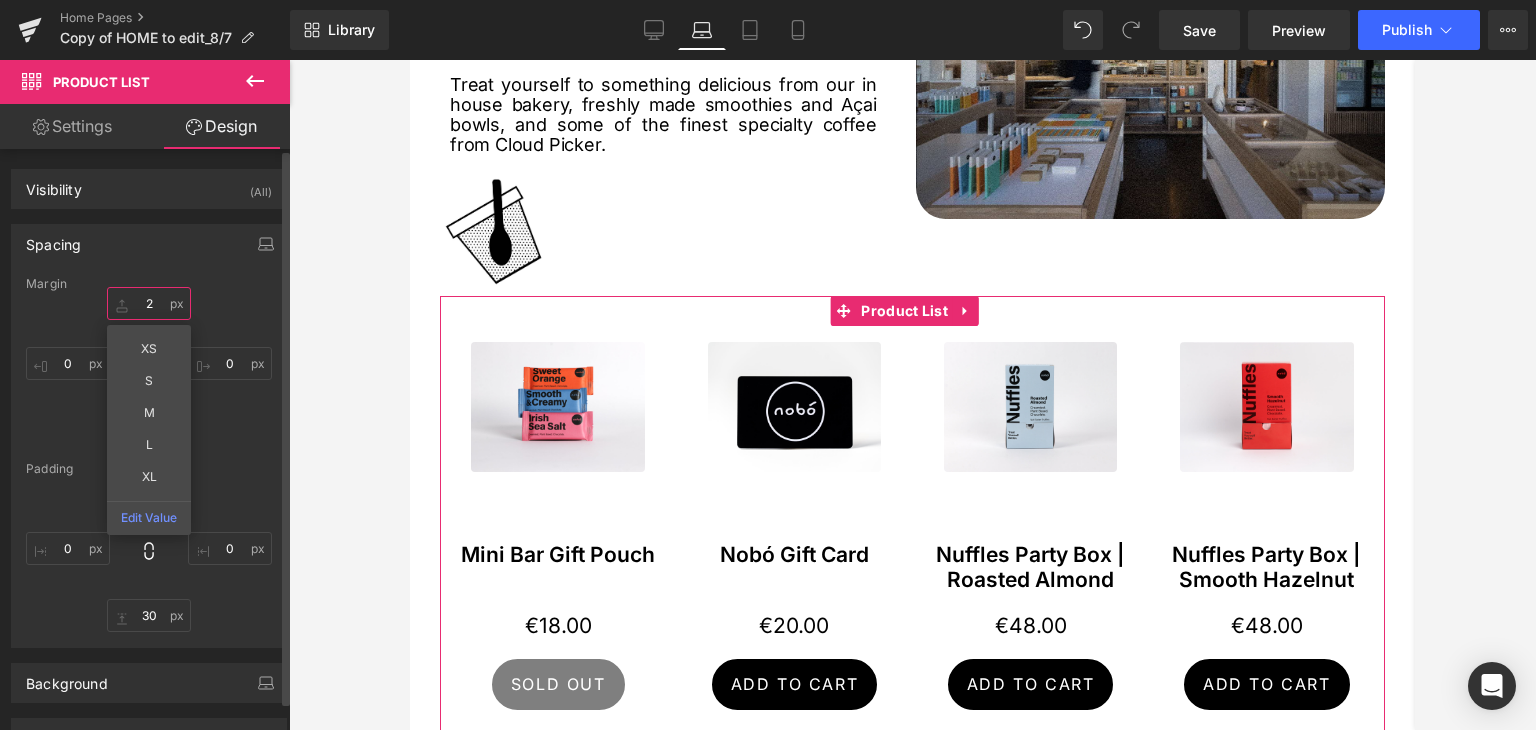 type on "20" 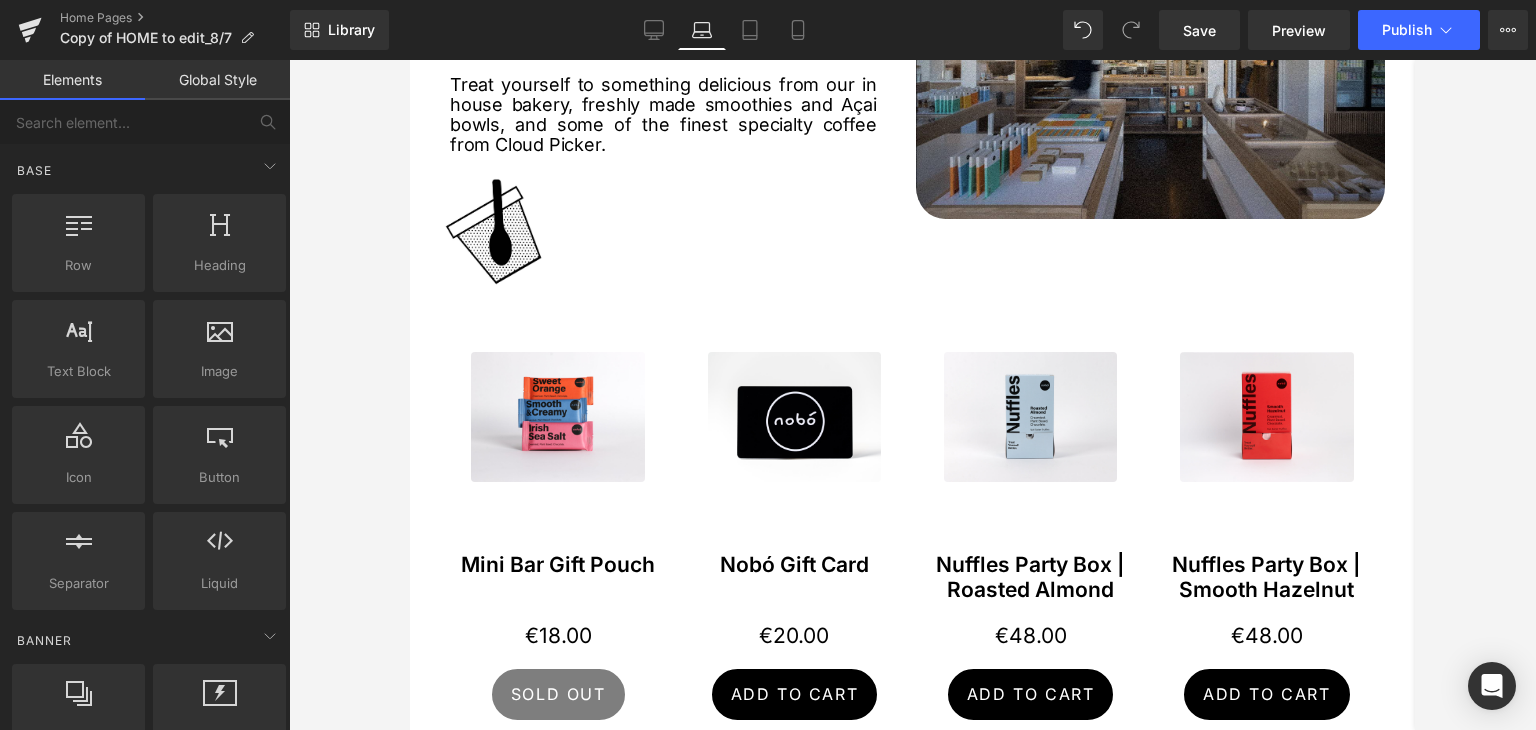 click at bounding box center [912, 395] 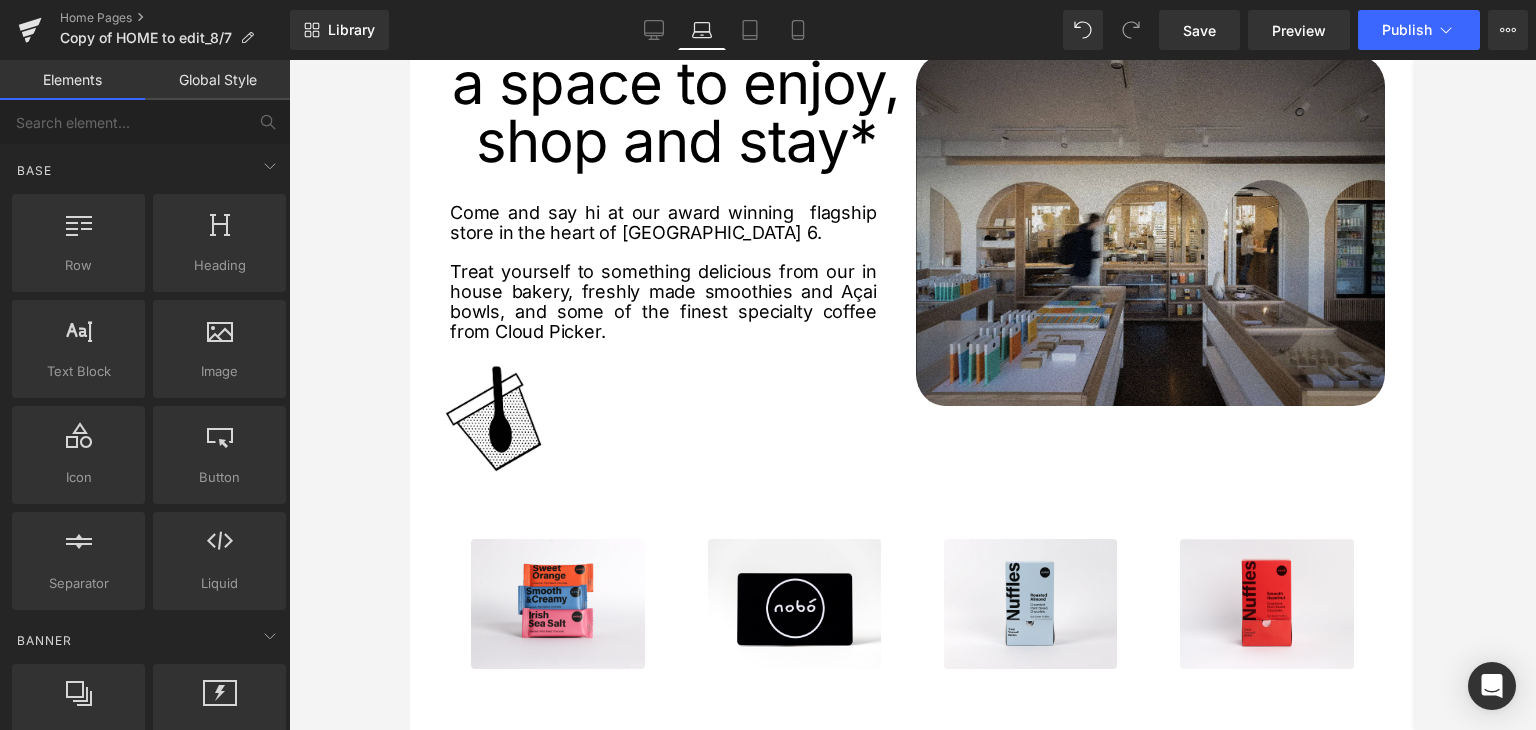 scroll, scrollTop: 1100, scrollLeft: 0, axis: vertical 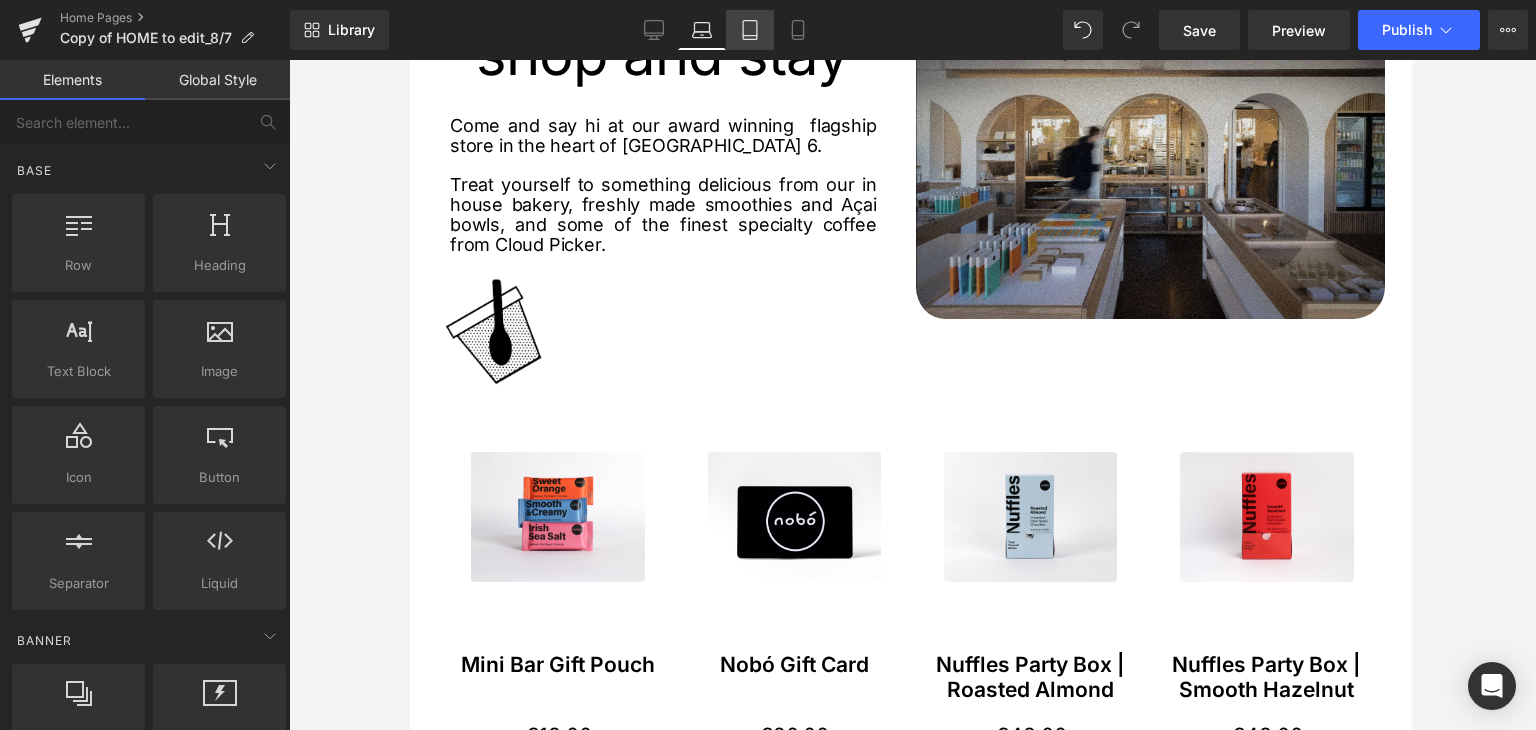 click 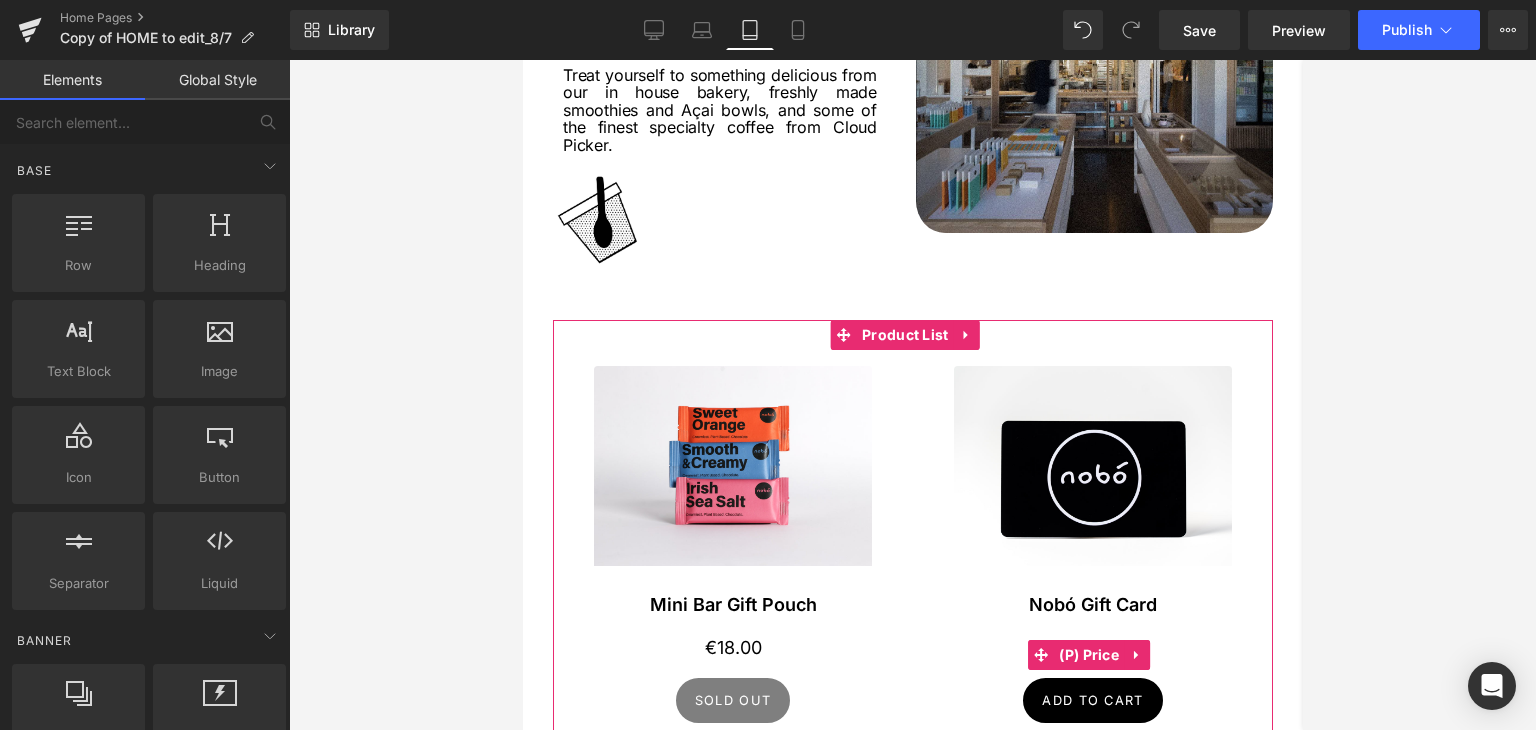 scroll, scrollTop: 803, scrollLeft: 0, axis: vertical 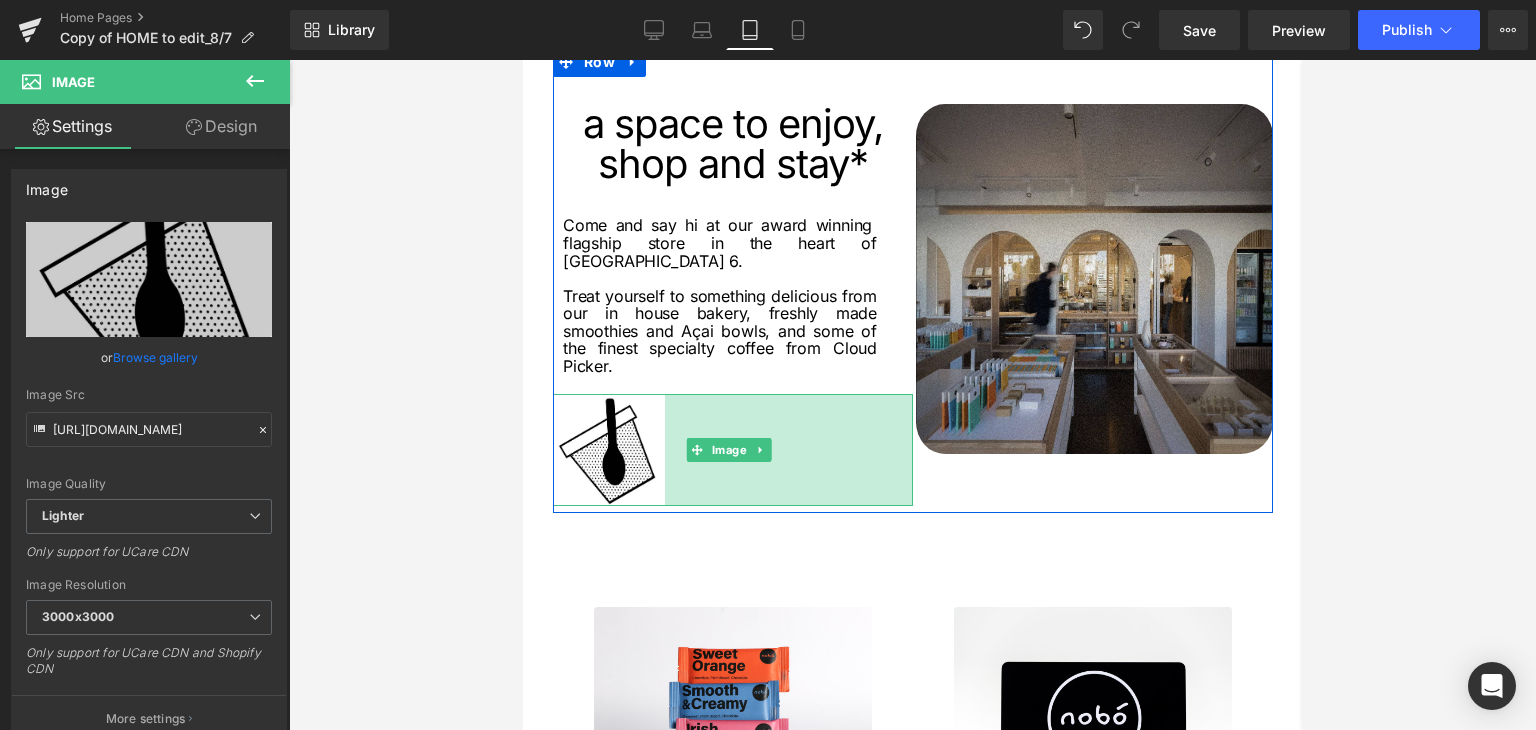 click on "a space to enjoy,  shop and stay* Heading         Come and say hi at our award winning  flagship store in the heart of Dublin 6. Treat yourself to something delicious from our in house bakery, freshly made smoothies and Açai bowls, and some of the finest specialty coffee from Cloud Picker.  Text Block         Image         248px Image         Row   57px" at bounding box center [912, 280] 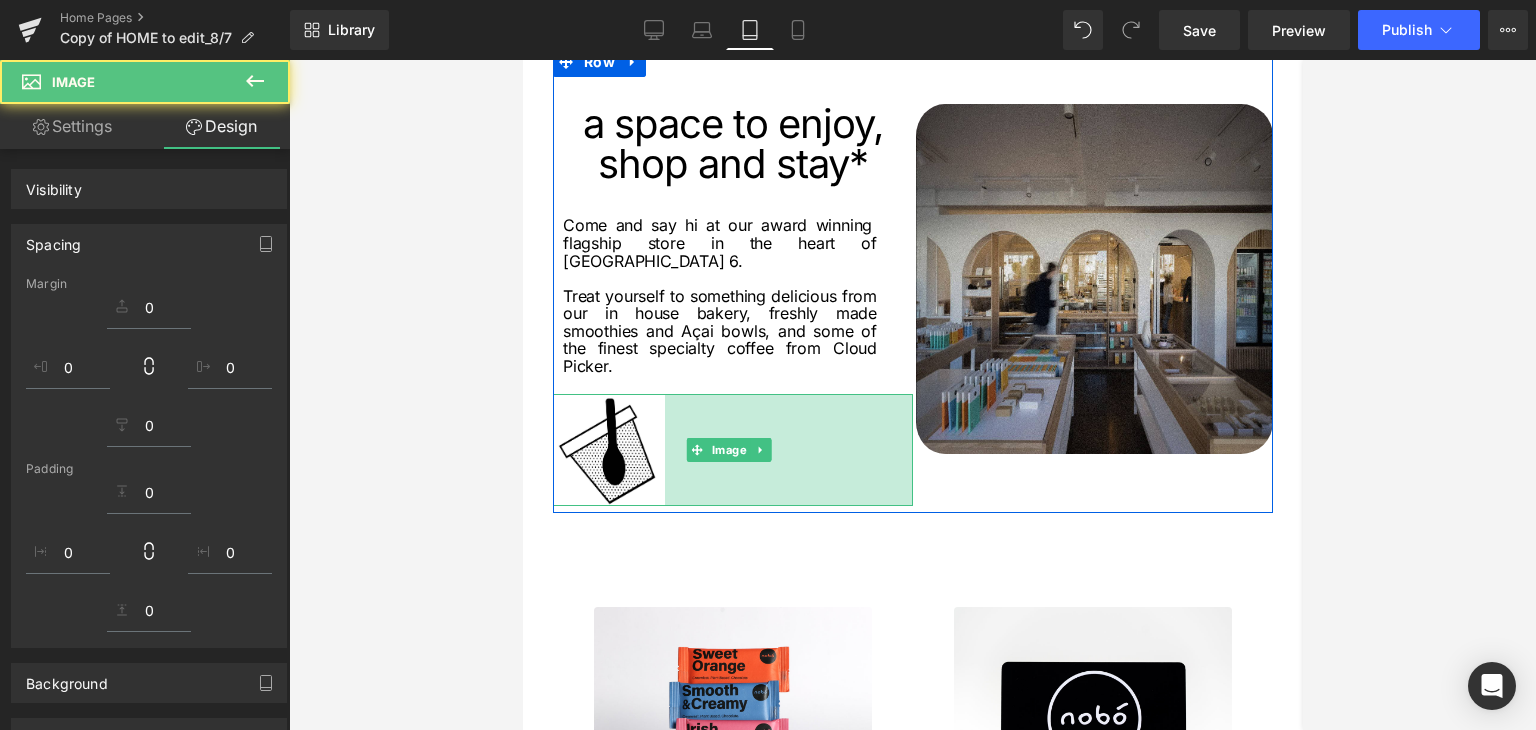 click at bounding box center [912, 395] 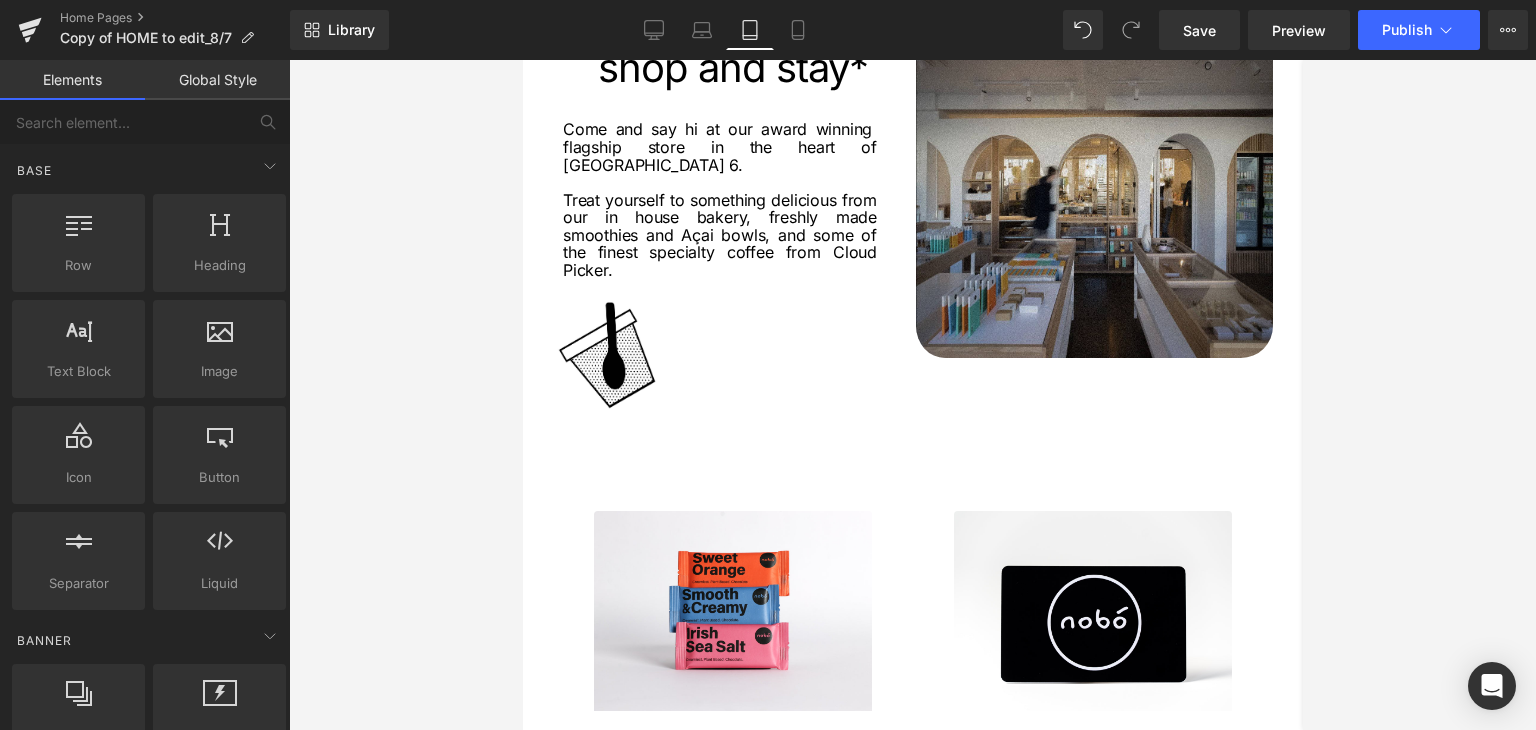 scroll, scrollTop: 903, scrollLeft: 0, axis: vertical 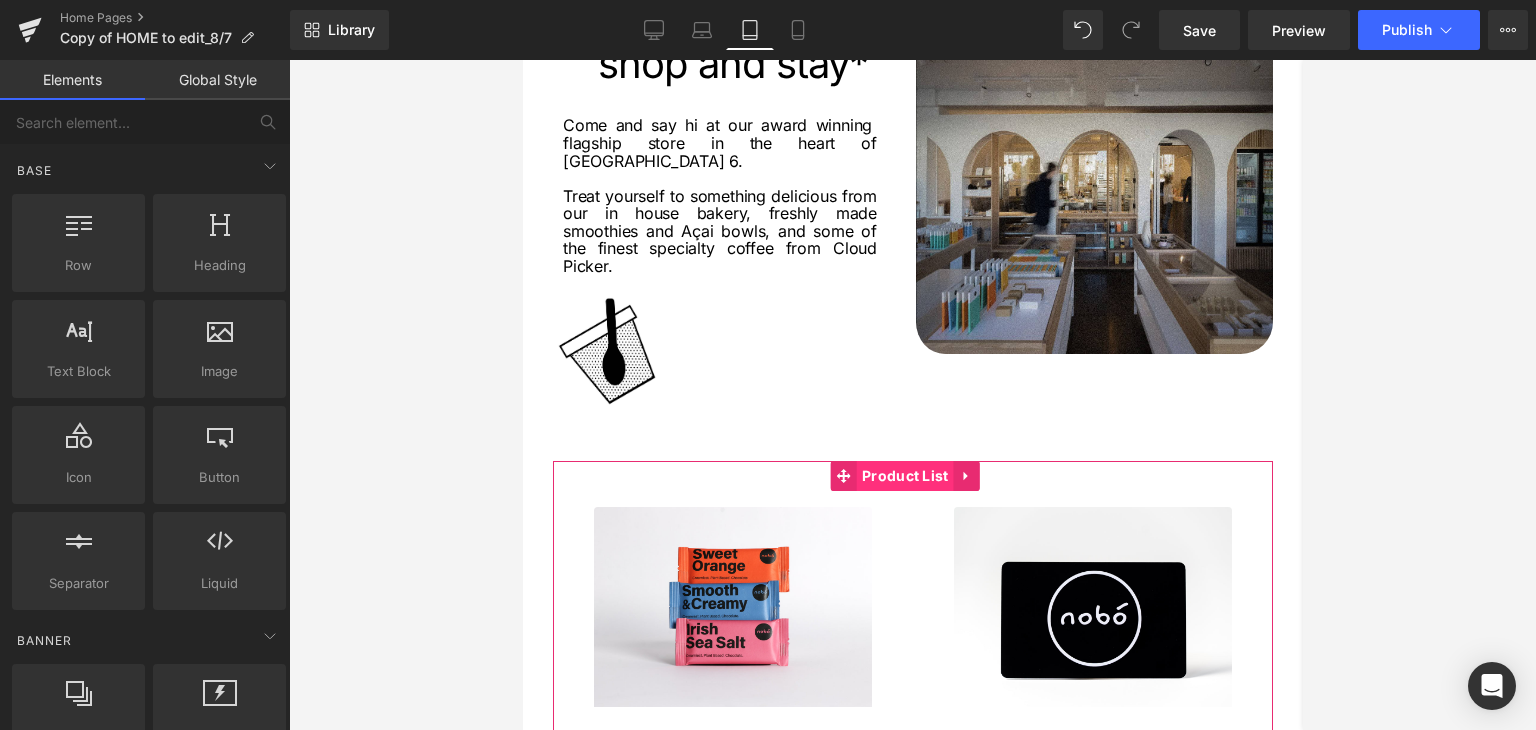 click on "Product List" at bounding box center (904, 476) 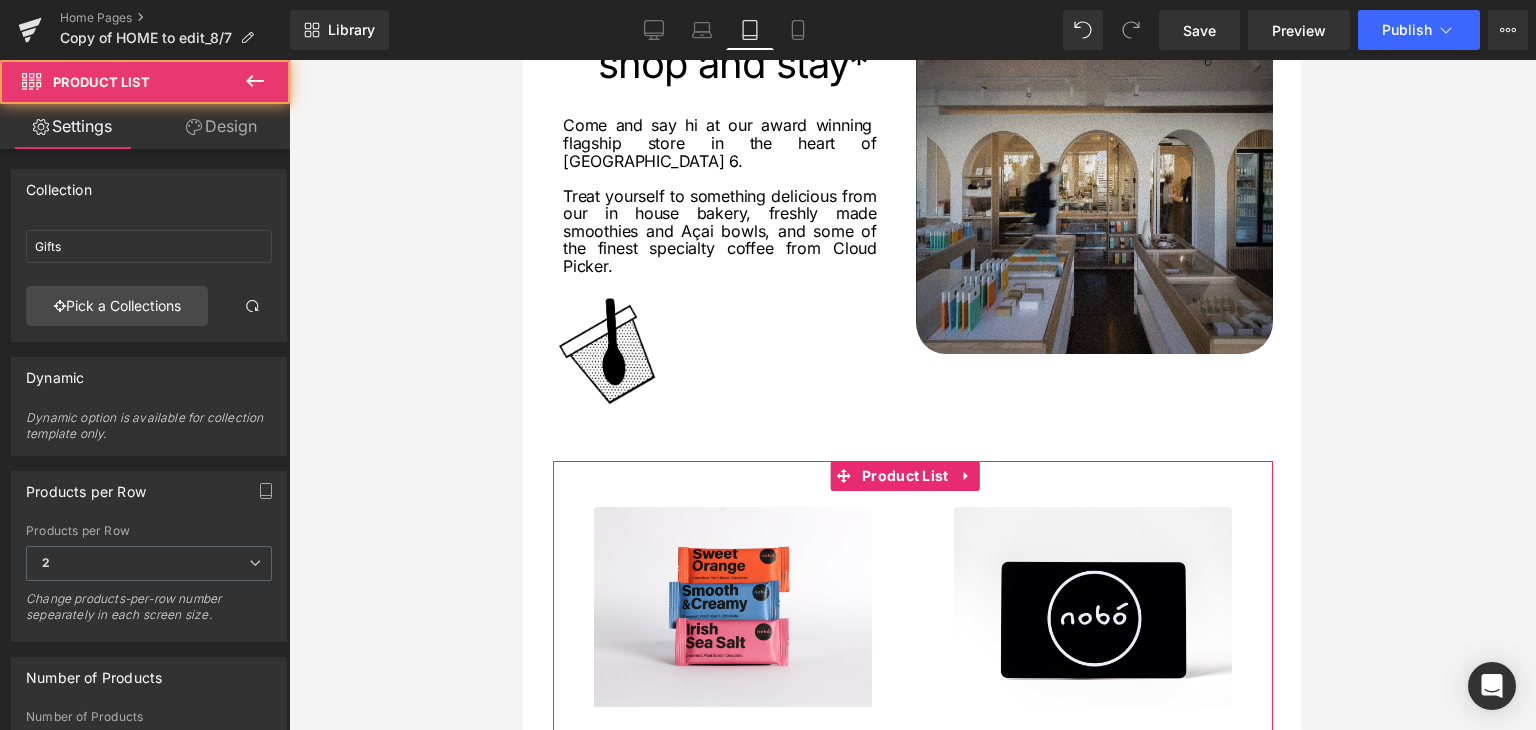 click on "Design" at bounding box center (221, 126) 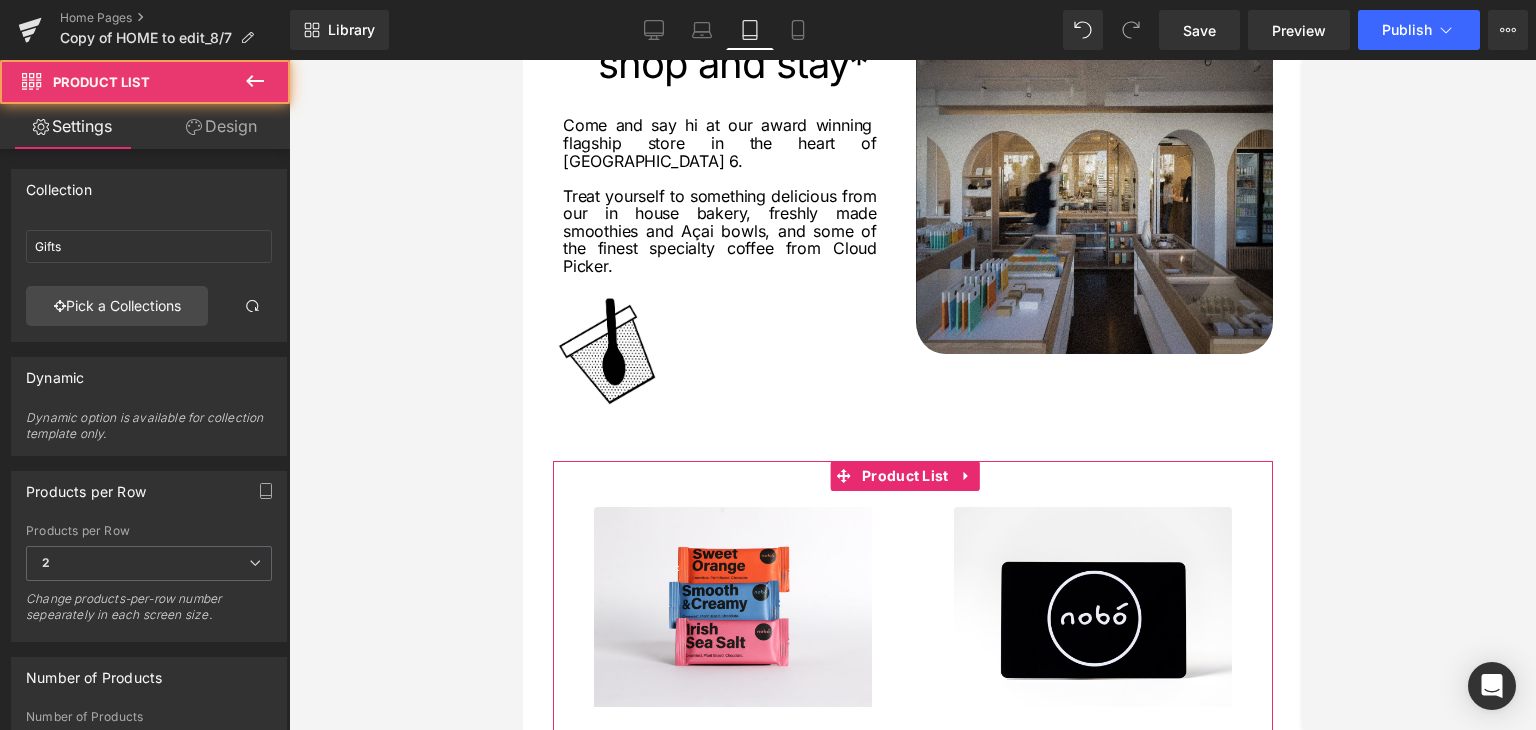 click on "Spacing" at bounding box center (0, 0) 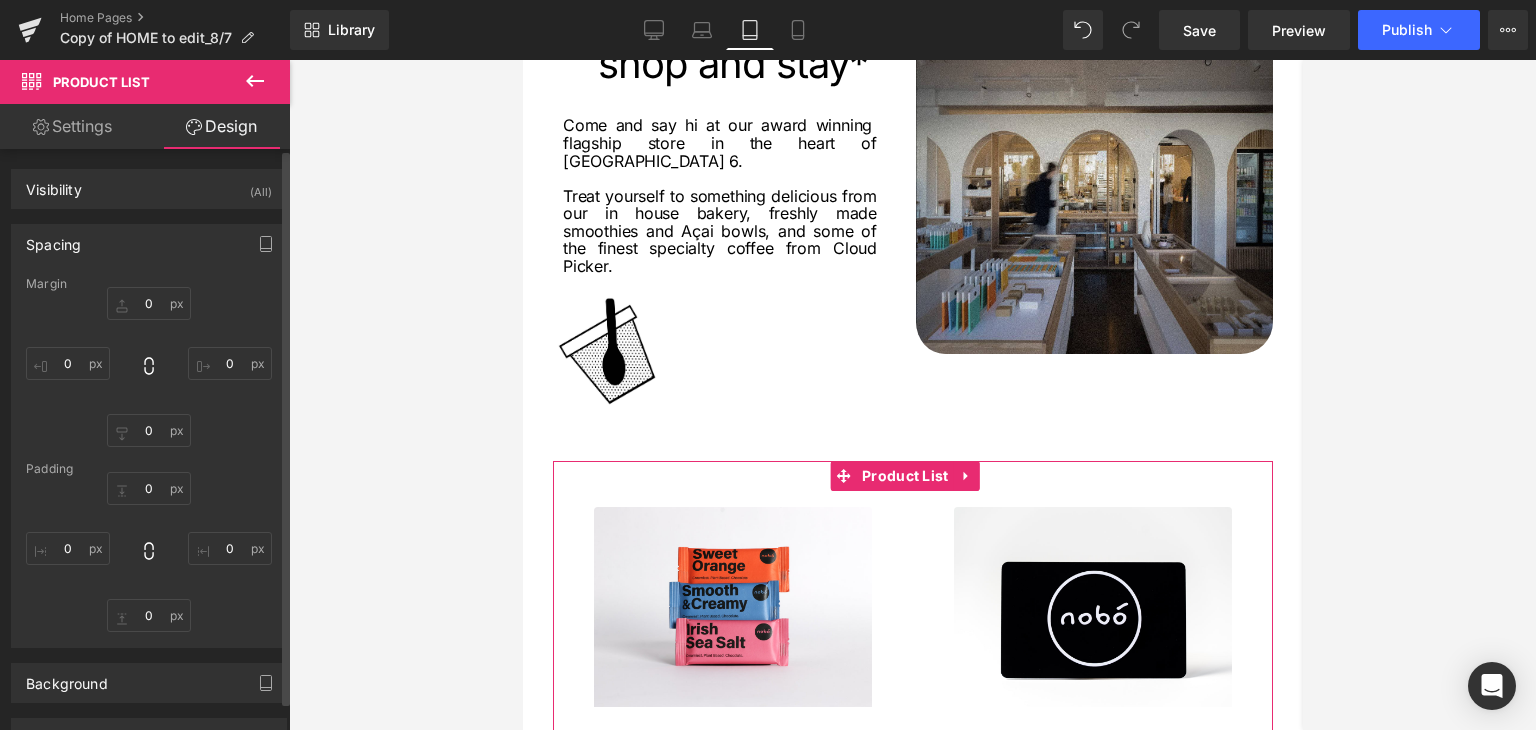 type on "48" 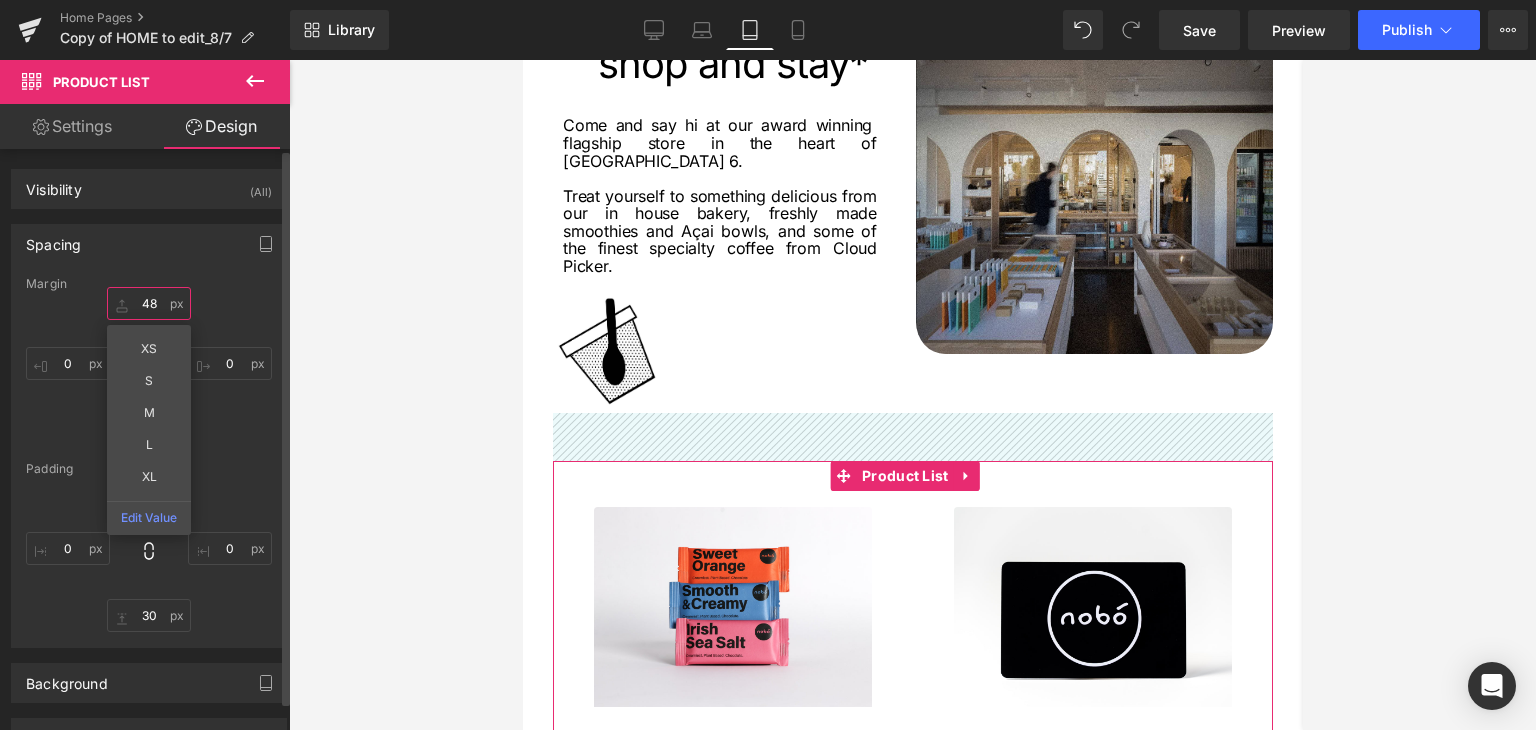 click on "48" at bounding box center (149, 303) 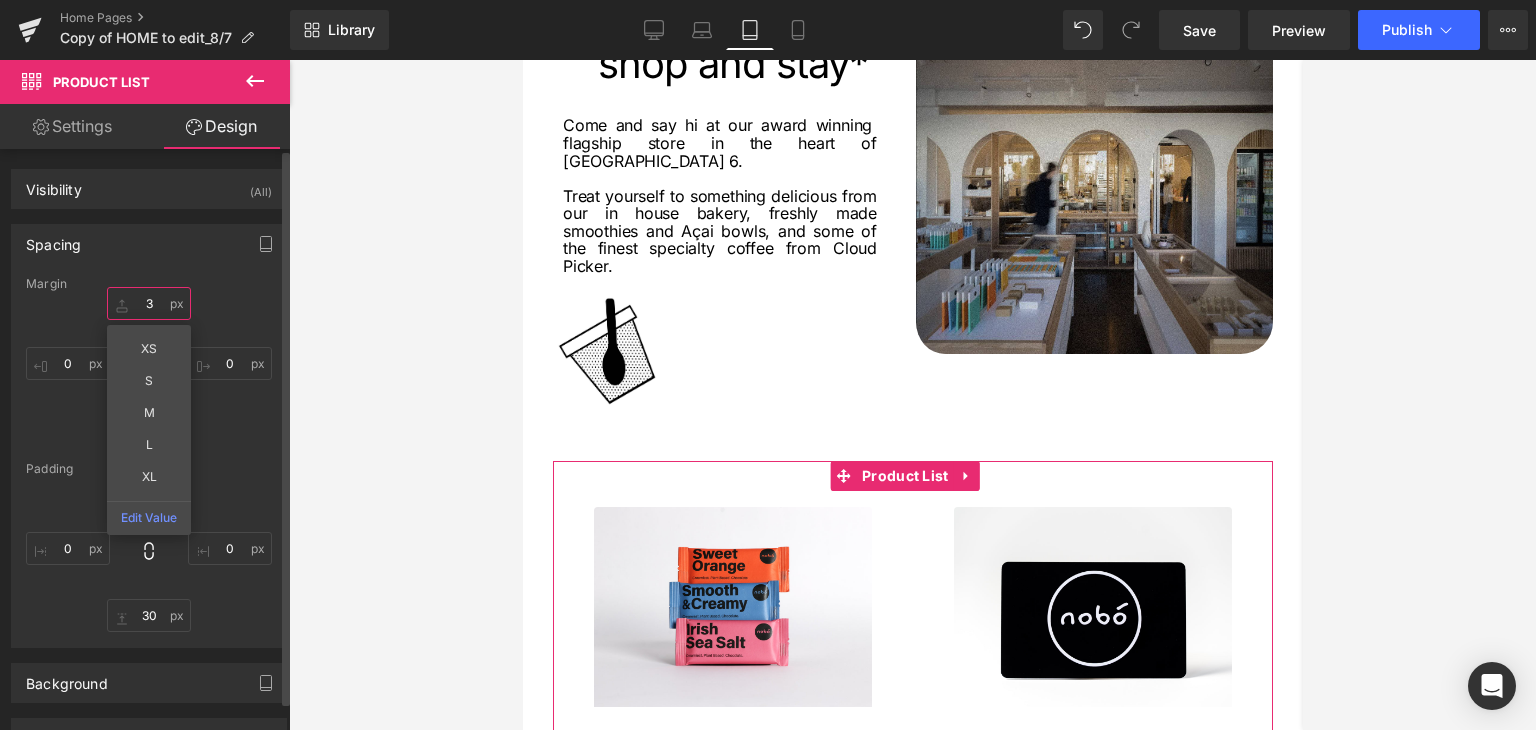 type on "30" 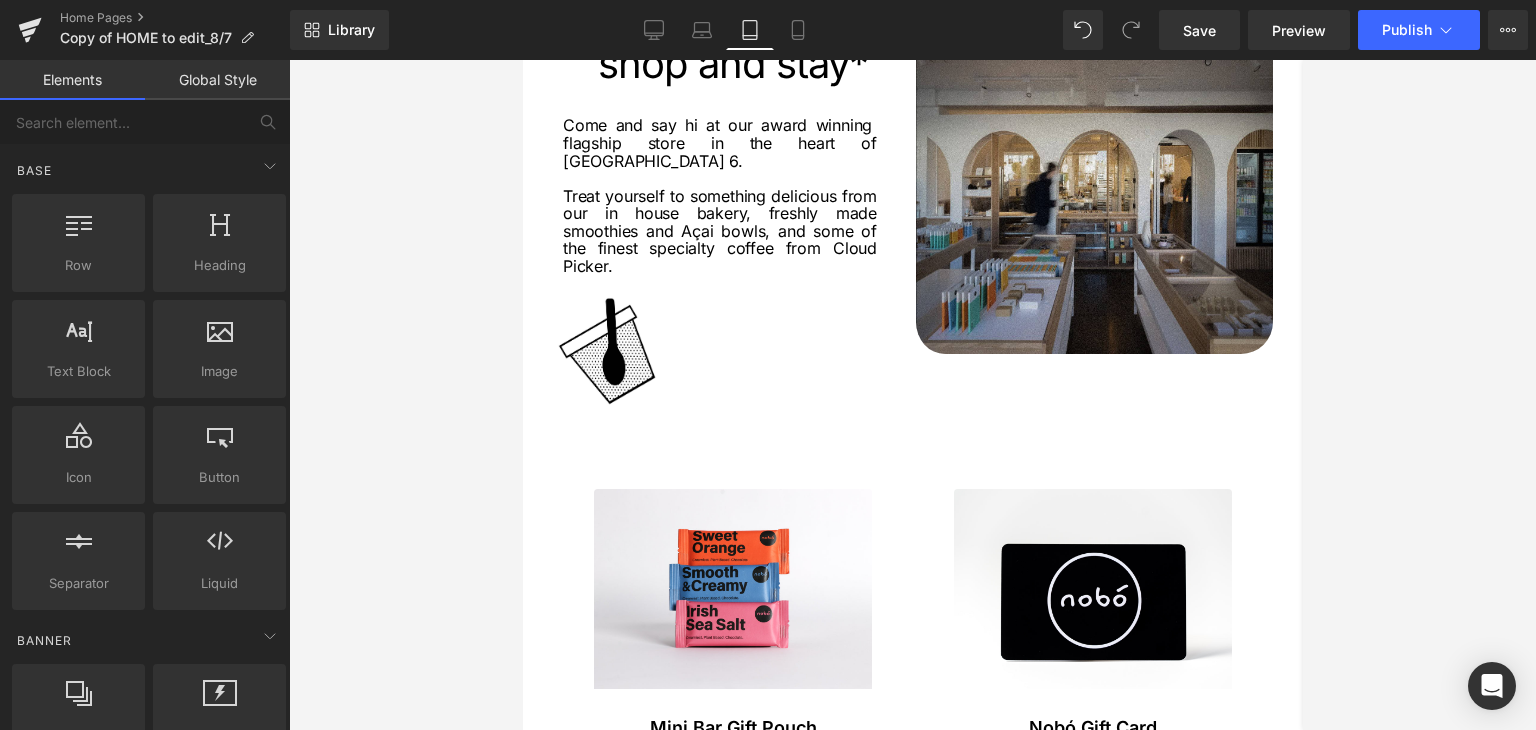 click at bounding box center (912, 395) 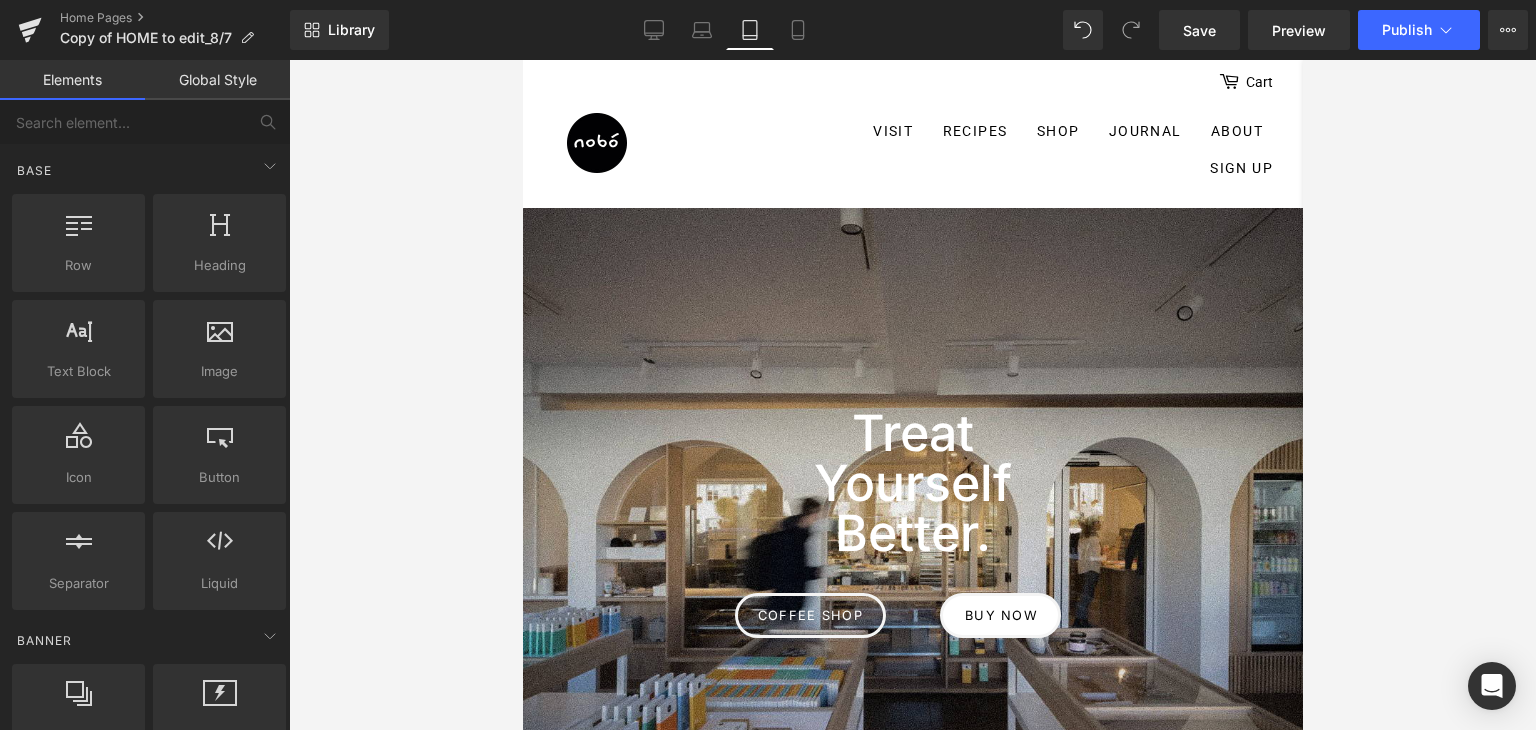 scroll, scrollTop: 0, scrollLeft: 0, axis: both 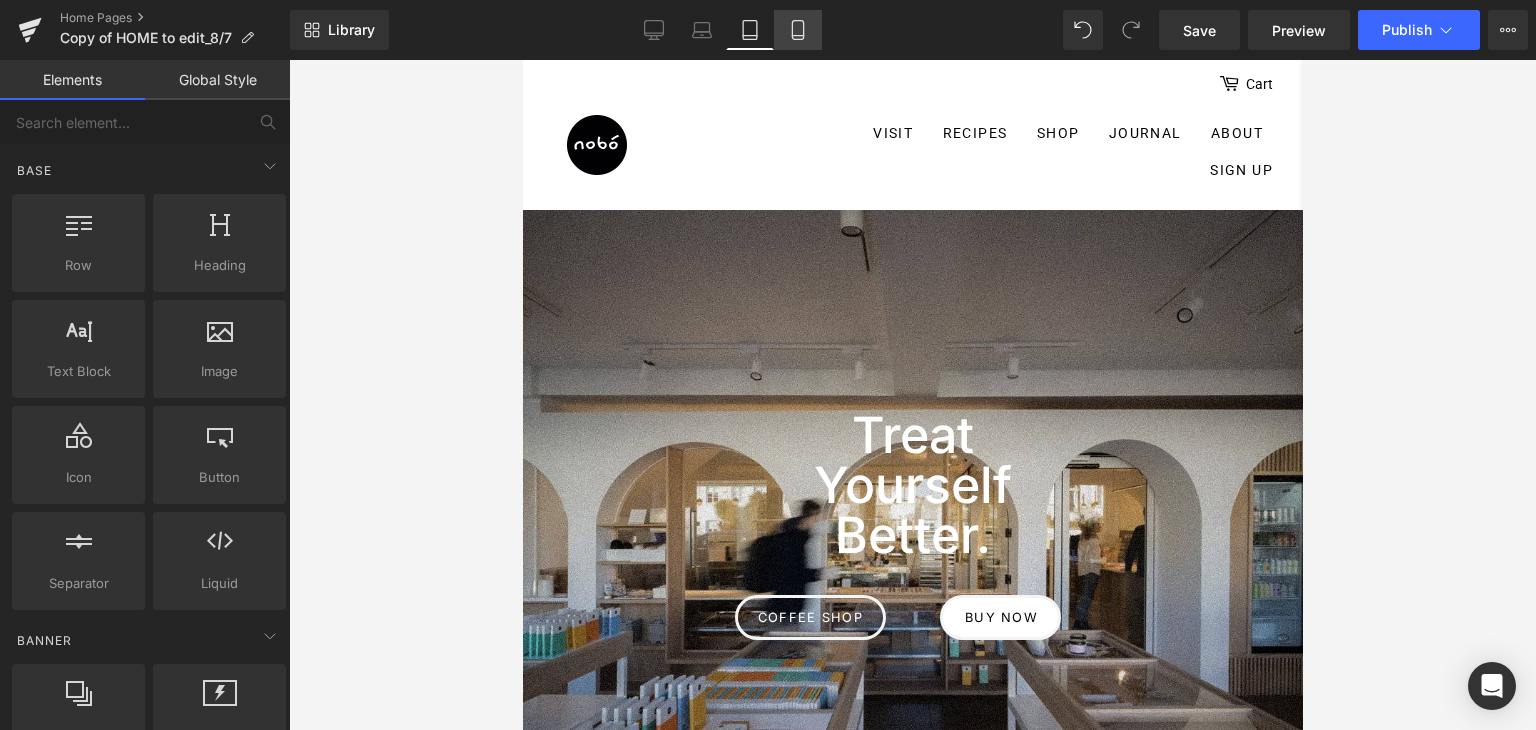 click 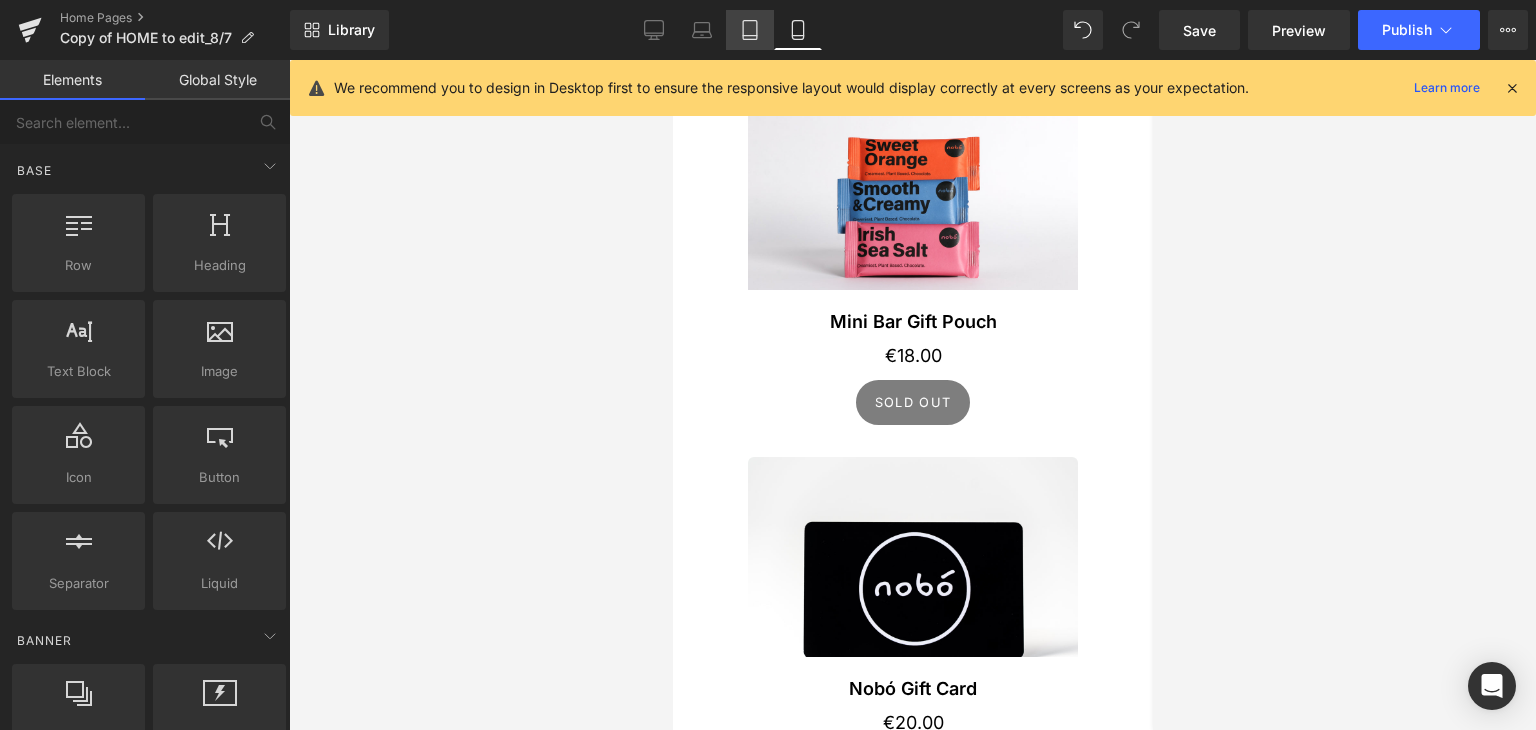 click 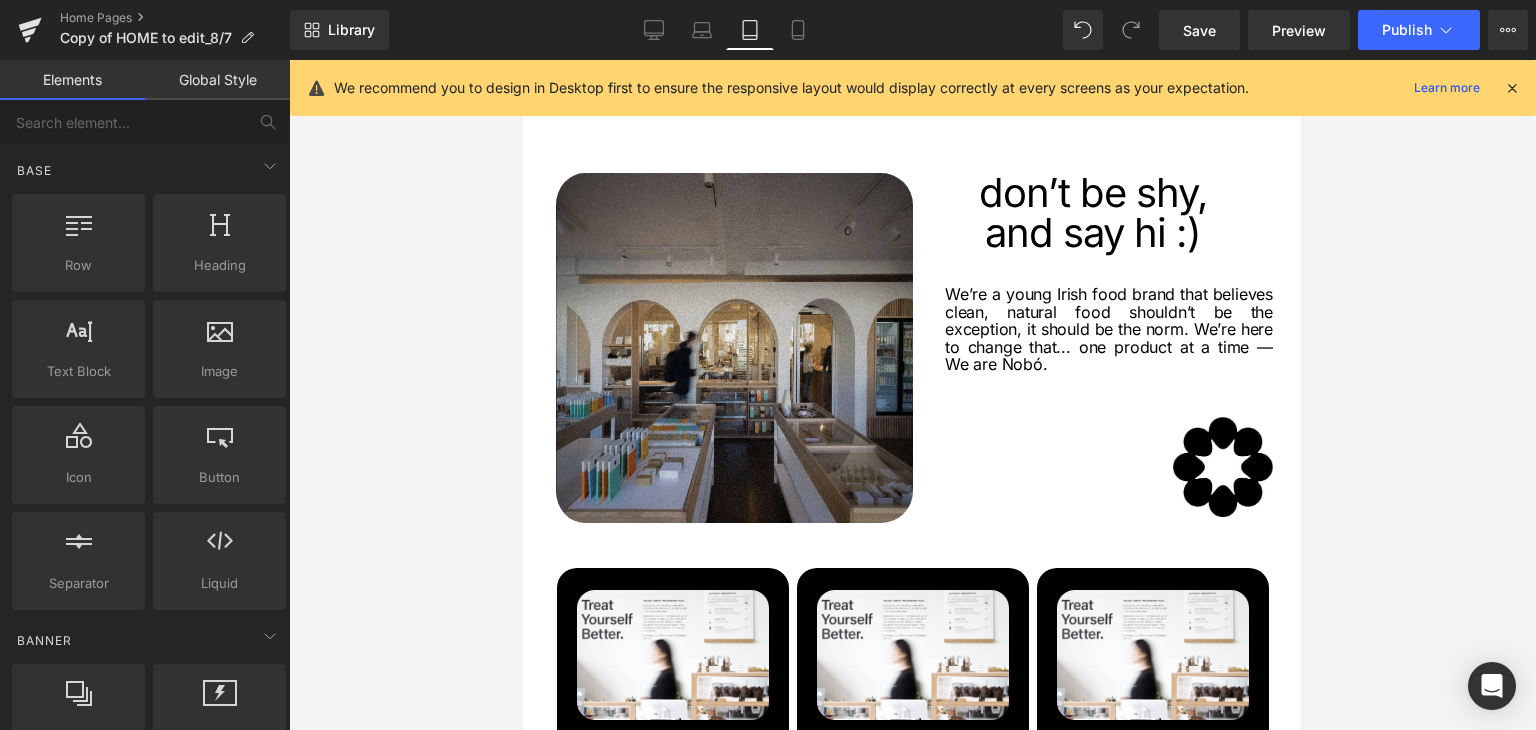 scroll, scrollTop: 2105, scrollLeft: 0, axis: vertical 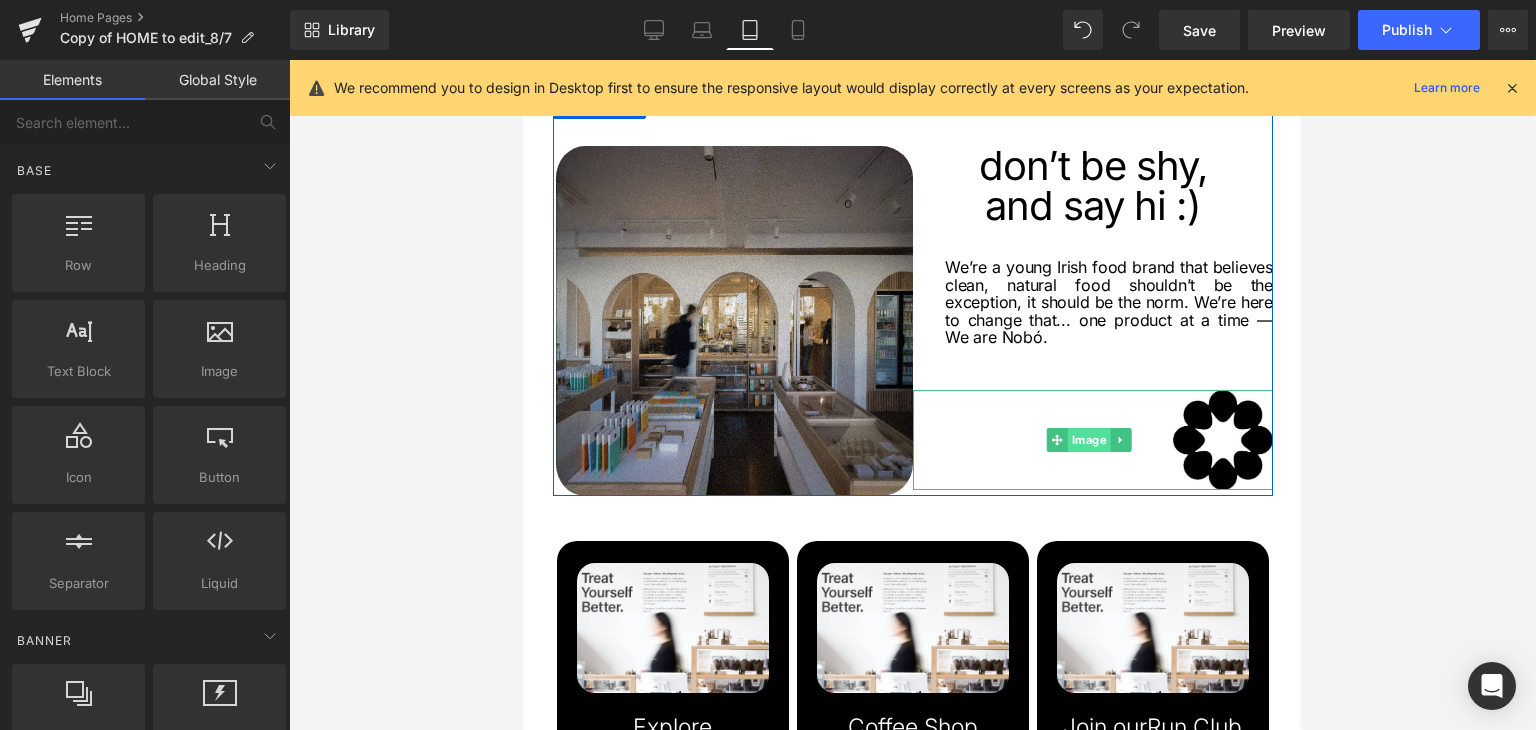 click on "Image" at bounding box center [1088, 440] 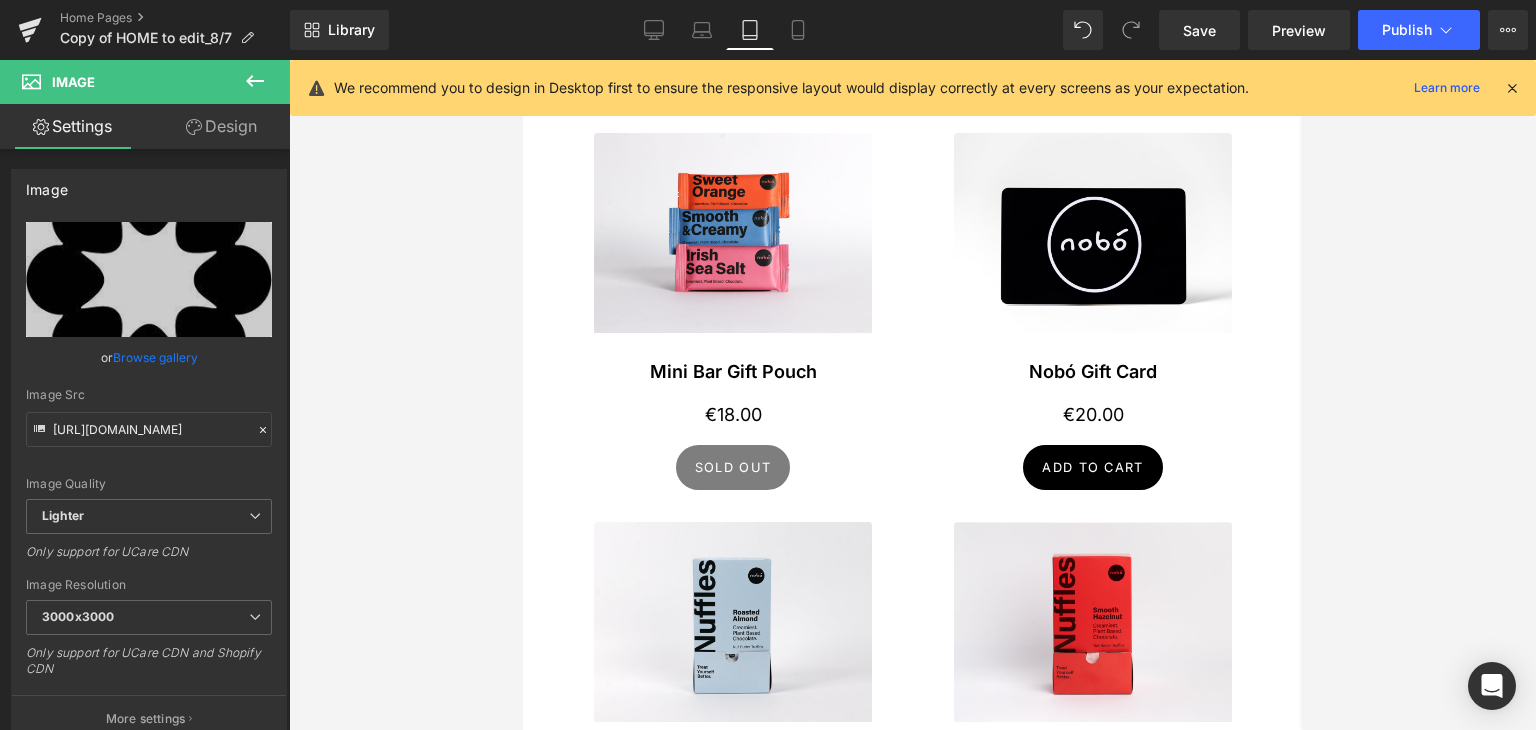 scroll, scrollTop: 805, scrollLeft: 0, axis: vertical 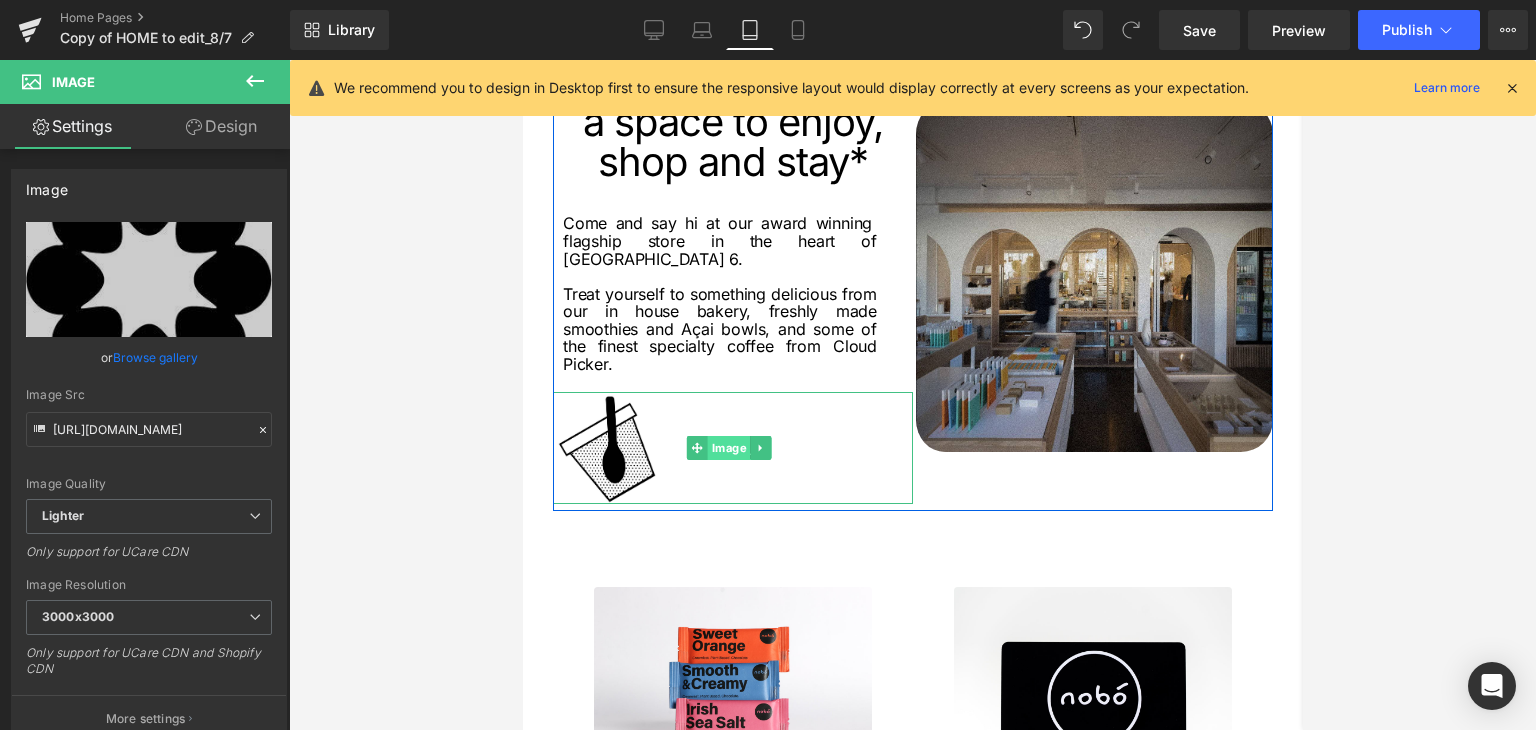 click on "Image" at bounding box center (728, 448) 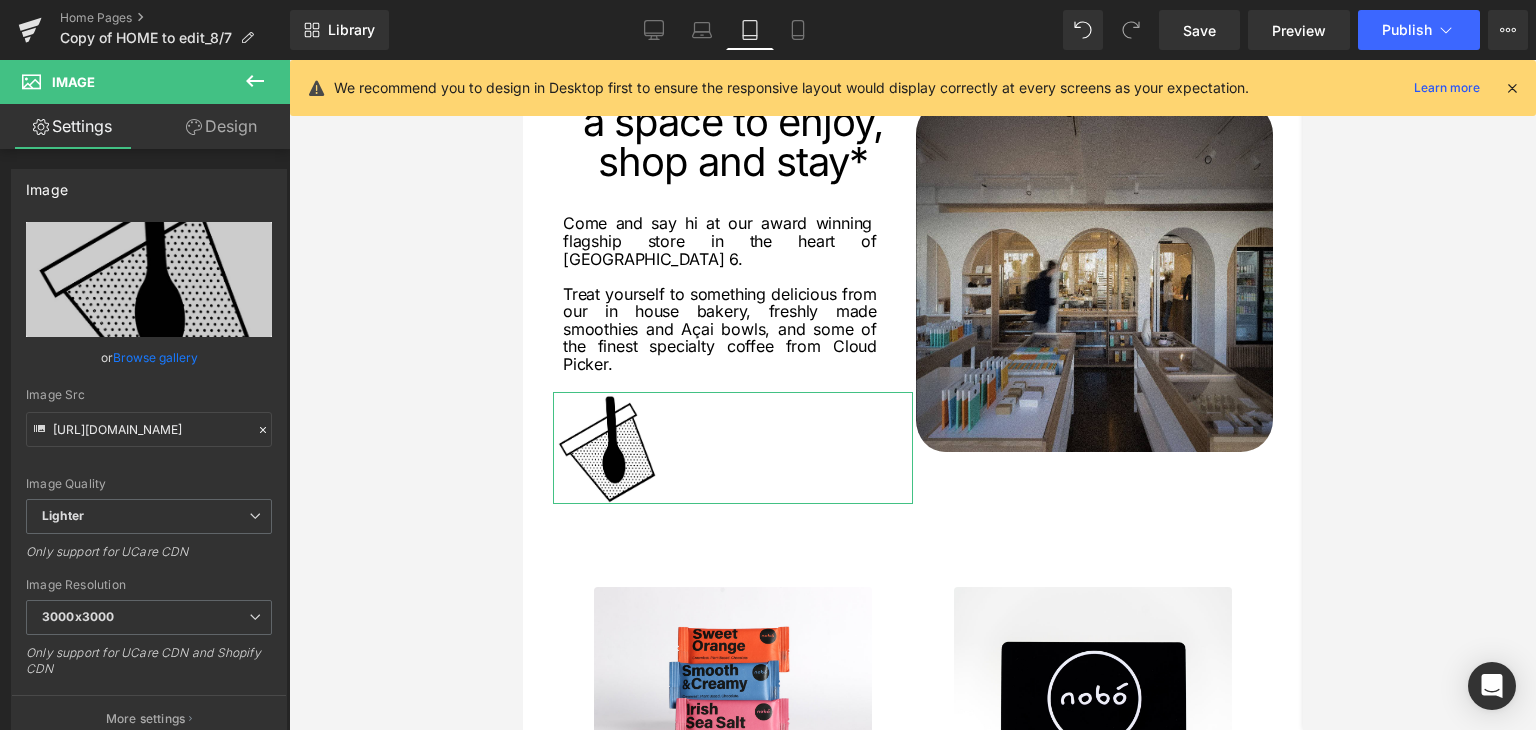 click 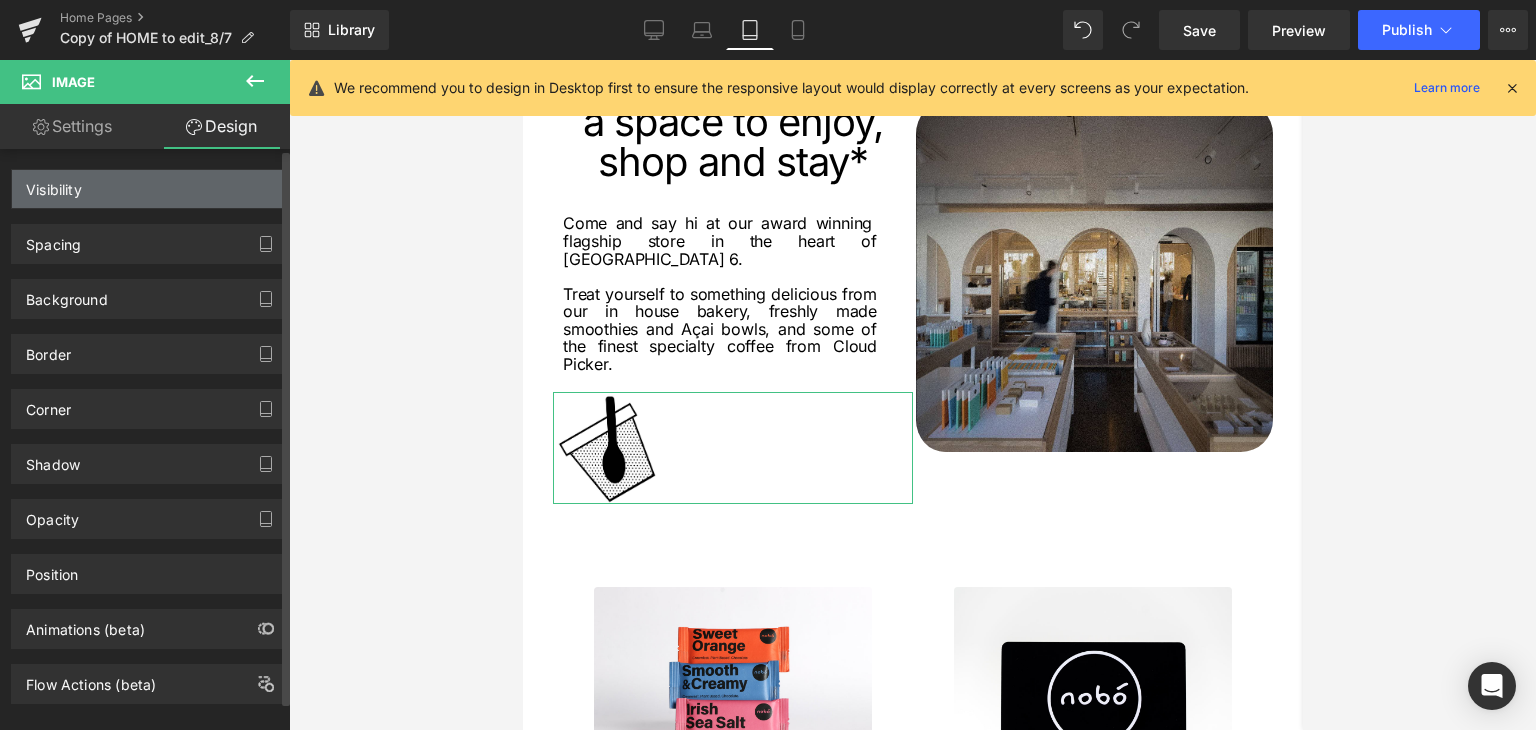 click on "Visibility" at bounding box center [149, 189] 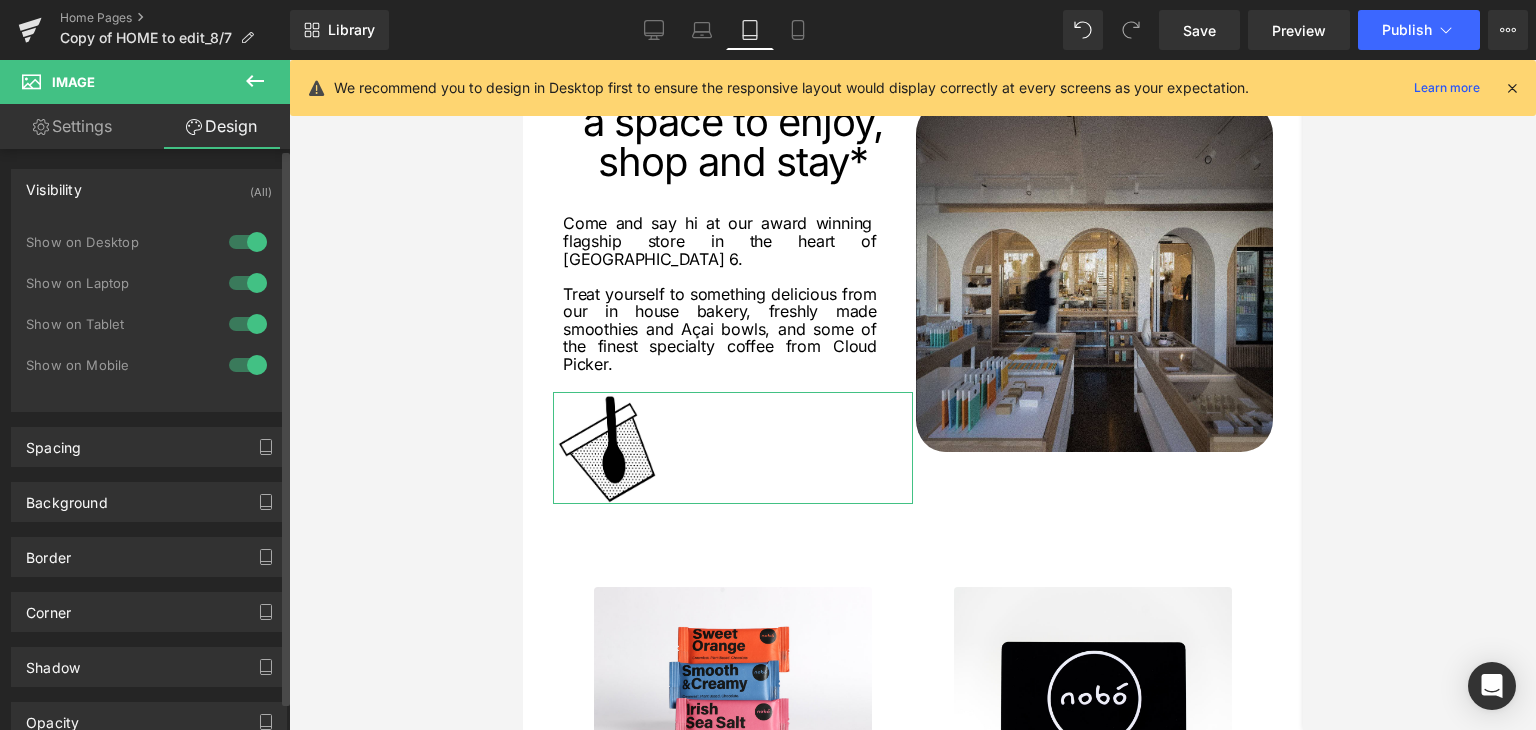 click at bounding box center (248, 365) 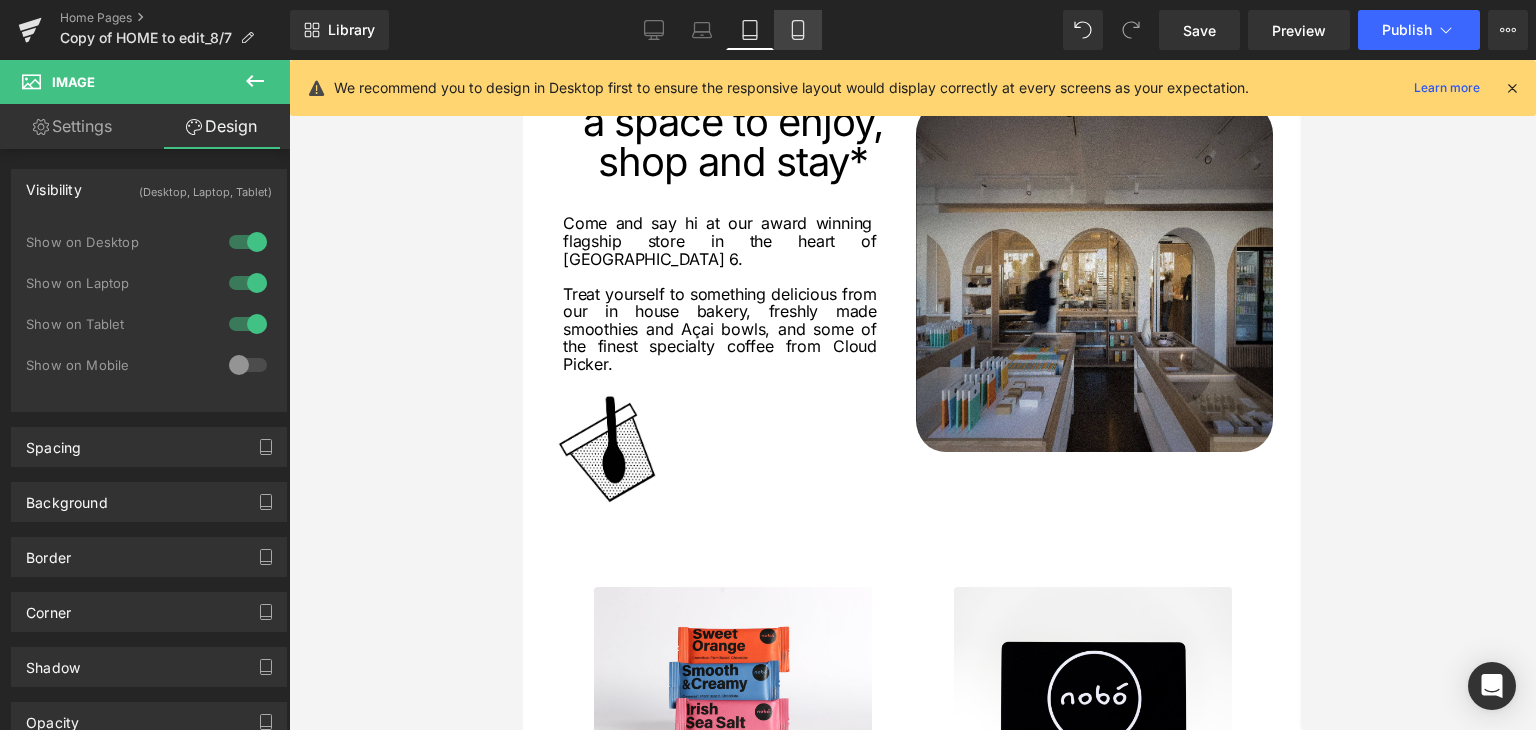 click 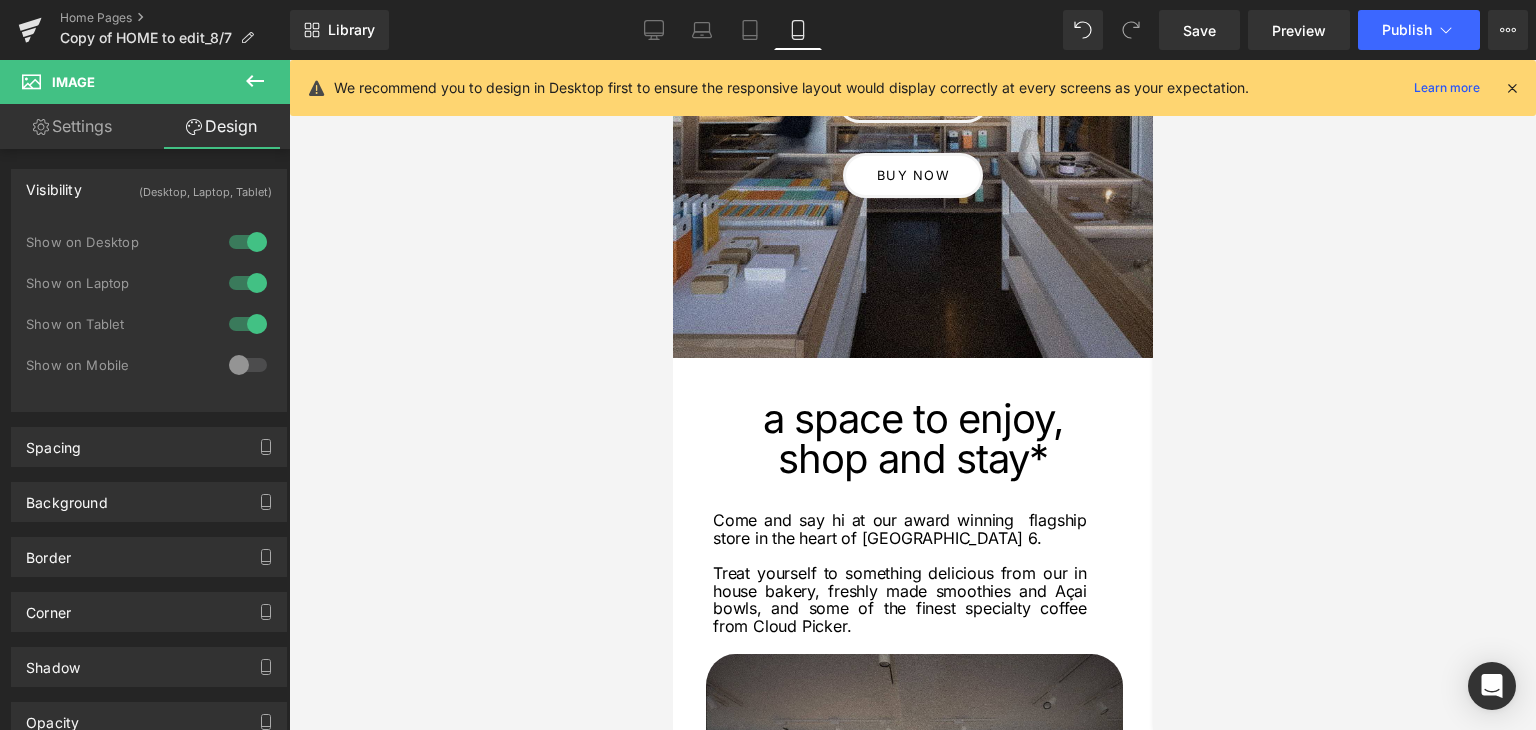 scroll, scrollTop: 0, scrollLeft: 0, axis: both 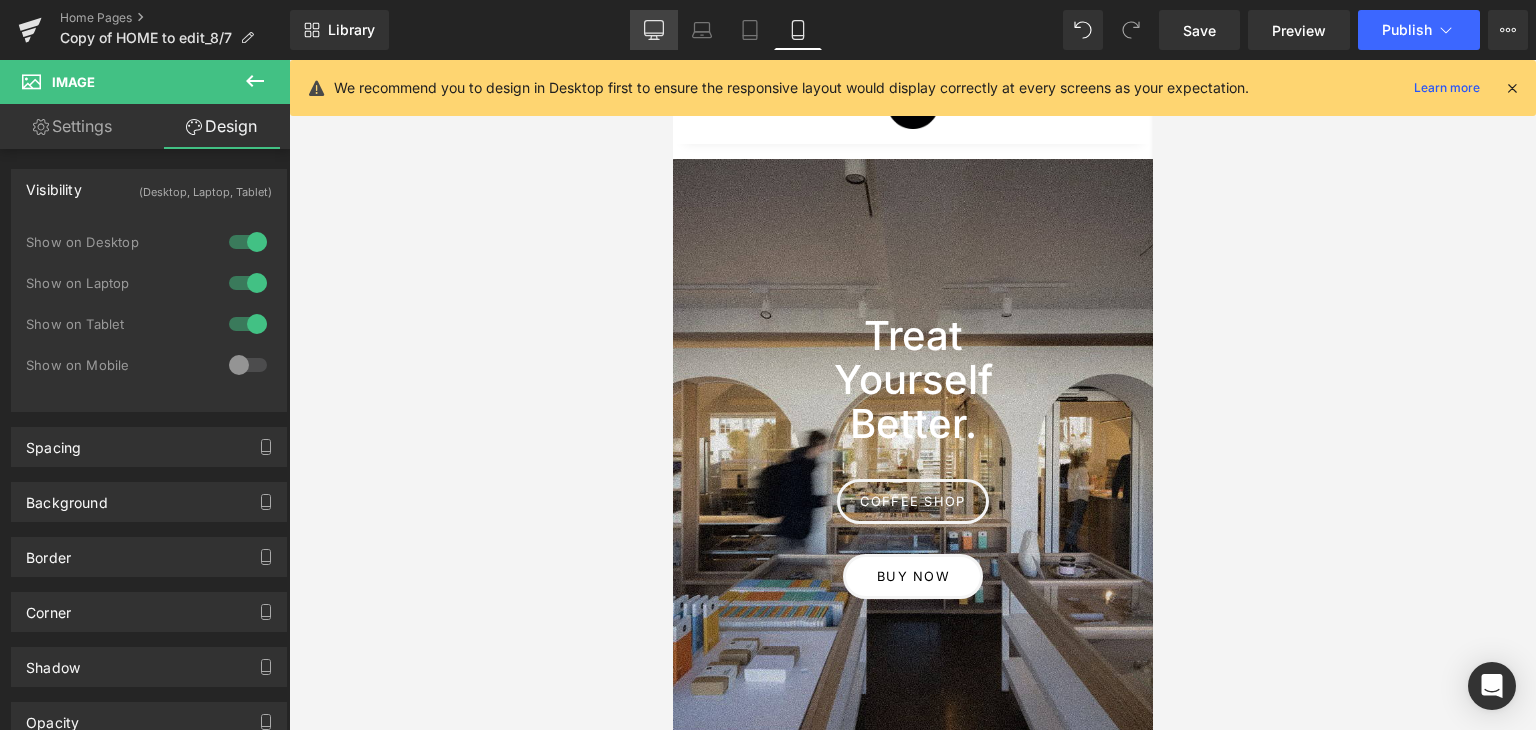 click 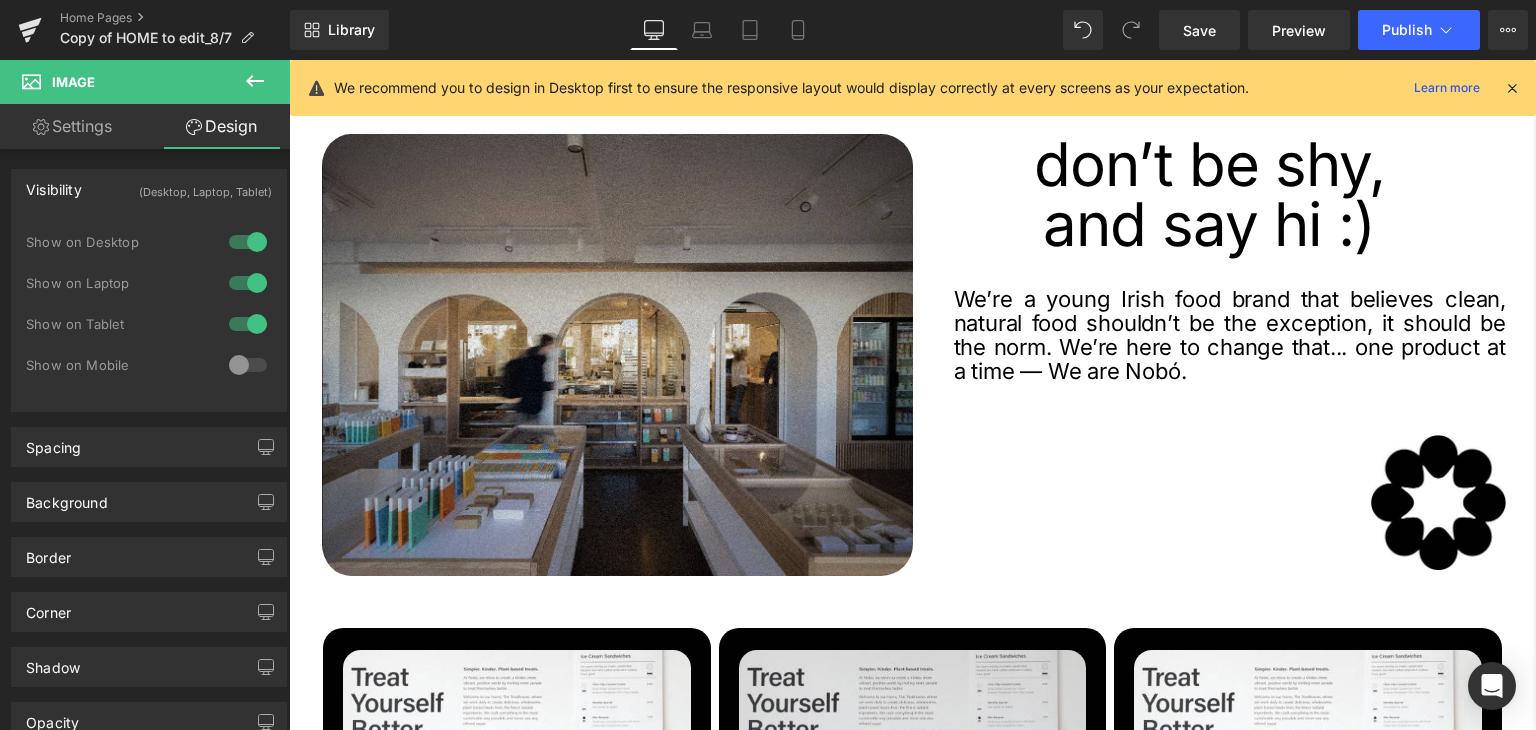 scroll, scrollTop: 2184, scrollLeft: 0, axis: vertical 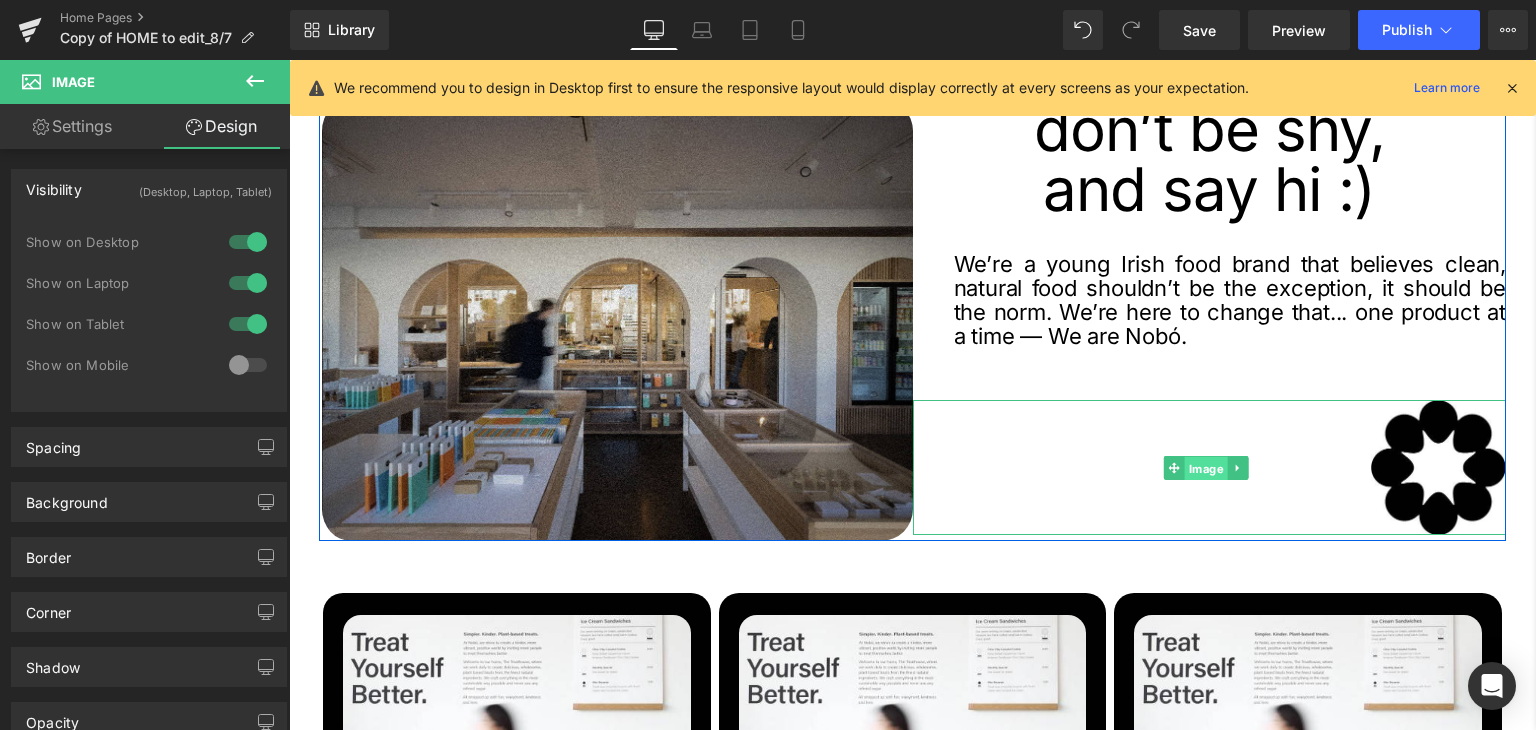 click on "Image" at bounding box center (1205, 469) 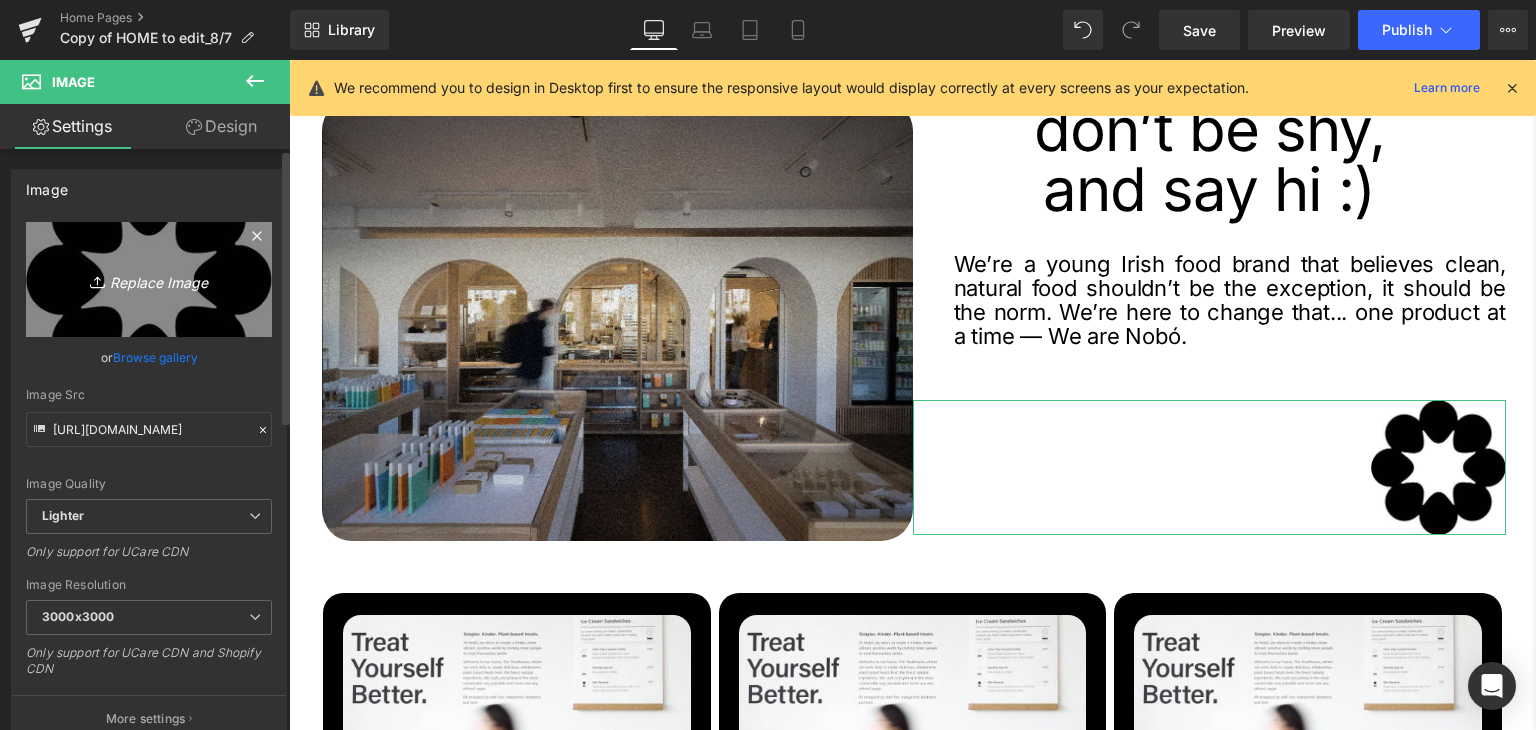 click on "Replace Image" at bounding box center (149, 279) 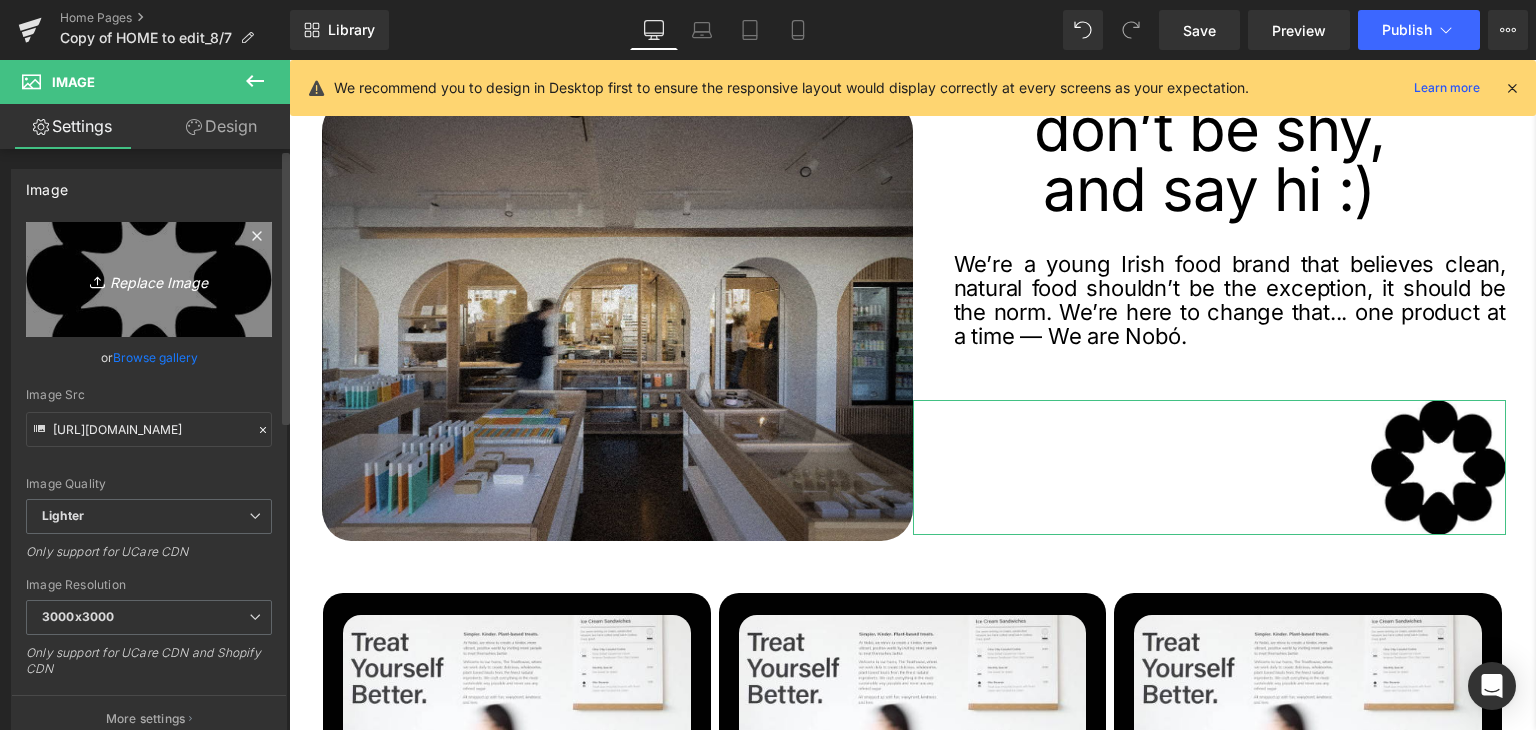 type on "C:\fakepath\Untitled_pages-to-jpg-0001.jpg" 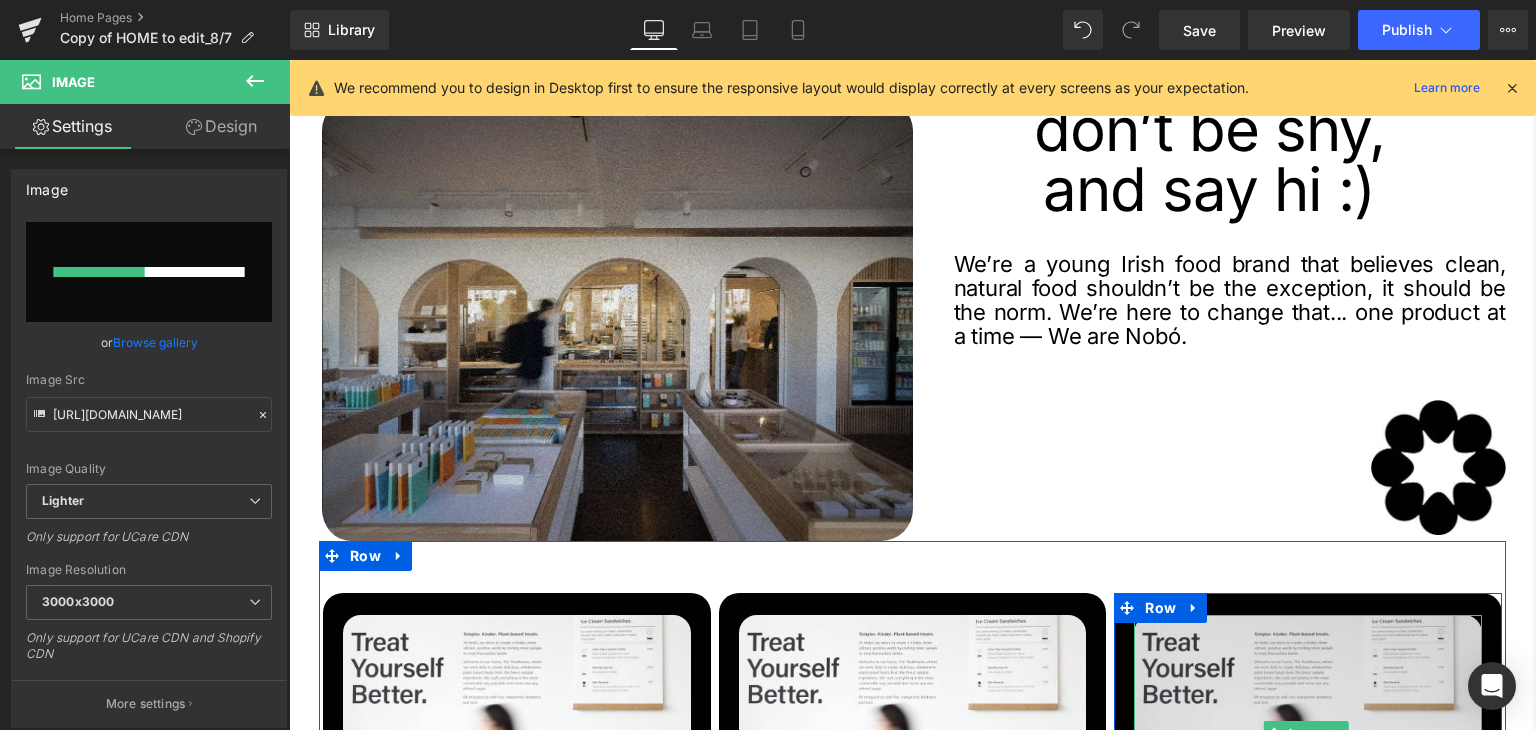 type 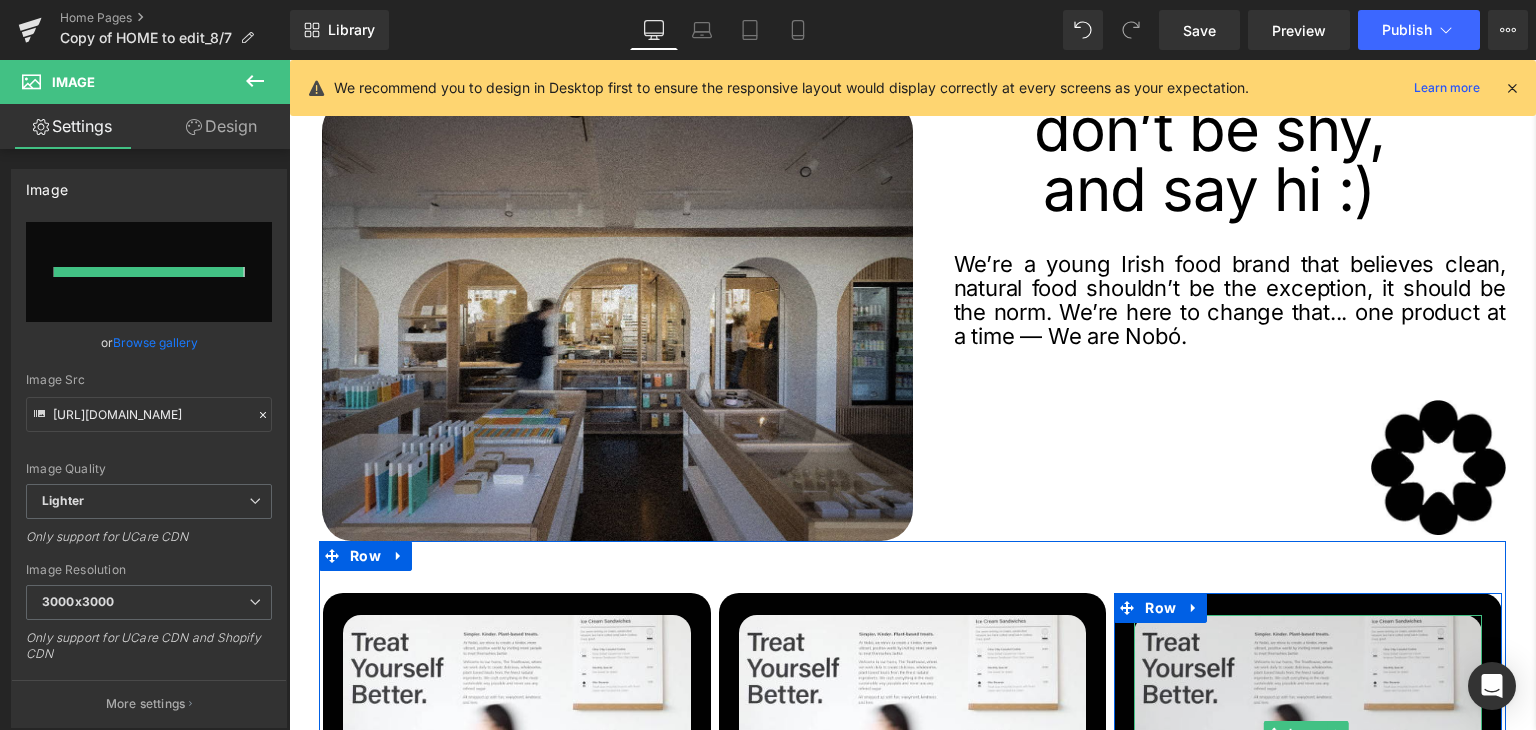 type on "https://ucarecdn.com/78bd527f-7e36-4a55-a70a-9043701fb336/-/format/auto/-/preview/3000x3000/-/quality/lighter/Untitled_pages-to-jpg-0001.jpg" 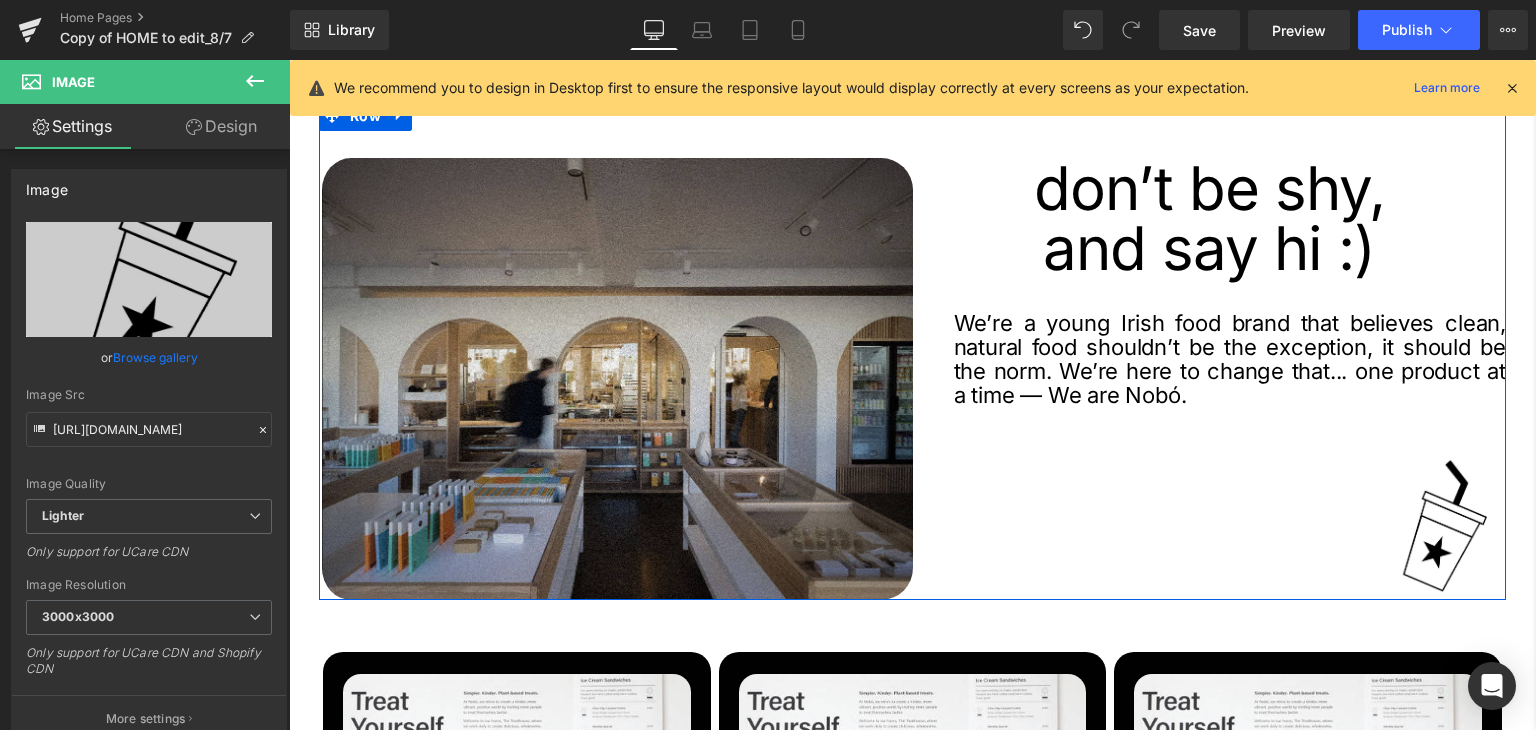 scroll, scrollTop: 2084, scrollLeft: 0, axis: vertical 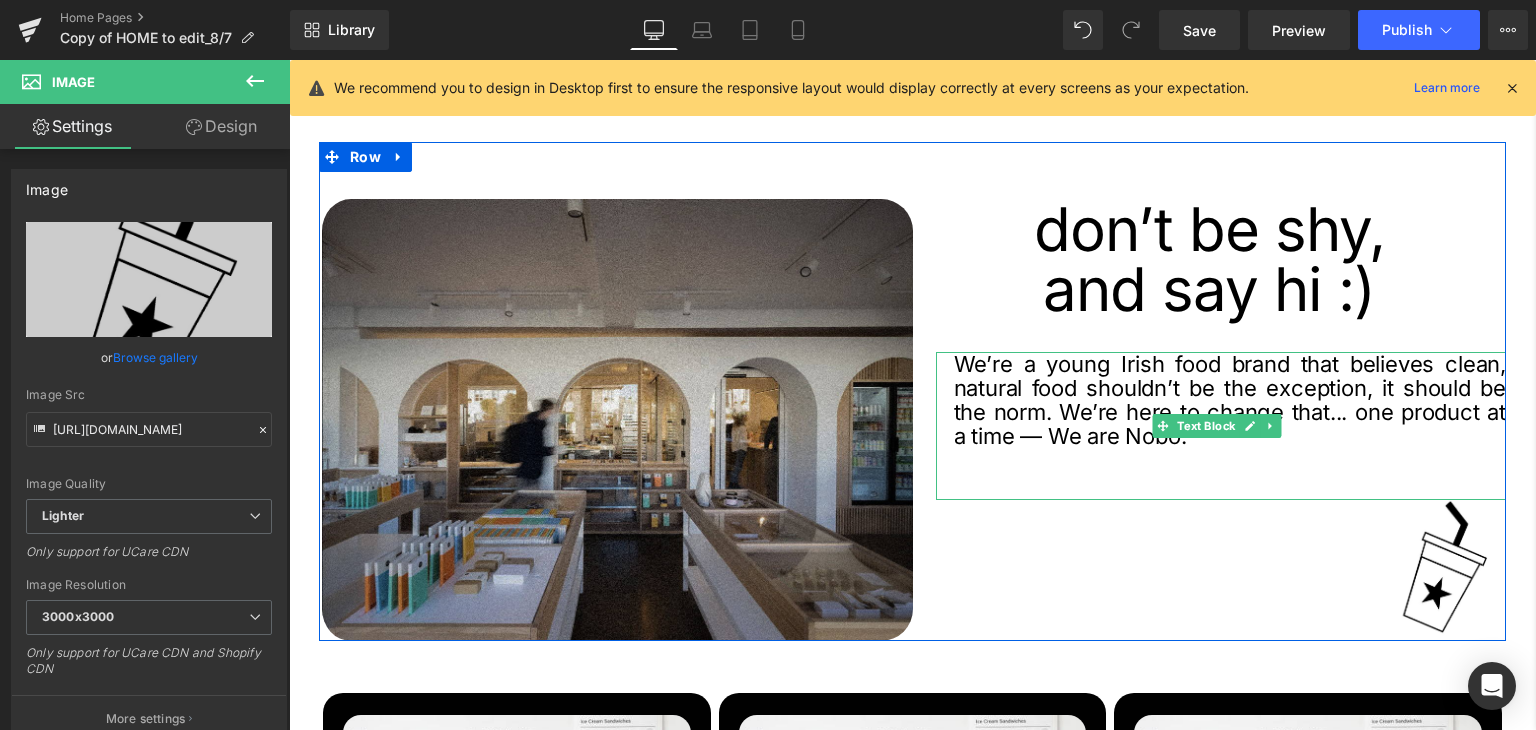 click on "Text Block" at bounding box center [1206, 426] 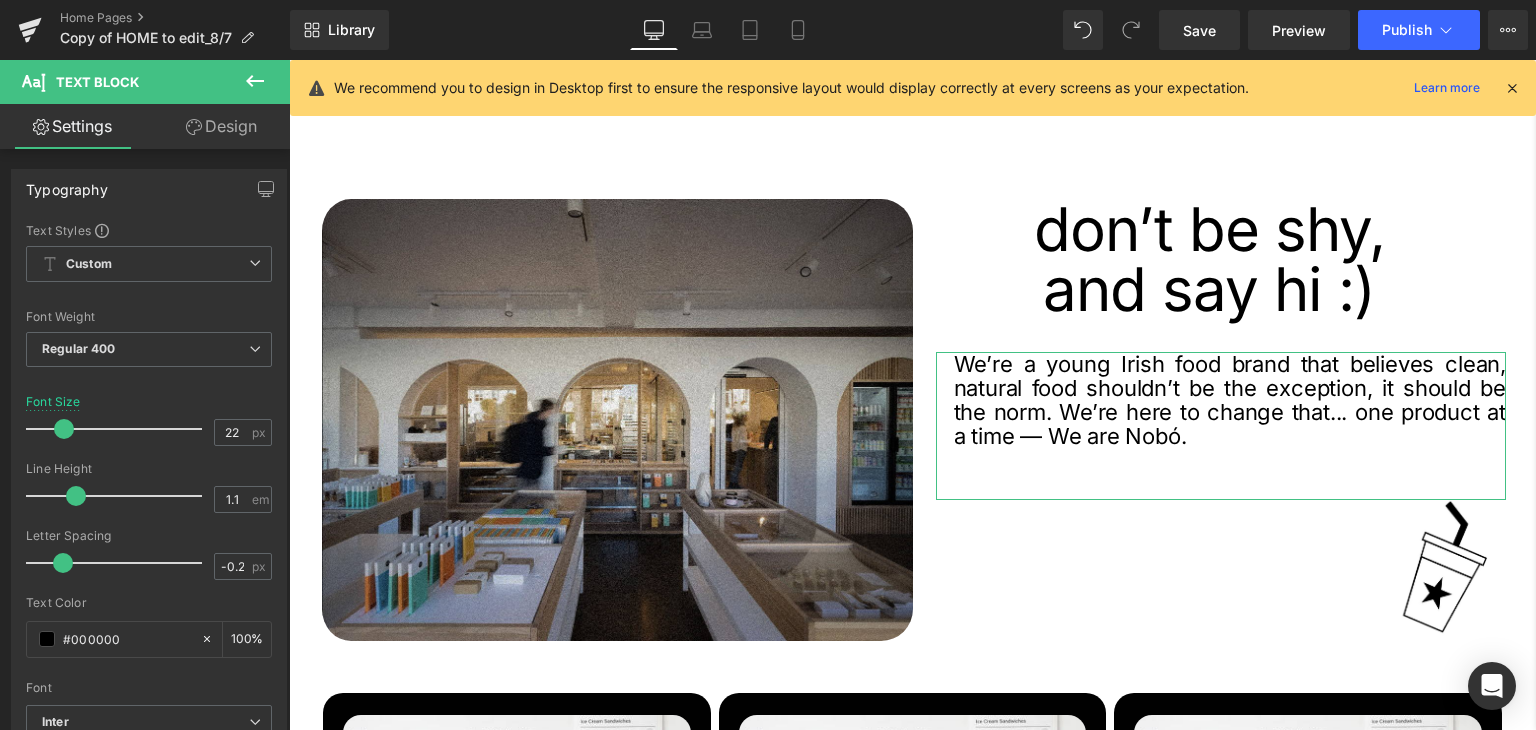 click on "Design" at bounding box center (221, 126) 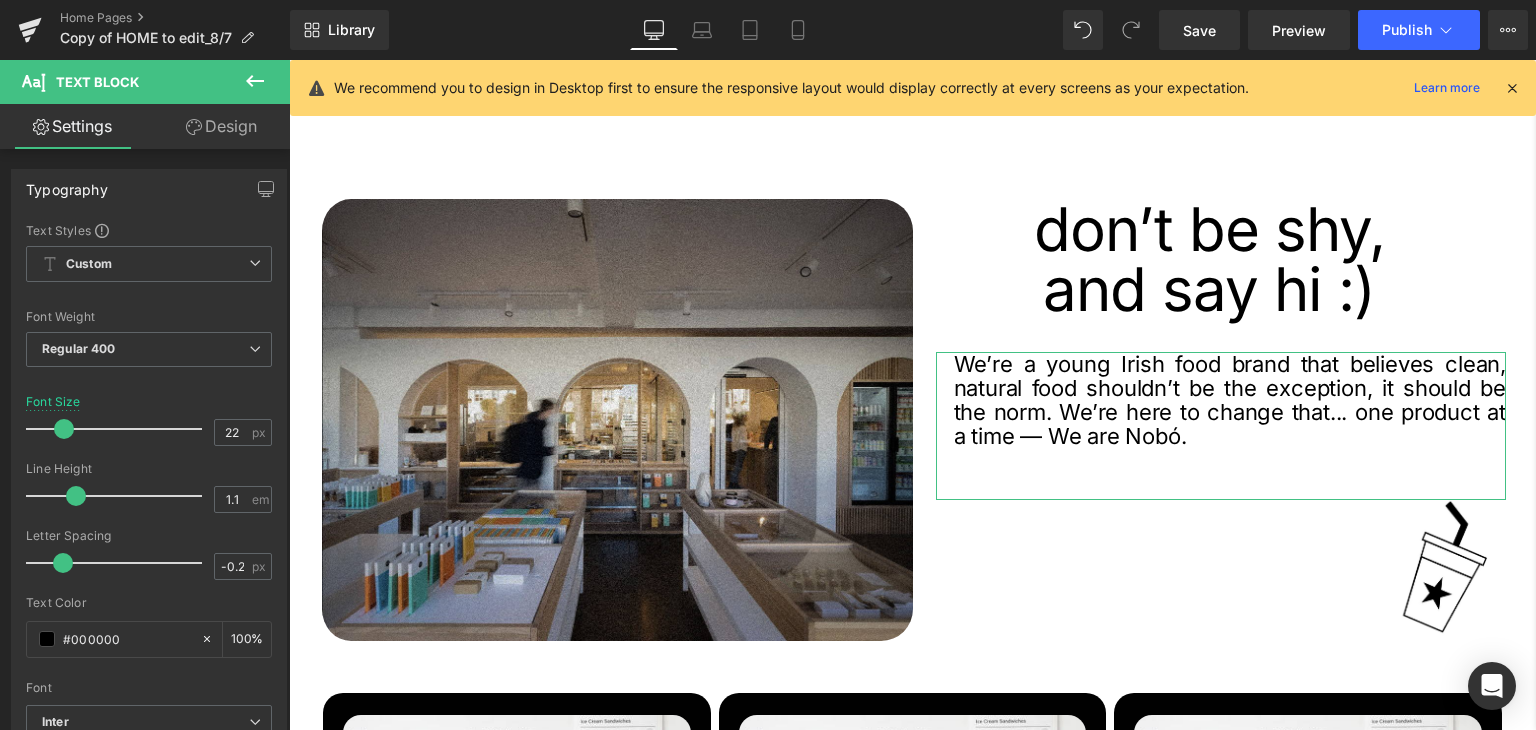 click on "Spacing" at bounding box center [0, 0] 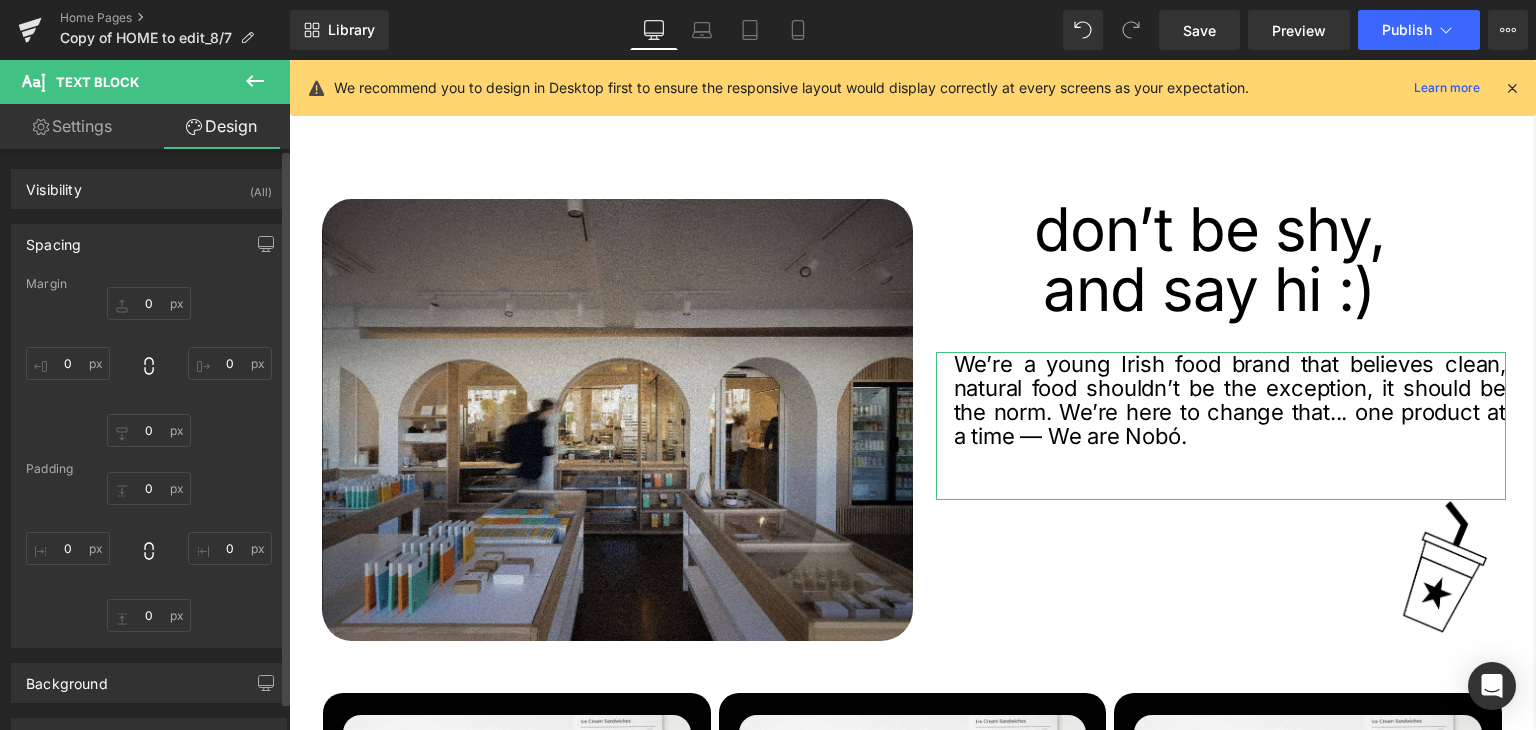click on "Spacing" at bounding box center (53, 239) 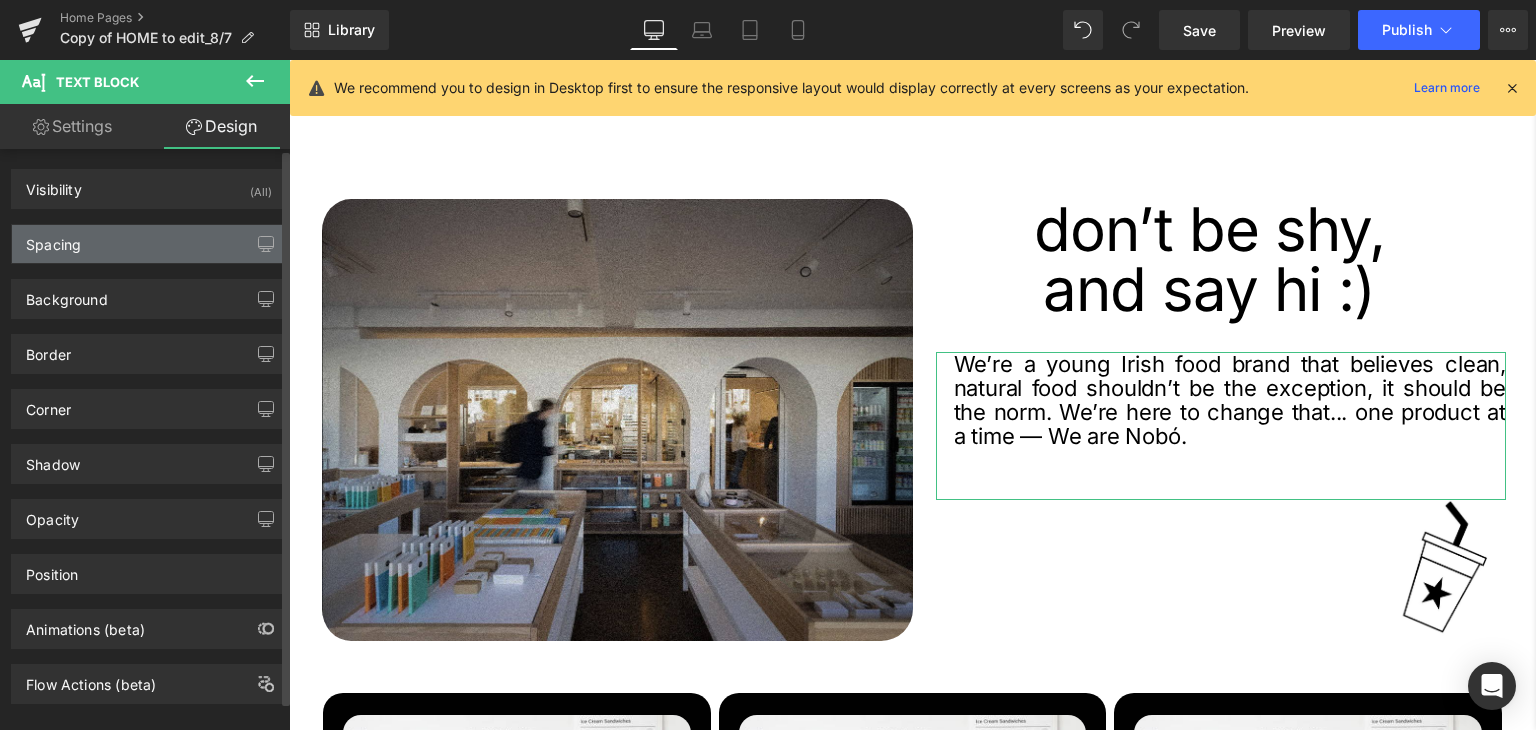 type on "33" 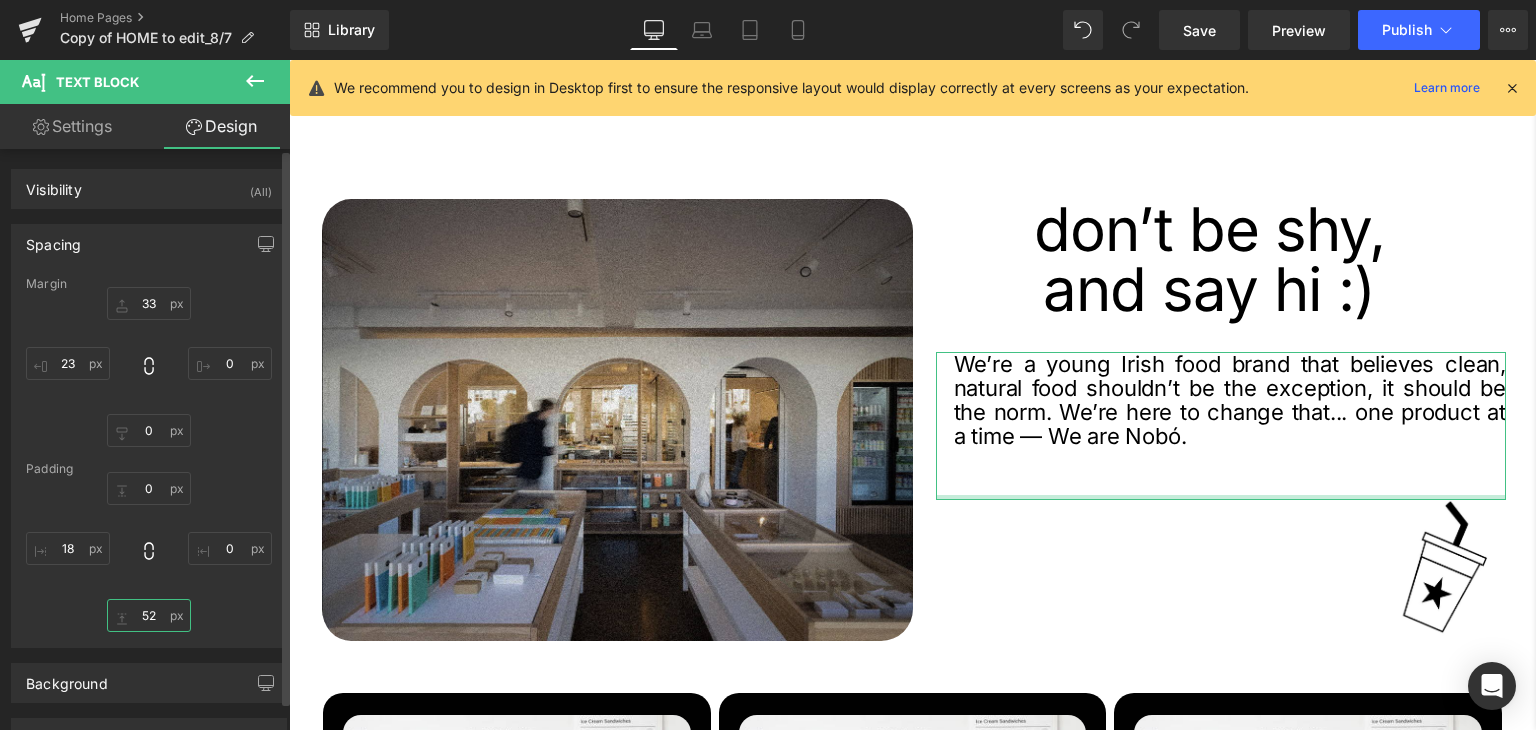 click on "52" at bounding box center [149, 615] 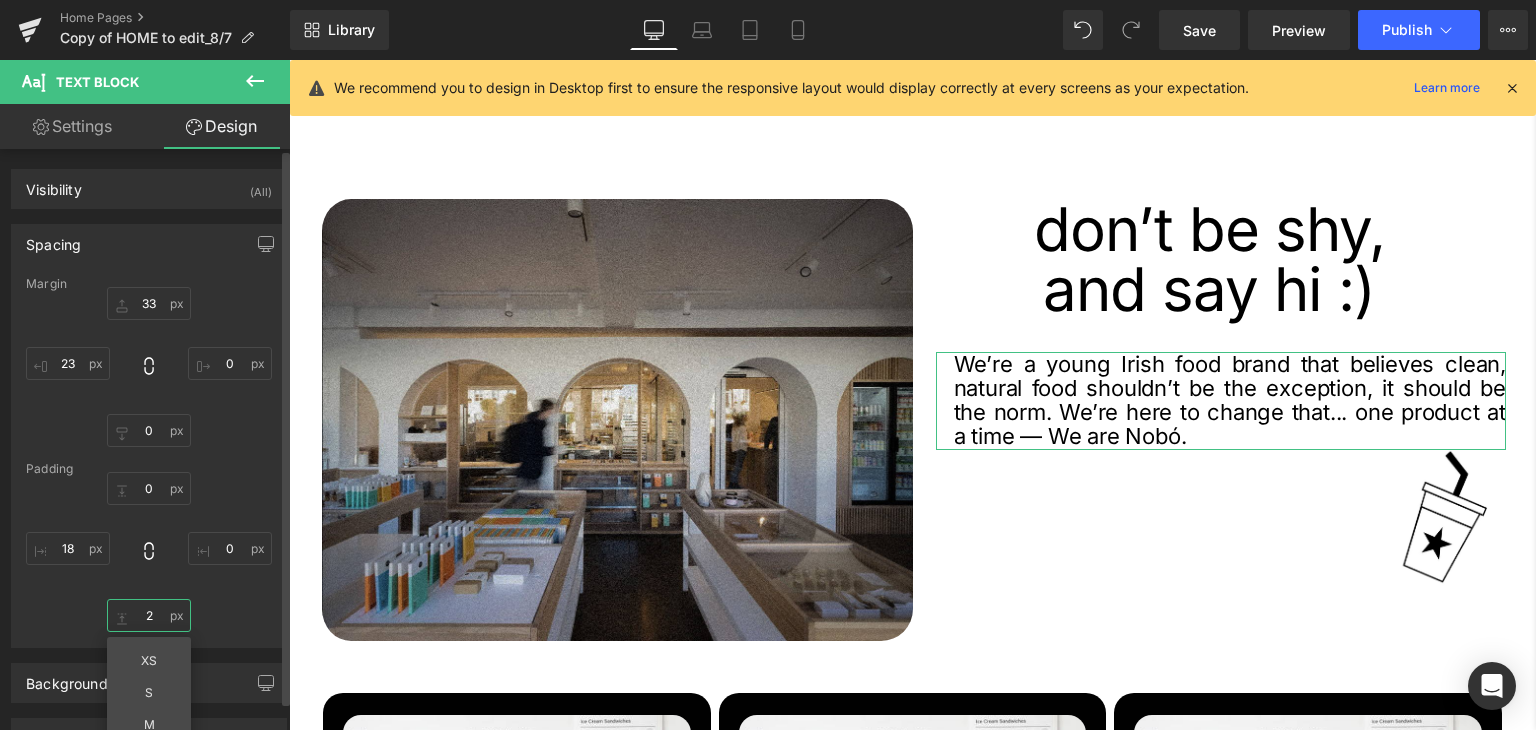 type on "20" 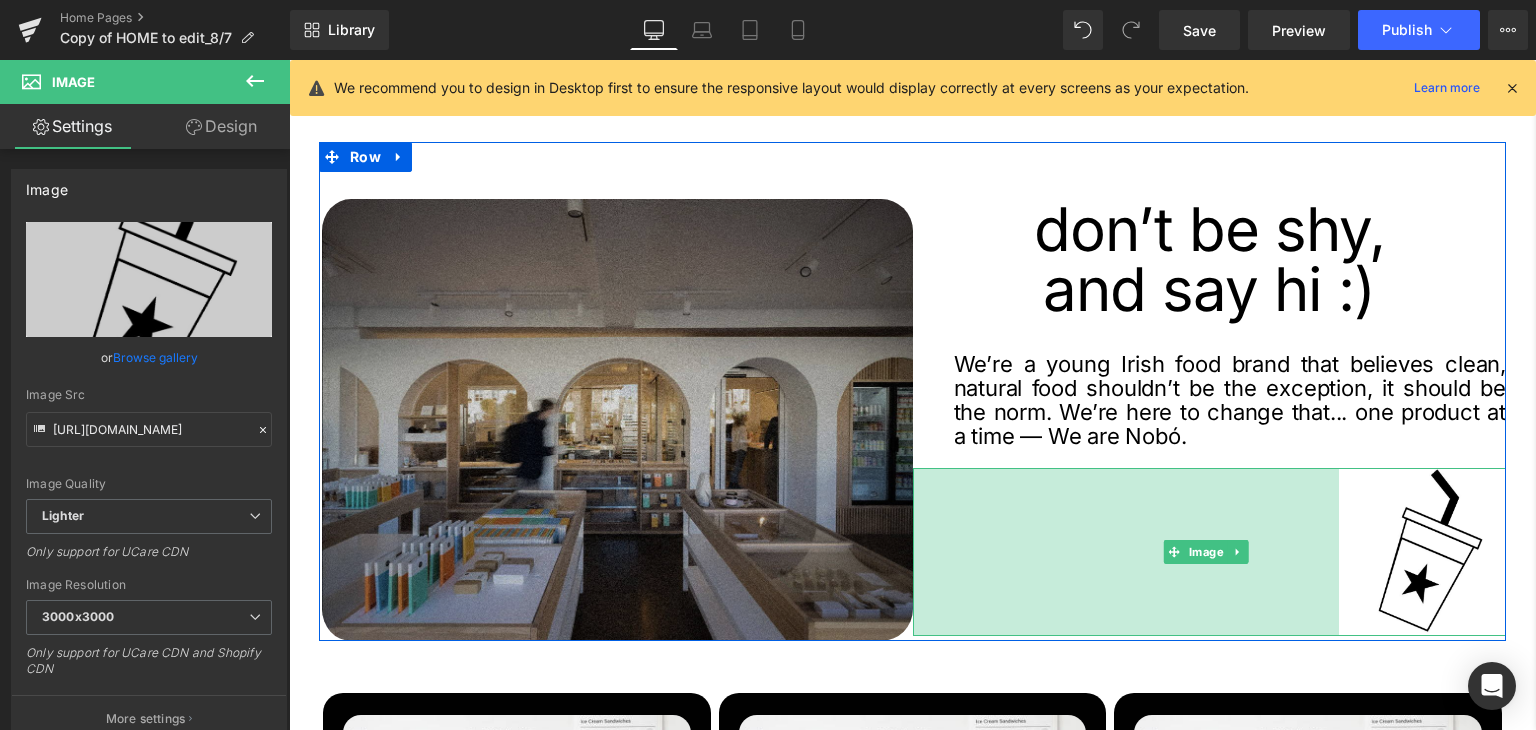 drag, startPoint x: 907, startPoint y: 541, endPoint x: 875, endPoint y: 539, distance: 32.06244 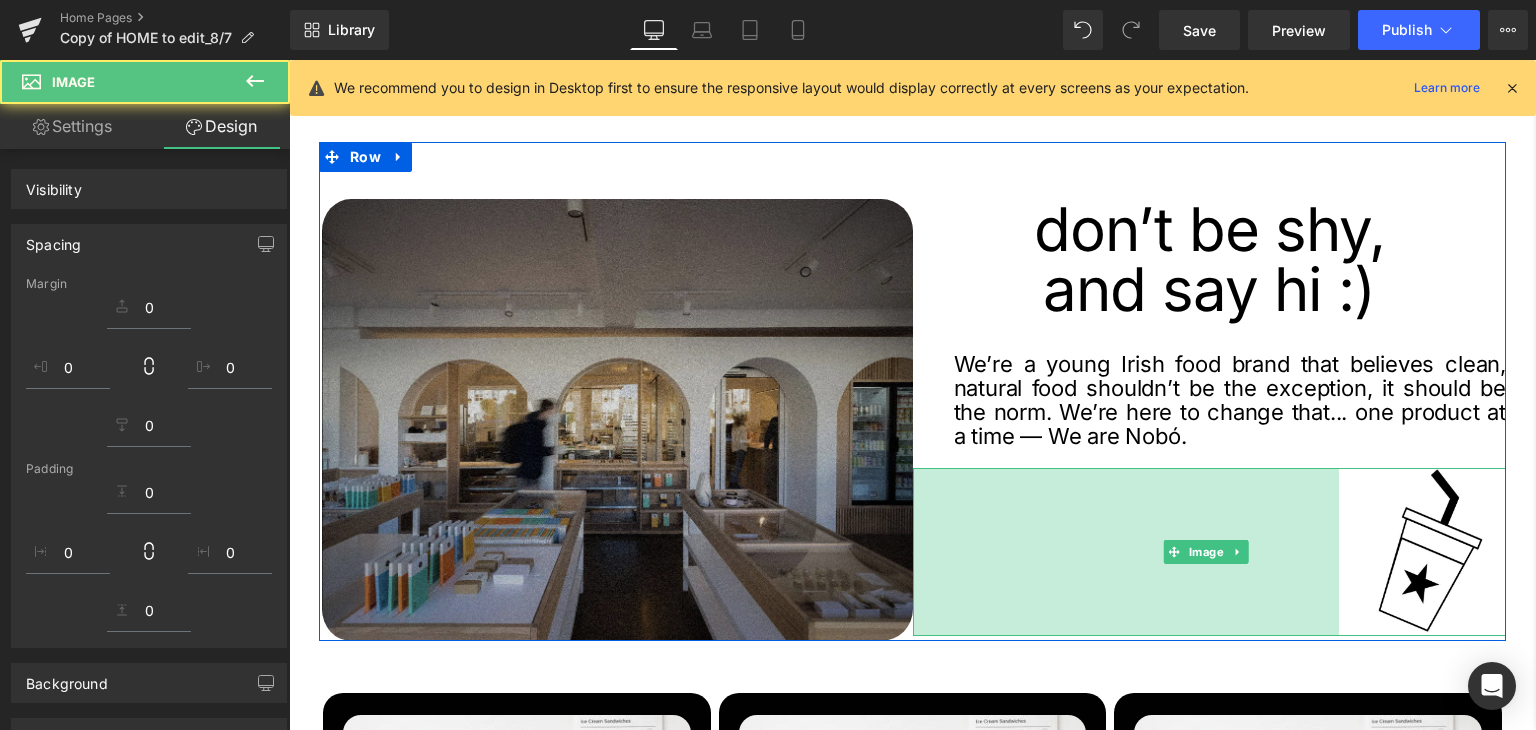 click on "Treat  Yourself  Better. Heading         COFFEE SHOP Button         buy now Button         Row         Row         a space to enjoy,  shop and stay* Heading         Come and say hi at our award winning  flagship store in the heart of Dublin 6. Treat yourself to something delicious from our in house bakery, freshly made smoothies and Açai bowls, and some of the finest specialty coffee from Cloud Picker.  Text Block         Image         Image         Row   57px" at bounding box center (912, 286) 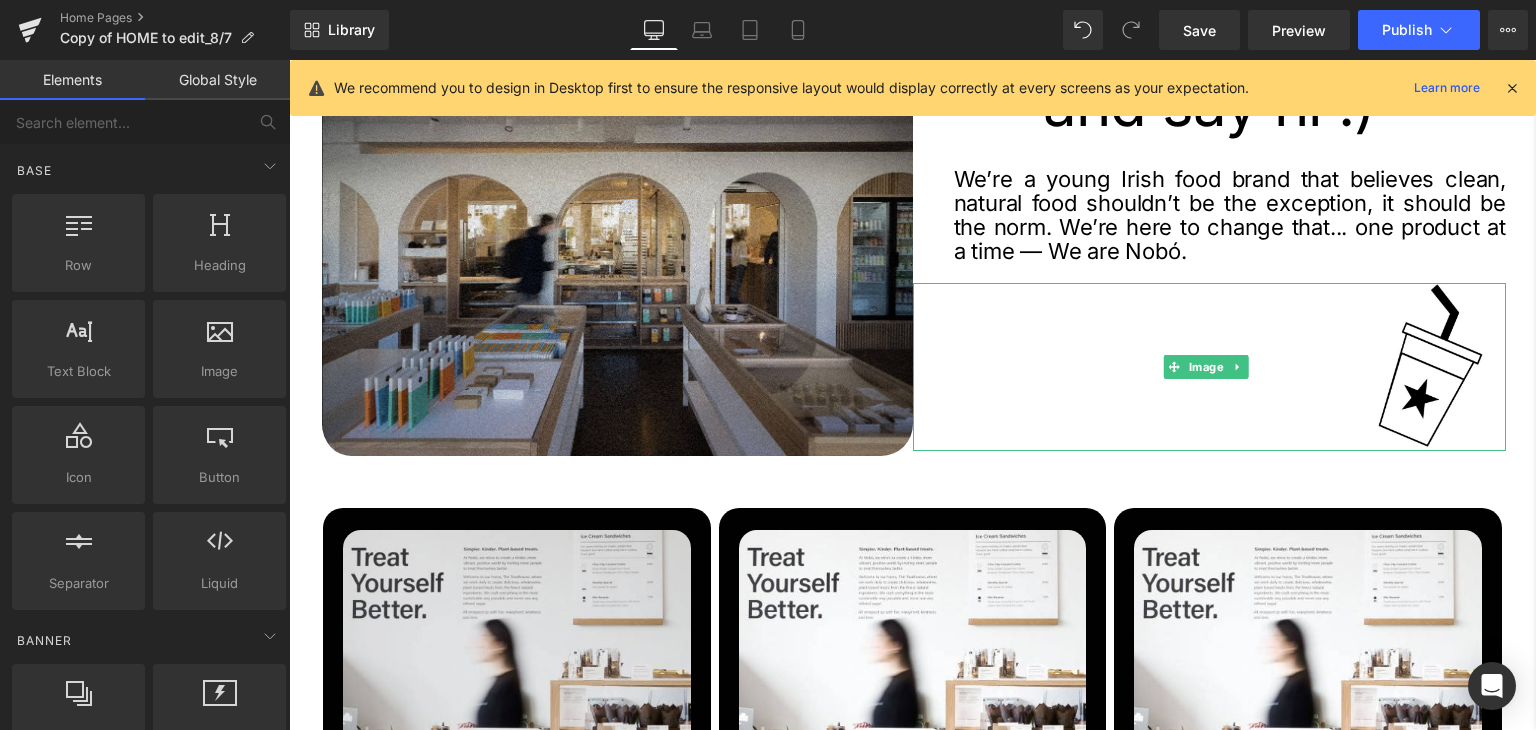 scroll, scrollTop: 2184, scrollLeft: 0, axis: vertical 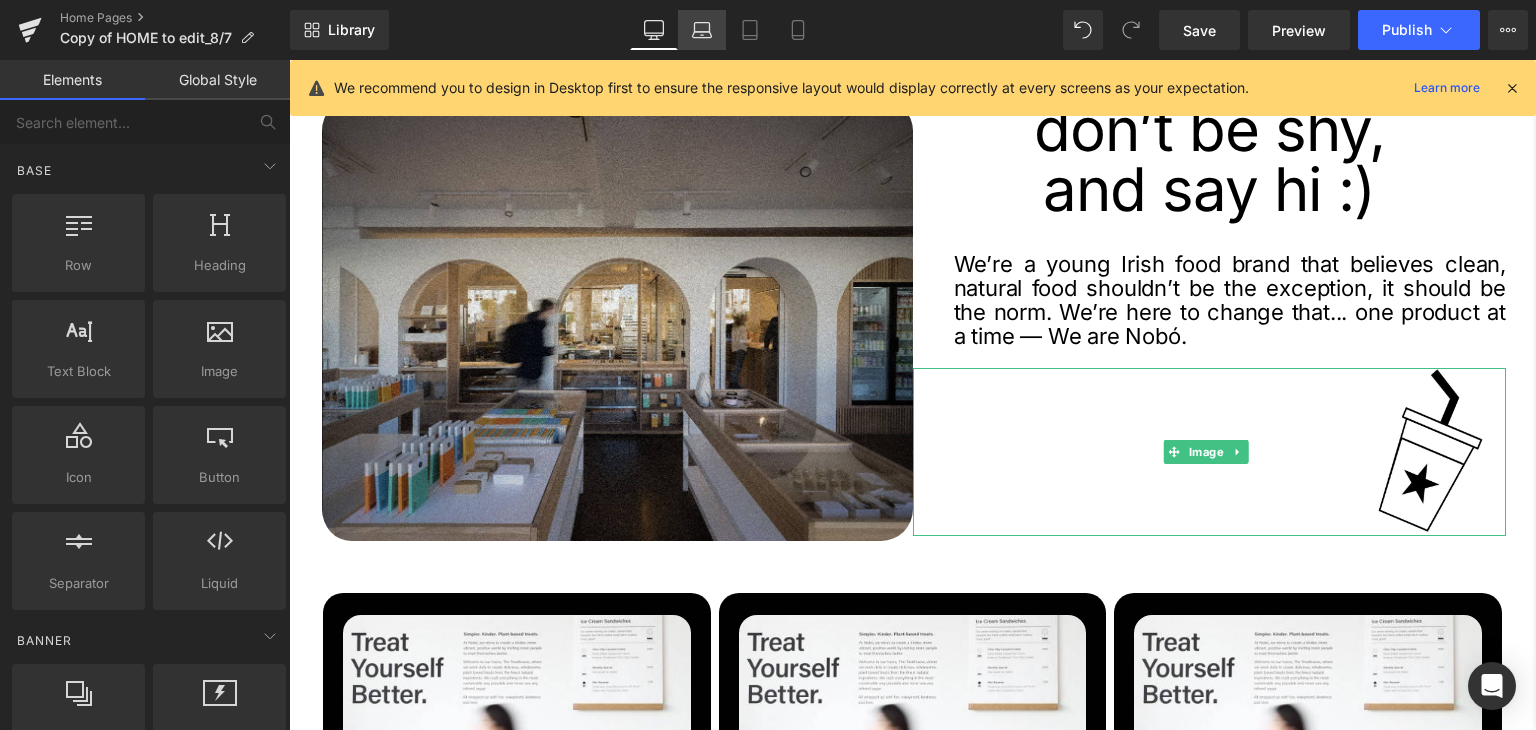 click 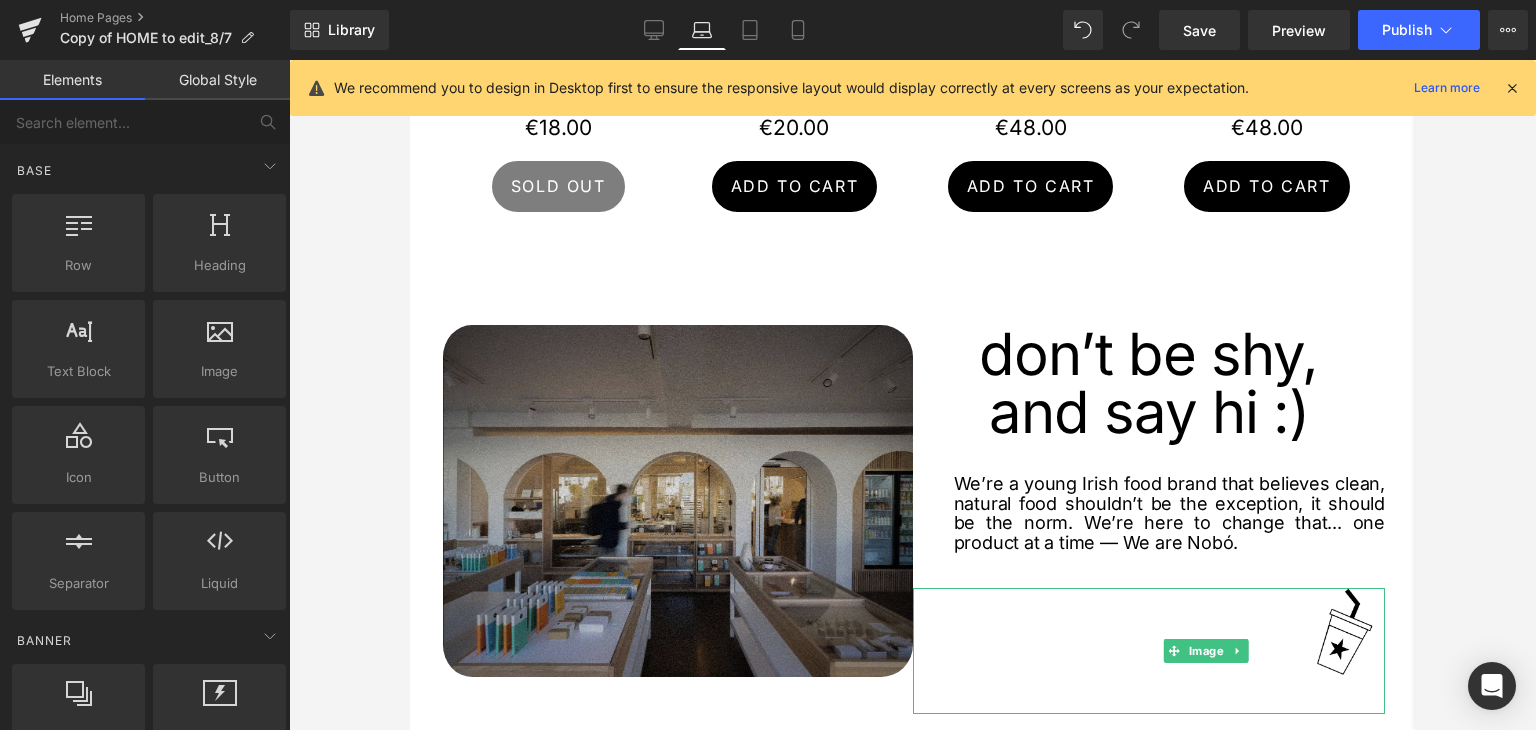 scroll, scrollTop: 1908, scrollLeft: 0, axis: vertical 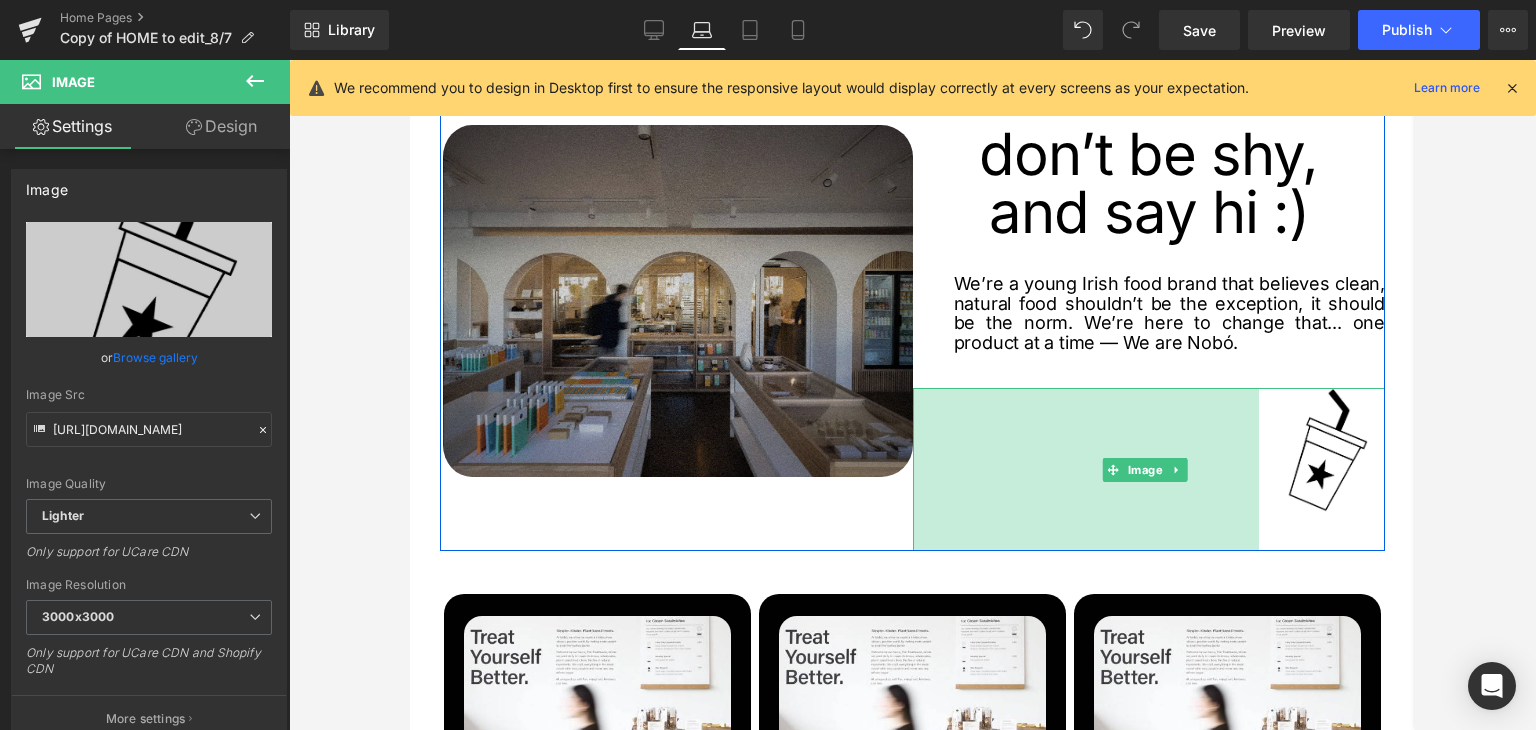 drag, startPoint x: 909, startPoint y: 421, endPoint x: 872, endPoint y: 427, distance: 37.48333 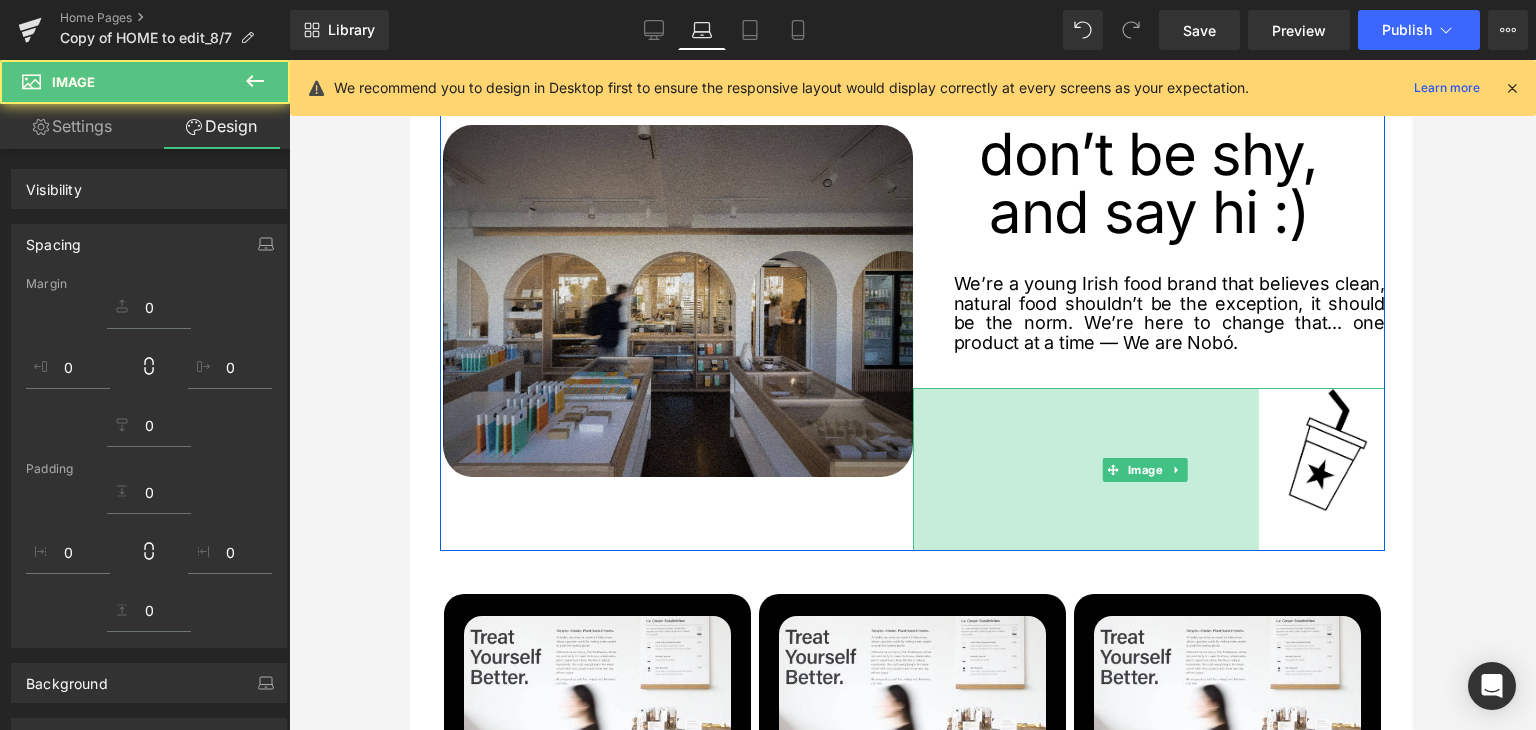 click on "We’re a young Irish food brand that believes clean, natural food shouldn’t be the exception, it should be the norm. We’re here to change that... one product at a time — We are Nobó." at bounding box center (1161, 331) 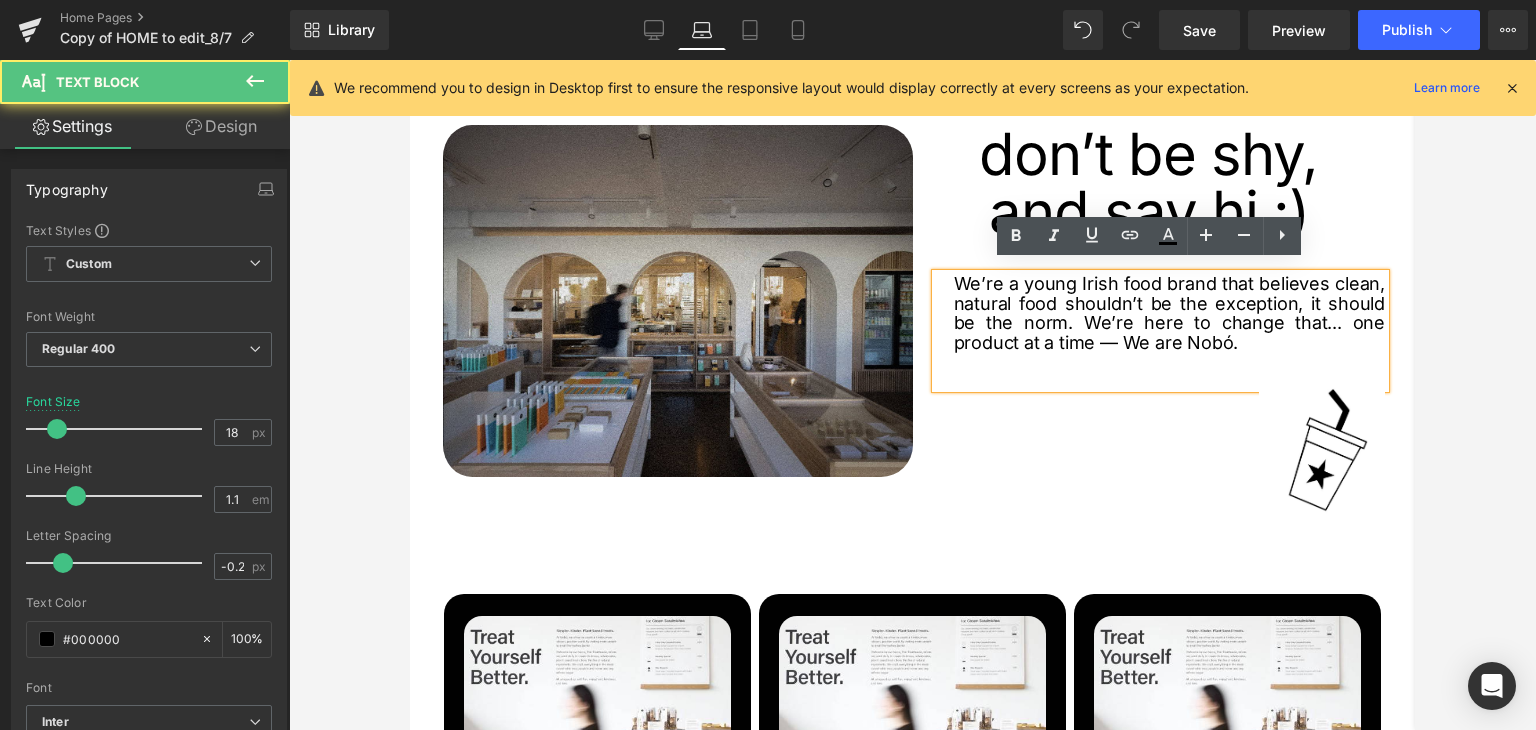 click on "We’re a young Irish food brand that believes clean, natural food shouldn’t be the exception, it should be the norm. We’re here to change that... one product at a time — We are Nobó." at bounding box center [1161, 331] 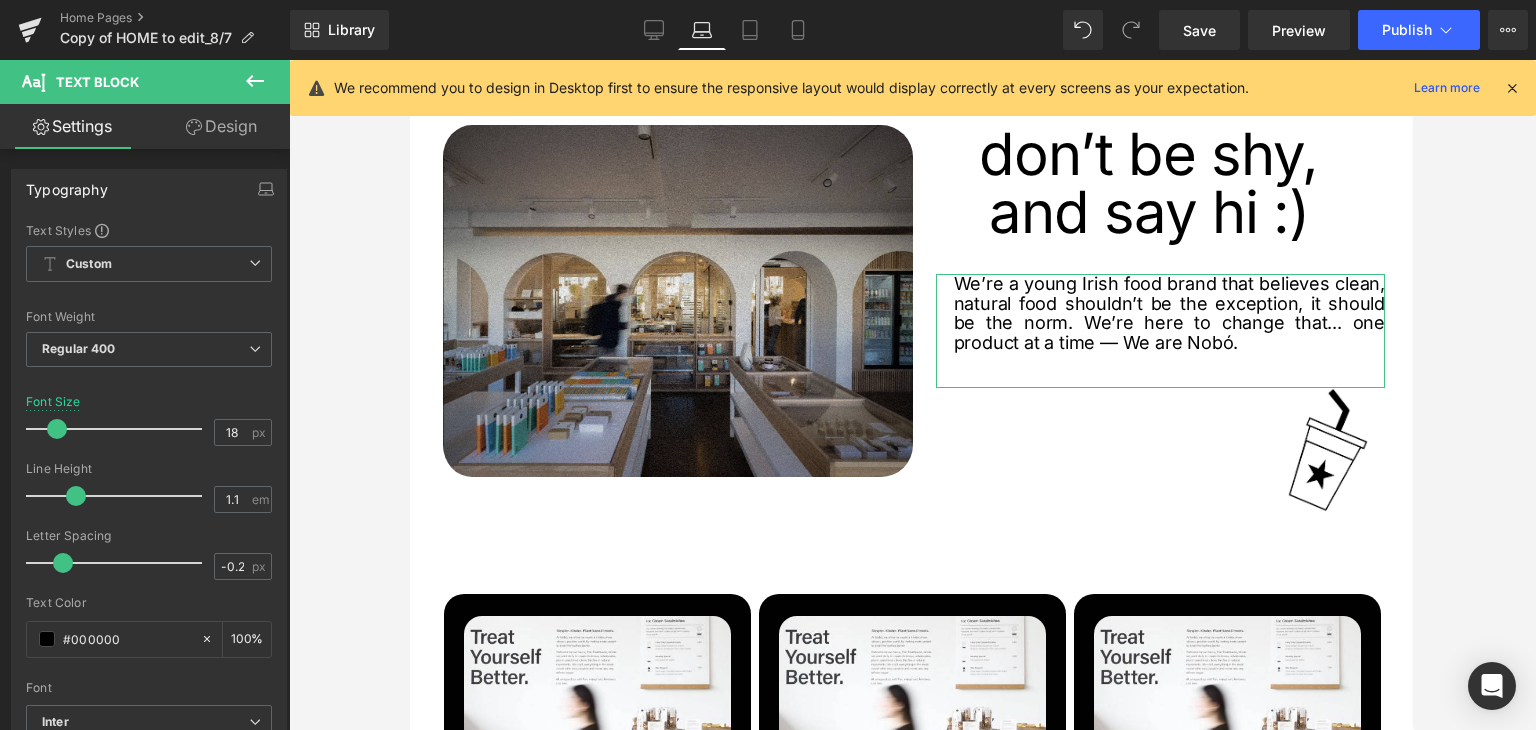 click 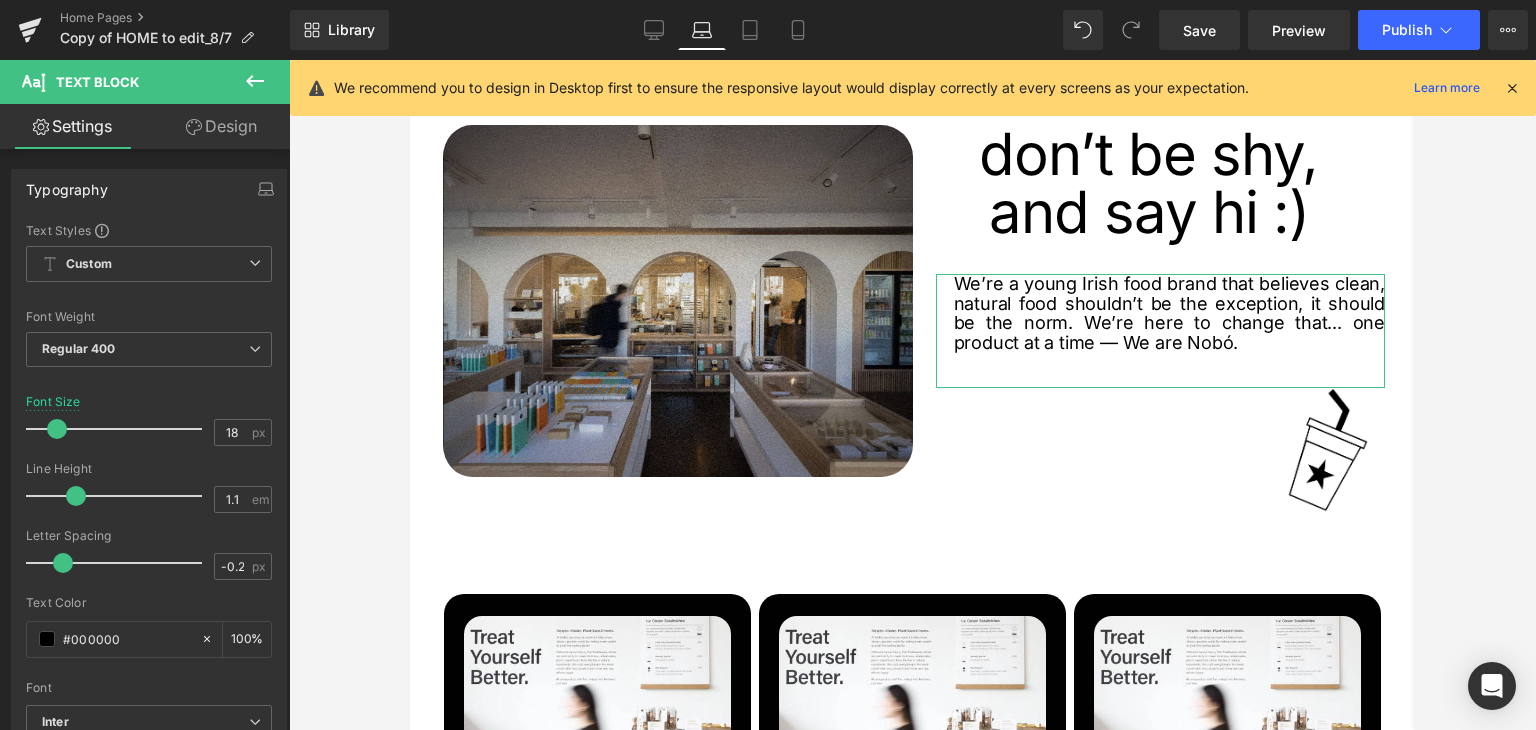 click on "Spacing" at bounding box center [0, 0] 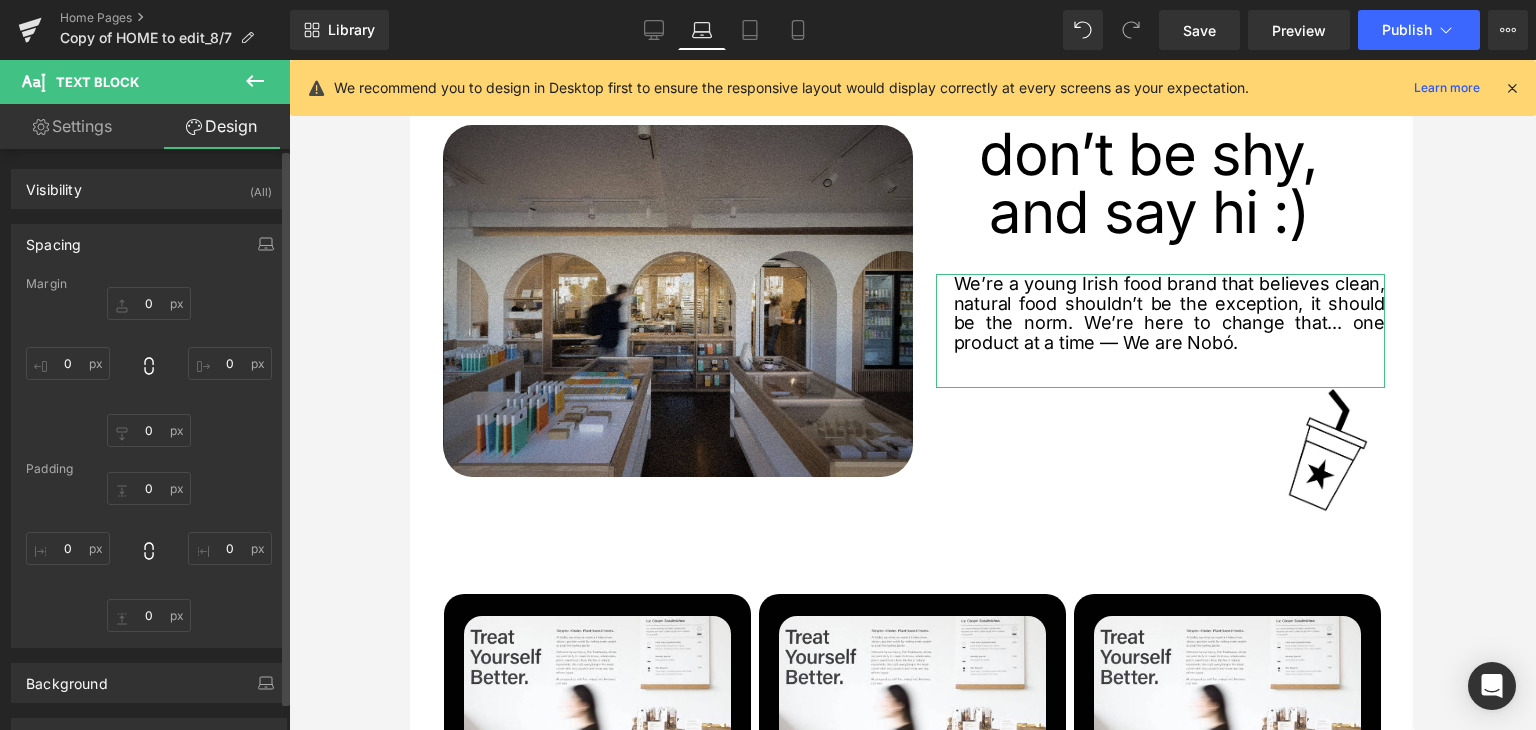 type on "33" 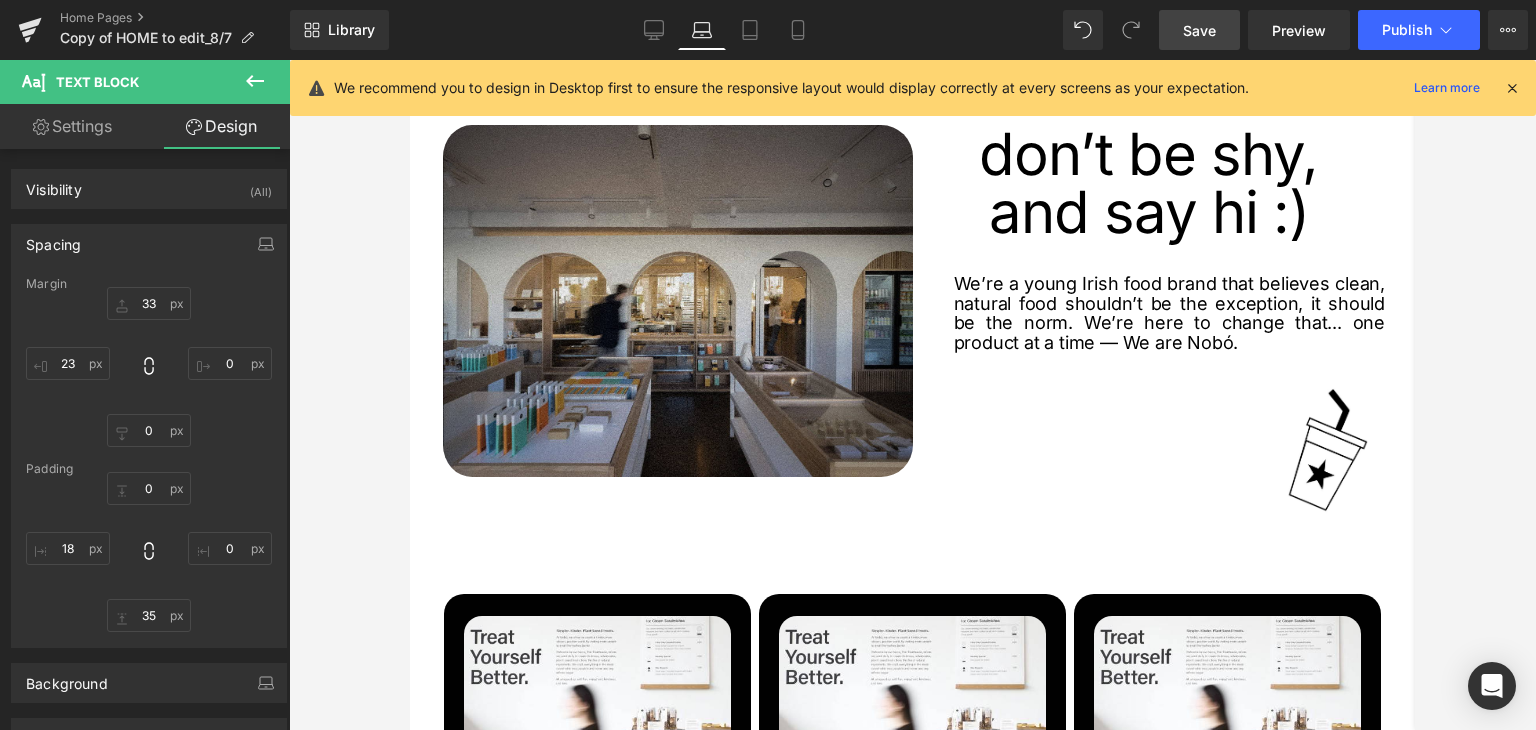 click on "Save" at bounding box center (1199, 30) 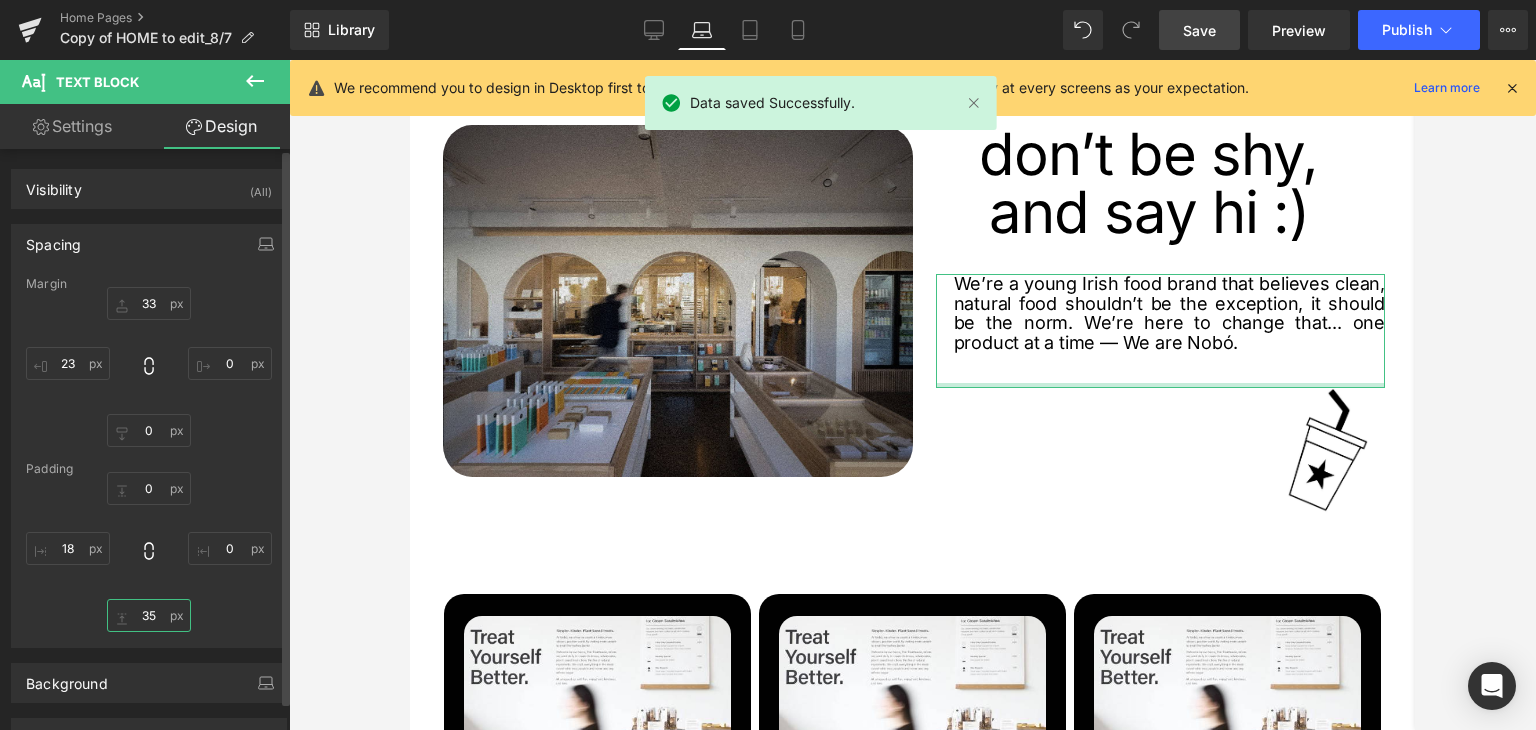 click on "35" at bounding box center (149, 615) 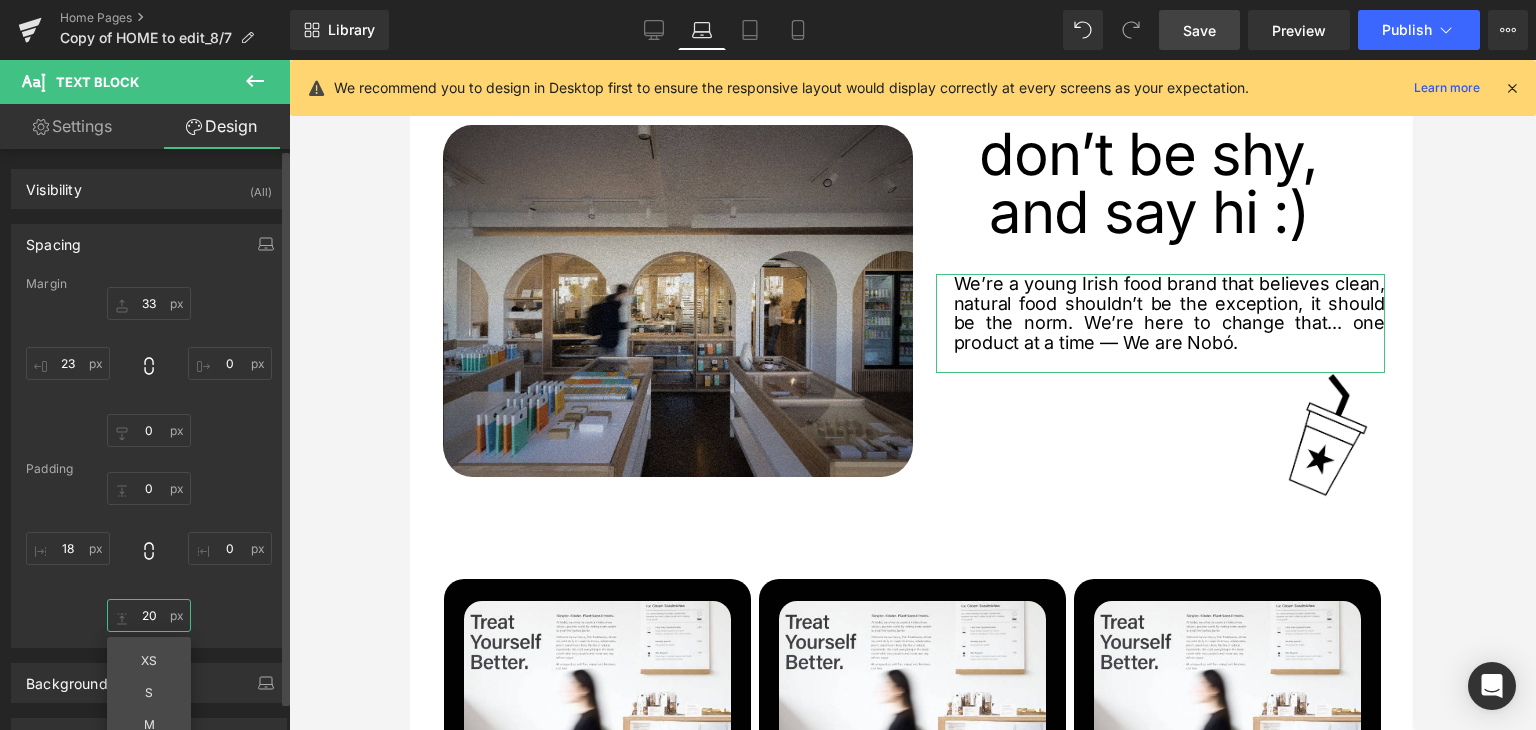 type on "2" 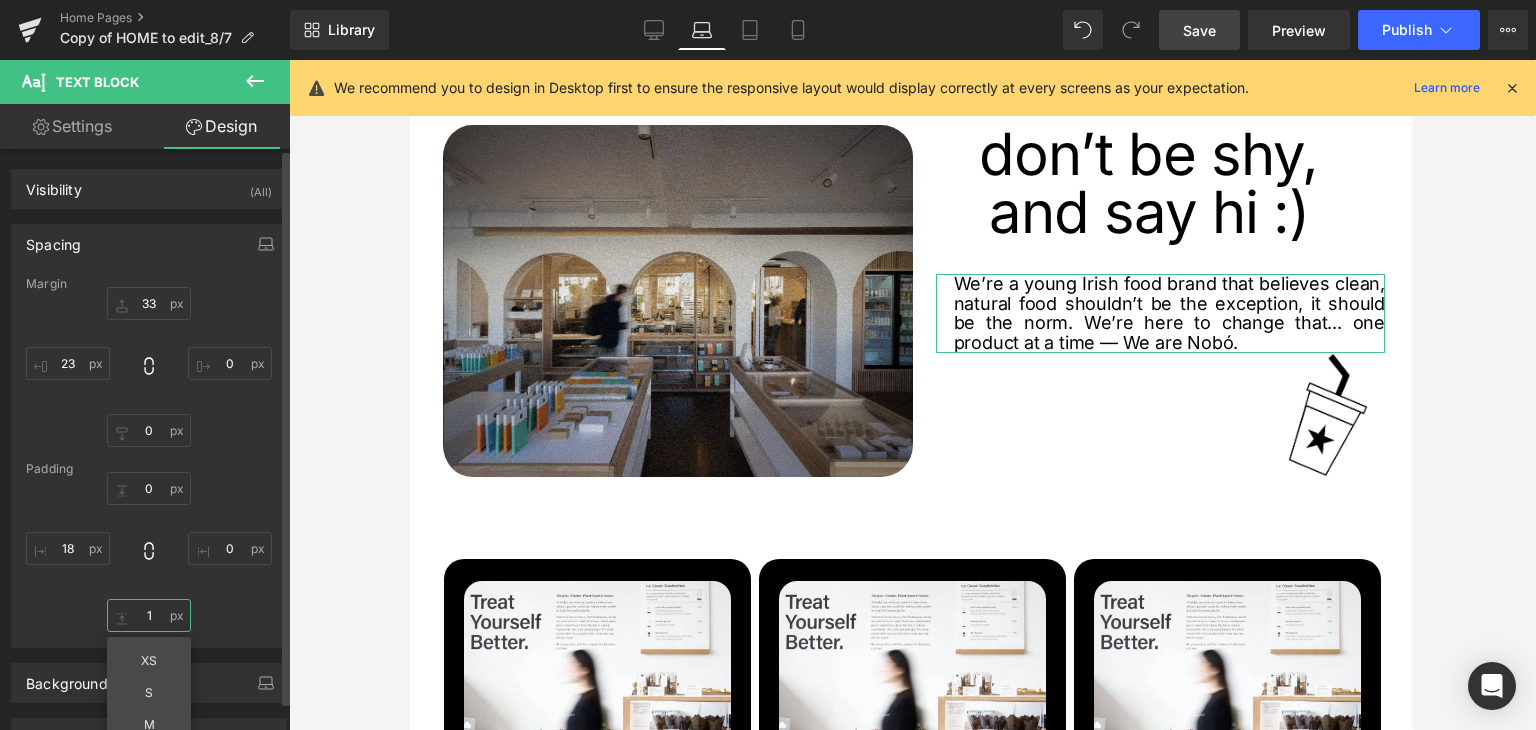 type on "15" 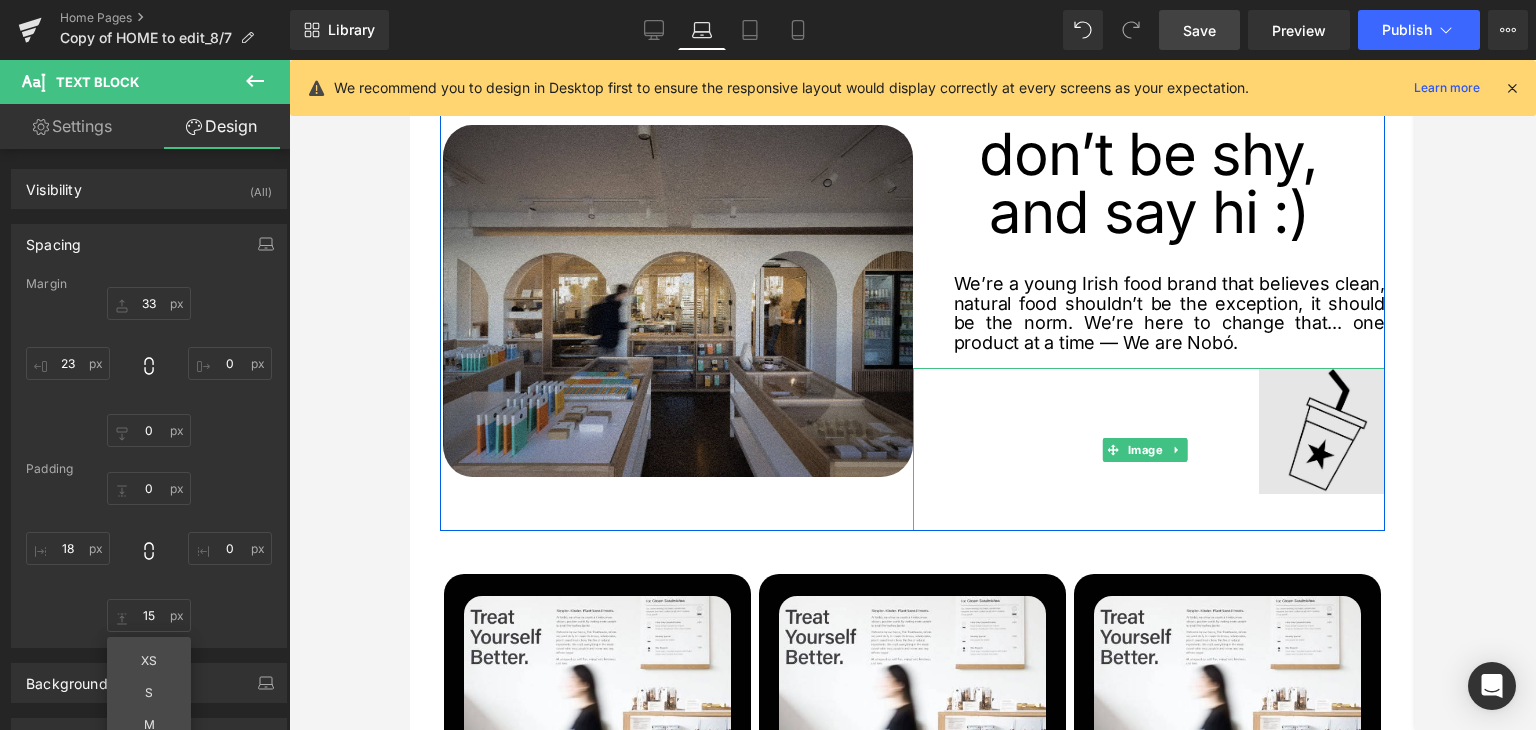 click at bounding box center [1149, 450] 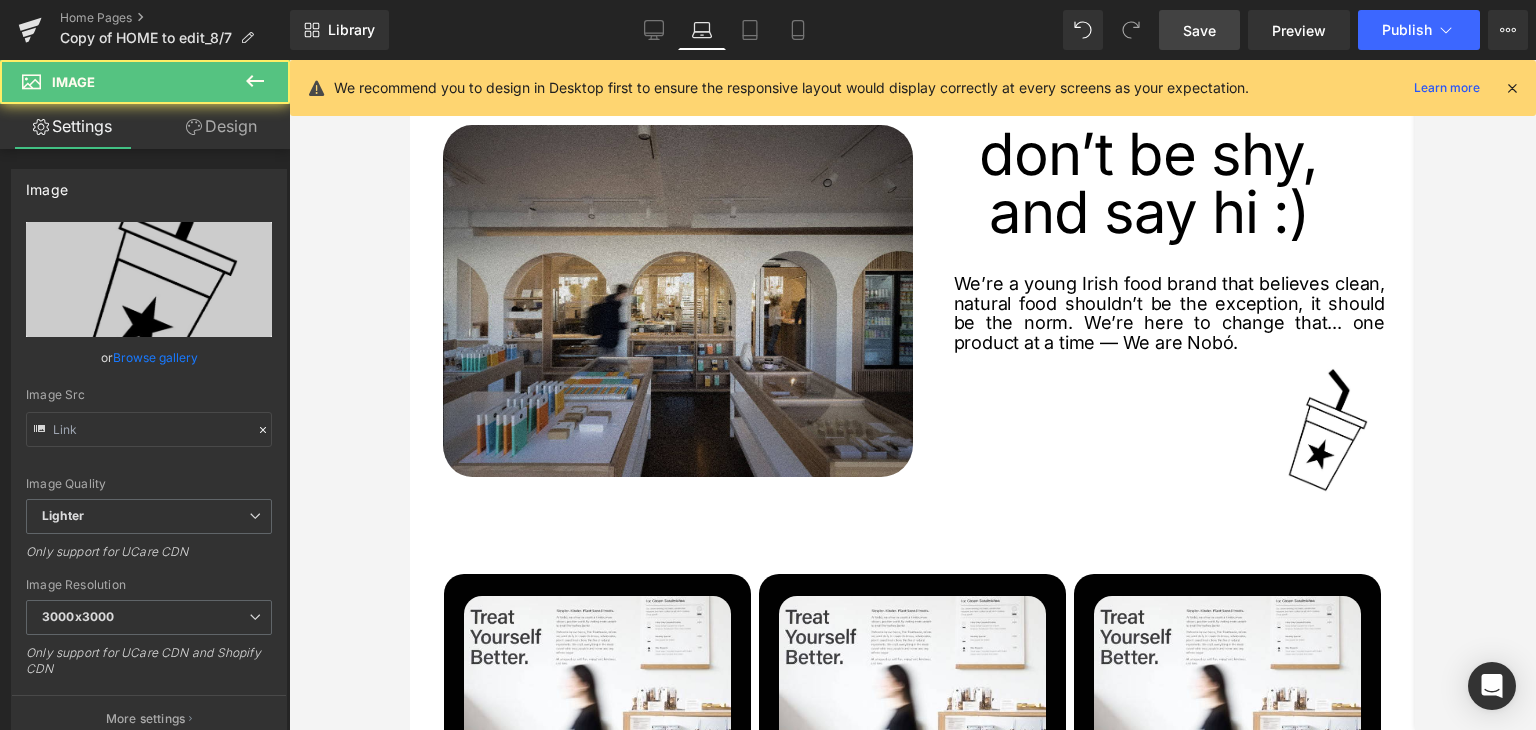 type on "https://ucarecdn.com/78bd527f-7e36-4a55-a70a-9043701fb336/-/format/auto/-/preview/3000x3000/-/quality/lighter/Untitled_pages-to-jpg-0001.jpg" 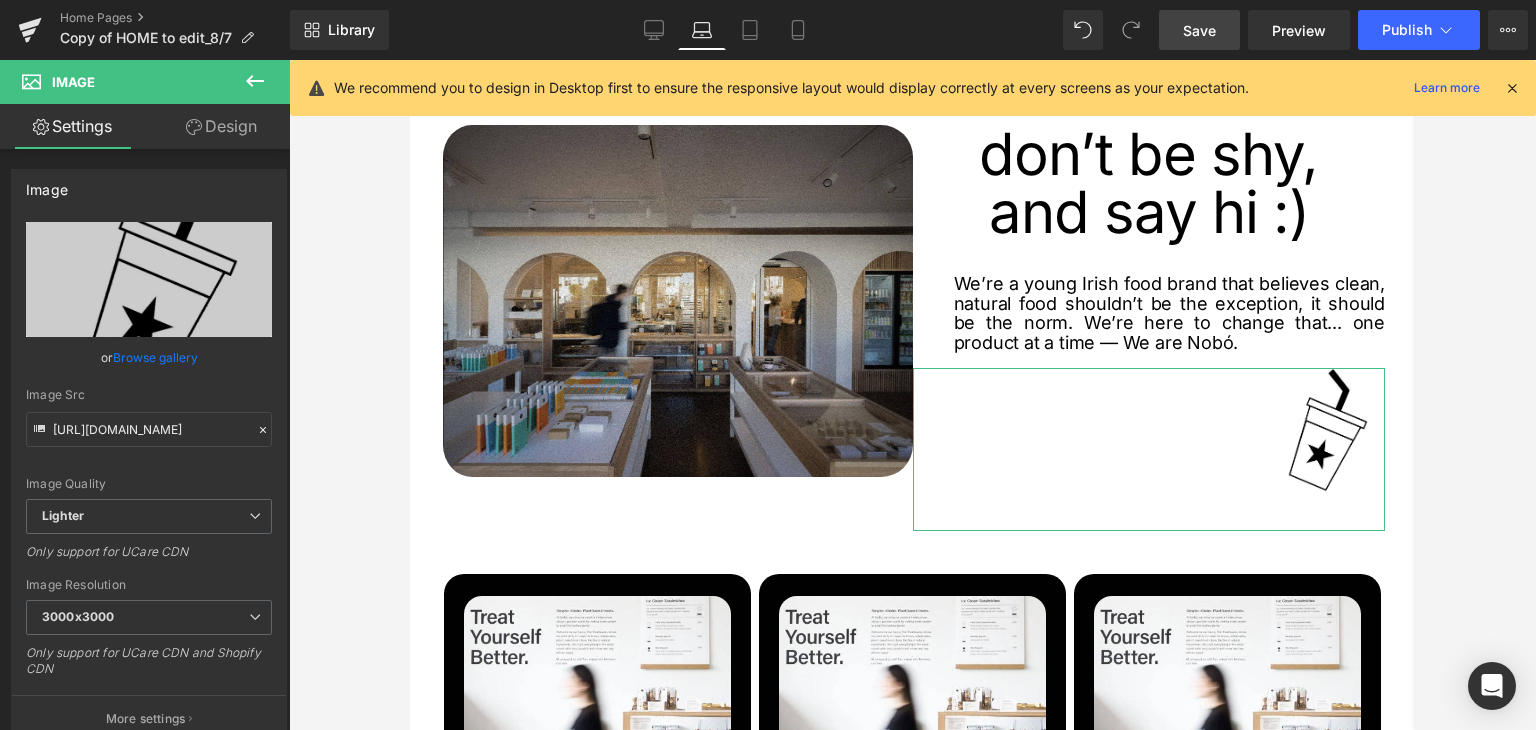 drag, startPoint x: 227, startPoint y: 154, endPoint x: 228, endPoint y: 123, distance: 31.016125 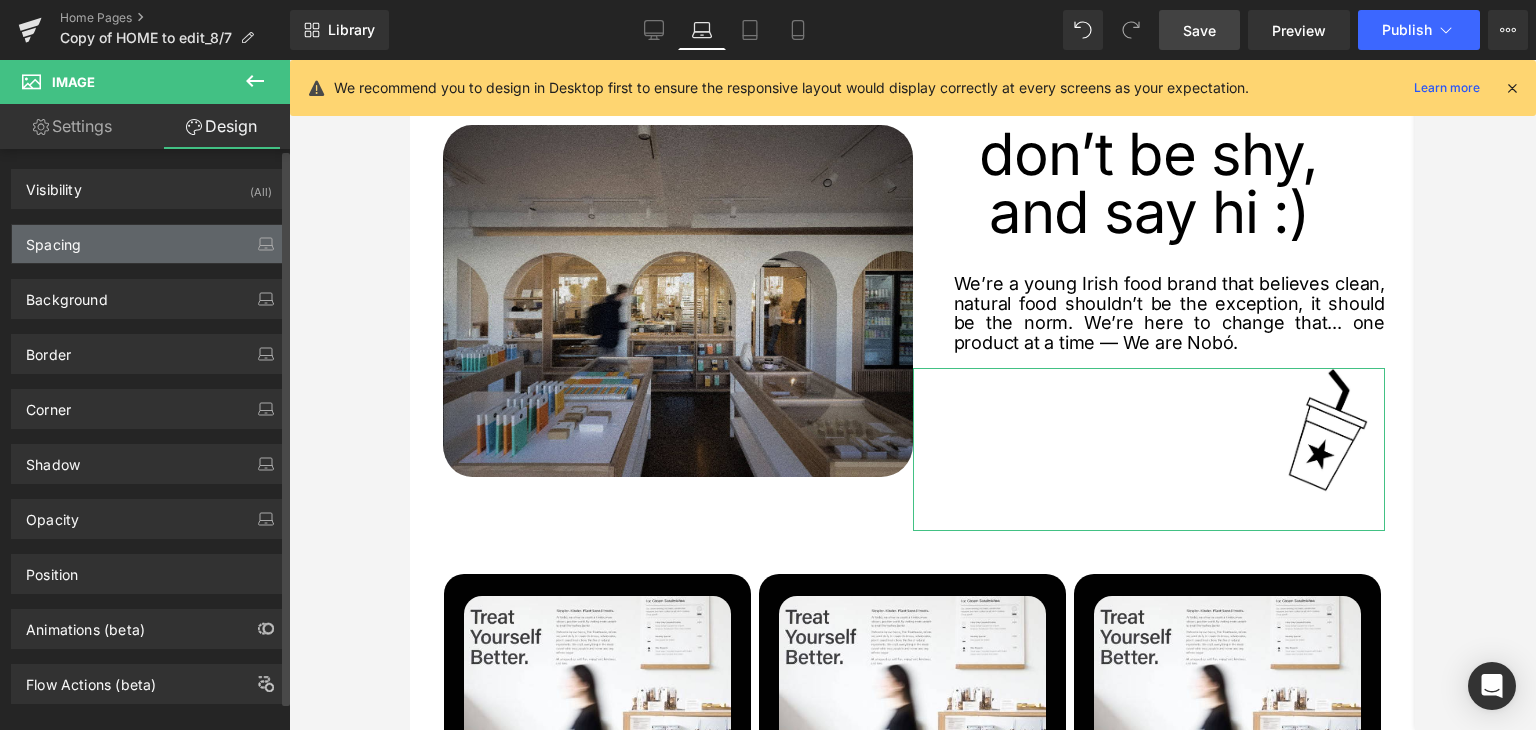type on "0" 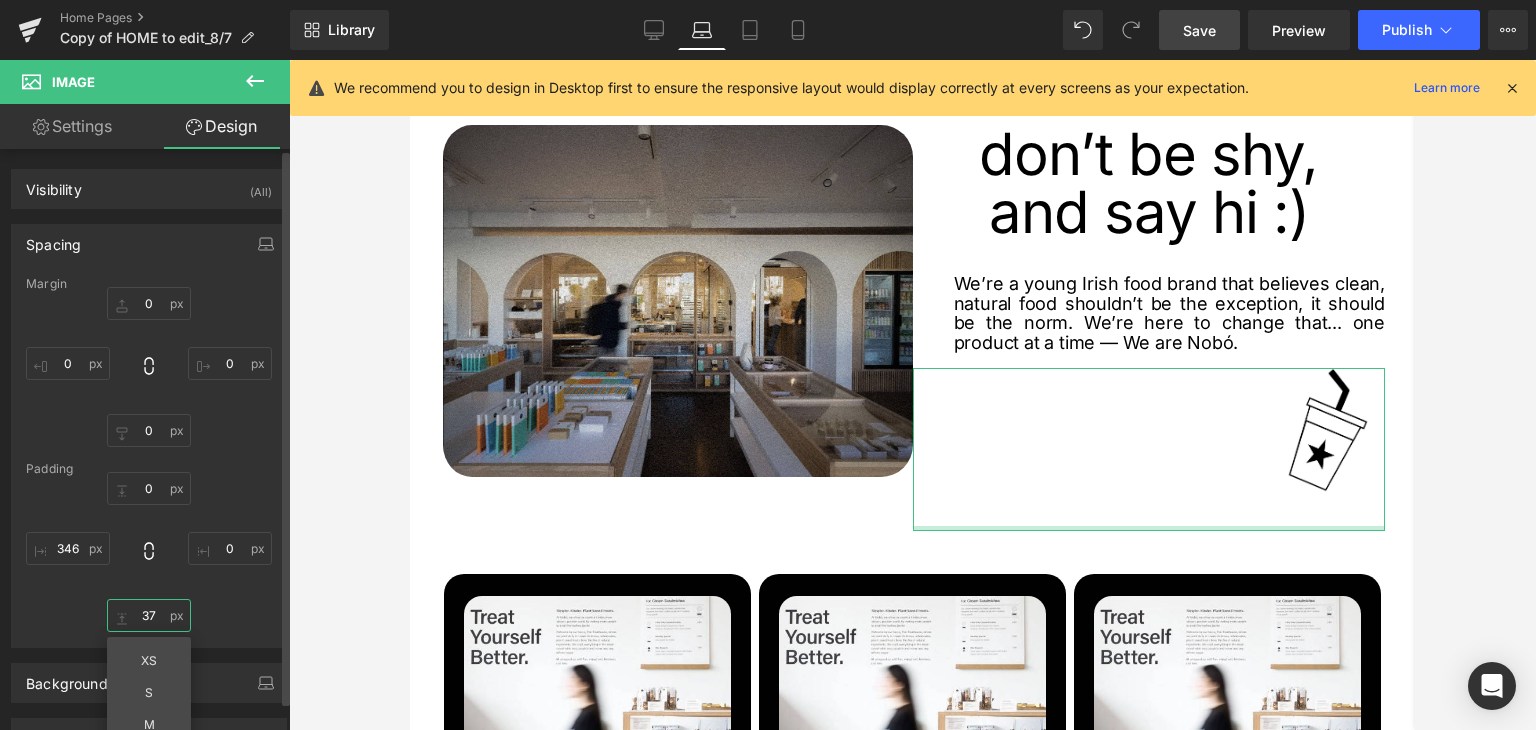 click on "37" at bounding box center [149, 615] 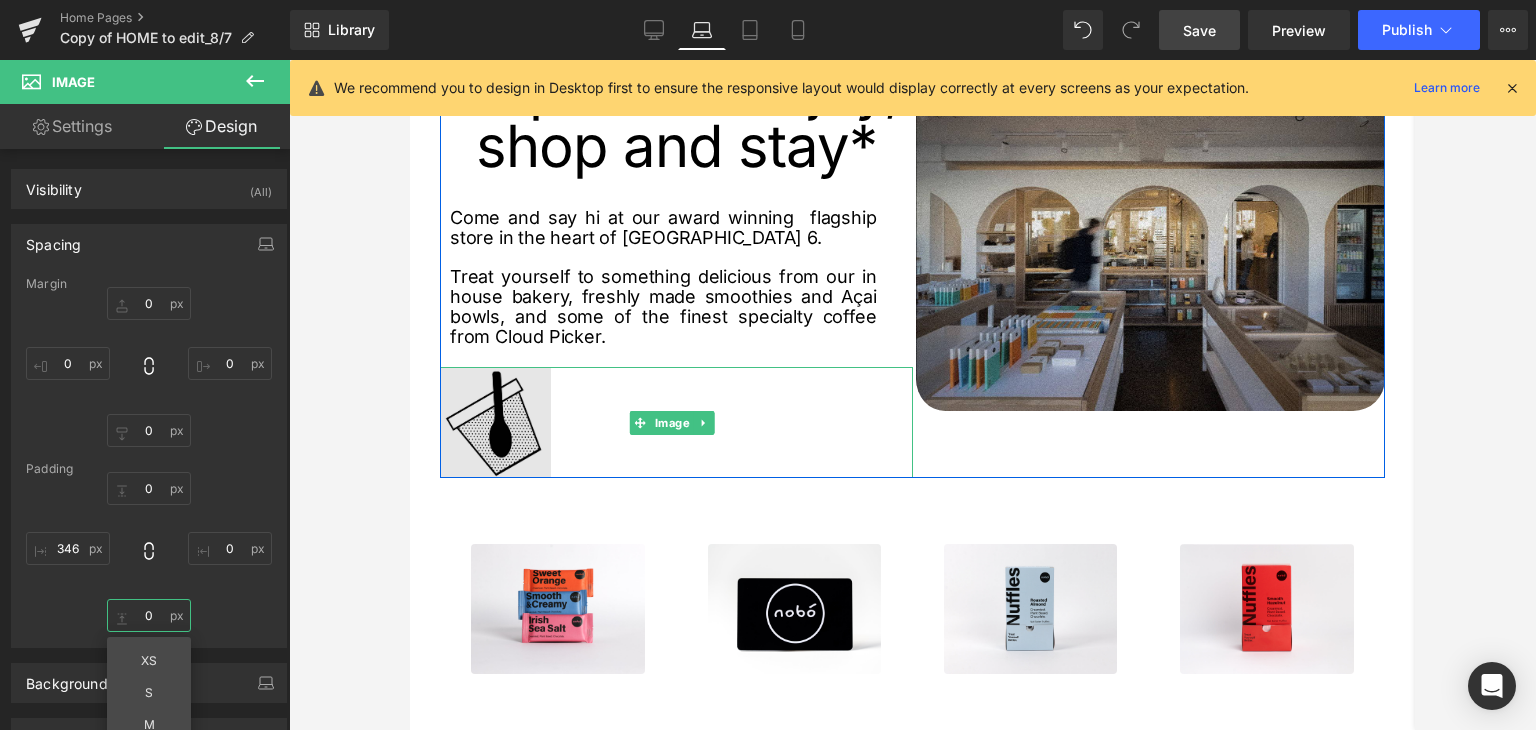 scroll, scrollTop: 808, scrollLeft: 0, axis: vertical 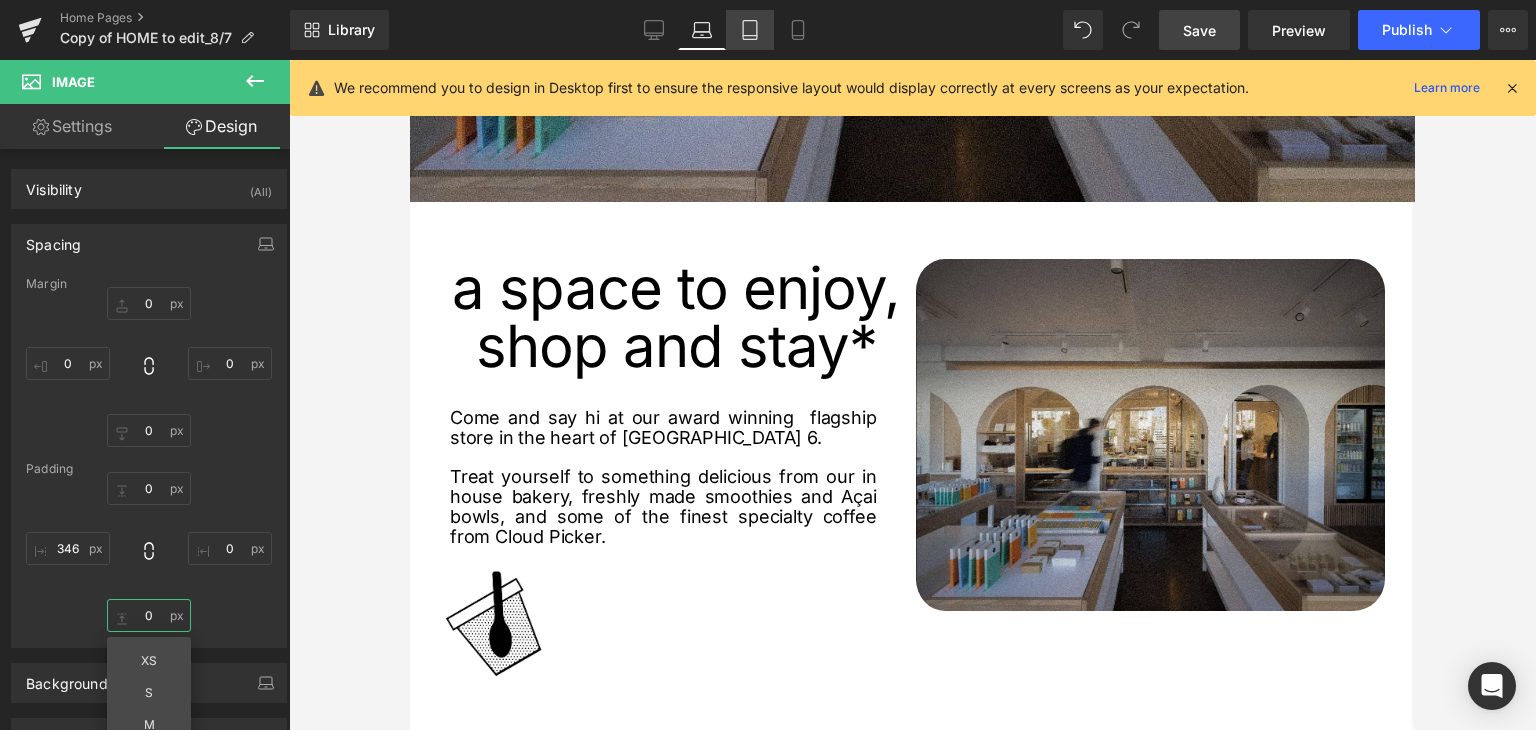 type on "0" 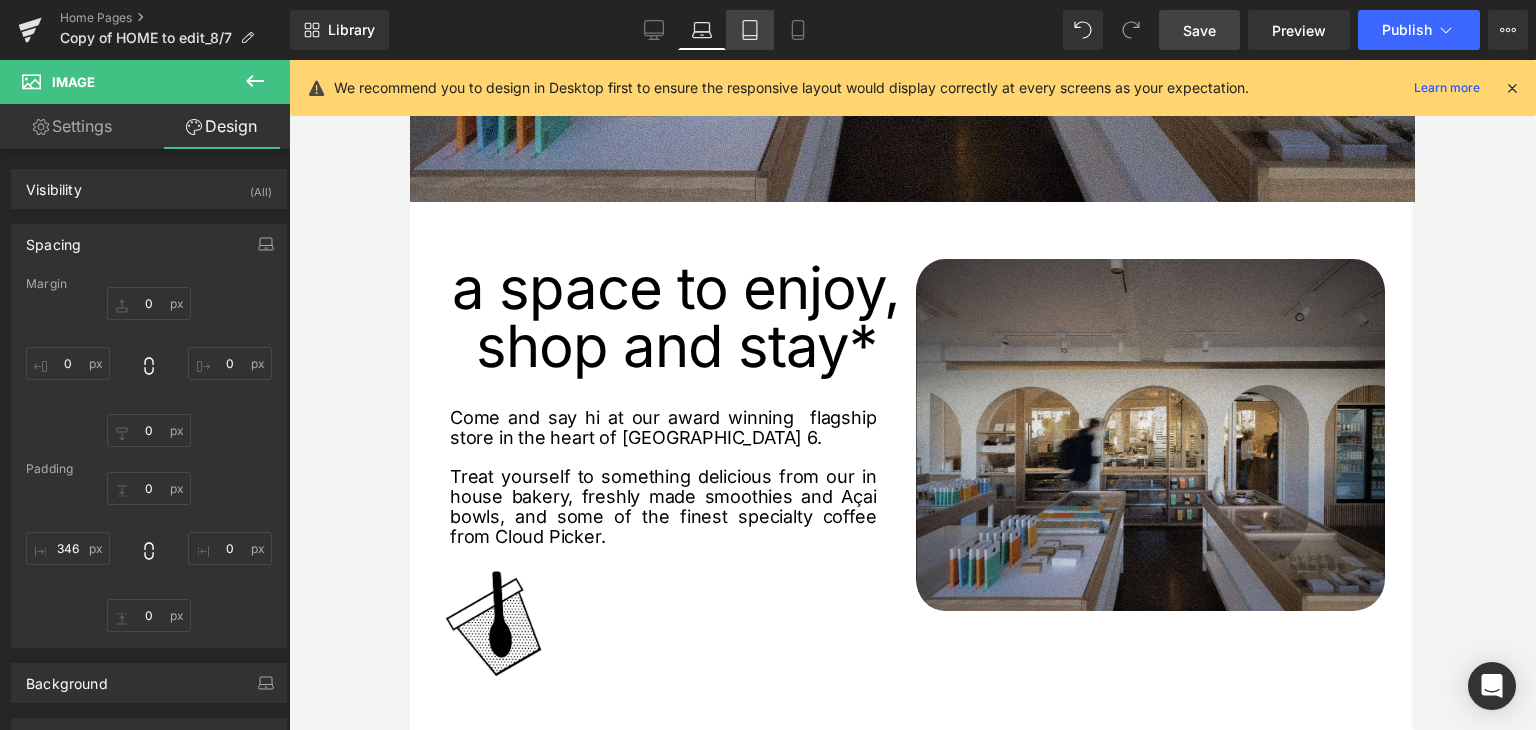 click on "Tablet" at bounding box center (750, 30) 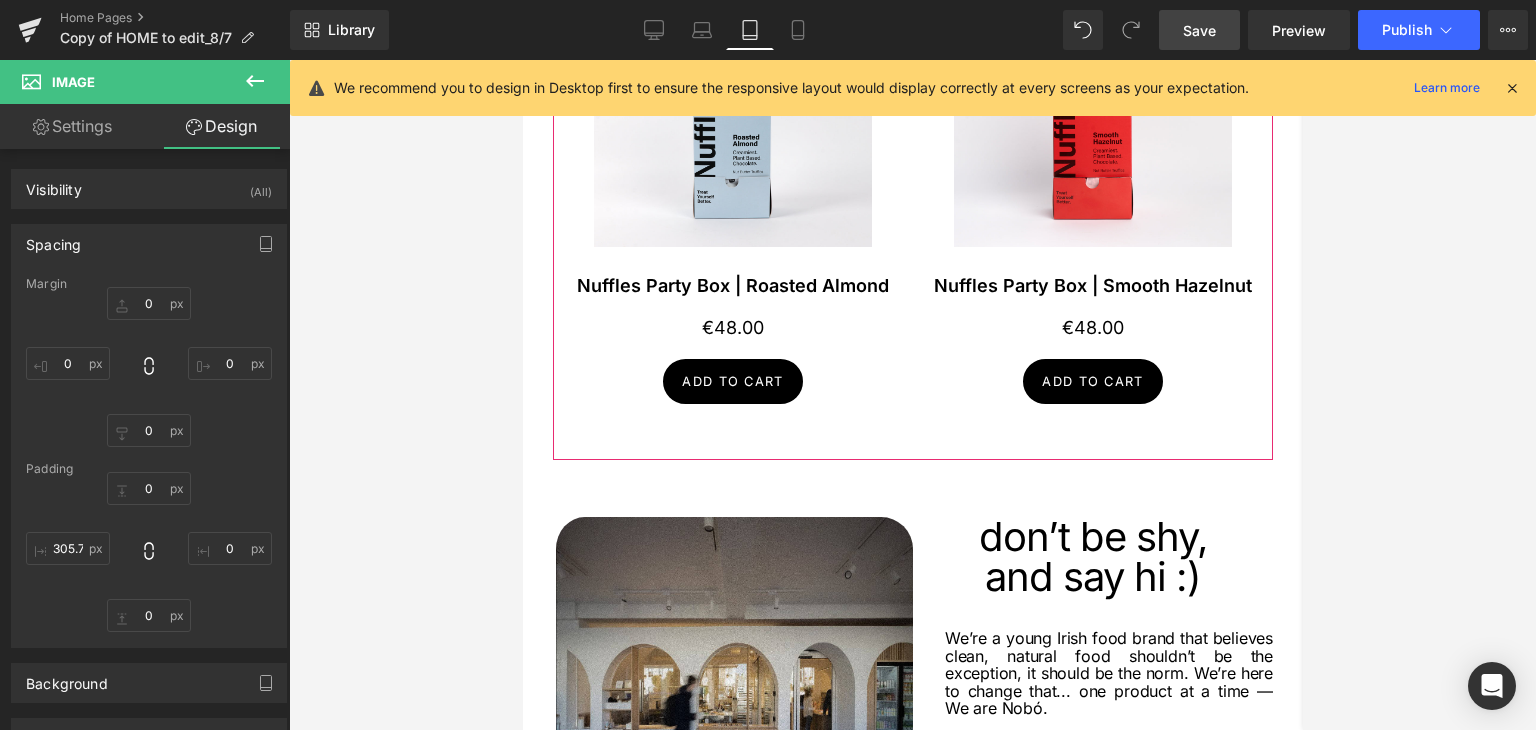 scroll, scrollTop: 1982, scrollLeft: 0, axis: vertical 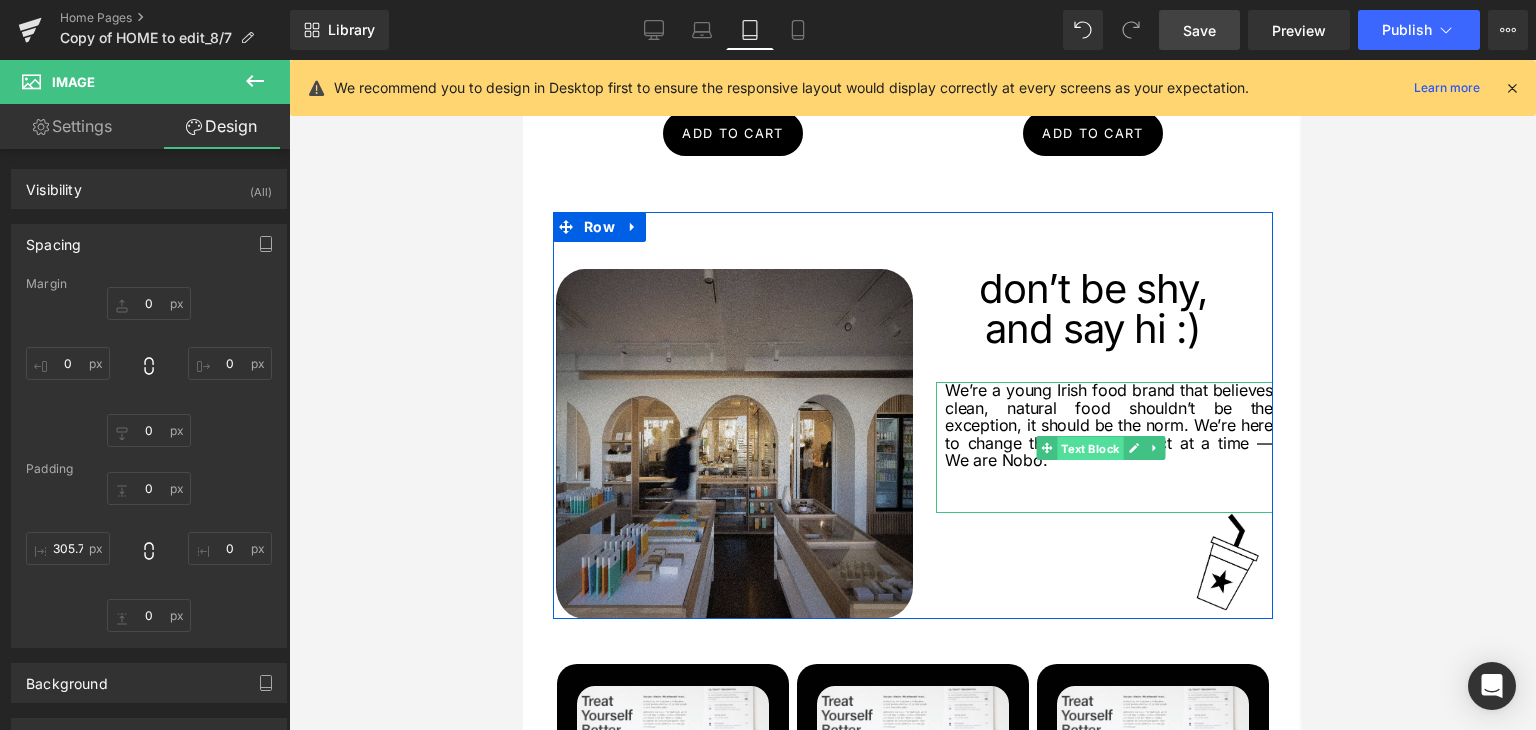 click on "Text Block" at bounding box center [1089, 448] 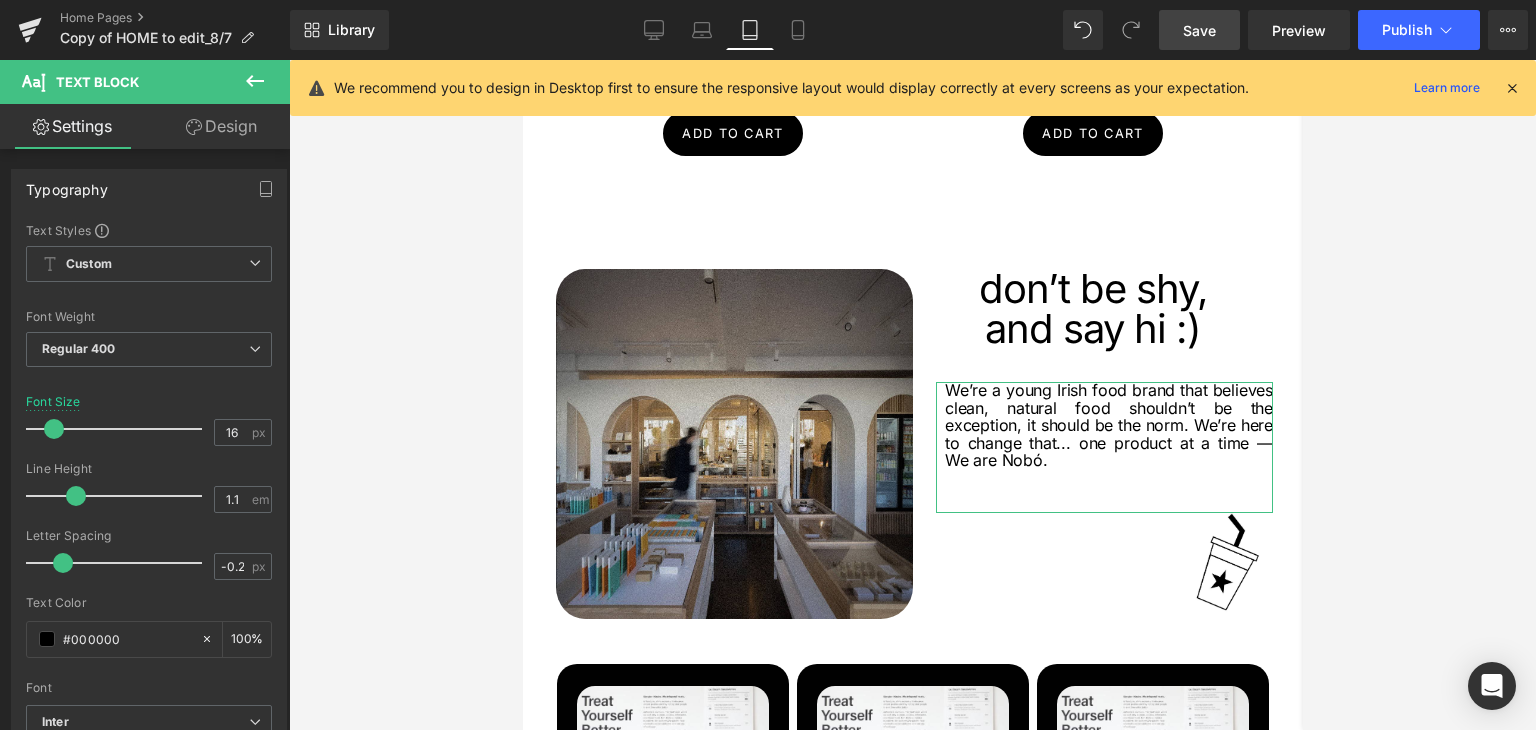 click on "Design" at bounding box center [221, 126] 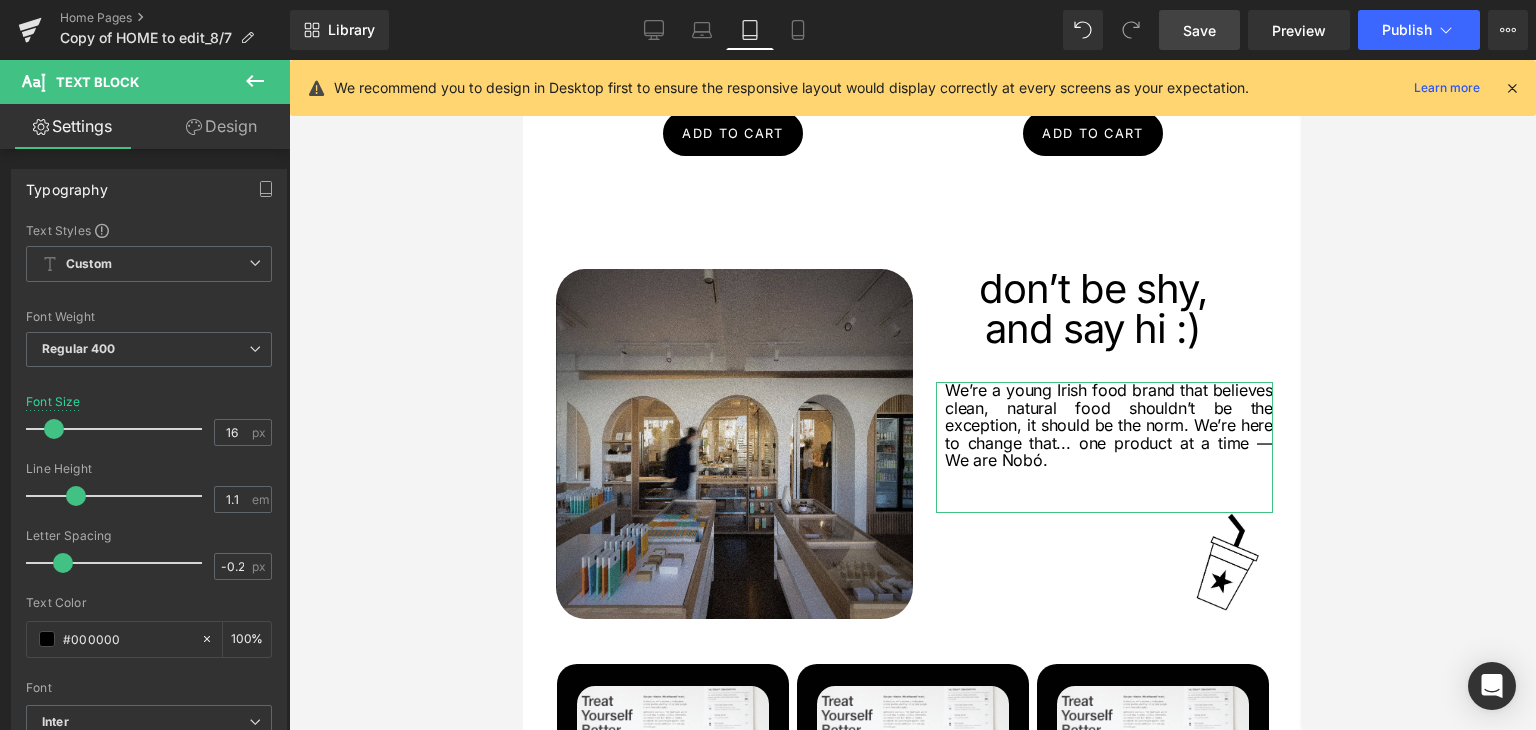 click on "Spacing" at bounding box center (0, 0) 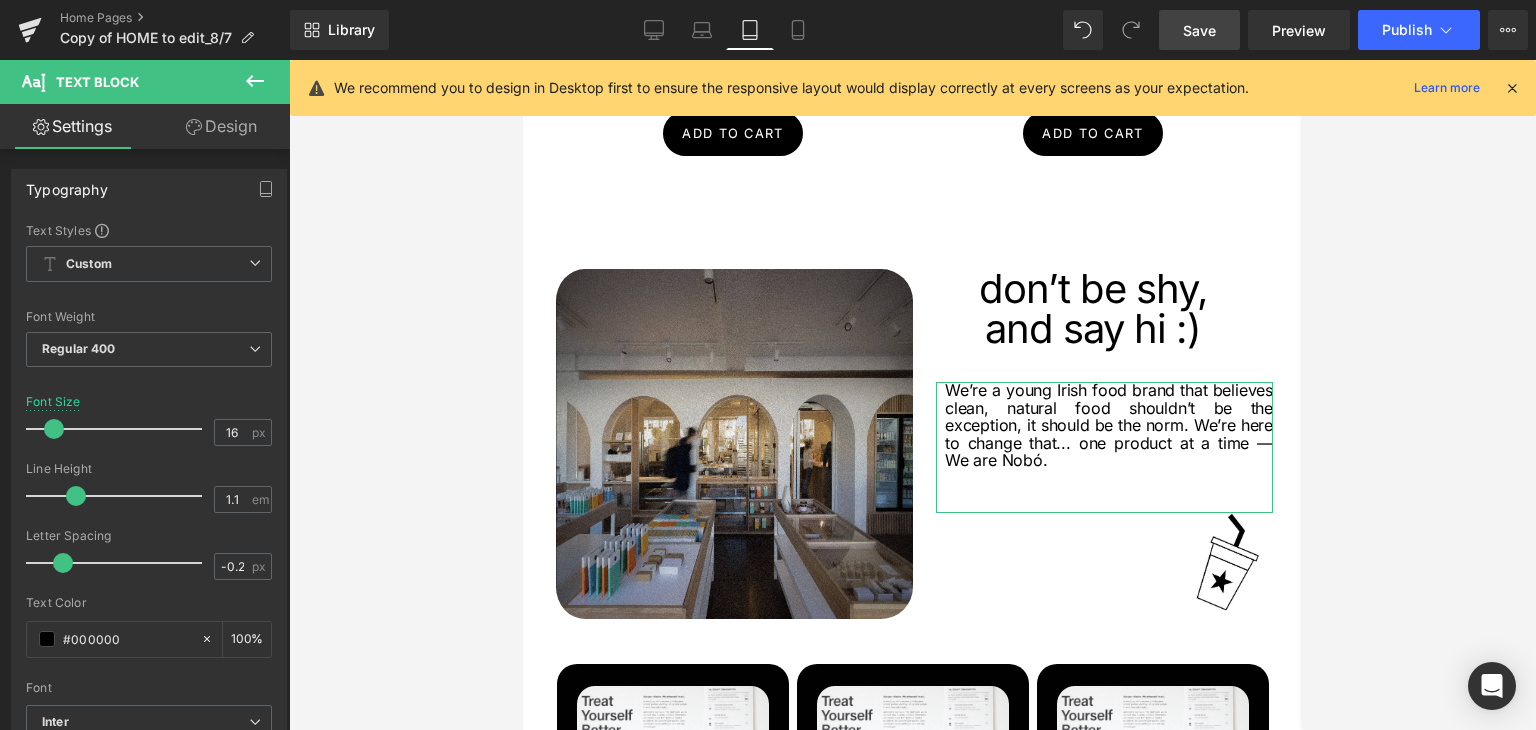 click on "Spacing" at bounding box center [0, 0] 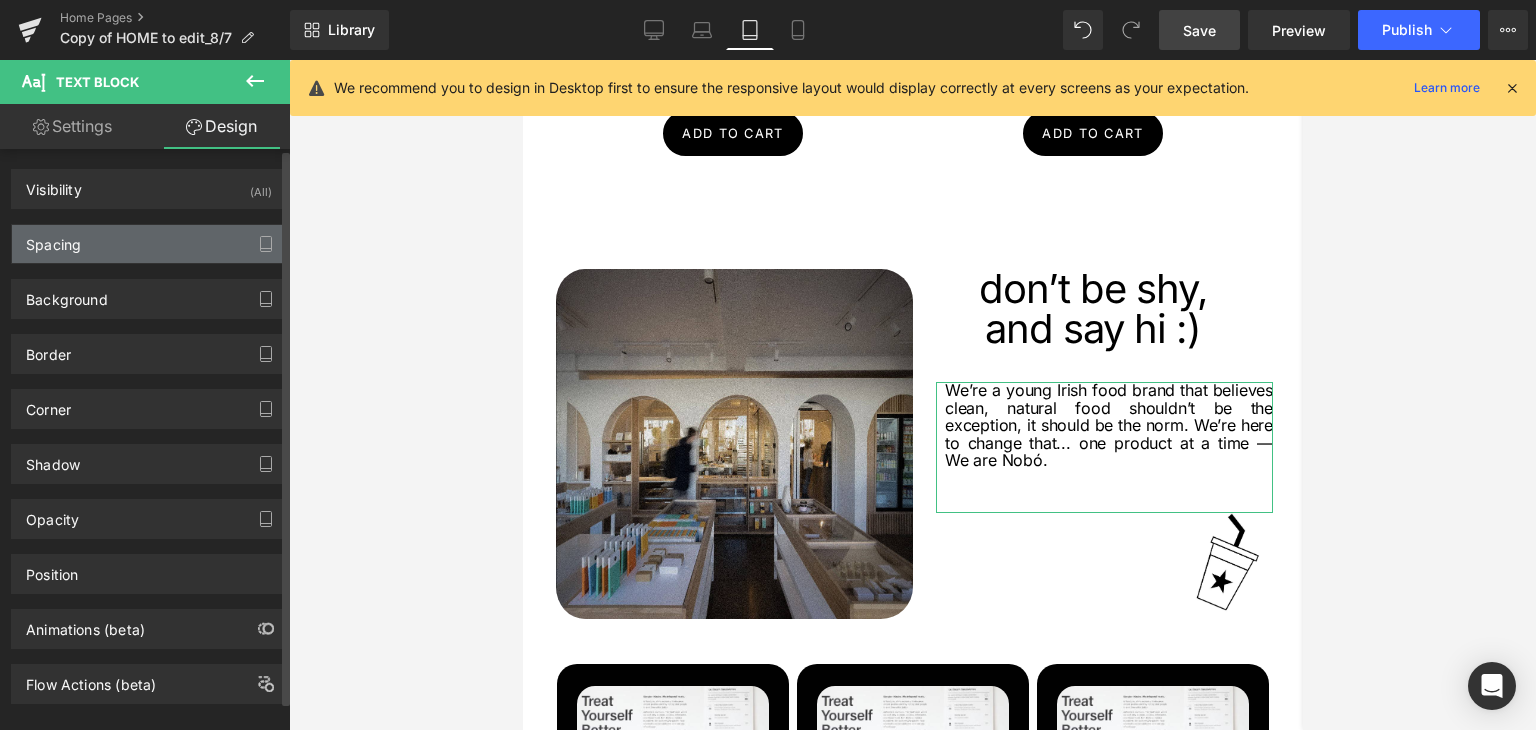 type on "33" 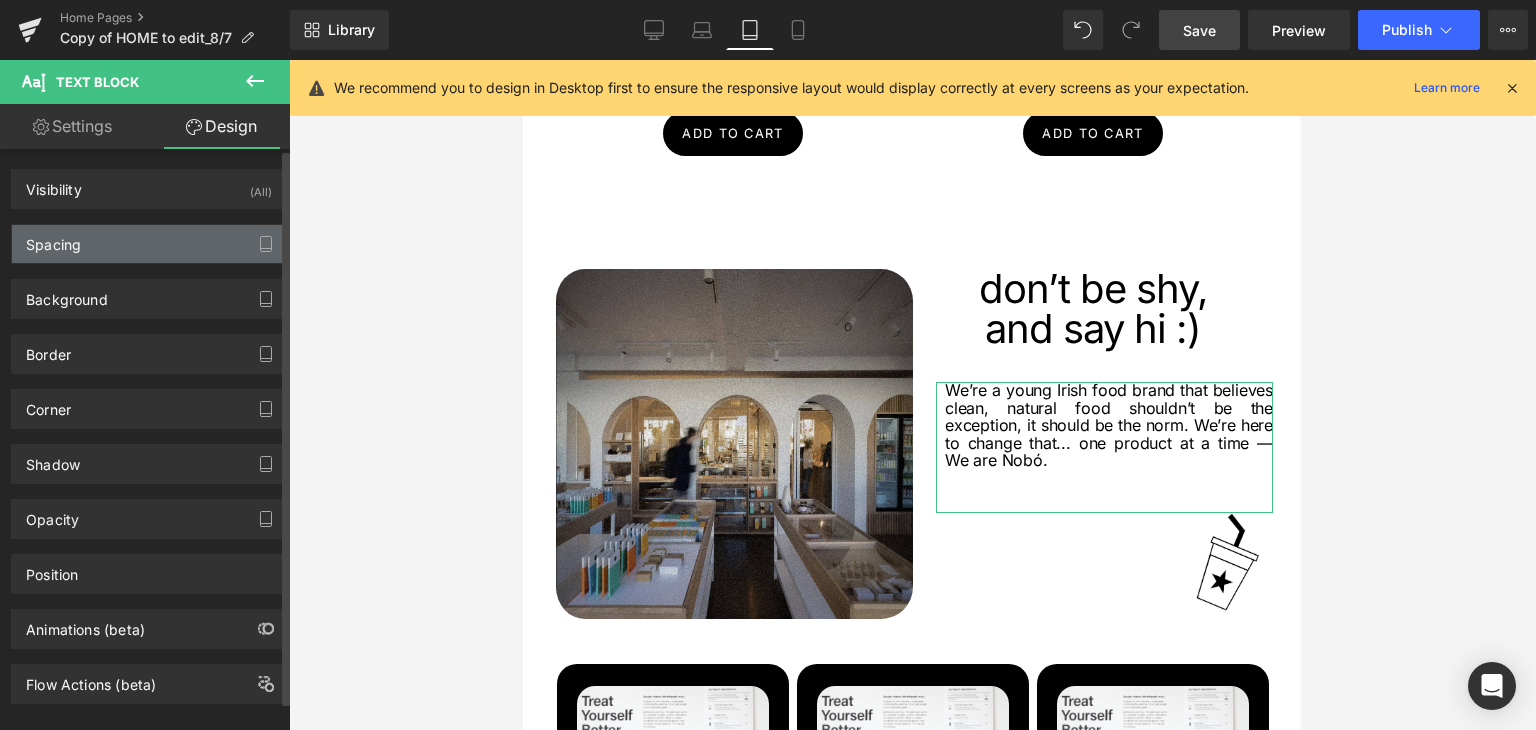 click on "Spacing" at bounding box center (149, 244) 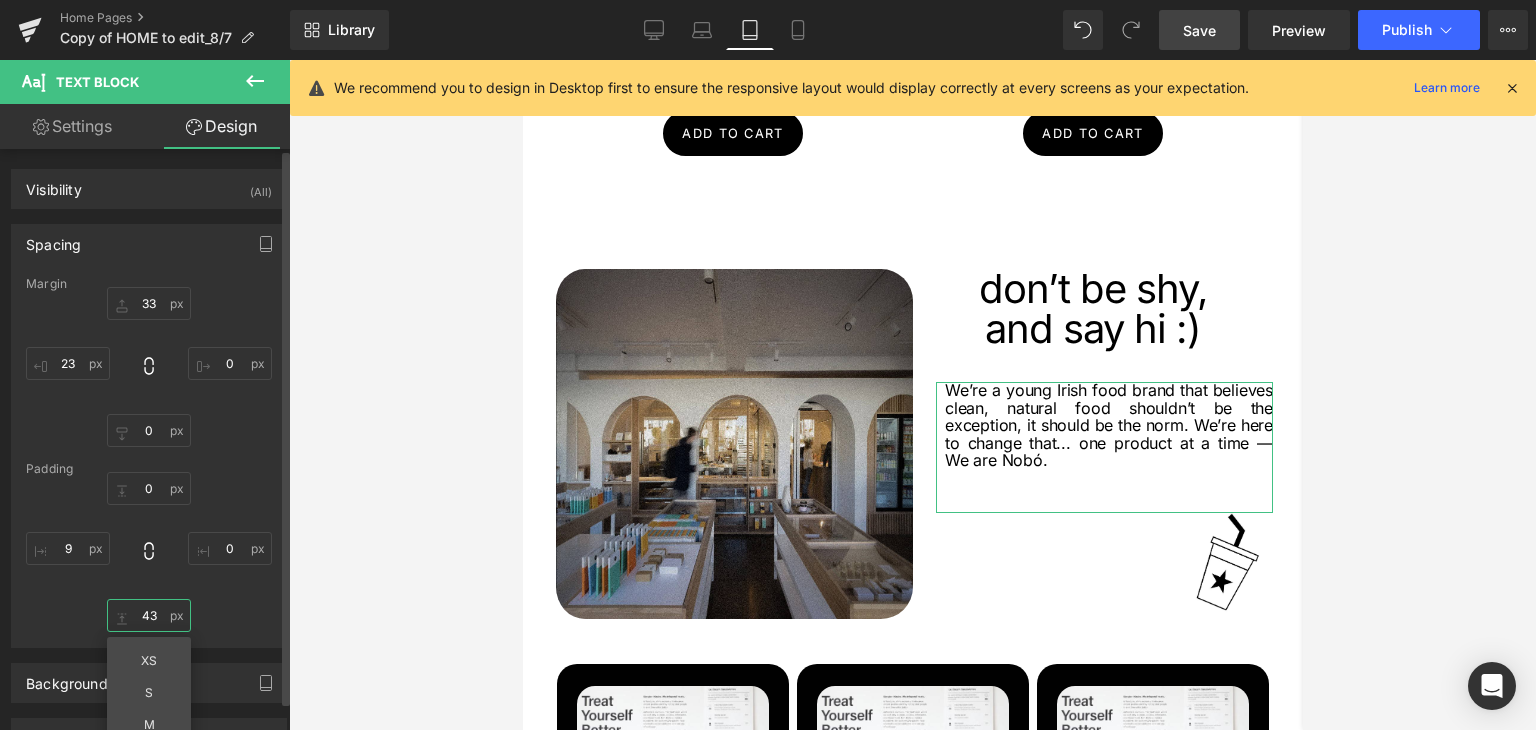 click on "43" at bounding box center (149, 615) 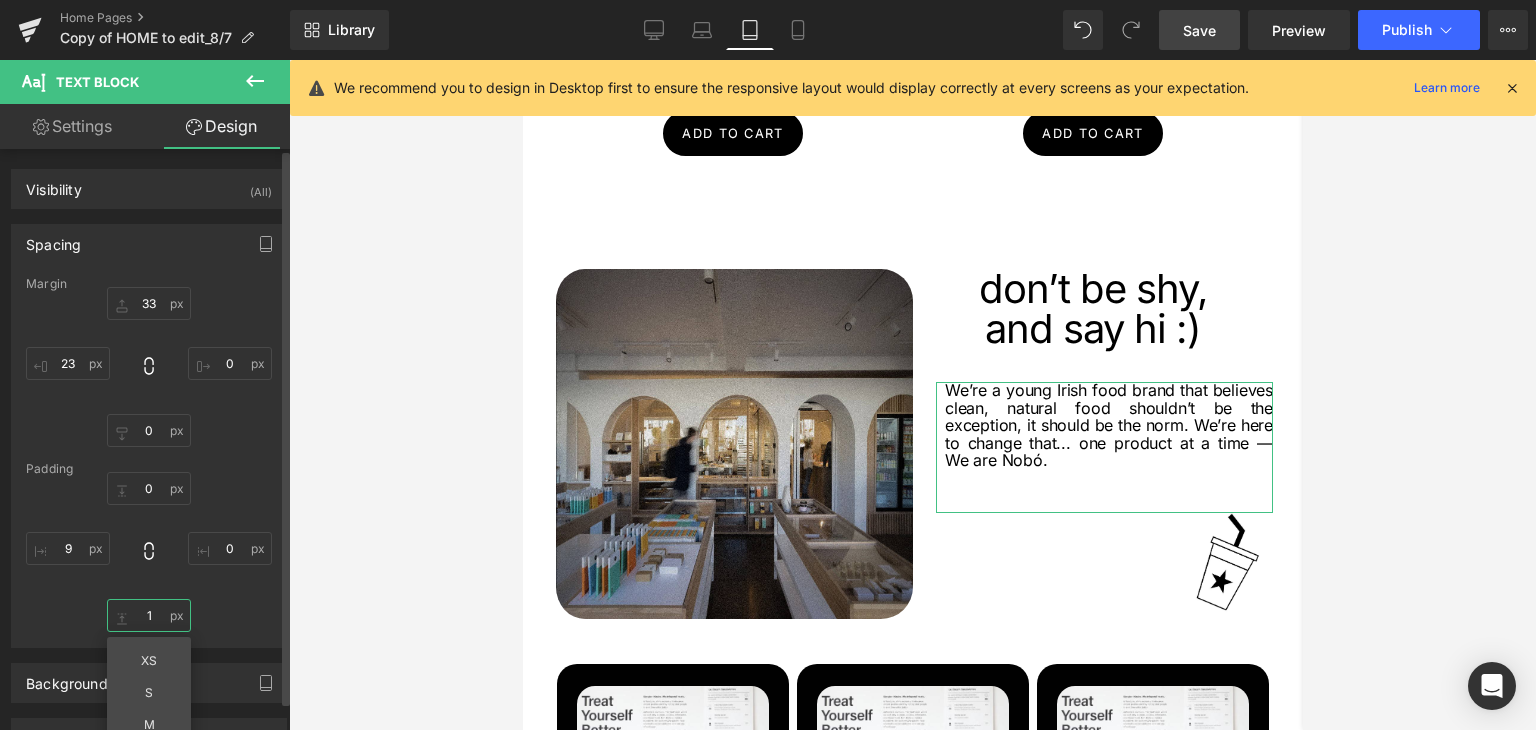 type on "15" 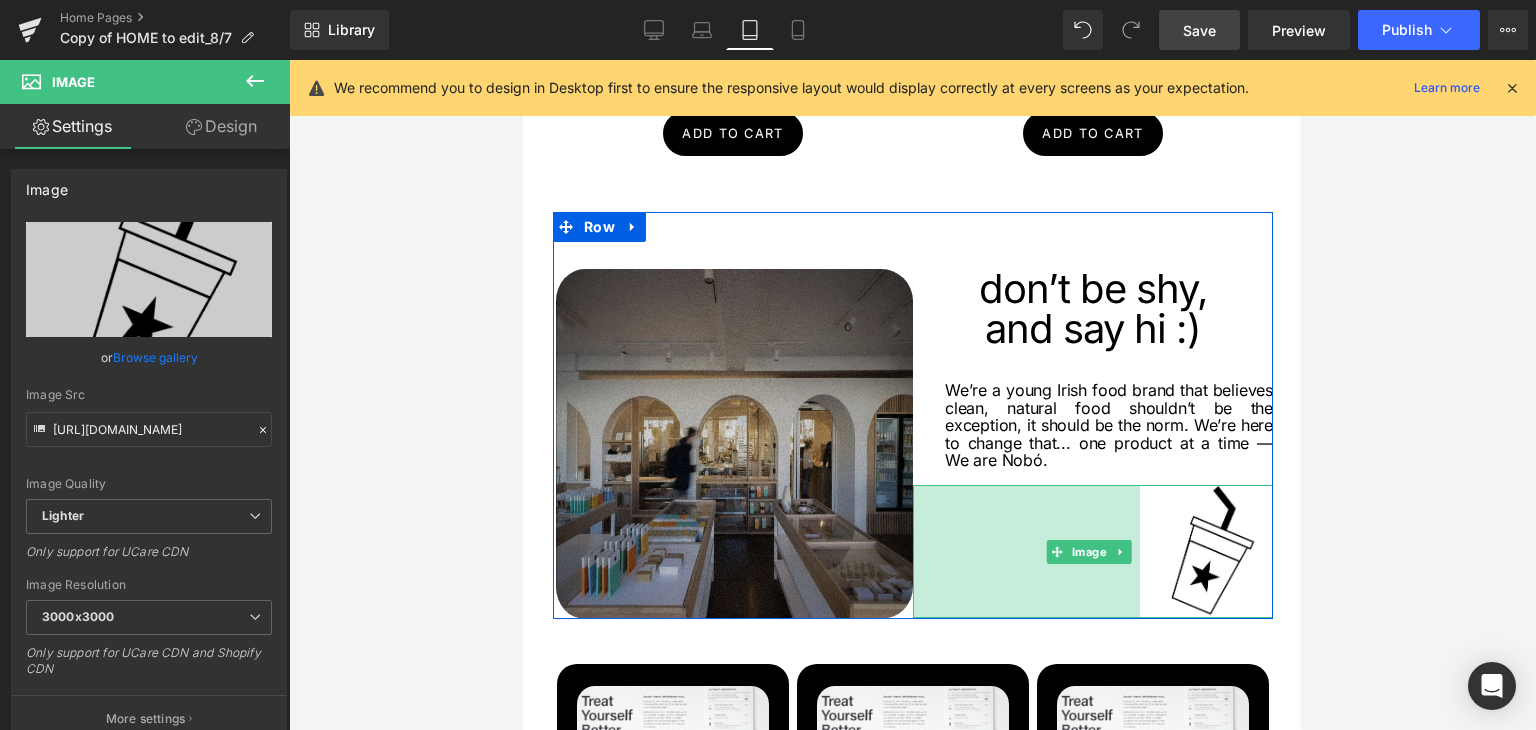 drag, startPoint x: 908, startPoint y: 518, endPoint x: 875, endPoint y: 523, distance: 33.37664 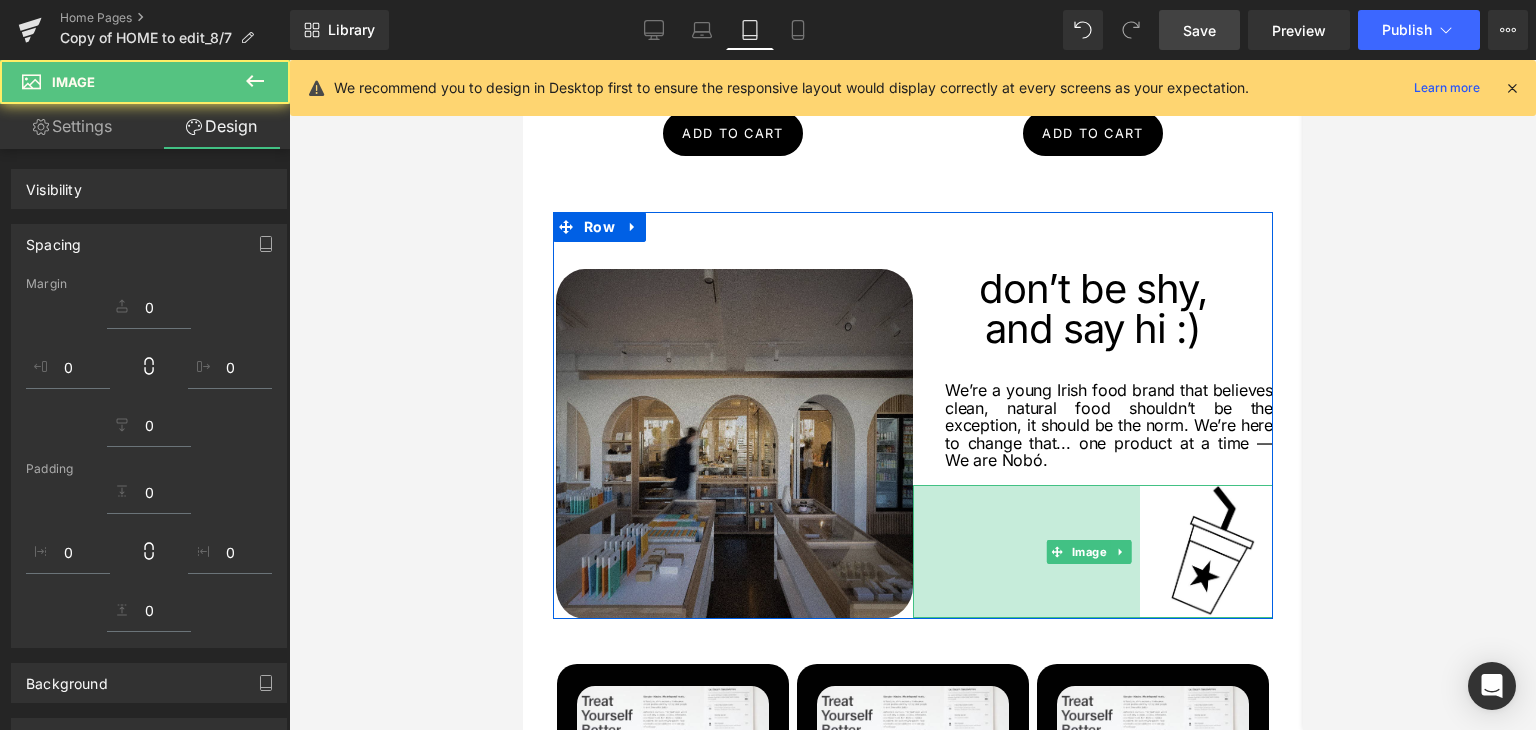 click at bounding box center (732, 444) 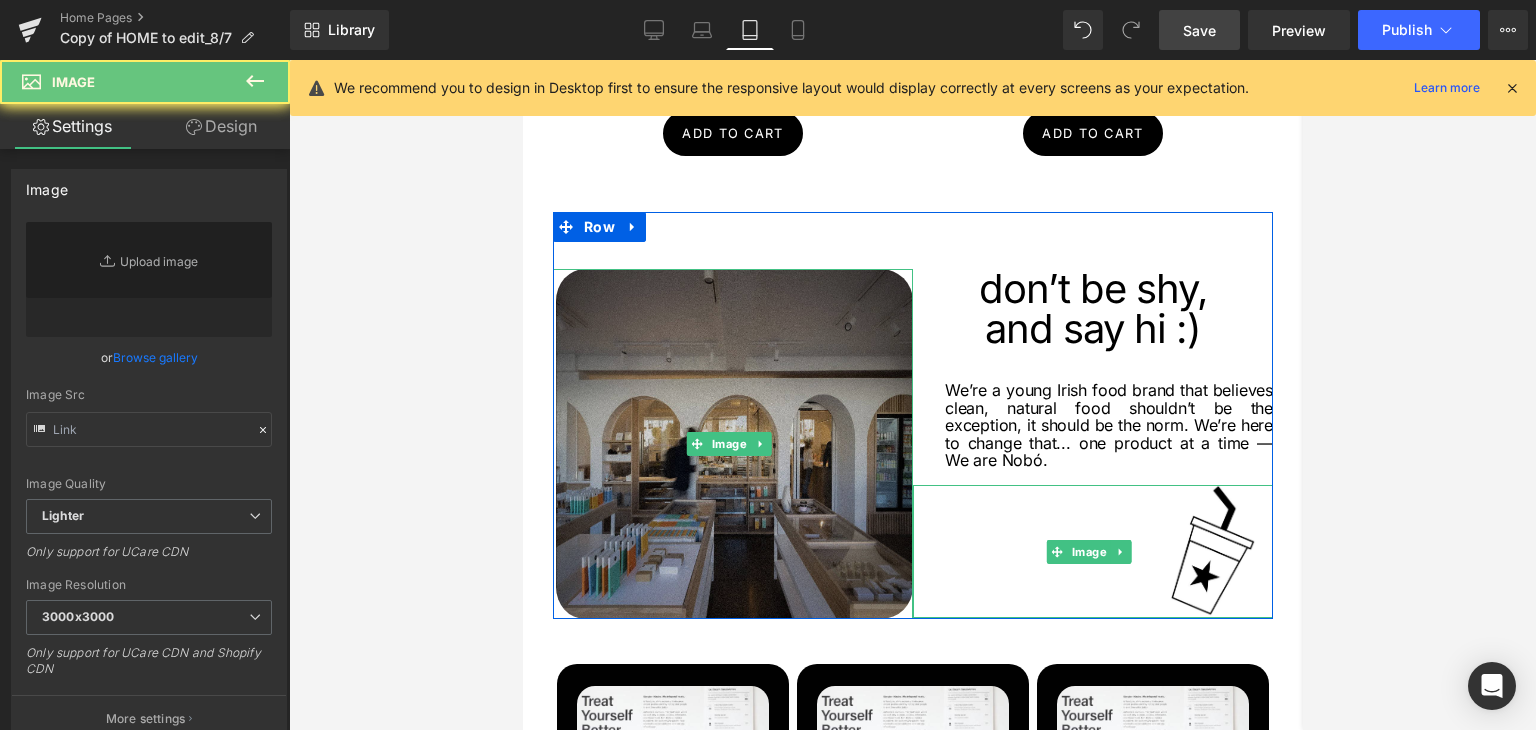 type on "[URL][DOMAIN_NAME]" 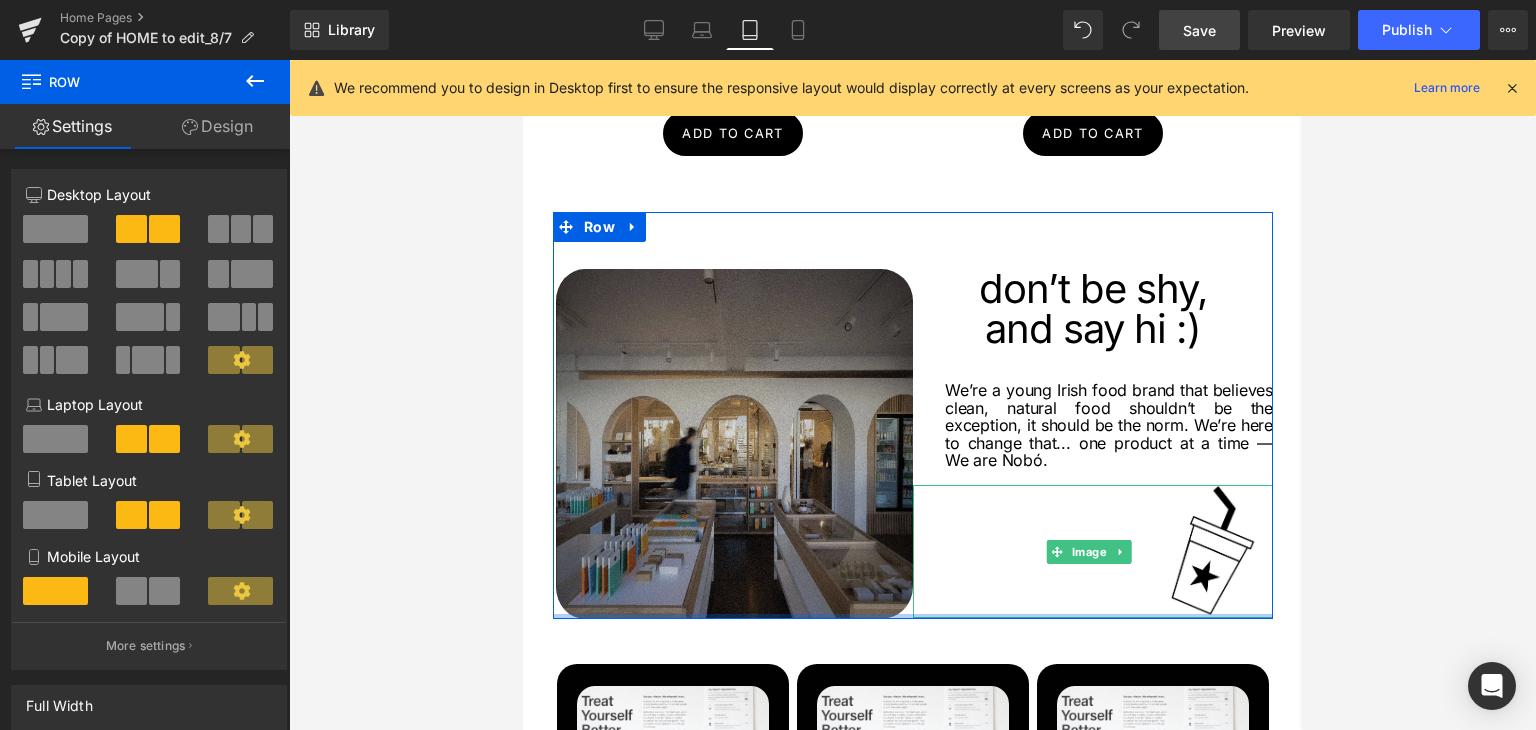 drag, startPoint x: 724, startPoint y: 585, endPoint x: 722, endPoint y: 561, distance: 24.083189 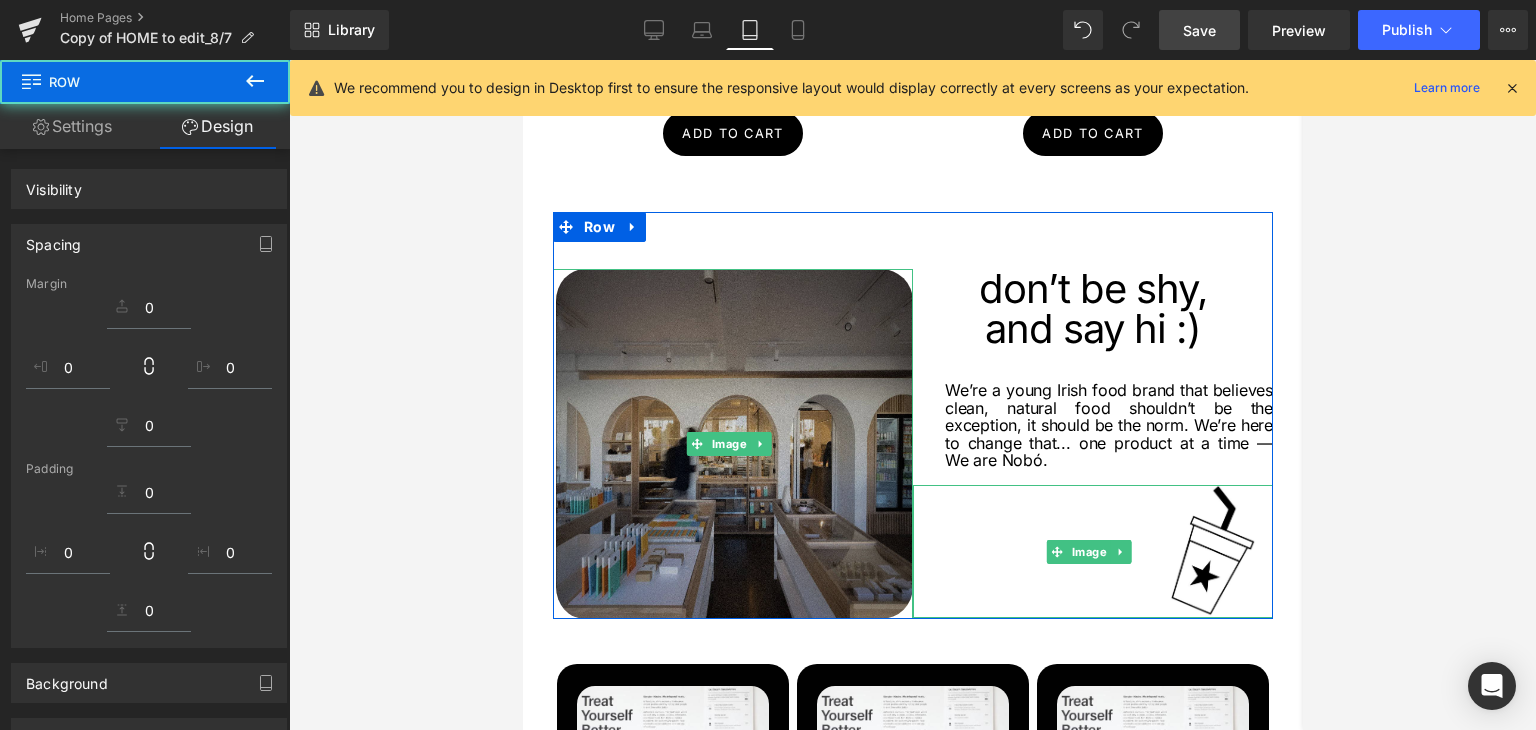 click at bounding box center (732, 444) 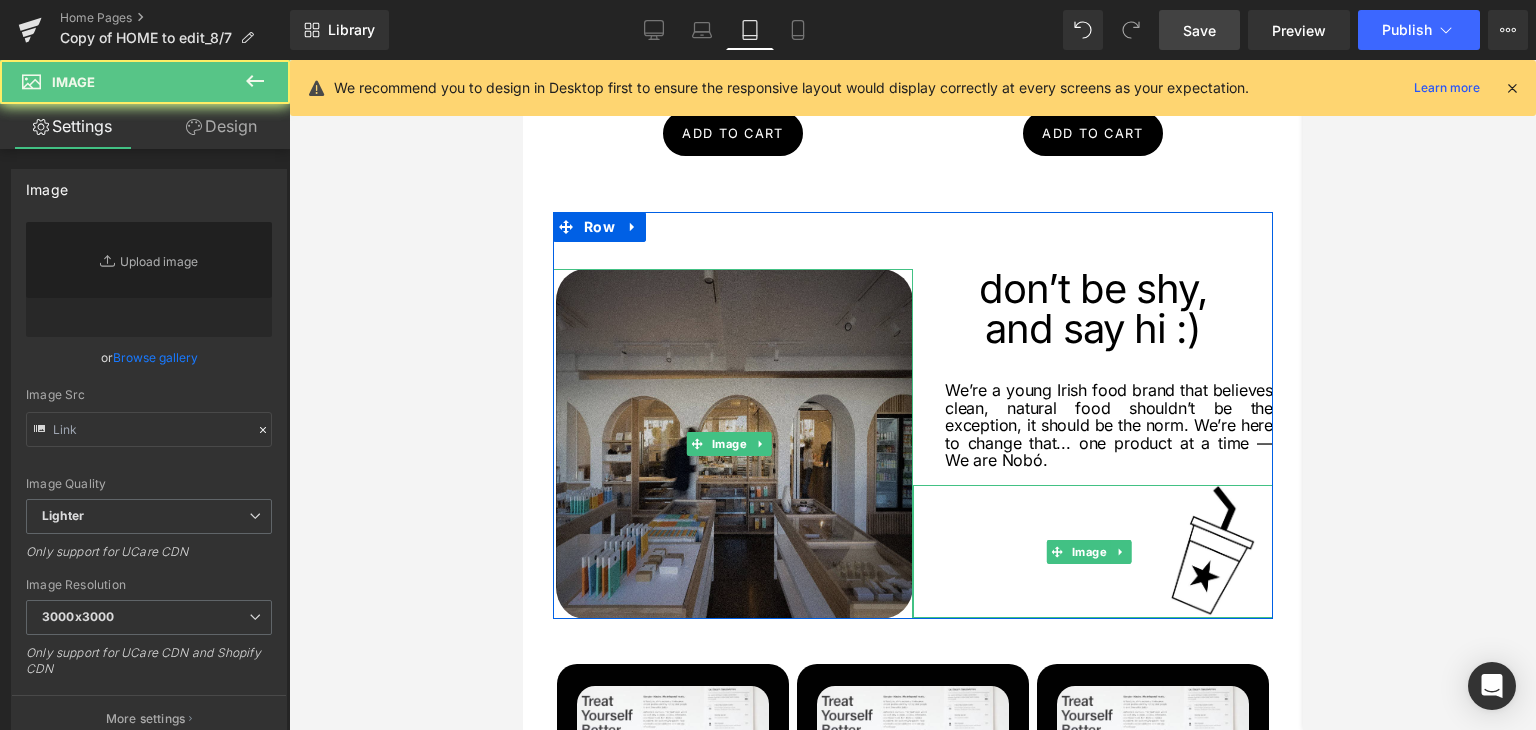 type on "[URL][DOMAIN_NAME]" 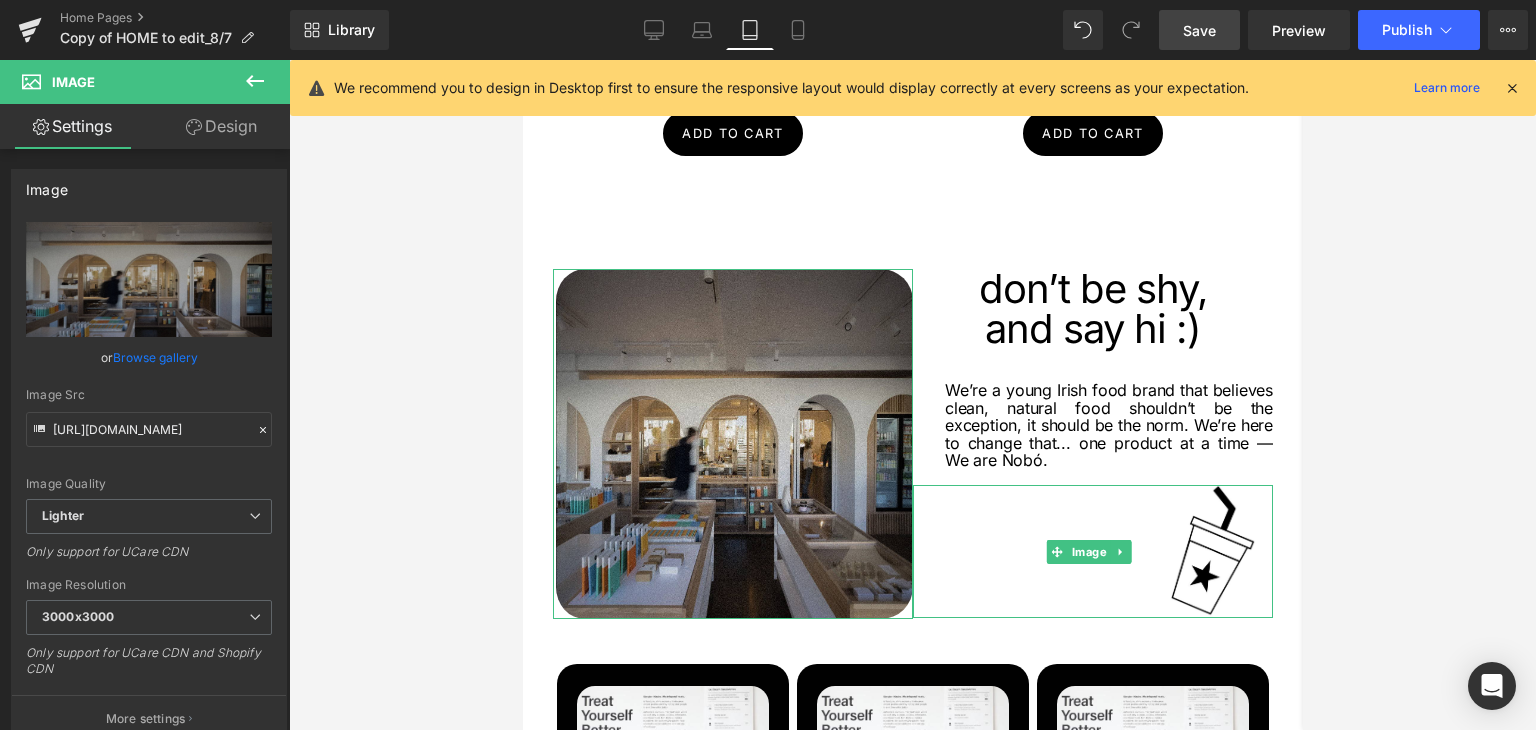 click on "Design" at bounding box center (221, 126) 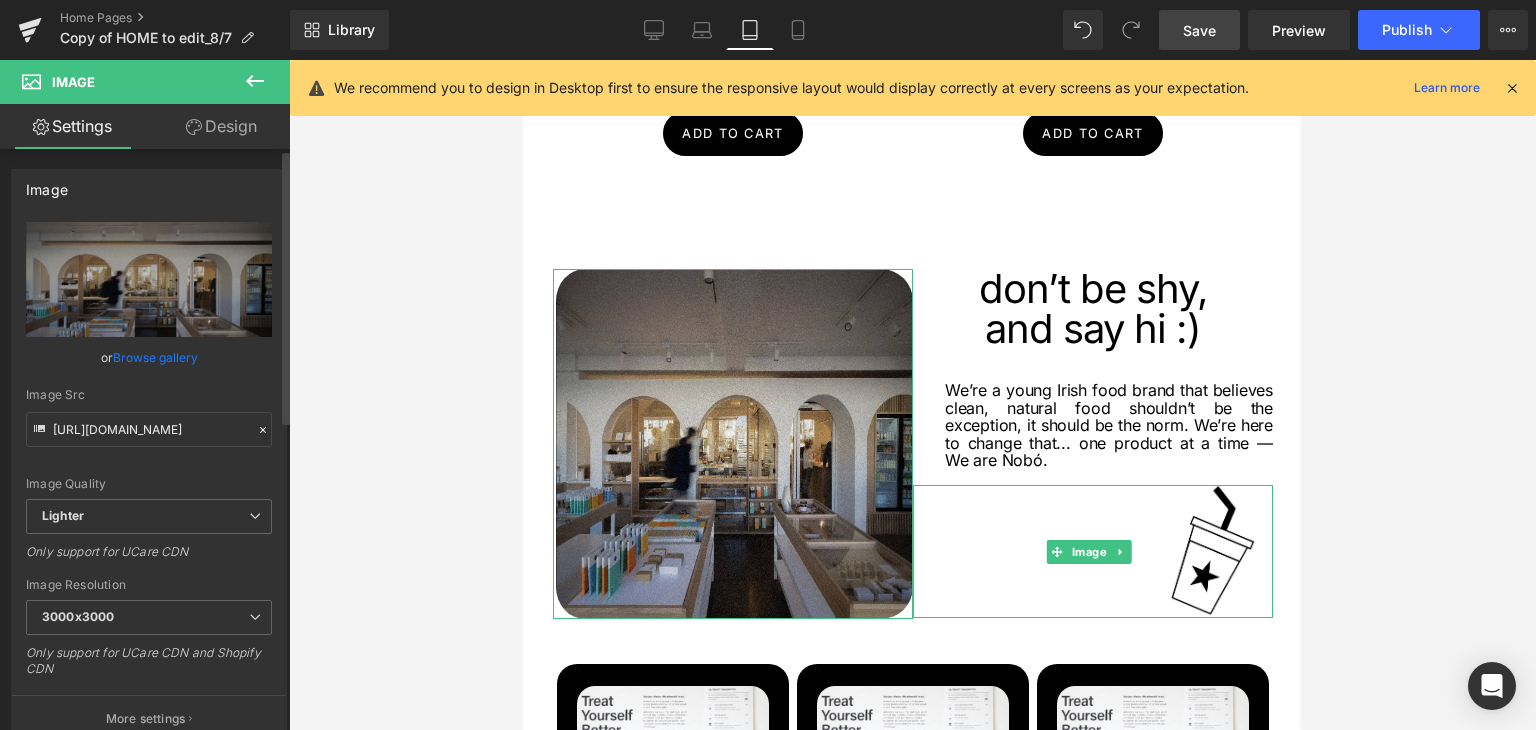 click on "Settings" at bounding box center [72, 126] 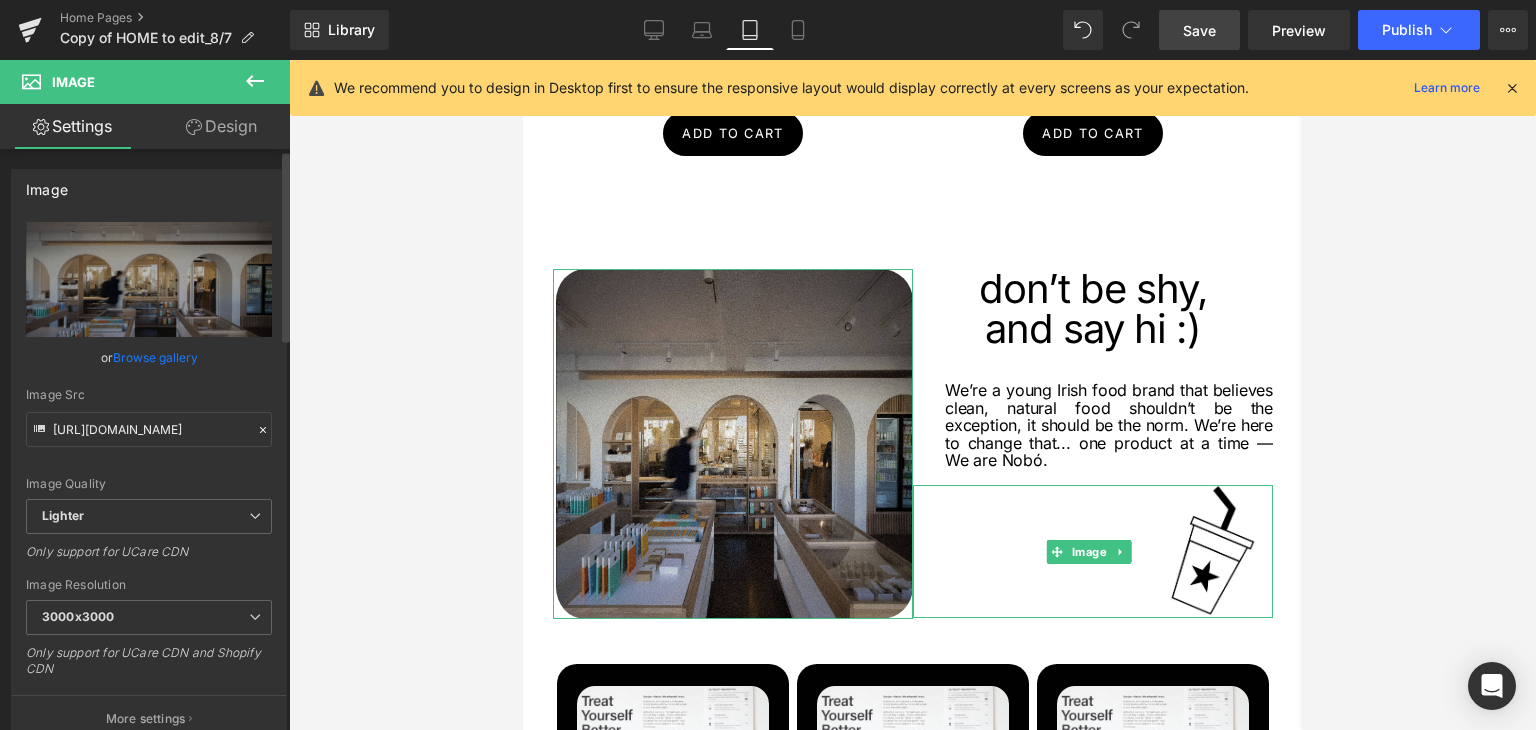 scroll, scrollTop: 400, scrollLeft: 0, axis: vertical 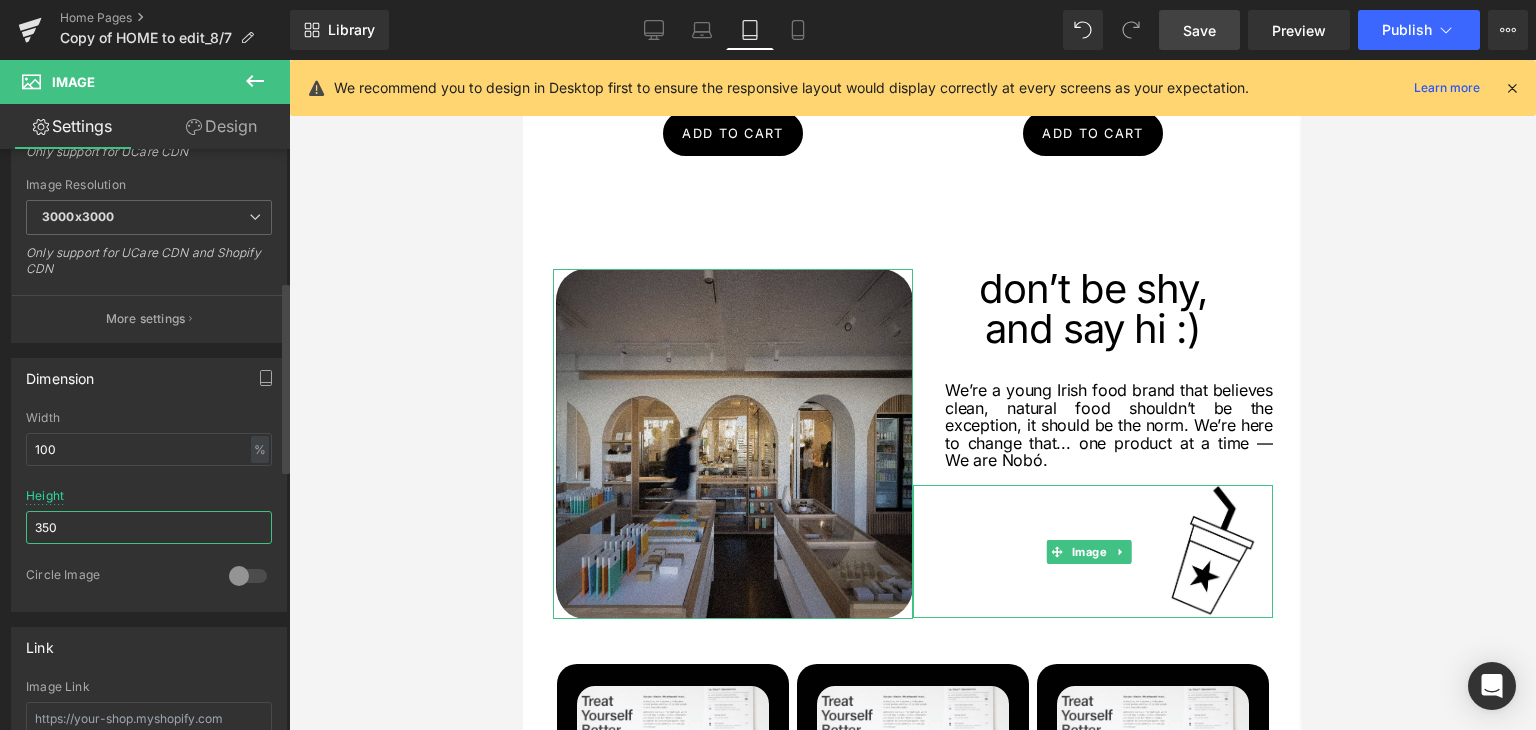 click on "350" at bounding box center [149, 527] 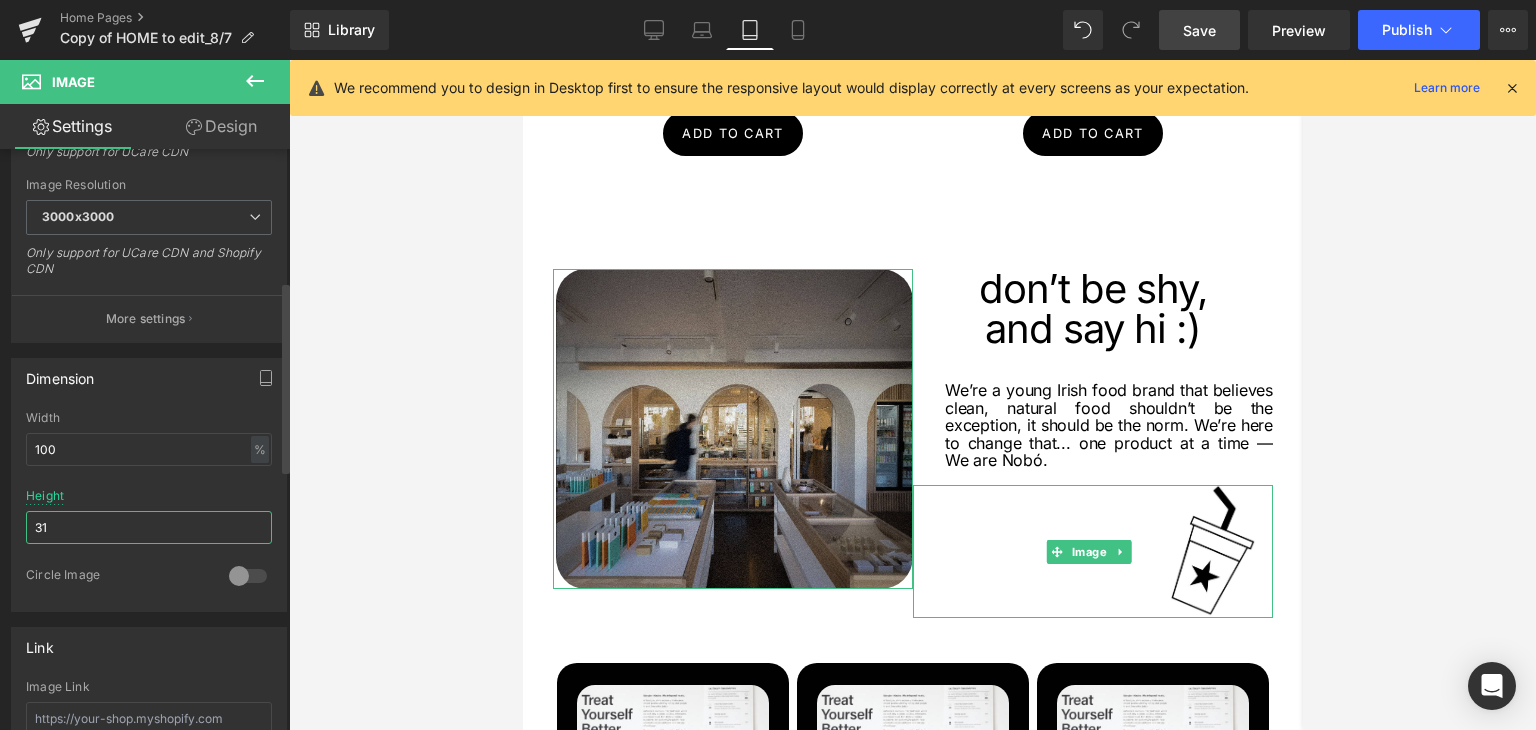 type on "310" 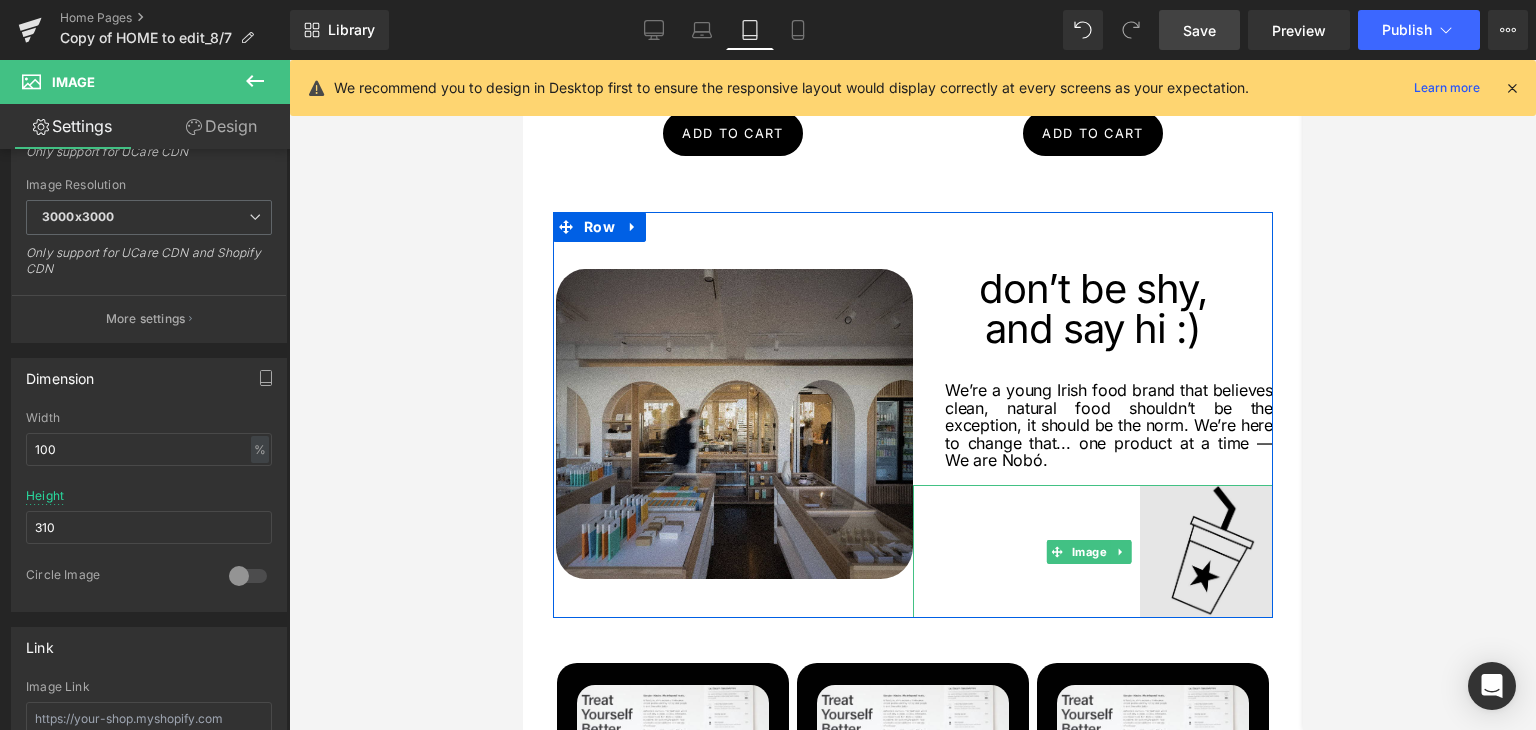 click at bounding box center (1092, 551) 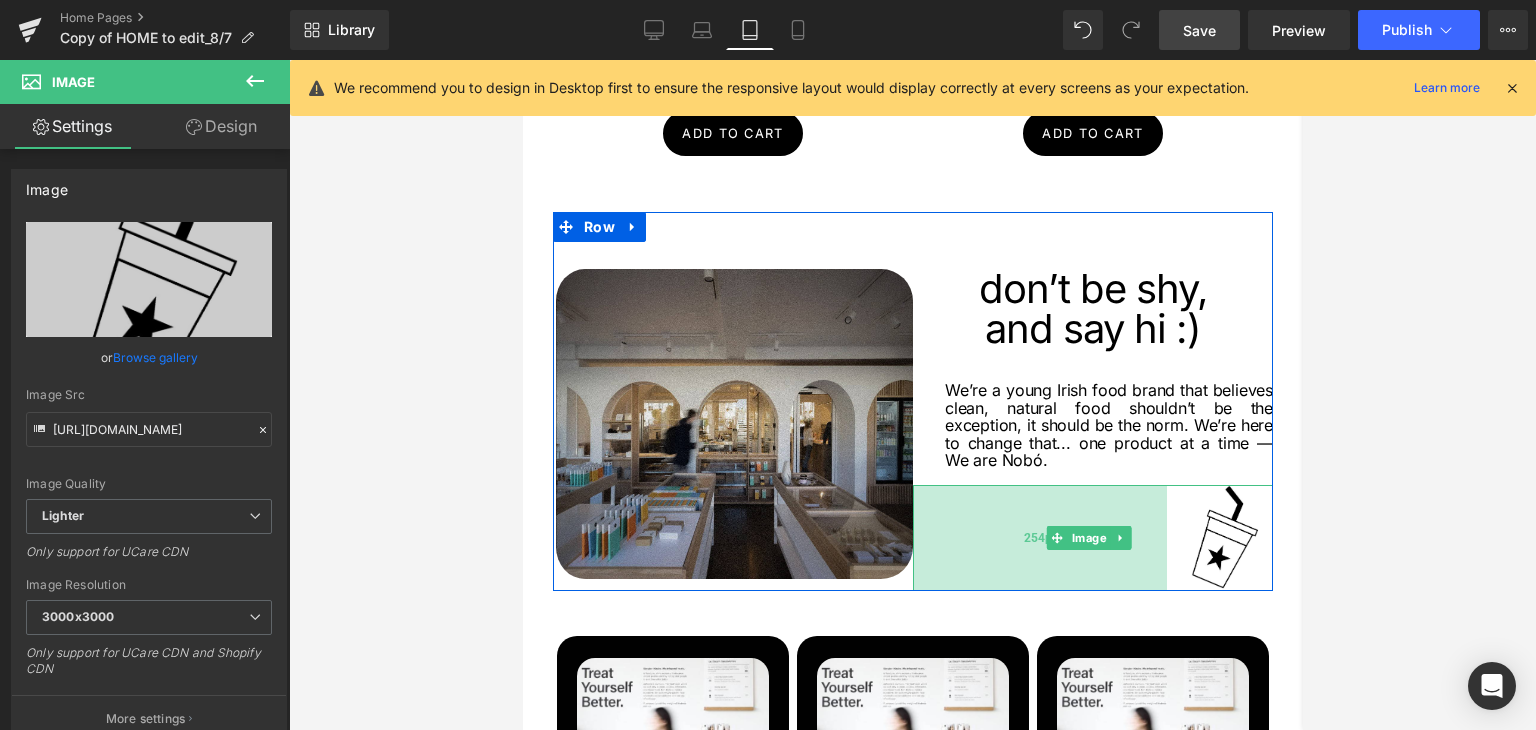 drag, startPoint x: 909, startPoint y: 504, endPoint x: 1915, endPoint y: 493, distance: 1006.0601 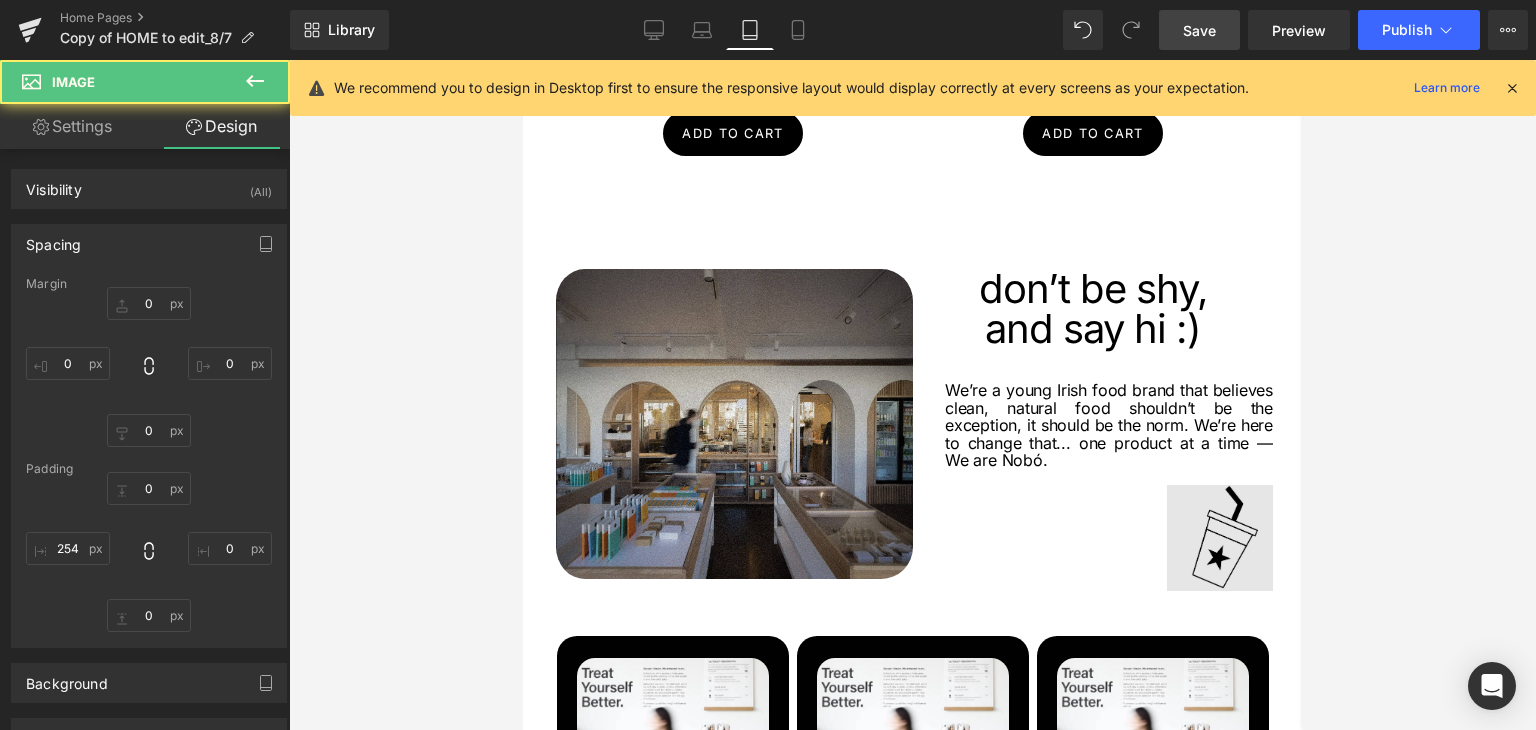 type on "0" 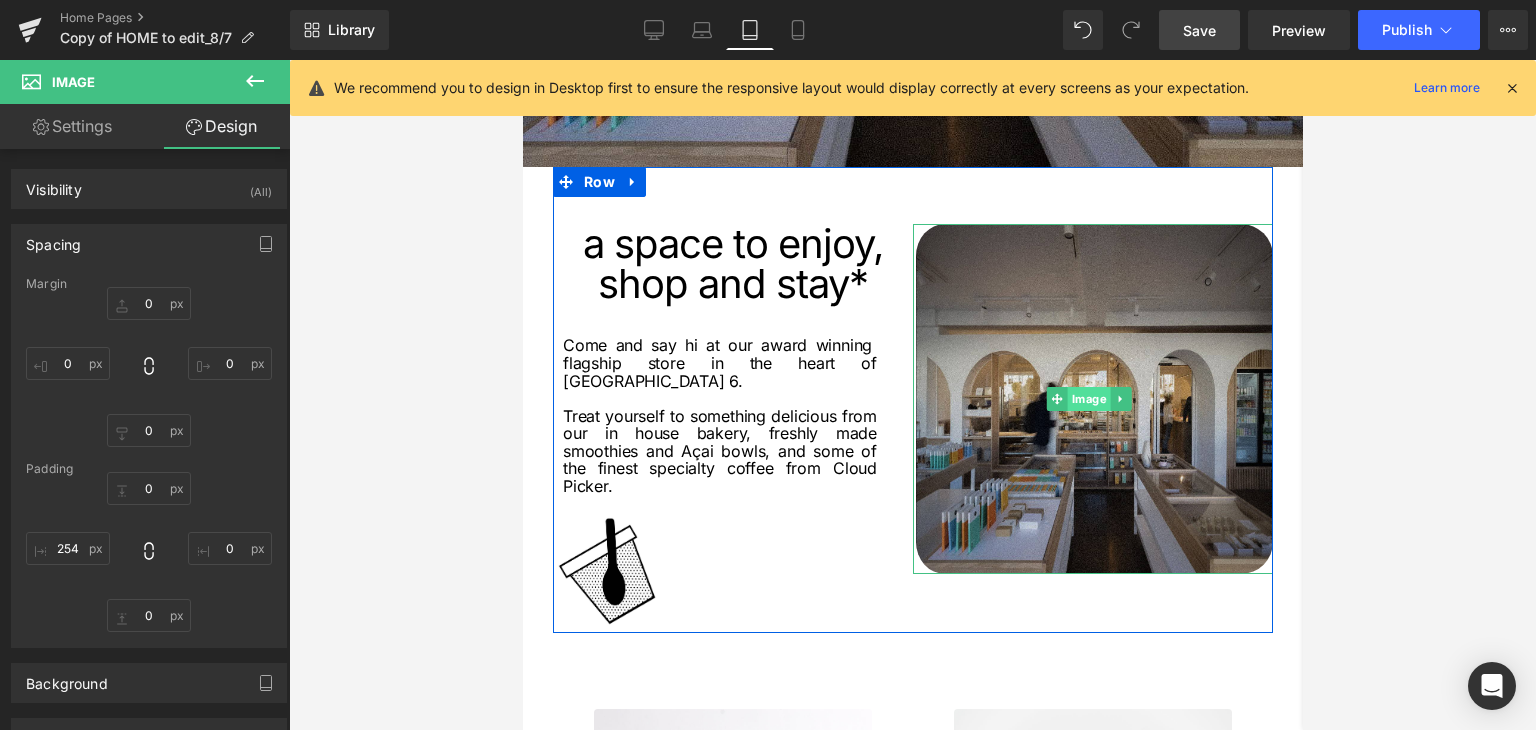 scroll, scrollTop: 682, scrollLeft: 0, axis: vertical 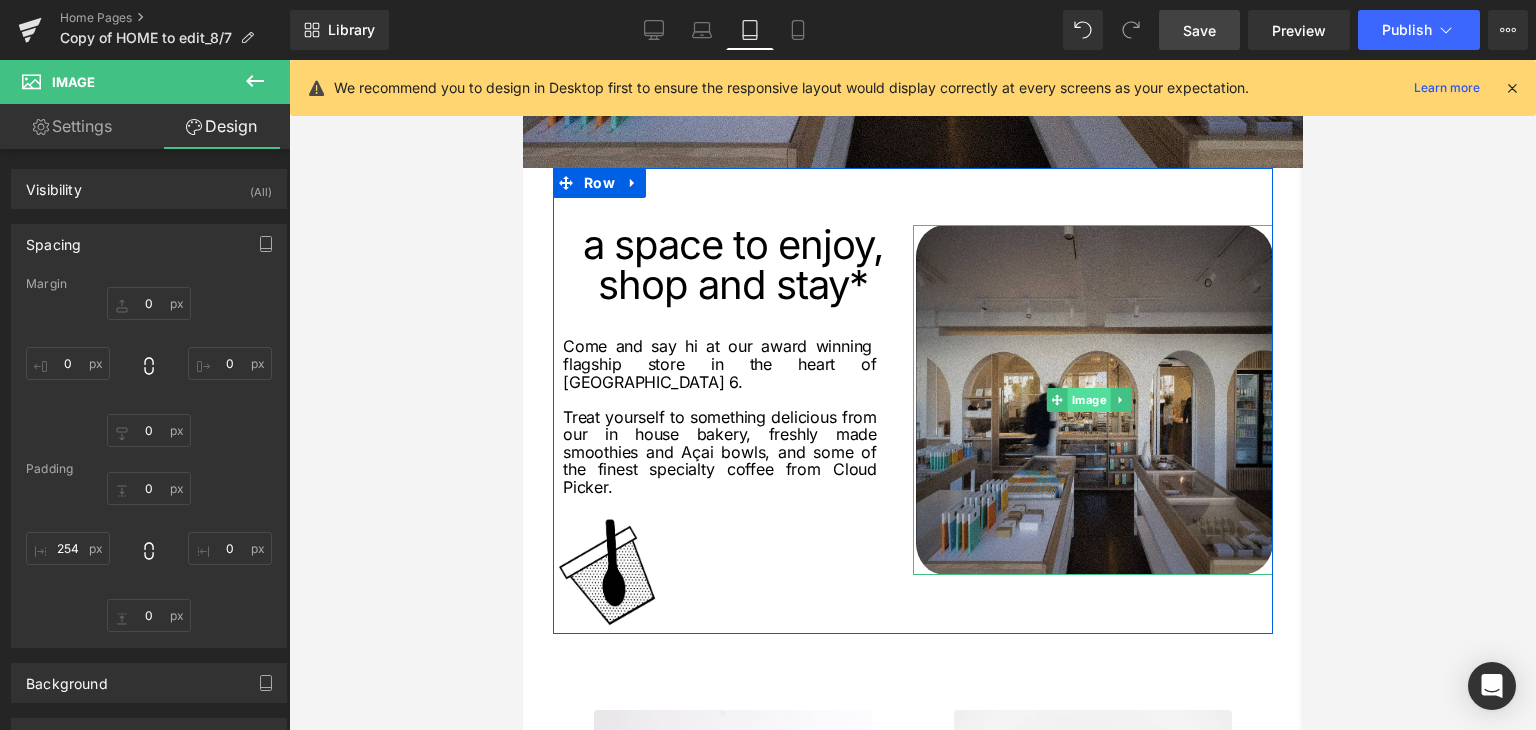 click on "Image" at bounding box center [1088, 400] 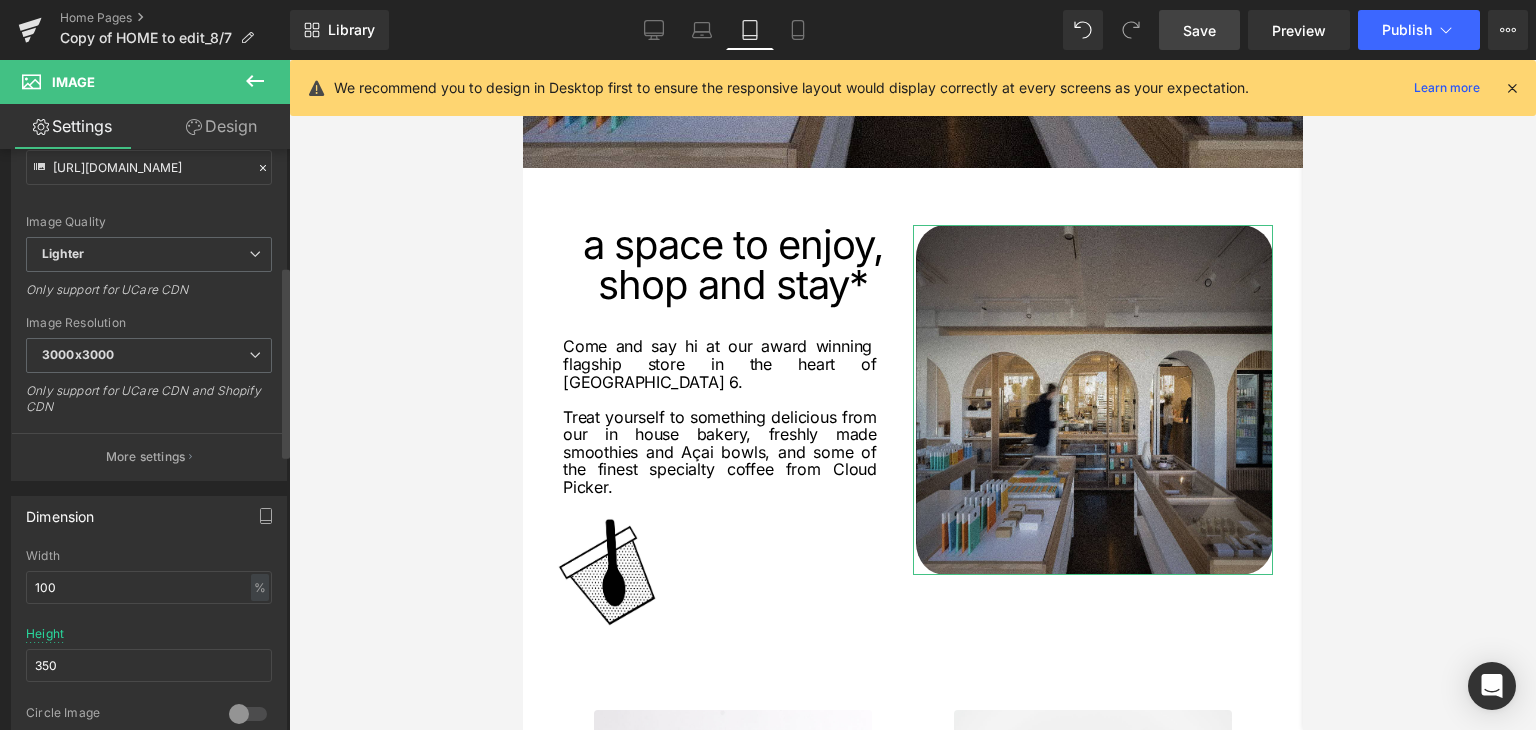 scroll, scrollTop: 500, scrollLeft: 0, axis: vertical 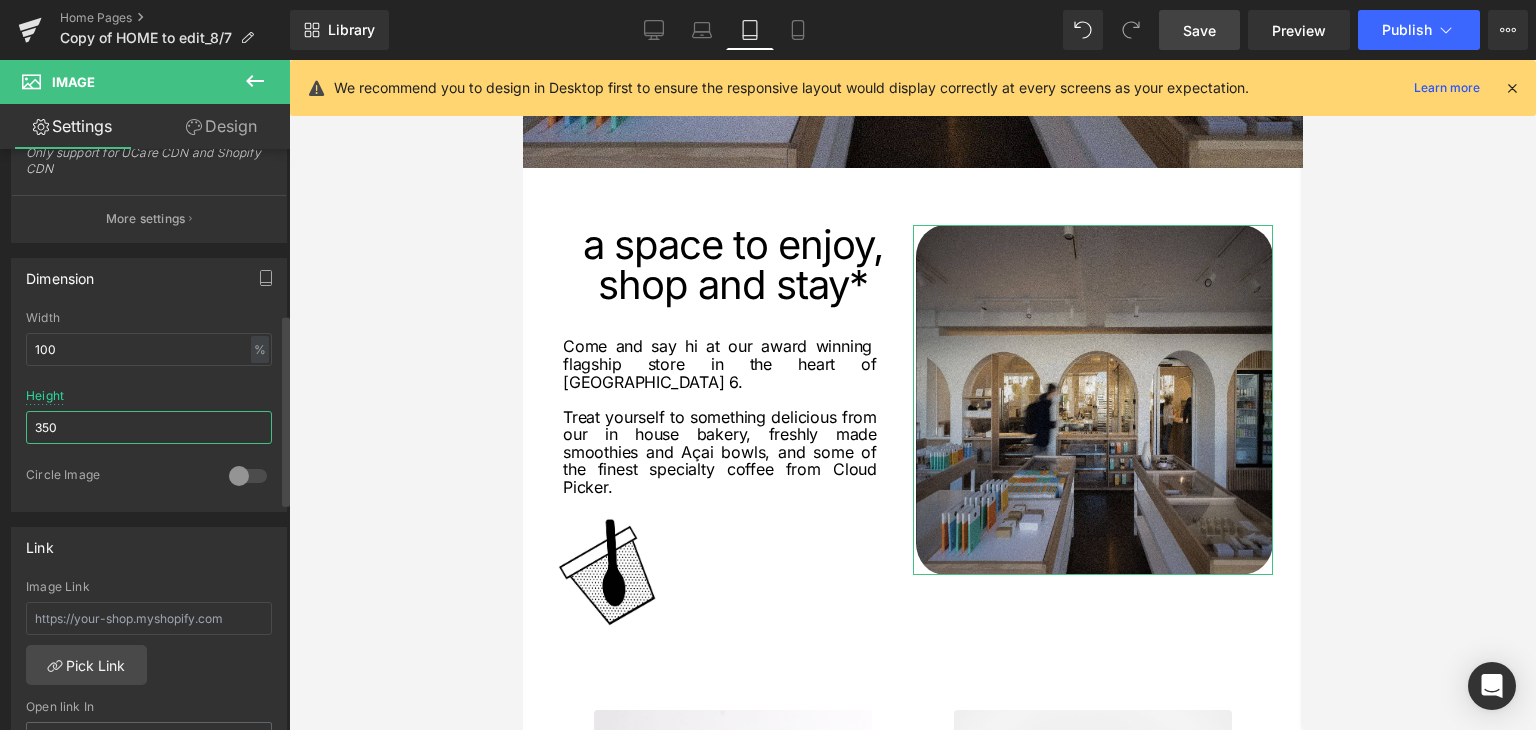 click on "350" at bounding box center (149, 427) 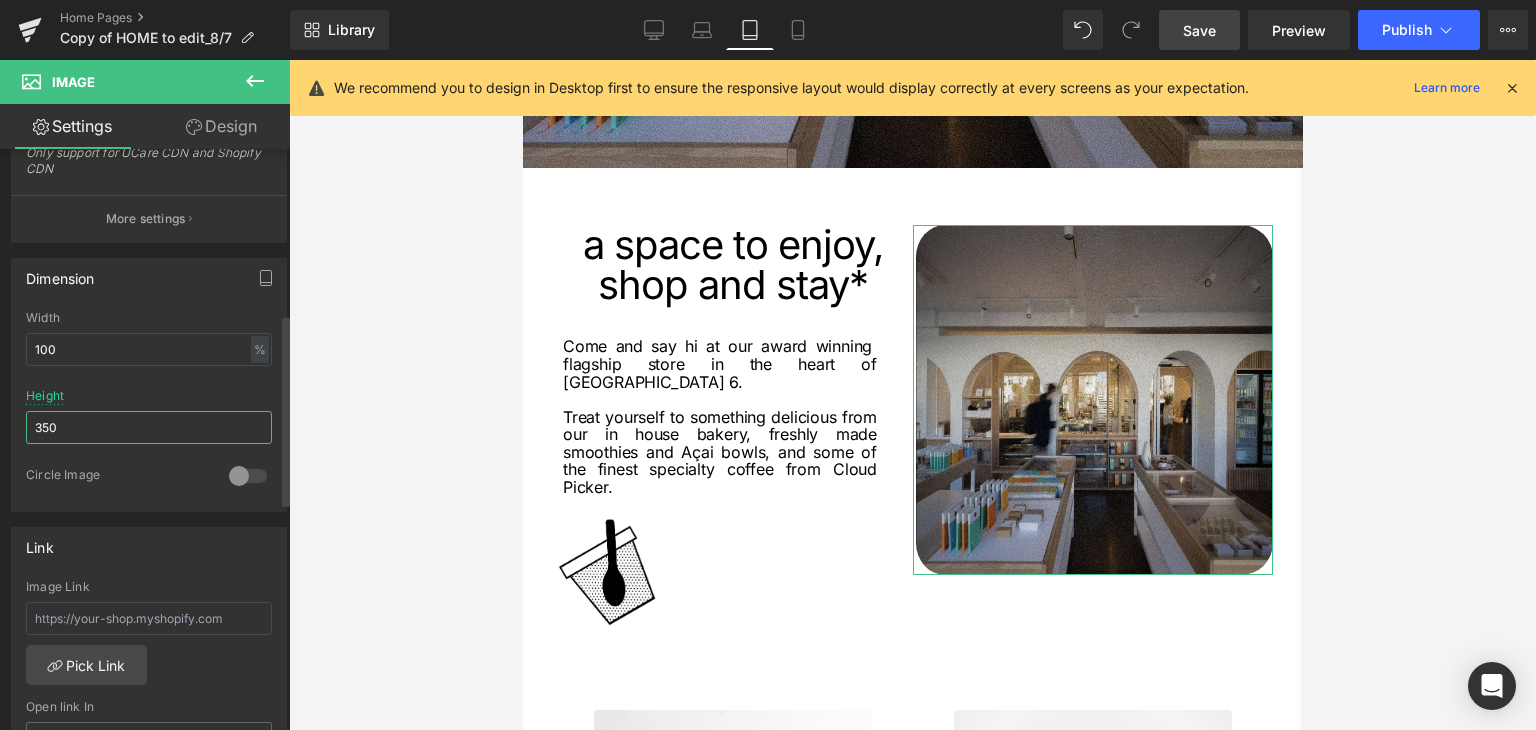 click on "350" at bounding box center (149, 427) 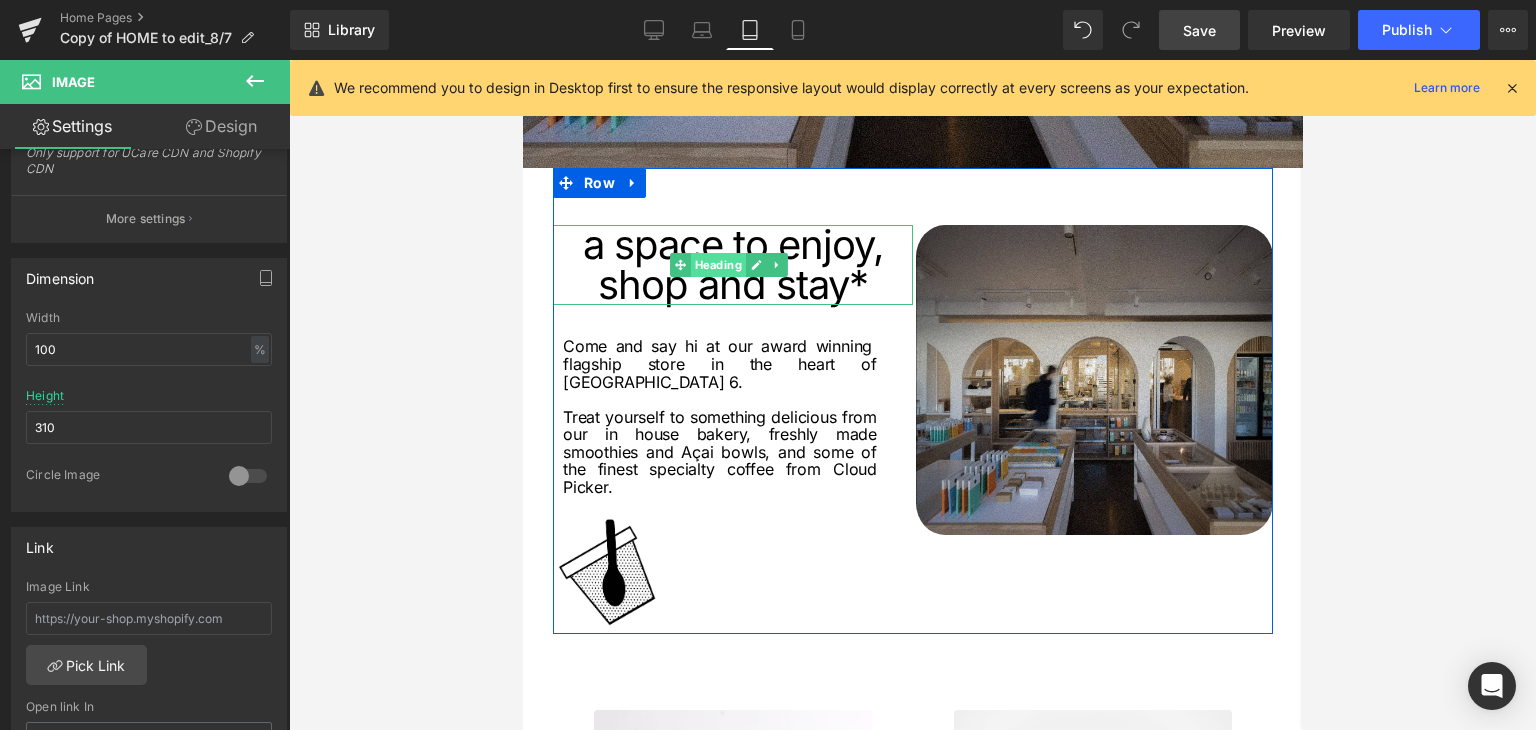 click on "Heading" at bounding box center [717, 265] 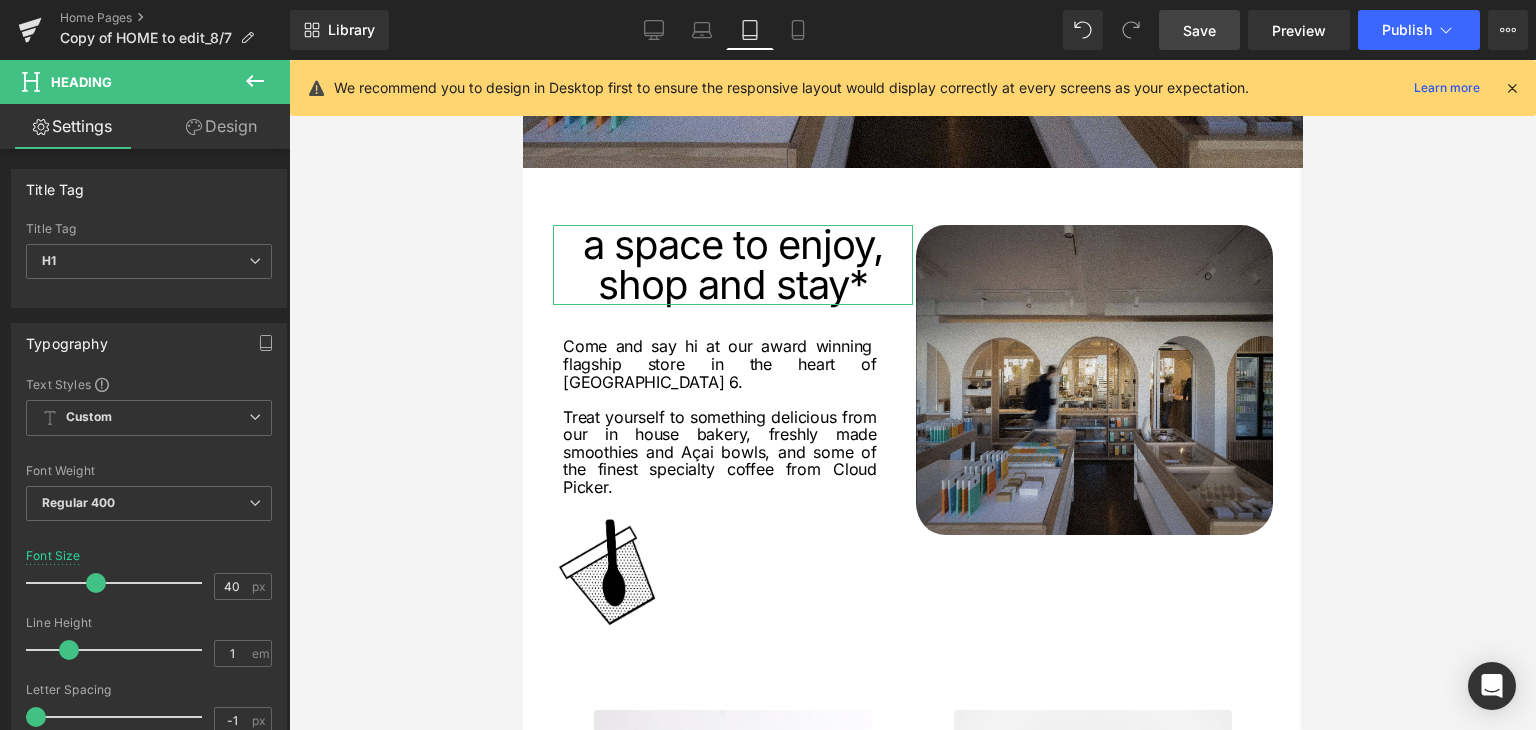 click on "Design" at bounding box center [221, 126] 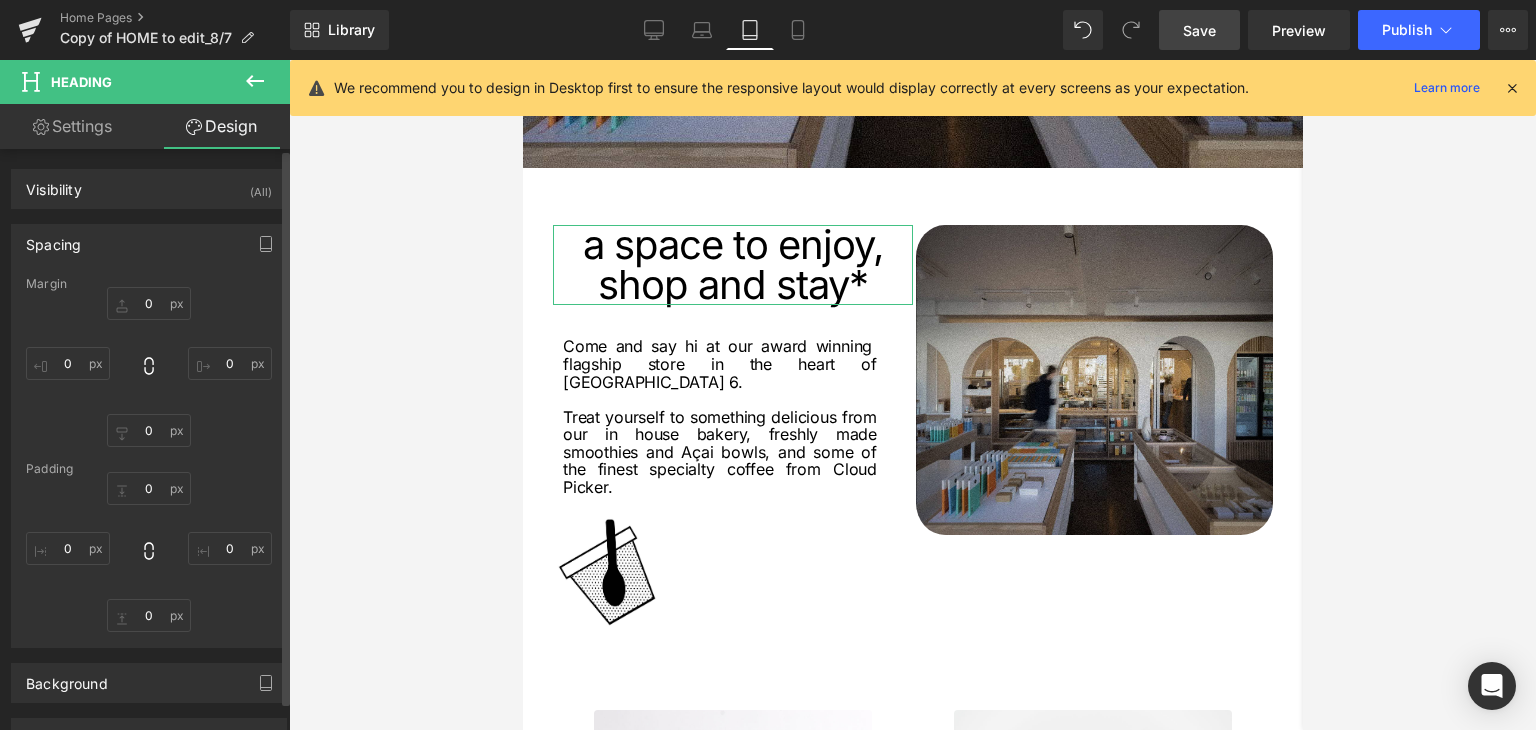 type on "0" 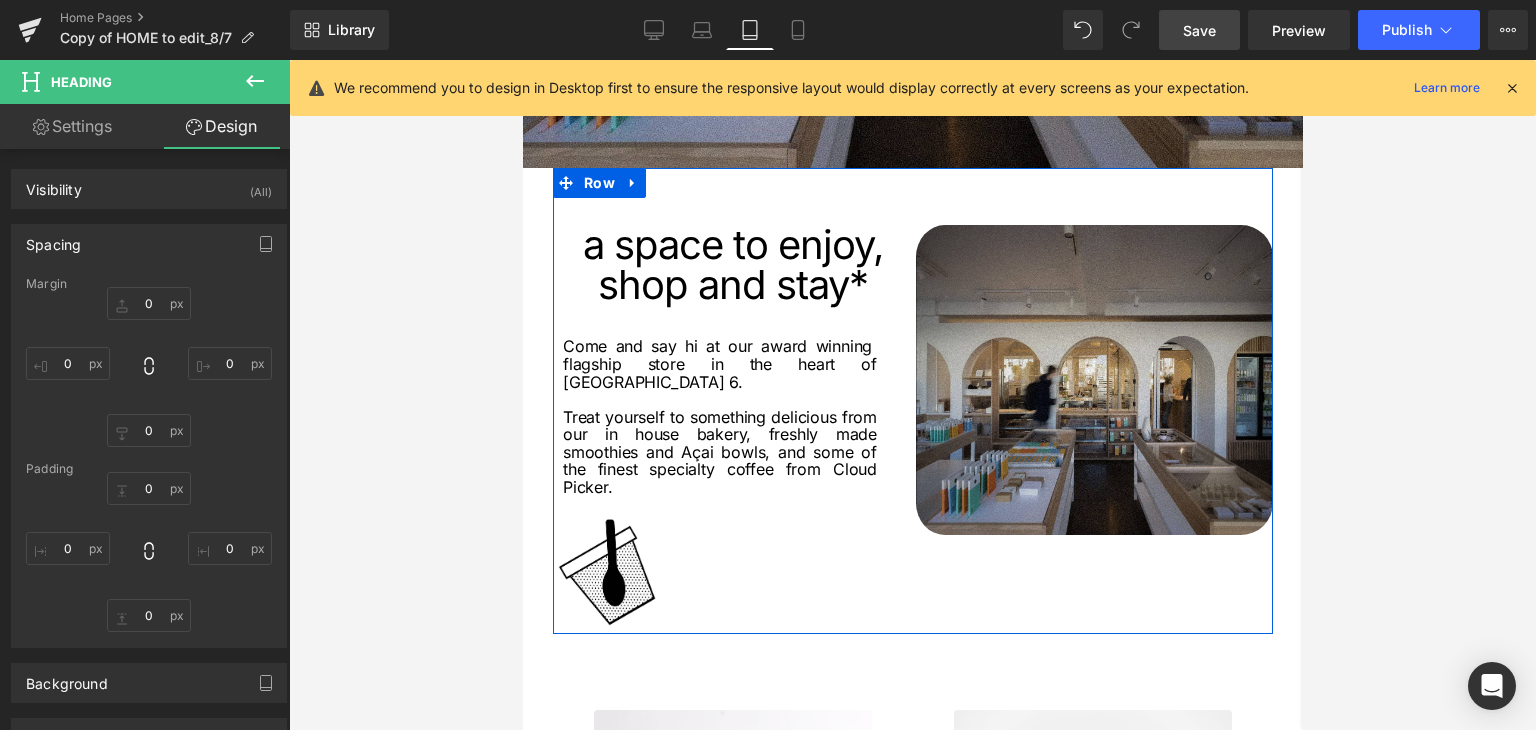 click on "a space to enjoy,  shop and stay* Heading         Come and say hi at our award winning  flagship store in the heart of Dublin 6. Treat yourself to something delicious from our in house bakery, freshly made smoothies and Açai bowls, and some of the finest specialty coffee from Cloud Picker.  Text Block         Image" at bounding box center (732, 426) 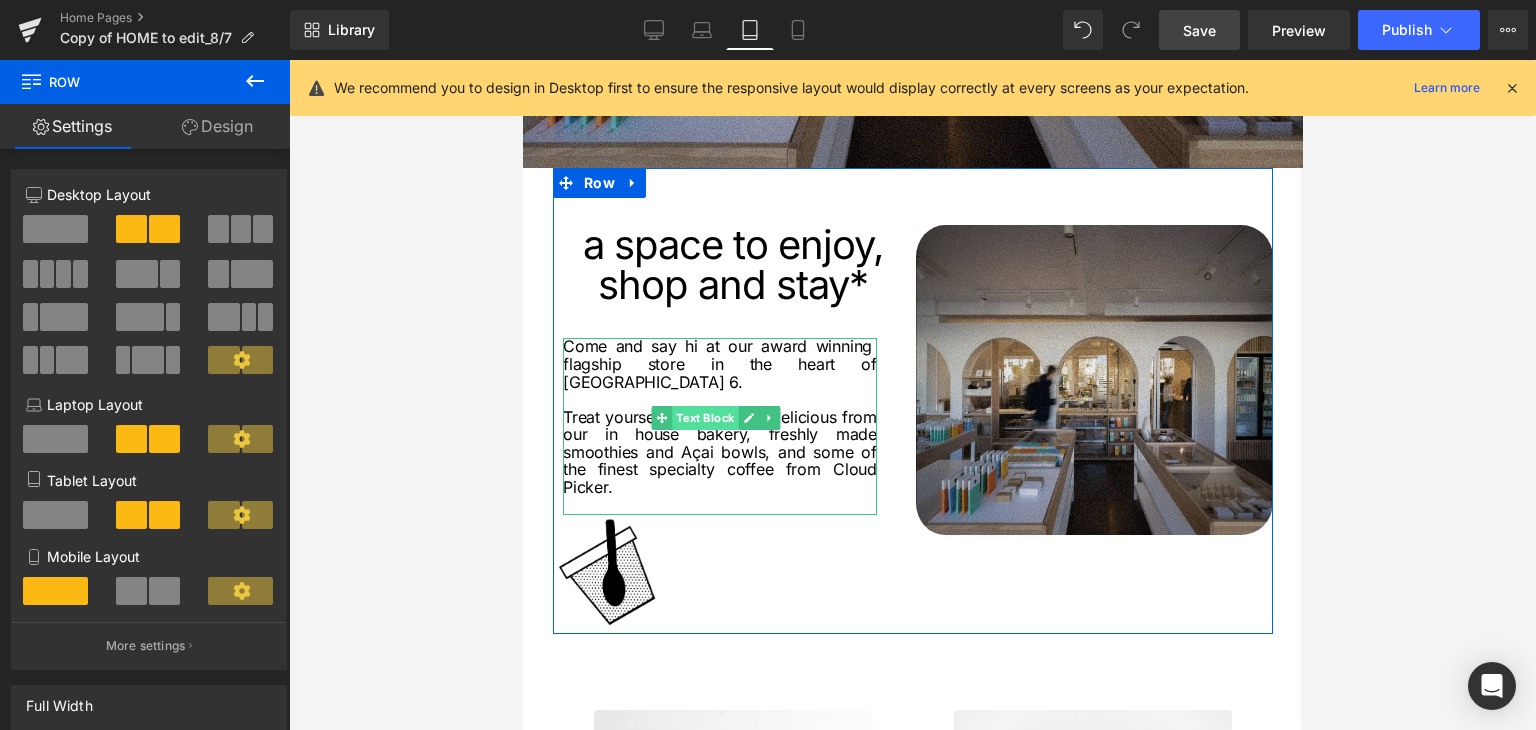 click on "Text Block" at bounding box center [705, 418] 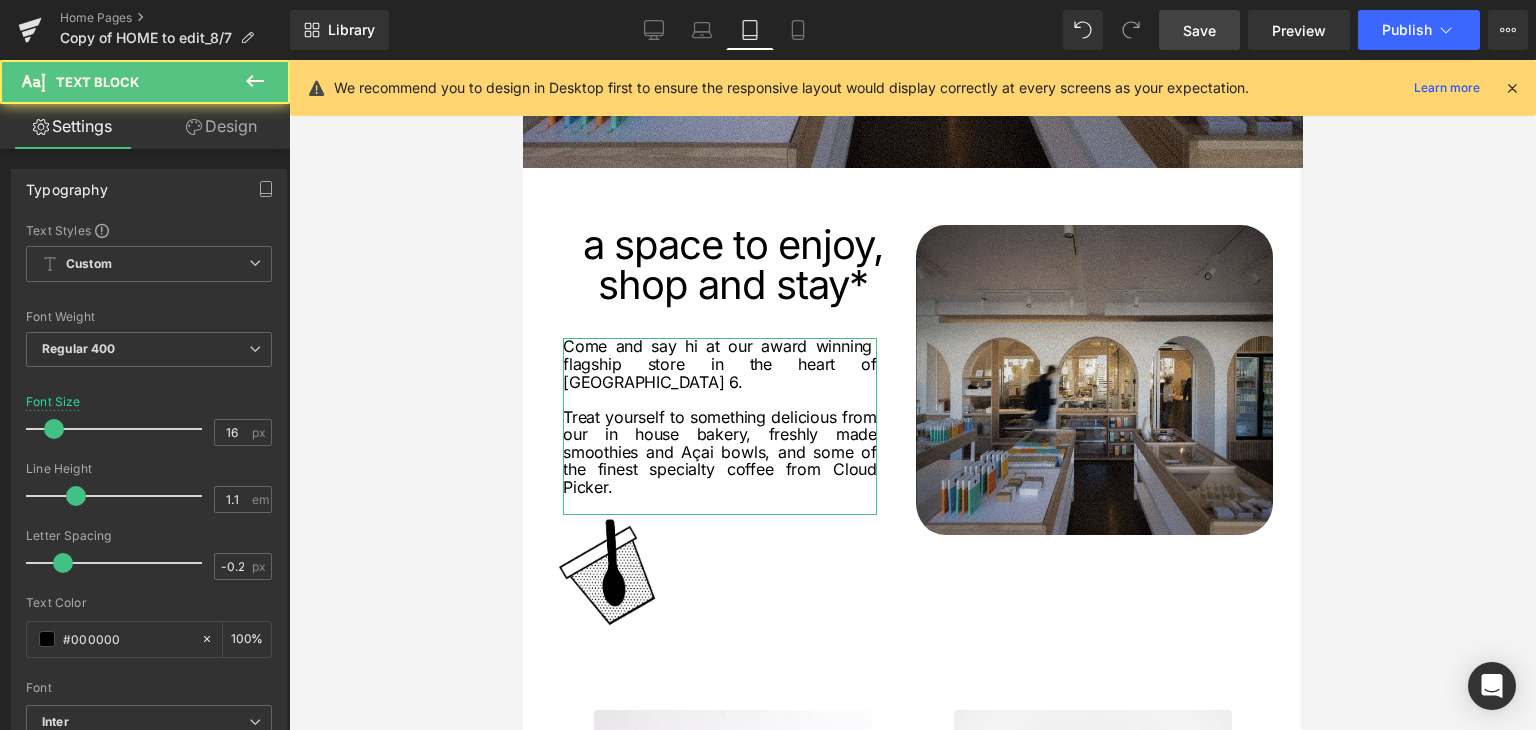 click on "Design" at bounding box center [221, 126] 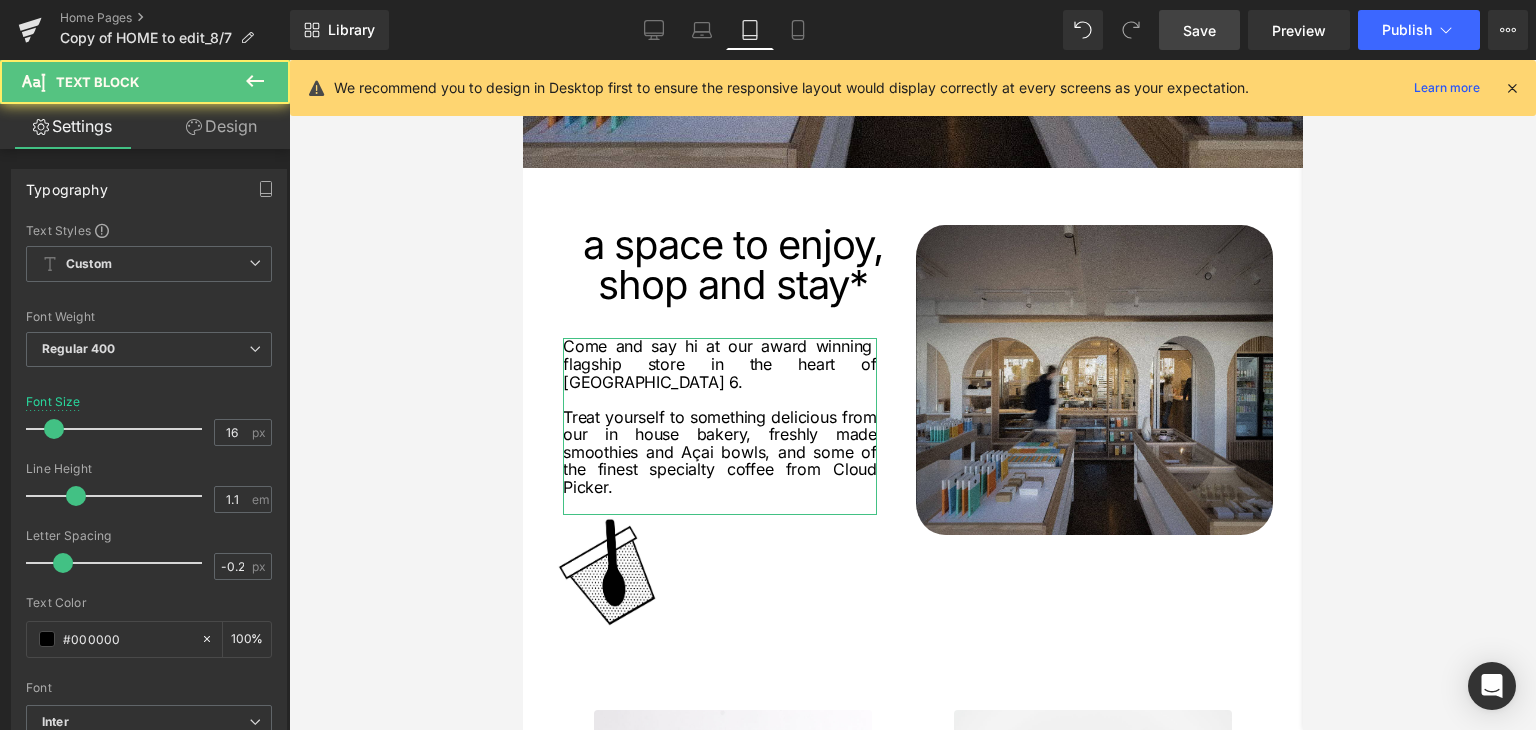 click on "Spacing" at bounding box center (0, 0) 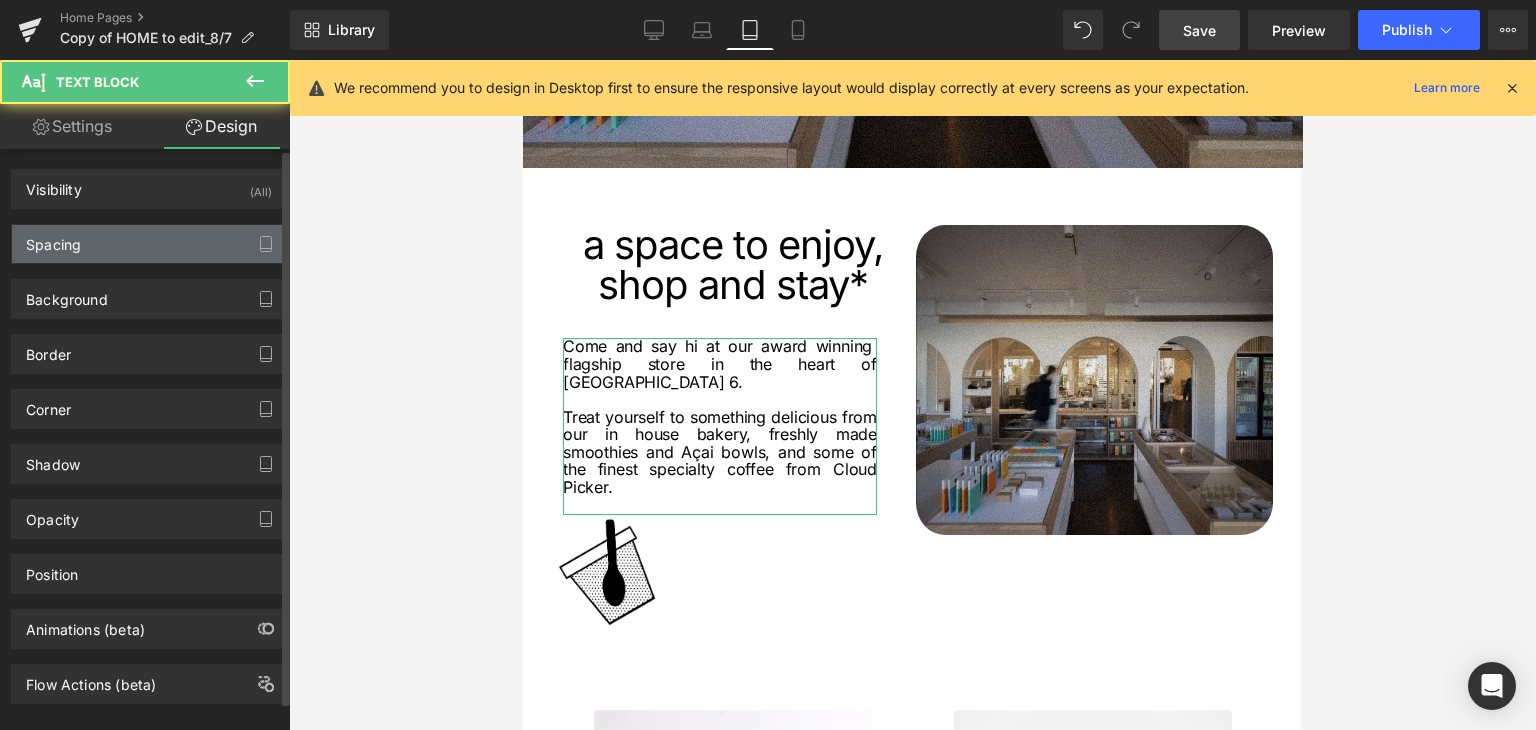 type on "33" 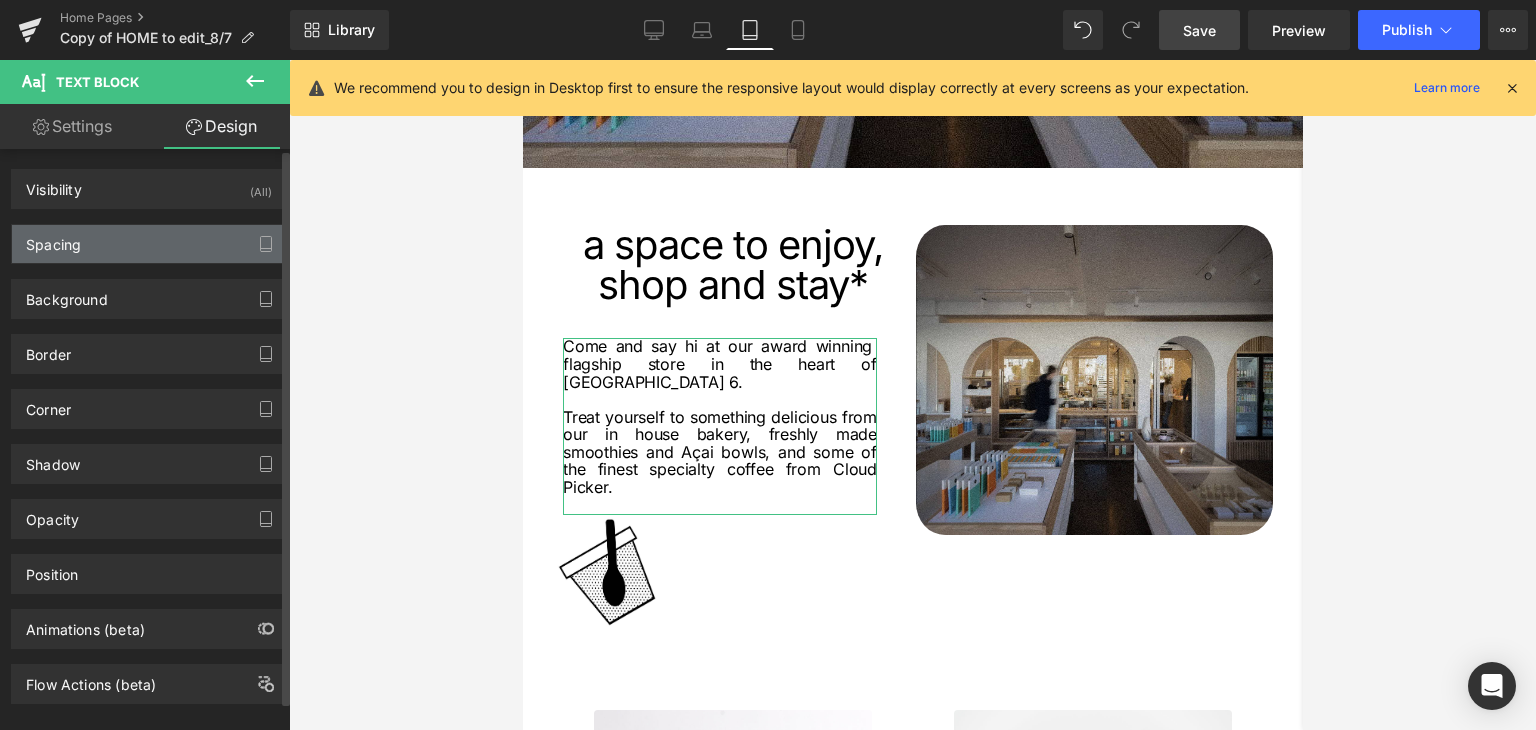 click on "Spacing" at bounding box center [53, 239] 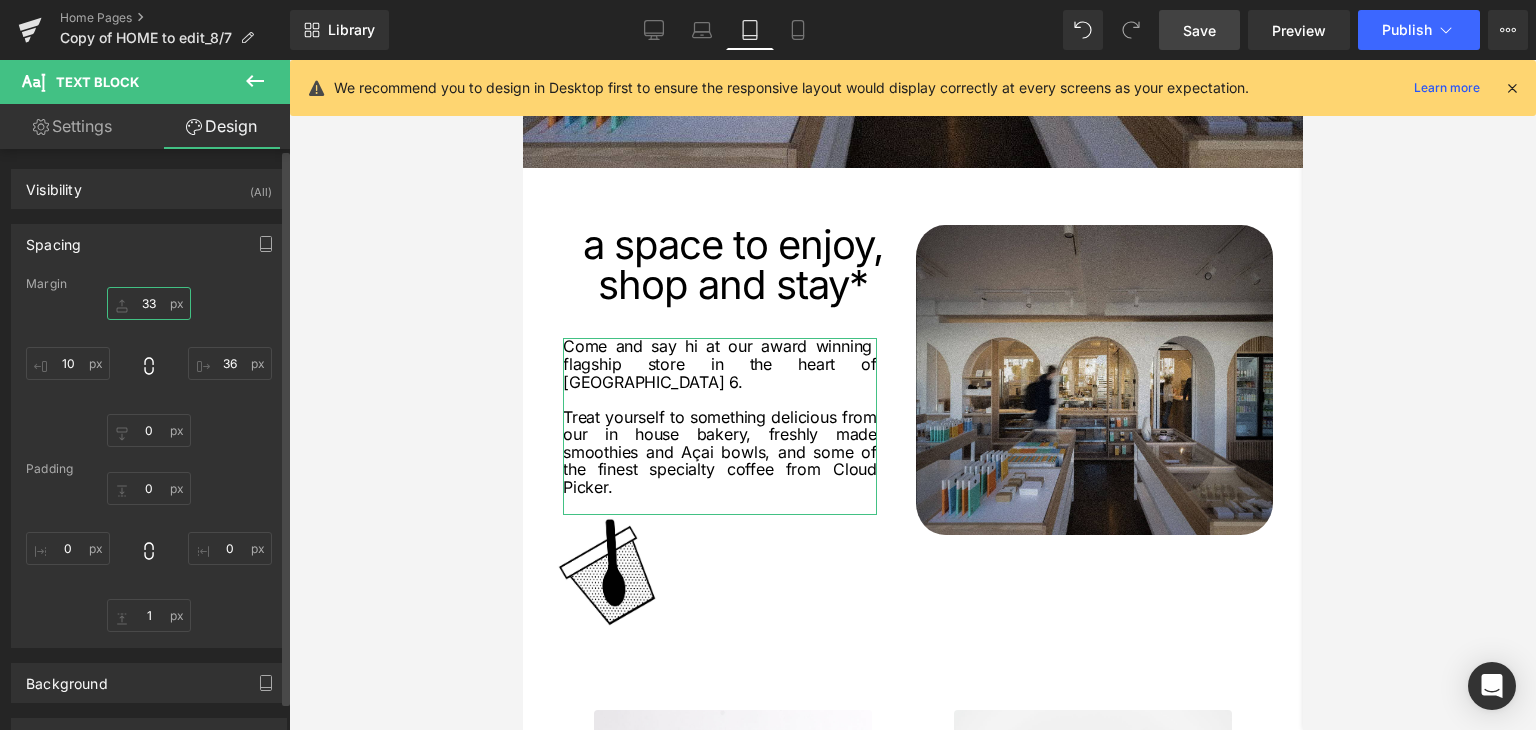 click on "33" at bounding box center [149, 303] 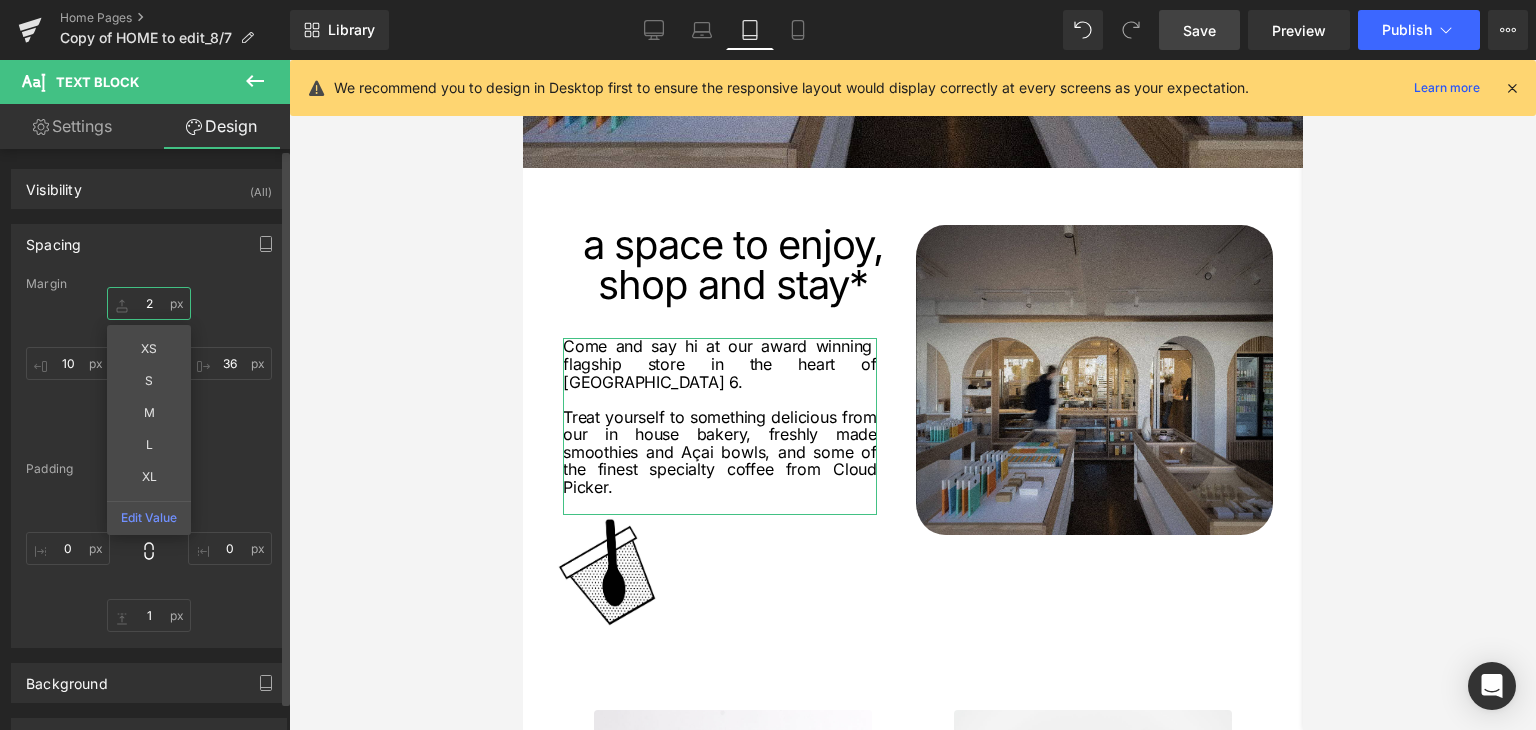 type on "20" 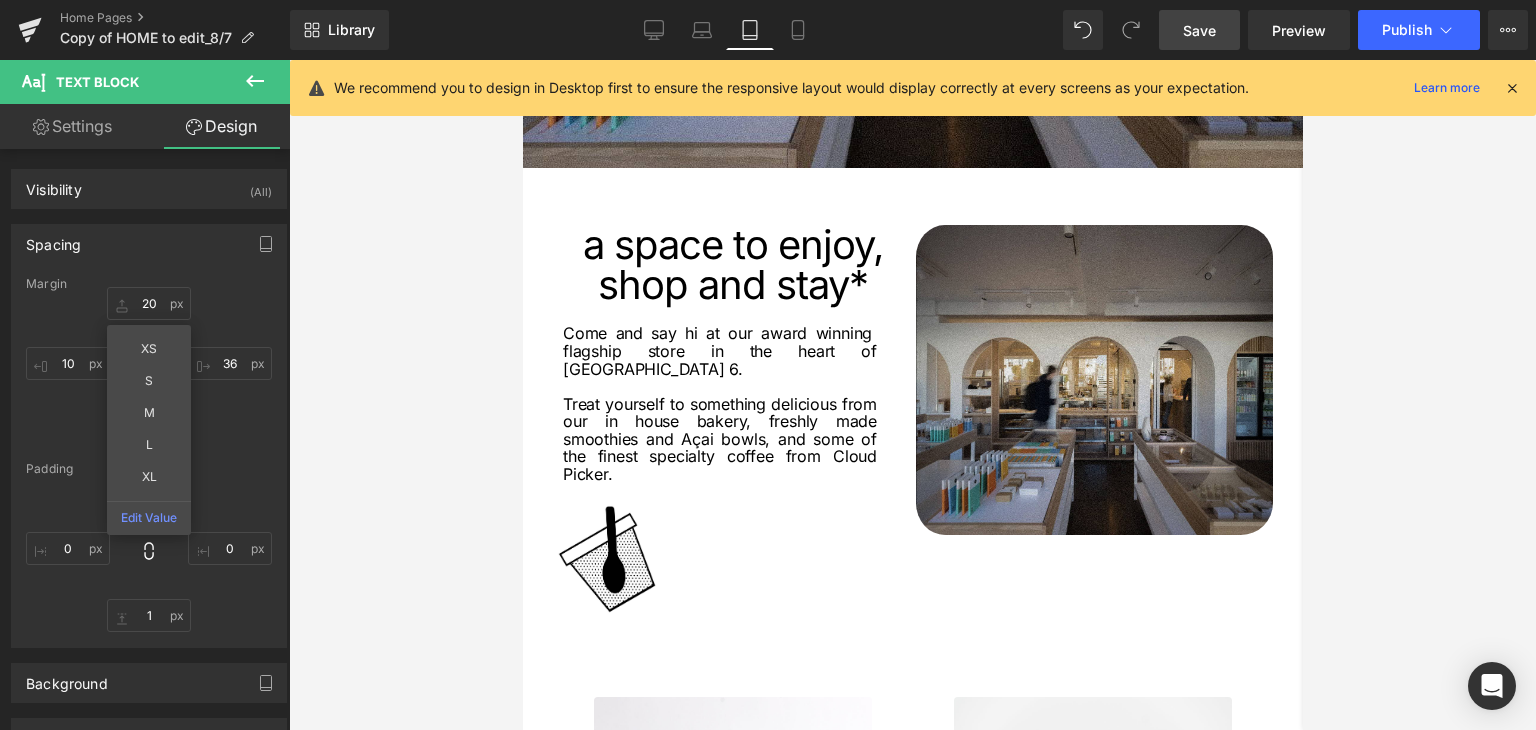 click at bounding box center (912, 395) 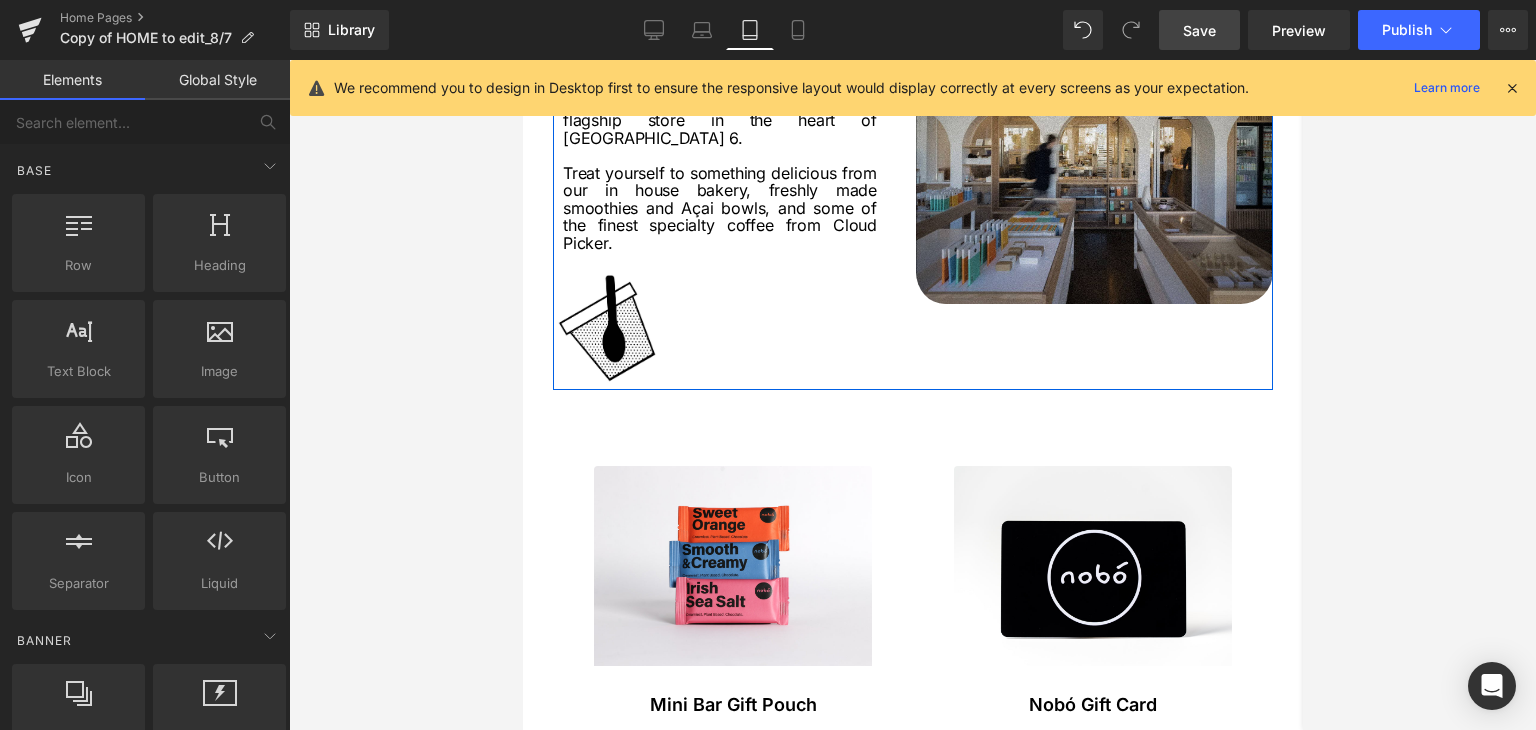 scroll, scrollTop: 882, scrollLeft: 0, axis: vertical 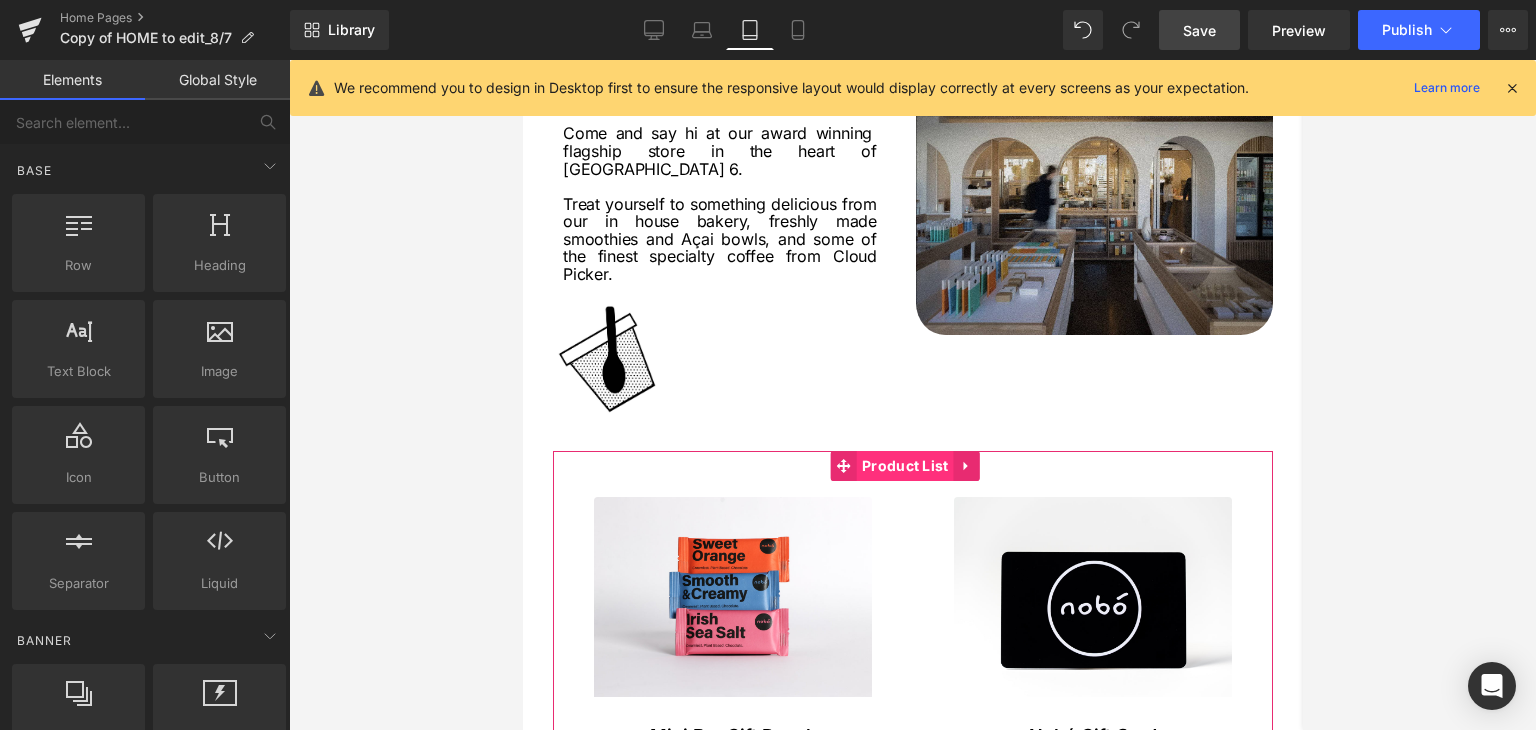 click on "Product List" at bounding box center [904, 466] 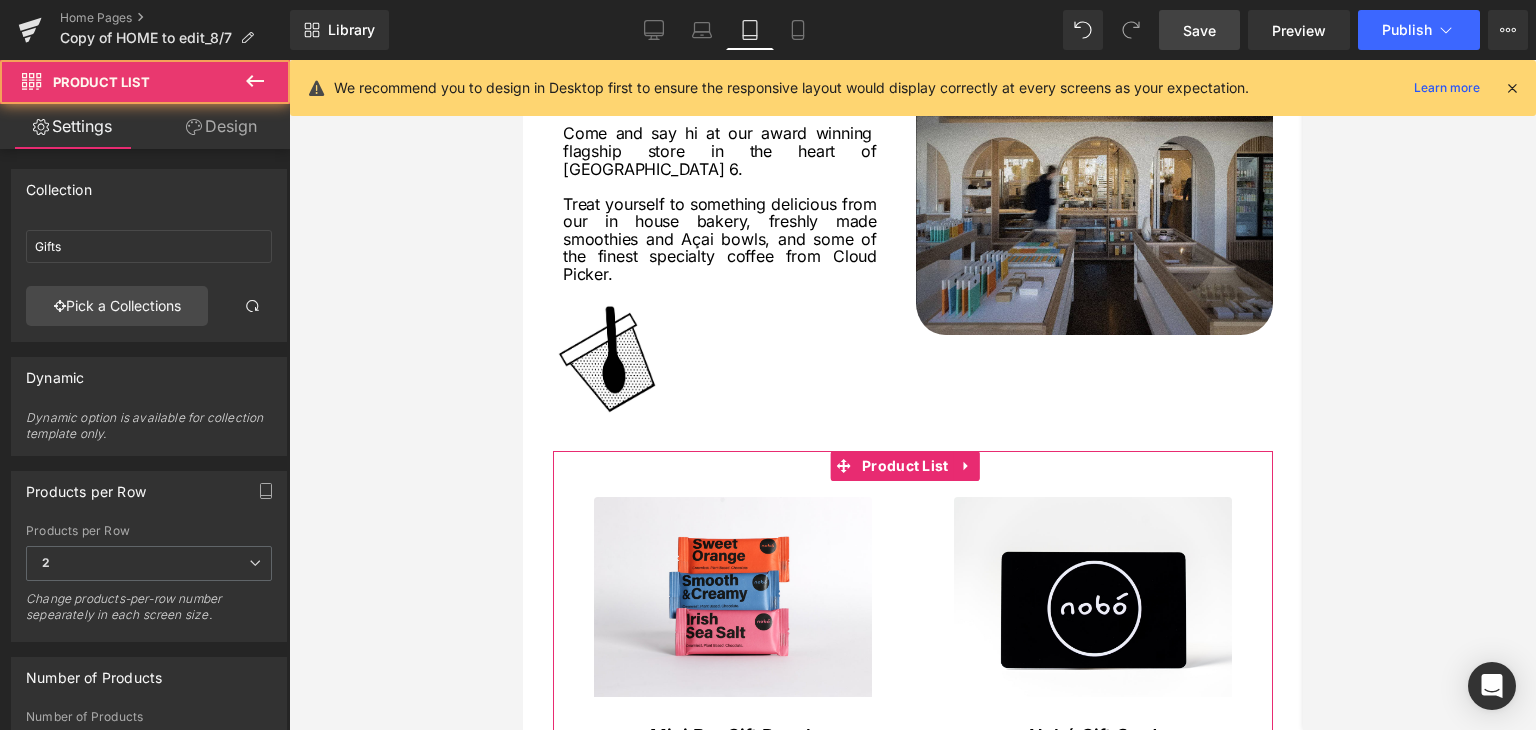 click on "Design" at bounding box center (221, 126) 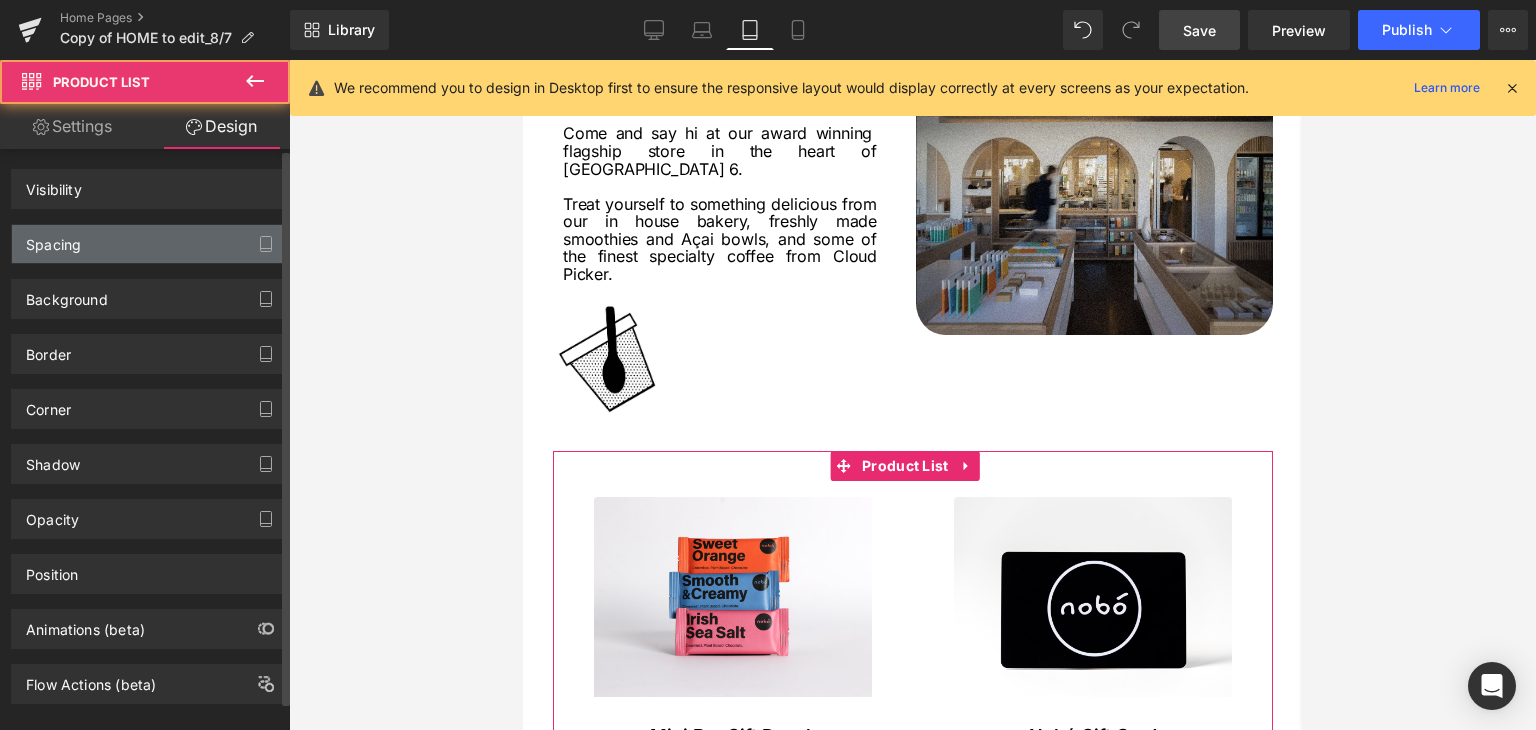 click on "Spacing" at bounding box center (53, 239) 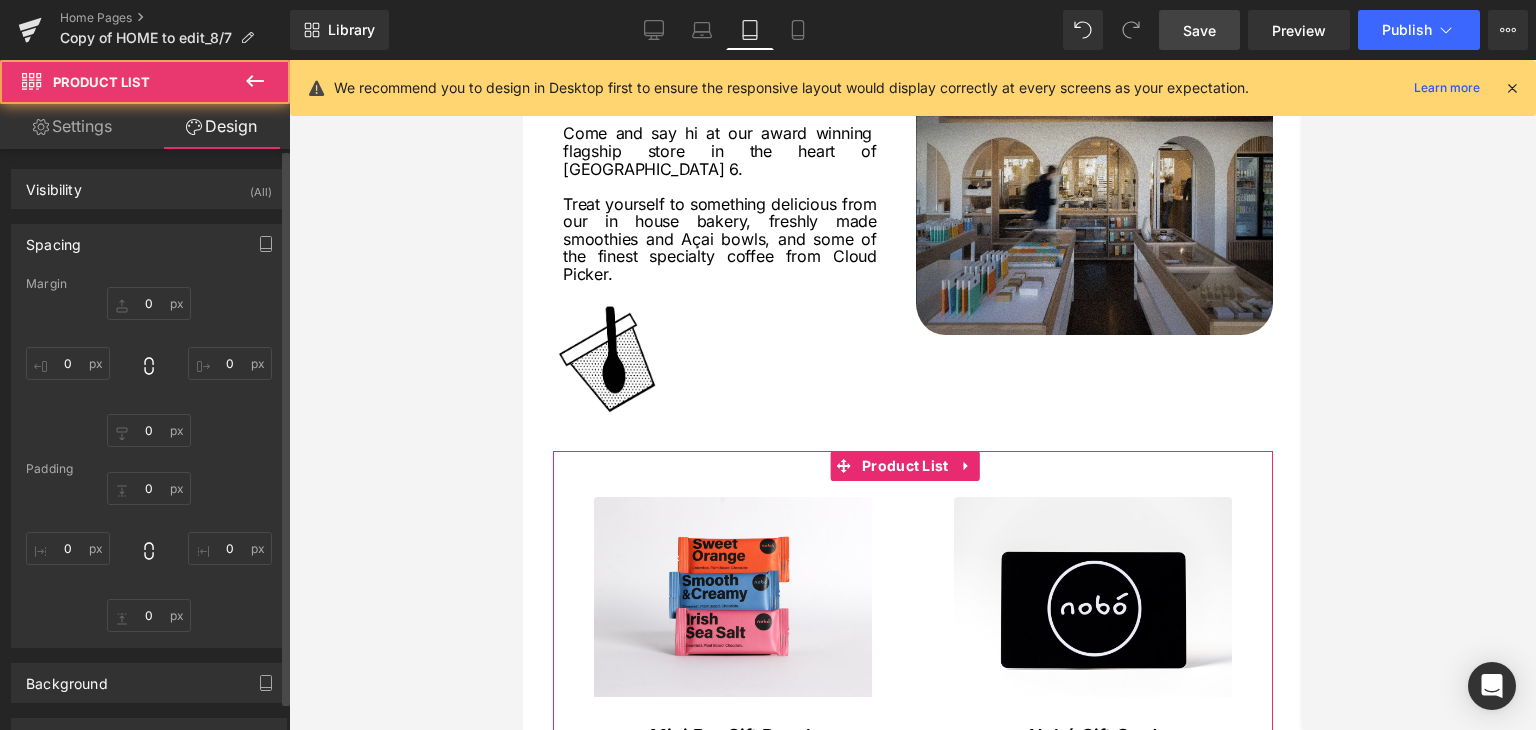 type on "30" 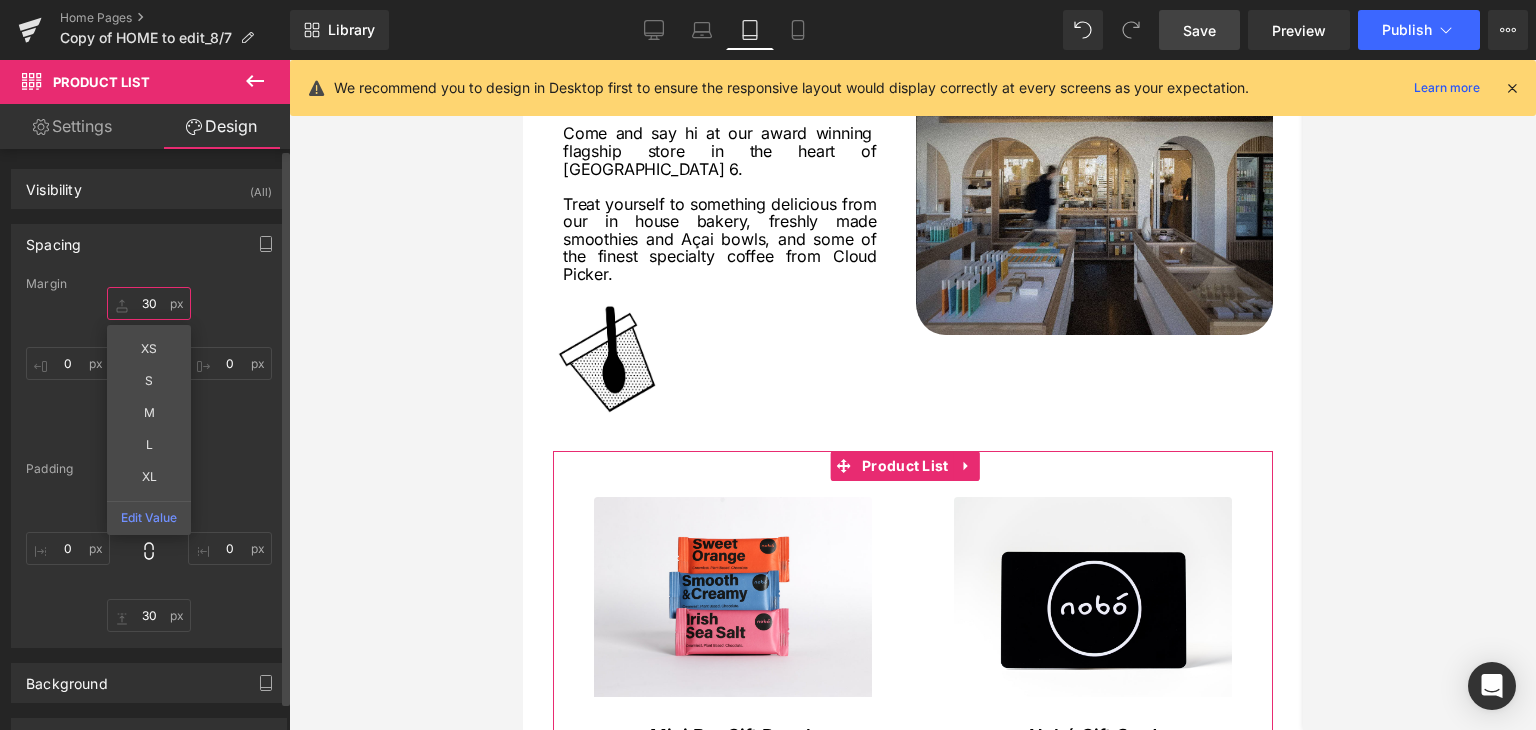 click on "30" at bounding box center (149, 303) 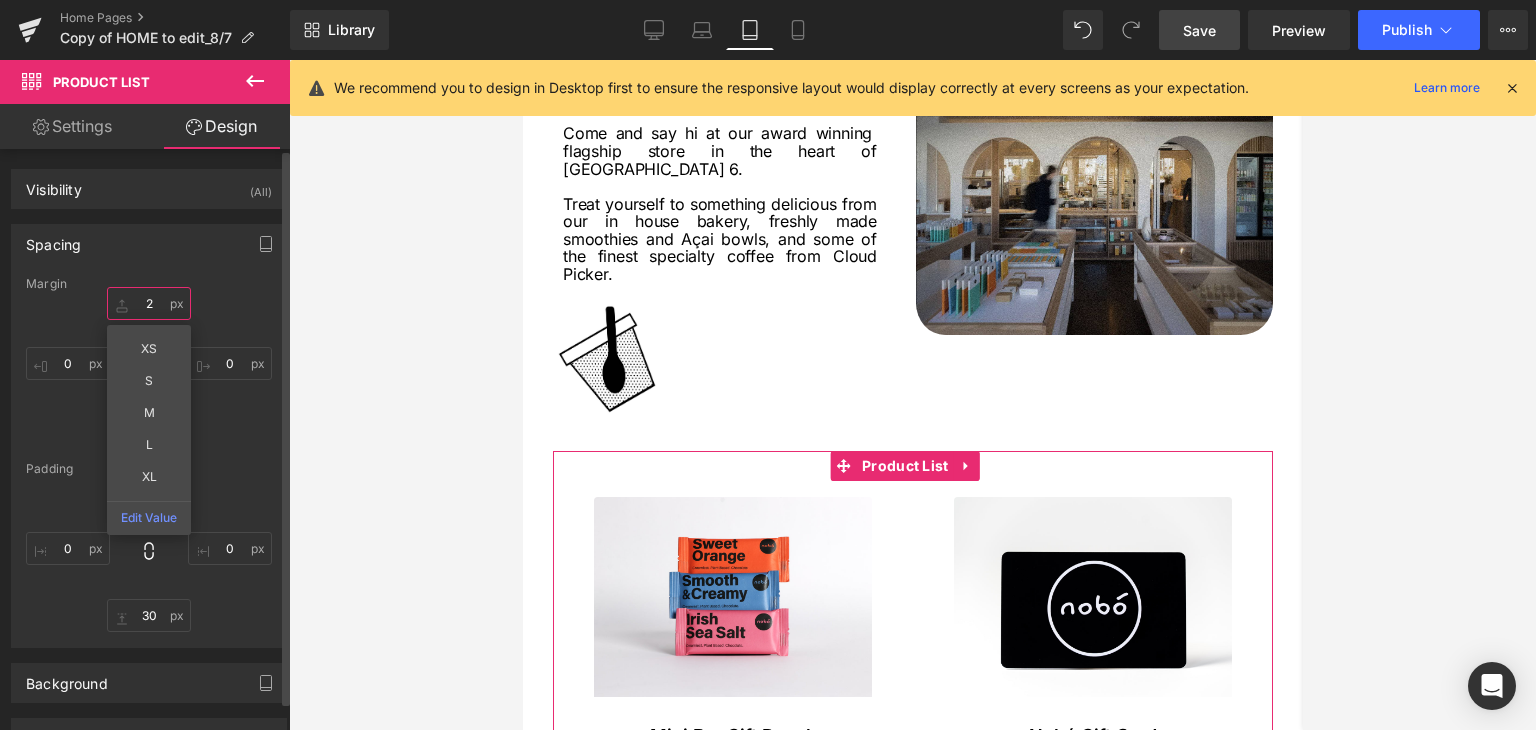 type on "20" 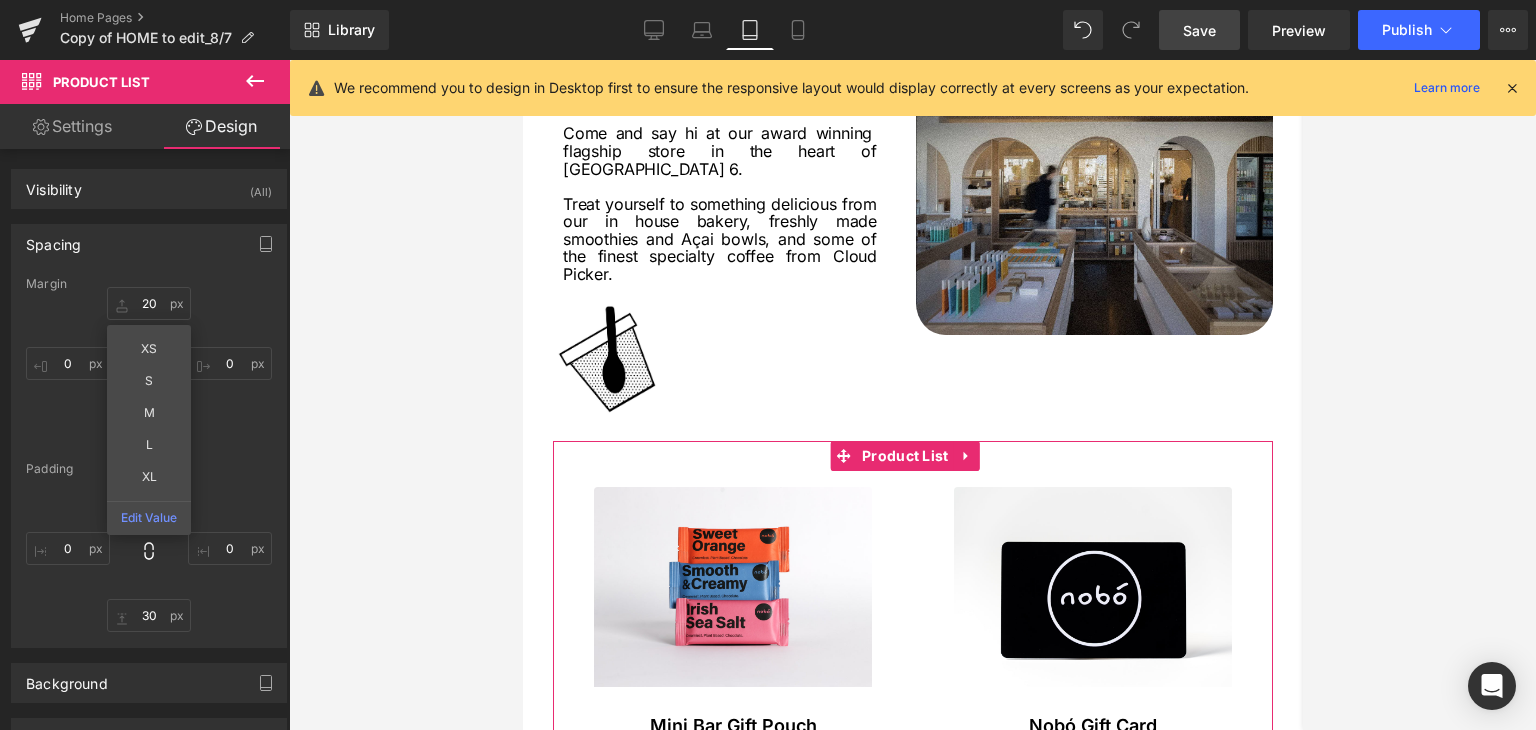 click at bounding box center (912, 395) 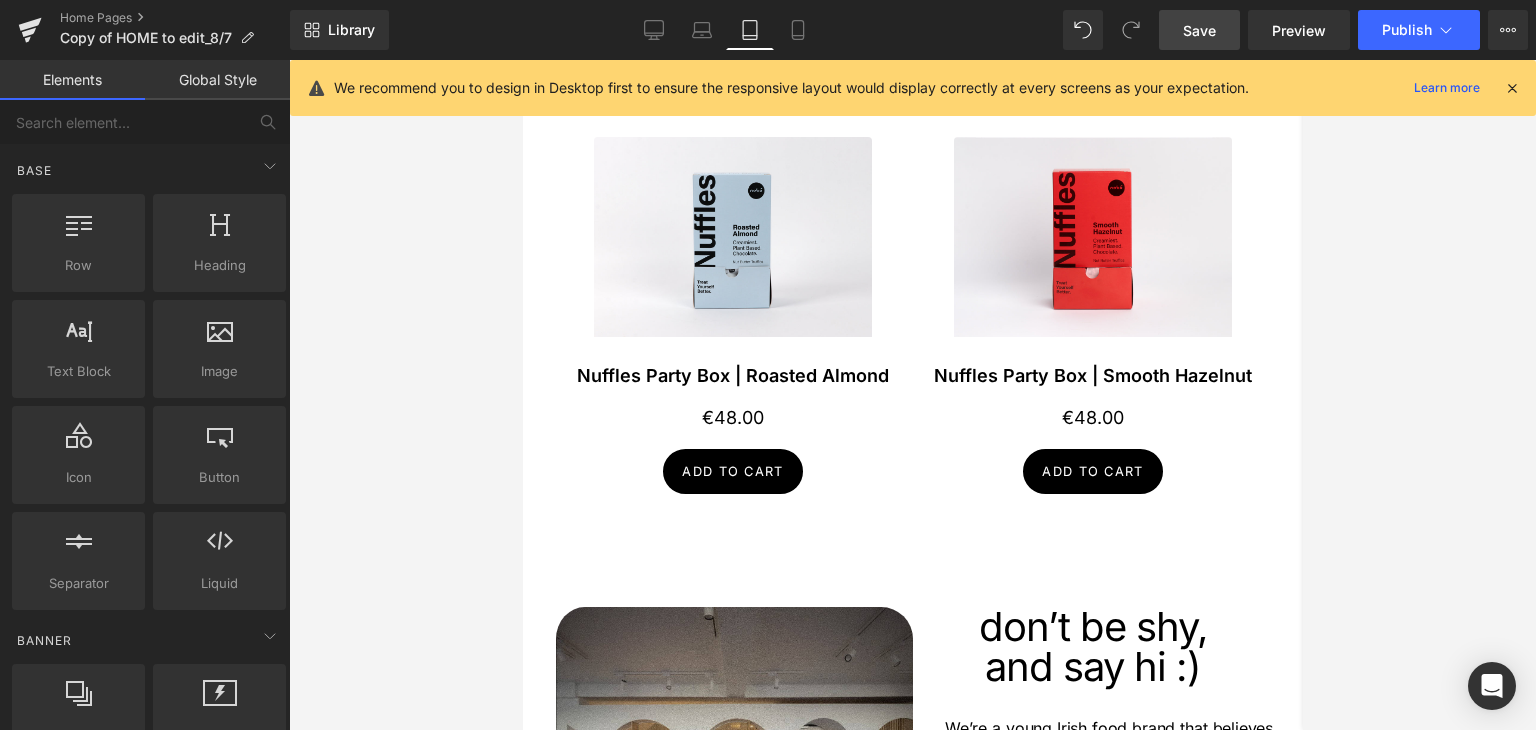 scroll, scrollTop: 1882, scrollLeft: 0, axis: vertical 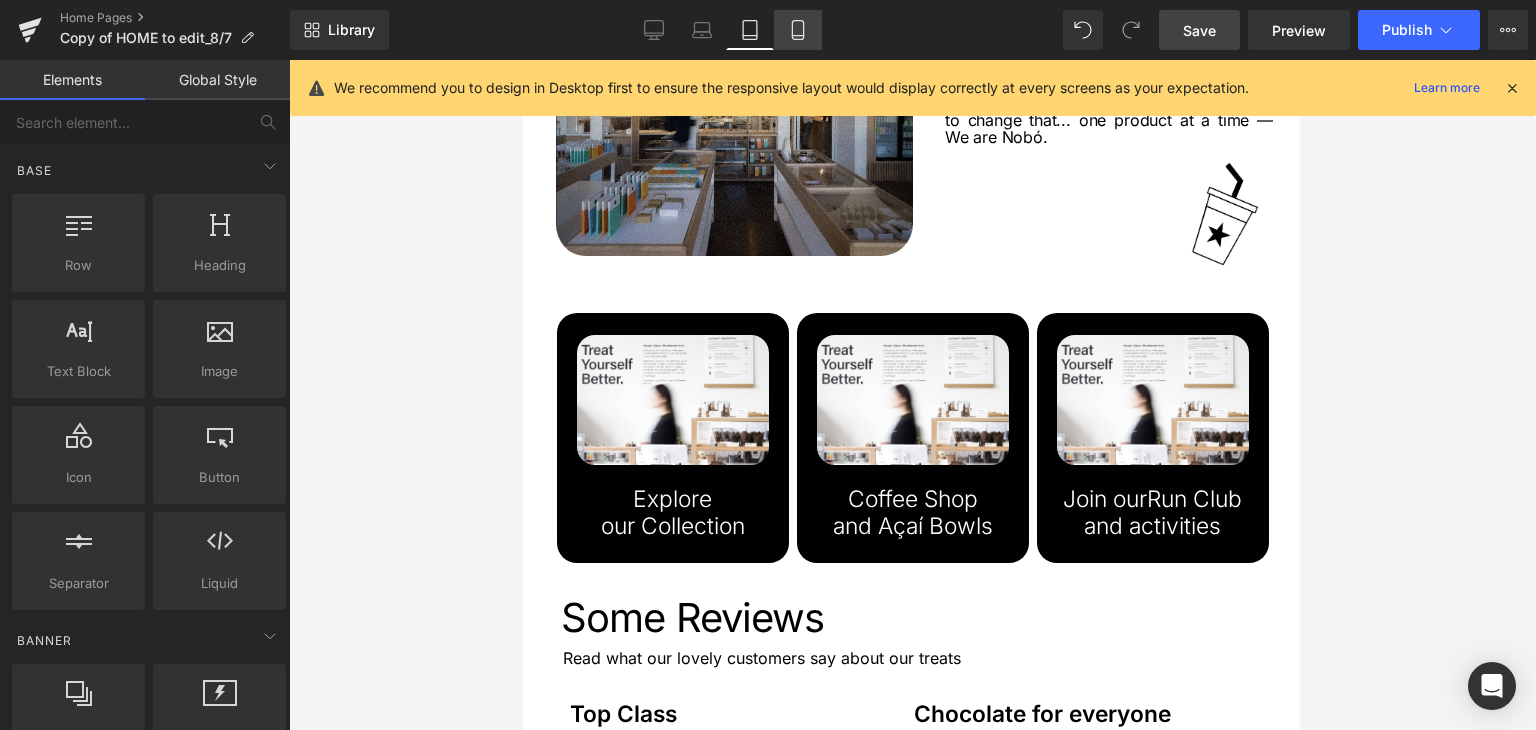 click 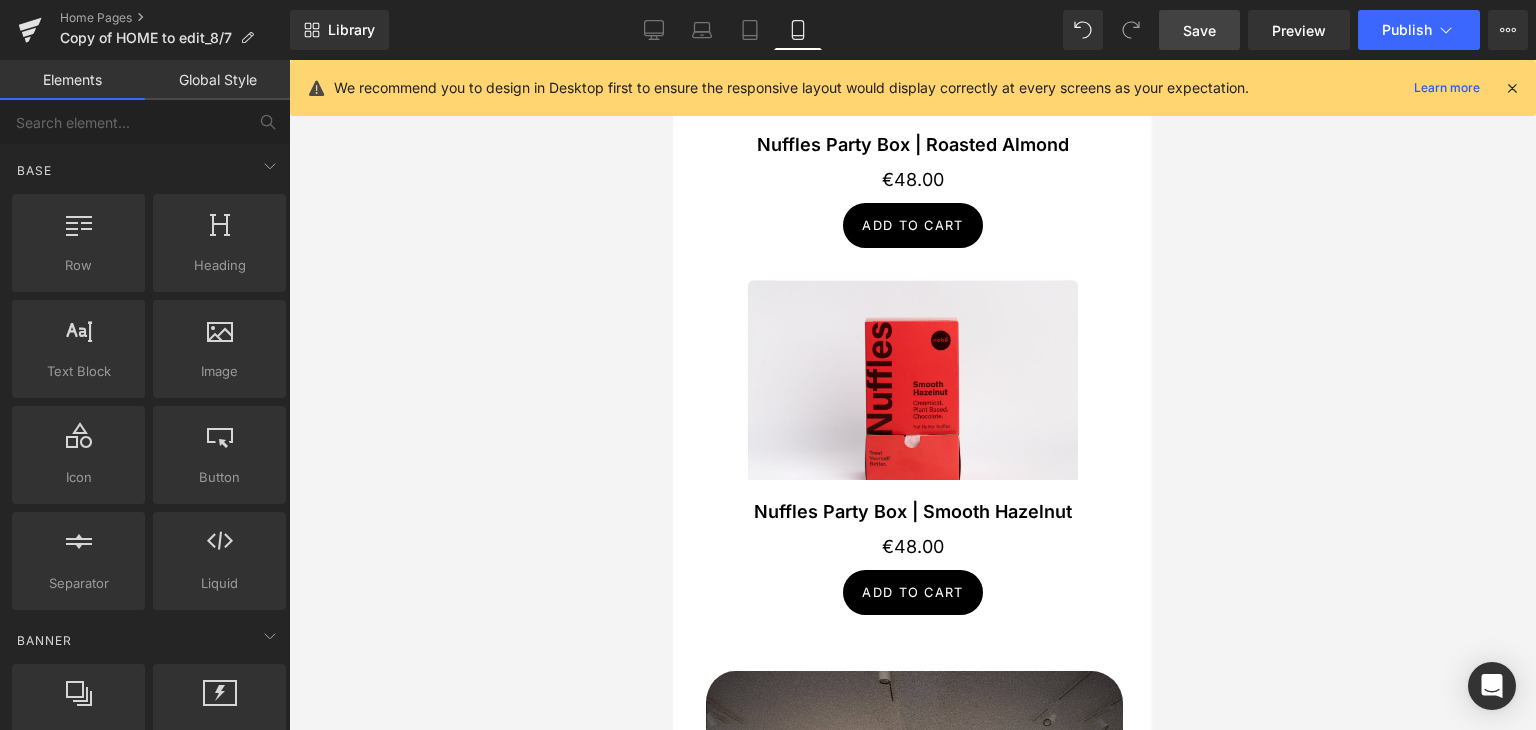 scroll, scrollTop: 3554, scrollLeft: 0, axis: vertical 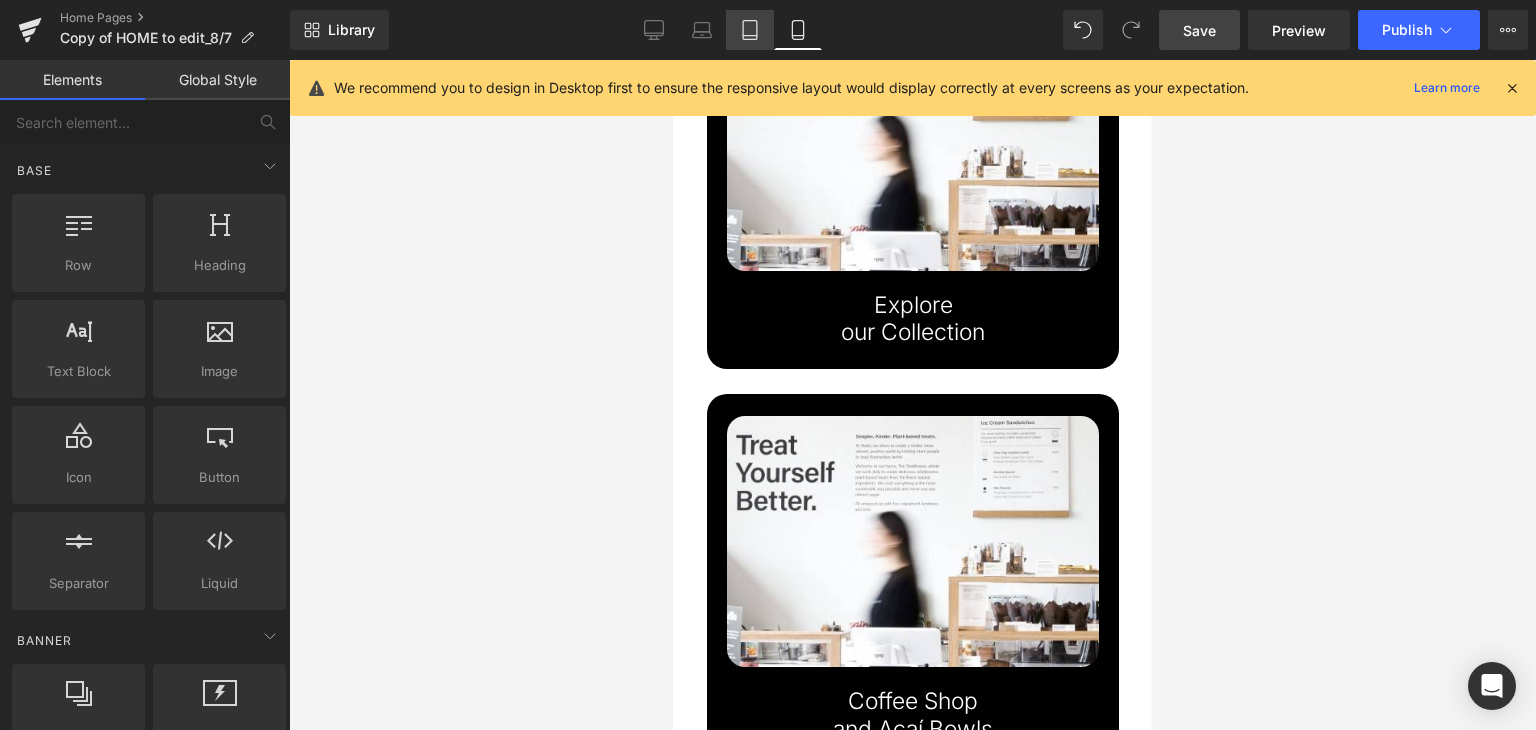 click on "Tablet" at bounding box center (750, 30) 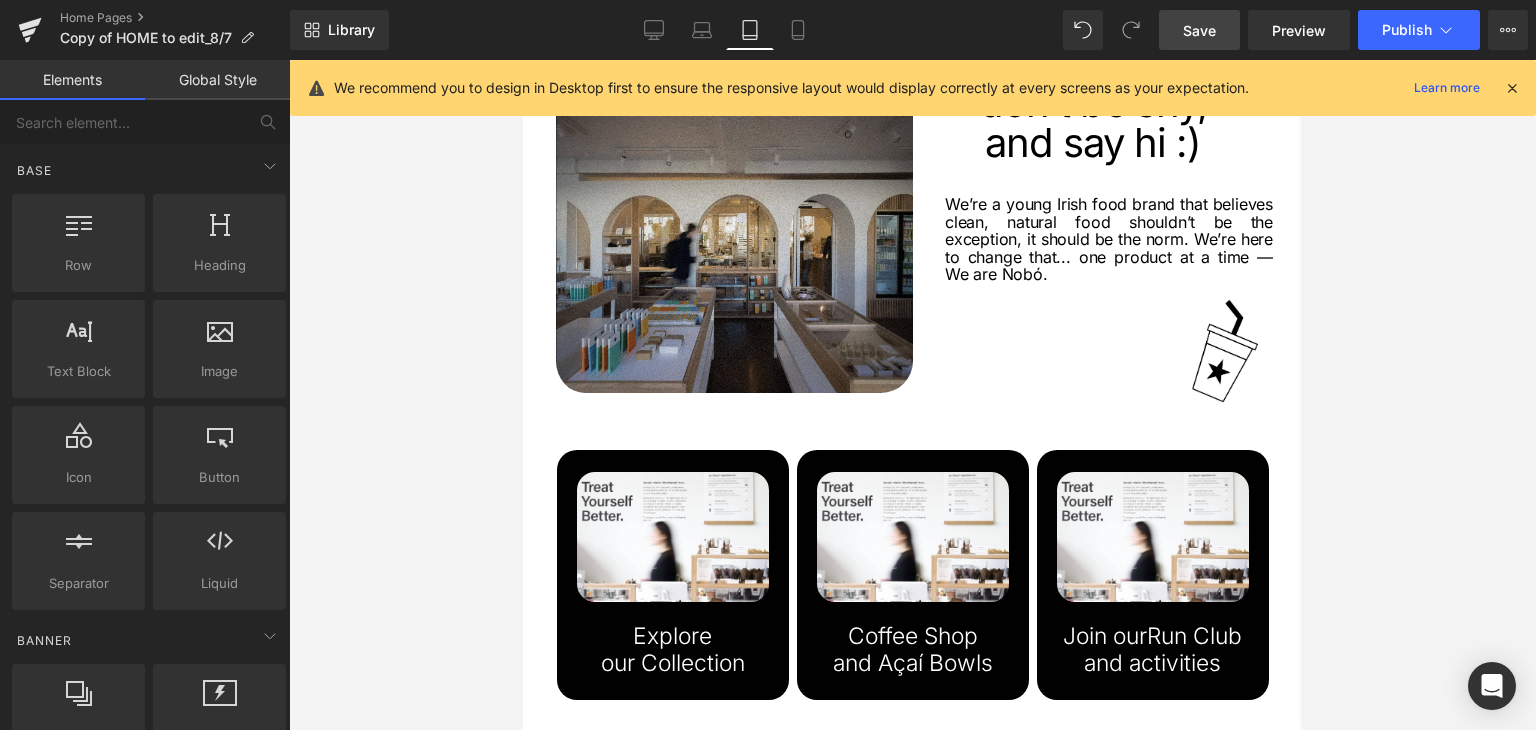 scroll, scrollTop: 1955, scrollLeft: 0, axis: vertical 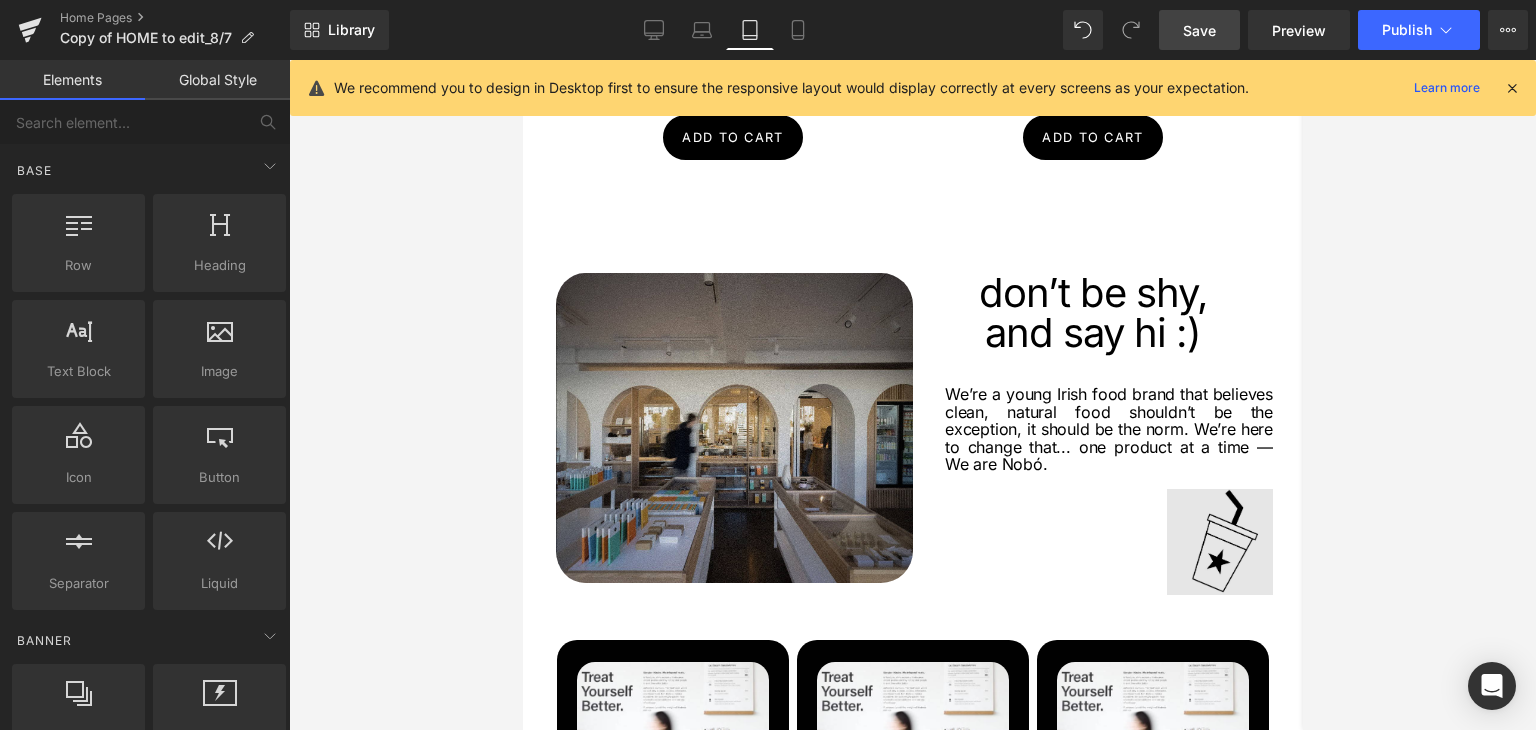 click at bounding box center [1092, 542] 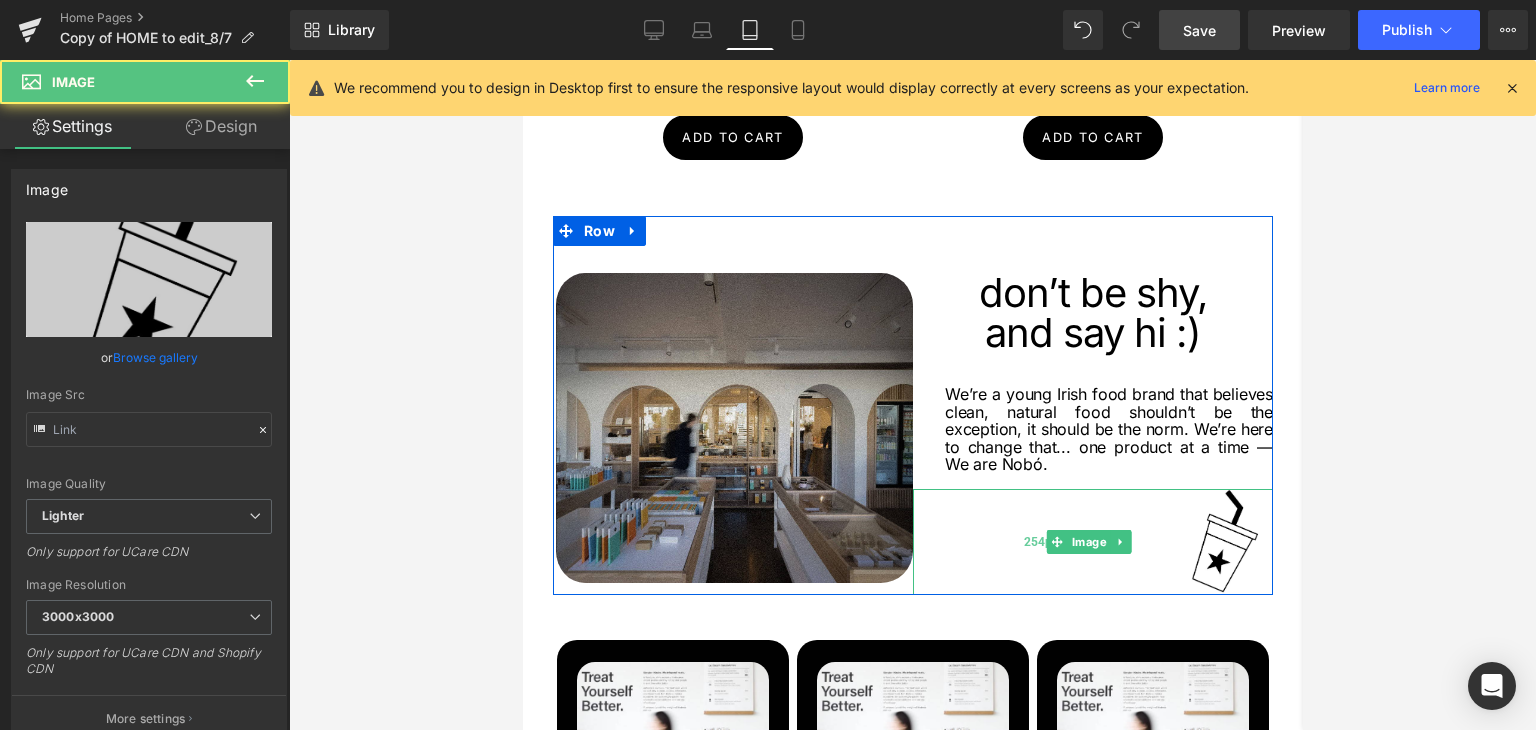 type on "https://ucarecdn.com/78bd527f-7e36-4a55-a70a-9043701fb336/-/format/auto/-/preview/3000x3000/-/quality/lighter/Untitled_pages-to-jpg-0001.jpg" 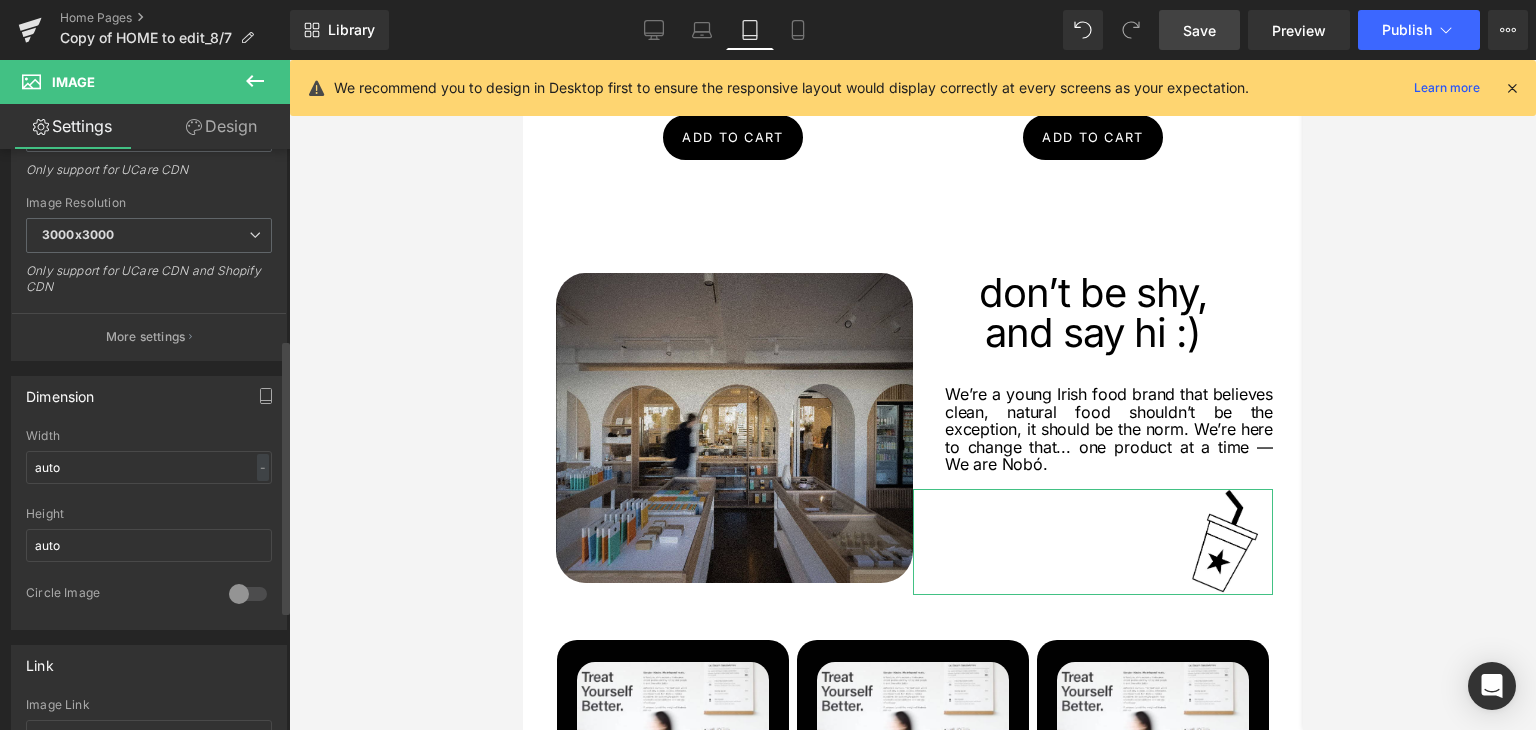 scroll, scrollTop: 400, scrollLeft: 0, axis: vertical 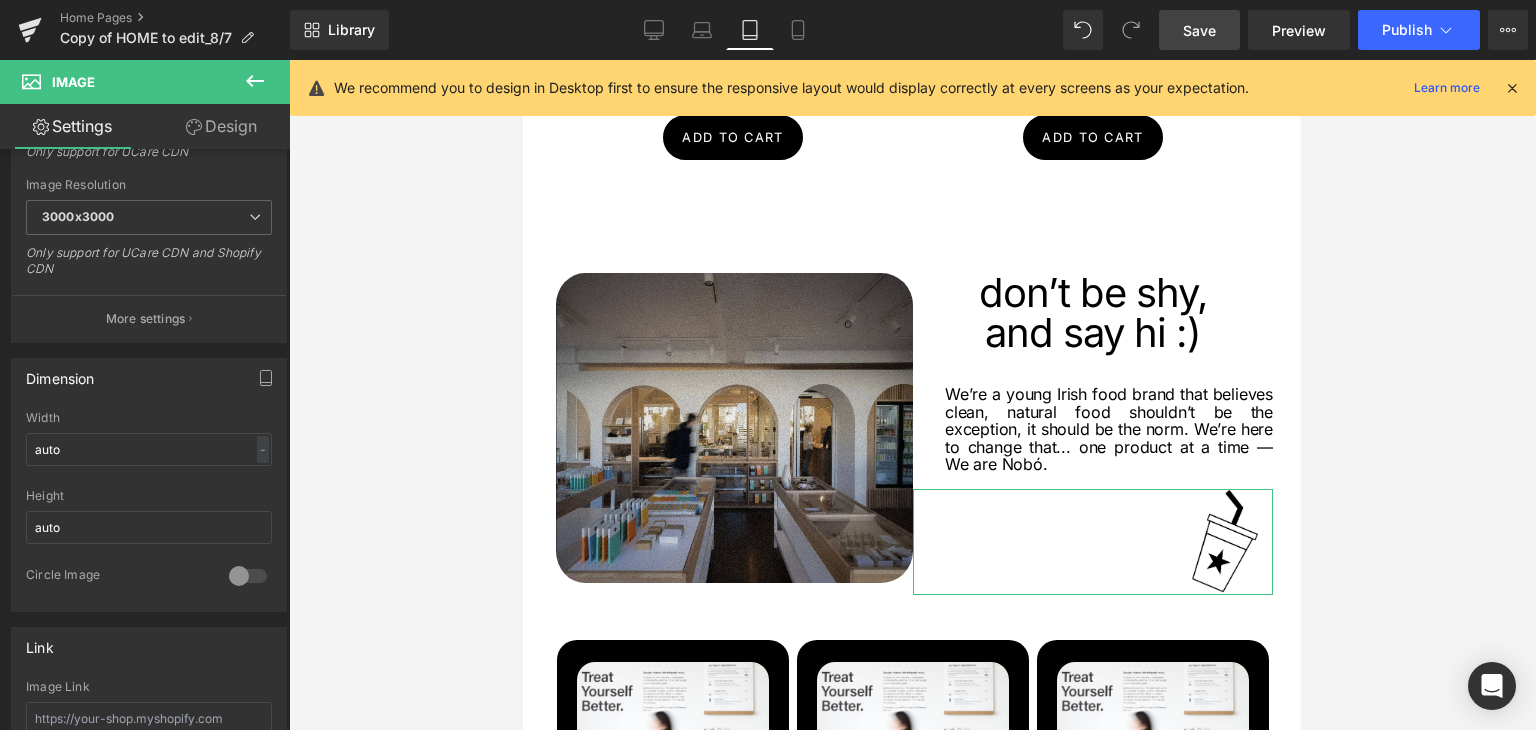 click on "Design" at bounding box center (221, 126) 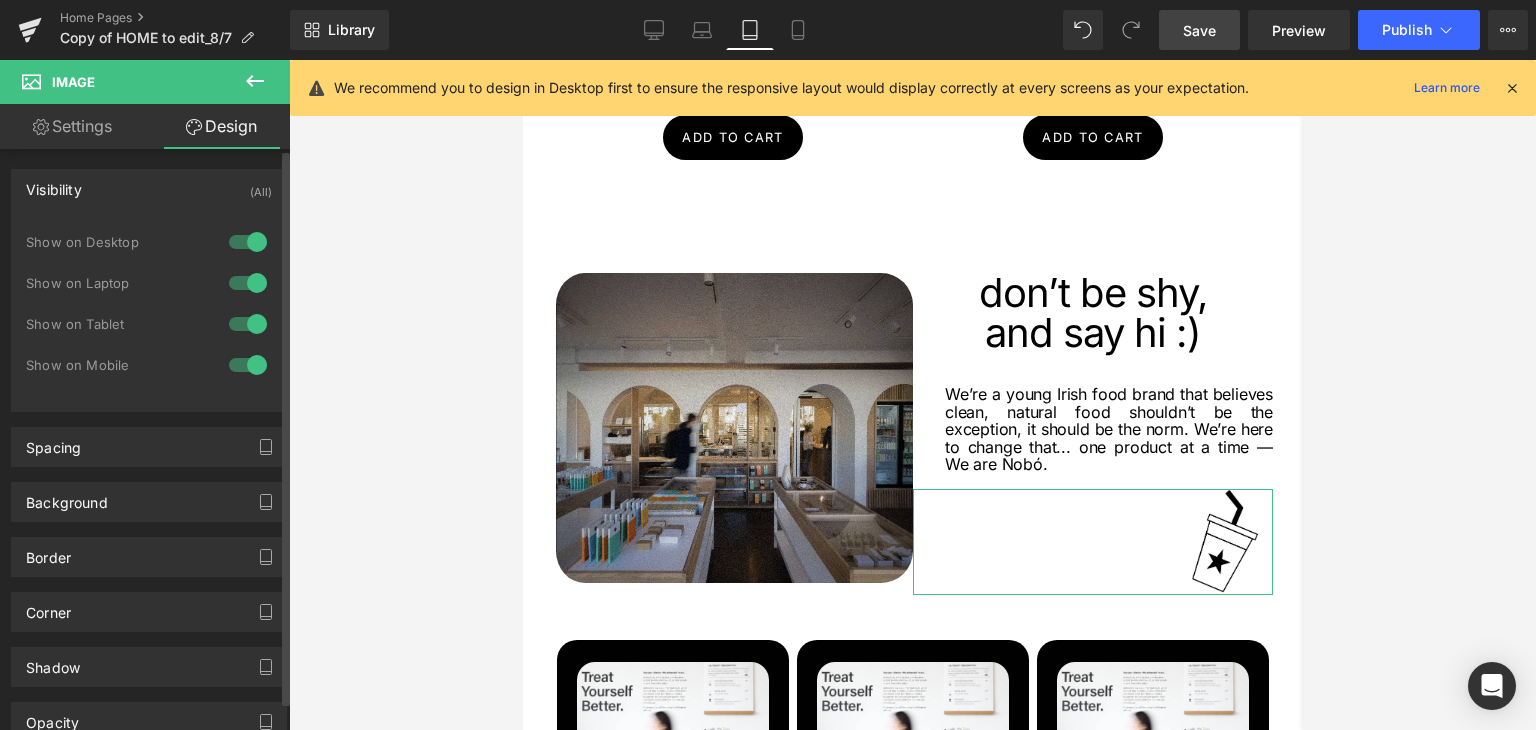 click on "Visibility" at bounding box center [54, 184] 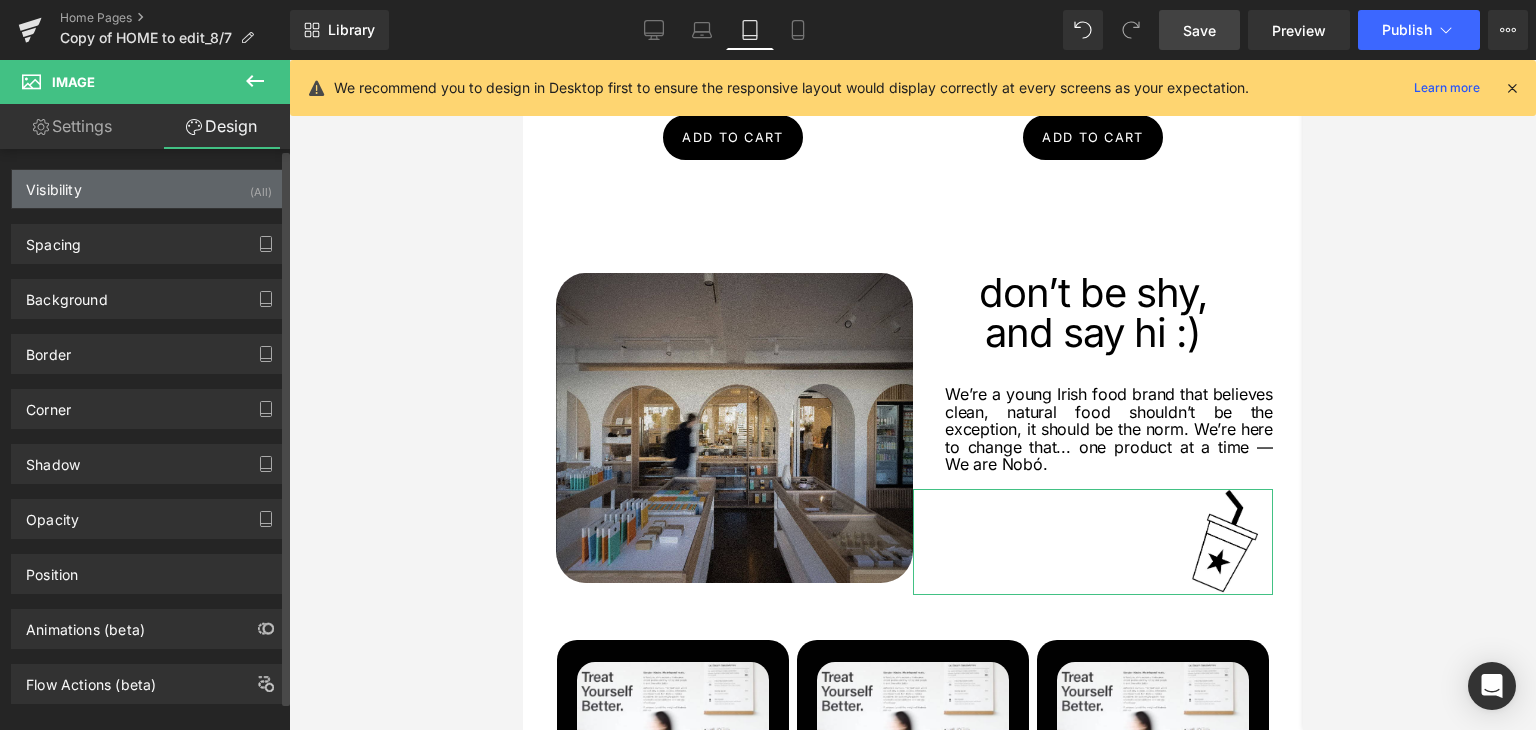 click on "Visibility" at bounding box center (54, 184) 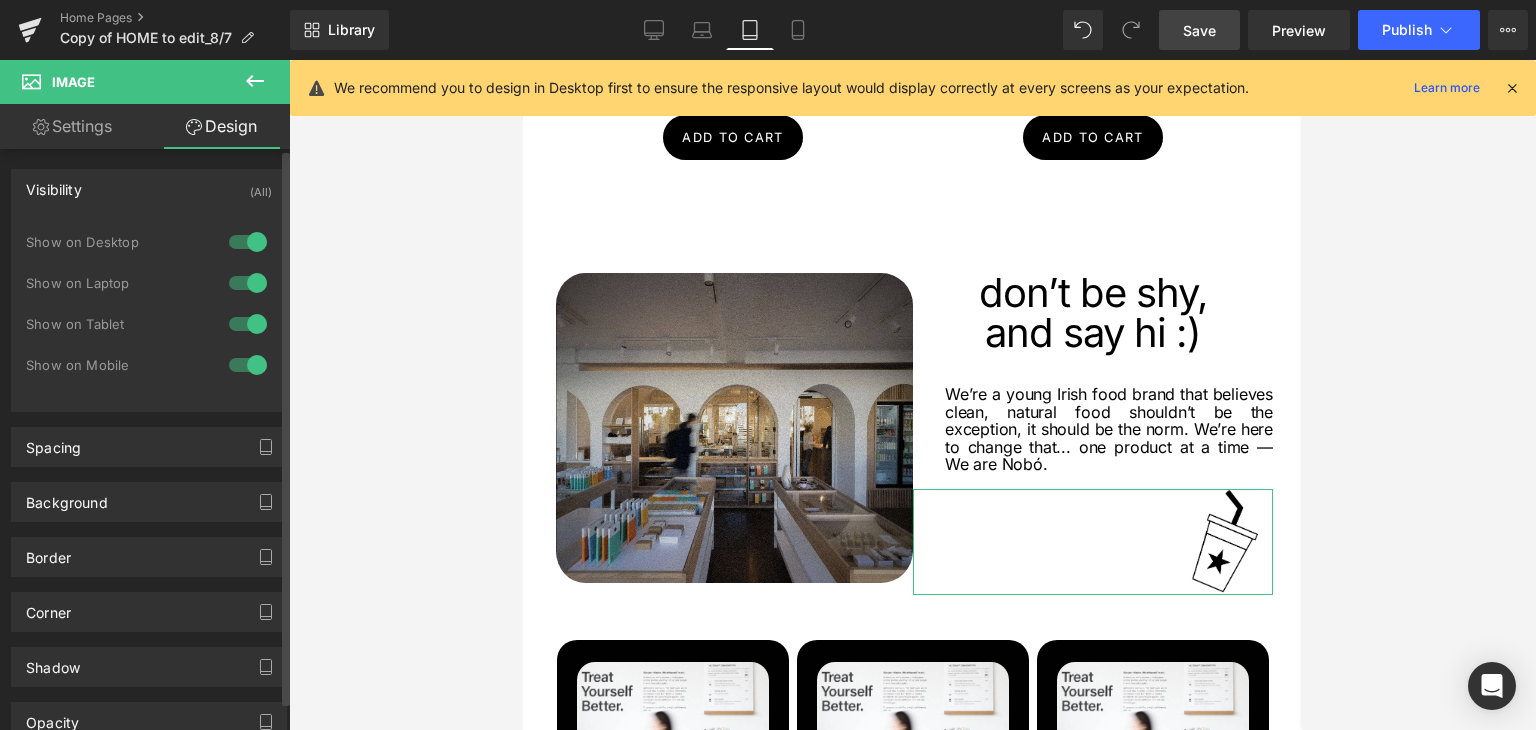 click at bounding box center [248, 365] 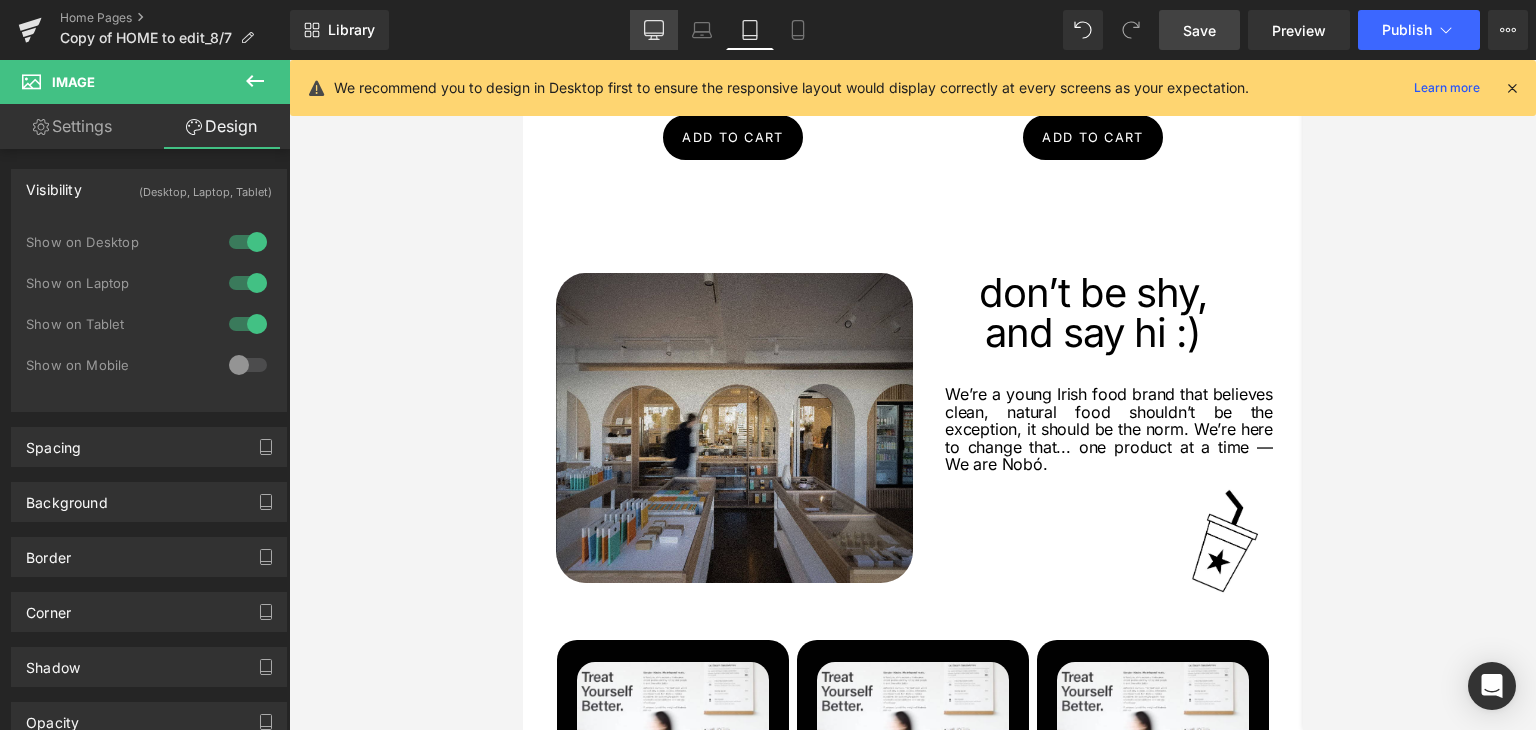 click 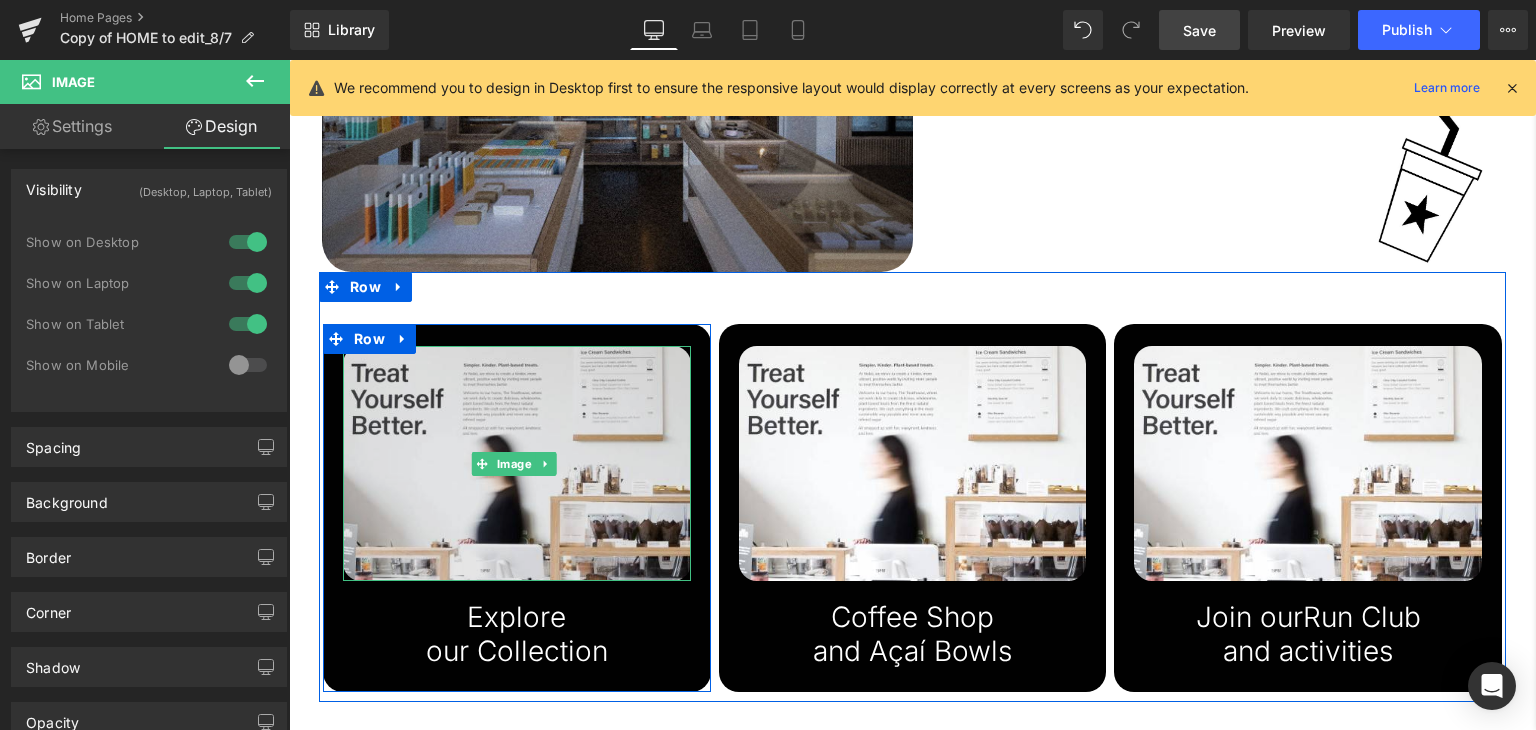scroll, scrollTop: 2582, scrollLeft: 0, axis: vertical 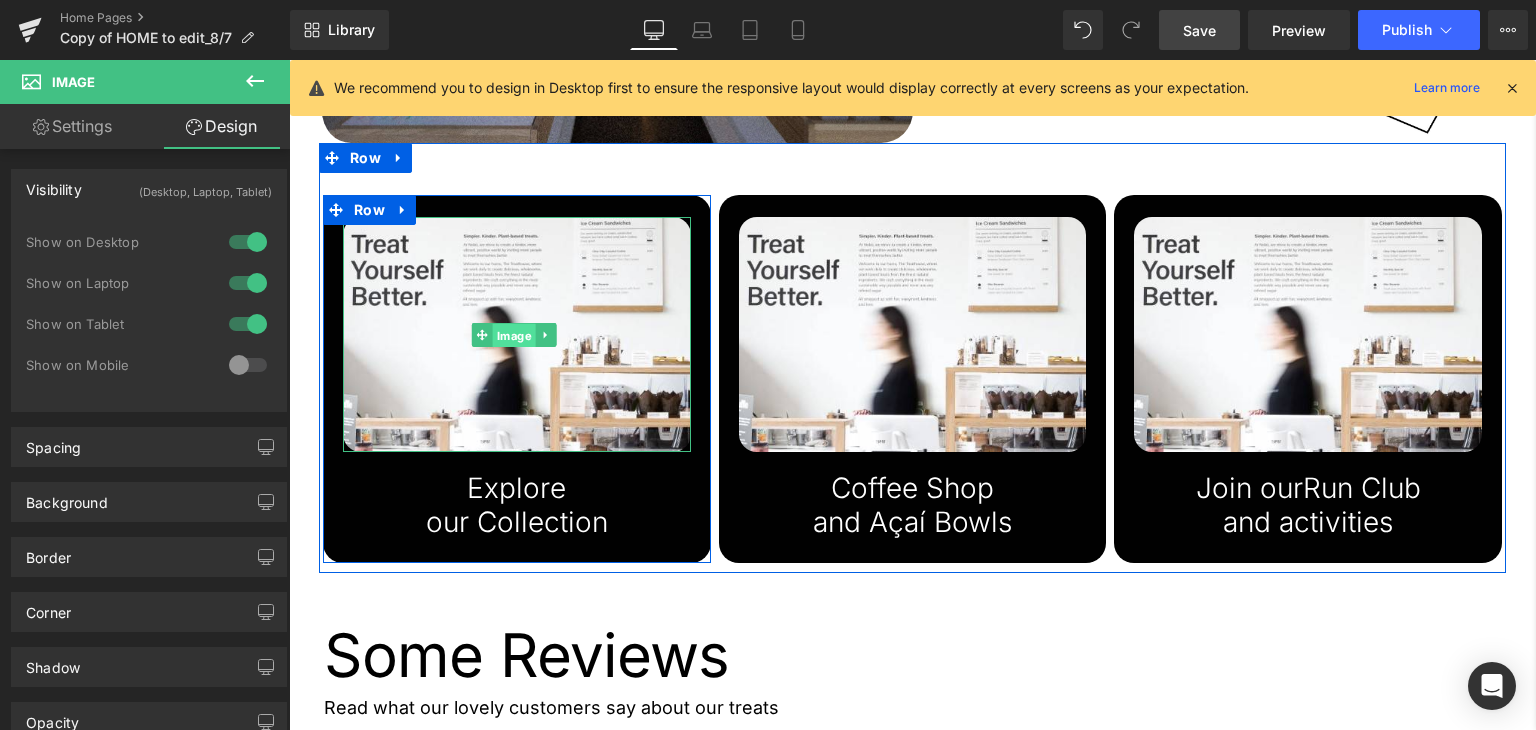 click on "Image" at bounding box center [514, 336] 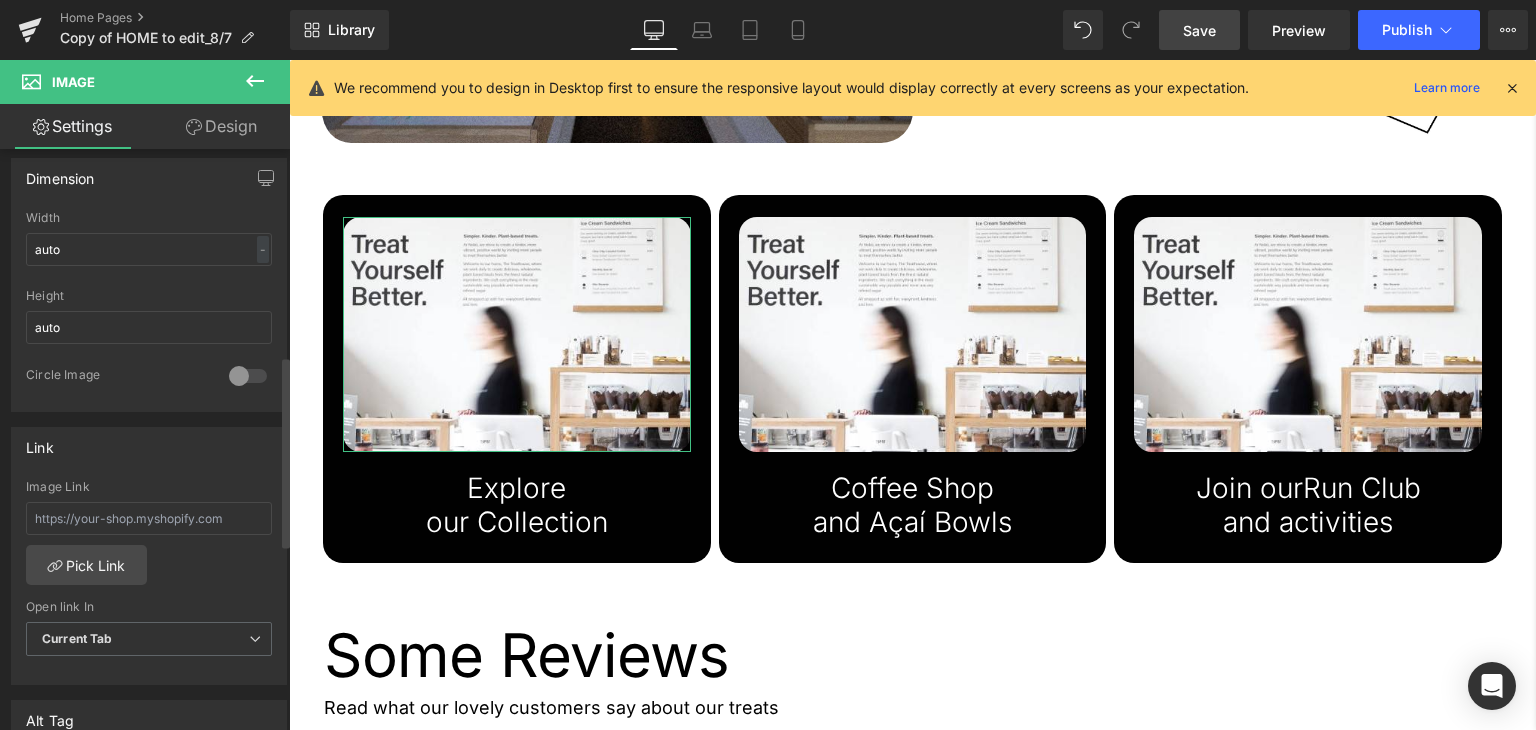 scroll, scrollTop: 700, scrollLeft: 0, axis: vertical 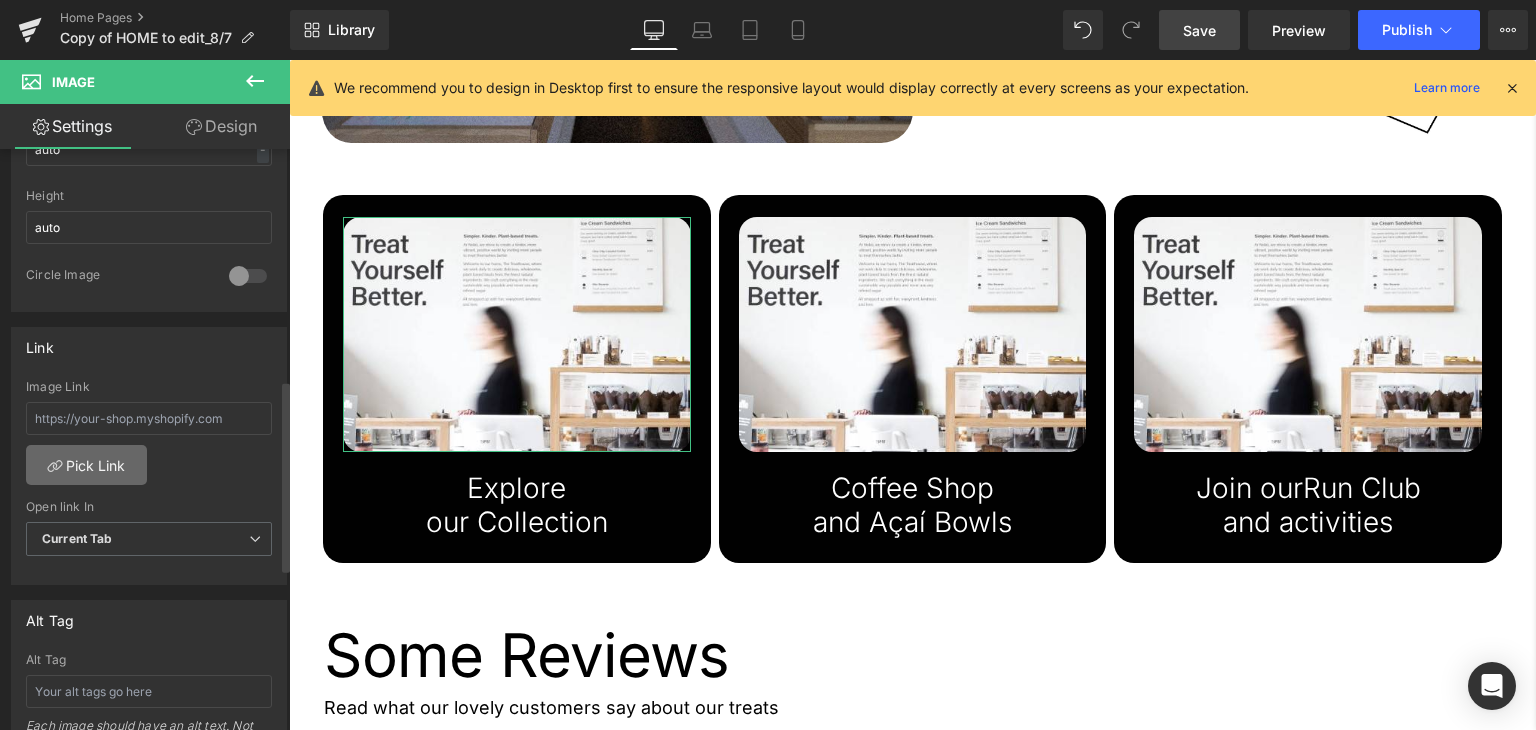 click on "Pick Link" at bounding box center [86, 465] 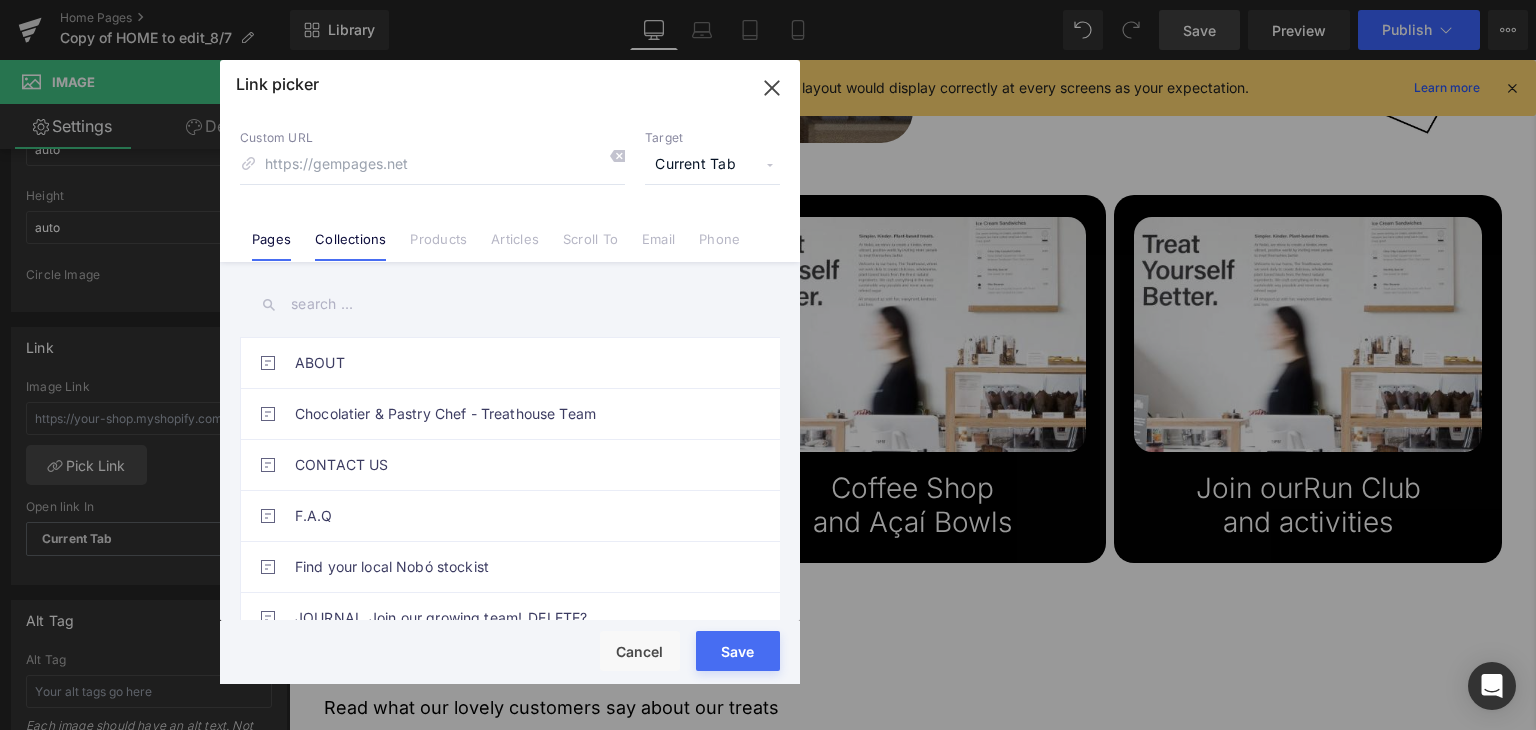 click on "Collections" at bounding box center [350, 246] 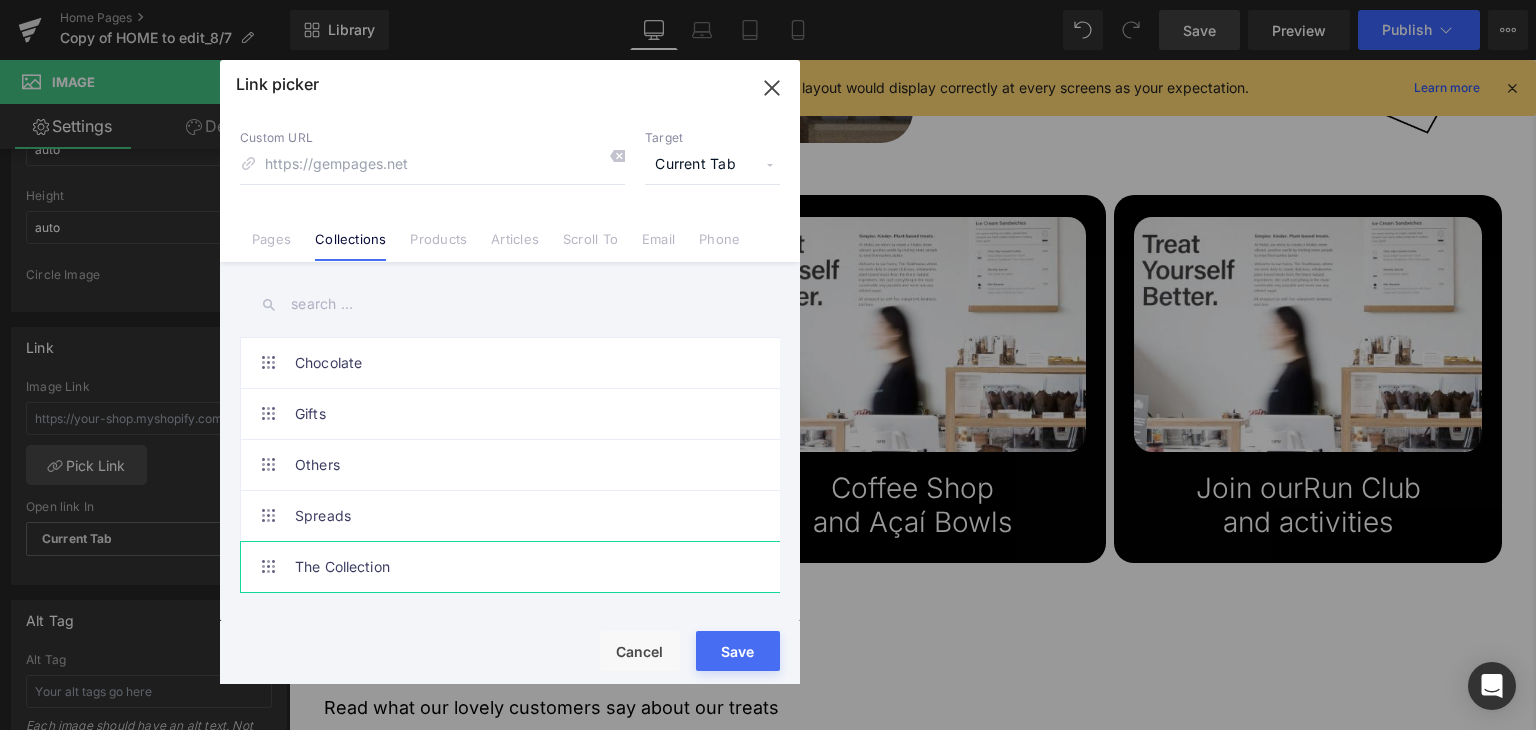 click on "The Collection" at bounding box center [515, 567] 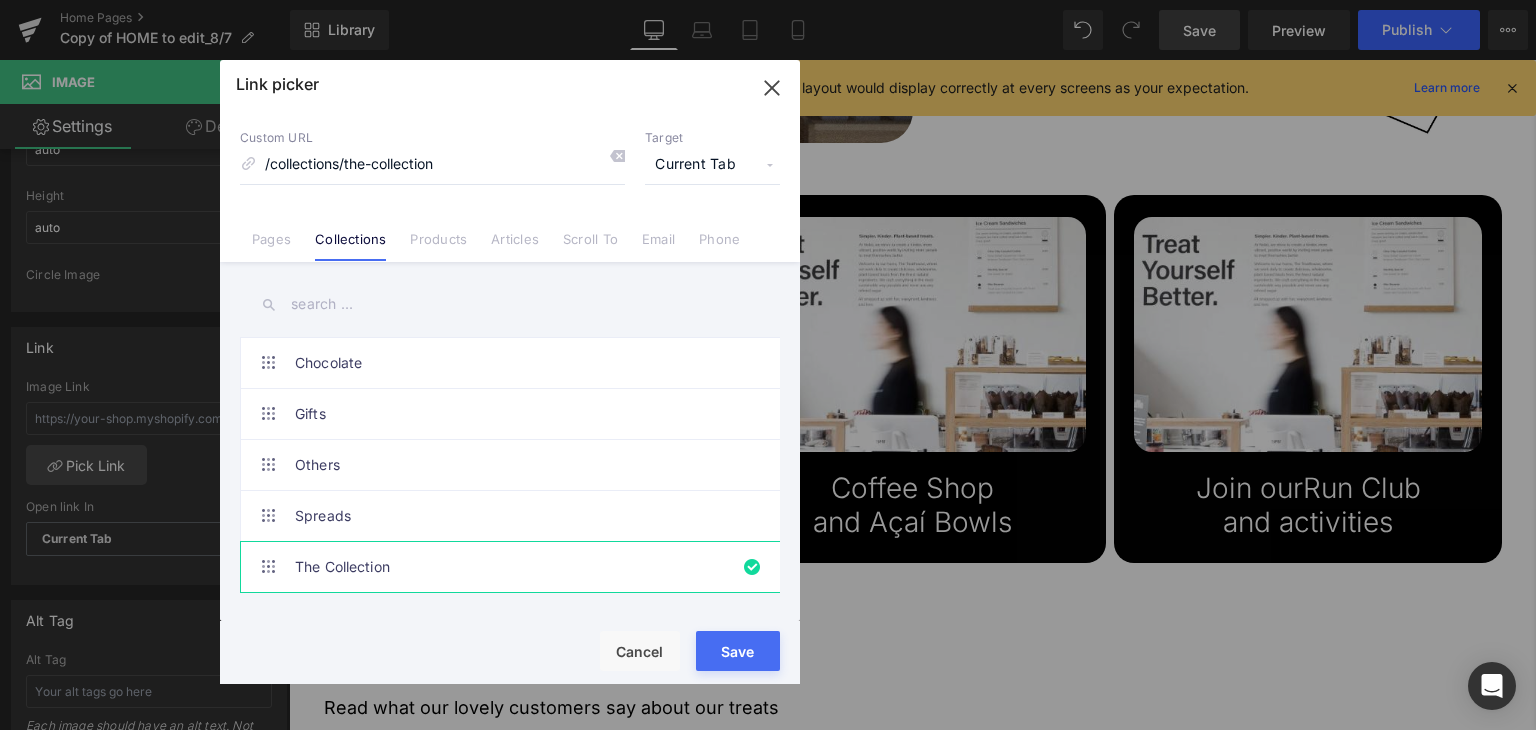 click on "Loading Product Data" at bounding box center (768, 651) 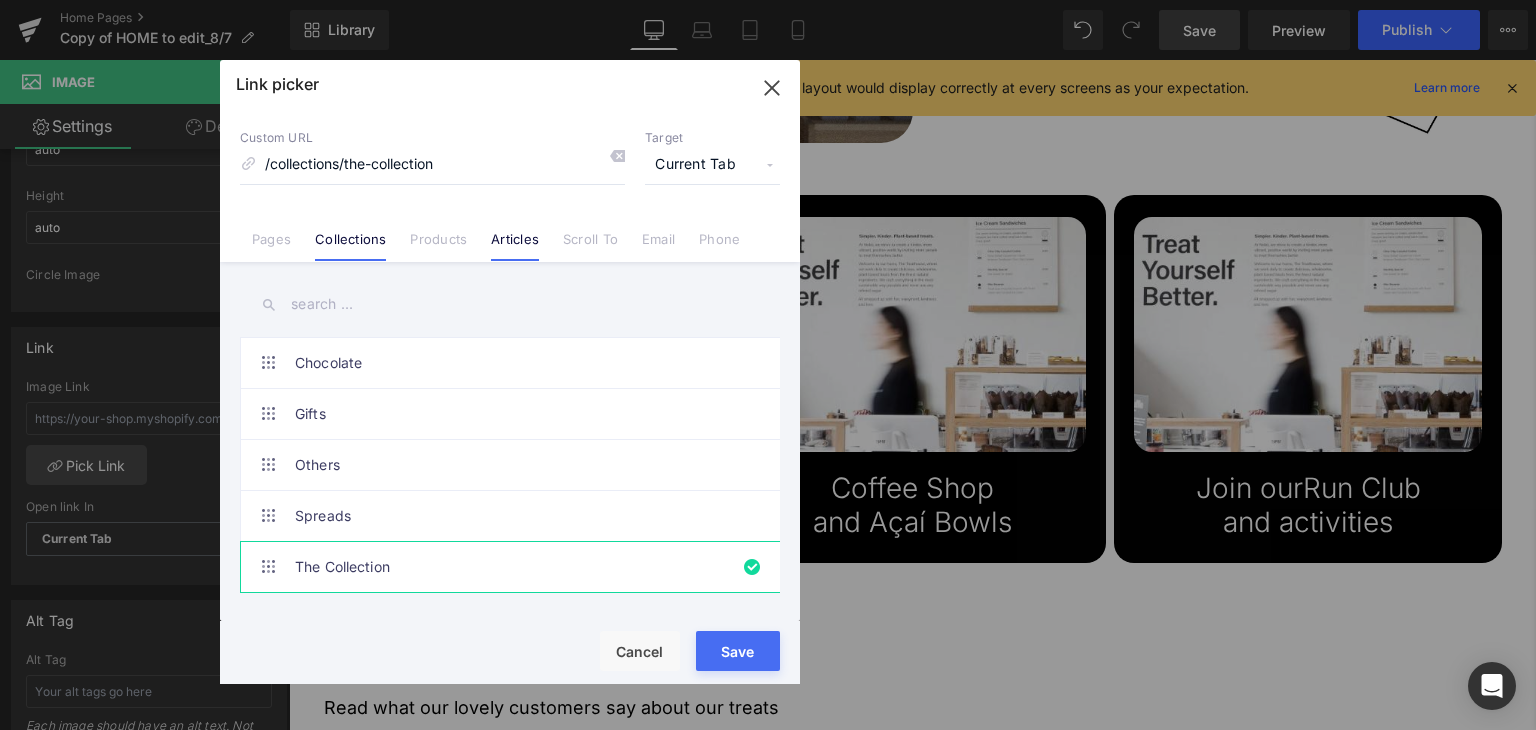 click on "Articles" at bounding box center [515, 231] 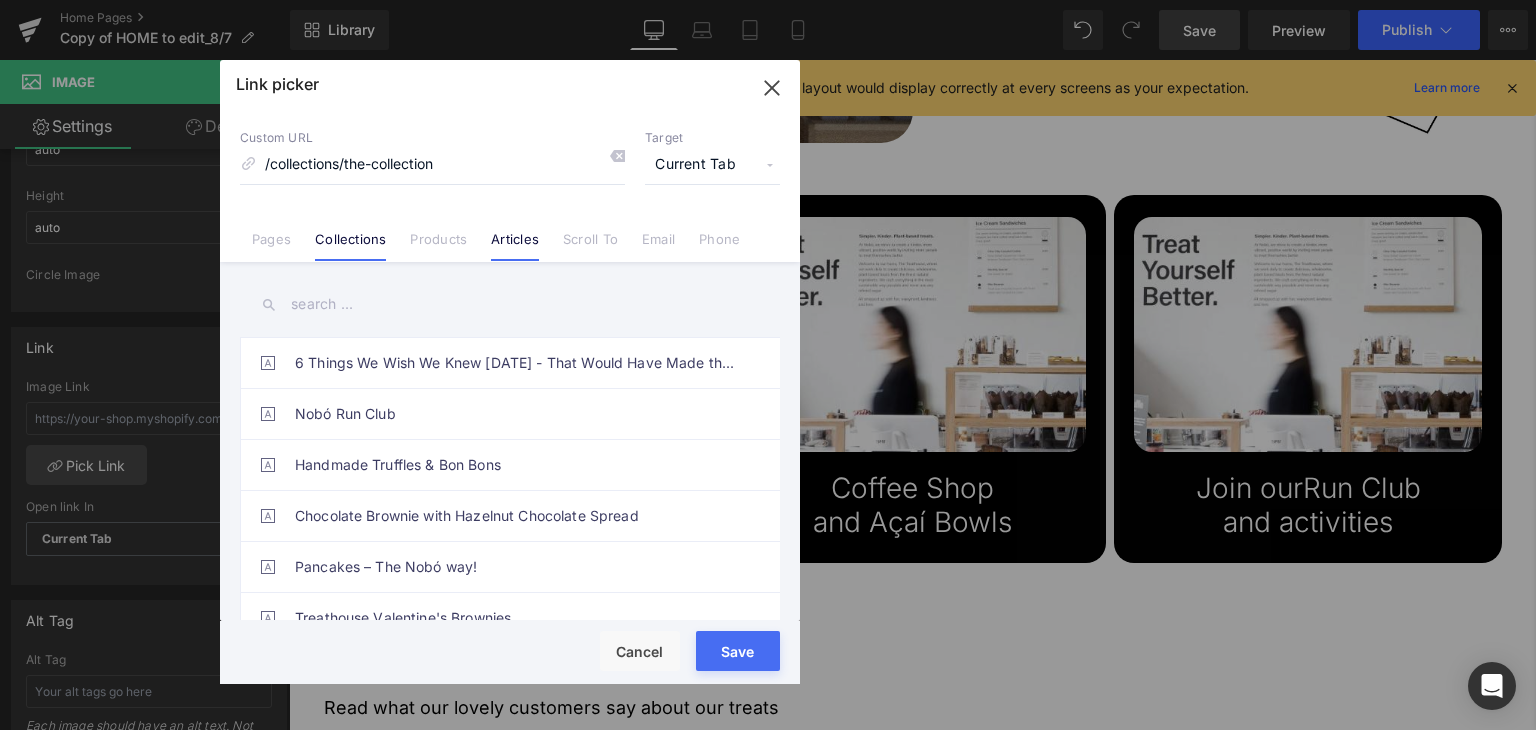 click on "Collections" at bounding box center [350, 246] 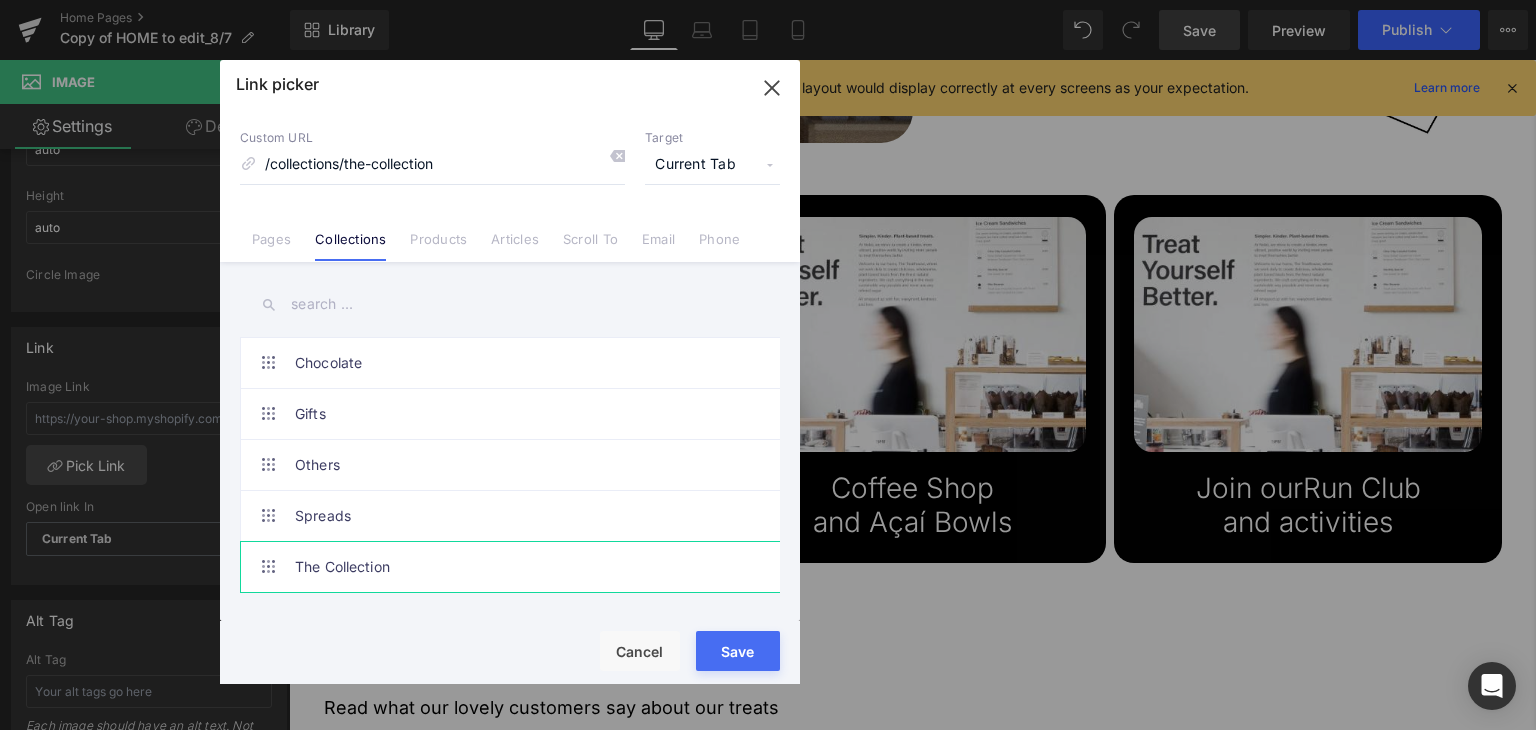 click on "The Collection" at bounding box center [515, 567] 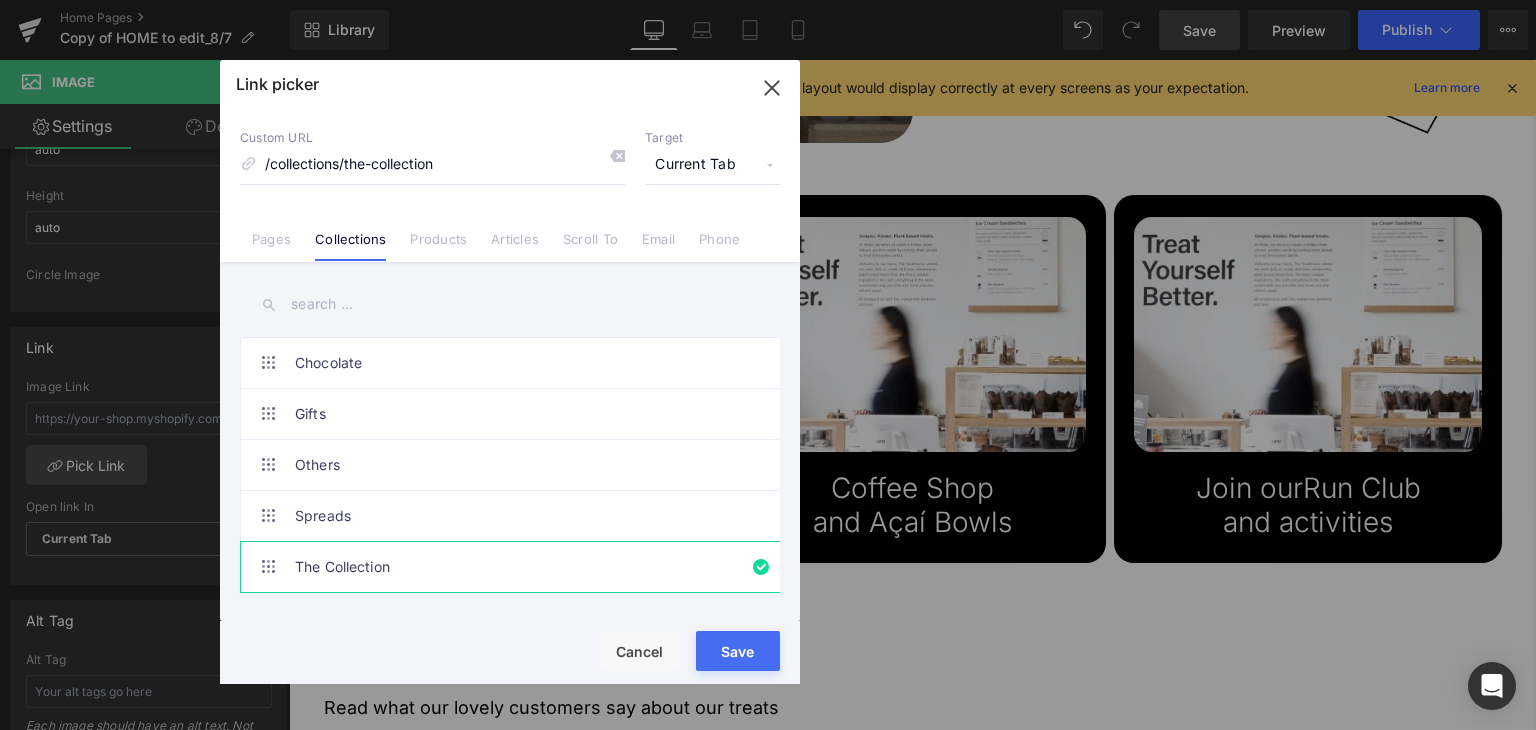 click on "Loading Product Data" at bounding box center (768, 651) 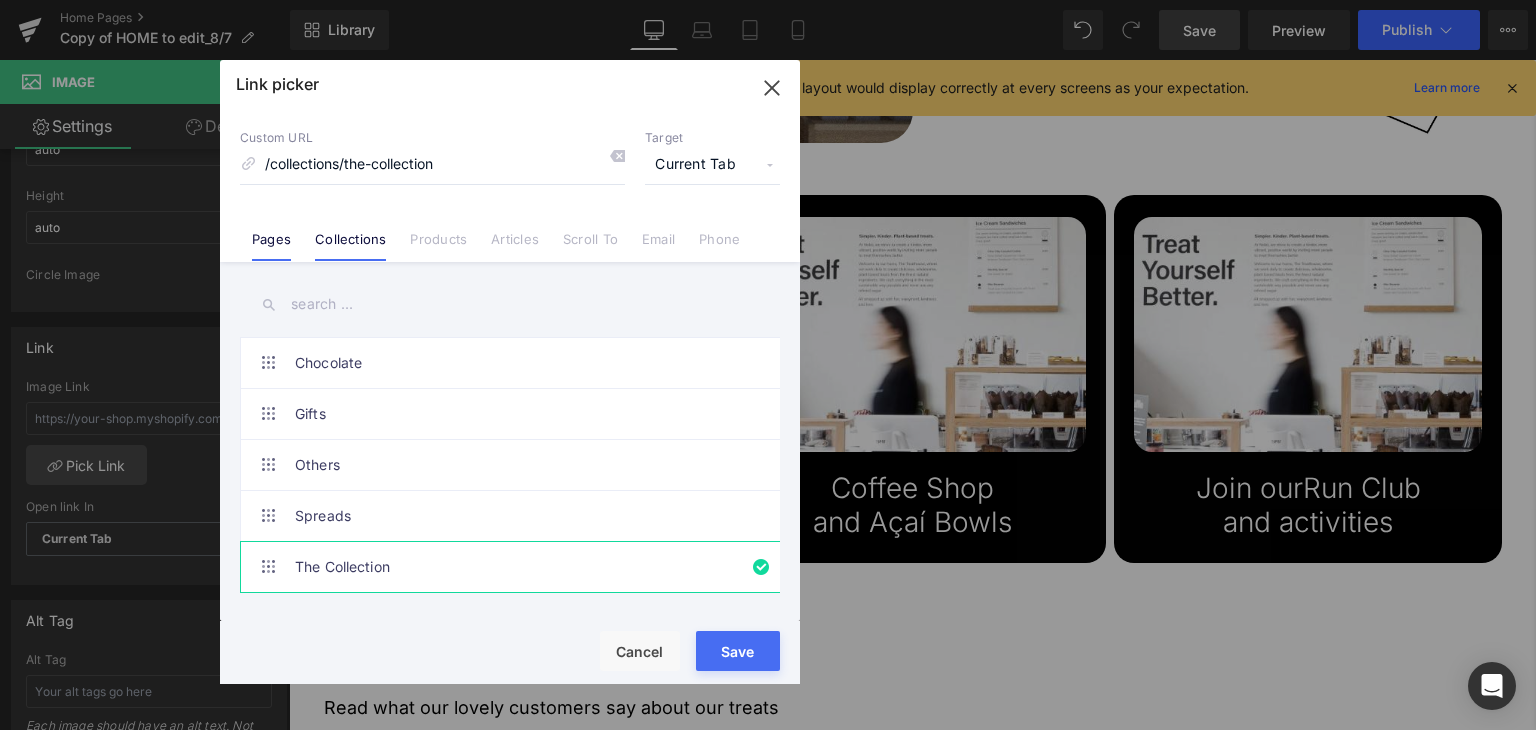 click on "Pages" at bounding box center (271, 231) 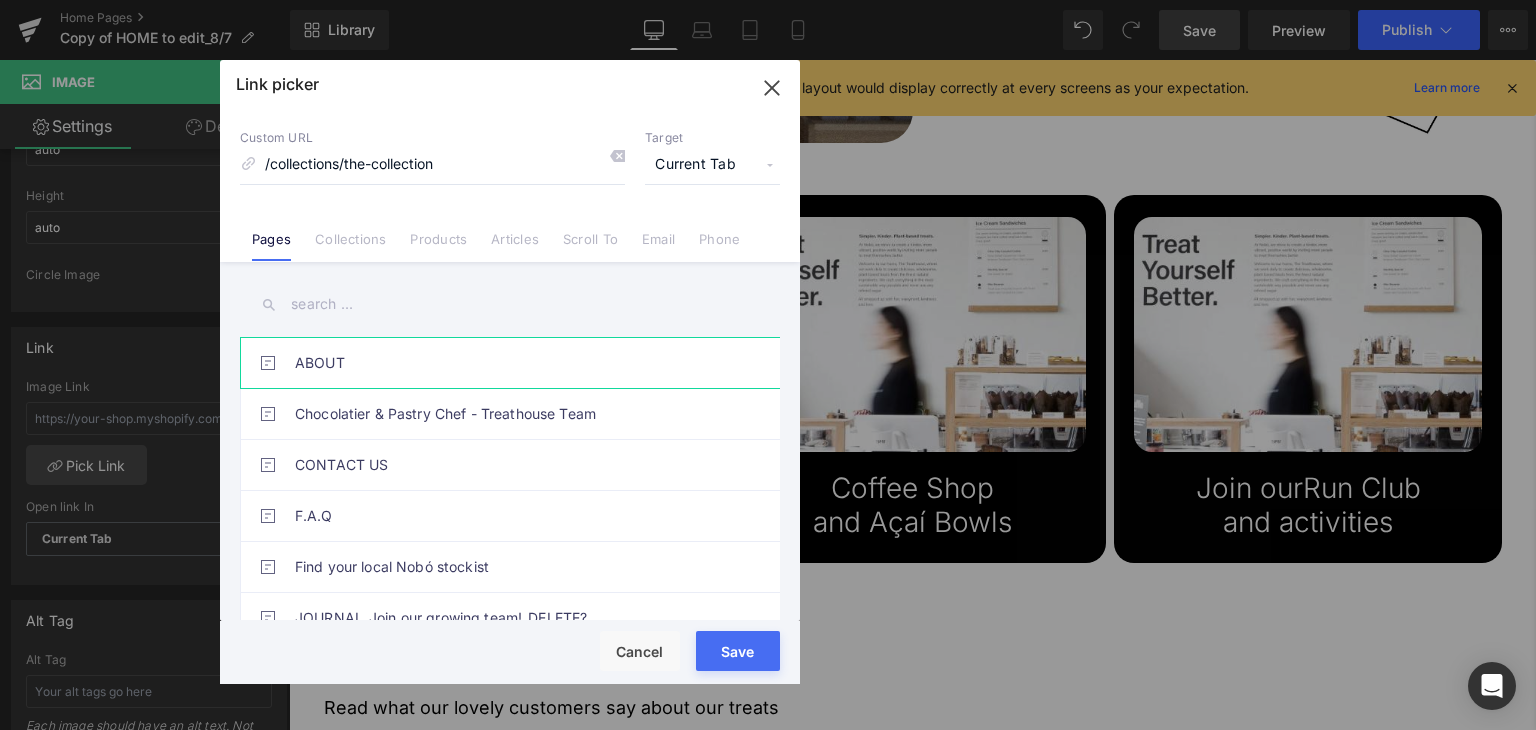 click on "ABOUT" at bounding box center (515, 363) 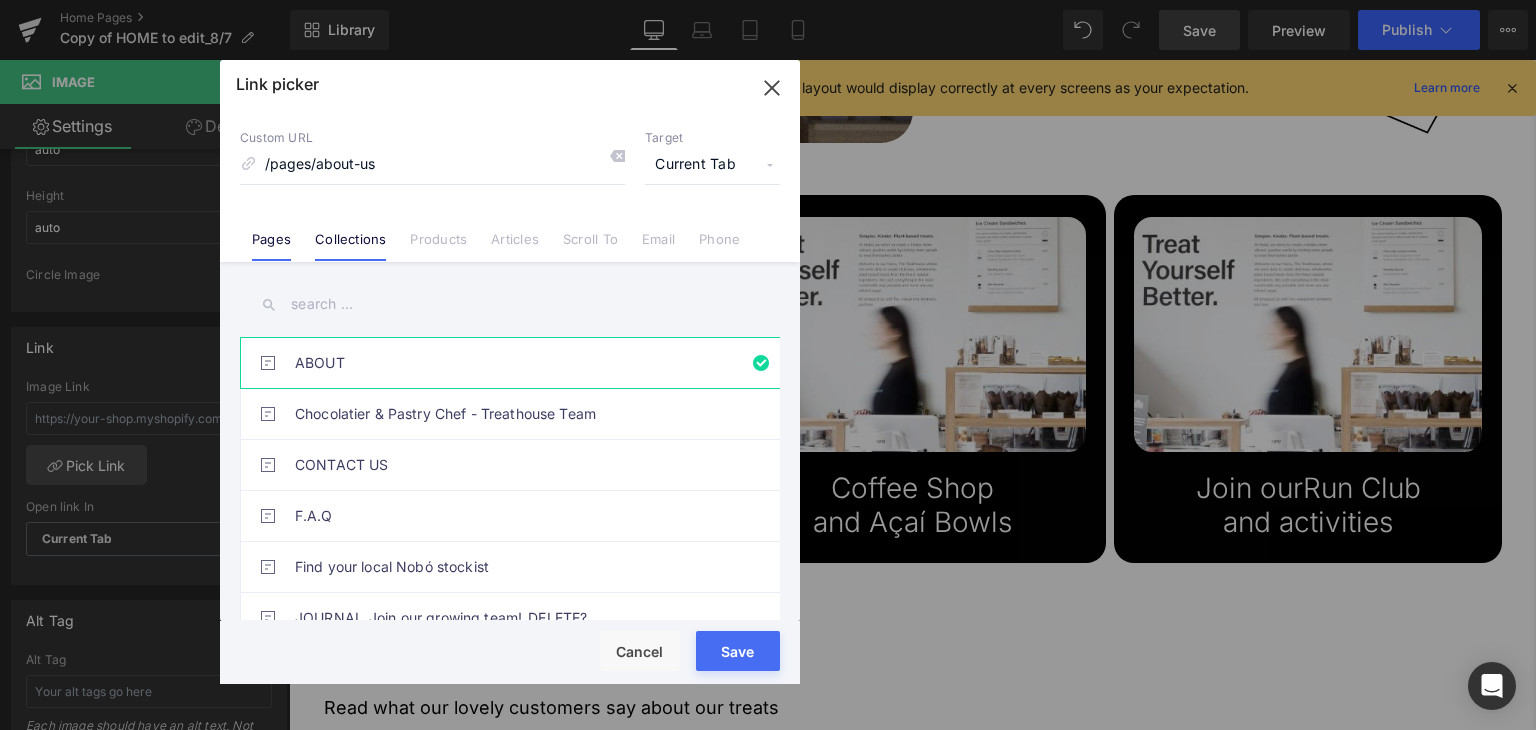 click on "Collections" at bounding box center (350, 246) 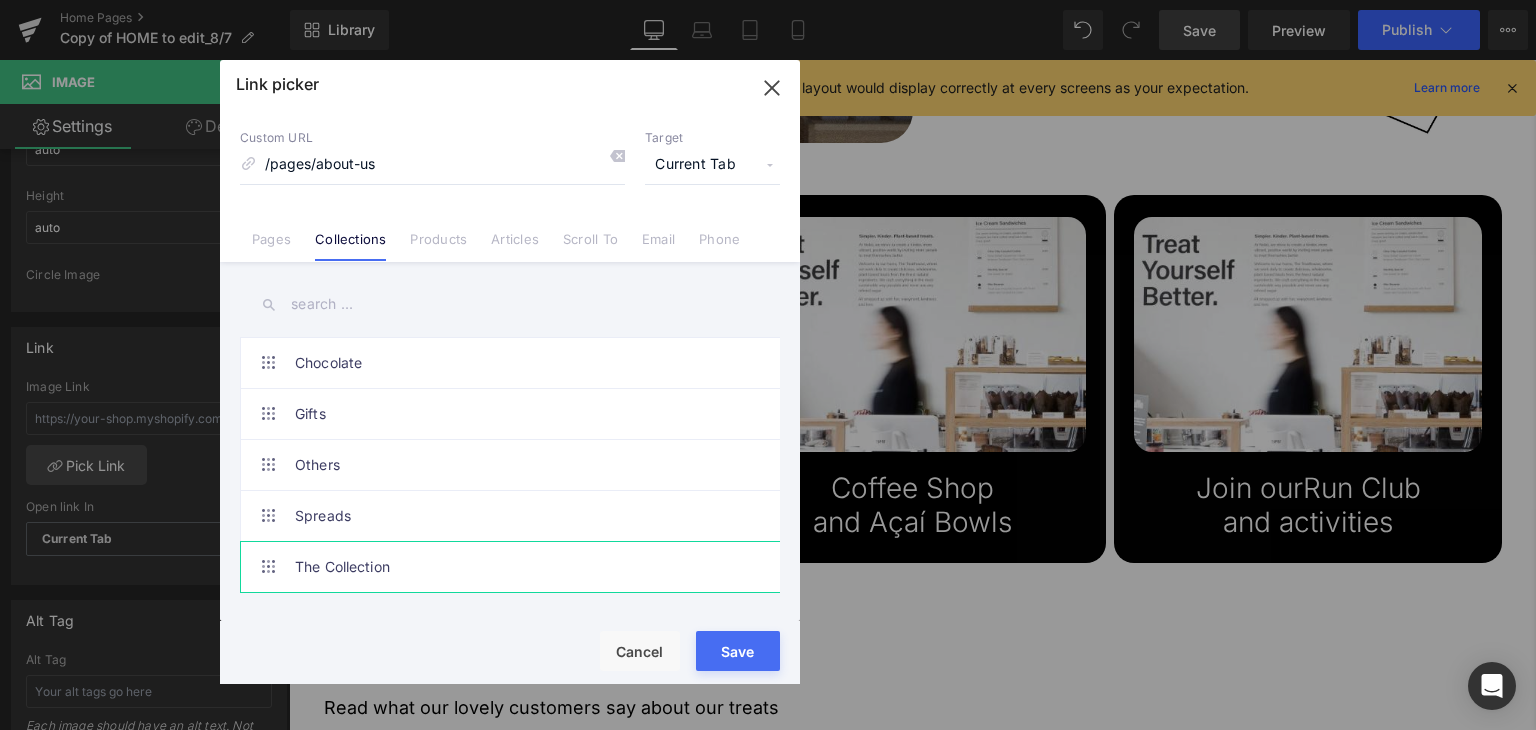 click on "The Collection" at bounding box center [515, 567] 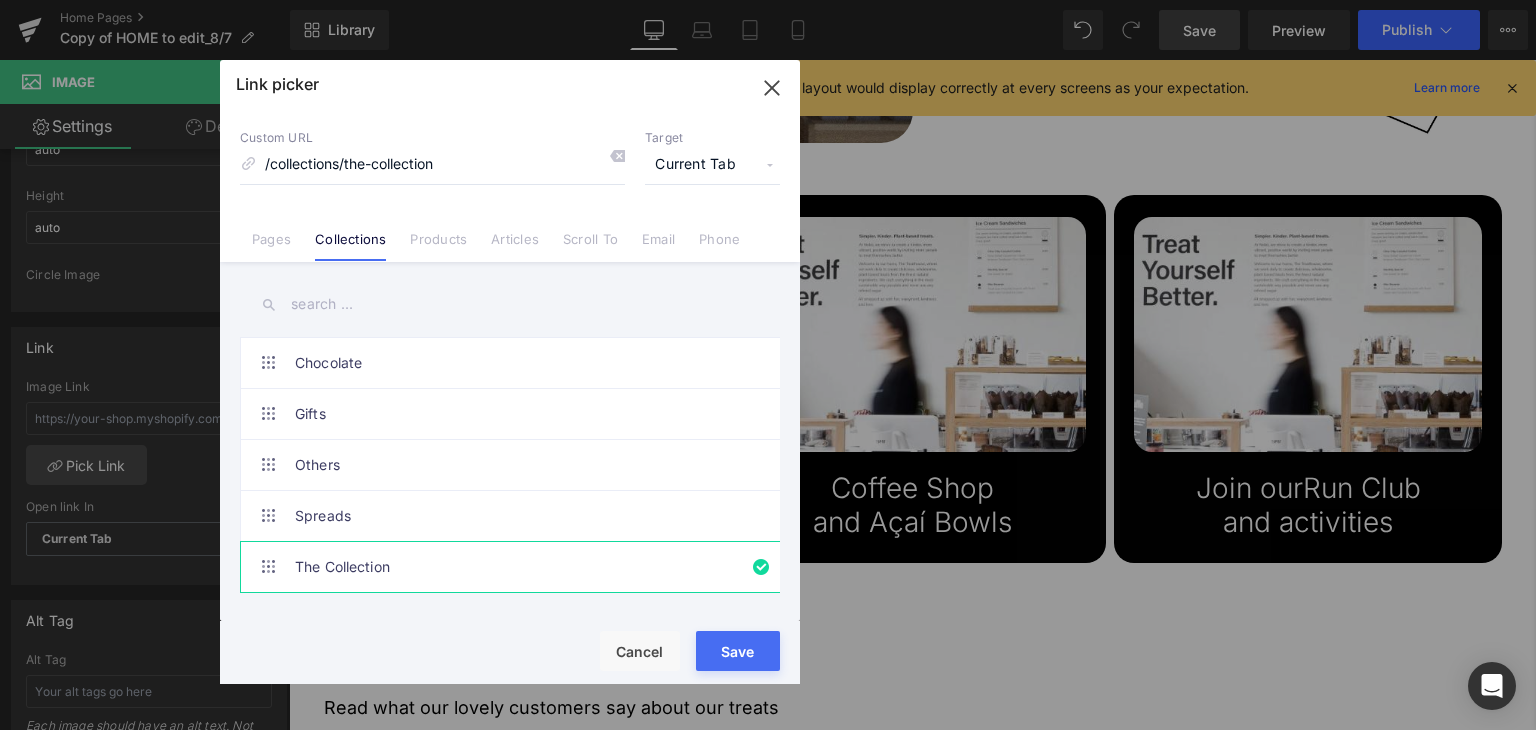 click on "Loading Product Data" at bounding box center [768, 651] 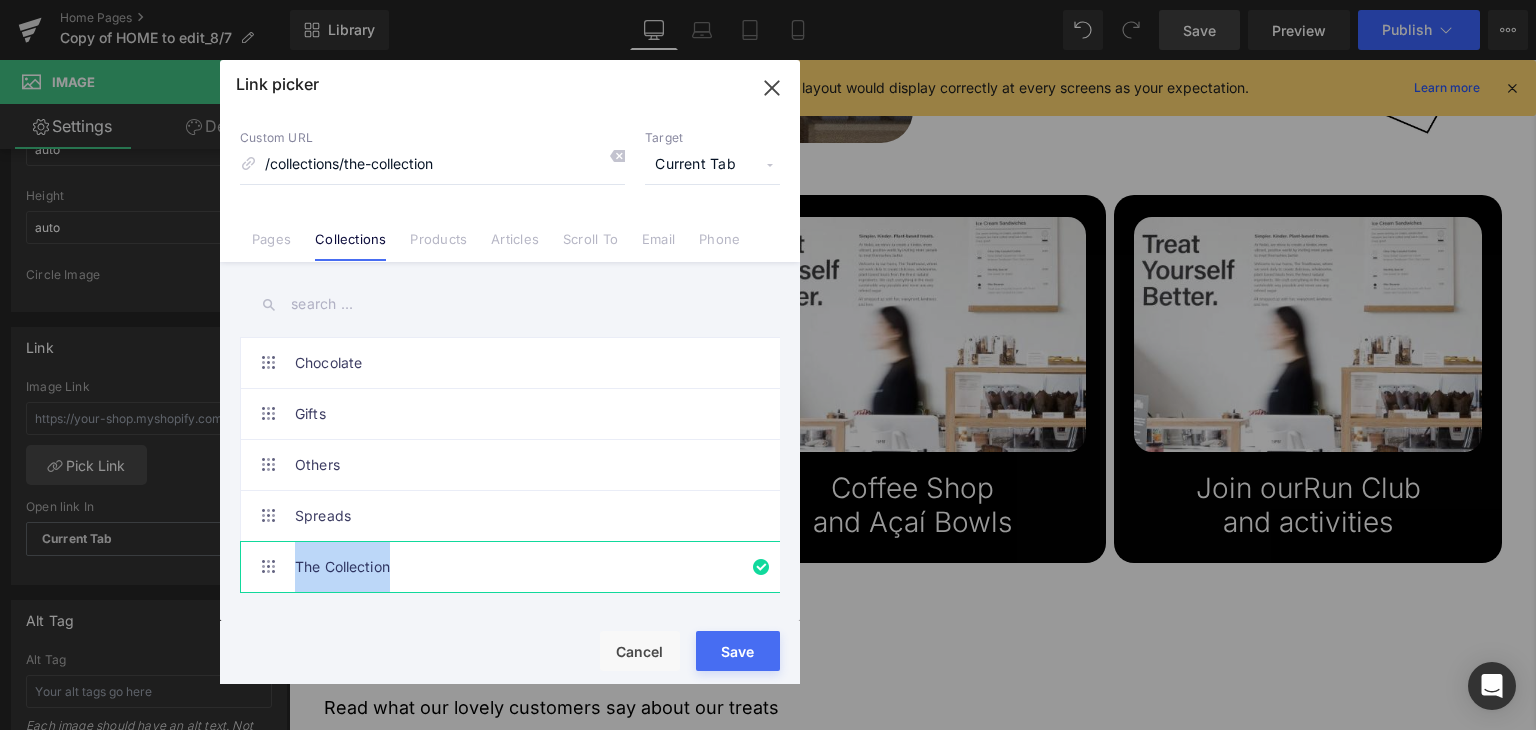 click on "Current Tab" at bounding box center (712, 165) 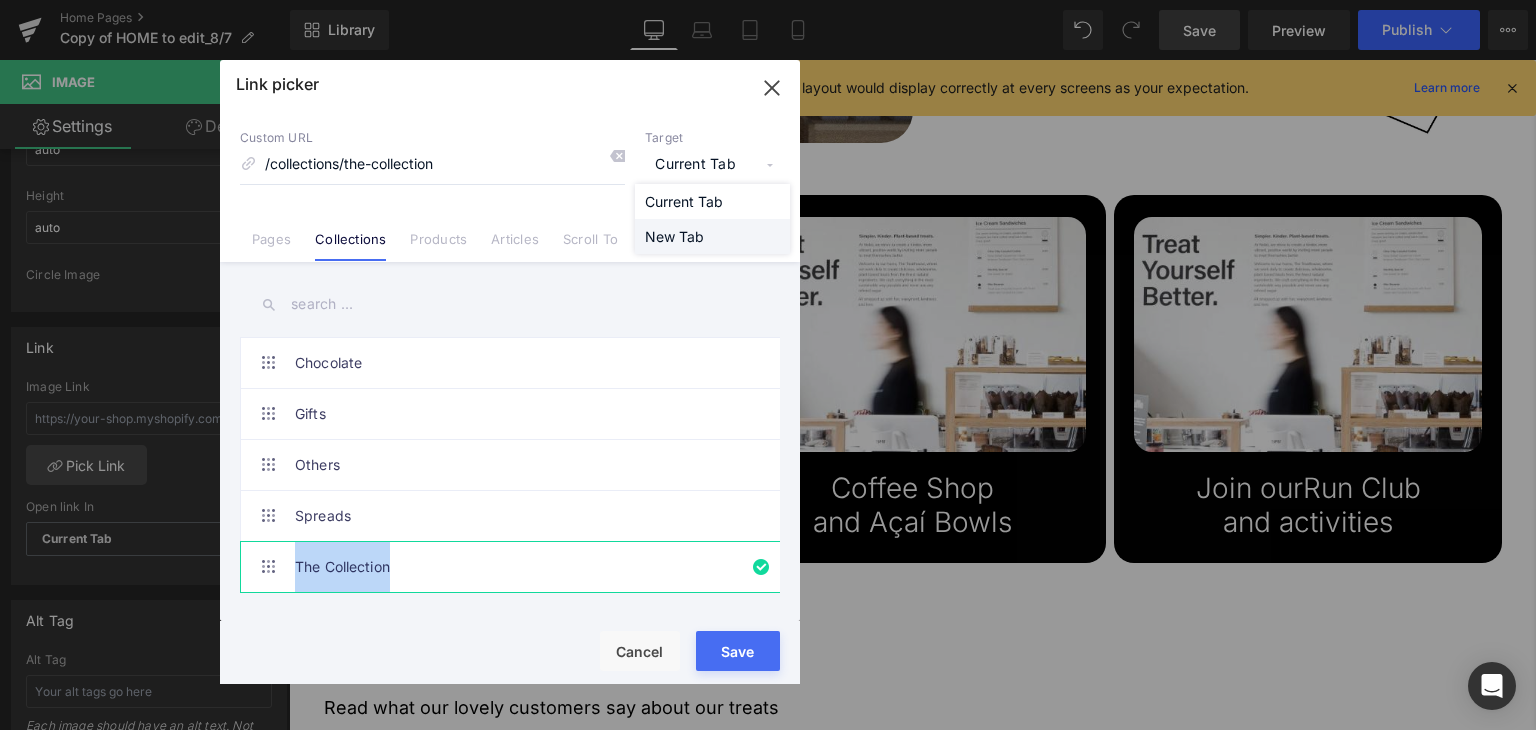 click on "New Tab" at bounding box center (712, 236) 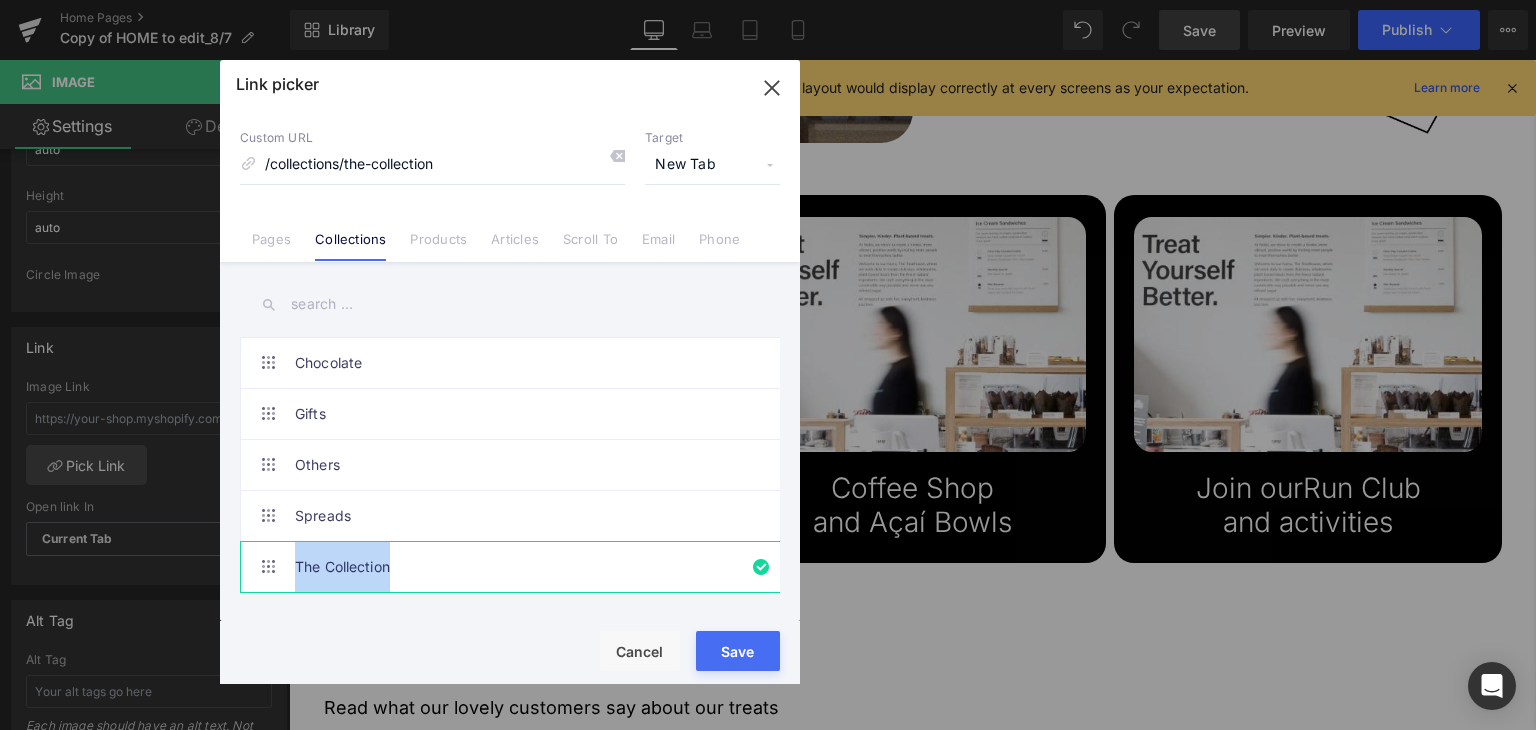 click on "New Tab" at bounding box center [712, 165] 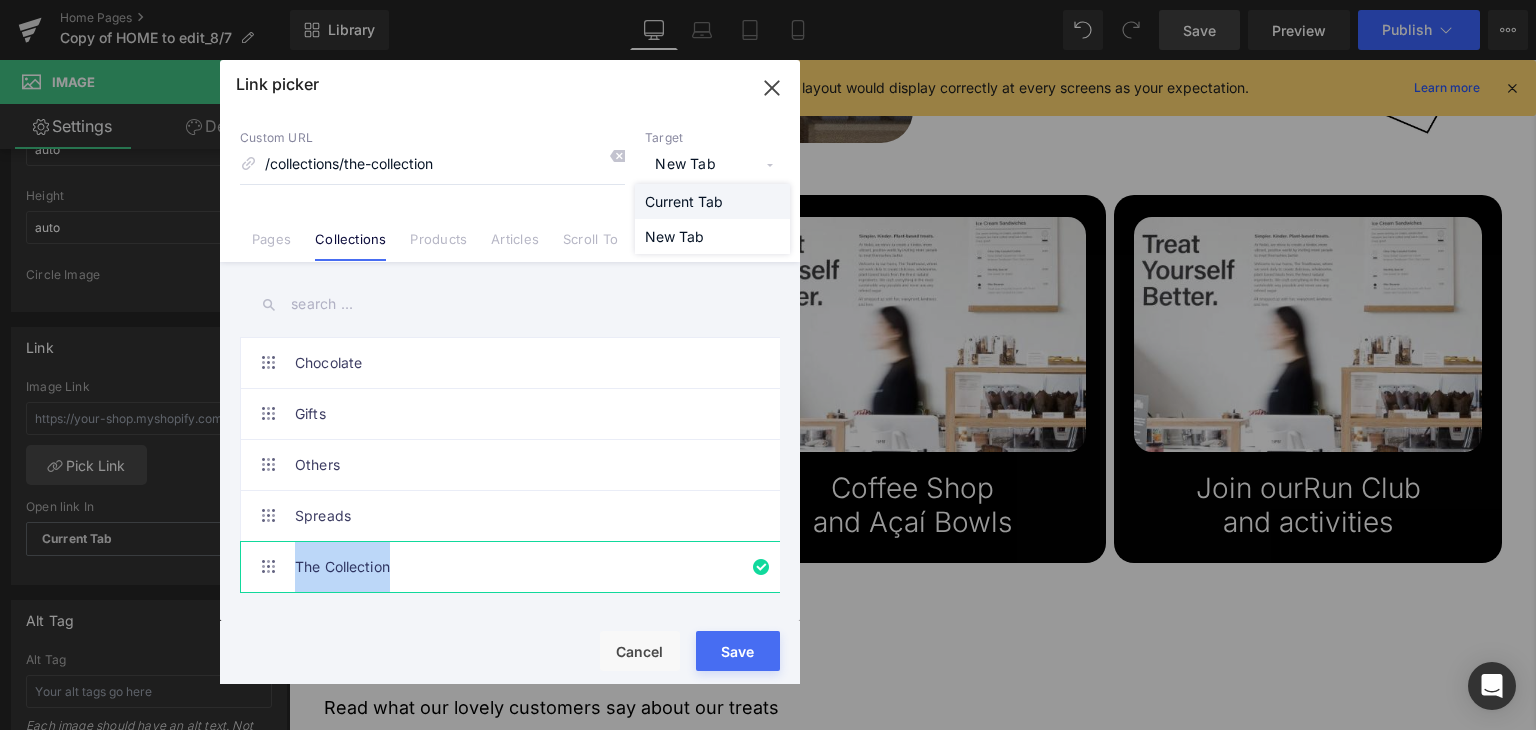 click on "Current Tab" at bounding box center (712, 201) 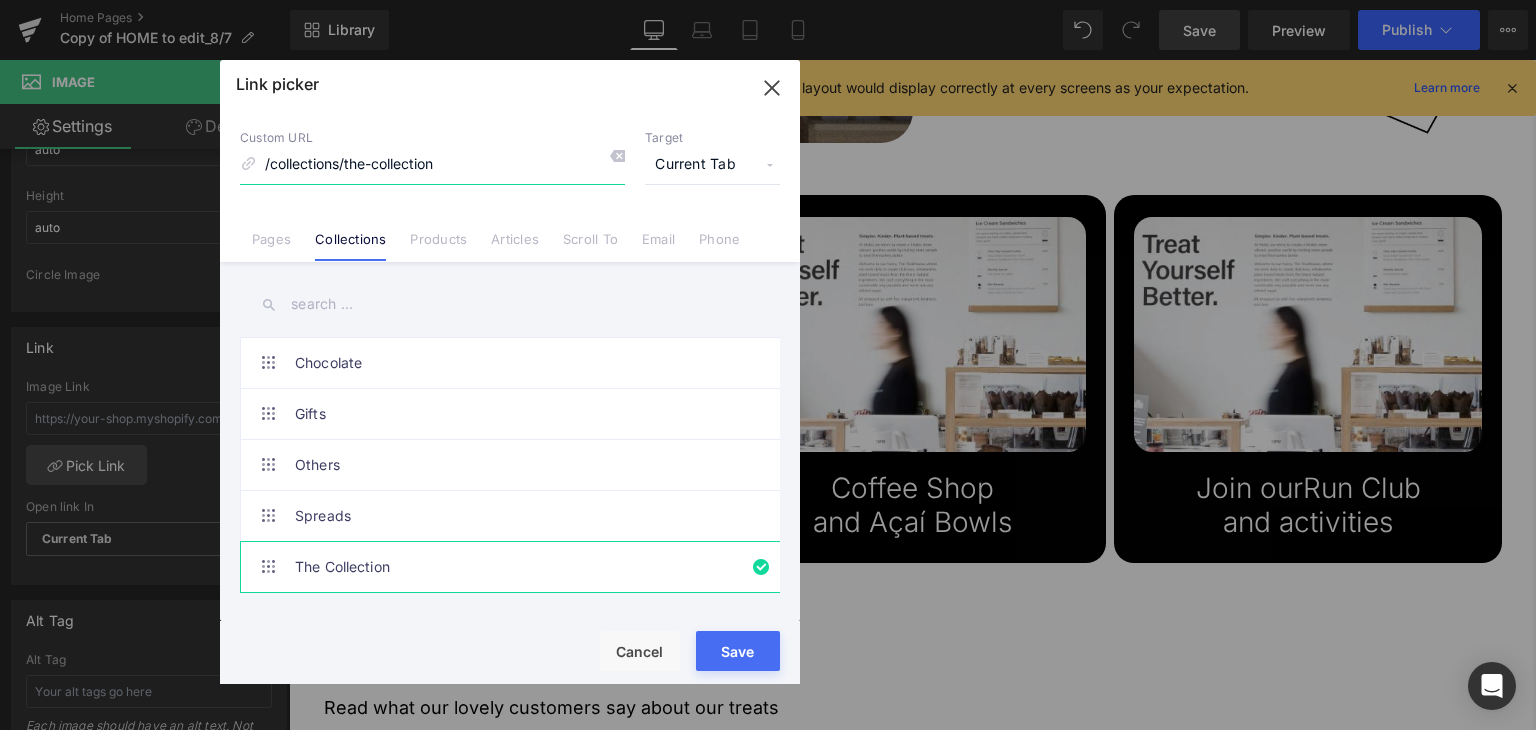 click on "/collections/the-collection" at bounding box center (432, 165) 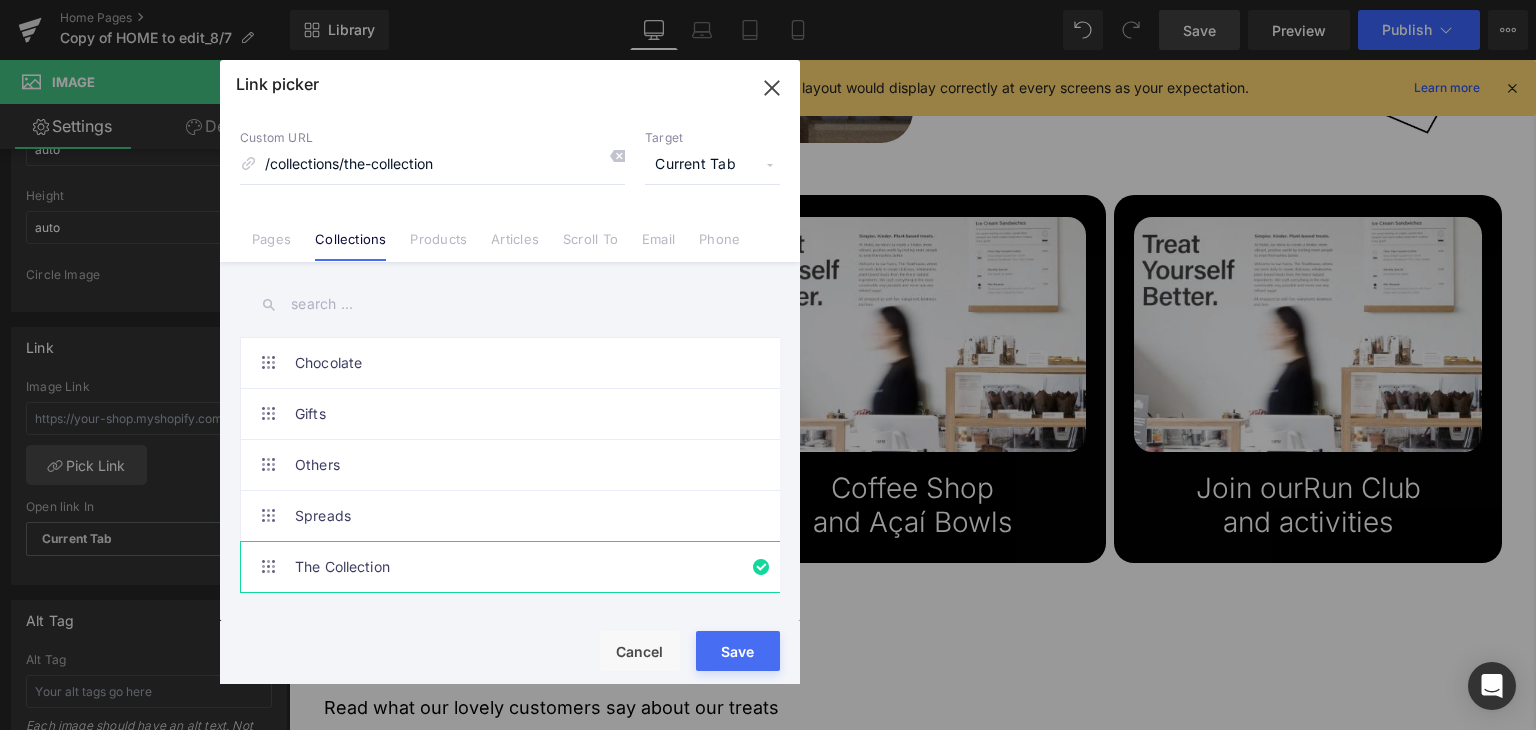 click 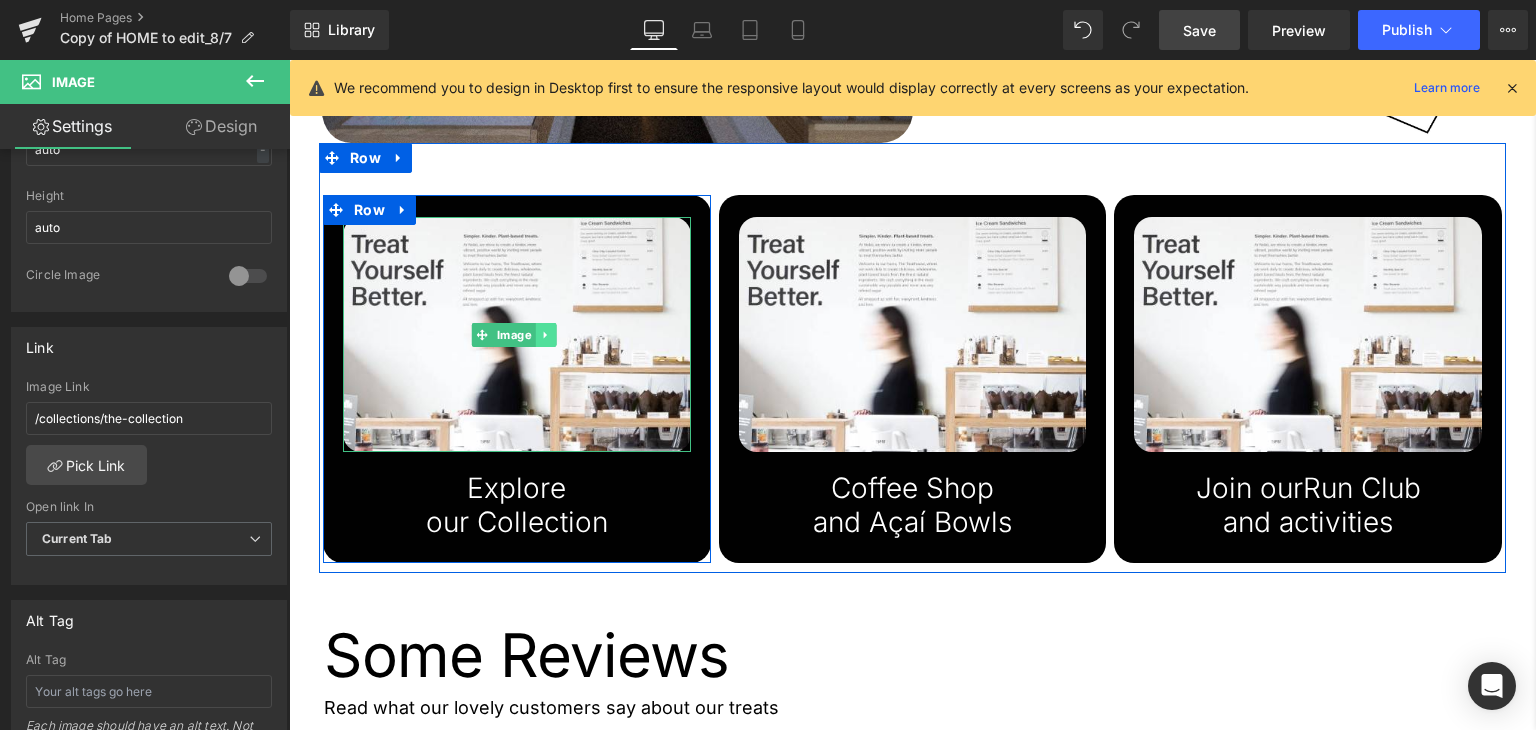 click at bounding box center [546, 335] 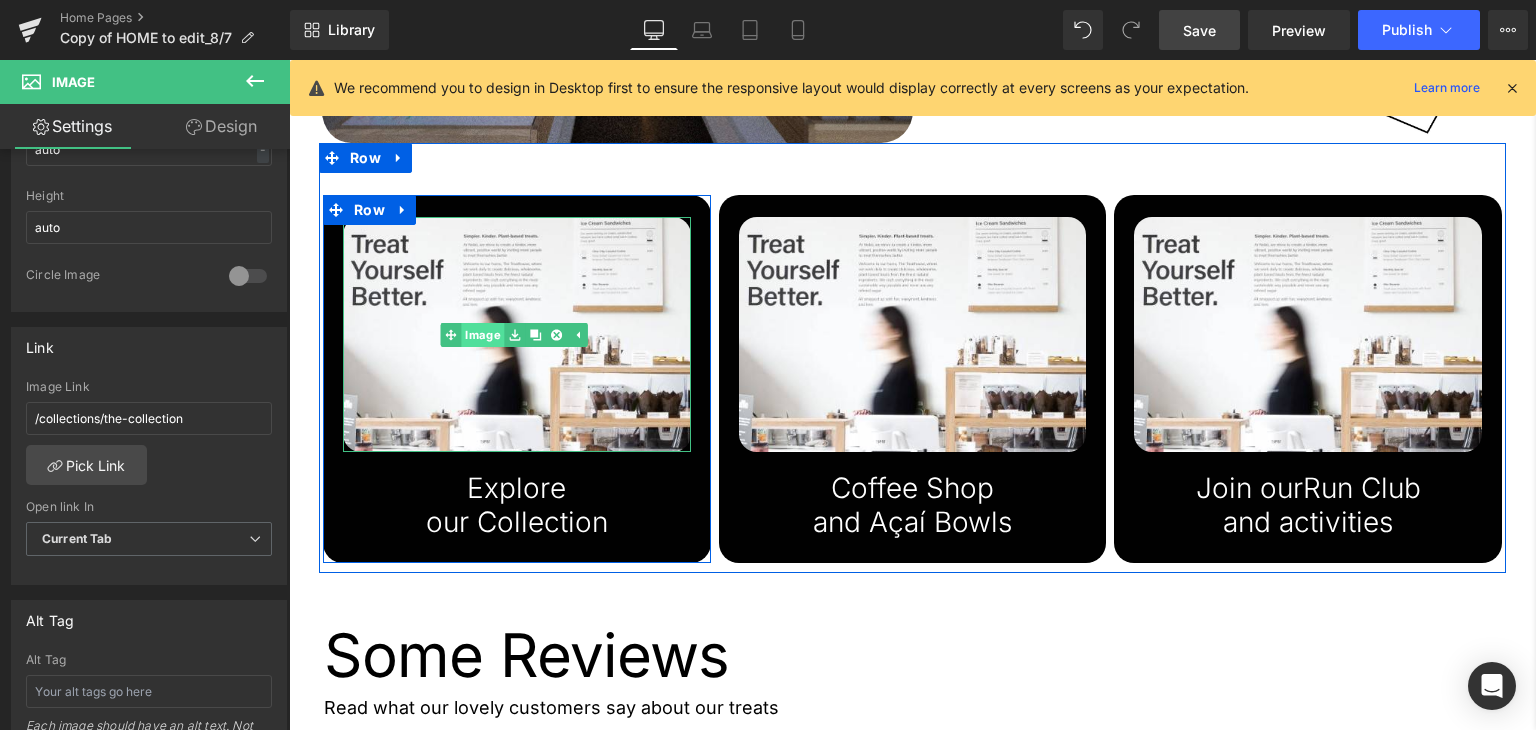 click on "Image" at bounding box center [483, 335] 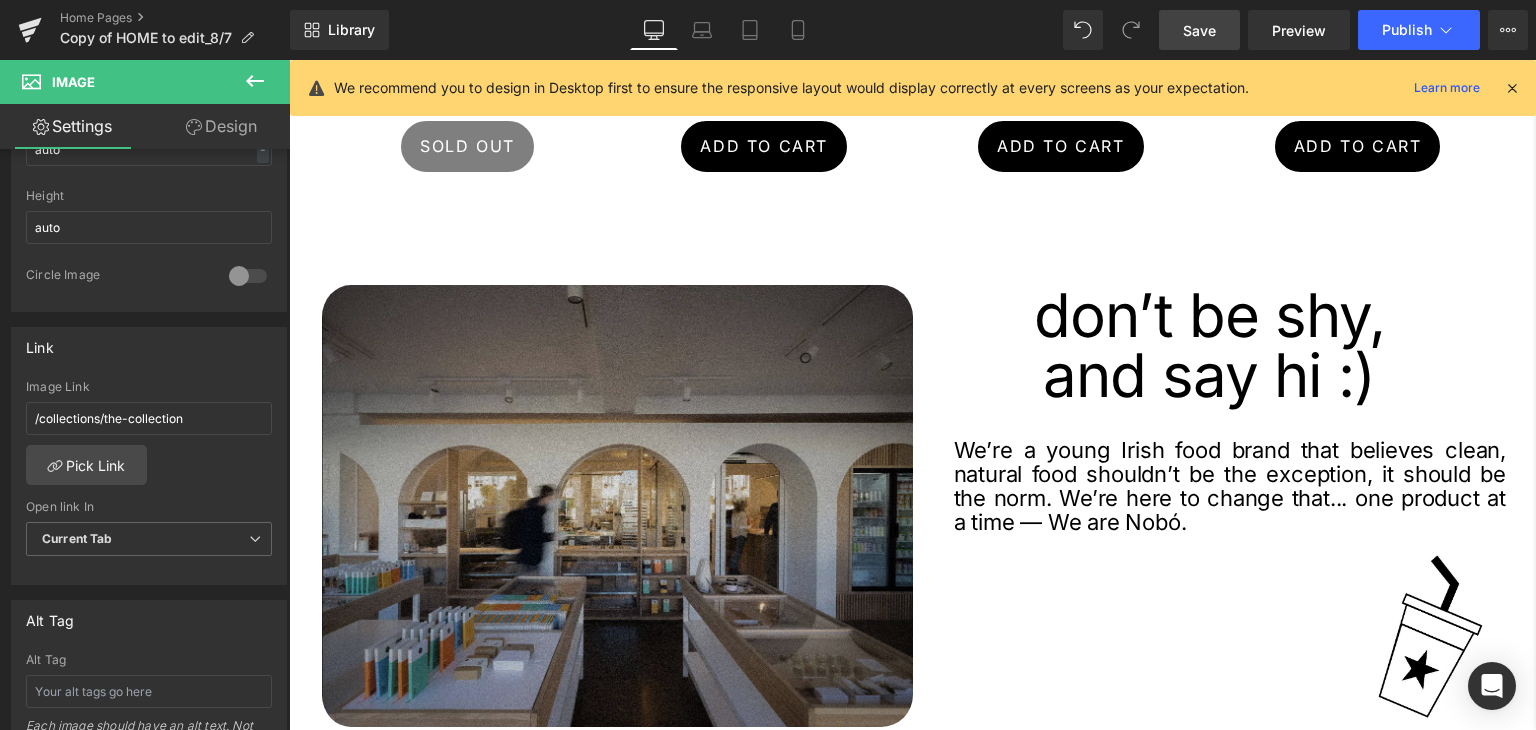 scroll, scrollTop: 1982, scrollLeft: 0, axis: vertical 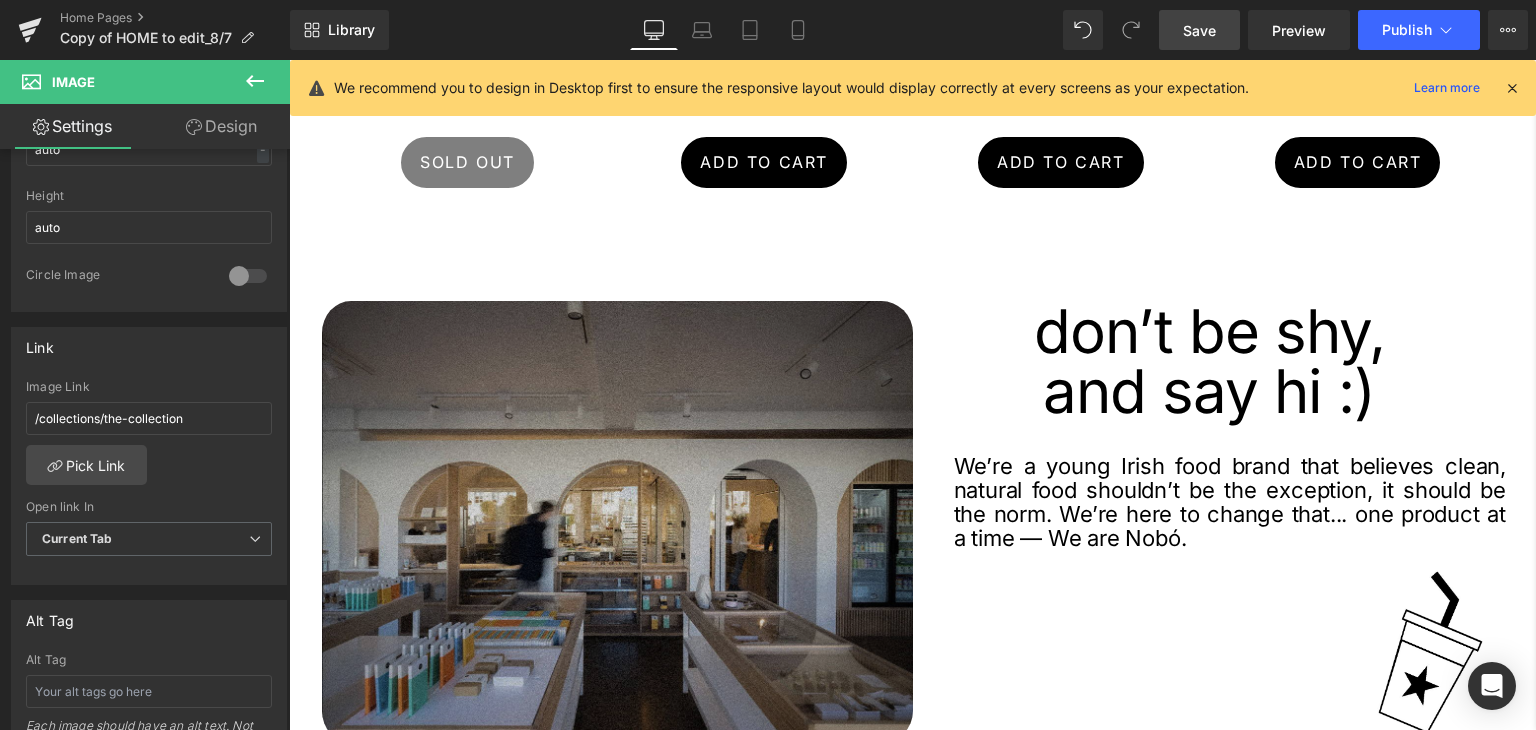 click on "Image" at bounding box center (616, 522) 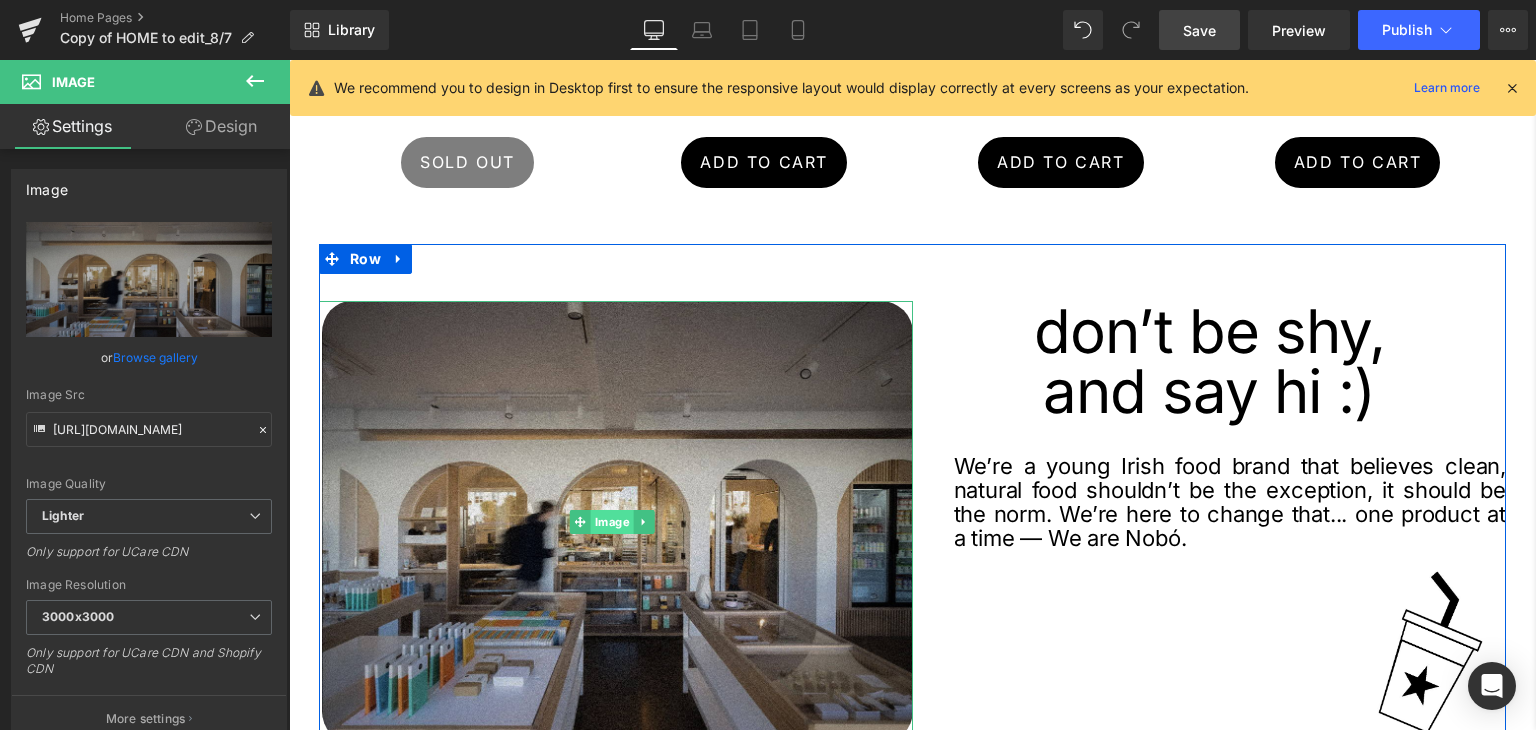 click on "Image" at bounding box center (612, 522) 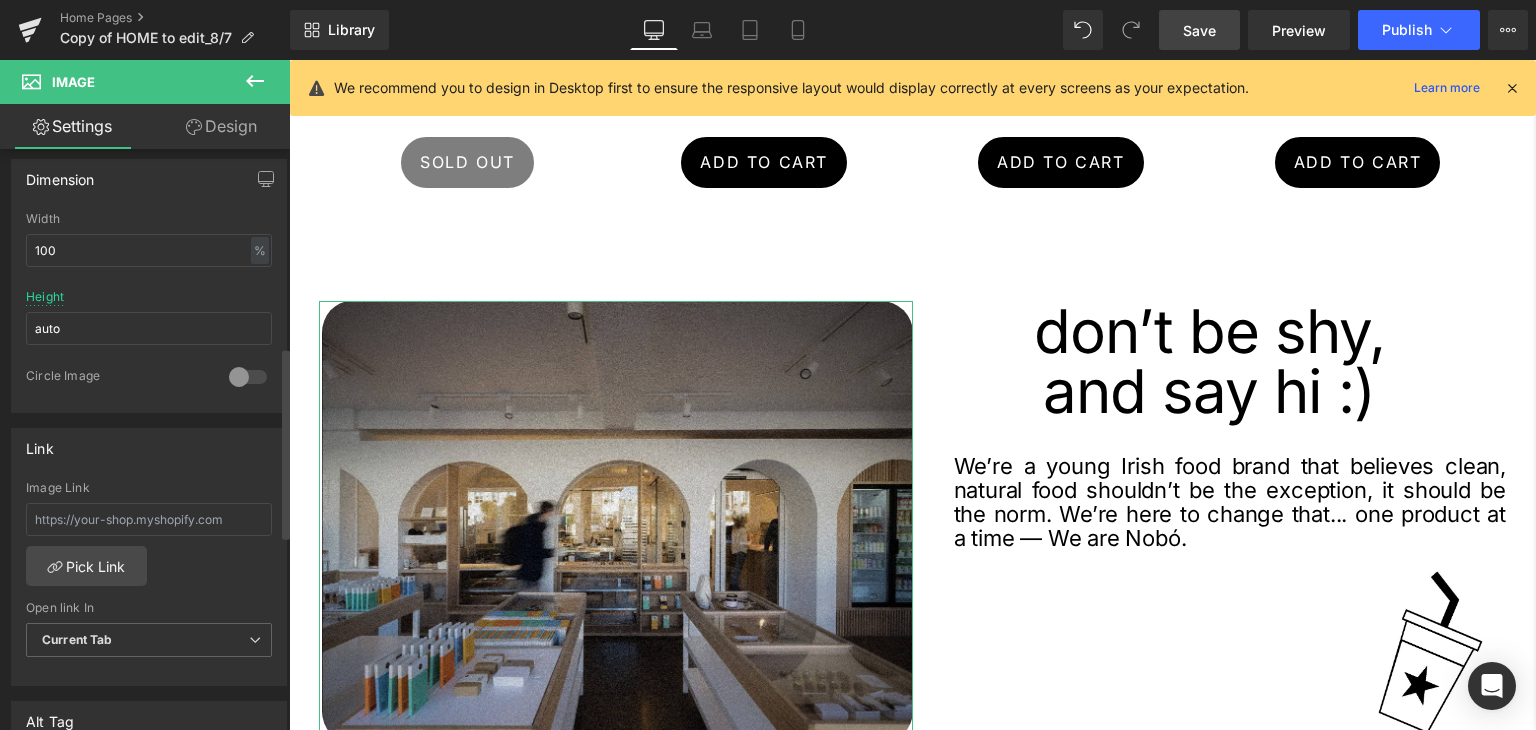 scroll, scrollTop: 600, scrollLeft: 0, axis: vertical 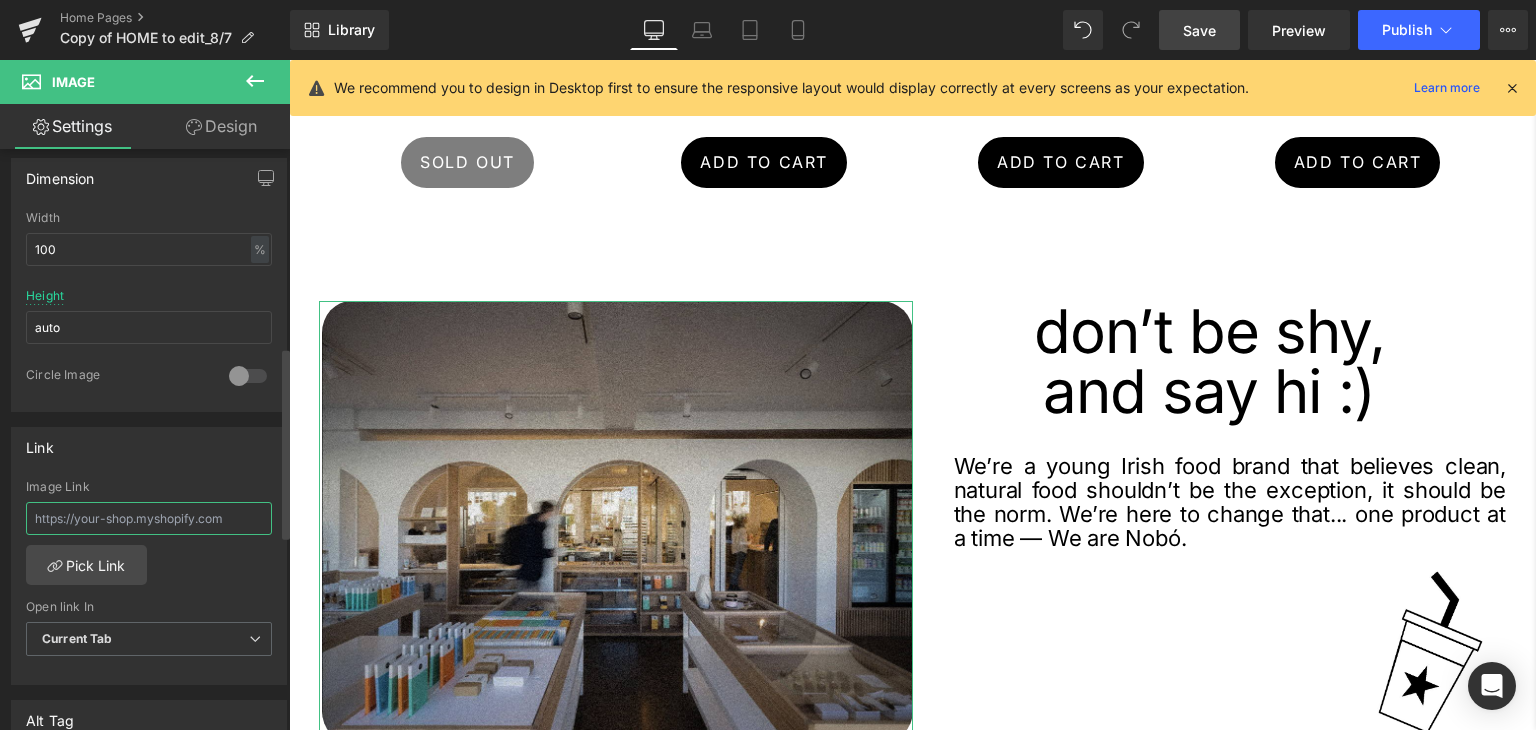 click at bounding box center (149, 518) 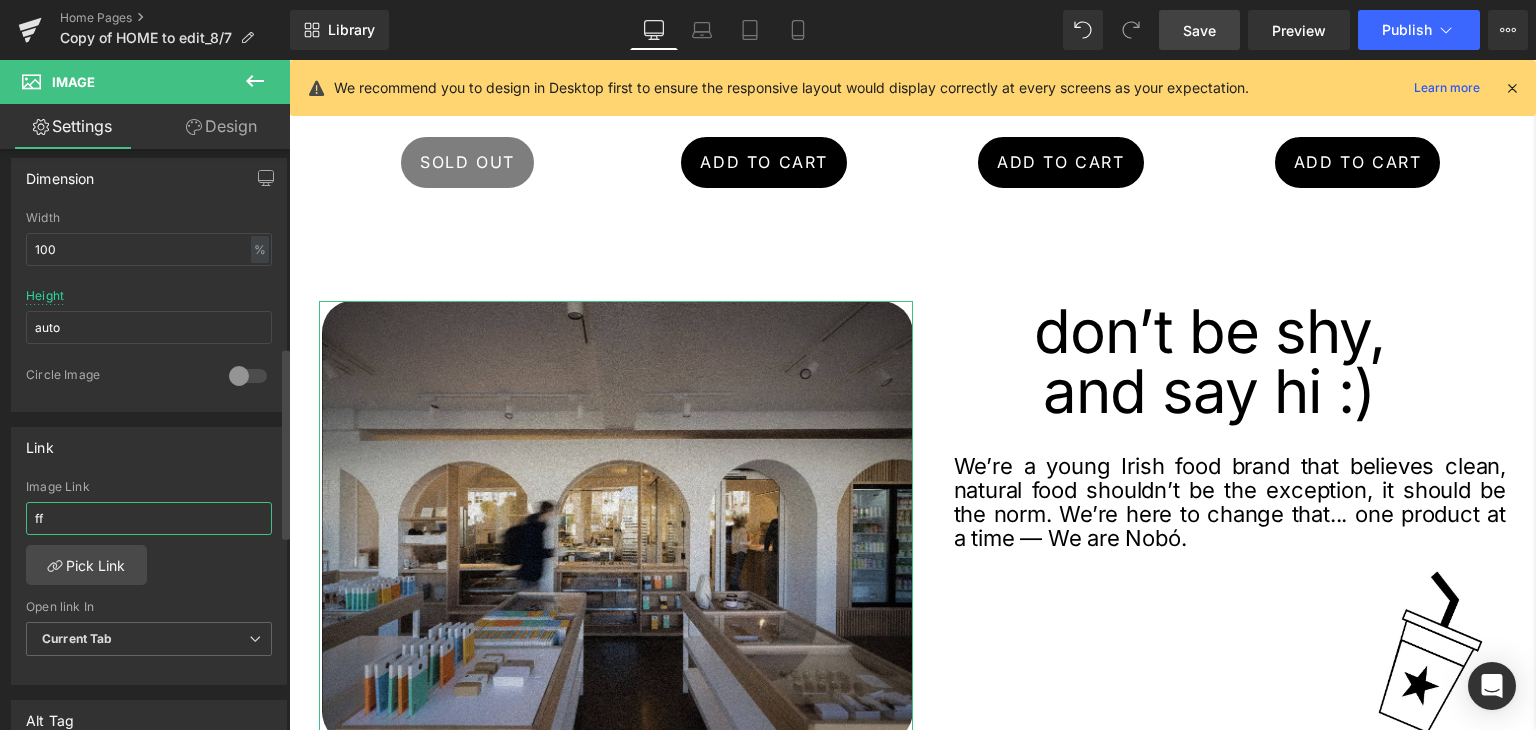 type on "f" 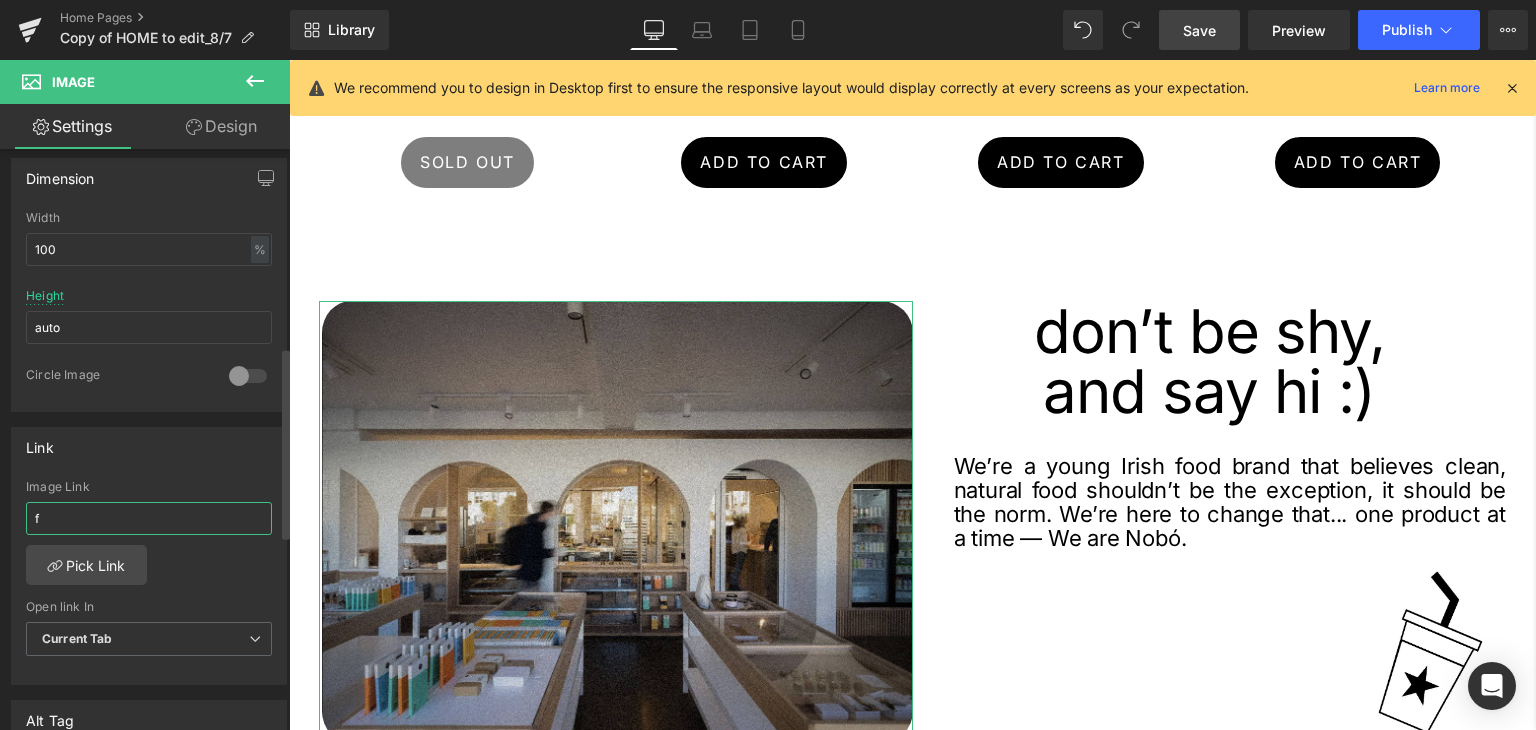 type 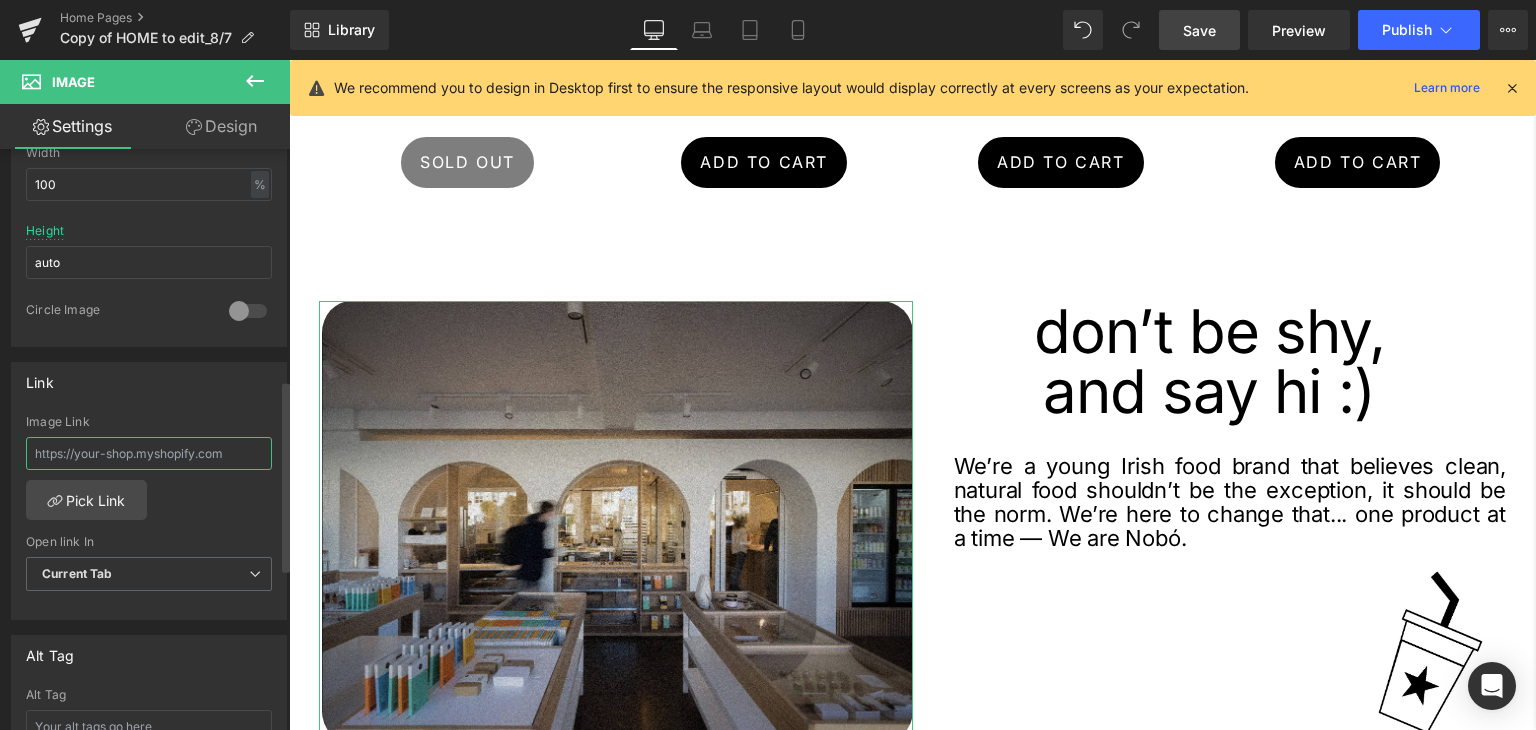 scroll, scrollTop: 700, scrollLeft: 0, axis: vertical 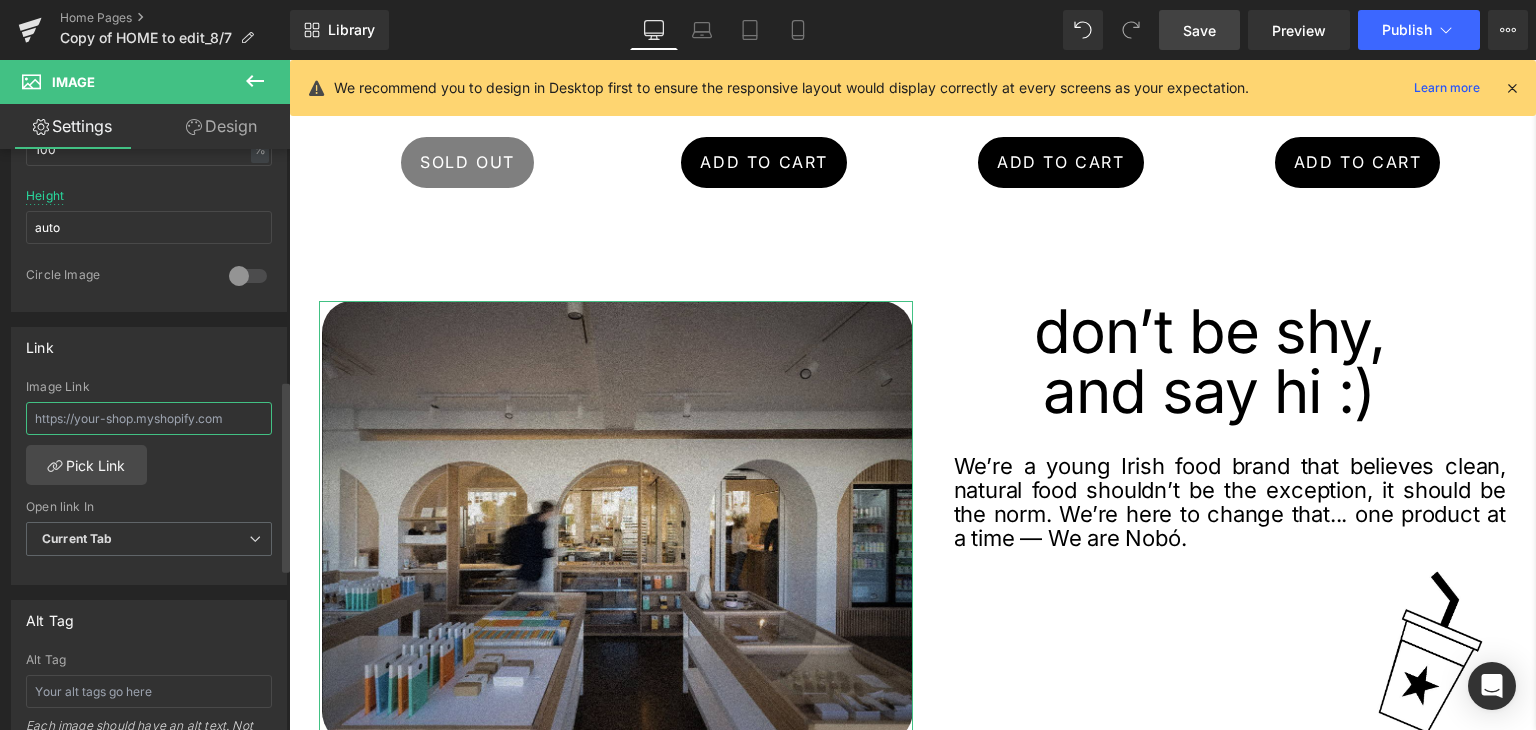 click at bounding box center [149, 418] 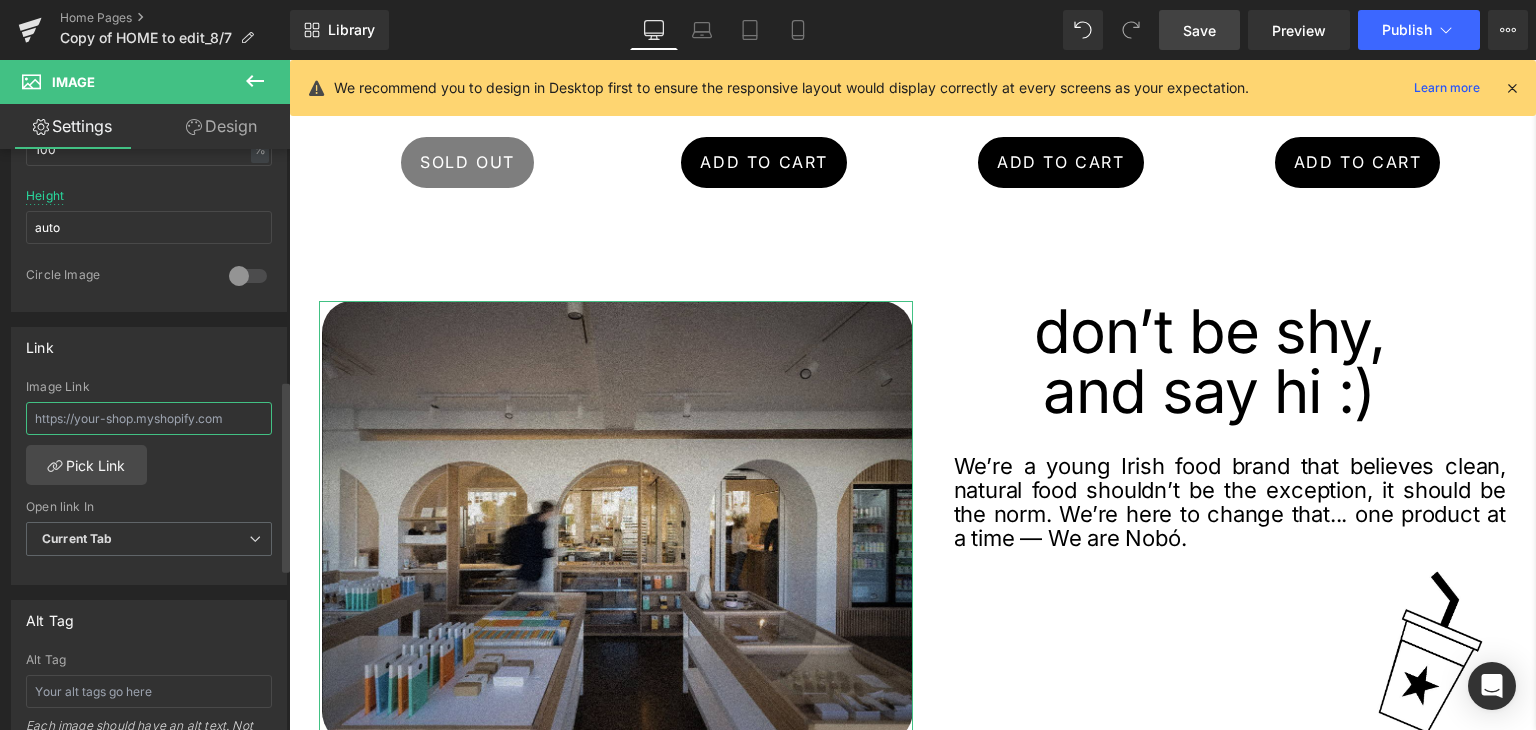 click at bounding box center (149, 418) 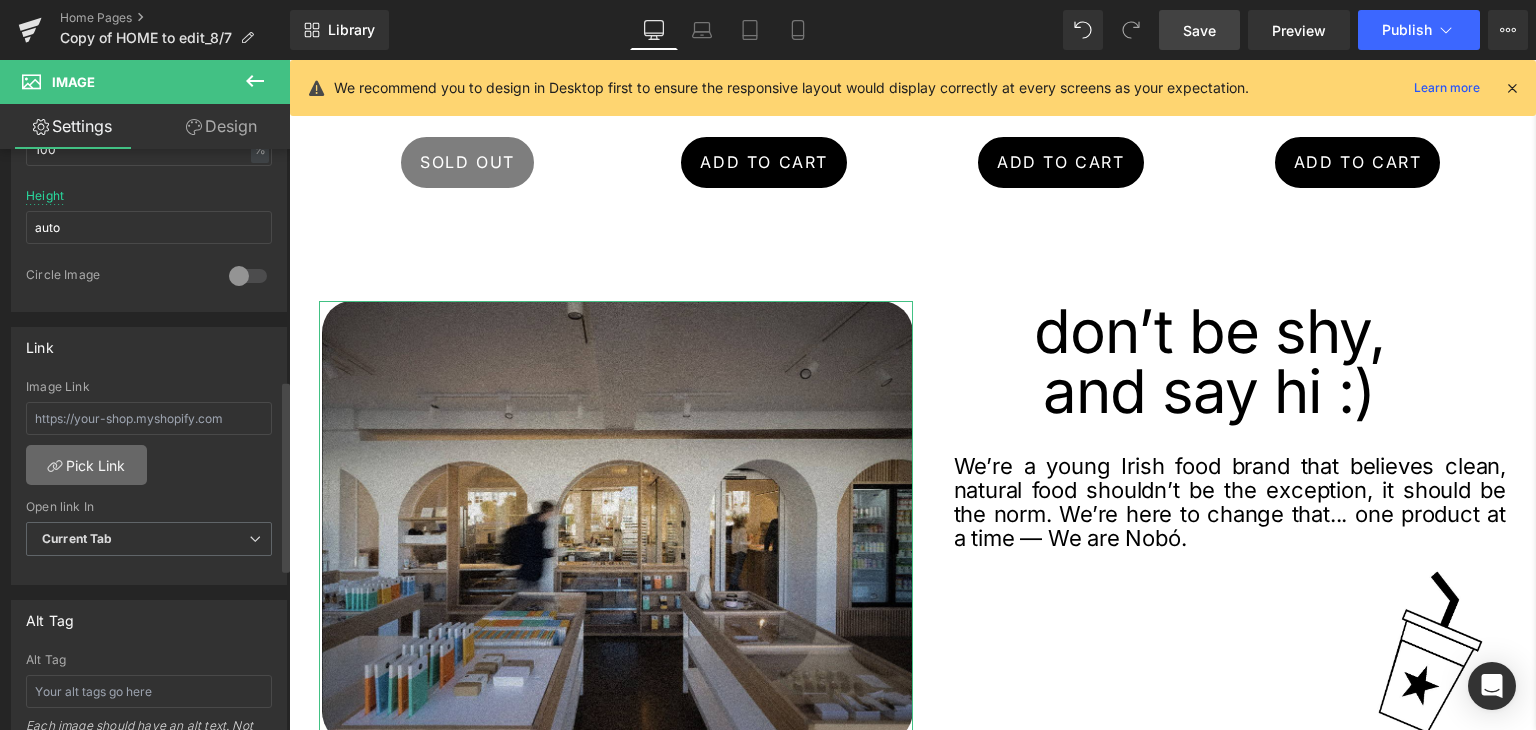 click on "Pick Link" at bounding box center (86, 465) 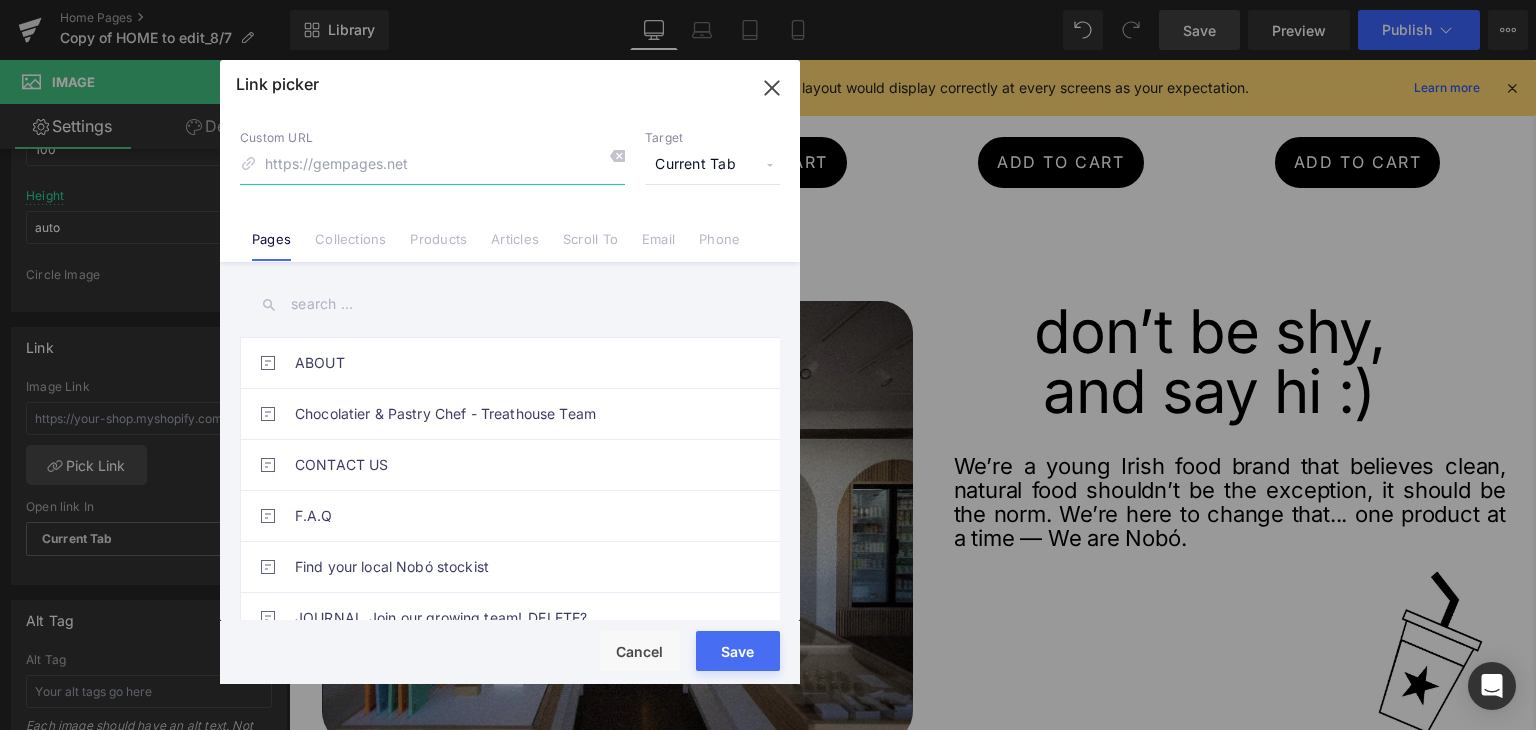 click at bounding box center [432, 165] 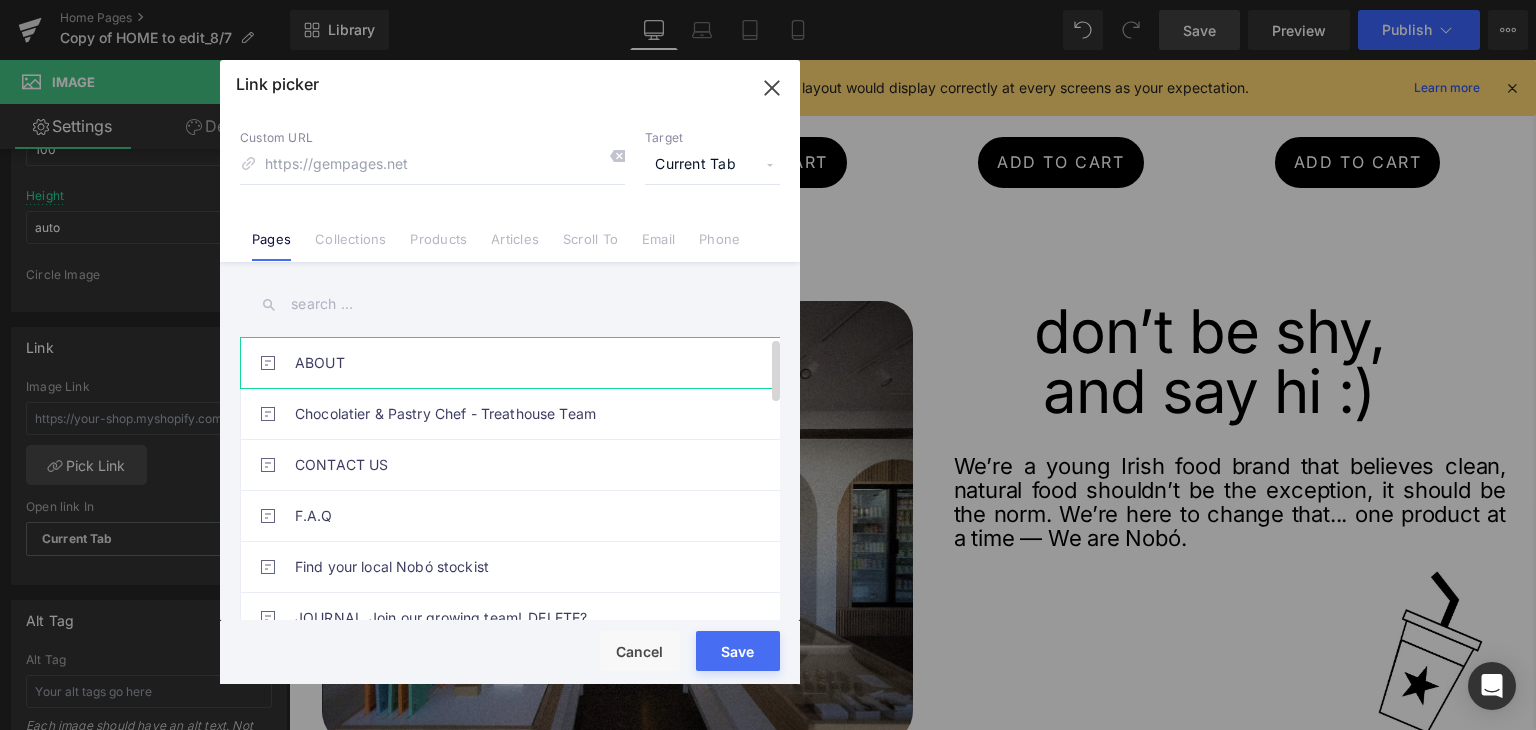 click on "ABOUT" at bounding box center (515, 363) 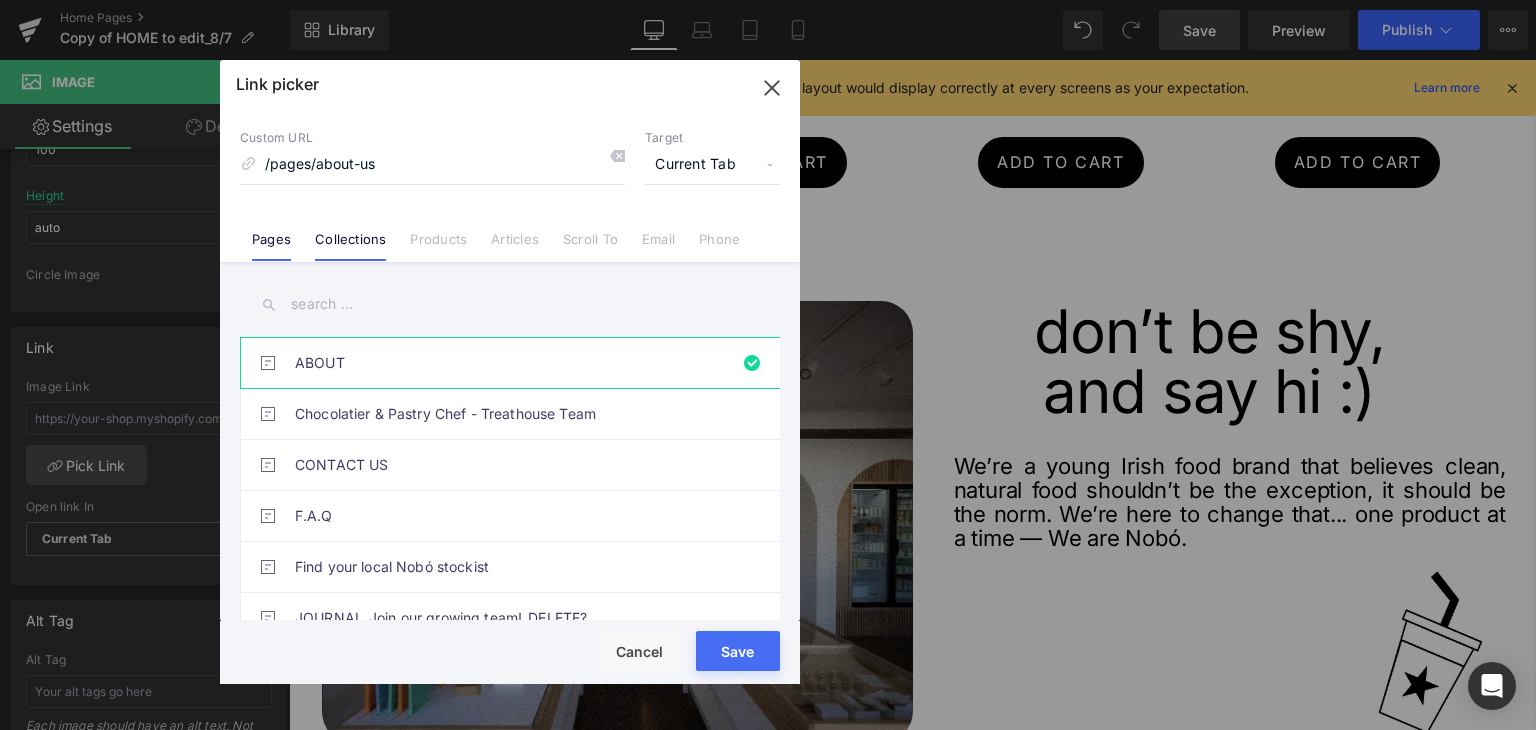 click on "Collections" at bounding box center (350, 246) 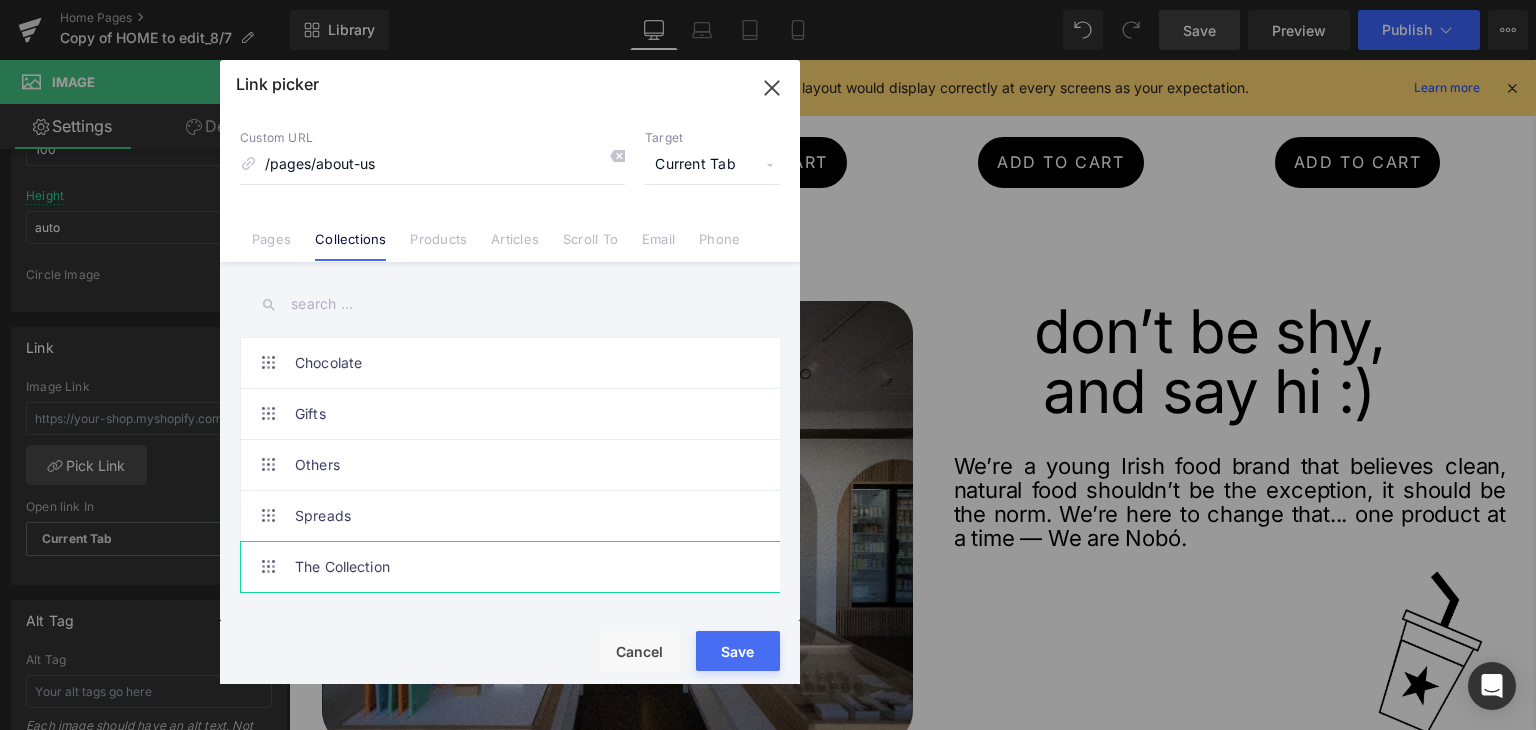 click on "The Collection" at bounding box center [515, 567] 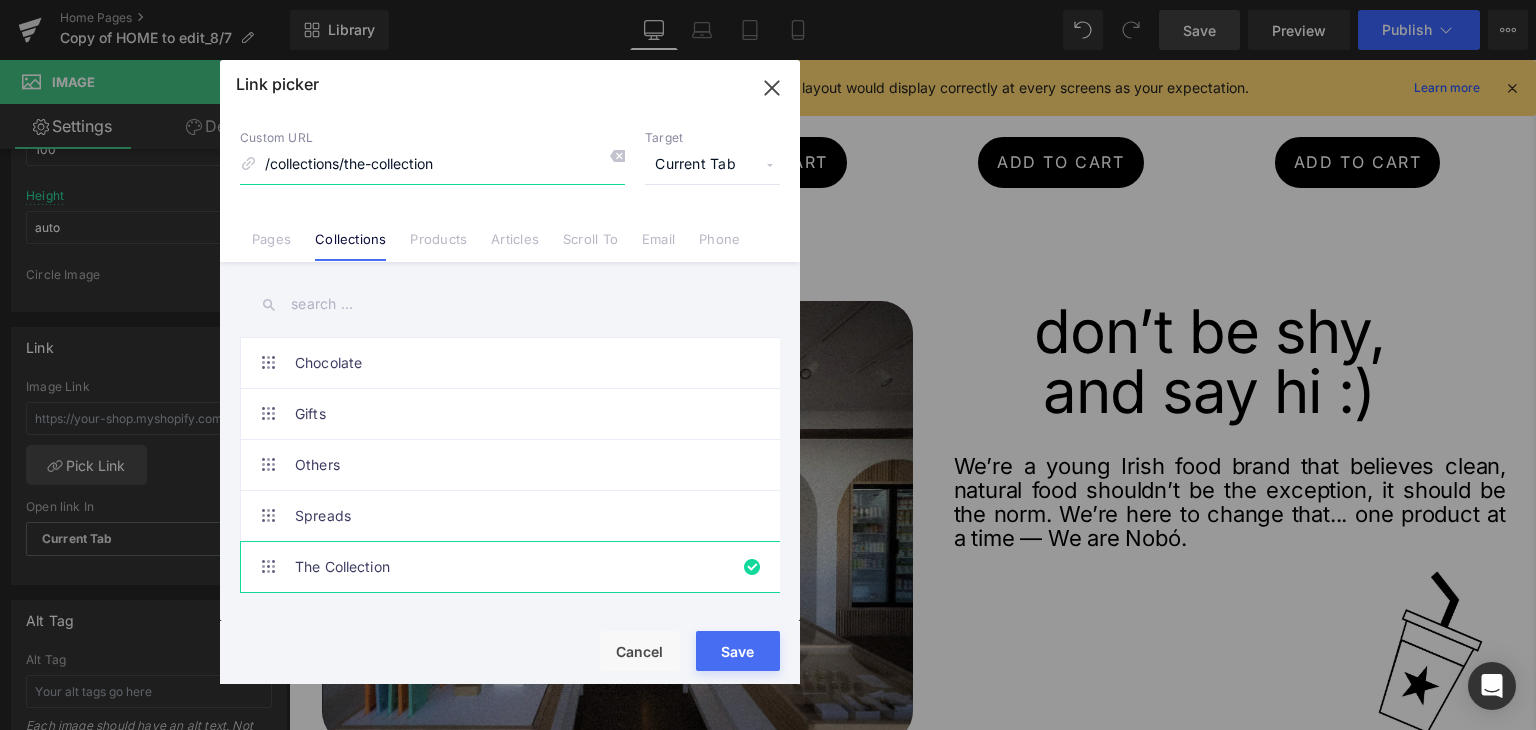 click on "/collections/the-collection" at bounding box center (432, 165) 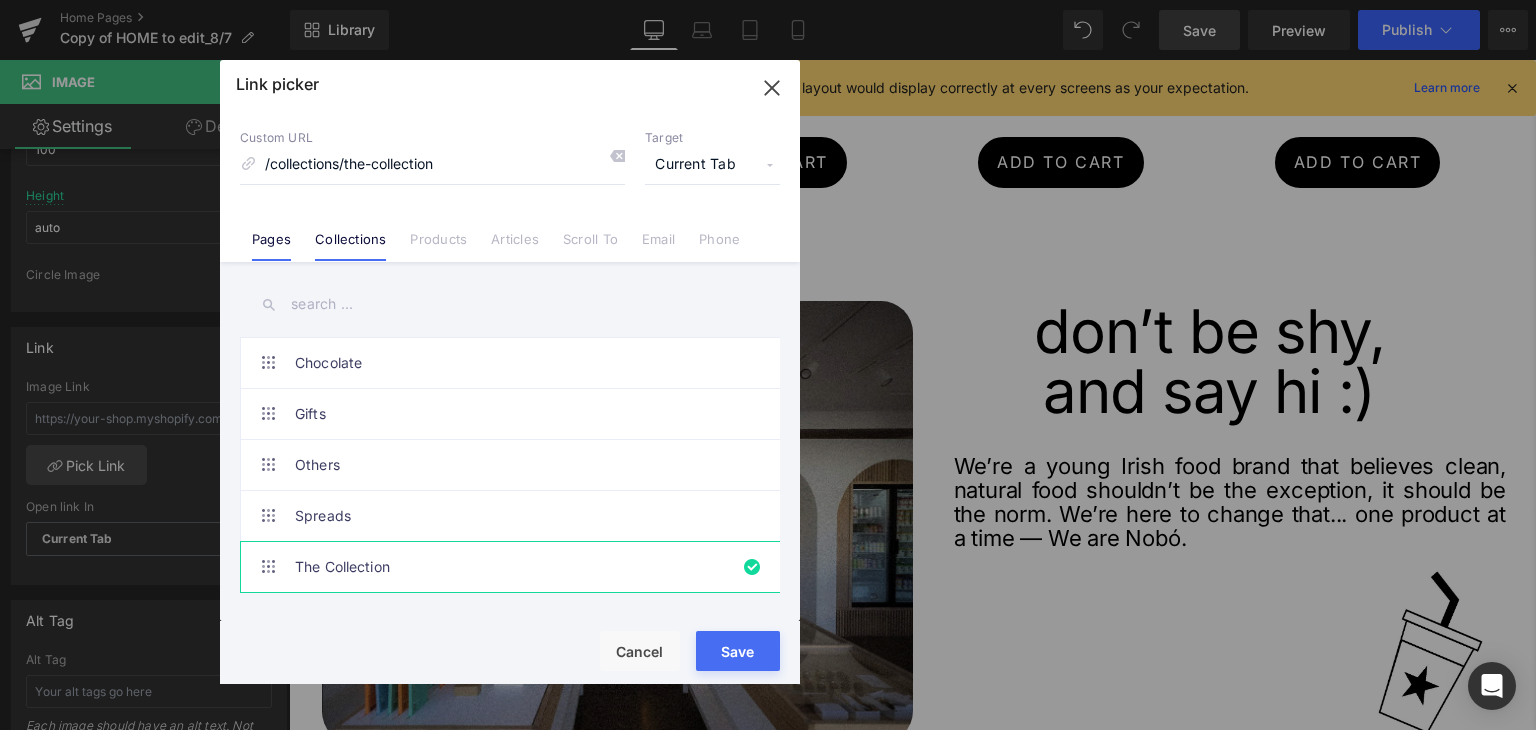 click on "Pages" at bounding box center [271, 231] 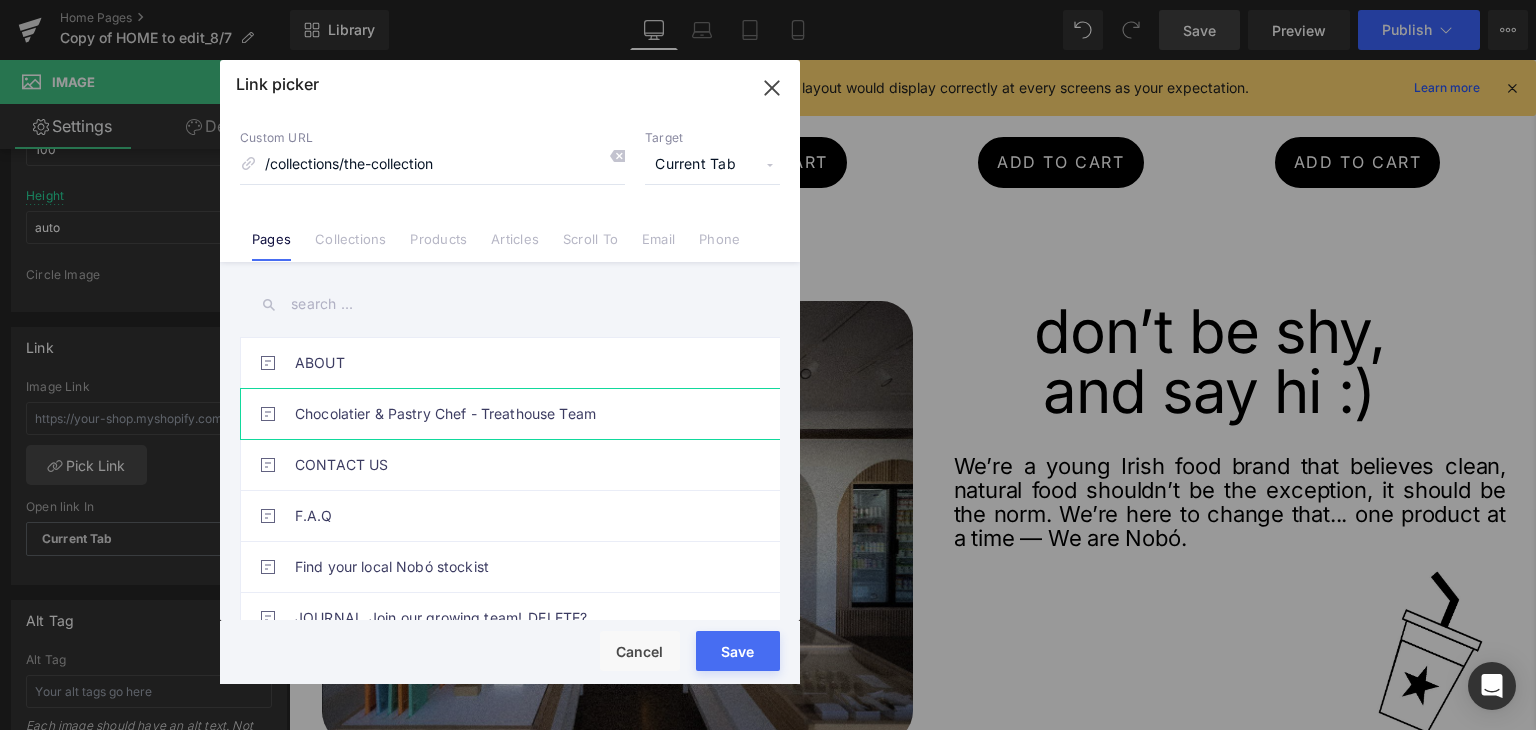 click on "Chocolatier & Pastry Chef - Treathouse Team" at bounding box center [515, 414] 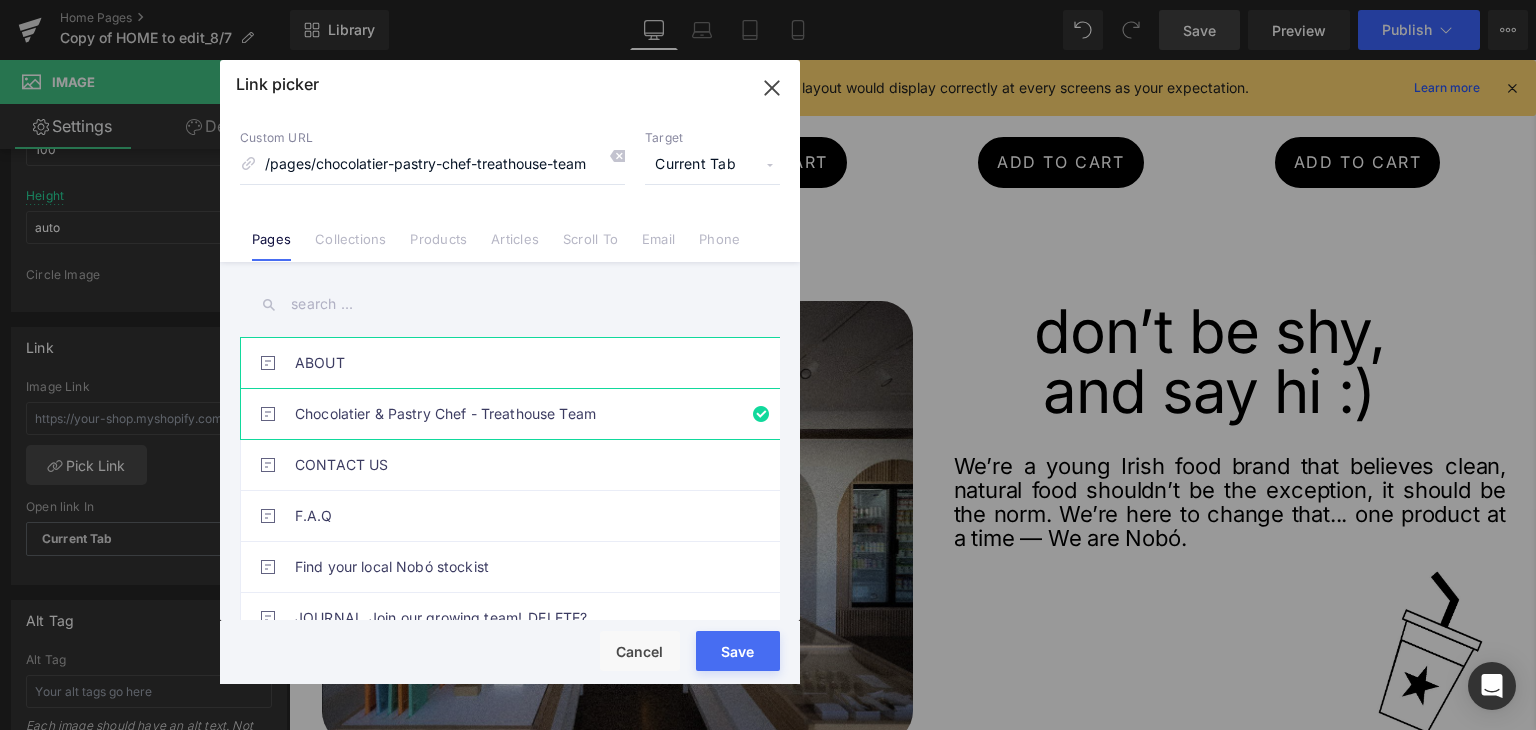 click on "ABOUT" at bounding box center (515, 363) 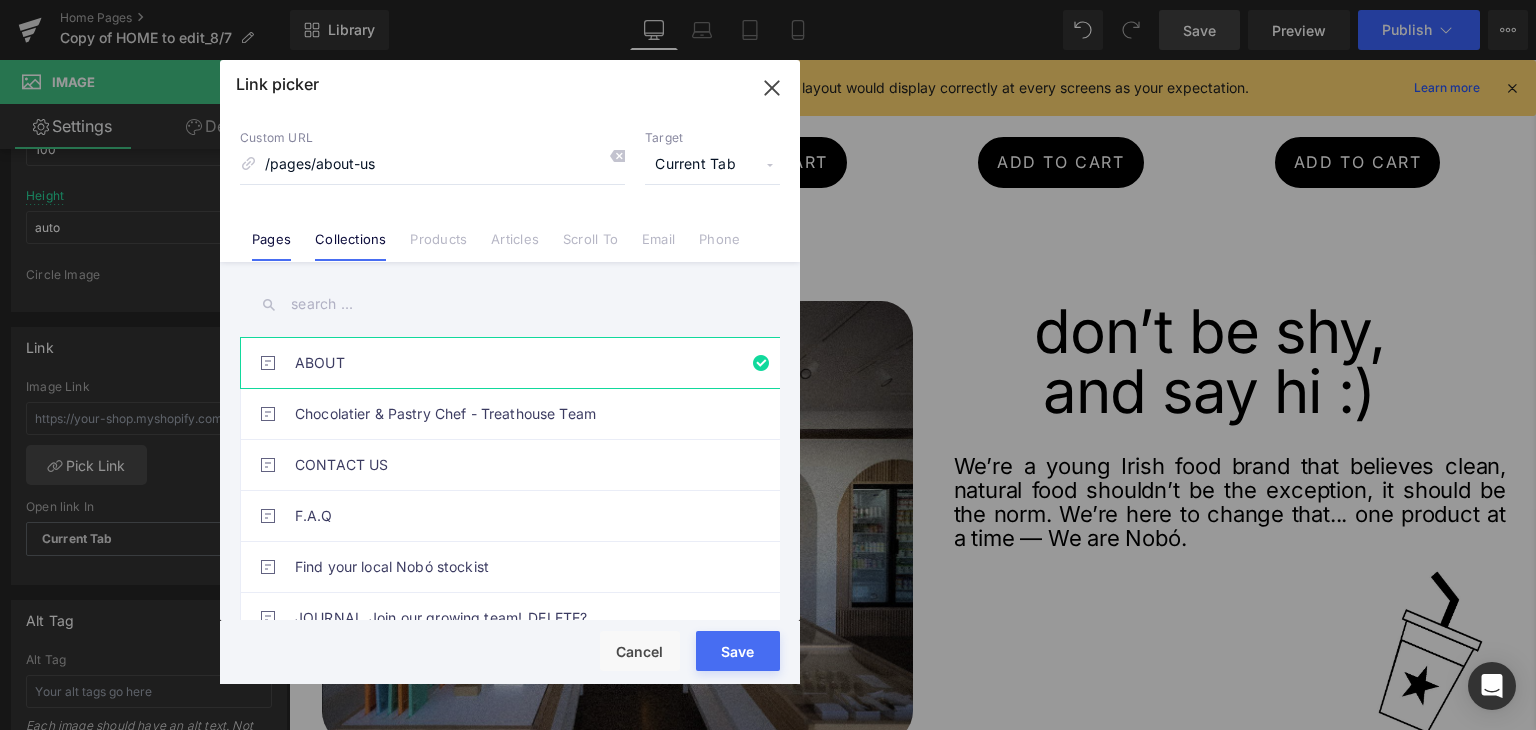 click on "Collections" at bounding box center (350, 246) 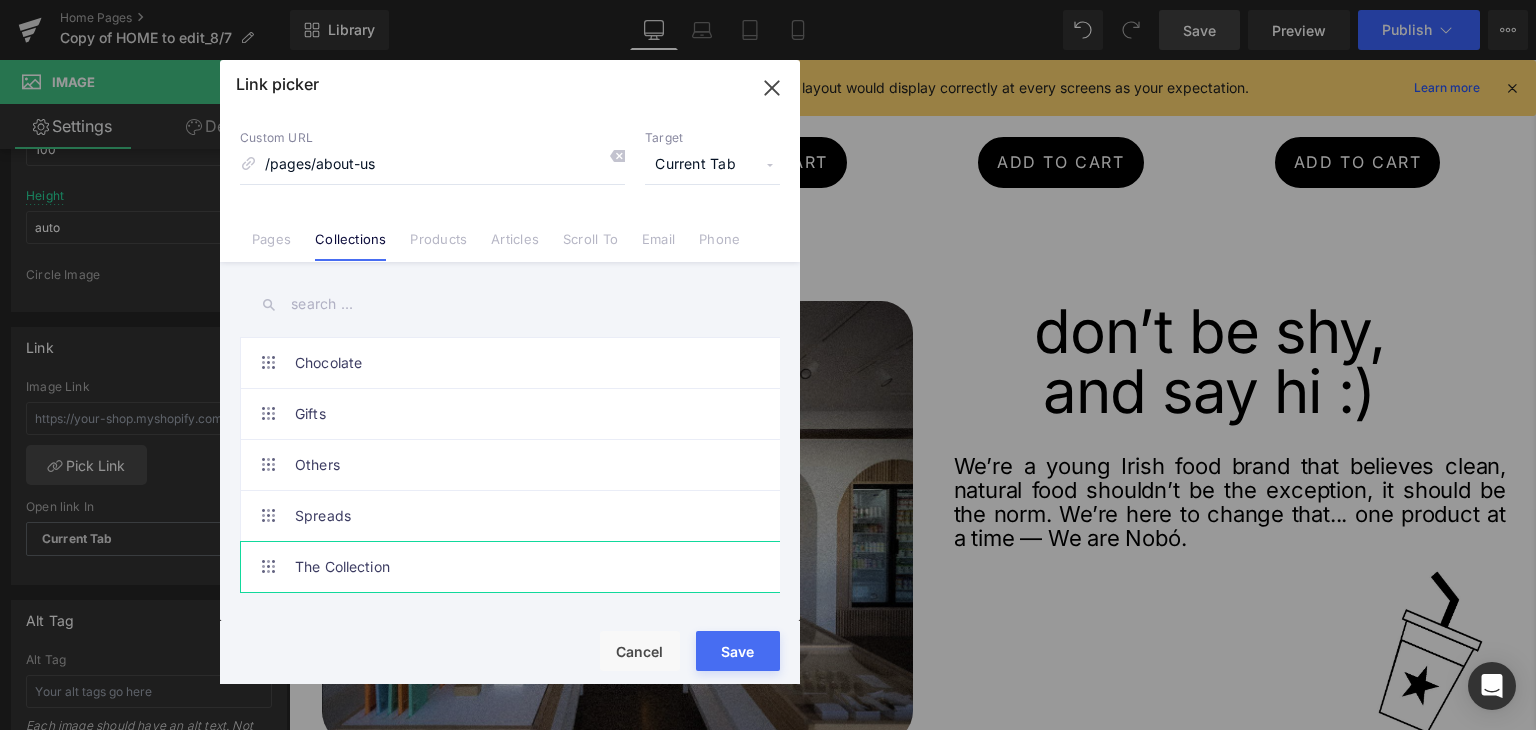 click on "The Collection" at bounding box center (515, 567) 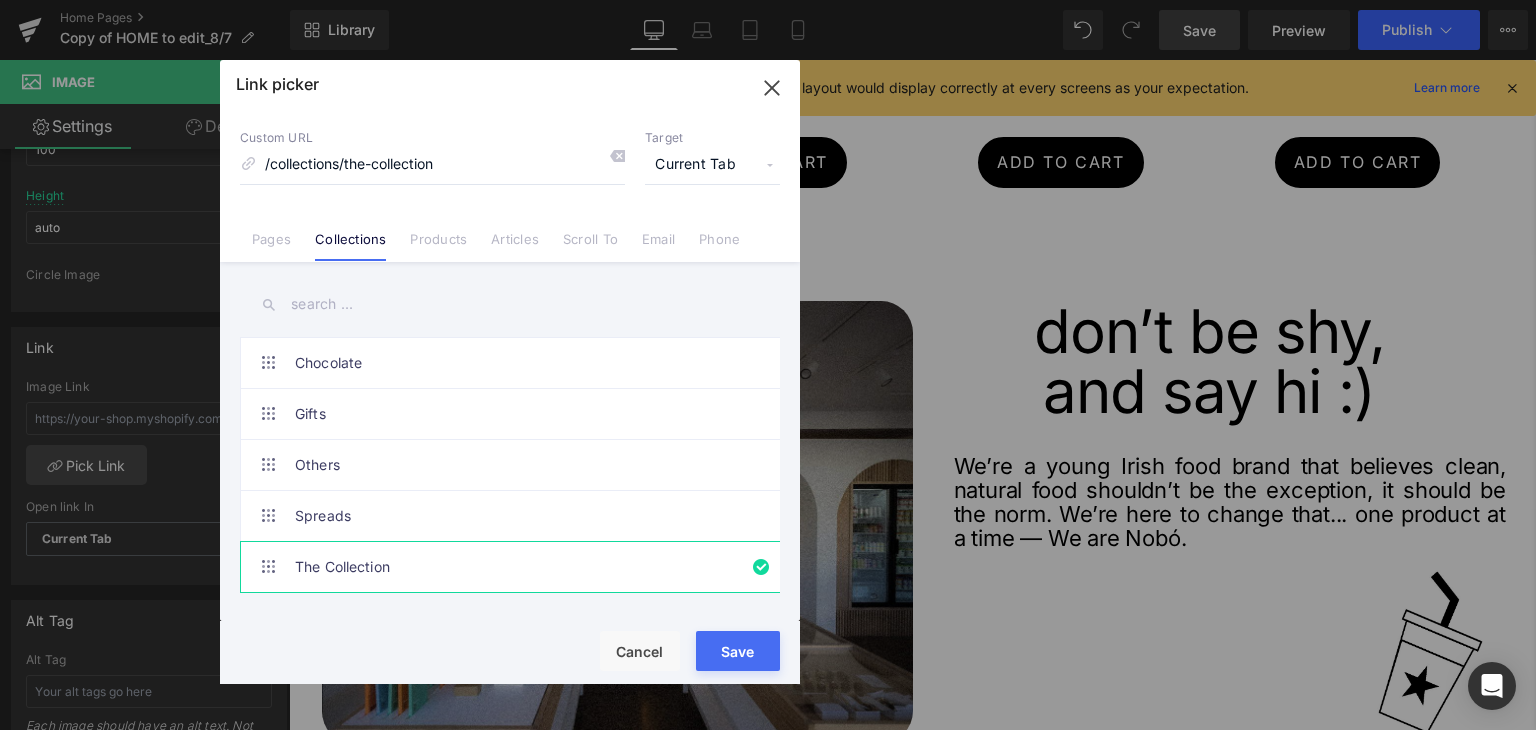 click on "Loading Product Data" at bounding box center [768, 651] 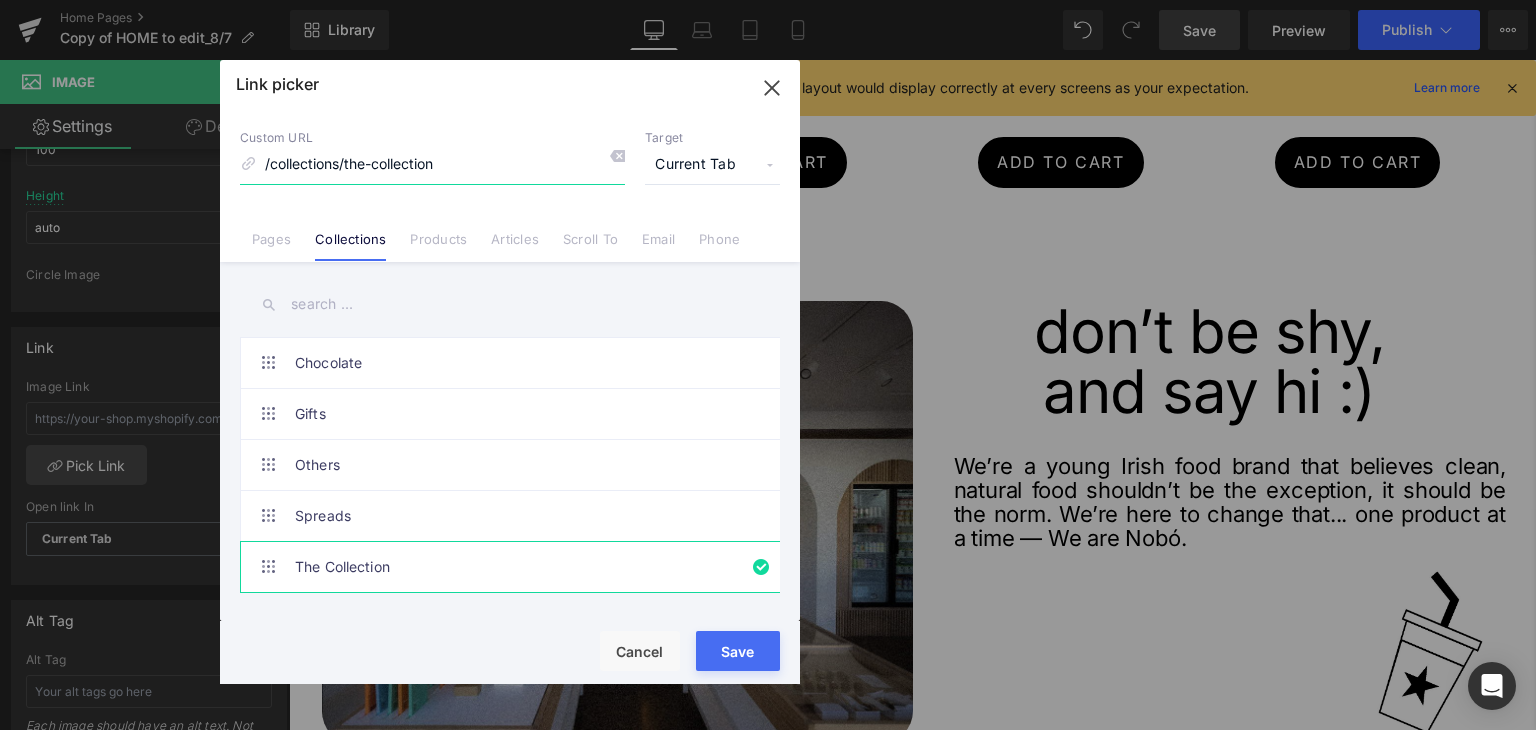 click on "/collections/the-collection" at bounding box center [432, 165] 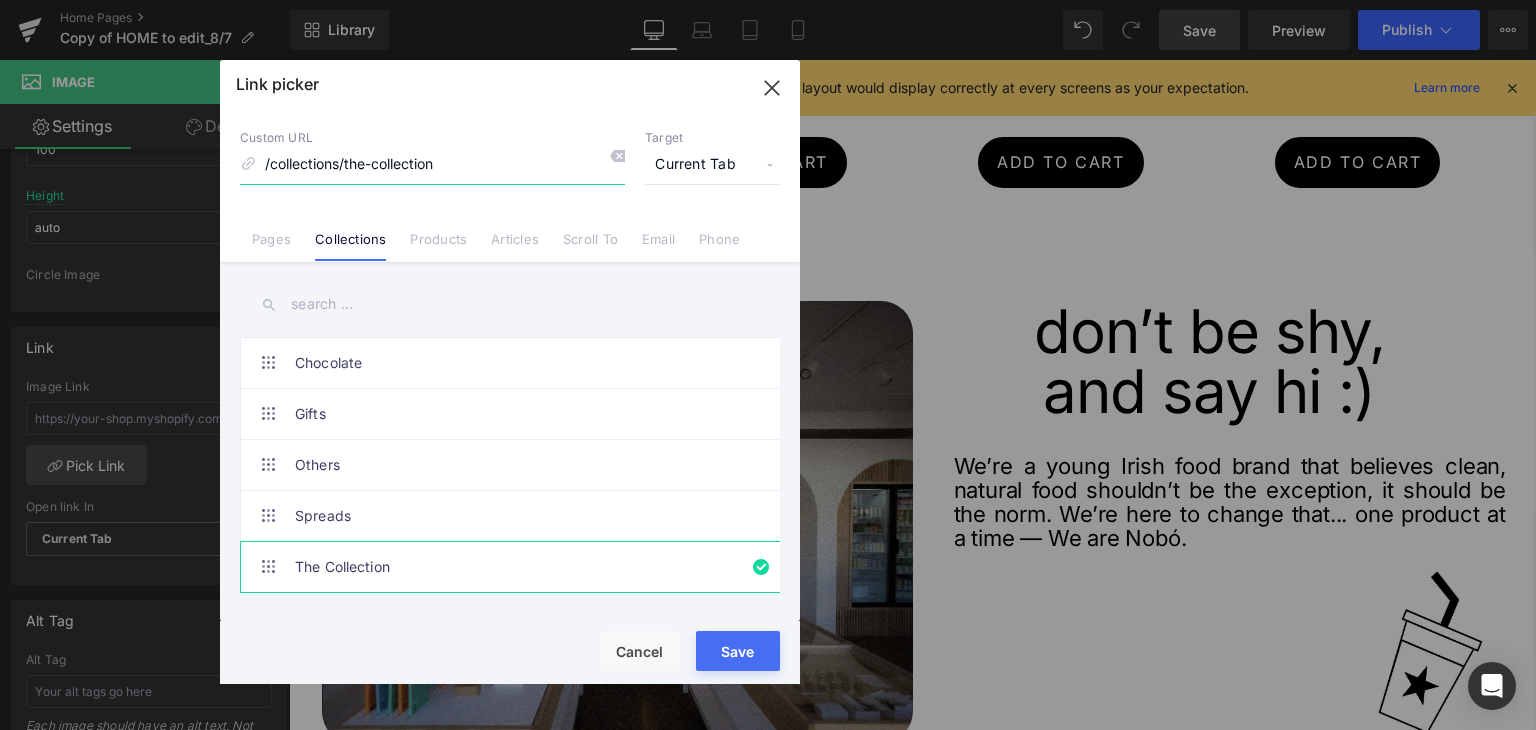 drag, startPoint x: 452, startPoint y: 154, endPoint x: 243, endPoint y: 161, distance: 209.11719 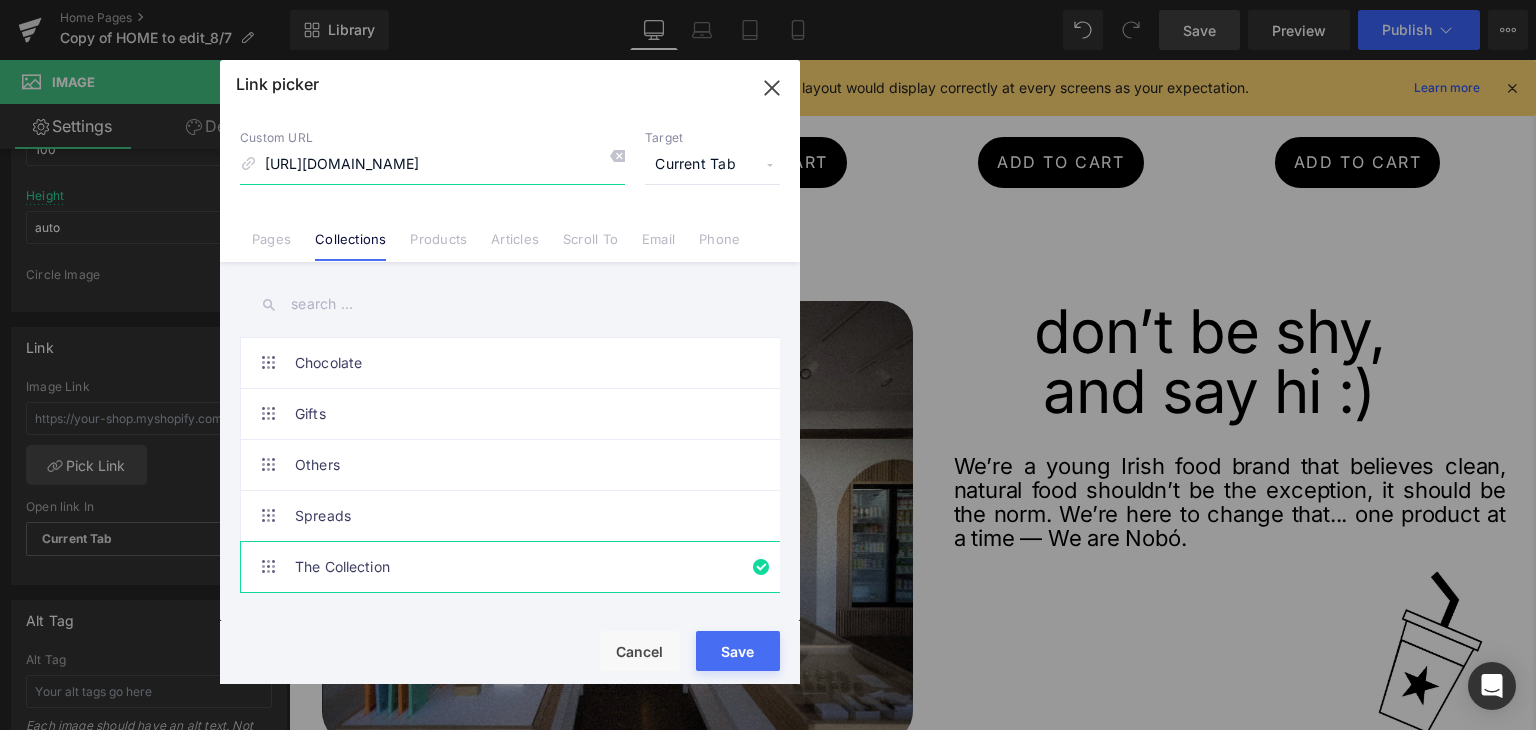 scroll, scrollTop: 0, scrollLeft: 439, axis: horizontal 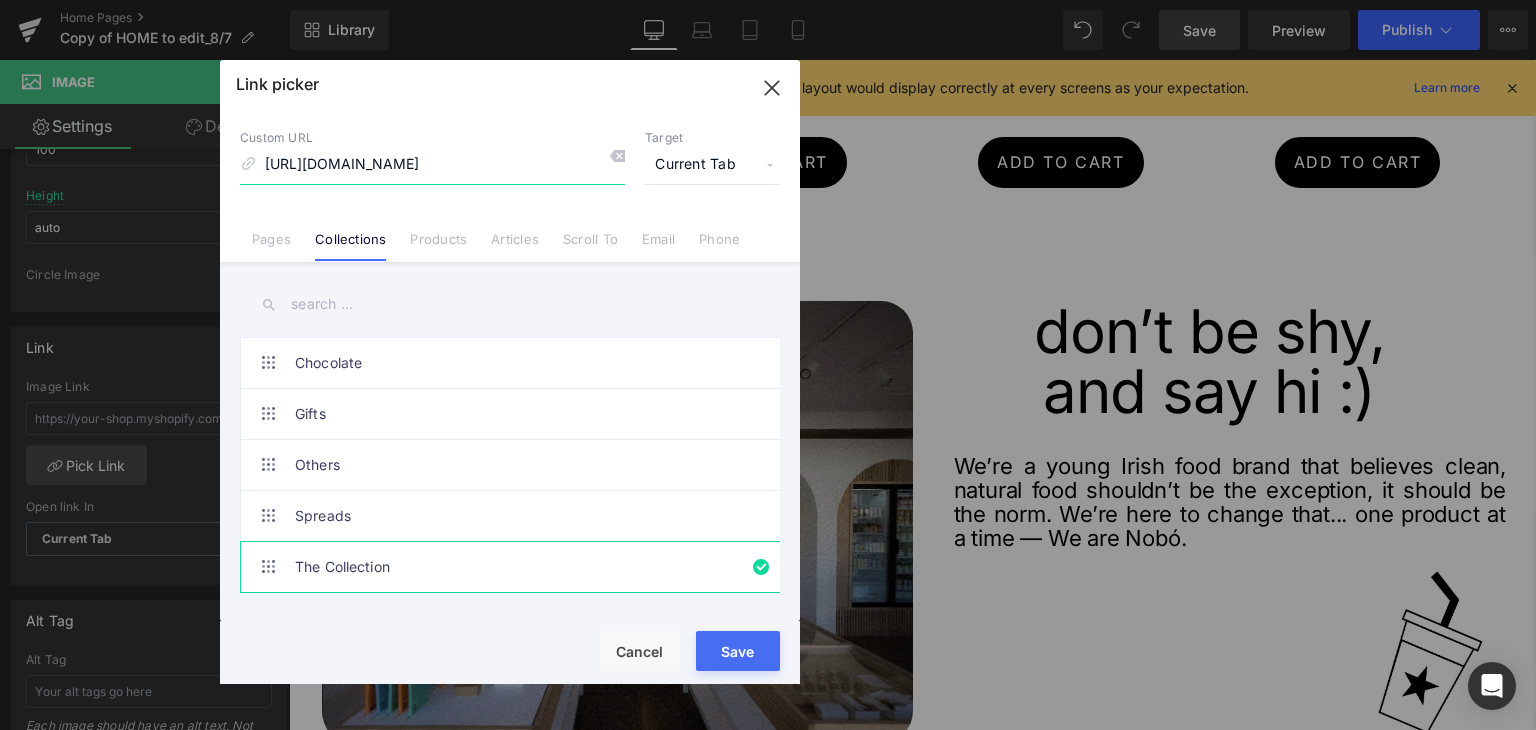 type on "https://www.nobo.ie/pages/treathouse?srsltid=AfmBOoq8Q91gUsQtVuBrD_rHE7neyip0B-Qvyg460CGPAgYE6h23eZn9" 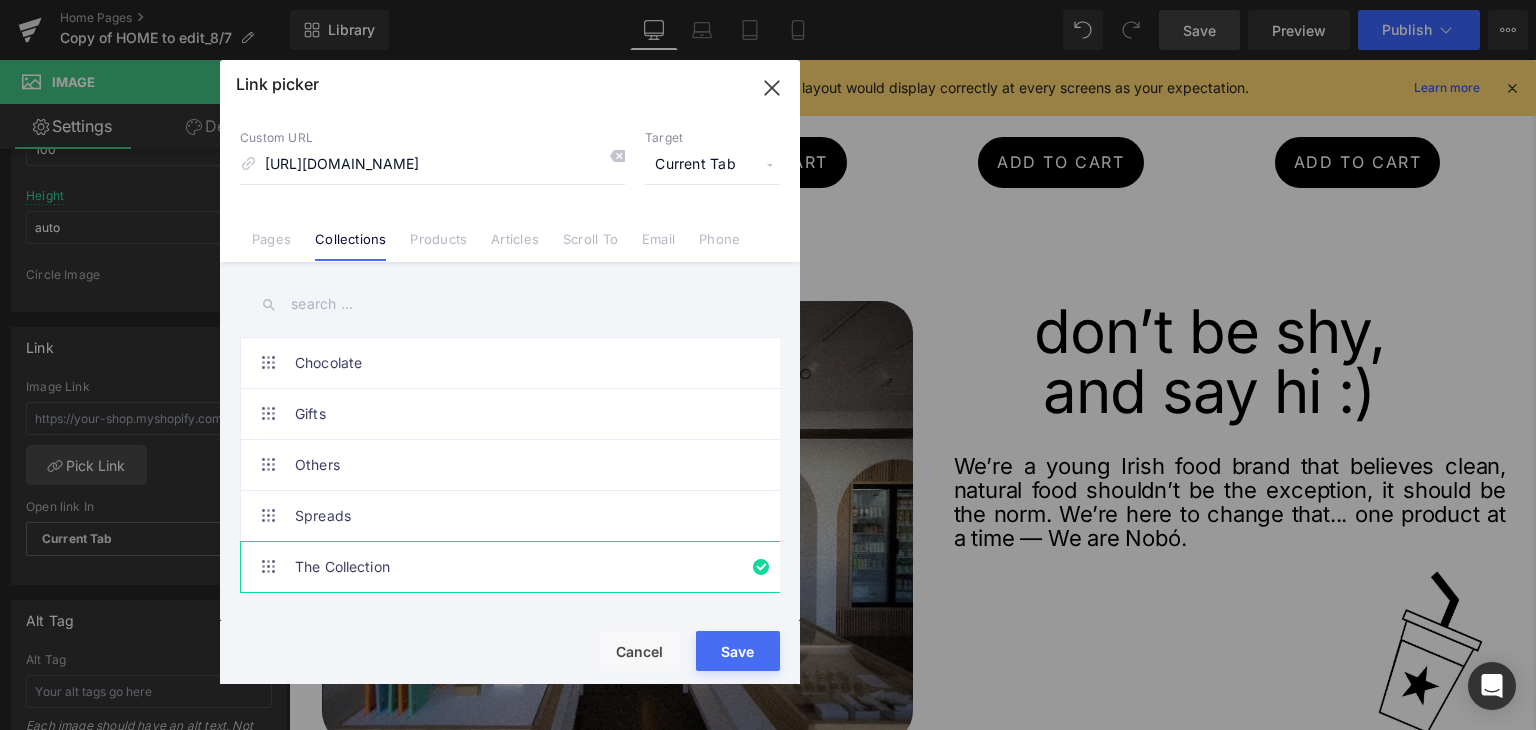 scroll, scrollTop: 0, scrollLeft: 0, axis: both 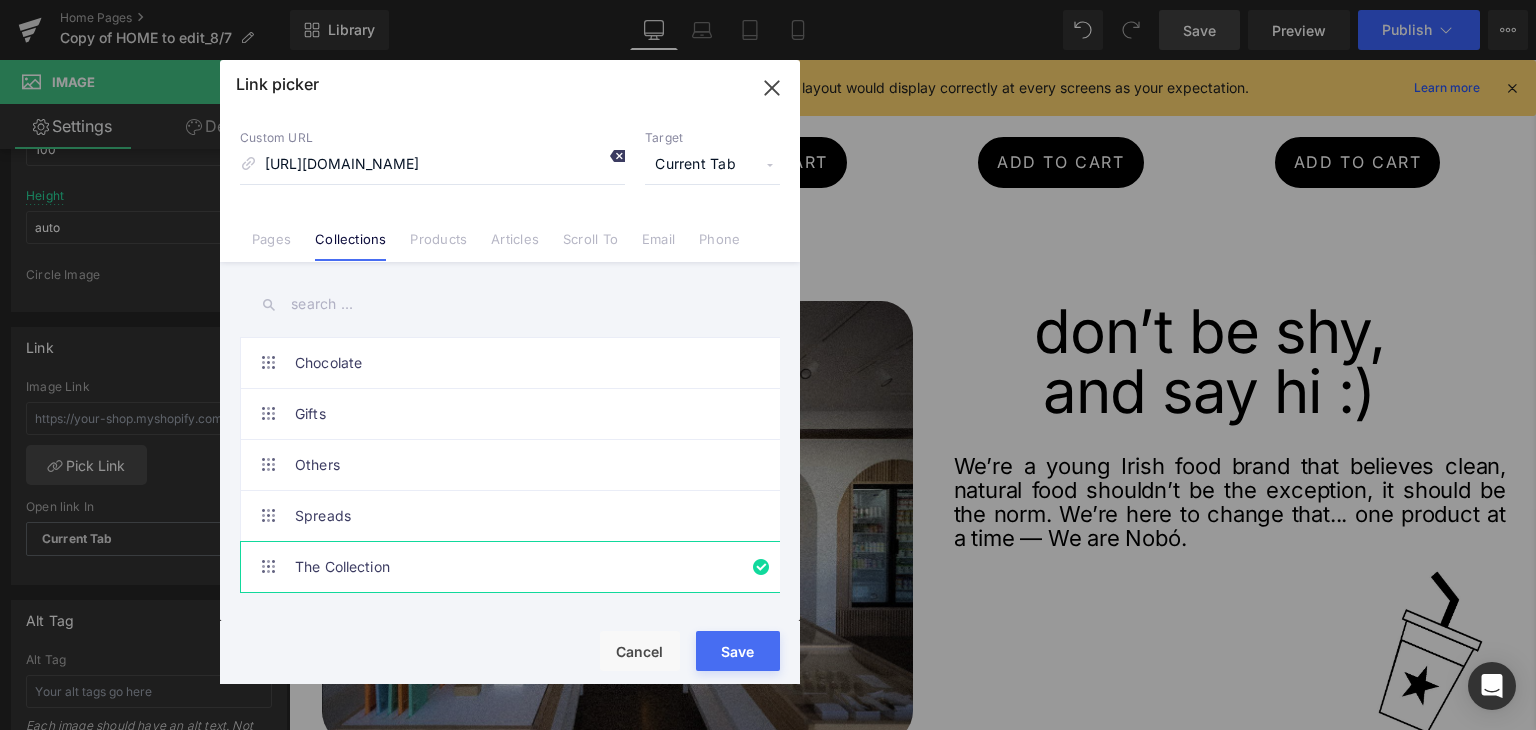 click 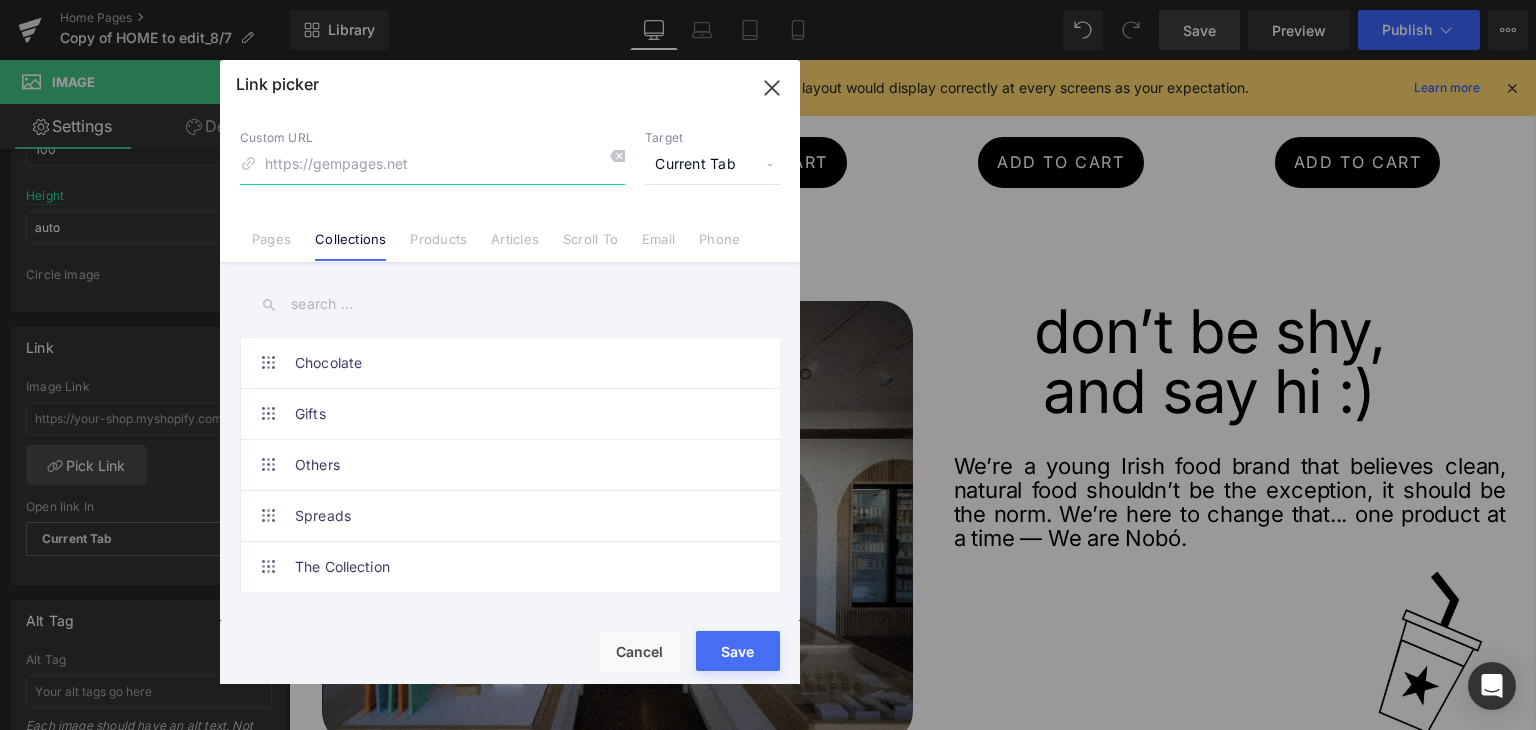 click at bounding box center [432, 165] 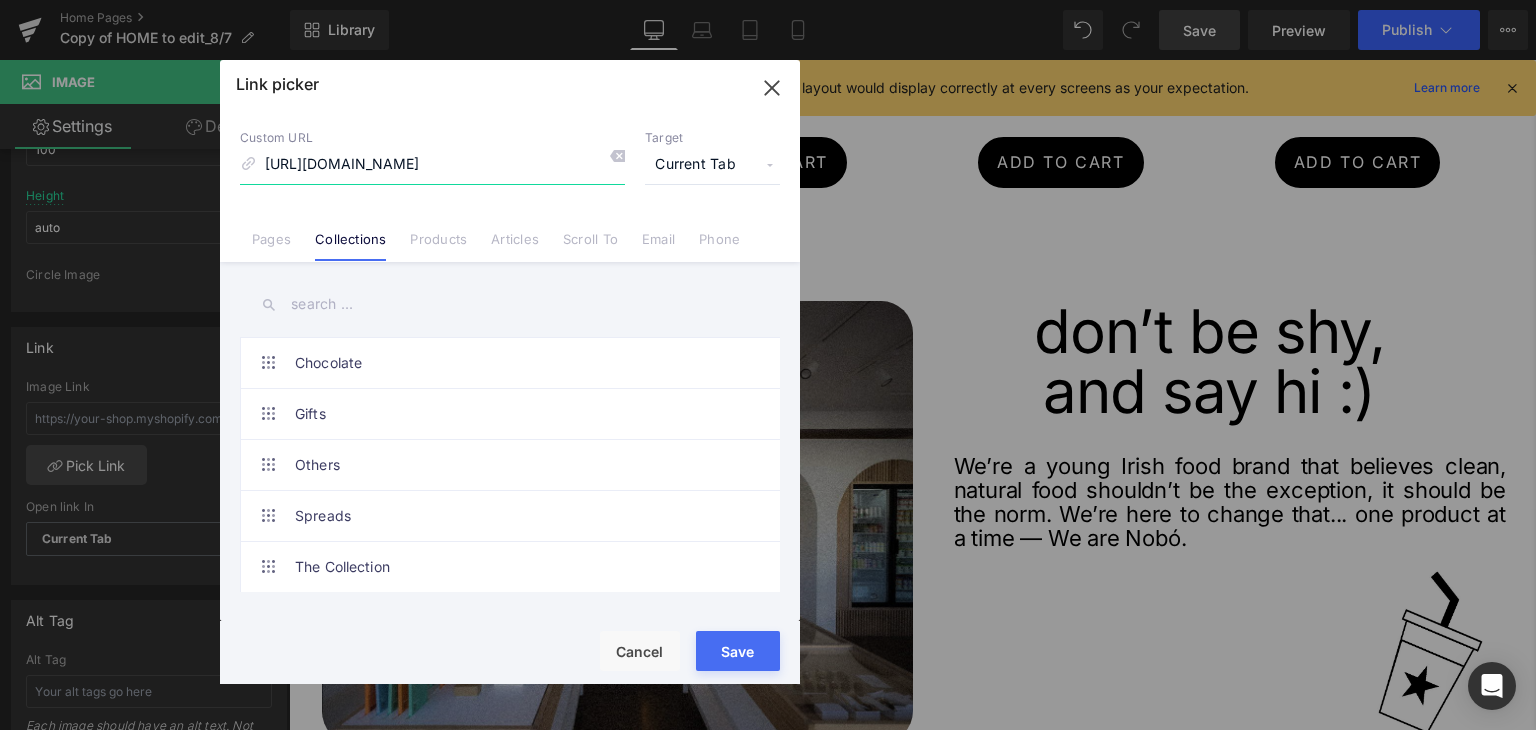 scroll, scrollTop: 0, scrollLeft: 439, axis: horizontal 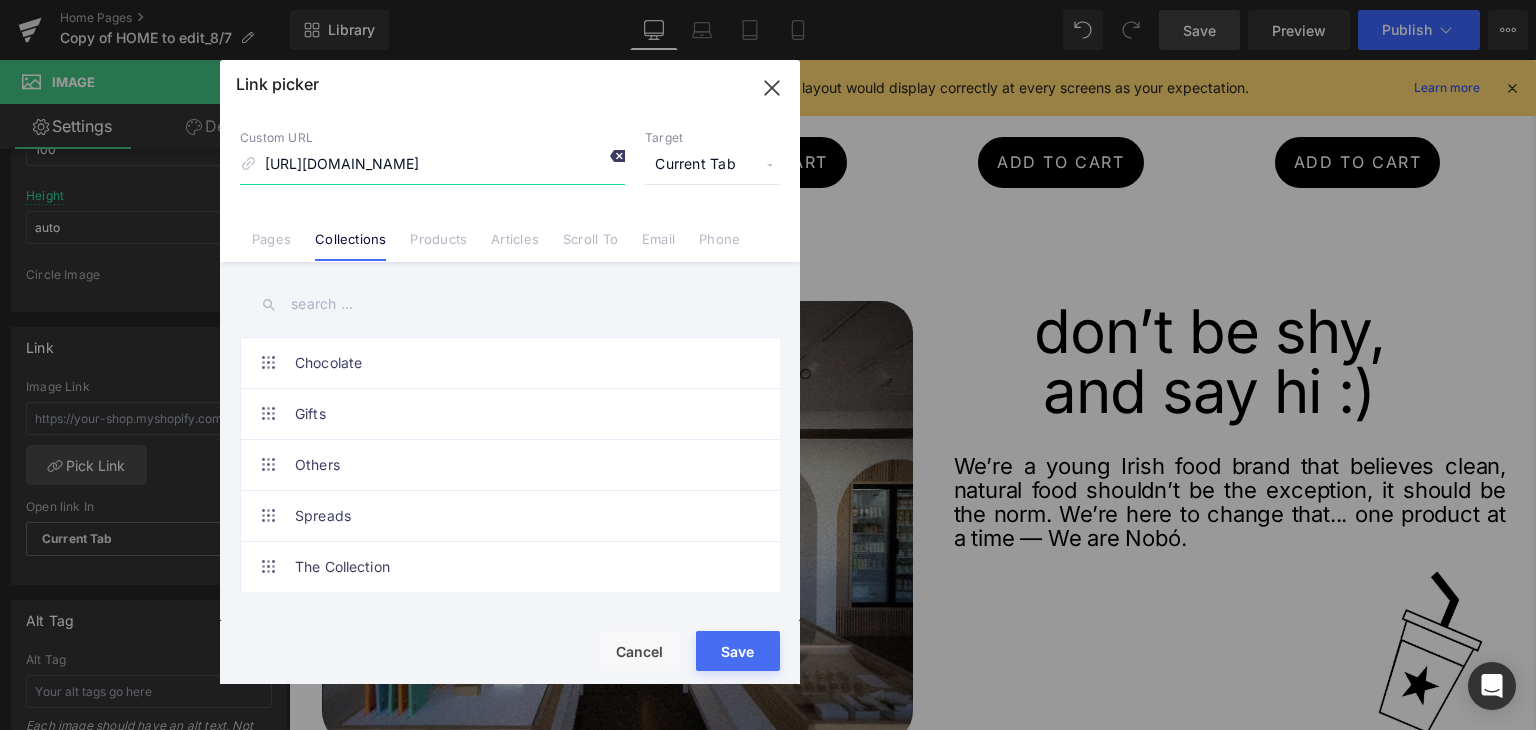 type on "https://www.nobo.ie/pages/treathouse?srsltid=AfmBOoq8Q91gUsQtVuBrD_rHE7neyip0B-Qvyg460CGPAgYE6h23eZn9" 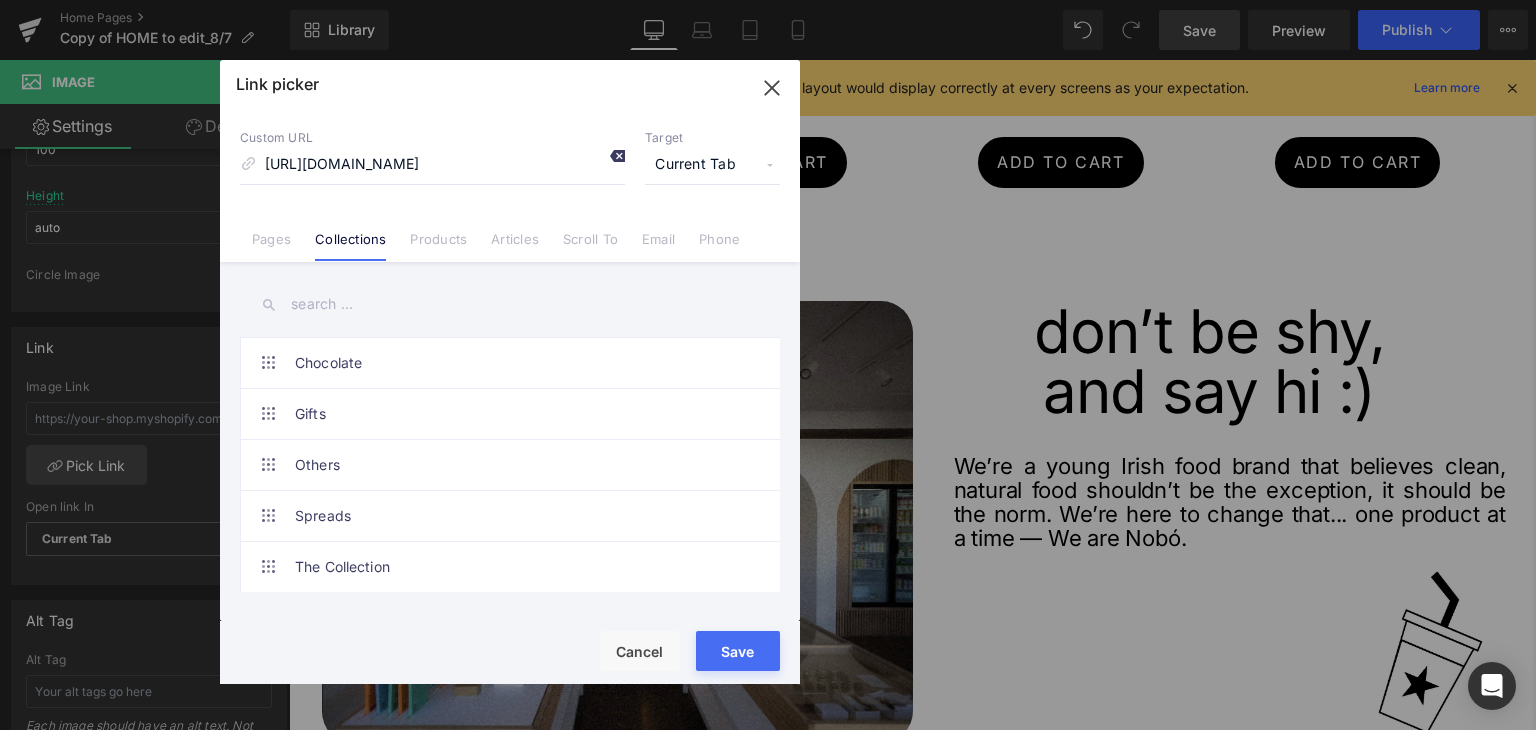 click 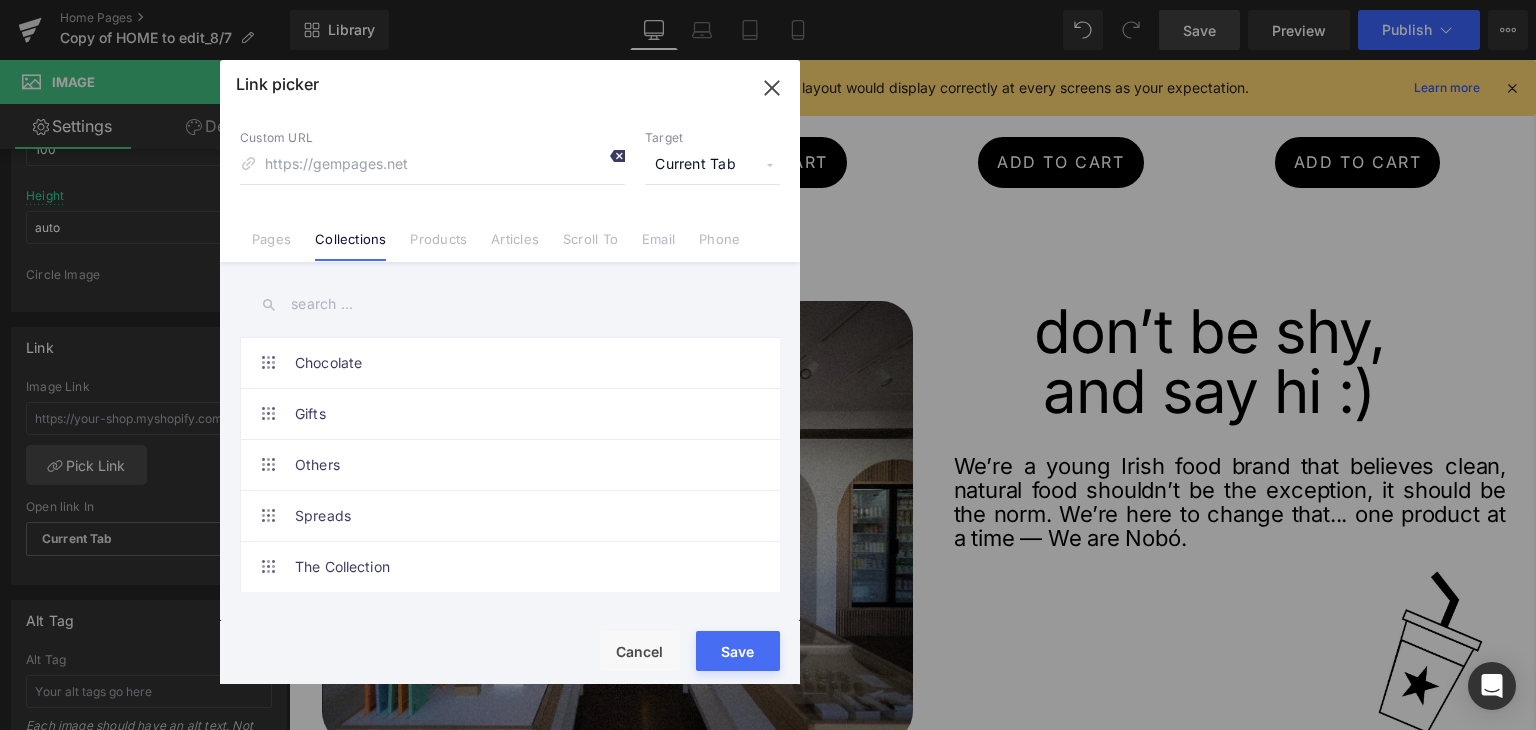 scroll, scrollTop: 0, scrollLeft: 0, axis: both 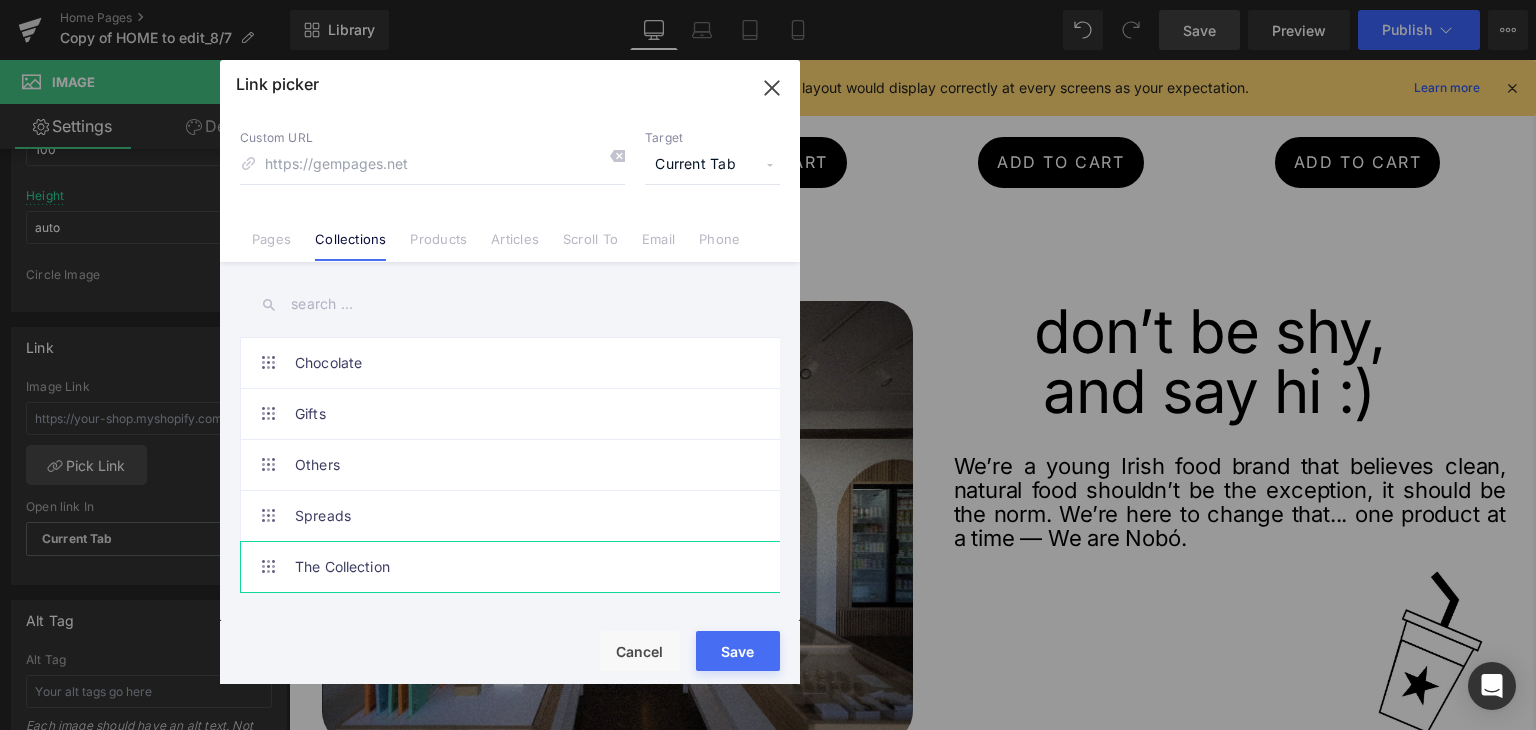 click on "The Collection" at bounding box center (515, 567) 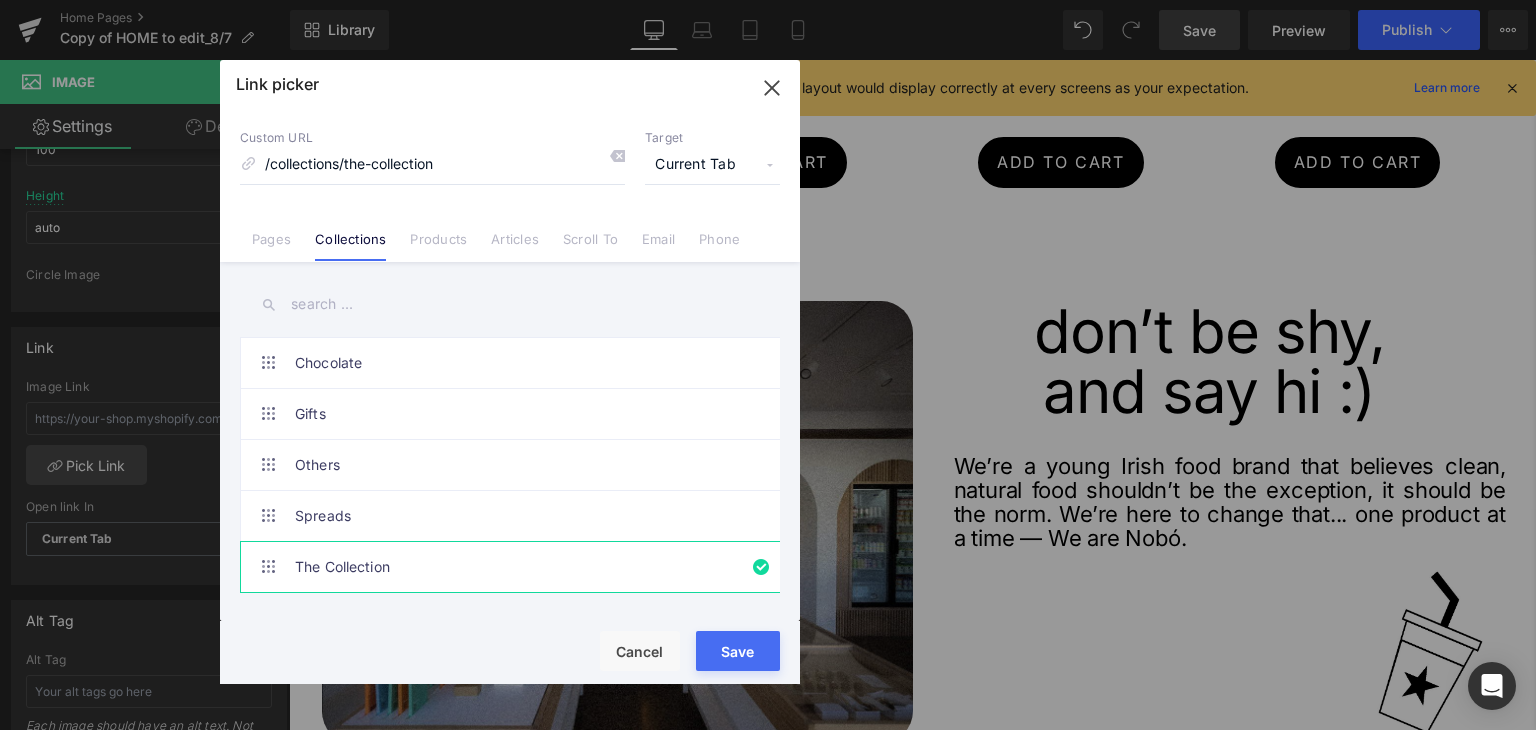 click on "Save" at bounding box center [738, 651] 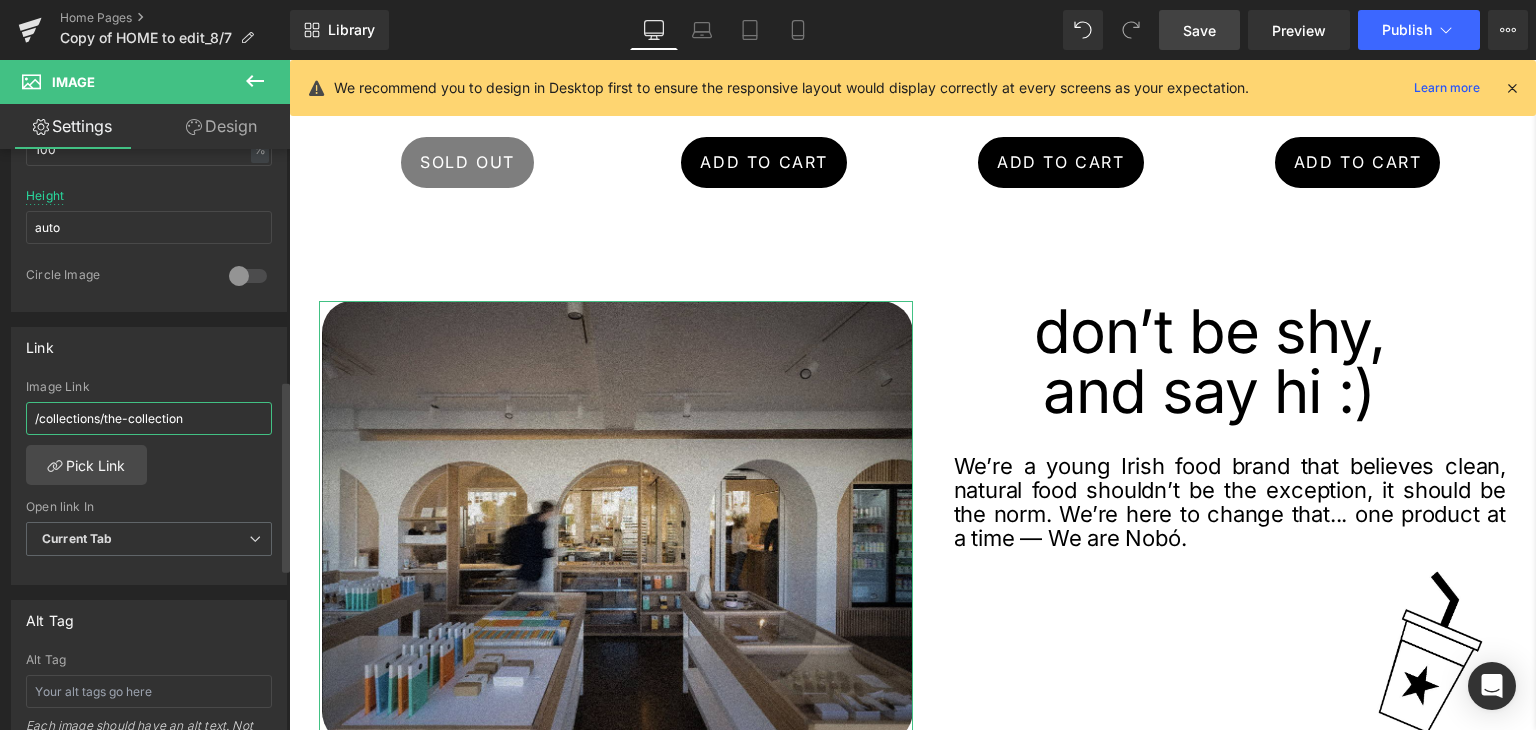 drag, startPoint x: 208, startPoint y: 413, endPoint x: 0, endPoint y: 413, distance: 208 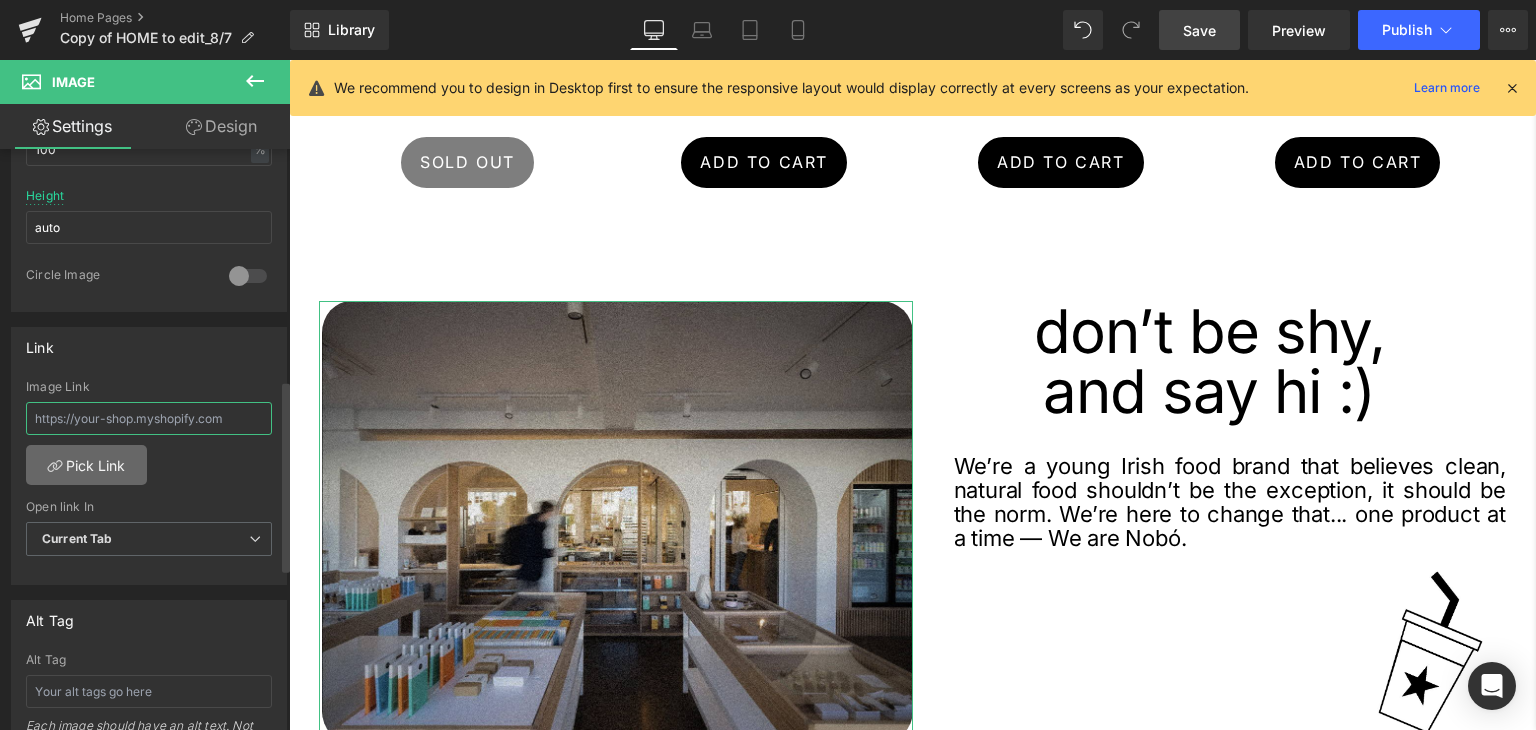type 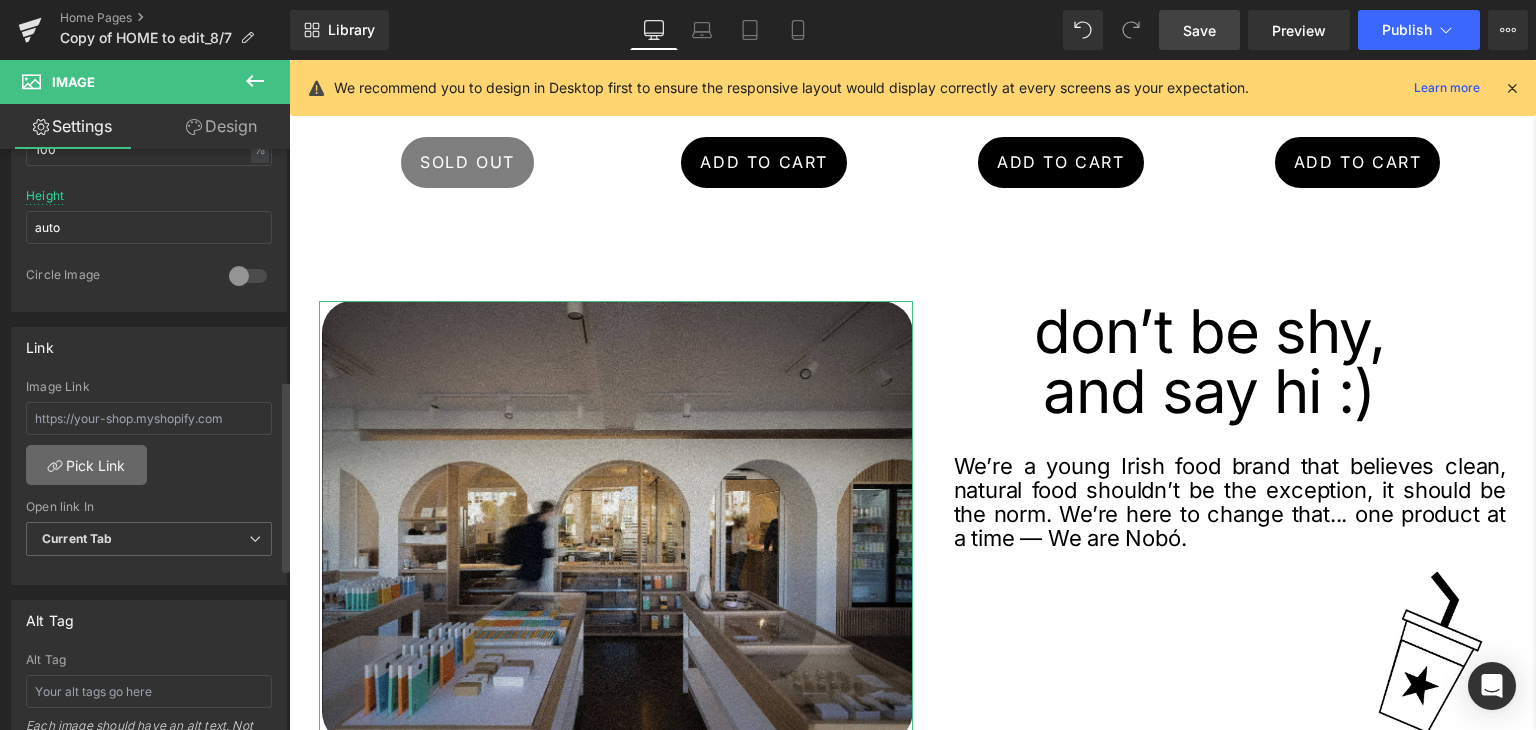 click on "Pick Link" at bounding box center (86, 465) 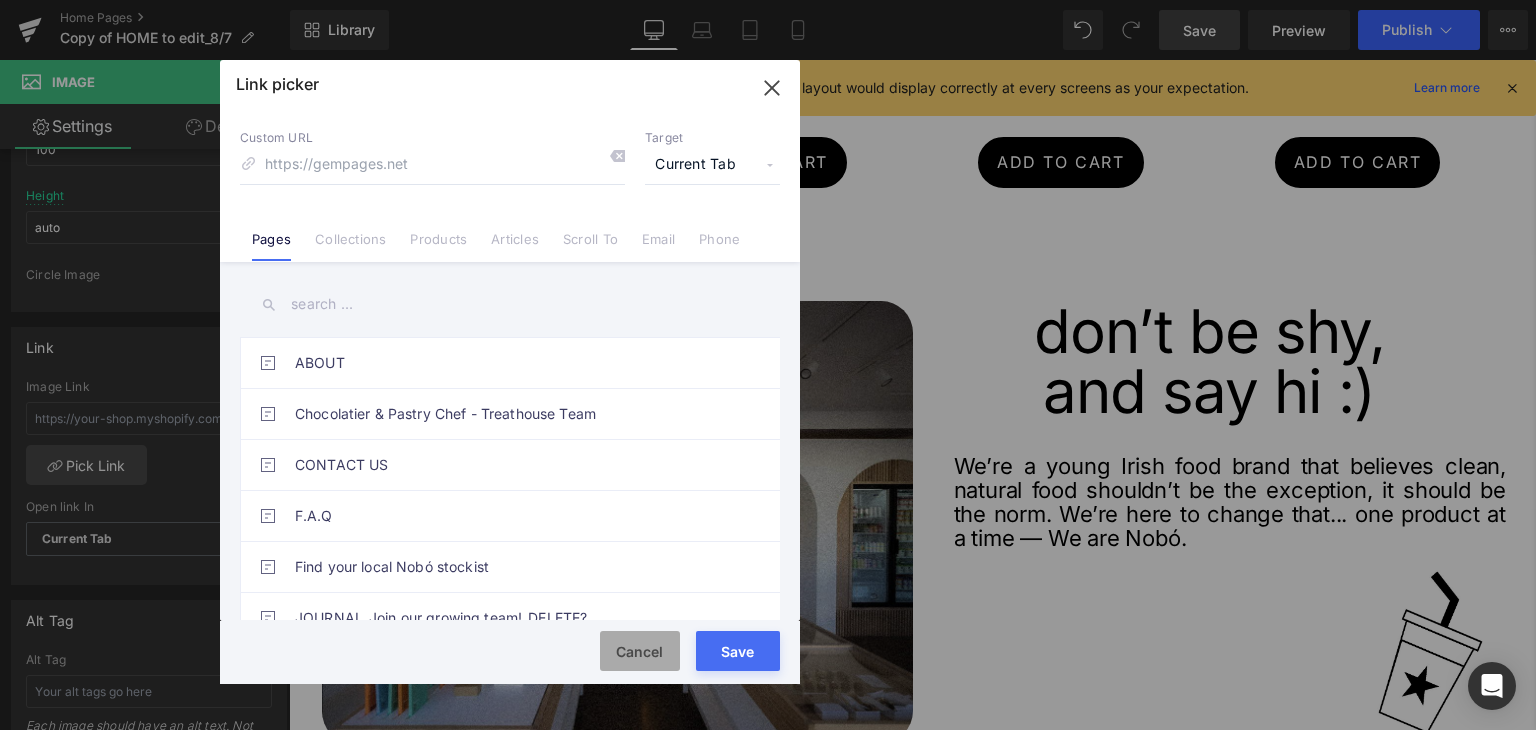 click on "Cancel" at bounding box center [640, 651] 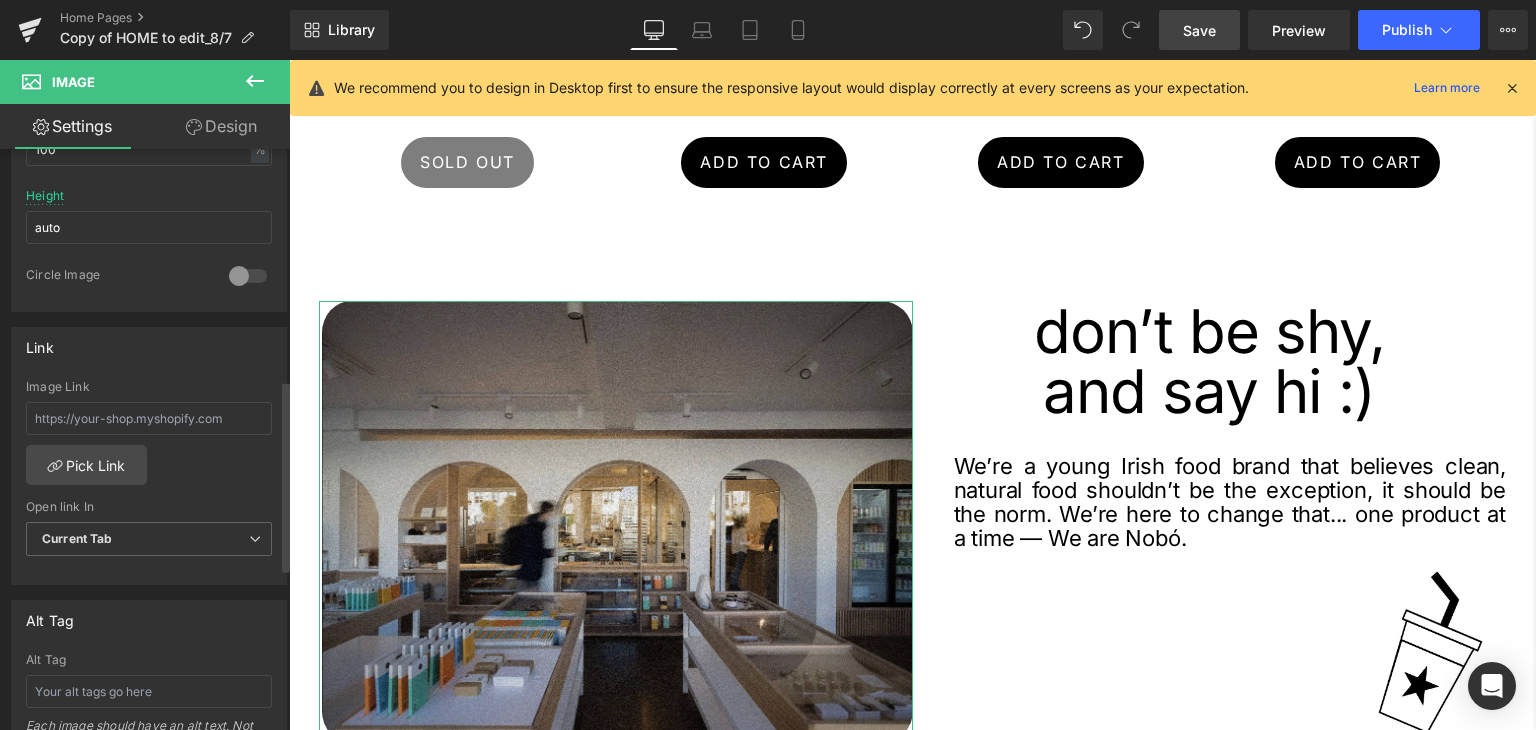 click on "Image Link  Pick Link Current Tab New Tab Open link In
Current Tab
Current Tab New Tab" at bounding box center (149, 482) 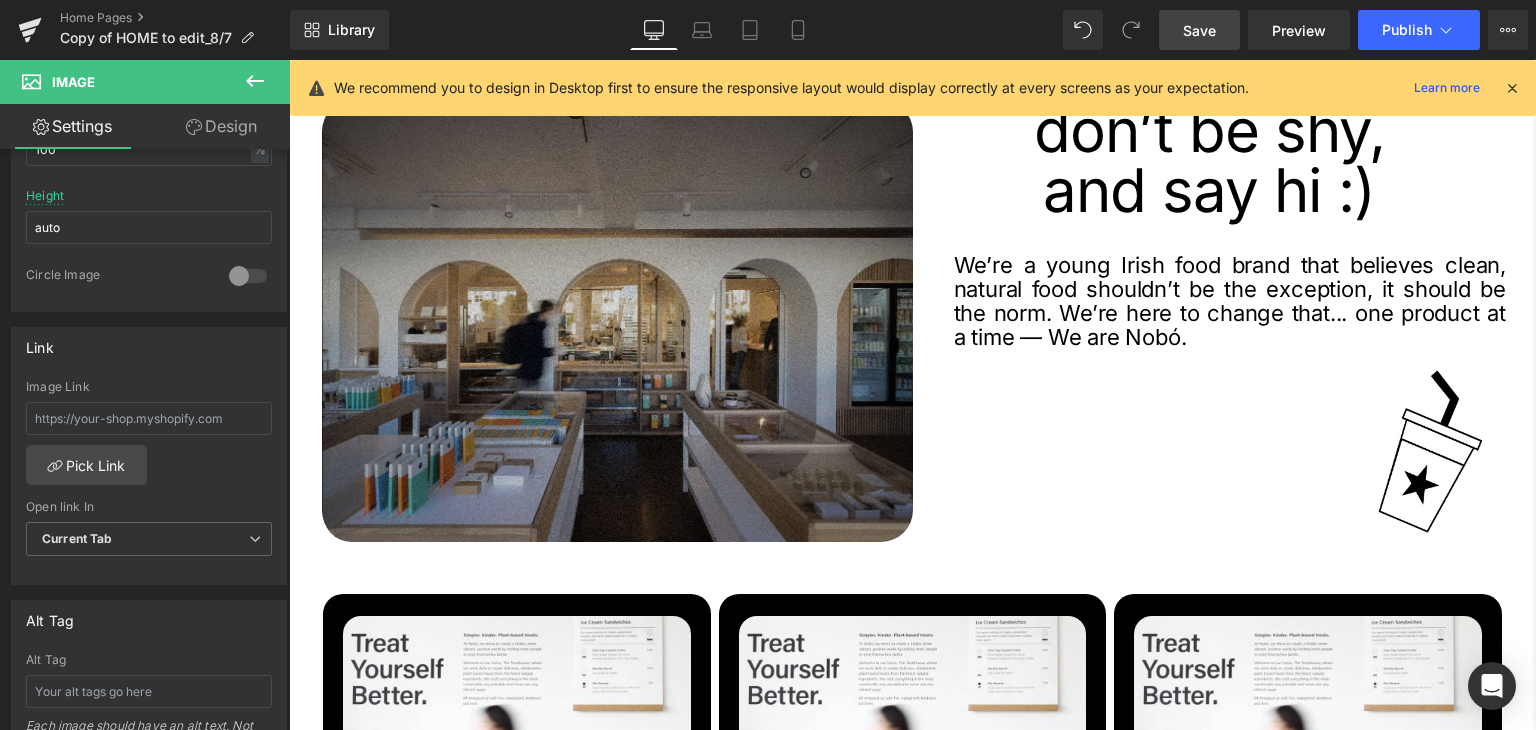 scroll, scrollTop: 2182, scrollLeft: 0, axis: vertical 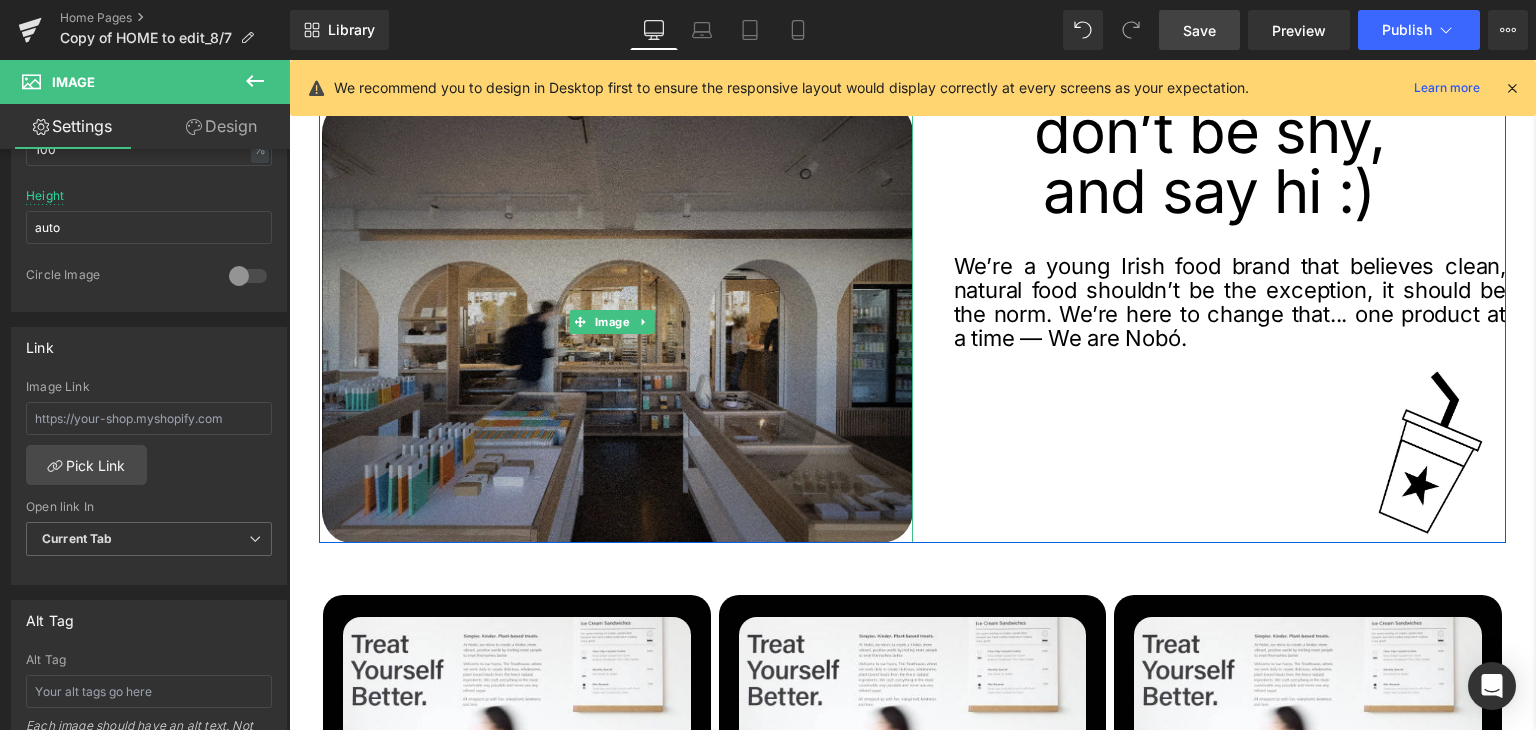 click at bounding box center (616, 322) 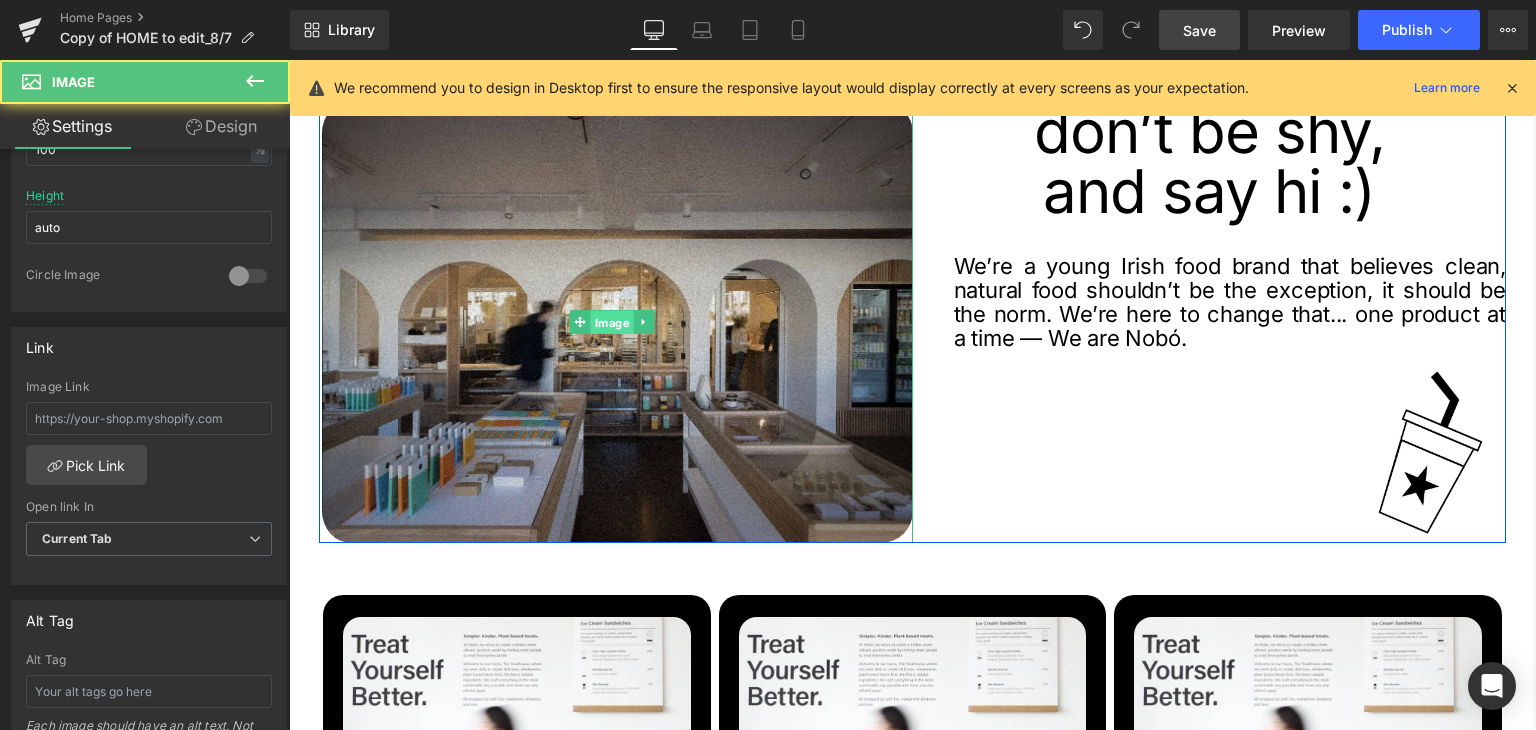 click on "Image" at bounding box center (612, 323) 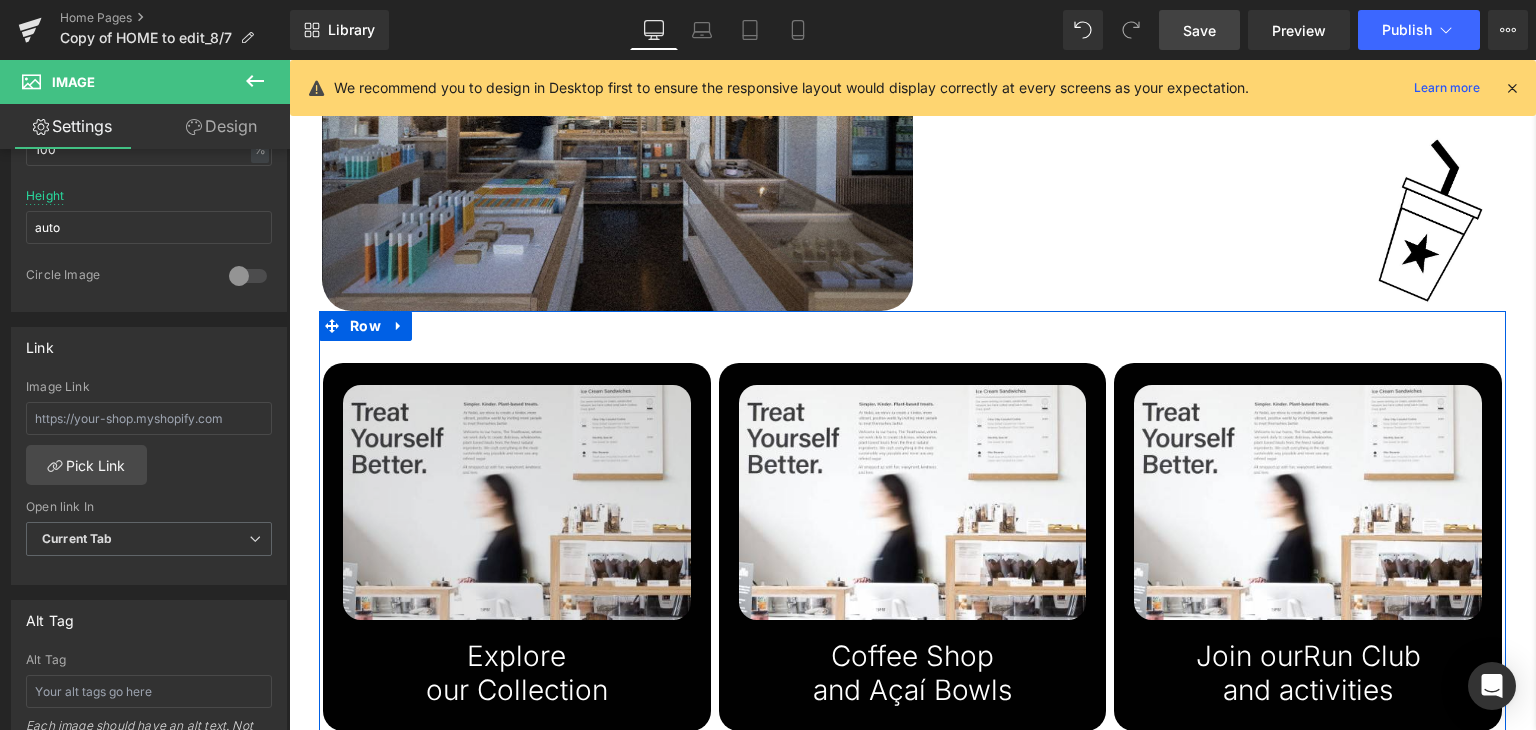 scroll, scrollTop: 2582, scrollLeft: 0, axis: vertical 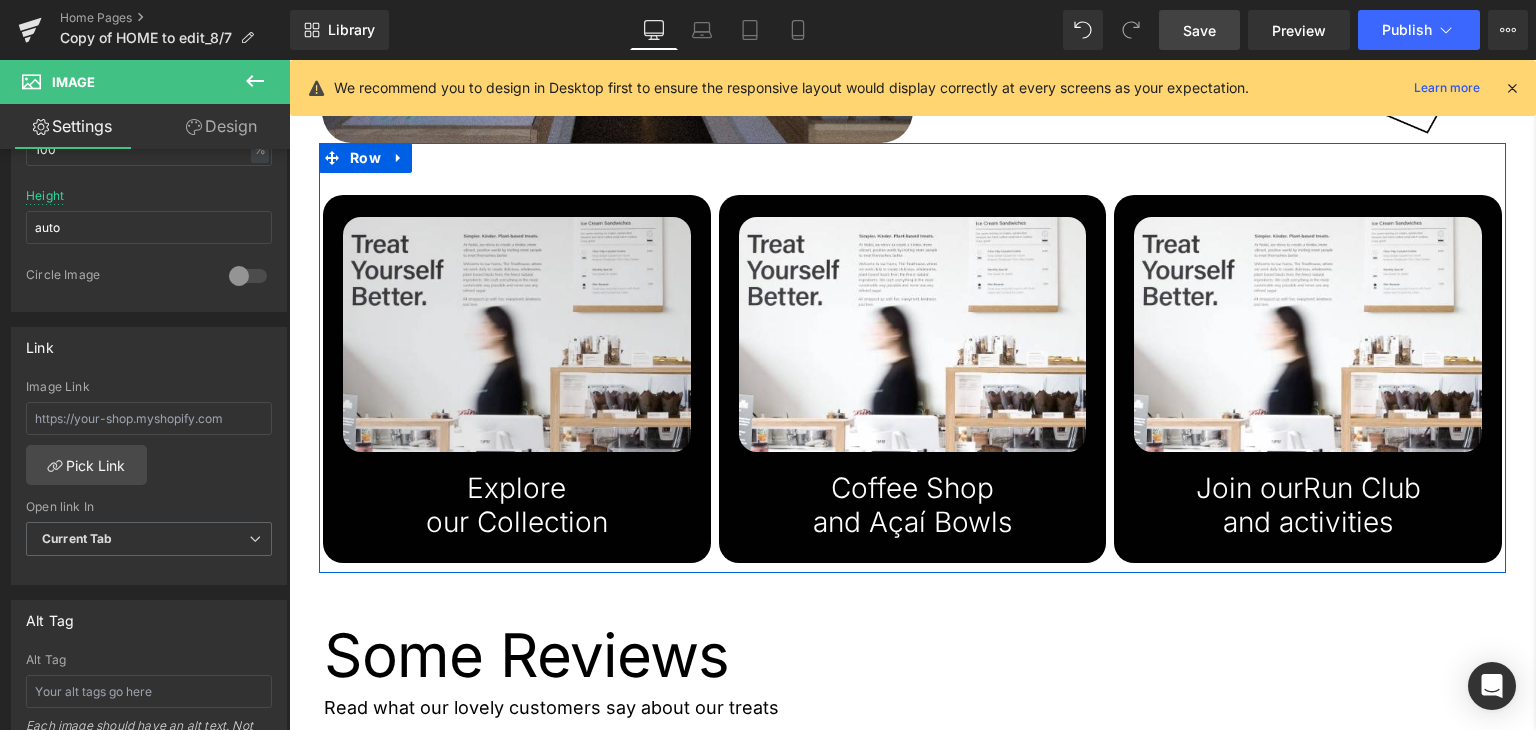 click at bounding box center [517, 334] 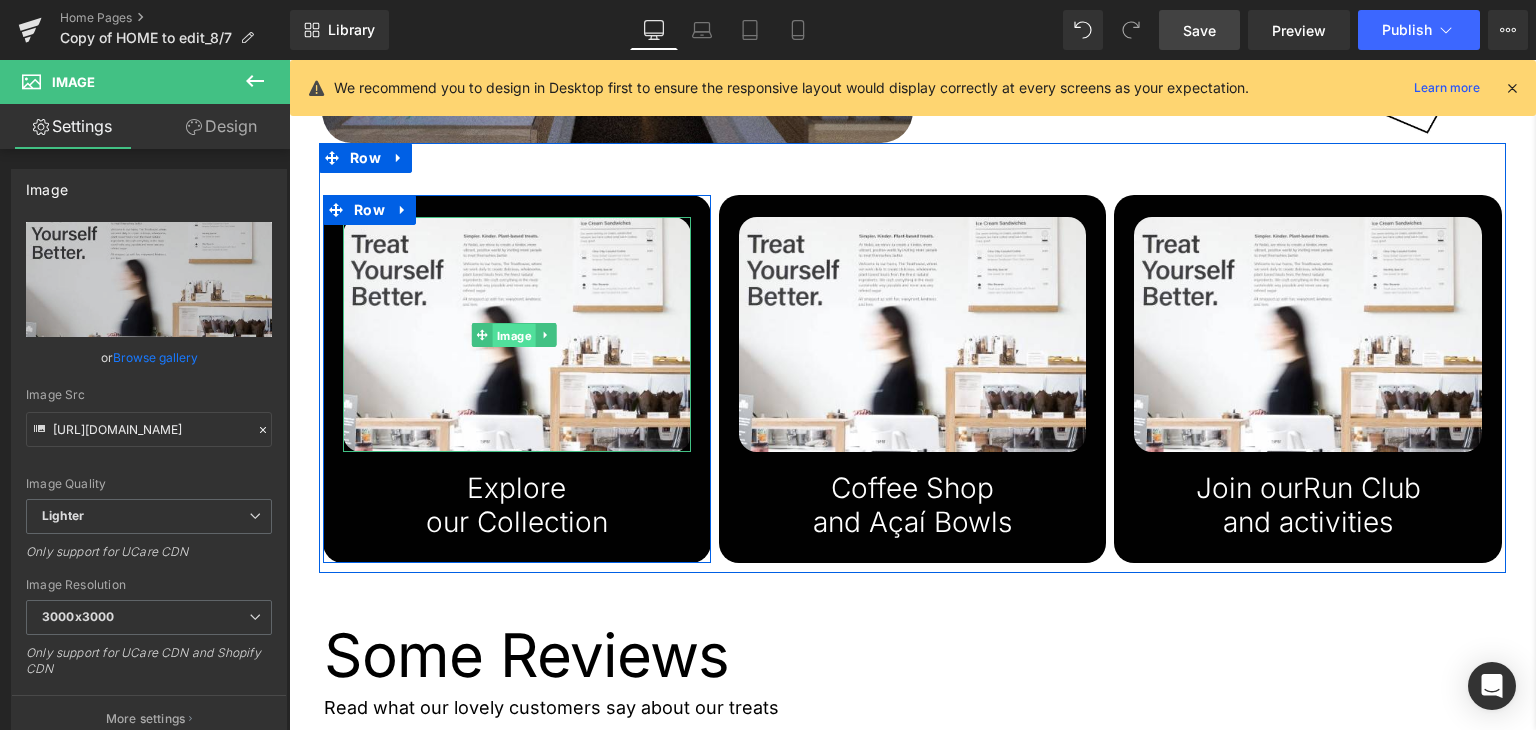 click on "Image" at bounding box center (514, 336) 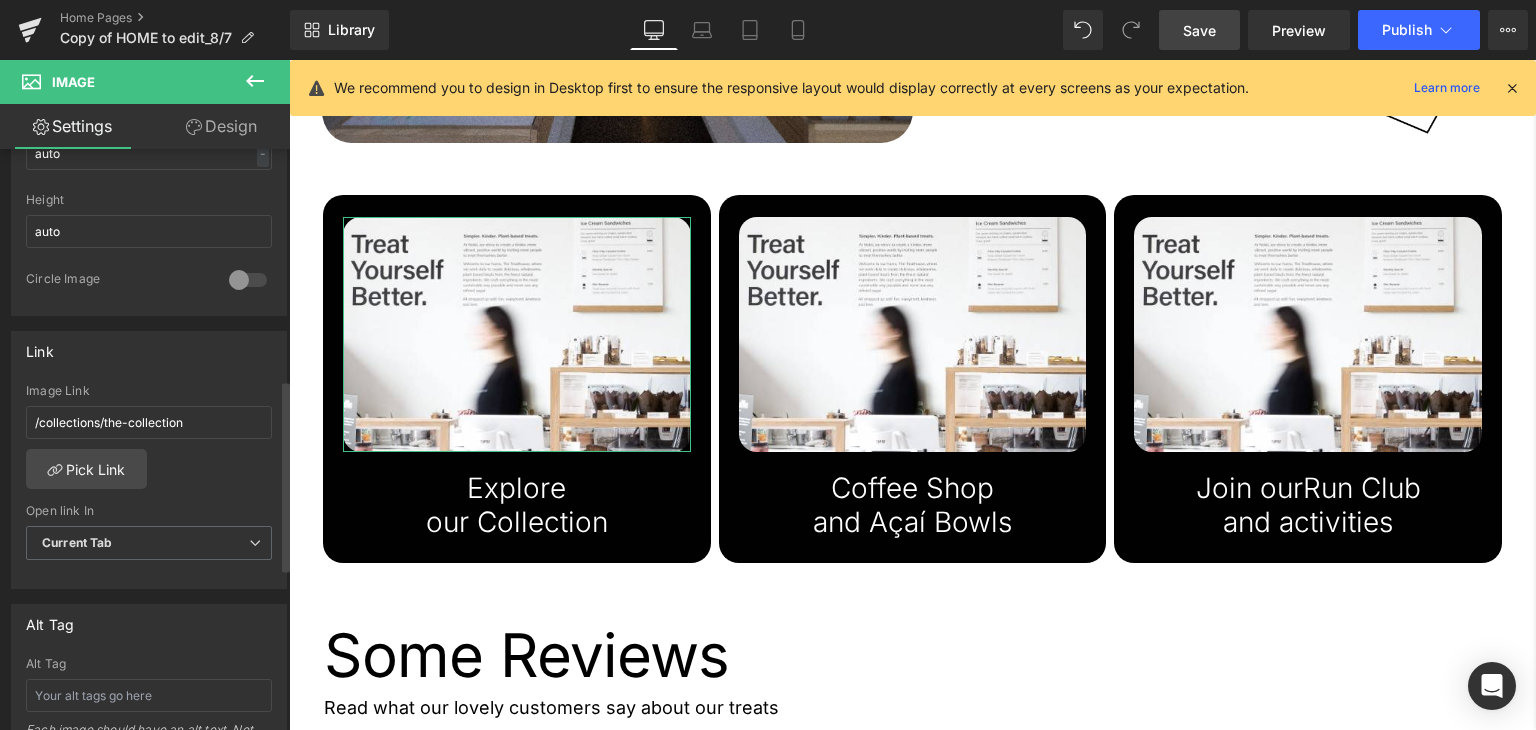 scroll, scrollTop: 700, scrollLeft: 0, axis: vertical 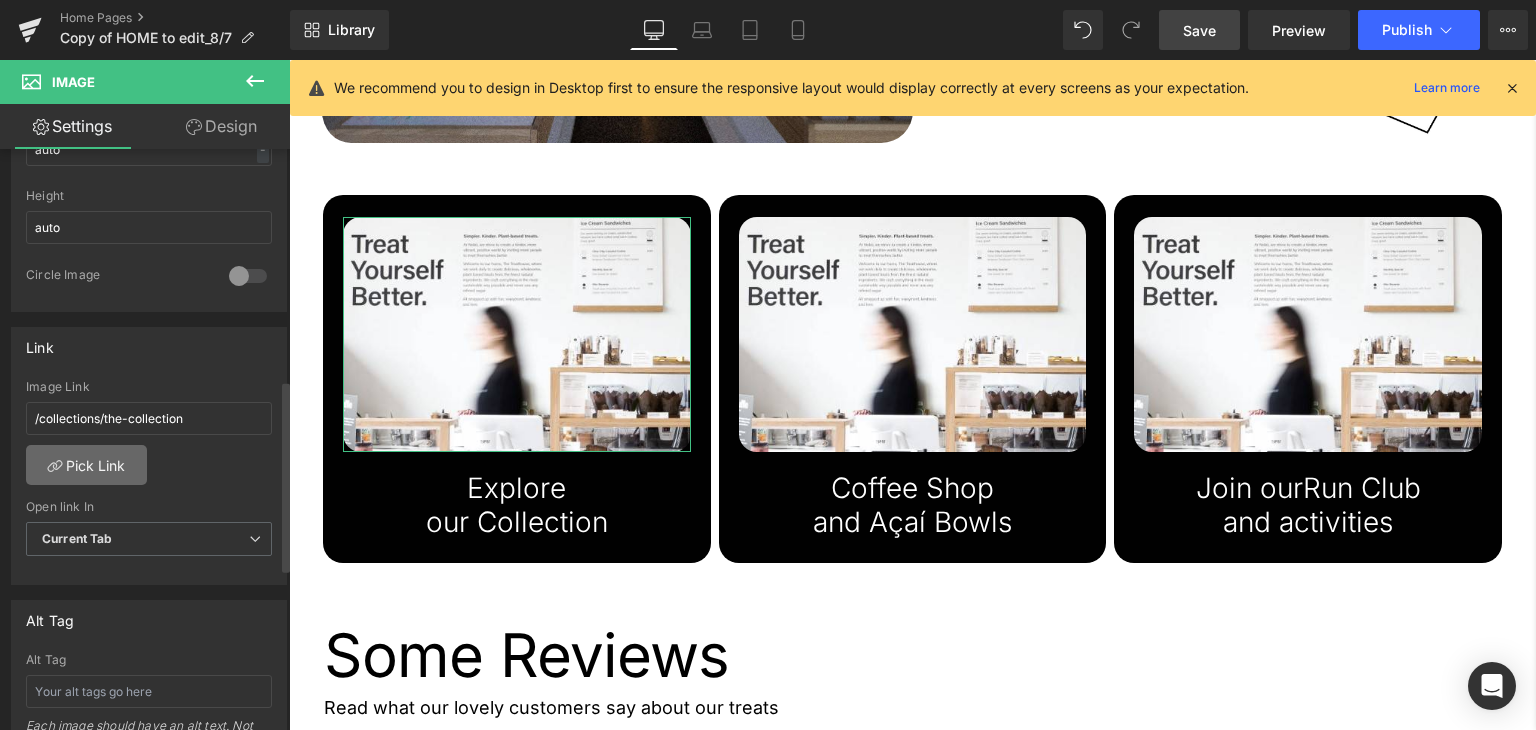 click on "Pick Link" at bounding box center (86, 465) 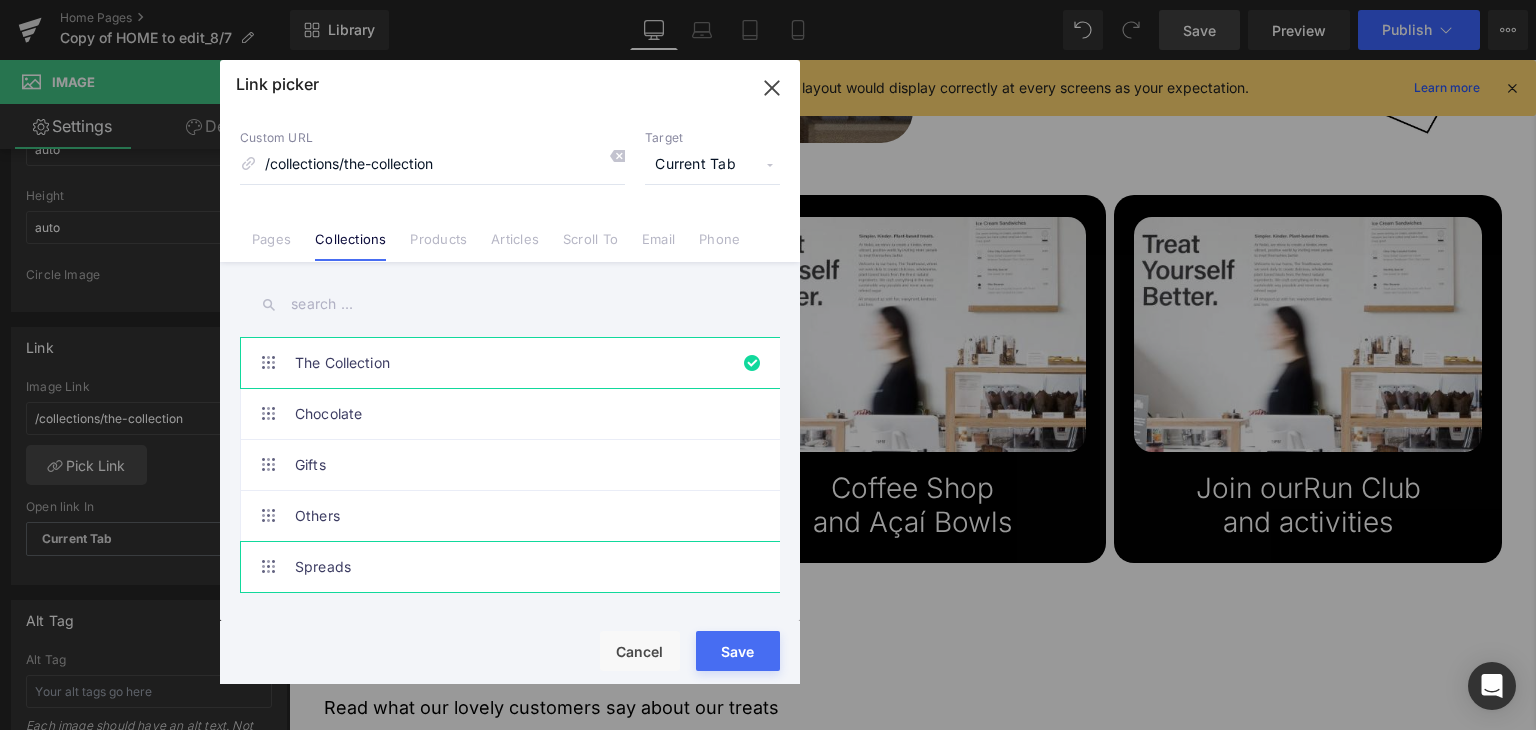 click on "Spreads" at bounding box center (515, 567) 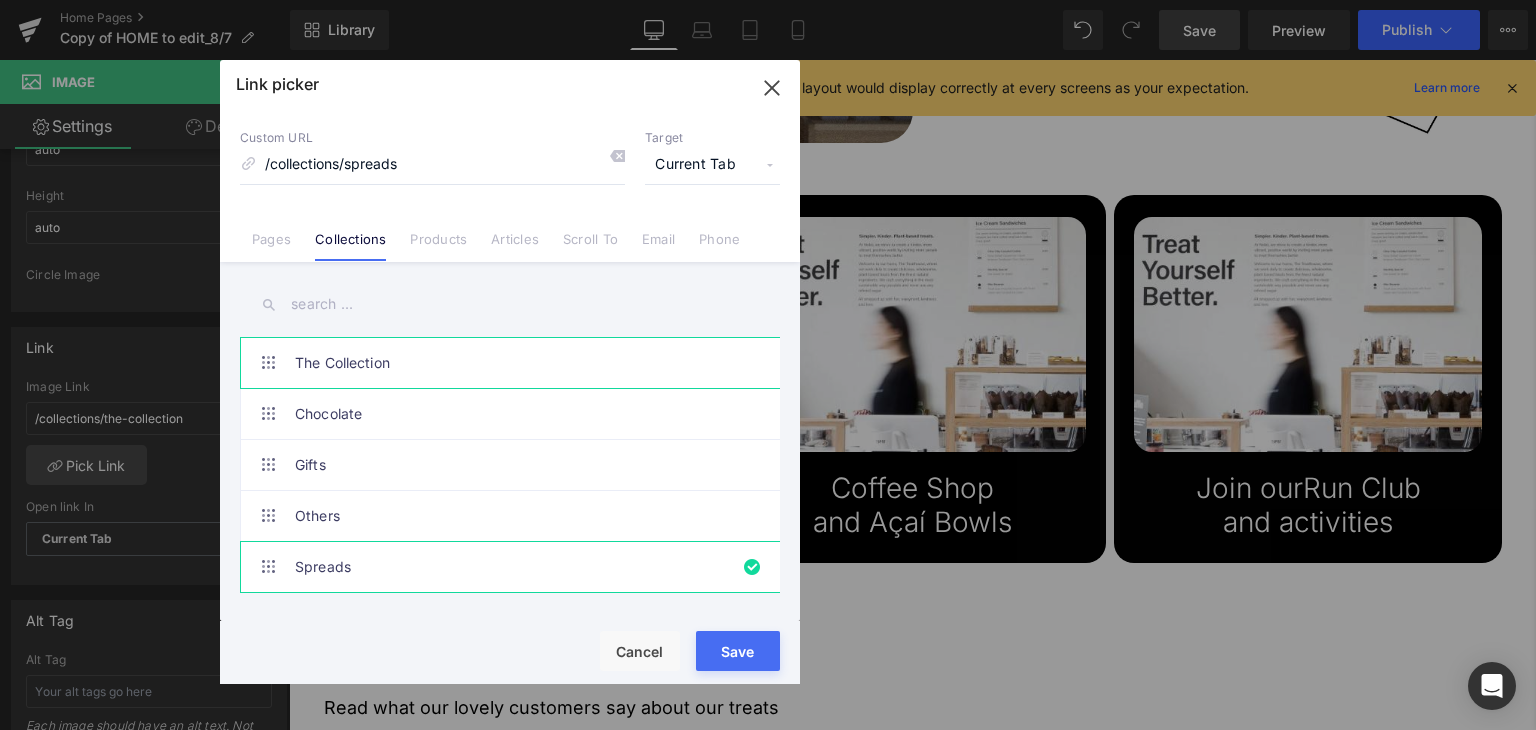 click on "The Collection" at bounding box center [515, 363] 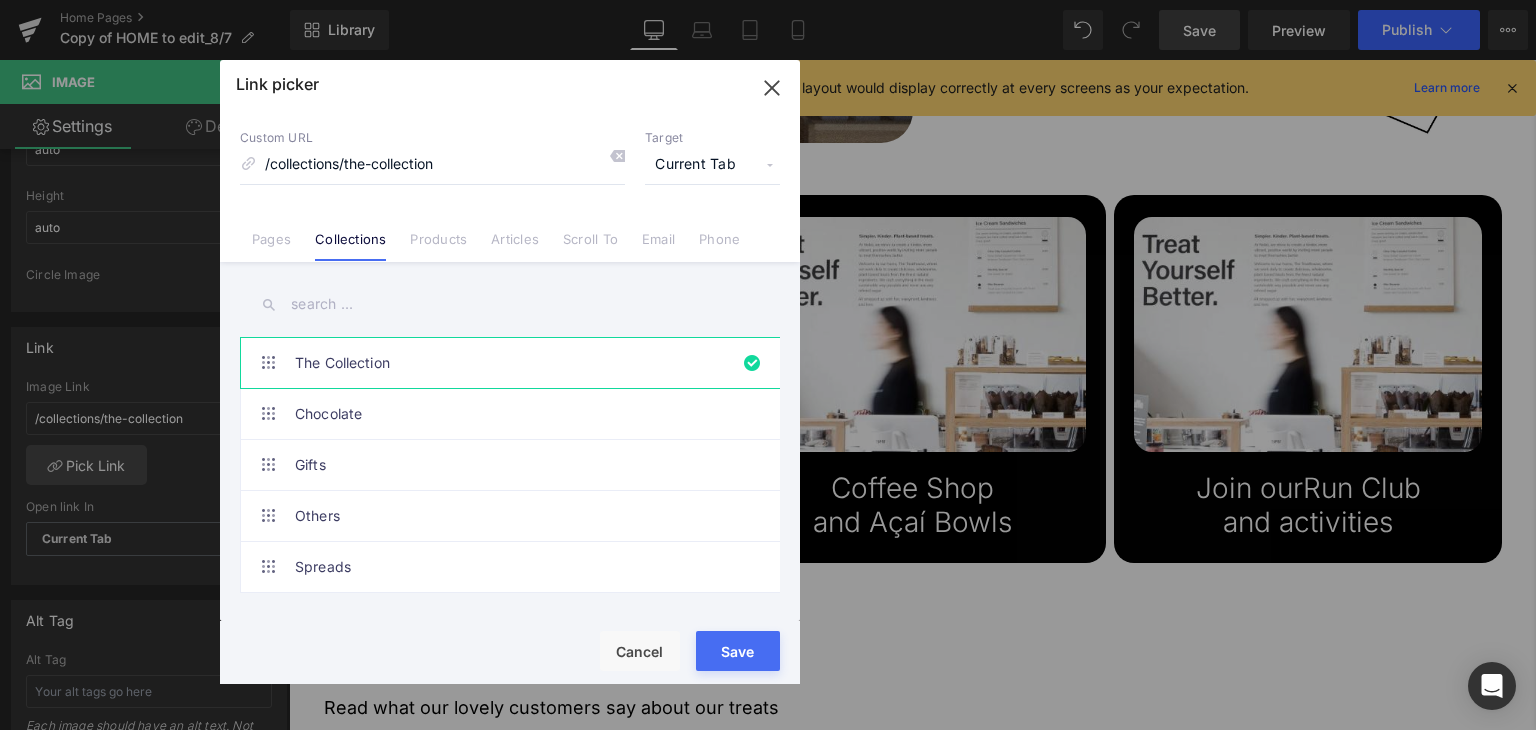 click on "Loading Product Data" at bounding box center [768, 651] 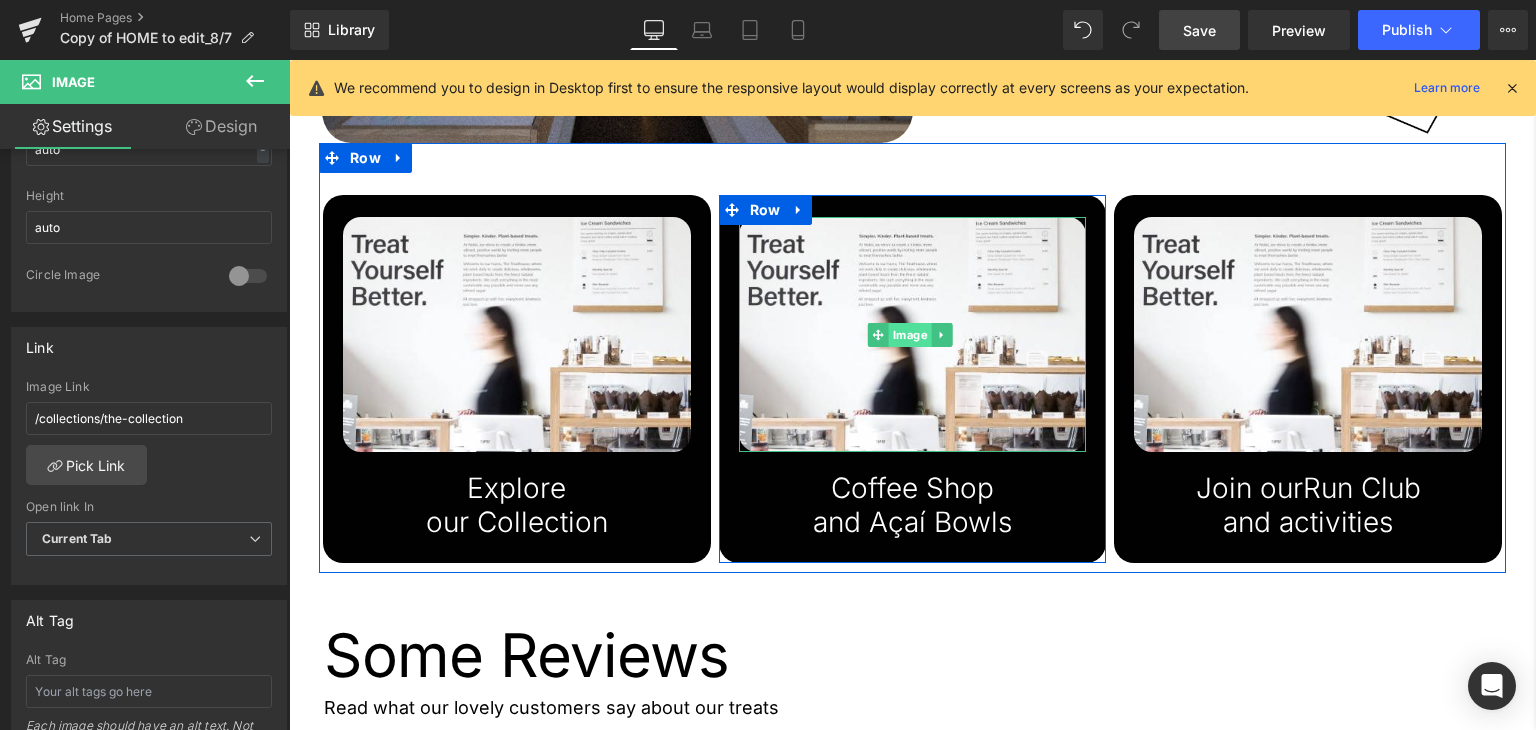 click on "Image" at bounding box center [910, 335] 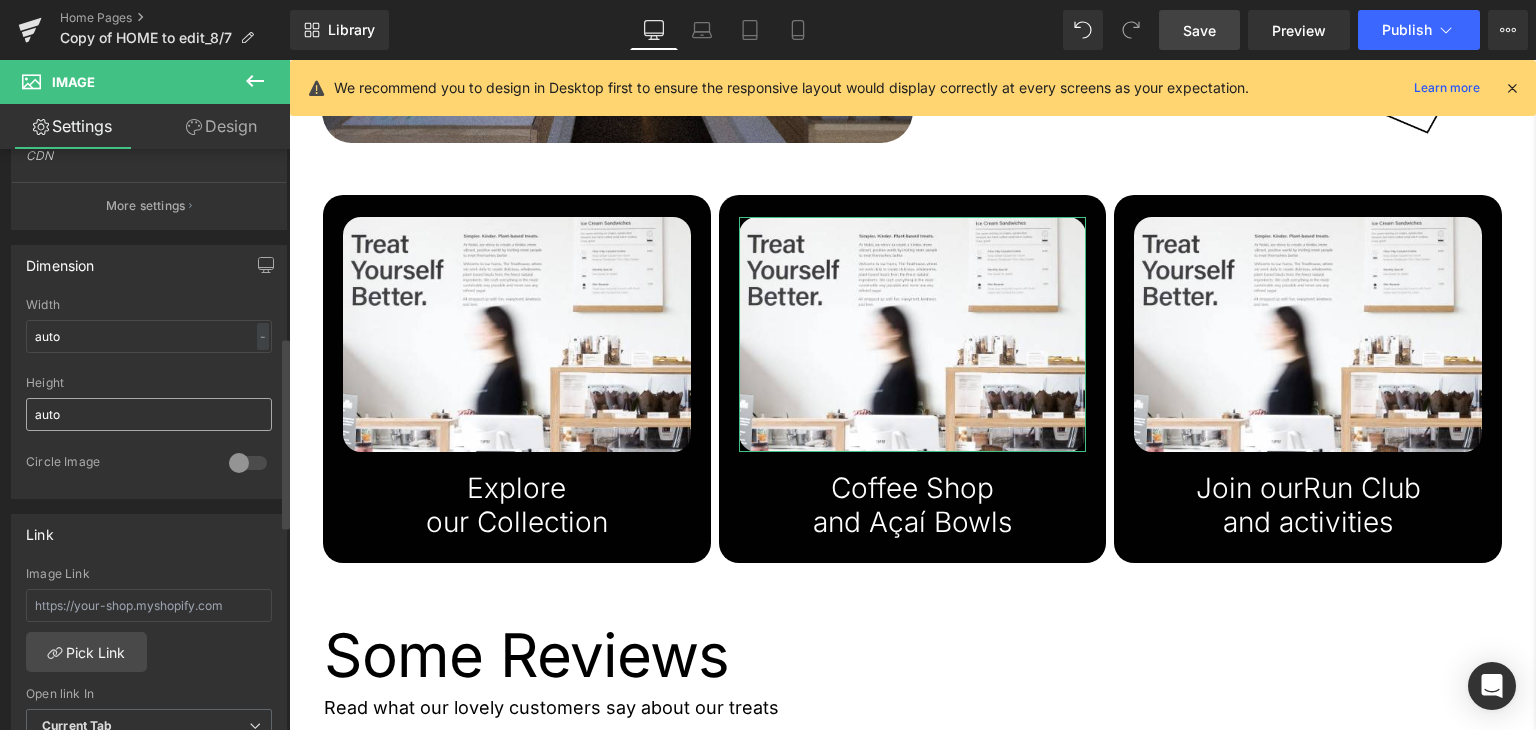 scroll, scrollTop: 600, scrollLeft: 0, axis: vertical 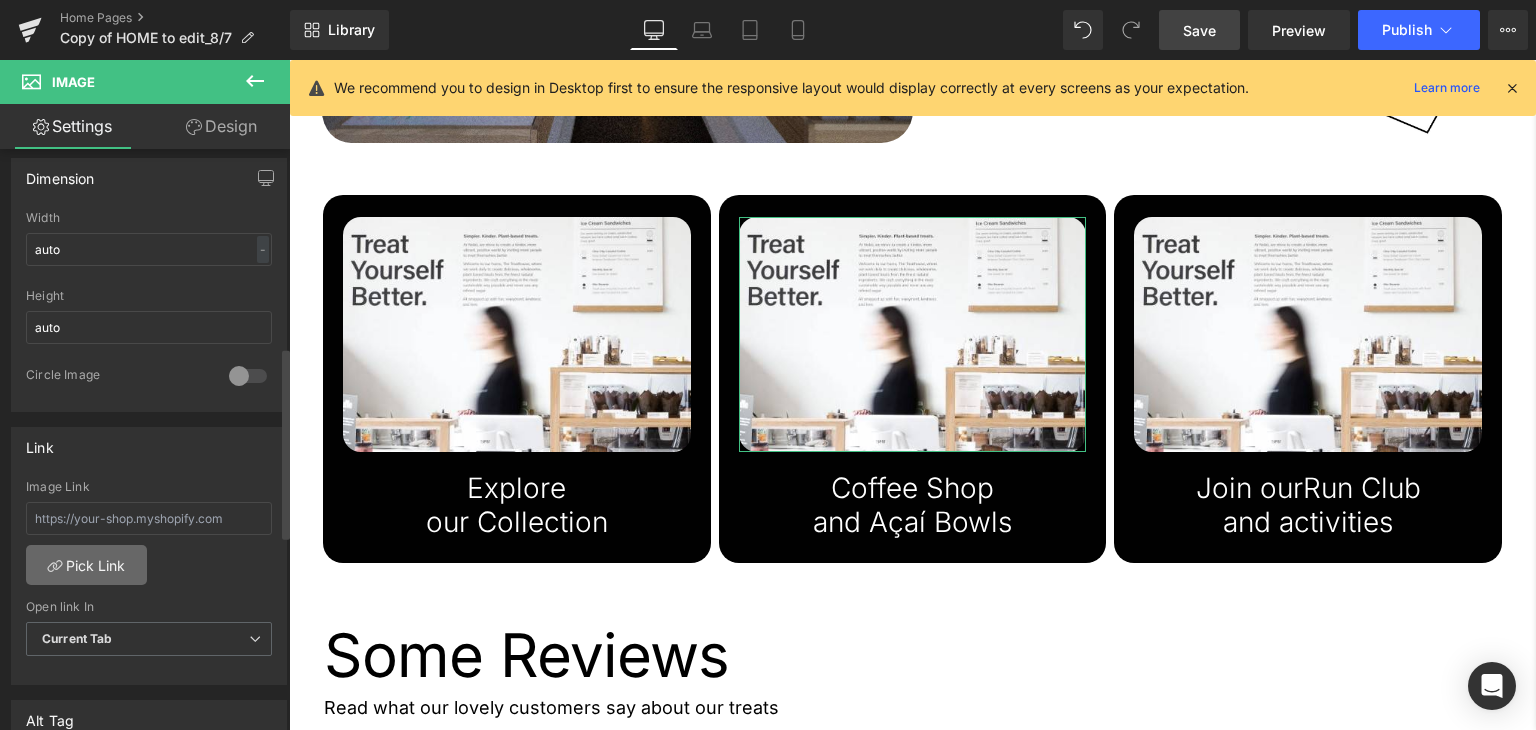 click on "Pick Link" at bounding box center [86, 565] 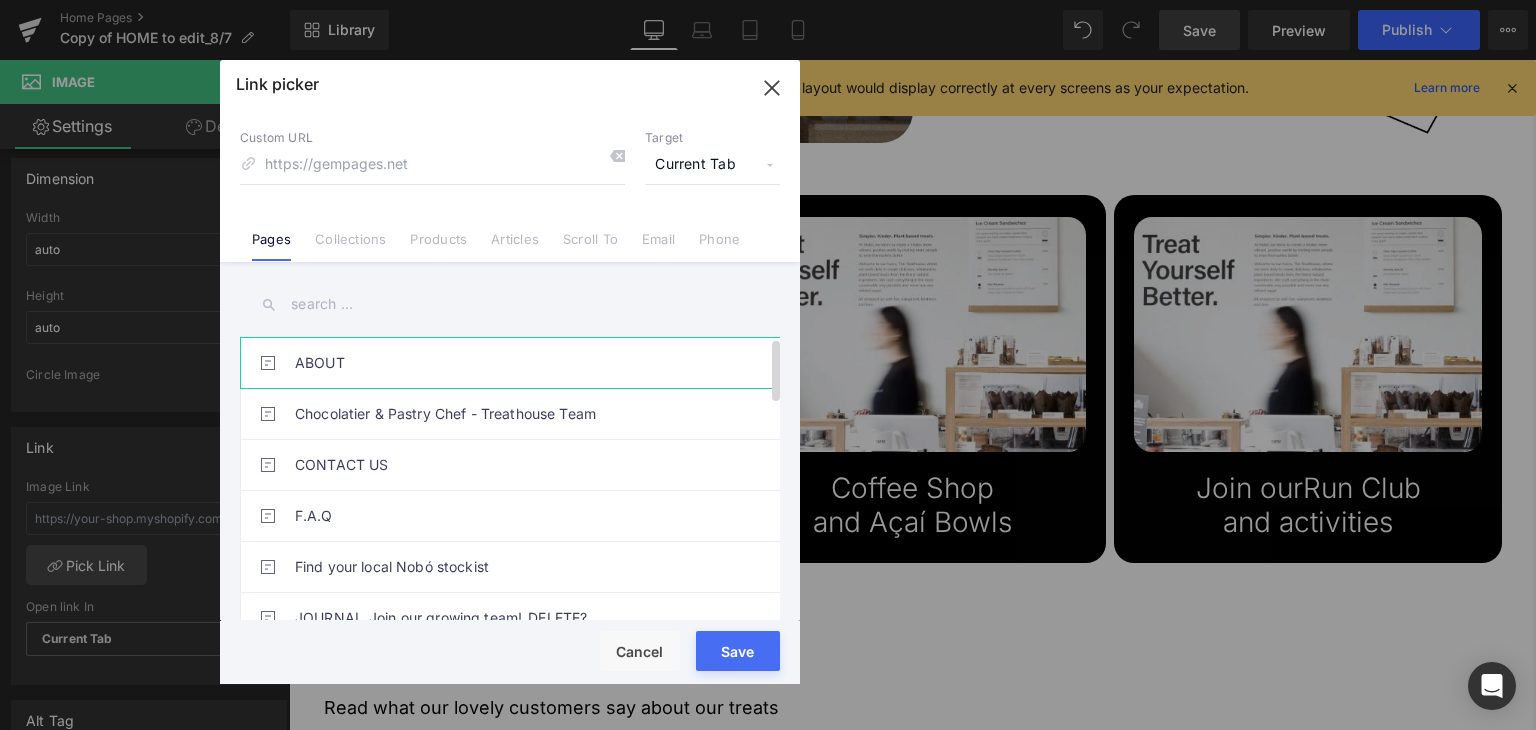 click on "ABOUT" at bounding box center (515, 363) 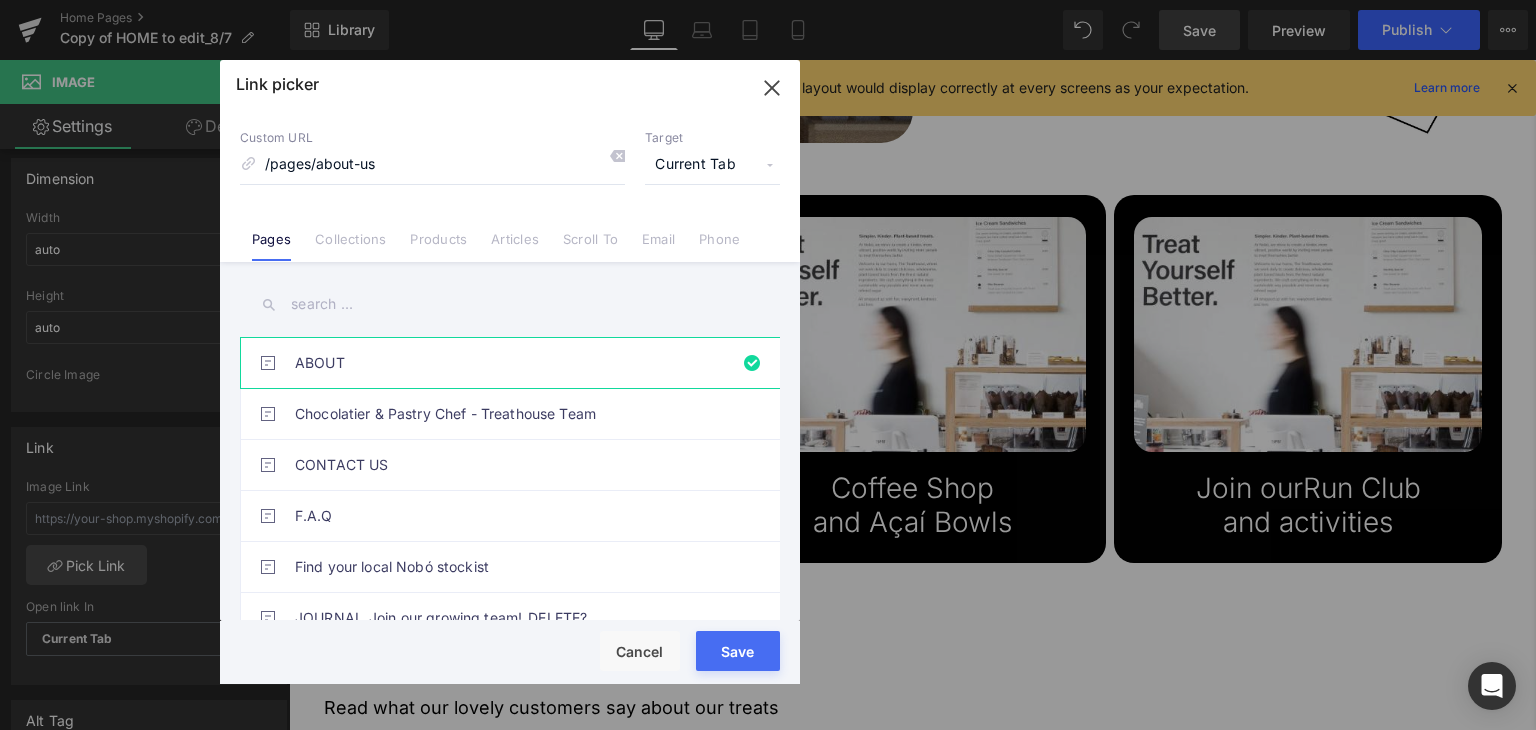 click on "Save" at bounding box center (738, 651) 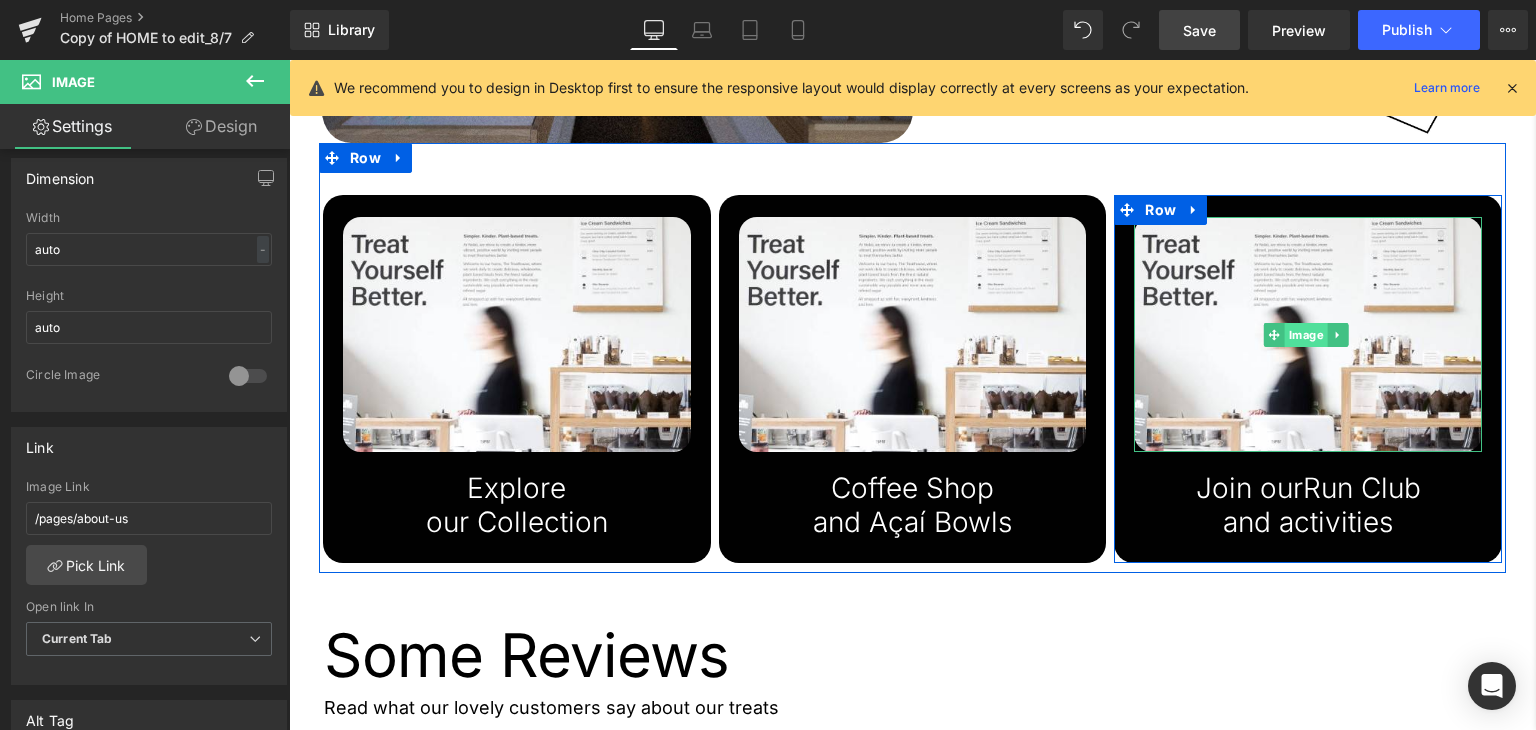click on "Image" at bounding box center [1305, 335] 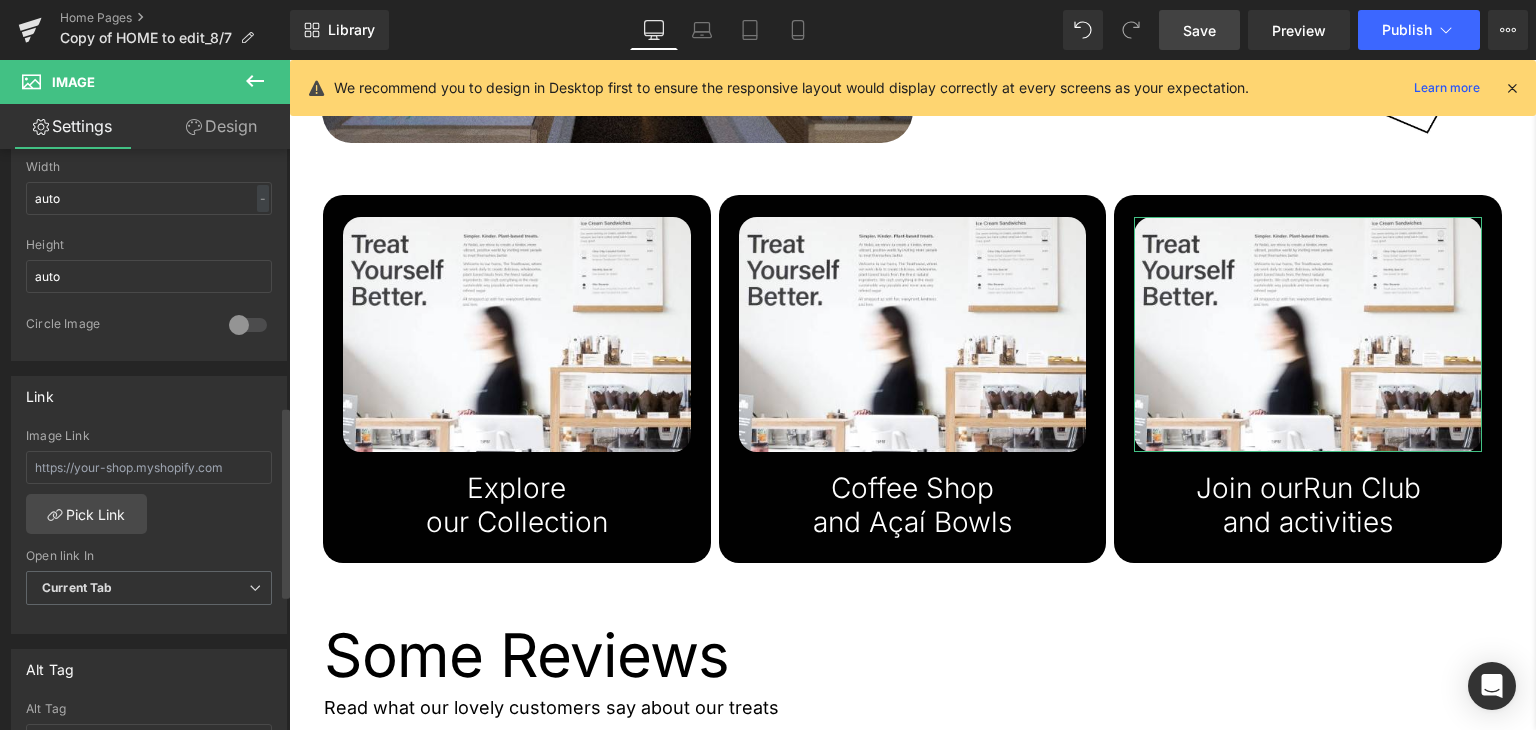 scroll, scrollTop: 800, scrollLeft: 0, axis: vertical 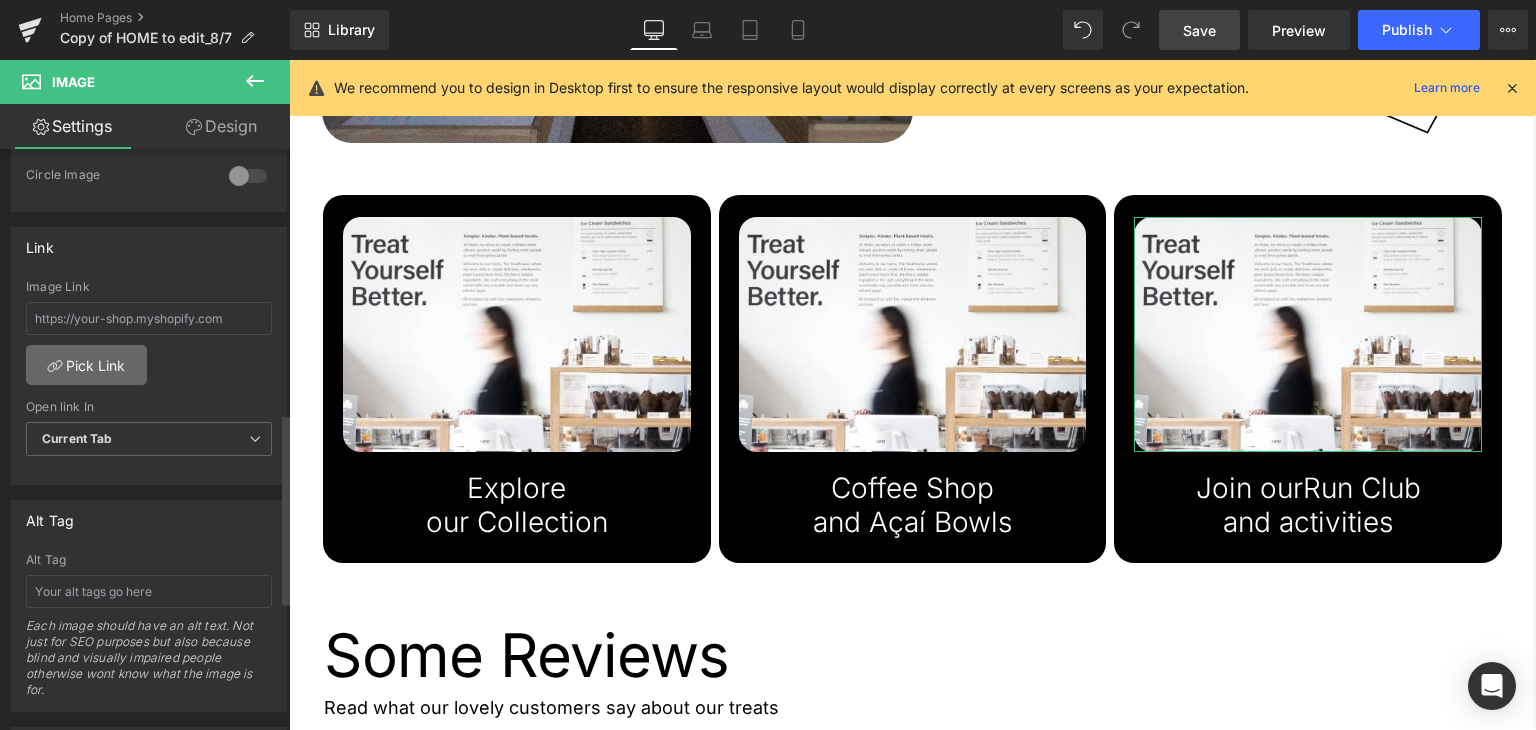 click on "Pick Link" at bounding box center [86, 365] 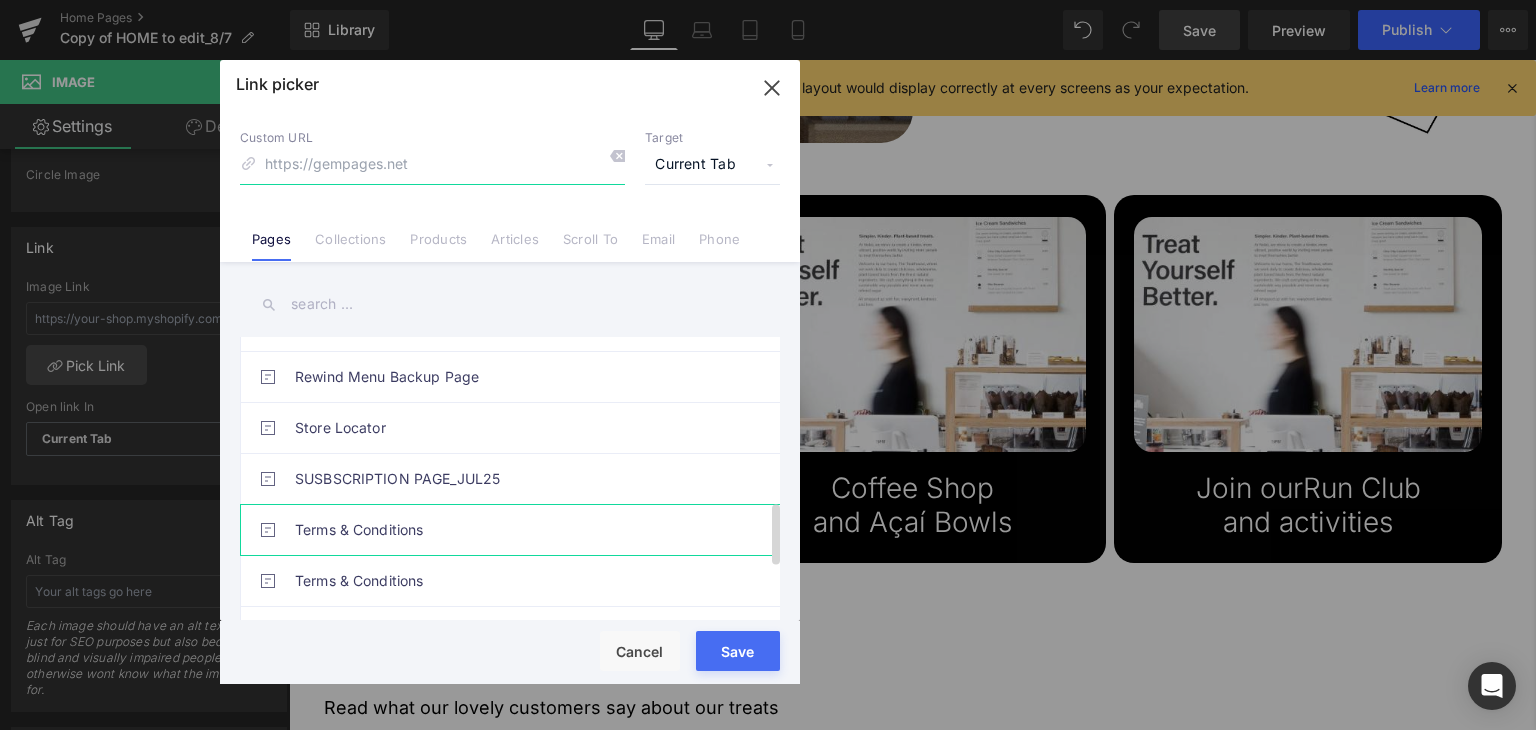 scroll, scrollTop: 800, scrollLeft: 0, axis: vertical 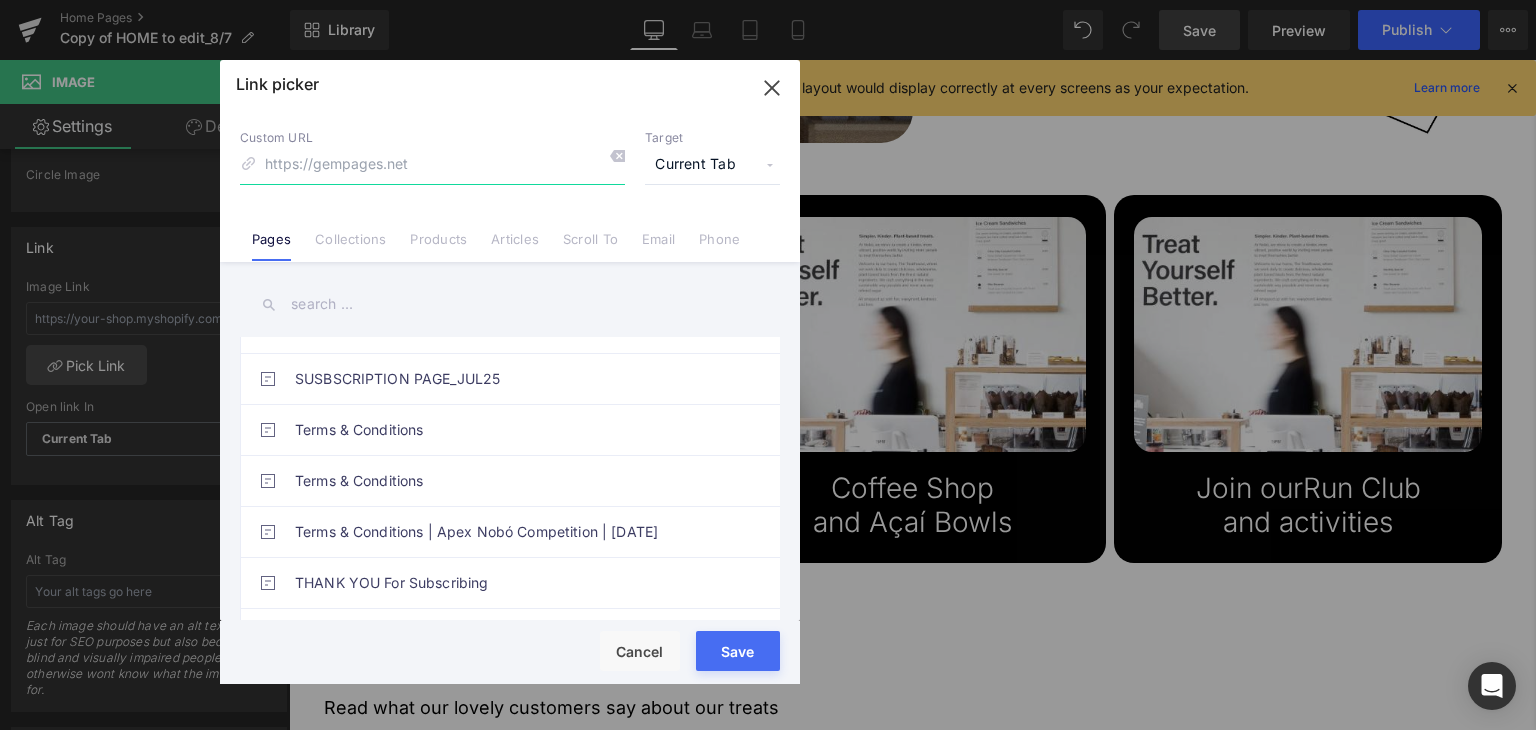 click 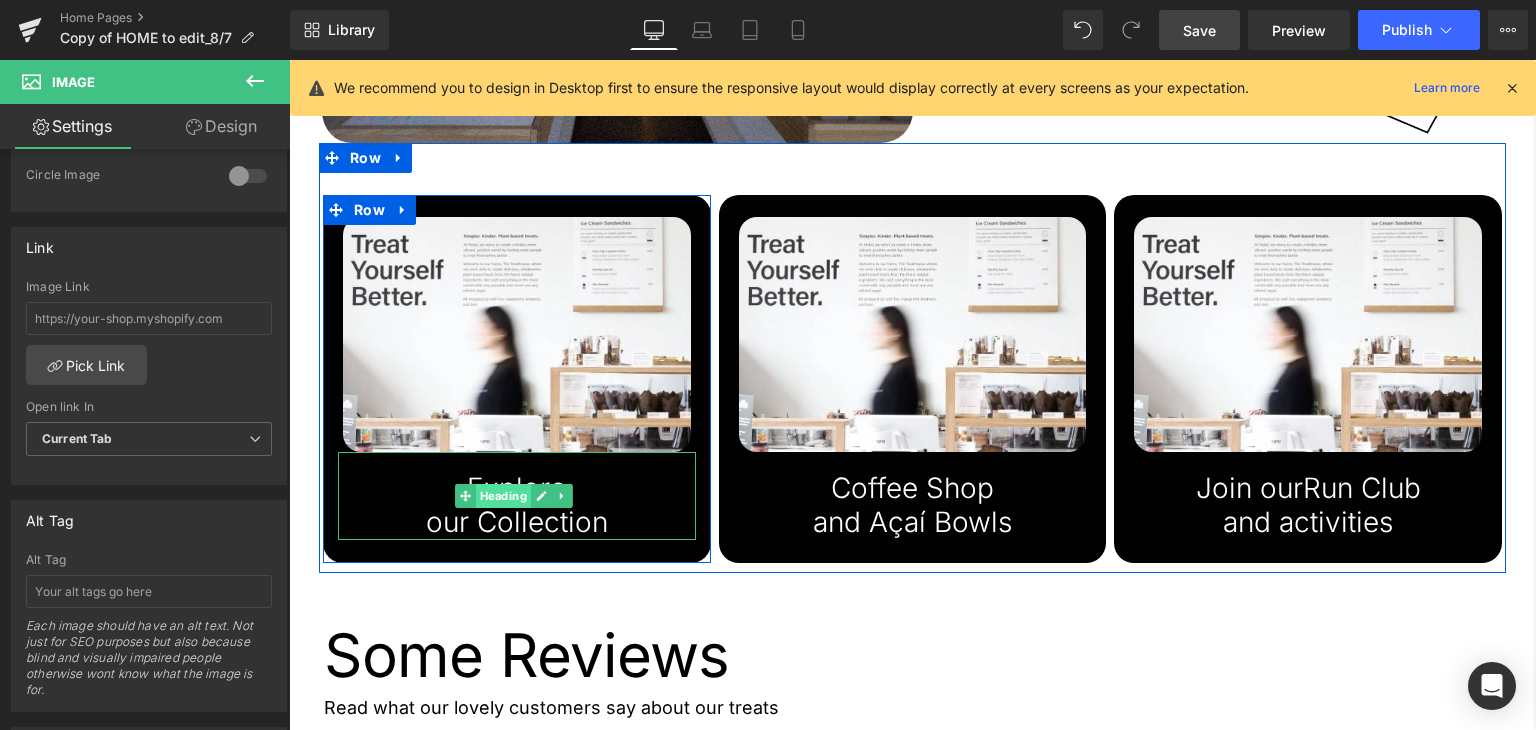 click on "Heading" at bounding box center [503, 496] 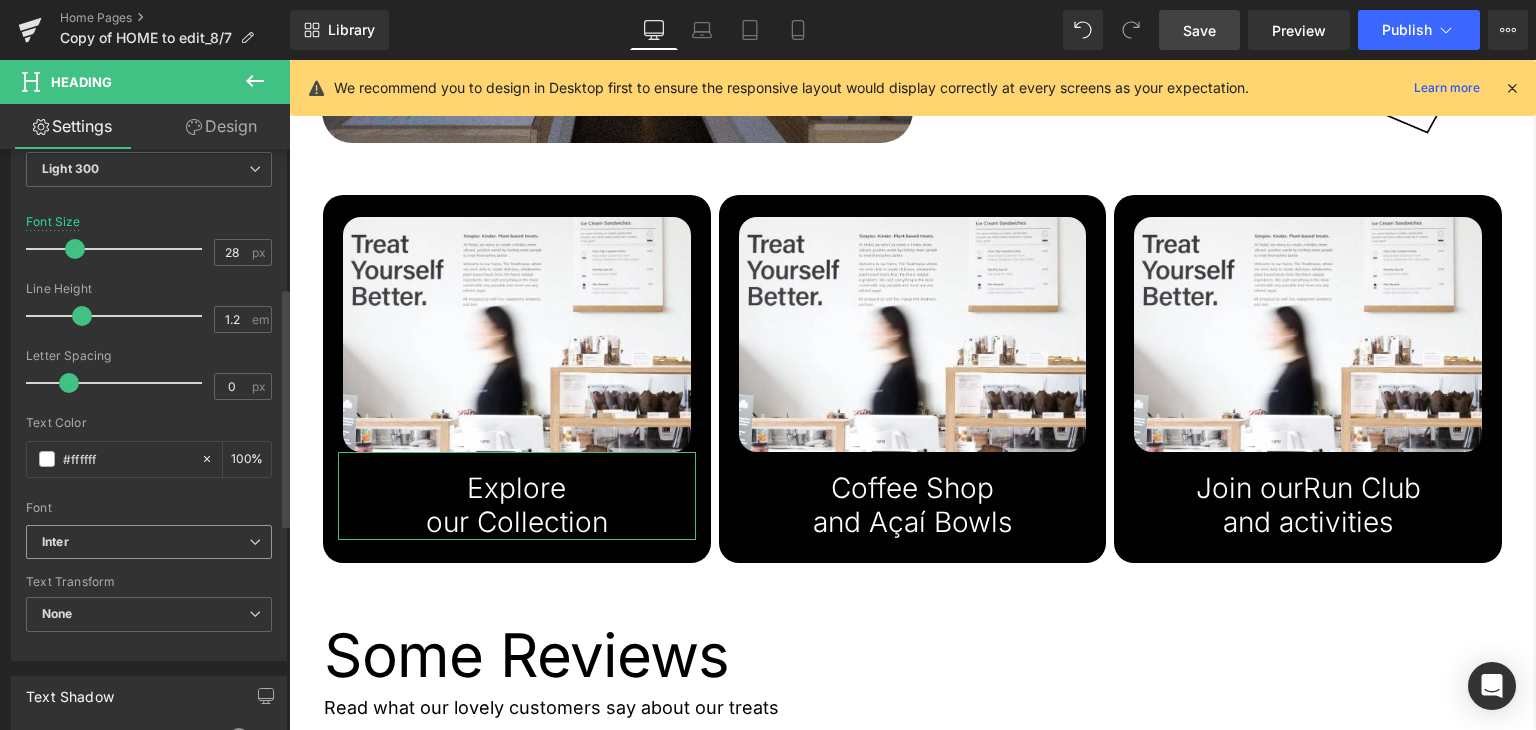 scroll, scrollTop: 34, scrollLeft: 0, axis: vertical 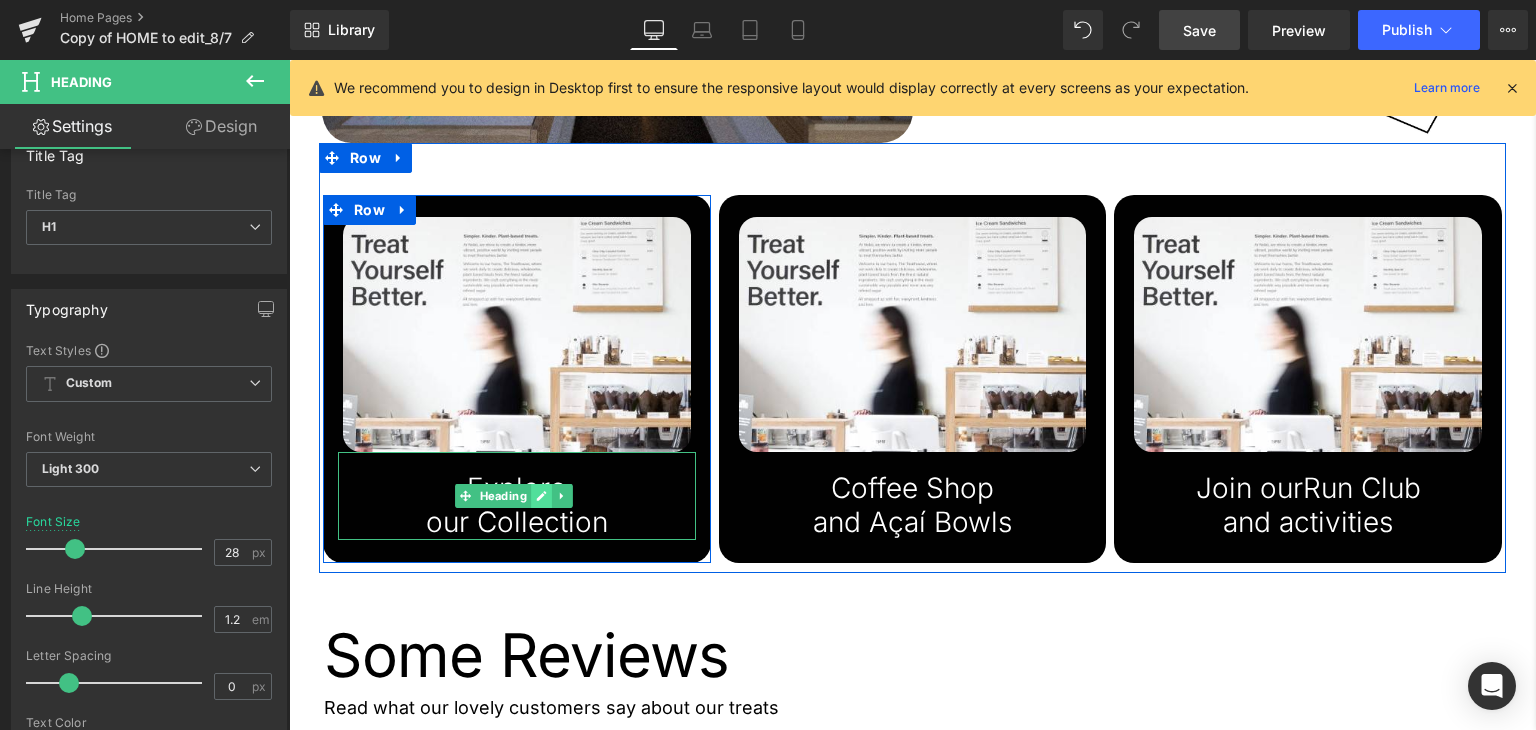 click 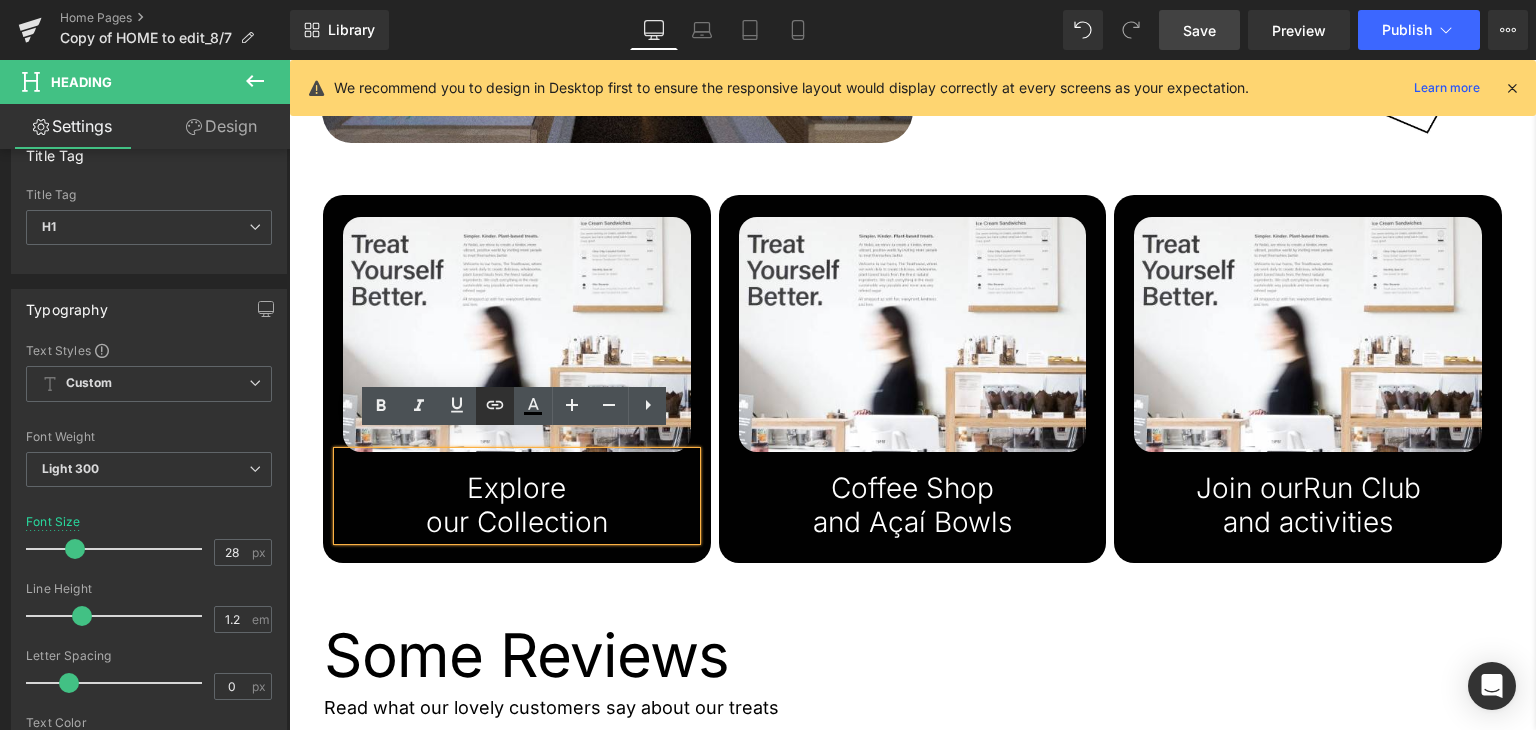 click 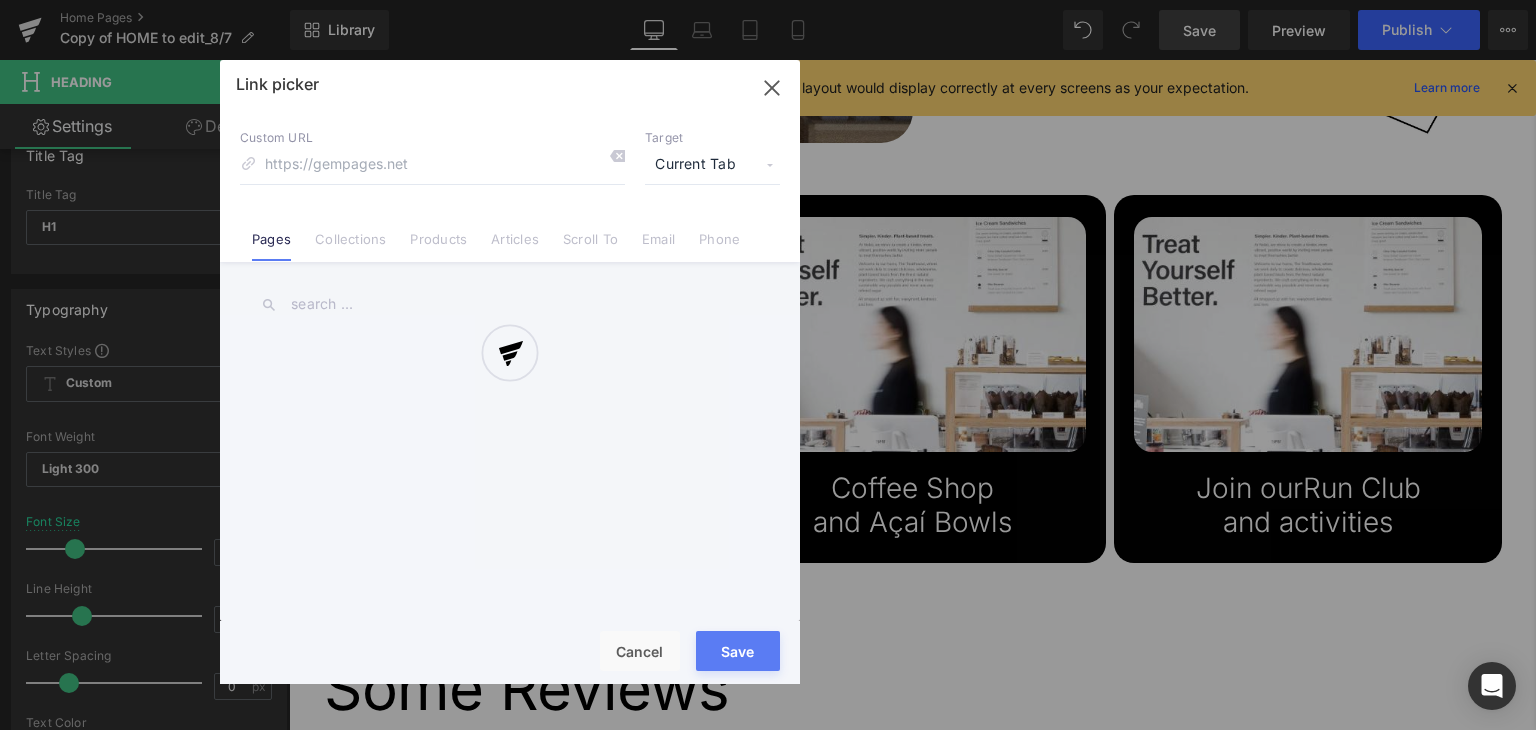 click on "Text Color Highlight Color #333333   Edit or remove link:   Edit   -   Unlink   -   Cancel                                             Link picker Back to Library   Insert           Custom URL                   Target   Current Tab     Current Tab   New Tab                 Pages       Collections       Products       Articles       Scroll To       Email       Phone                                                       Email Address     Subject     Message             Phone Number           Save Cancel" at bounding box center [768, 0] 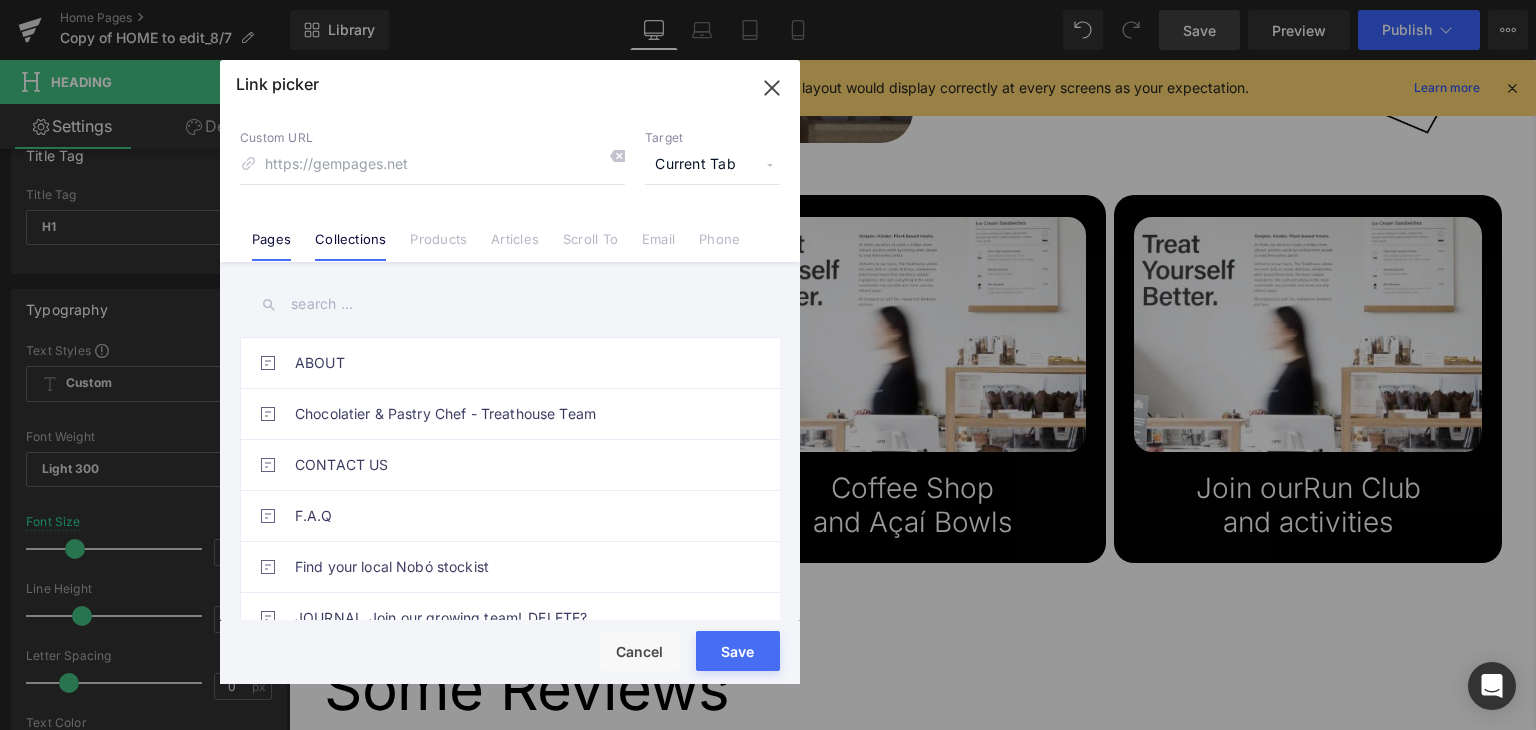 click on "Collections" at bounding box center (350, 246) 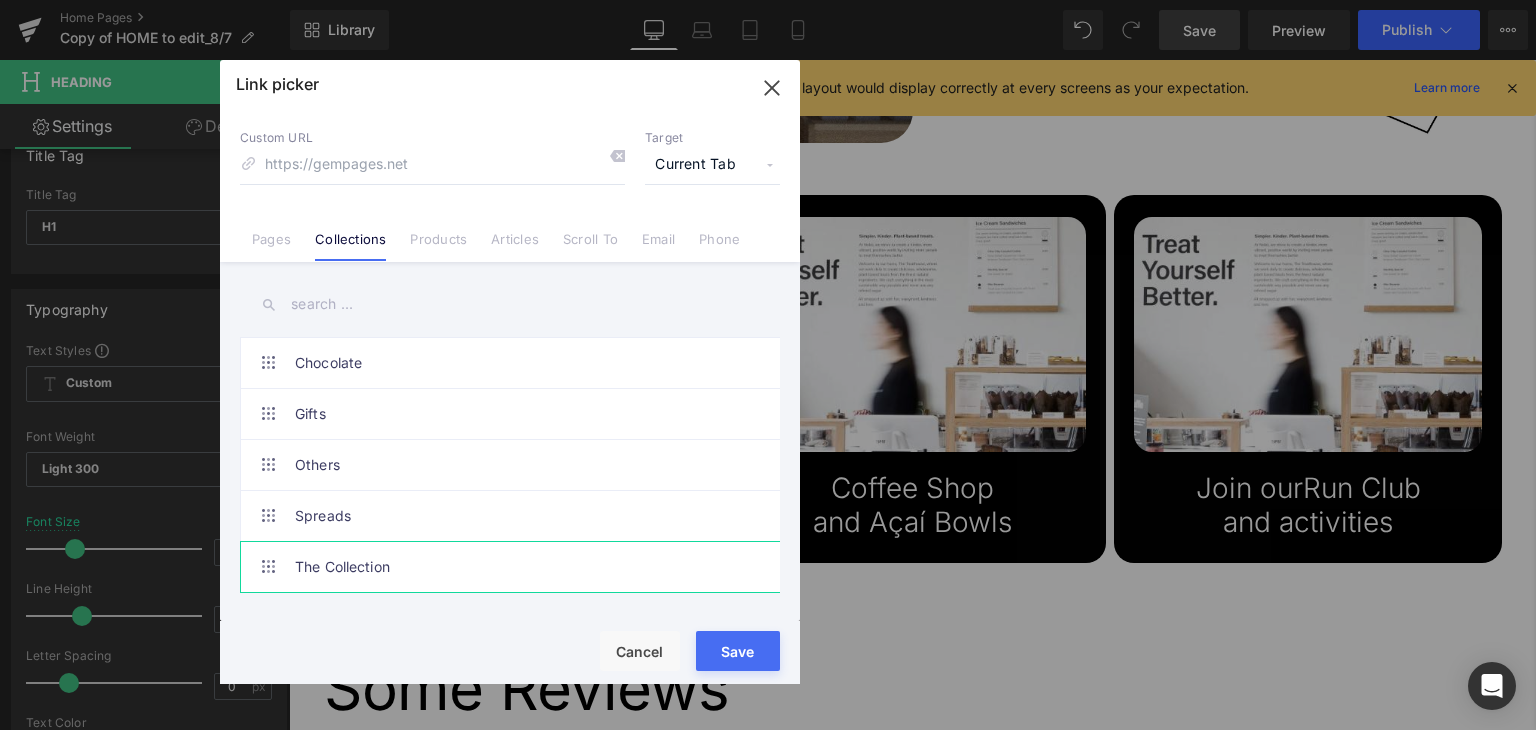 click on "The Collection" at bounding box center (515, 567) 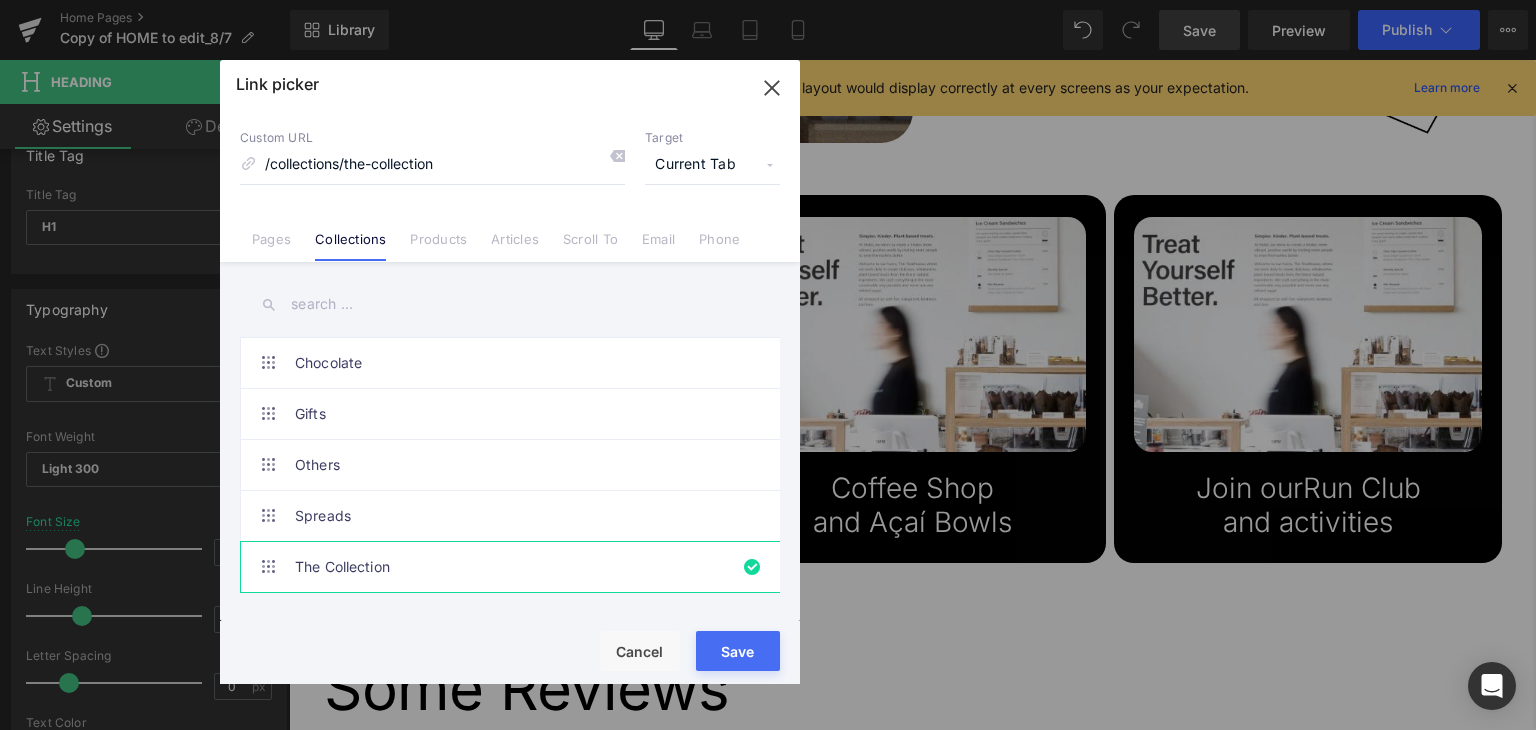 click on "Save" at bounding box center (738, 651) 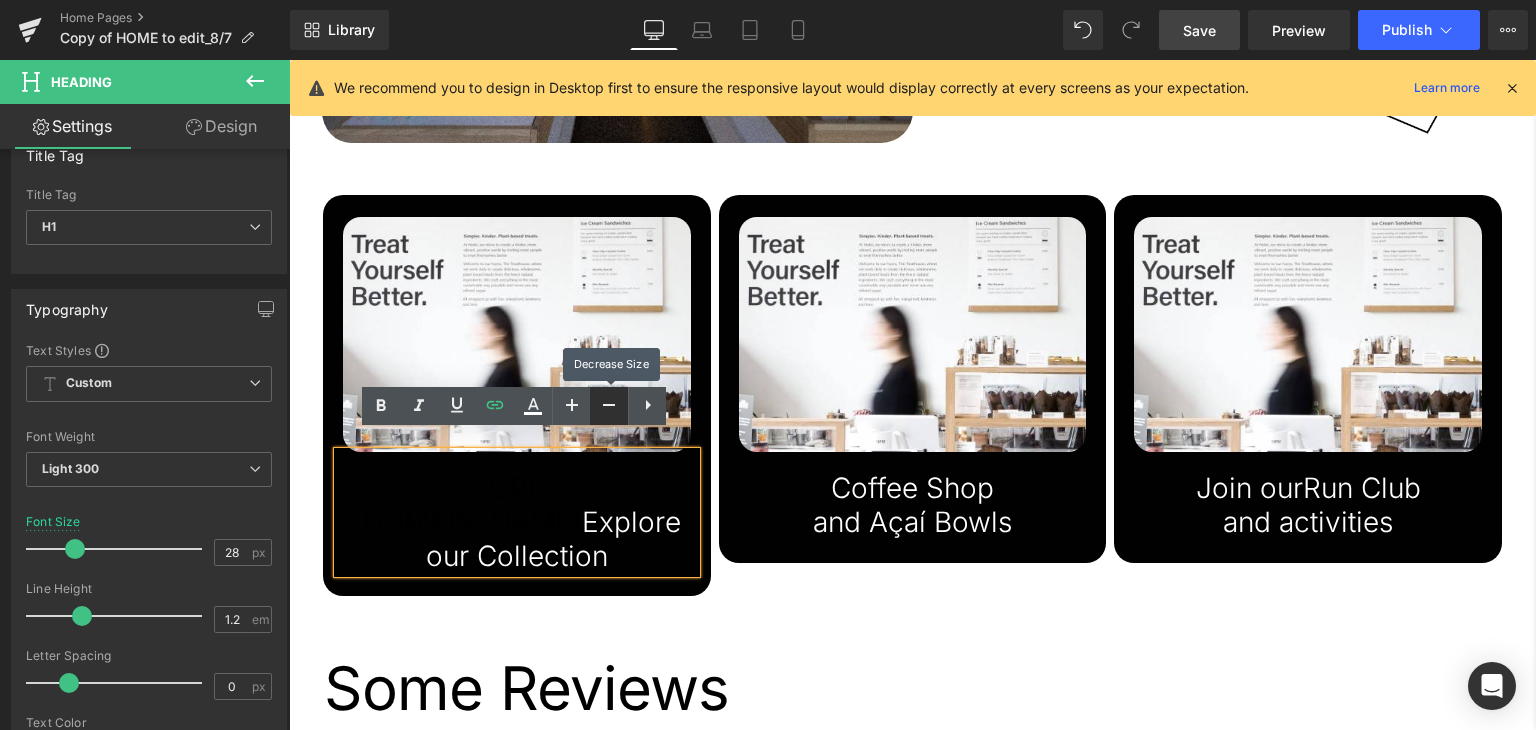 click 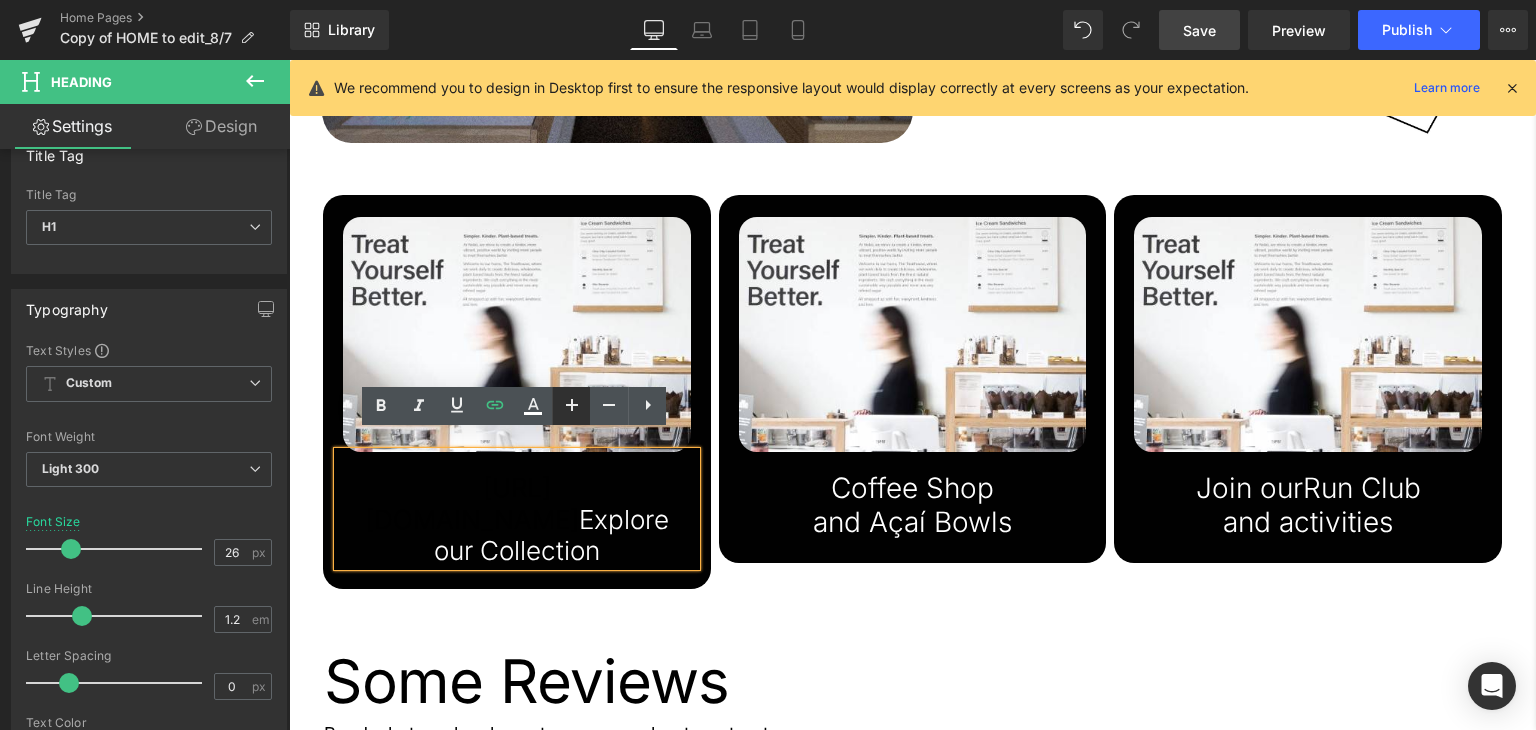 click 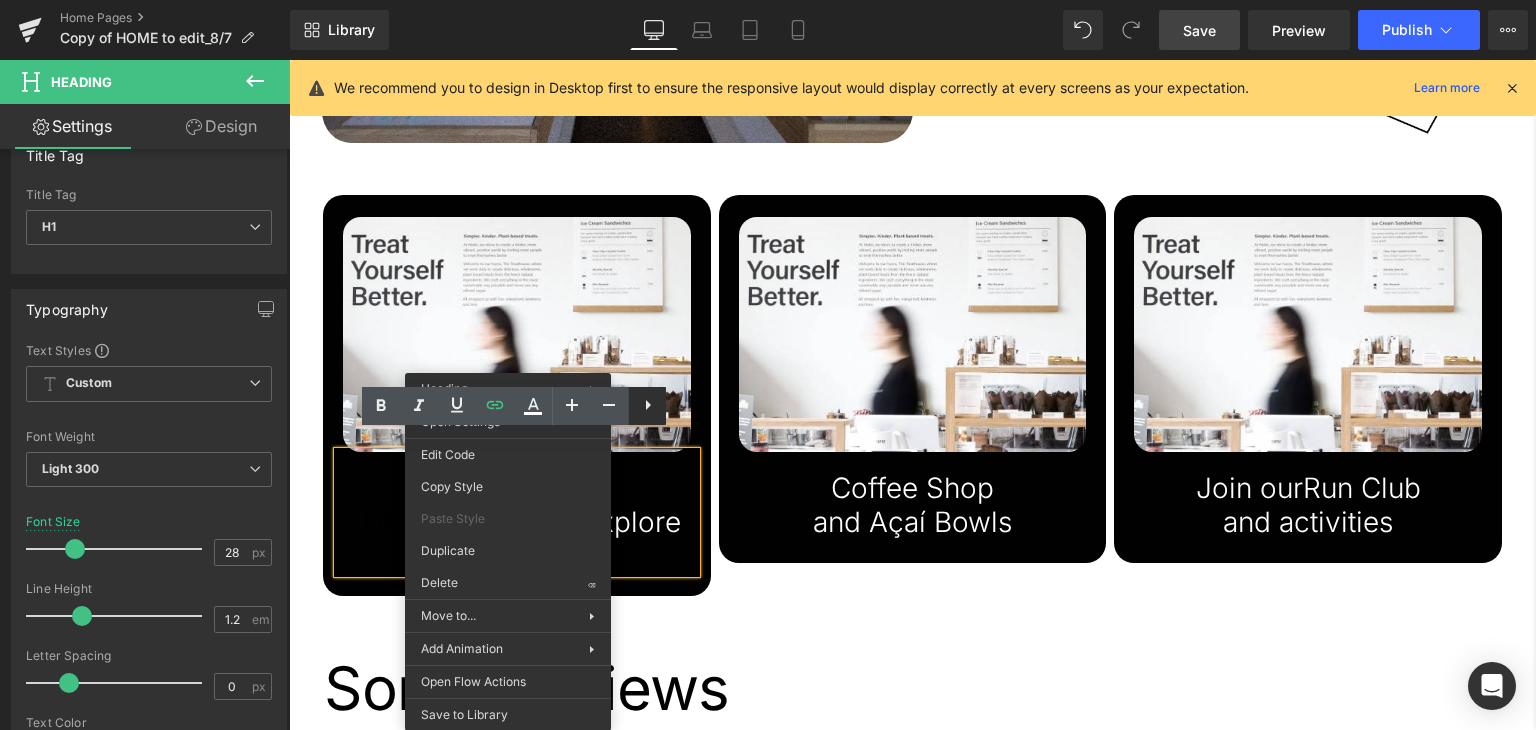 click 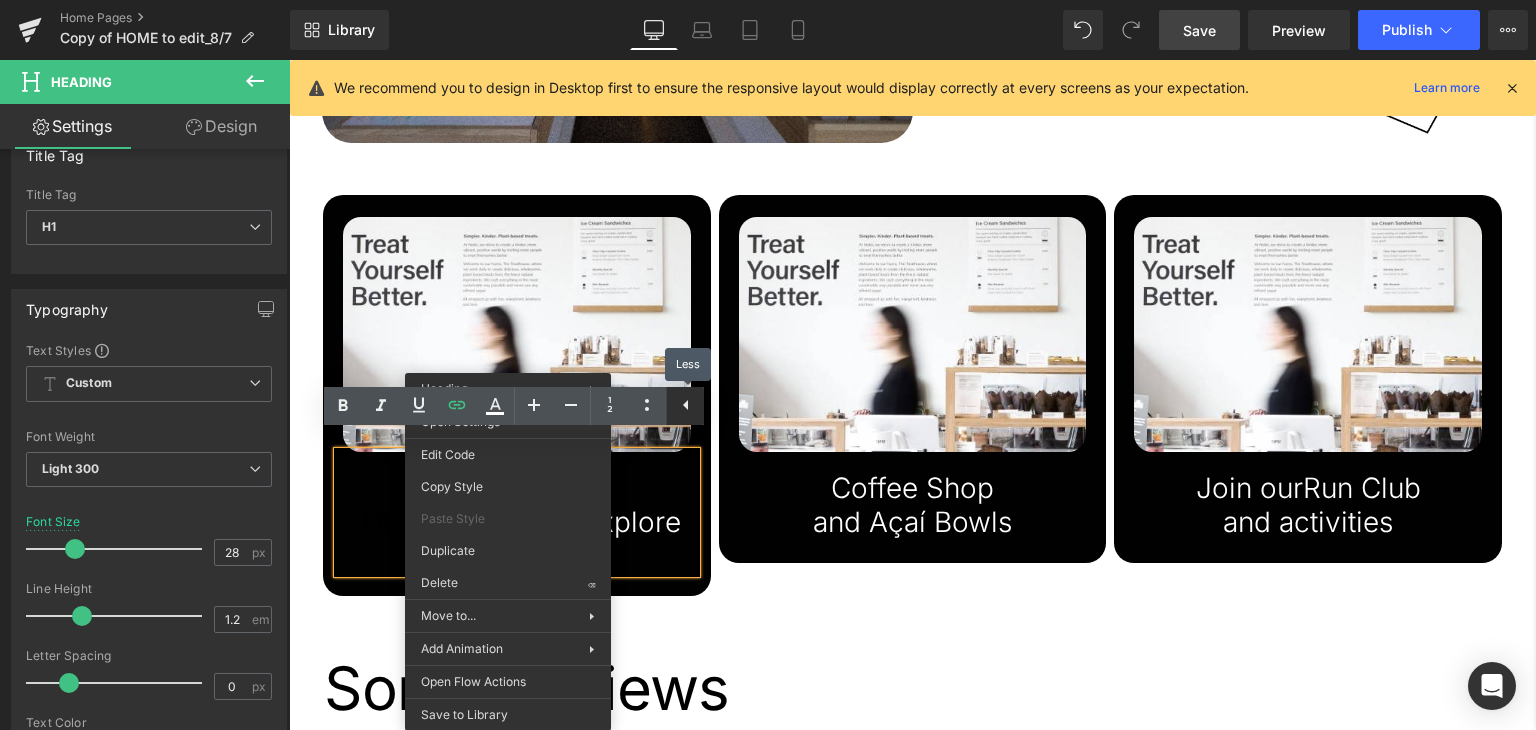 click at bounding box center [685, 406] 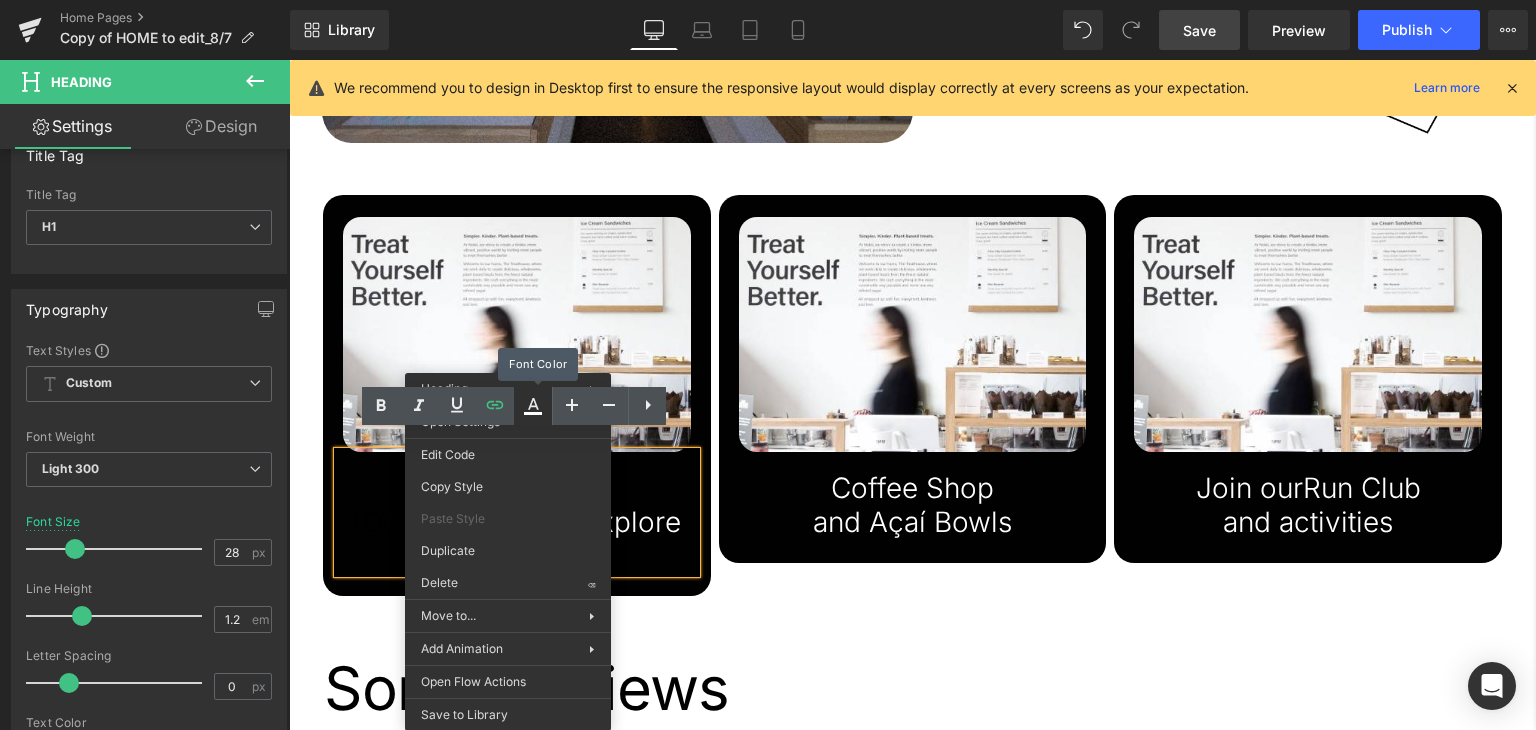 click 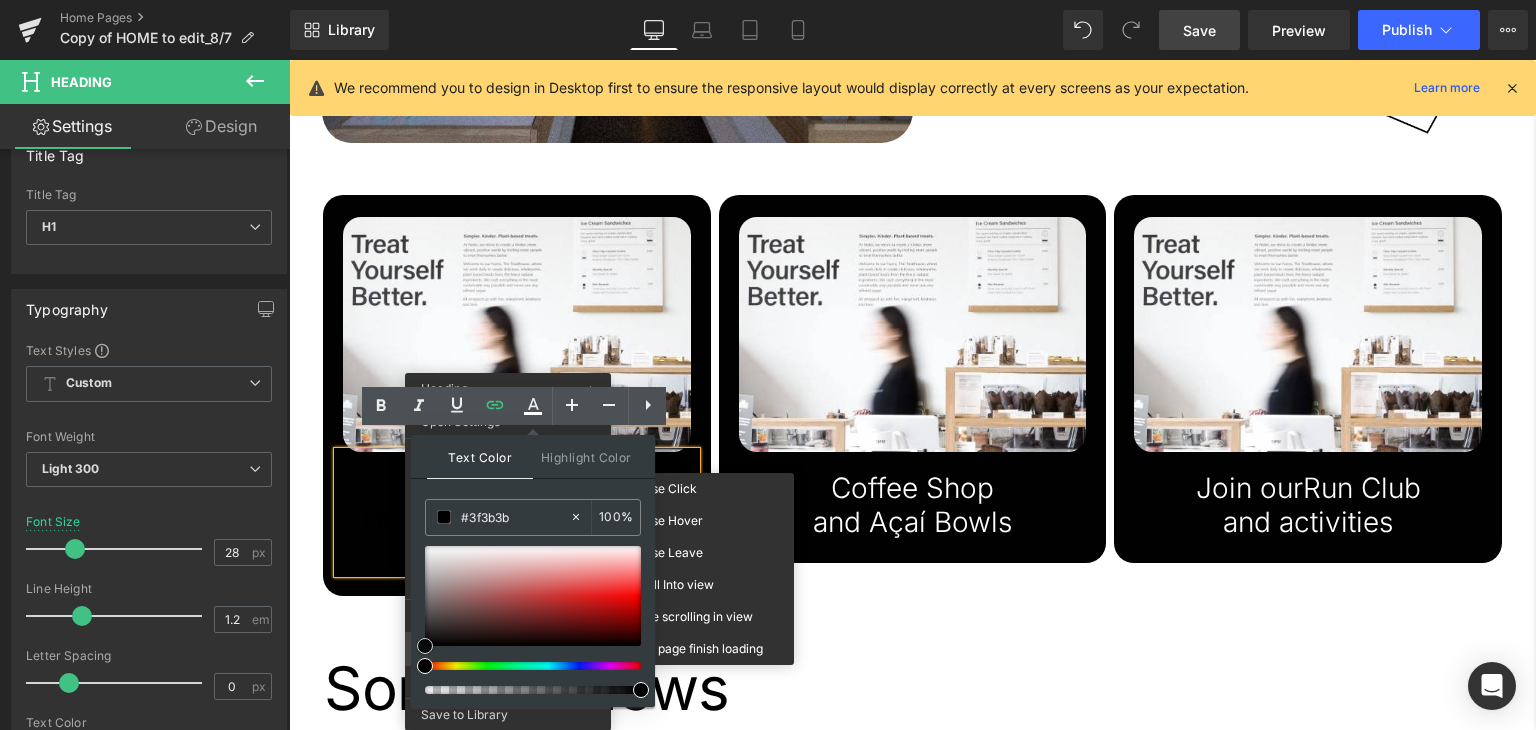 type on "#212121" 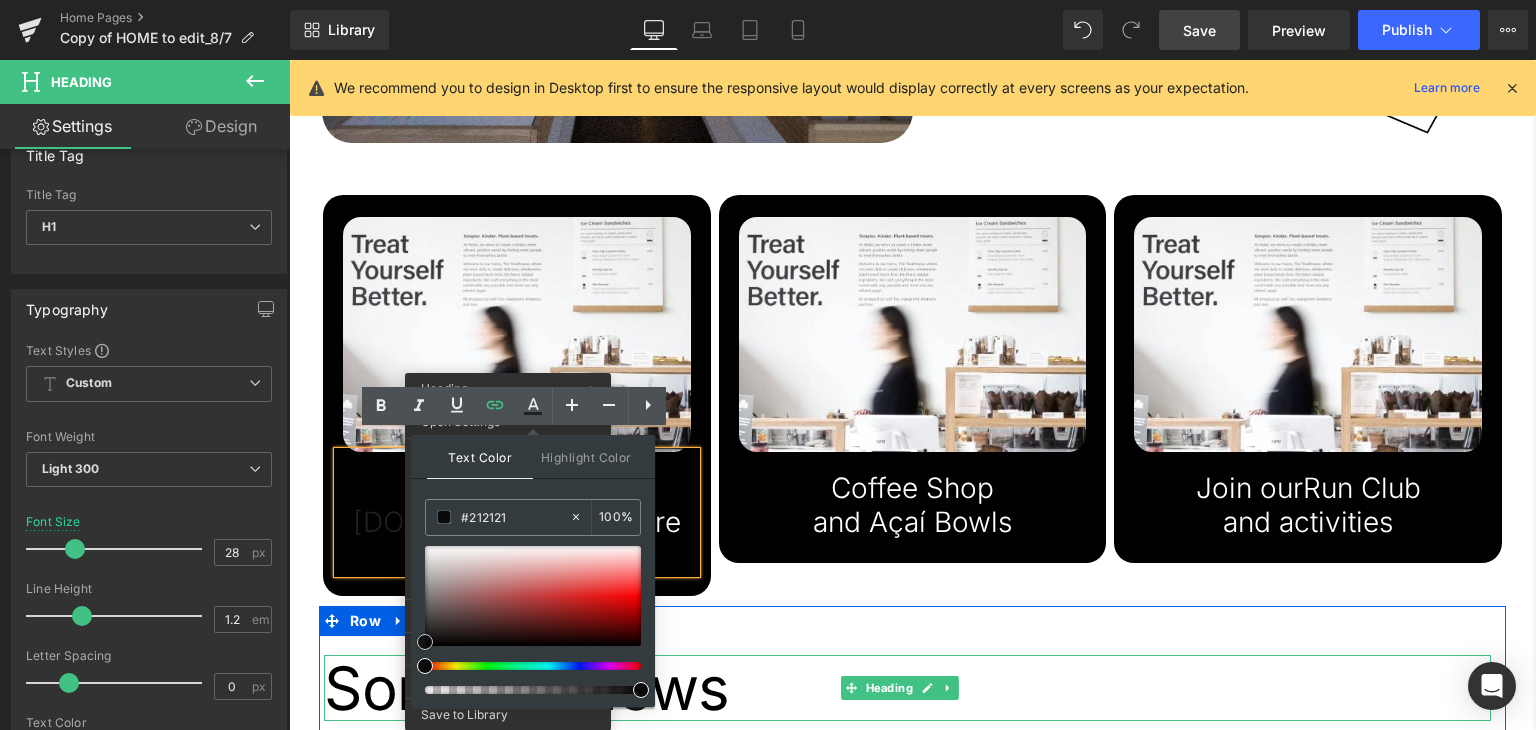 drag, startPoint x: 723, startPoint y: 676, endPoint x: 366, endPoint y: 676, distance: 357 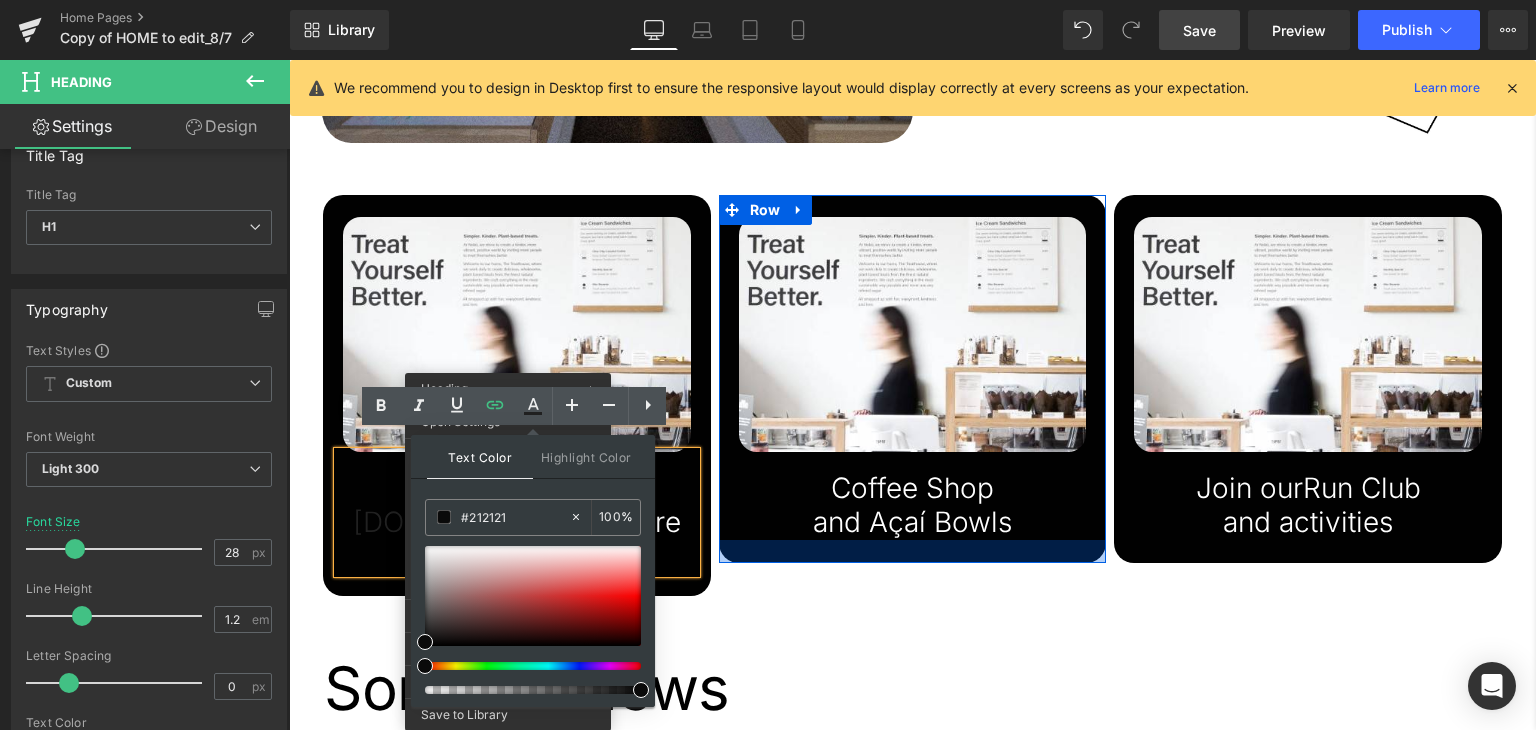 click on "Image         https://gem-3910432.net Explore  our Collection  Heading         Row         Image         Coffee Shop  and Açaí Bowls Heading         Row         Image         Join our  Run Club  and activities Heading         Row         Row   52px" at bounding box center [912, 374] 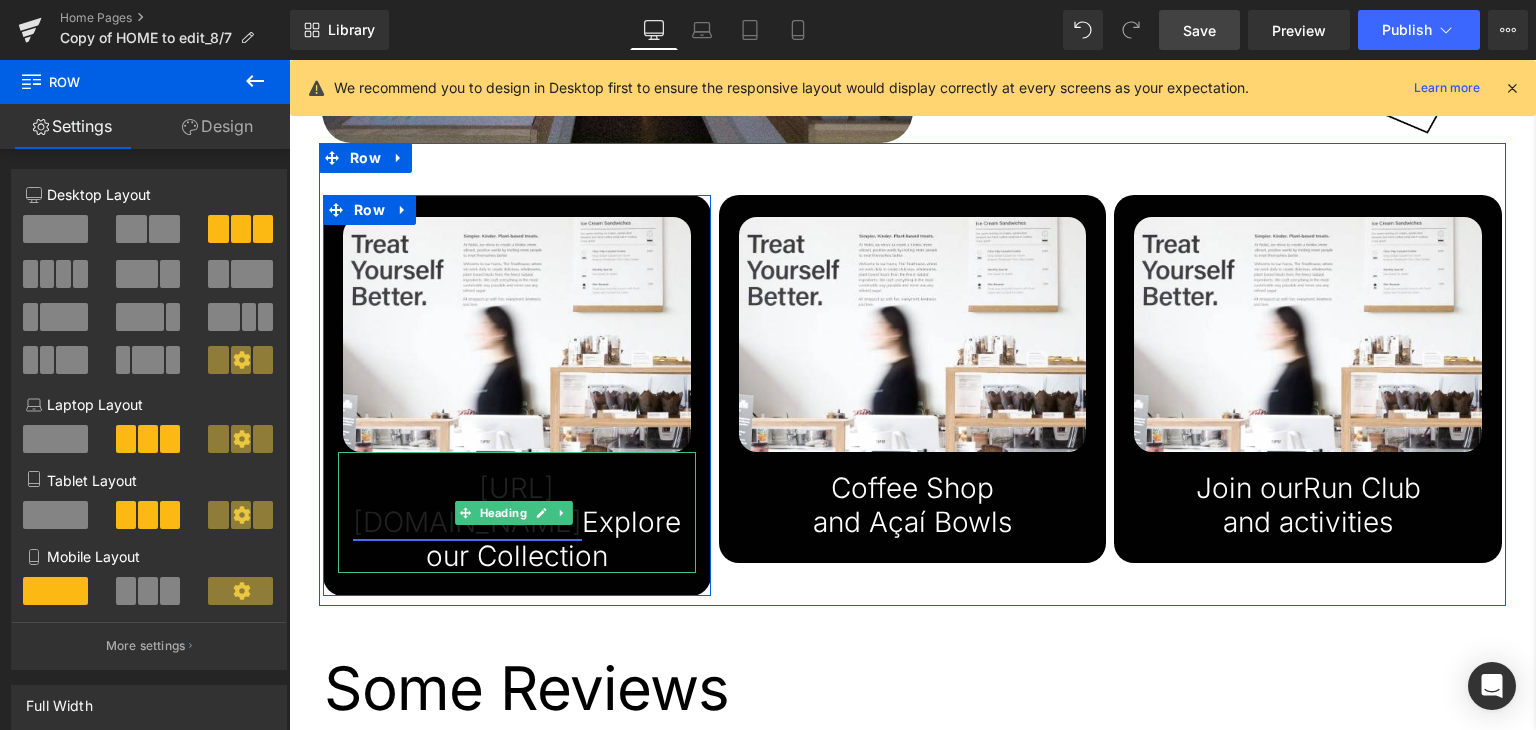 click on "https://gem-3910432.net" at bounding box center (467, 505) 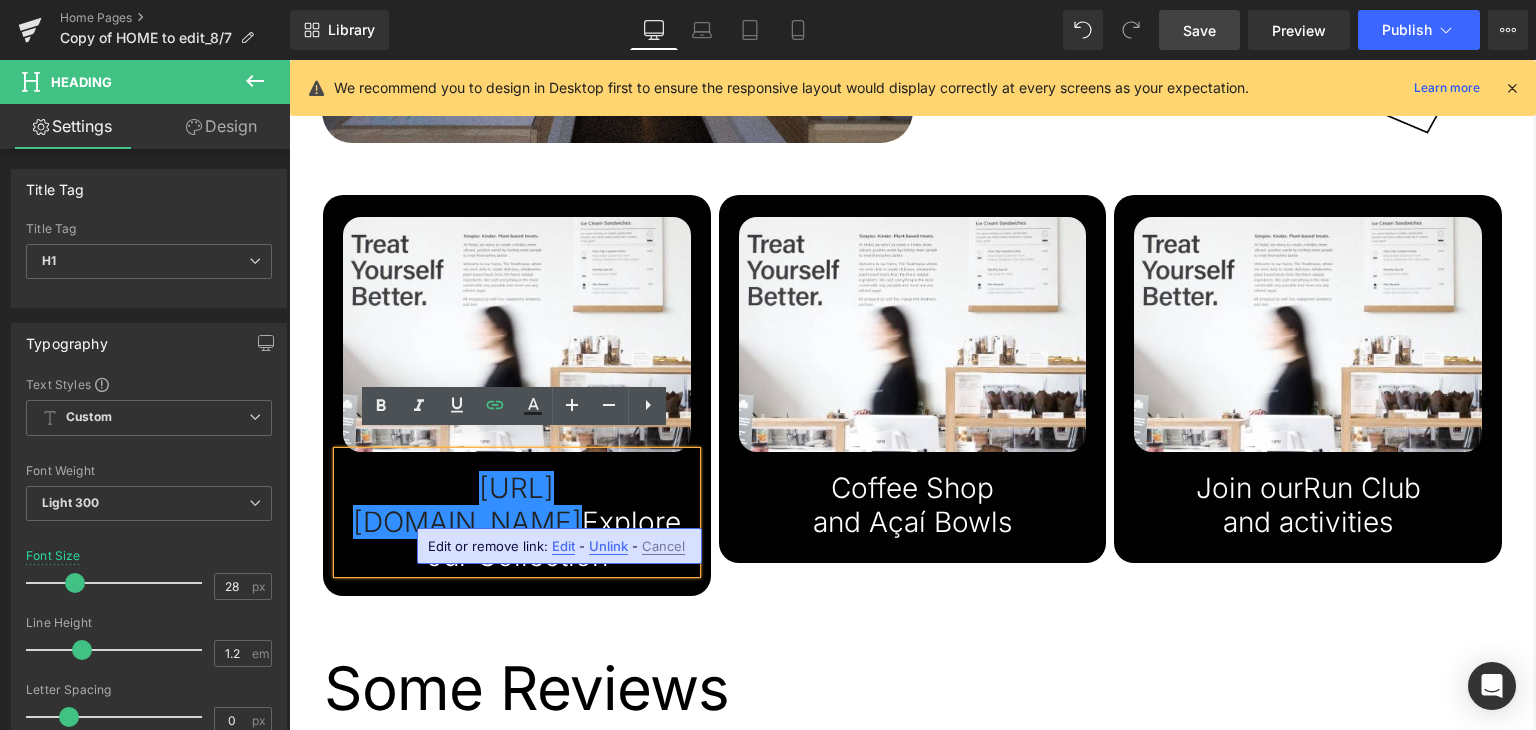 click on "Edit" at bounding box center (563, 546) 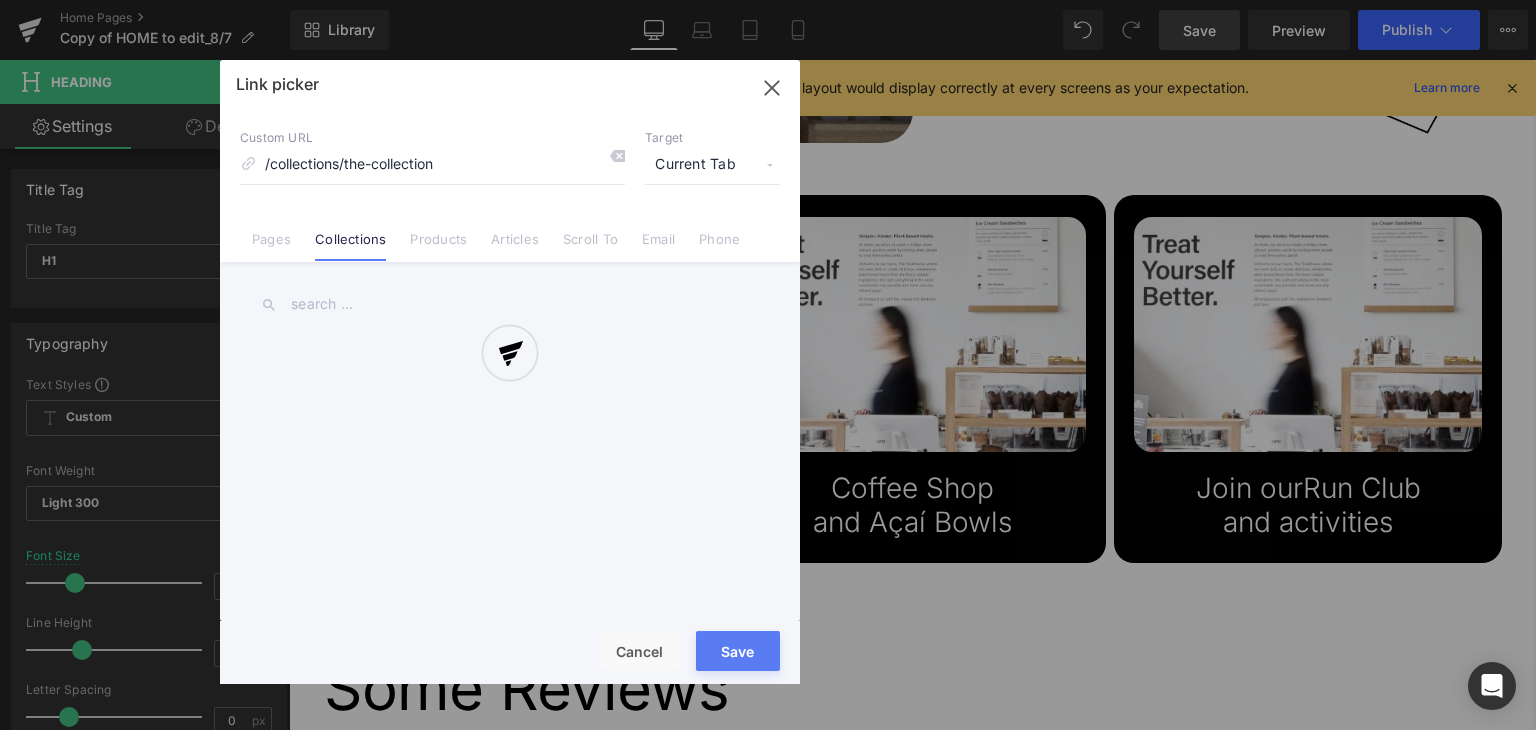 click on "Text Color Highlight Color rgba(33, 33, 33, 1) #212121 100 % transparent transparent 0 %   Edit or remove link:   Edit   -   Unlink   -   Cancel             /collections/the-collection                                 Link picker Back to Library   Insert           Custom URL   /collections/the-collection                 Target   Current Tab     Current Tab   New Tab                 Pages       Collections       Products       Articles       Scroll To       Email       Phone                                                       Email Address     Subject     Message             Phone Number           Save Cancel" at bounding box center (768, 0) 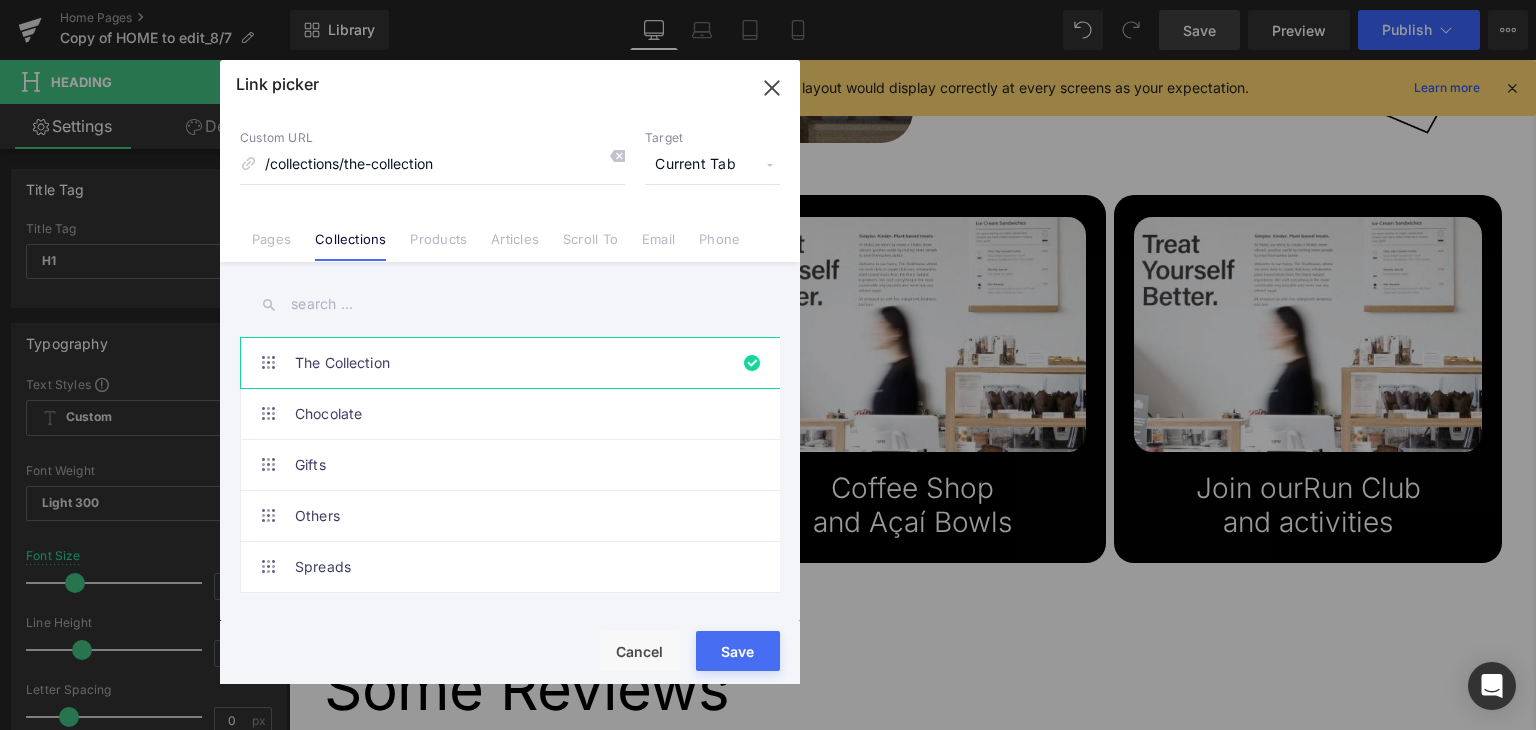 click on "Save" at bounding box center [738, 651] 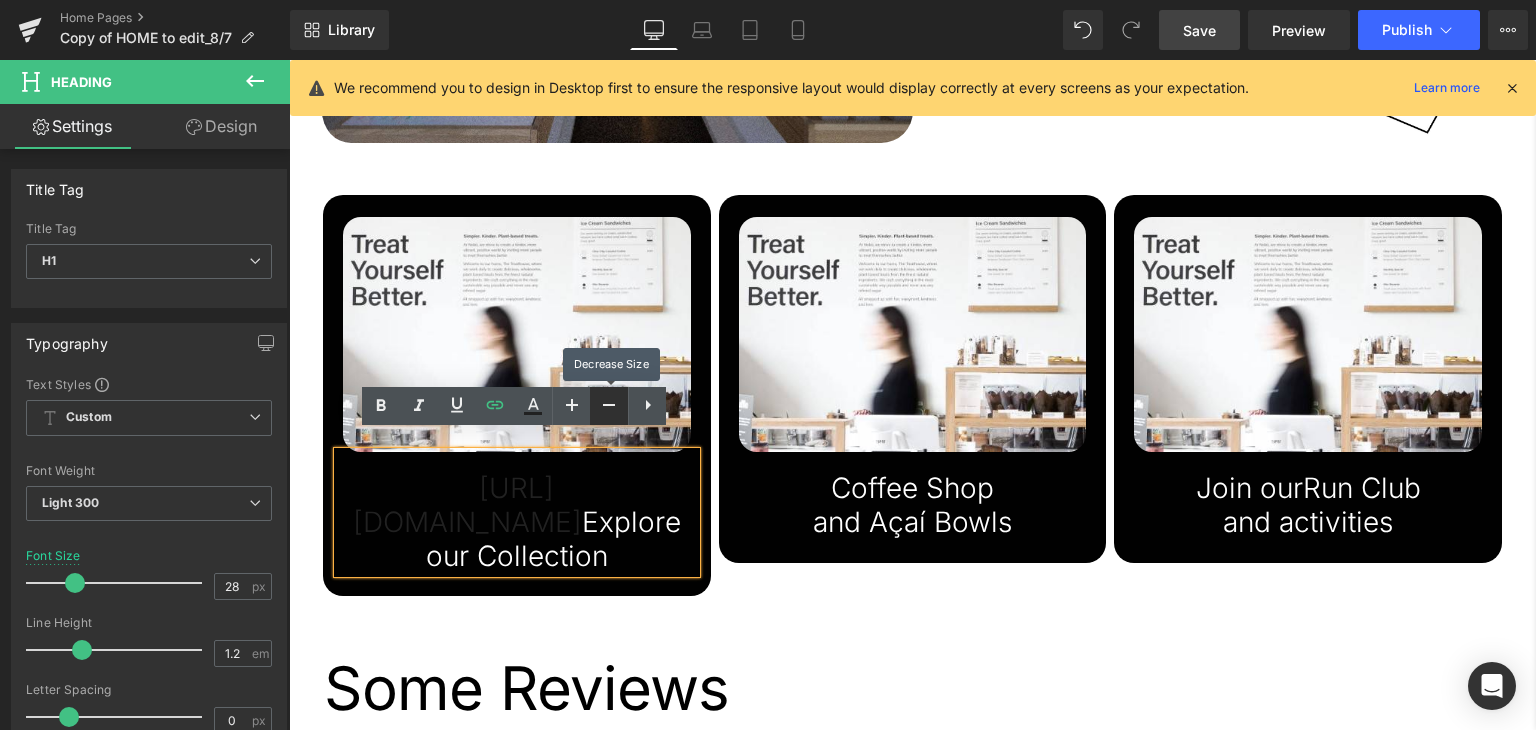 click 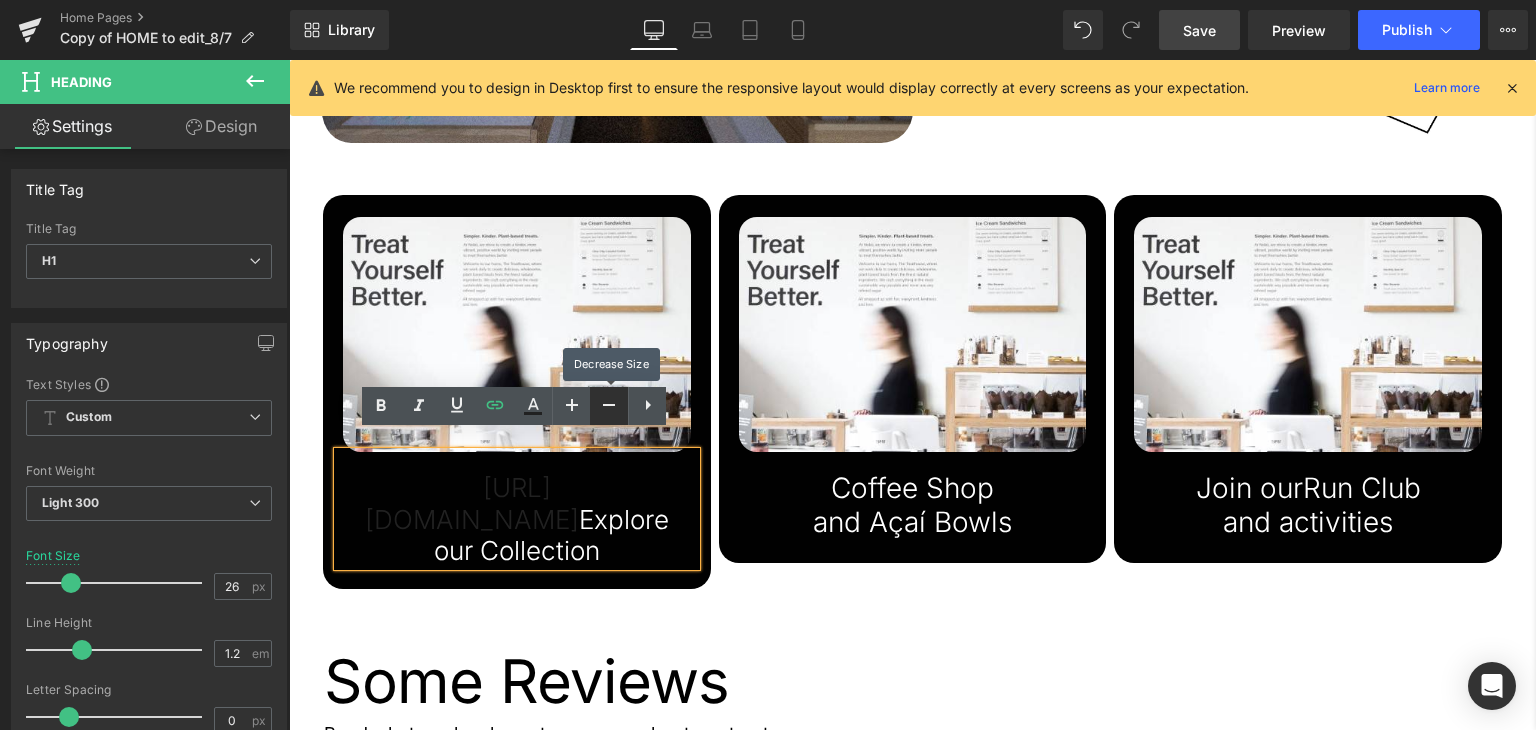 click 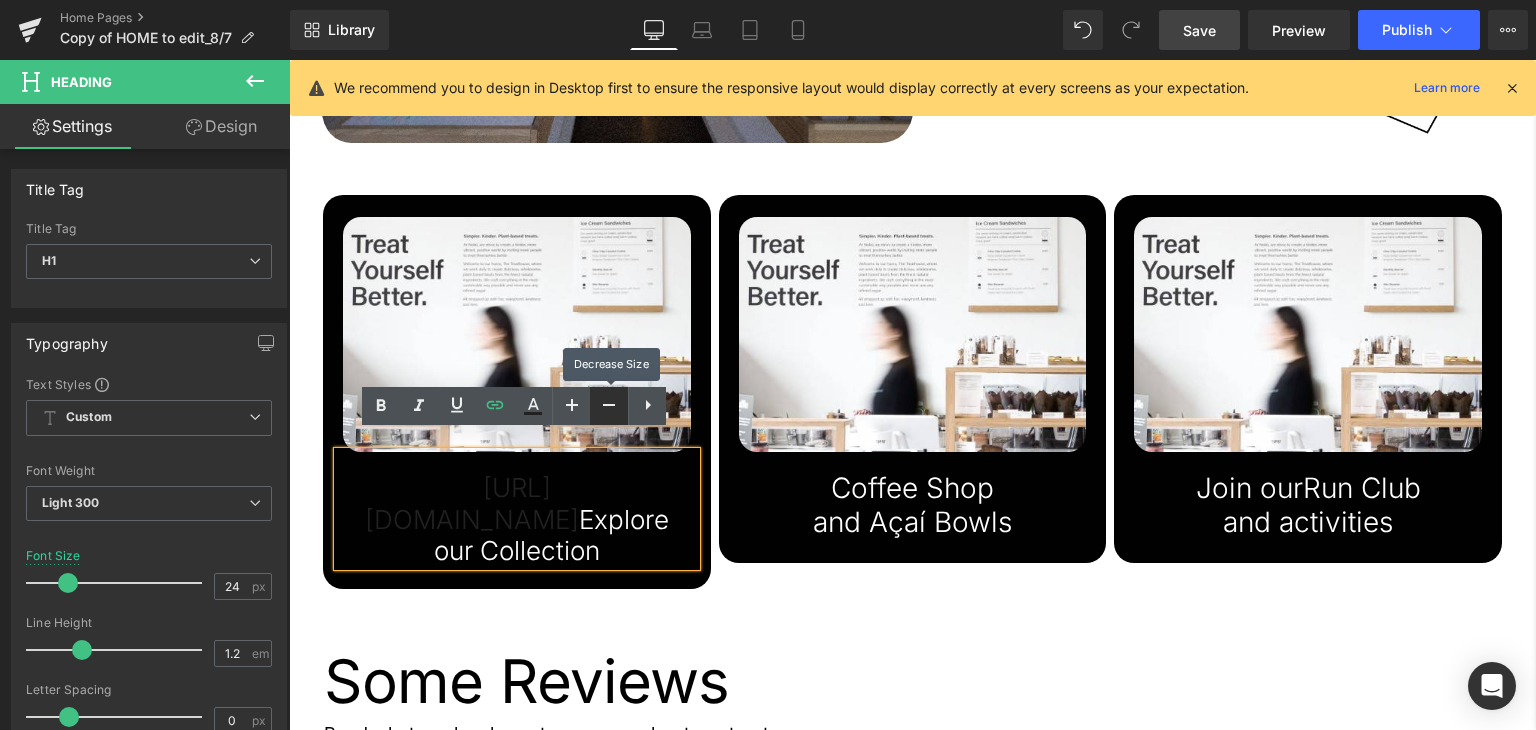 click 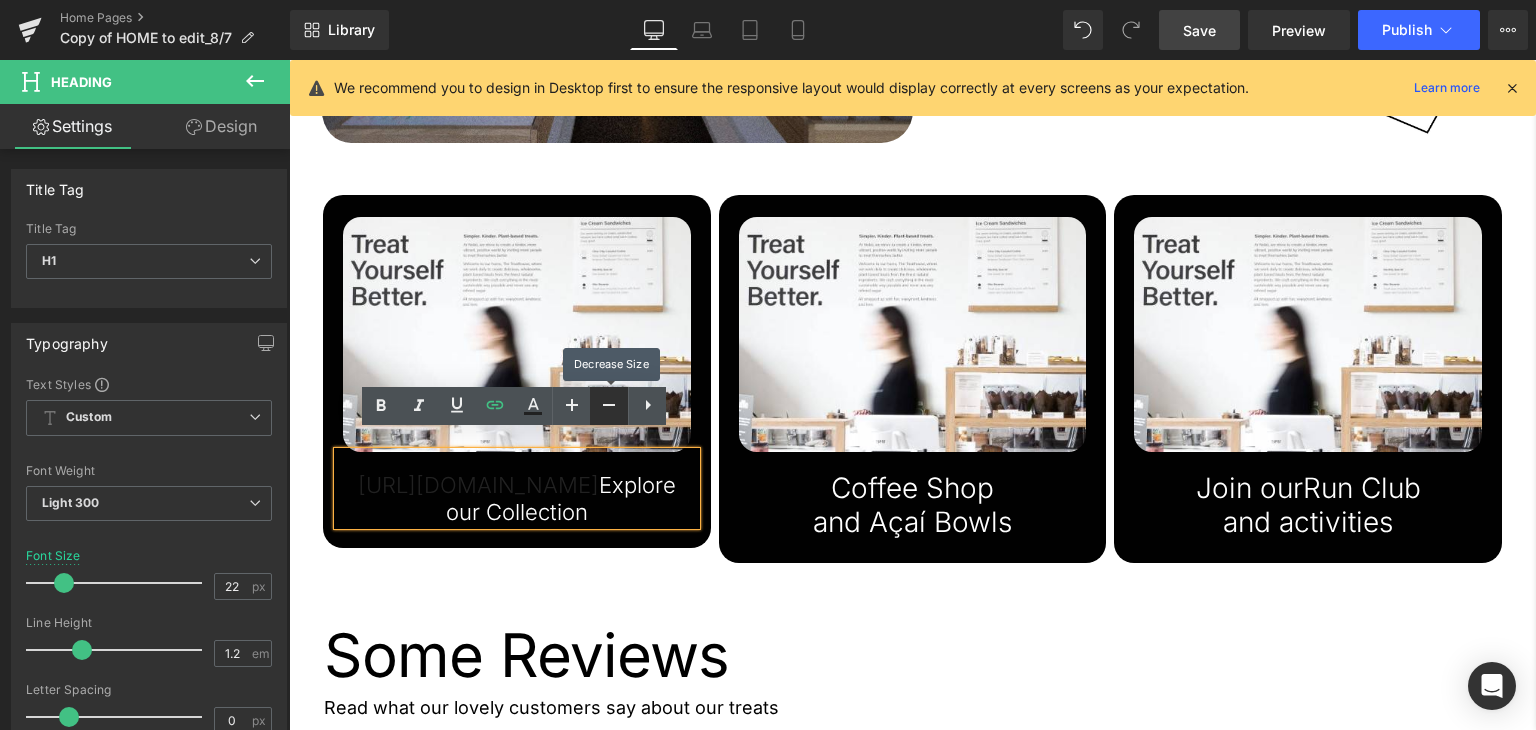click 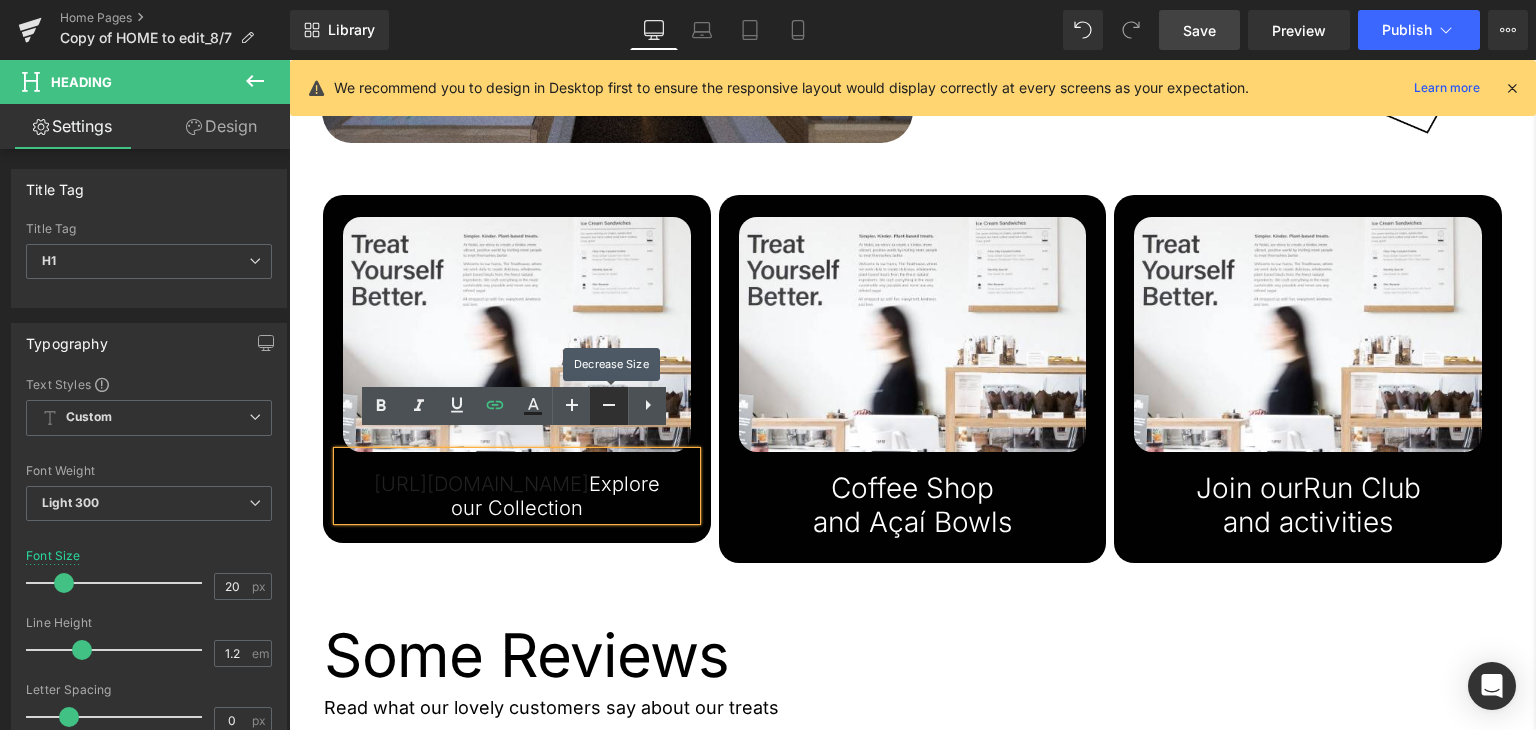 click 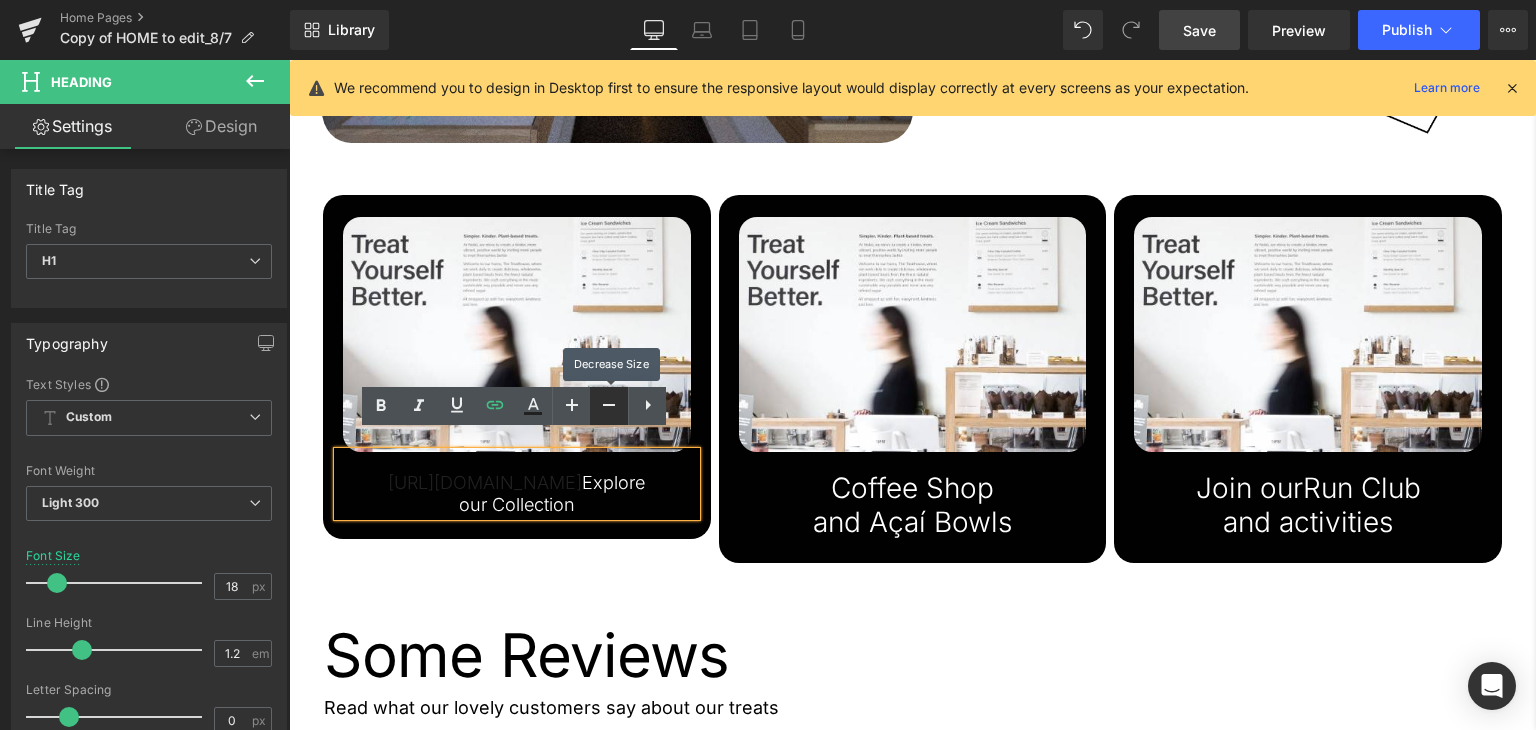 click 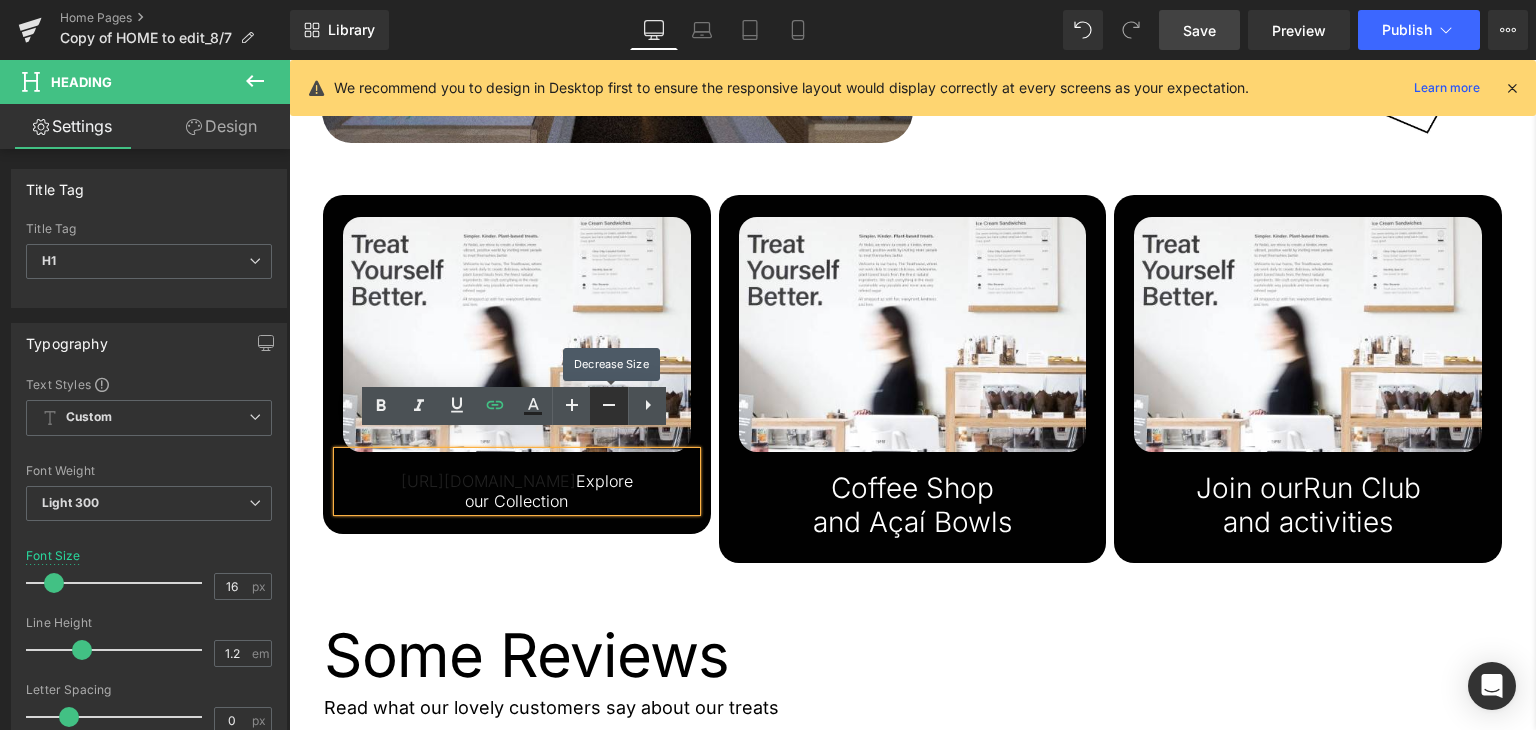 click 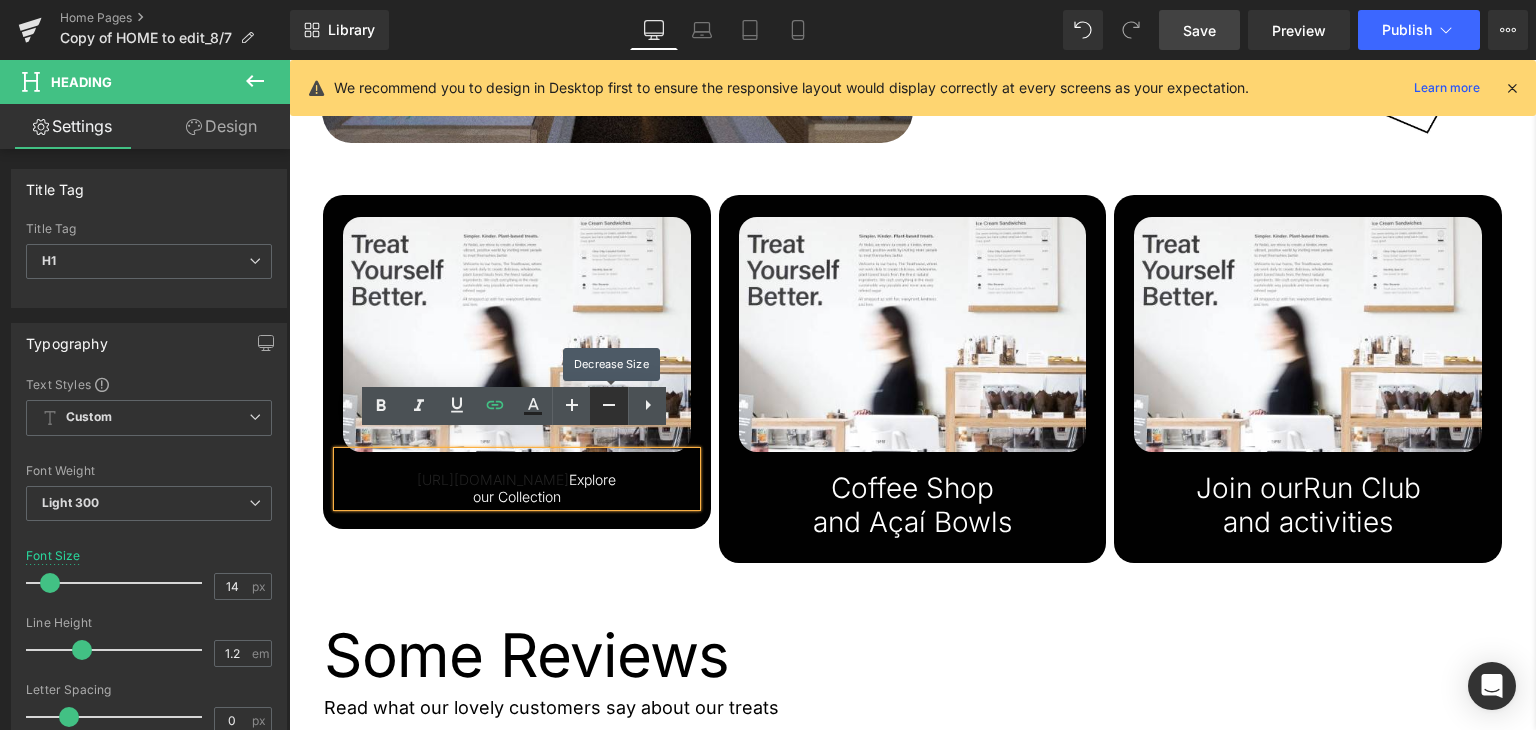 click 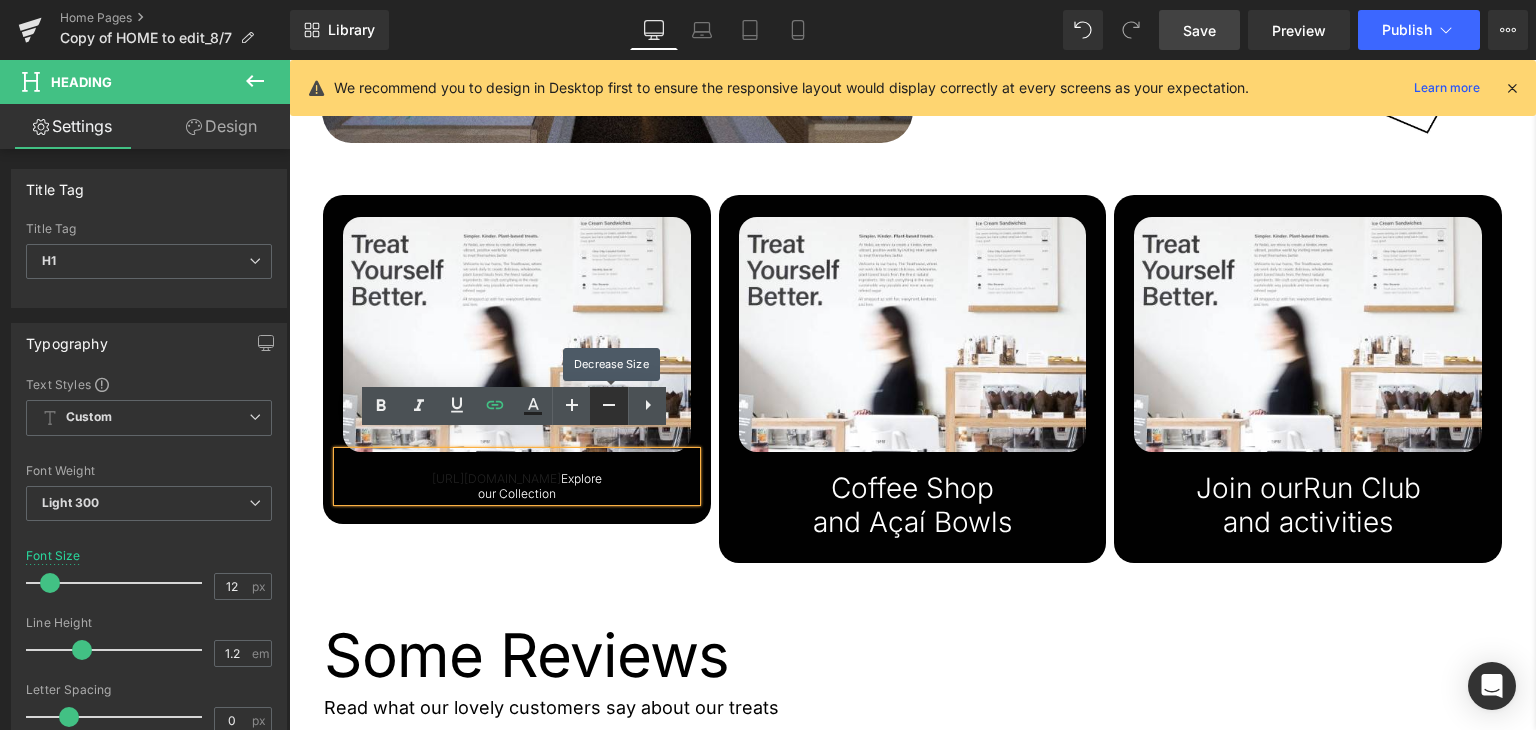 click 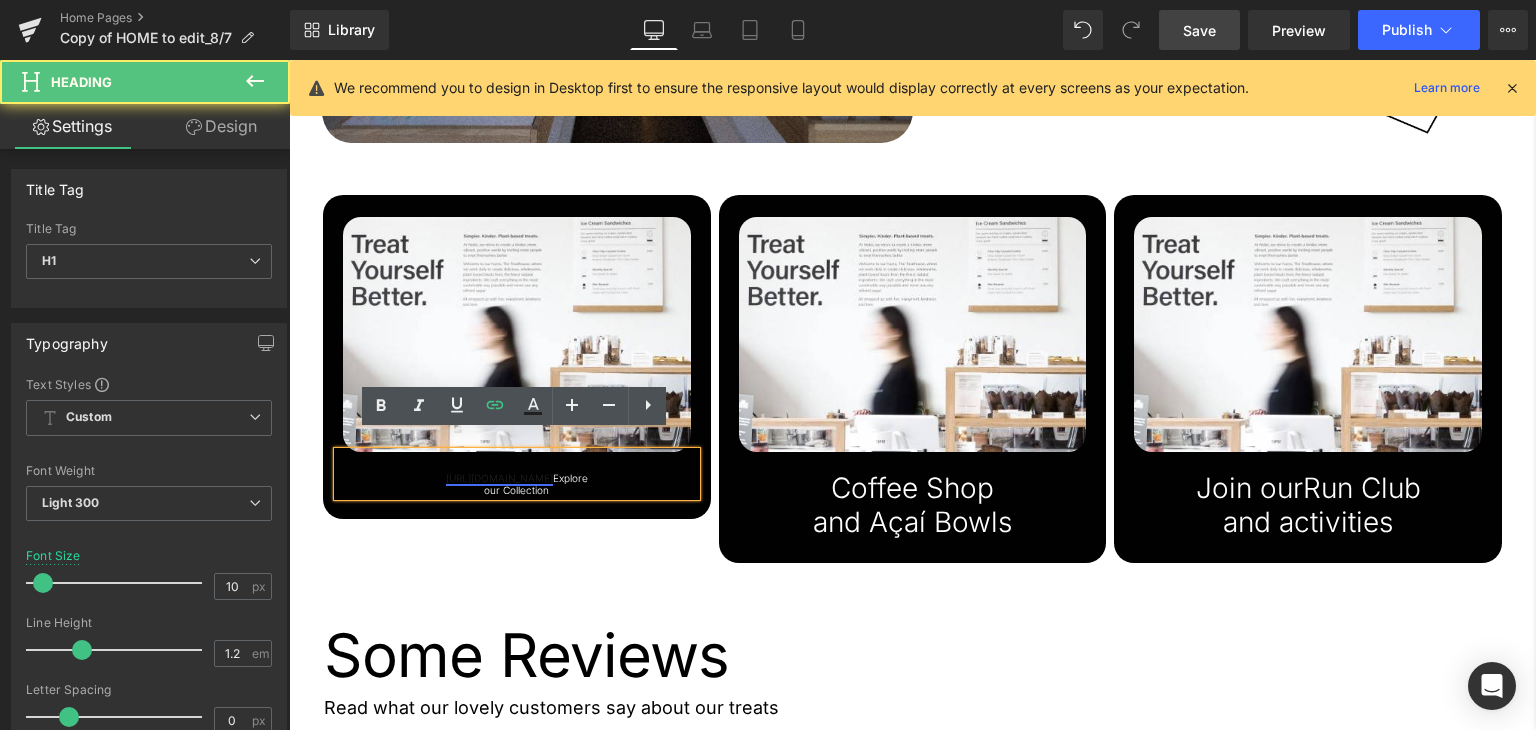 click on "https://gem-3910432.net" at bounding box center [499, 478] 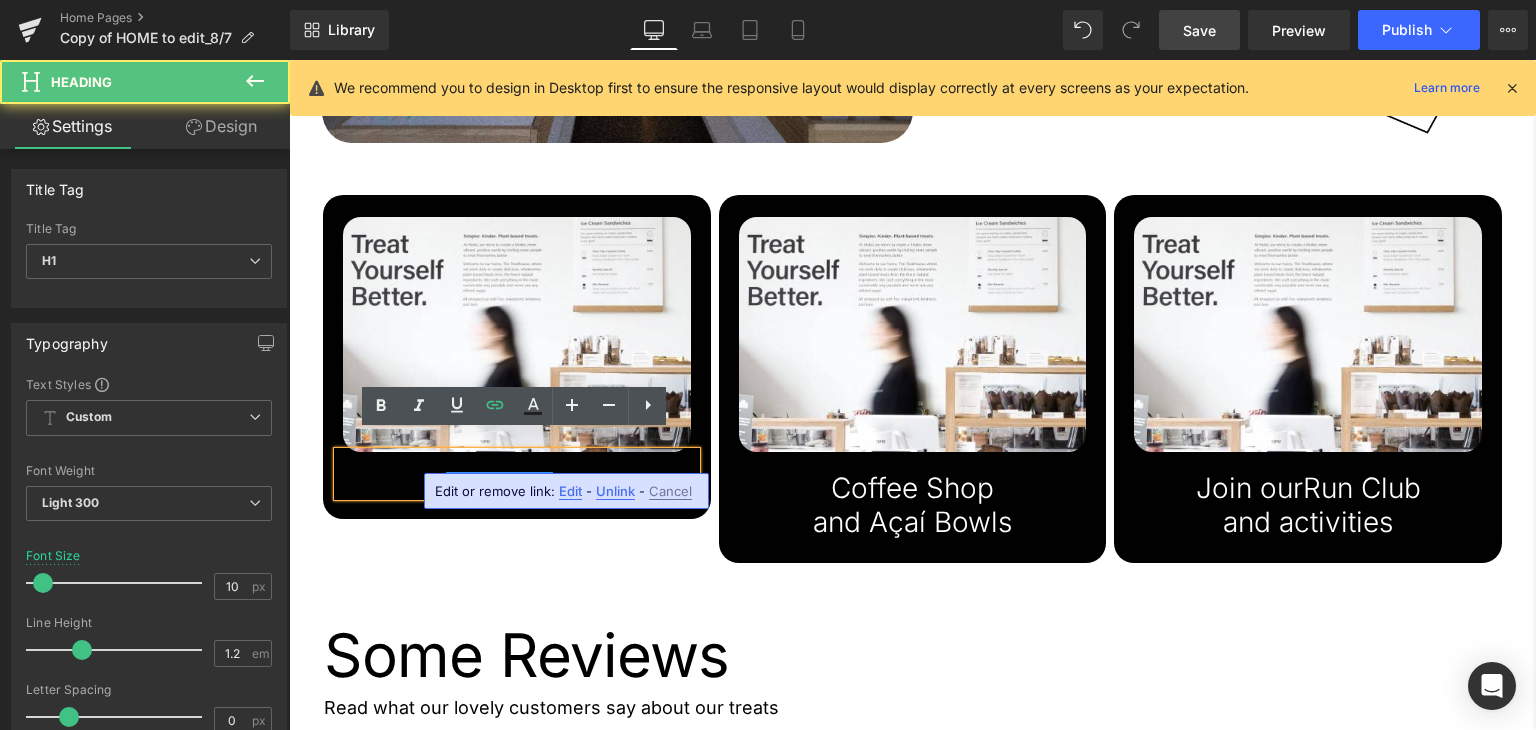 click on "https://gem-3910432.net Explore" at bounding box center (517, 478) 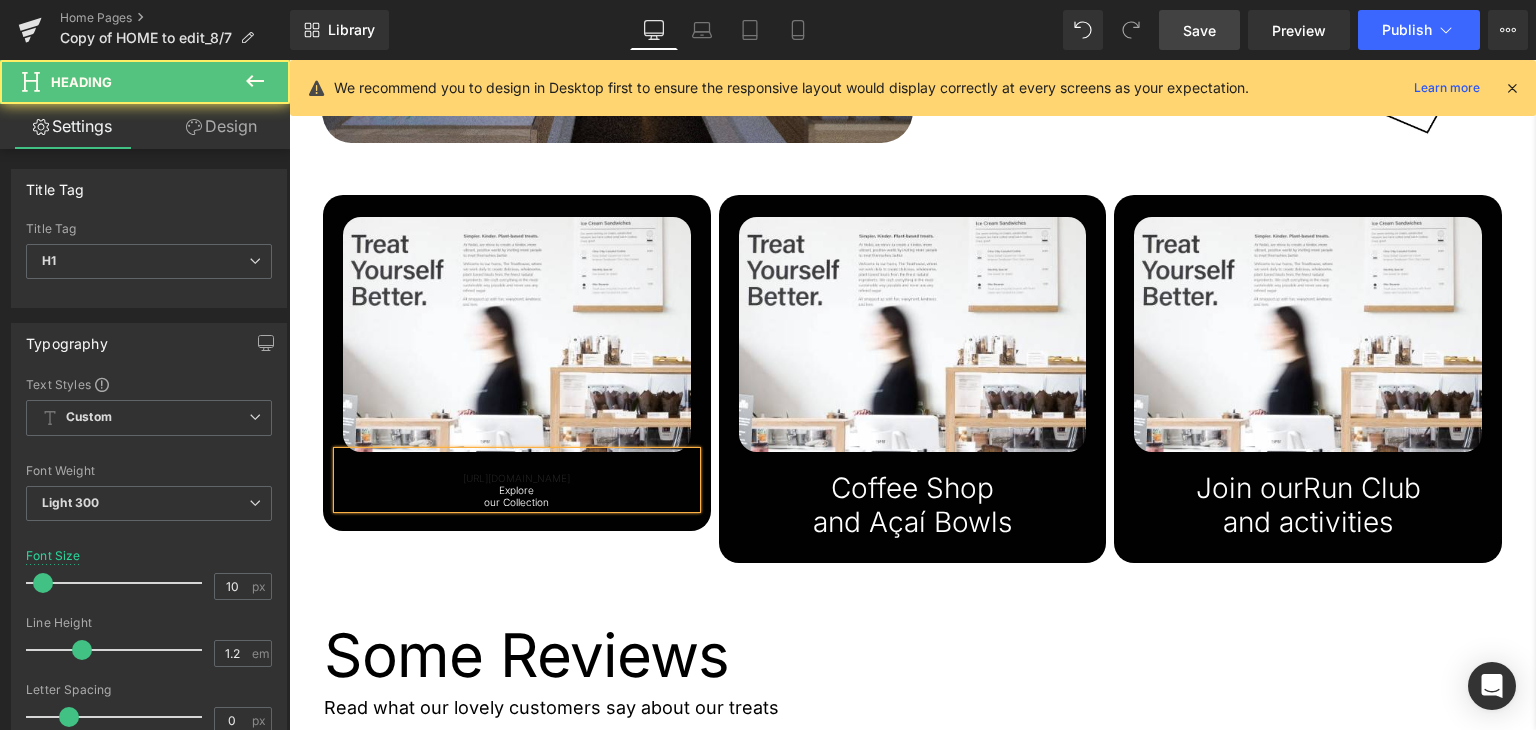 drag, startPoint x: 554, startPoint y: 482, endPoint x: 486, endPoint y: 473, distance: 68.593 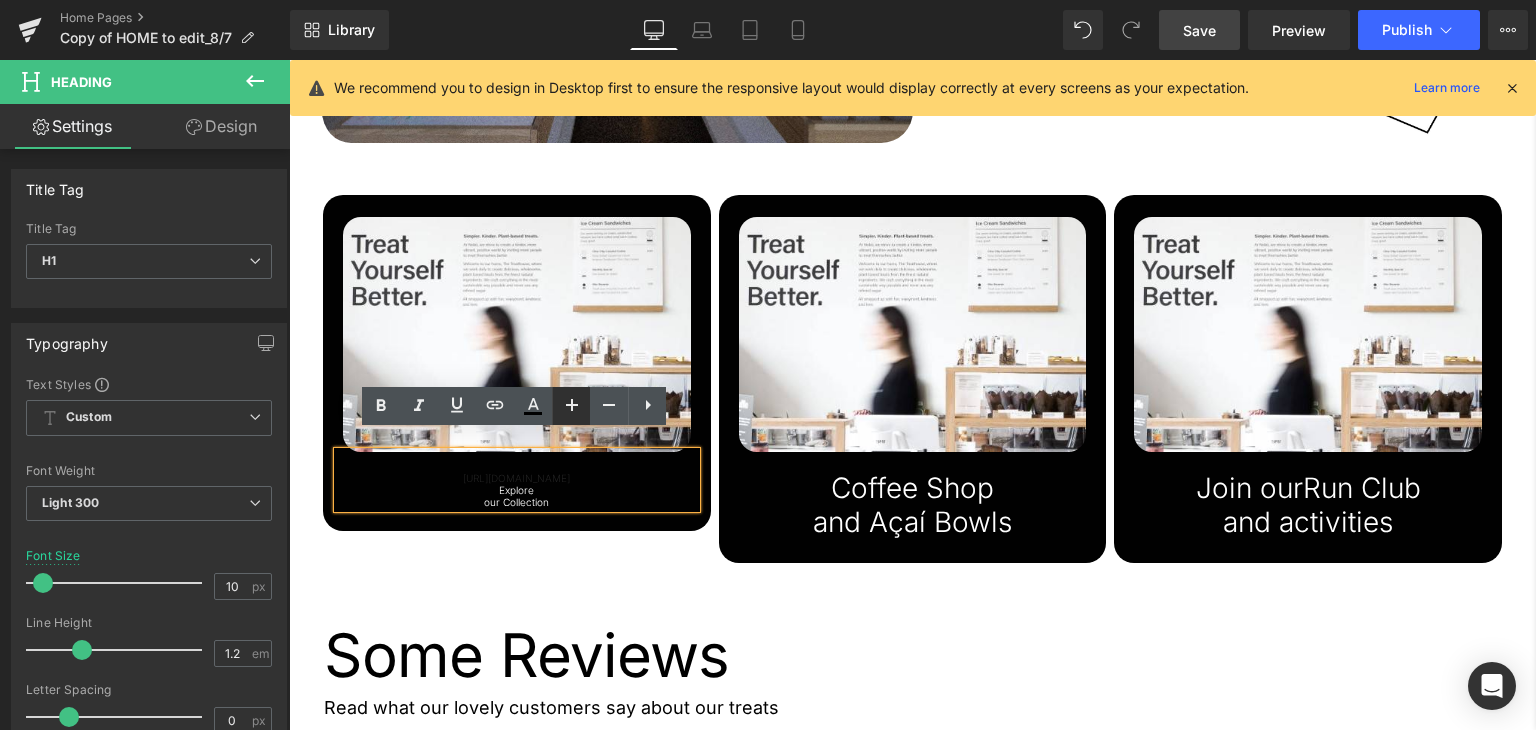 click 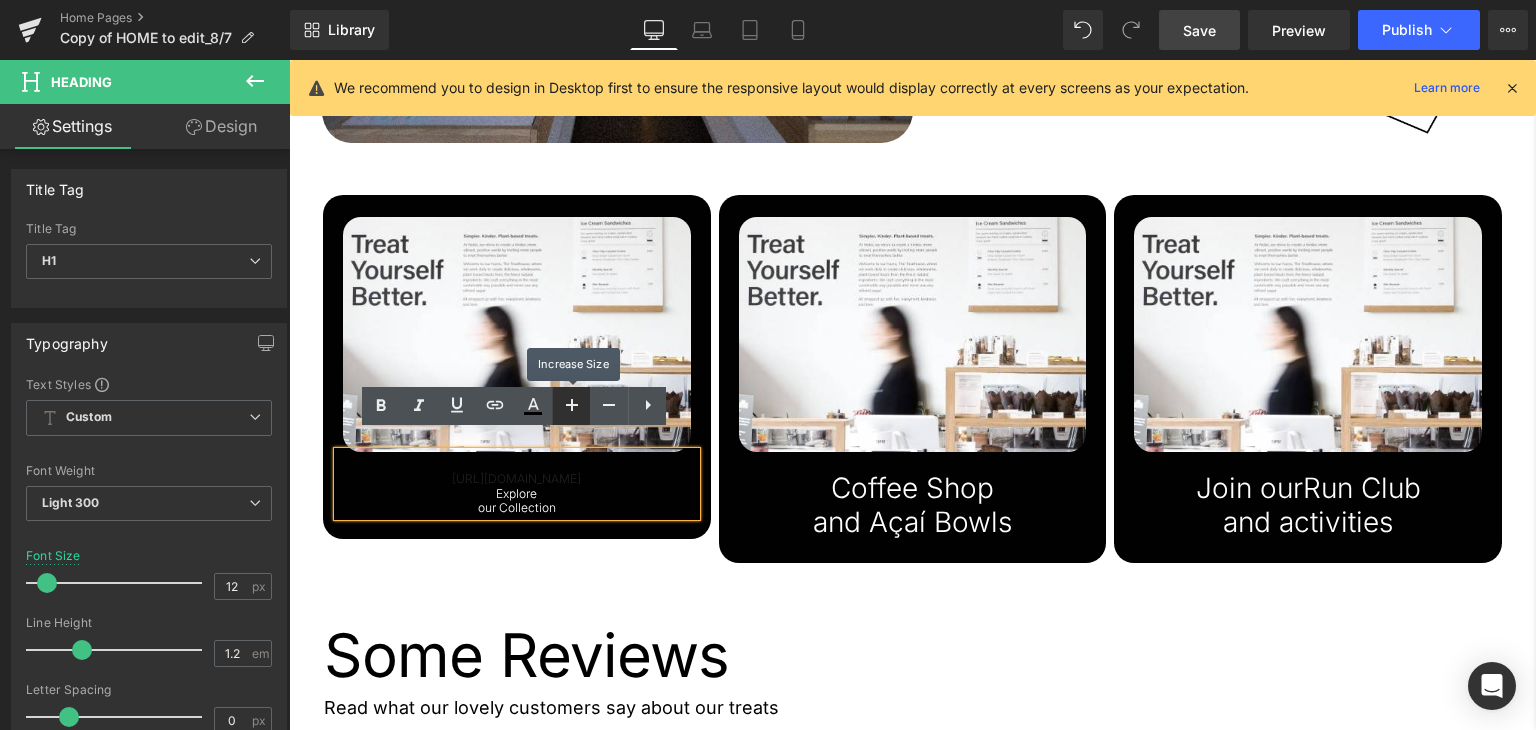 click 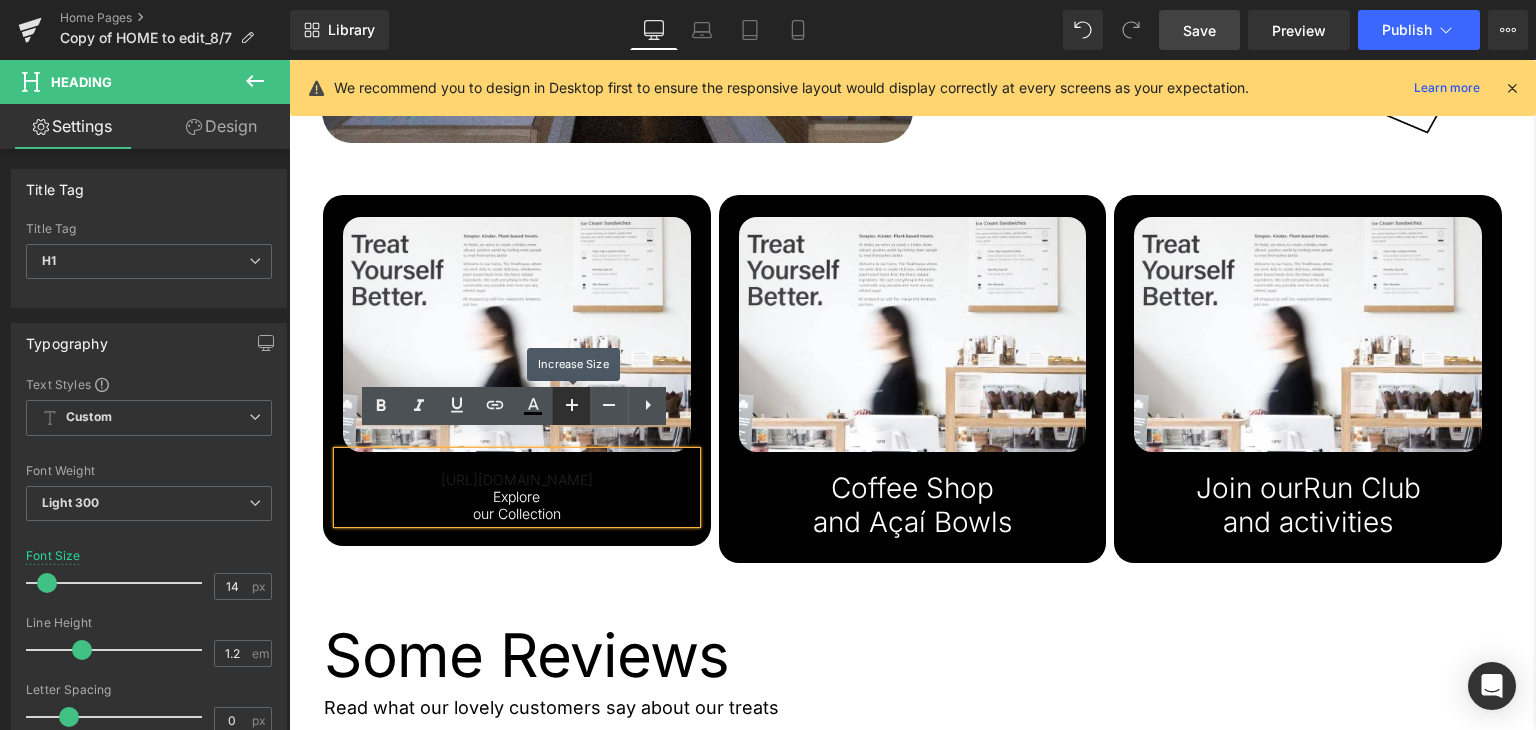 click 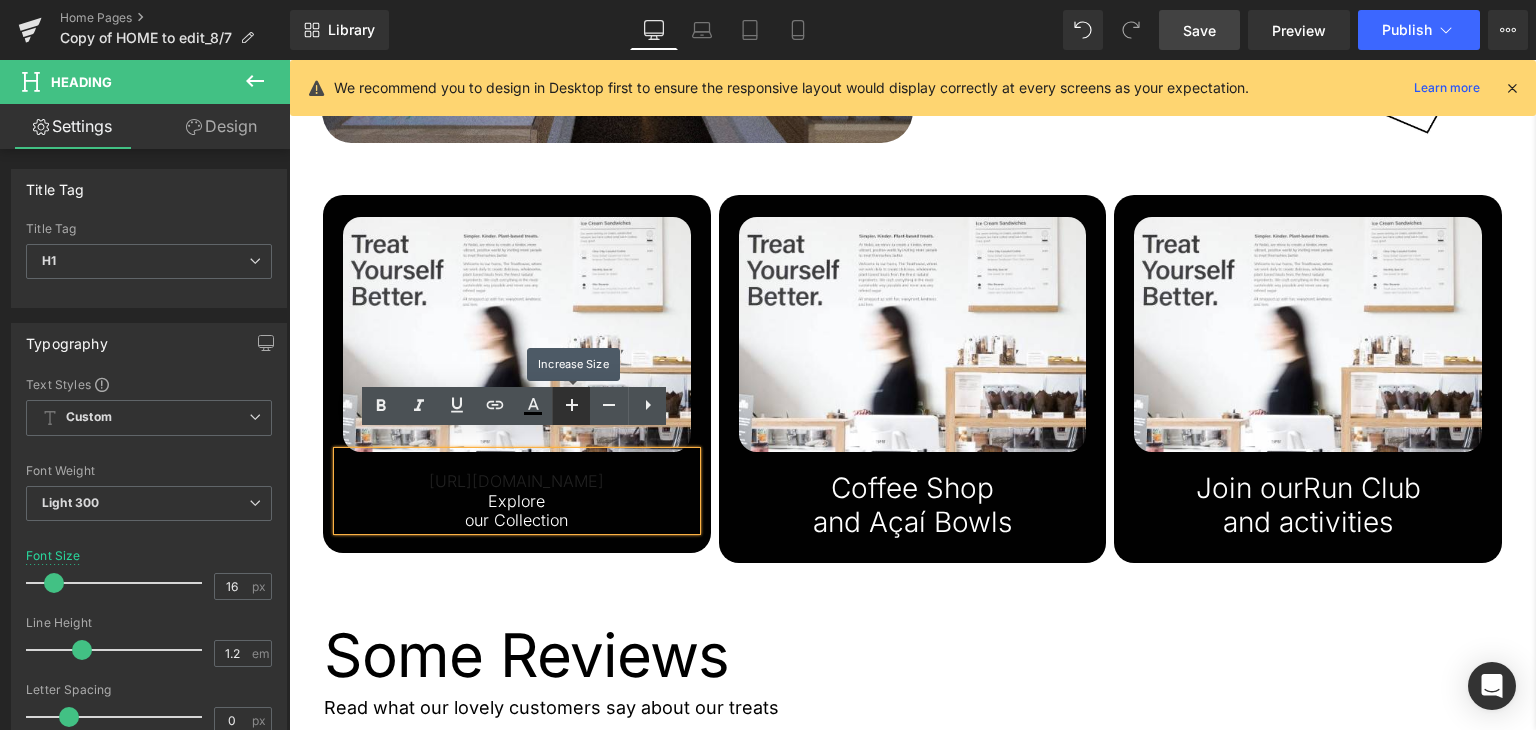 click 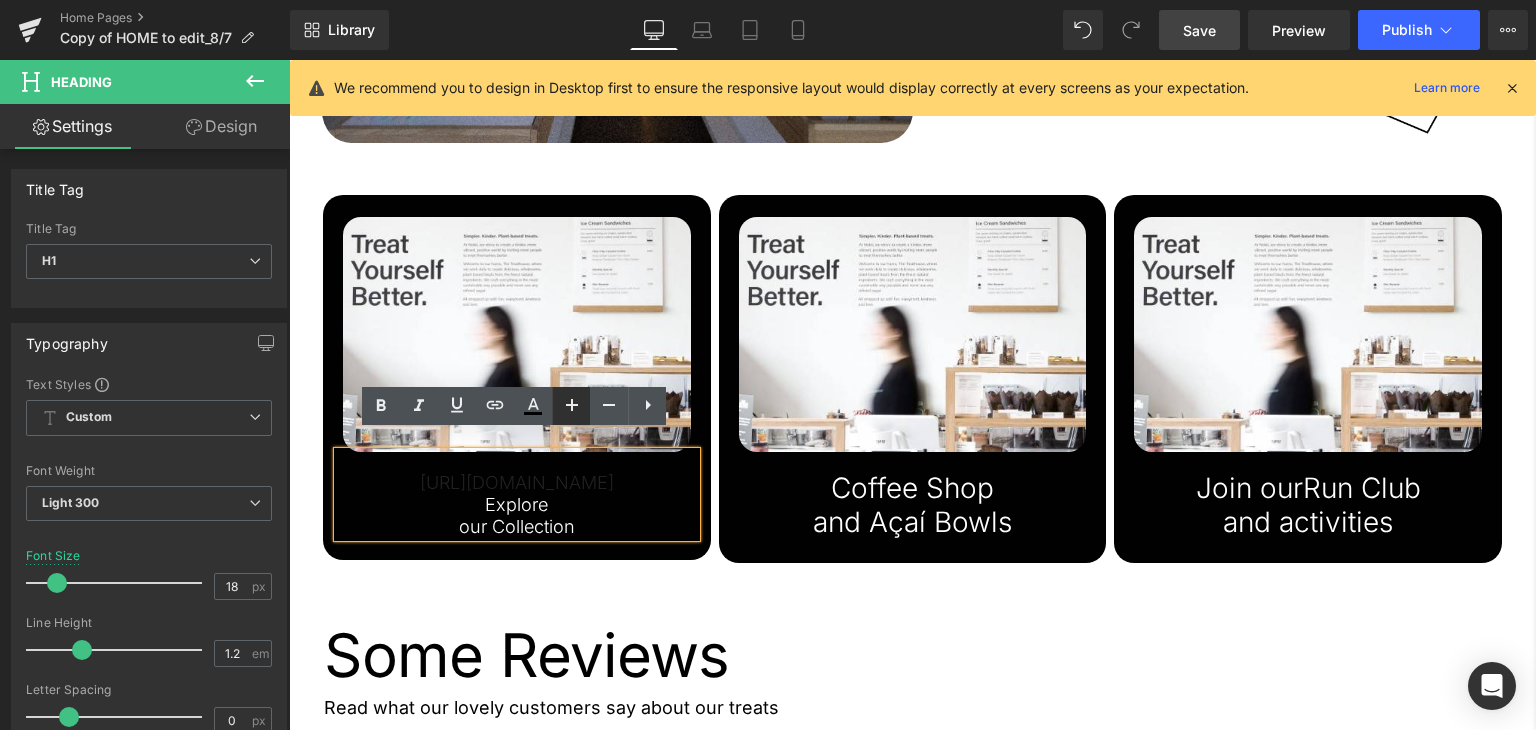 click 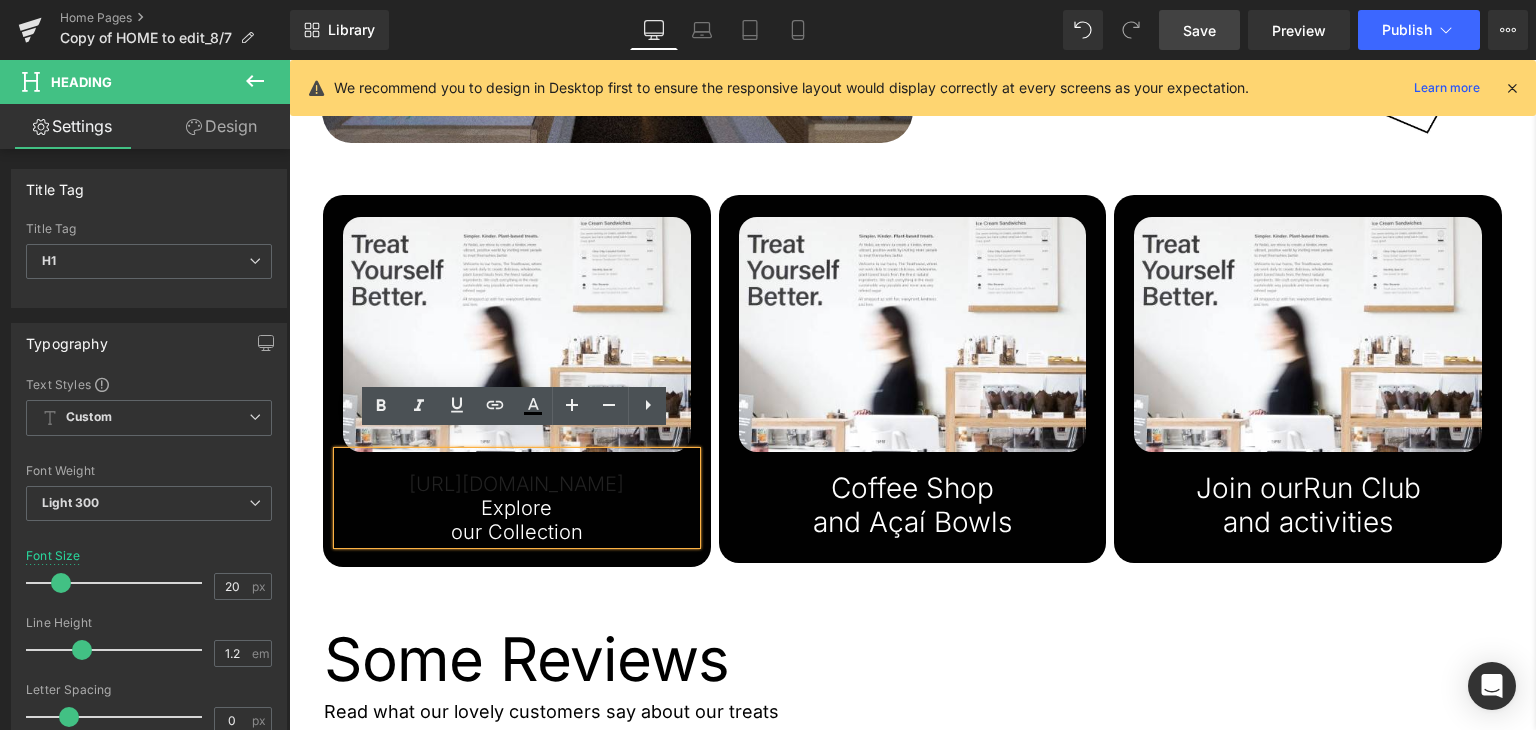 click on "Image         https://gem-3910432.net Explore  our Collection  Heading         Row         Image         Coffee Shop  and Açaí Bowls Heading         Row         Image         Join our  Run Club  and activities Heading         Row         Row   52px" at bounding box center (912, 360) 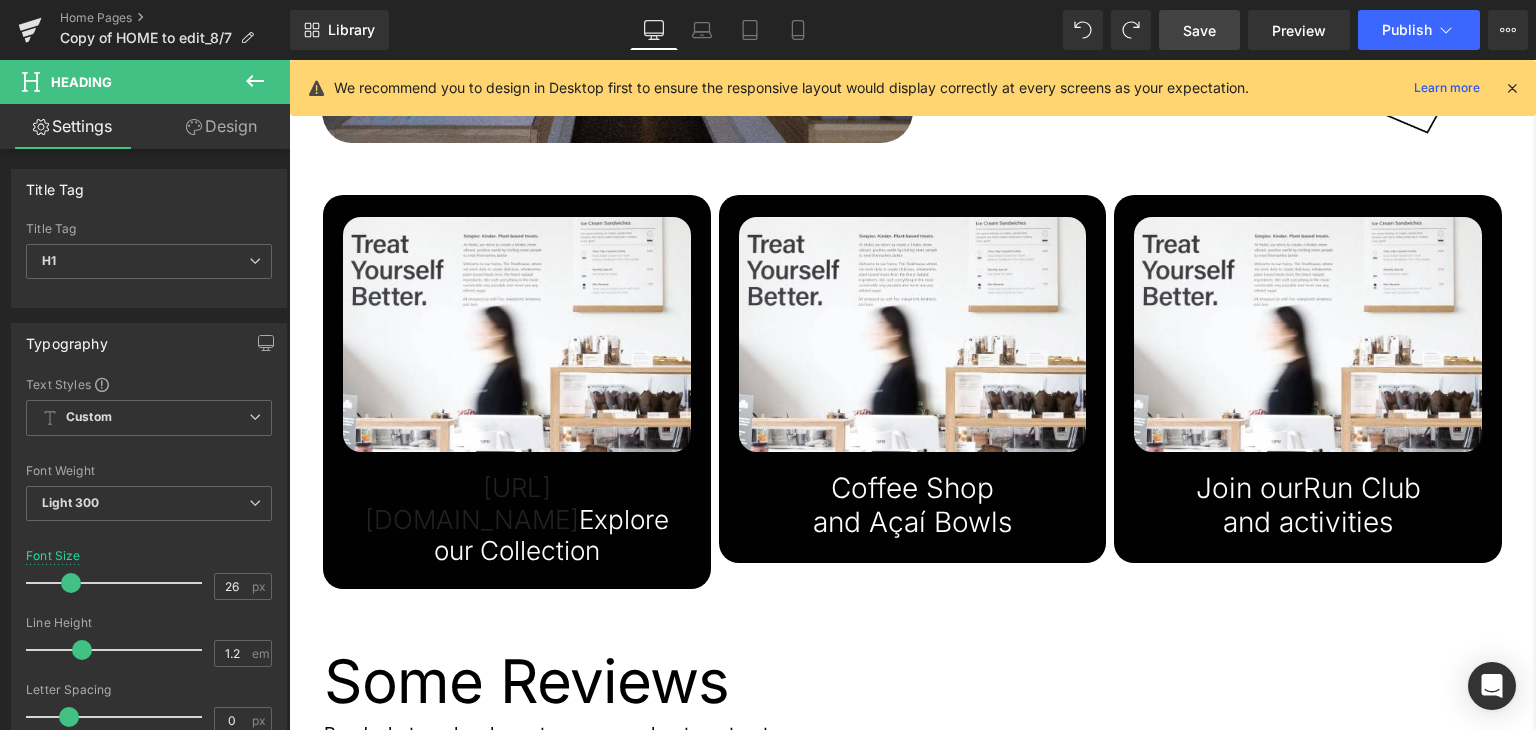 type on "28" 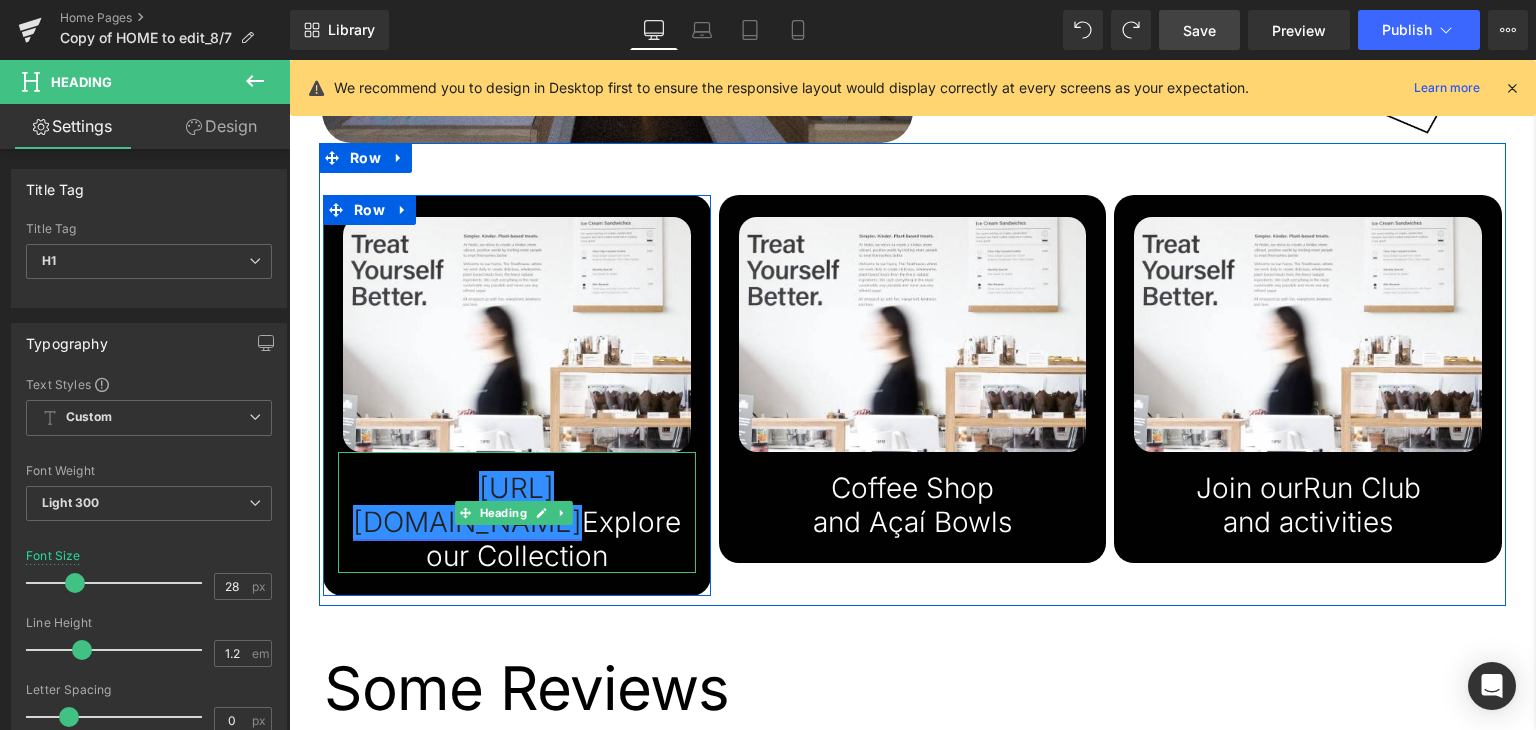 click on "https://gem-3910432.net" at bounding box center (467, 505) 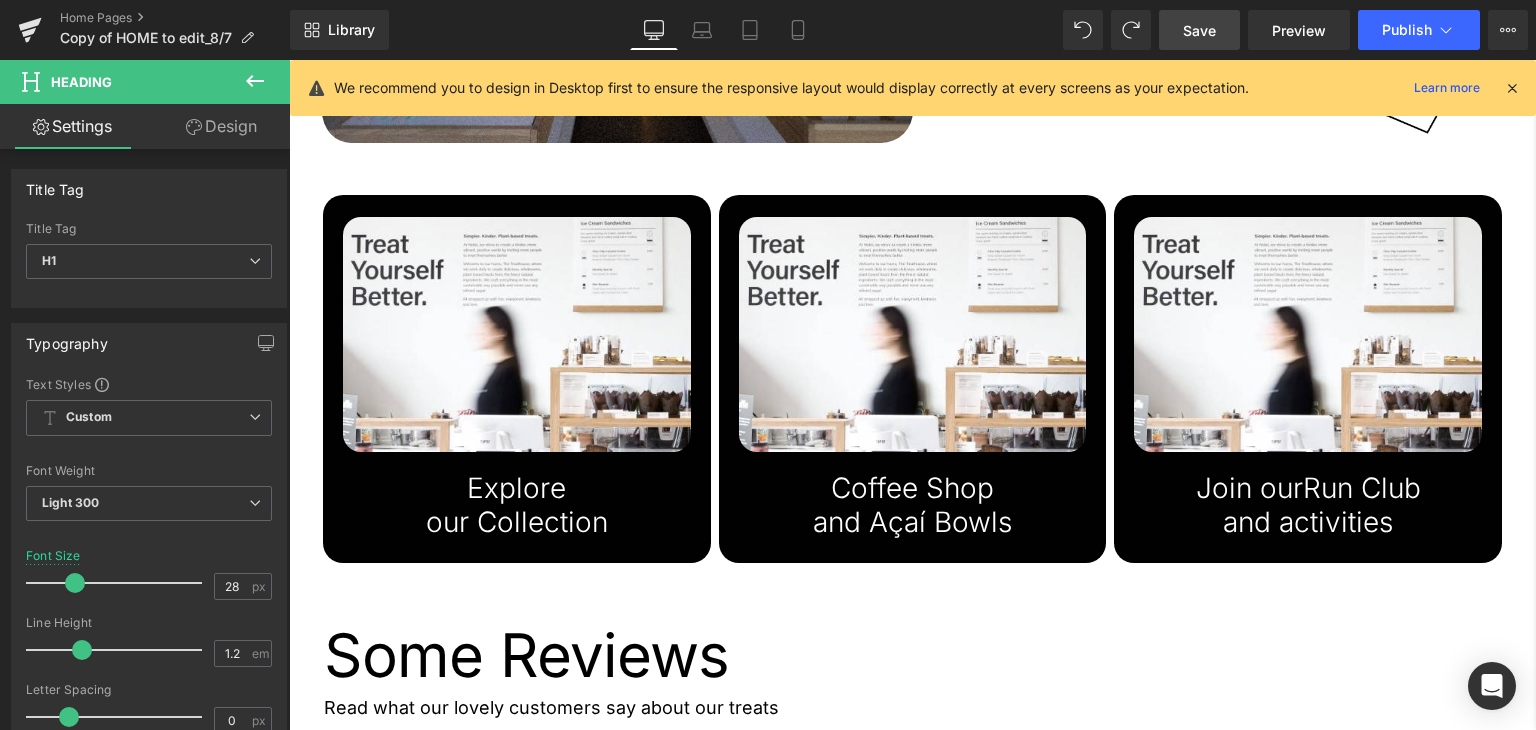 click on "Treat  Yourself  Better. Heading         COFFEE SHOP Button         buy now Button         Row         Row         a space to enjoy,  shop and stay* Heading         Come and say hi at our award winning  flagship store in the heart of Dublin 6. Treat yourself to something delicious from our in house bakery, freshly made smoothies and Açai bowls, and some of the finest specialty coffee from Cloud Picker.  Text Block         Image         Image         Row   57px" at bounding box center [897, -242] 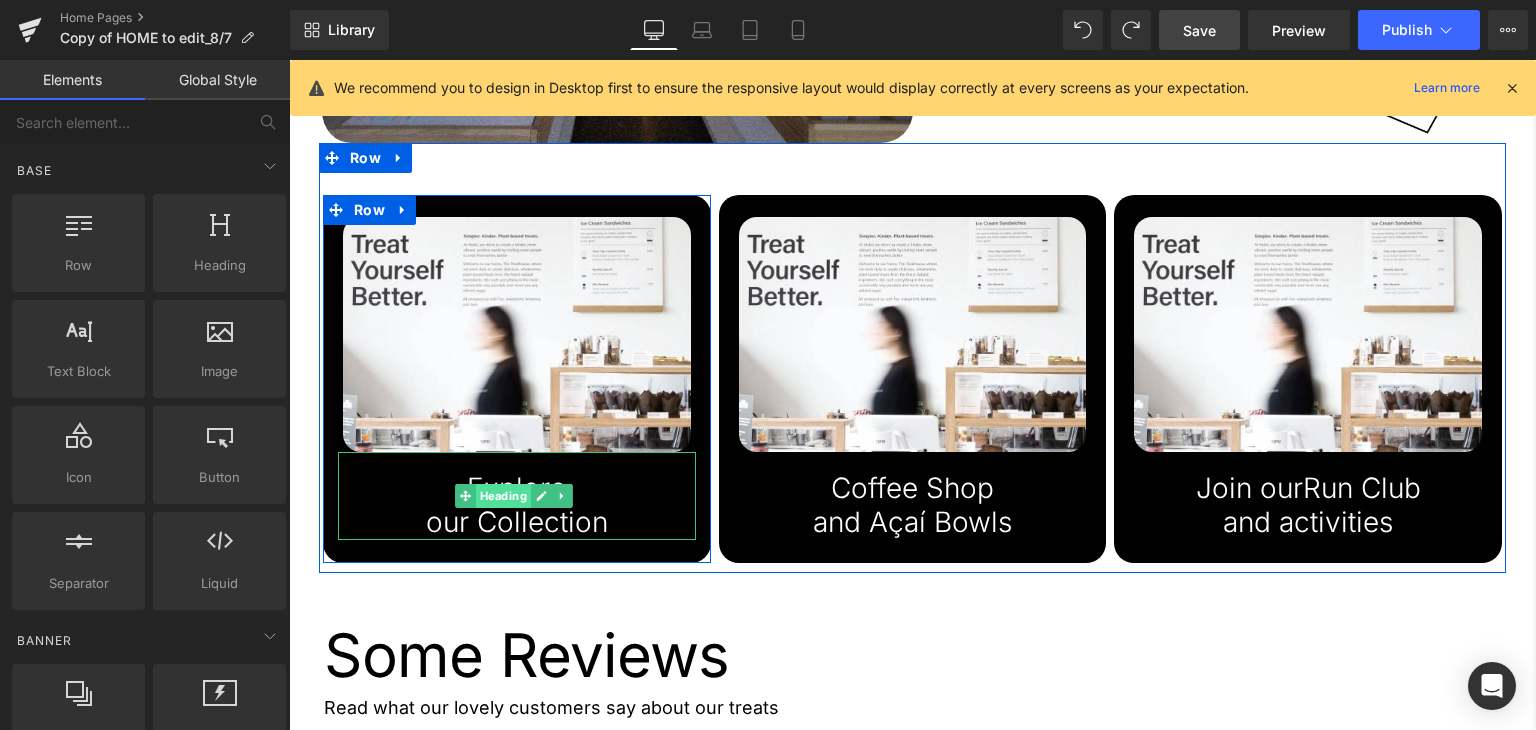 click on "Heading" at bounding box center [503, 496] 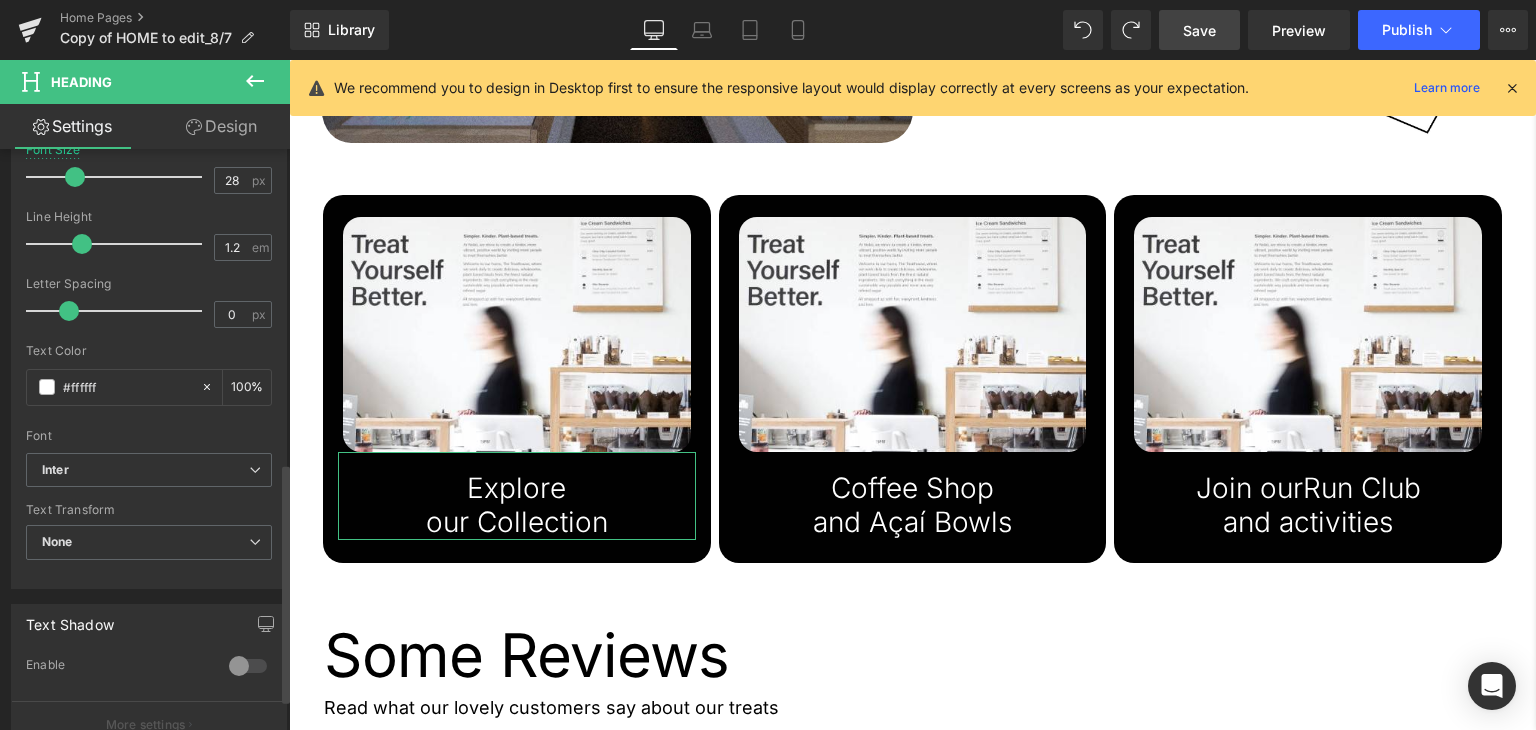 scroll, scrollTop: 134, scrollLeft: 0, axis: vertical 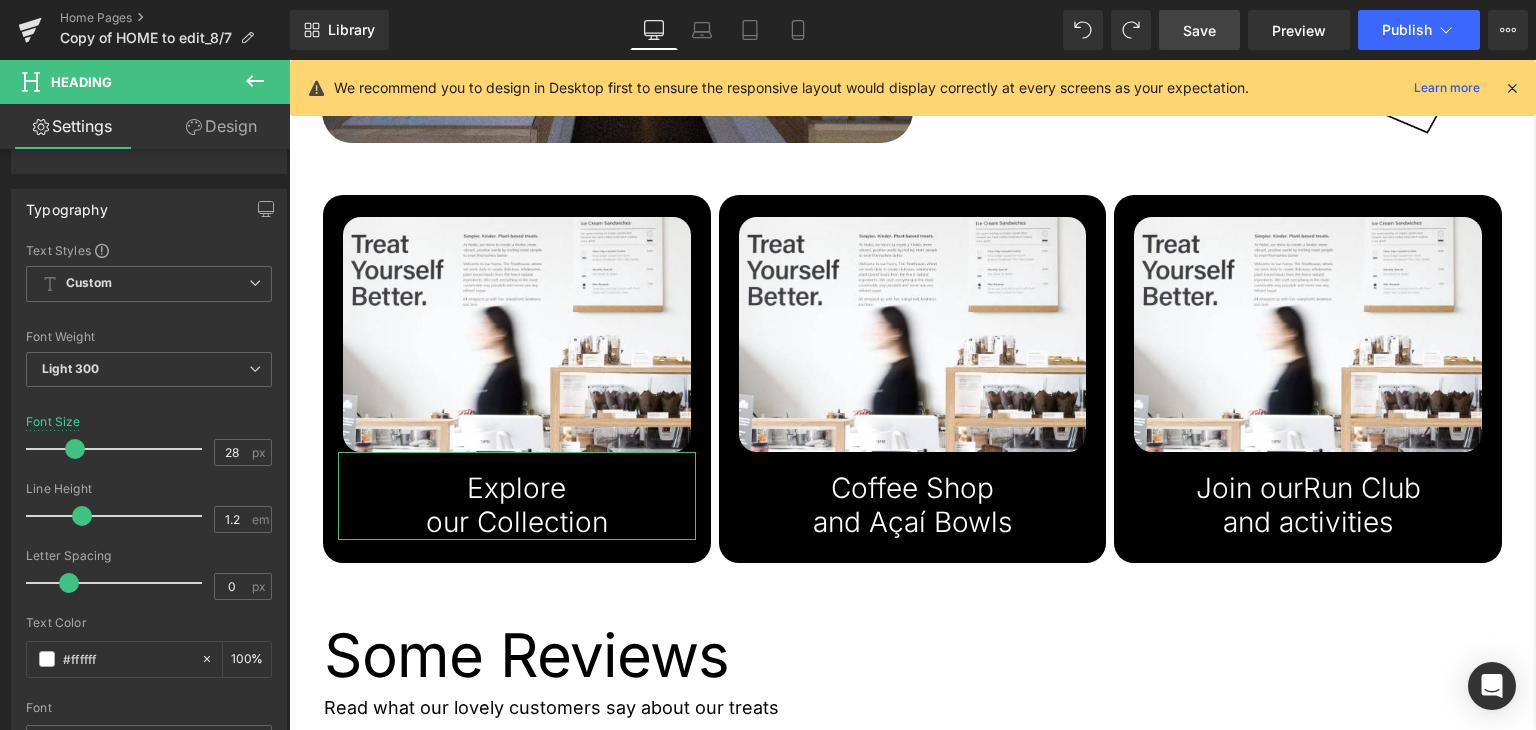 click on "Design" at bounding box center (221, 126) 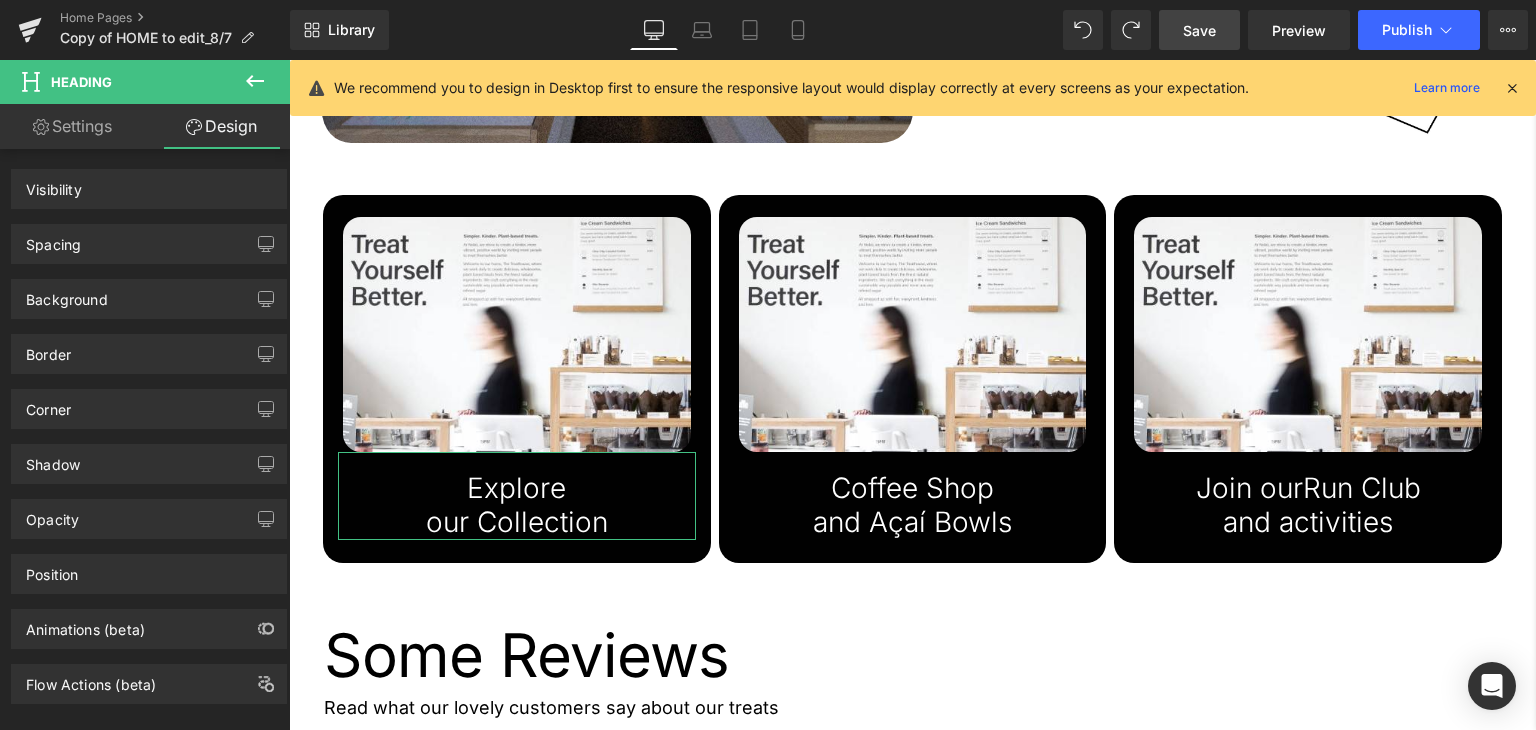 click 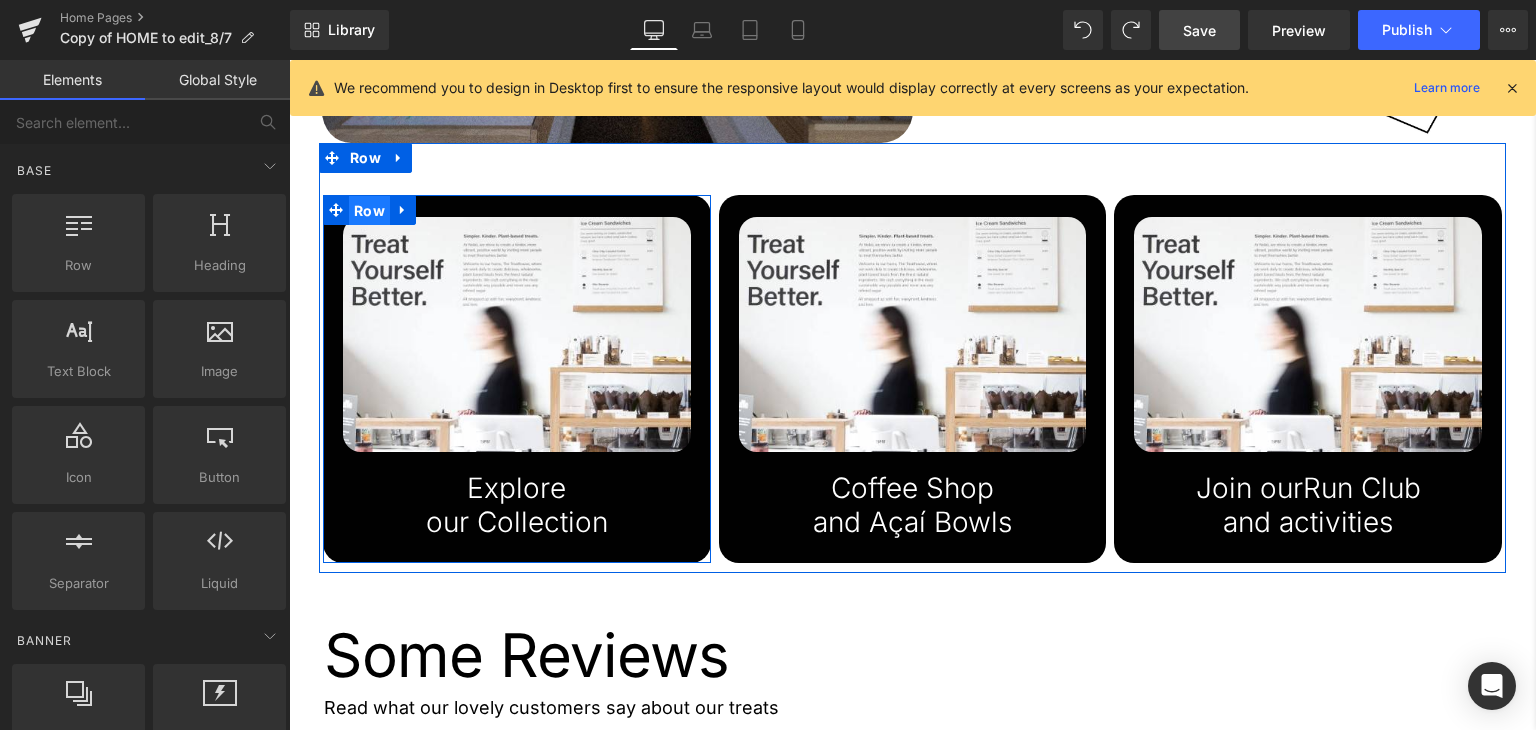 click on "Row" at bounding box center (369, 211) 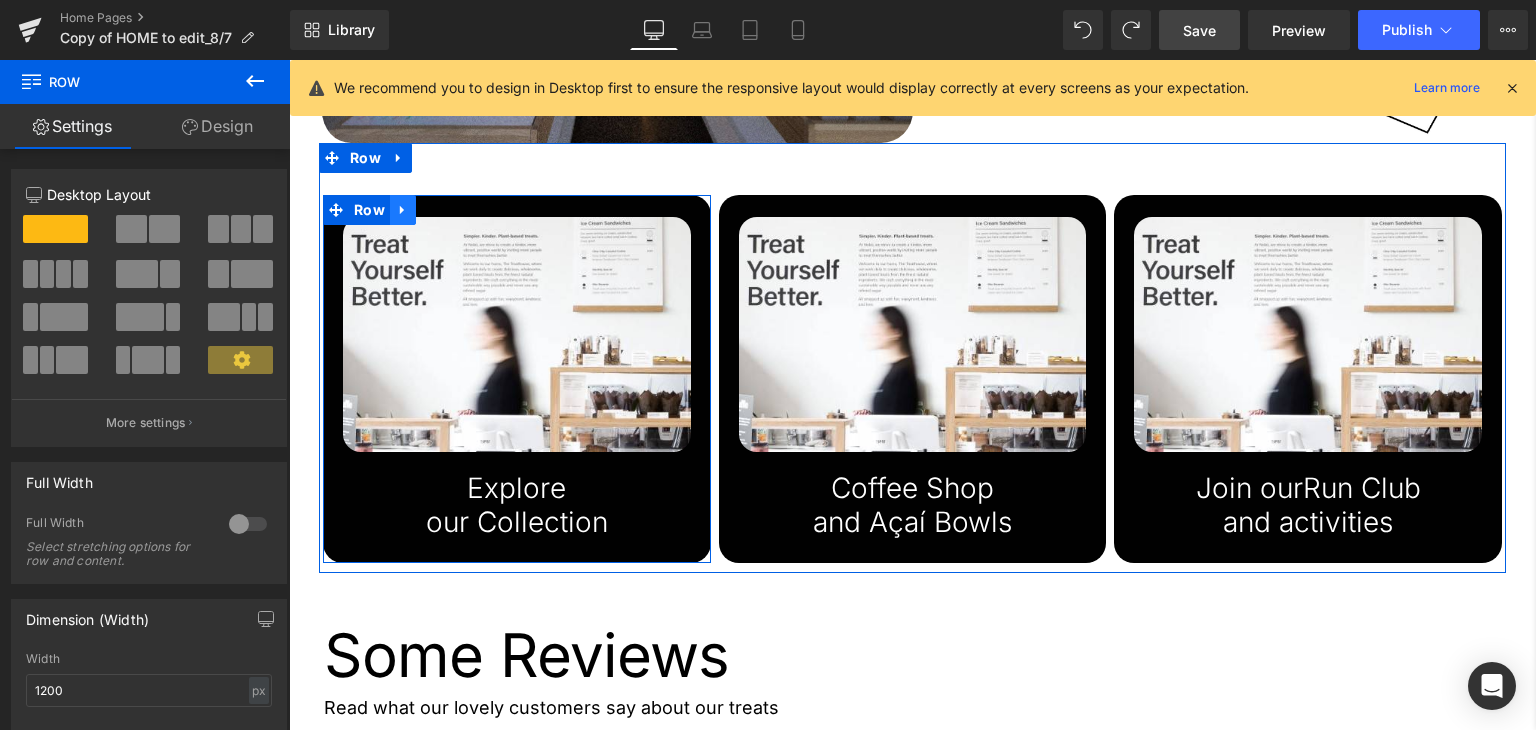 click 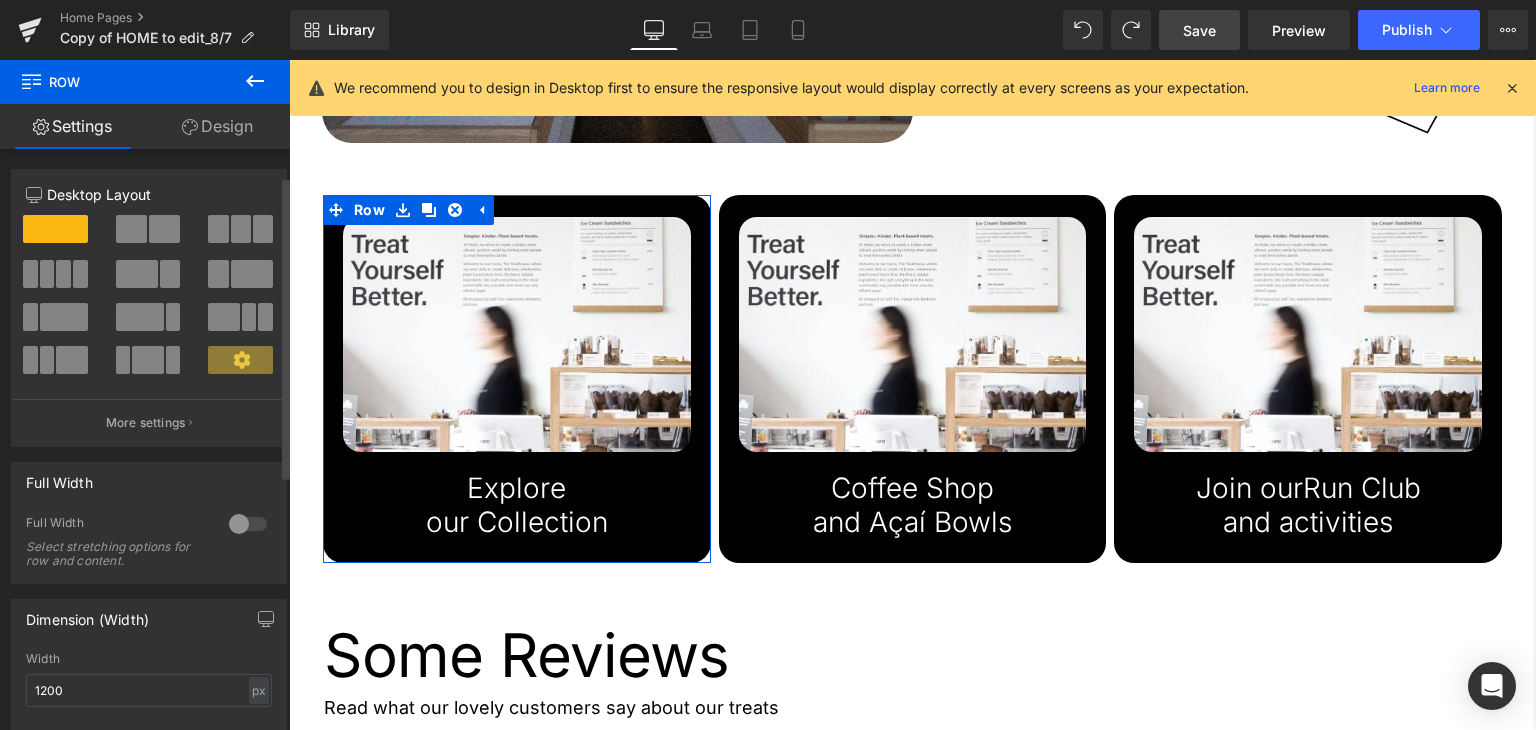 scroll, scrollTop: 100, scrollLeft: 0, axis: vertical 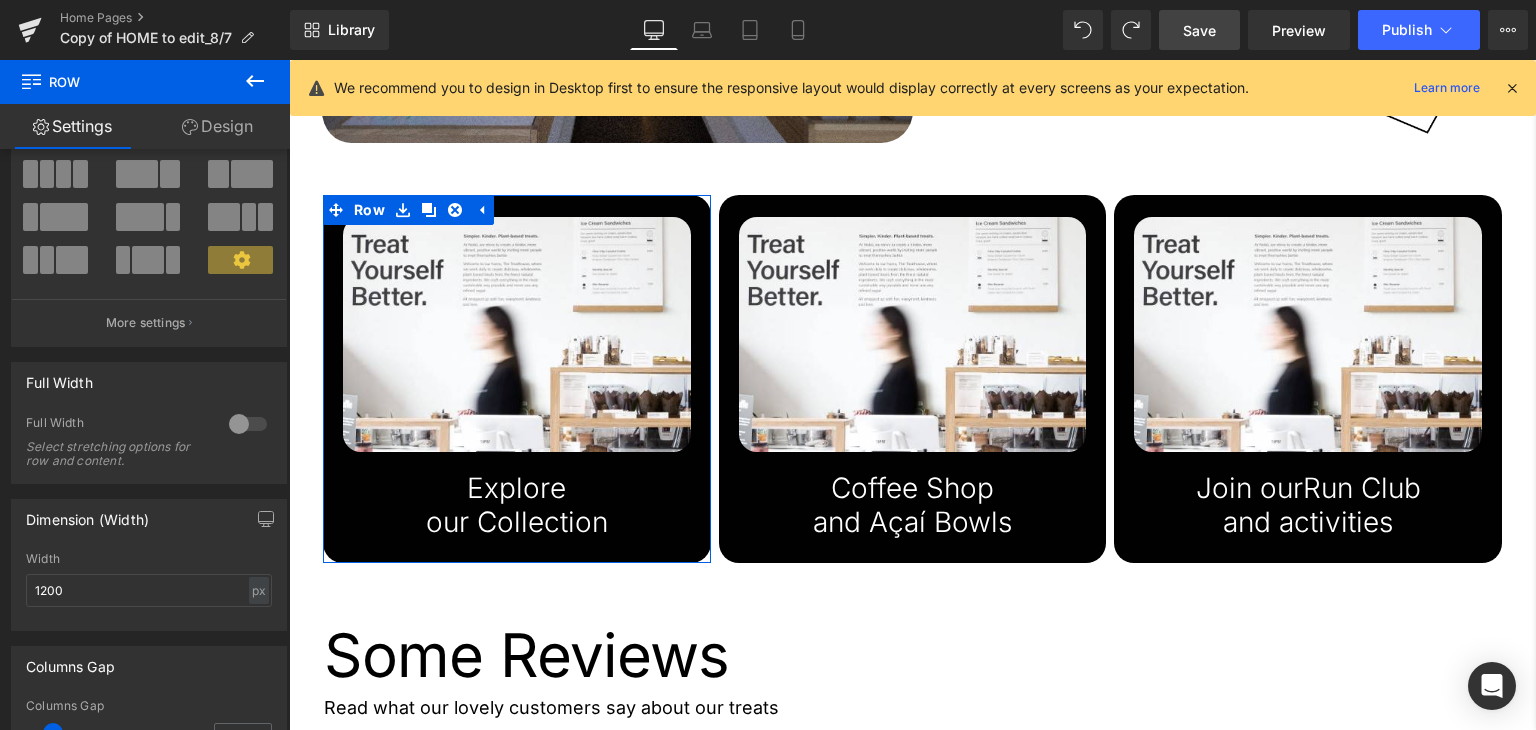 click on "Design" at bounding box center (217, 126) 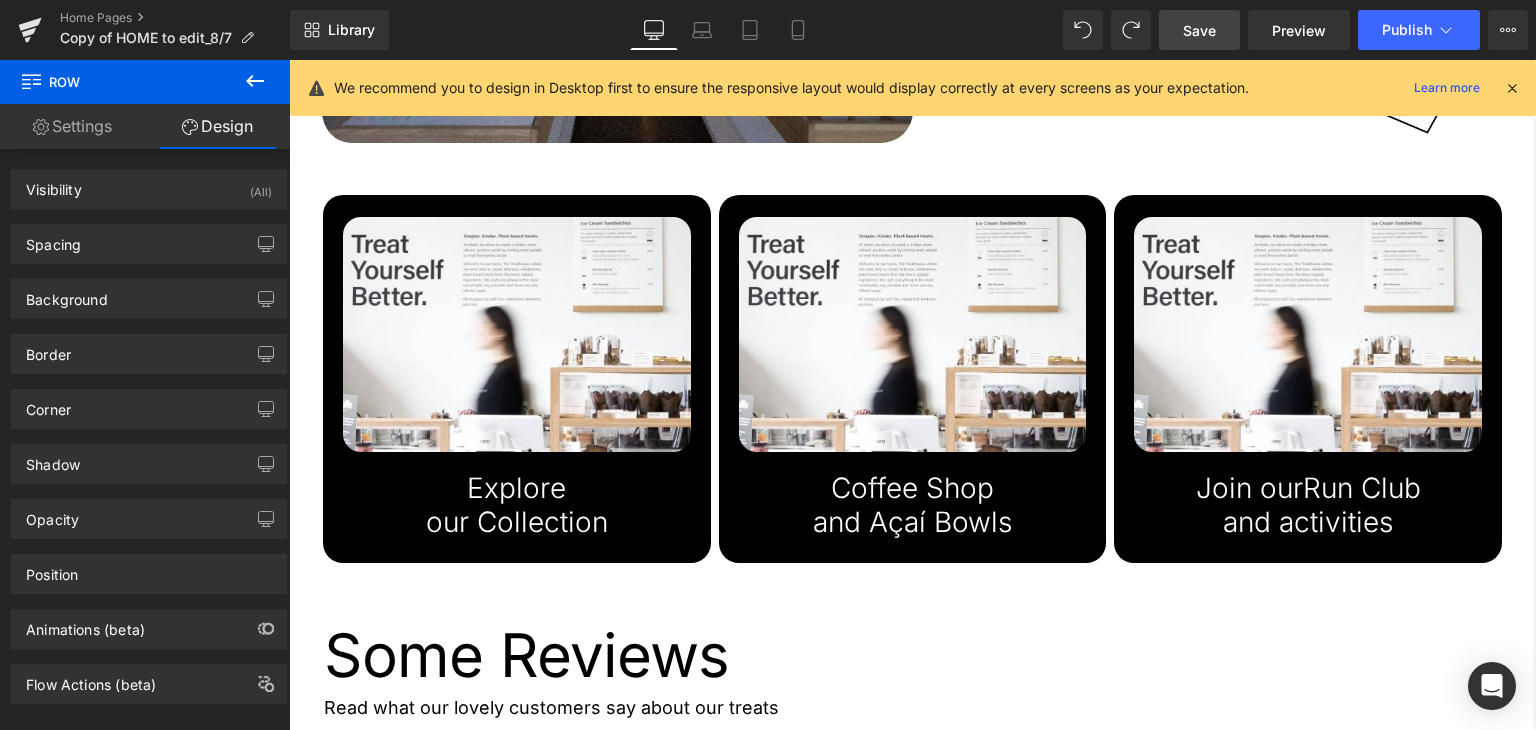 click at bounding box center [255, 82] 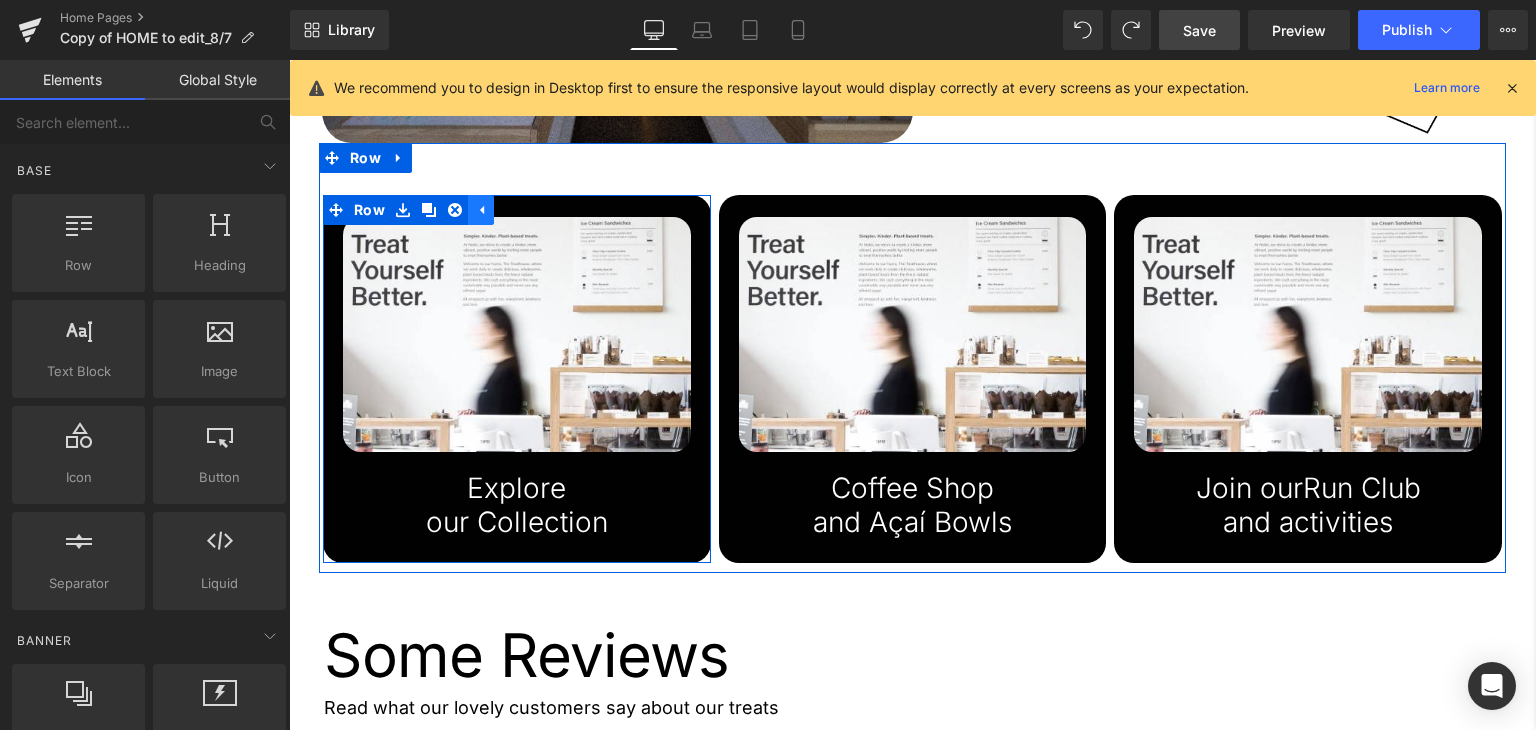 click 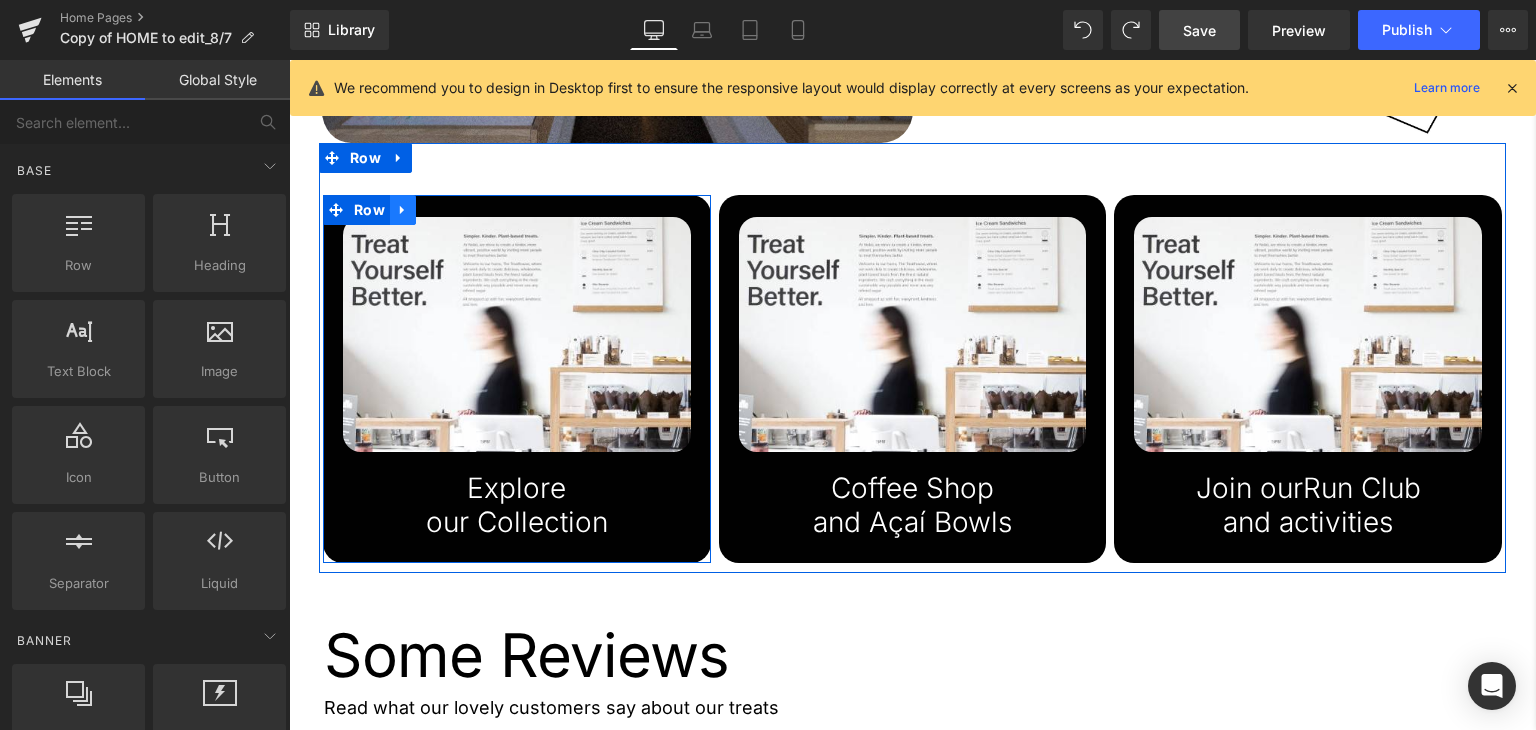 click 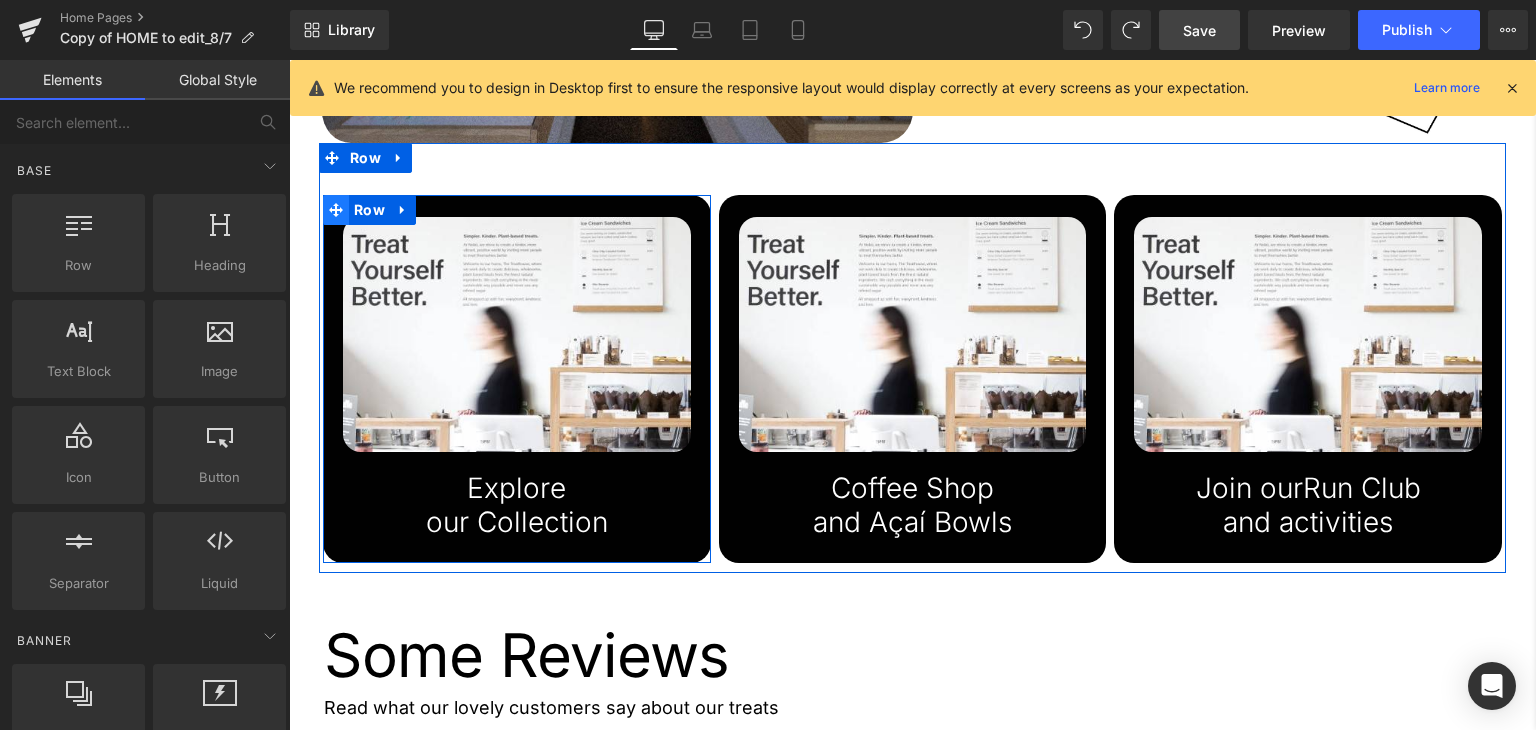 click 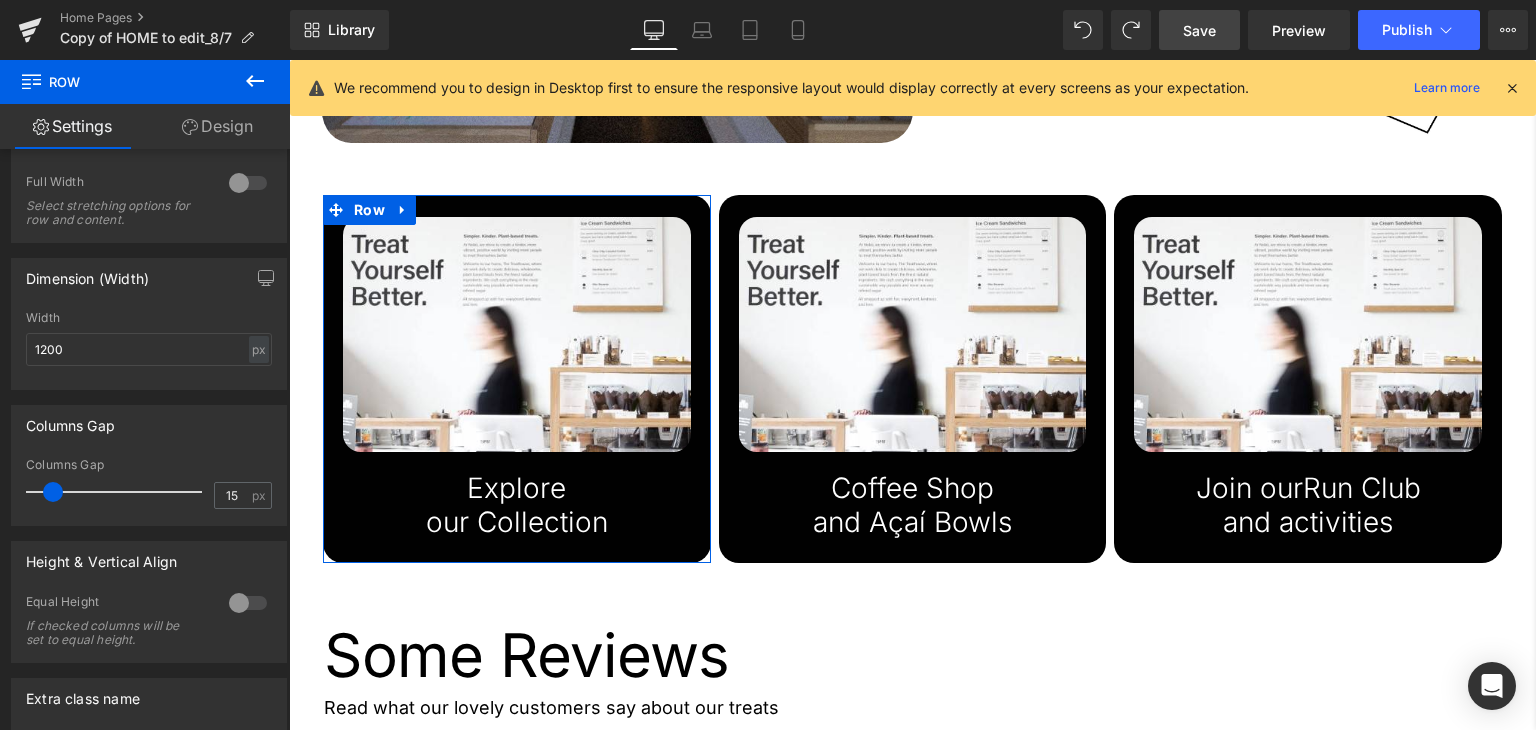 scroll, scrollTop: 500, scrollLeft: 0, axis: vertical 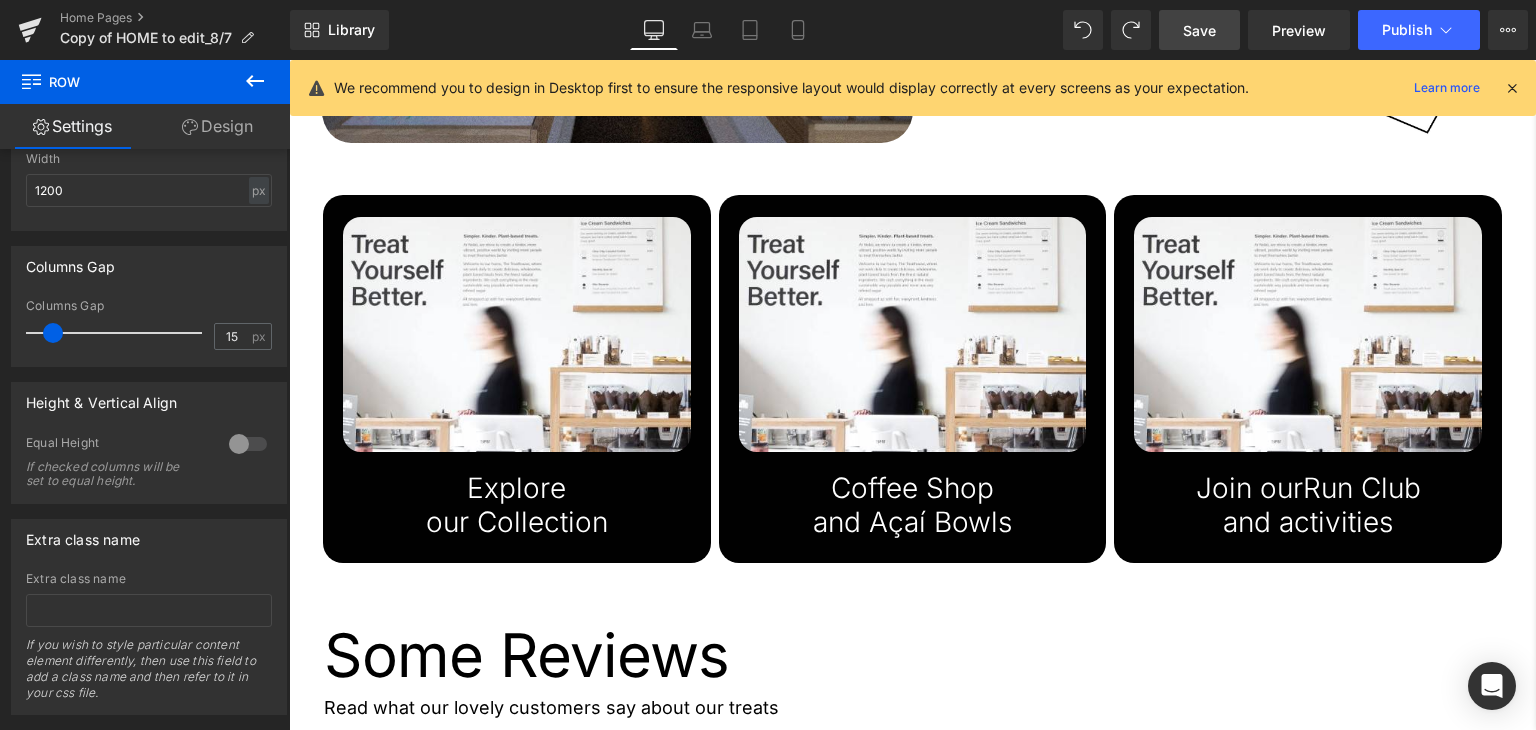 click at bounding box center [255, 82] 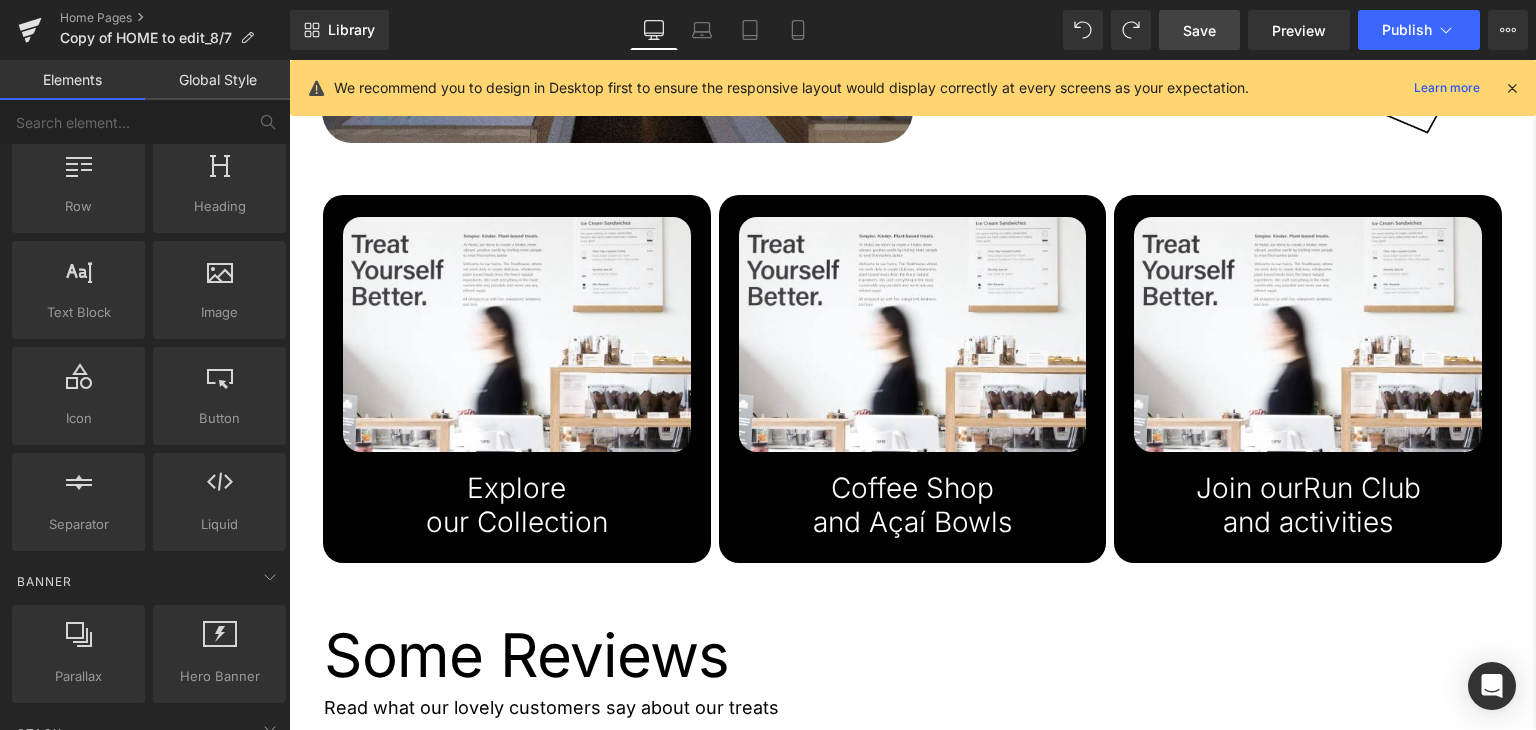 scroll, scrollTop: 0, scrollLeft: 0, axis: both 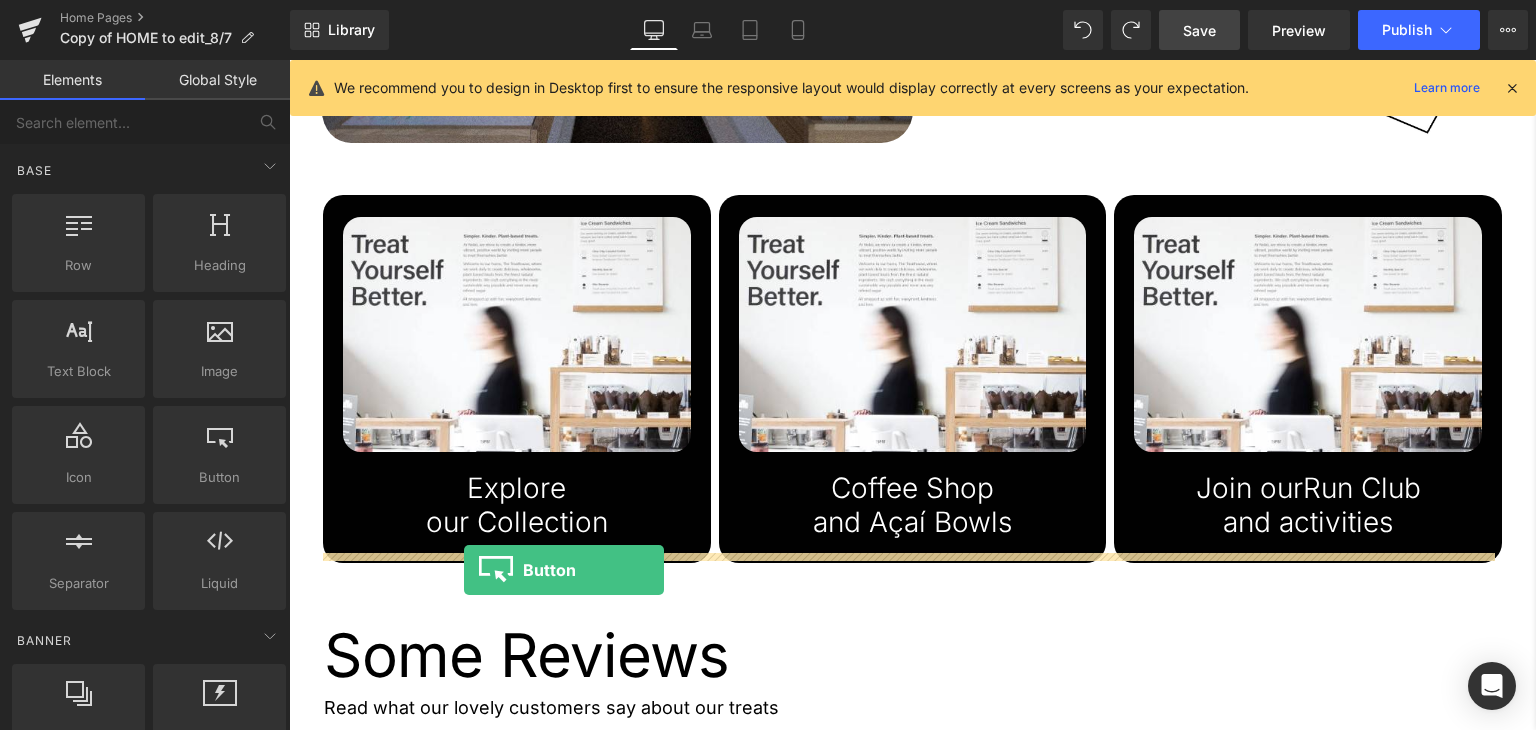 drag, startPoint x: 484, startPoint y: 500, endPoint x: 464, endPoint y: 569, distance: 71.8401 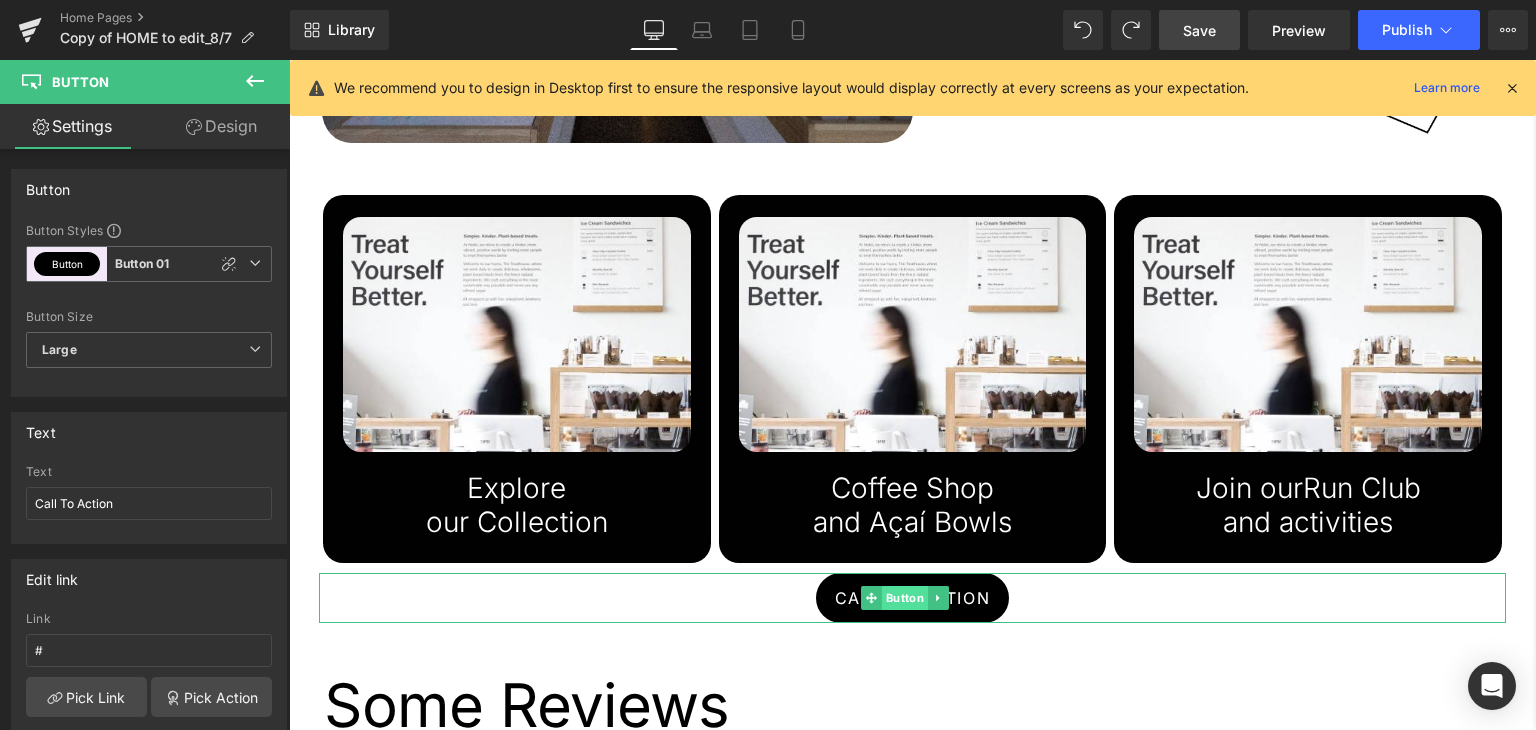 click on "Button" at bounding box center (905, 598) 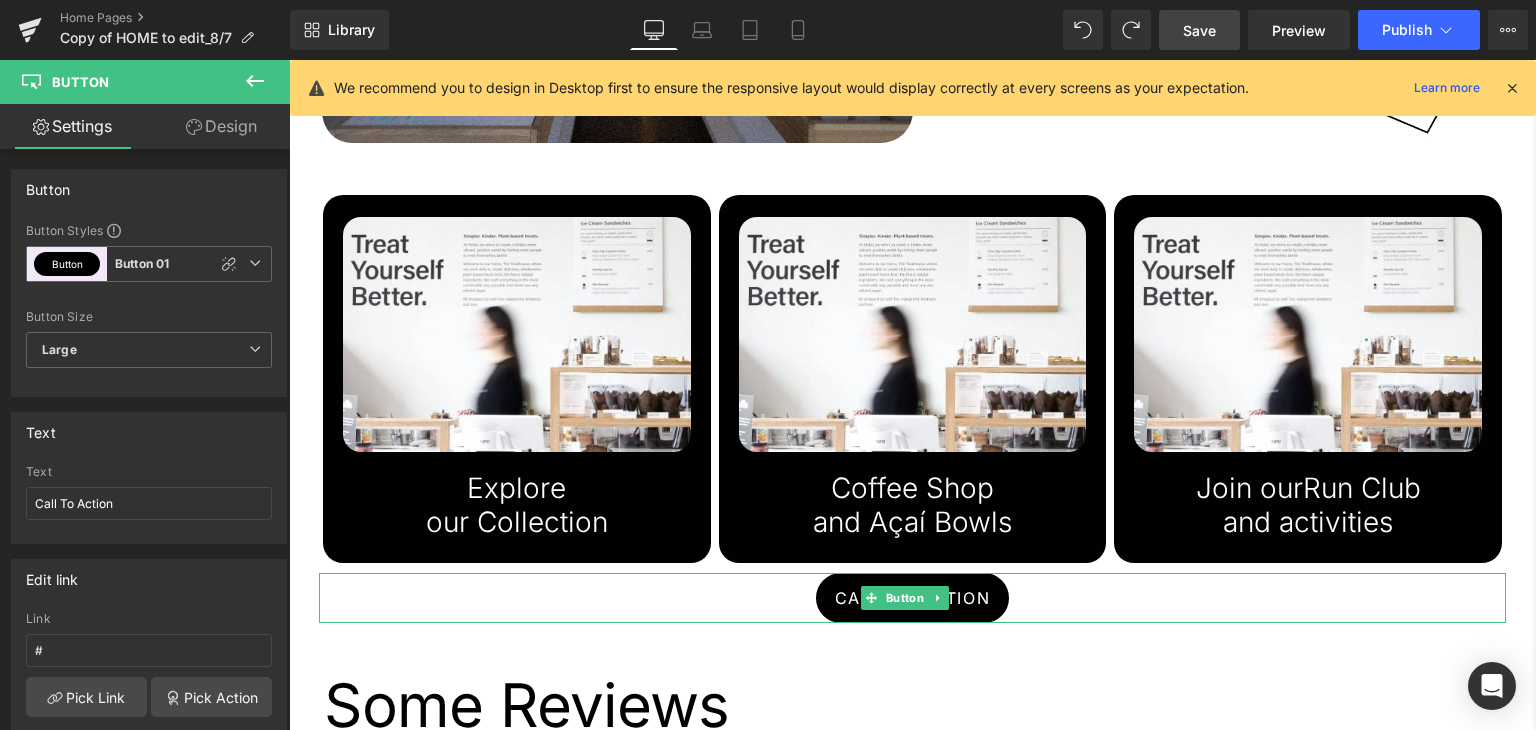 click 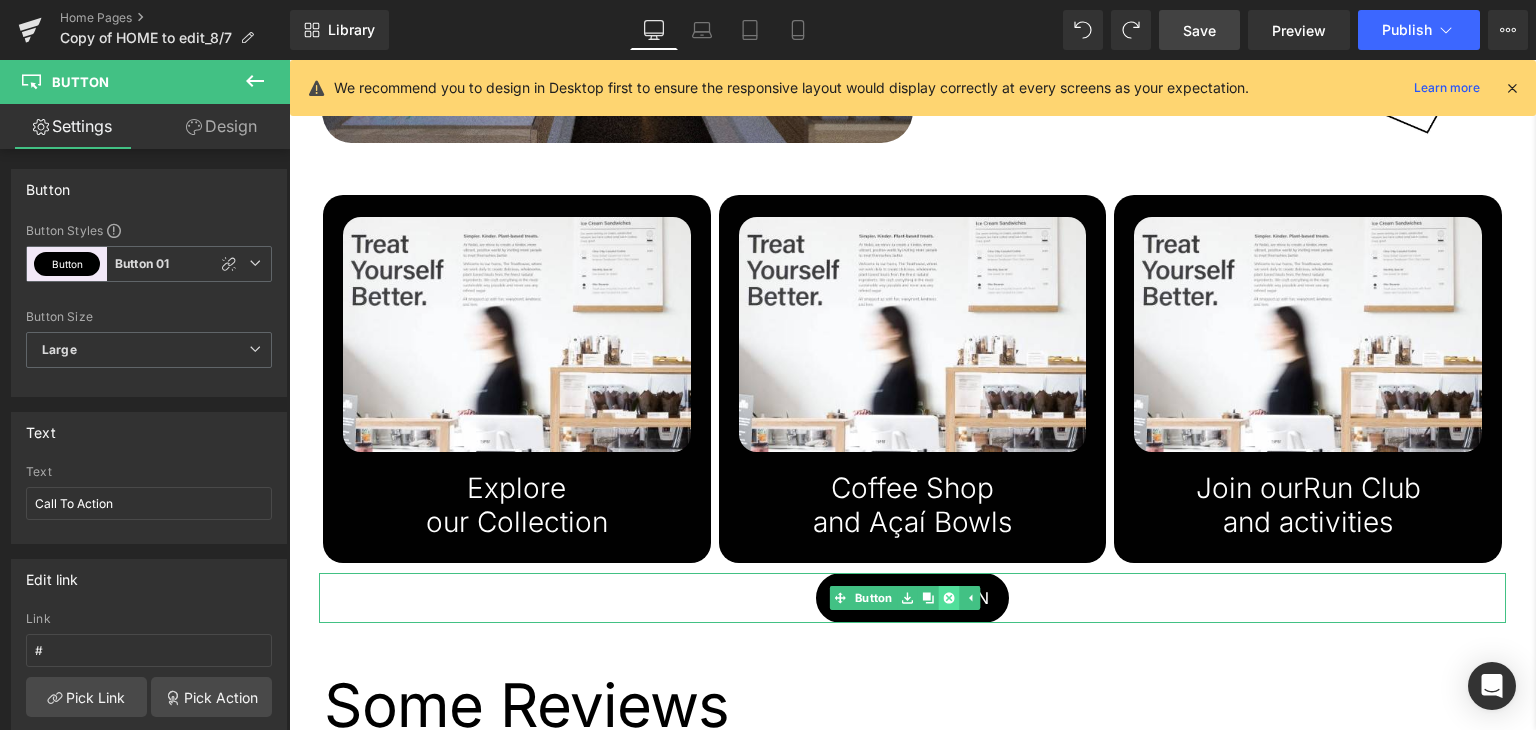 click 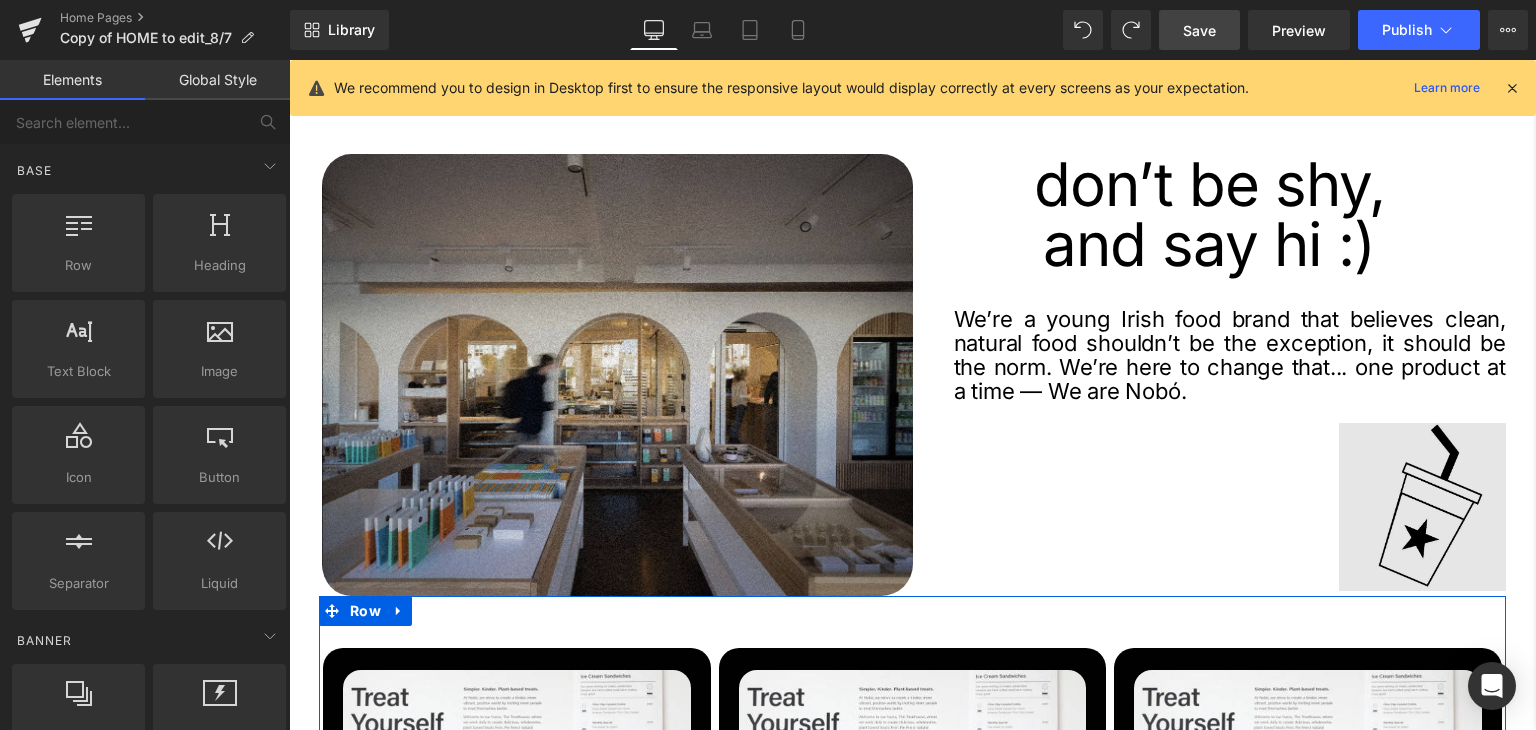 scroll, scrollTop: 2229, scrollLeft: 0, axis: vertical 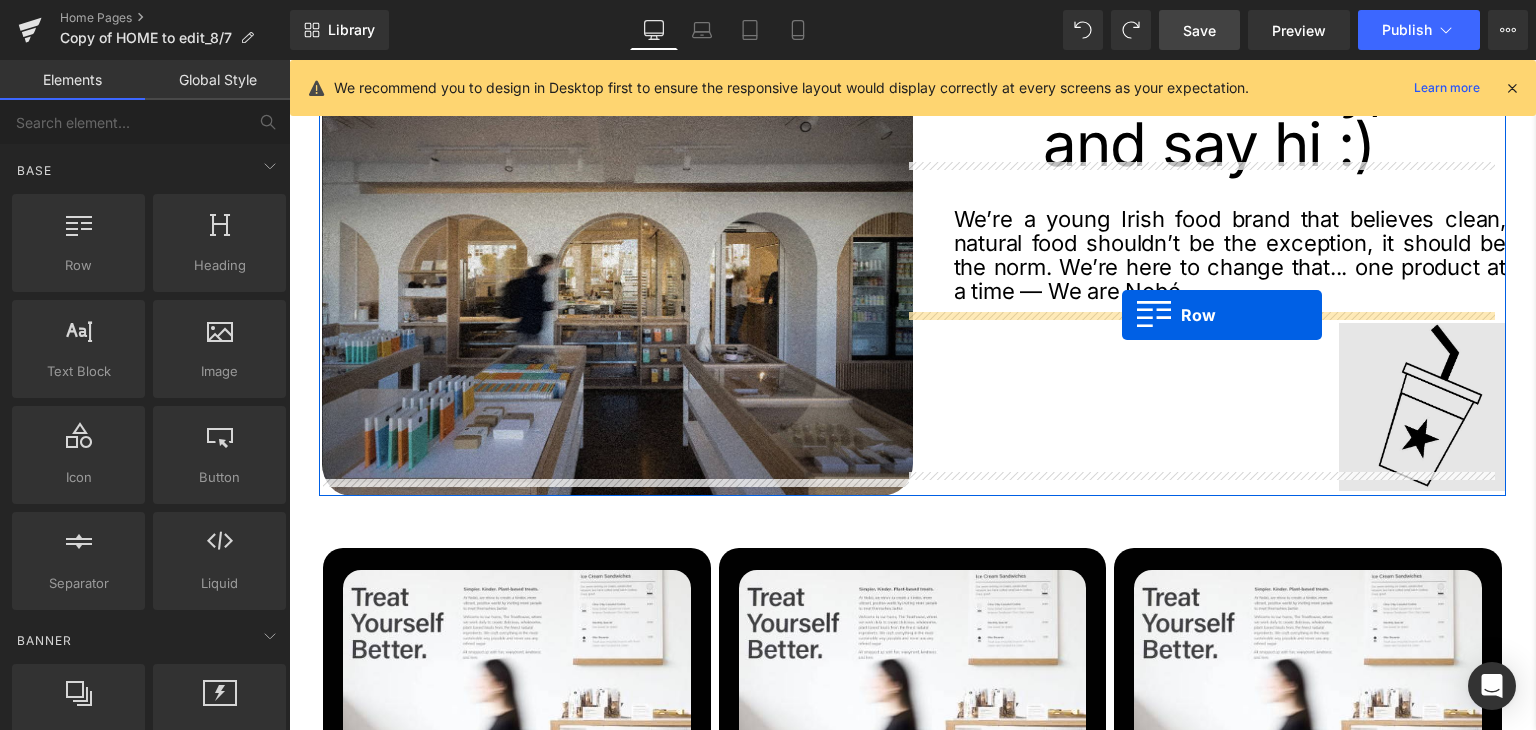 drag, startPoint x: 372, startPoint y: 311, endPoint x: 1122, endPoint y: 315, distance: 750.0107 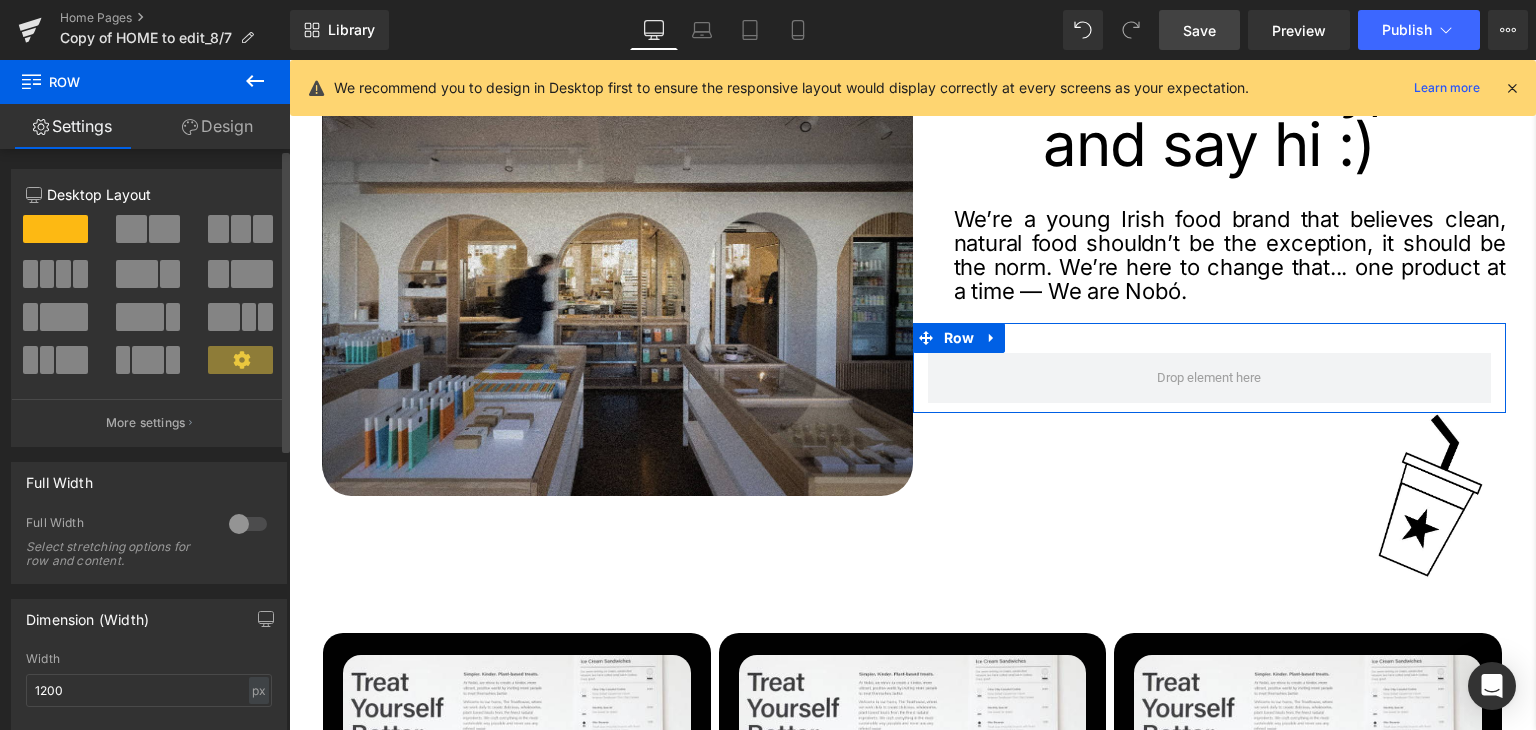 click at bounding box center (131, 229) 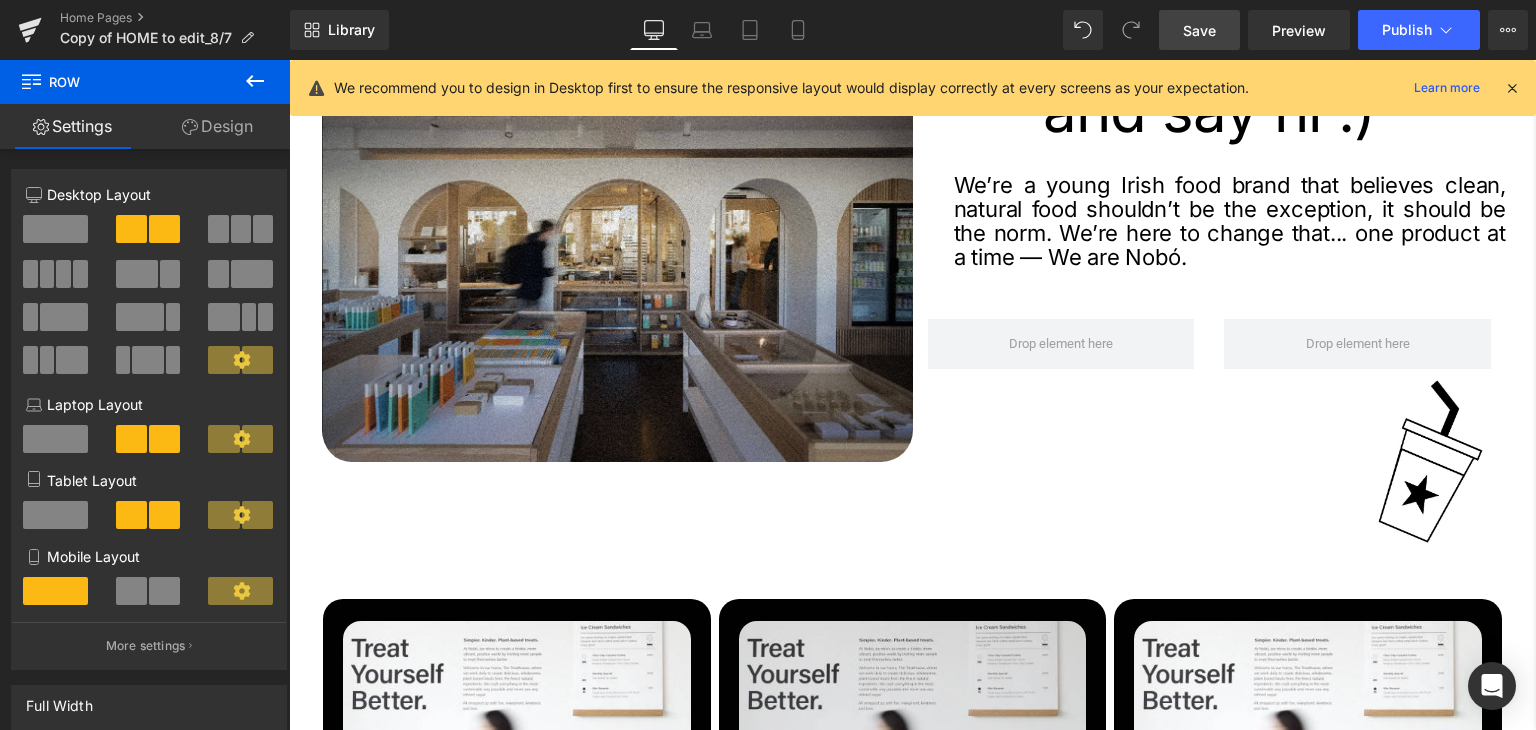 scroll, scrollTop: 2129, scrollLeft: 0, axis: vertical 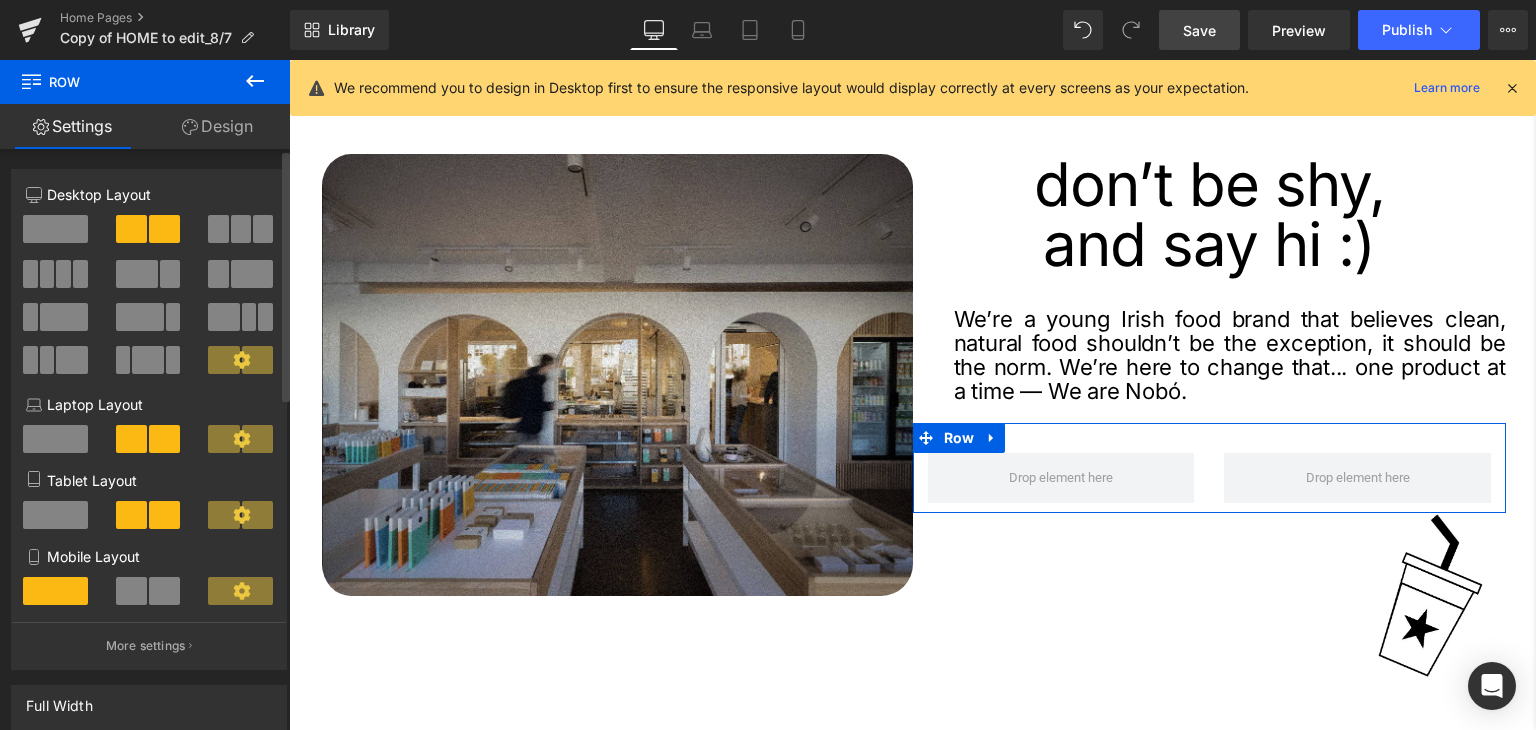 click at bounding box center [149, 302] 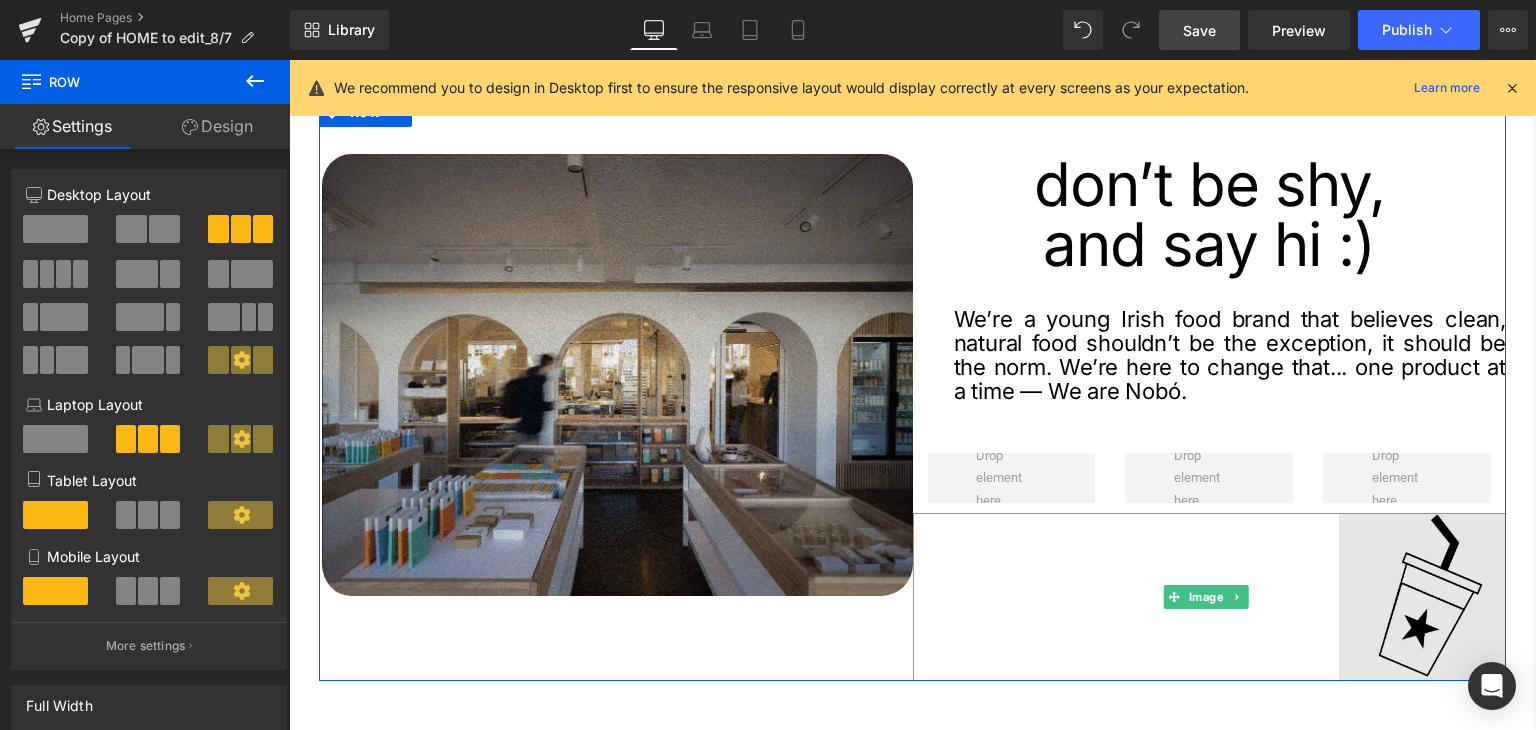 click at bounding box center (1210, 597) 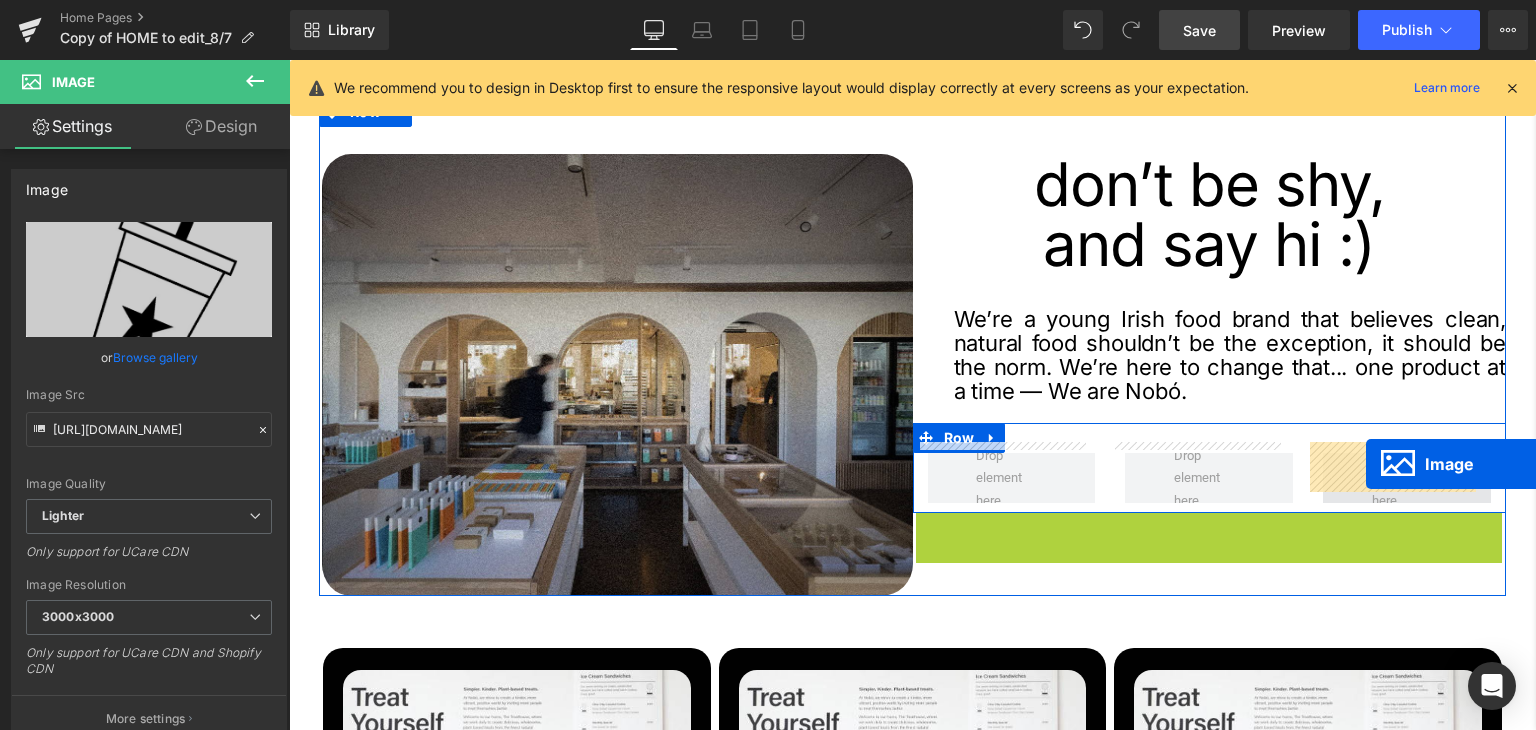drag, startPoint x: 1196, startPoint y: 587, endPoint x: 1365, endPoint y: 465, distance: 208.43465 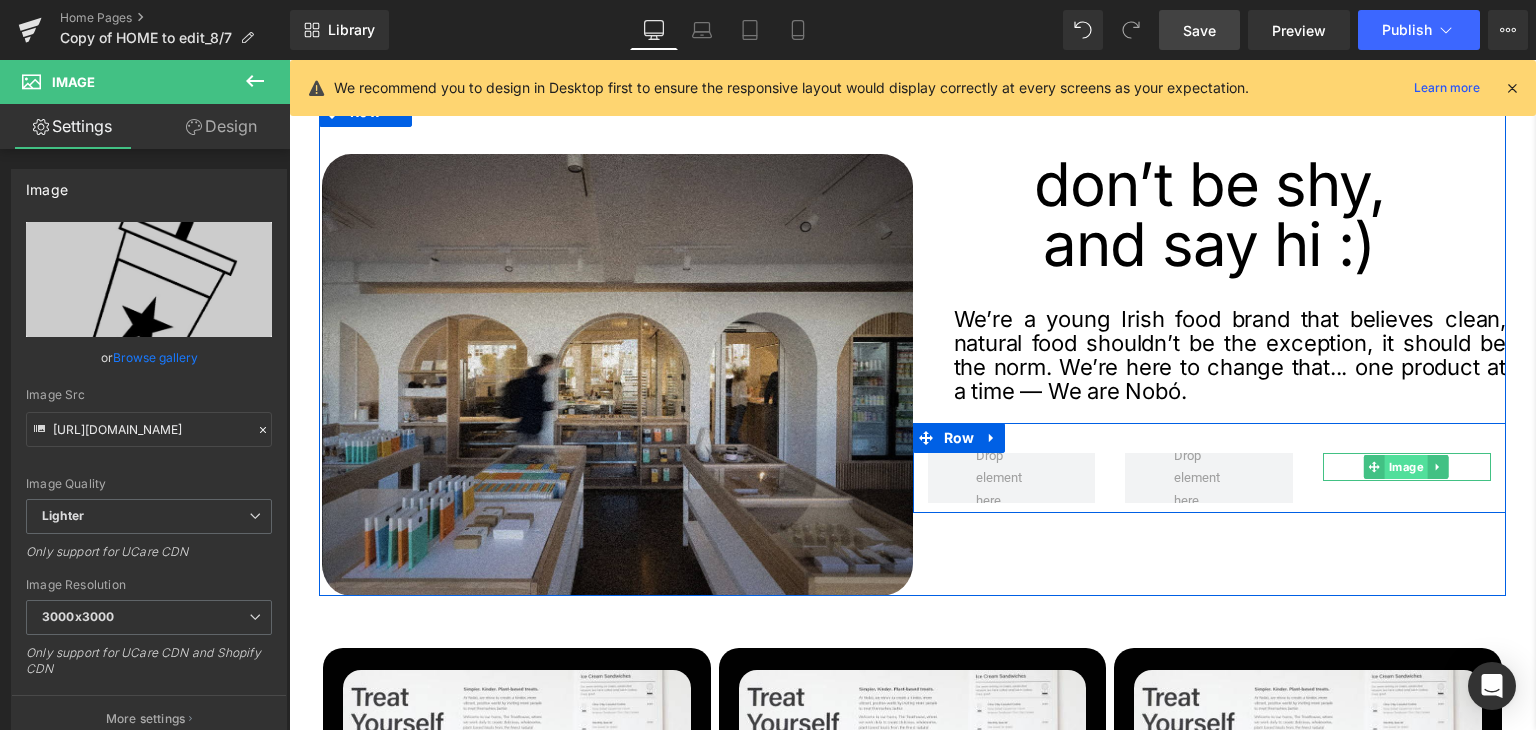 click on "Image" at bounding box center (1405, 467) 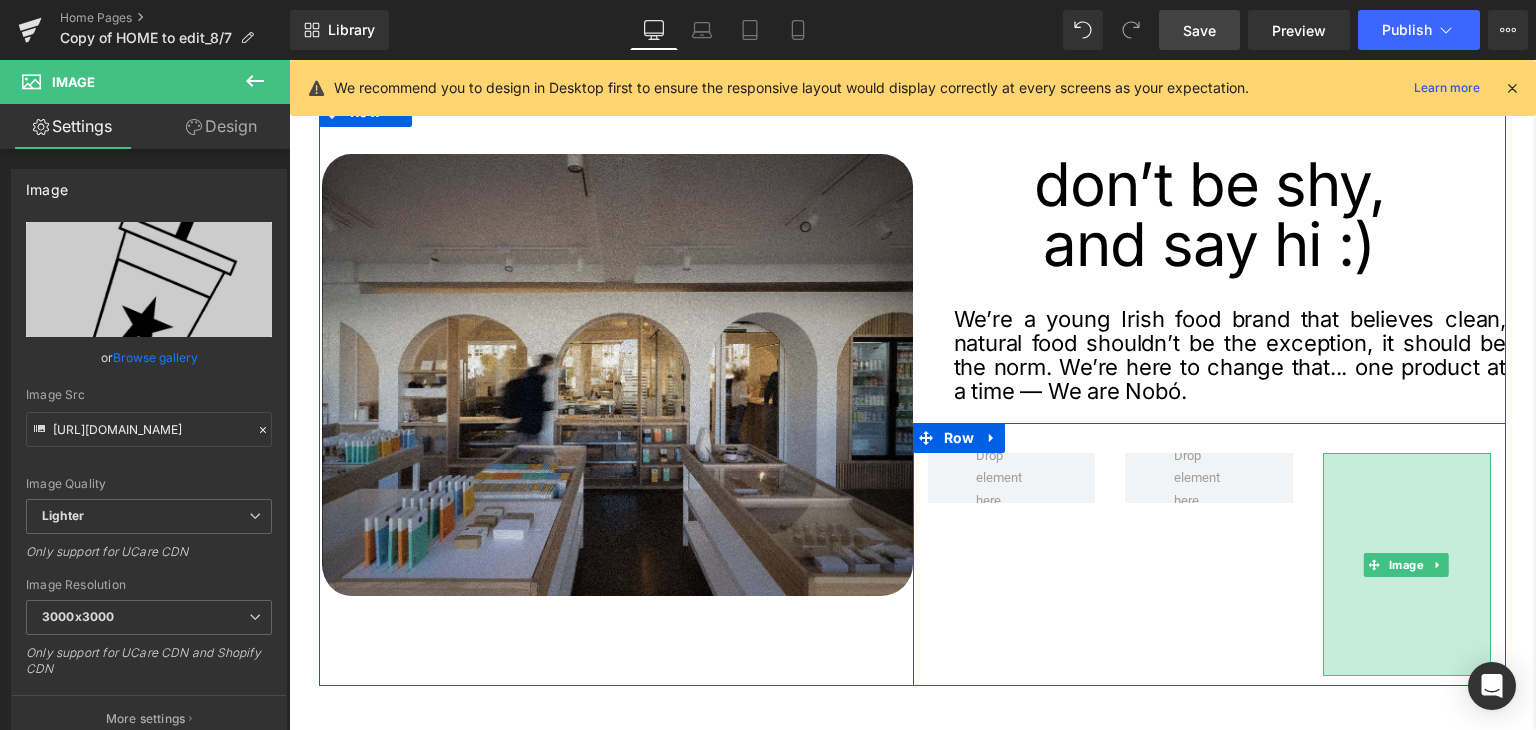 drag, startPoint x: 1336, startPoint y: 468, endPoint x: 1170, endPoint y: 548, distance: 184.27155 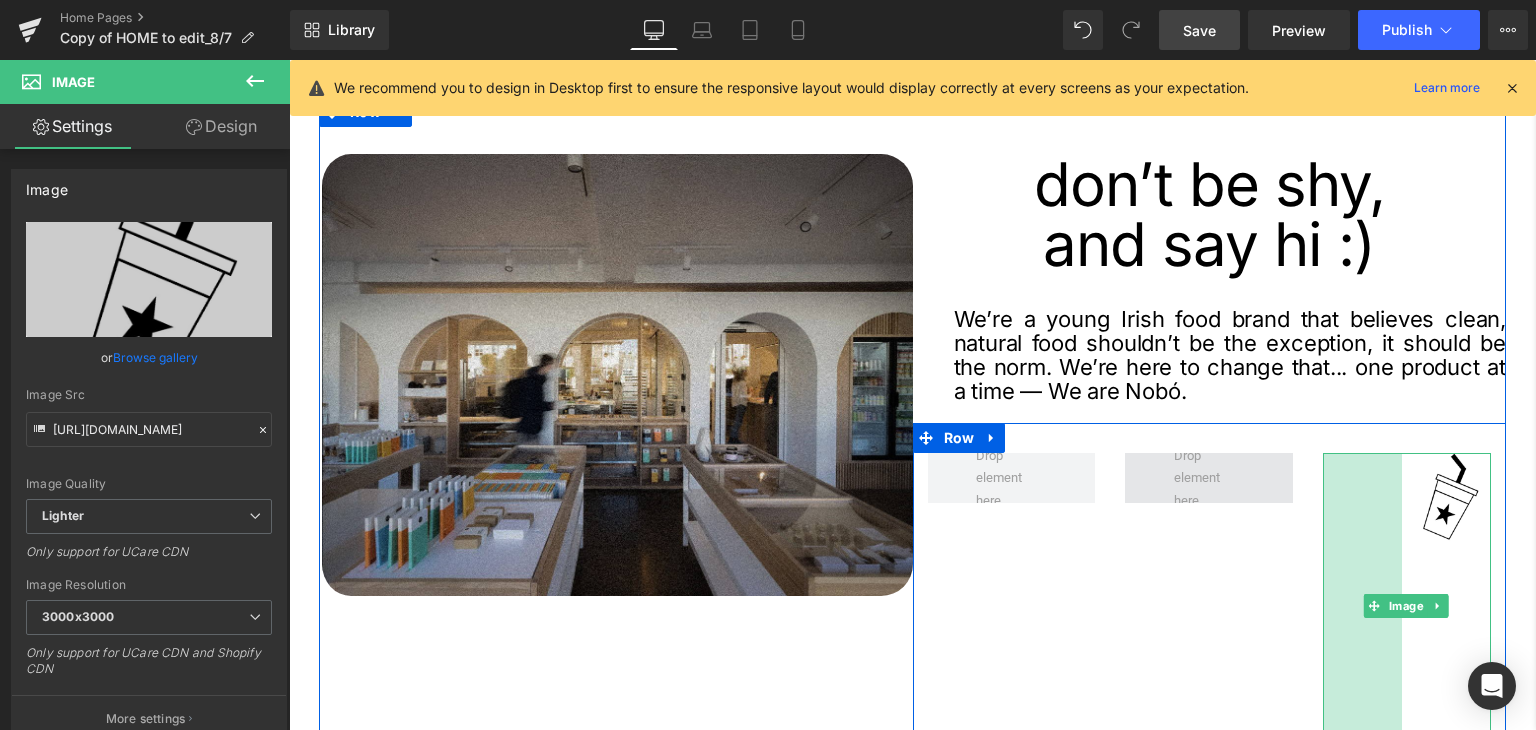 drag, startPoint x: 1170, startPoint y: 548, endPoint x: 1211, endPoint y: 488, distance: 72.67049 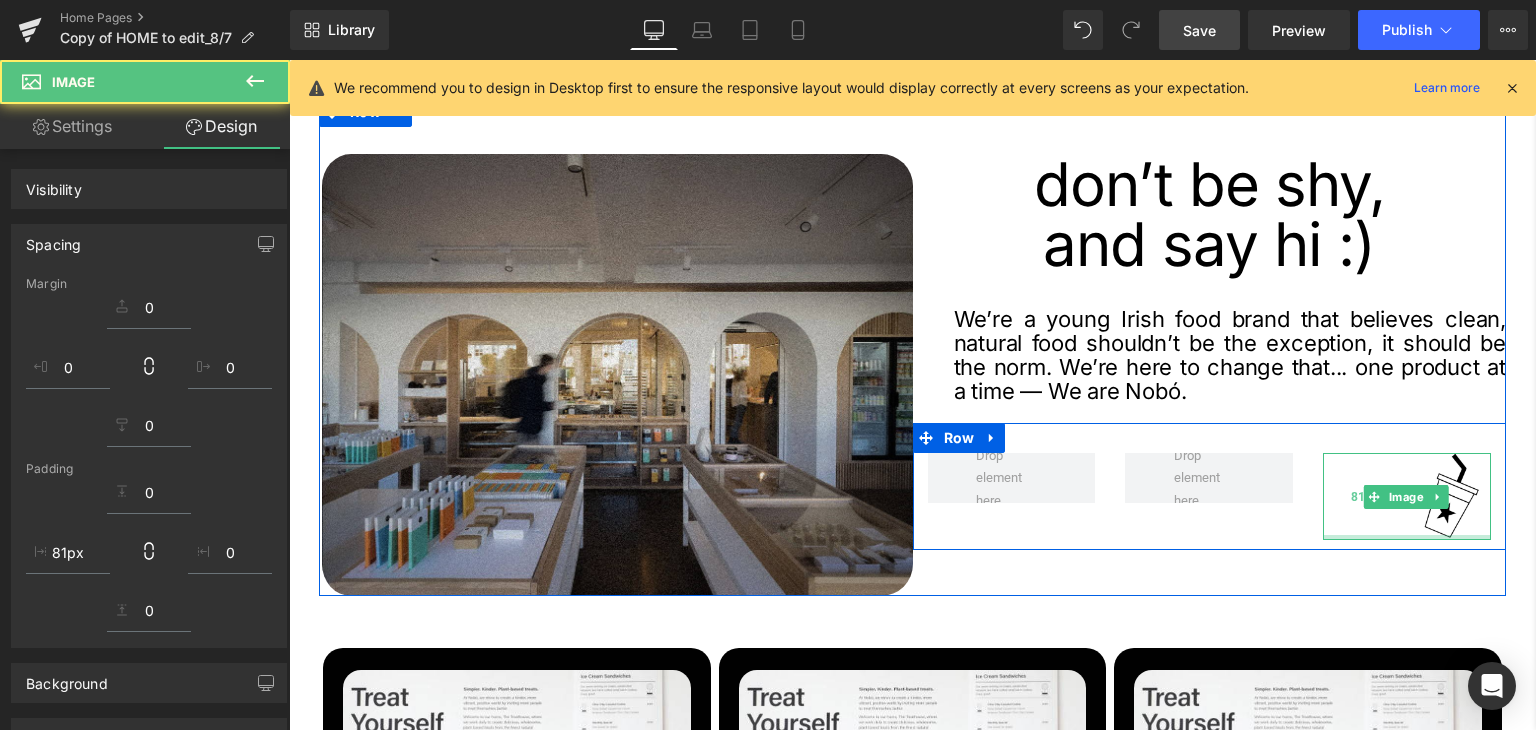 drag, startPoint x: 1400, startPoint y: 539, endPoint x: 1347, endPoint y: 281, distance: 263.38754 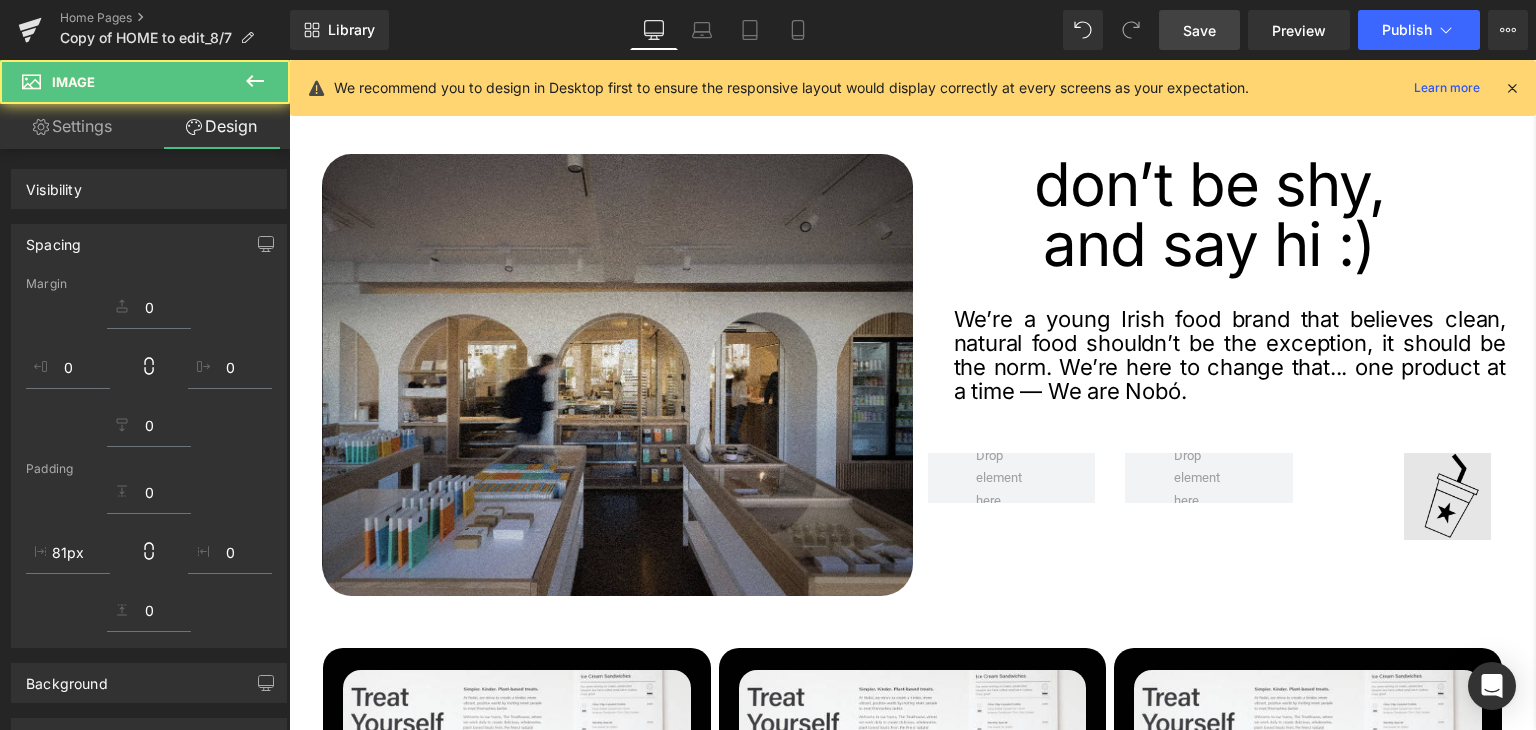 click on "Image       81px" at bounding box center (1407, 496) 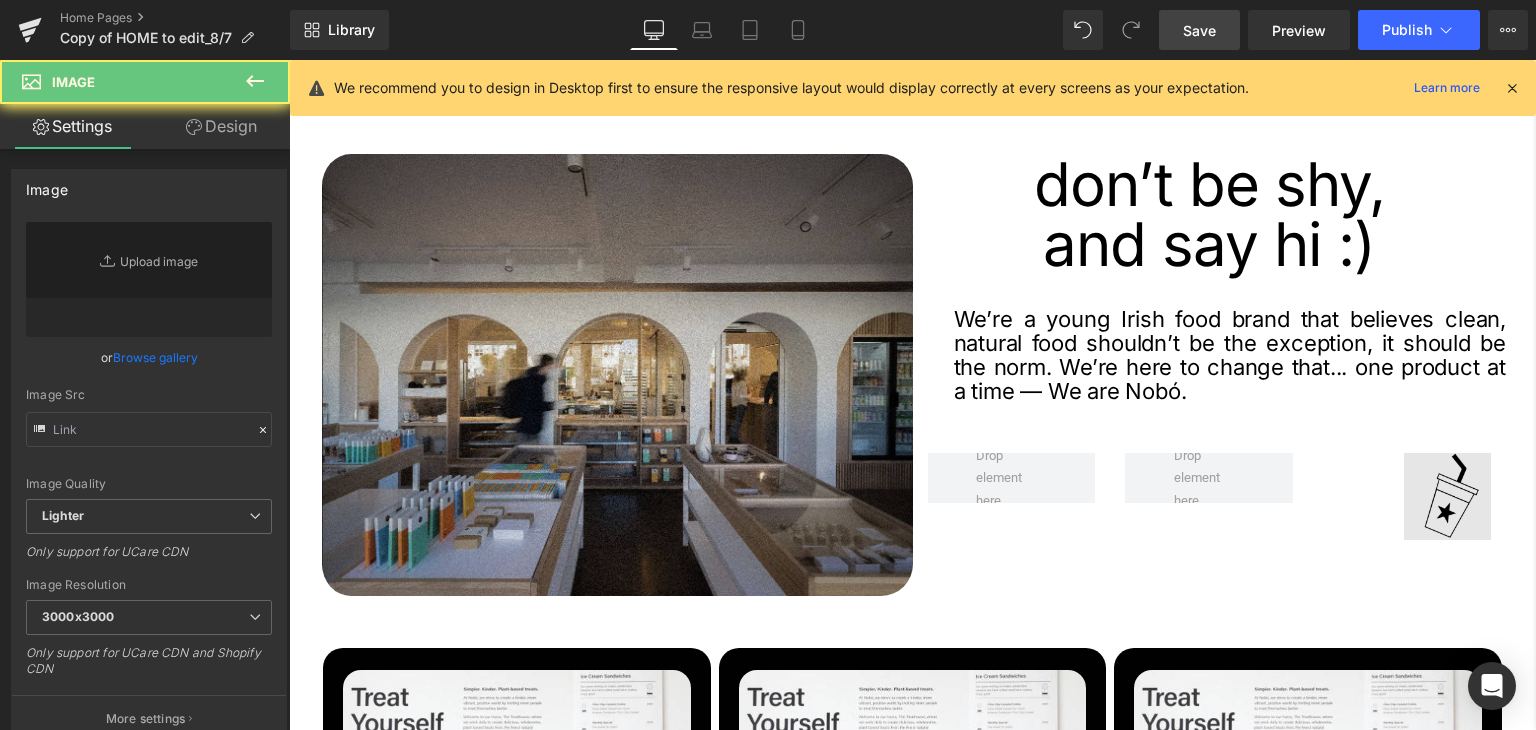 click on "Treat  Yourself  Better. Heading         COFFEE SHOP Button         buy now Button         Row         Row         a space to enjoy,  shop and stay* Heading         Come and say hi at our award winning  flagship store in the heart of Dublin 6. Treat yourself to something delicious from our in house bakery, freshly made smoothies and Açai bowls, and some of the finest specialty coffee from Cloud Picker.  Text Block         Image         Image         Row   57px" at bounding box center [912, 241] 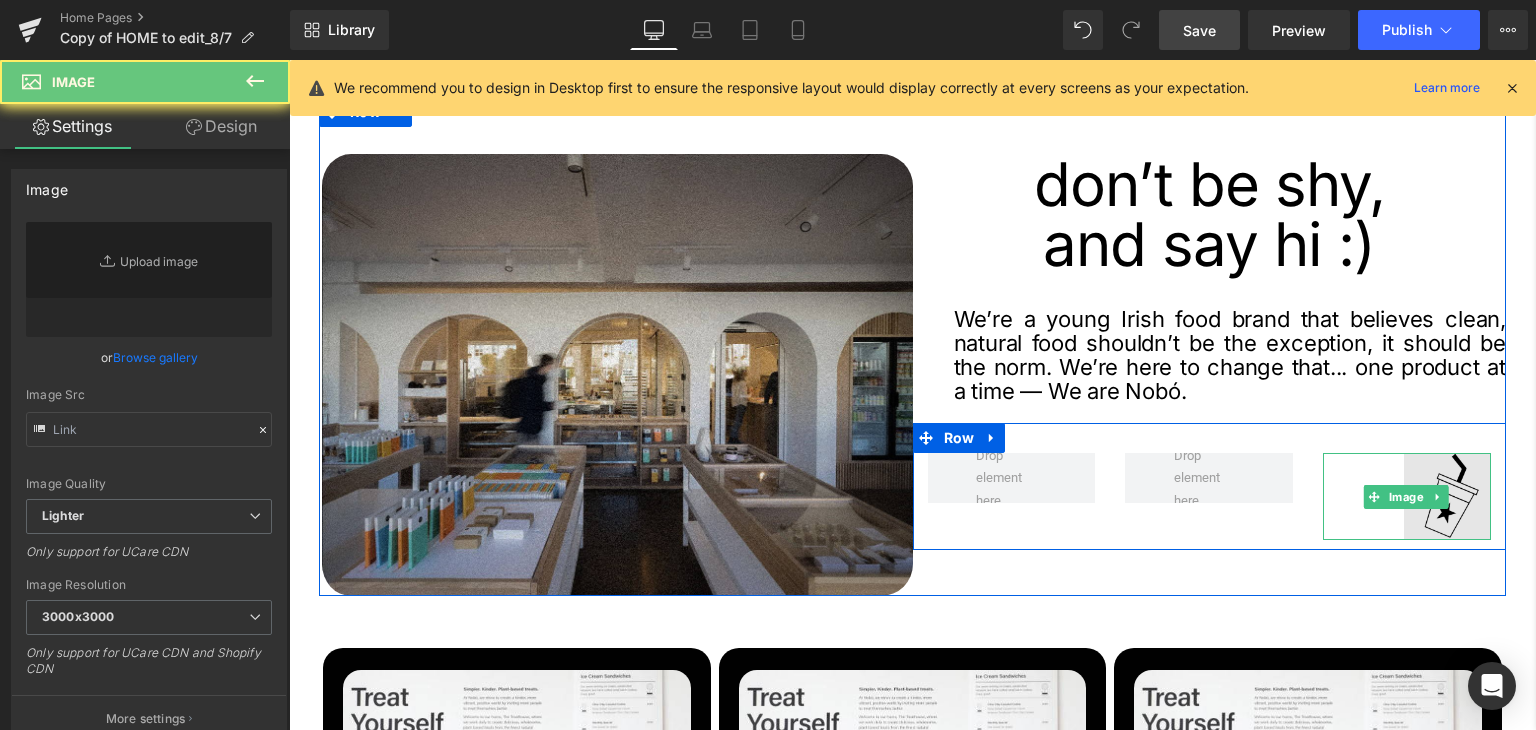 click on "Image       81px" at bounding box center (1407, 496) 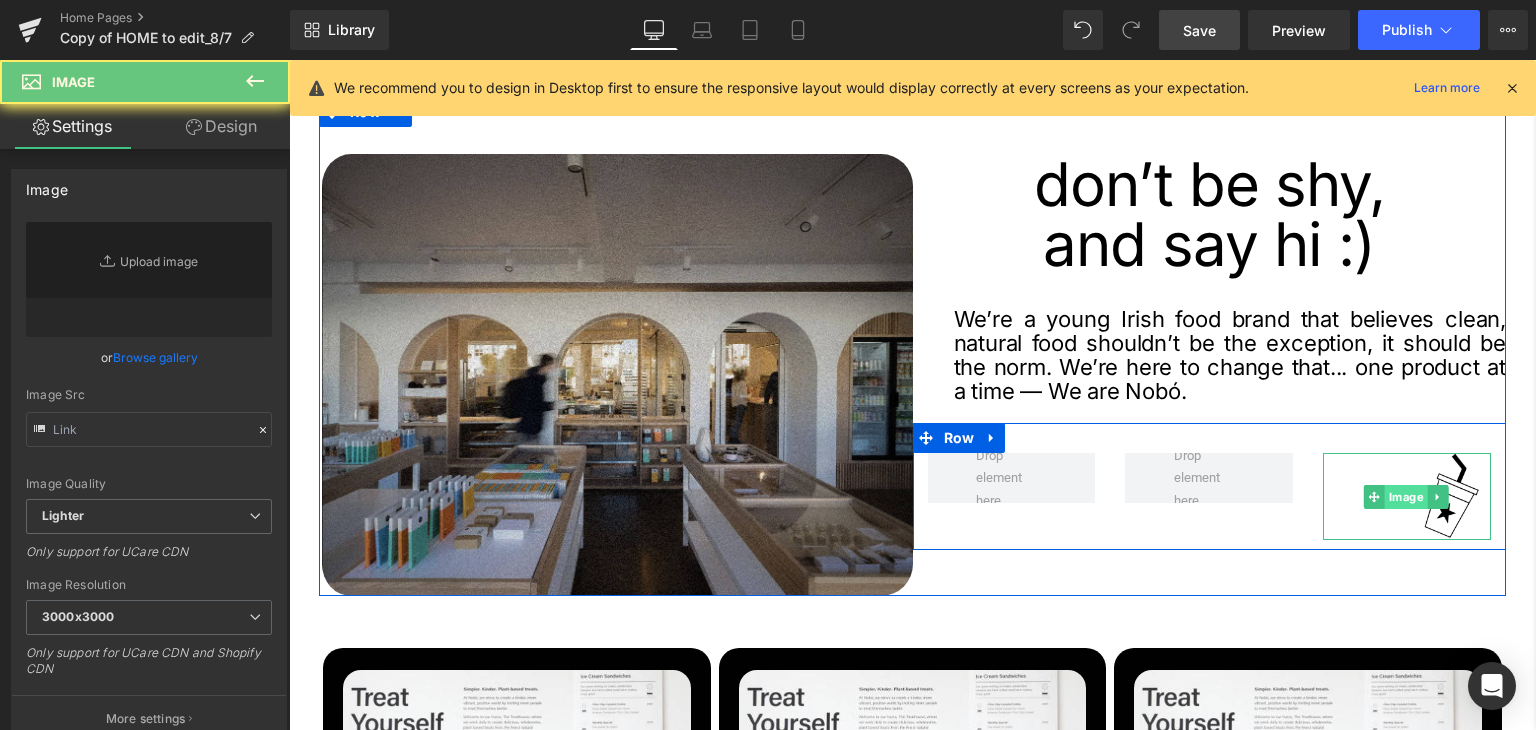 click on "Image" at bounding box center (1405, 497) 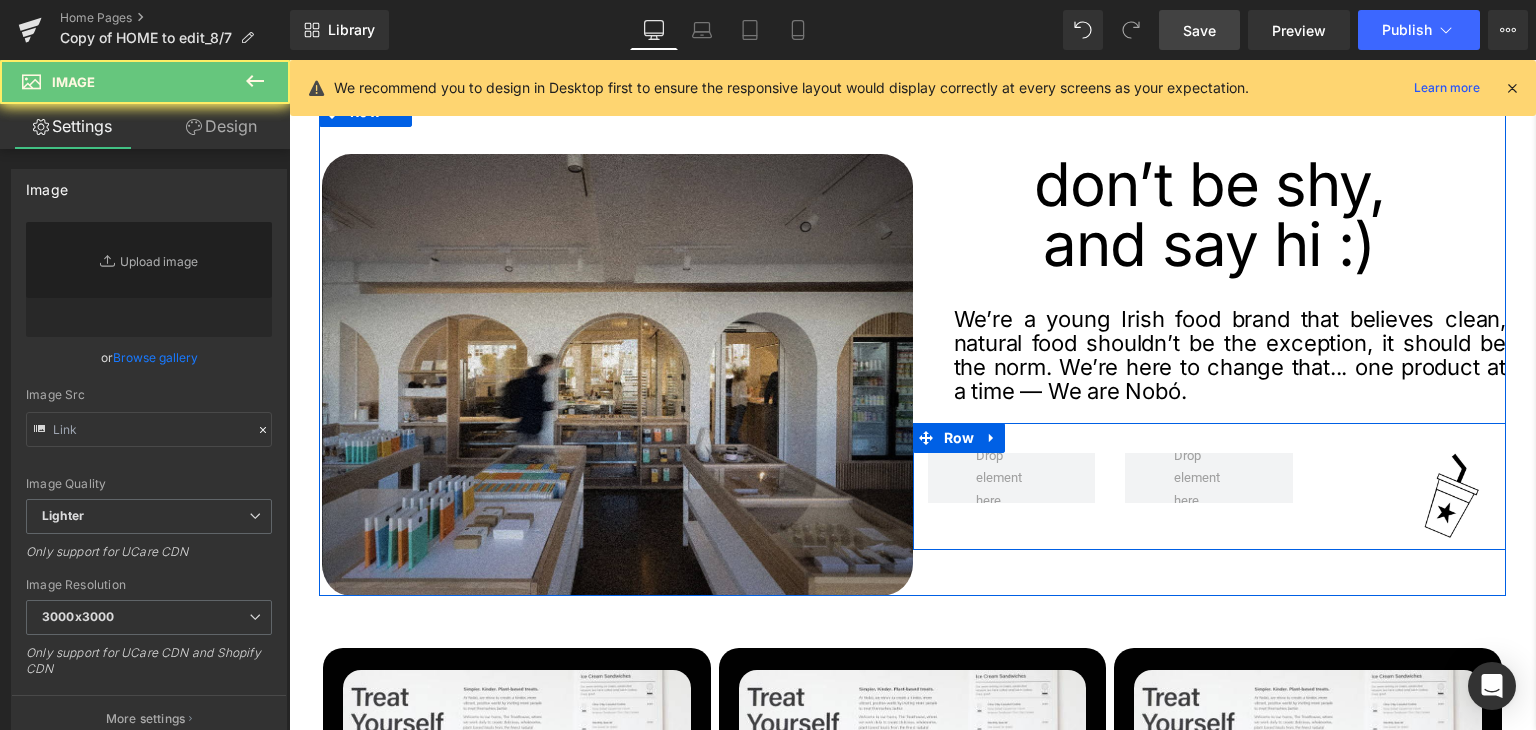 click on "Image       81px
Row" at bounding box center (1210, 486) 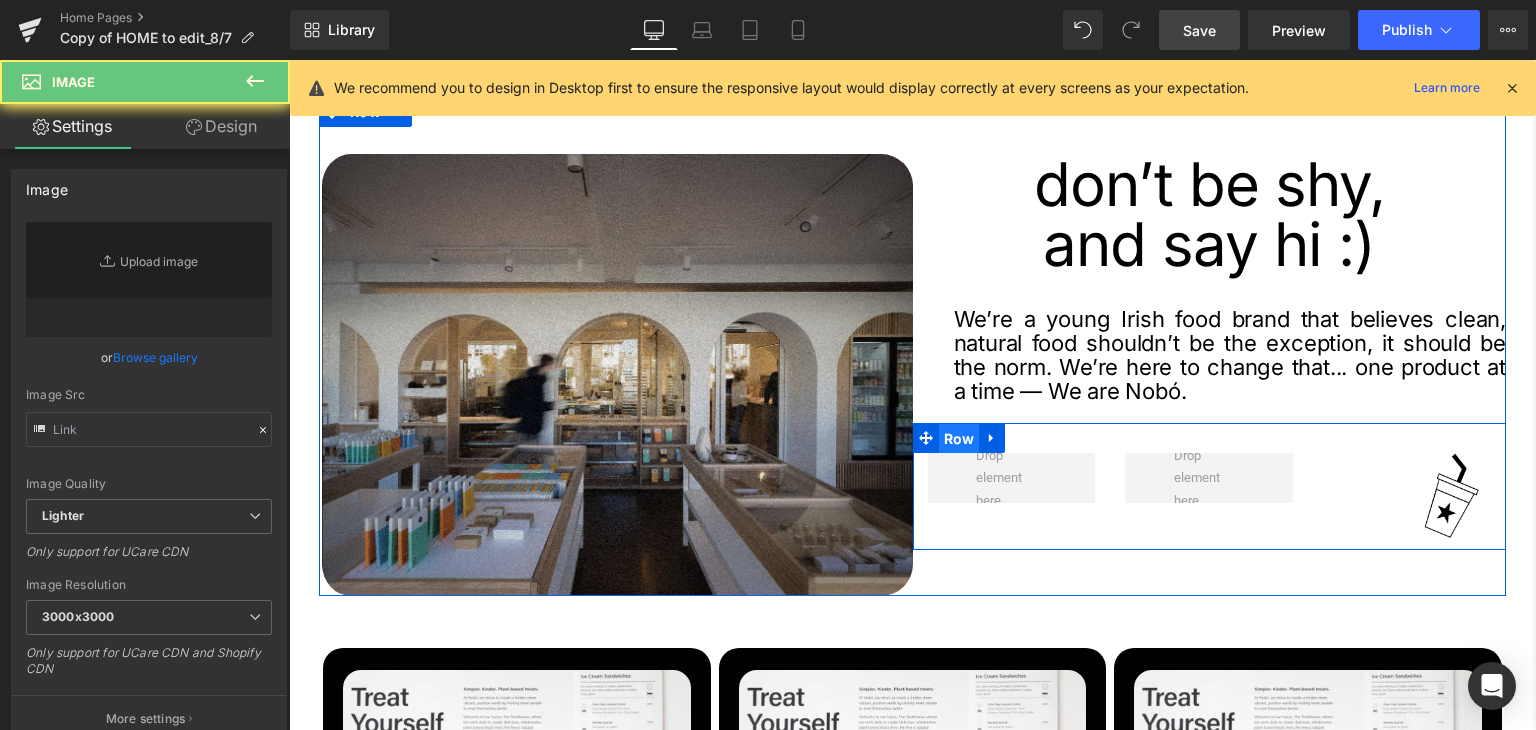 click on "Row" at bounding box center [959, 439] 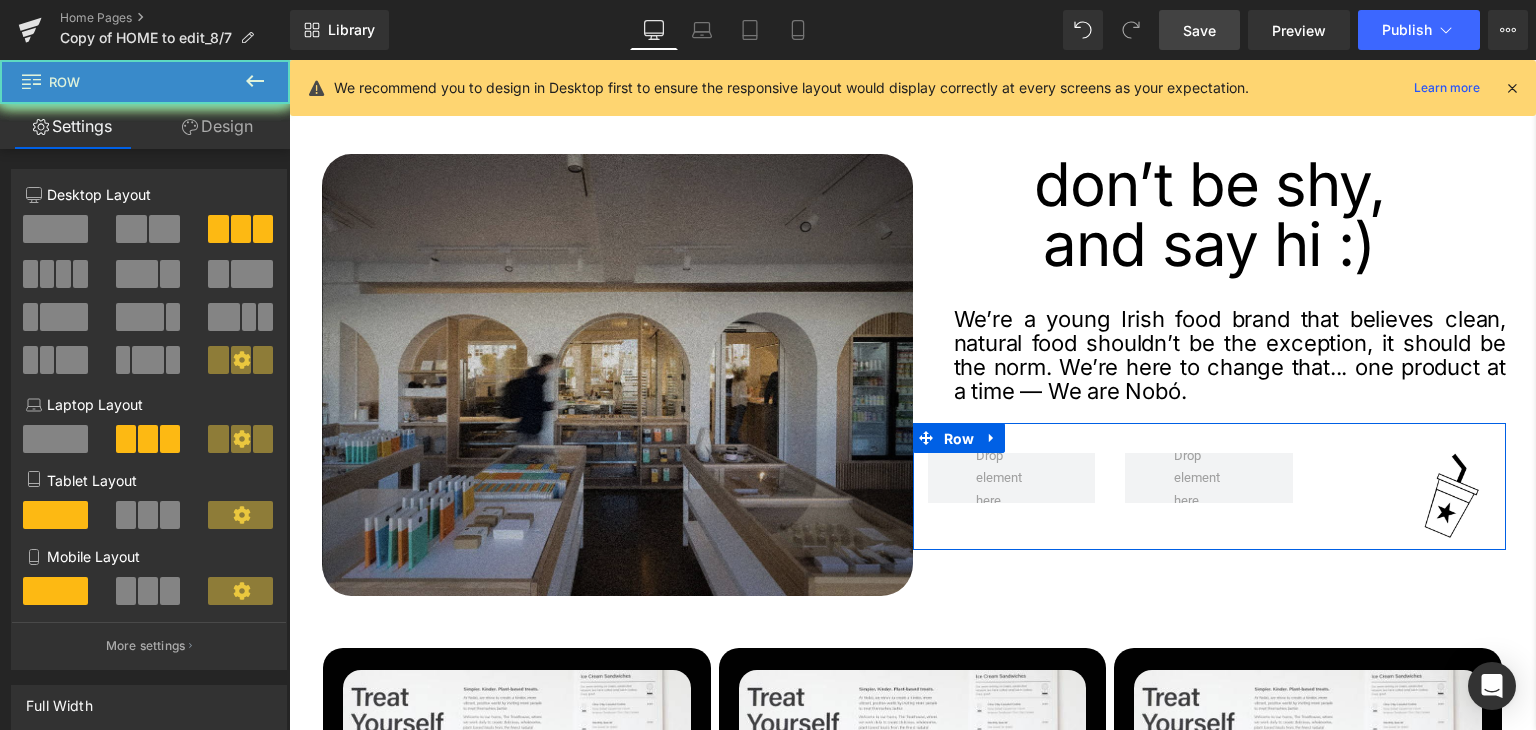 click on "More settings" at bounding box center [146, 646] 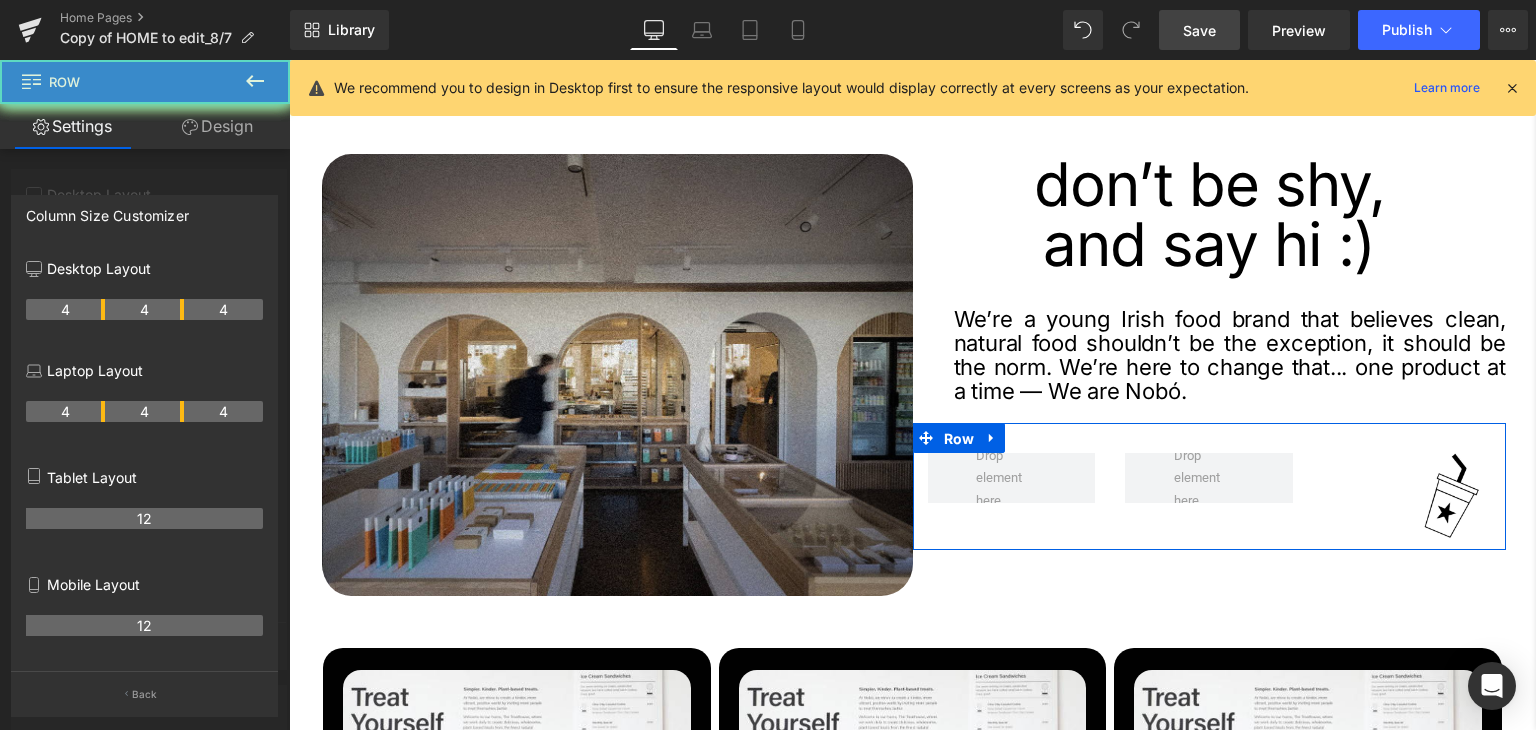 drag, startPoint x: 184, startPoint y: 313, endPoint x: 1014, endPoint y: 150, distance: 845.854 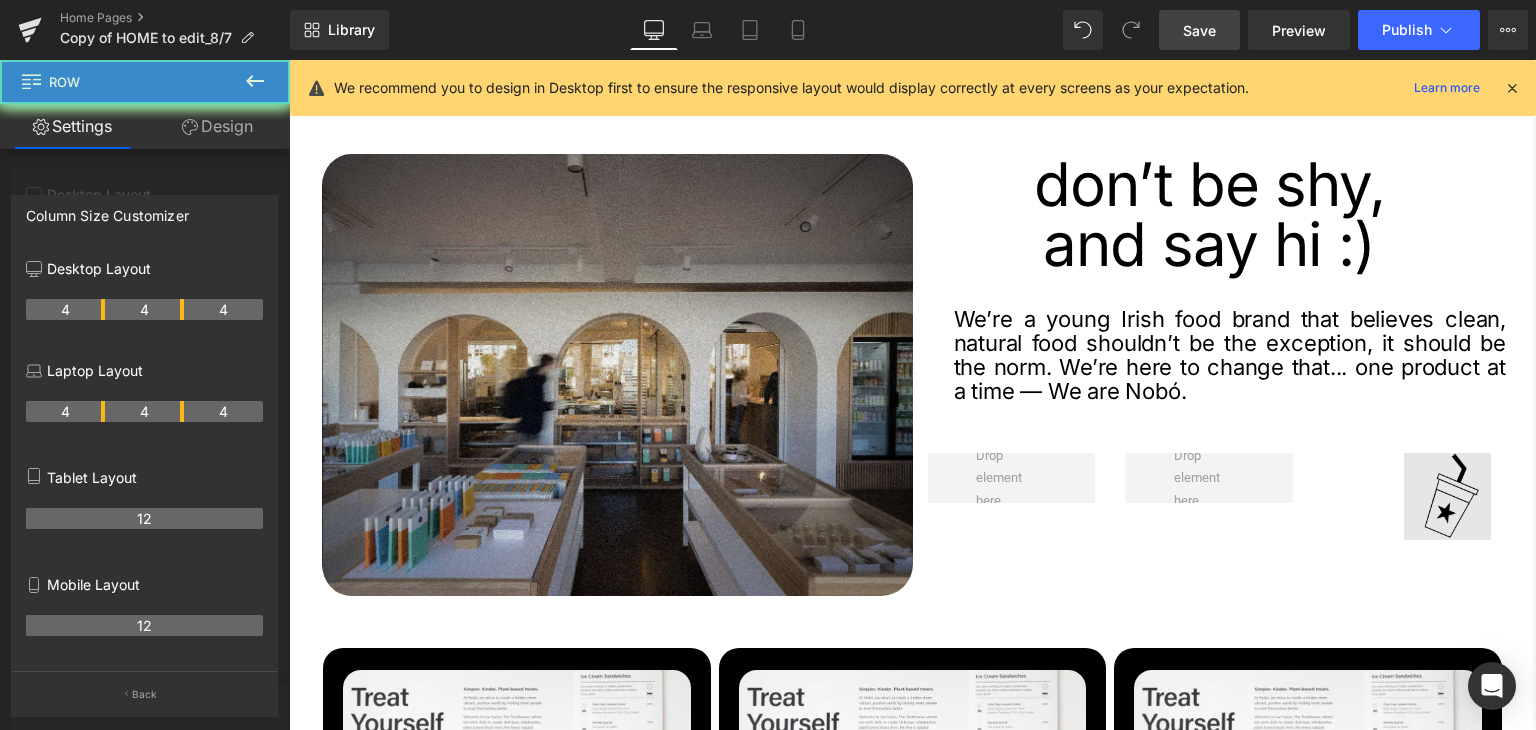 scroll, scrollTop: 2329, scrollLeft: 0, axis: vertical 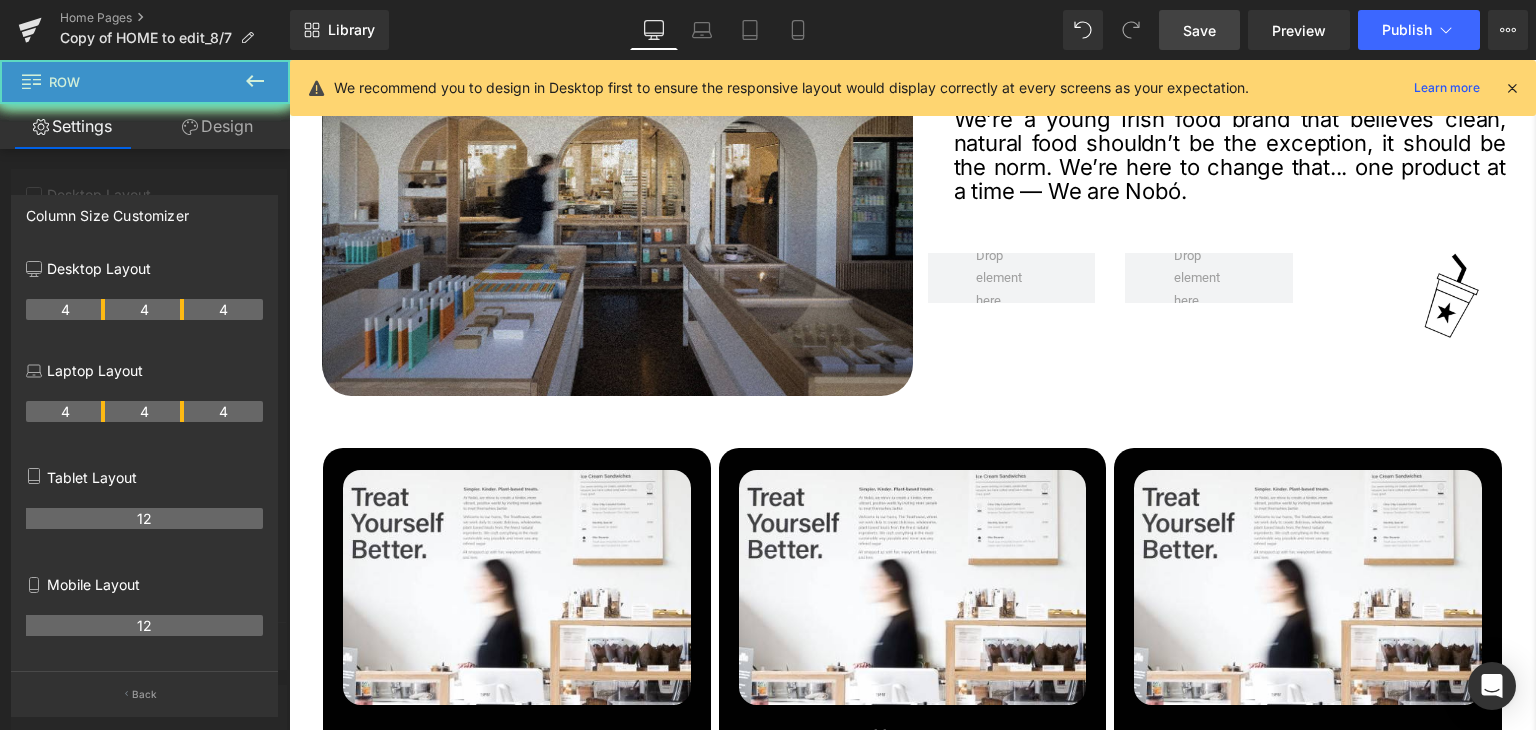 click on "Image       81px
Row" at bounding box center (1210, 286) 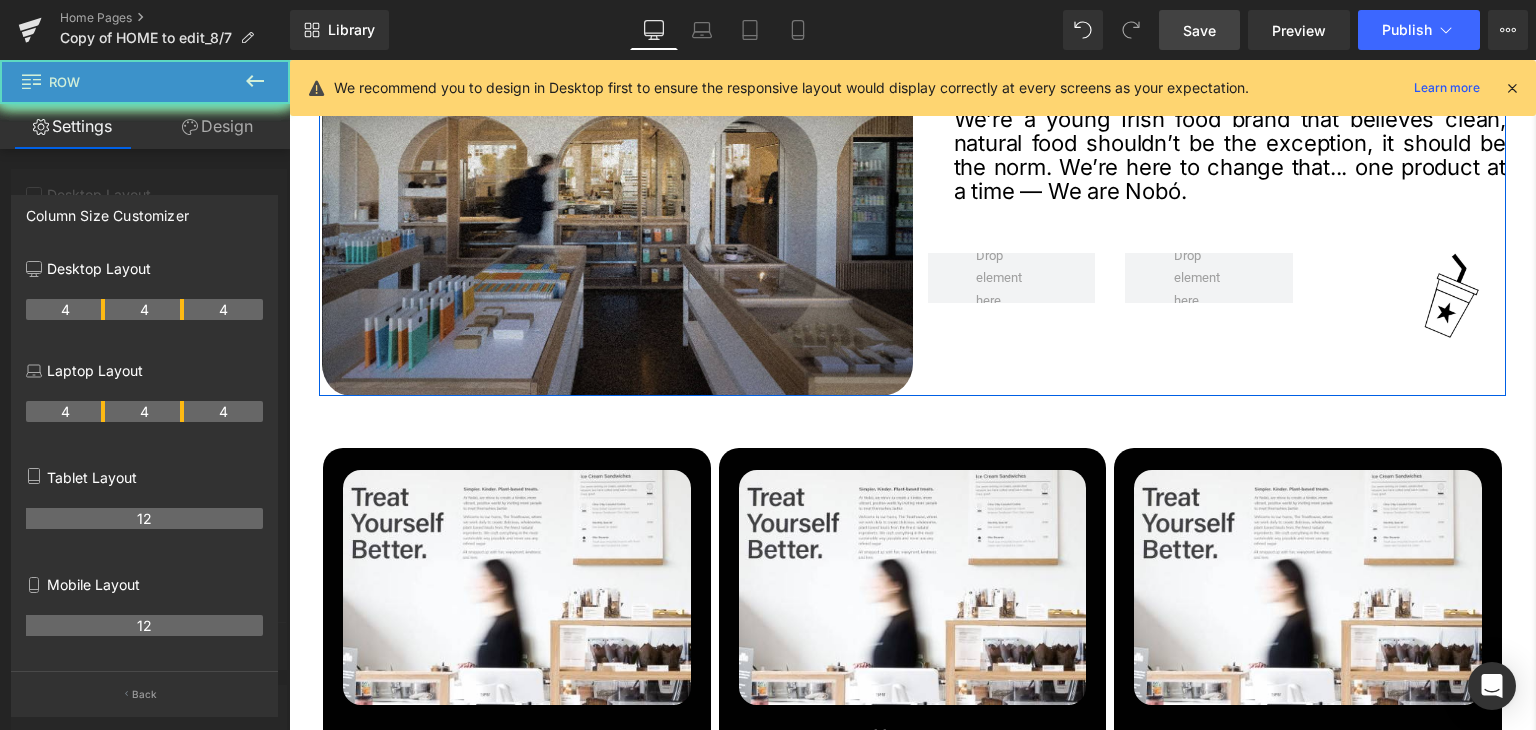 click on "Image       81px
Row" at bounding box center [1210, 286] 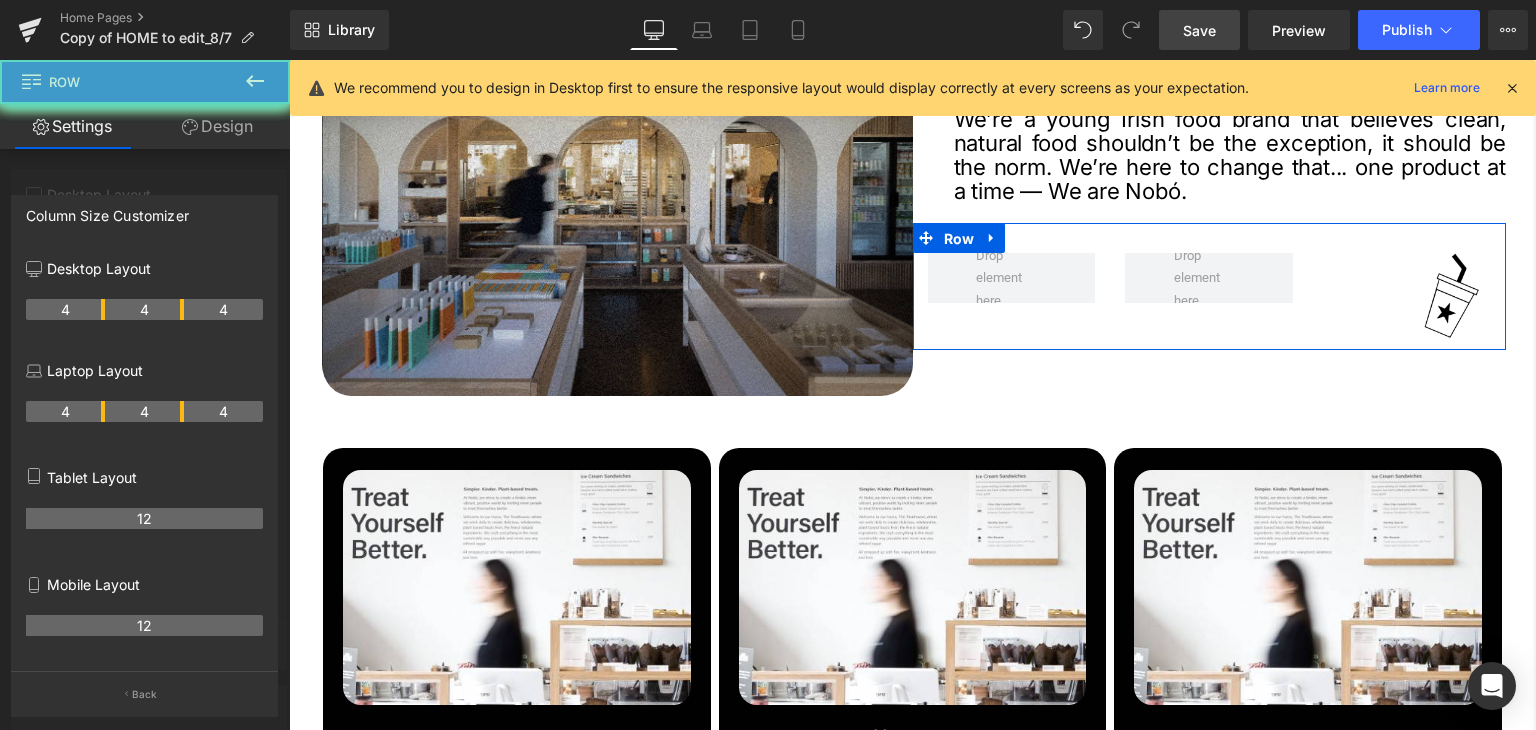 click on "Design" at bounding box center [217, 126] 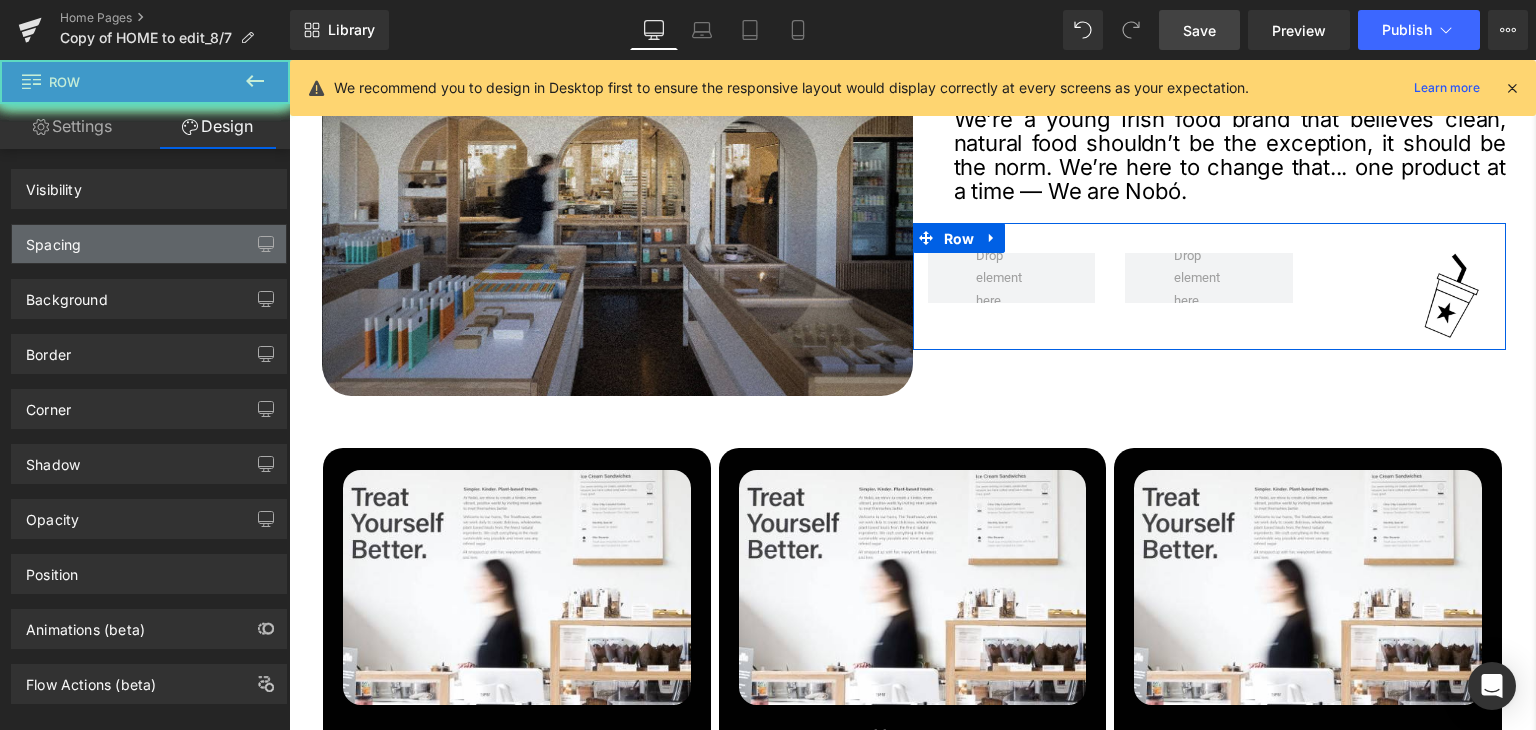 click on "Spacing" at bounding box center [53, 239] 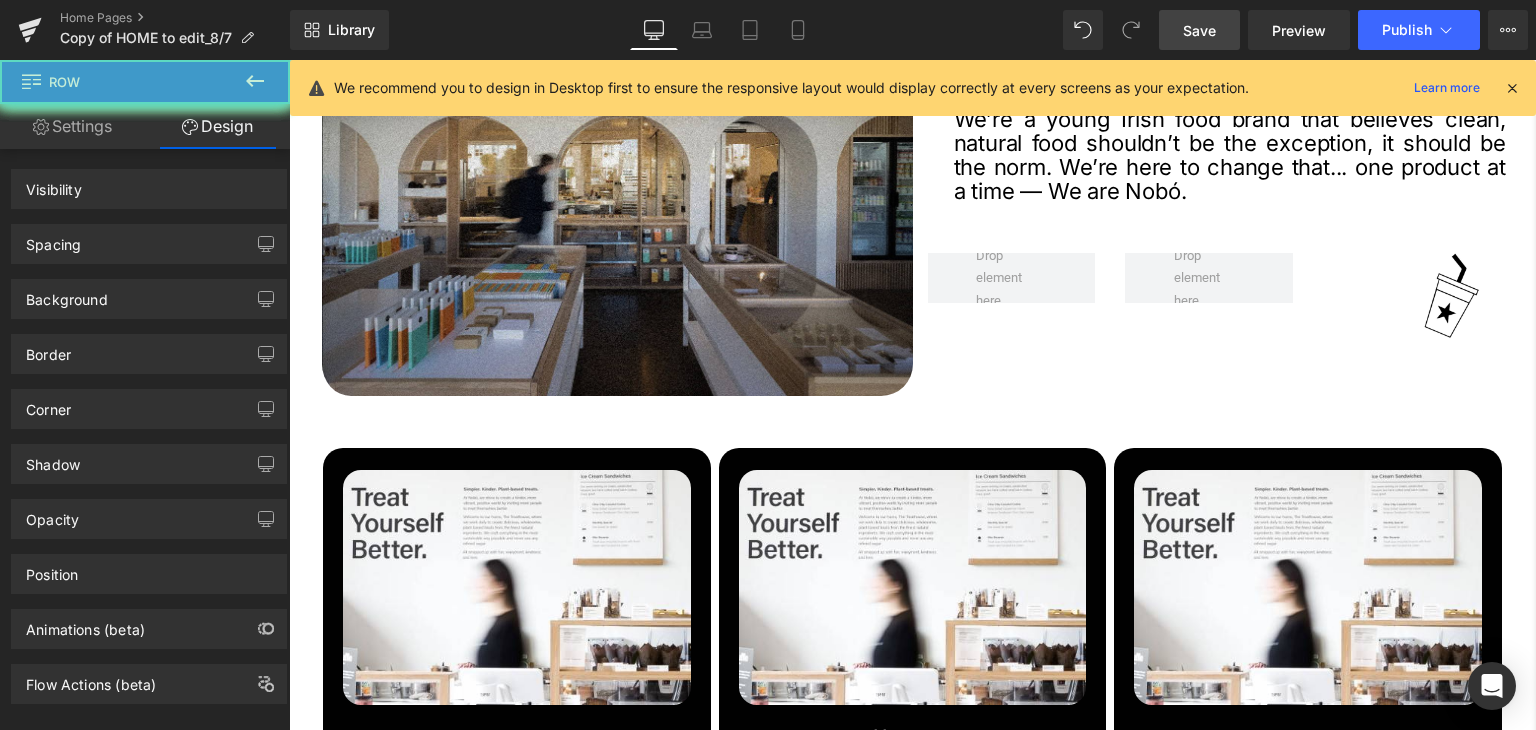 click on "Spacing" at bounding box center [53, 239] 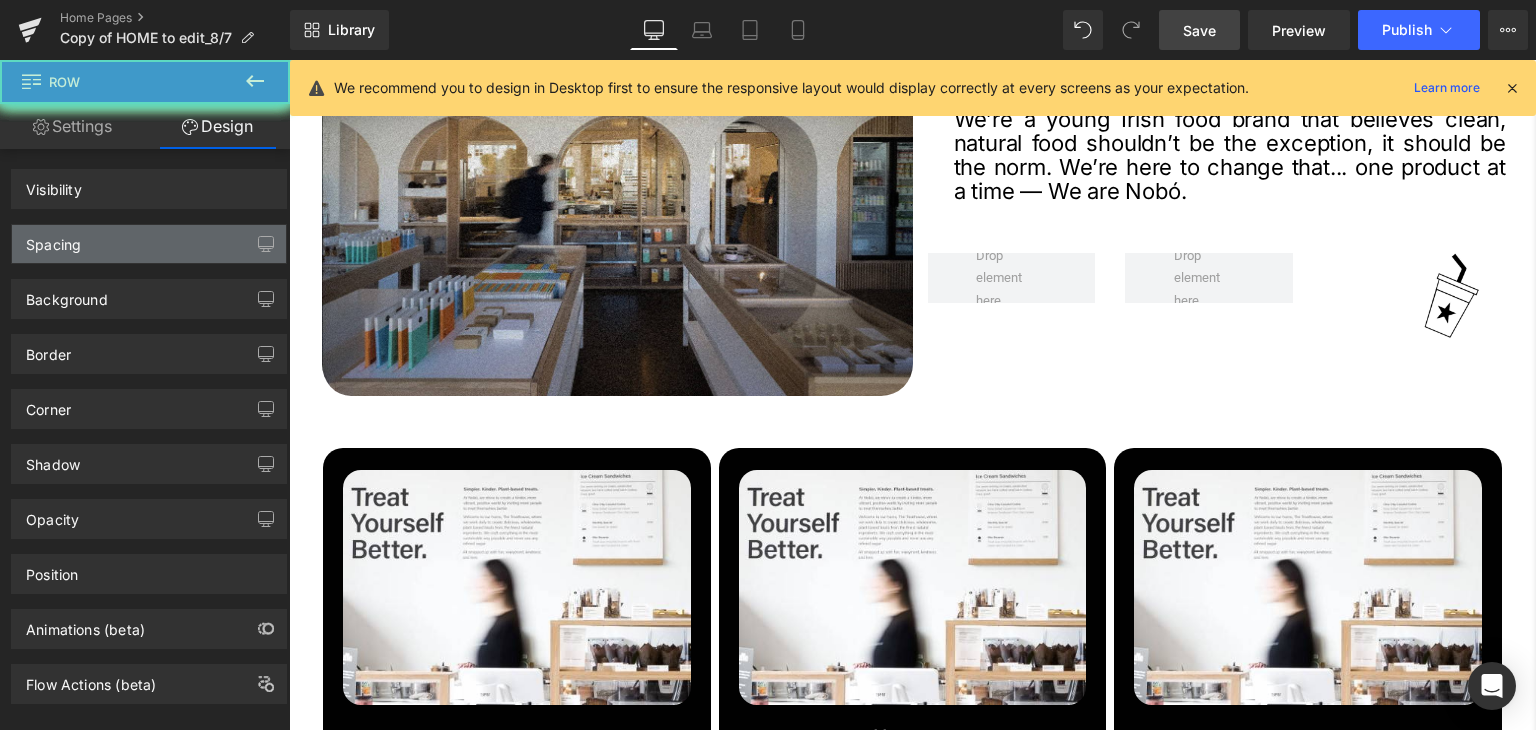 click on "Spacing" at bounding box center (149, 244) 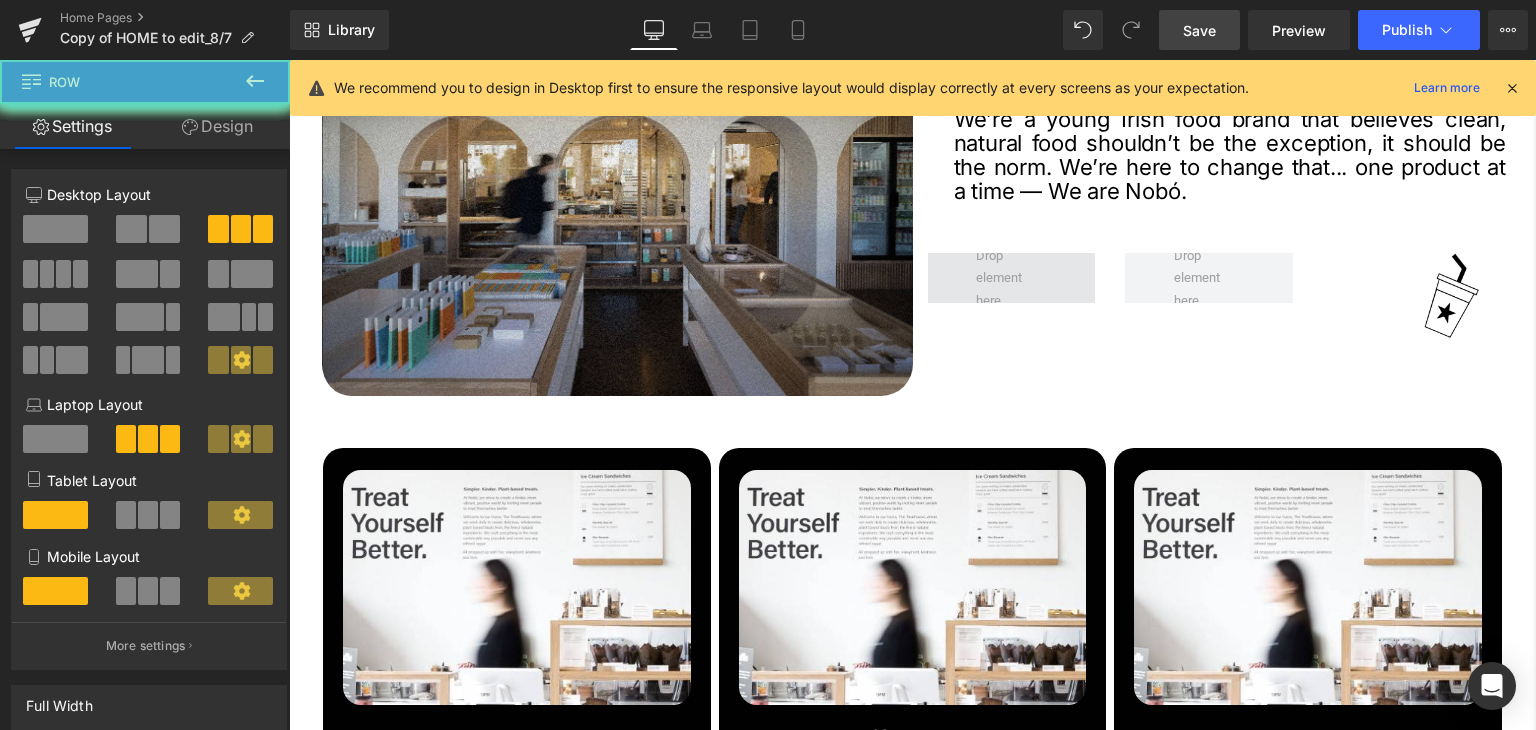 click on "Image       81px
Row" at bounding box center [1210, 286] 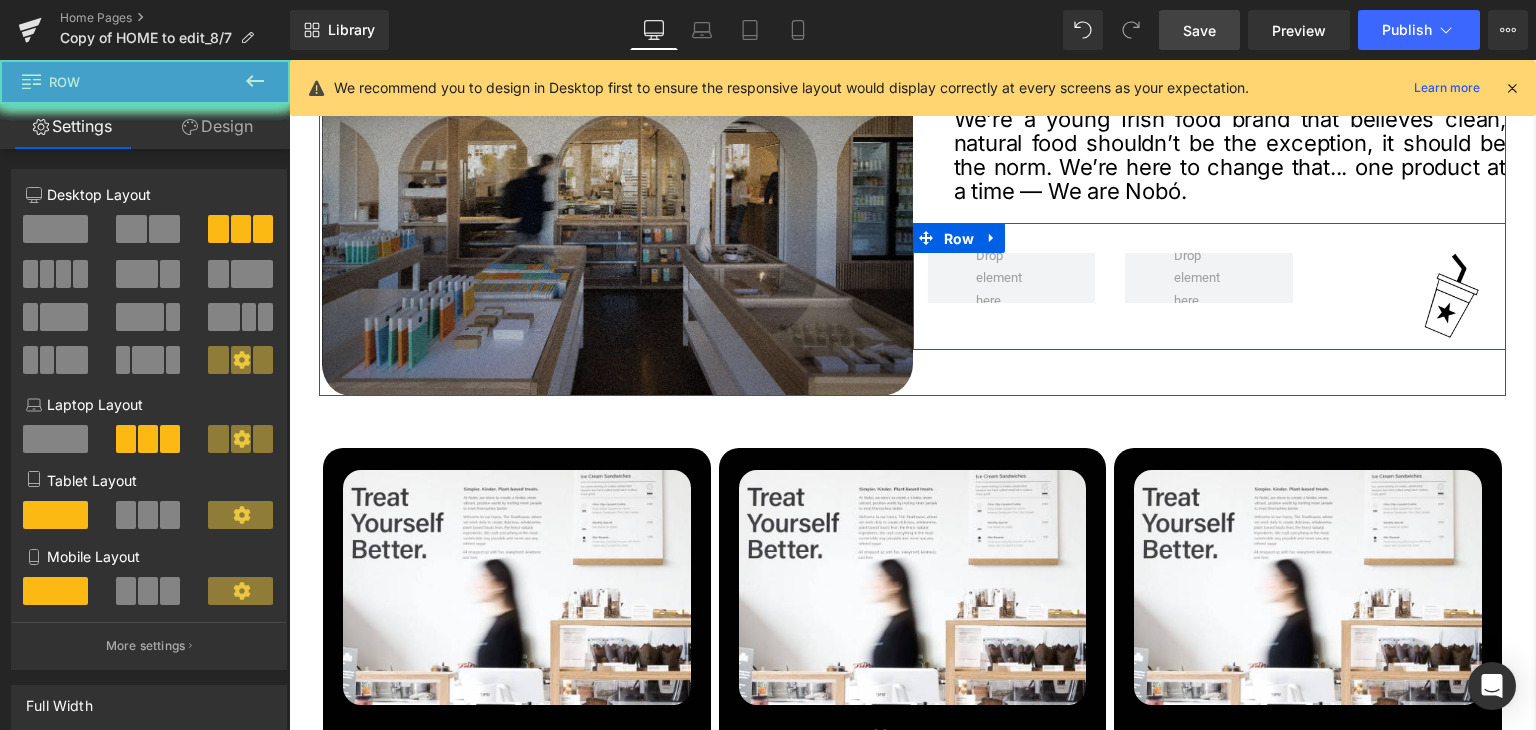 click on "Row" at bounding box center [959, 239] 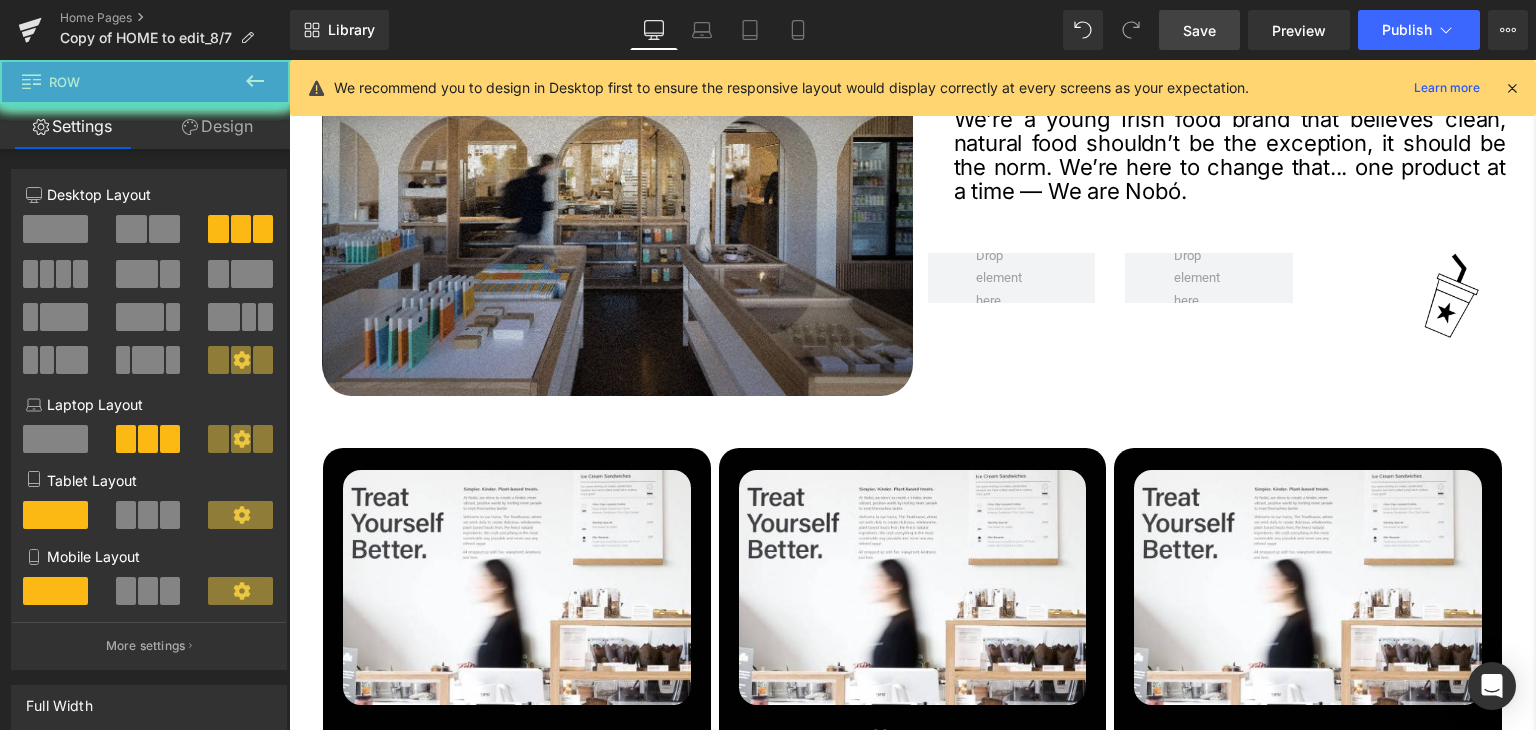 click on "Design" at bounding box center (217, 126) 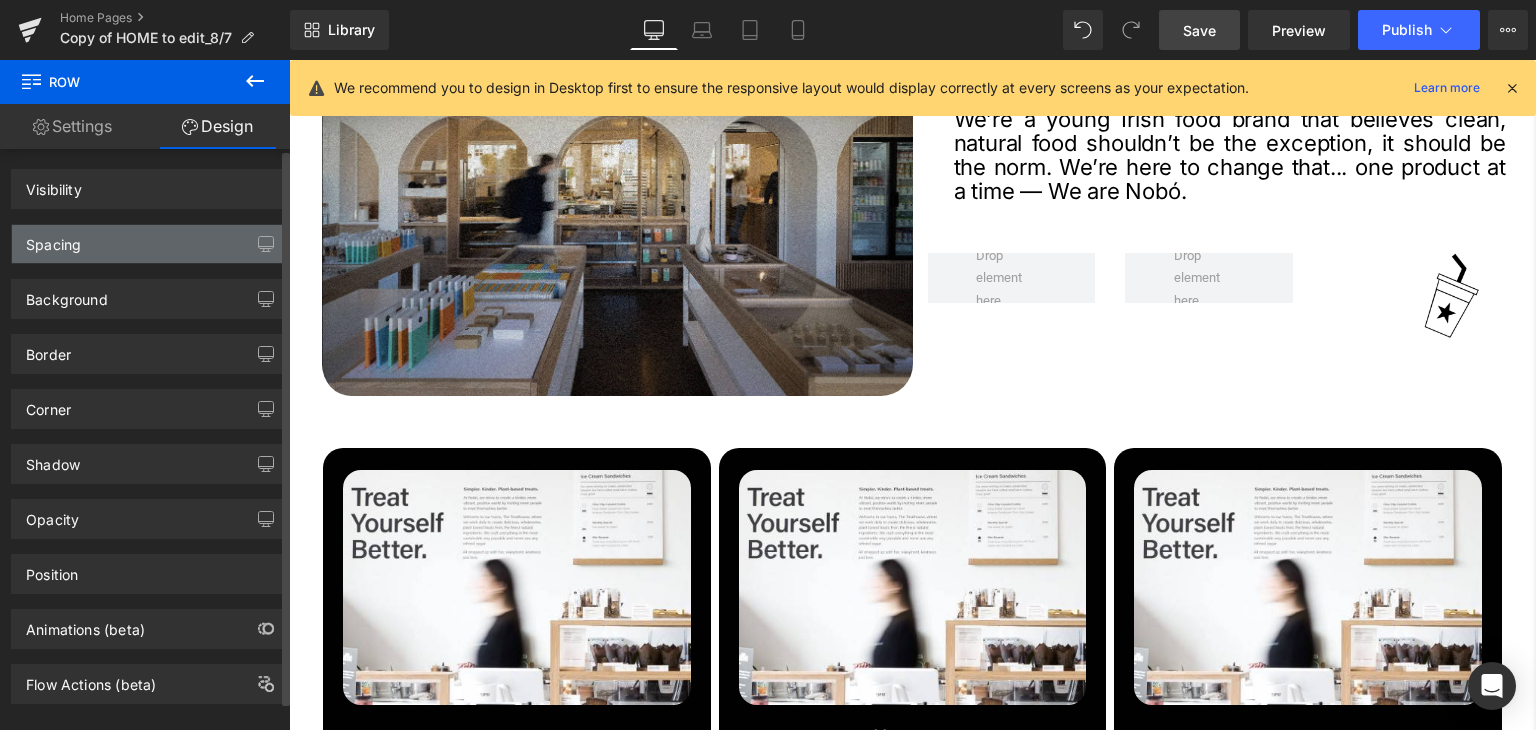 click on "Spacing" at bounding box center (149, 244) 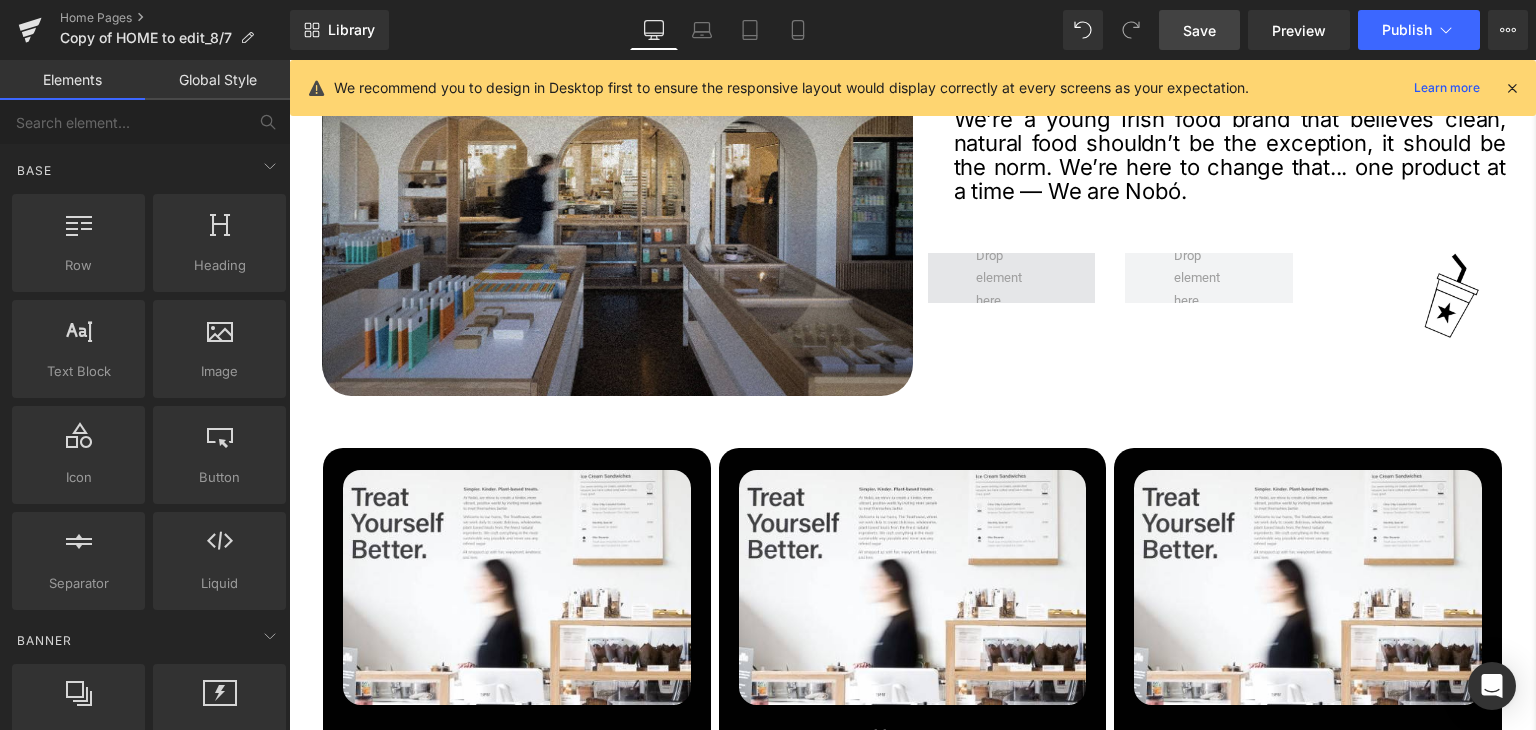 click at bounding box center (1011, 278) 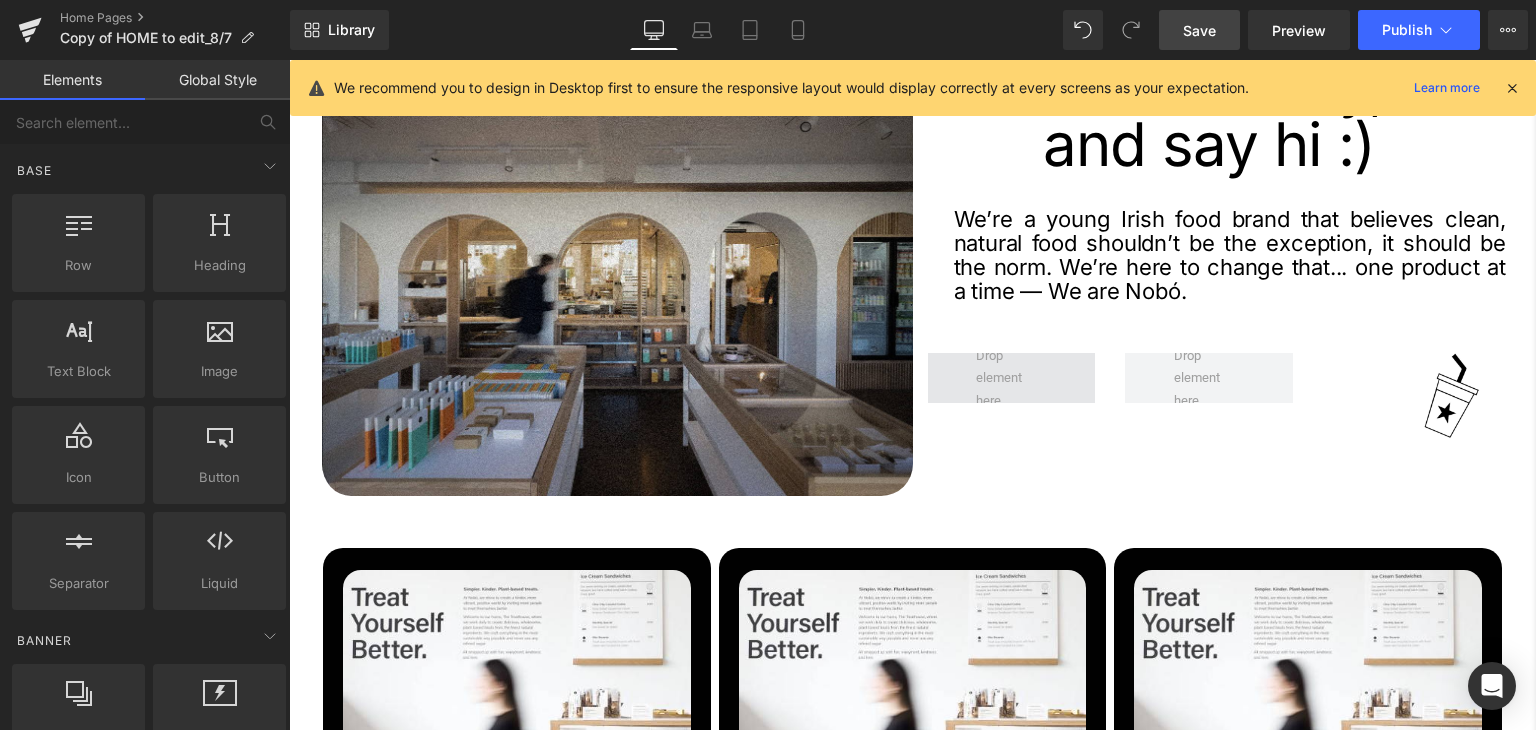 drag, startPoint x: 551, startPoint y: 418, endPoint x: 1013, endPoint y: 470, distance: 464.9172 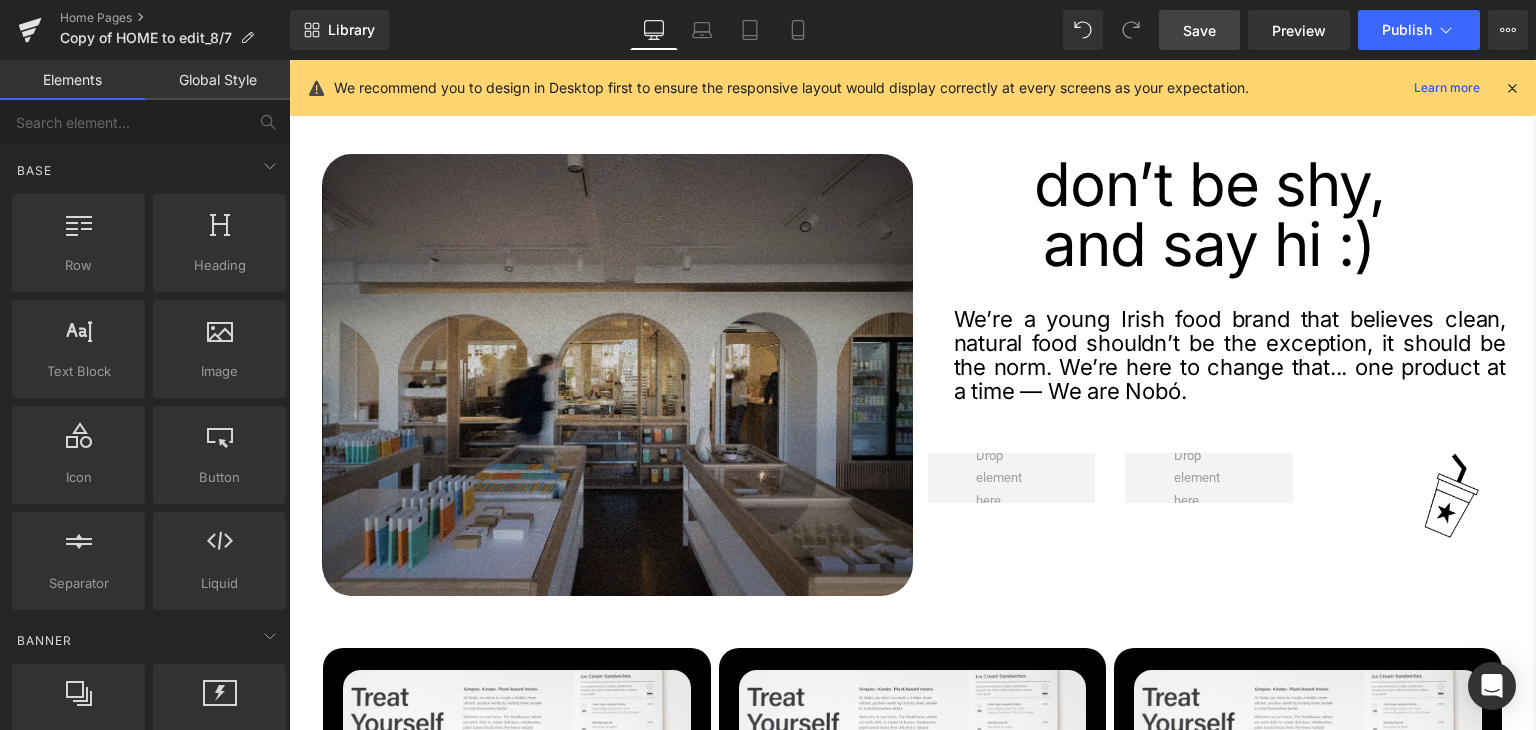 drag, startPoint x: 768, startPoint y: 524, endPoint x: 876, endPoint y: 545, distance: 110.02273 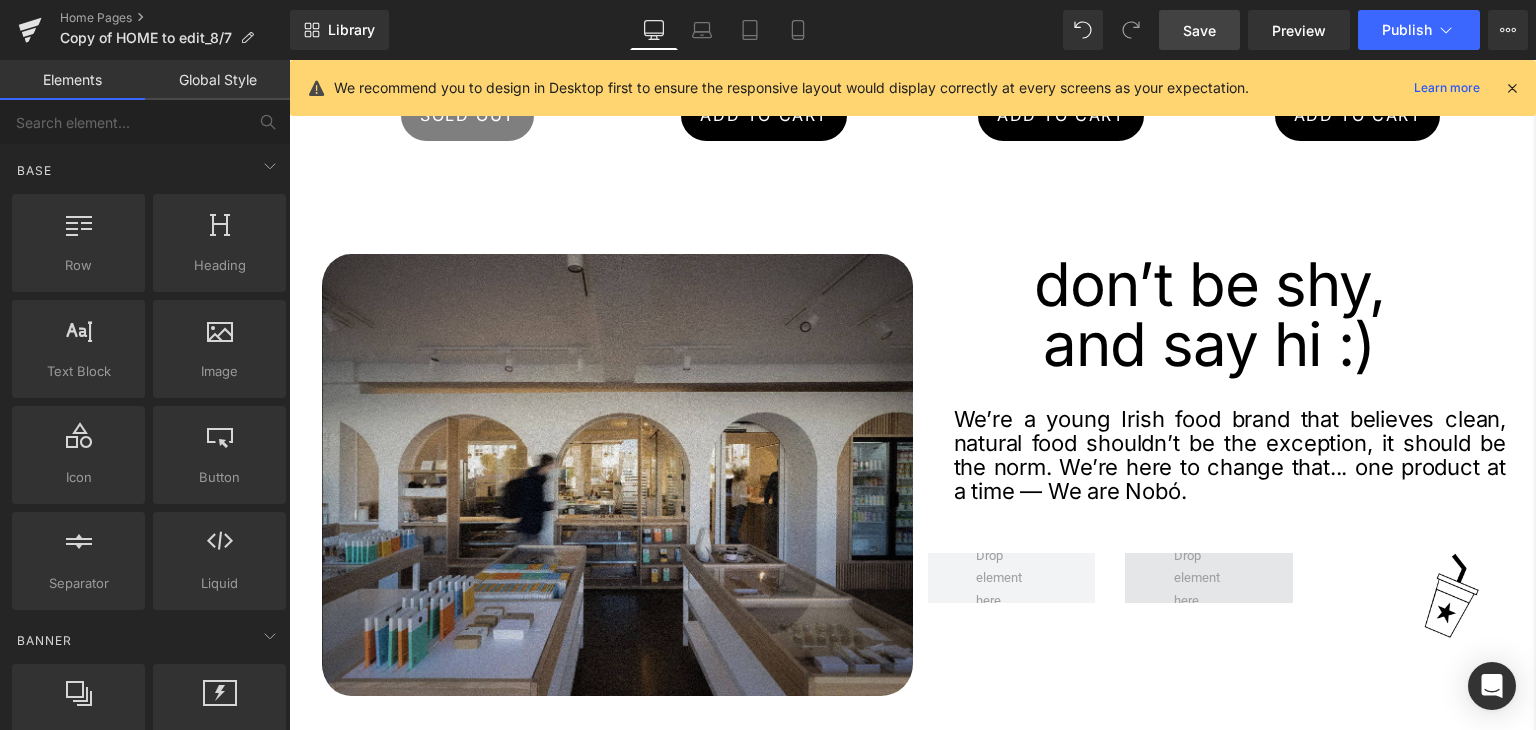 click at bounding box center [1209, 578] 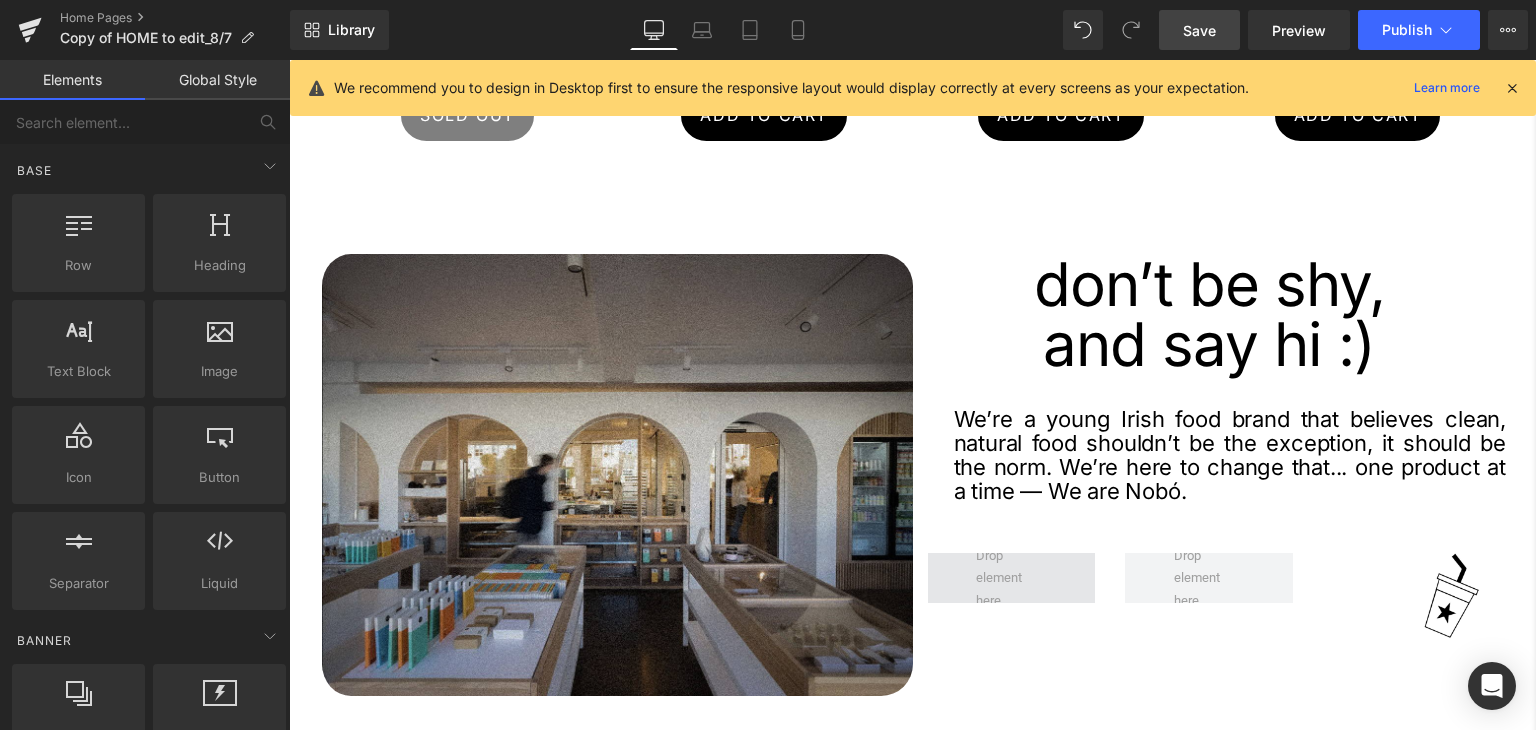 click at bounding box center (1011, 578) 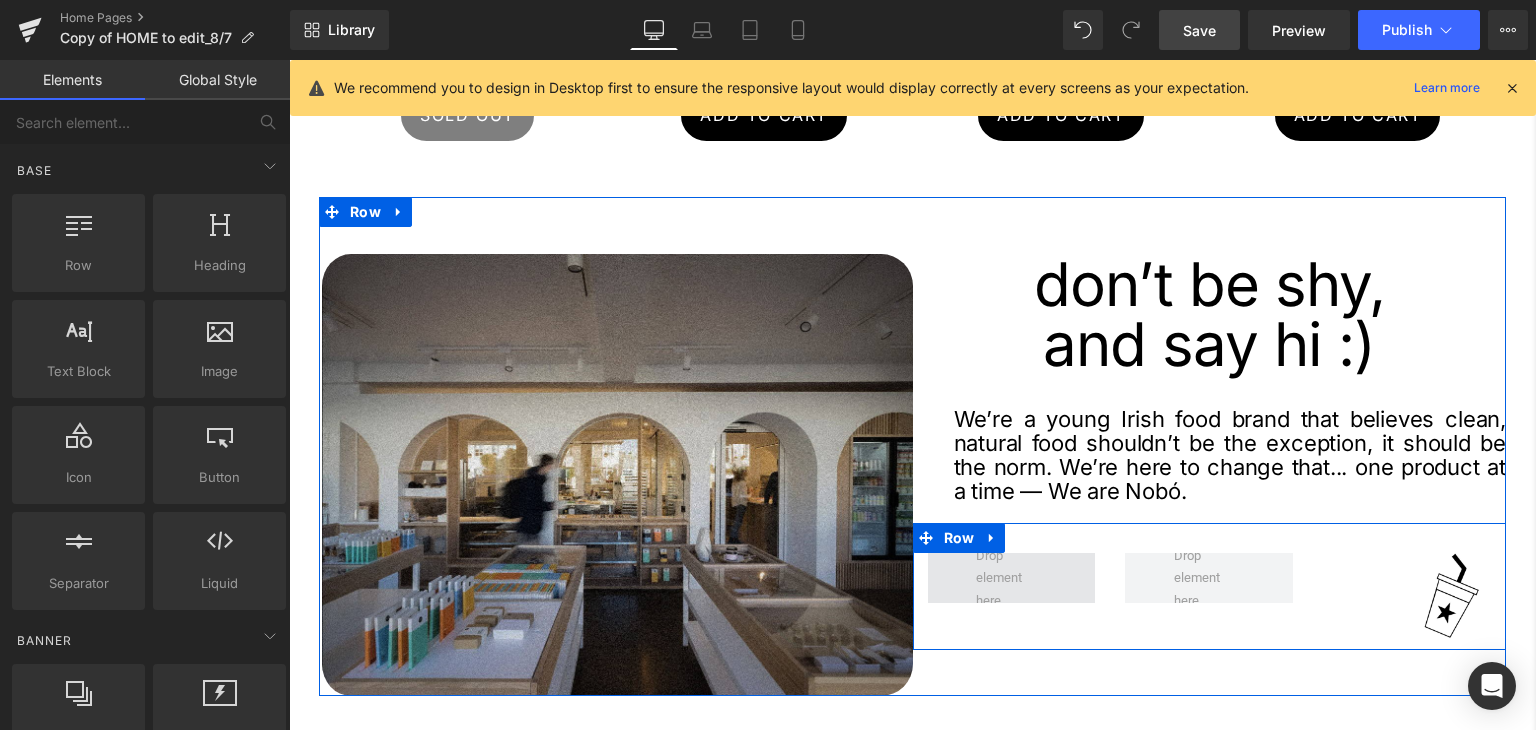 click at bounding box center (1011, 578) 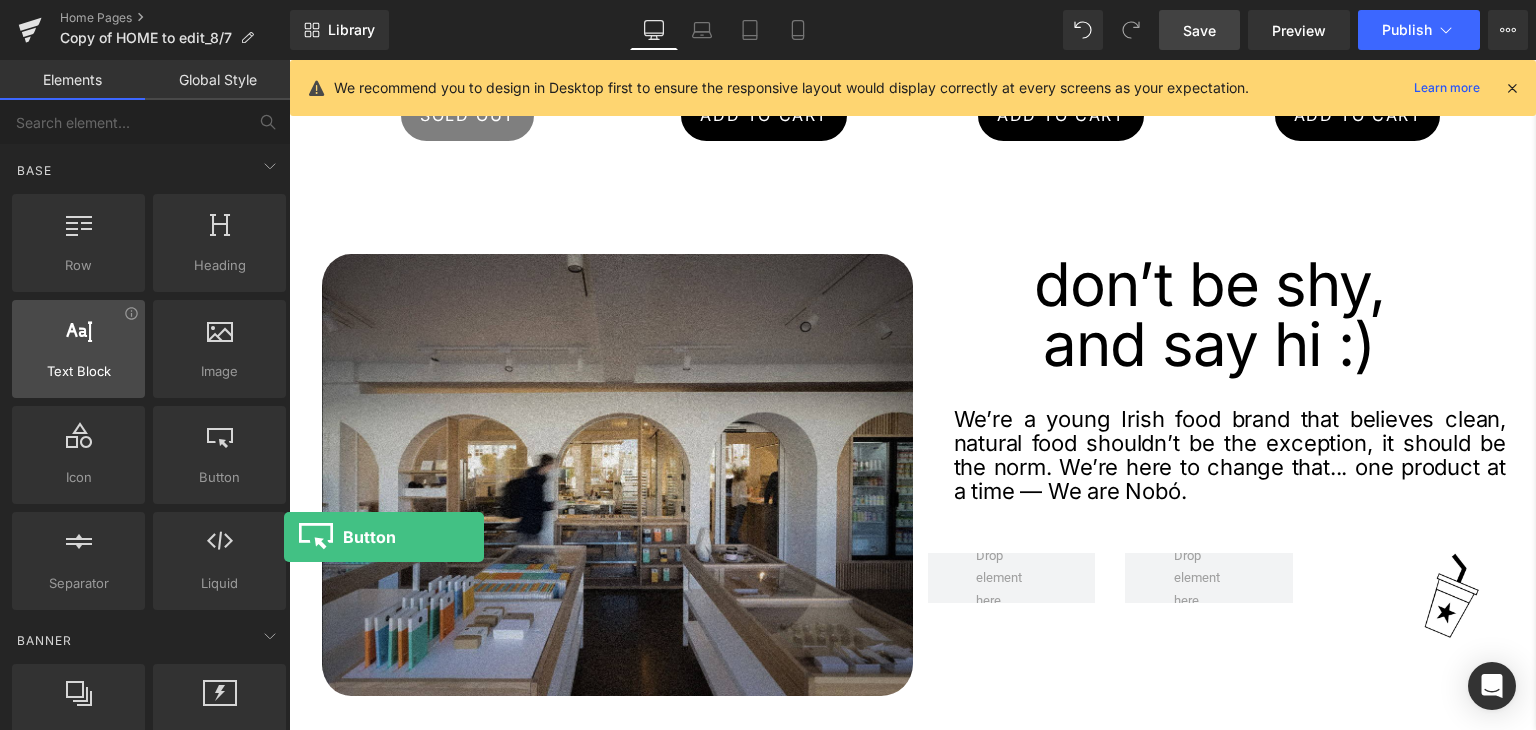click on "Row  rows, columns, layouts, div Heading  headings, titles, h1,h2,h3,h4,h5,h6 Text Block  texts, paragraphs, contents, blocks Image  images, photos, alts, uploads Icon  icons, symbols Button  button, call to action, cta Separator  separators, dividers, horizontal lines Liquid  liquid, custom code, html, javascript, css, reviews, apps, applications, embeded, iframe" at bounding box center (149, 402) 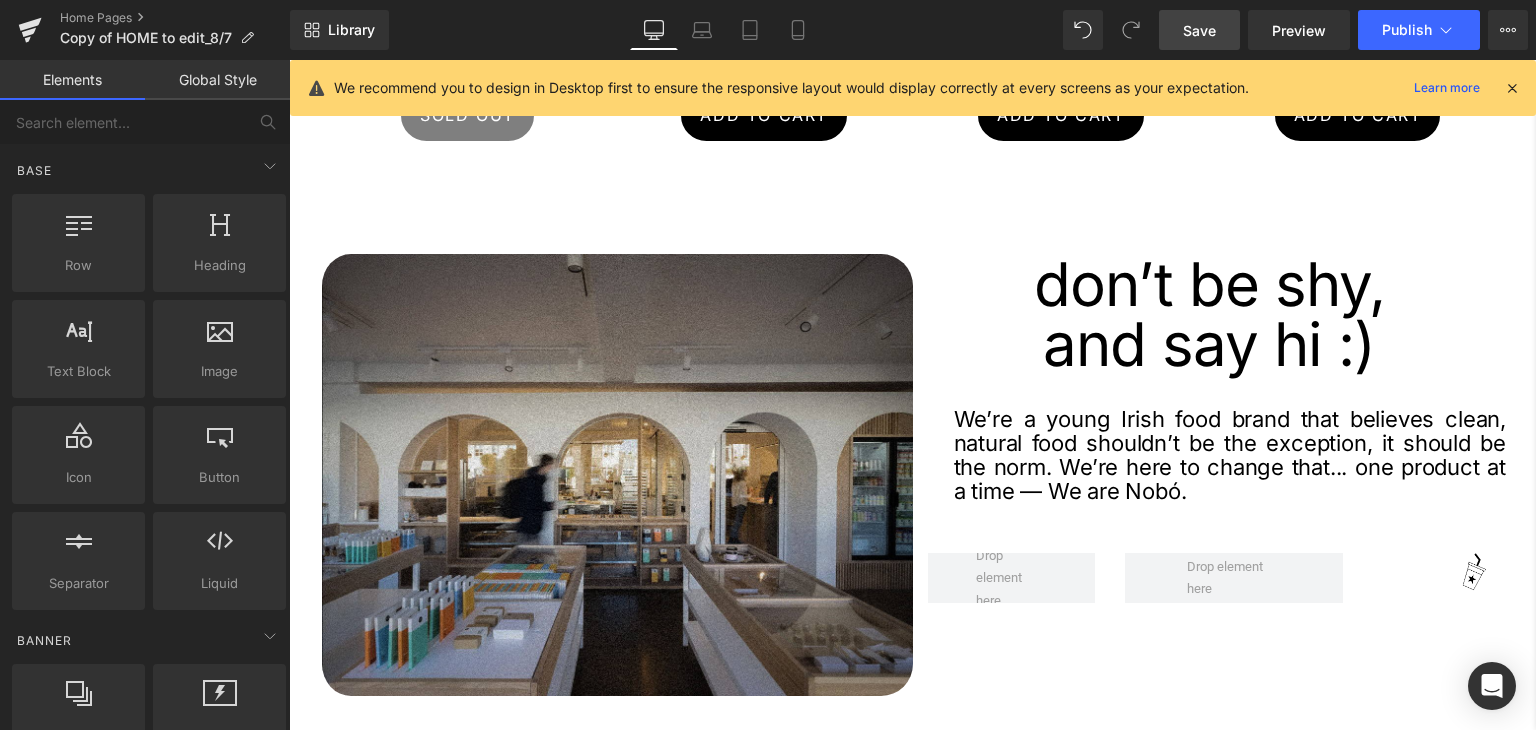 click at bounding box center [912, 395] 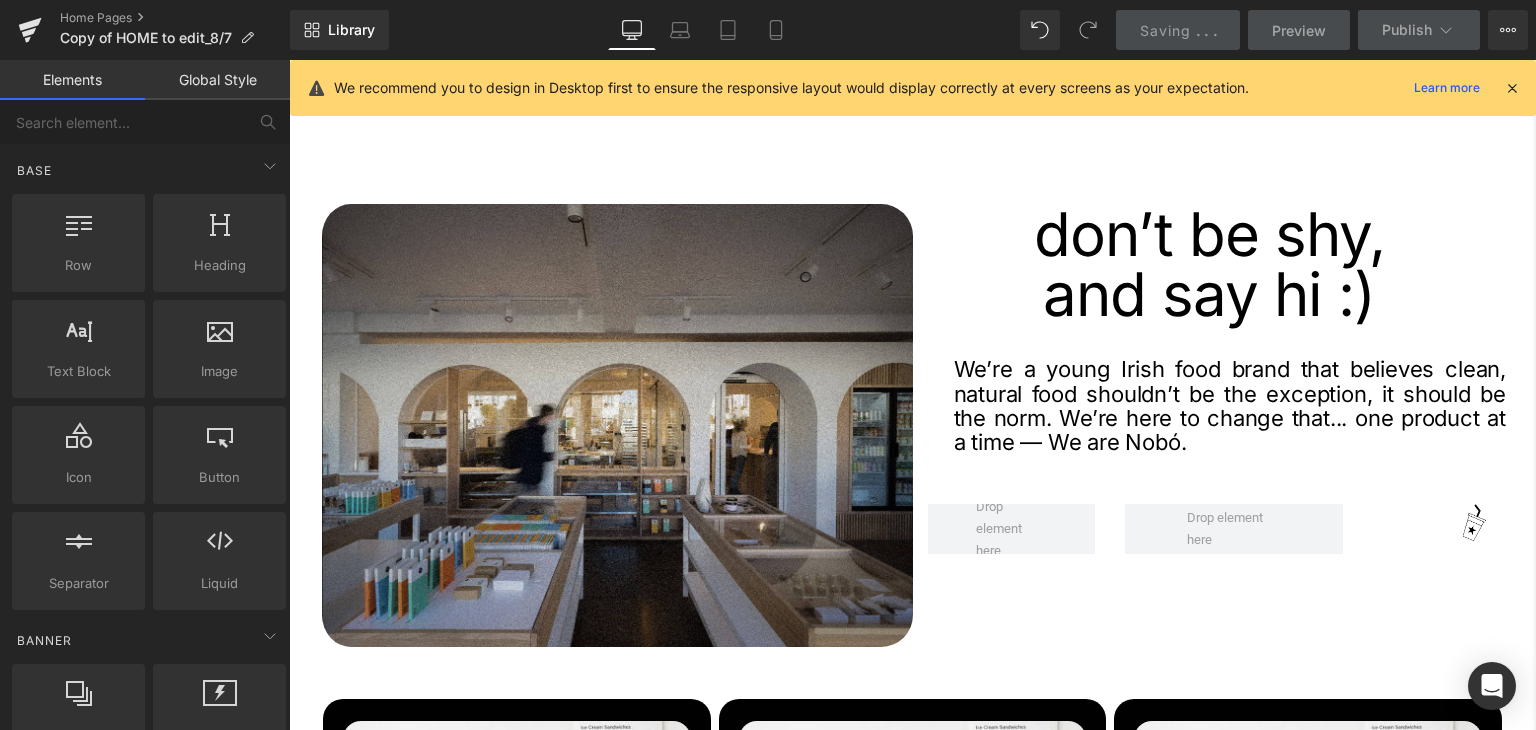 scroll, scrollTop: 2975, scrollLeft: 0, axis: vertical 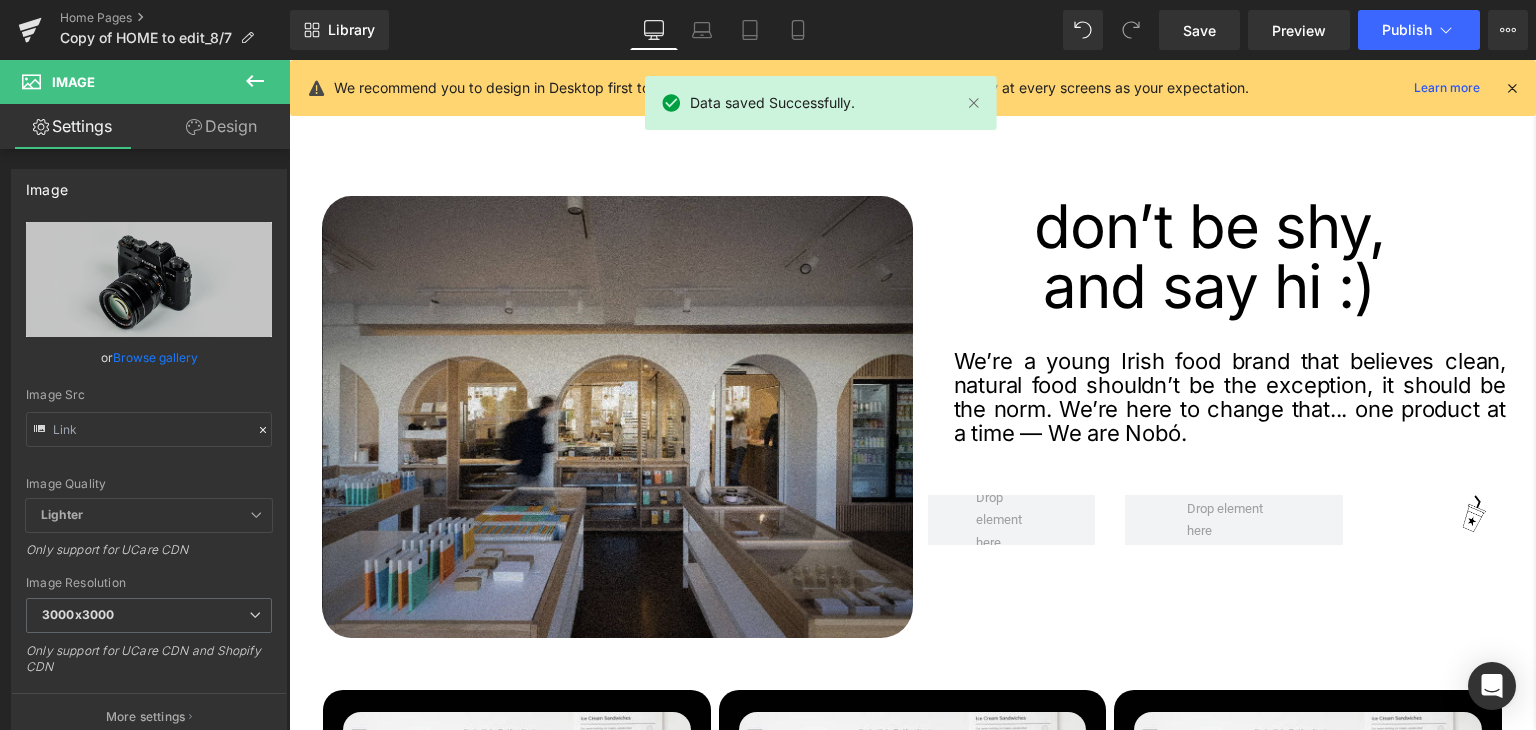 type on "//[DOMAIN_NAME][URL]" 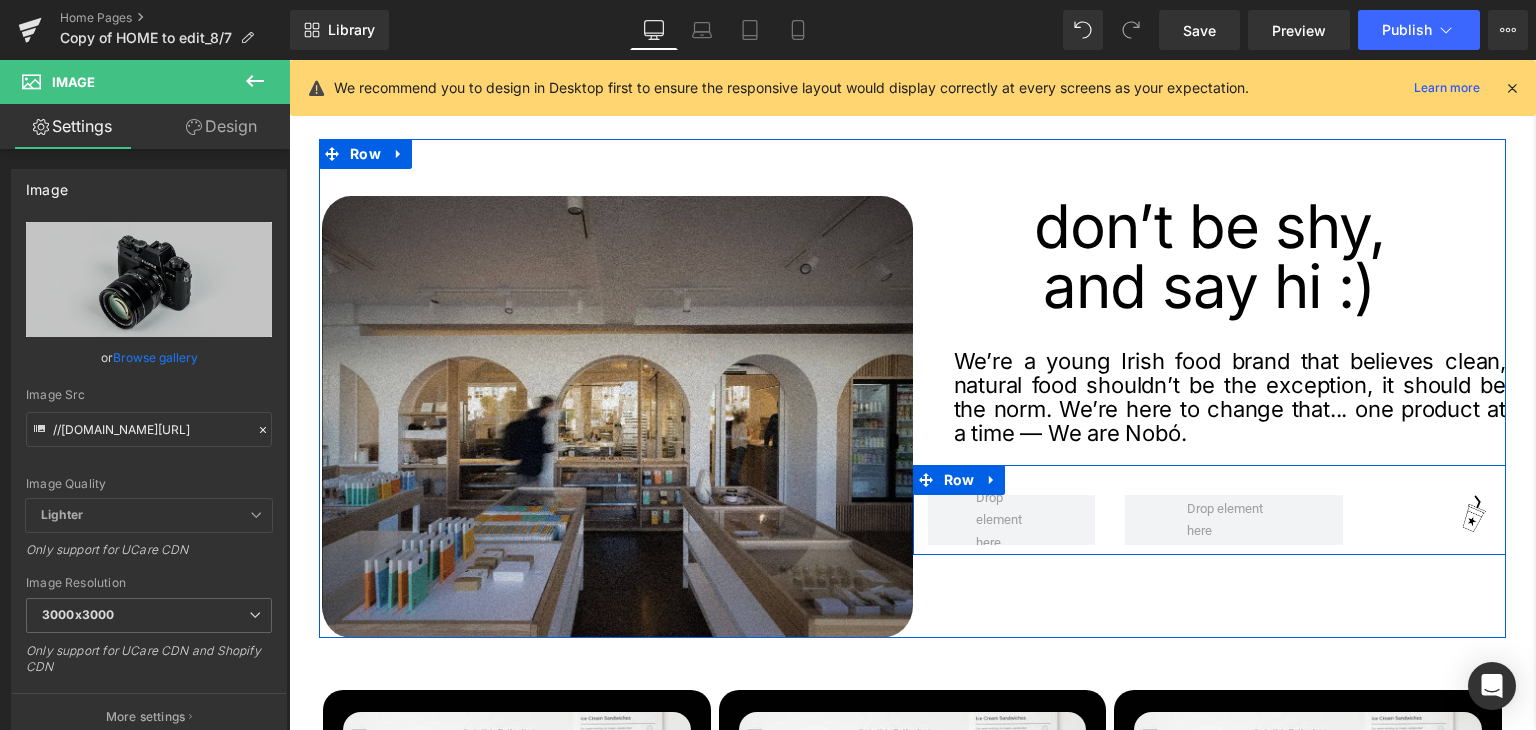 click 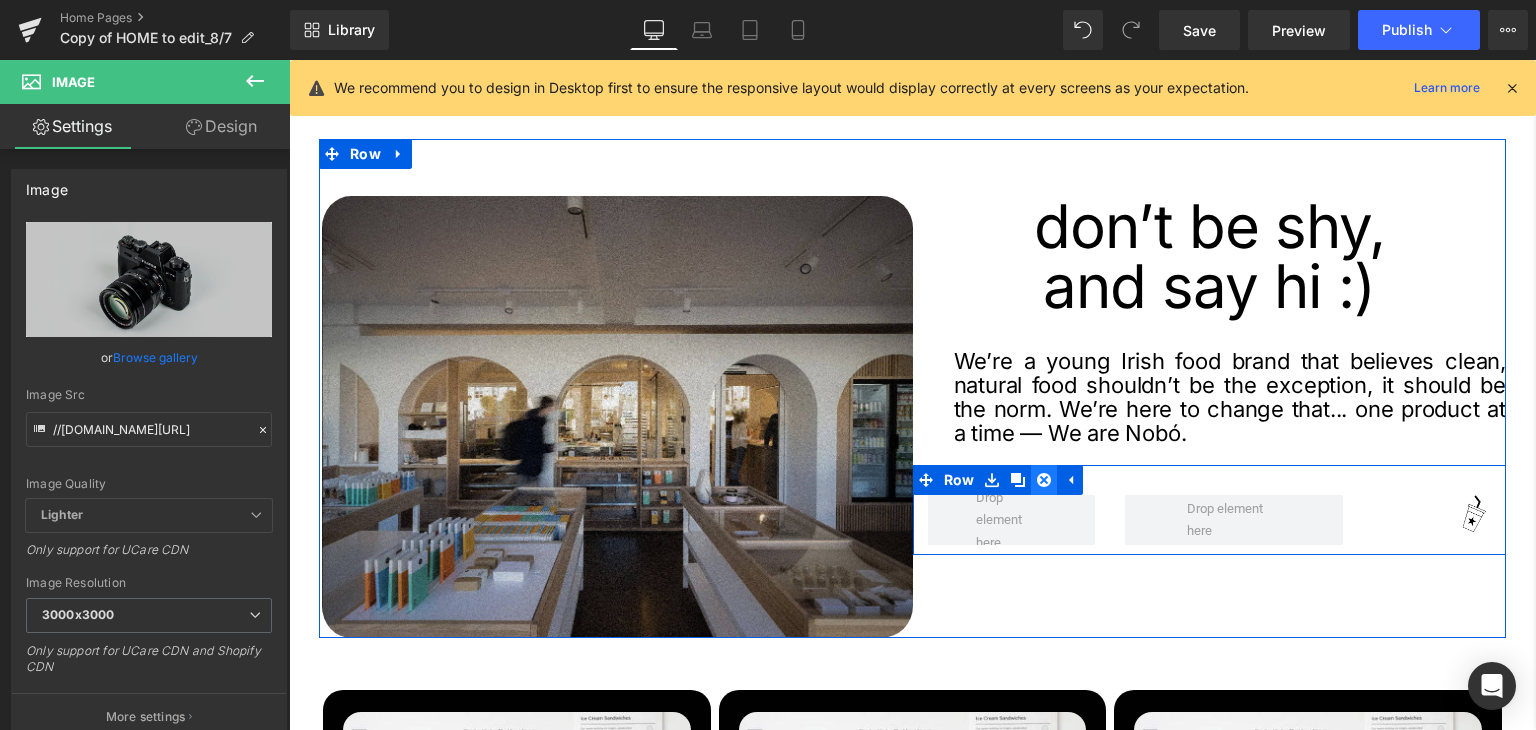 click 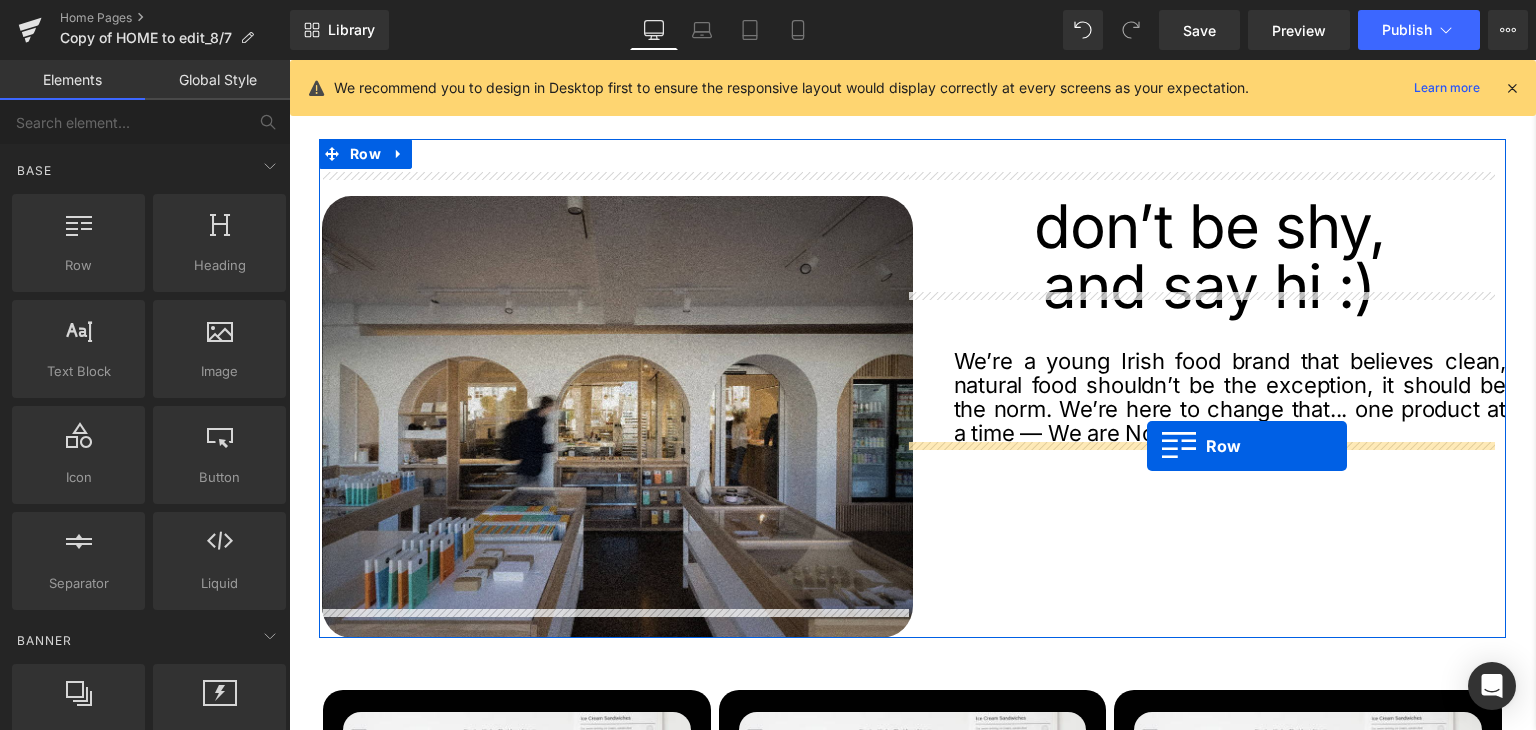 drag, startPoint x: 366, startPoint y: 309, endPoint x: 1147, endPoint y: 446, distance: 792.925 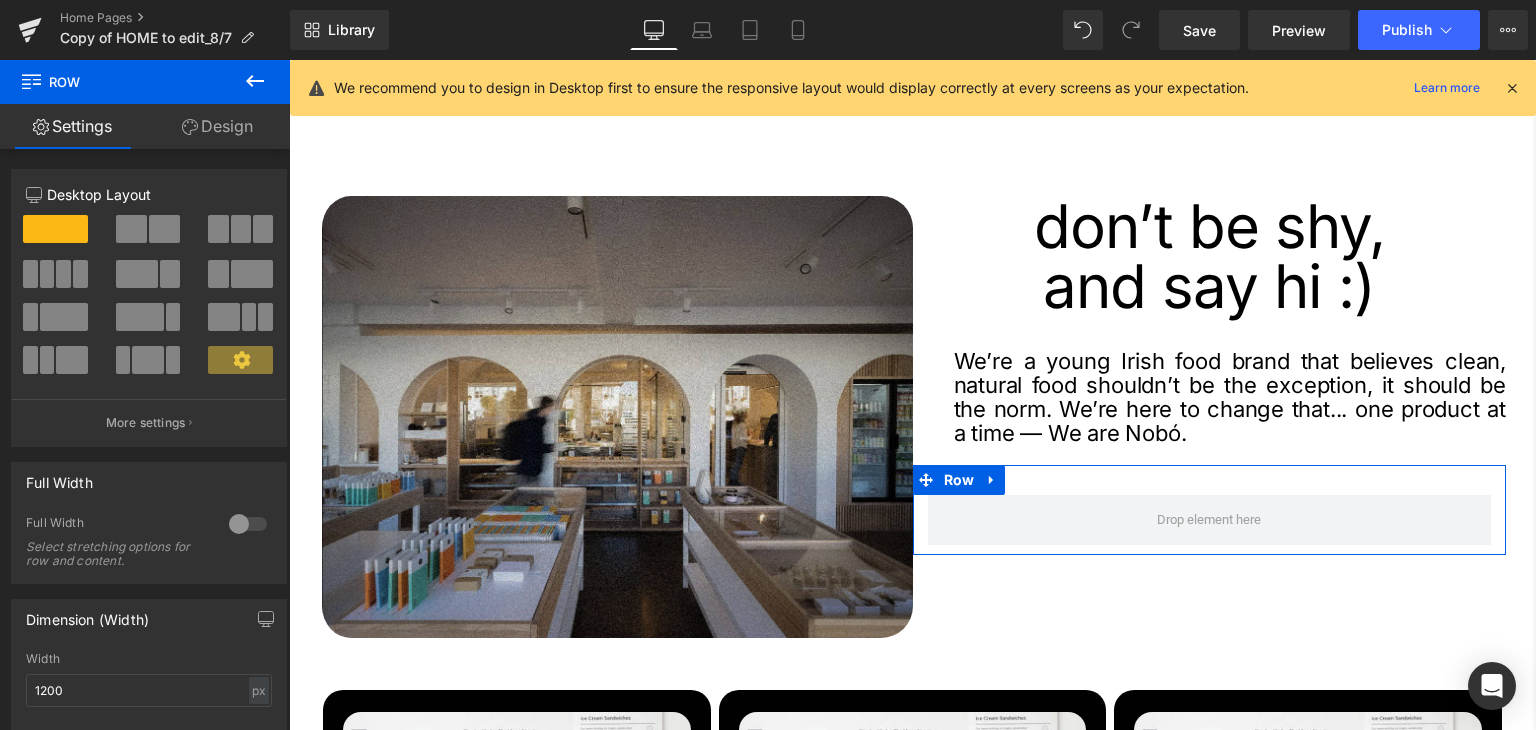 click at bounding box center (149, 302) 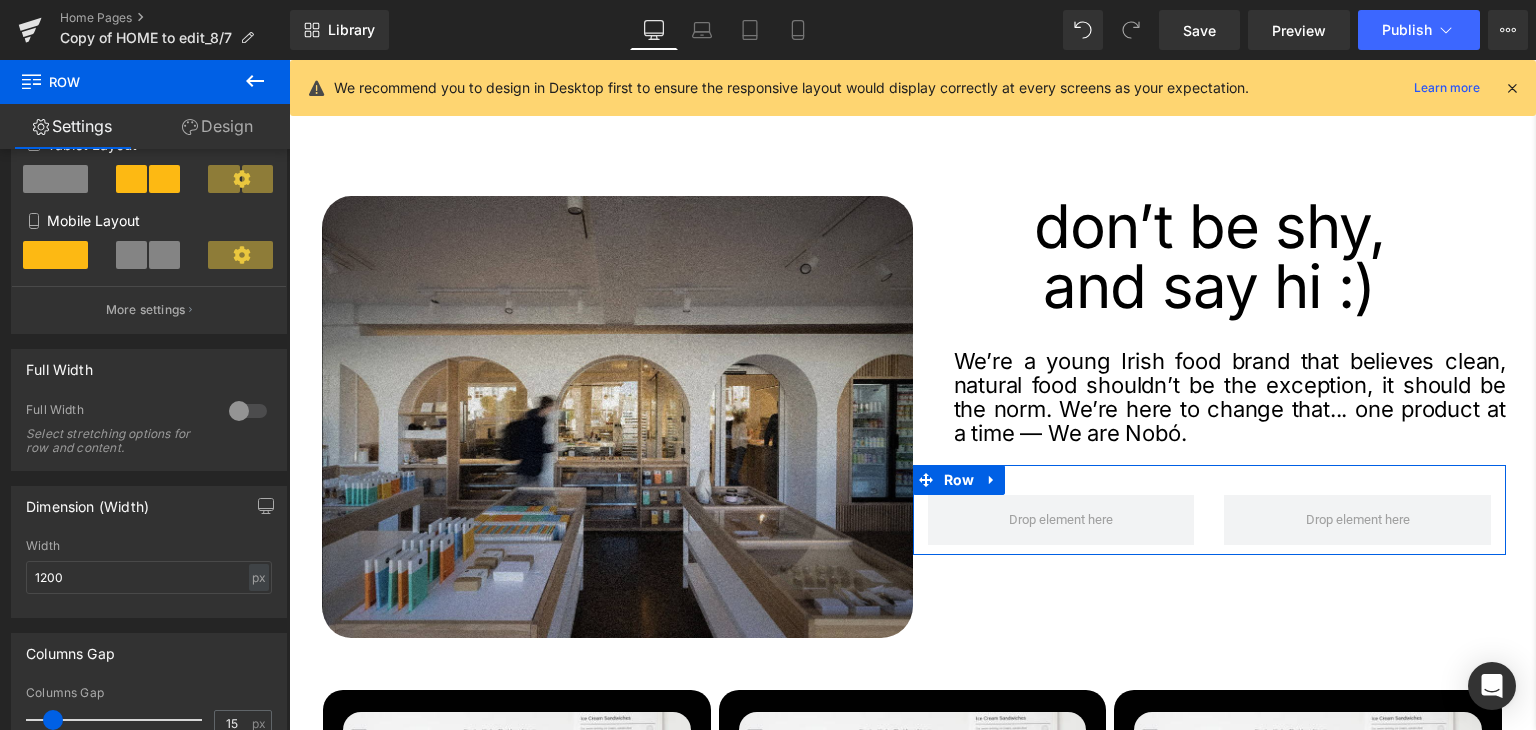 scroll, scrollTop: 500, scrollLeft: 0, axis: vertical 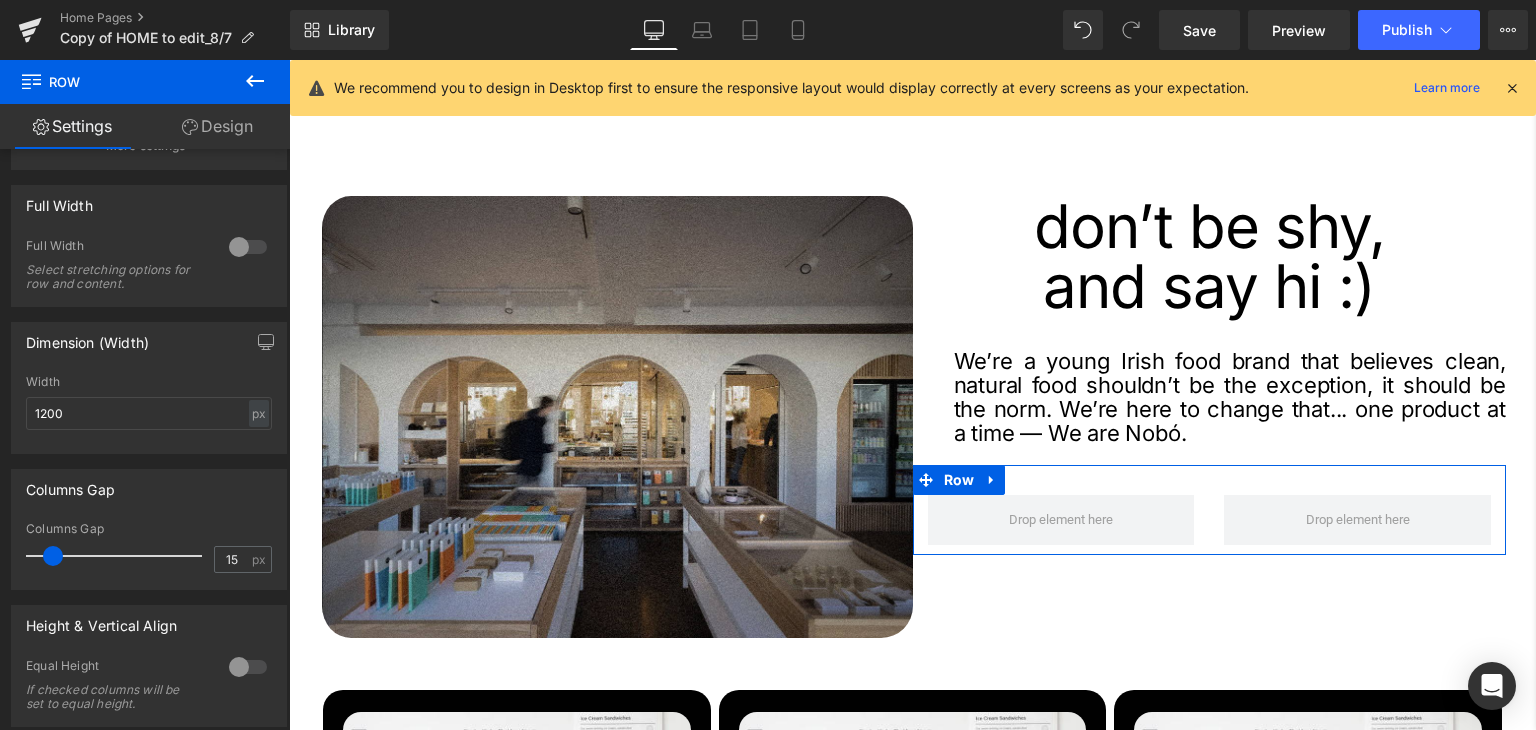 click on "Design" at bounding box center [217, 126] 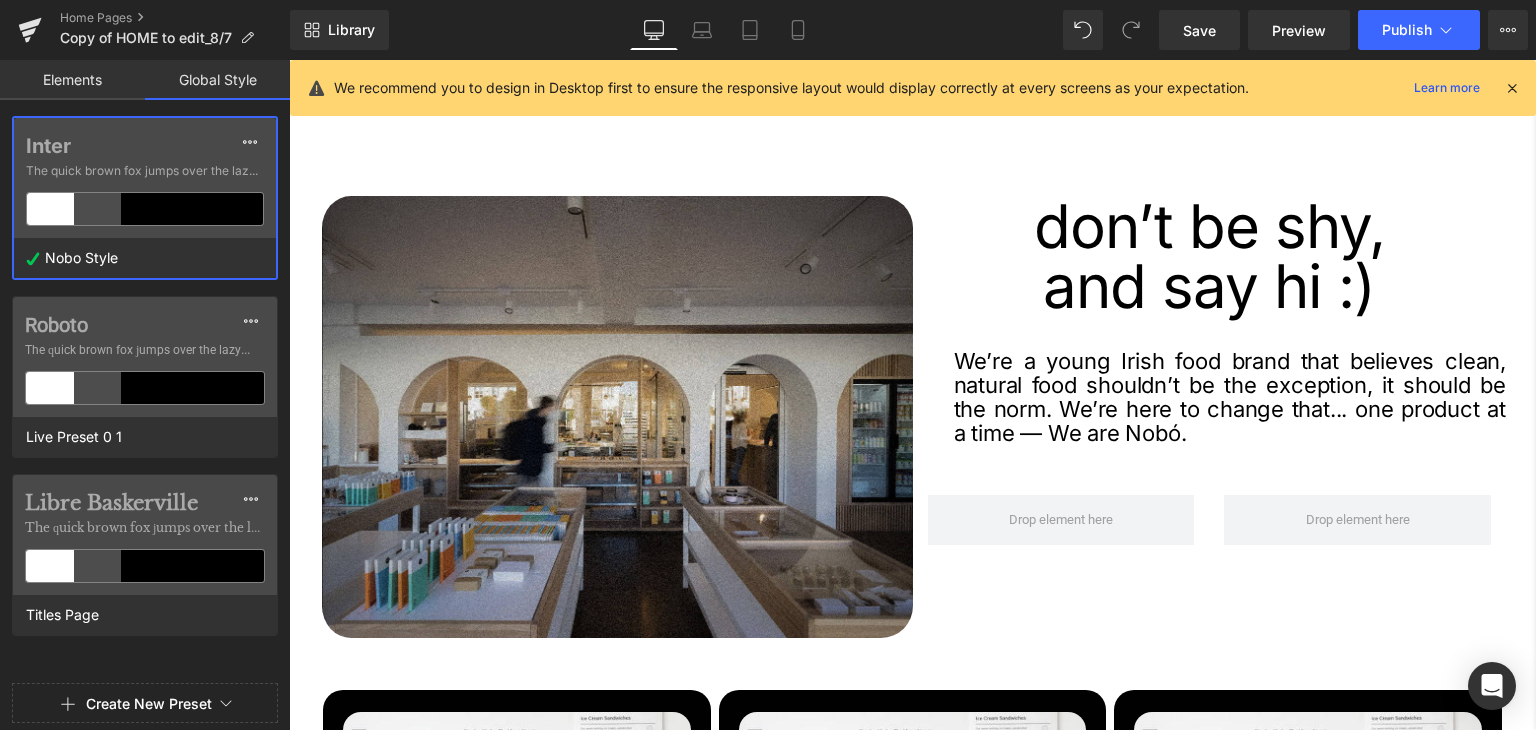 click on "Elements" at bounding box center (72, 80) 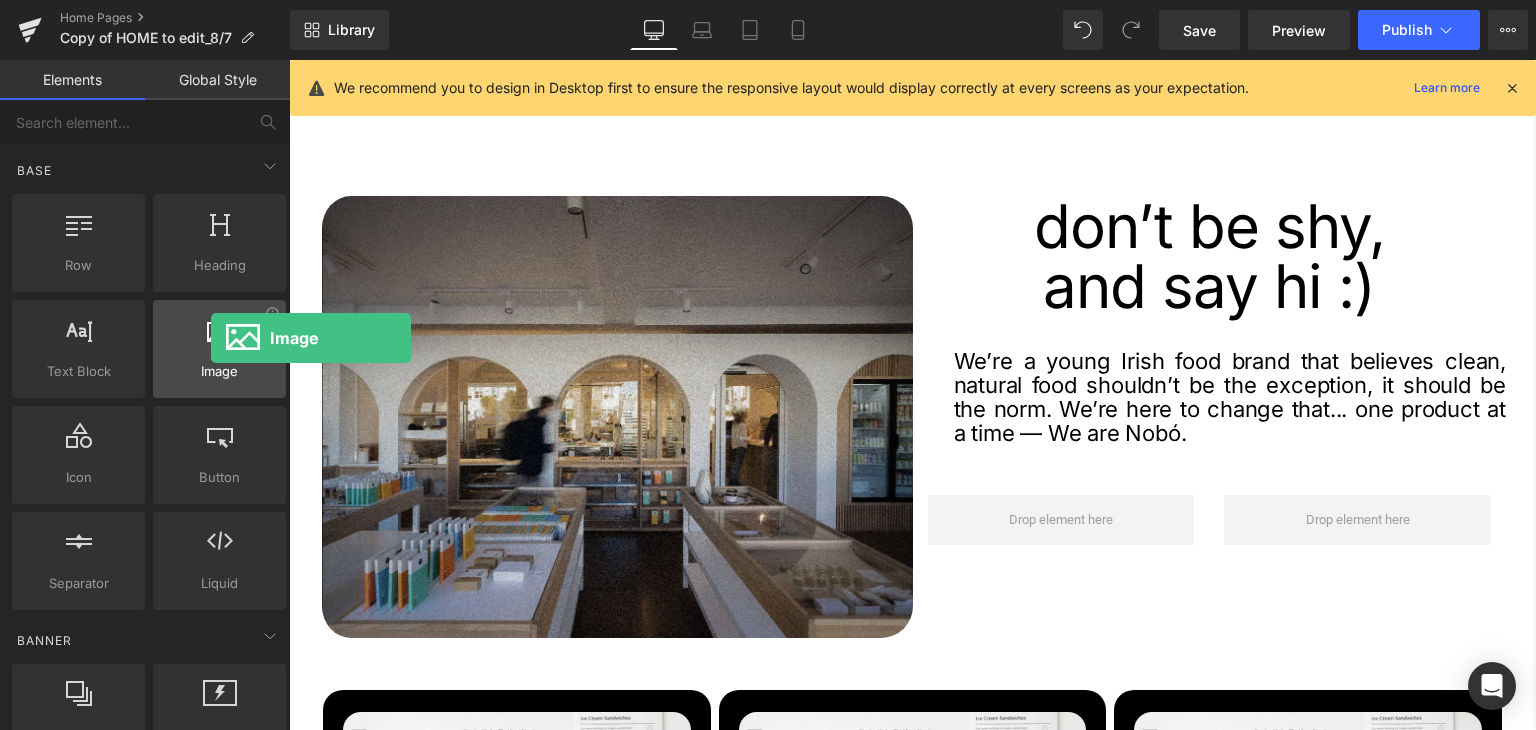 click at bounding box center [220, 329] 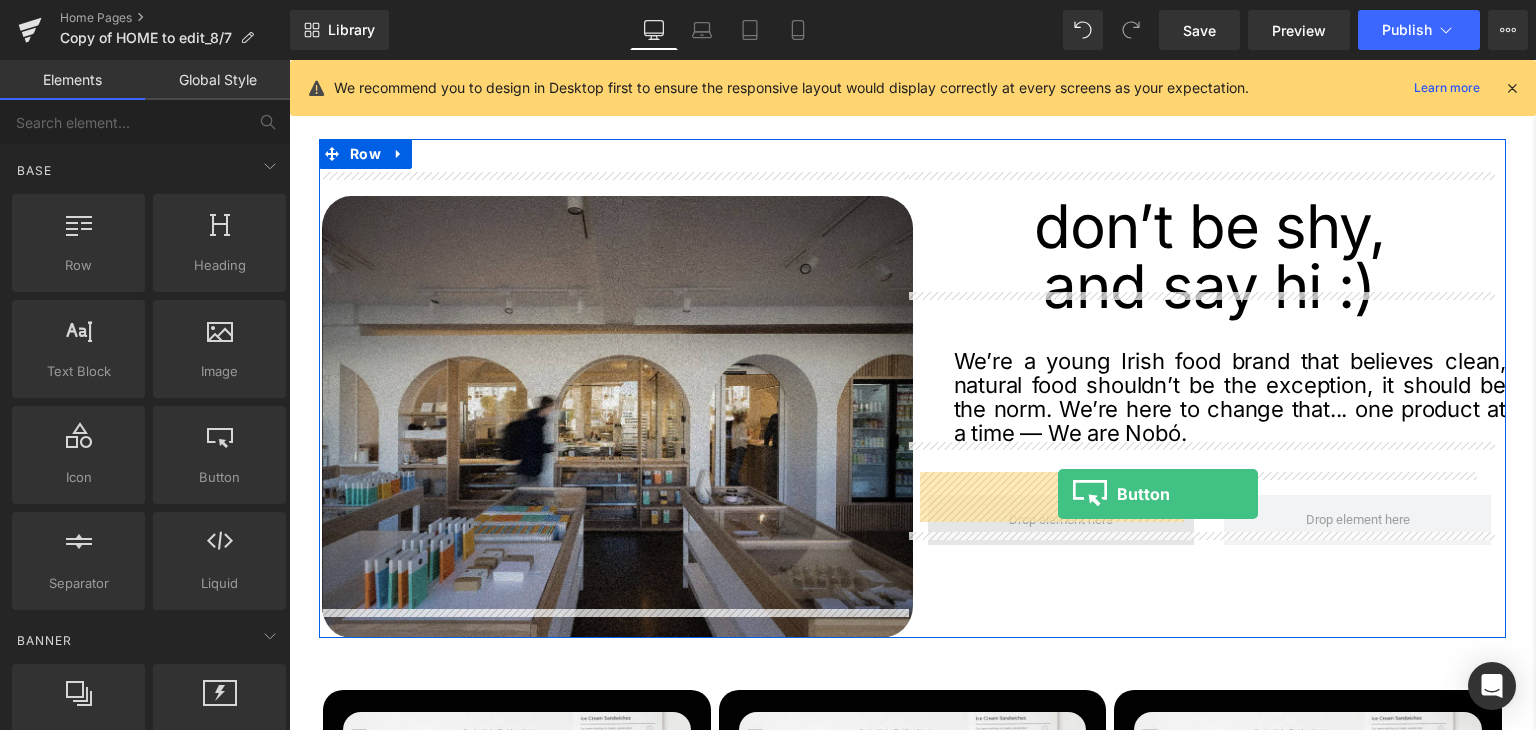 drag, startPoint x: 481, startPoint y: 461, endPoint x: 1058, endPoint y: 494, distance: 577.94293 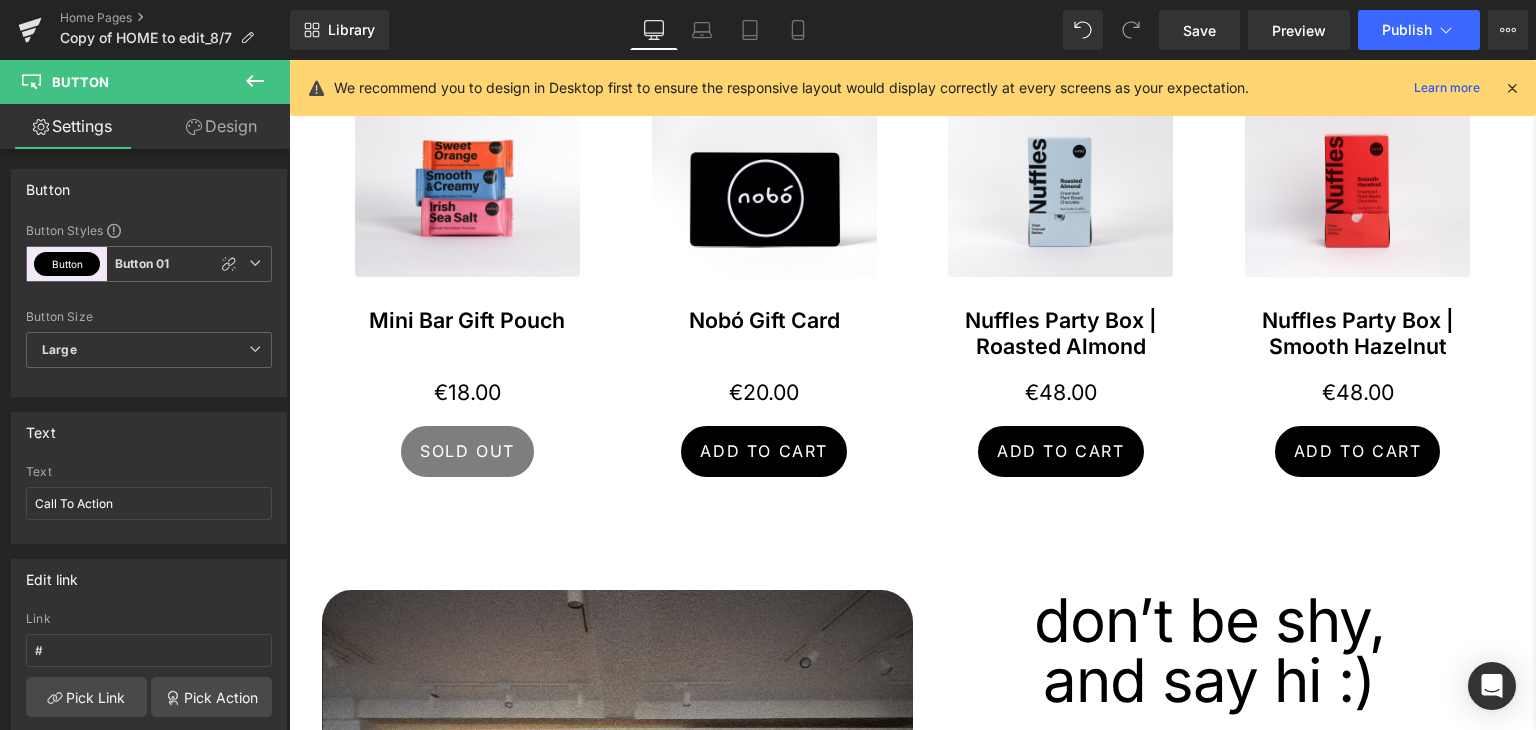 scroll, scrollTop: 2975, scrollLeft: 0, axis: vertical 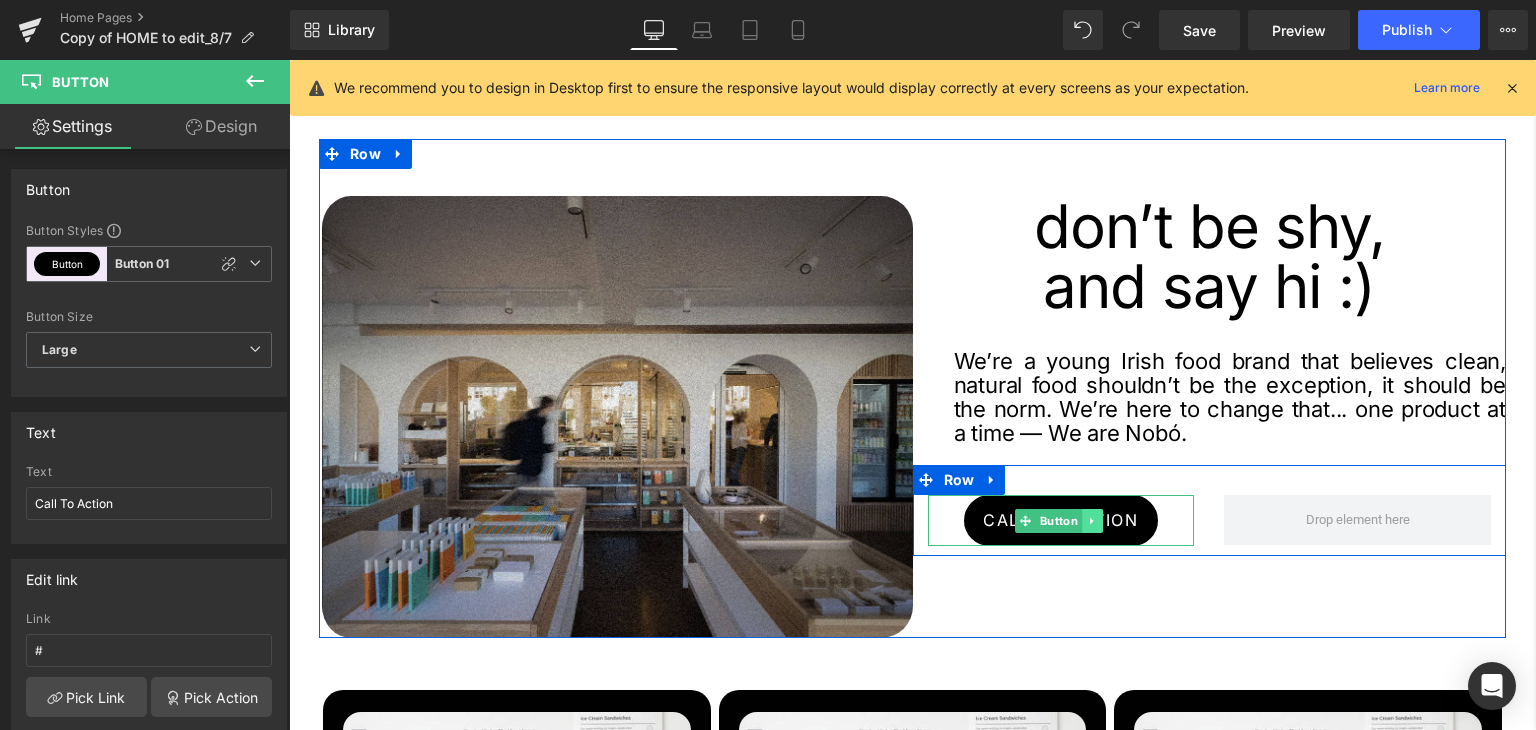 click at bounding box center [1092, 521] 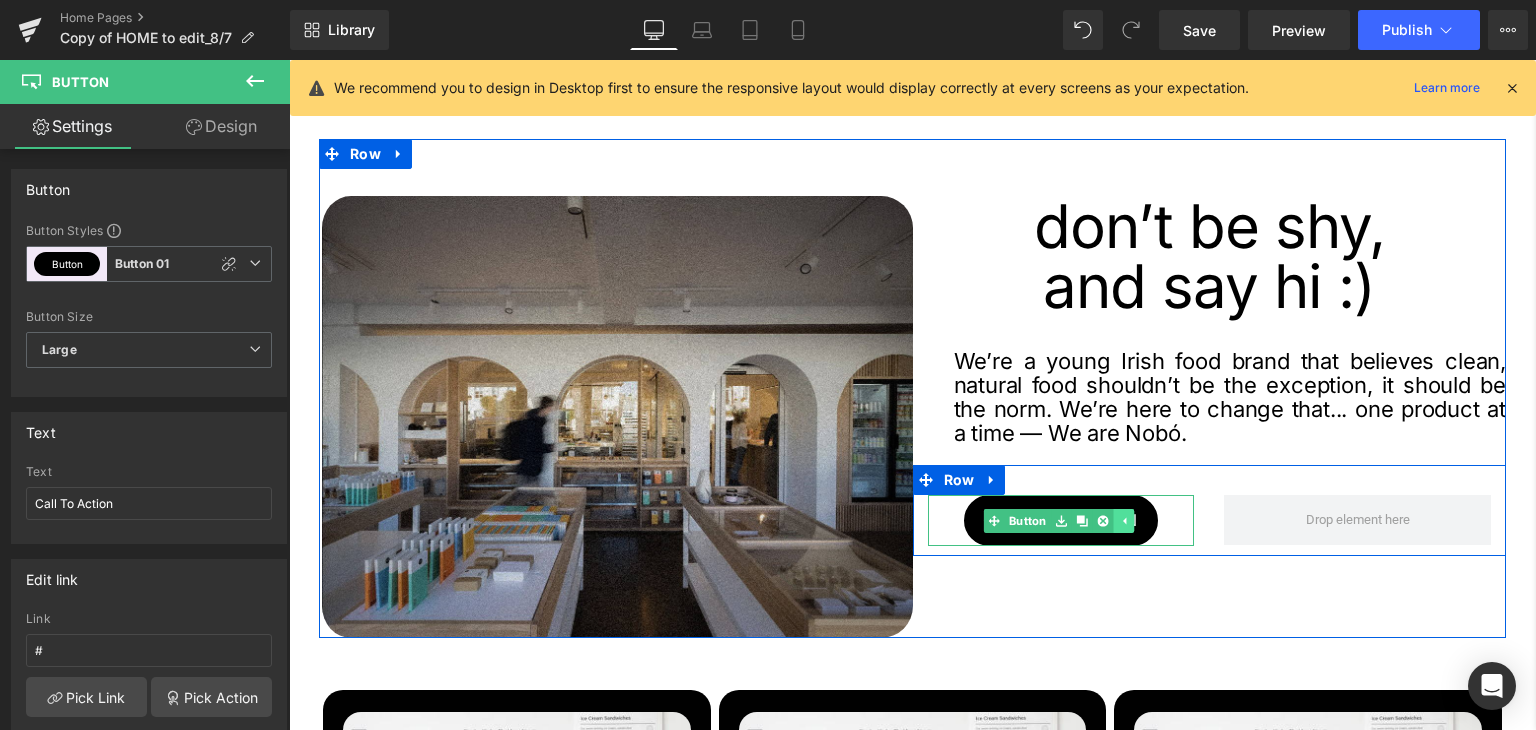 click 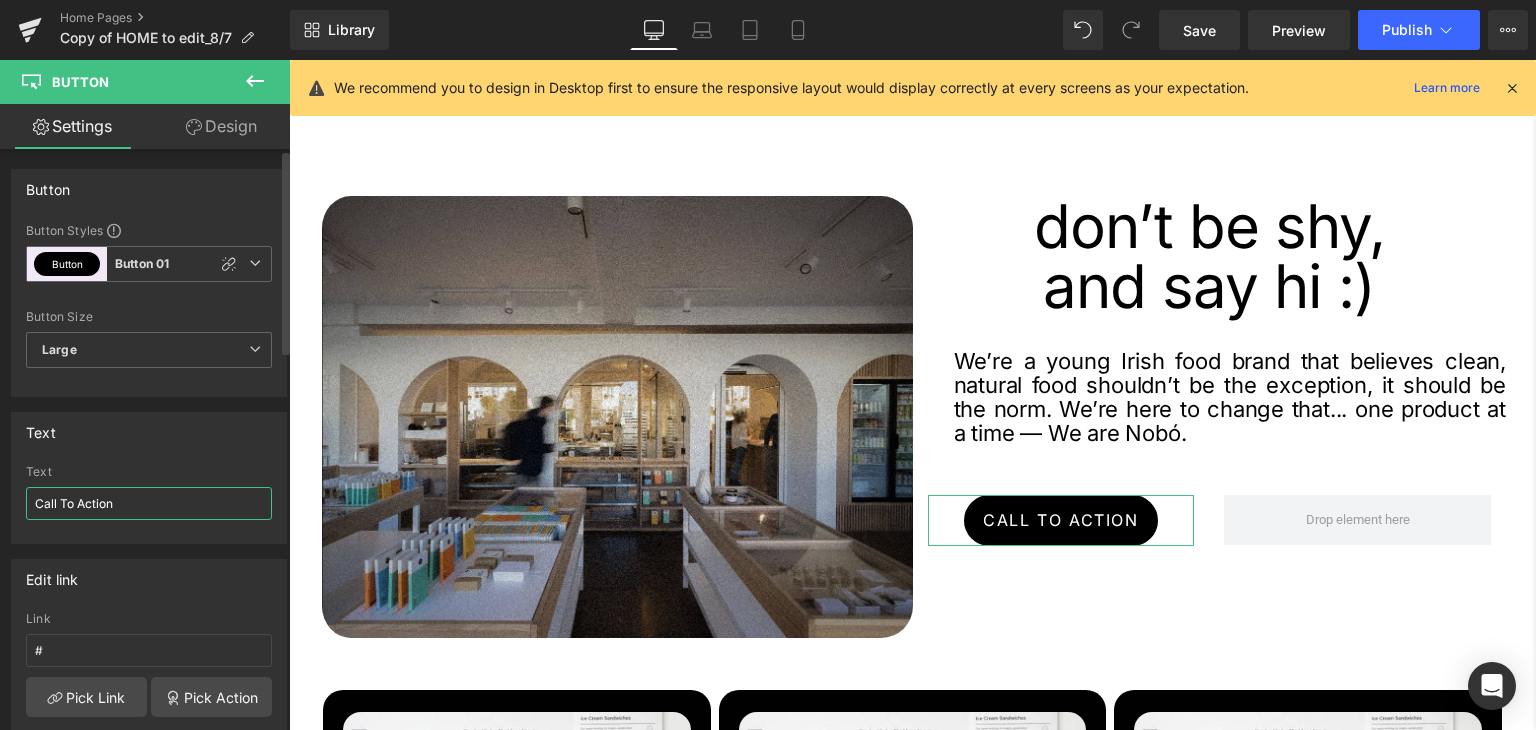 drag, startPoint x: 44, startPoint y: 496, endPoint x: 0, endPoint y: 493, distance: 44.102154 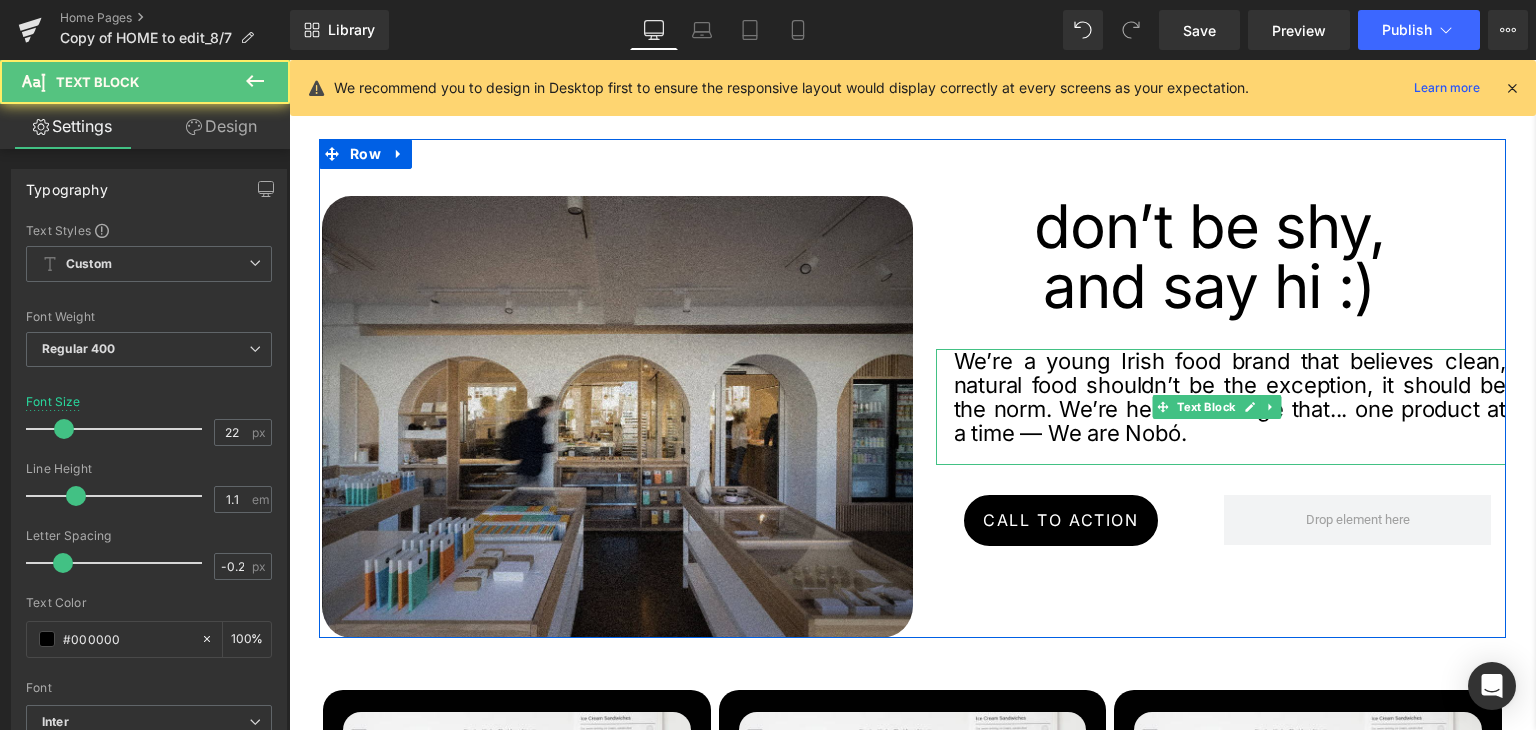 drag, startPoint x: 950, startPoint y: 337, endPoint x: 1188, endPoint y: 409, distance: 248.65237 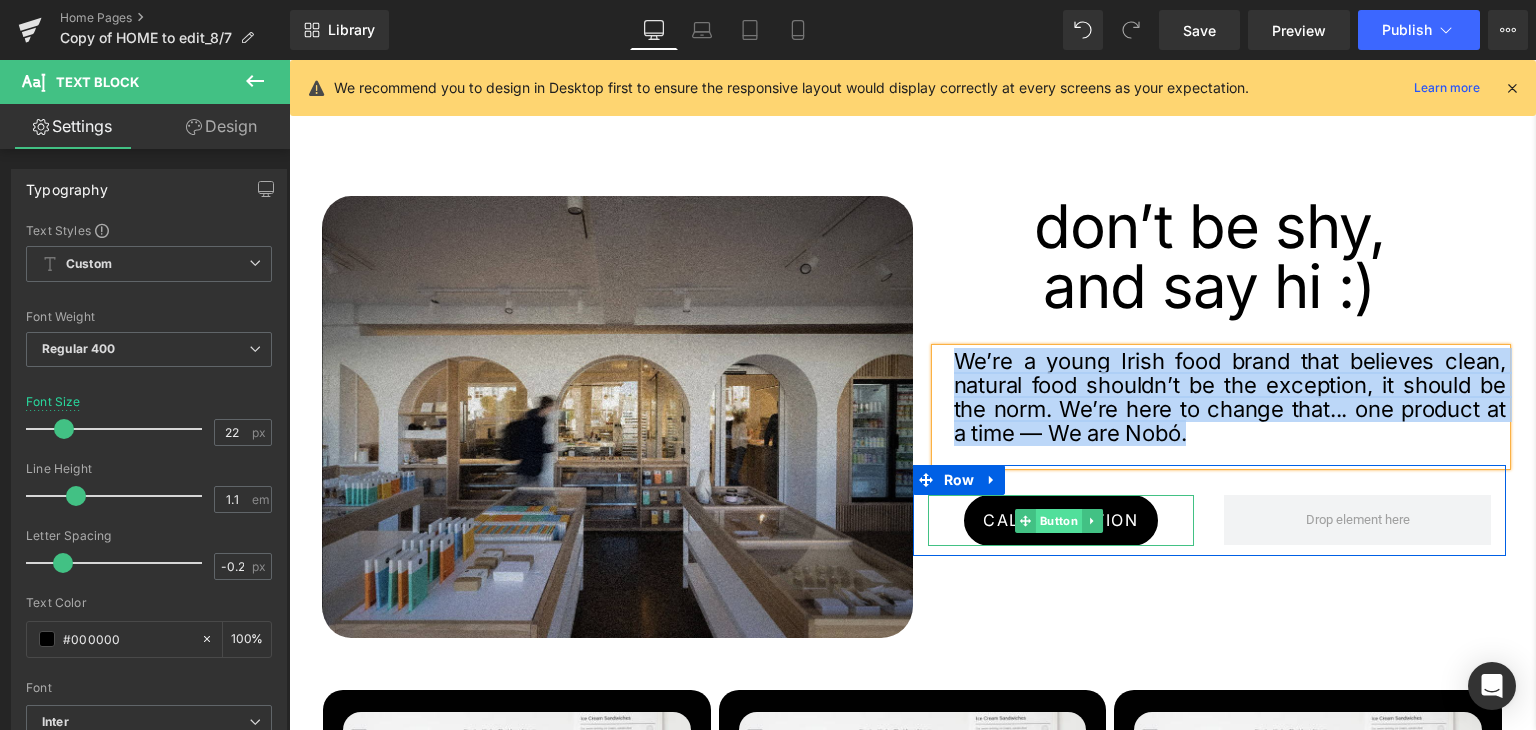 click on "Button" at bounding box center [1059, 521] 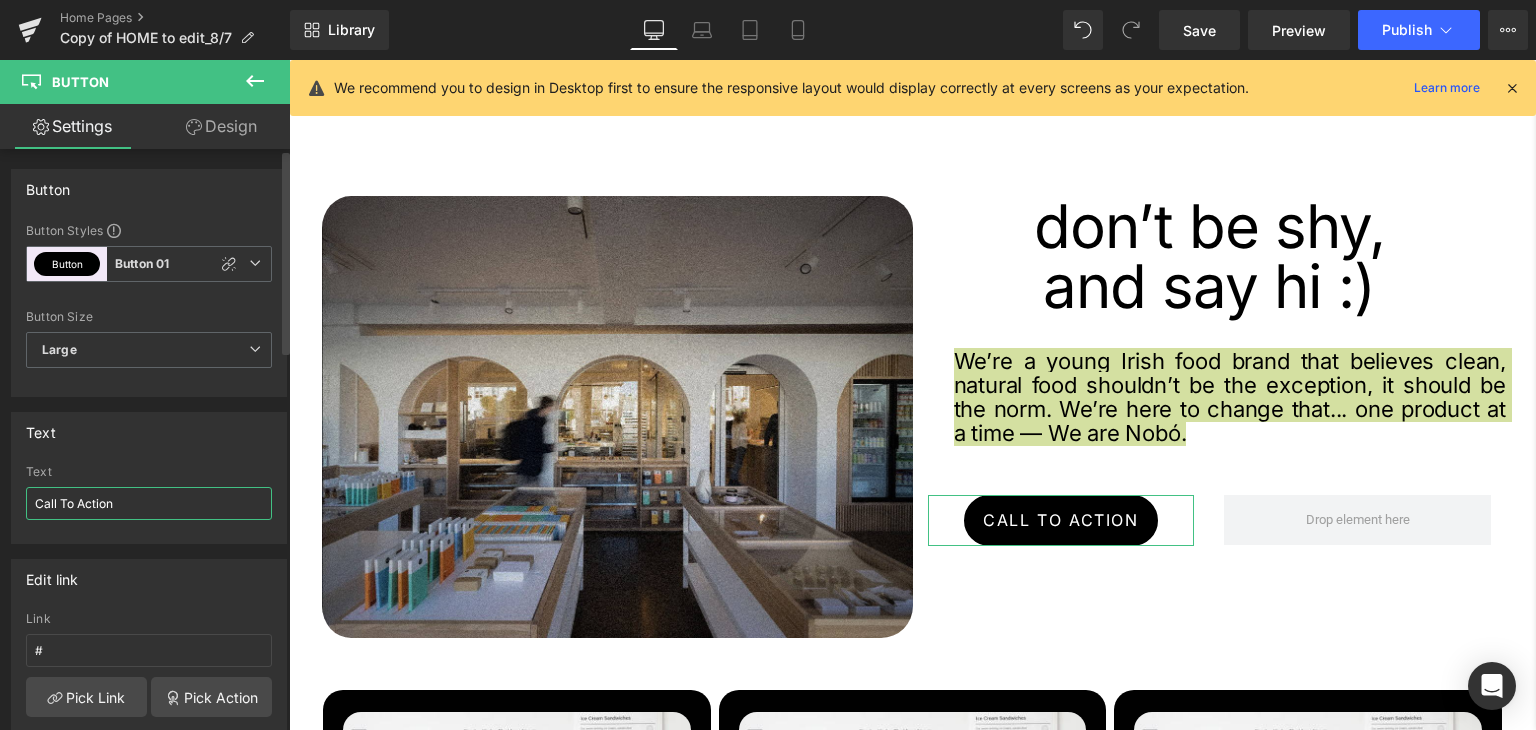 drag, startPoint x: 155, startPoint y: 504, endPoint x: 0, endPoint y: 493, distance: 155.38983 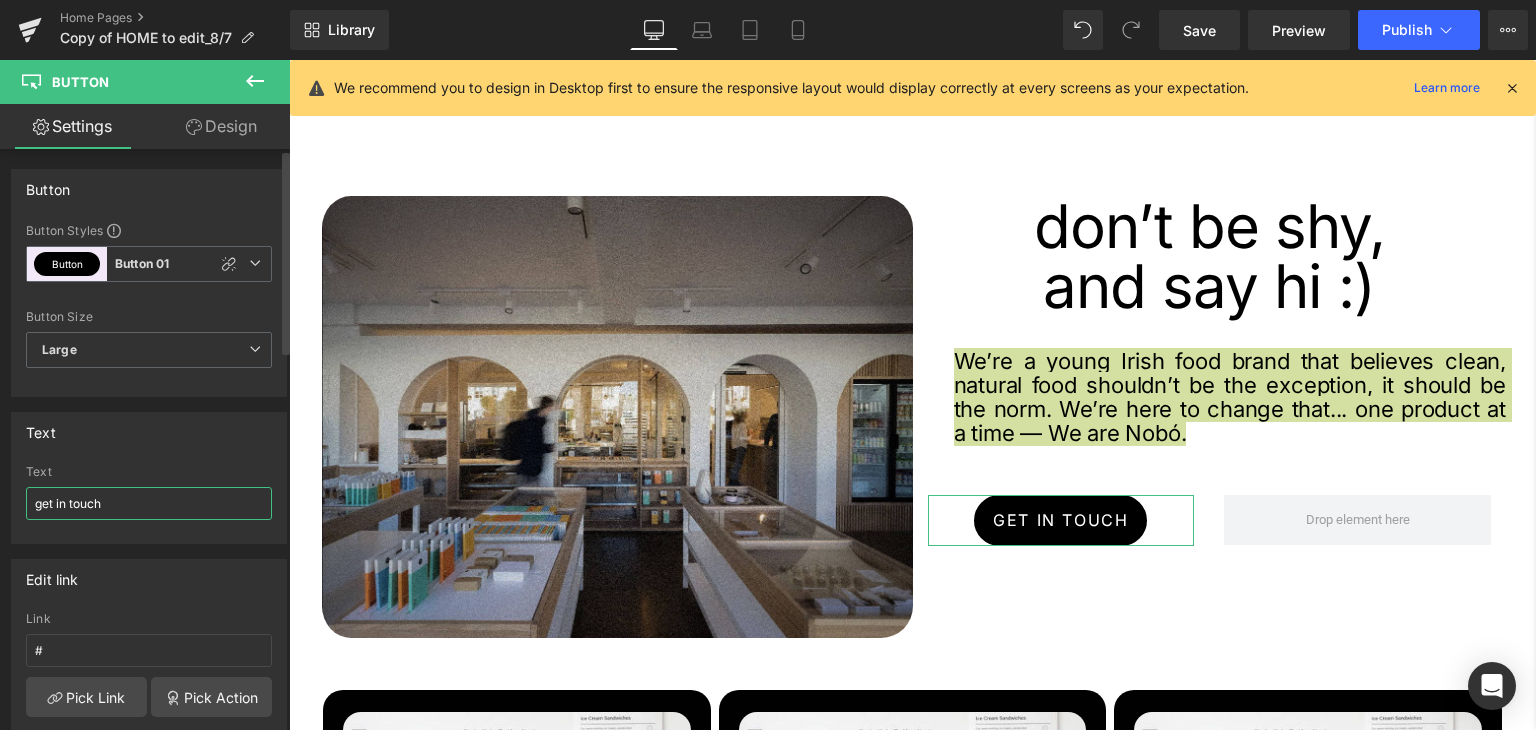 drag, startPoint x: 162, startPoint y: 494, endPoint x: 20, endPoint y: 514, distance: 143.40154 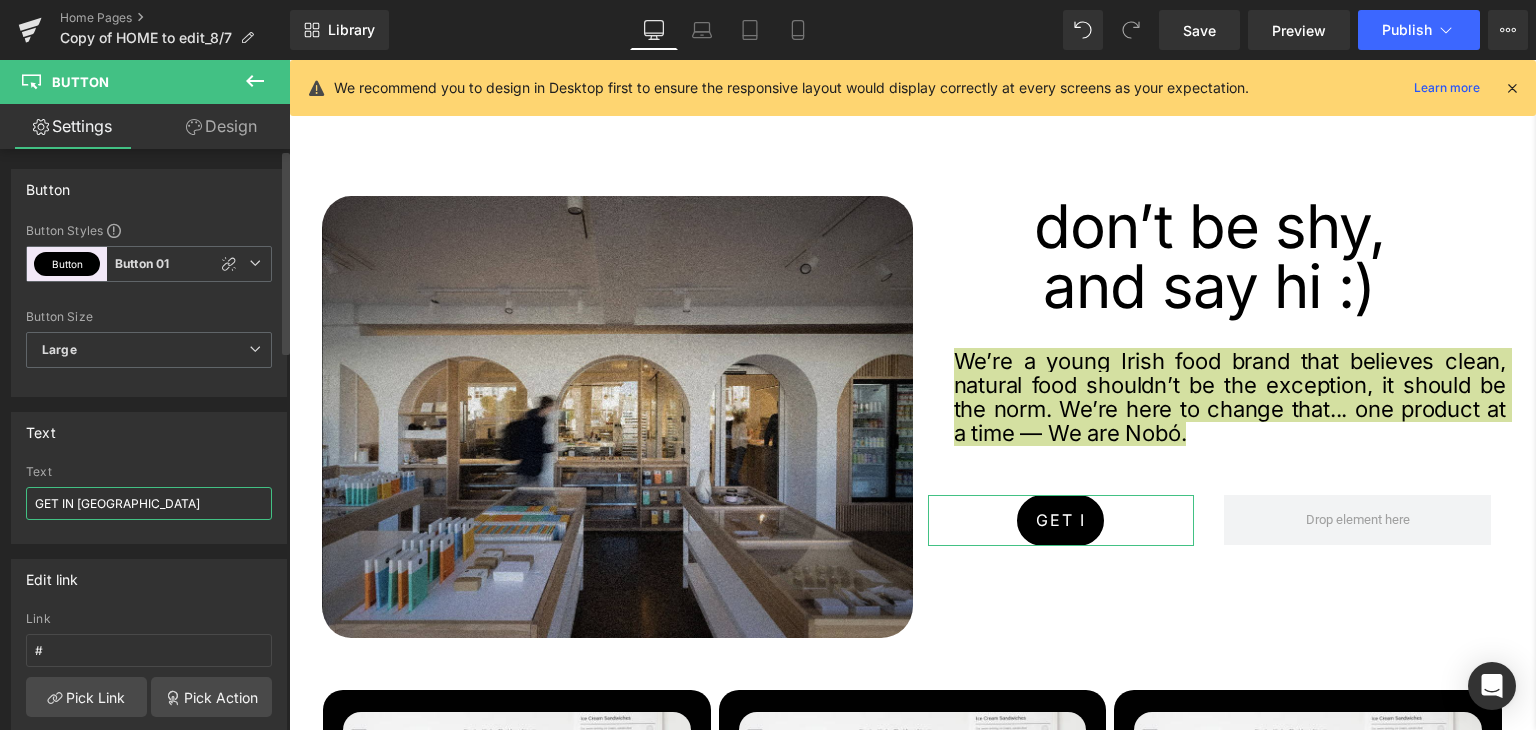 type on "GET IN TOUCH" 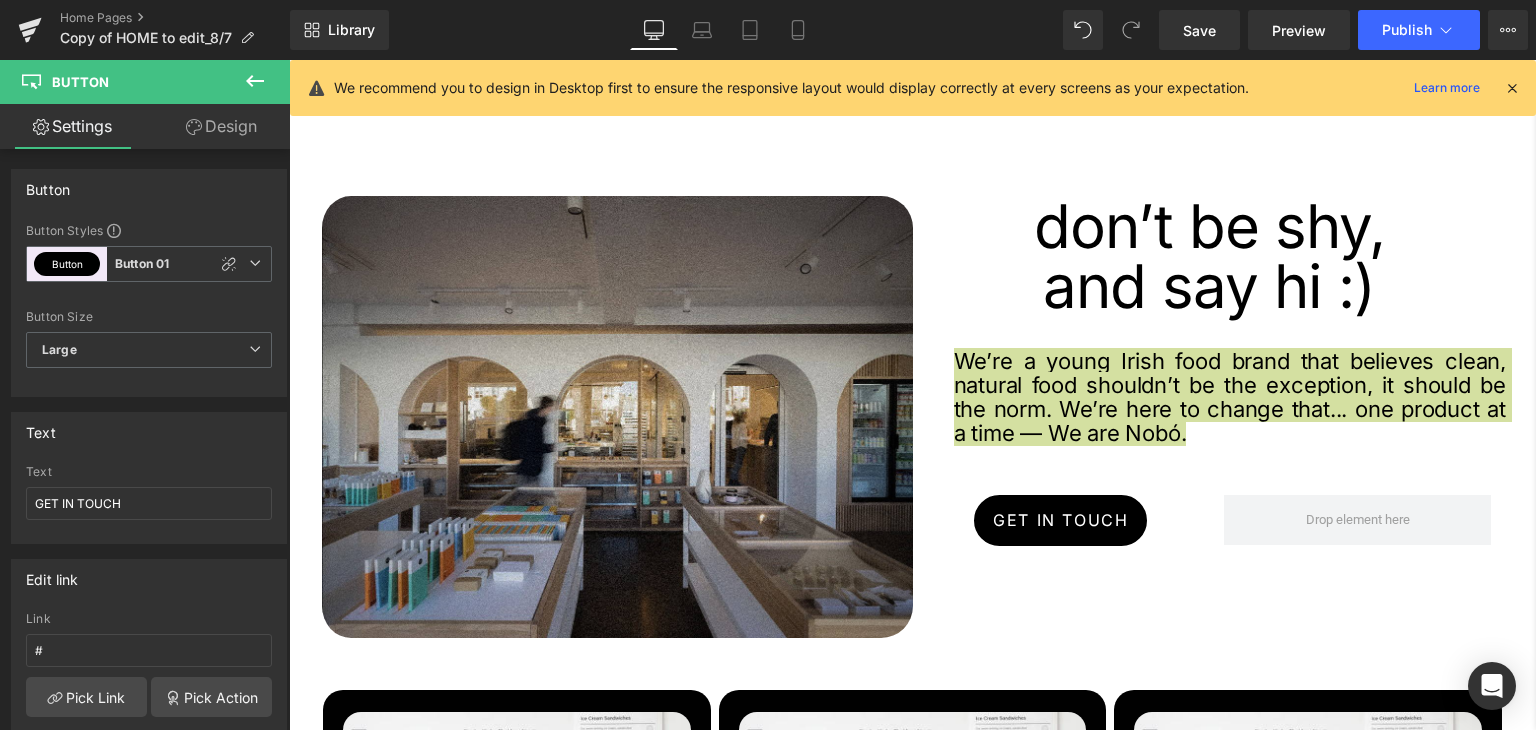 click 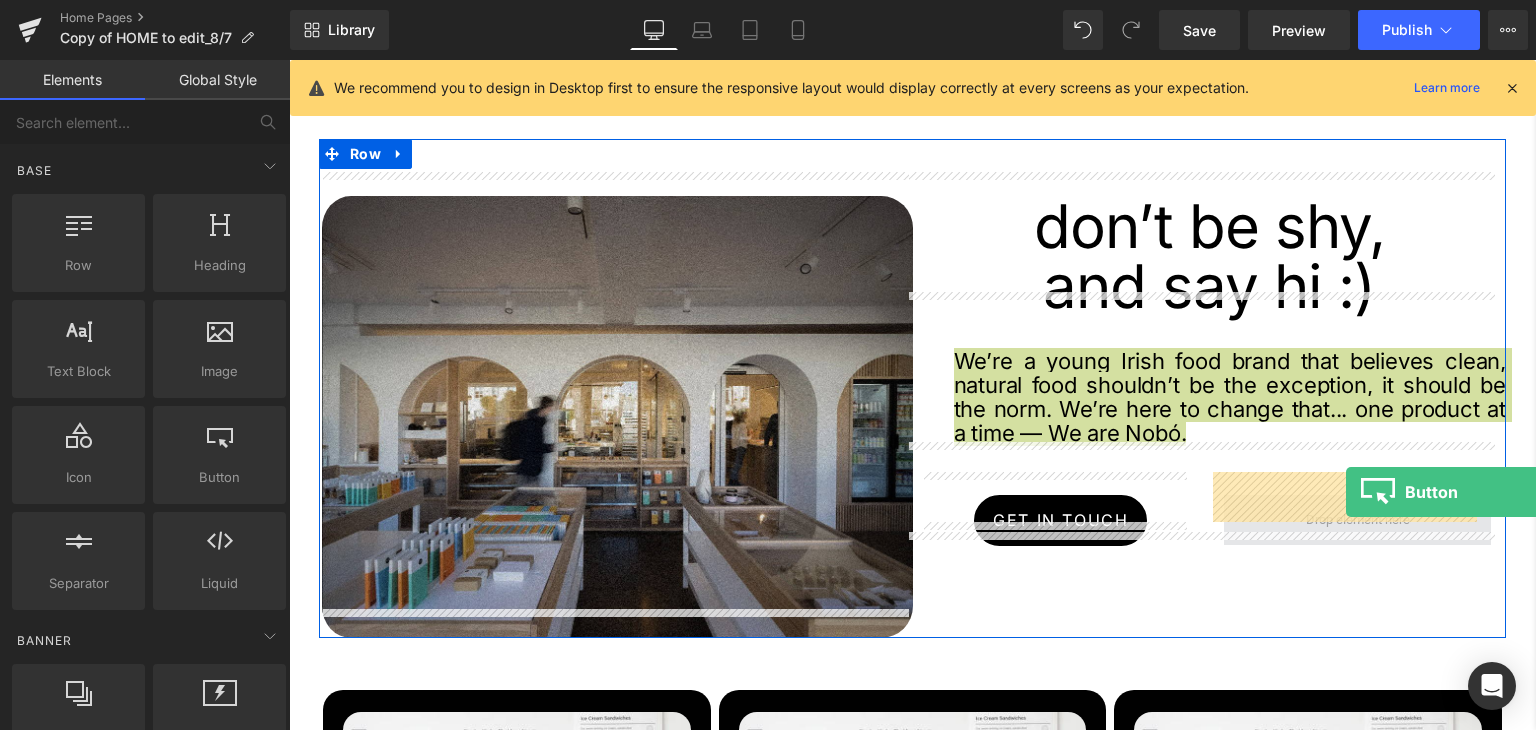 drag, startPoint x: 496, startPoint y: 518, endPoint x: 1346, endPoint y: 492, distance: 850.3976 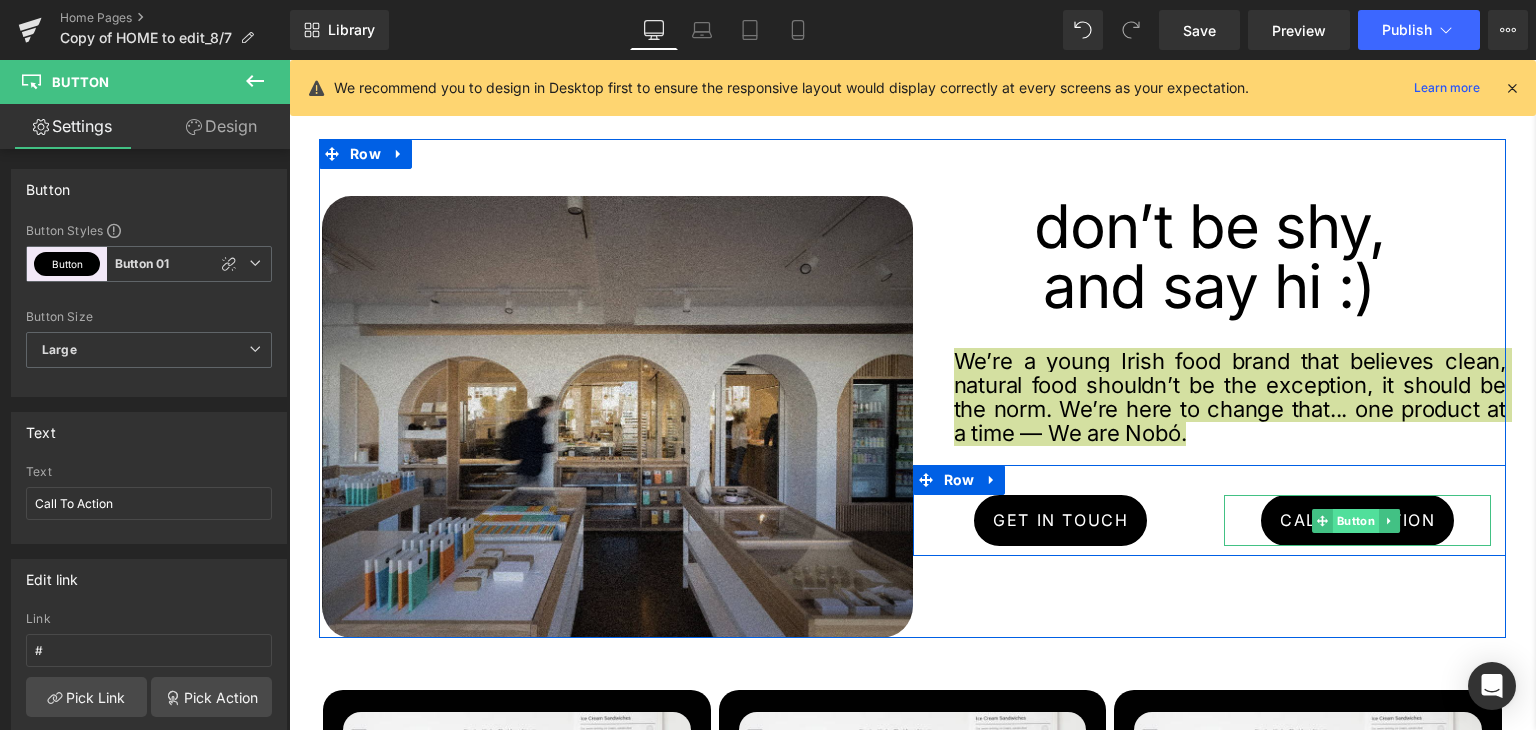 click on "Button" at bounding box center (1356, 521) 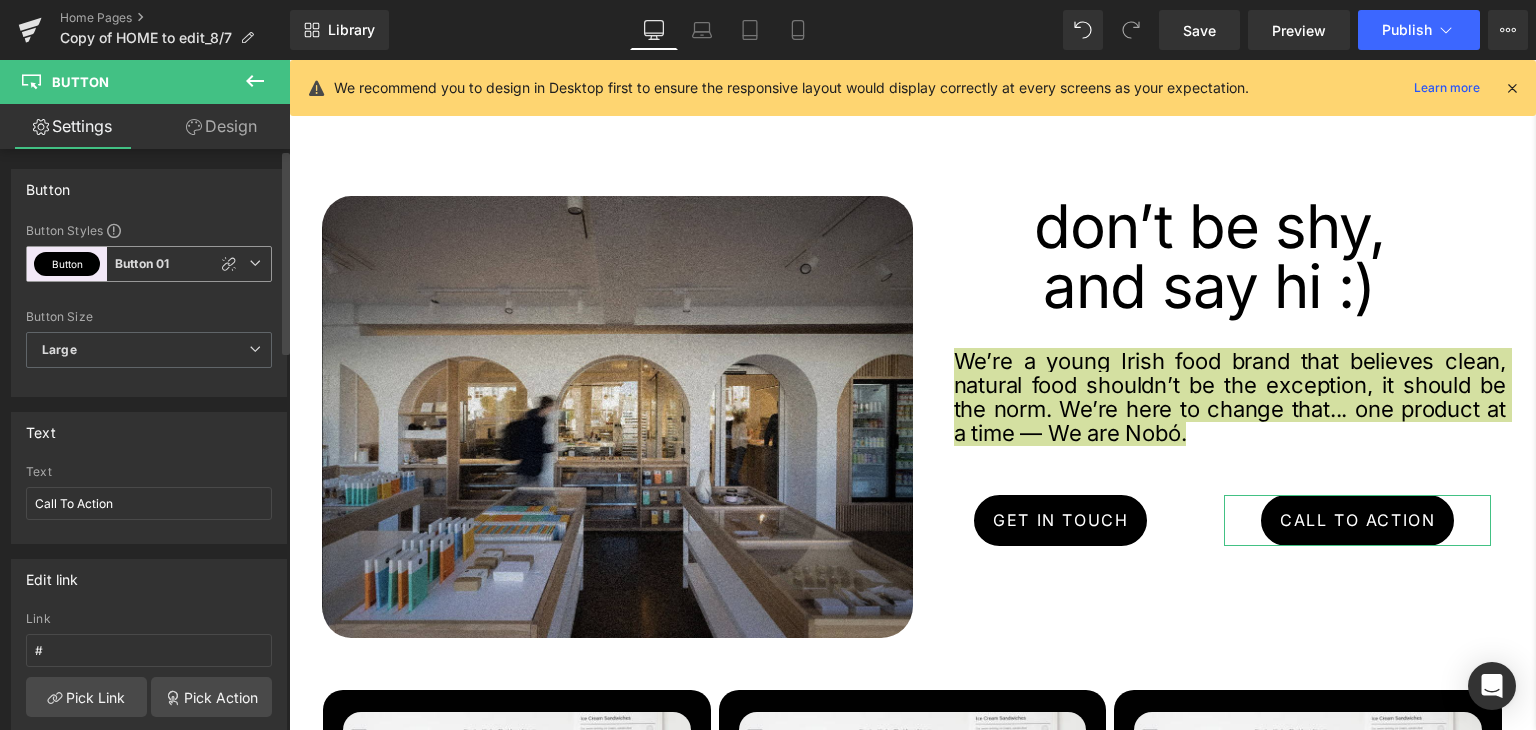 click on "Button" at bounding box center [67, 264] 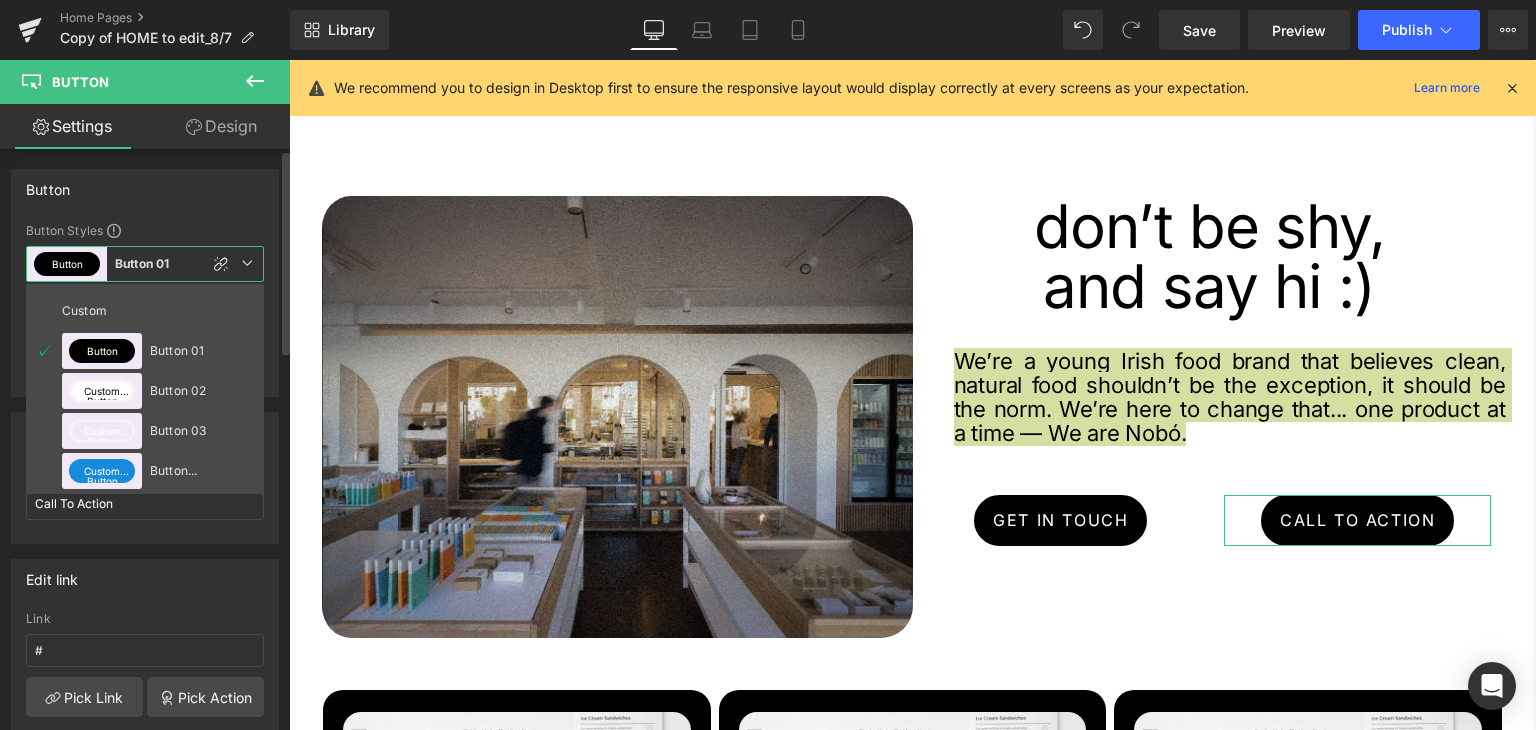 click on "Button" at bounding box center (145, 189) 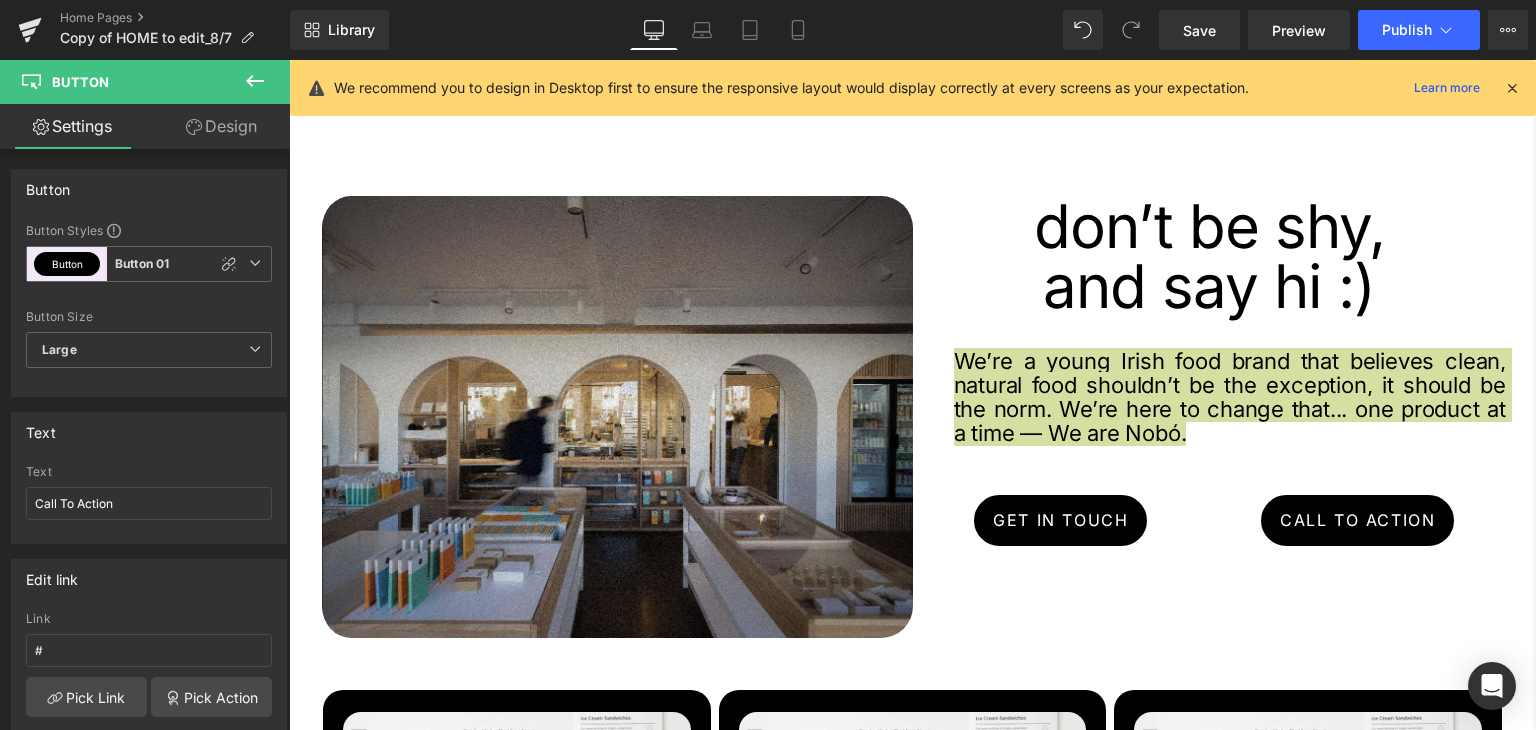 click 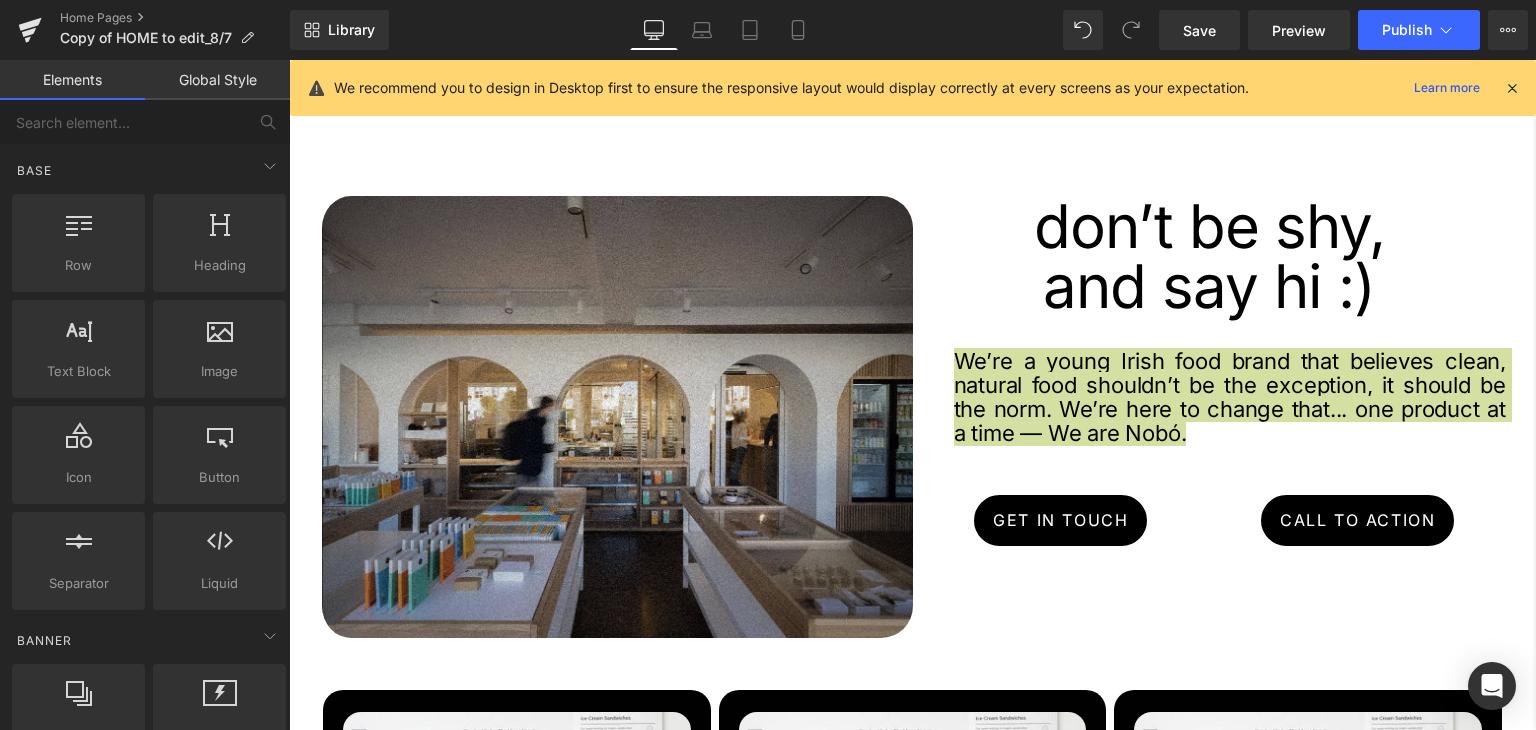 click on "Global Style" at bounding box center (217, 80) 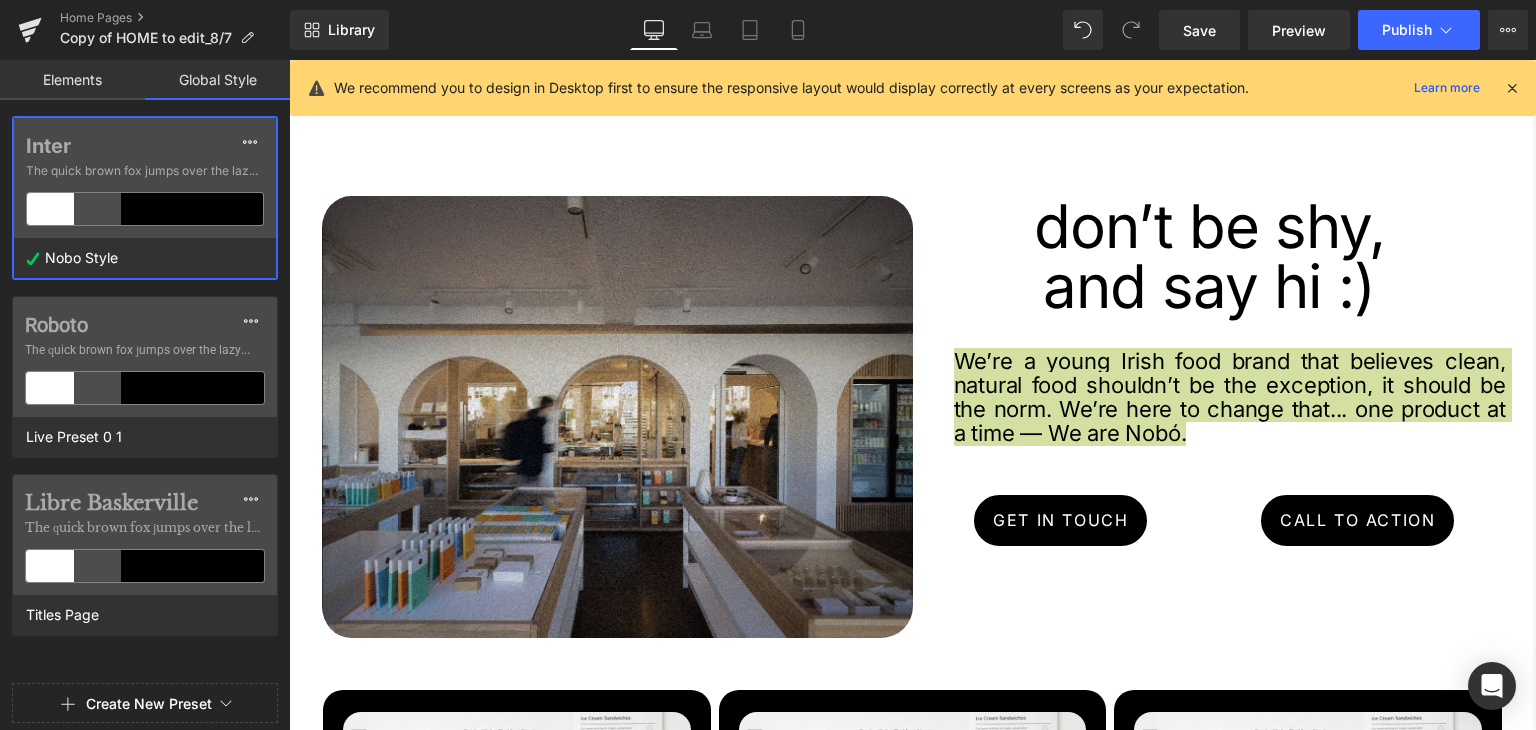 click on "Nobo Style" at bounding box center [140, 258] 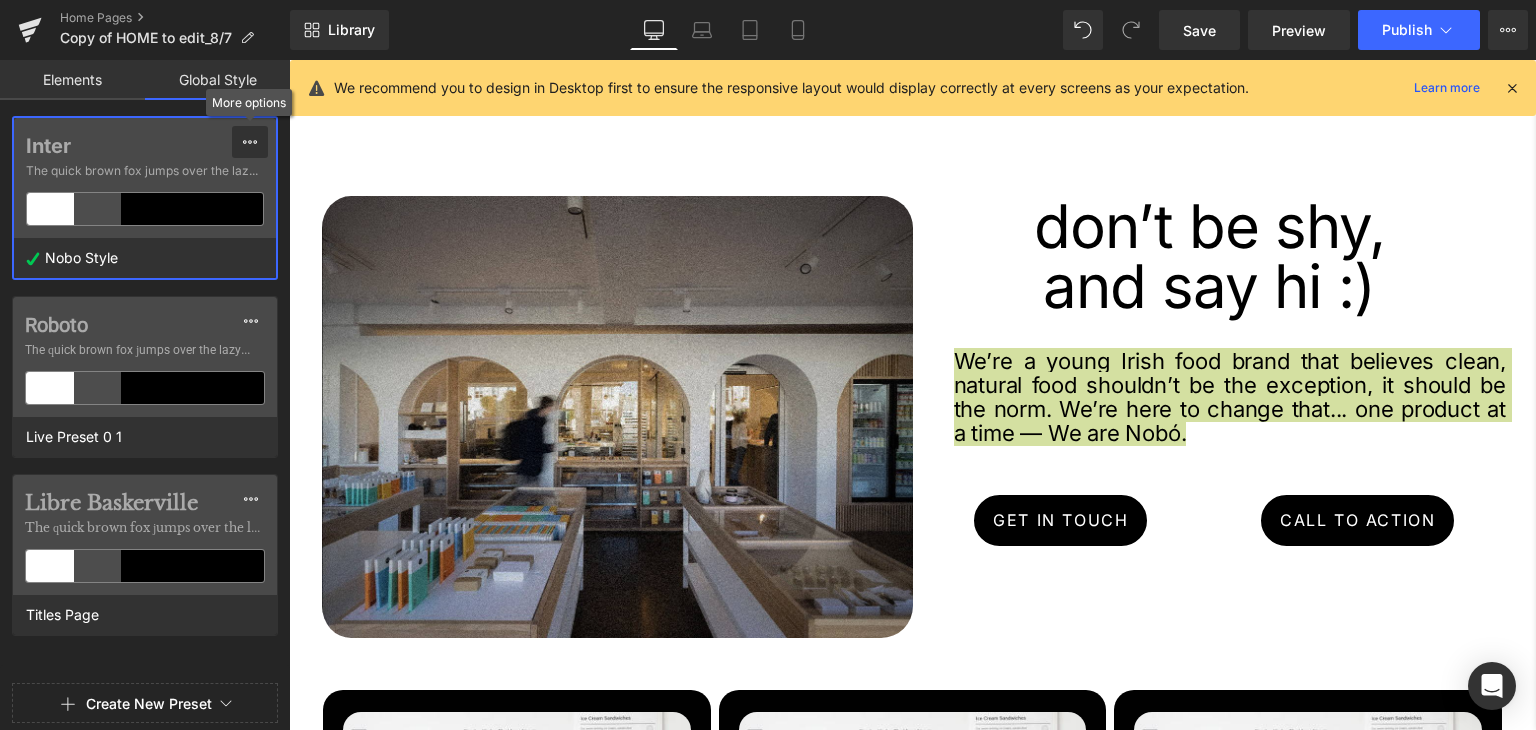 click 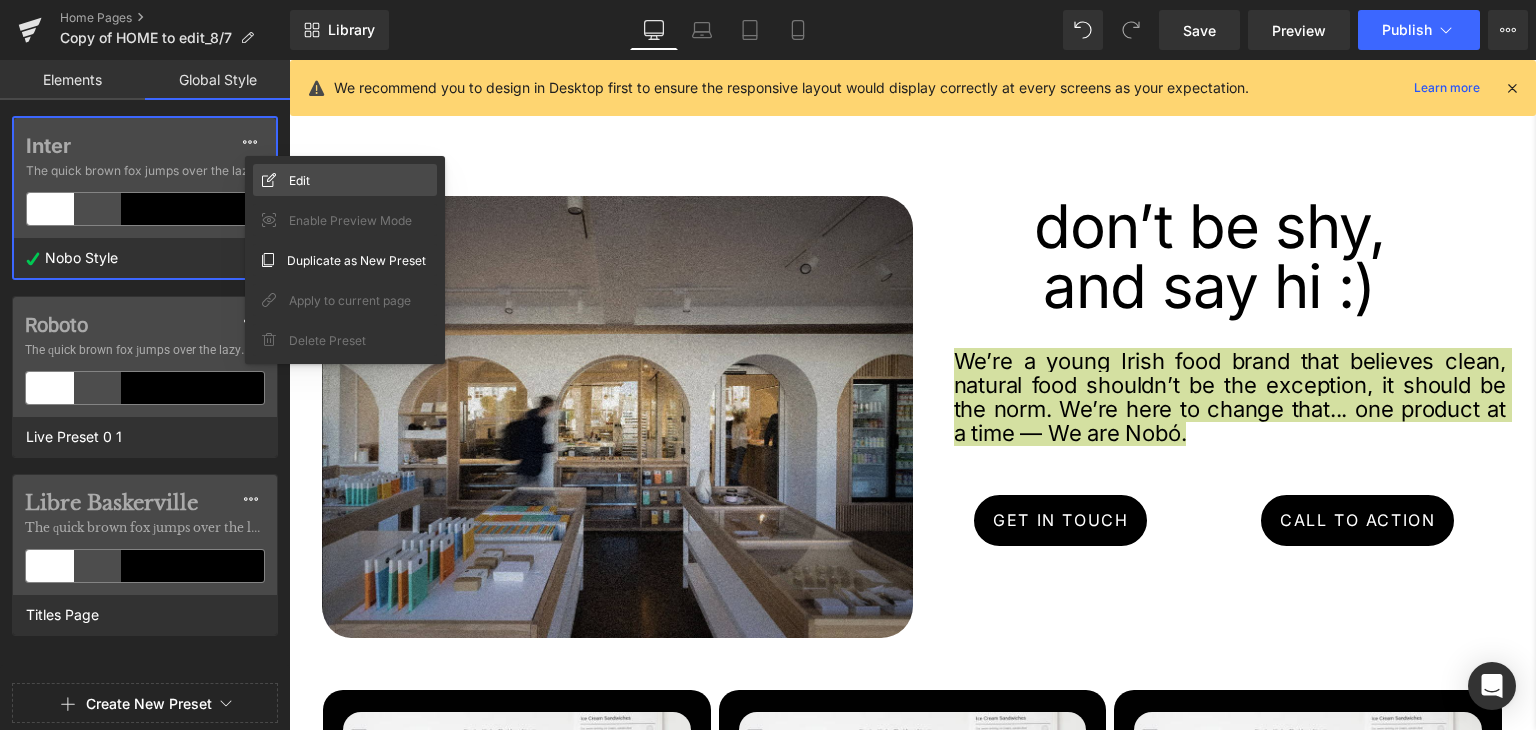 click on "Edit" at bounding box center (345, 180) 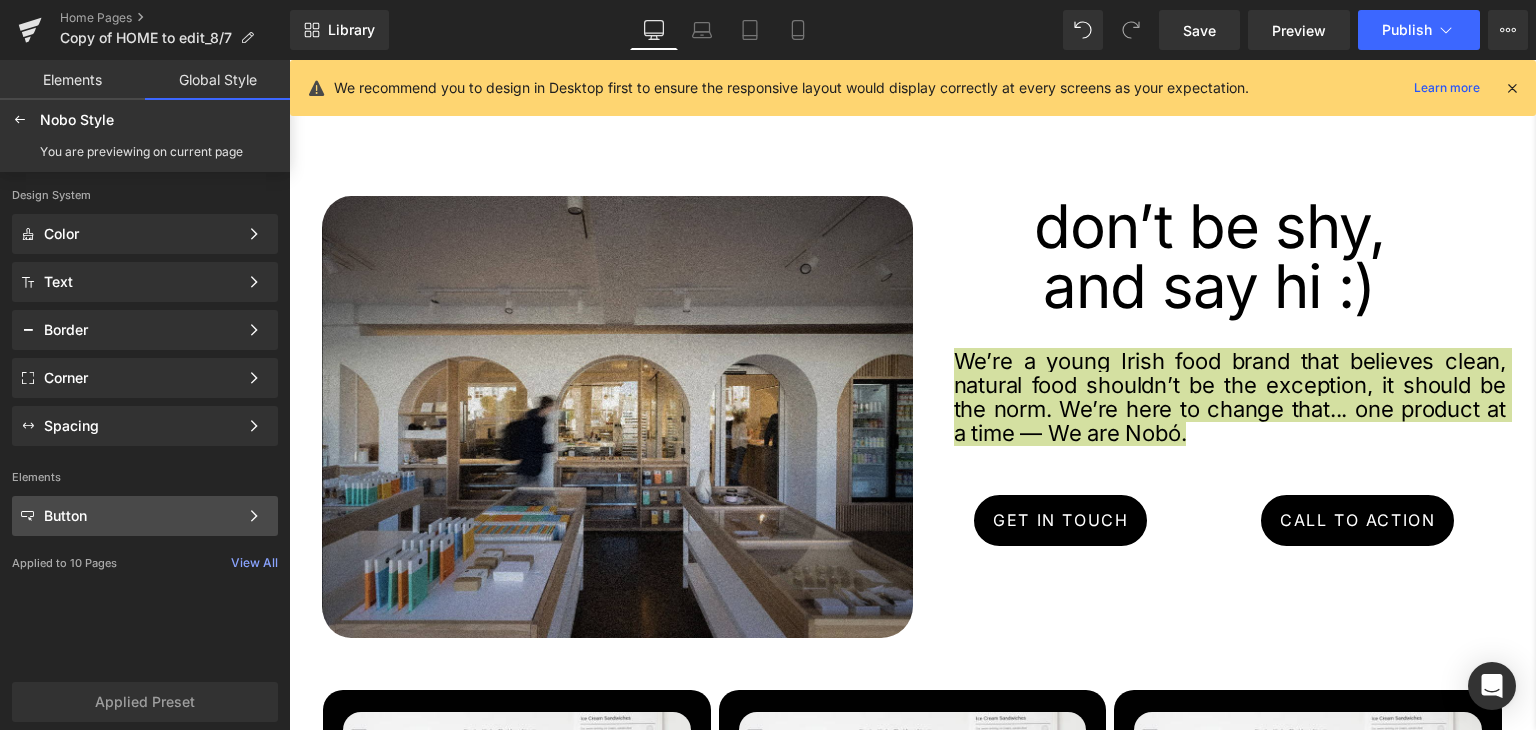 click on "Button" at bounding box center (141, 516) 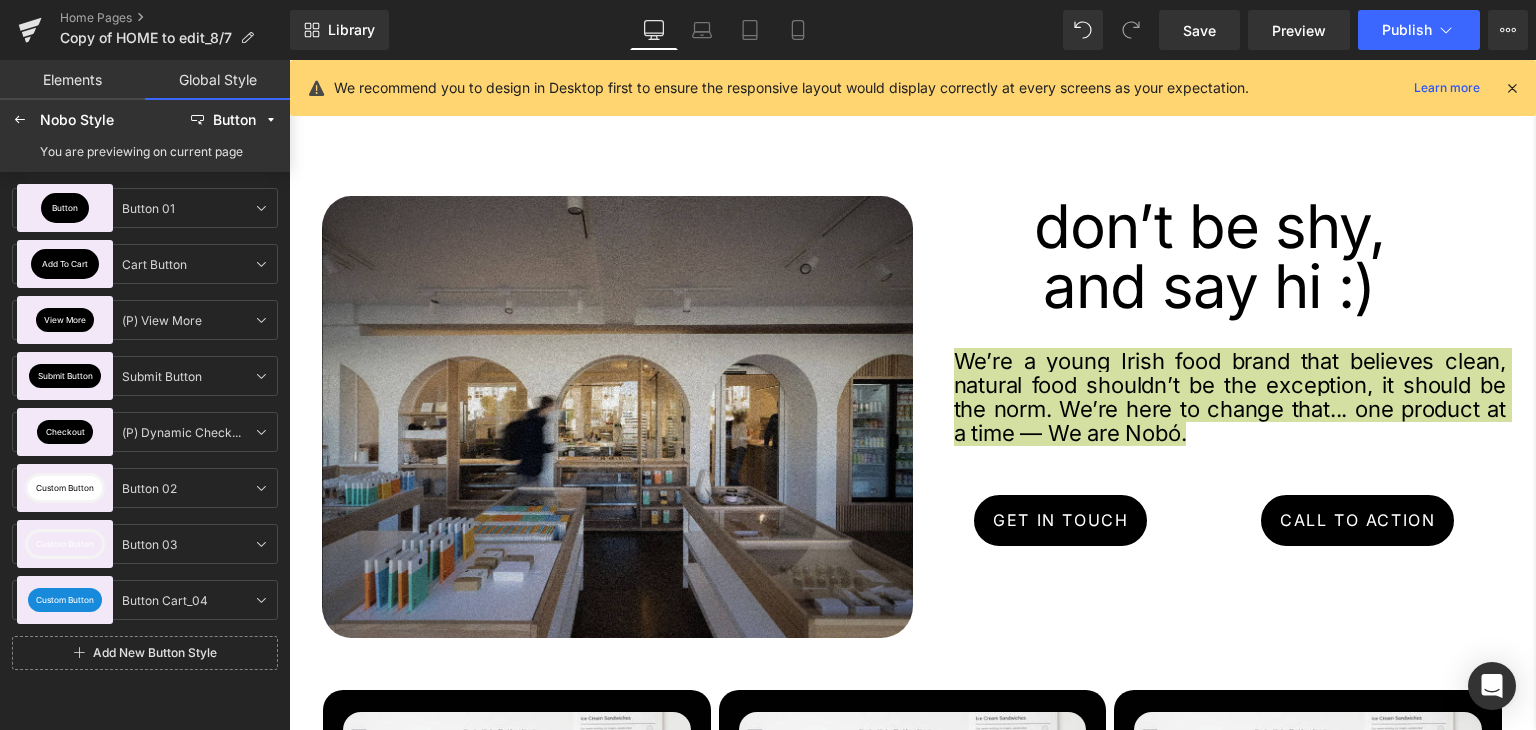 click on "Add New Button Style" at bounding box center (145, 653) 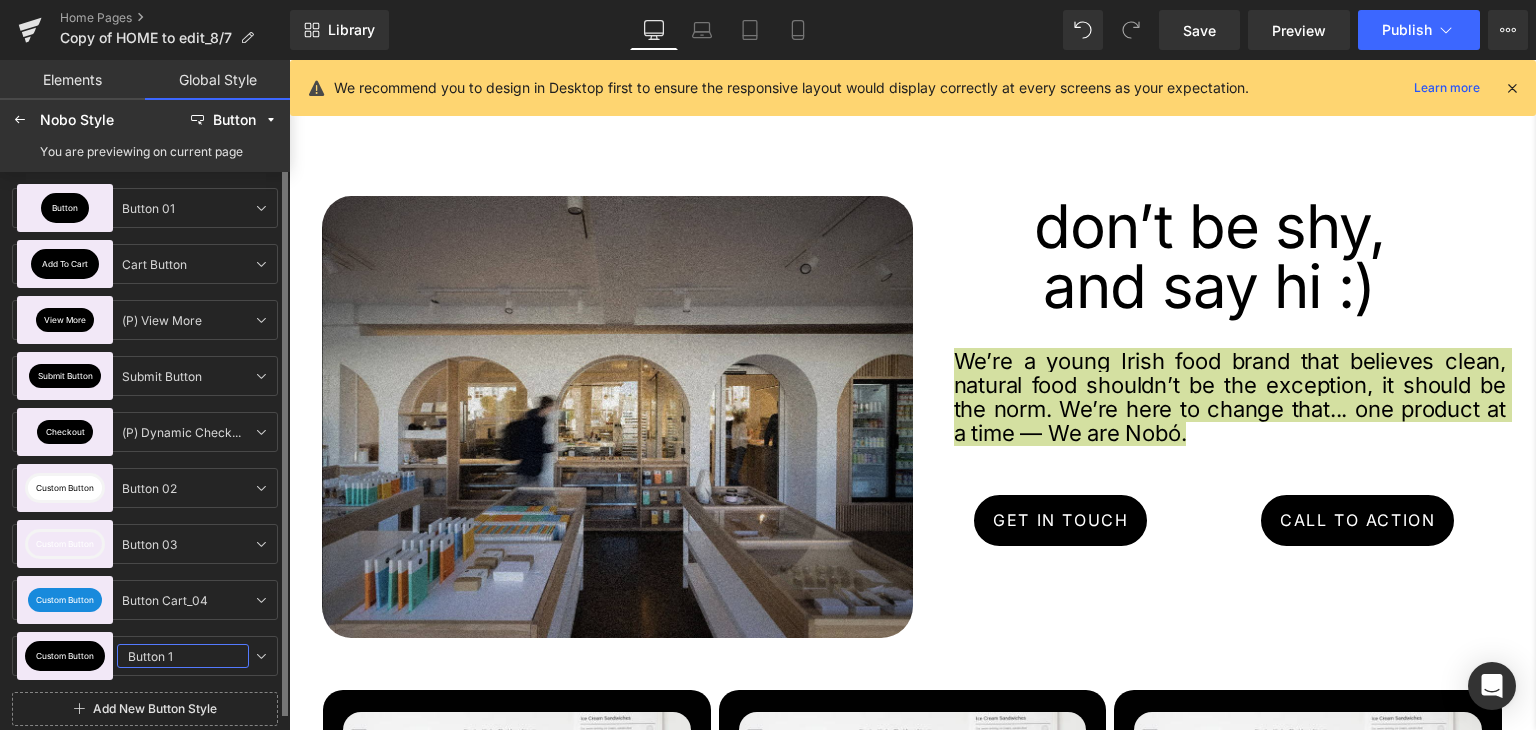 click on "Button 1" at bounding box center [183, 656] 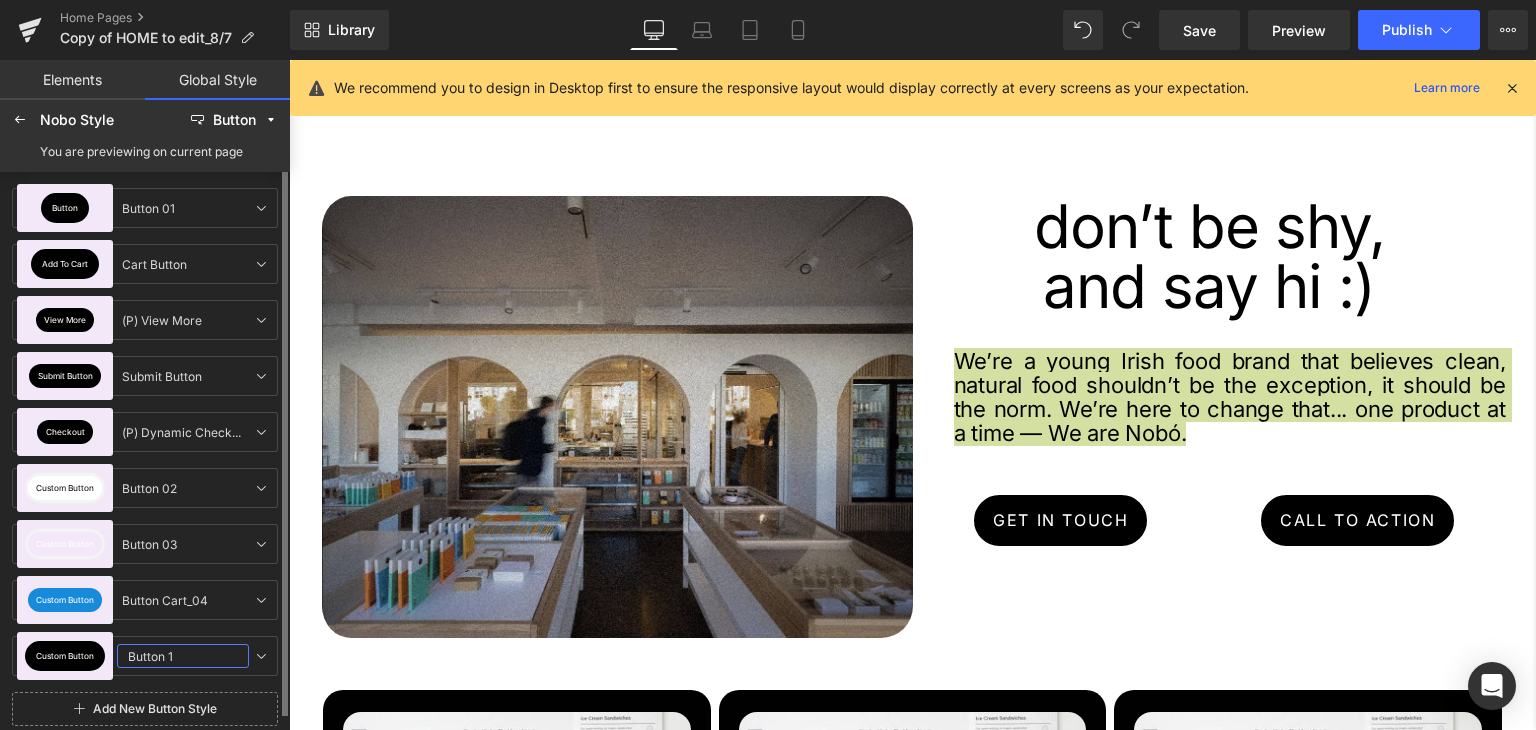 drag, startPoint x: 178, startPoint y: 662, endPoint x: 168, endPoint y: 663, distance: 10.049875 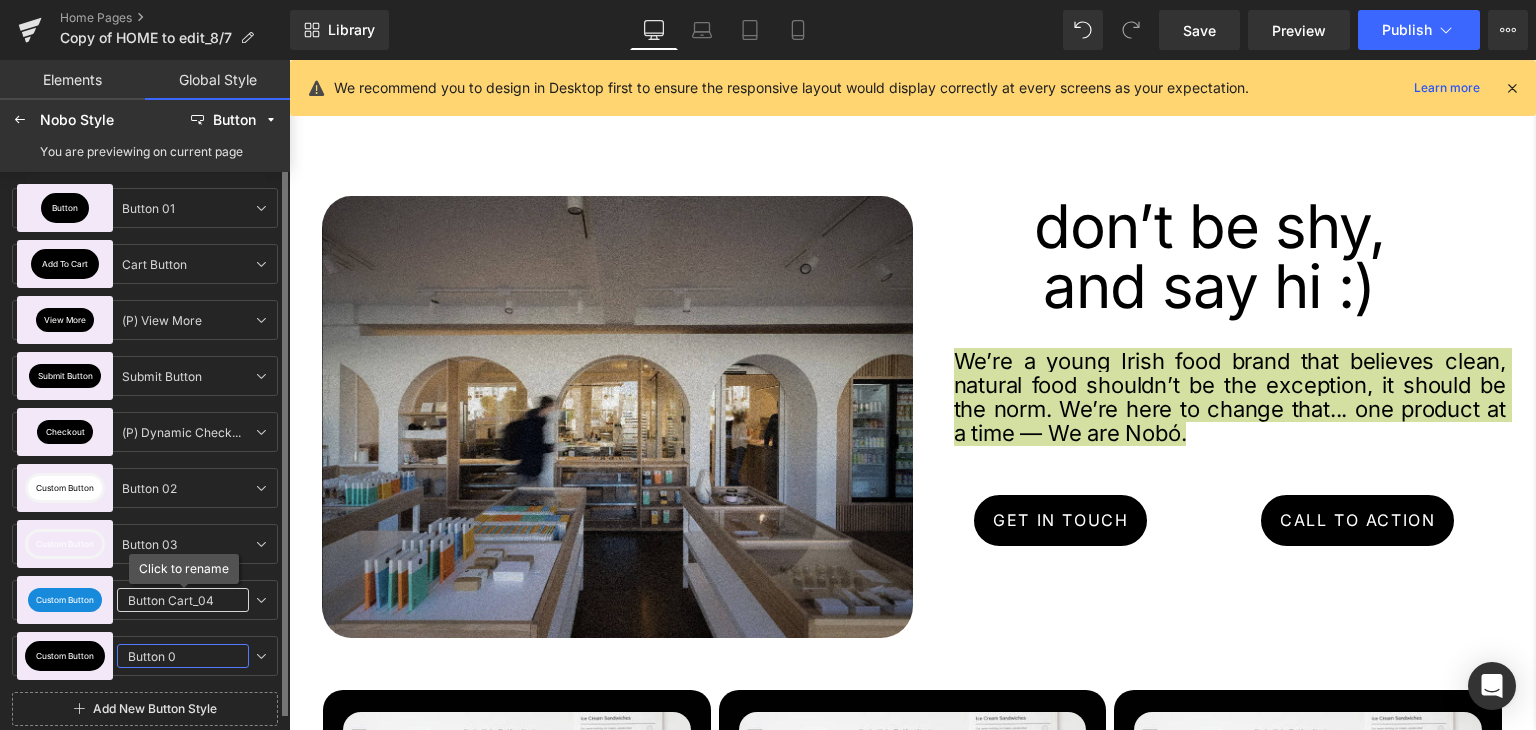 type on "Button 05" 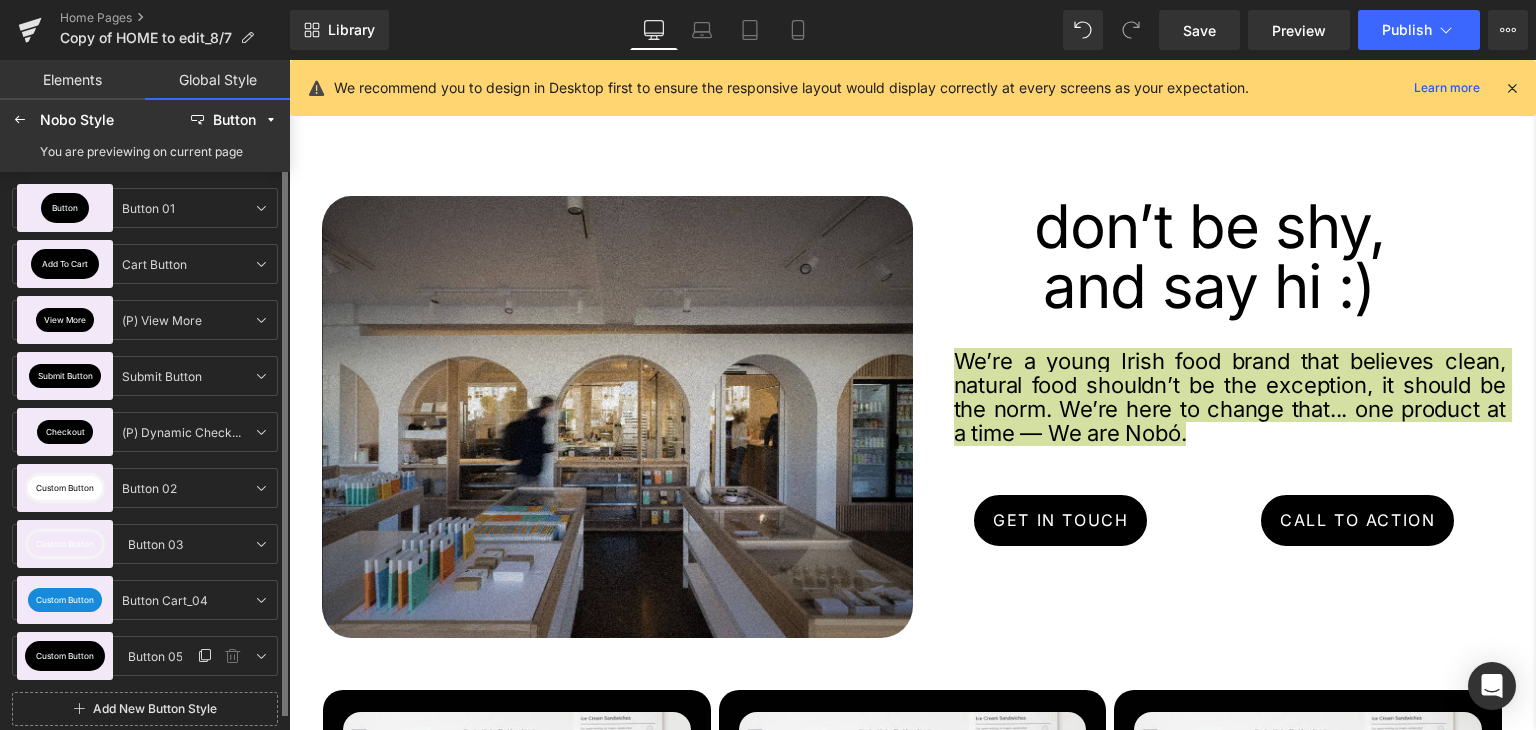click on "Custom Button" at bounding box center [65, 656] 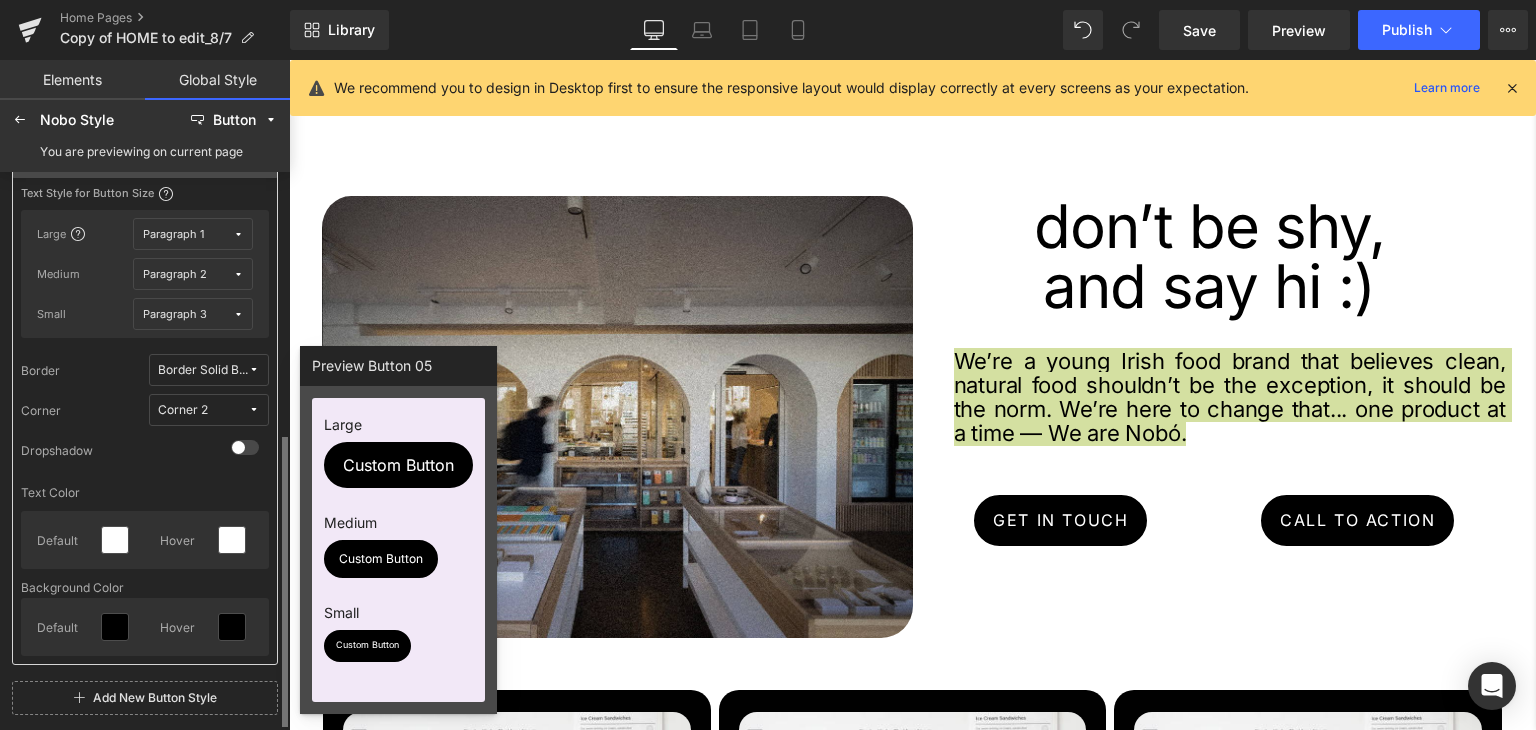 scroll, scrollTop: 500, scrollLeft: 0, axis: vertical 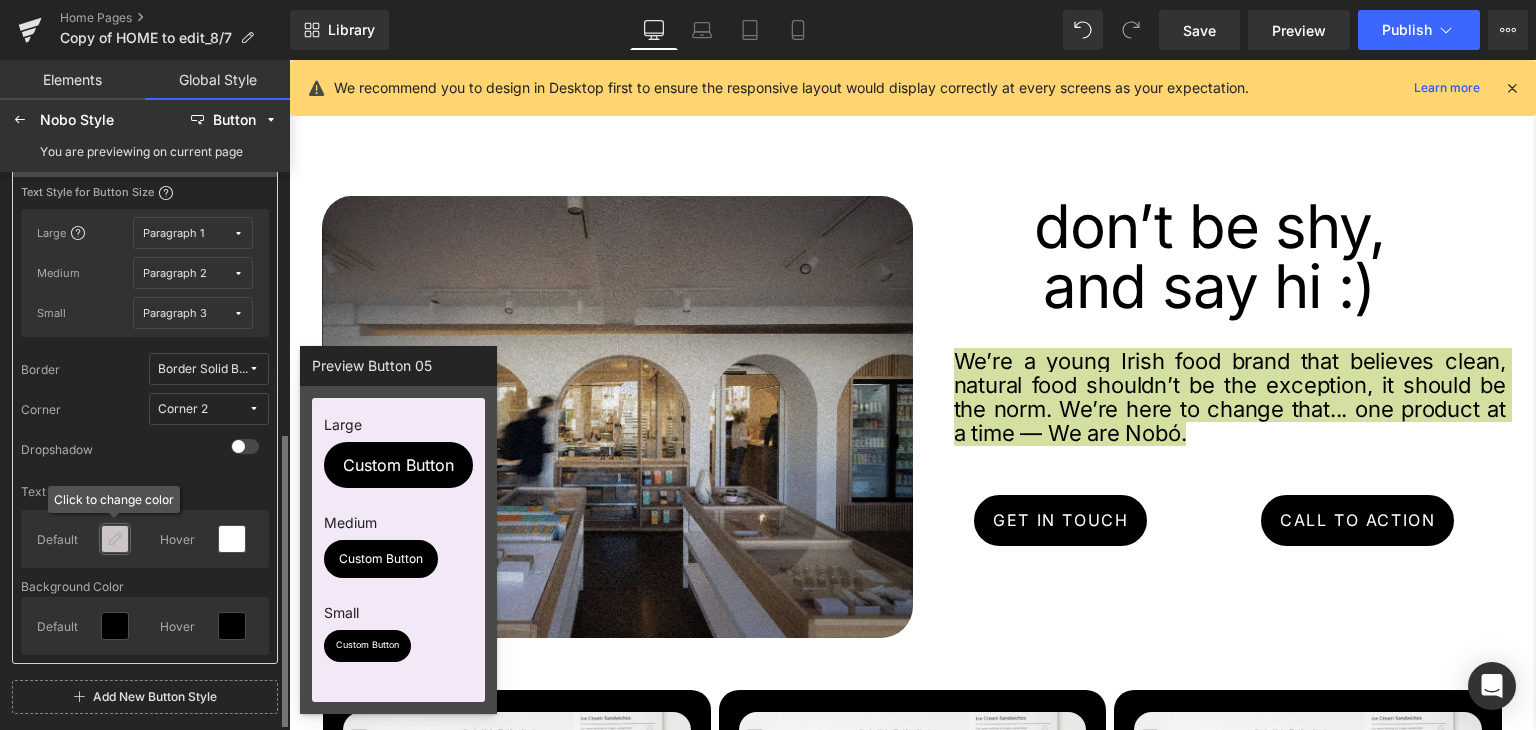 click at bounding box center (115, 539) 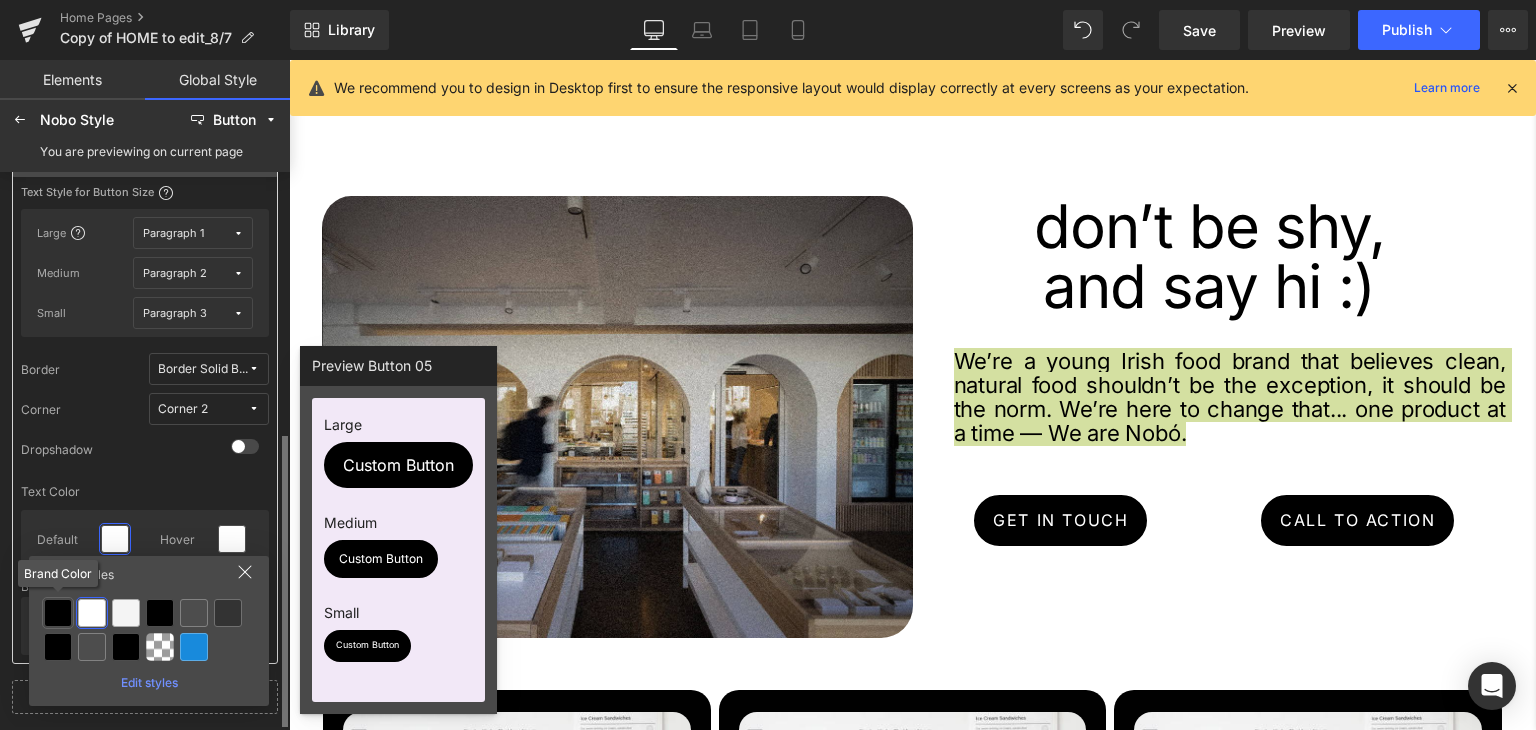 click at bounding box center [58, 613] 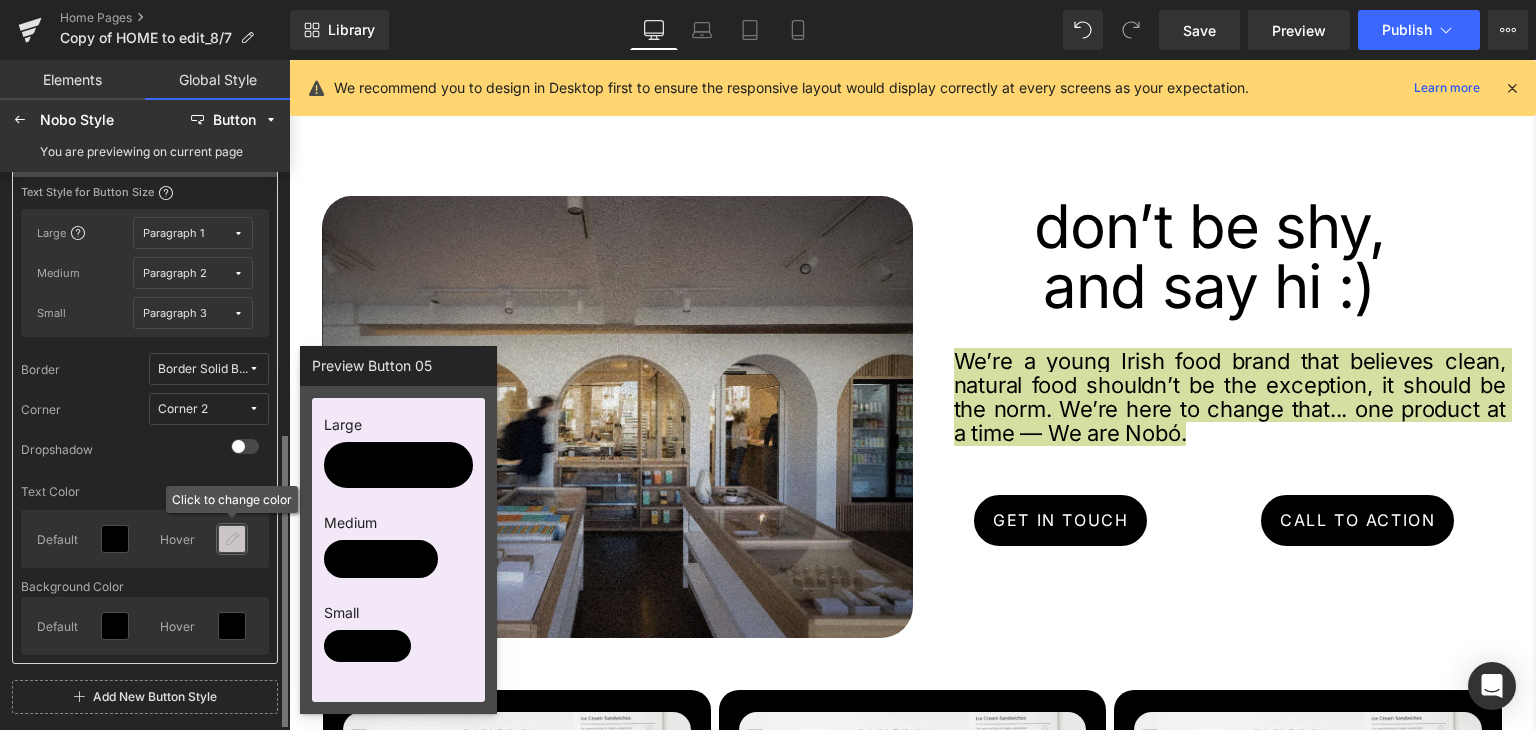 click at bounding box center (232, 539) 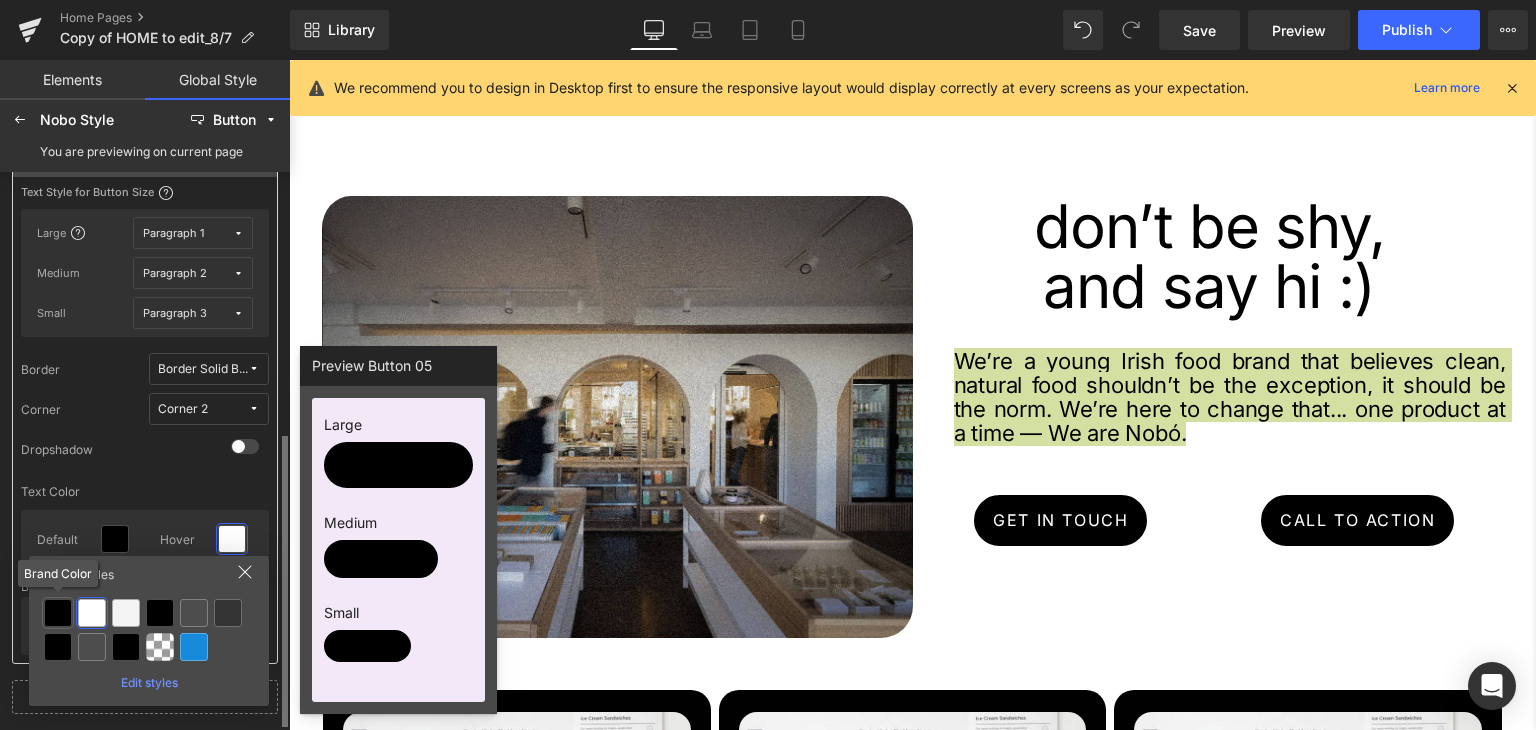 click at bounding box center [58, 613] 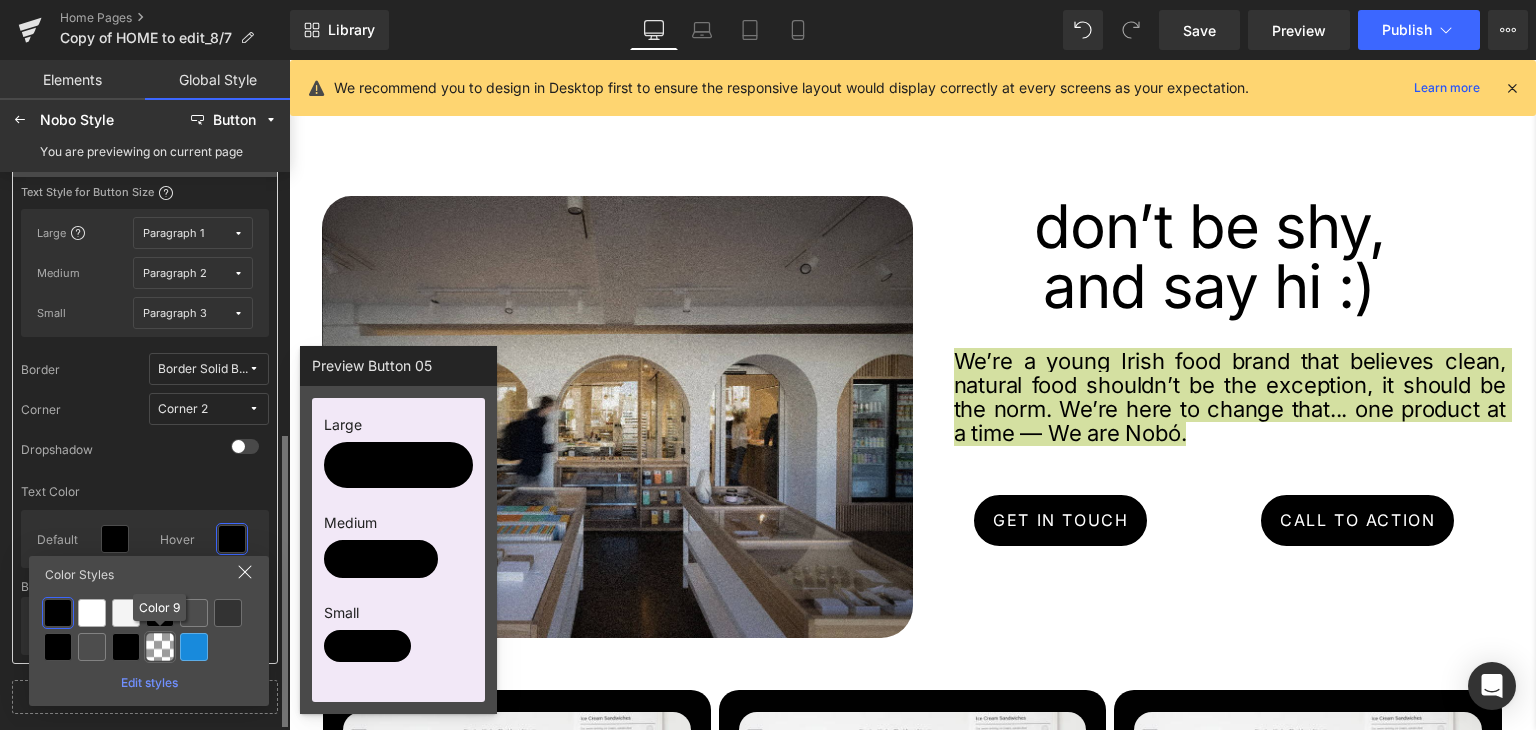 click at bounding box center (160, 647) 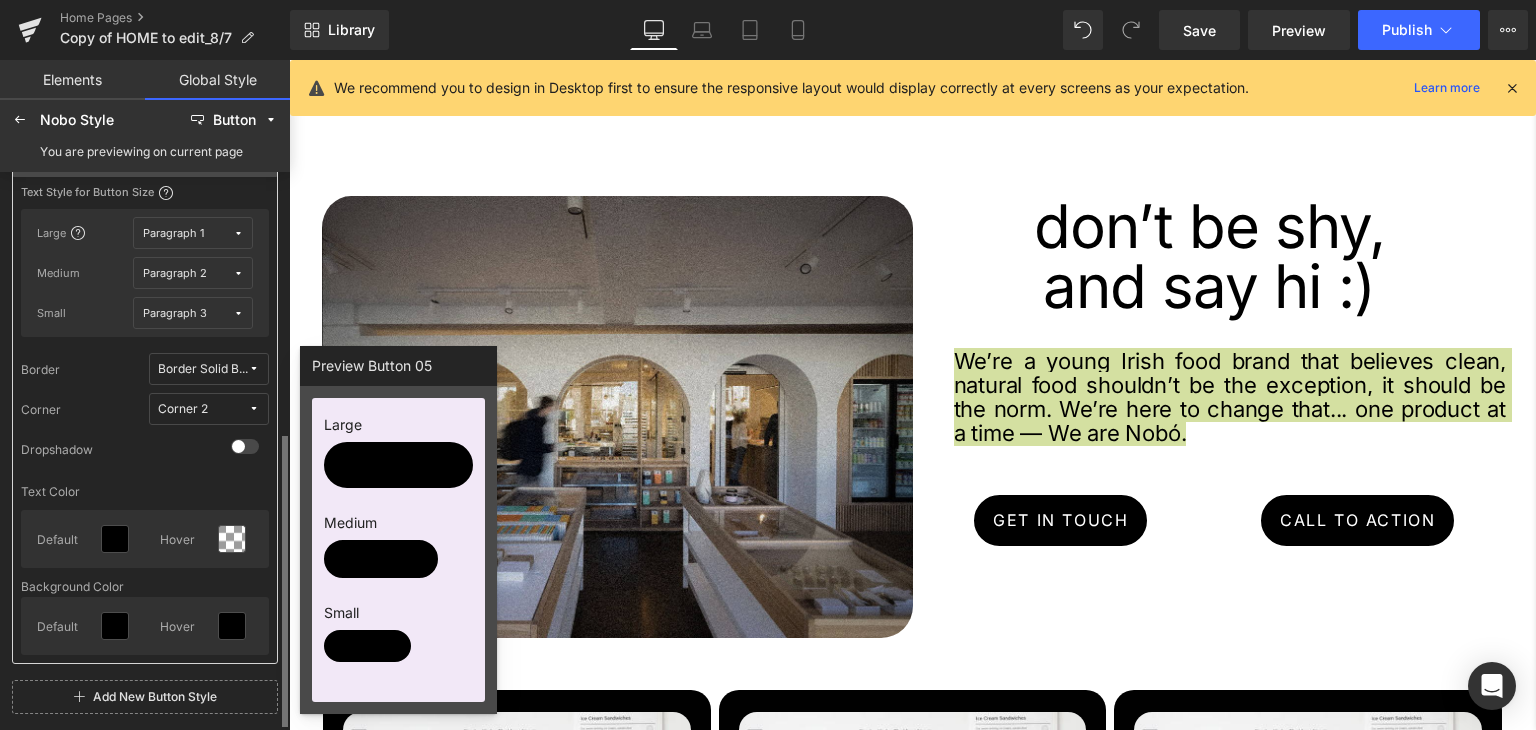 click at bounding box center [119, 626] 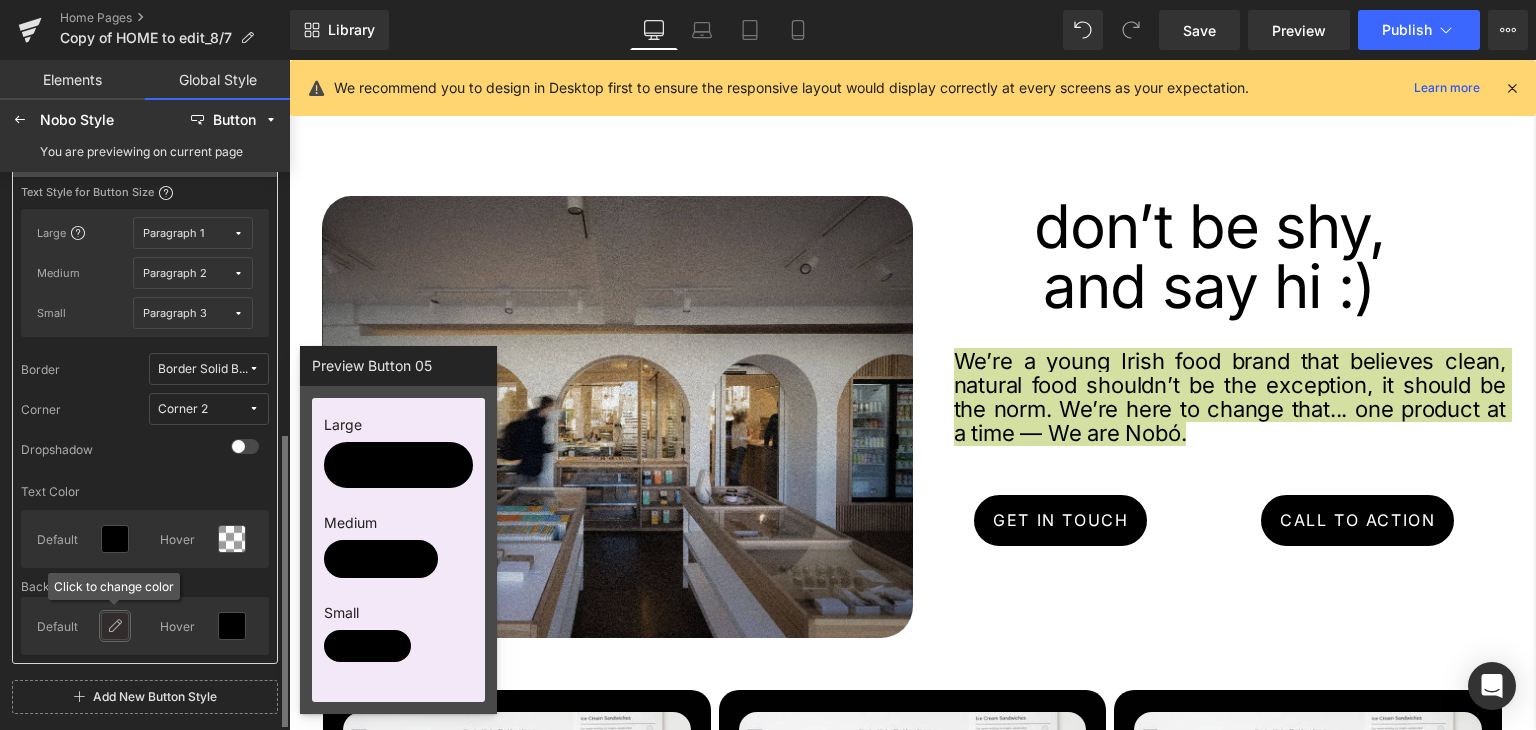 click at bounding box center [115, 626] 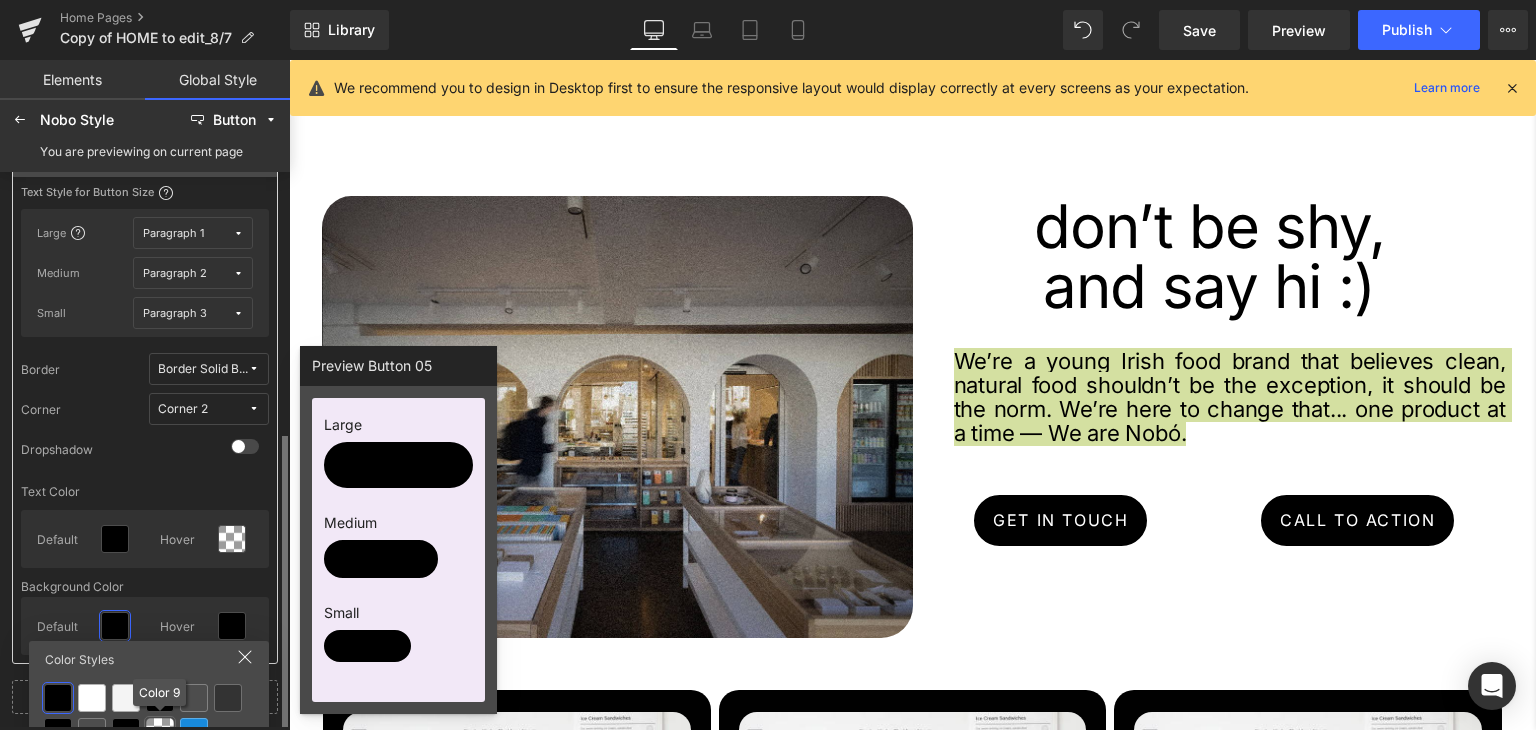 click at bounding box center [160, 732] 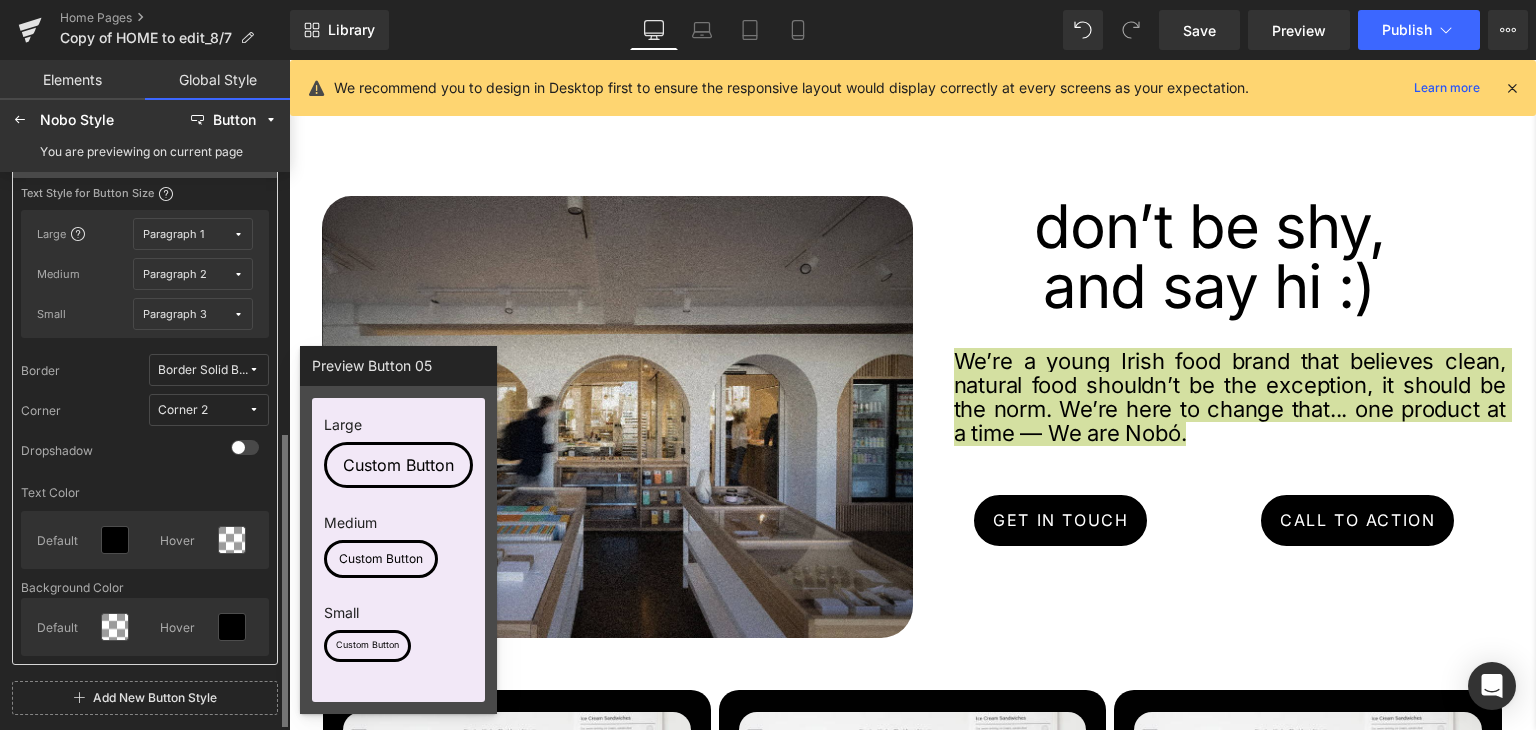 scroll, scrollTop: 500, scrollLeft: 0, axis: vertical 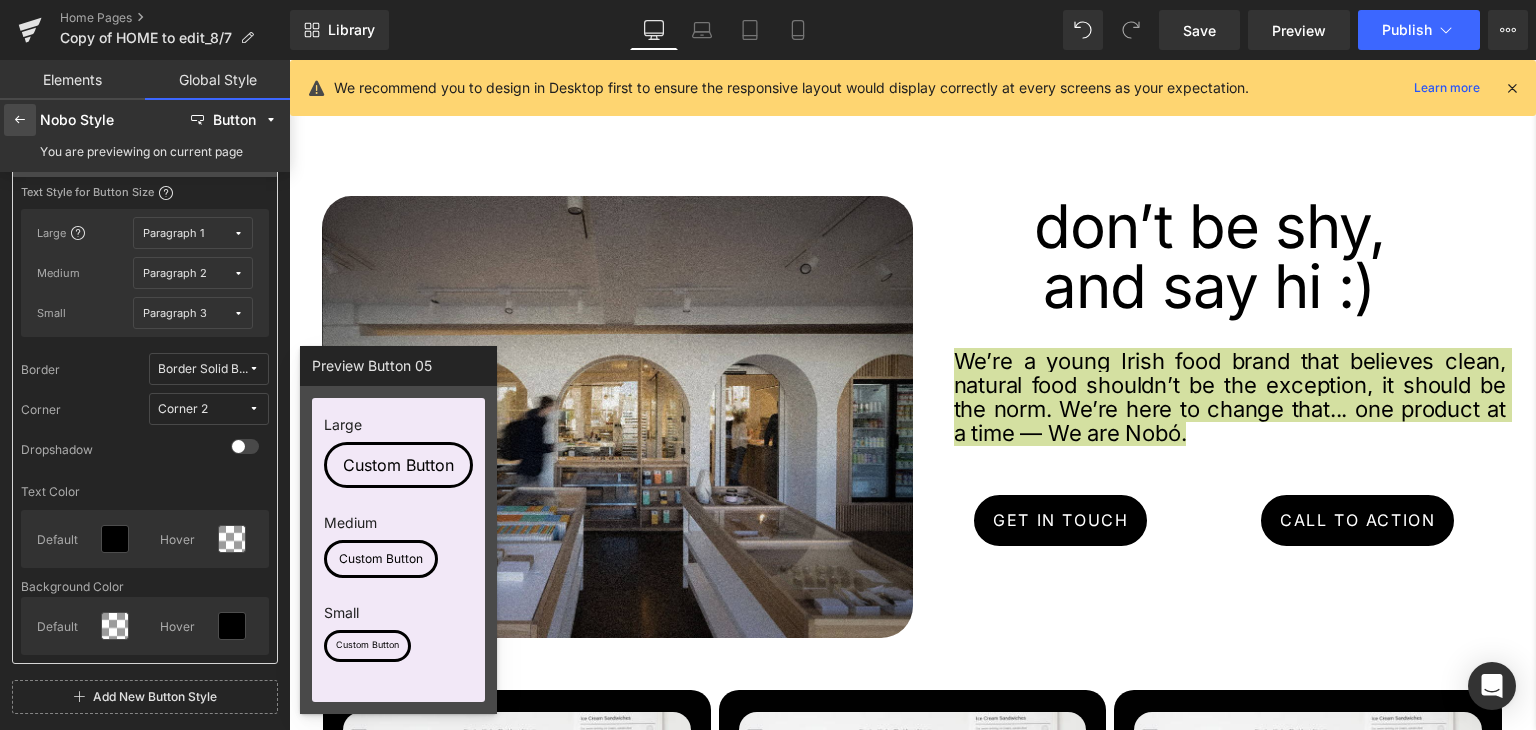 click at bounding box center (20, 120) 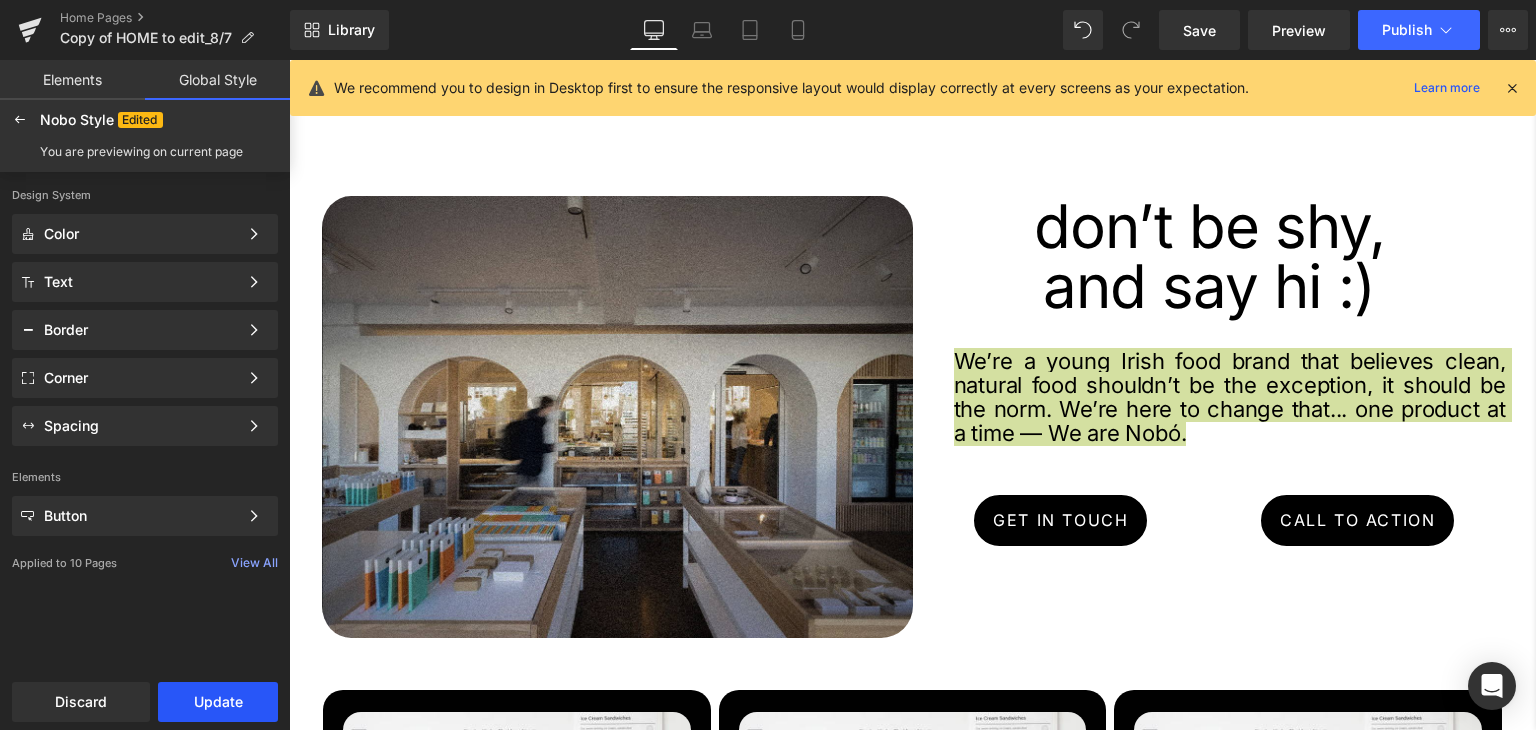 click on "Update" at bounding box center [218, 702] 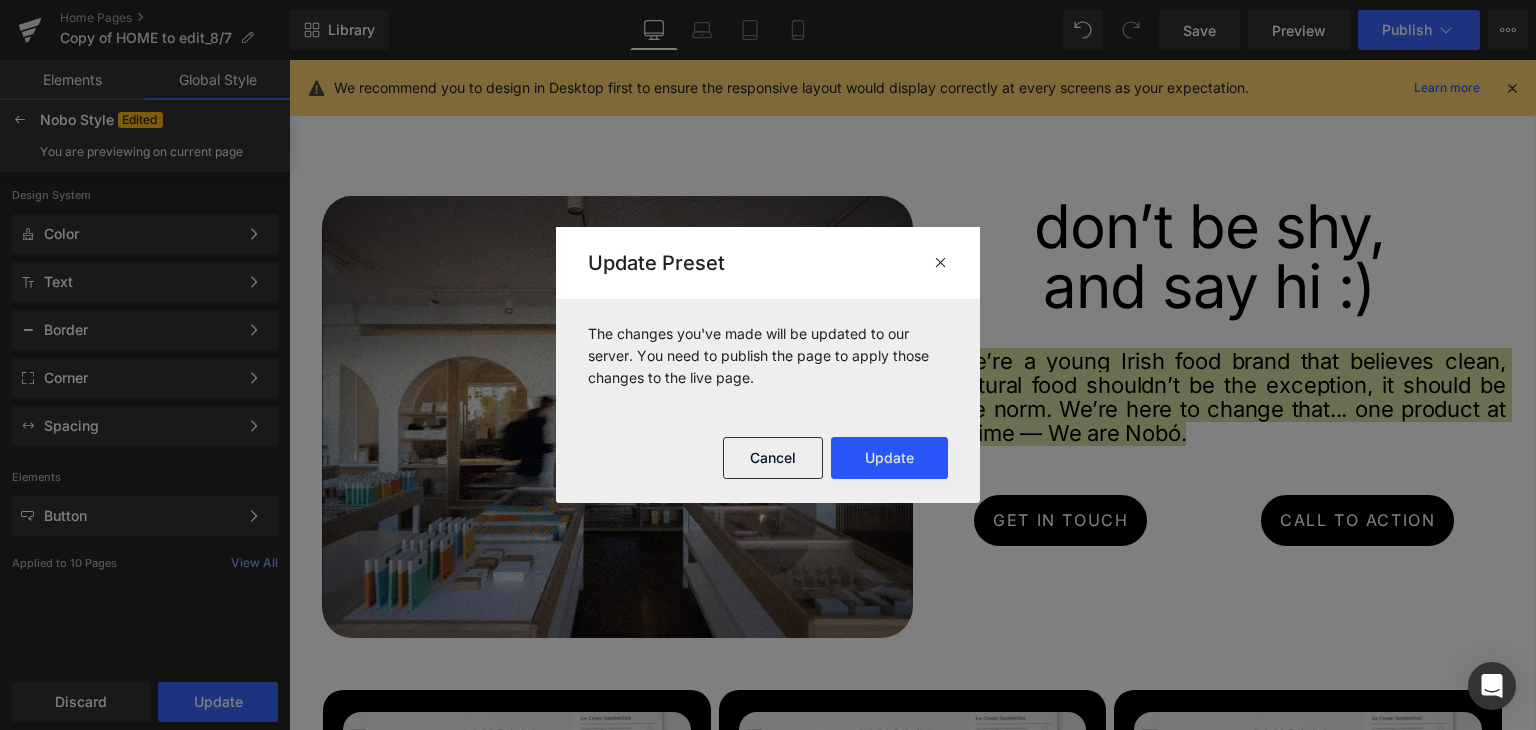 click on "Update" at bounding box center (889, 458) 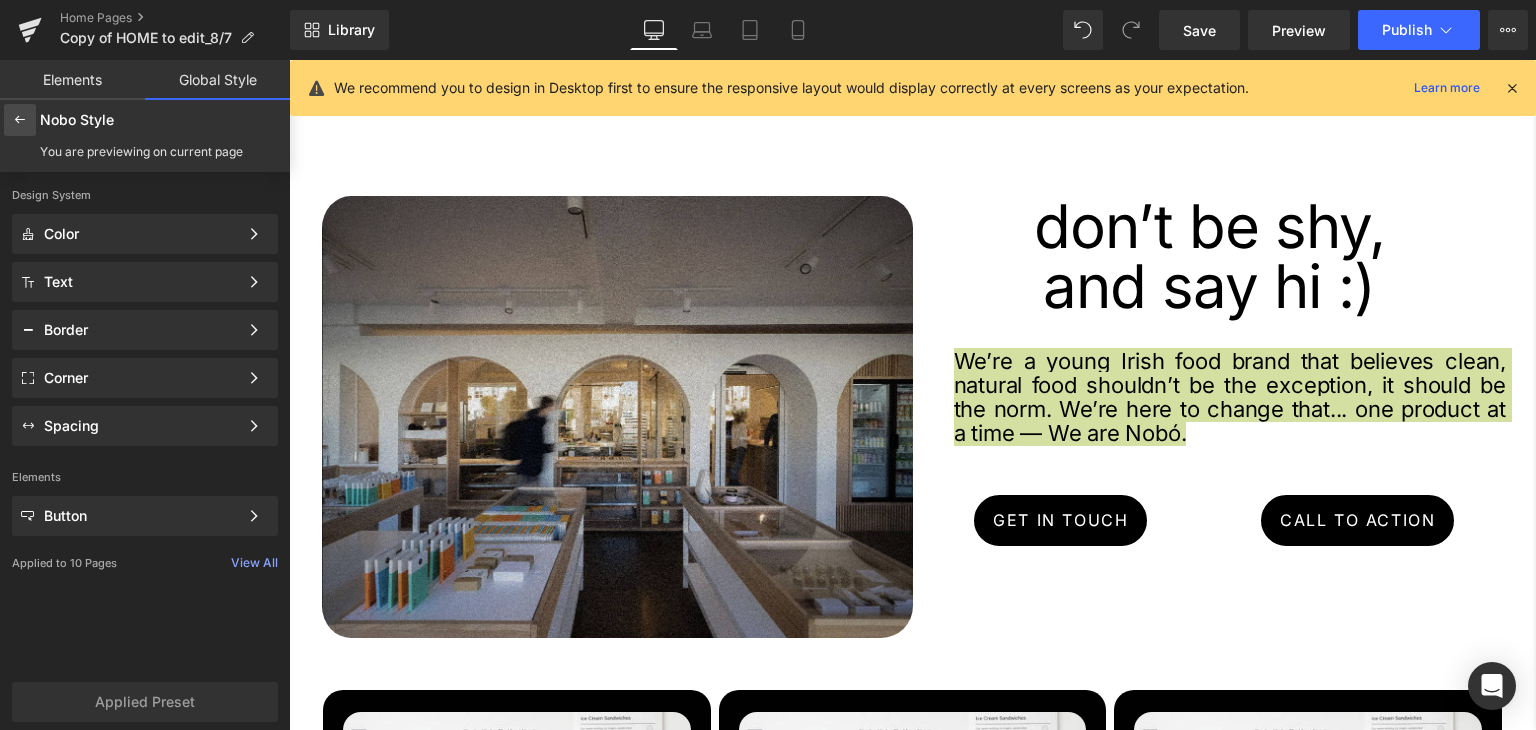 click at bounding box center (20, 120) 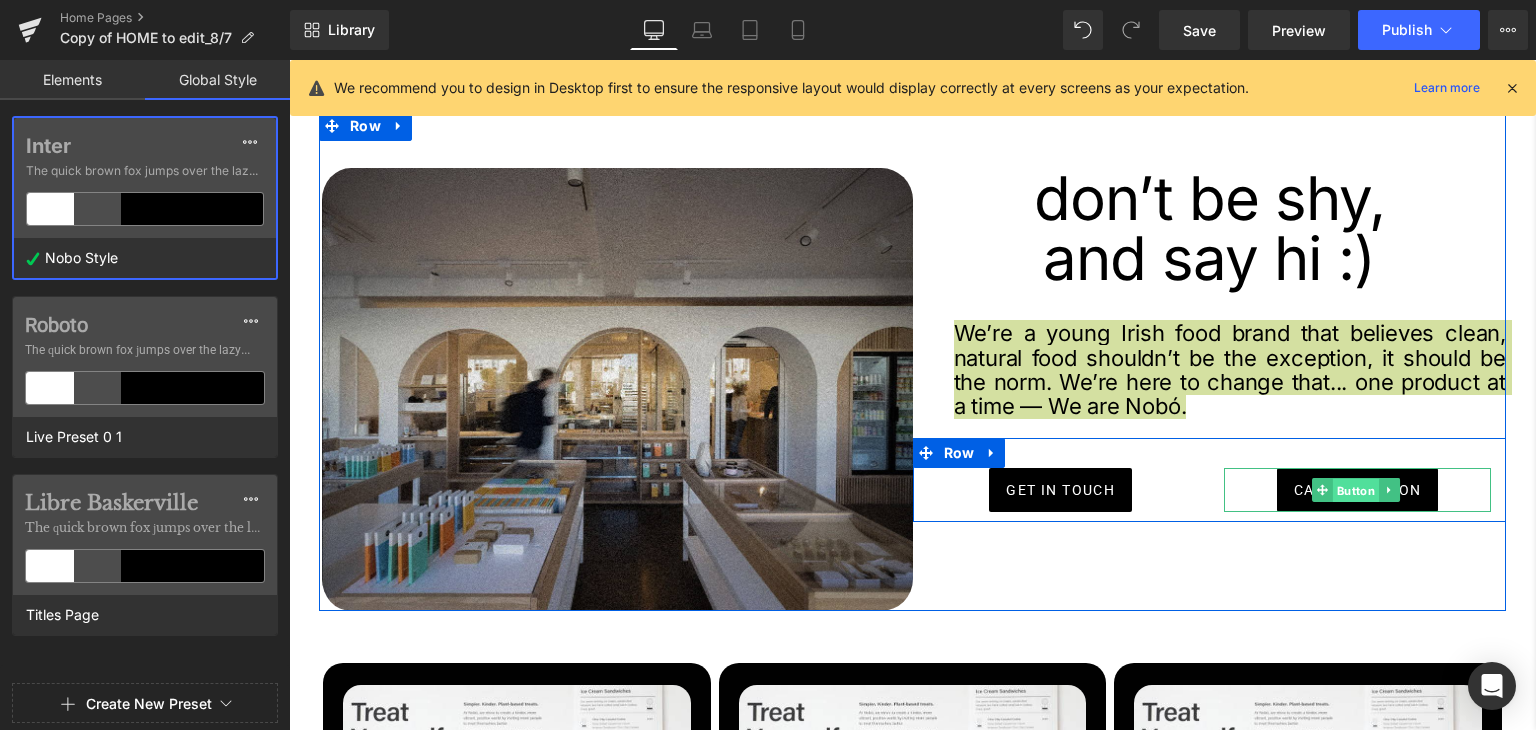 click on "Button" at bounding box center [1356, 491] 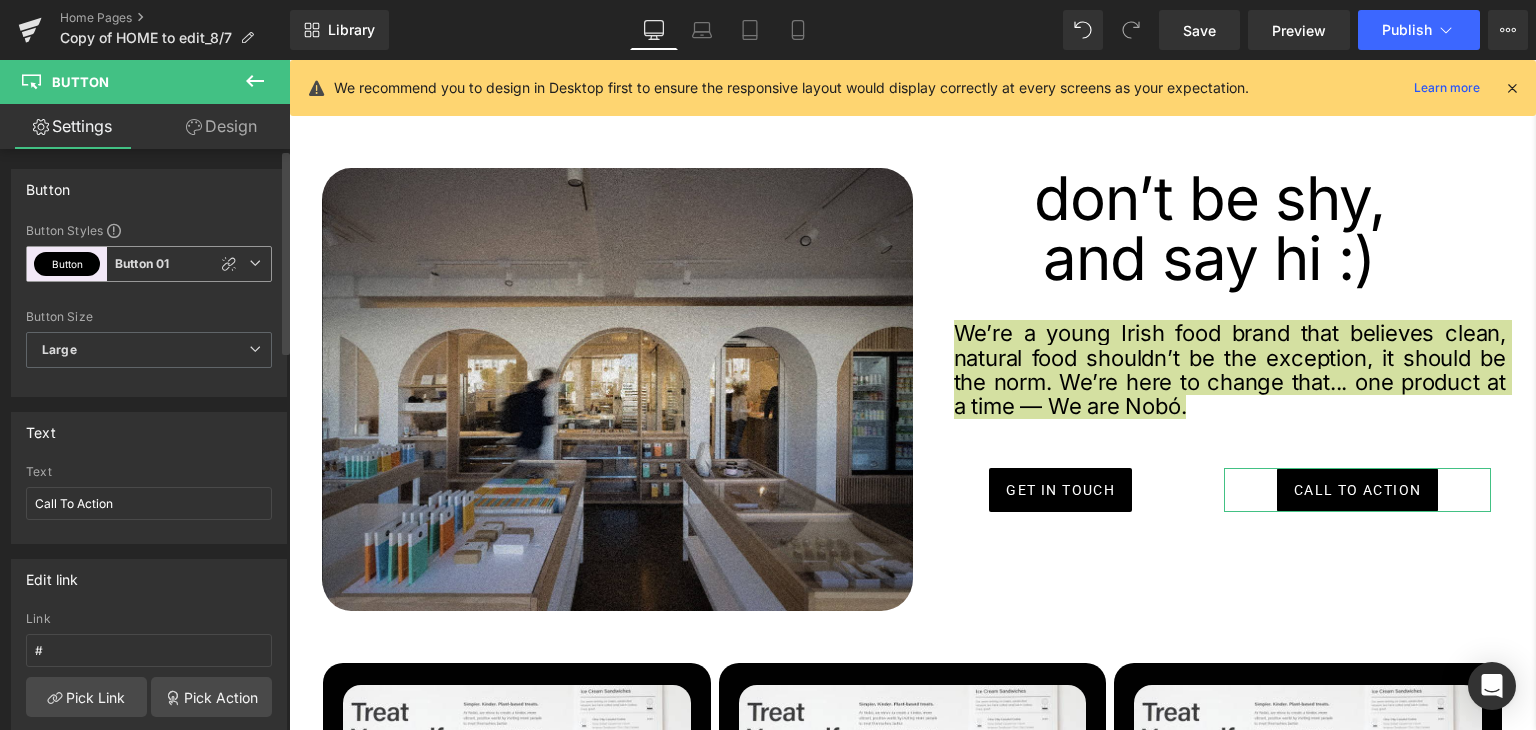 click on "Button" at bounding box center [67, 264] 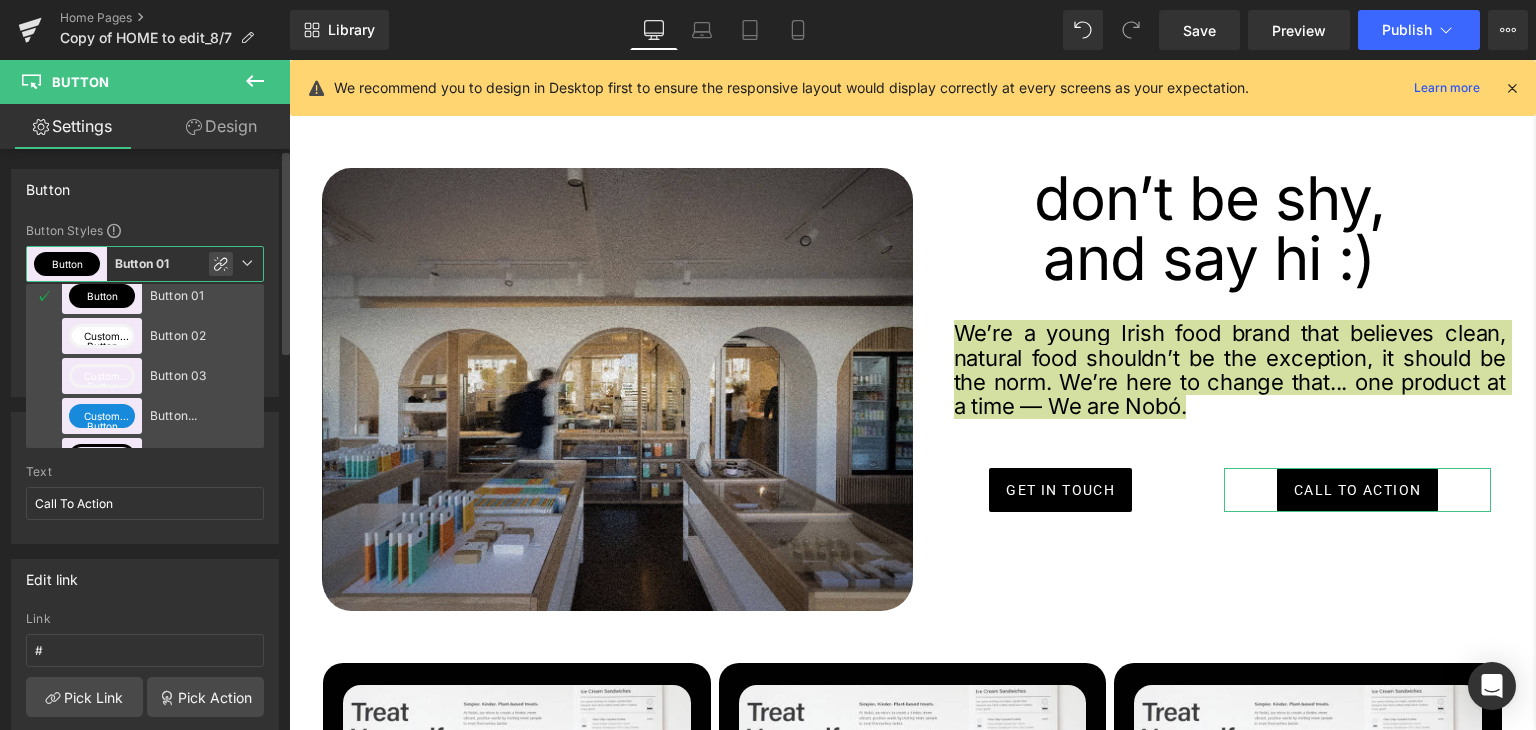 scroll, scrollTop: 84, scrollLeft: 0, axis: vertical 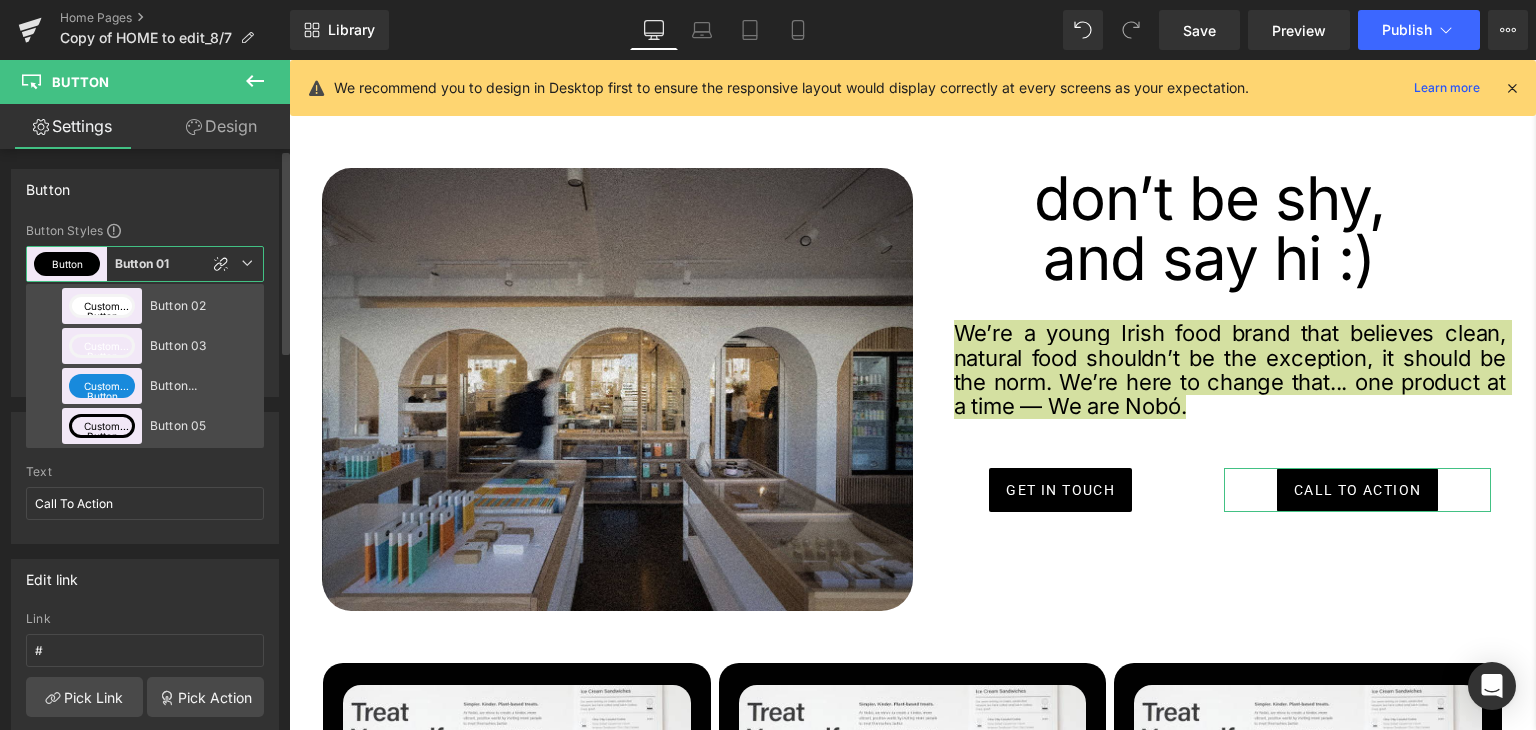 click on "Button 05" at bounding box center [193, 426] 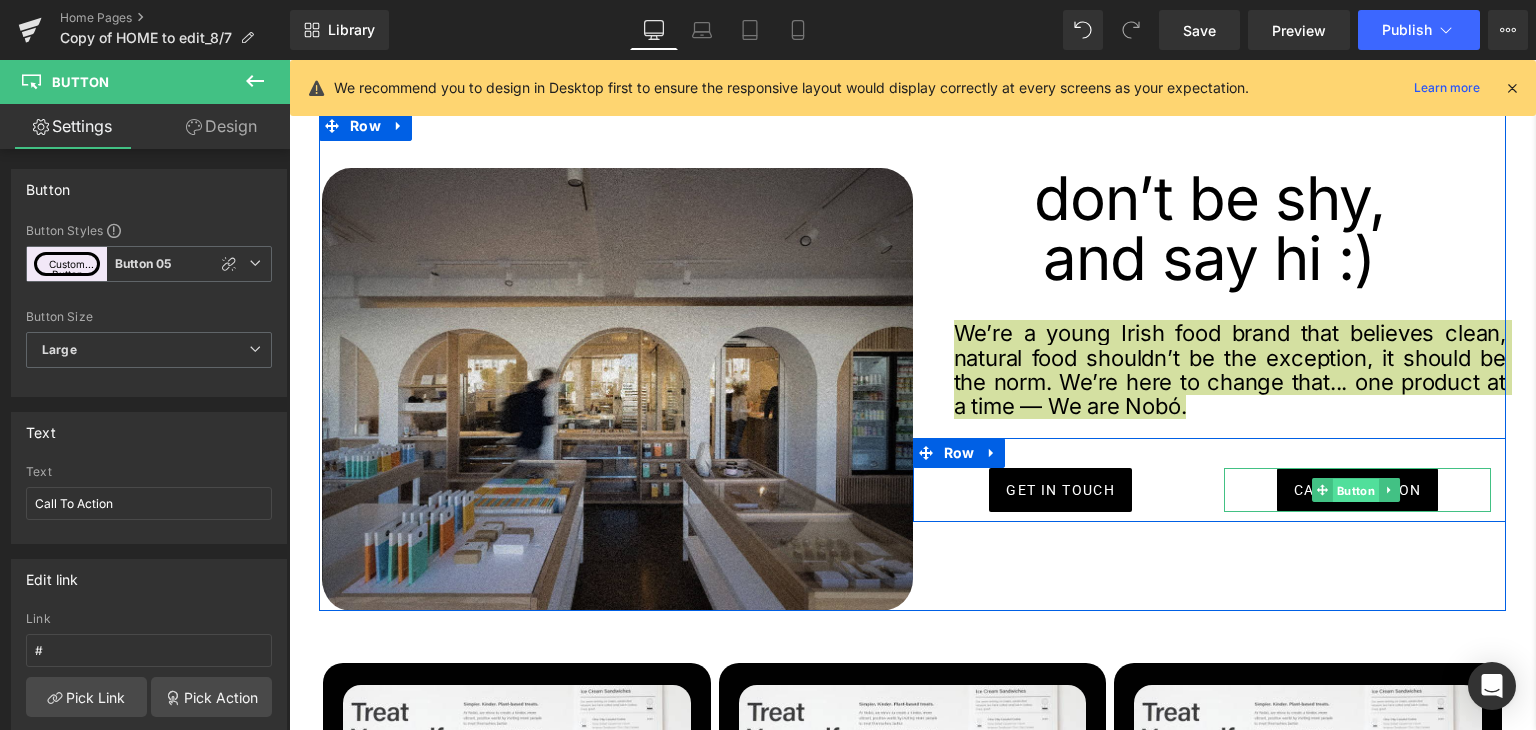 click on "Button" at bounding box center [1356, 491] 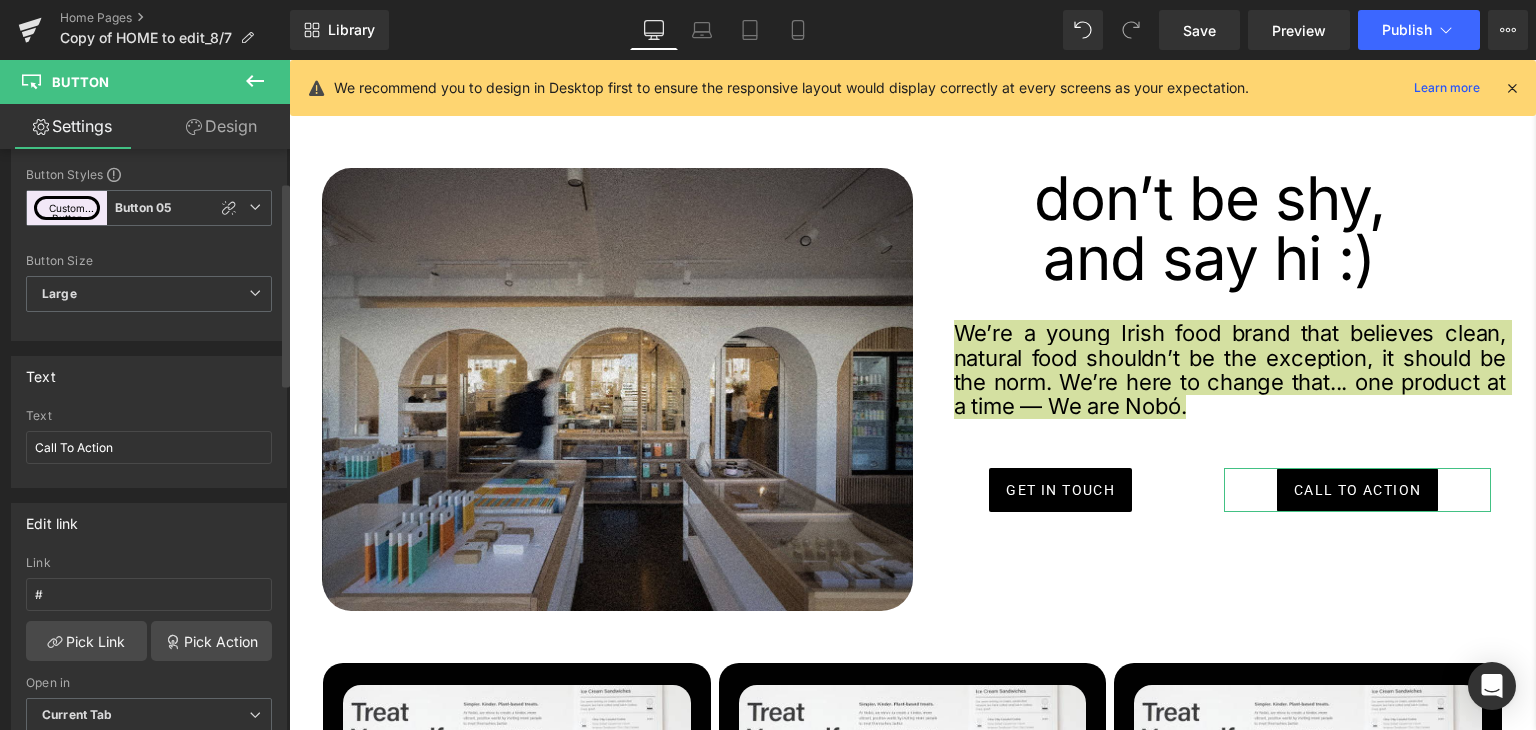 scroll, scrollTop: 100, scrollLeft: 0, axis: vertical 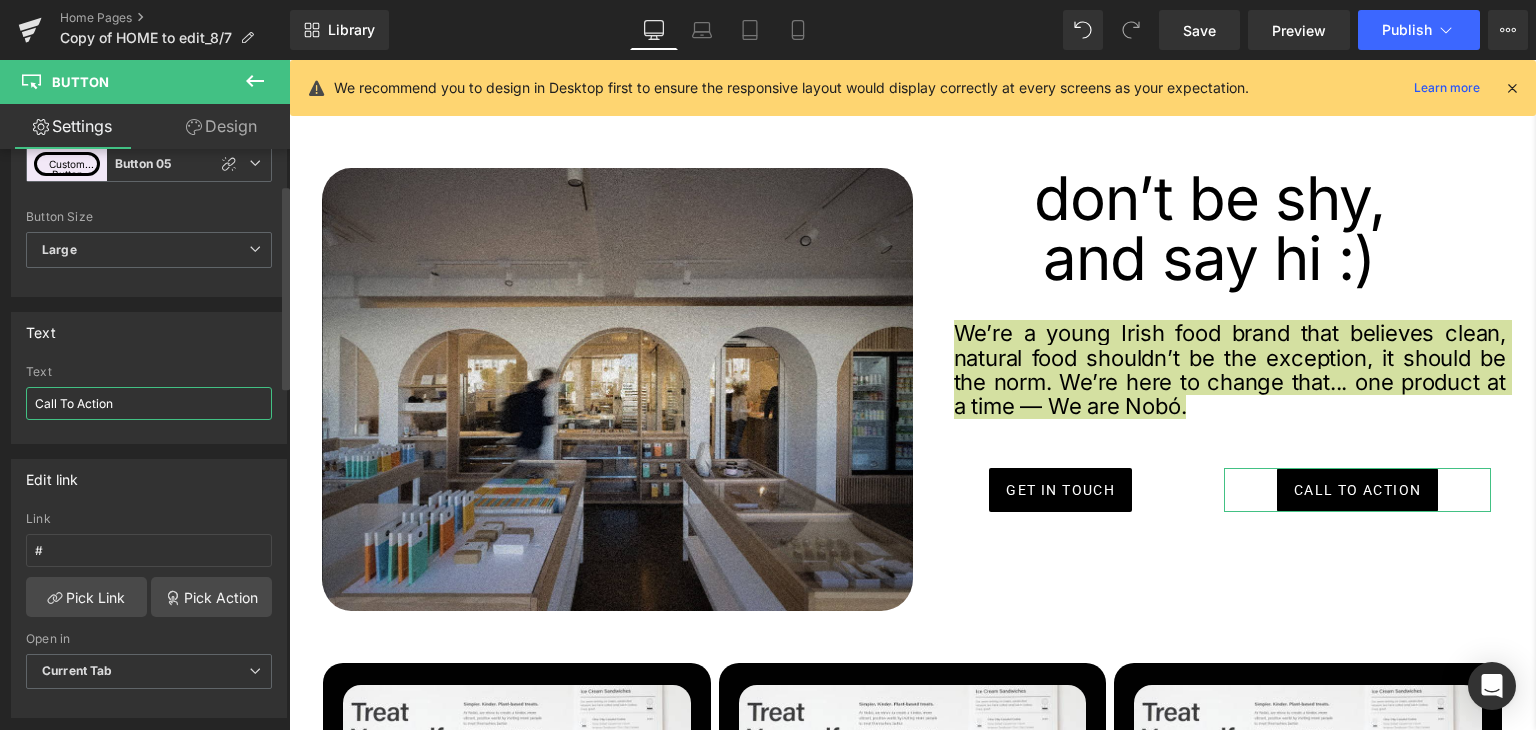 drag, startPoint x: 124, startPoint y: 396, endPoint x: 10, endPoint y: 387, distance: 114.35471 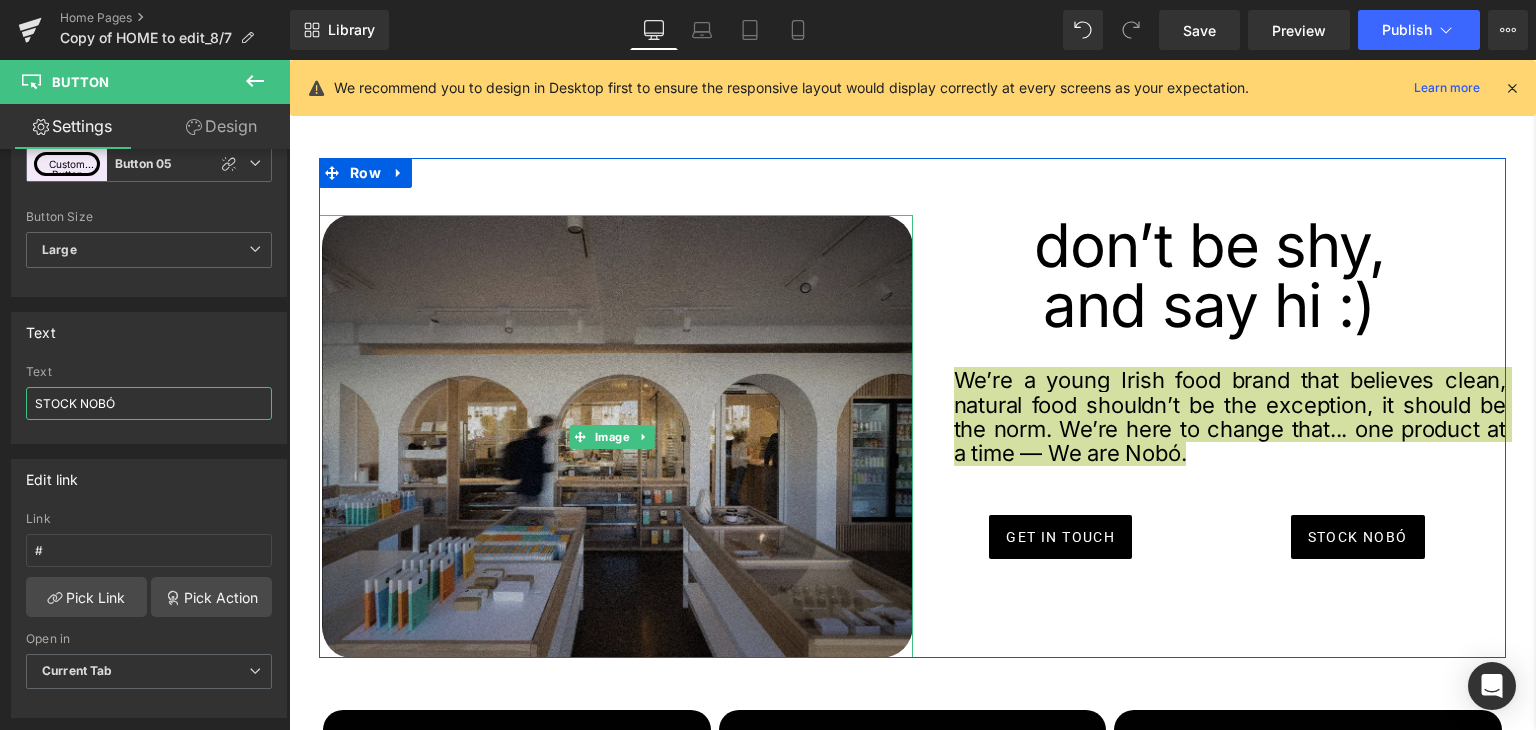 scroll, scrollTop: 2975, scrollLeft: 0, axis: vertical 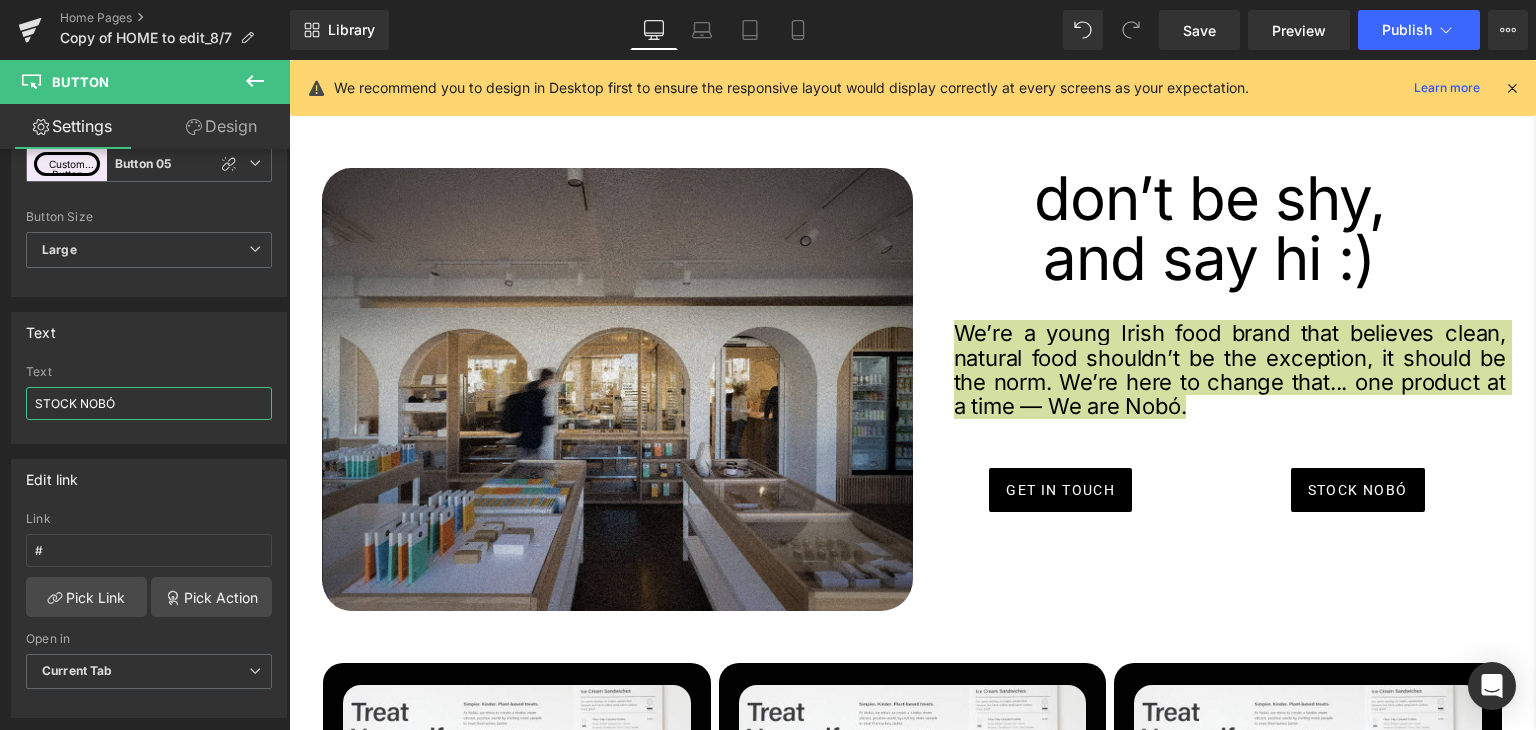 type on "STOCK NOBÓ" 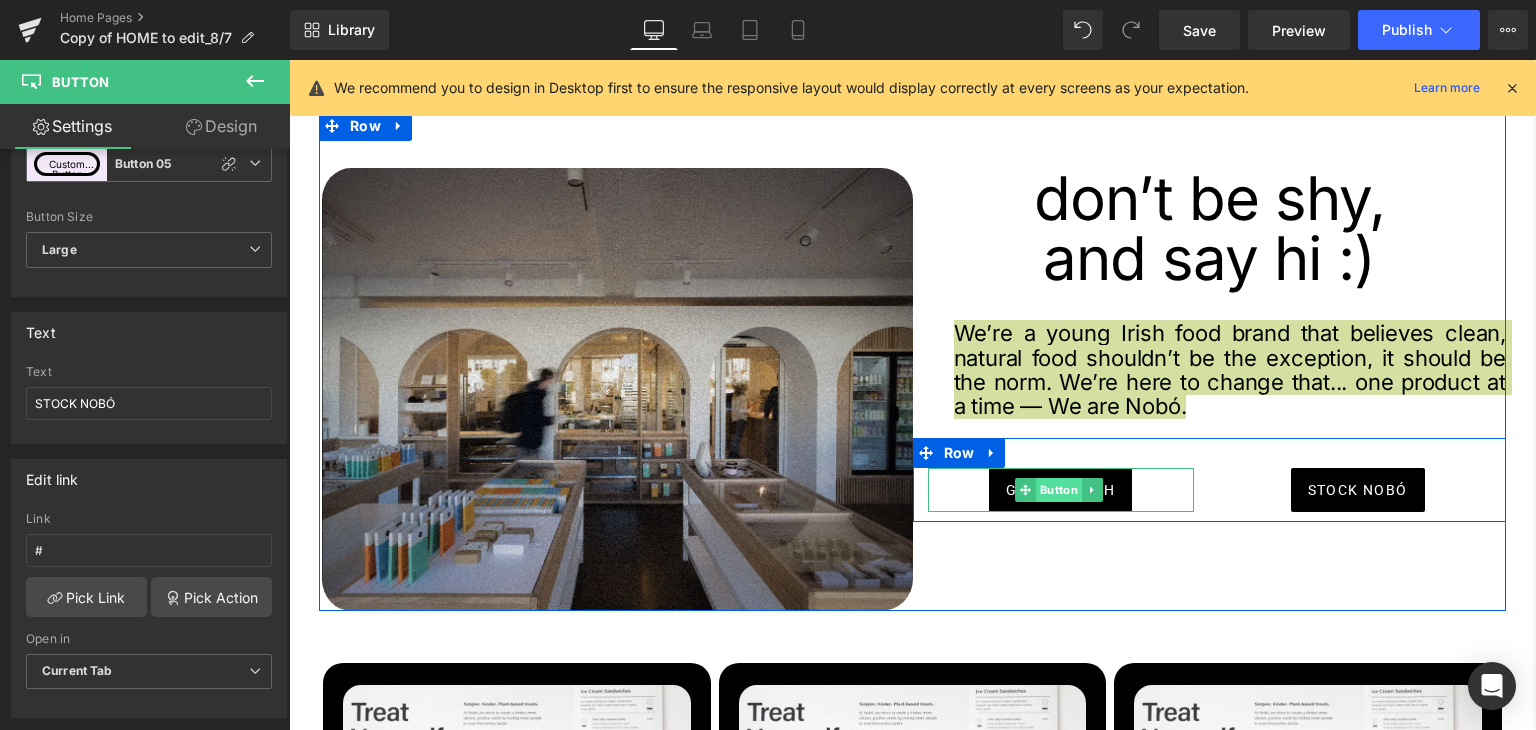 click on "Button" at bounding box center (1059, 490) 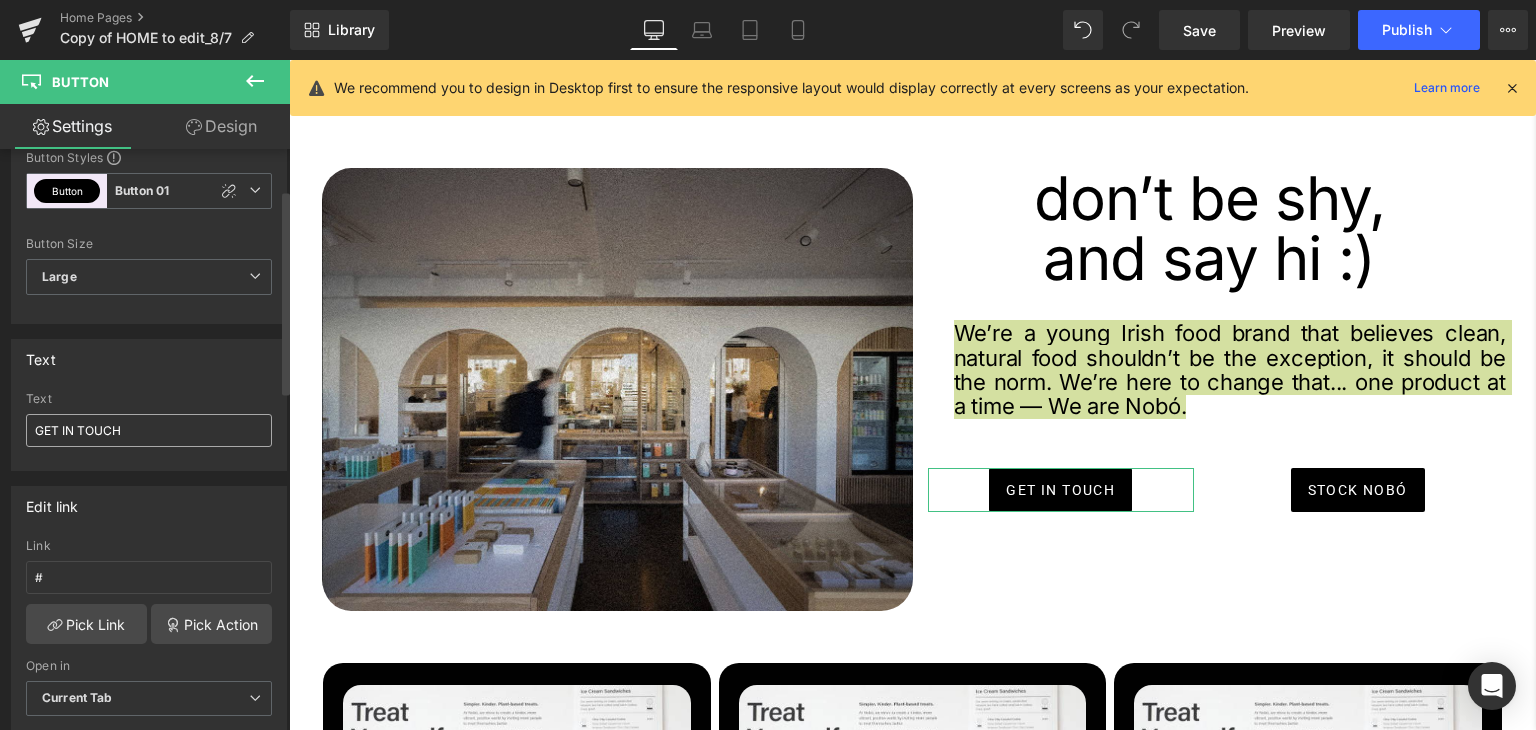 scroll, scrollTop: 400, scrollLeft: 0, axis: vertical 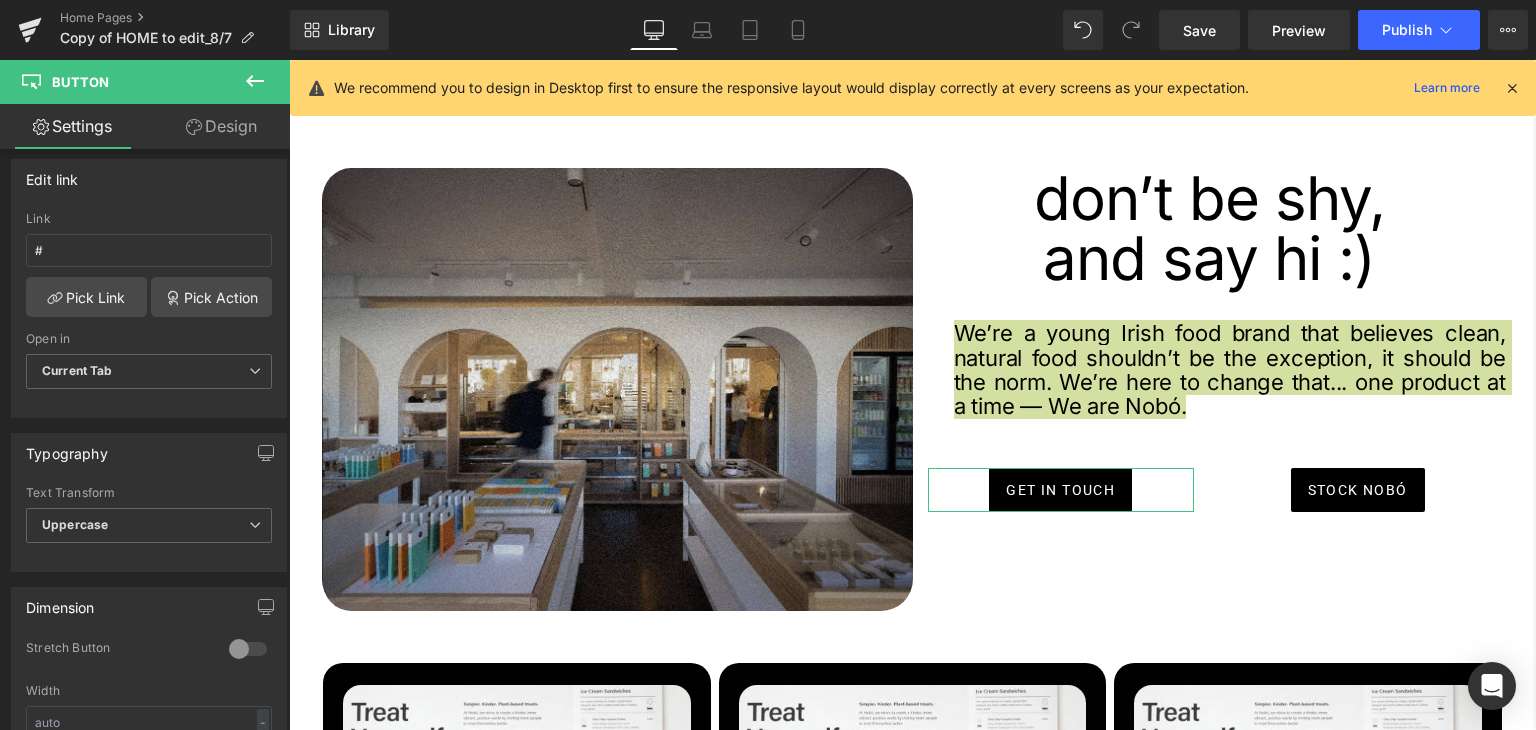 click on "Design" at bounding box center (221, 126) 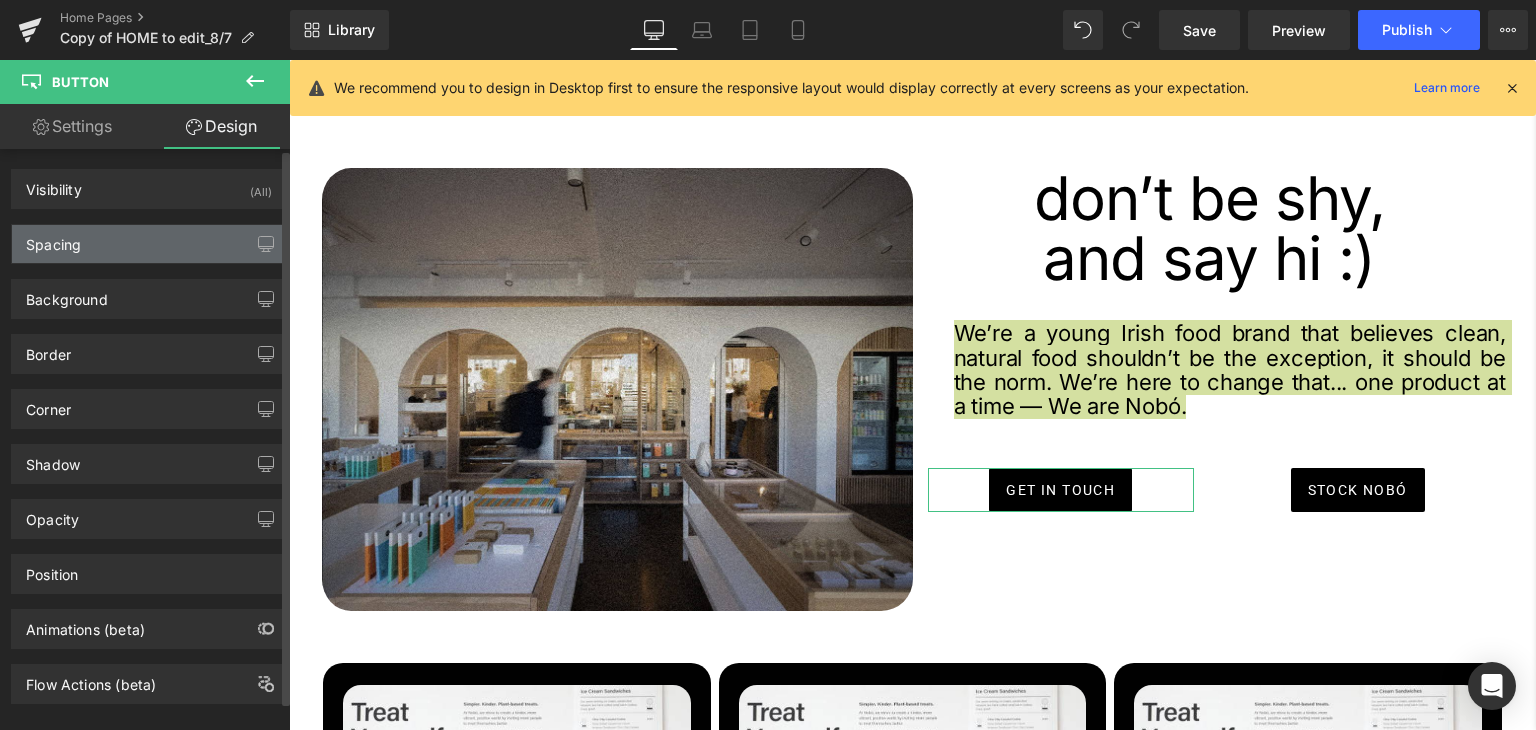 click on "Spacing" at bounding box center (53, 239) 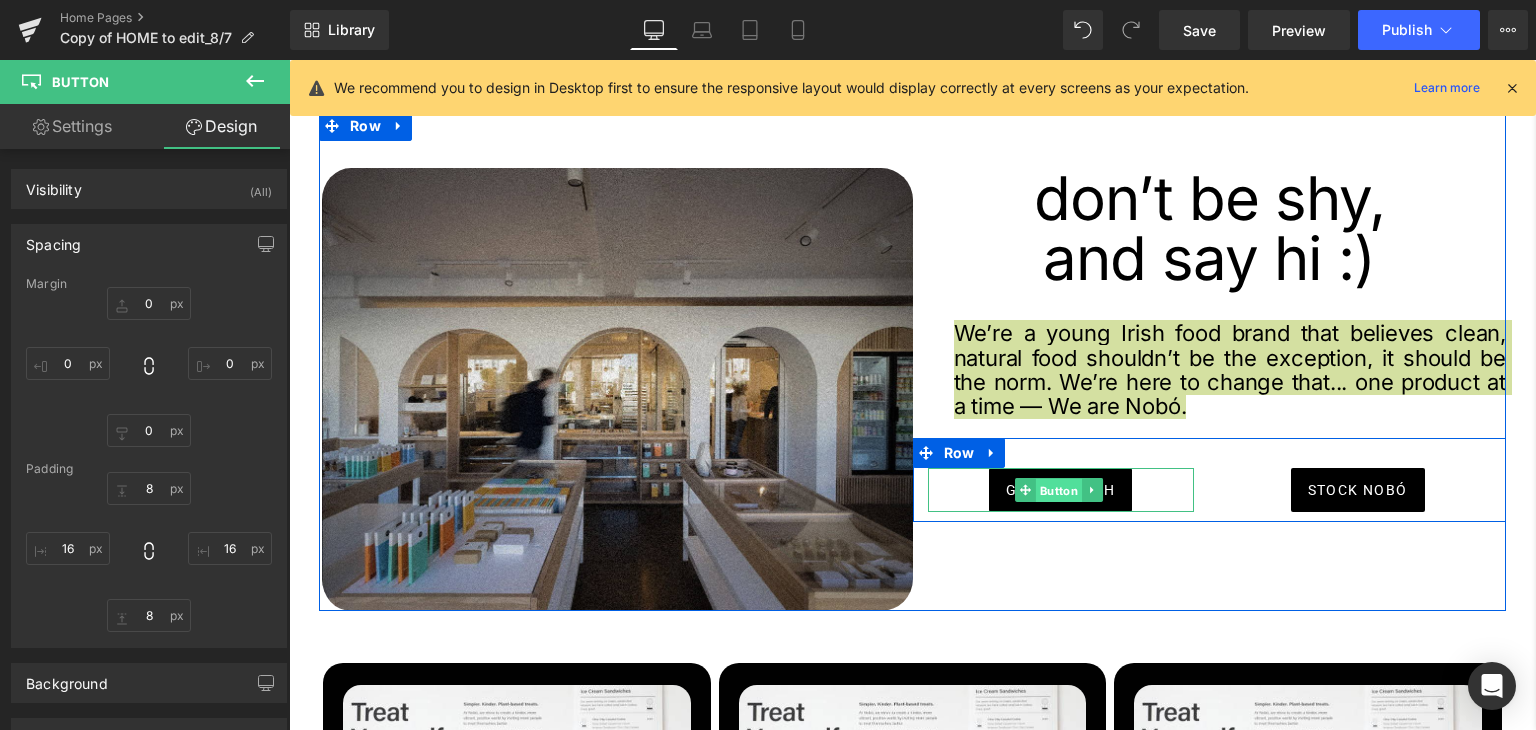click on "Button" at bounding box center (1059, 491) 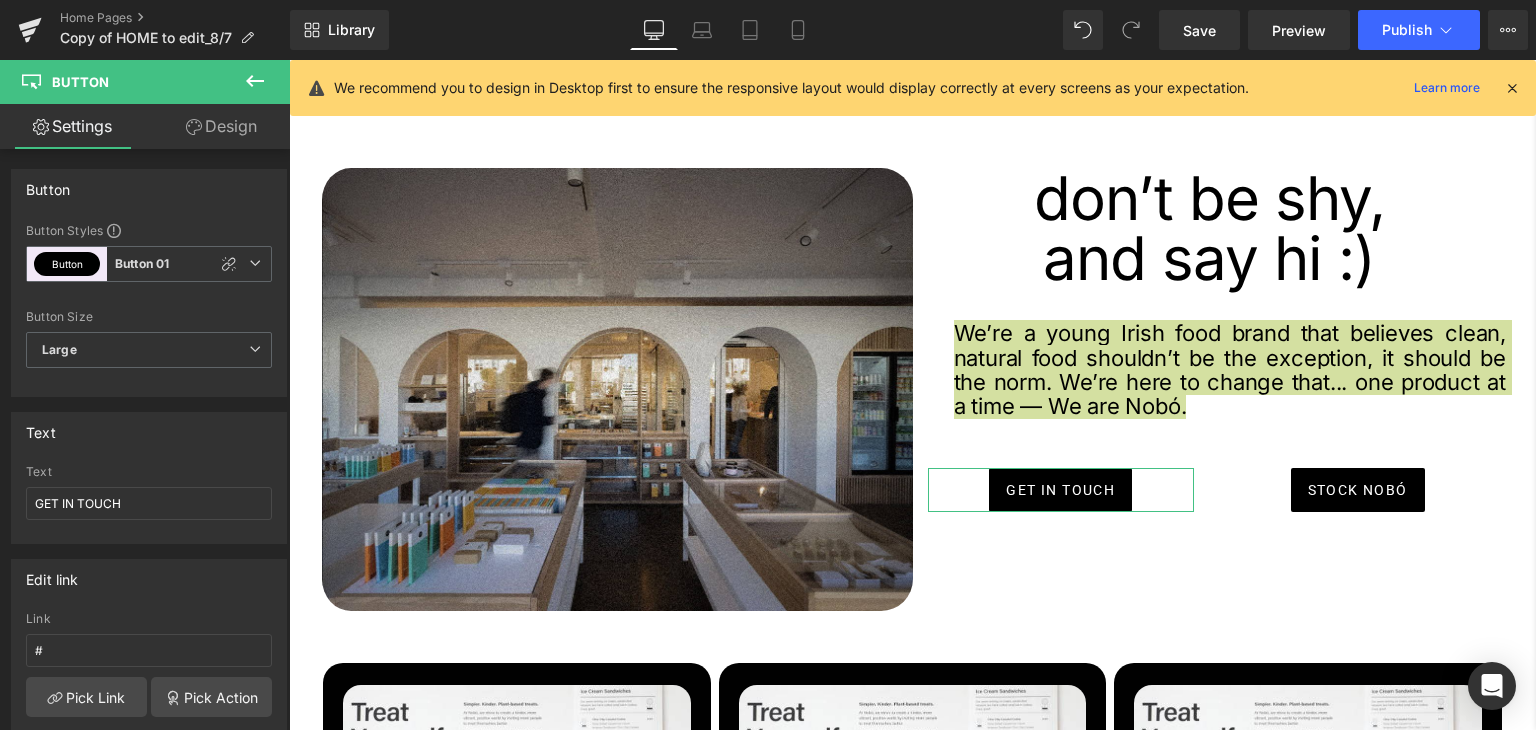 click on "Design" at bounding box center (221, 126) 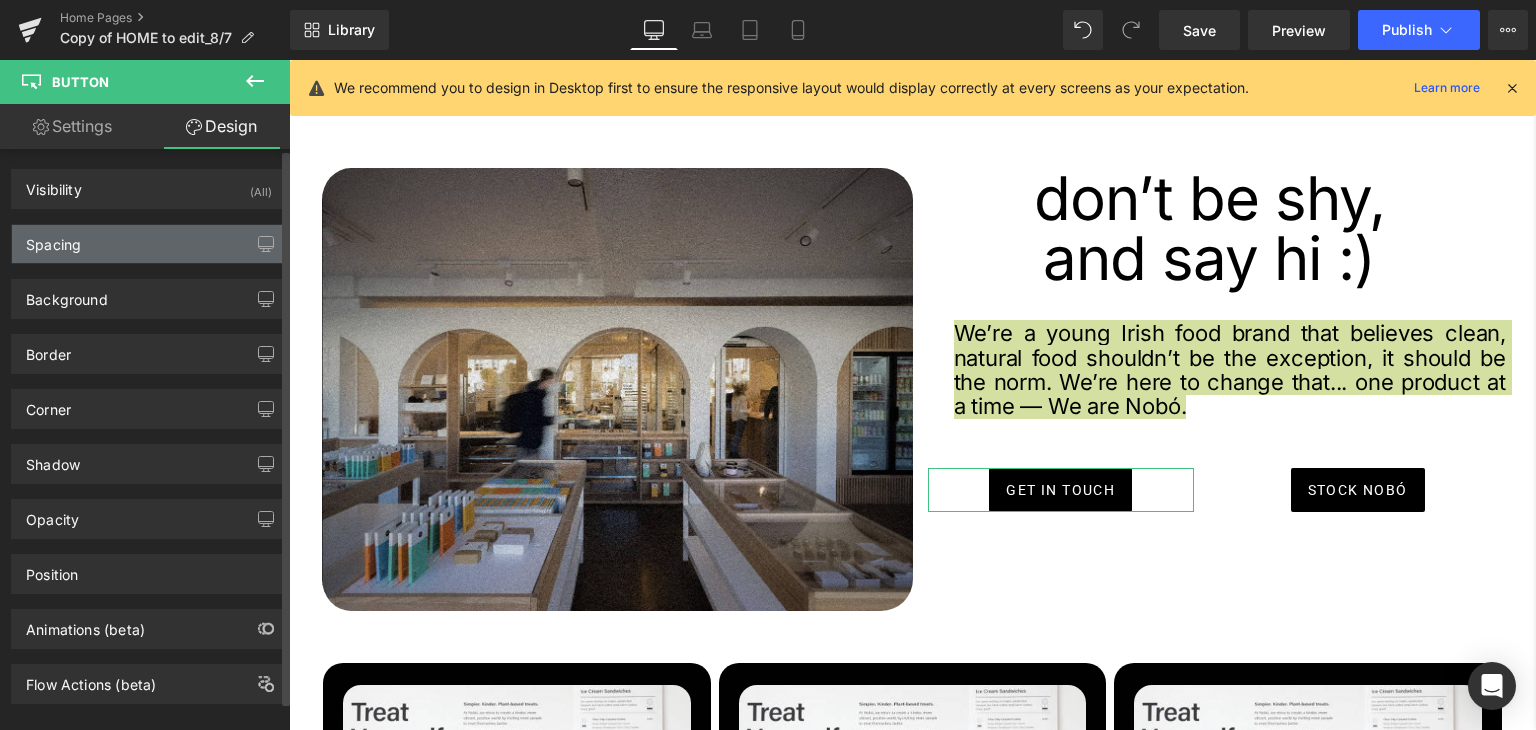 click on "Spacing" at bounding box center [149, 244] 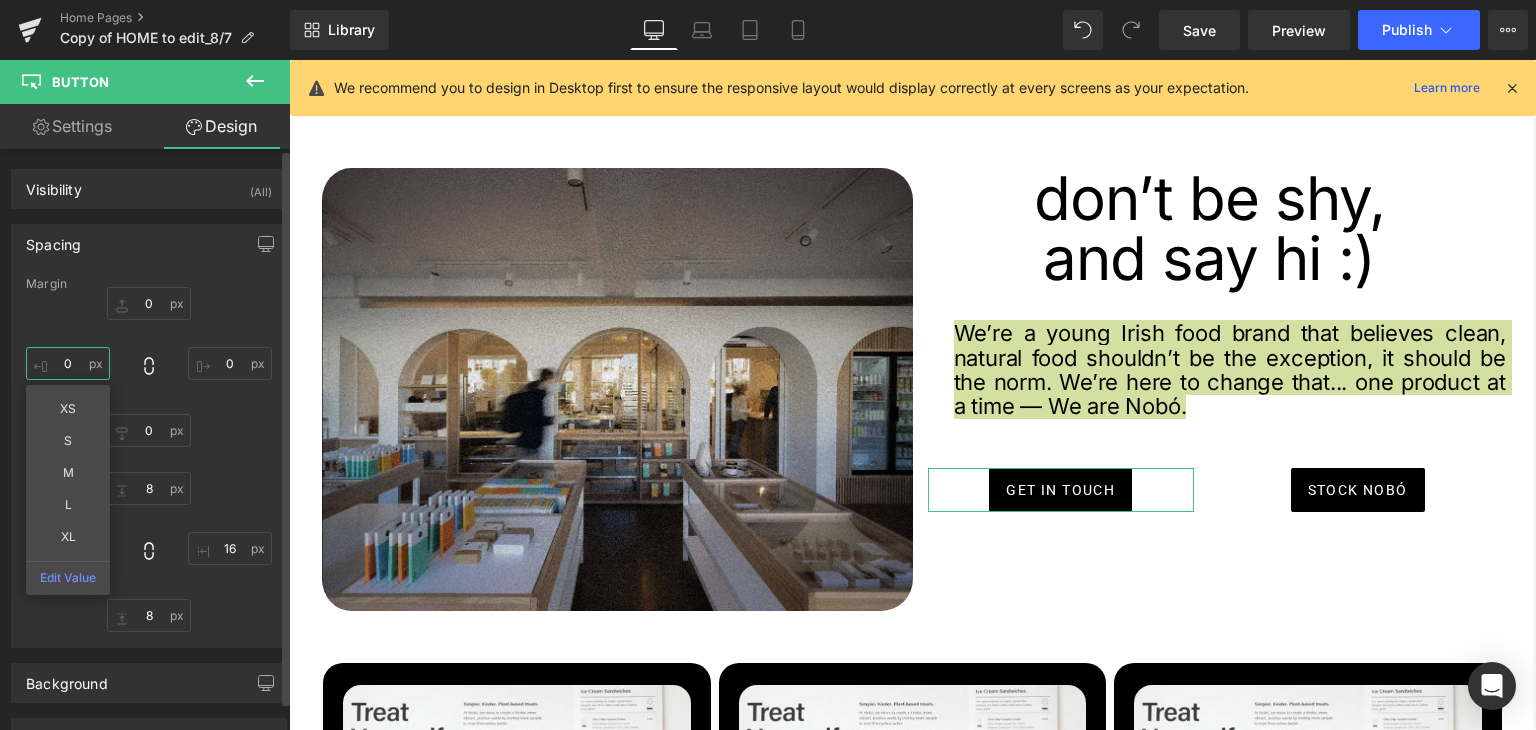 click on "0" at bounding box center (68, 363) 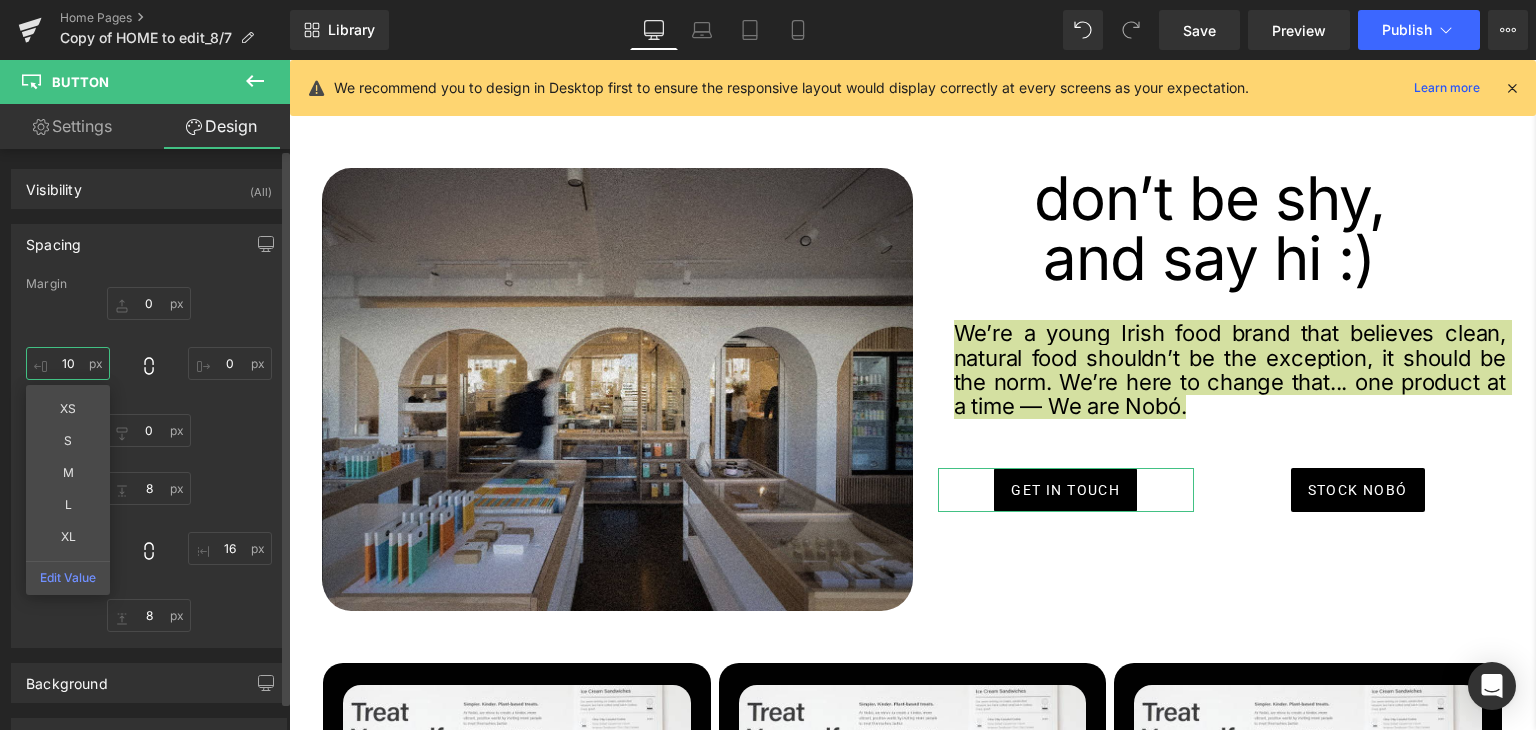 type on "1" 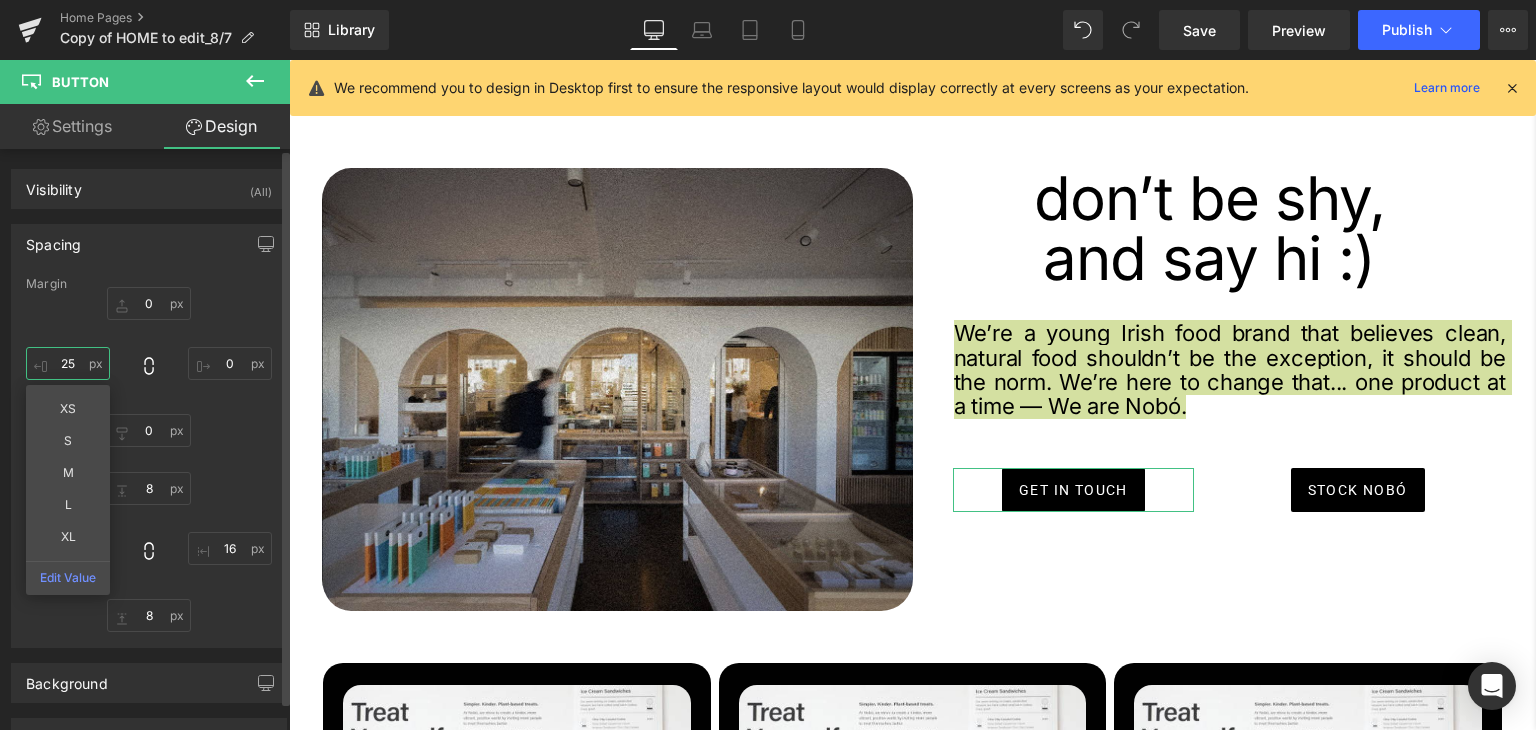 type on "2" 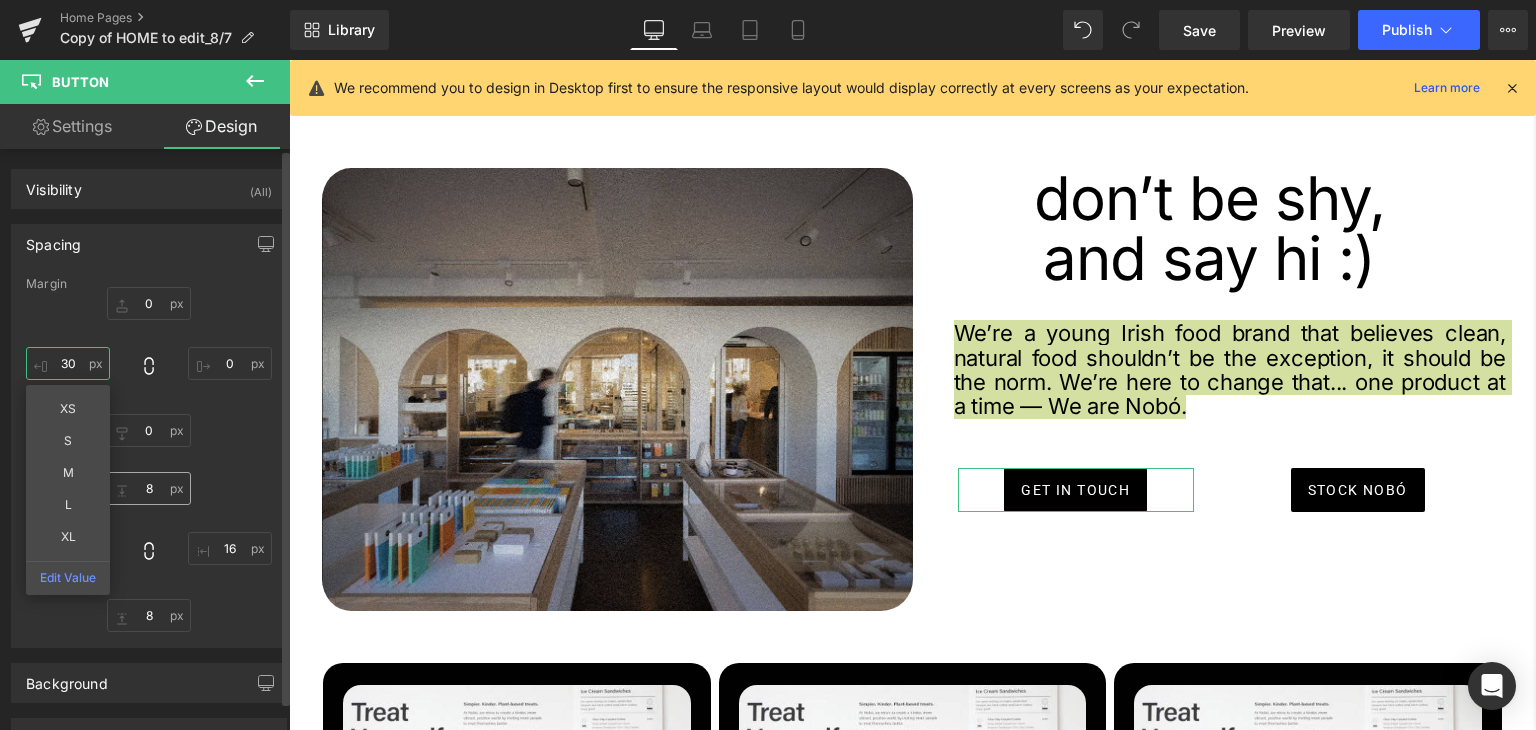 type on "30" 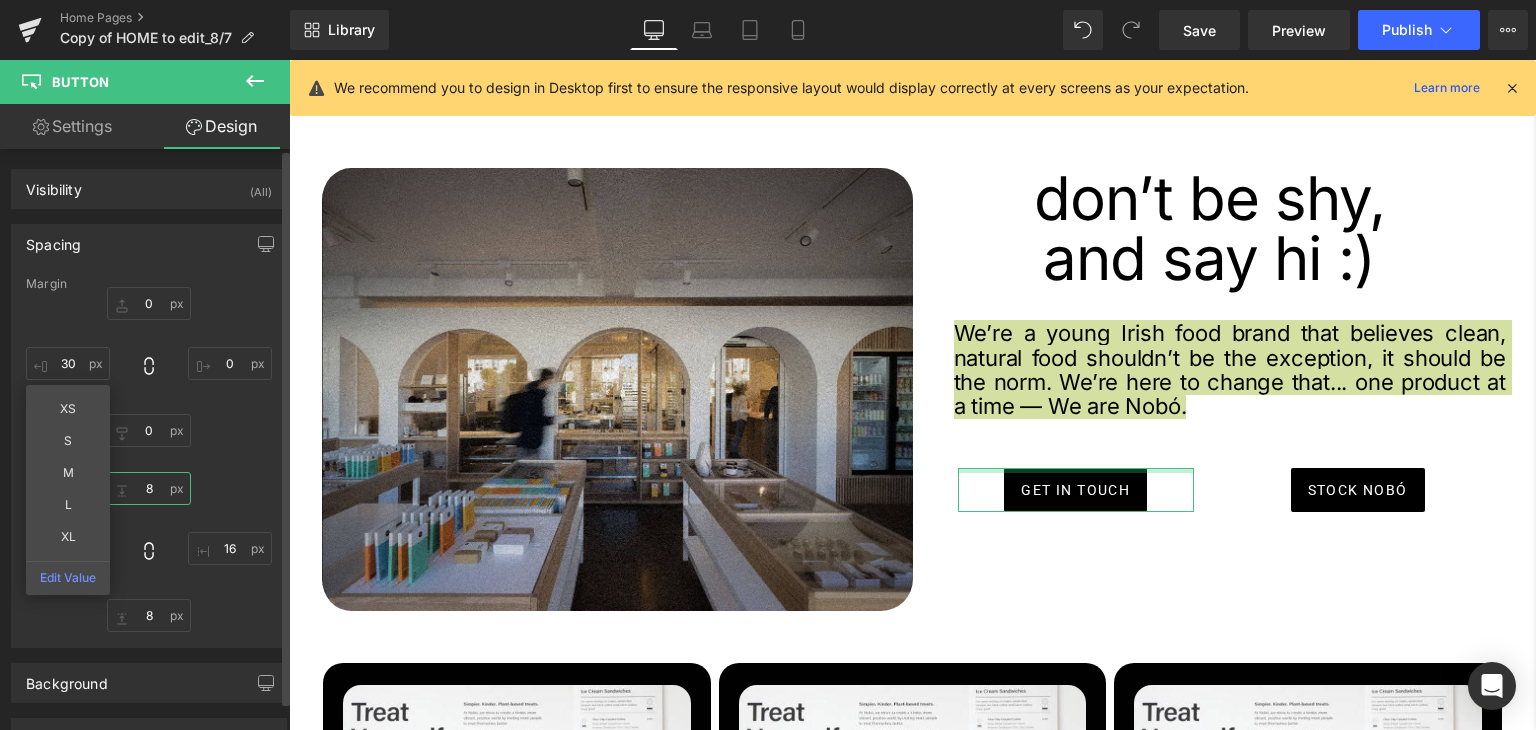 click on "8" at bounding box center [149, 488] 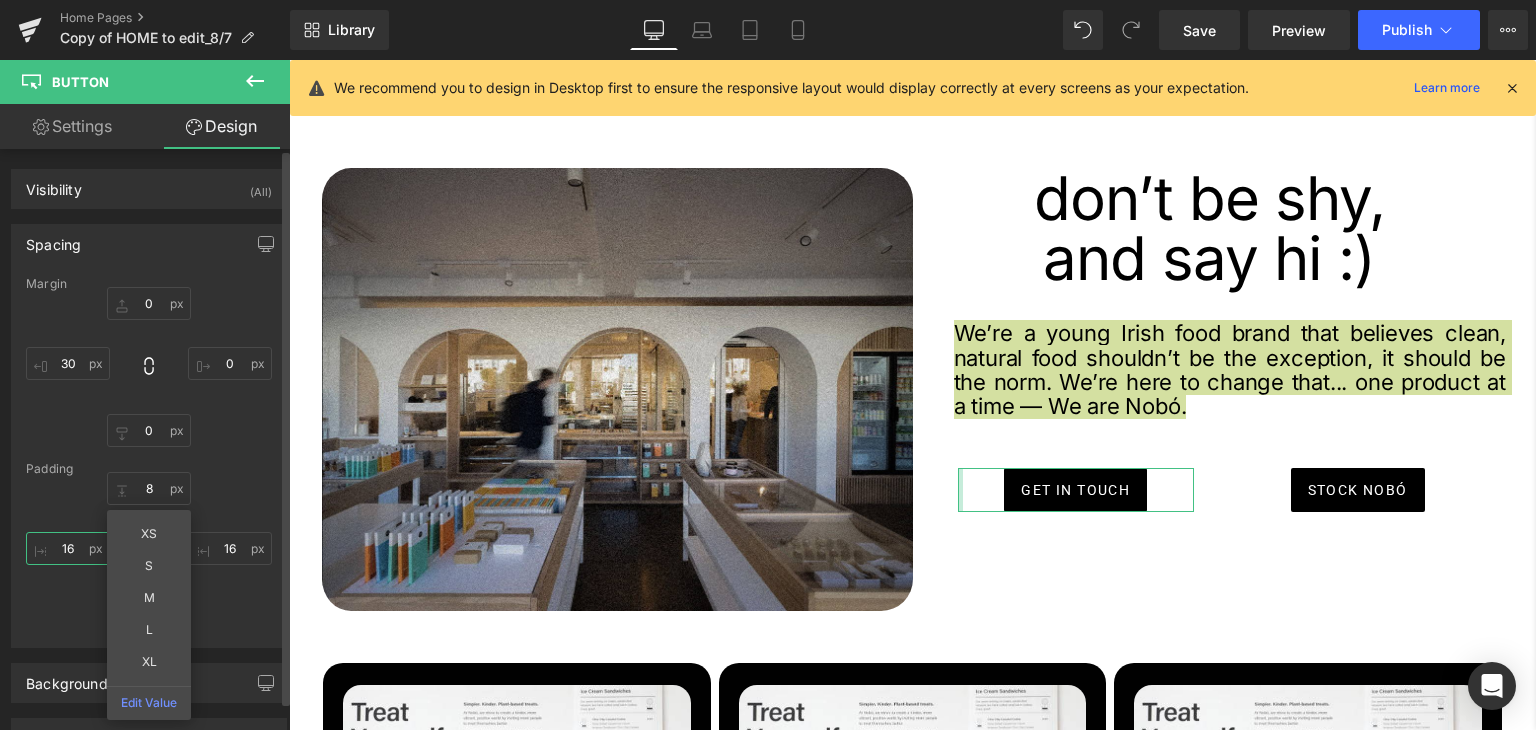 click on "16" at bounding box center (68, 548) 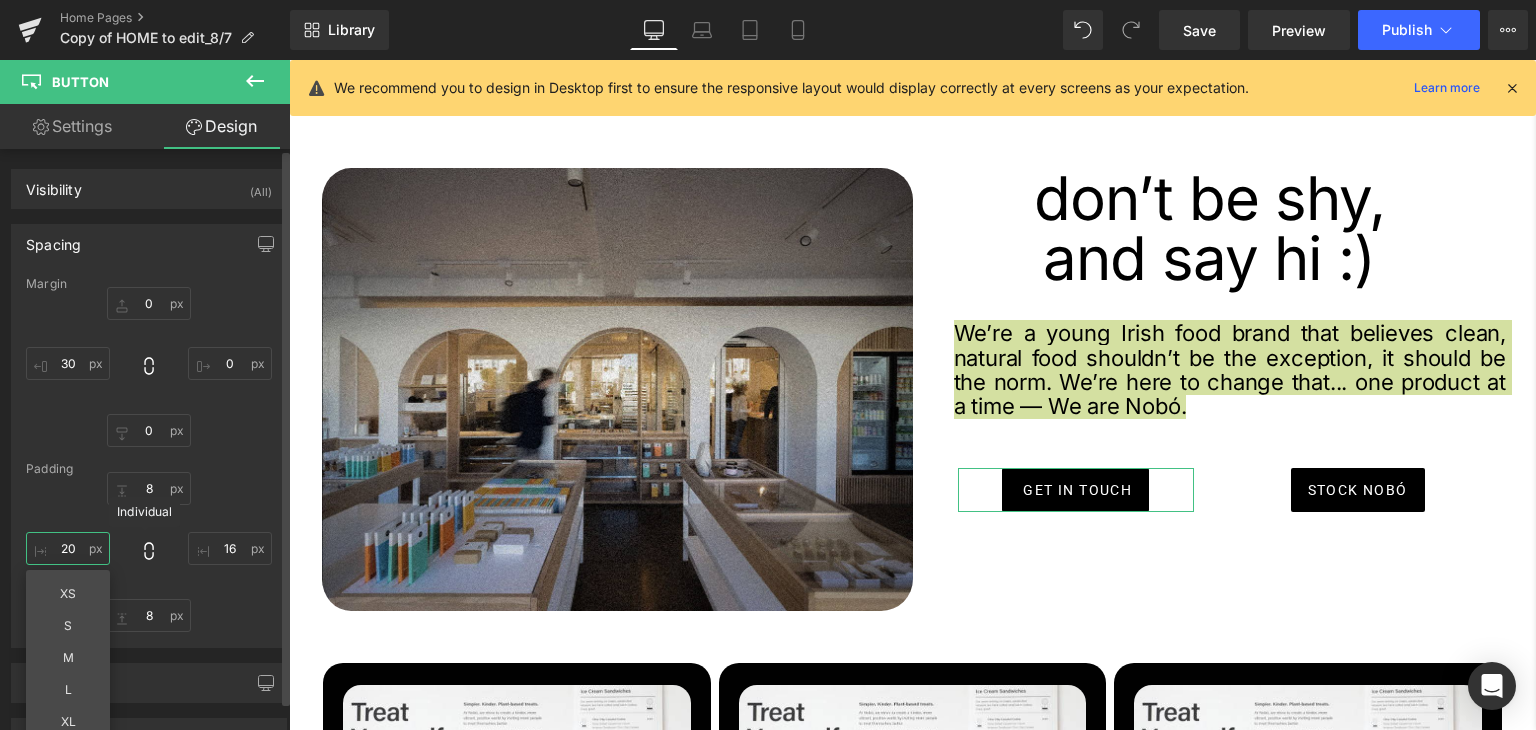 type on "2" 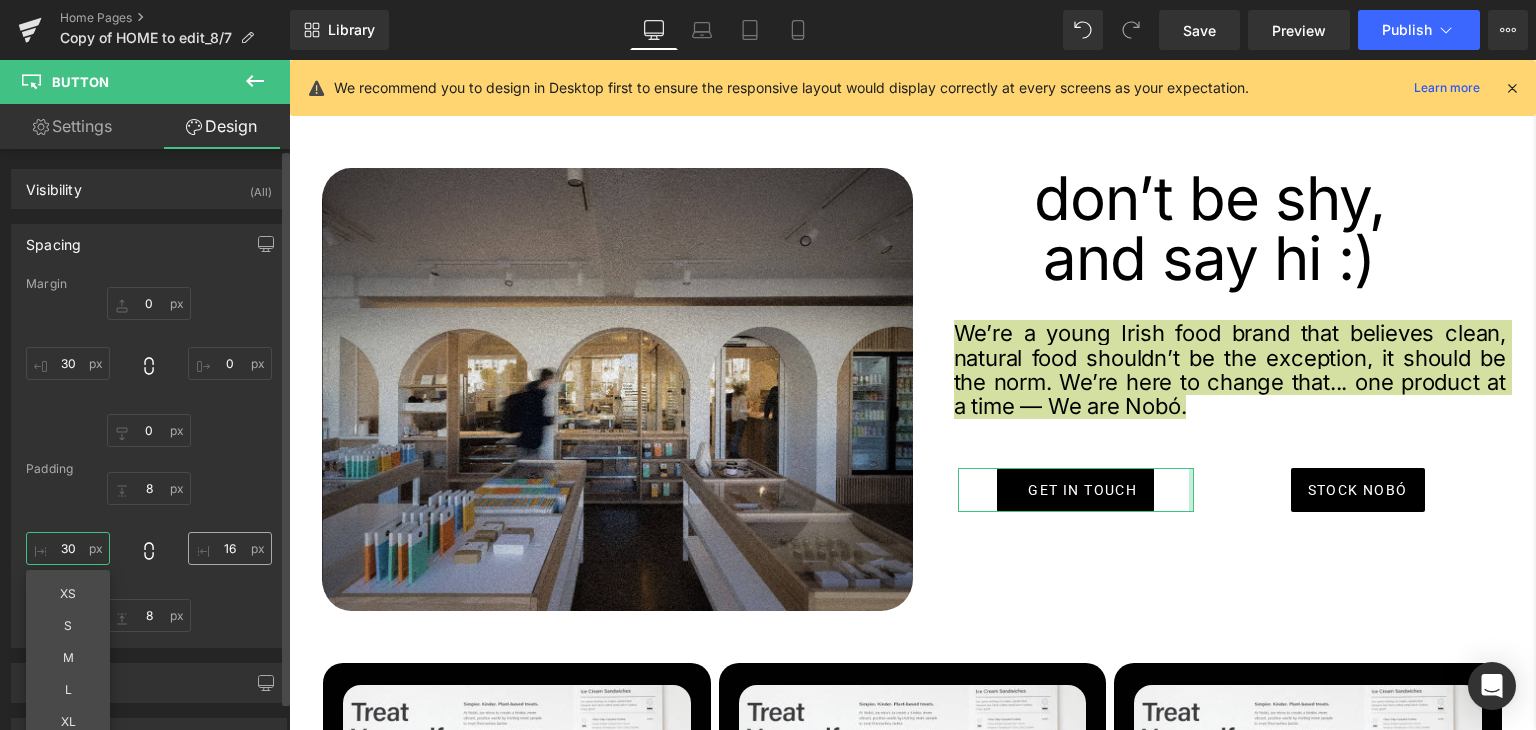 type on "30" 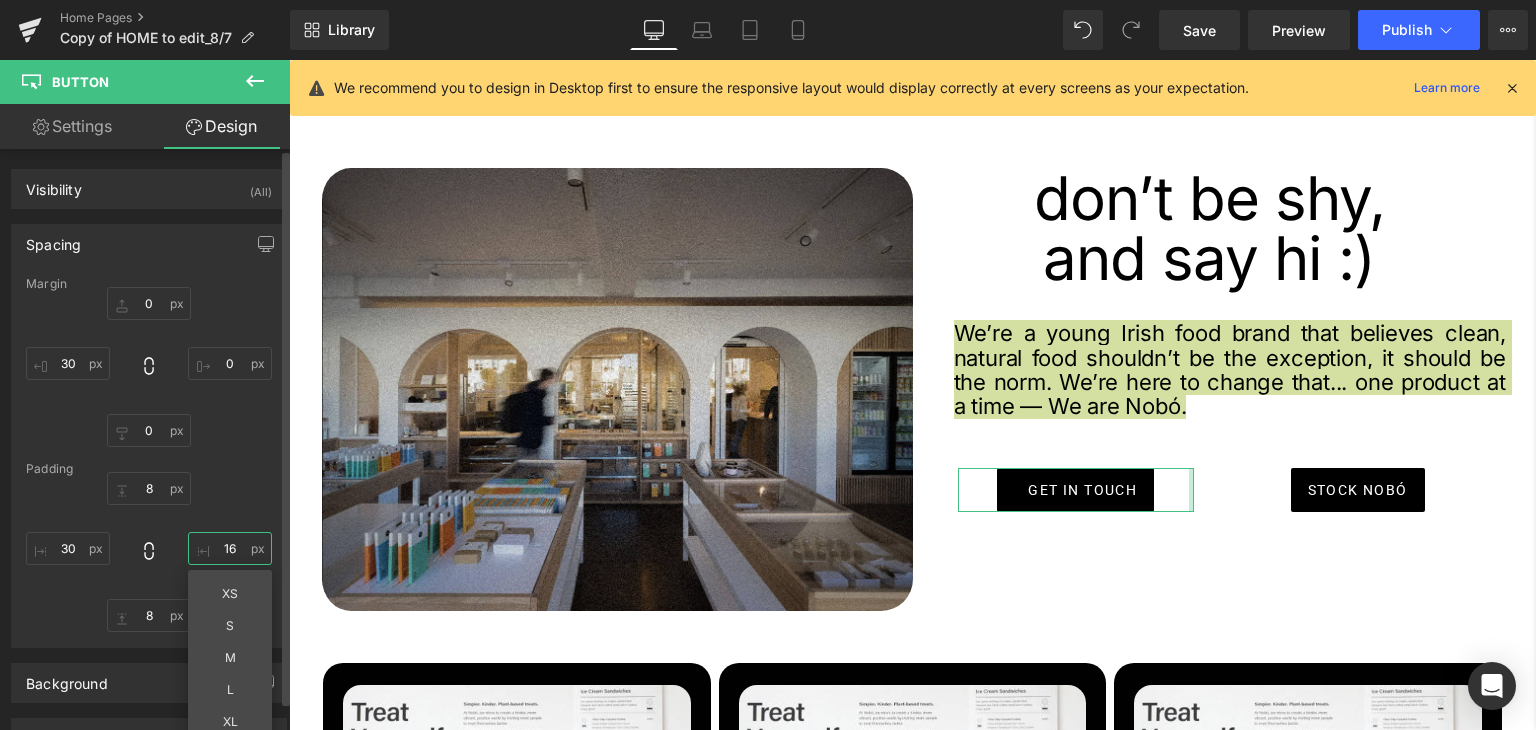 click on "16" at bounding box center (230, 548) 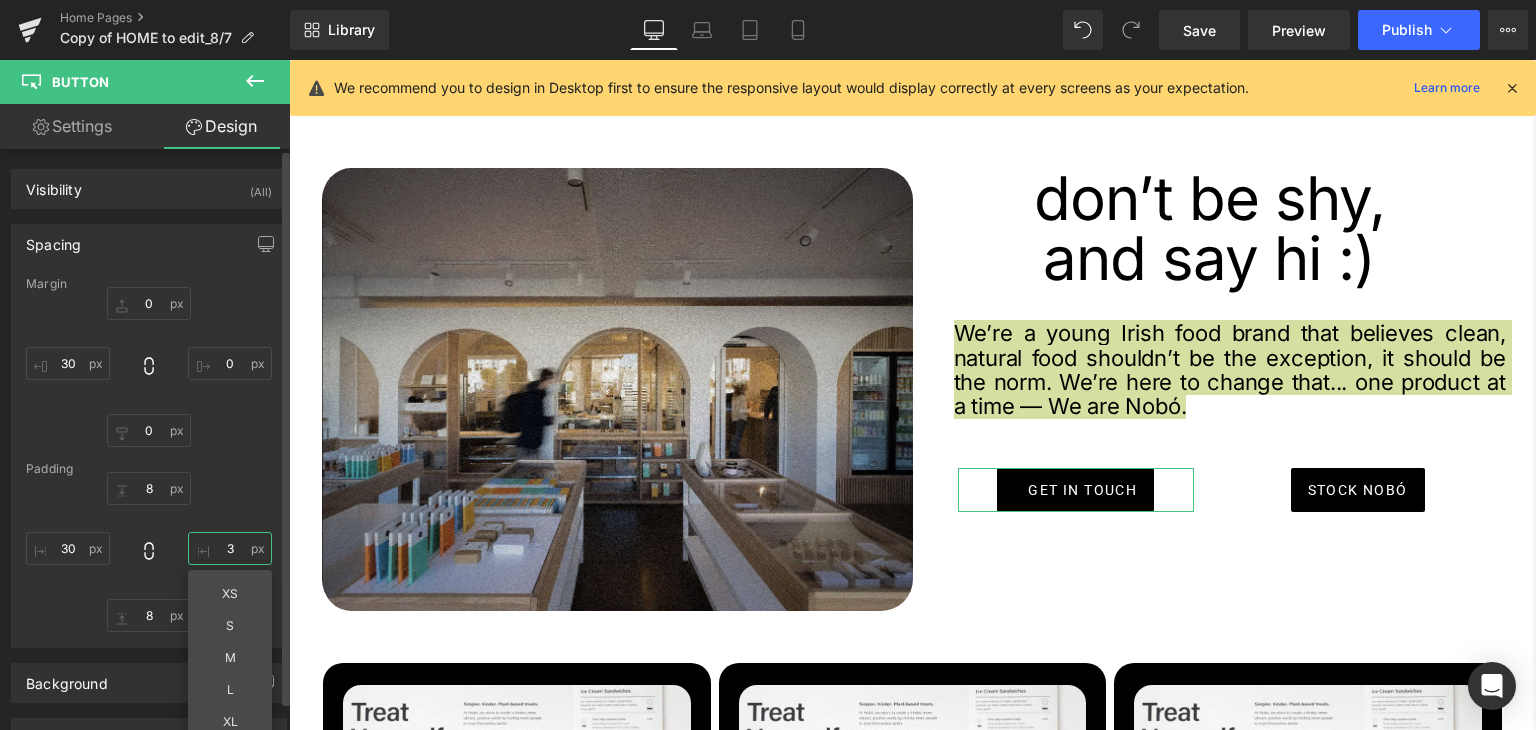 type on "3'" 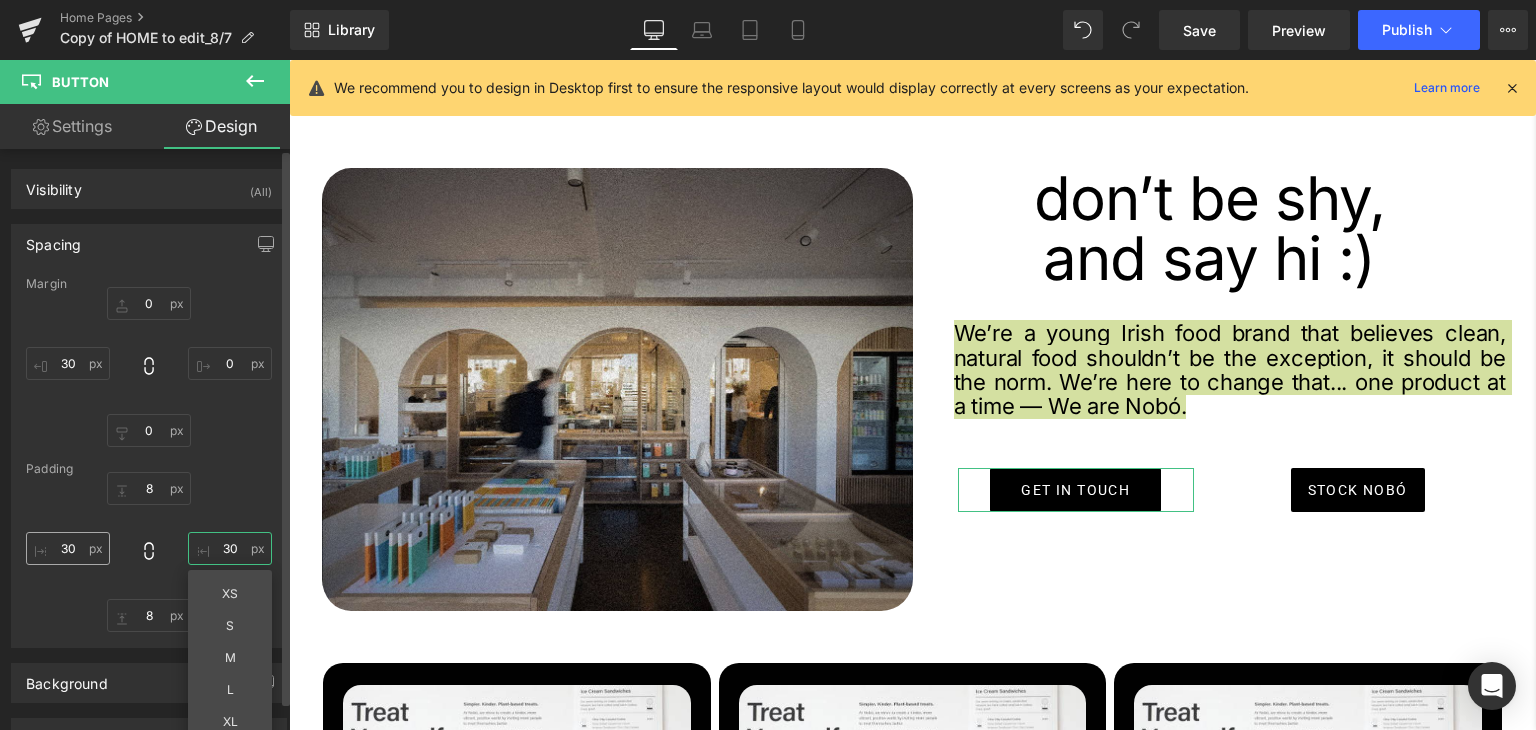 type on "30" 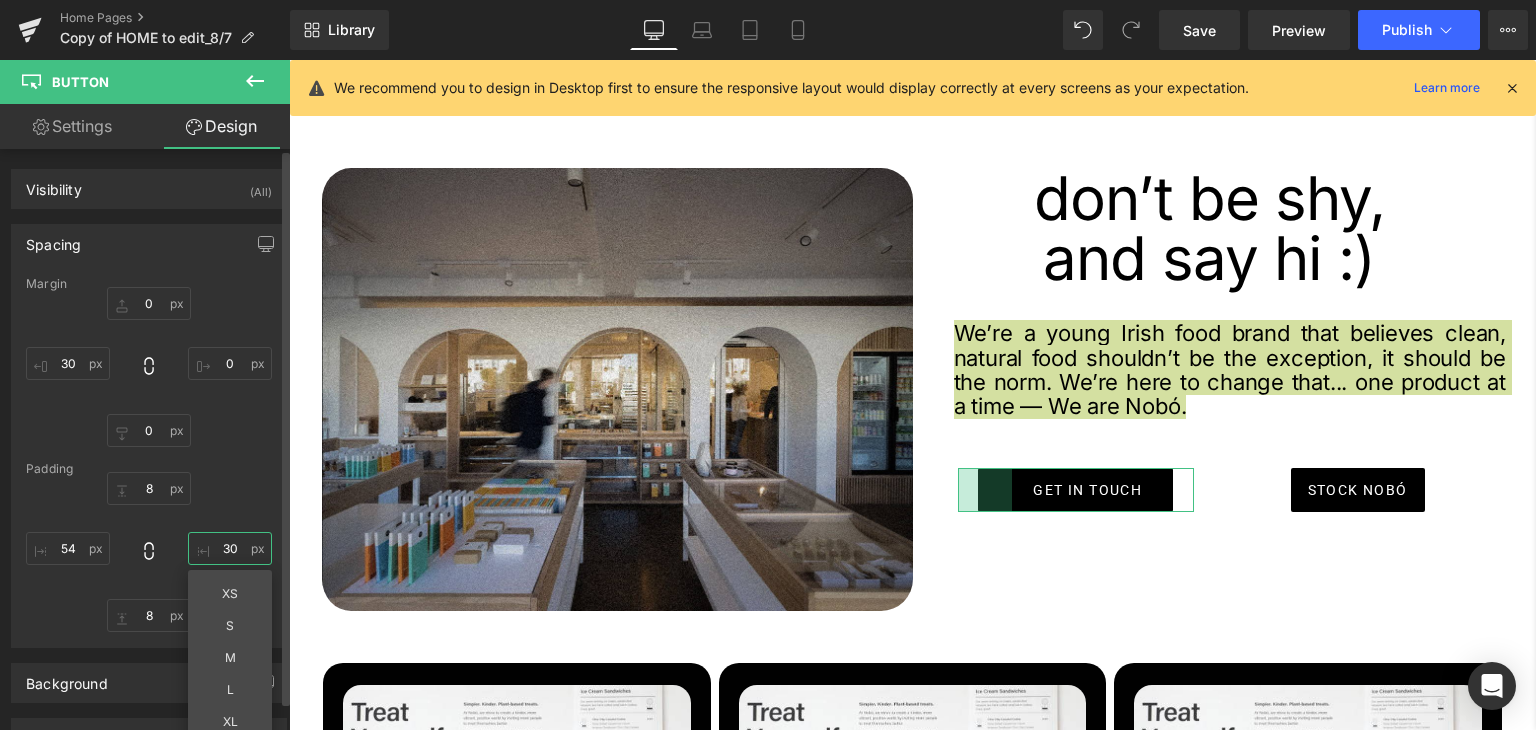 click on "30" at bounding box center (230, 548) 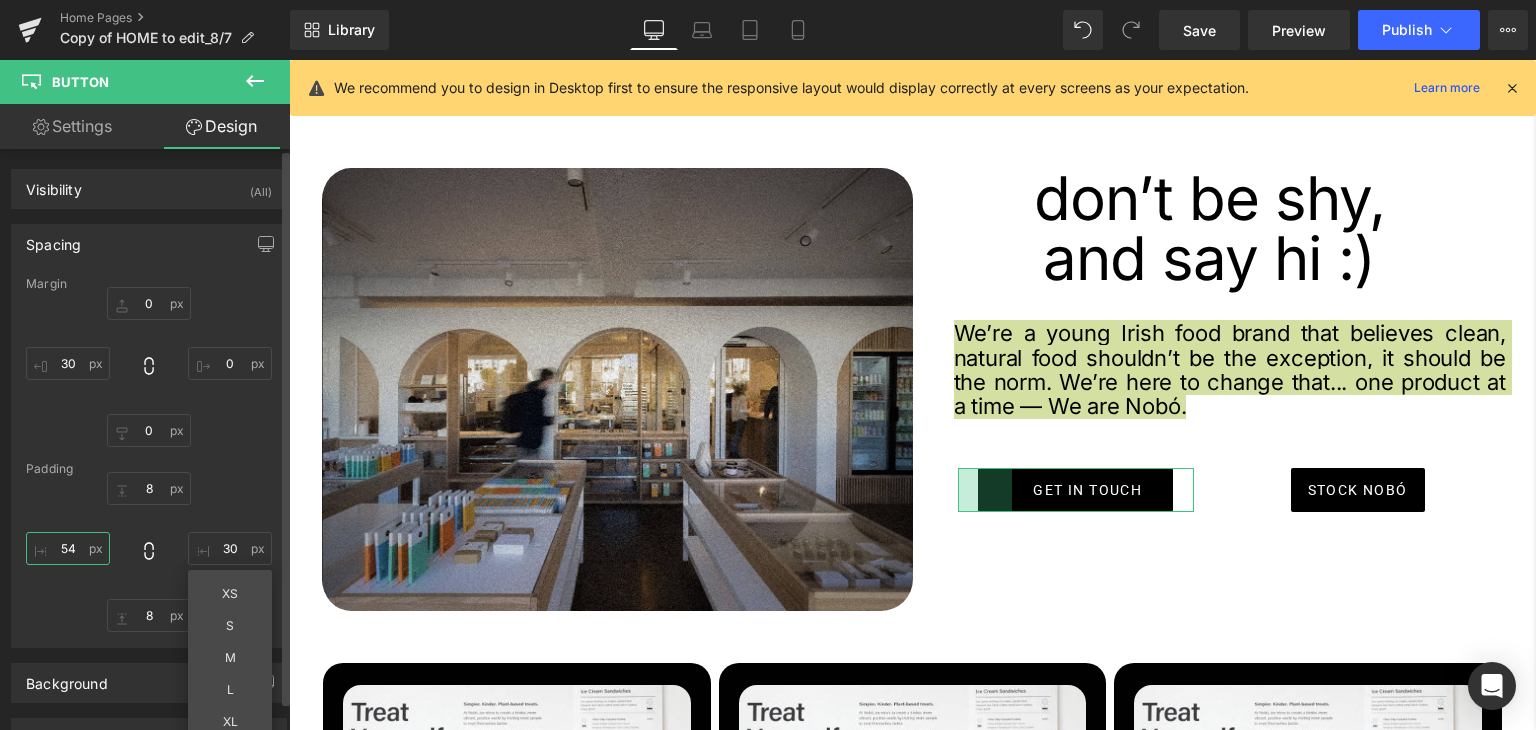 click on "54" at bounding box center (68, 548) 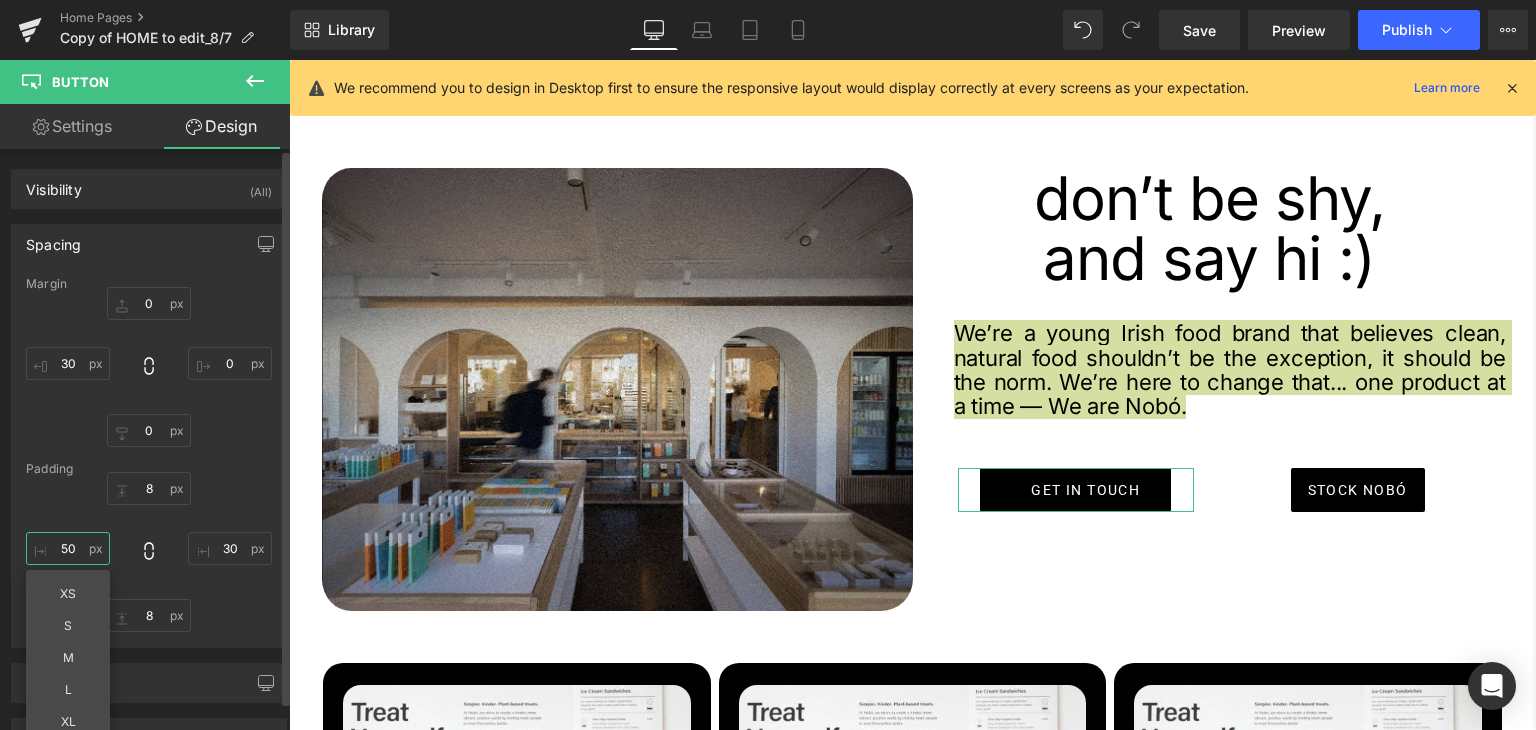 type on "50" 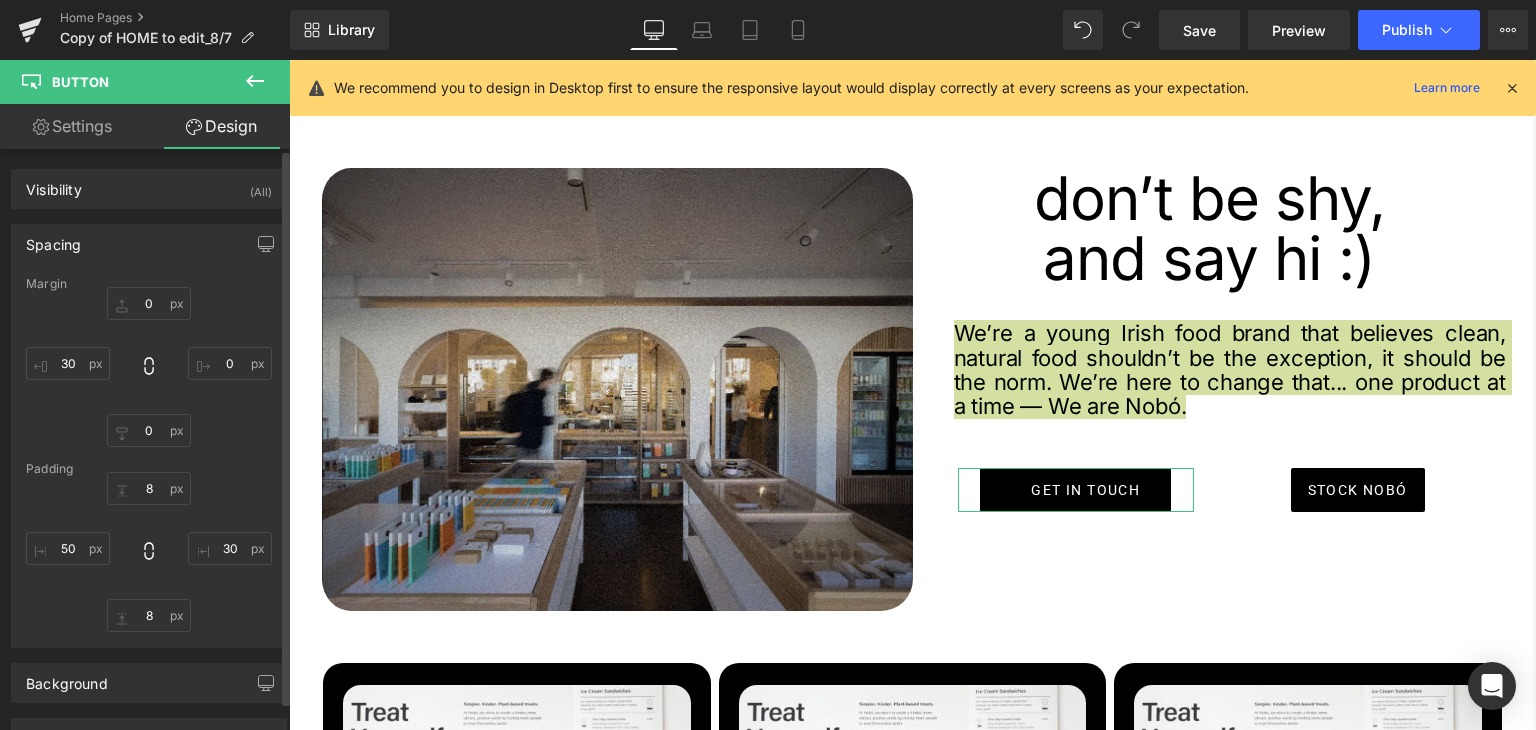 click on "8
30
8
50" at bounding box center (149, 552) 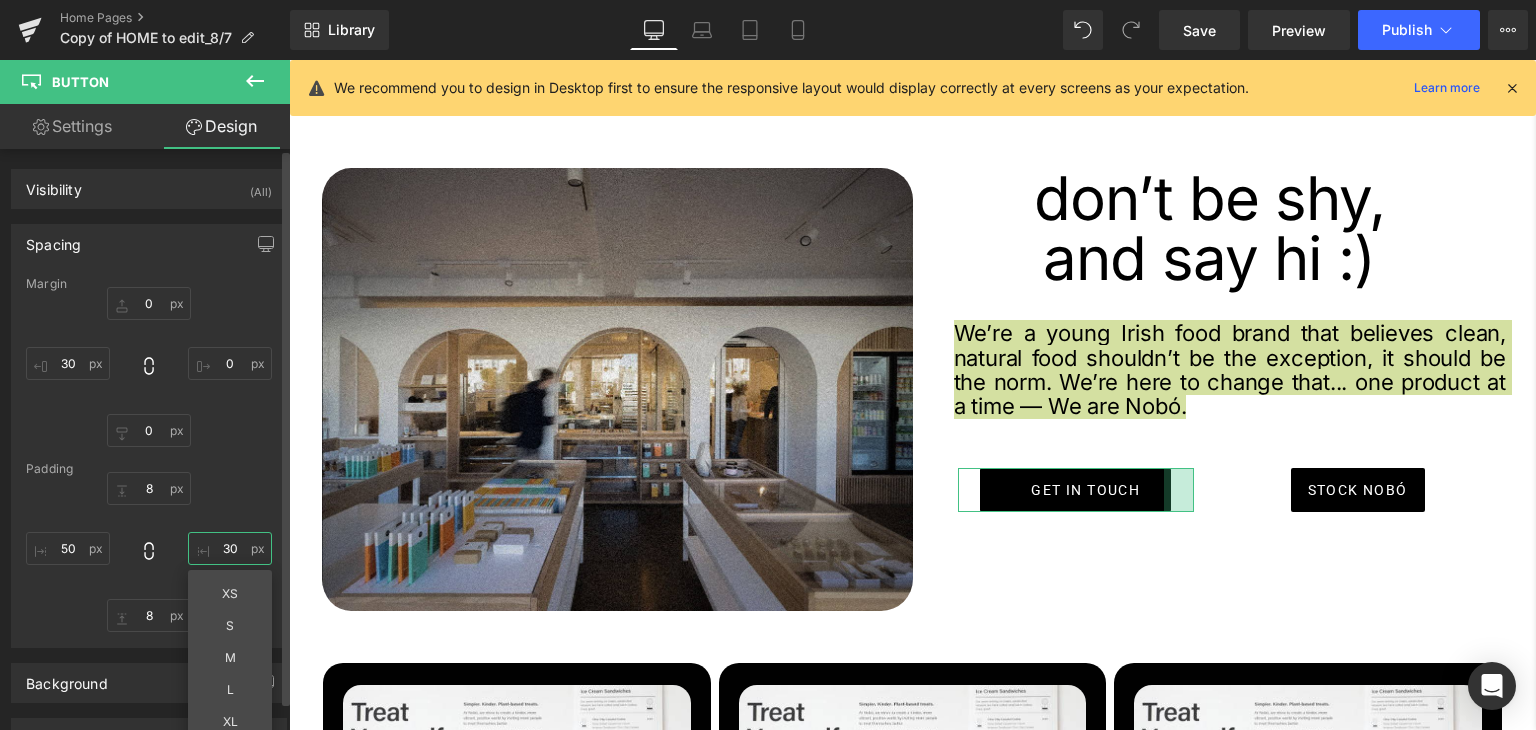 click on "30" at bounding box center (230, 548) 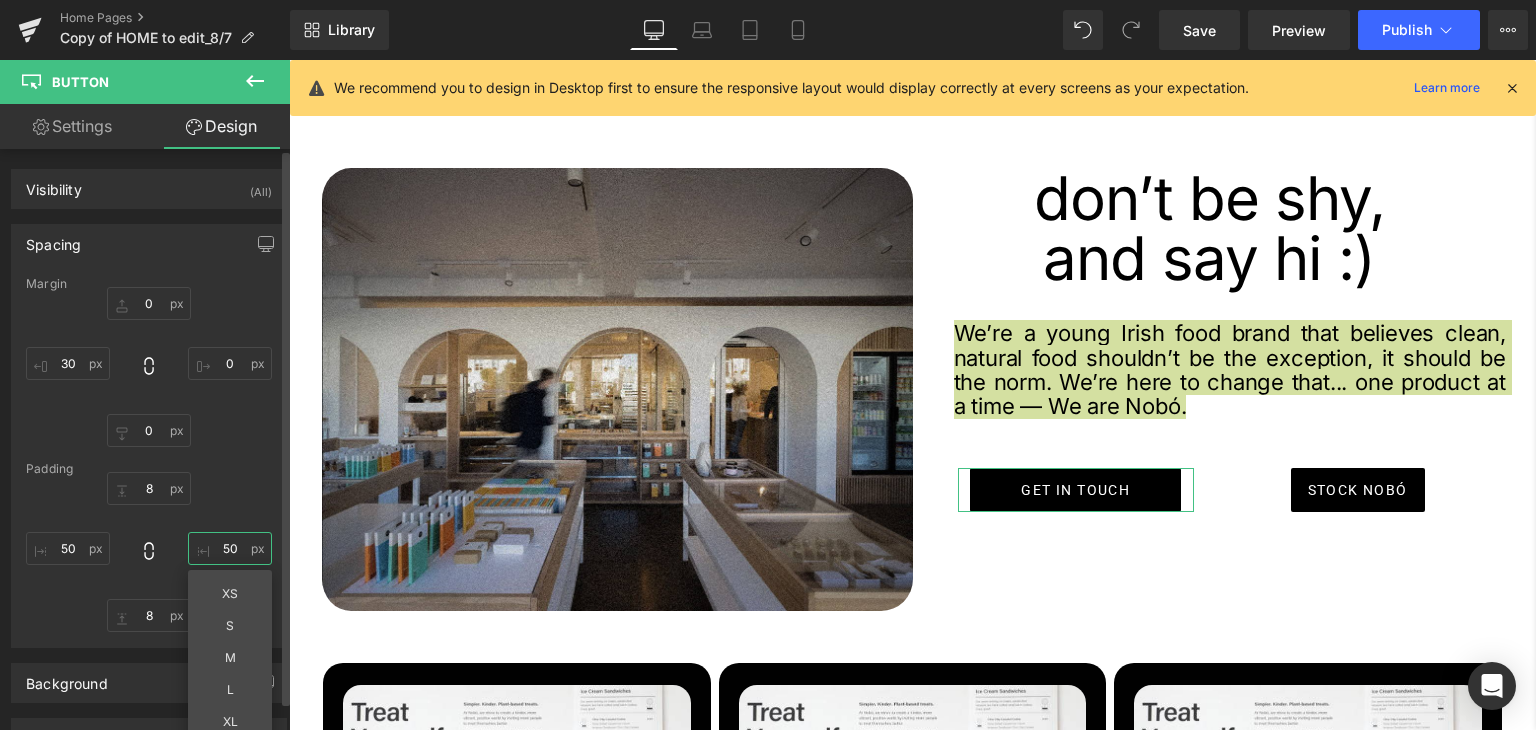 type on "5" 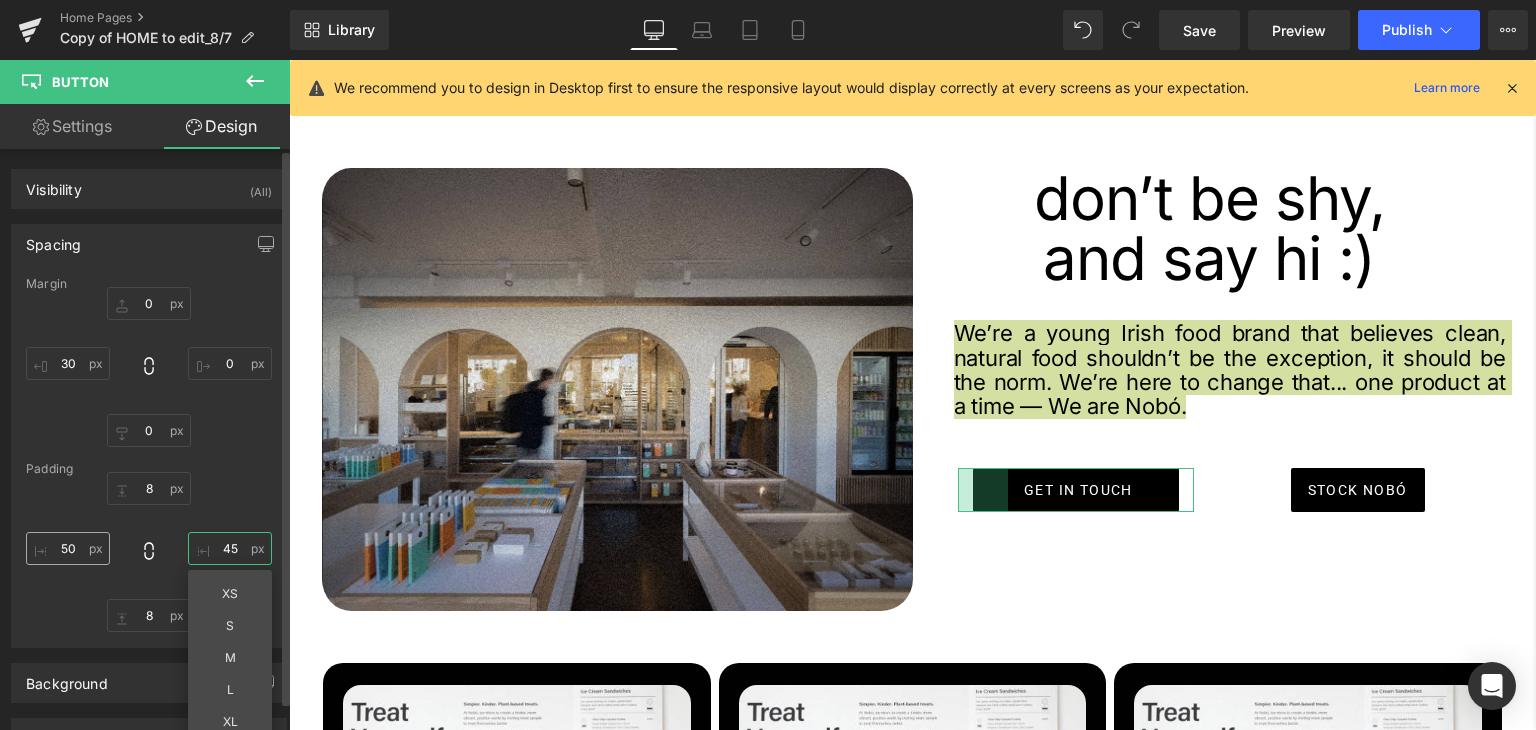 type on "45" 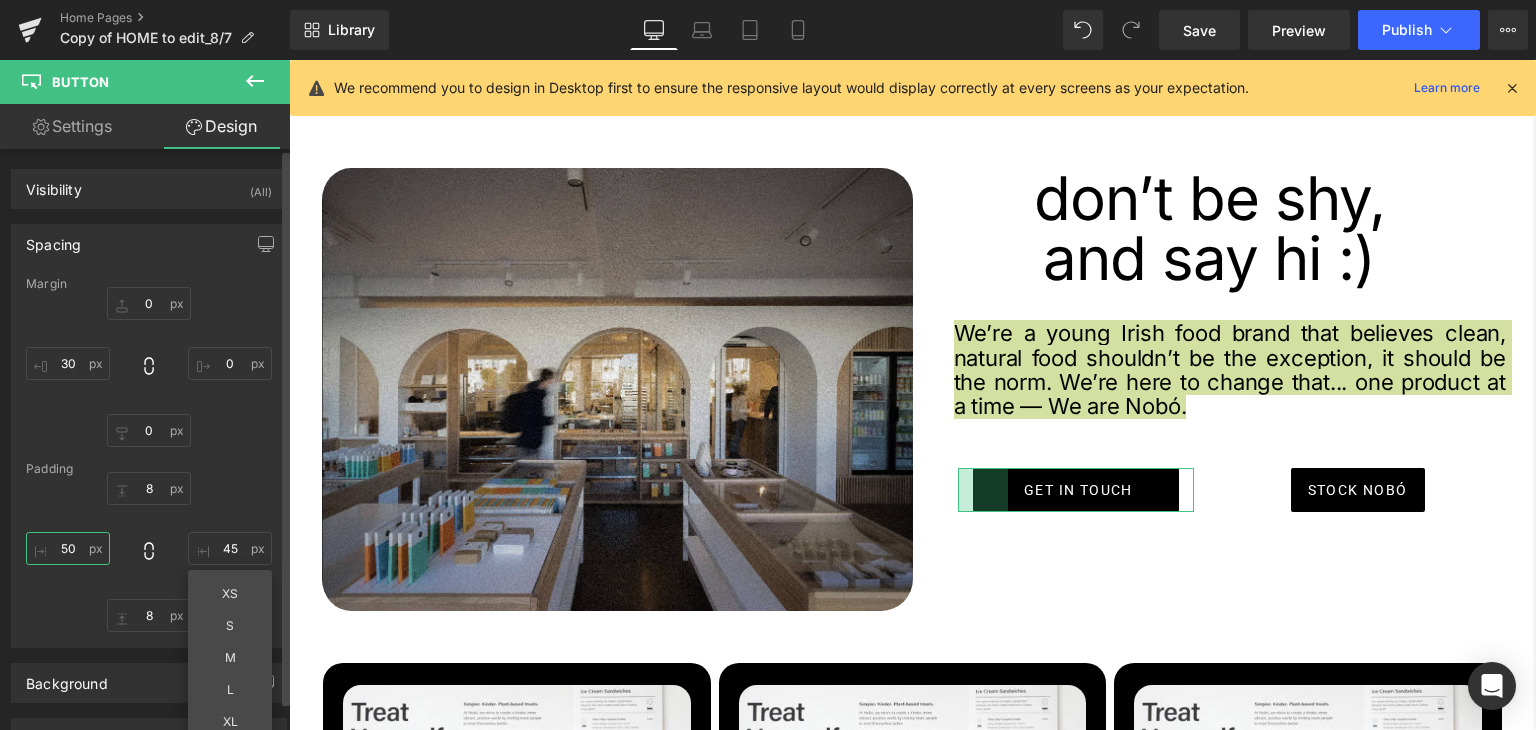 click on "50" at bounding box center (68, 548) 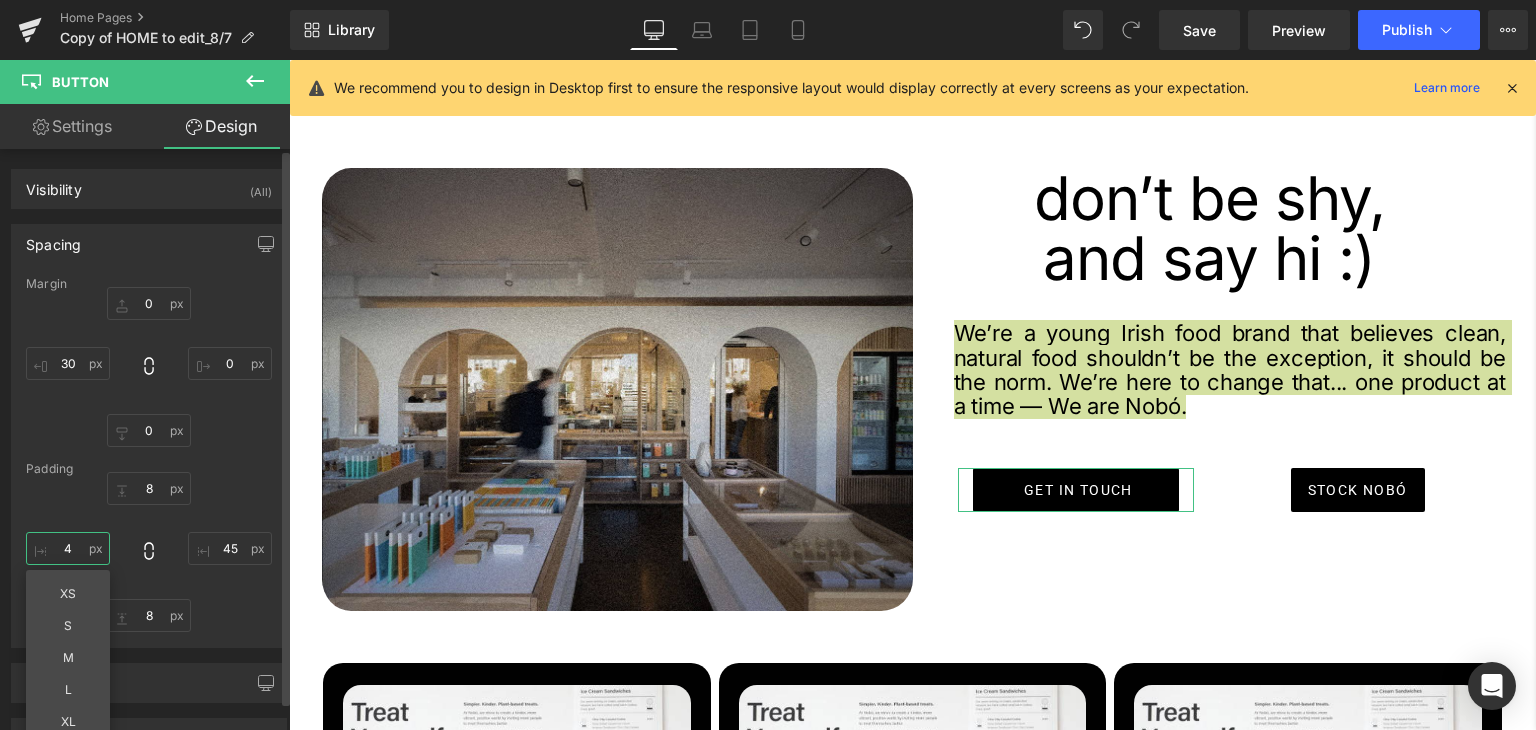 type on "45" 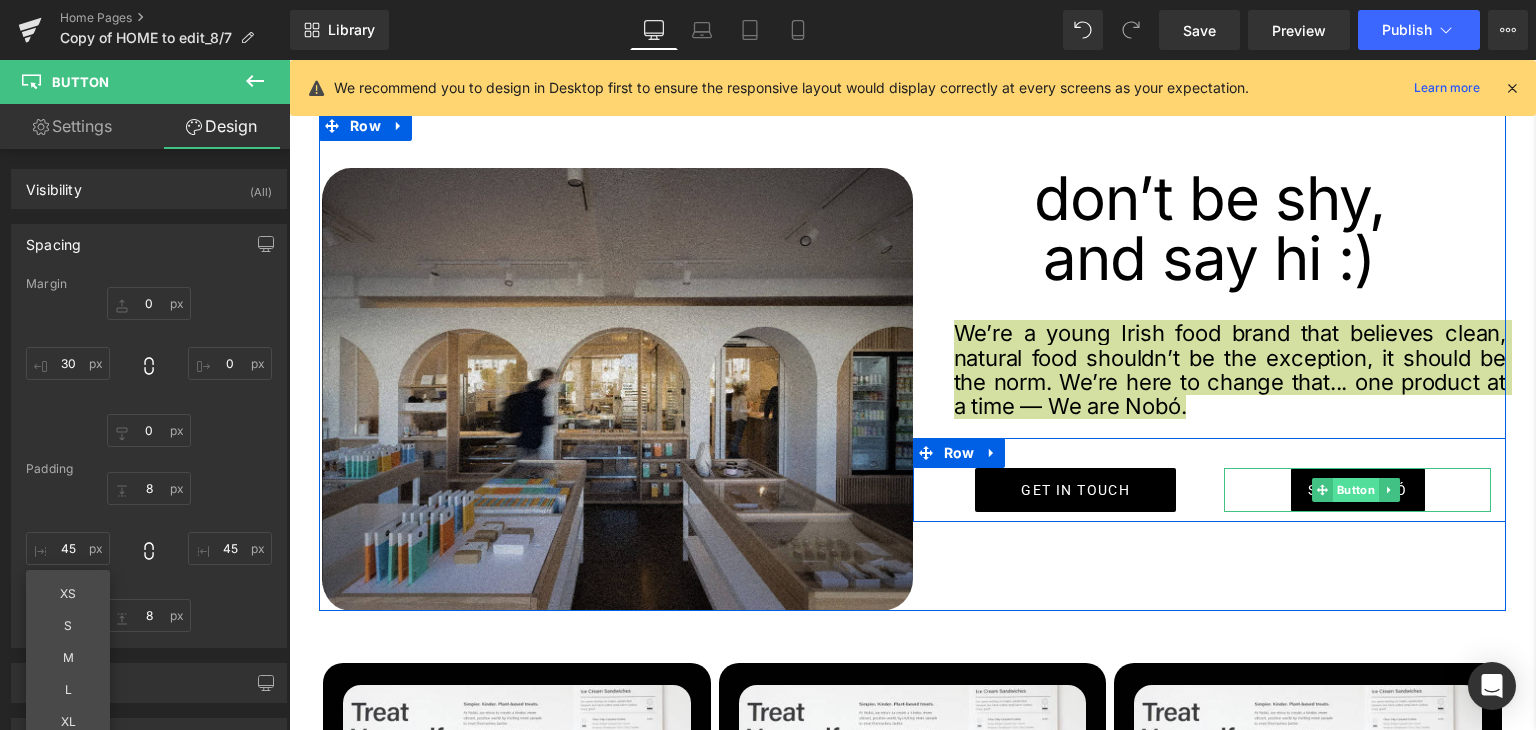 click on "Button" at bounding box center [1356, 490] 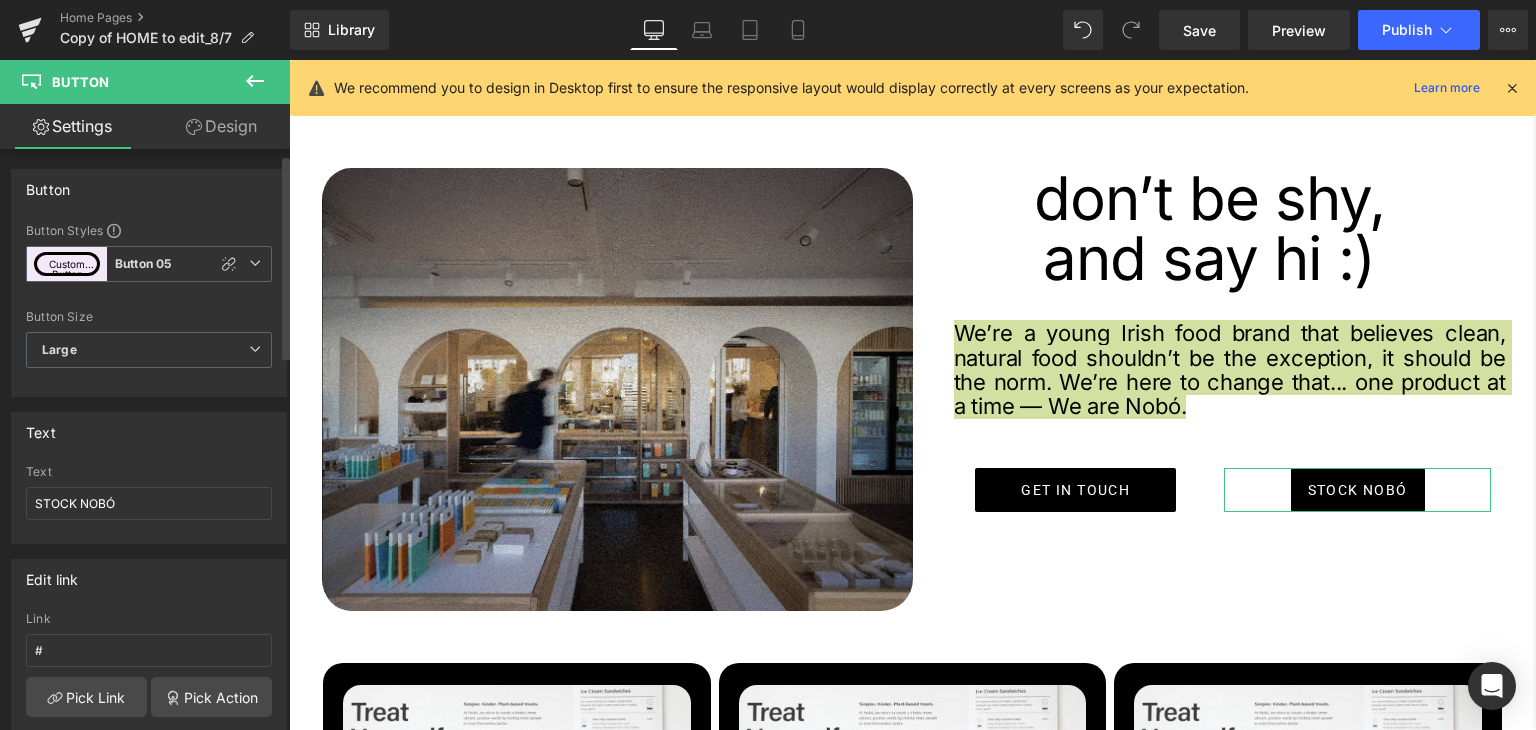 scroll, scrollTop: 200, scrollLeft: 0, axis: vertical 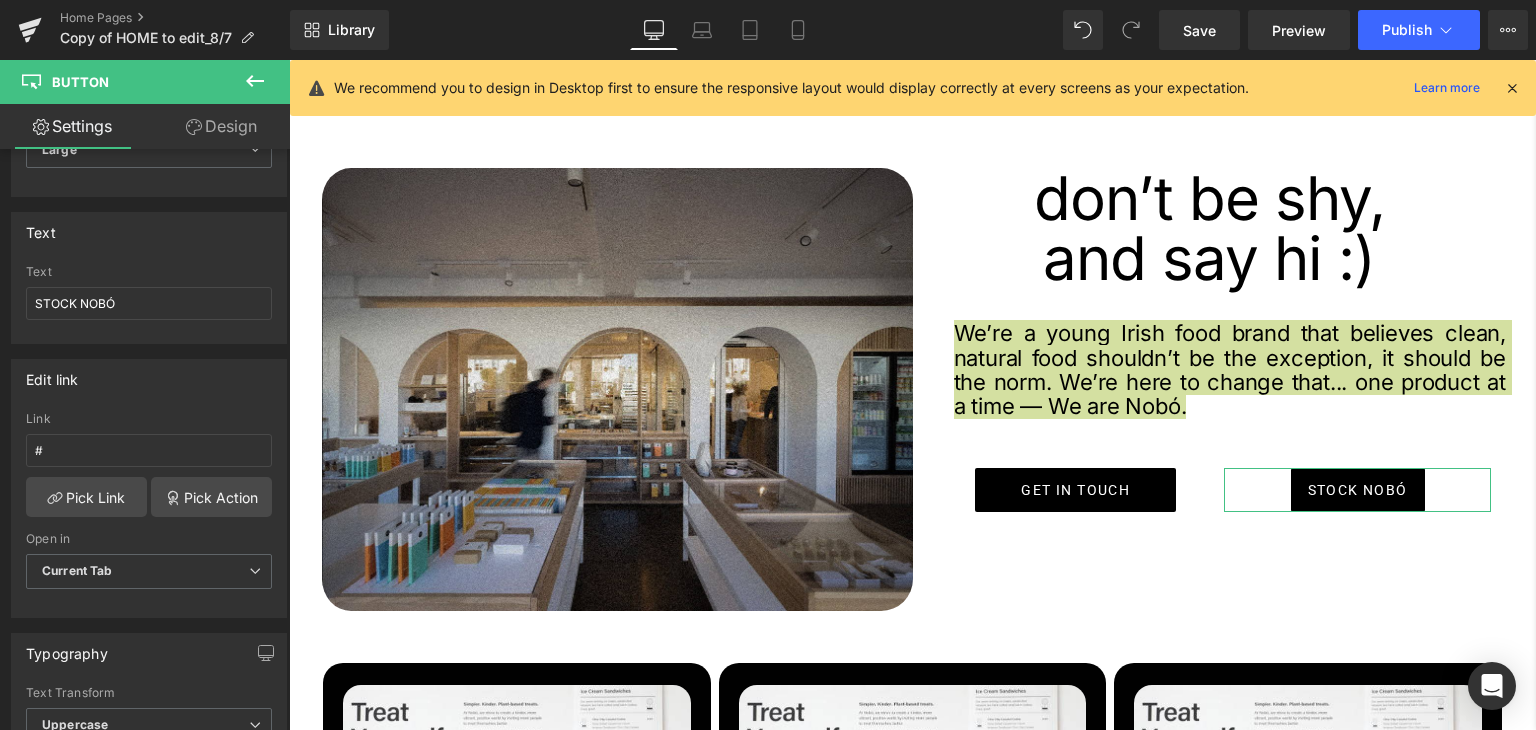 click on "Design" at bounding box center [221, 126] 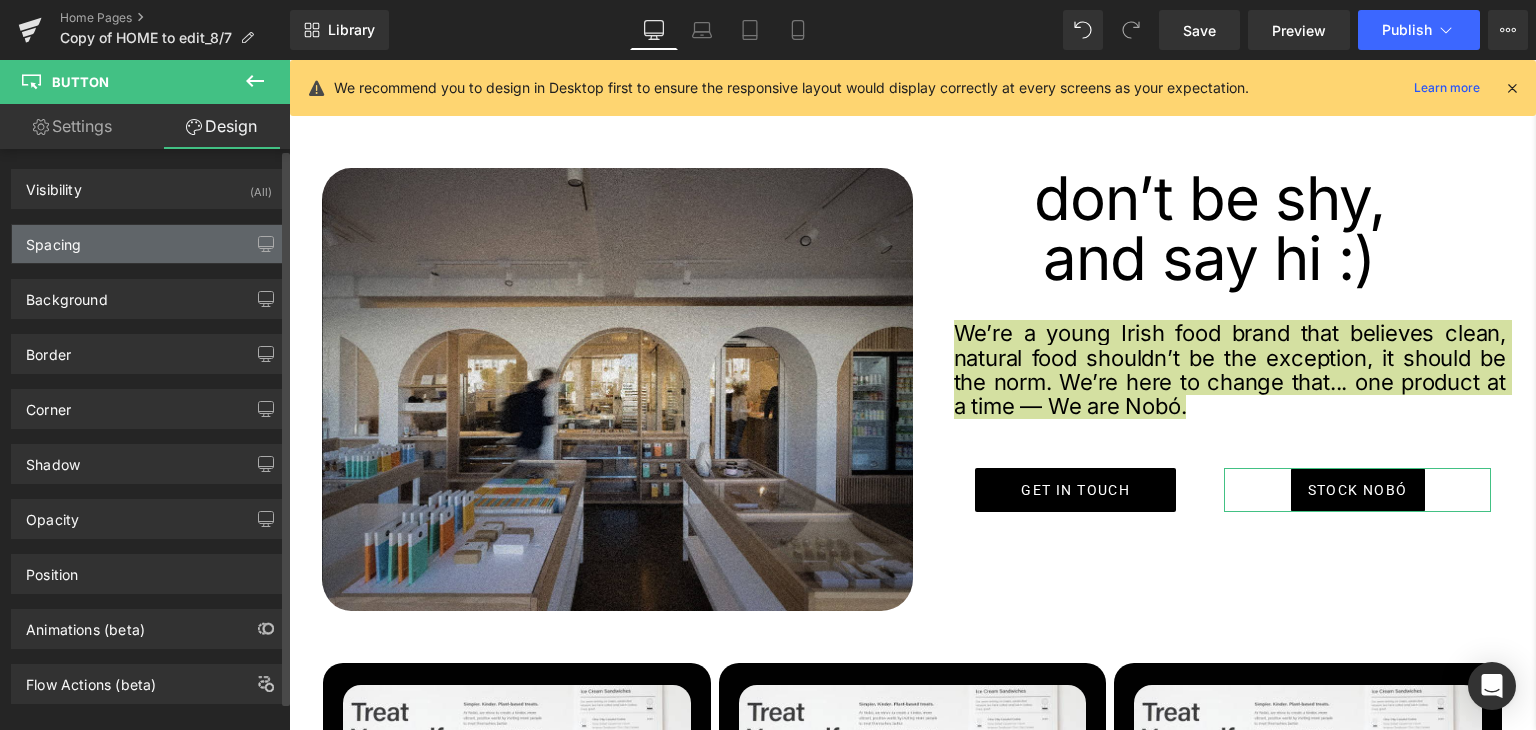 click on "Spacing" at bounding box center (149, 244) 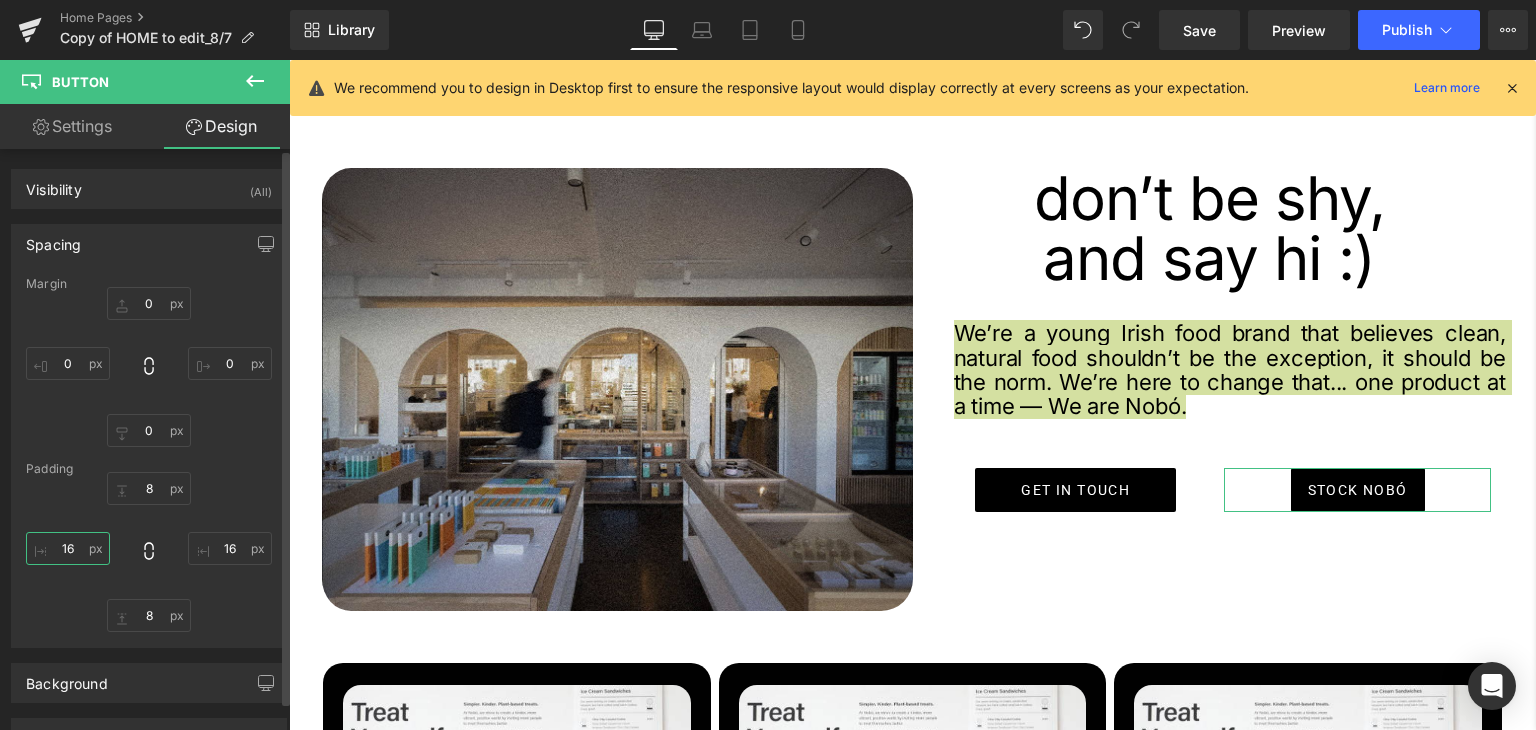 click on "16" at bounding box center [68, 548] 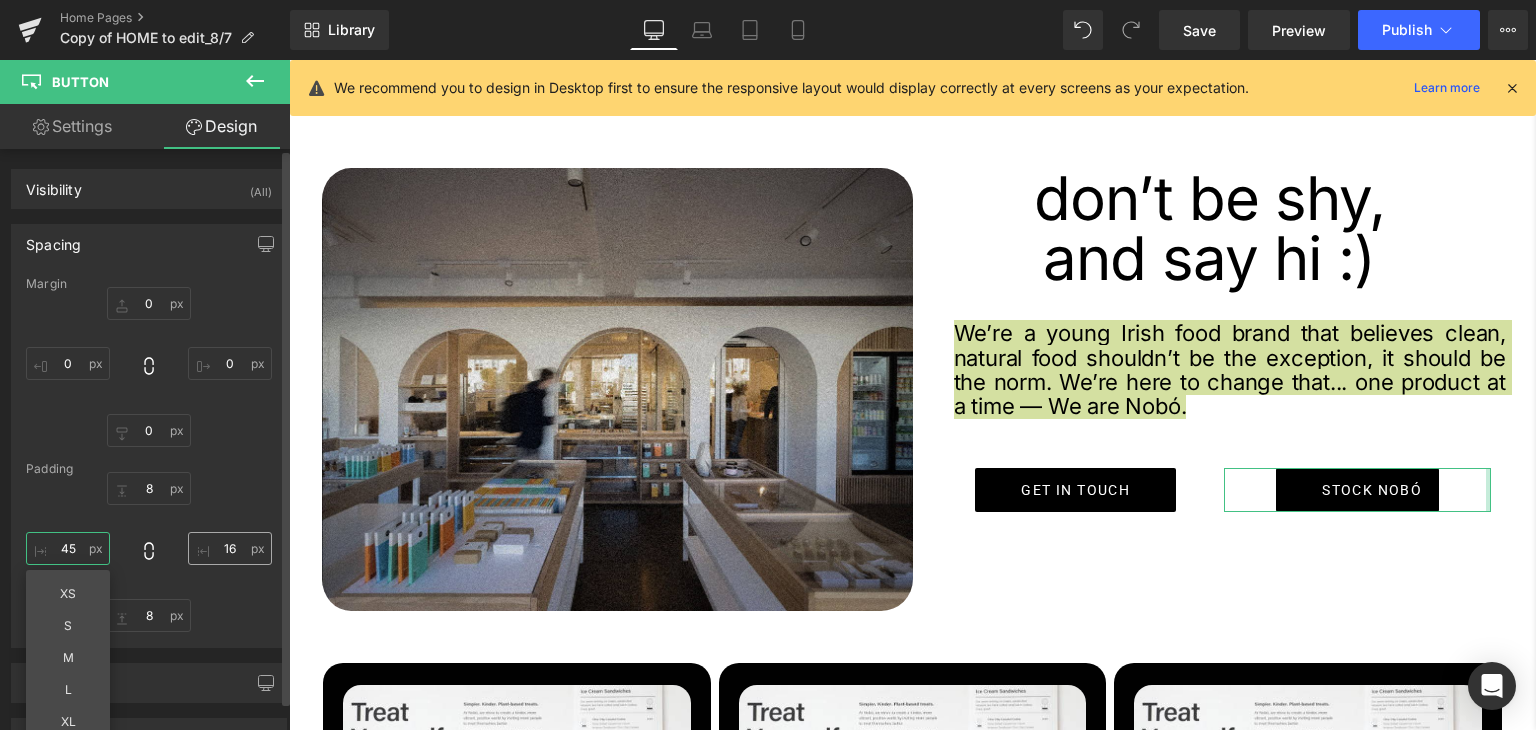 type on "45" 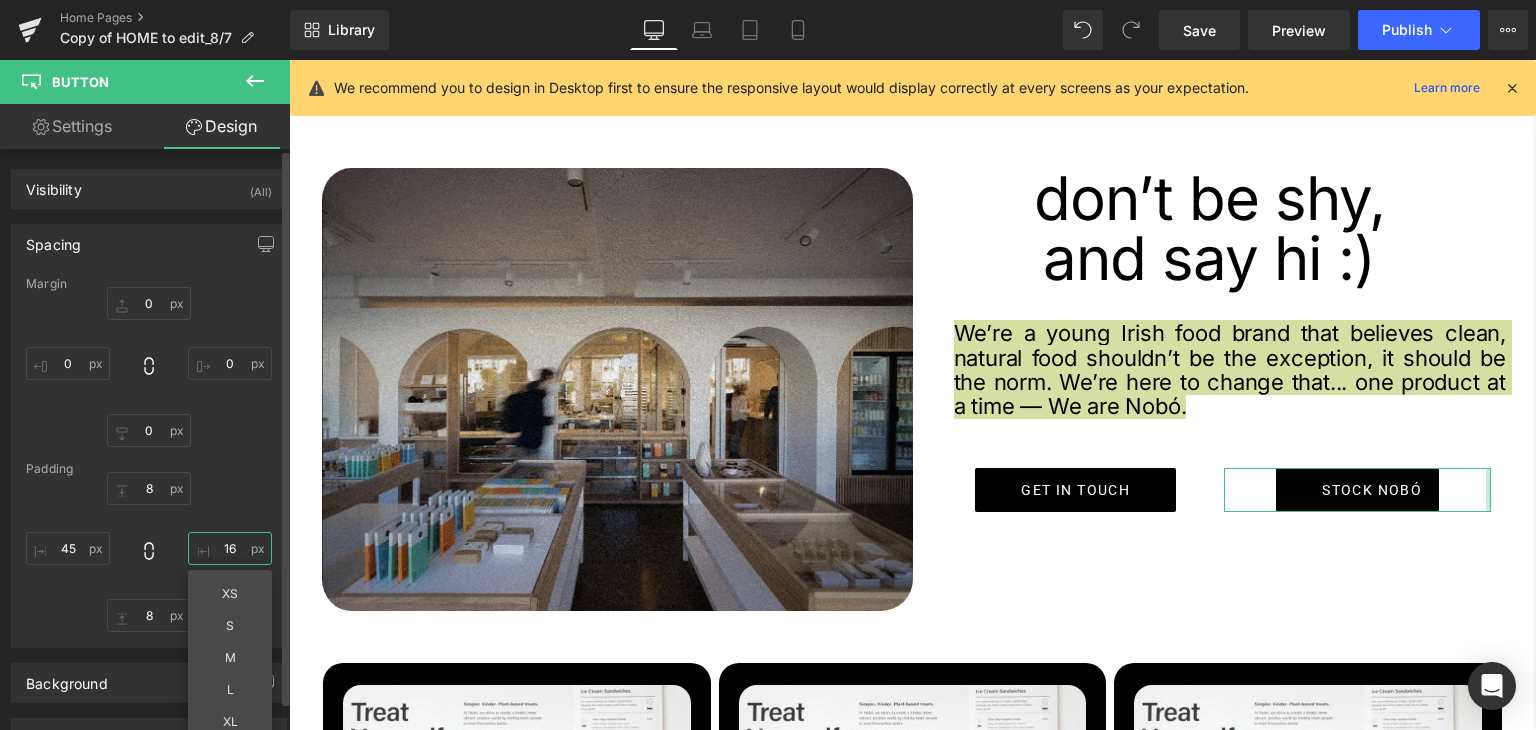 click on "16" at bounding box center (230, 548) 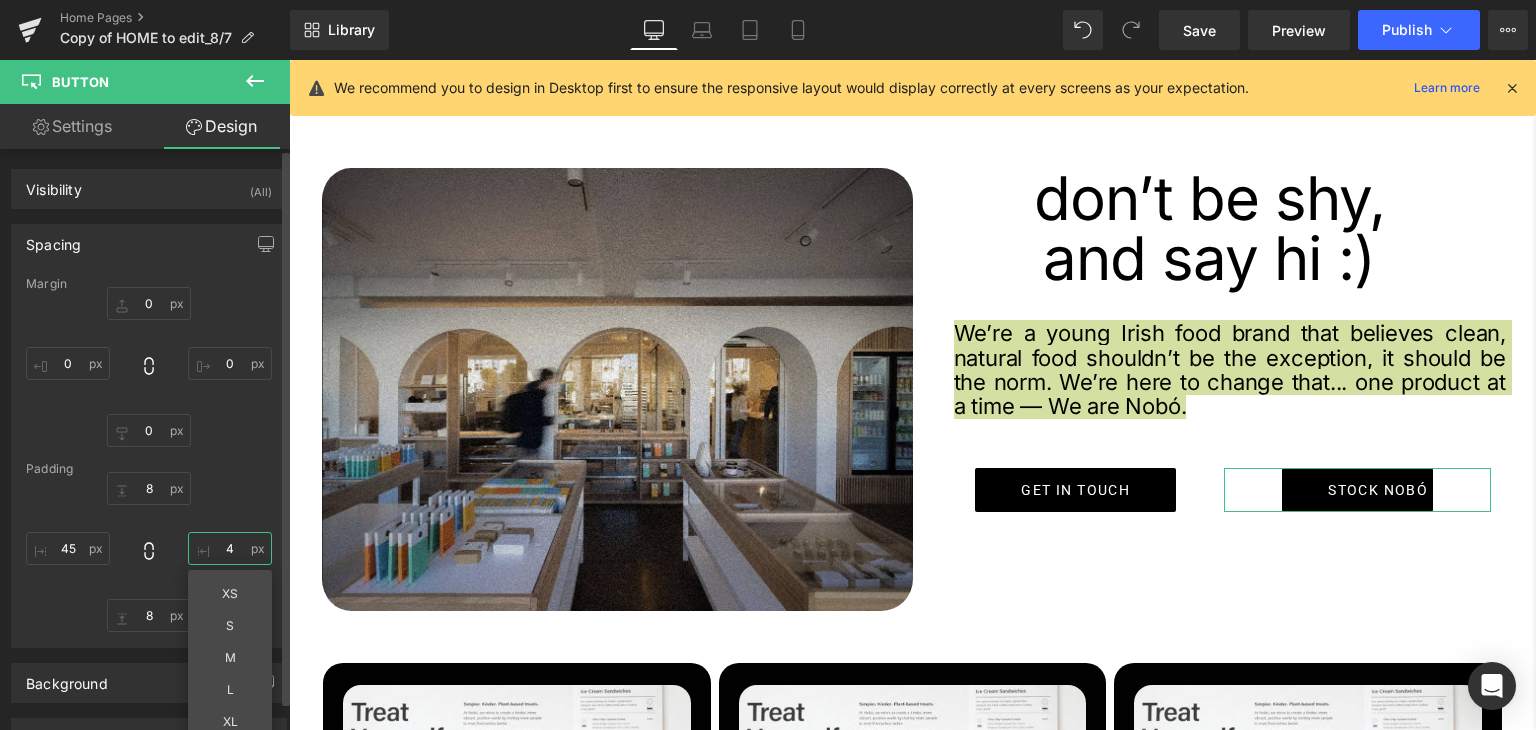 type on "45" 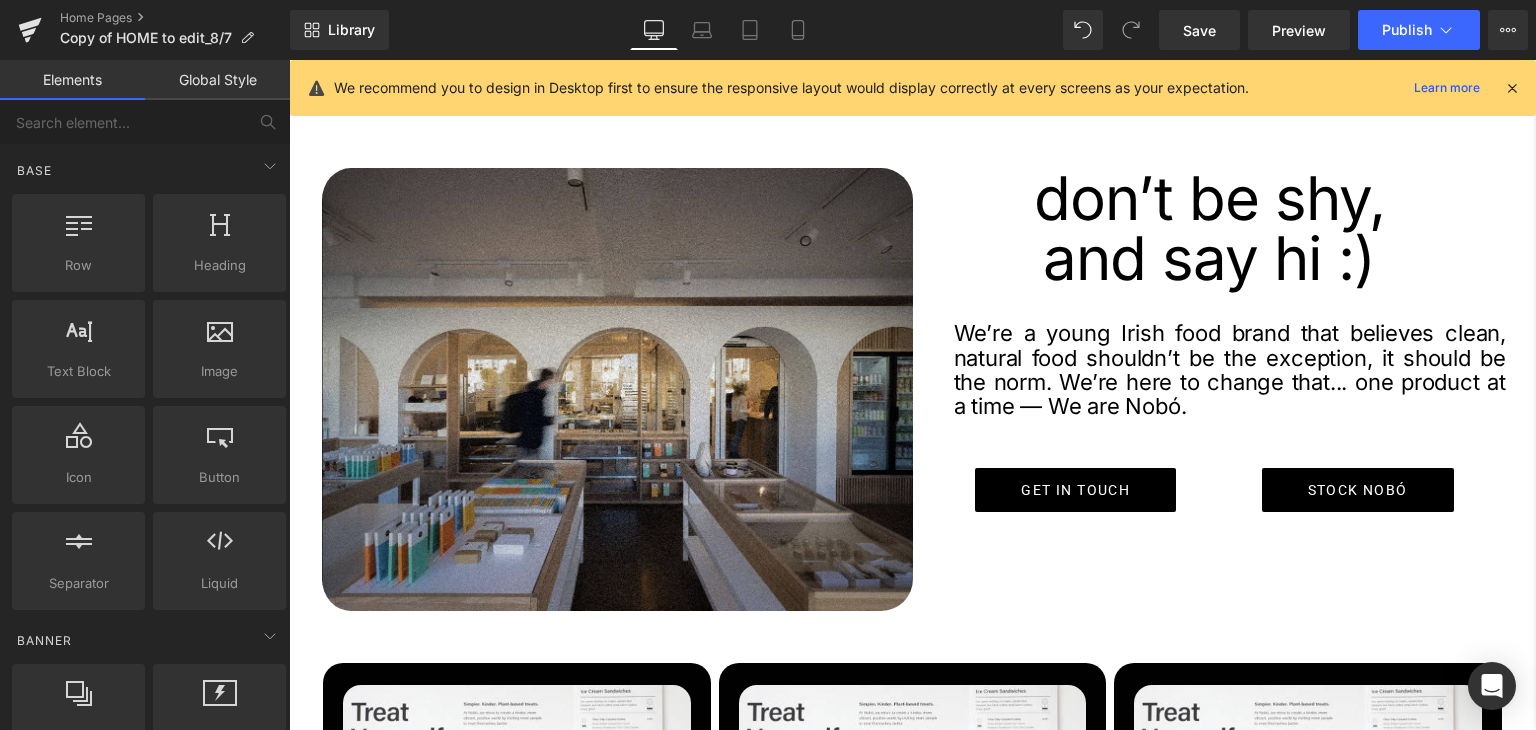 click on "Image
Call To Action
Button
Call To Action
Button         Treat  Yourself  Better. Heading         COFFEE SHOP Button         buy now Button         Row         Row         a space to enjoy,  shop and stay* Heading         Come and say hi at our award winning  flagship store in the heart of Dublin 6. Treat yourself to something delicious from our in house bakery, freshly made smoothies and Açai bowls, and some of the finest specialty coffee from Cloud Picker.  Text Block         Image         Image         Row   57px" at bounding box center [912, -176] 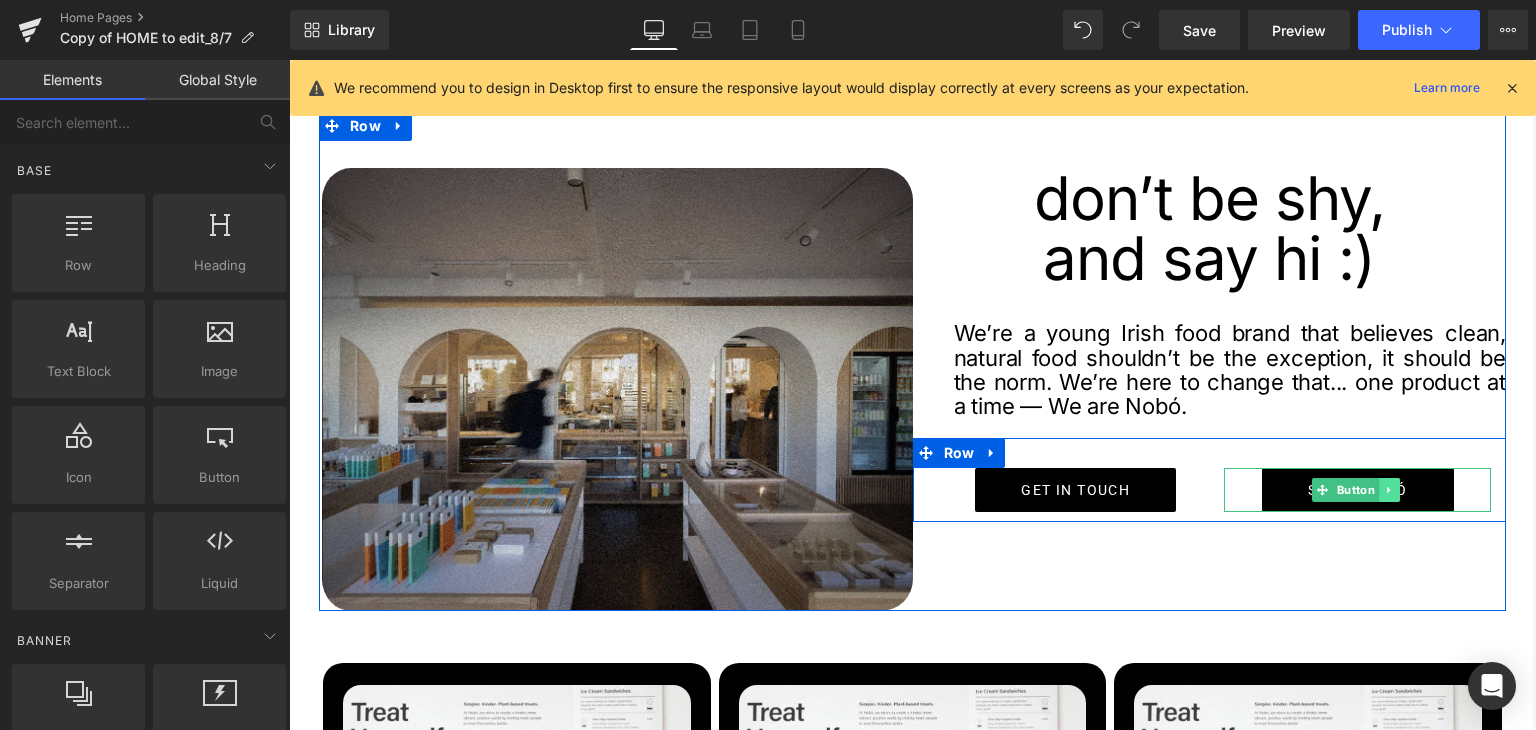 click at bounding box center [1389, 490] 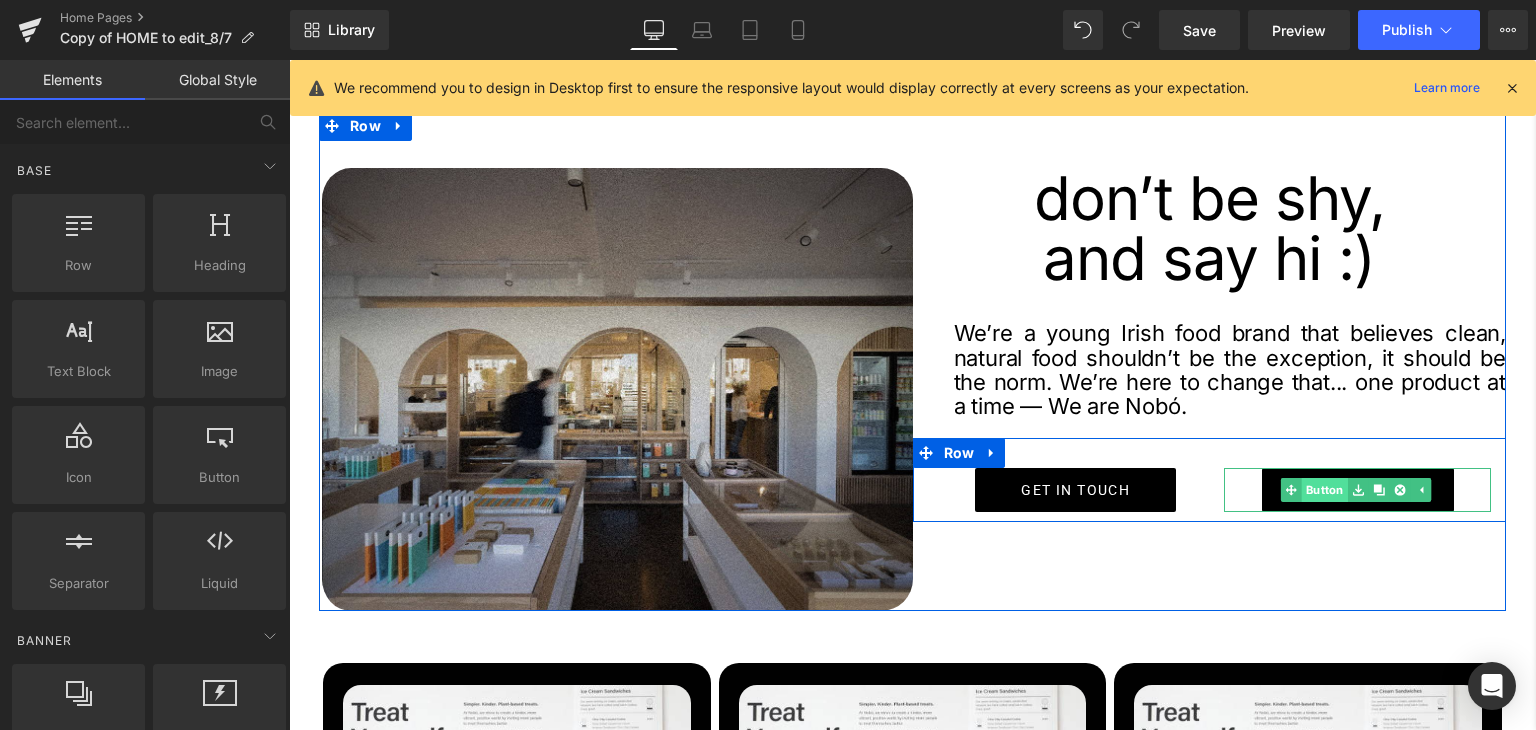 click on "Button" at bounding box center (1314, 490) 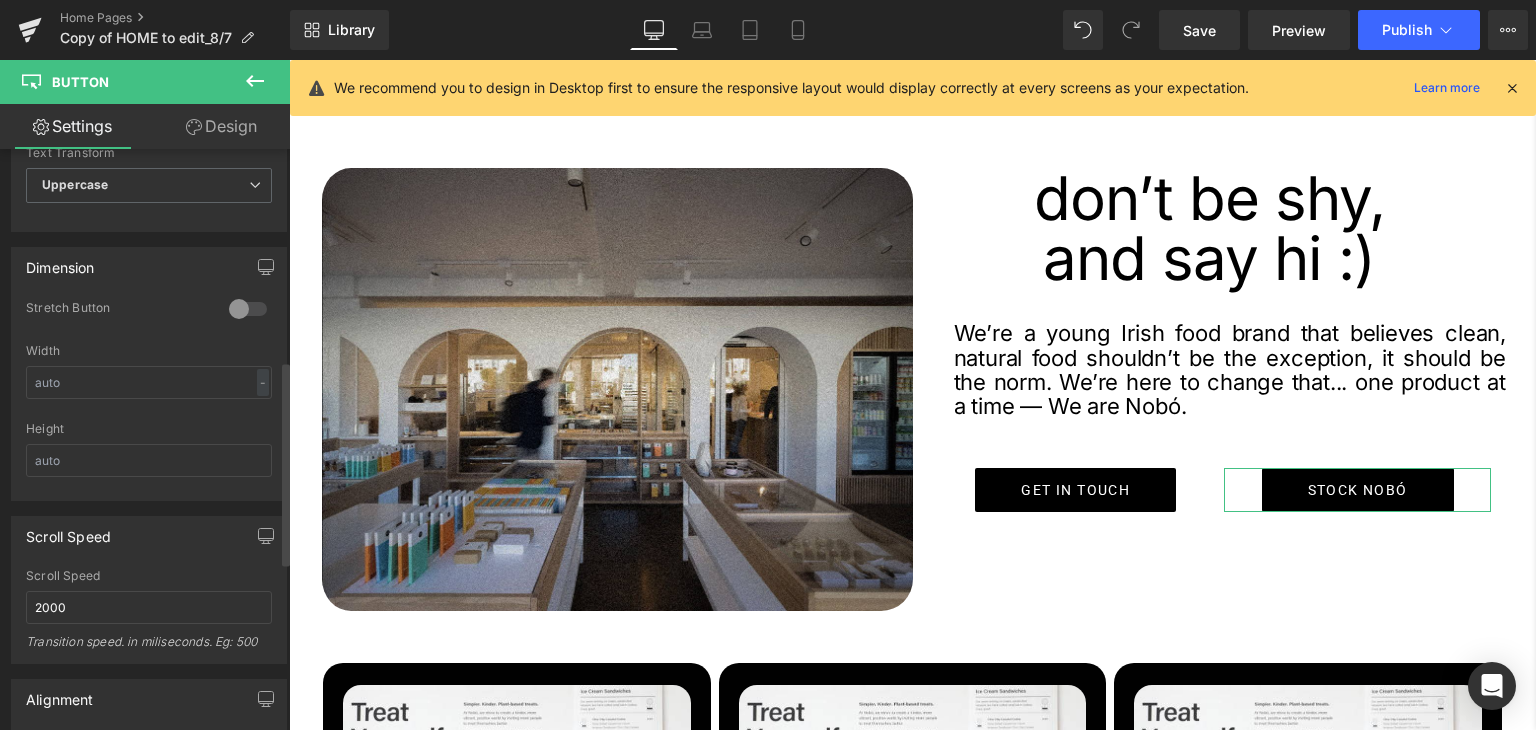 scroll, scrollTop: 1081, scrollLeft: 0, axis: vertical 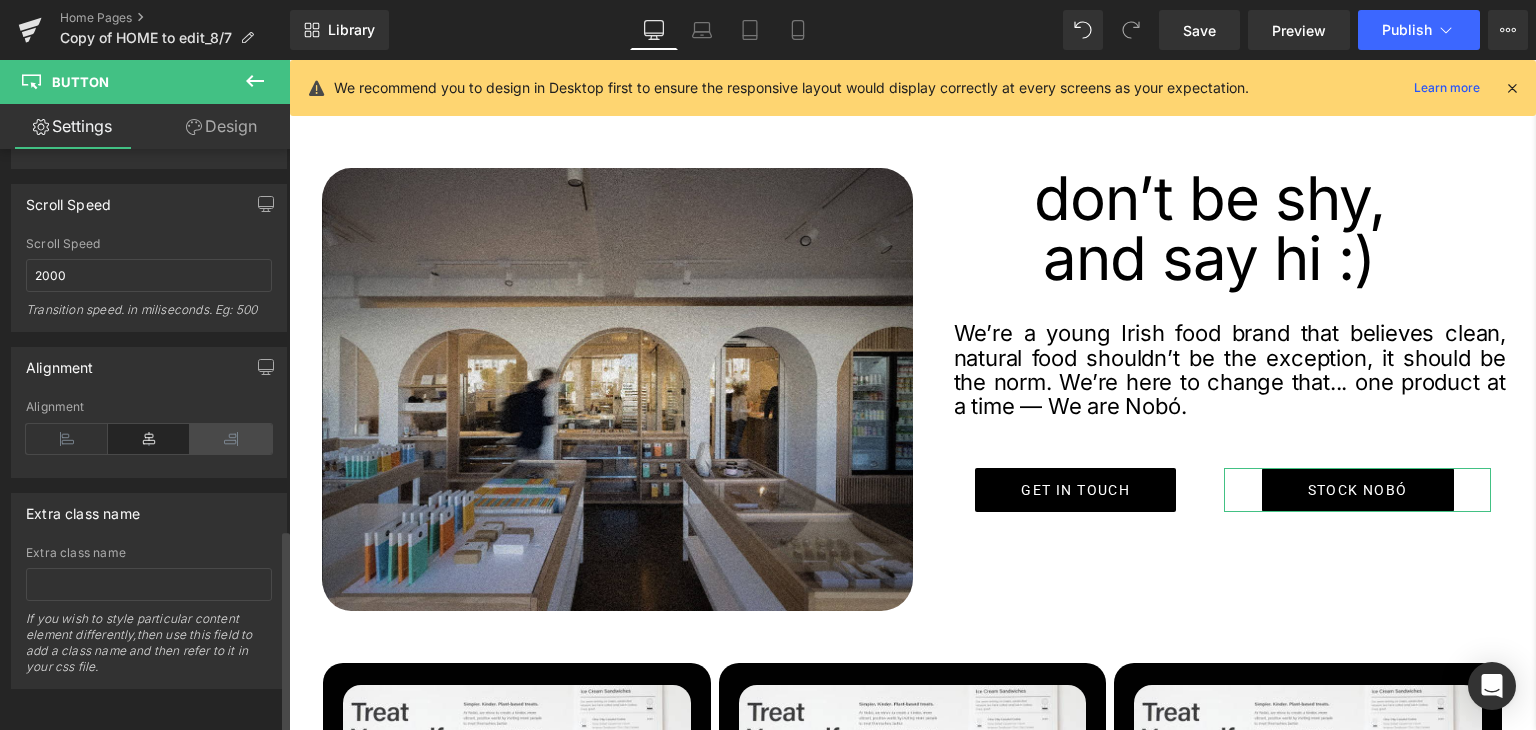 click at bounding box center (231, 439) 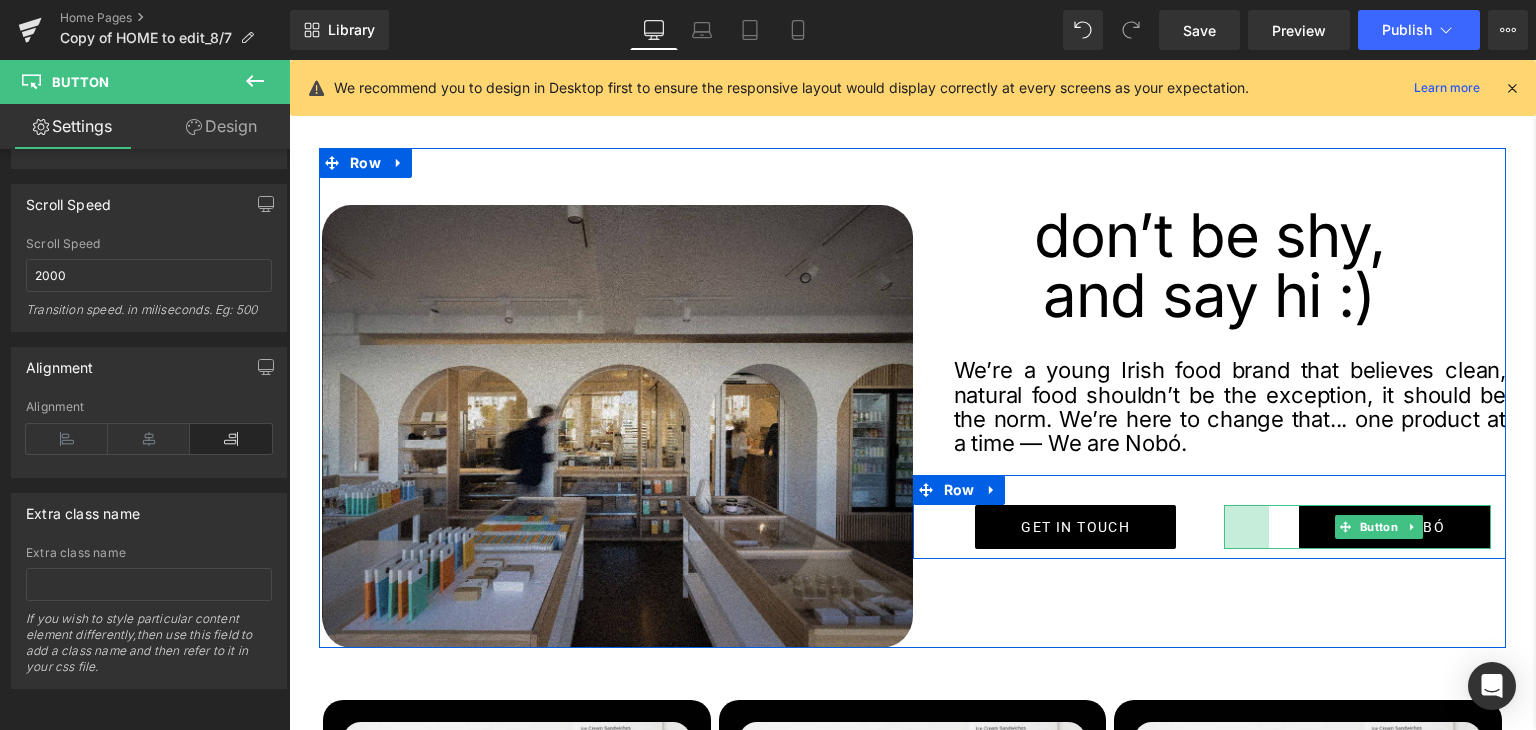 scroll, scrollTop: 2875, scrollLeft: 0, axis: vertical 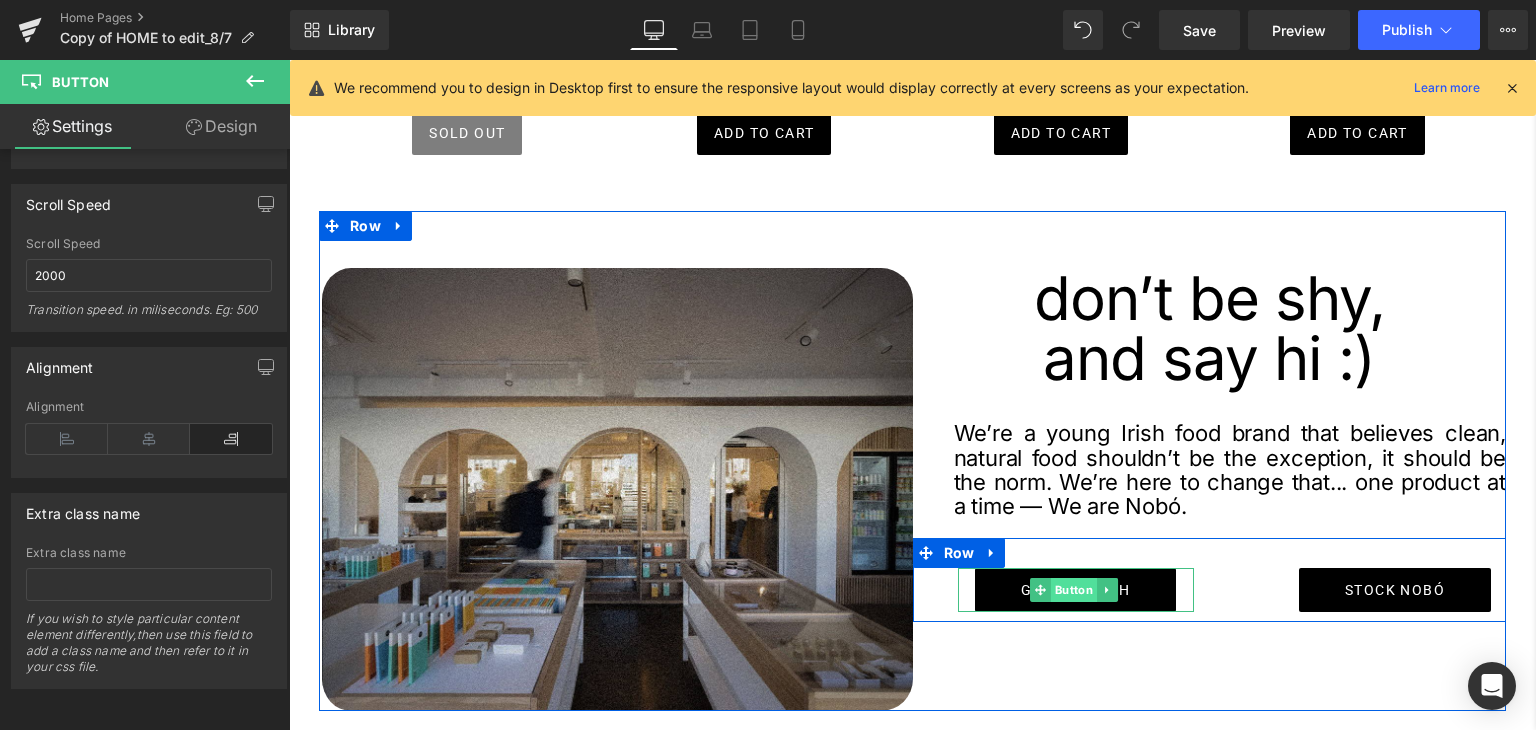 click on "Button" at bounding box center [1074, 590] 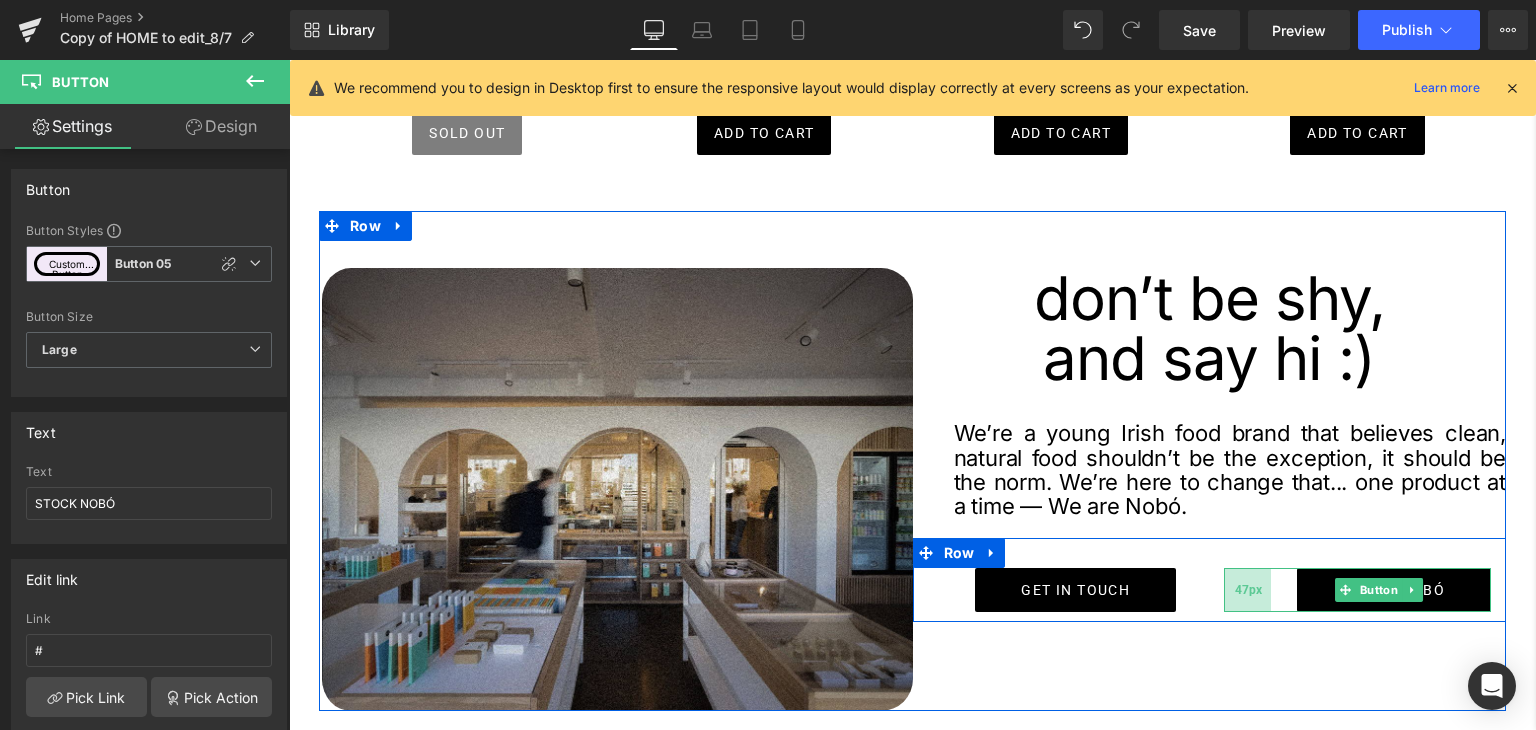 click on "47px" at bounding box center [1248, 590] 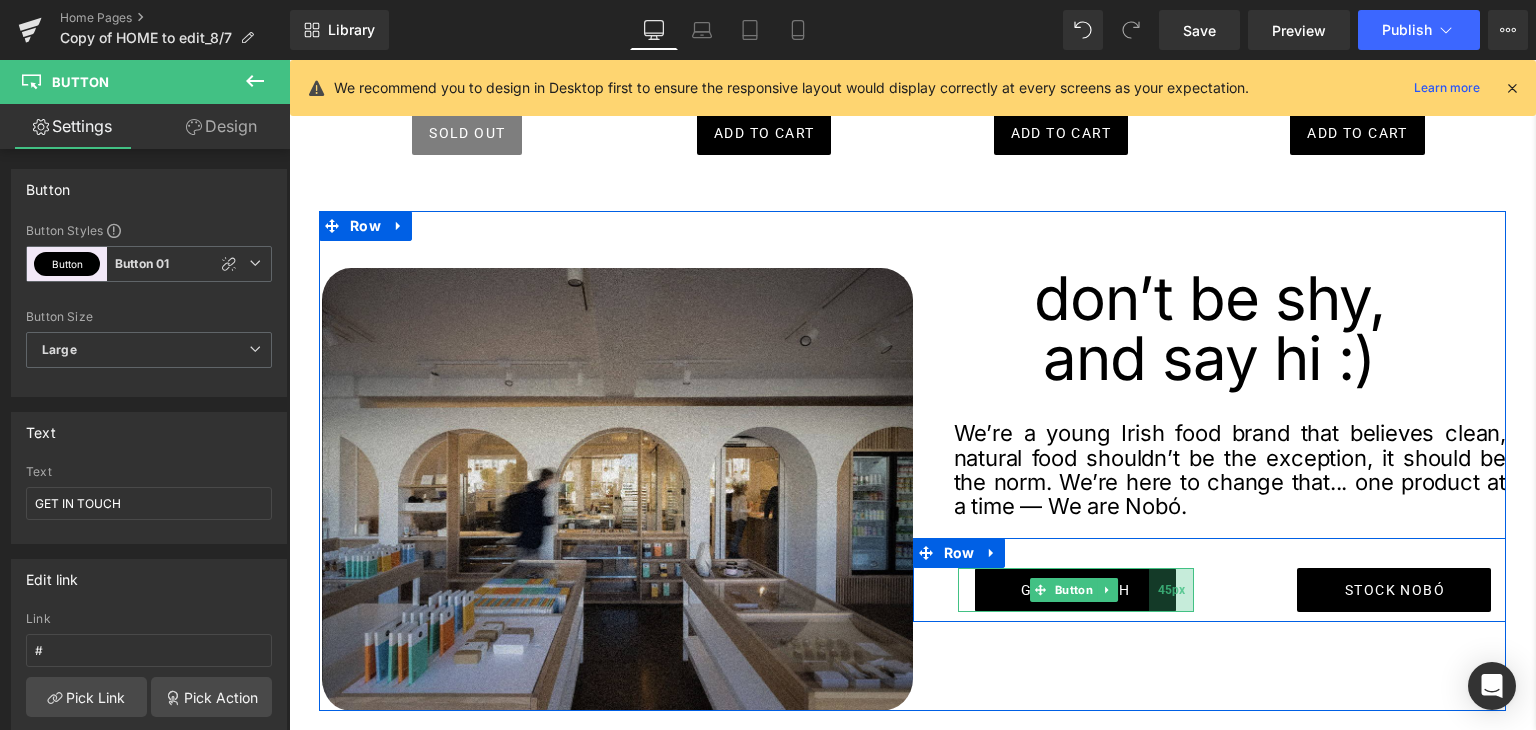 click on "45px" at bounding box center (1171, 590) 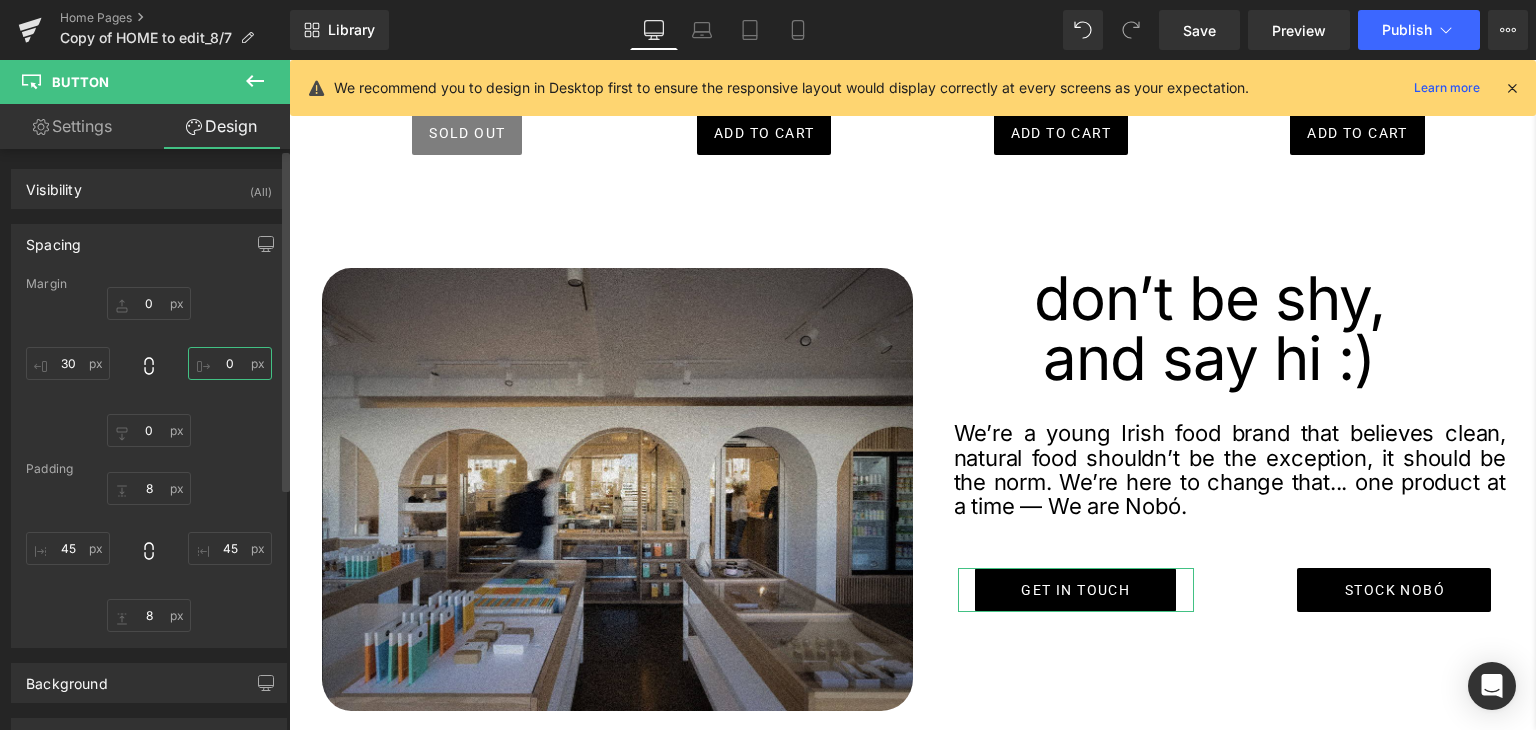 click on "0" at bounding box center (230, 363) 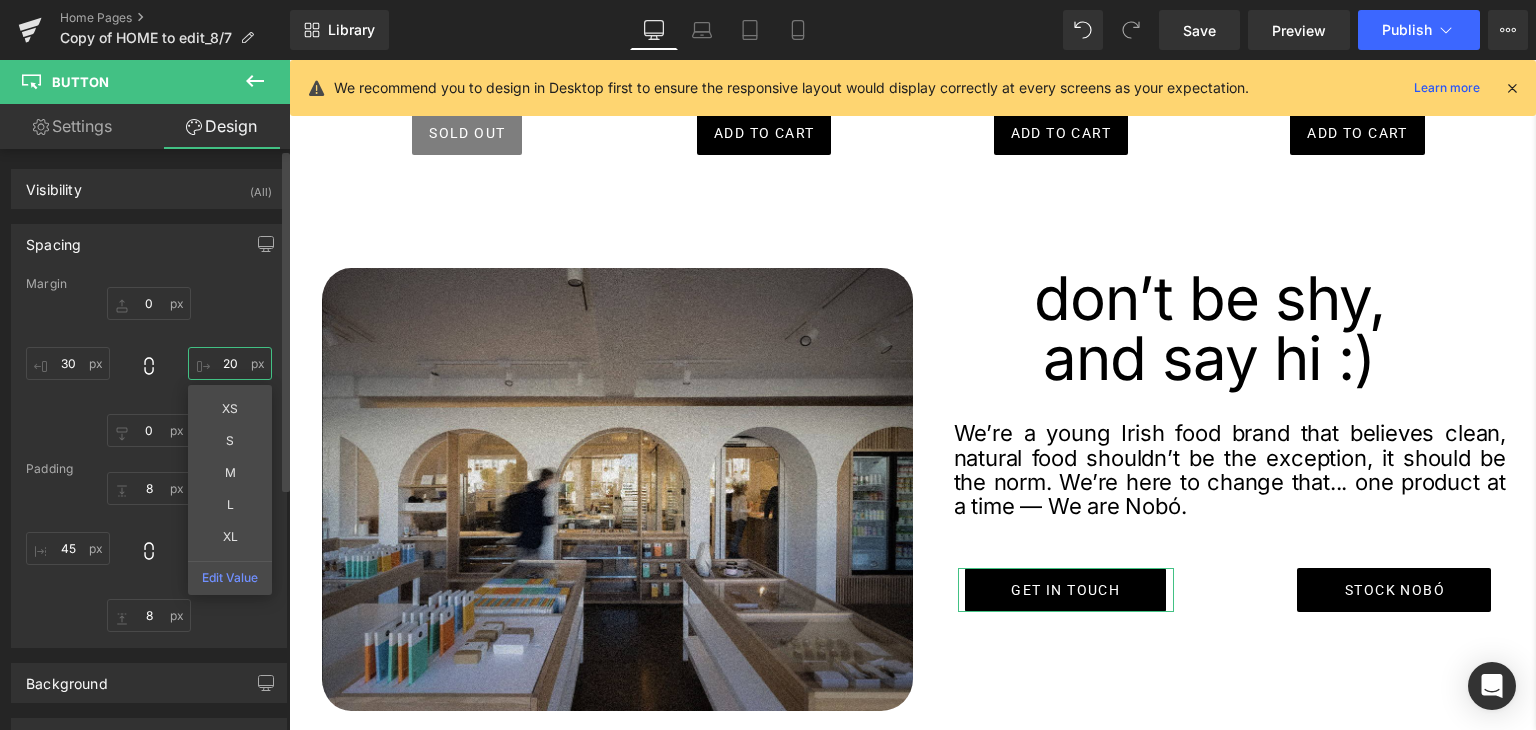 type on "2" 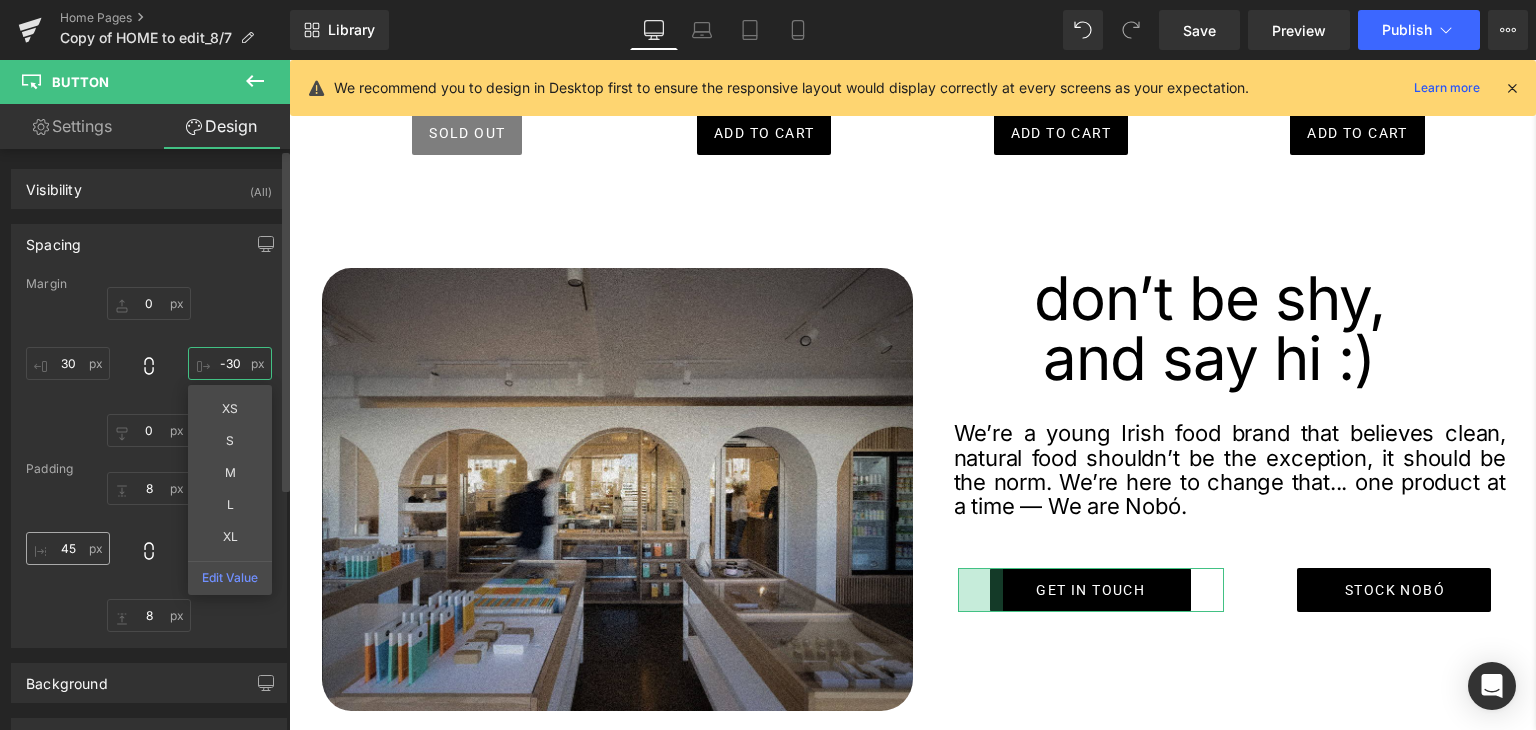 type on "-30" 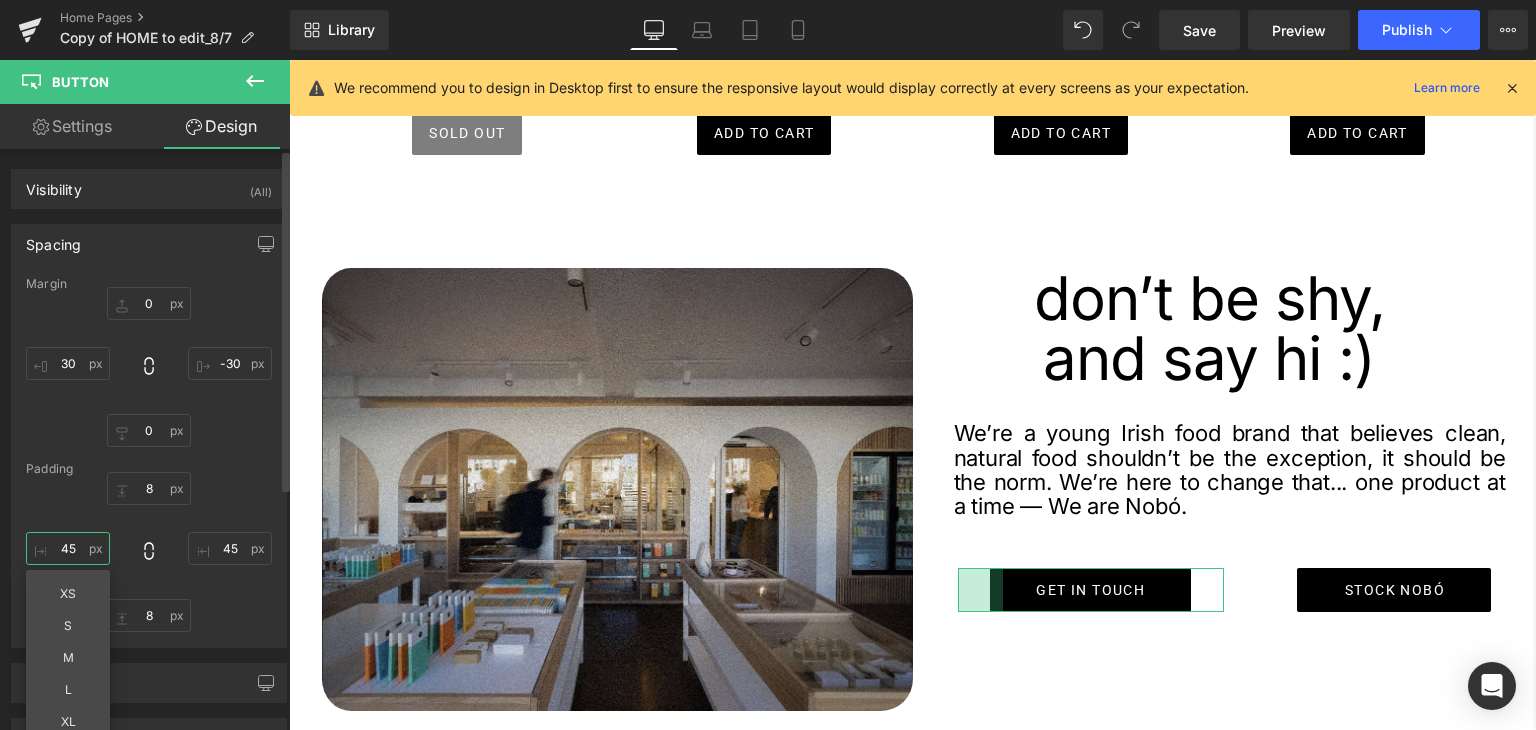 click on "45" at bounding box center [68, 548] 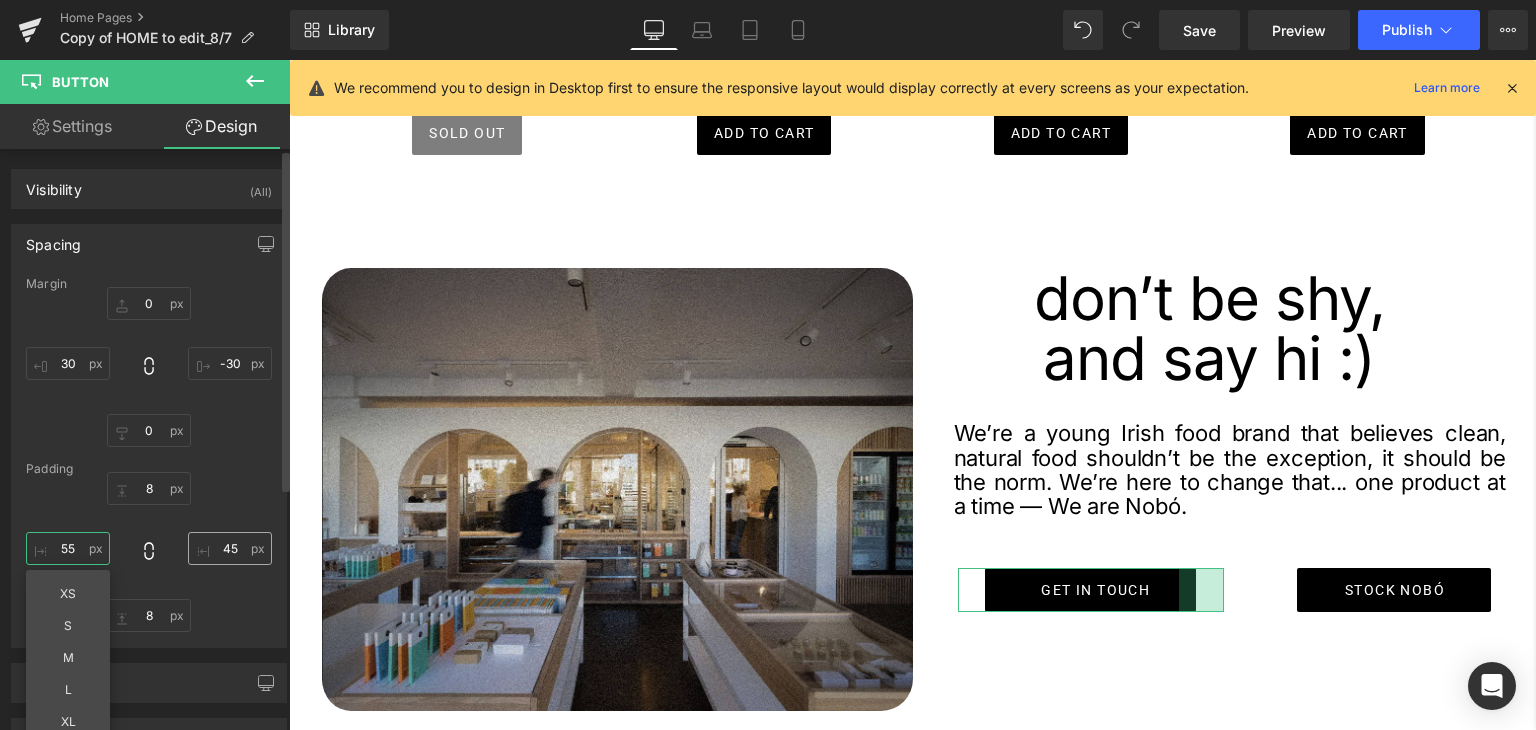 type on "55" 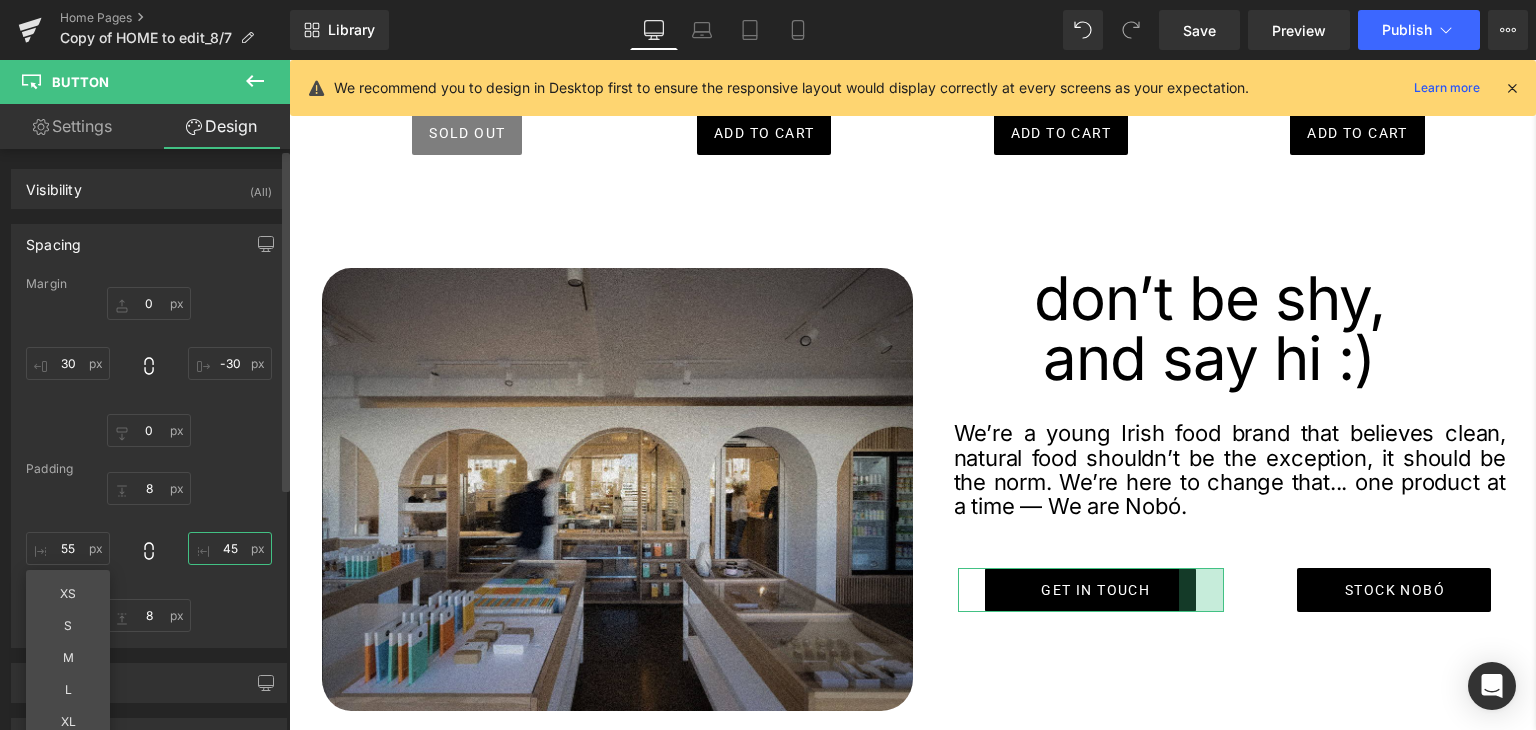 click on "45" at bounding box center (230, 548) 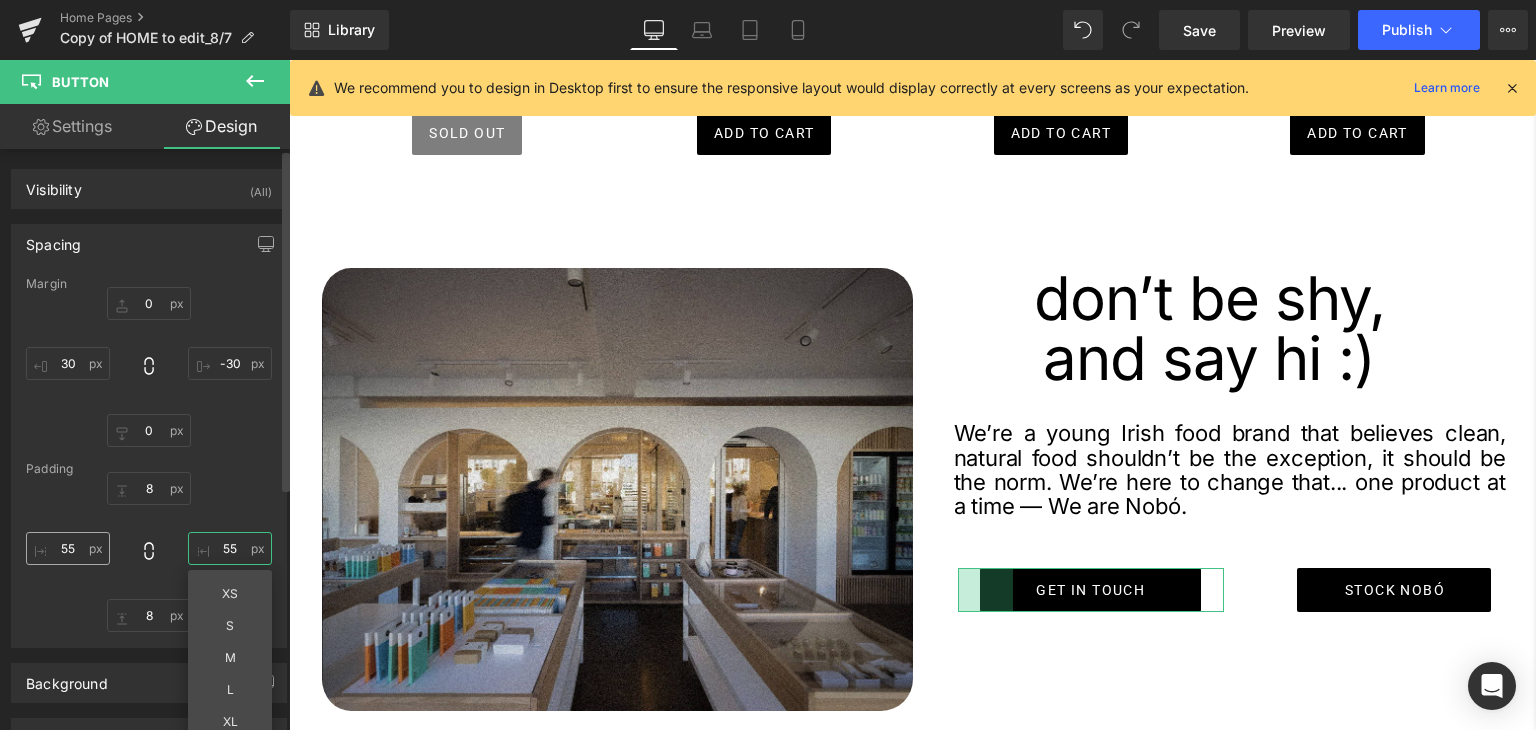type on "55" 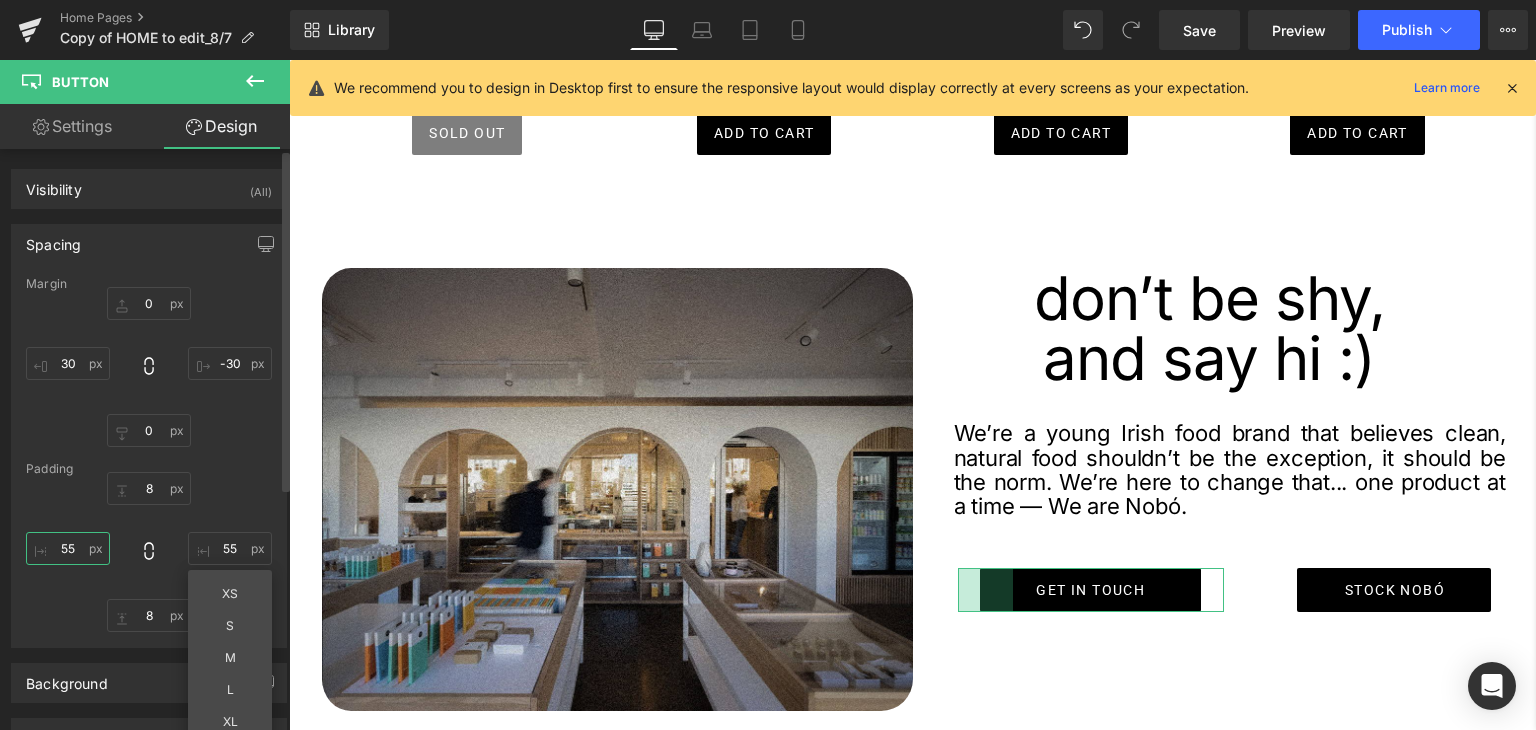 click on "55" at bounding box center (68, 548) 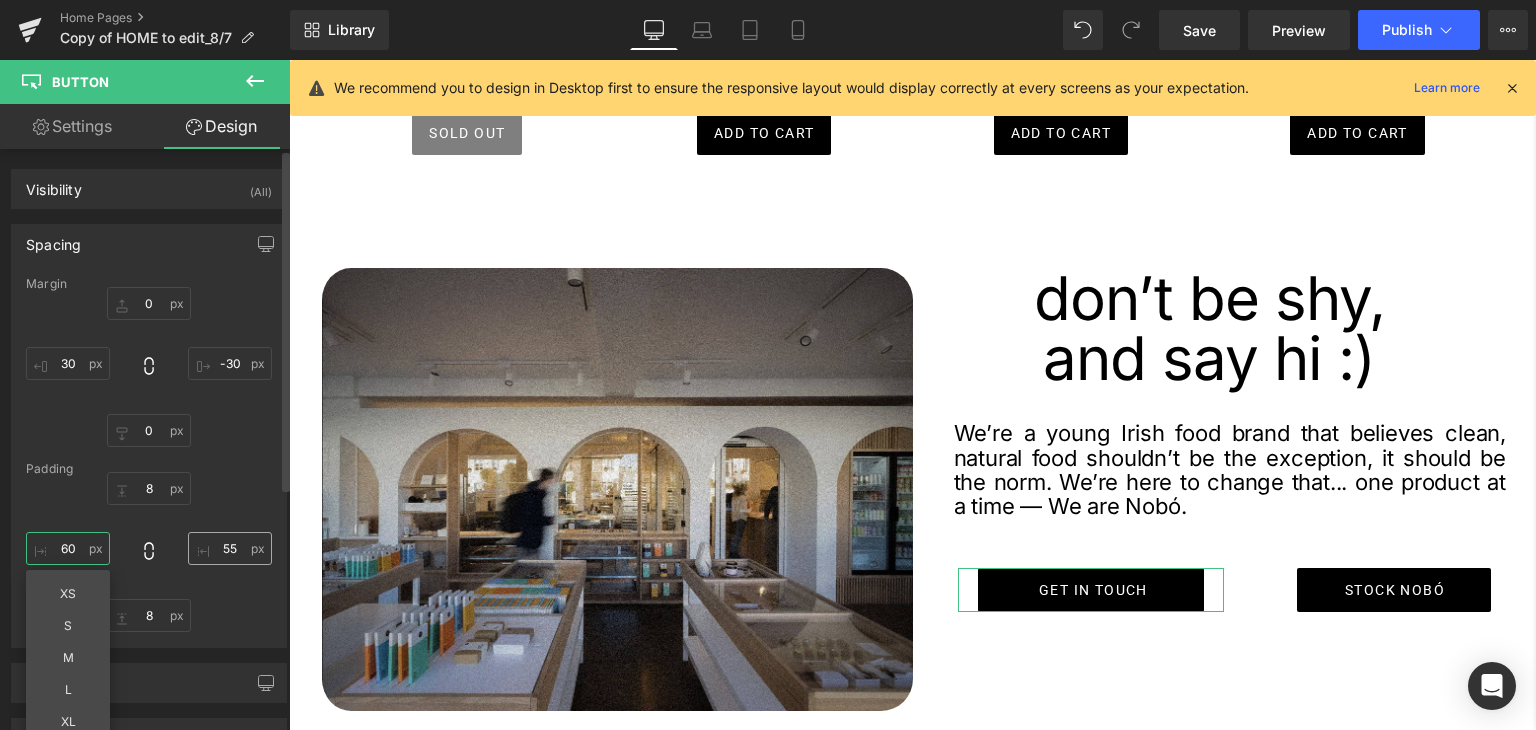 type on "60" 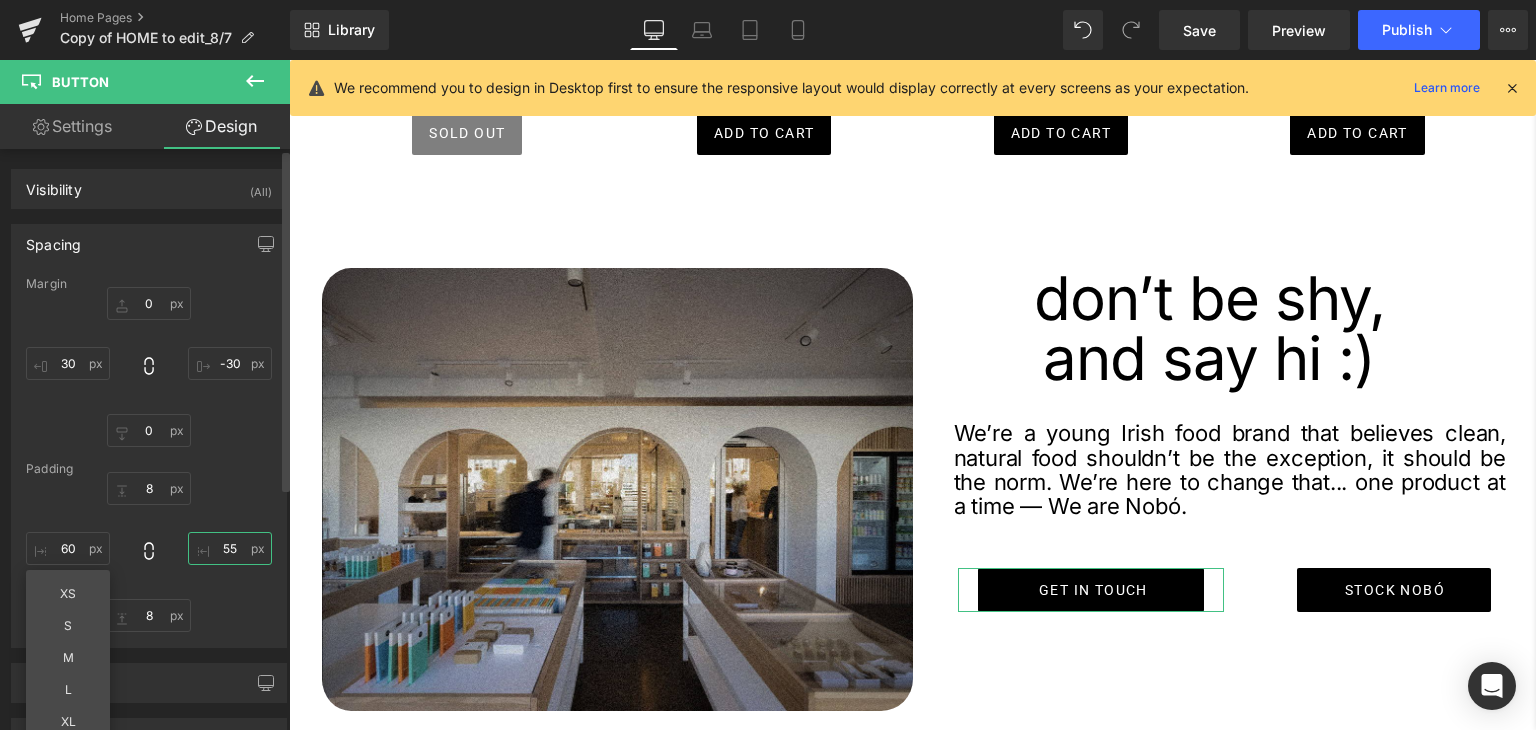 click on "55" at bounding box center (230, 548) 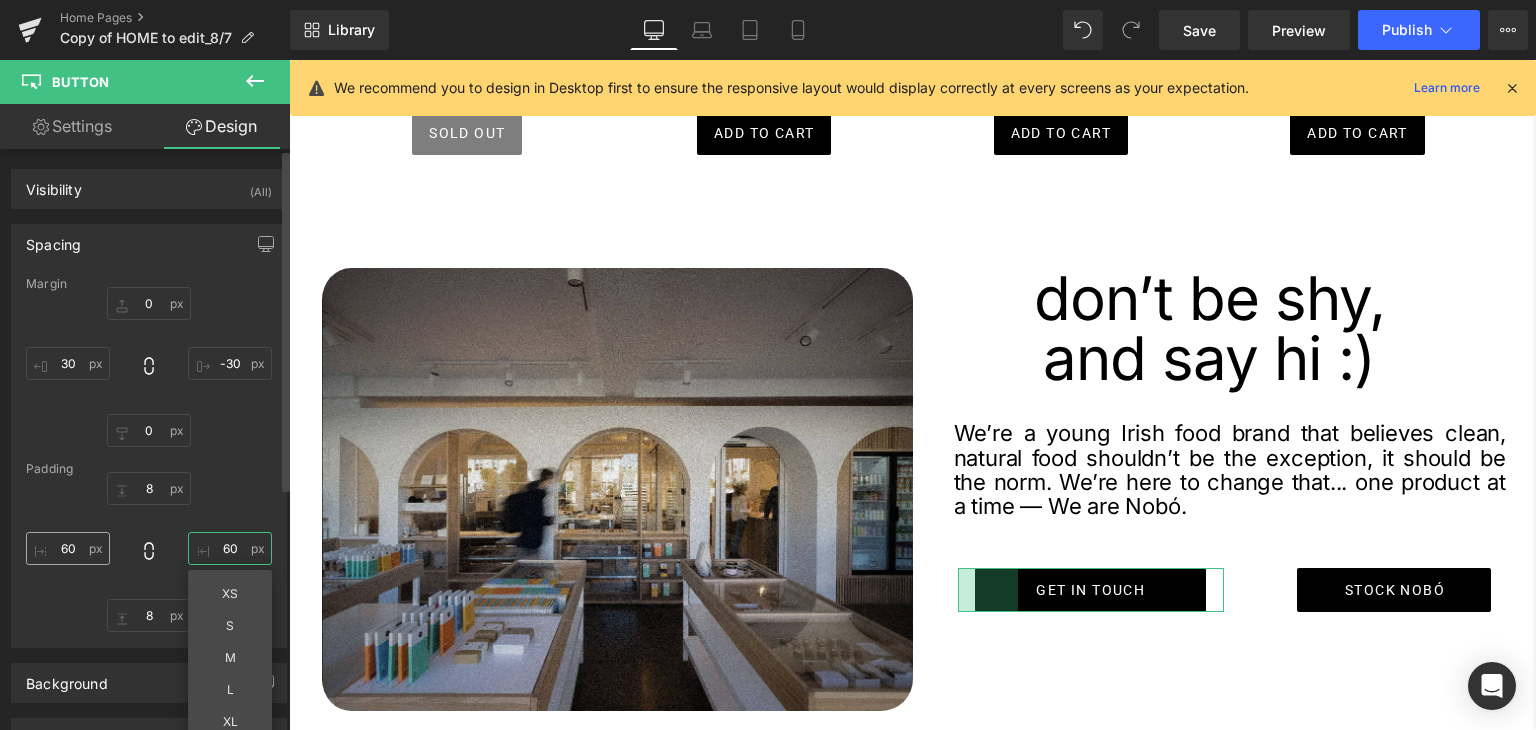 type on "60" 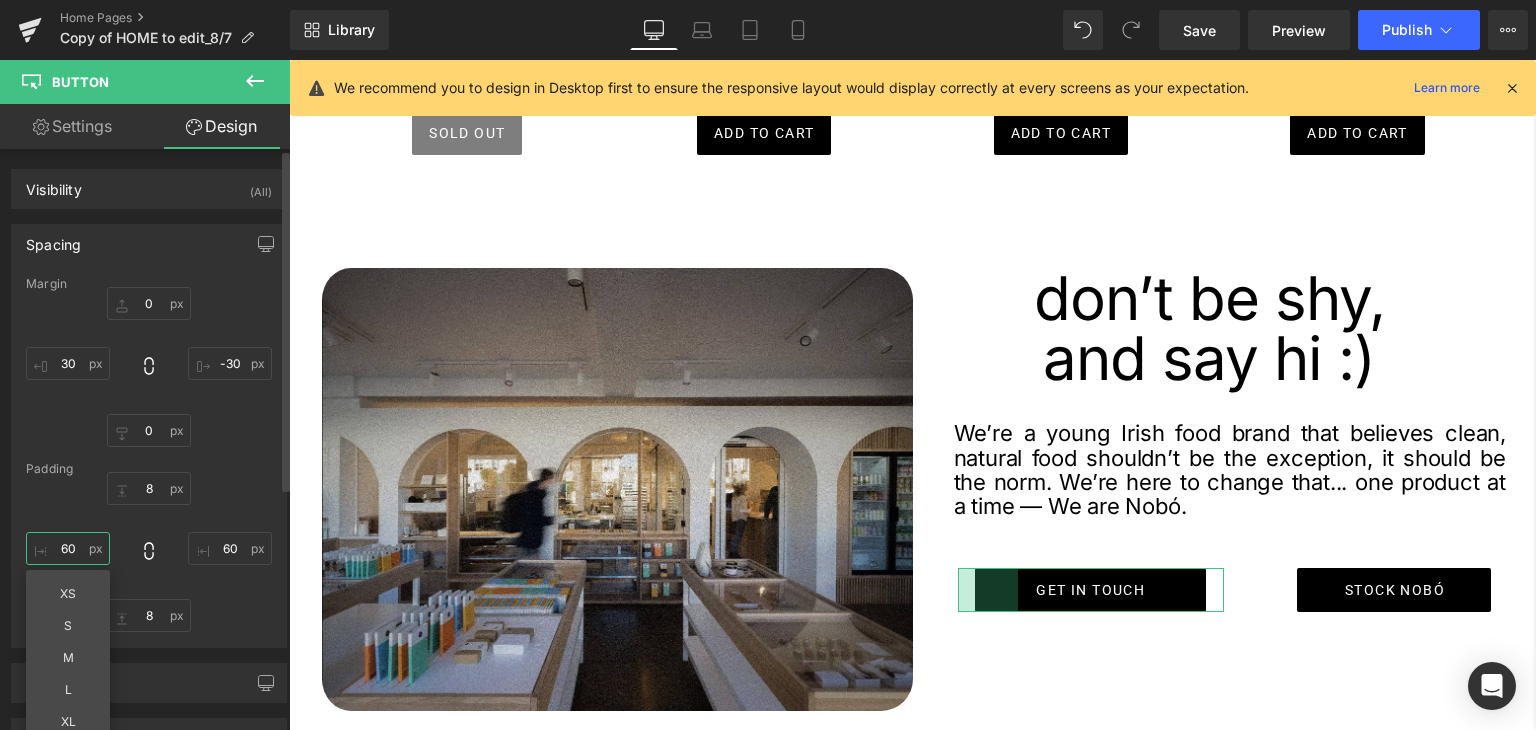 click on "60" at bounding box center [68, 548] 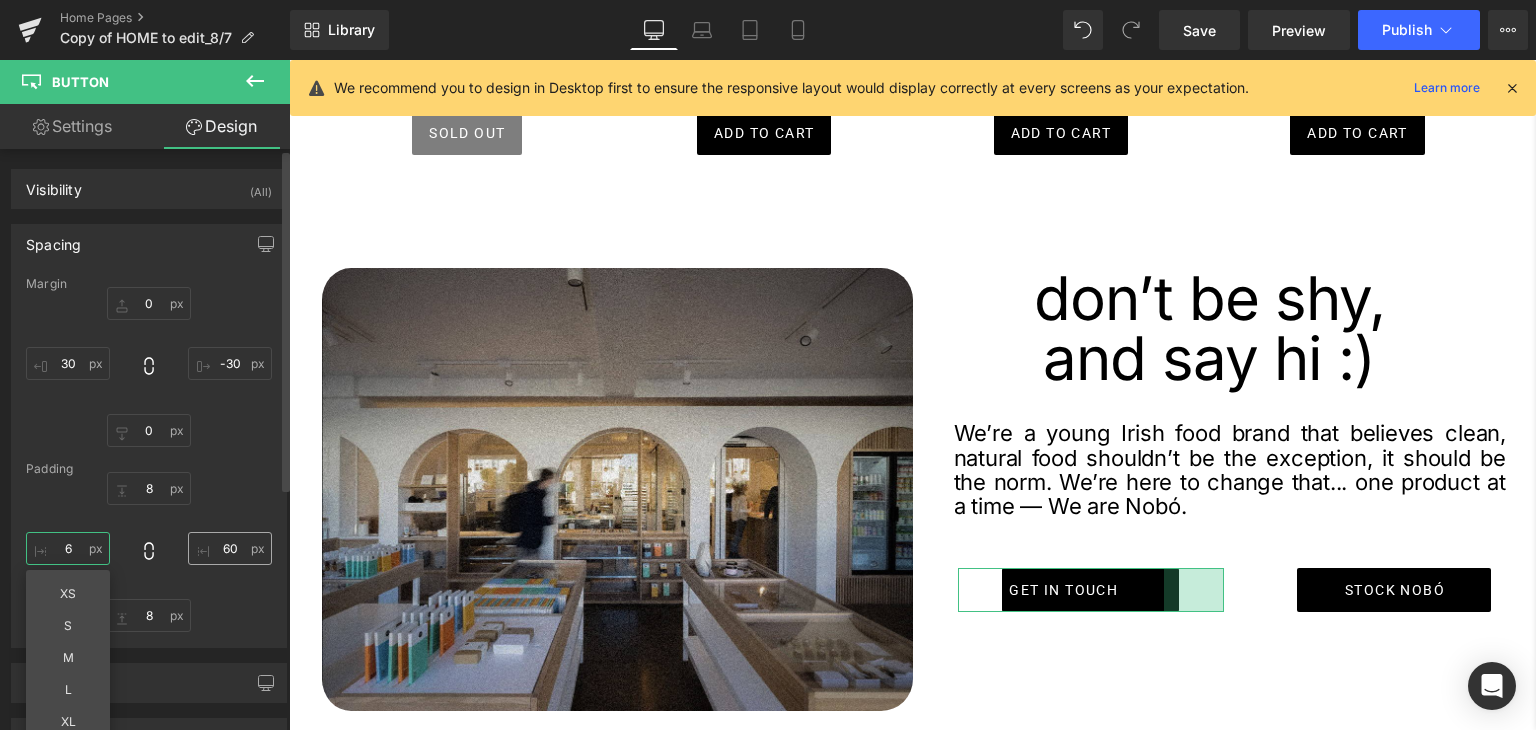 type on "60" 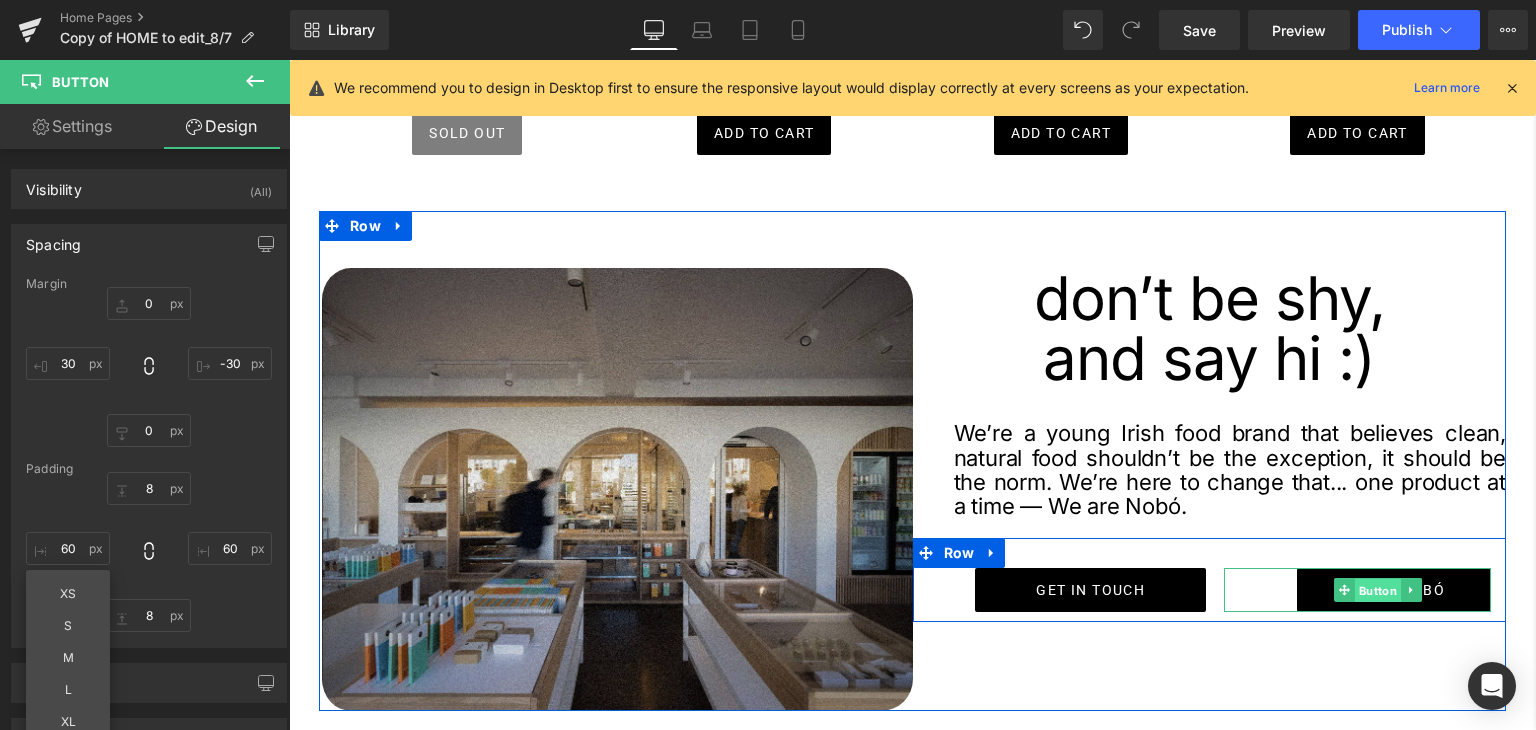 click on "Button" at bounding box center (1378, 591) 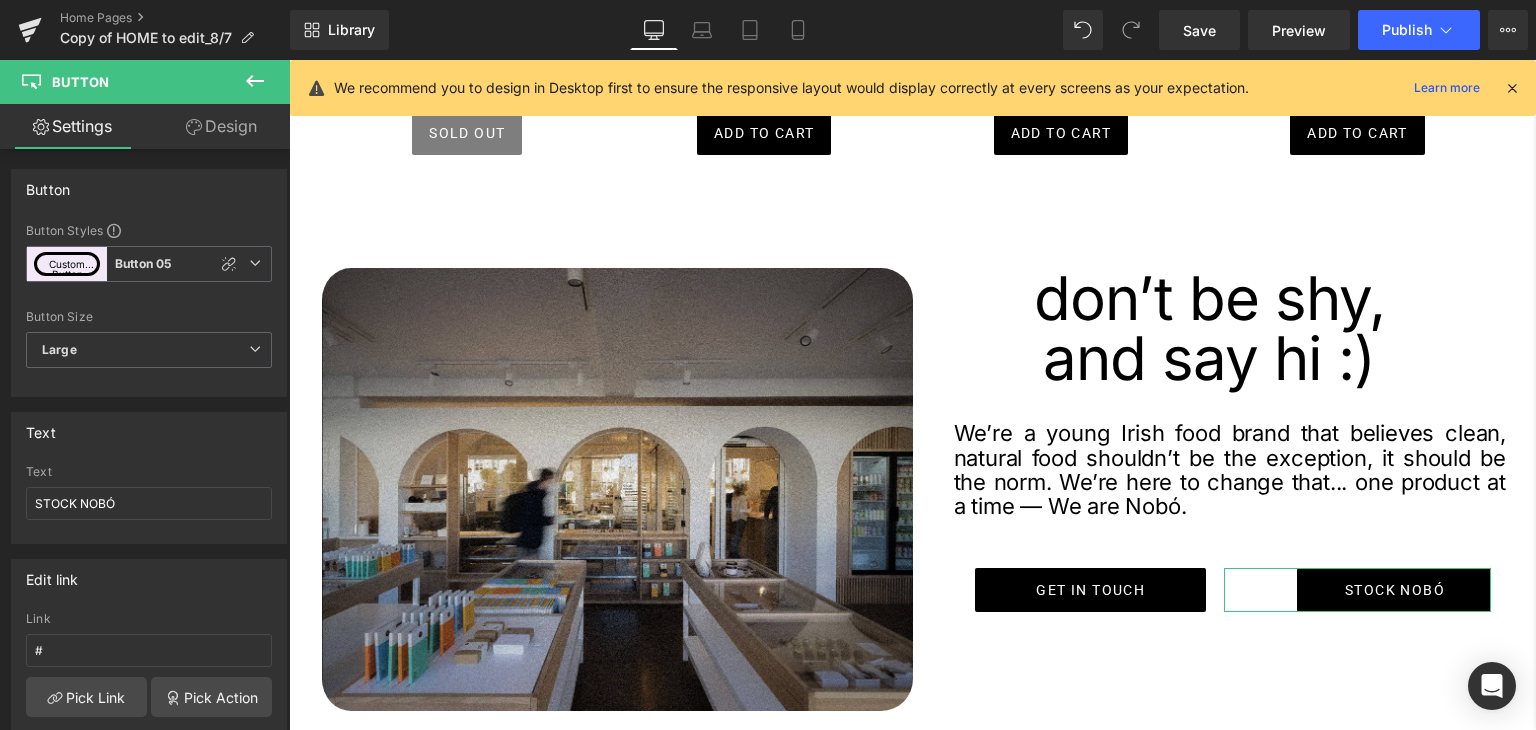 click on "Design" at bounding box center [221, 126] 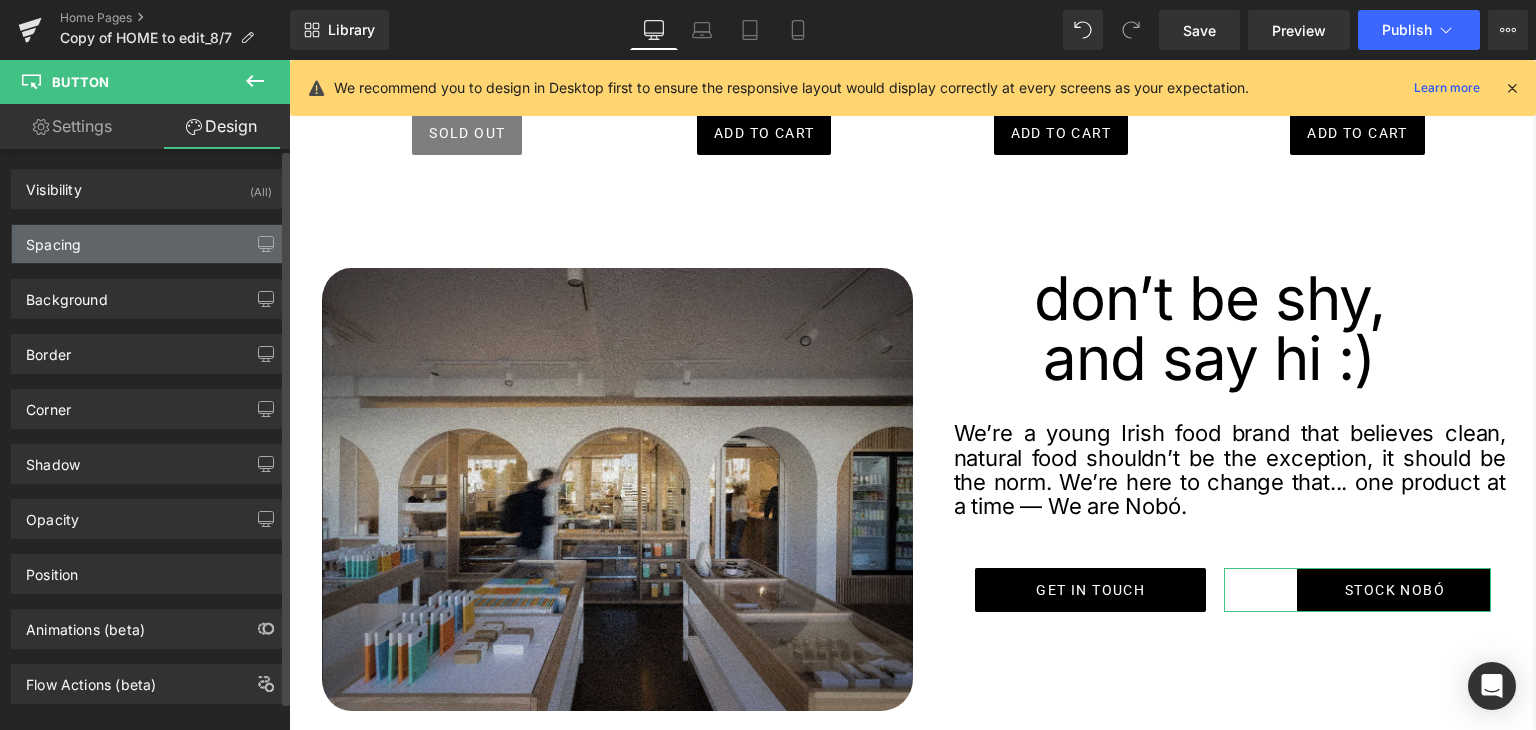 click on "Spacing" at bounding box center [149, 244] 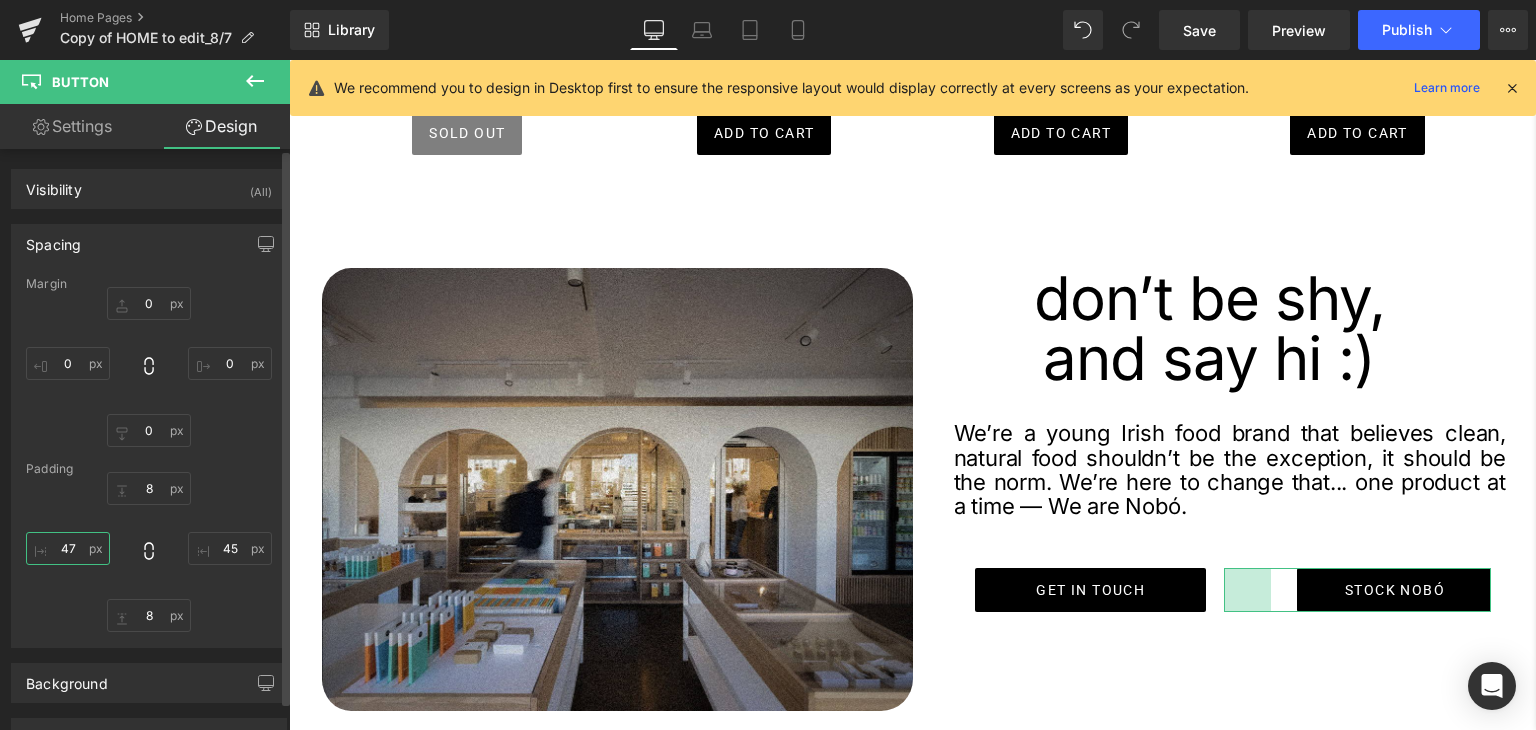 click at bounding box center [68, 548] 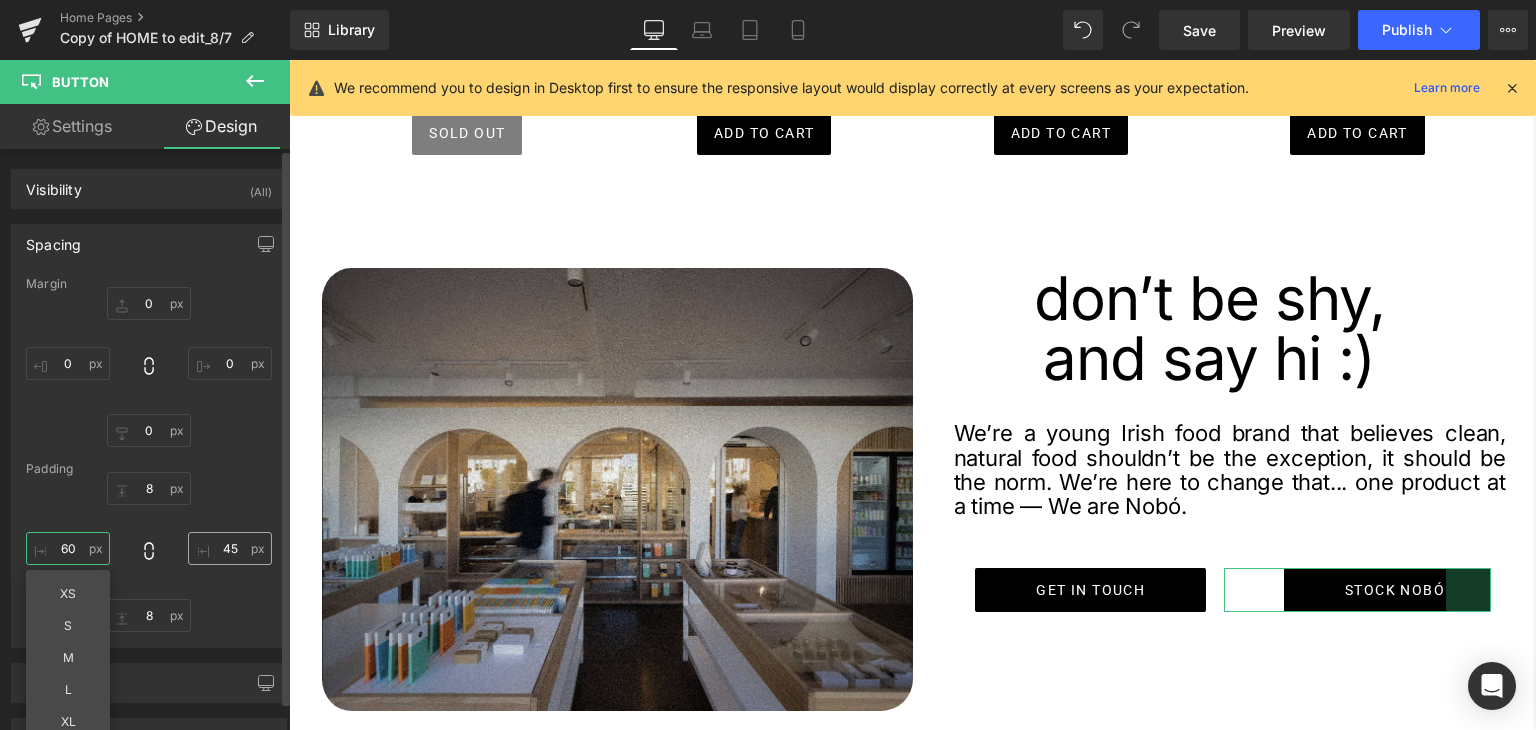 type on "60" 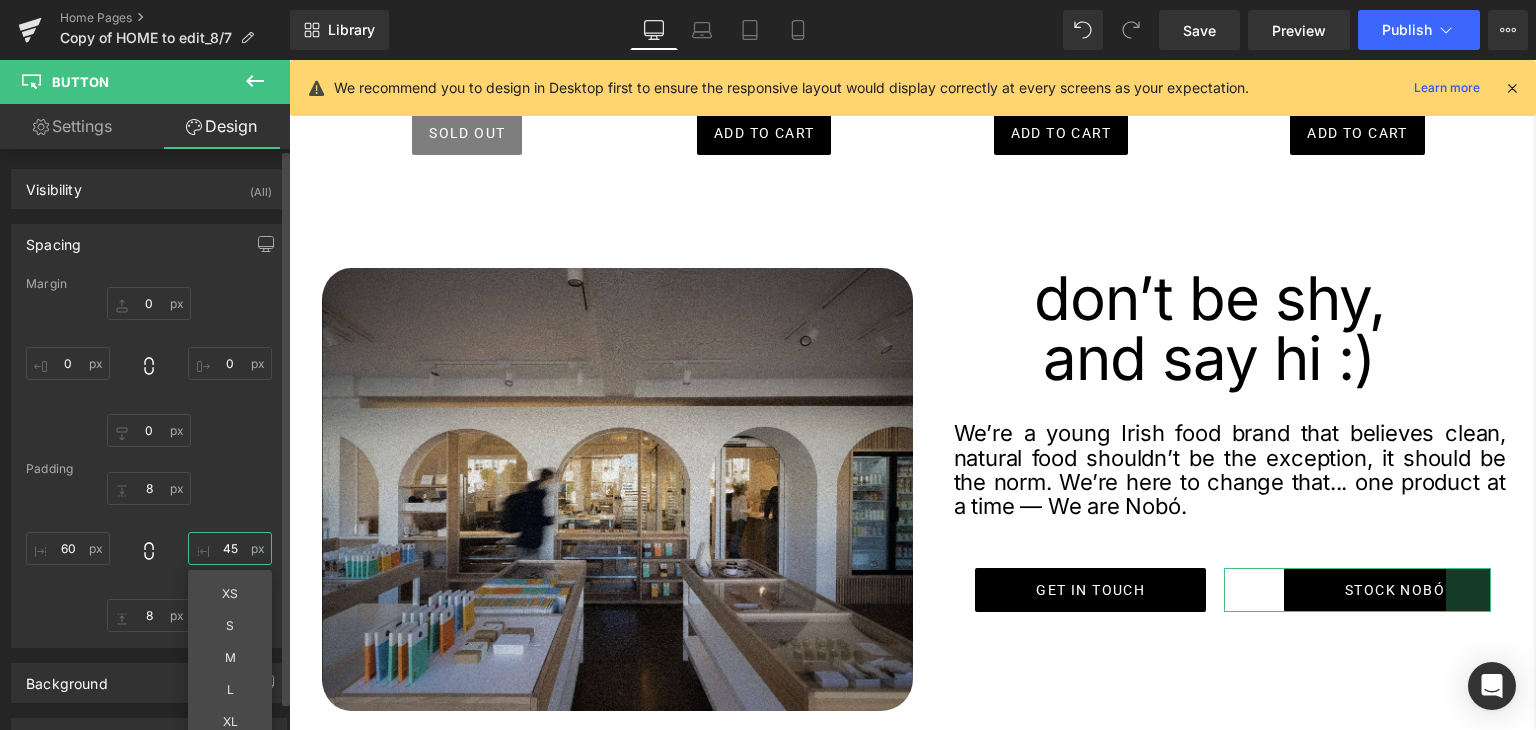 click at bounding box center [230, 548] 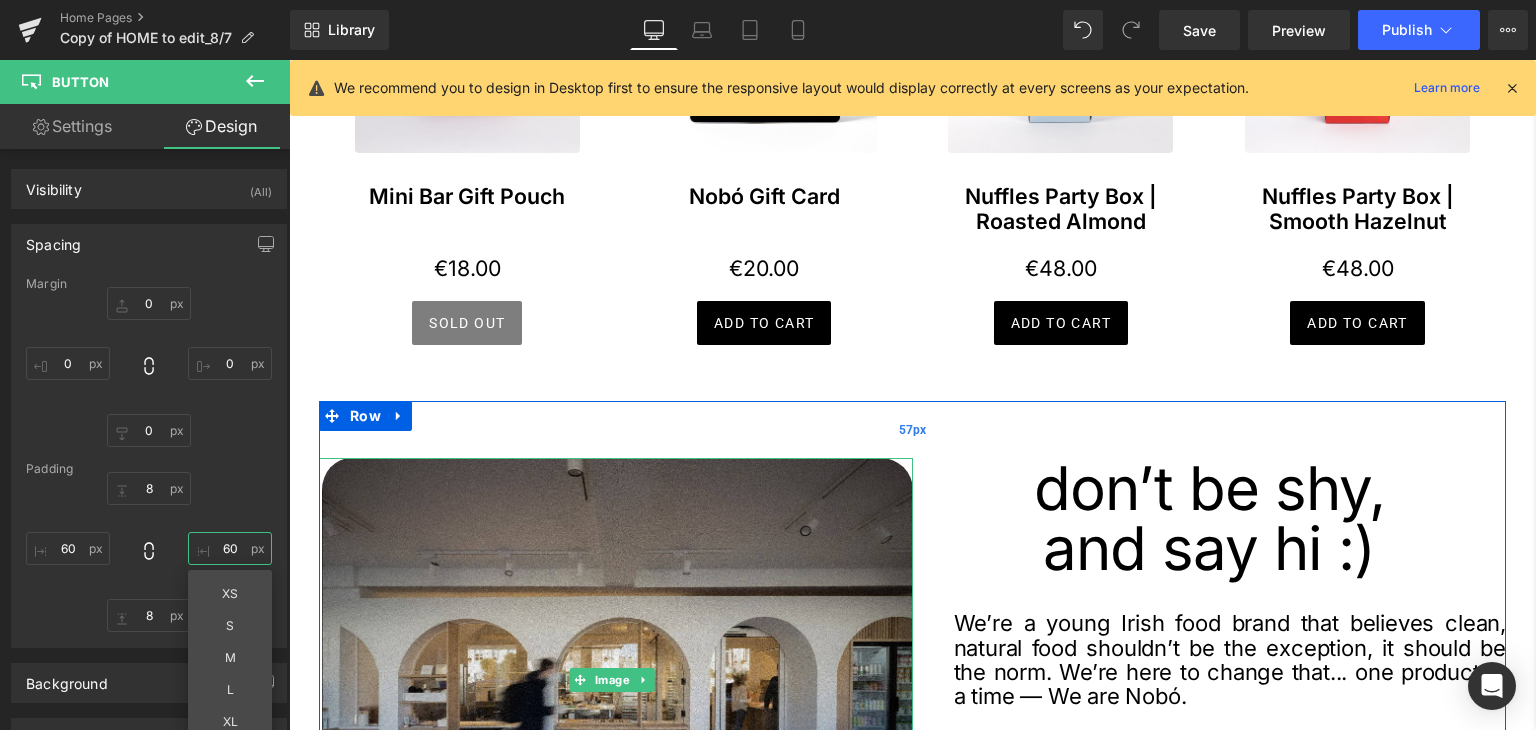 scroll, scrollTop: 2975, scrollLeft: 0, axis: vertical 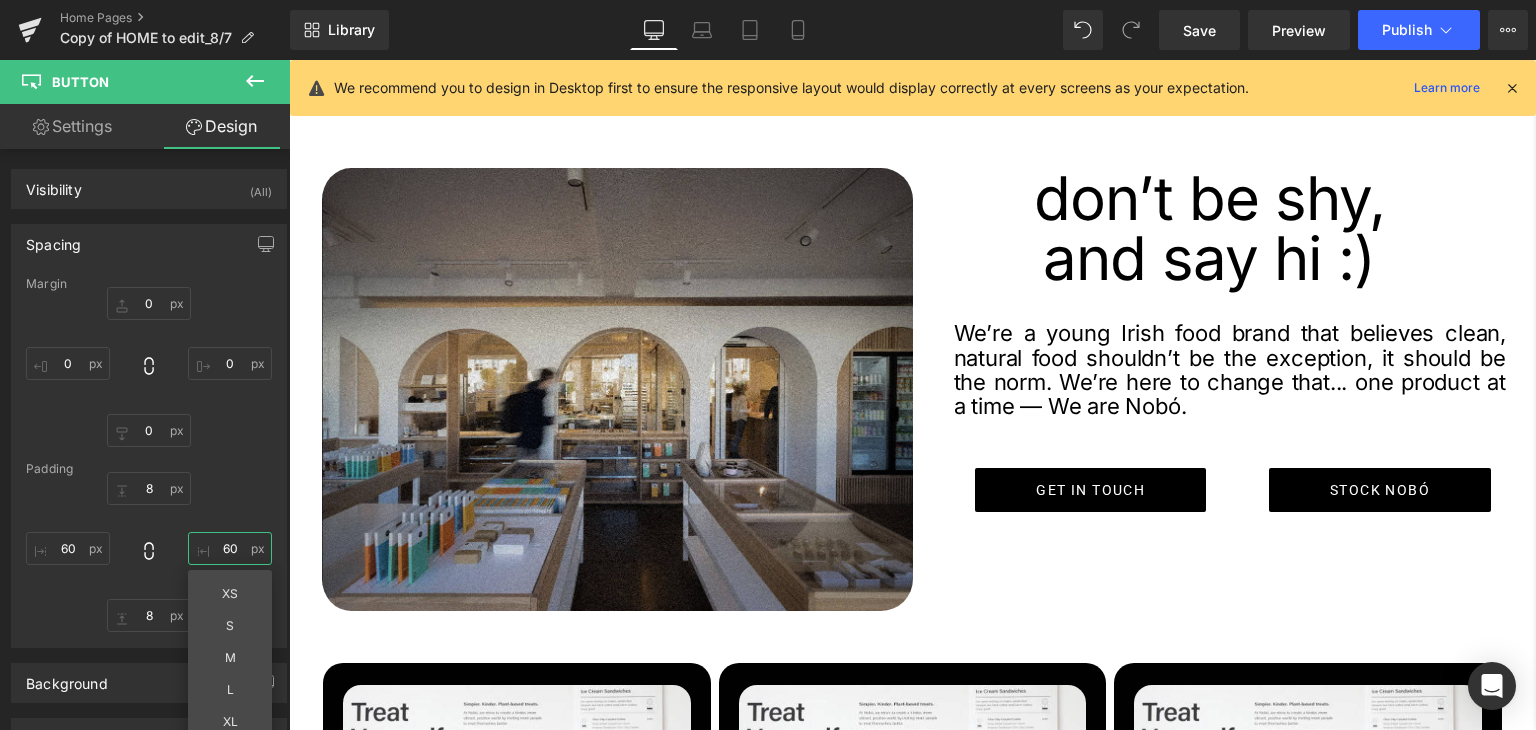 type on "60" 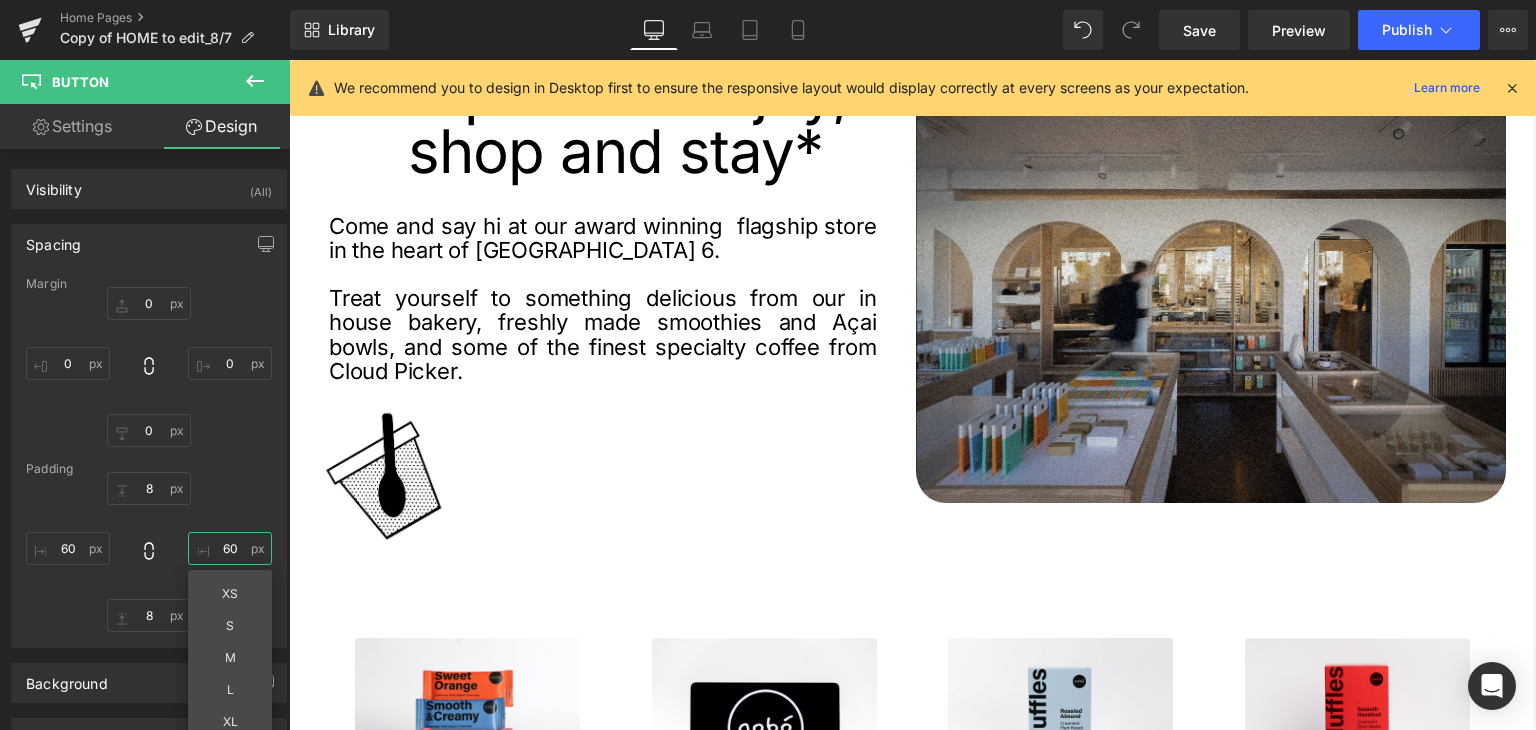 scroll, scrollTop: 2275, scrollLeft: 0, axis: vertical 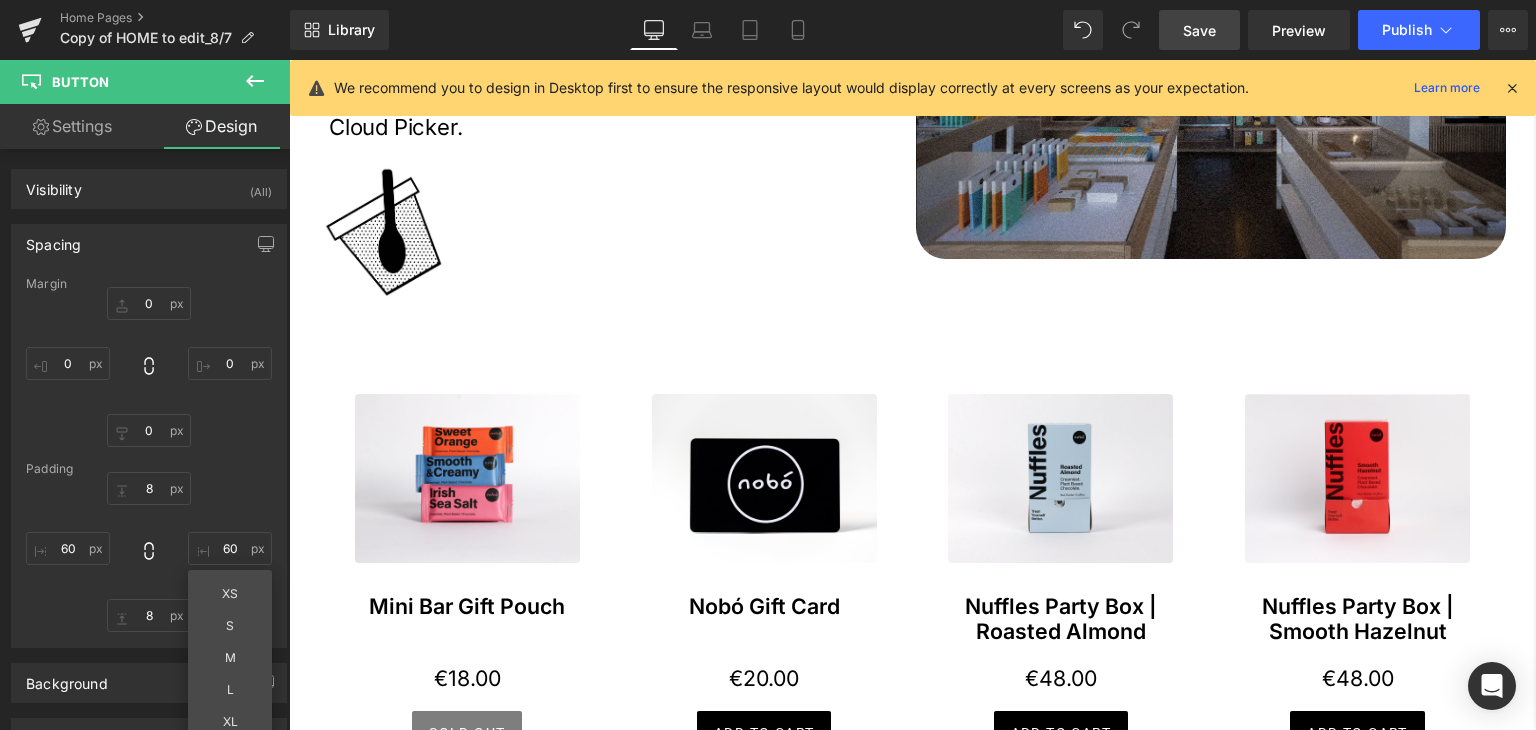 click on "Save" at bounding box center [1199, 30] 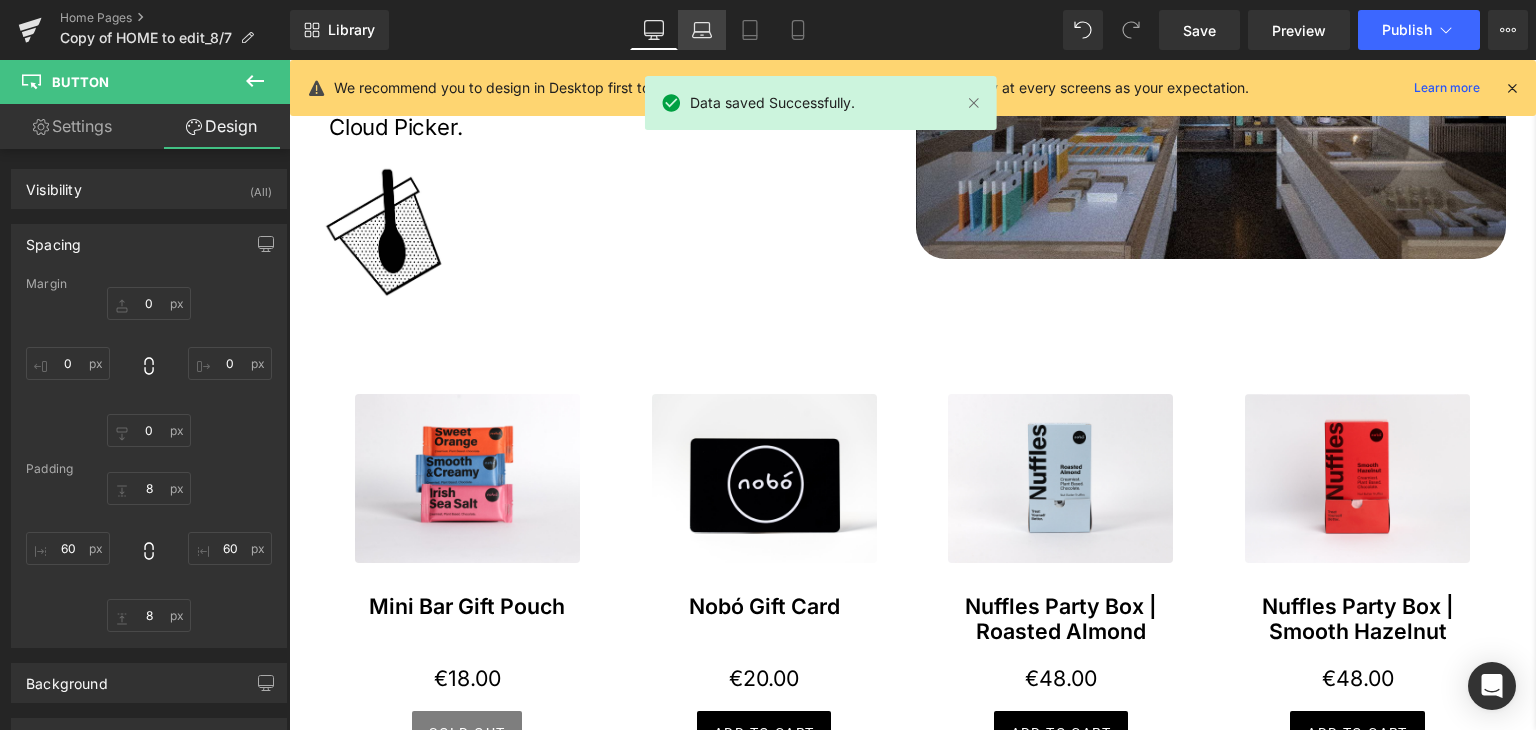 click 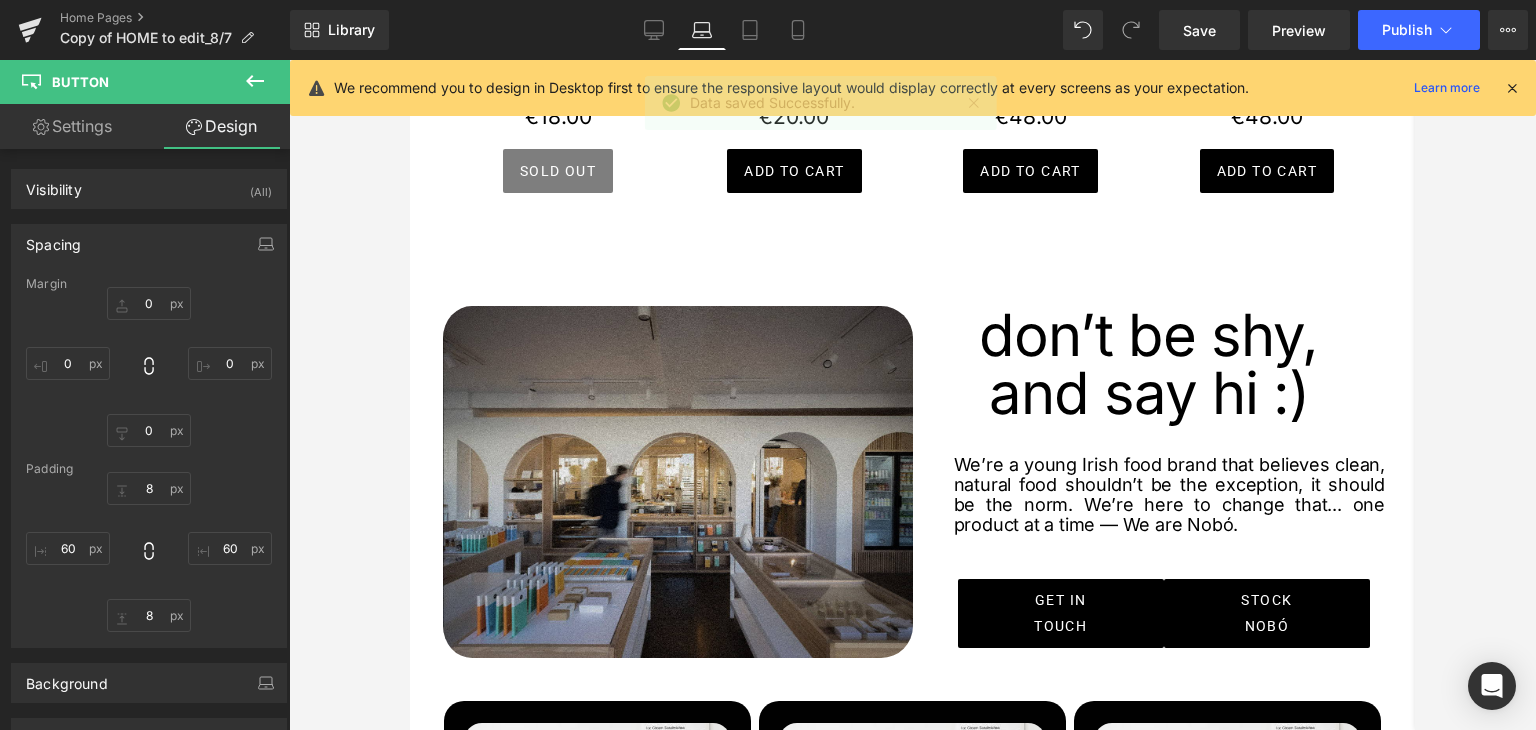 scroll, scrollTop: 2572, scrollLeft: 0, axis: vertical 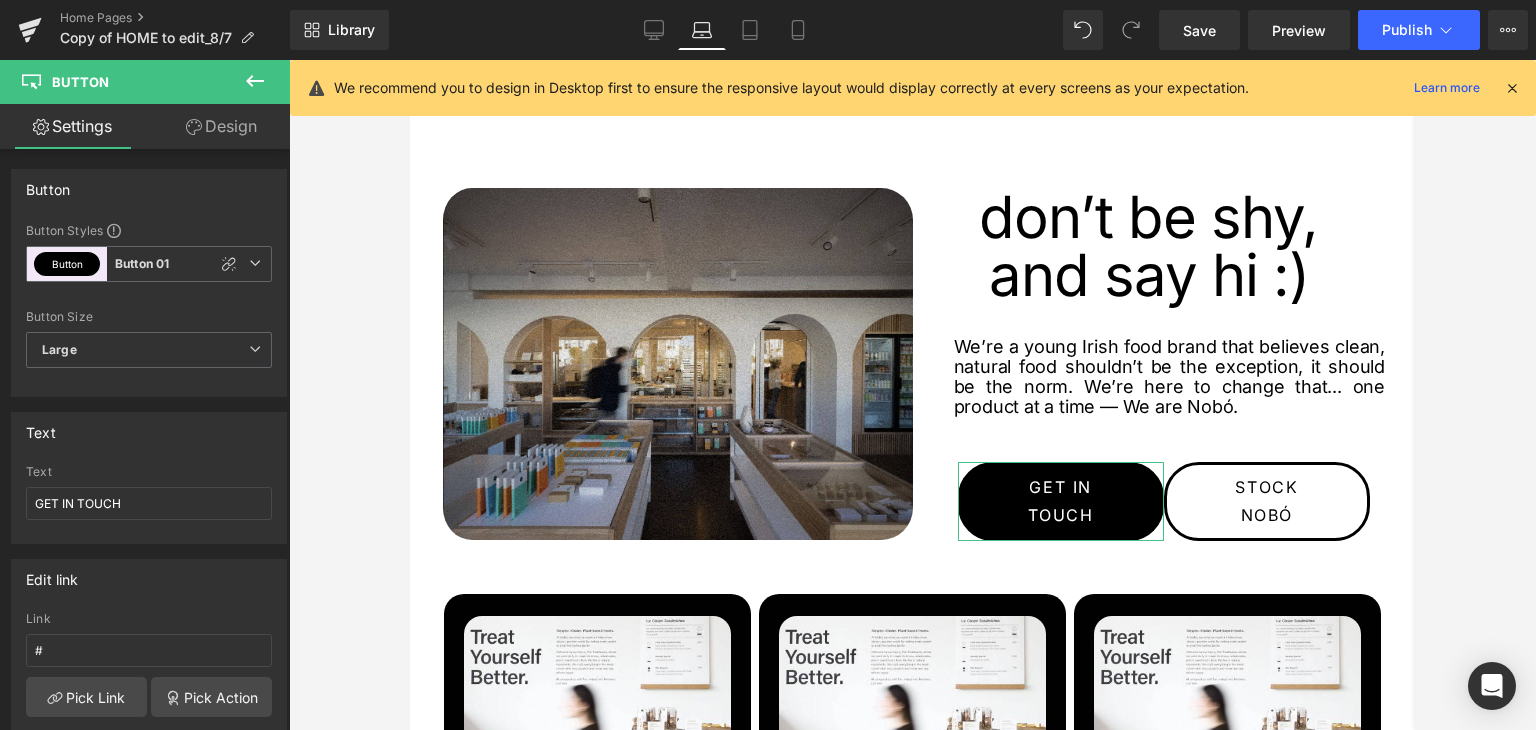 click on "Design" at bounding box center (221, 126) 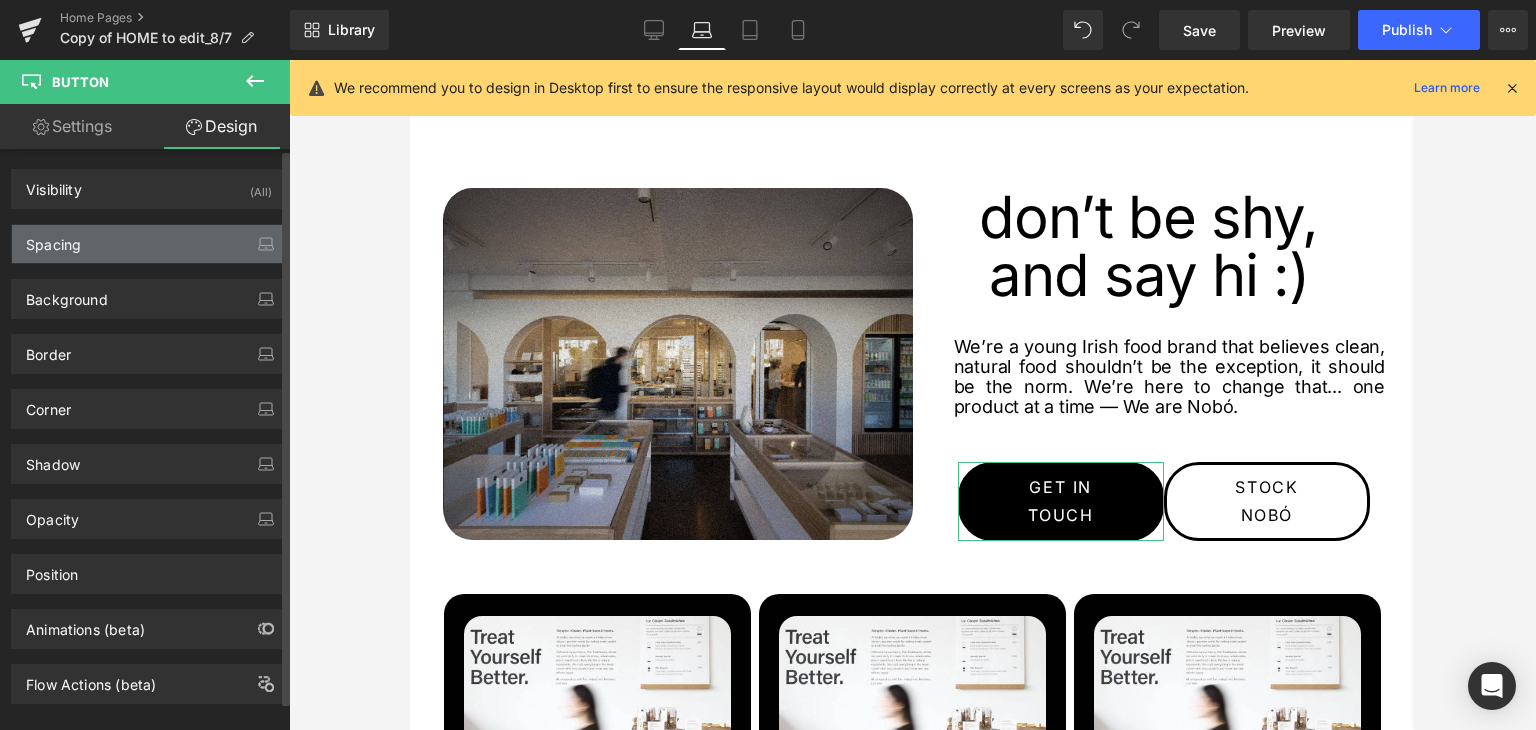 type on "0" 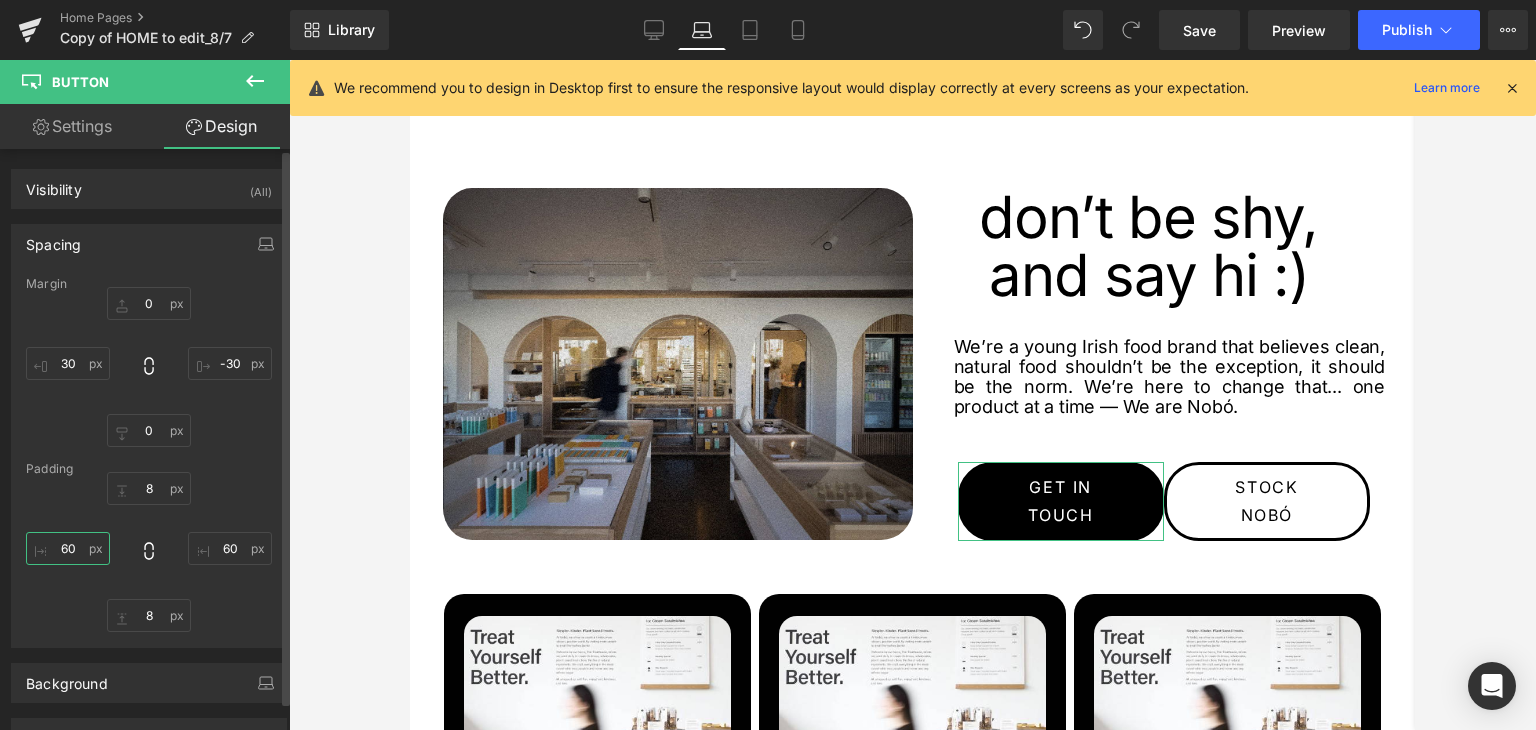 click on "60" at bounding box center [68, 548] 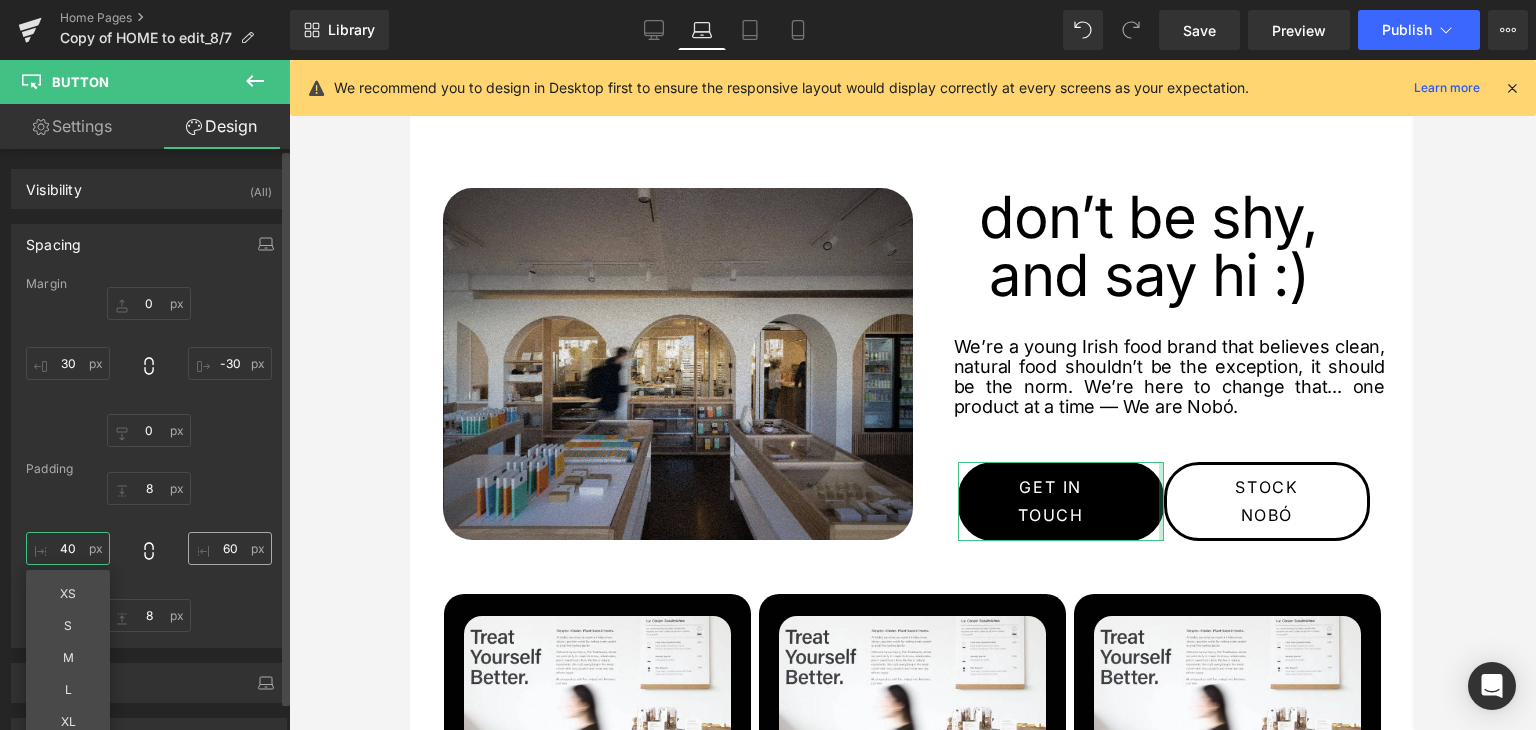 type on "40" 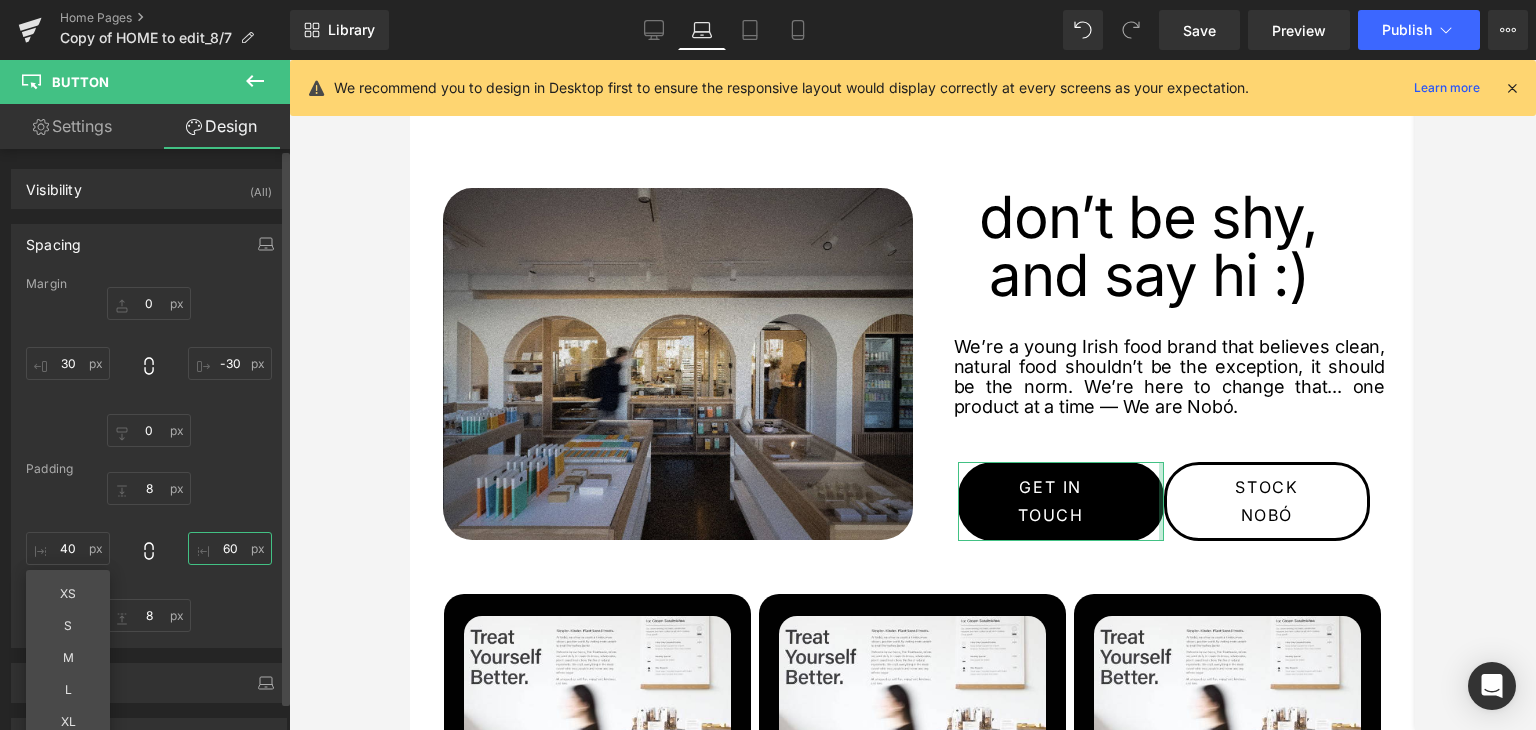 click on "60" at bounding box center (230, 548) 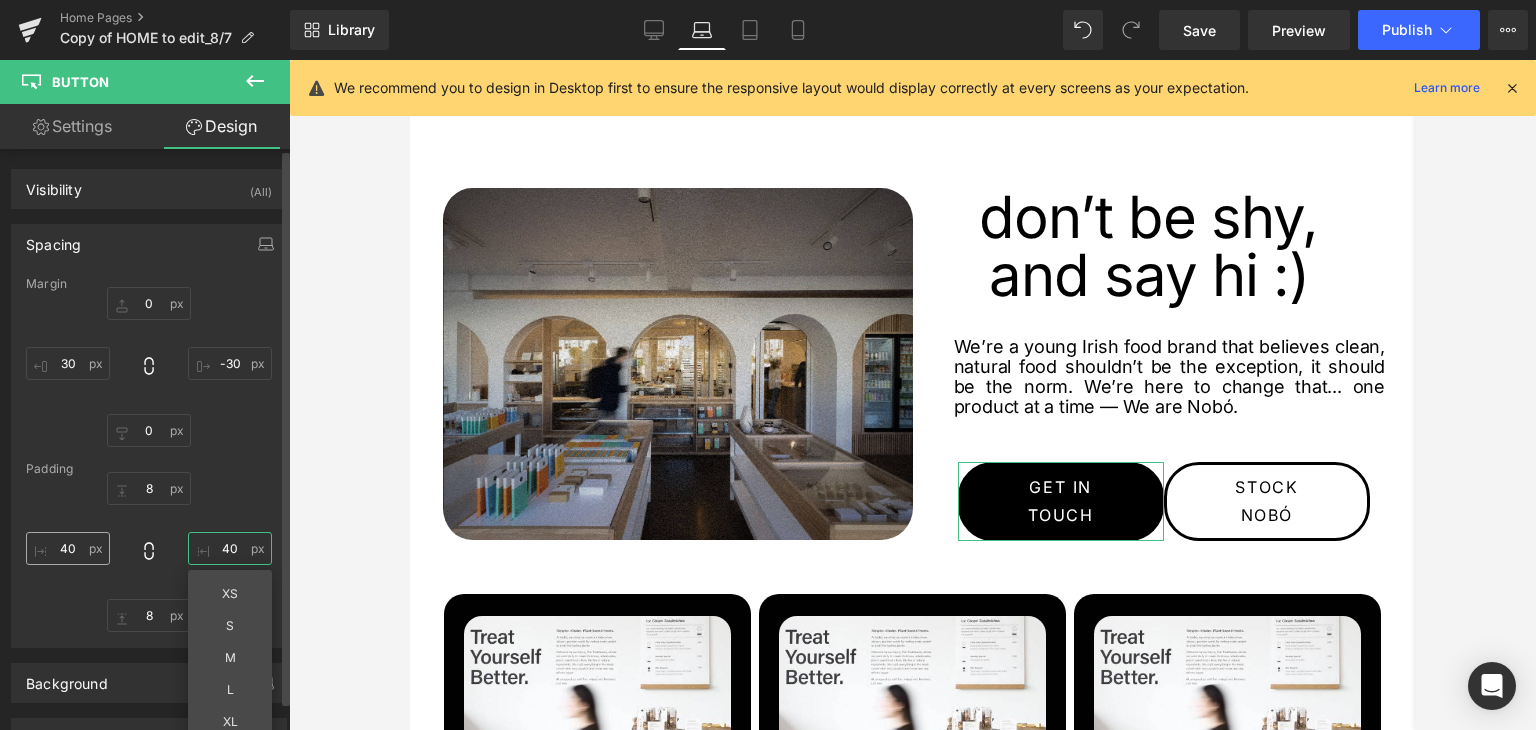 type on "40" 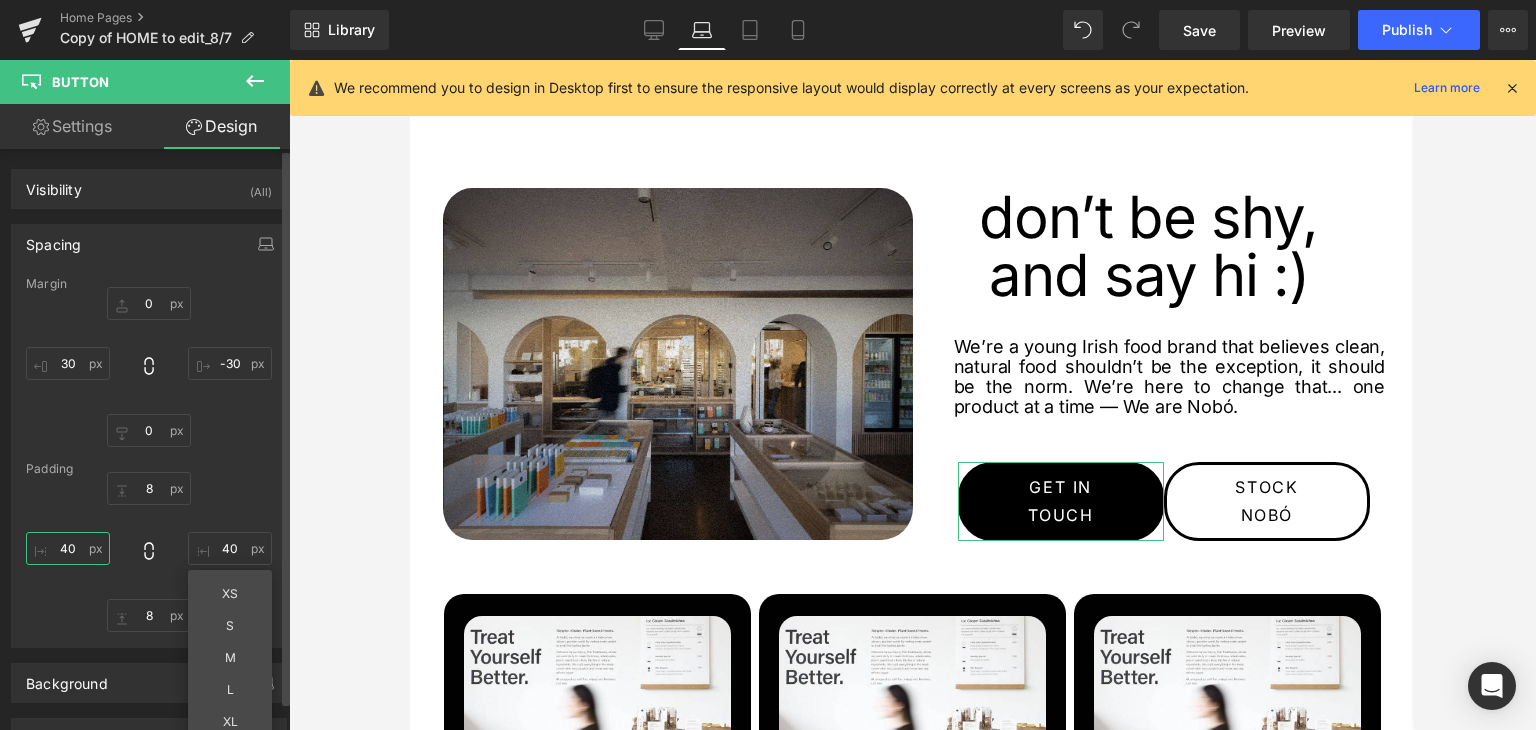 click on "40" at bounding box center (68, 548) 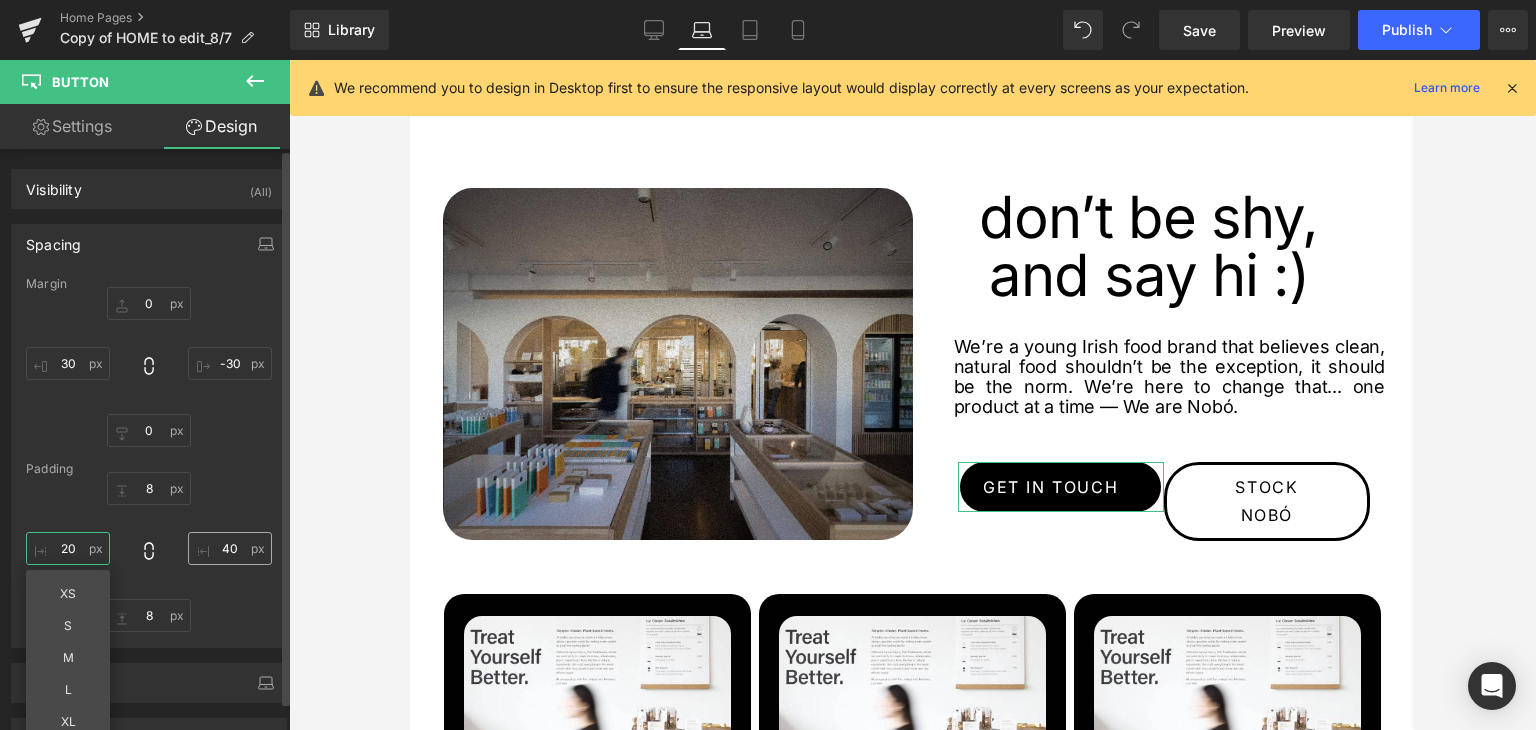 type on "20" 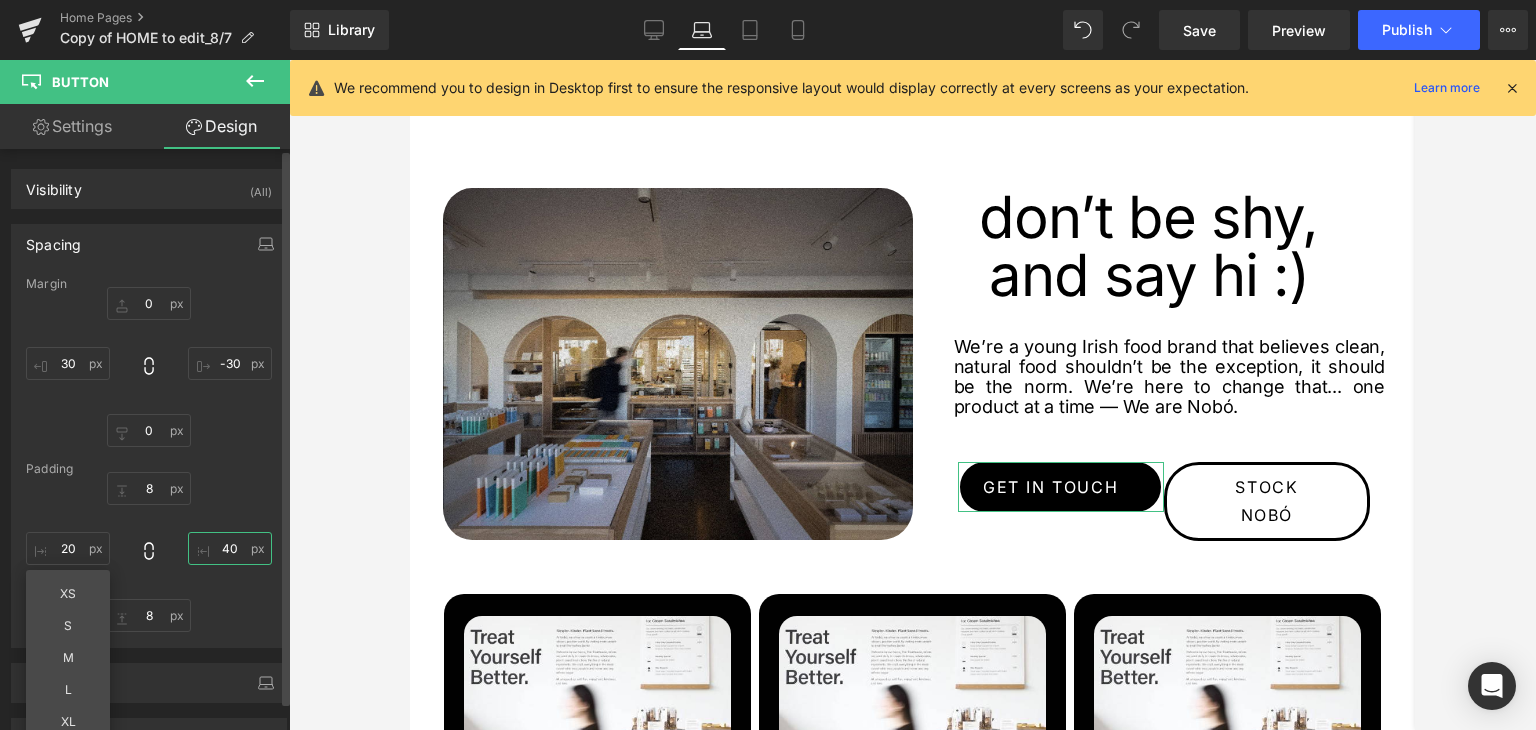 click on "40" at bounding box center (230, 548) 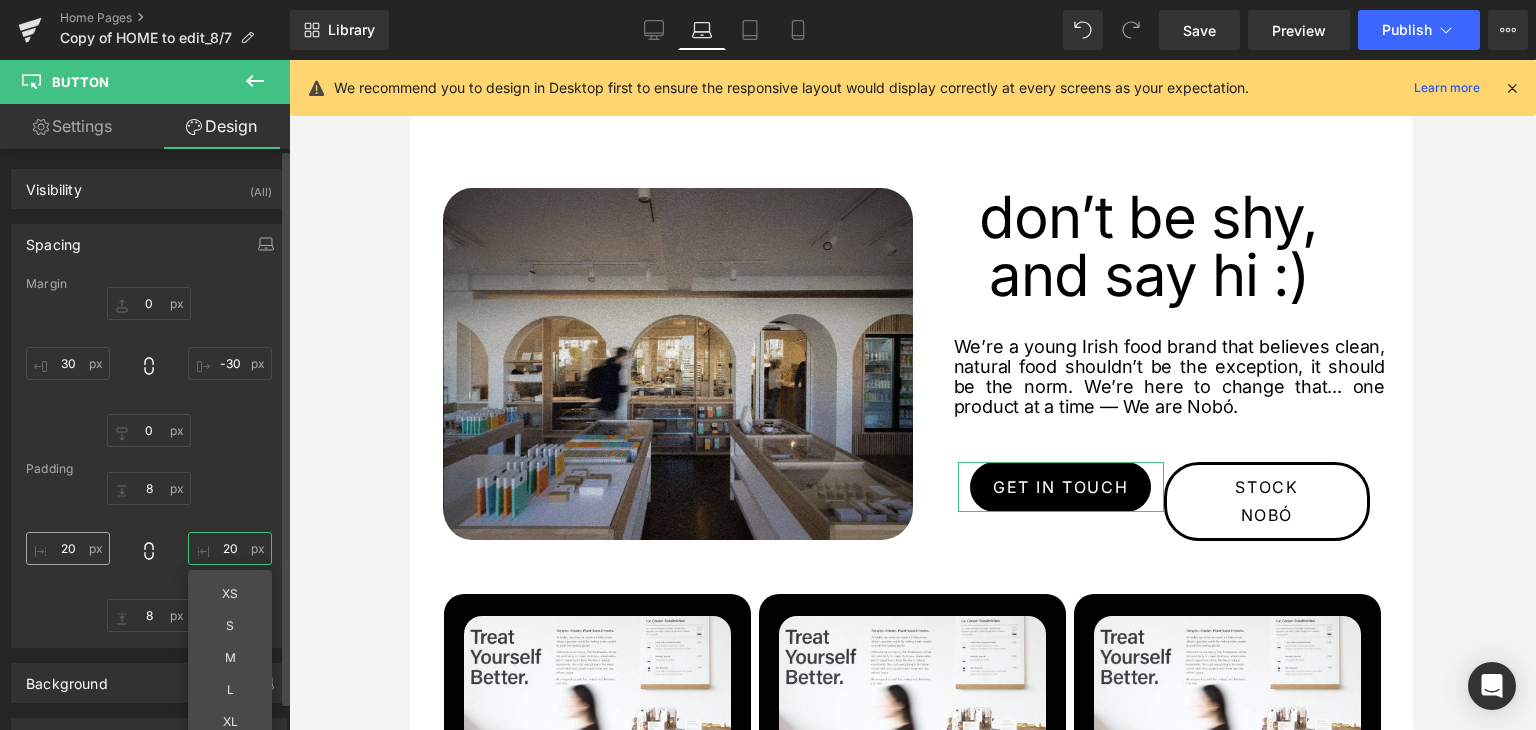 type on "20" 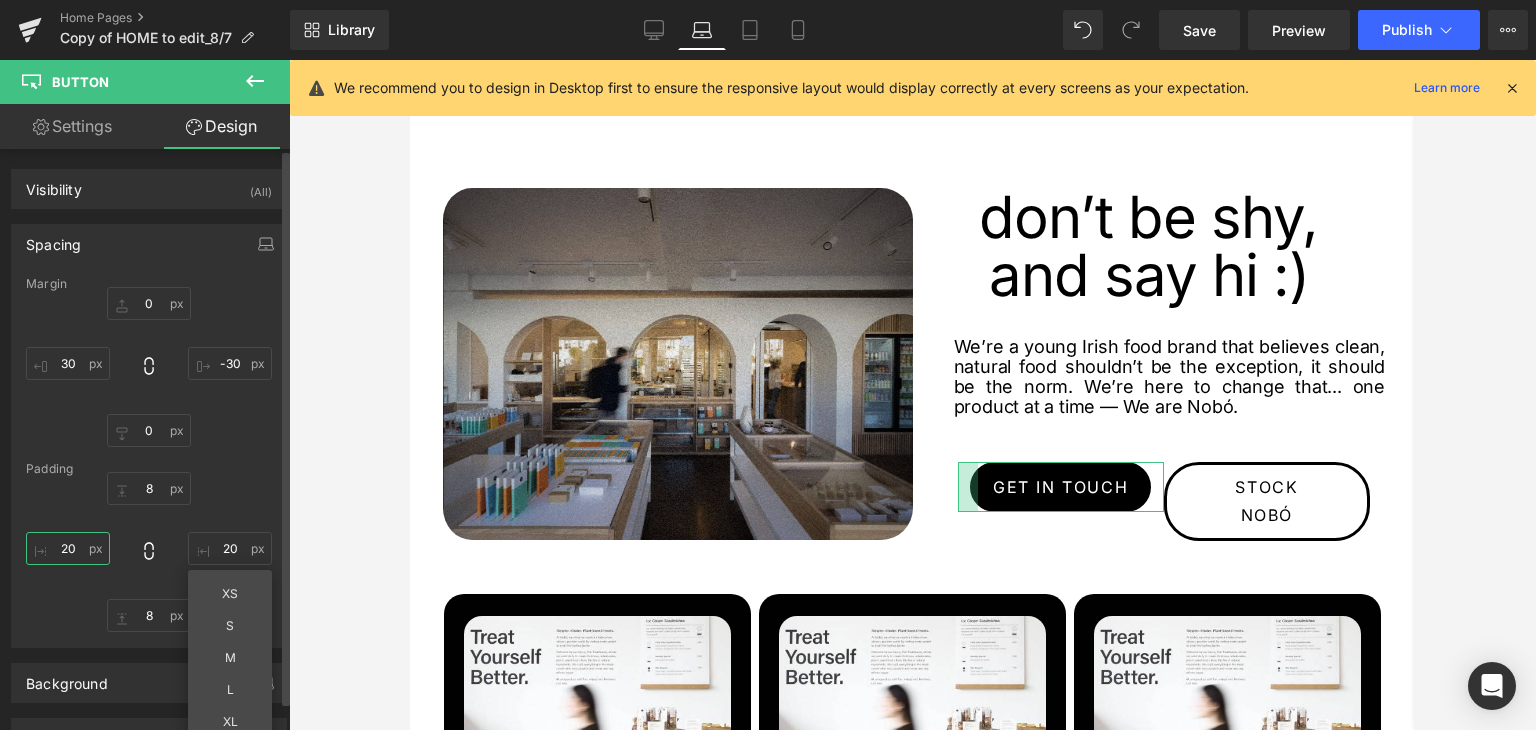 click on "20" at bounding box center [68, 548] 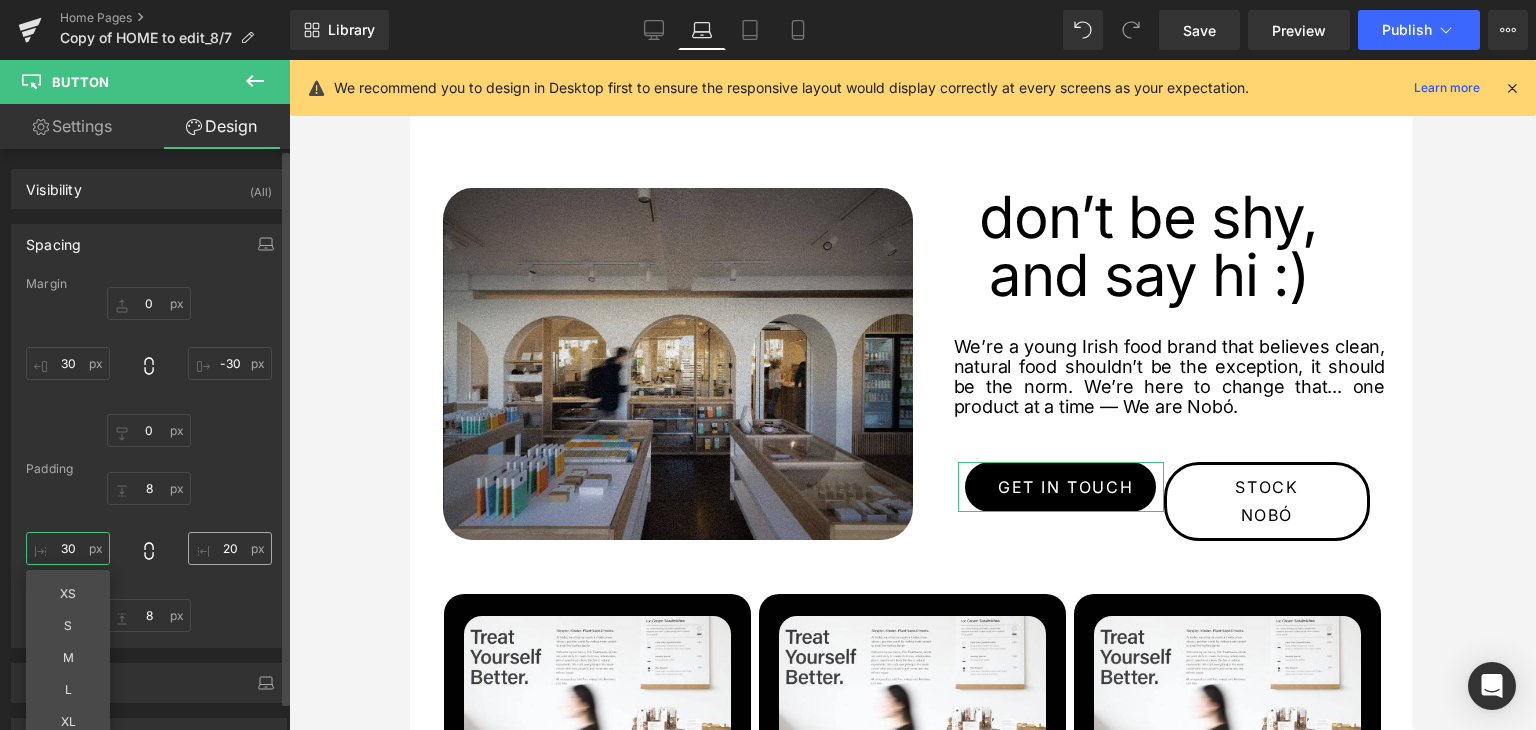 type on "30" 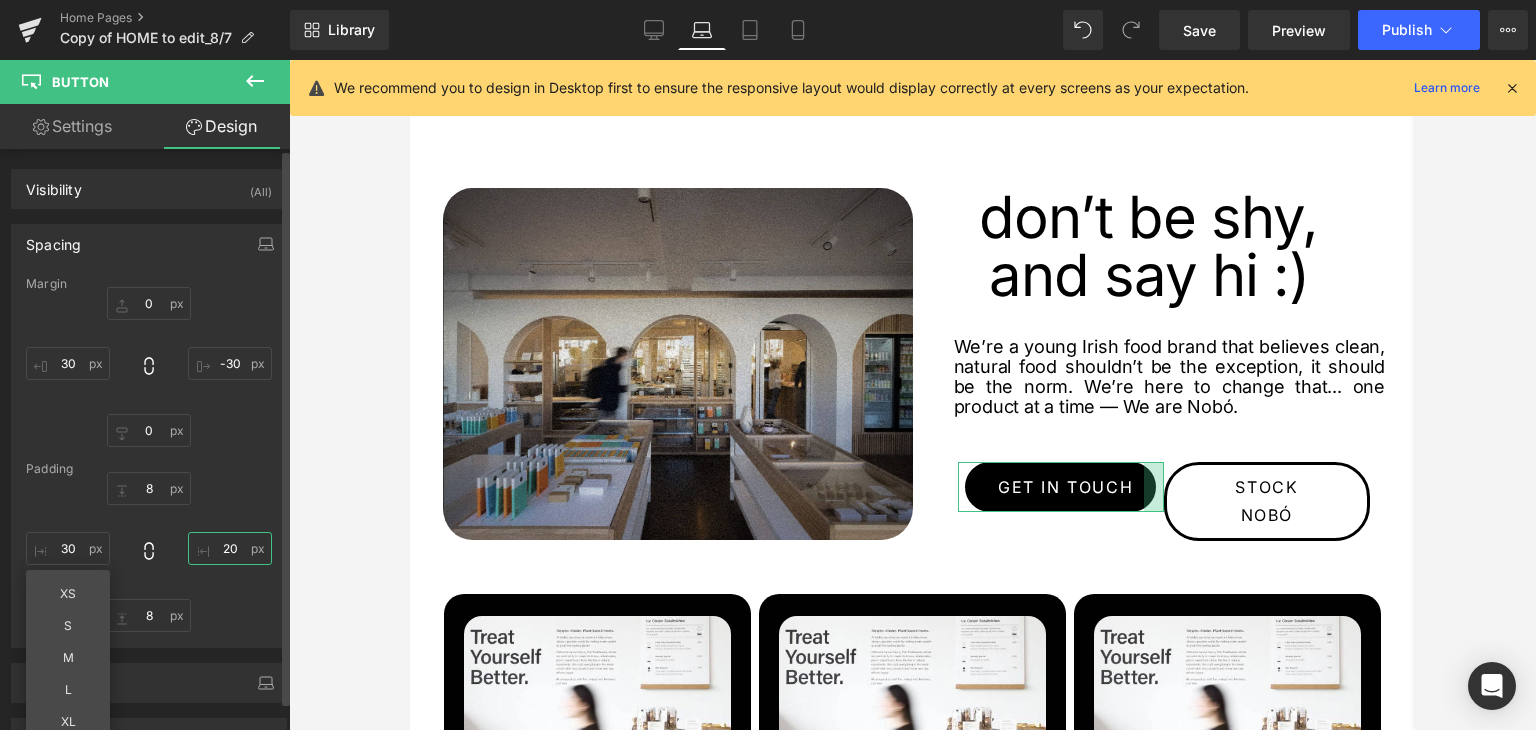 click on "20" at bounding box center [230, 548] 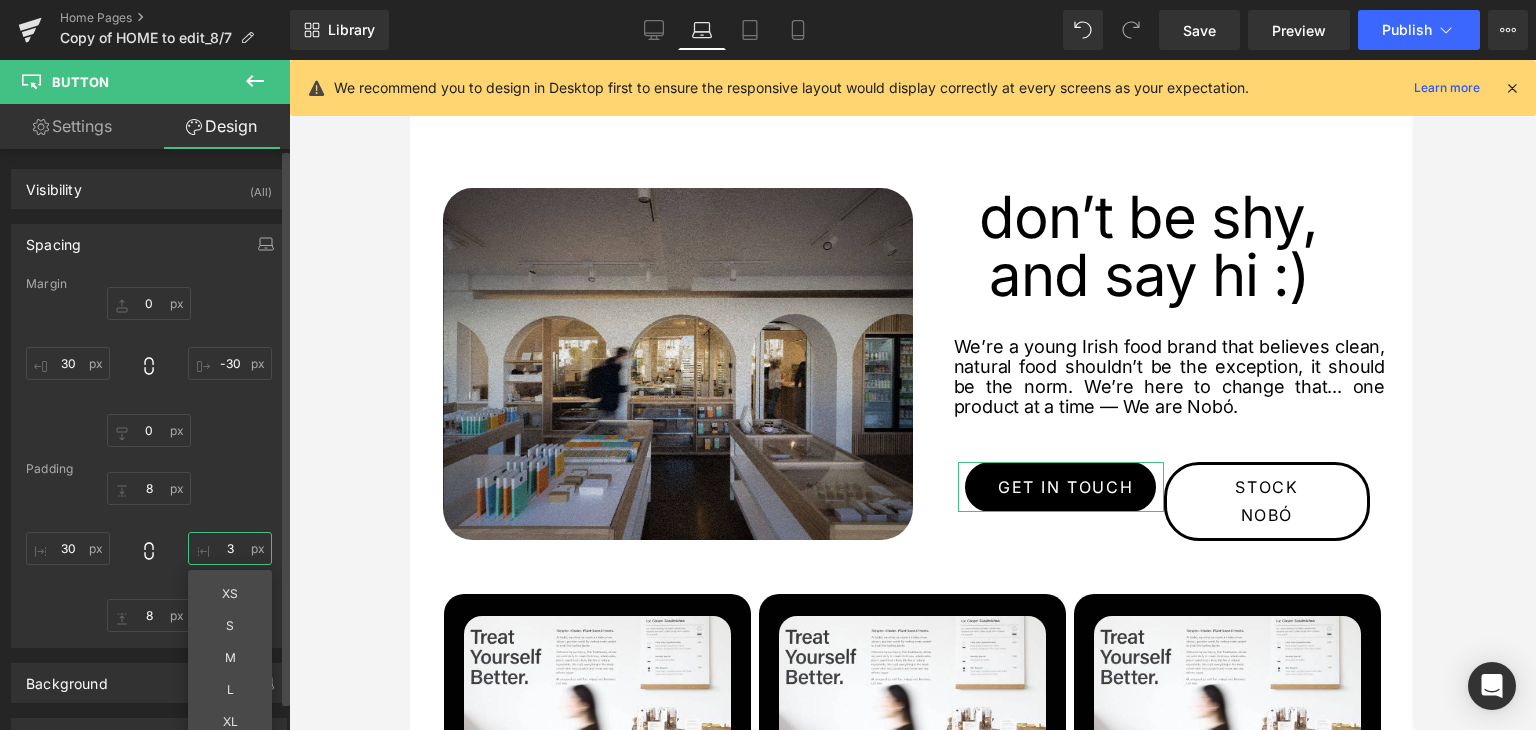 type on "30" 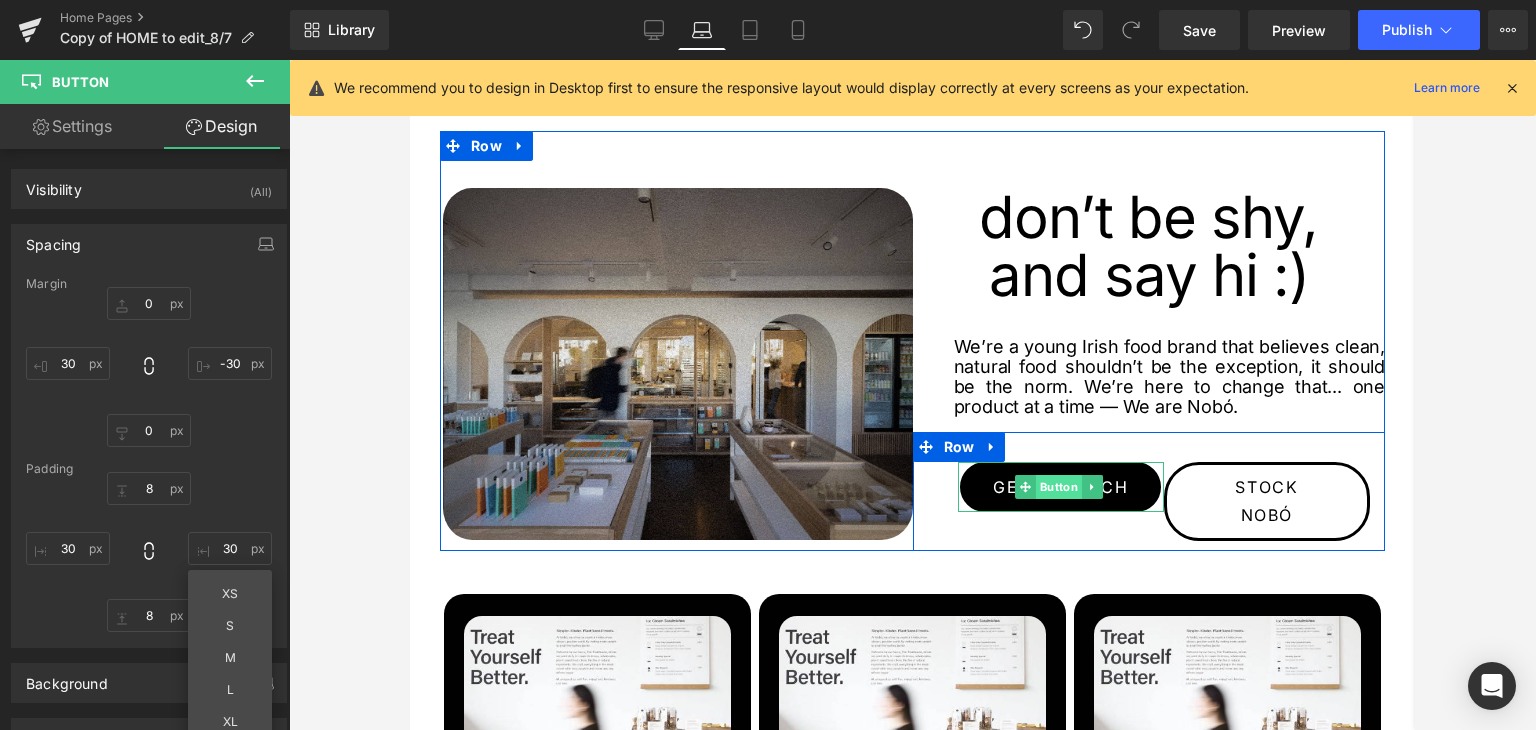 click on "Button" at bounding box center [1059, 487] 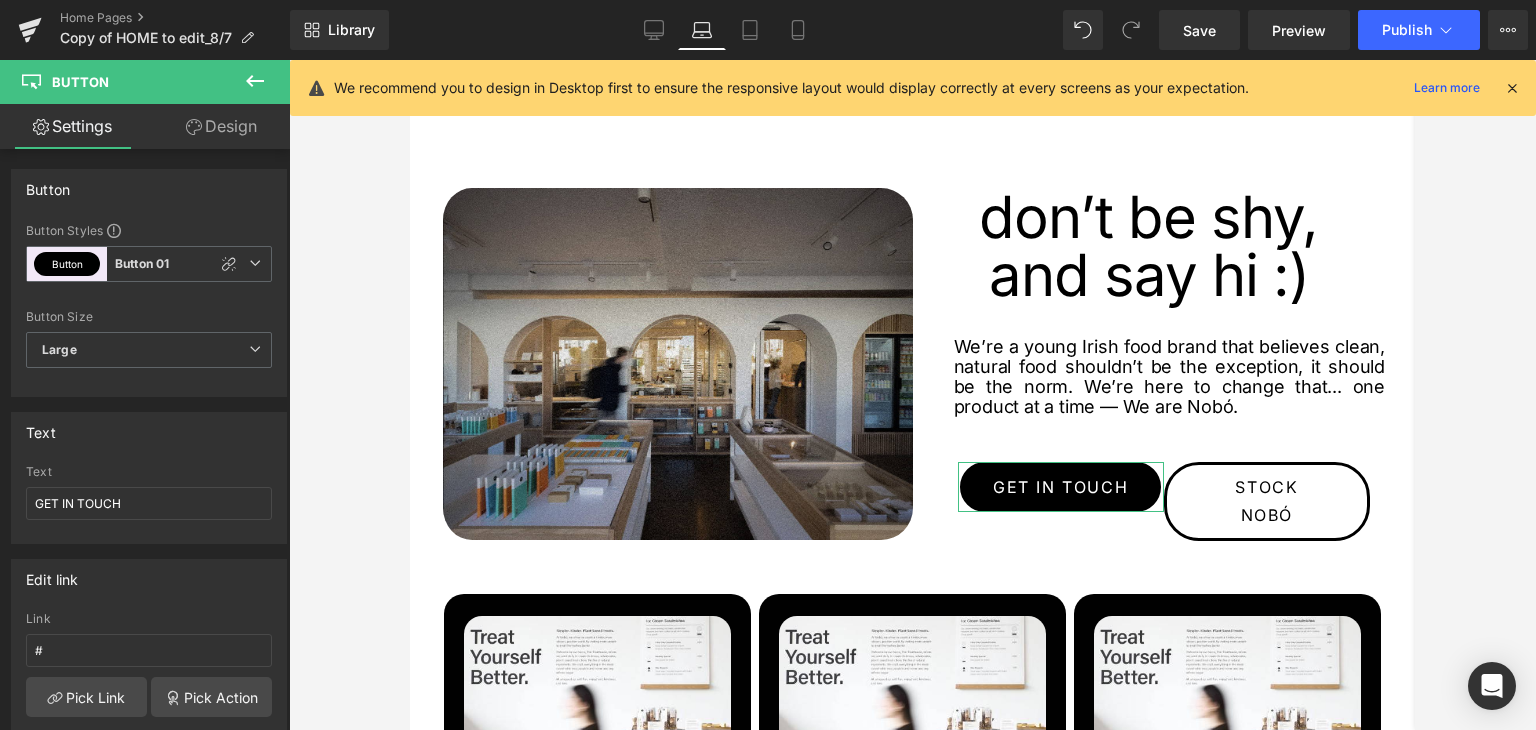click on "Design" at bounding box center (221, 126) 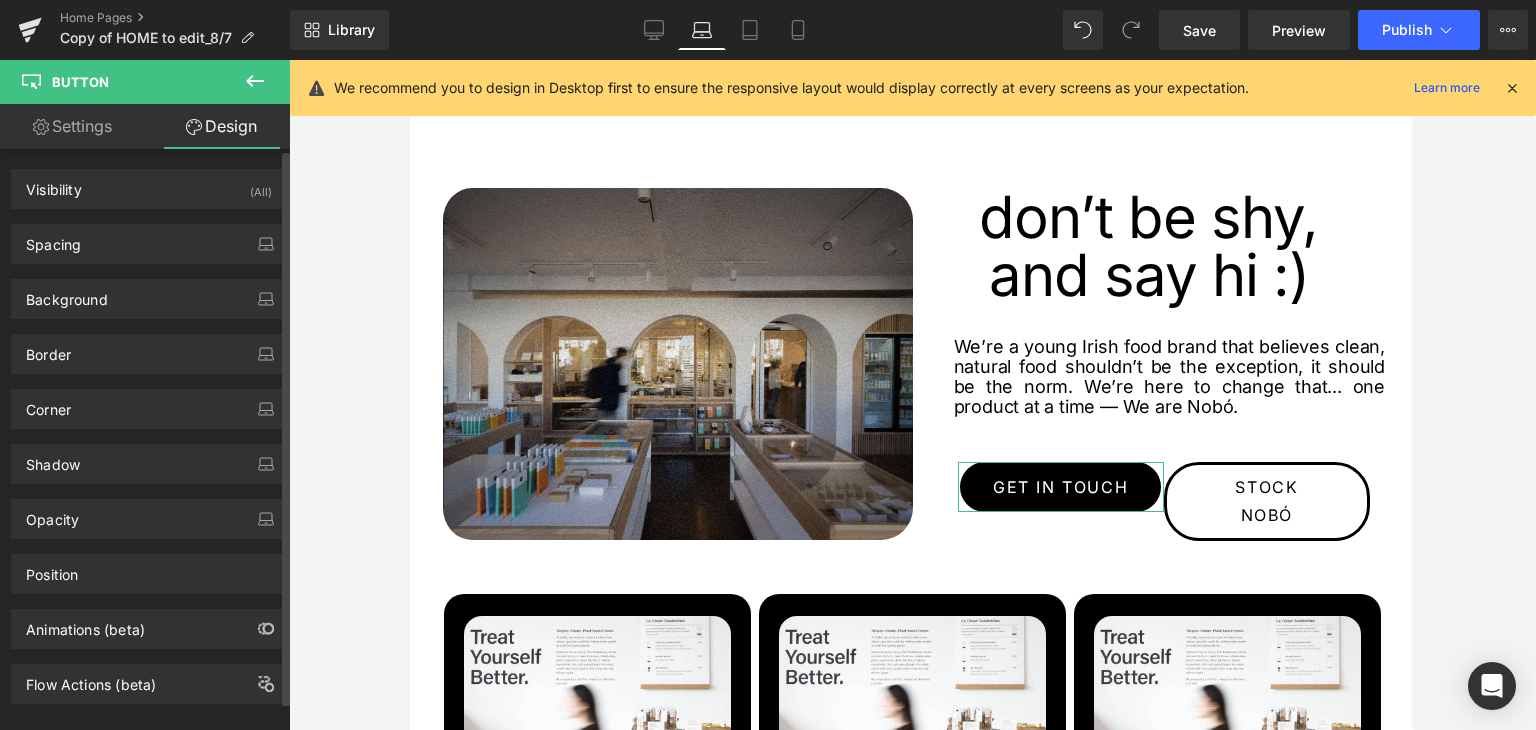 type on "0" 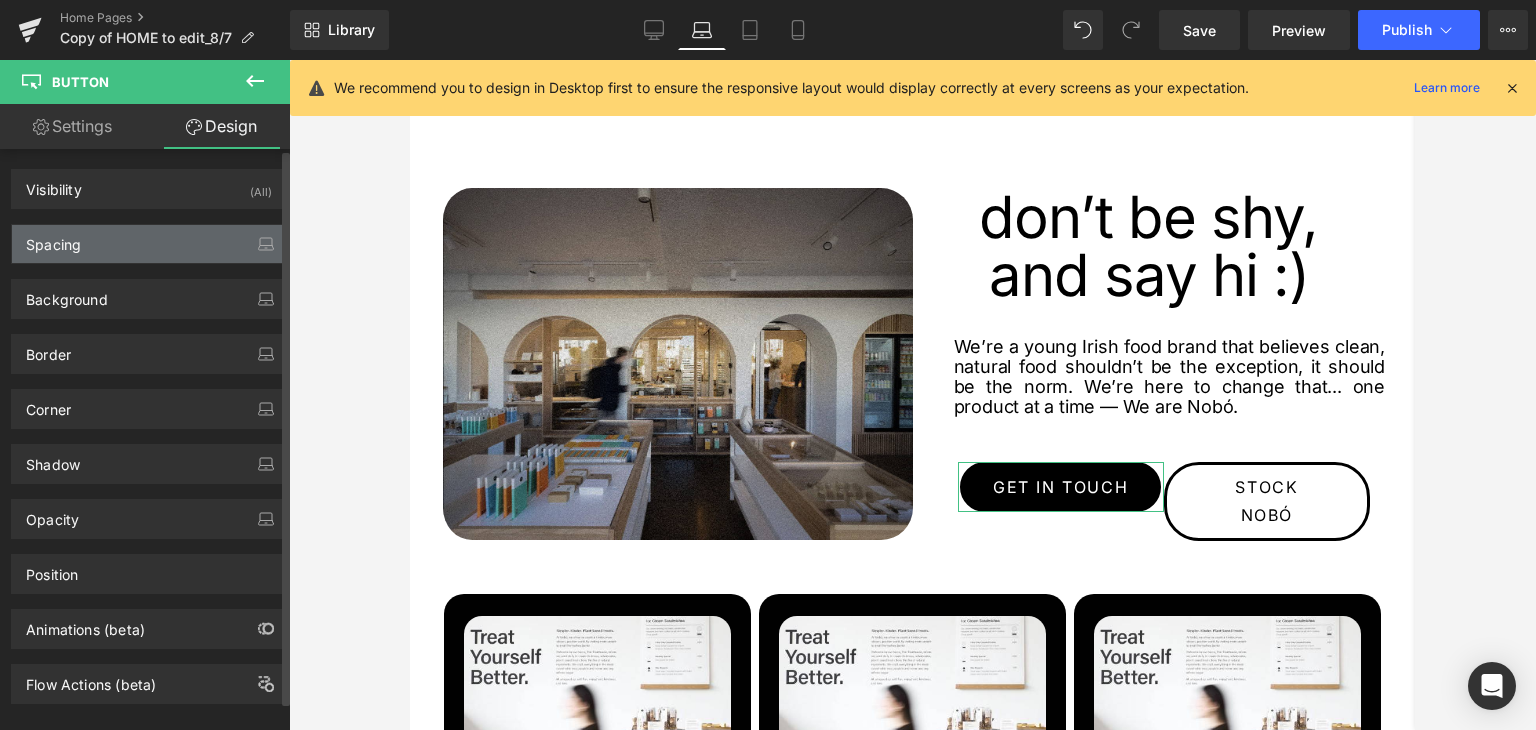 click on "Spacing" at bounding box center [53, 239] 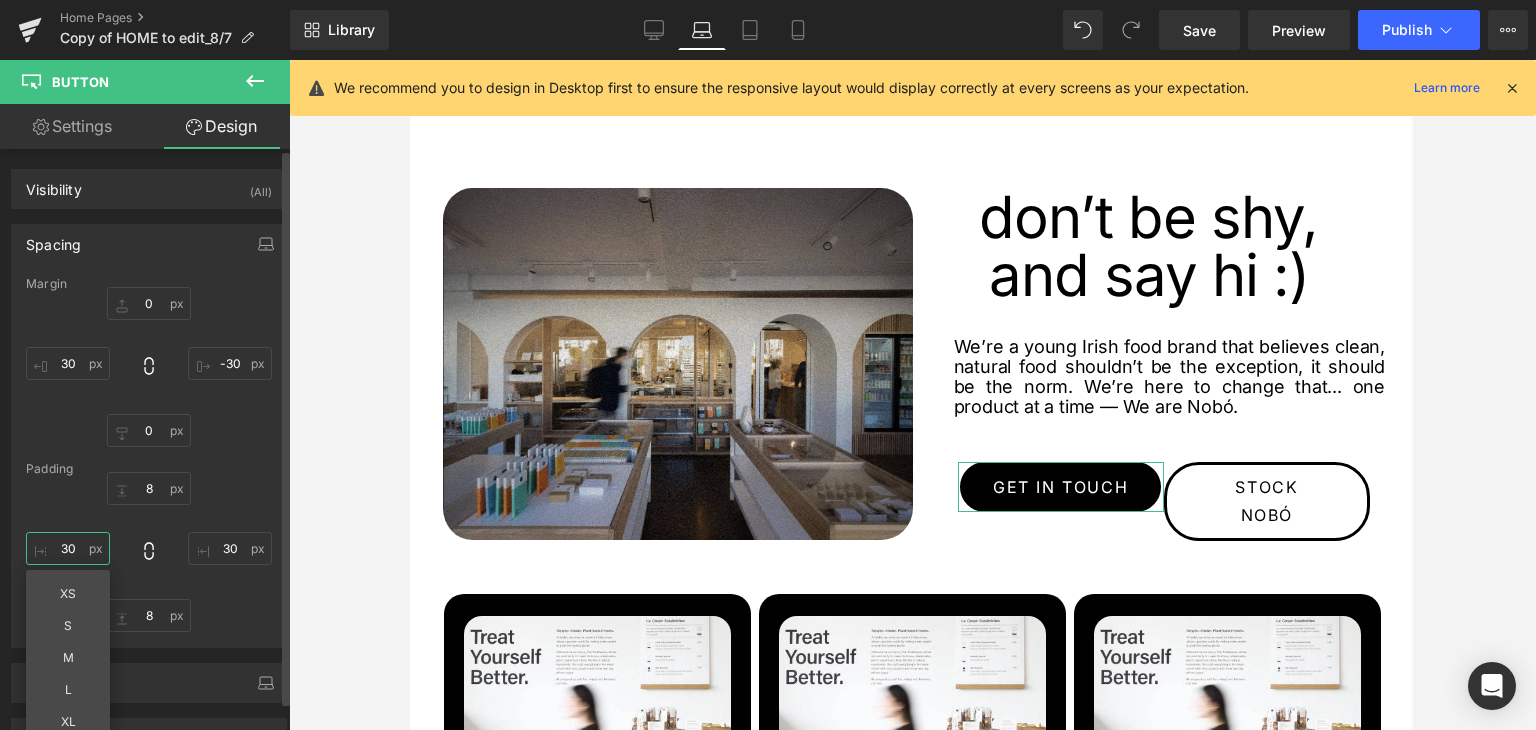 click on "30" at bounding box center [68, 548] 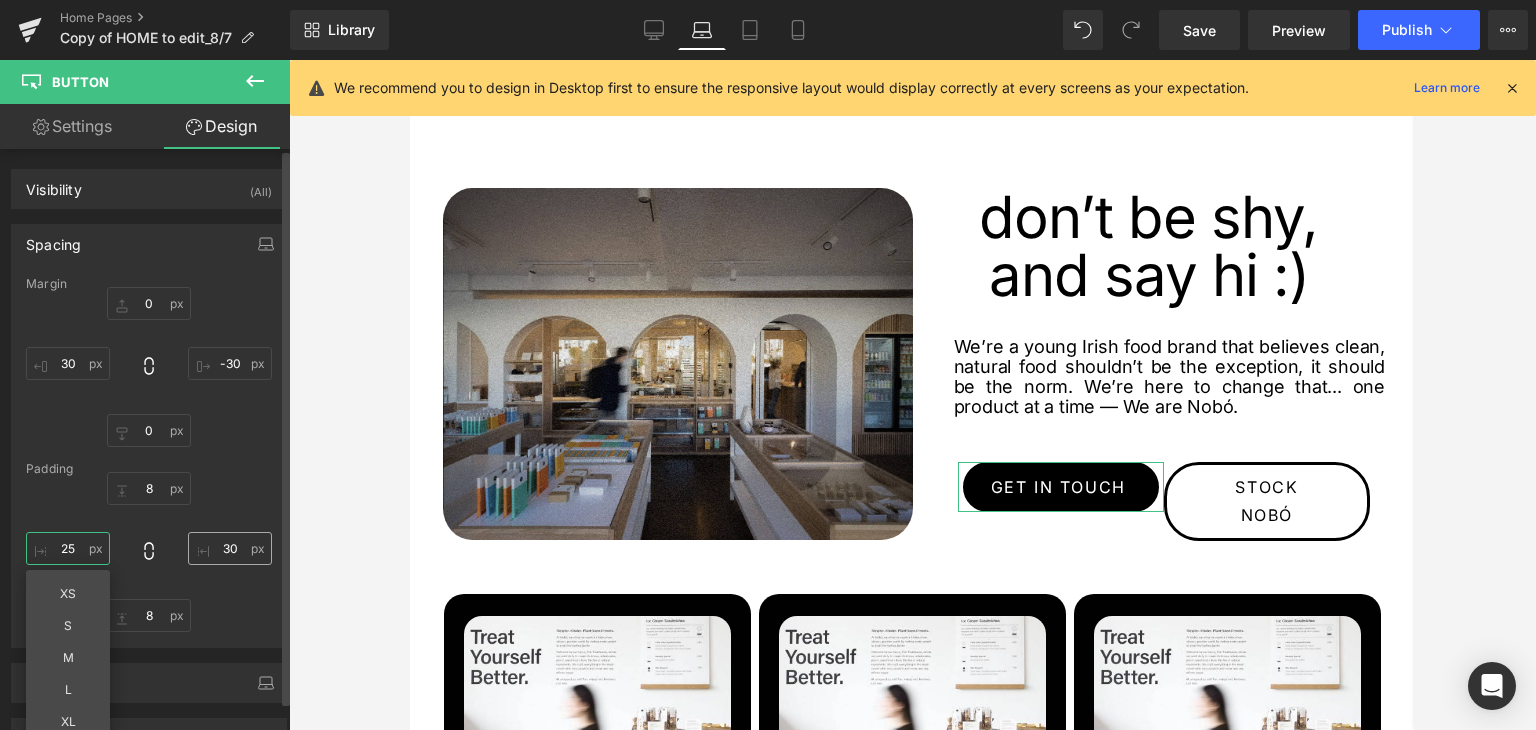 type on "25" 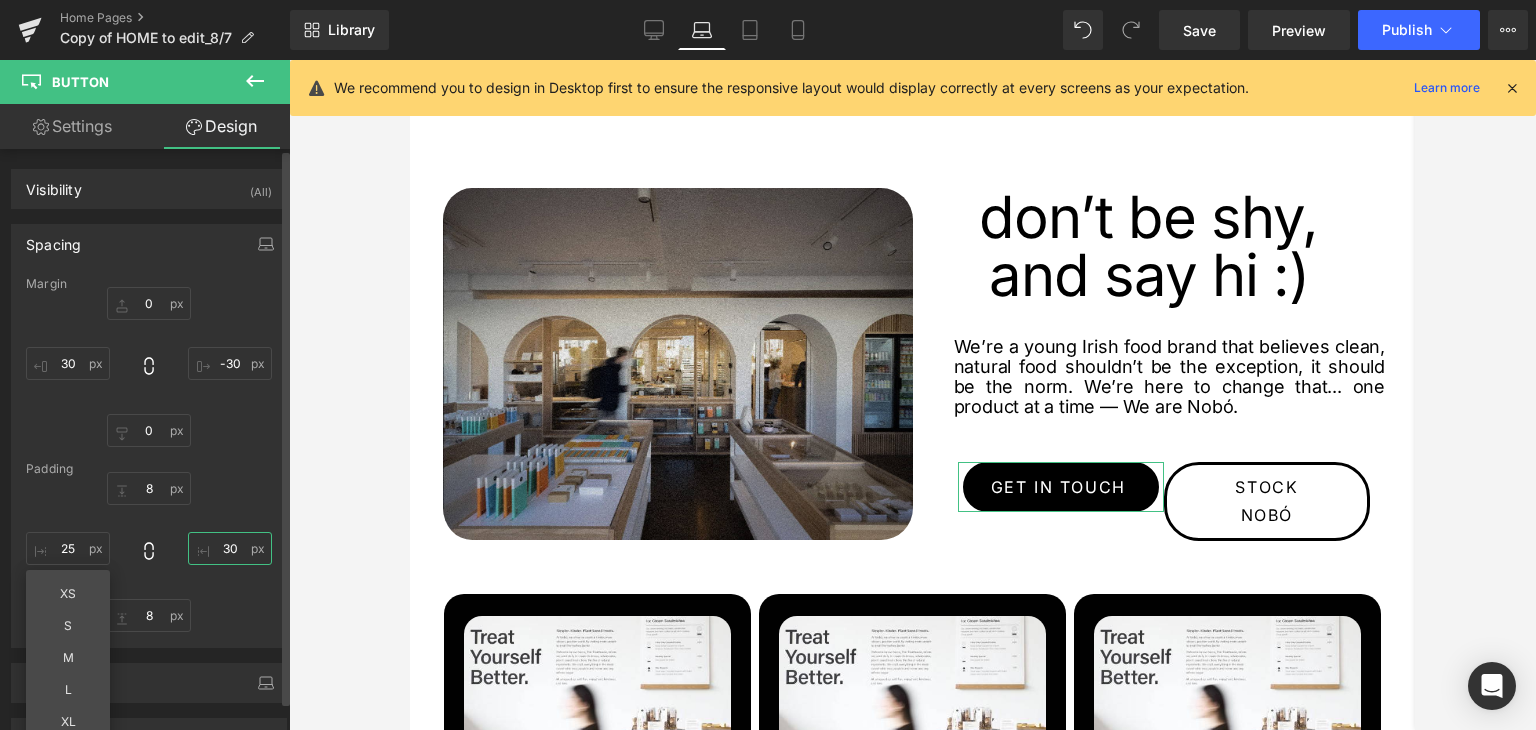 click on "30" at bounding box center (230, 548) 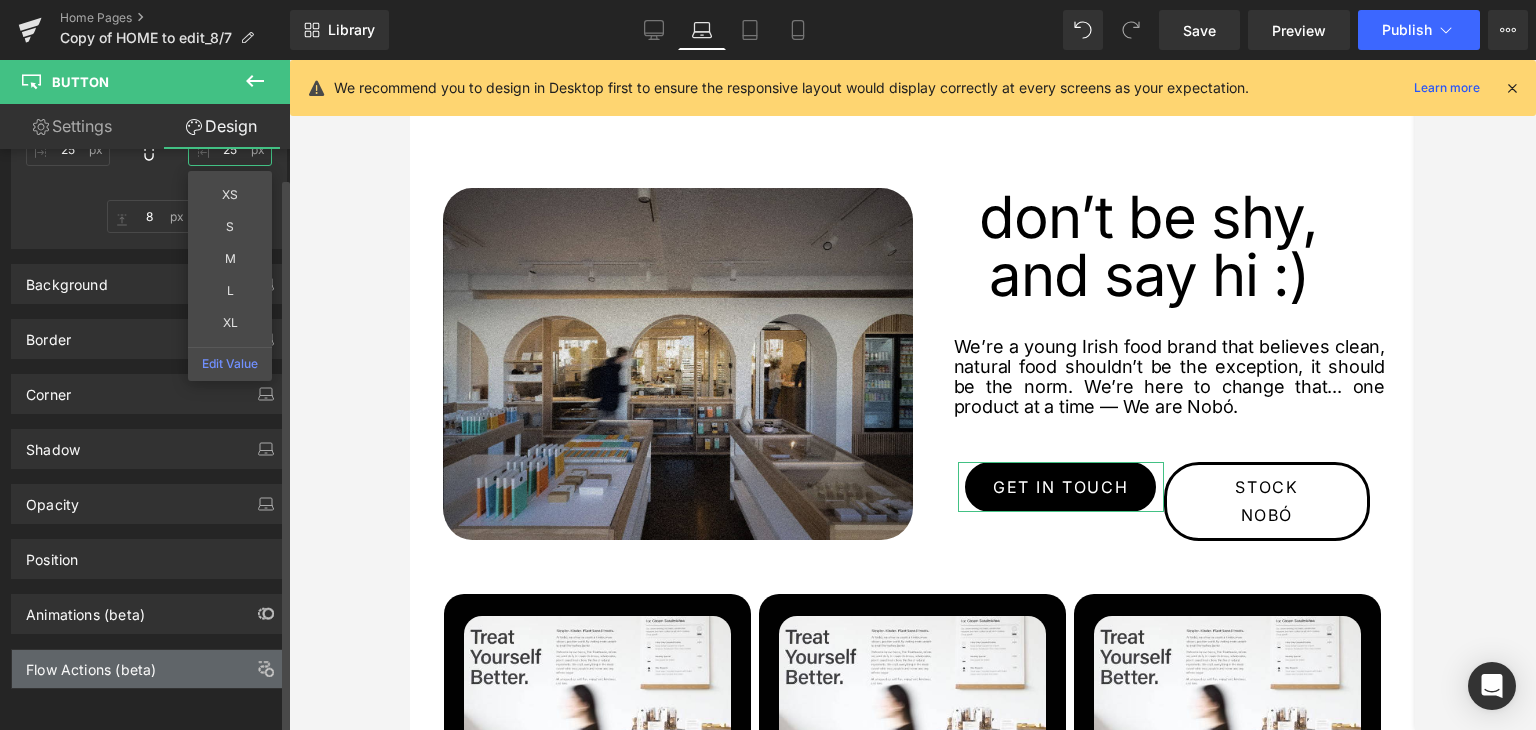 scroll, scrollTop: 410, scrollLeft: 0, axis: vertical 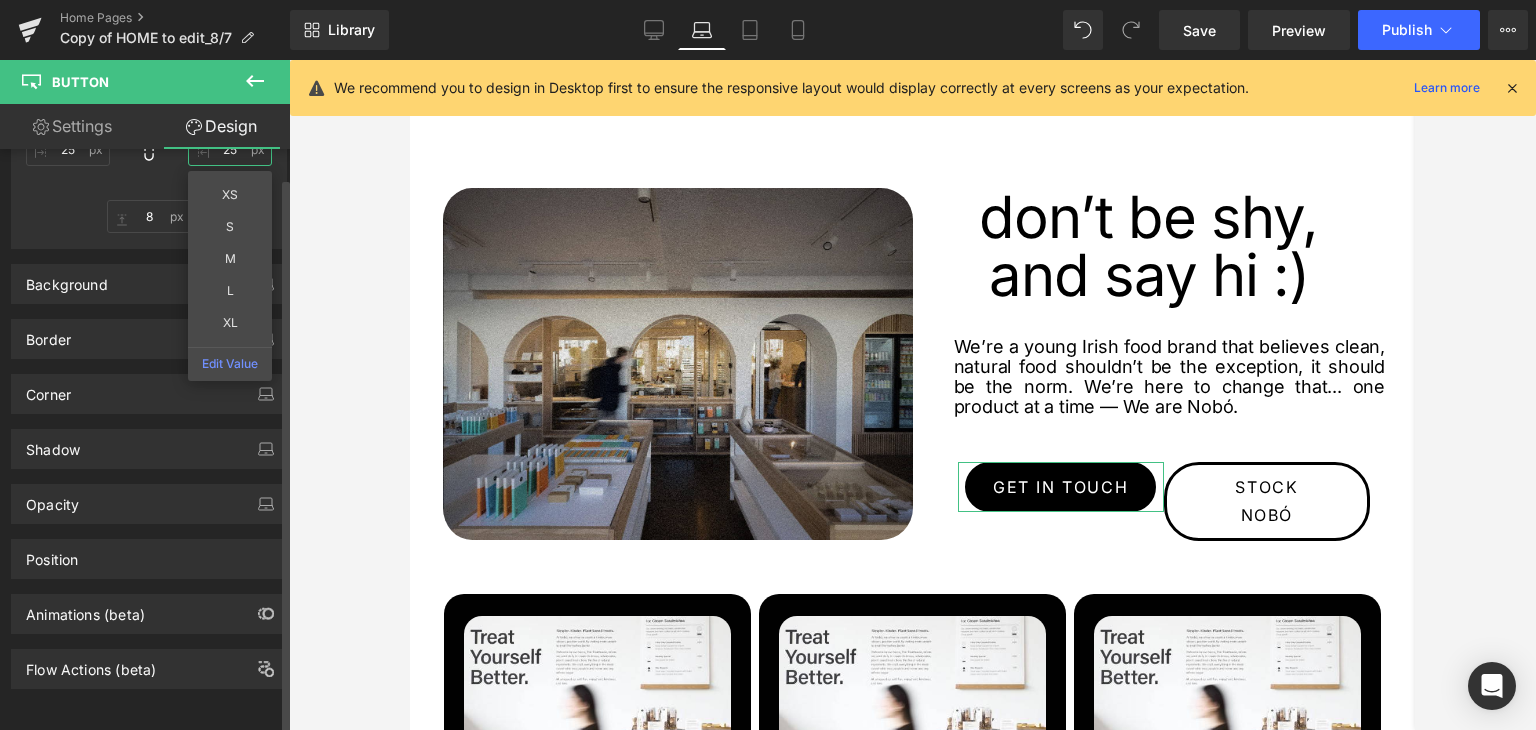 type on "25" 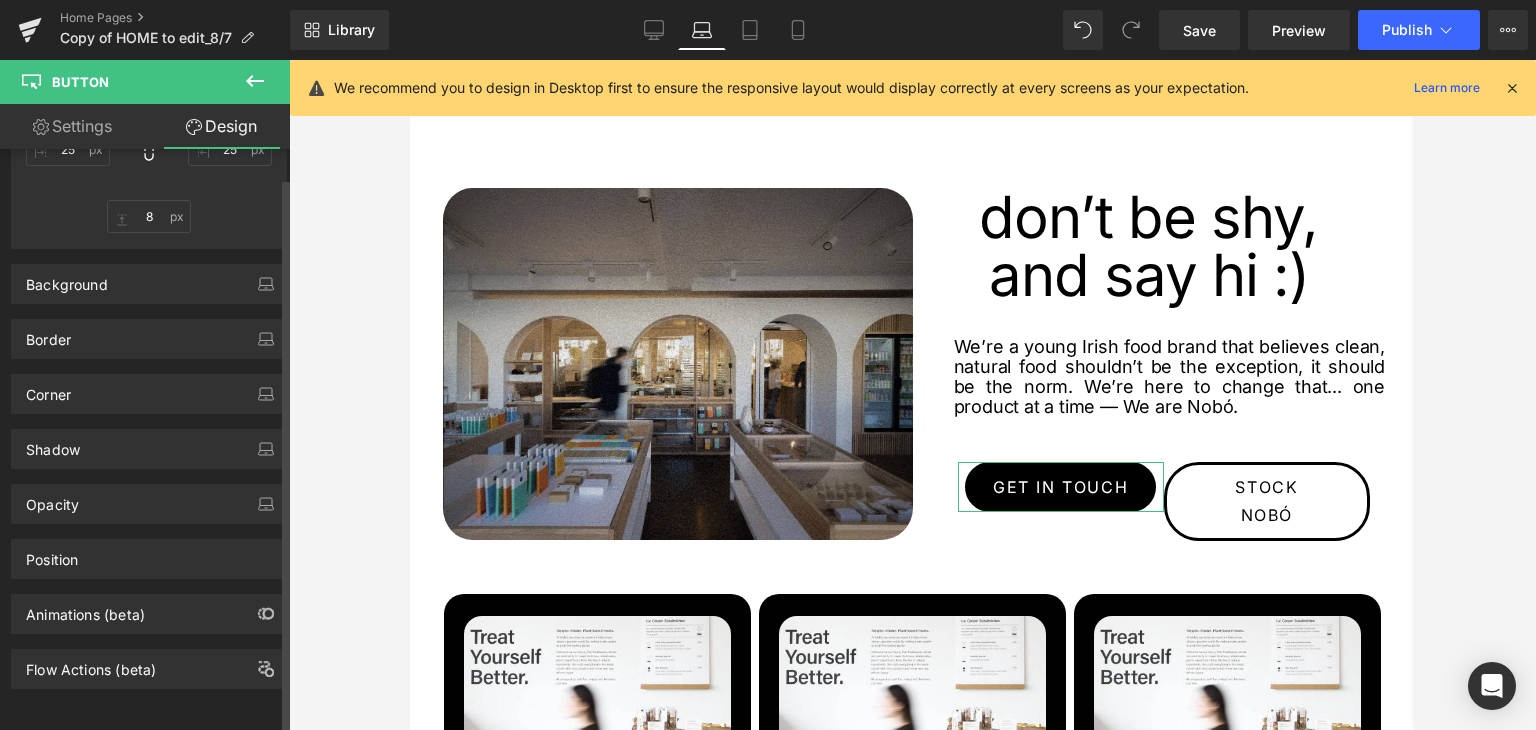 click on "Visibility
(All)
0|0|0|0   1 Show on Desktop 1 Show on Laptop 1 Show on Tablet 1 Show on Mobile
Spacing
[GEOGRAPHIC_DATA]
0px 0
-30px -30
0px 0
30px 30
[GEOGRAPHIC_DATA]
8px 8
25 25
8px 8
25 25
Background
Color & Image color
#000000 Color #000000 100 %
Image  Replace Image" at bounding box center [149, 444] 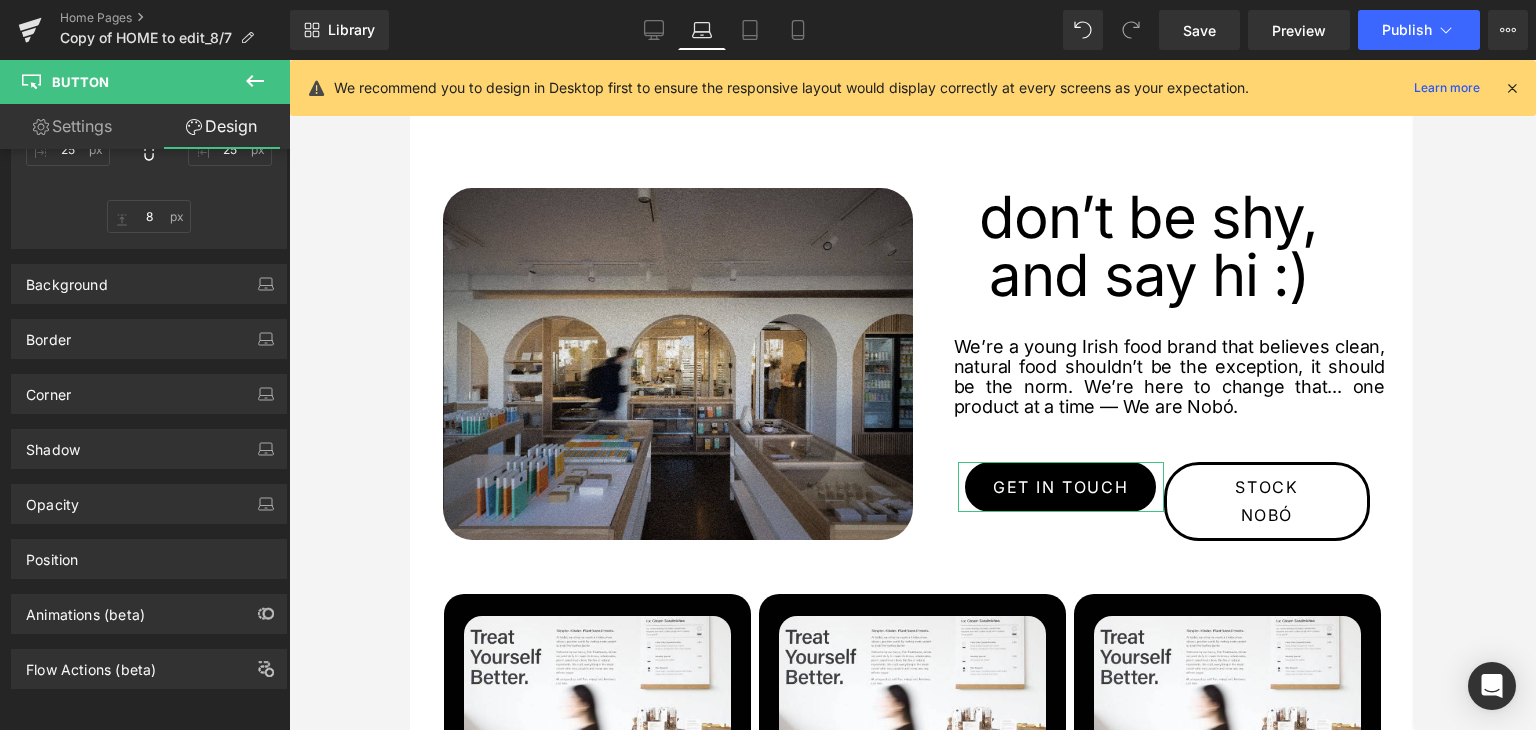 click on "Settings" at bounding box center [72, 126] 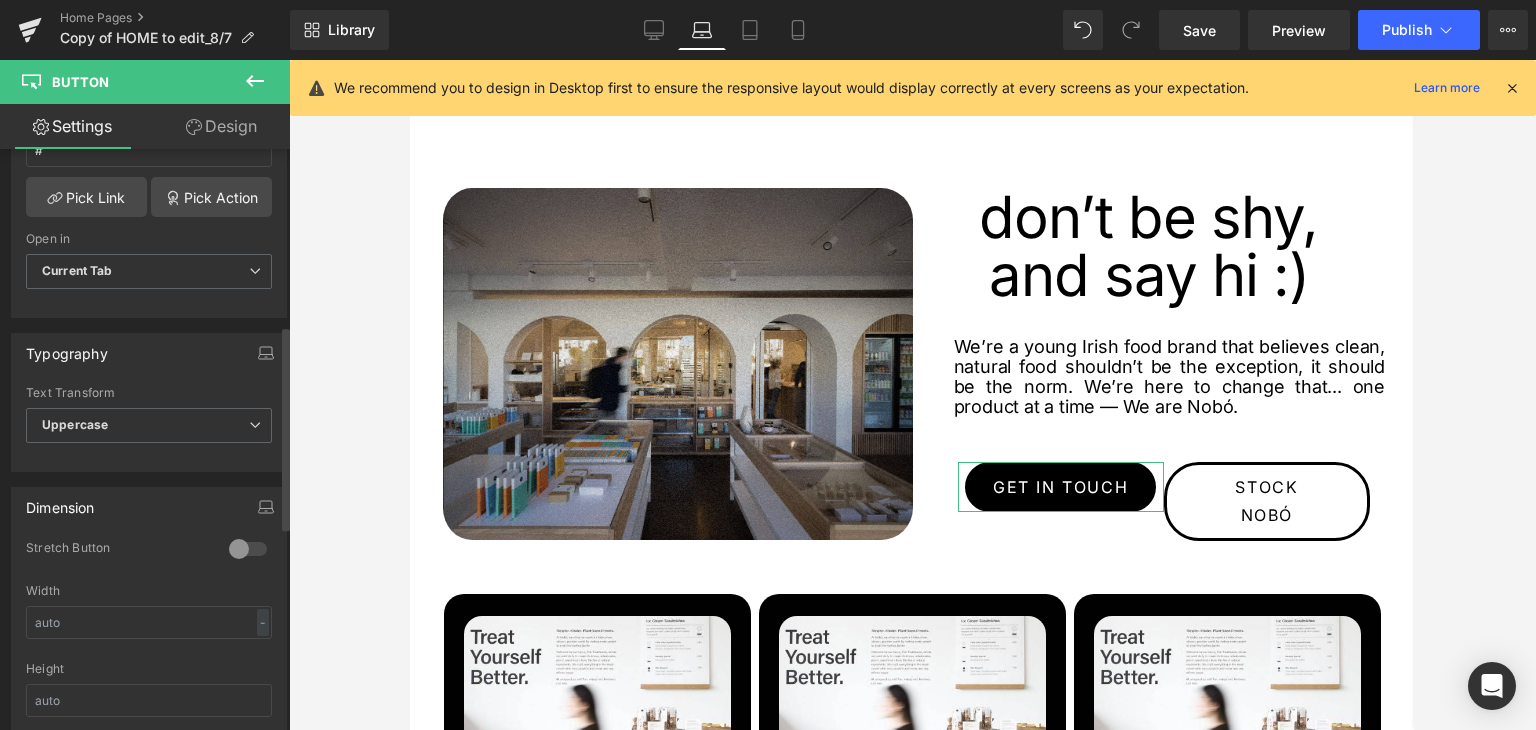 scroll, scrollTop: 800, scrollLeft: 0, axis: vertical 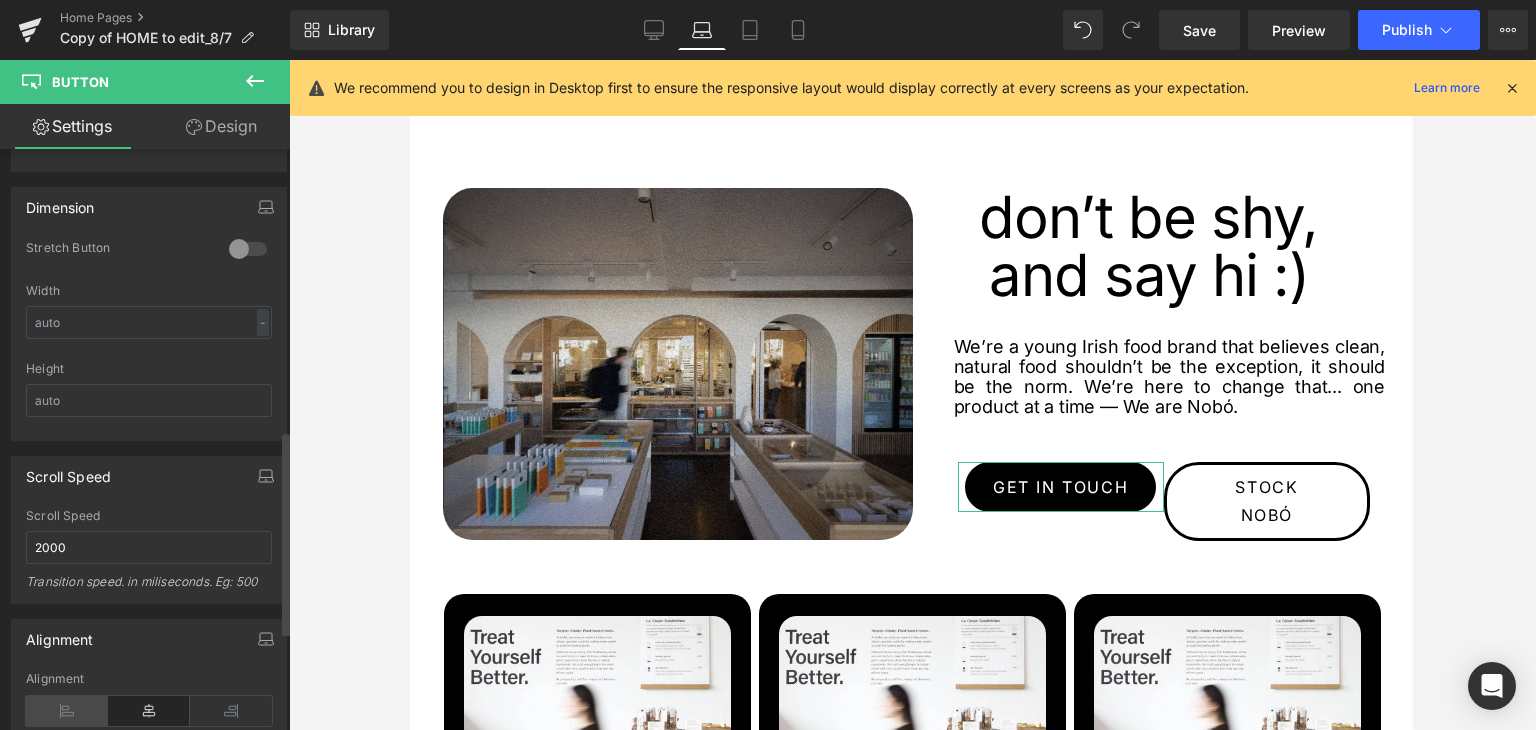 click at bounding box center [67, 711] 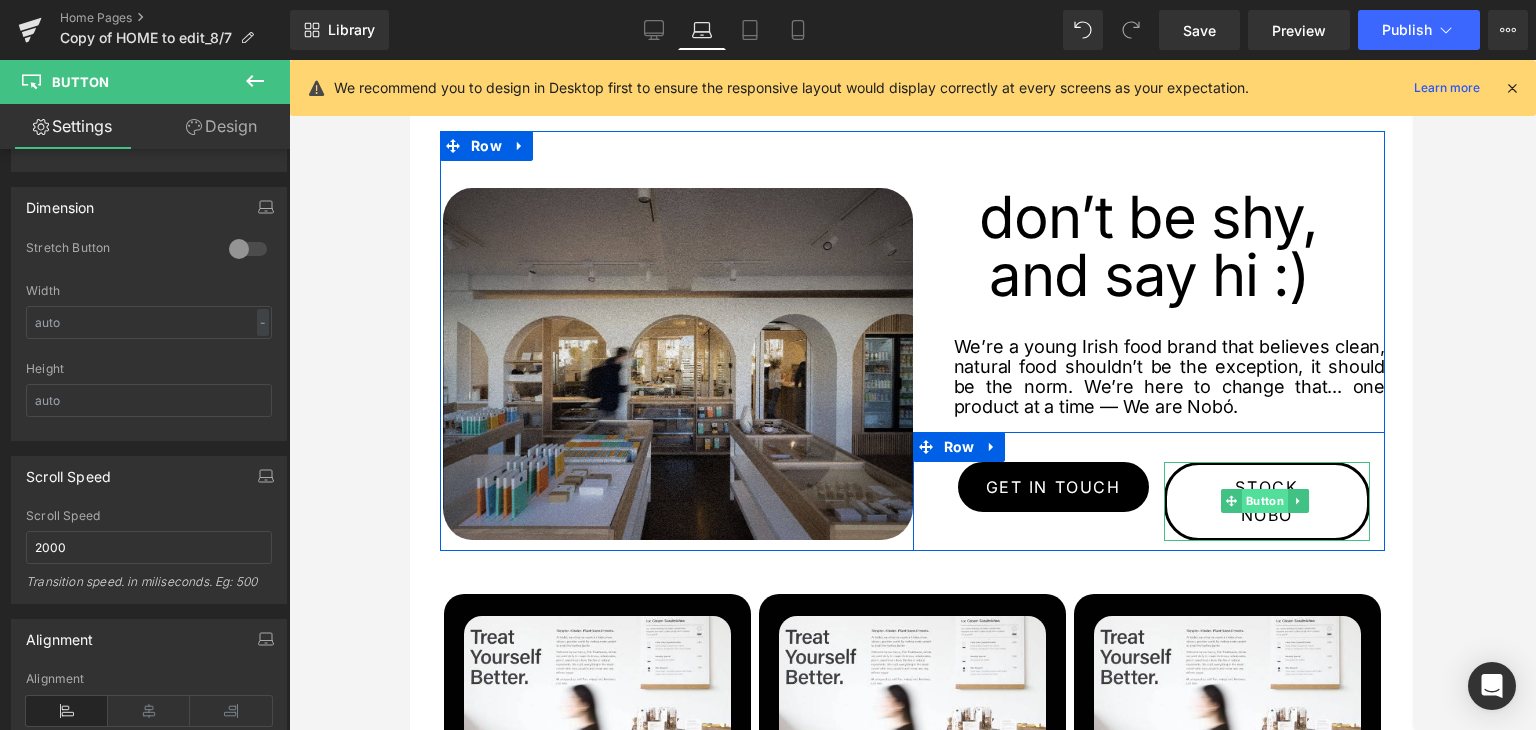 click on "Button" at bounding box center [1265, 501] 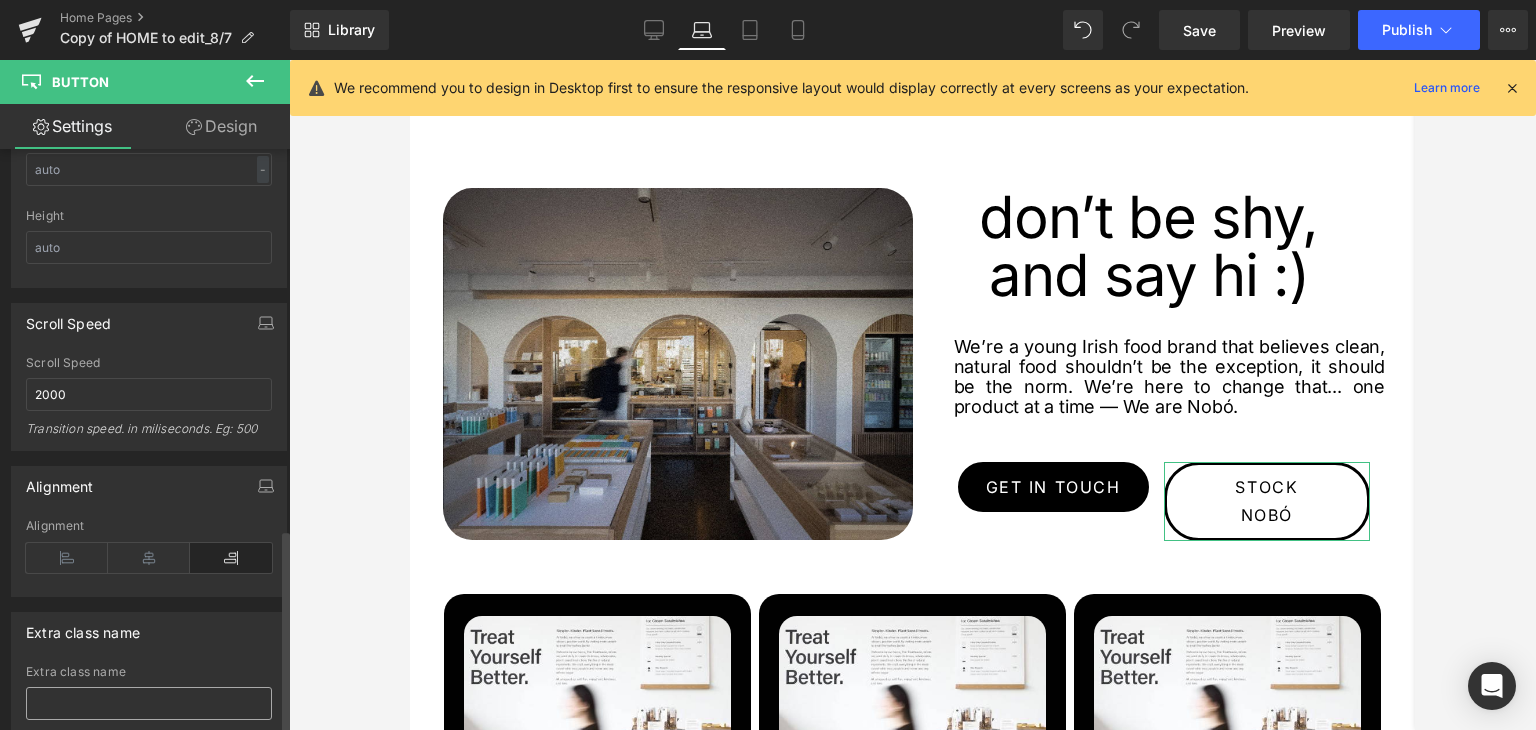 scroll, scrollTop: 1081, scrollLeft: 0, axis: vertical 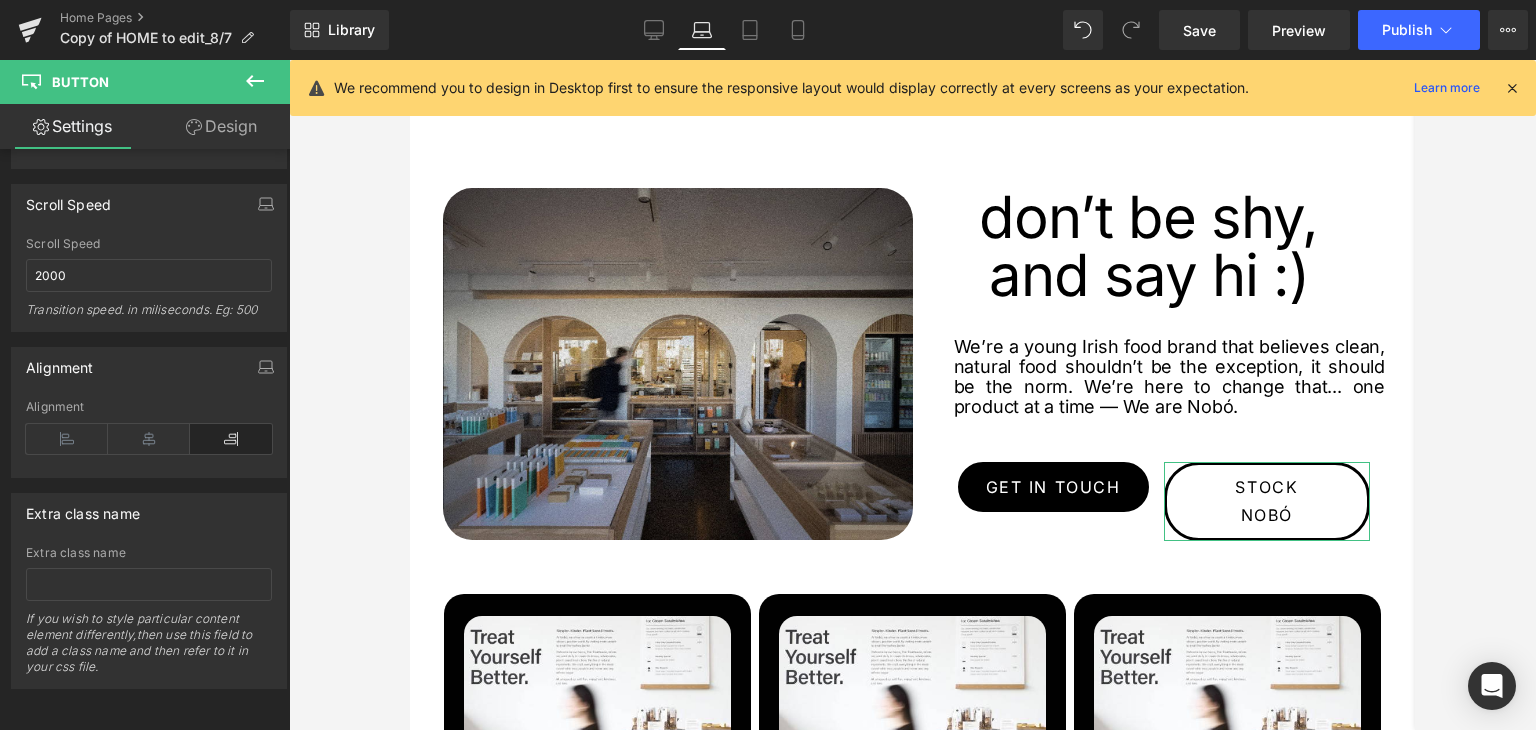 click on "Design" at bounding box center (221, 126) 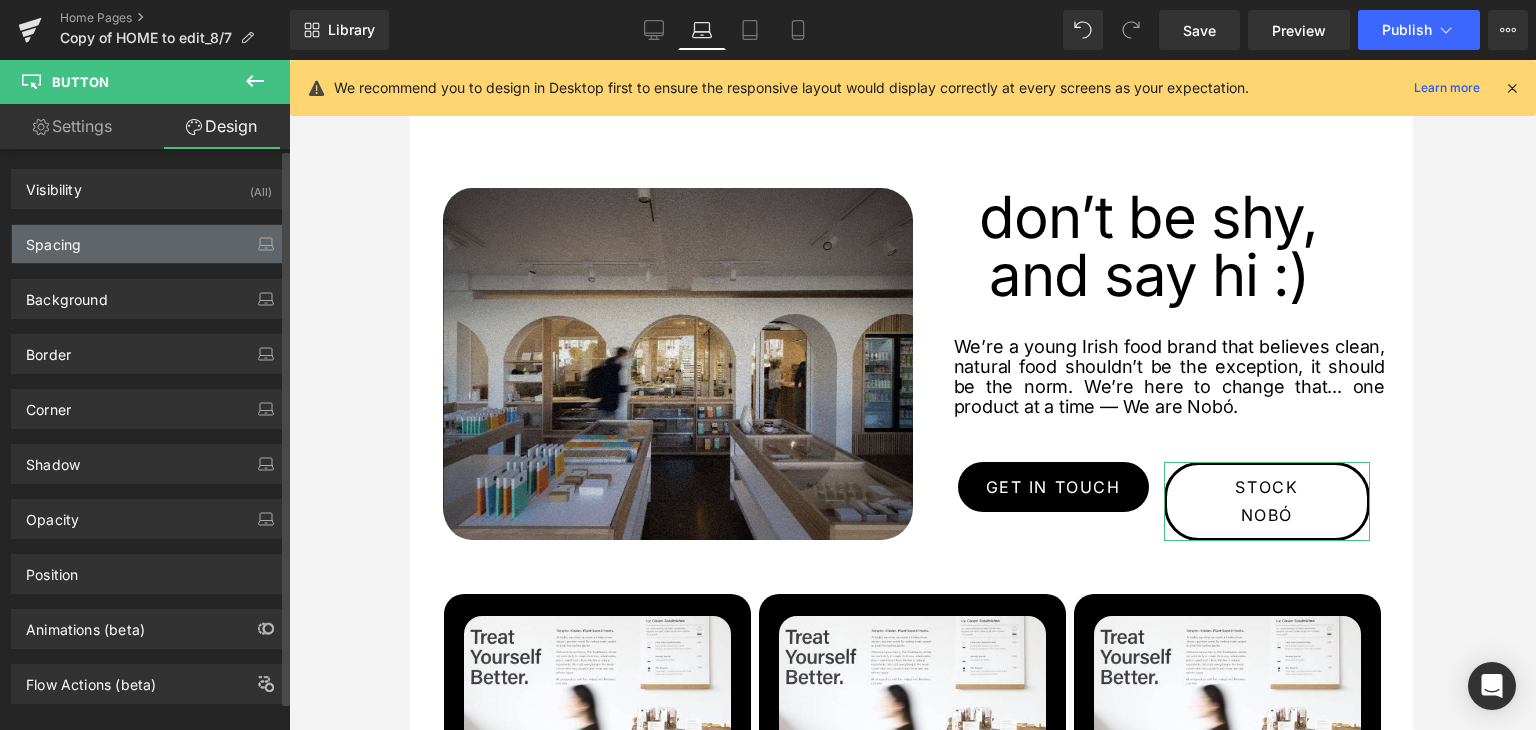 click on "Spacing" at bounding box center (149, 244) 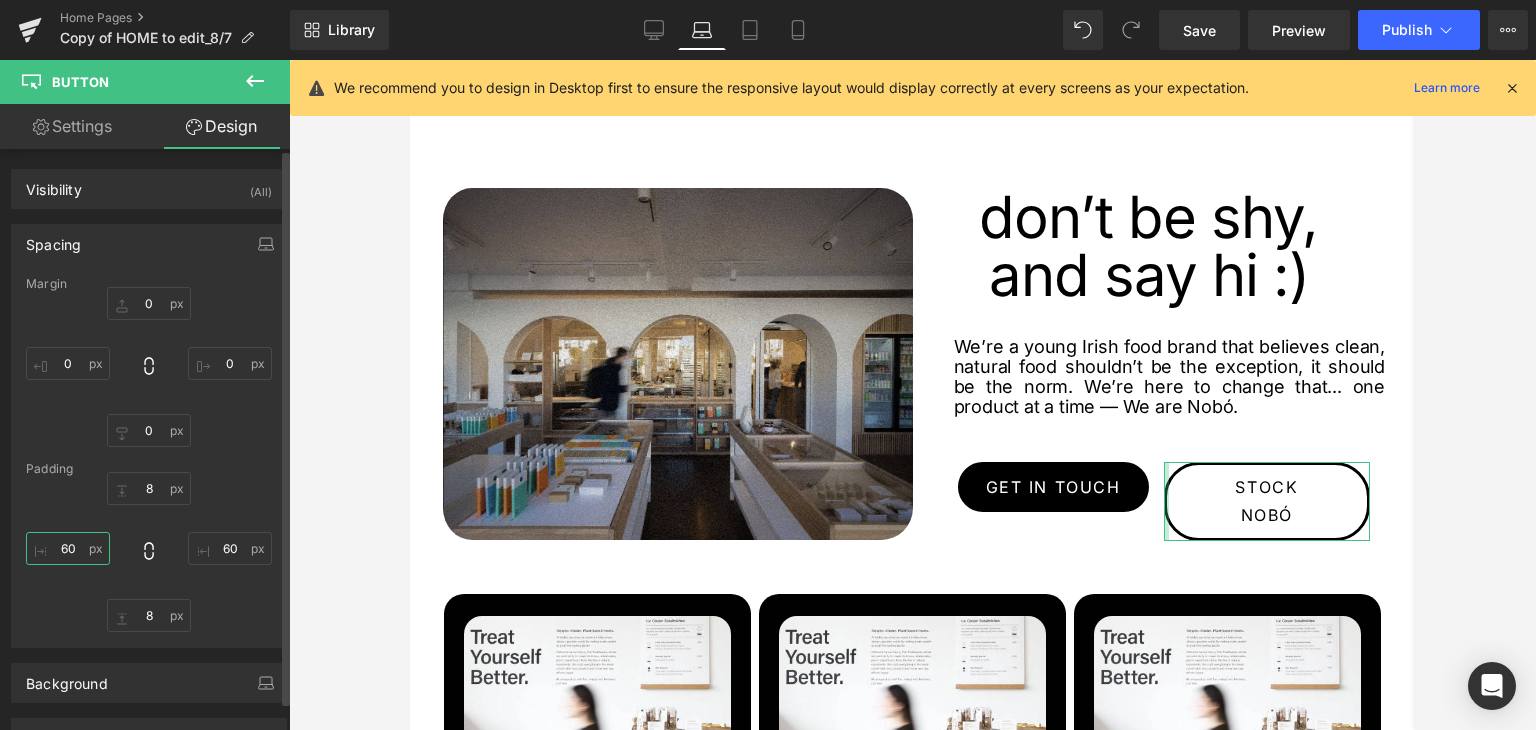 click on "60" at bounding box center (68, 548) 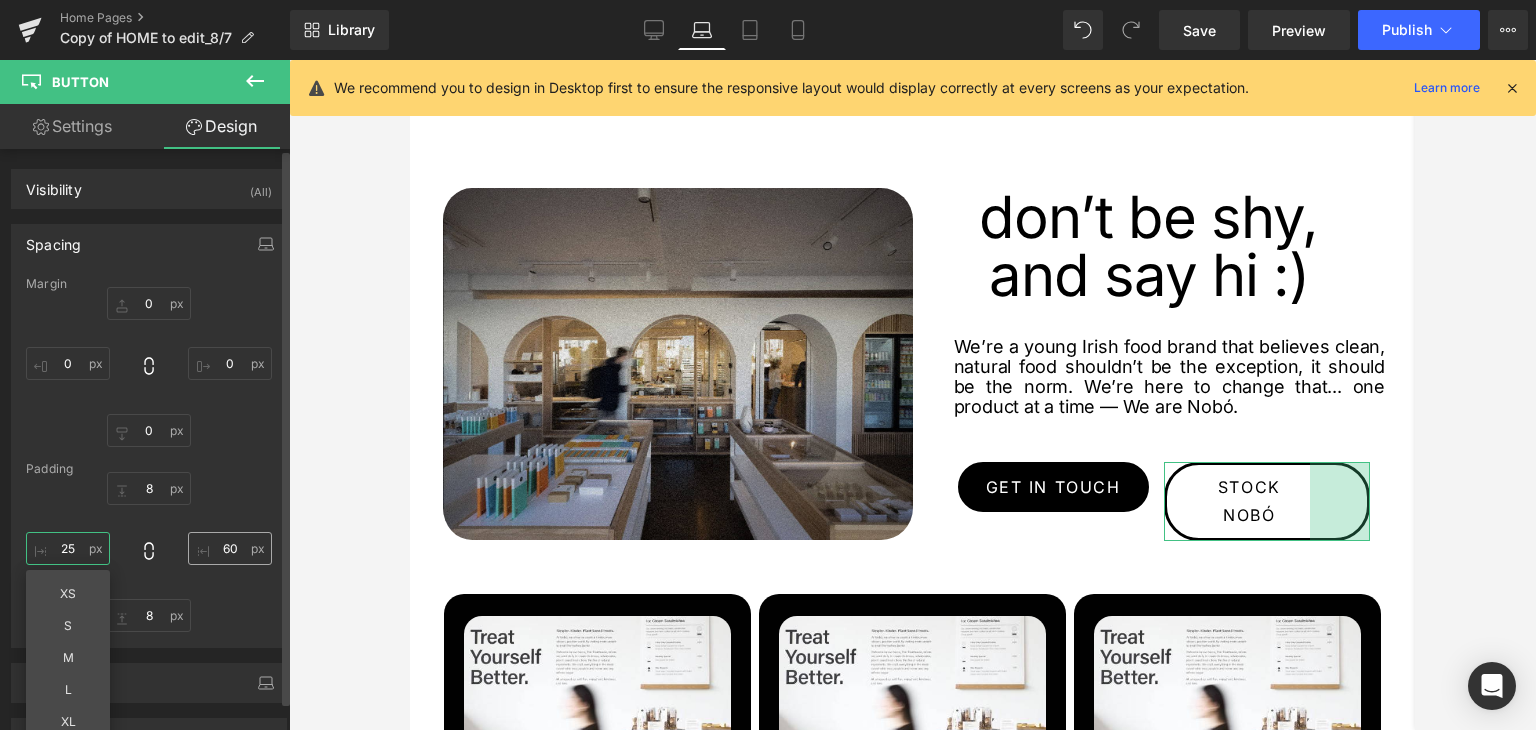 type on "25" 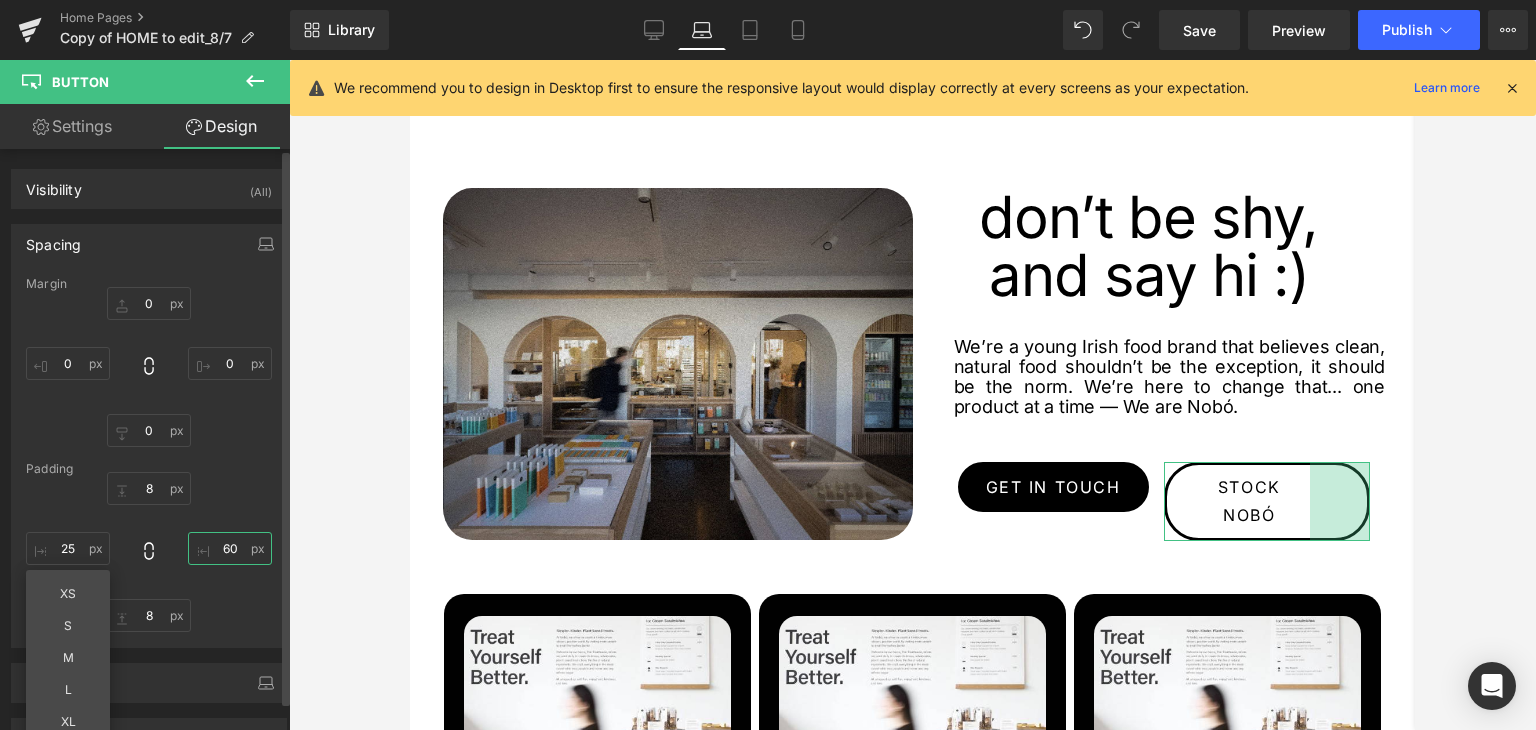 click on "60" at bounding box center [230, 548] 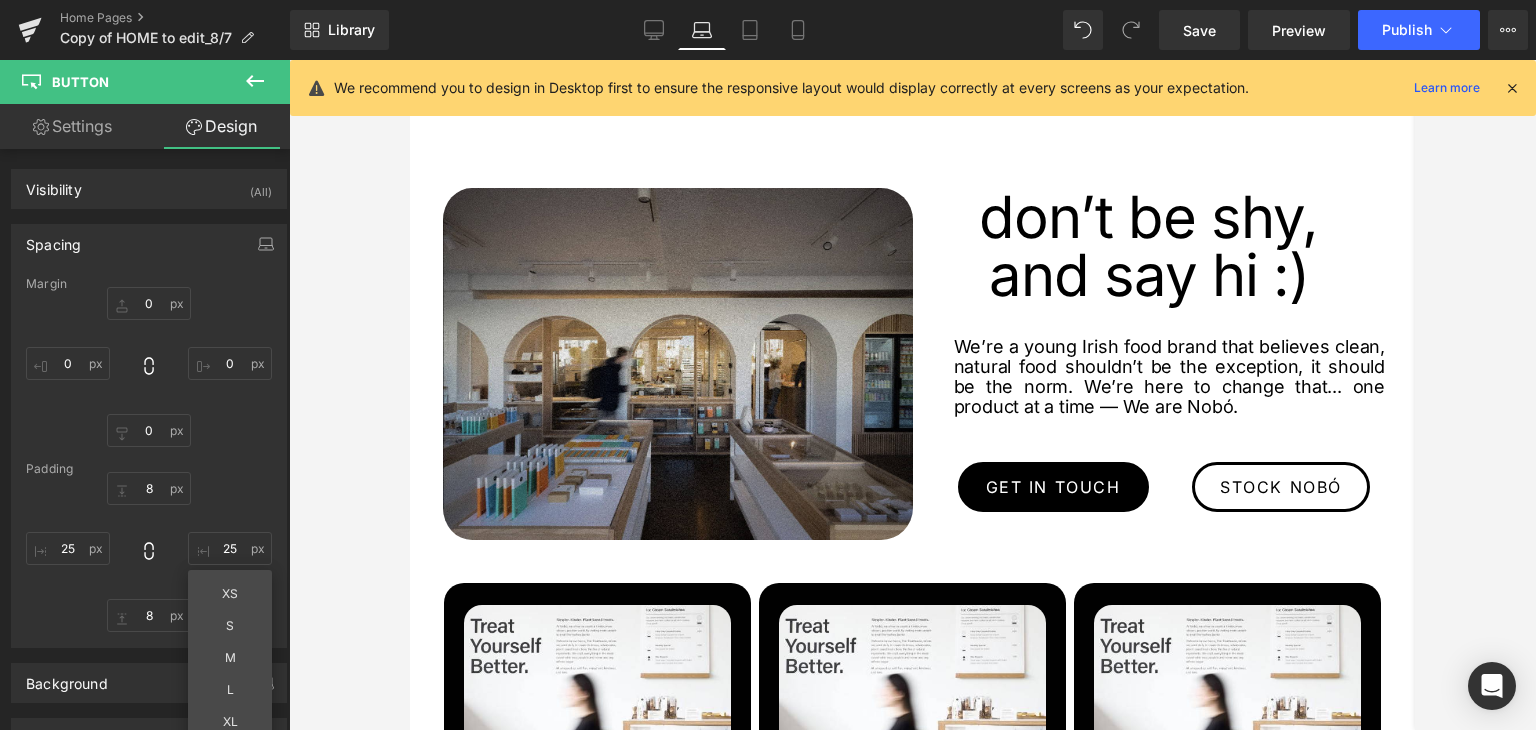 click at bounding box center [912, 395] 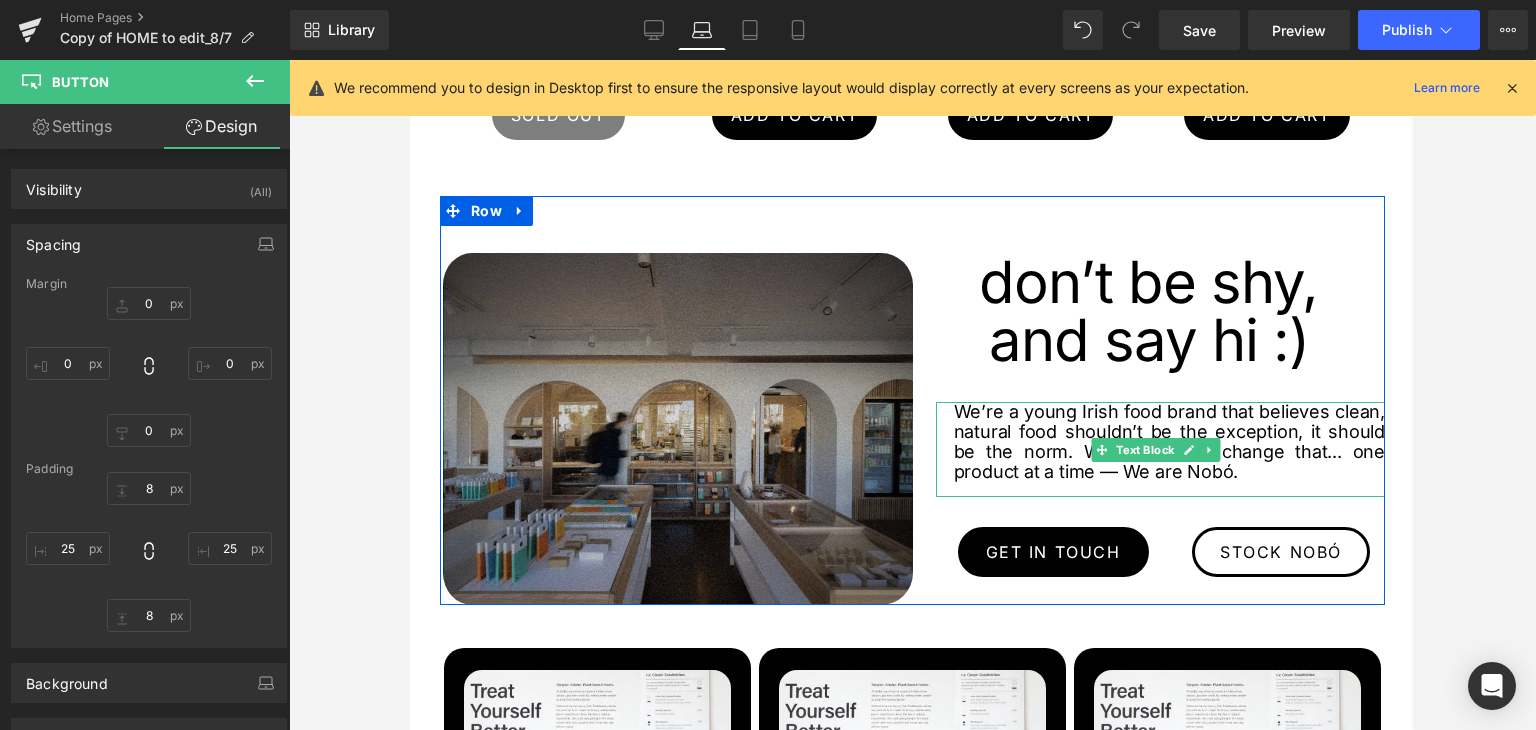 scroll, scrollTop: 2472, scrollLeft: 0, axis: vertical 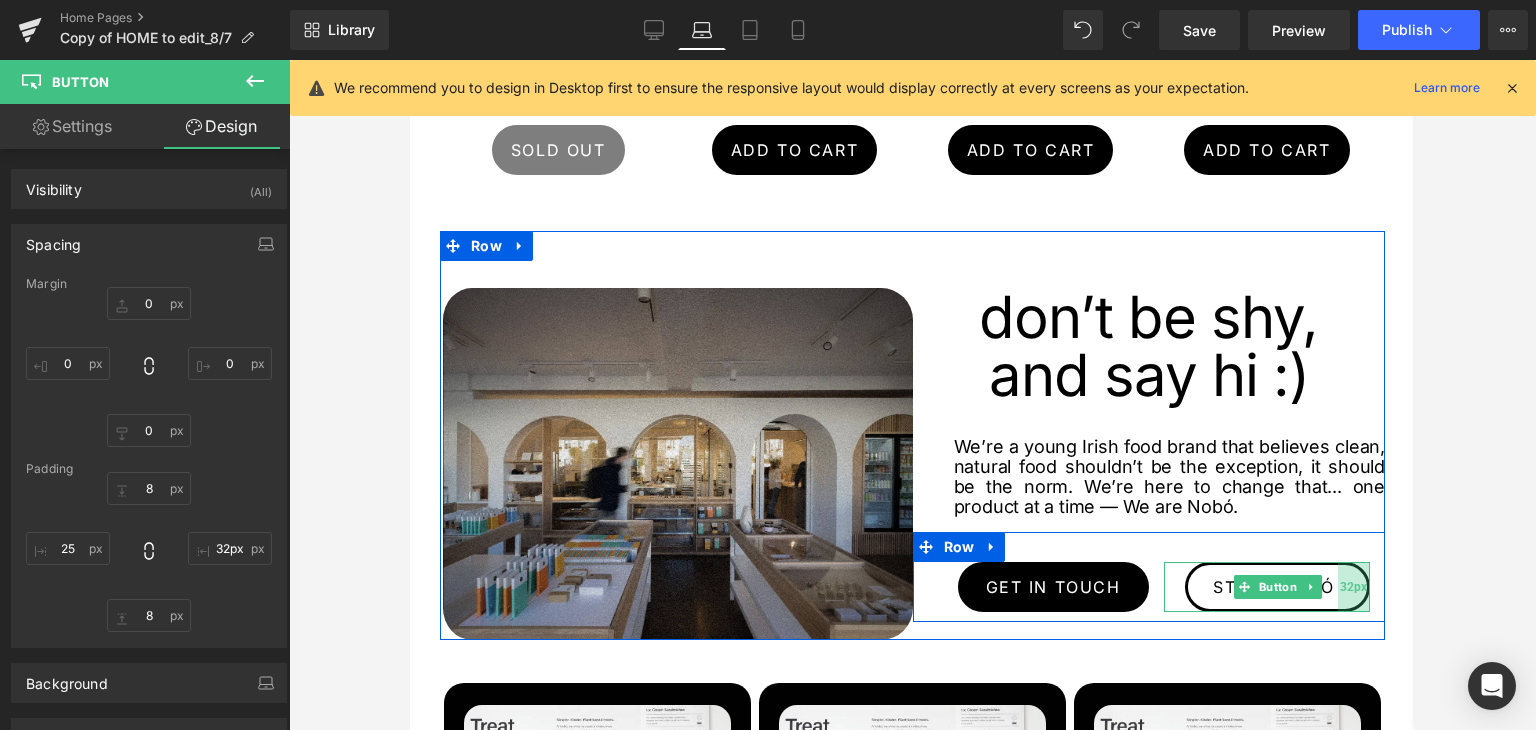 click on "32px" at bounding box center [1354, 587] 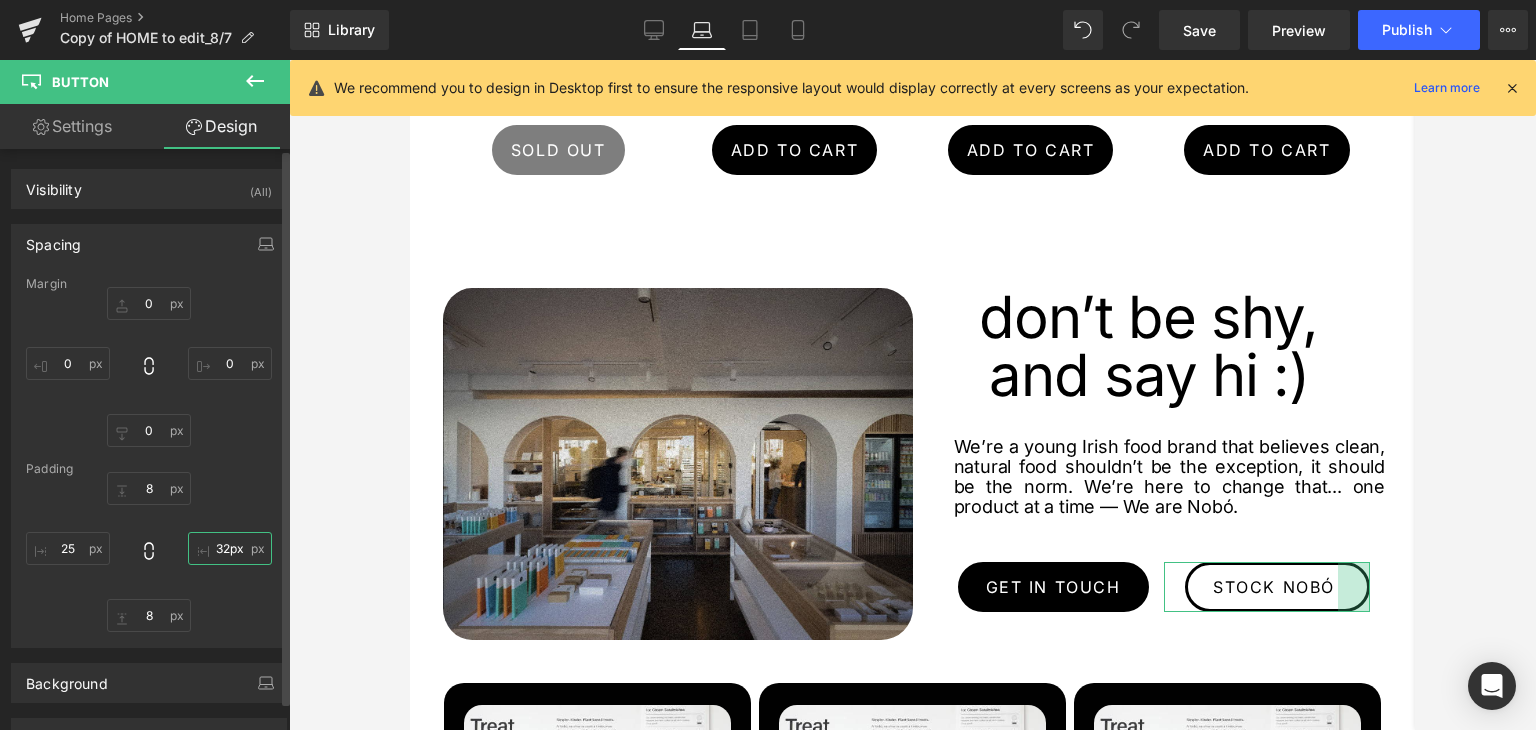 click on "32px" at bounding box center (230, 548) 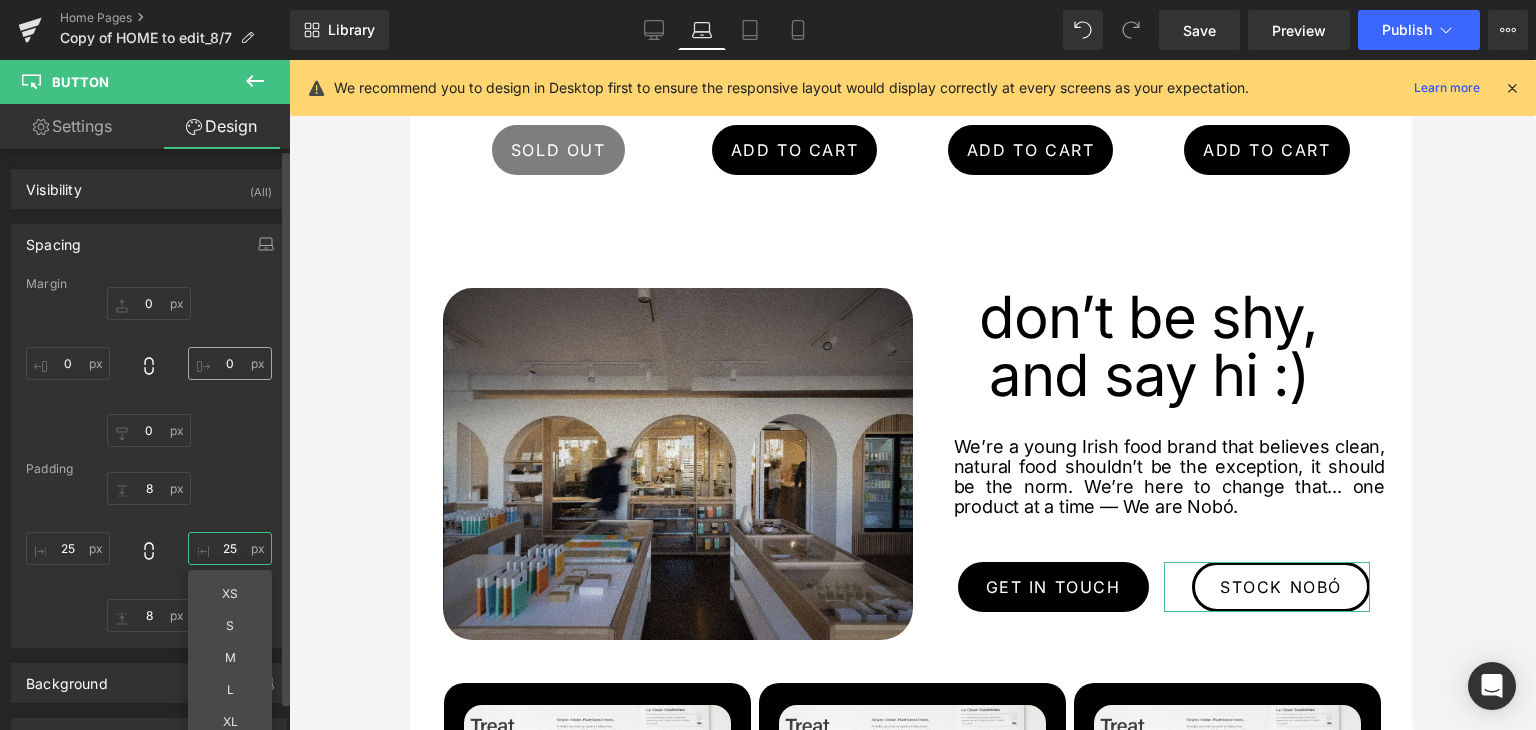 type on "25" 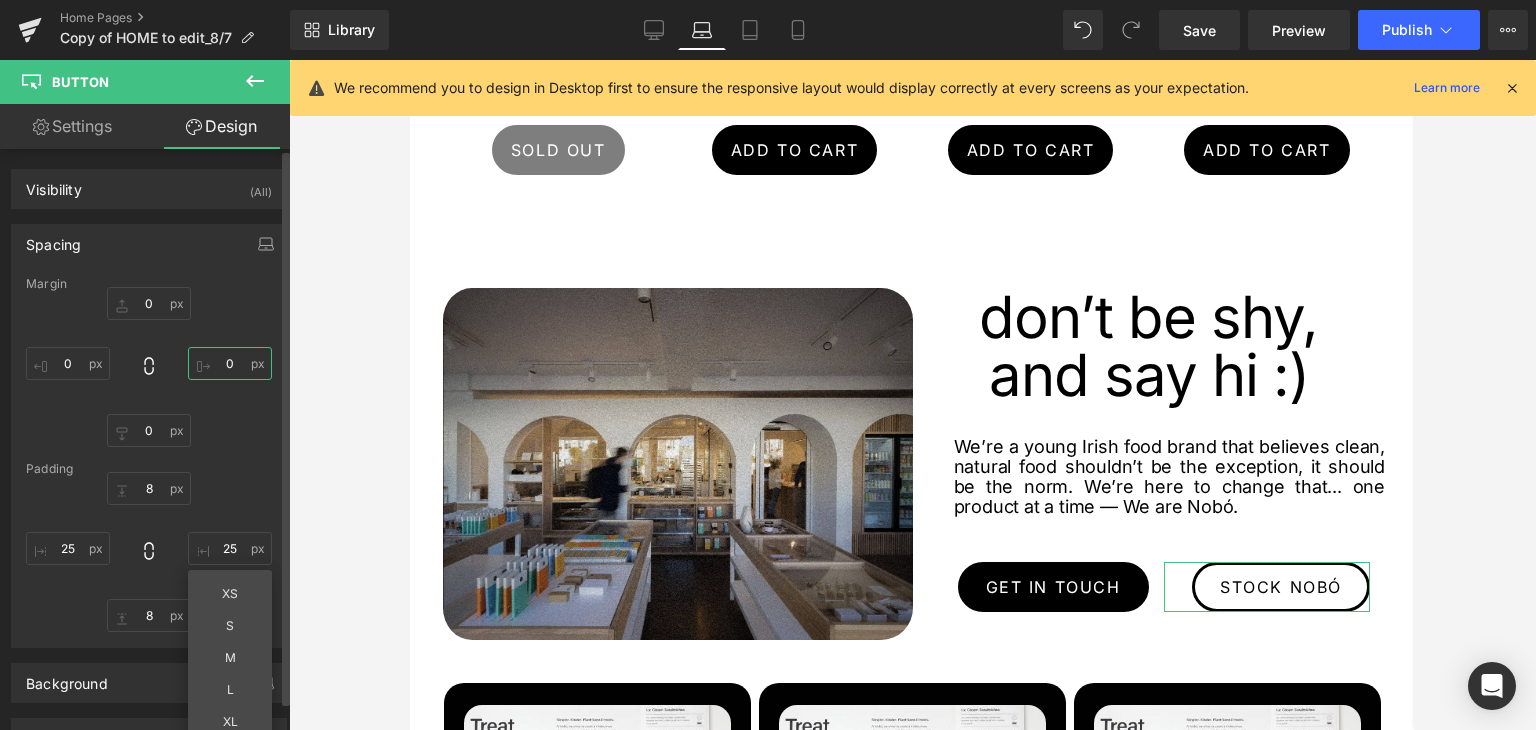 click on "0" at bounding box center [230, 363] 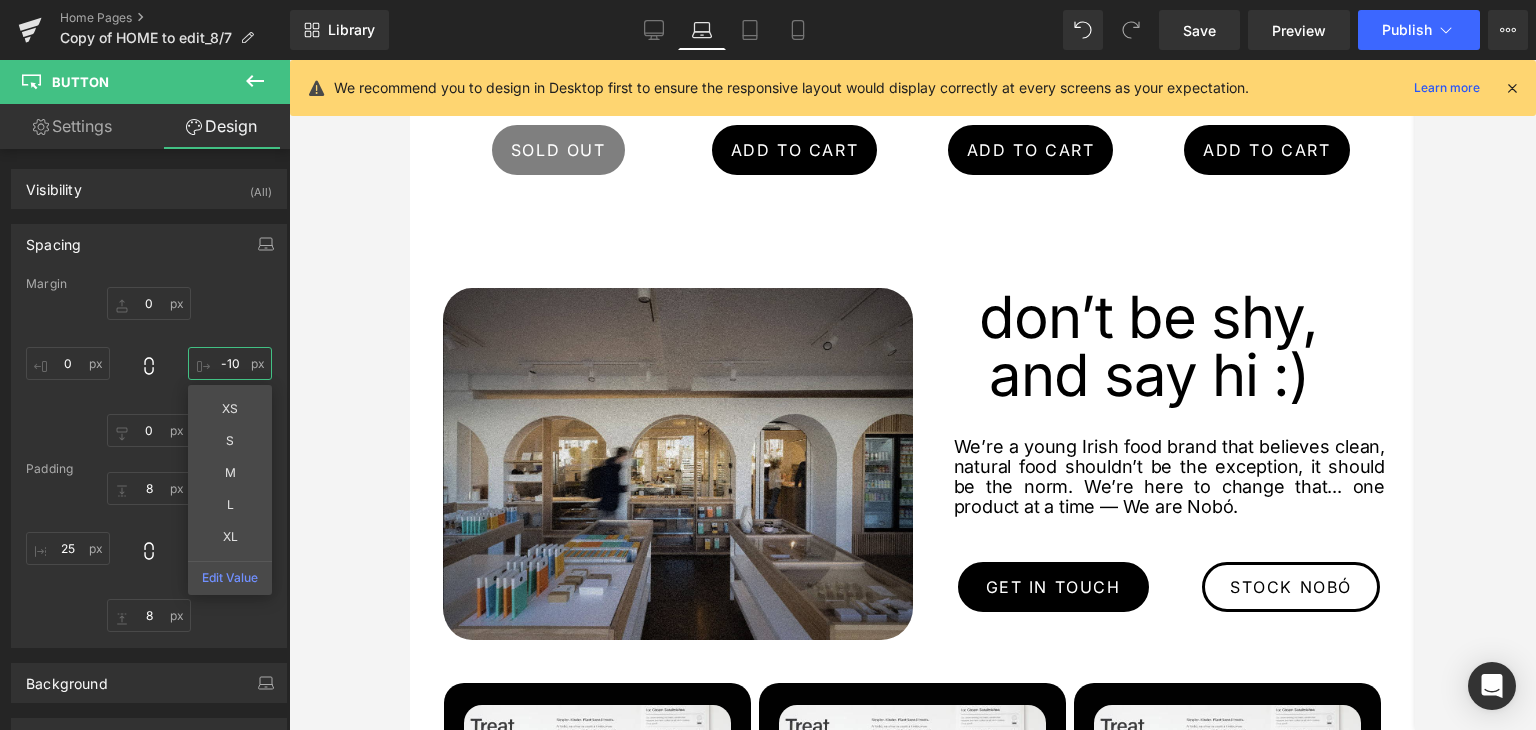 type on "-10" 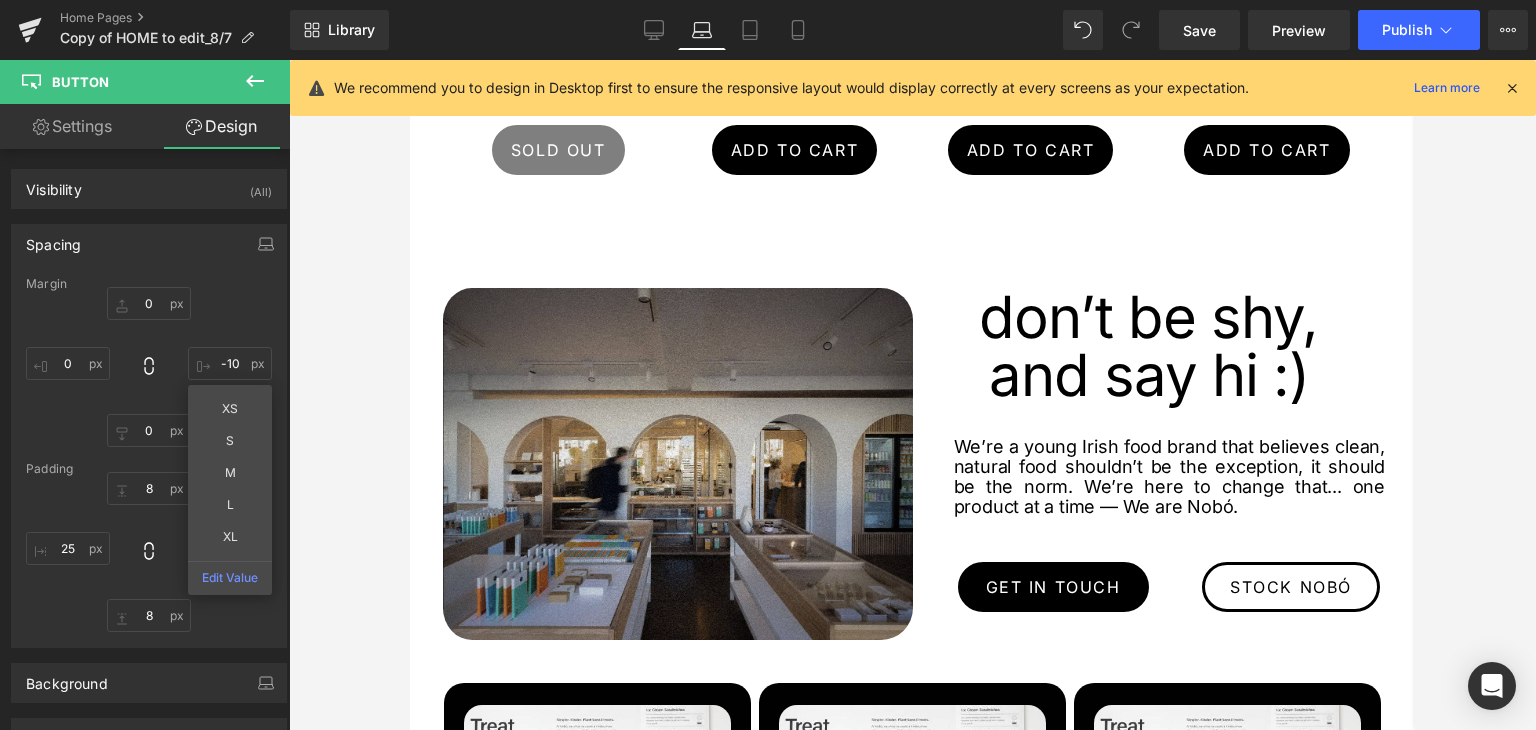 click at bounding box center [912, 395] 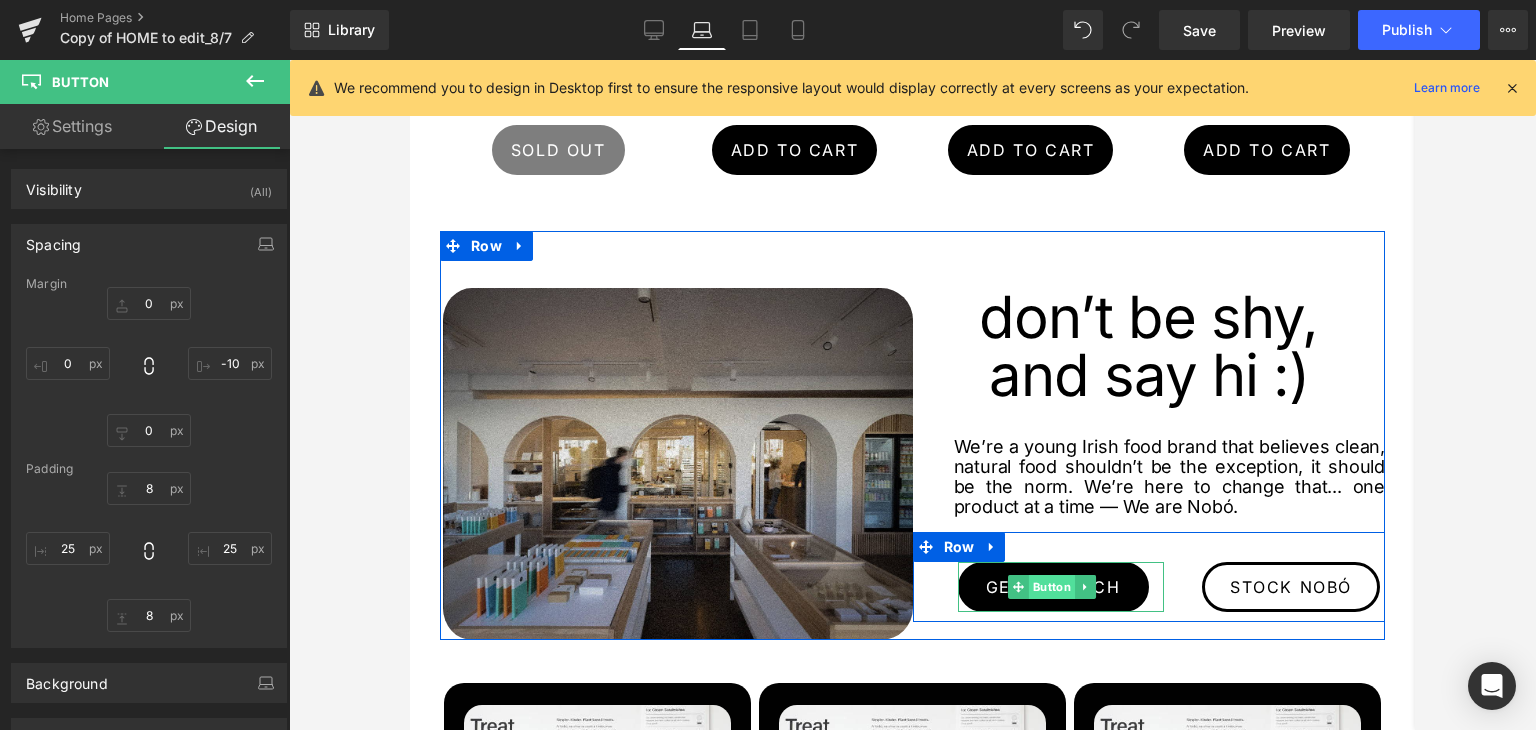 click on "Button" at bounding box center (1052, 587) 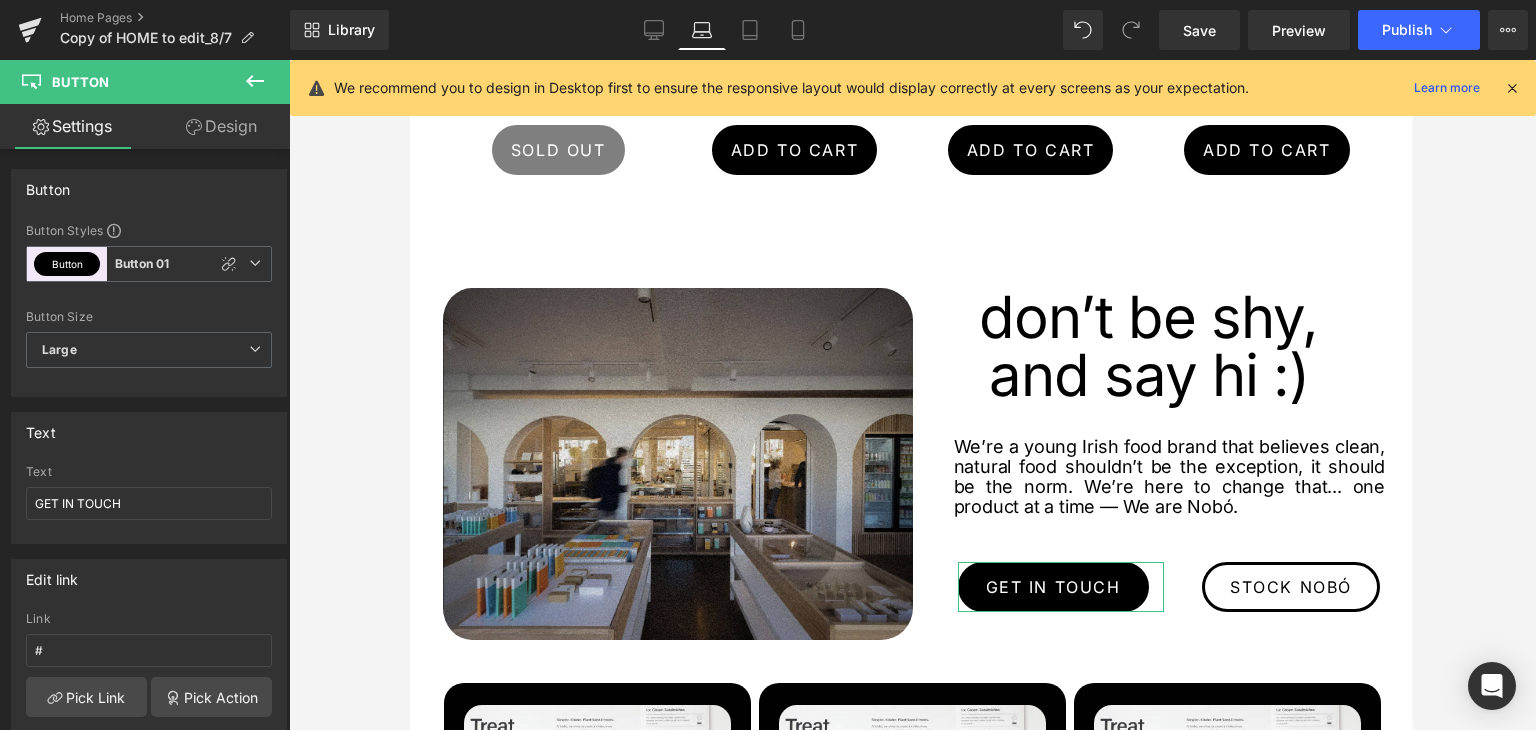 click on "Design" at bounding box center [221, 126] 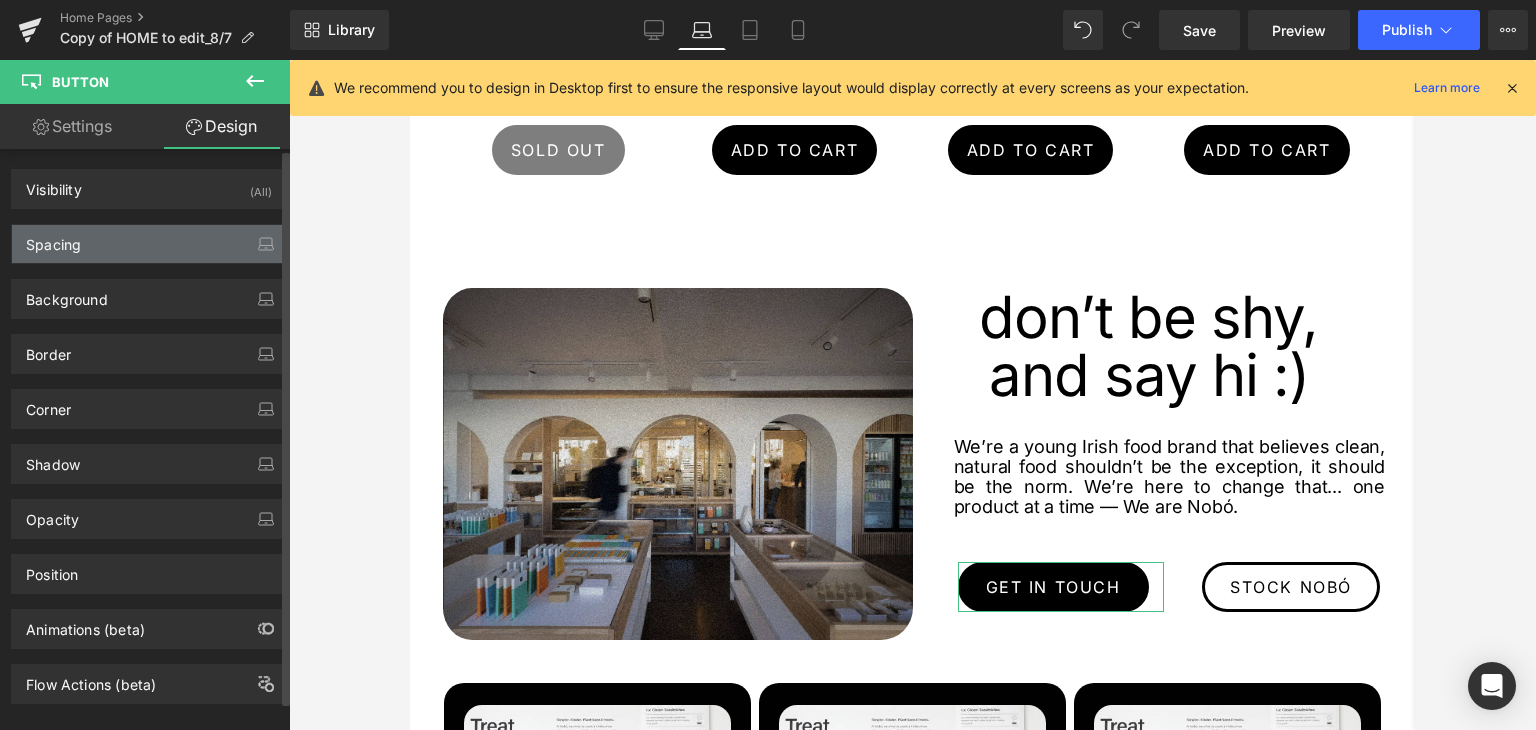 click on "Spacing" at bounding box center [149, 244] 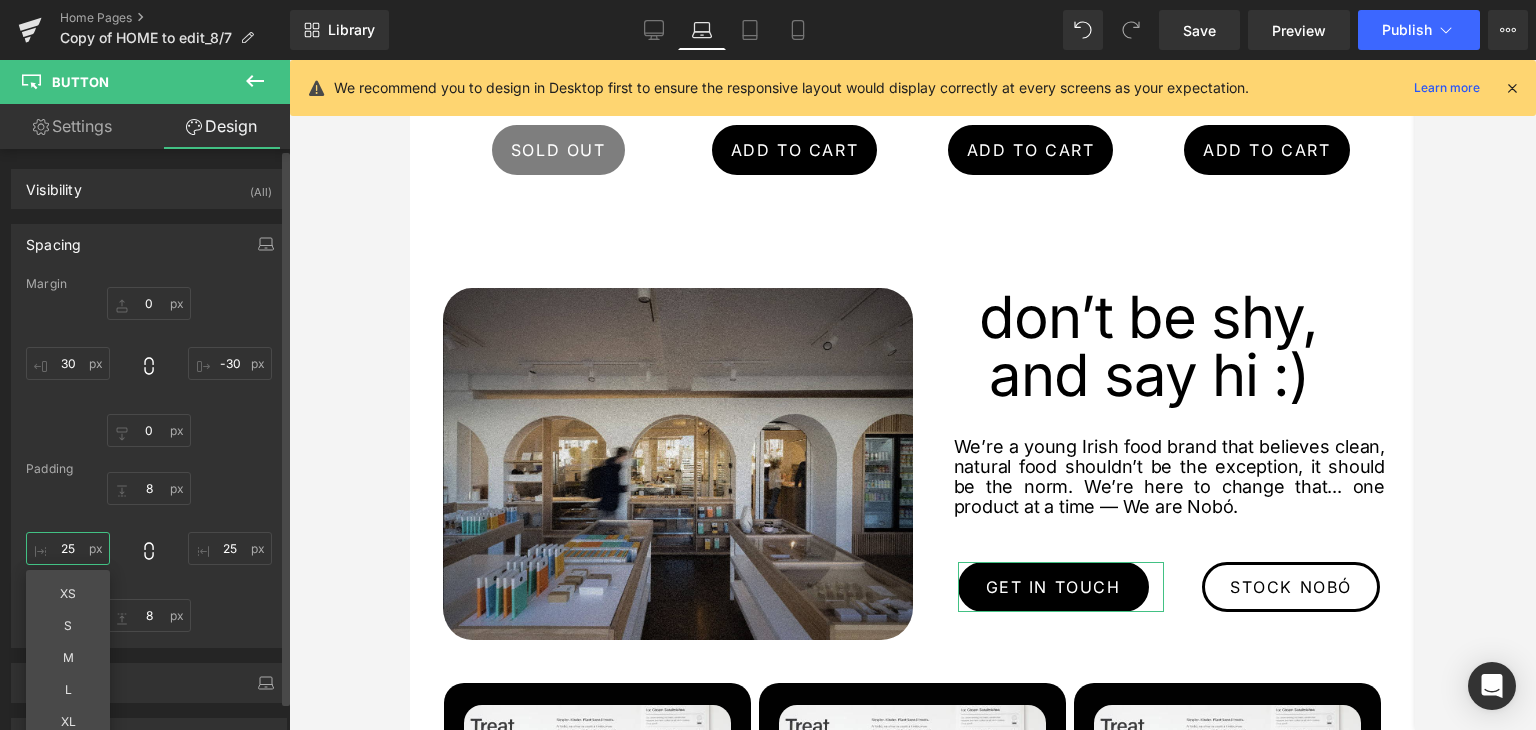 click on "25" at bounding box center [68, 548] 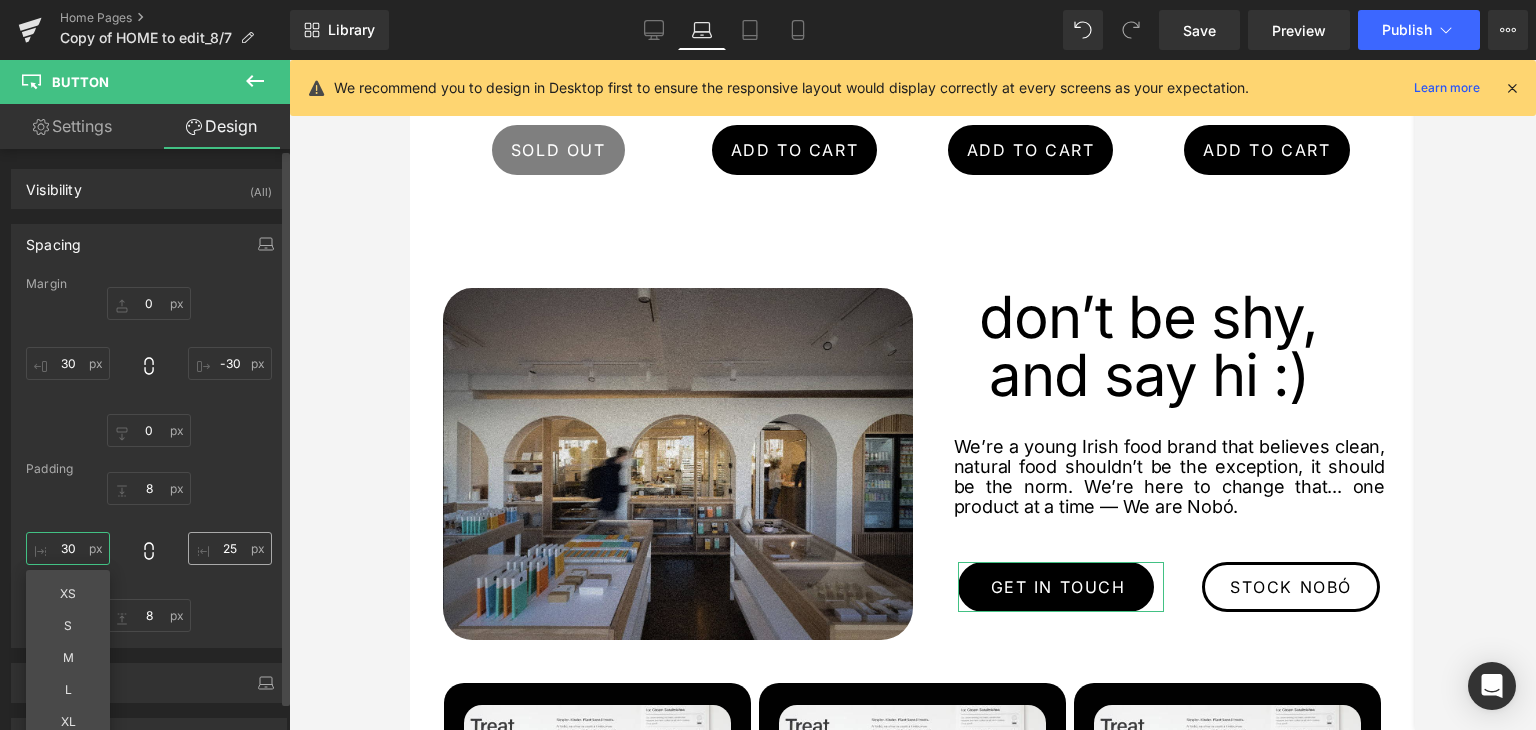 type on "30" 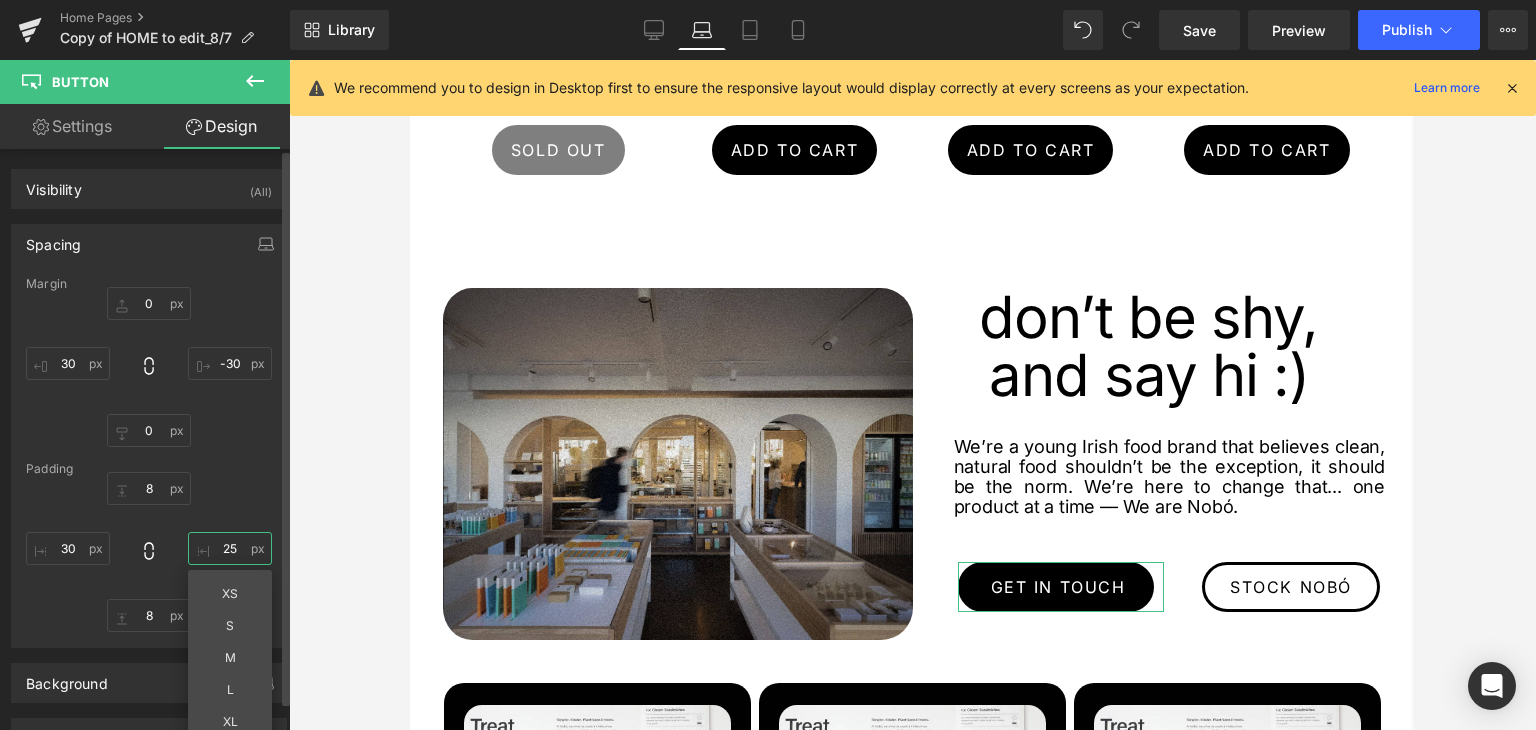 click on "25" at bounding box center (230, 548) 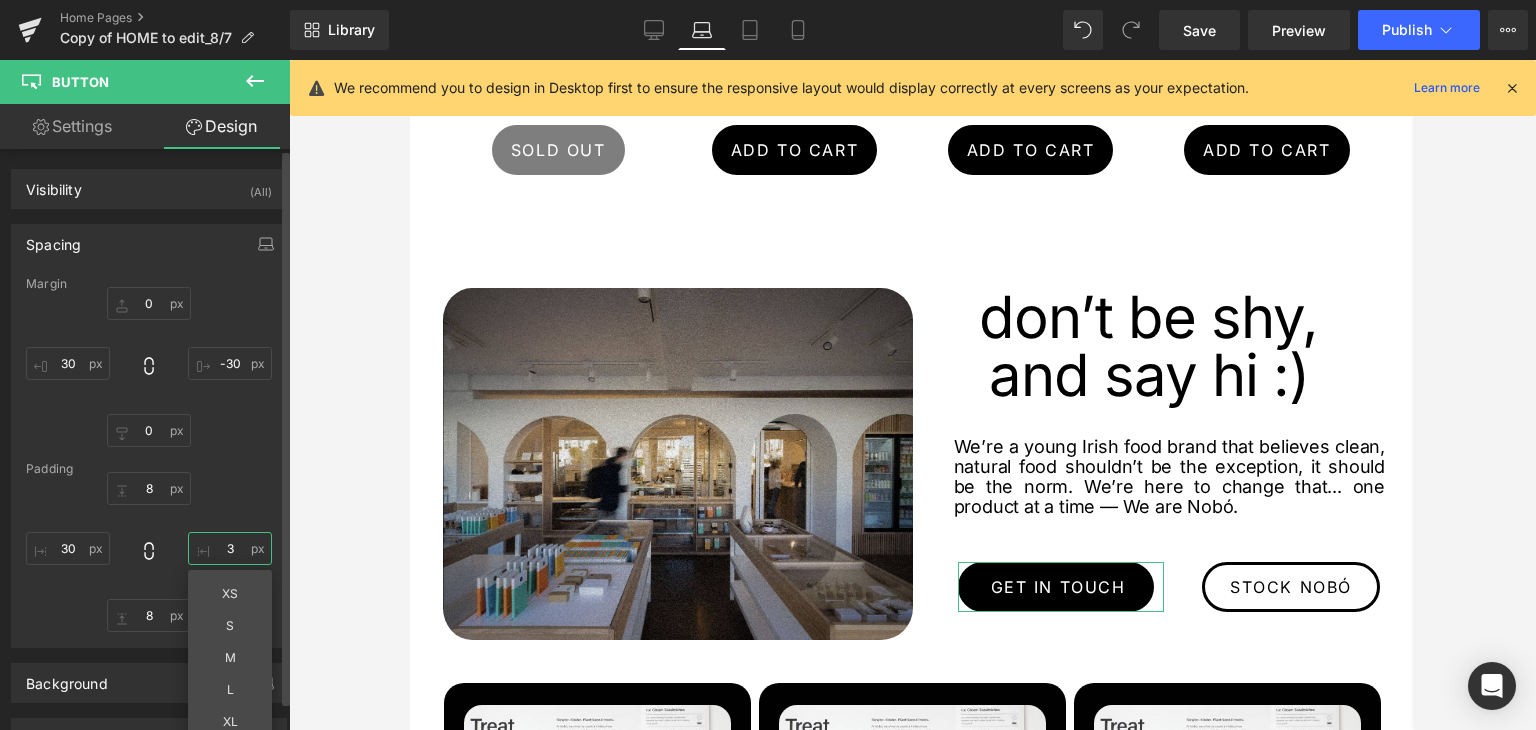 type on "30" 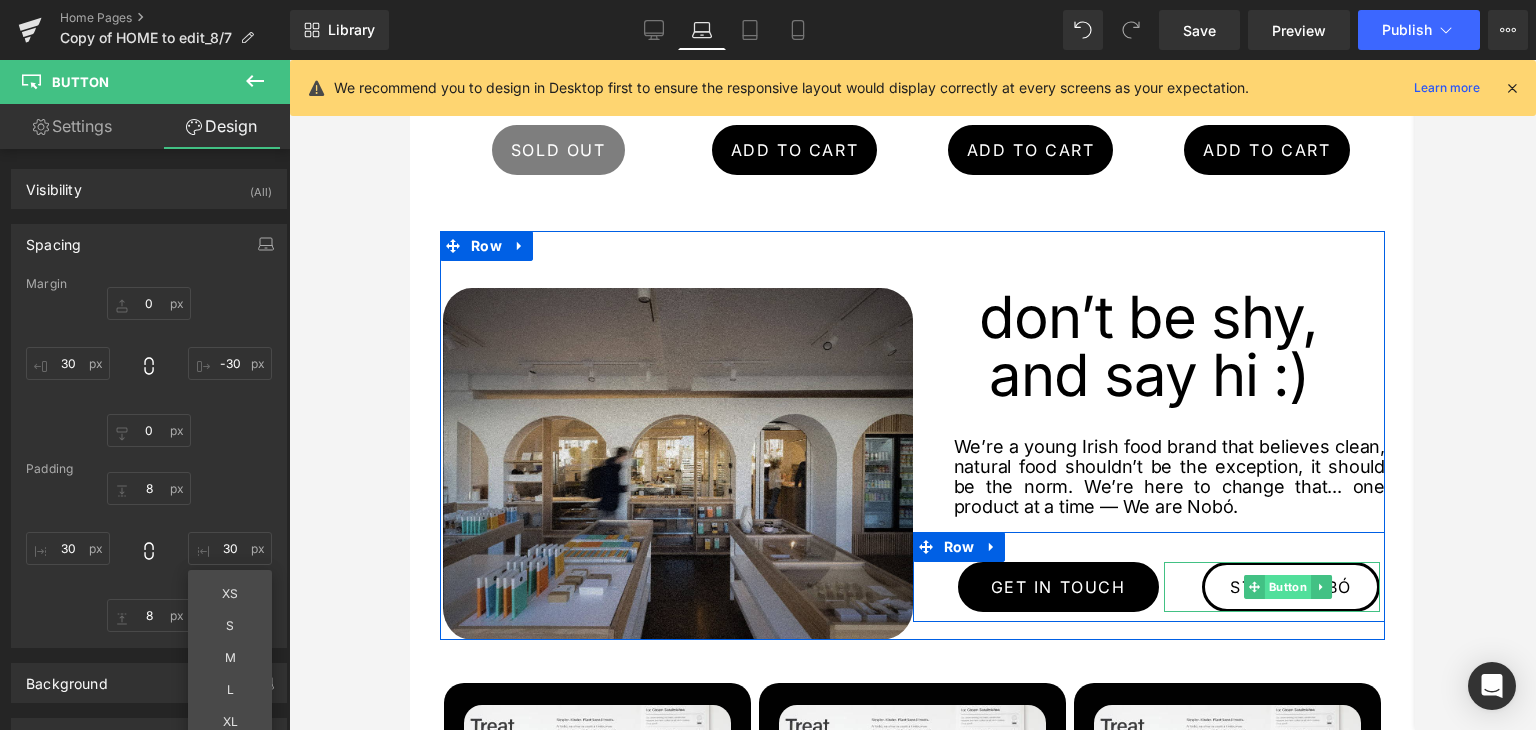 click on "Button" at bounding box center [1288, 587] 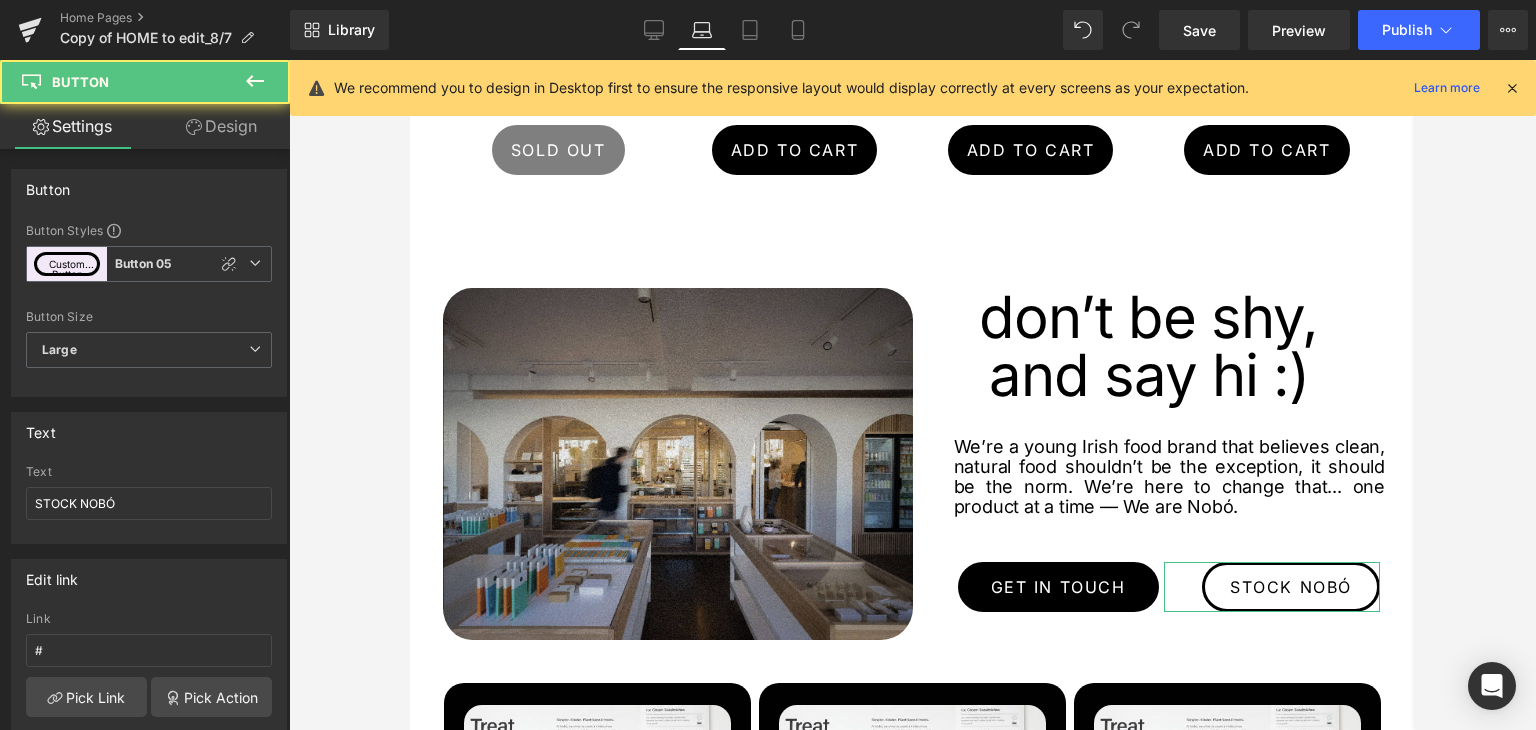 click on "Design" at bounding box center [221, 126] 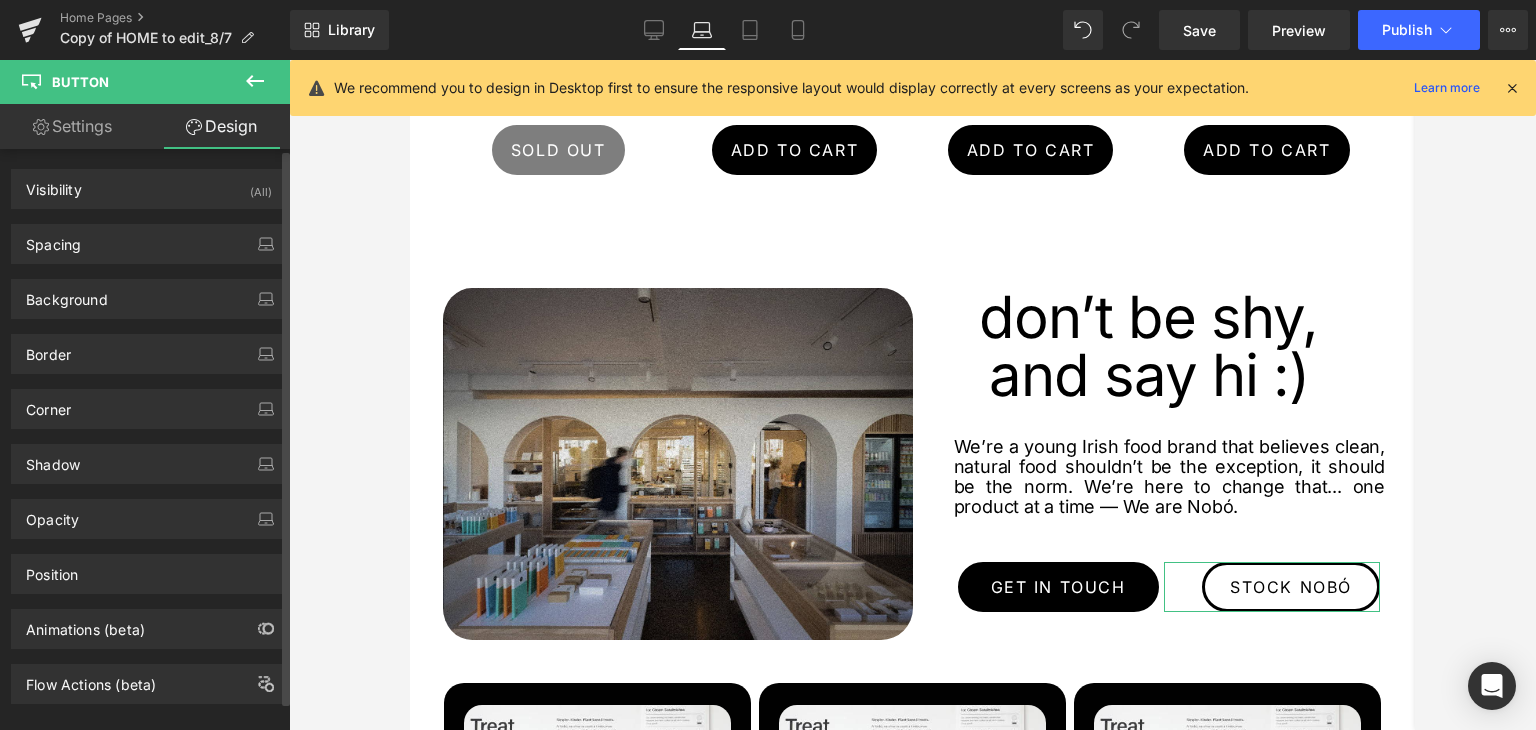 click on "Background
Color & Image color
transparent Color transparent 0 %
Image  Replace Image  Upload image or  Browse gallery Image Src Image Quality Lighter Lightest
Lighter
Lighter Lightest Only support for UCare CDN
More settings" at bounding box center [149, 291] 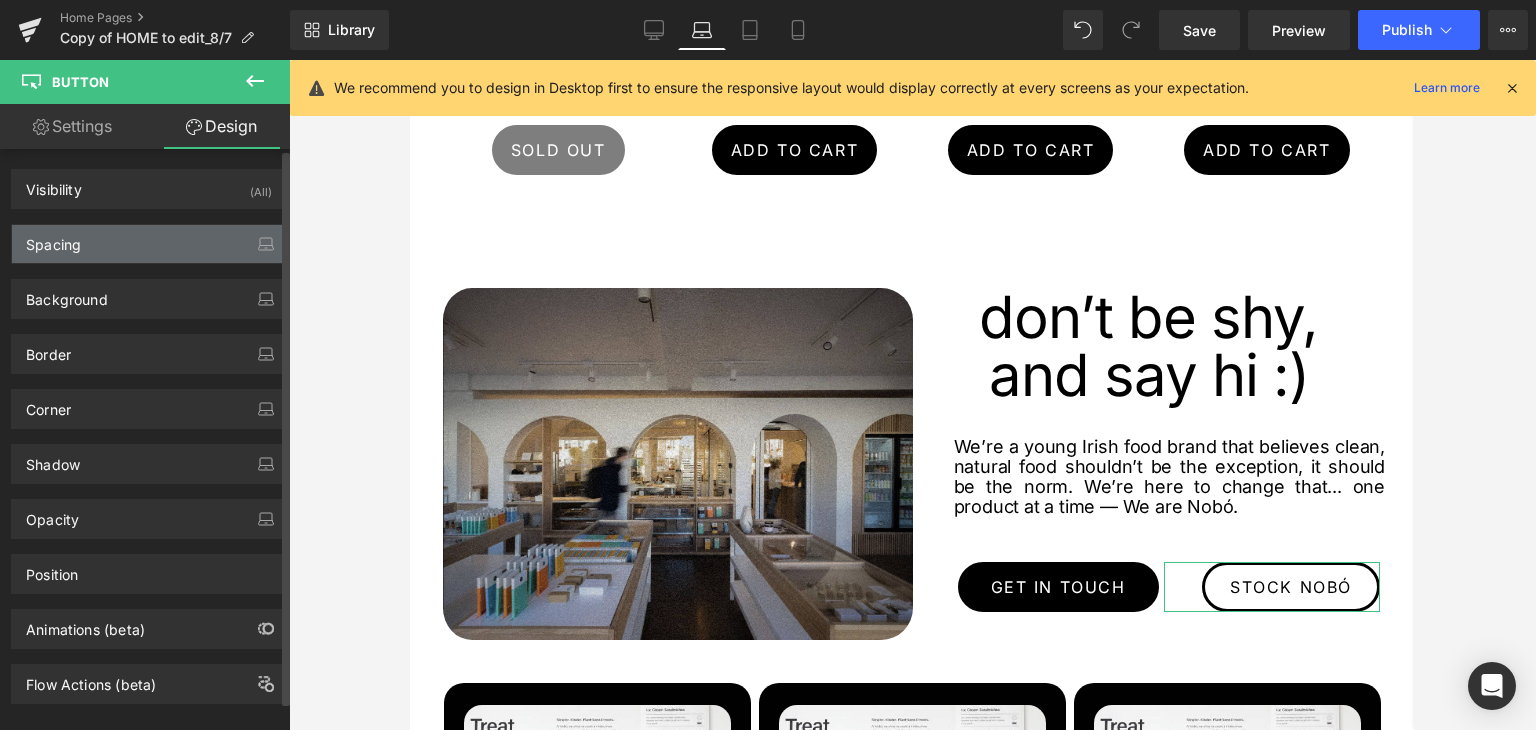 click on "Spacing" at bounding box center (149, 244) 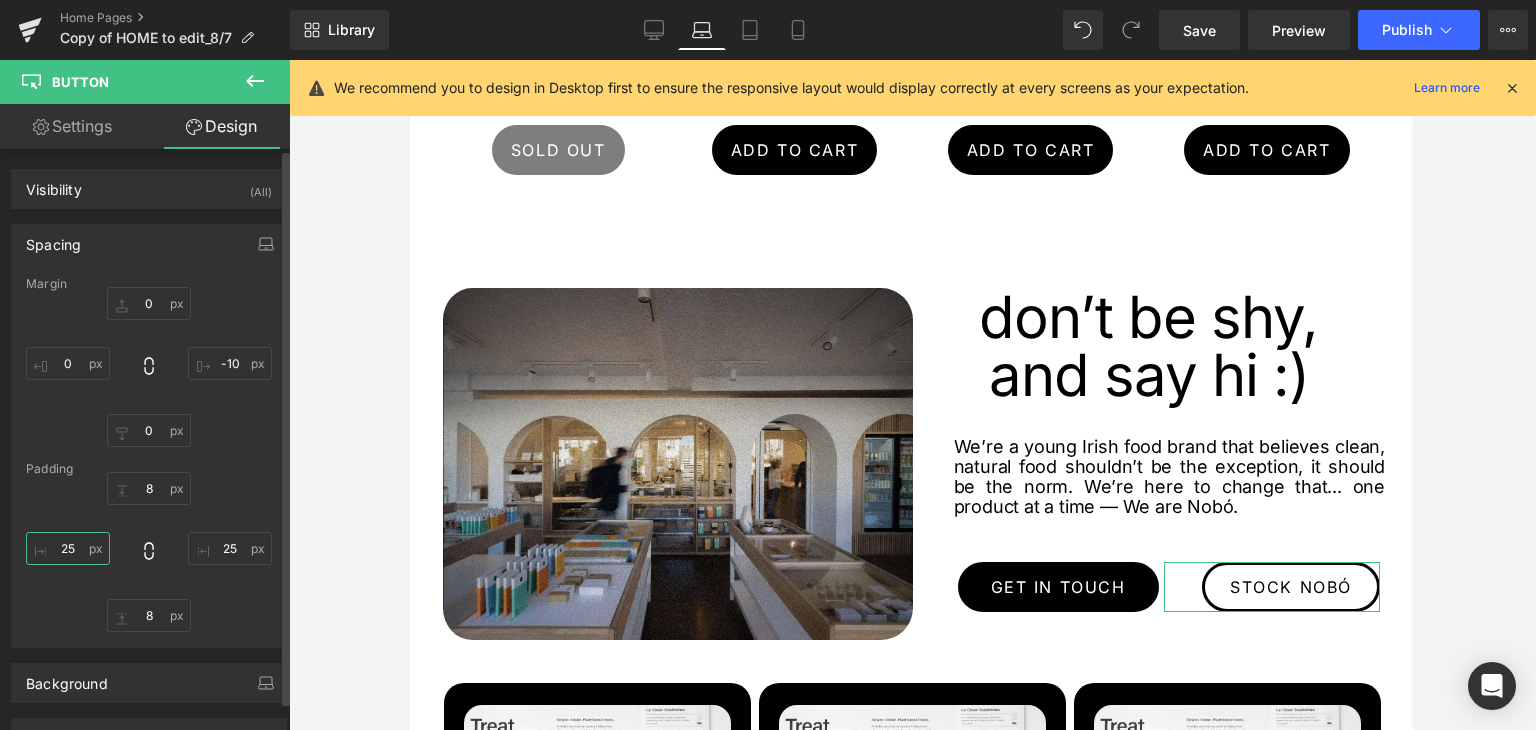 click on "25" at bounding box center [68, 548] 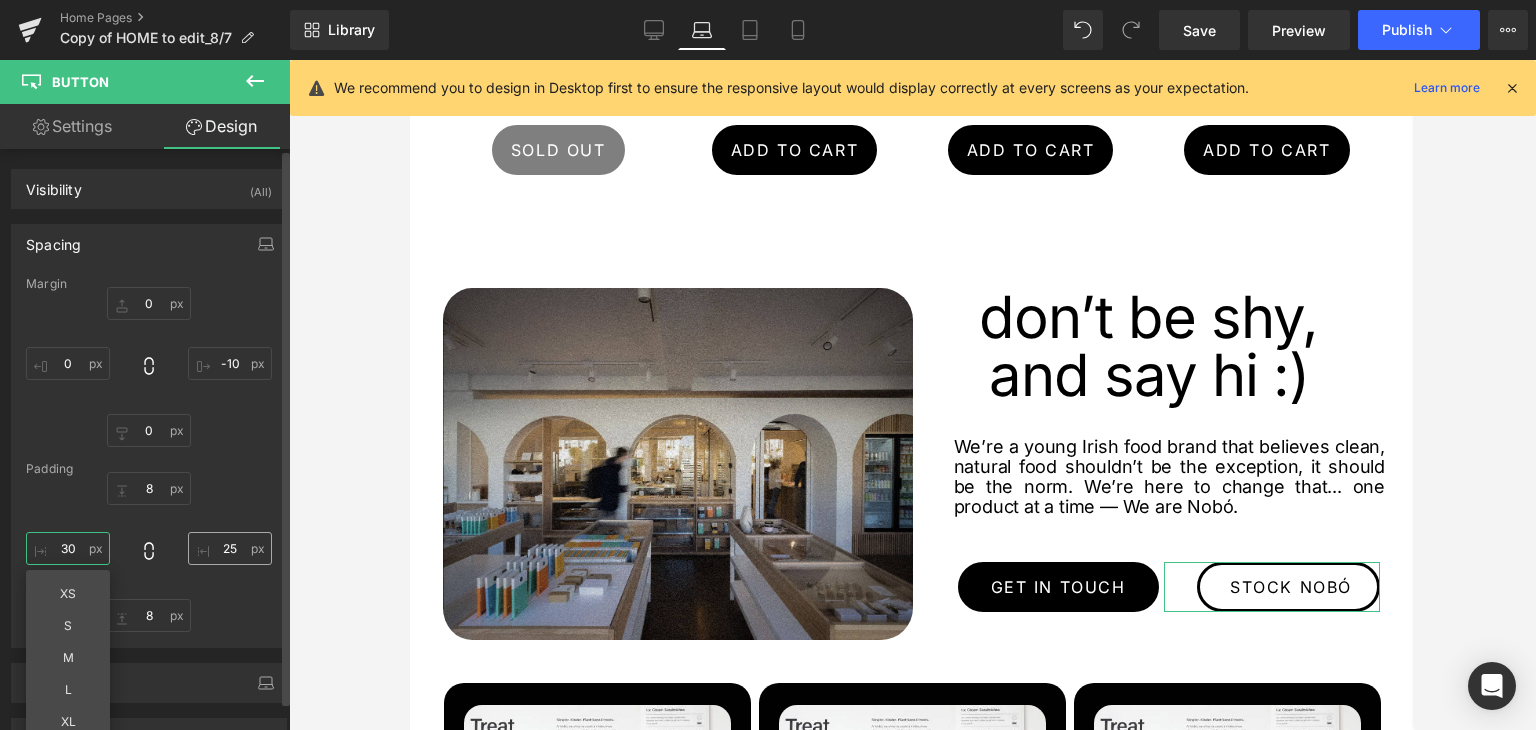 type on "30" 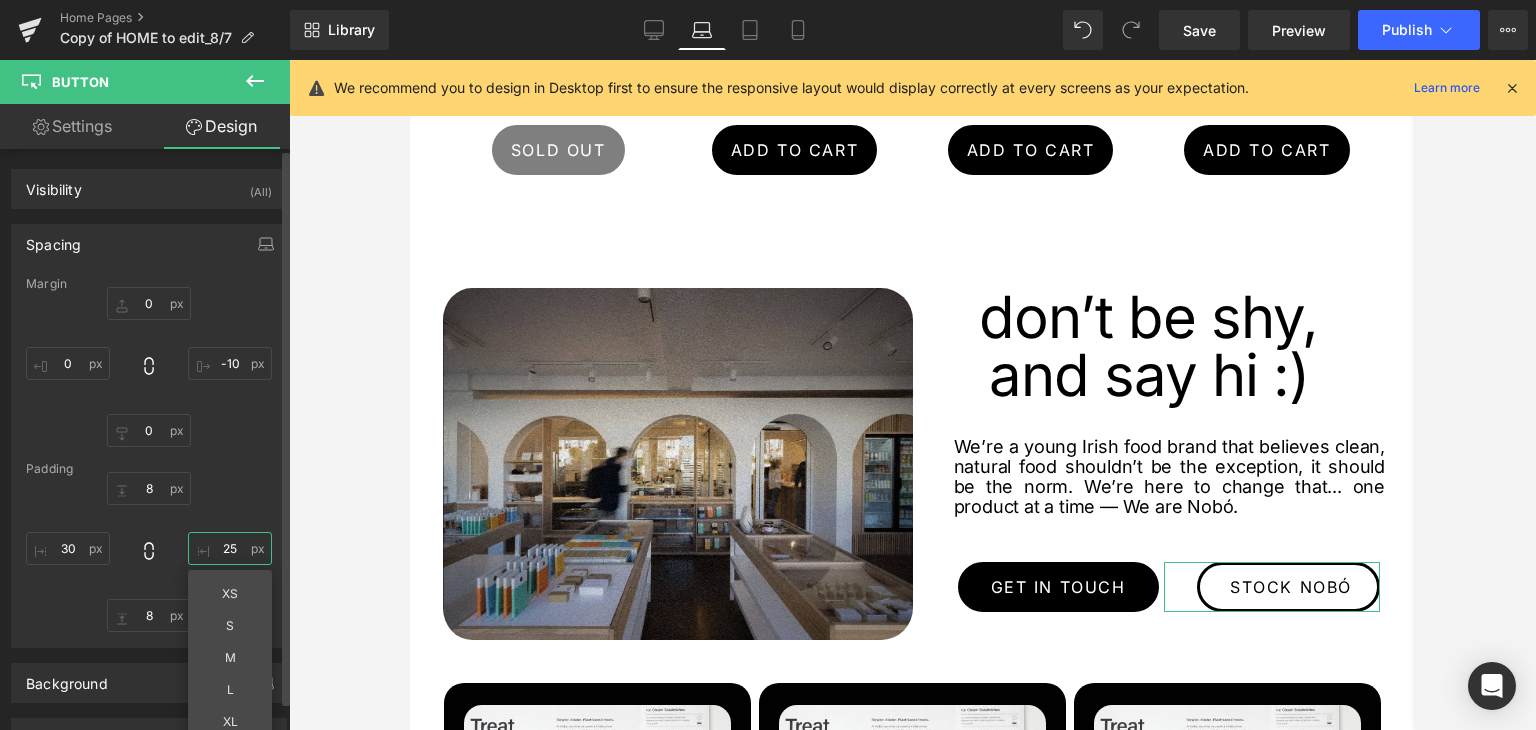 click on "25" at bounding box center [230, 548] 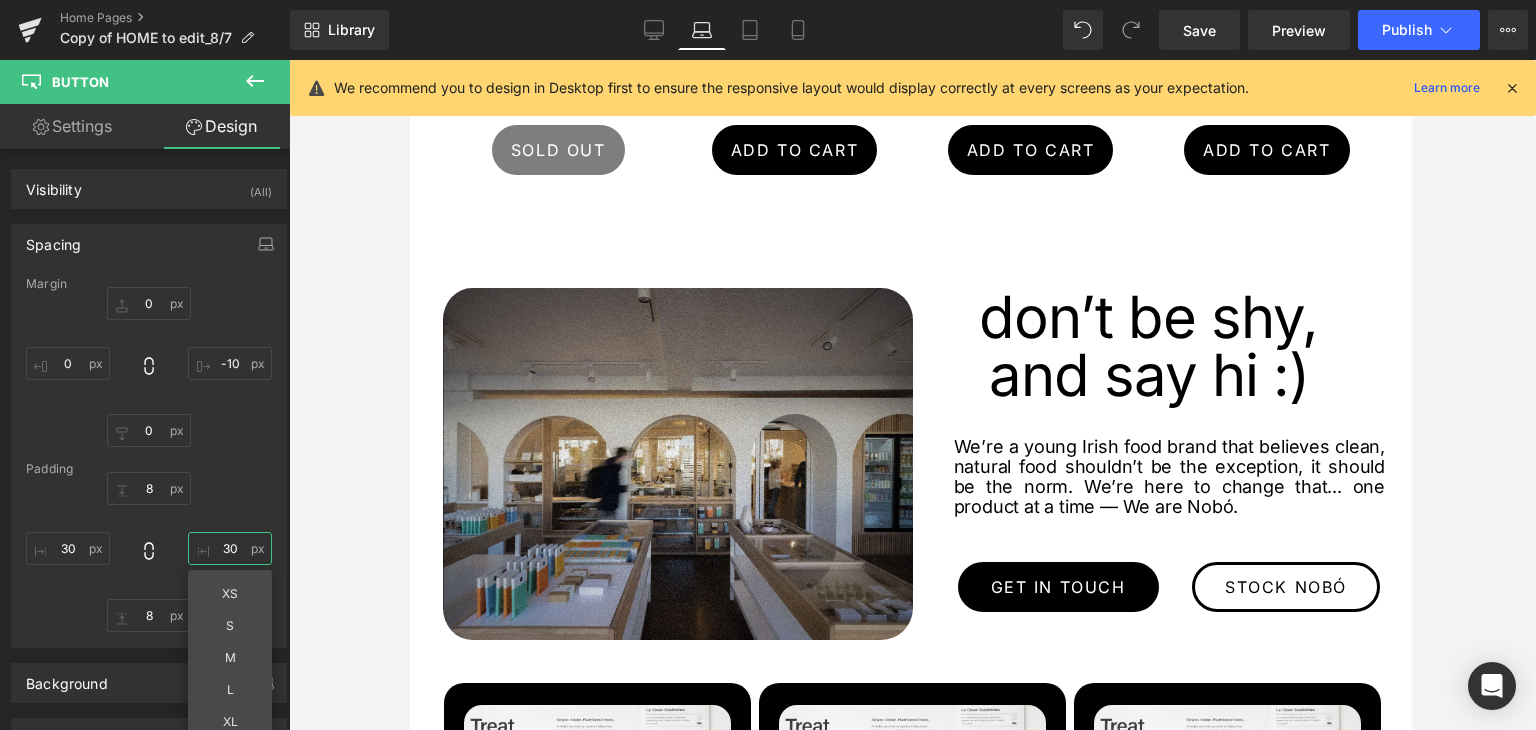 type on "30" 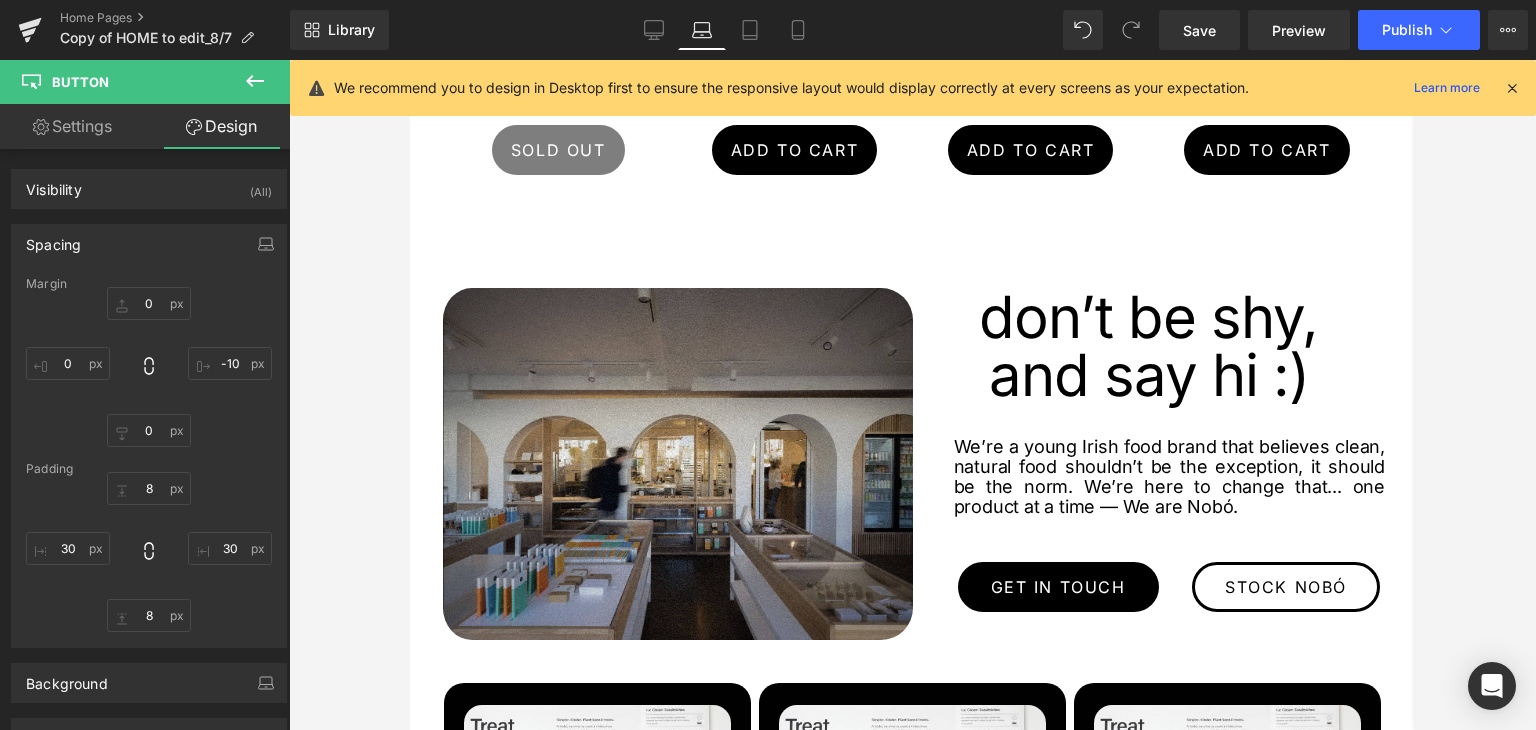 click at bounding box center [912, 395] 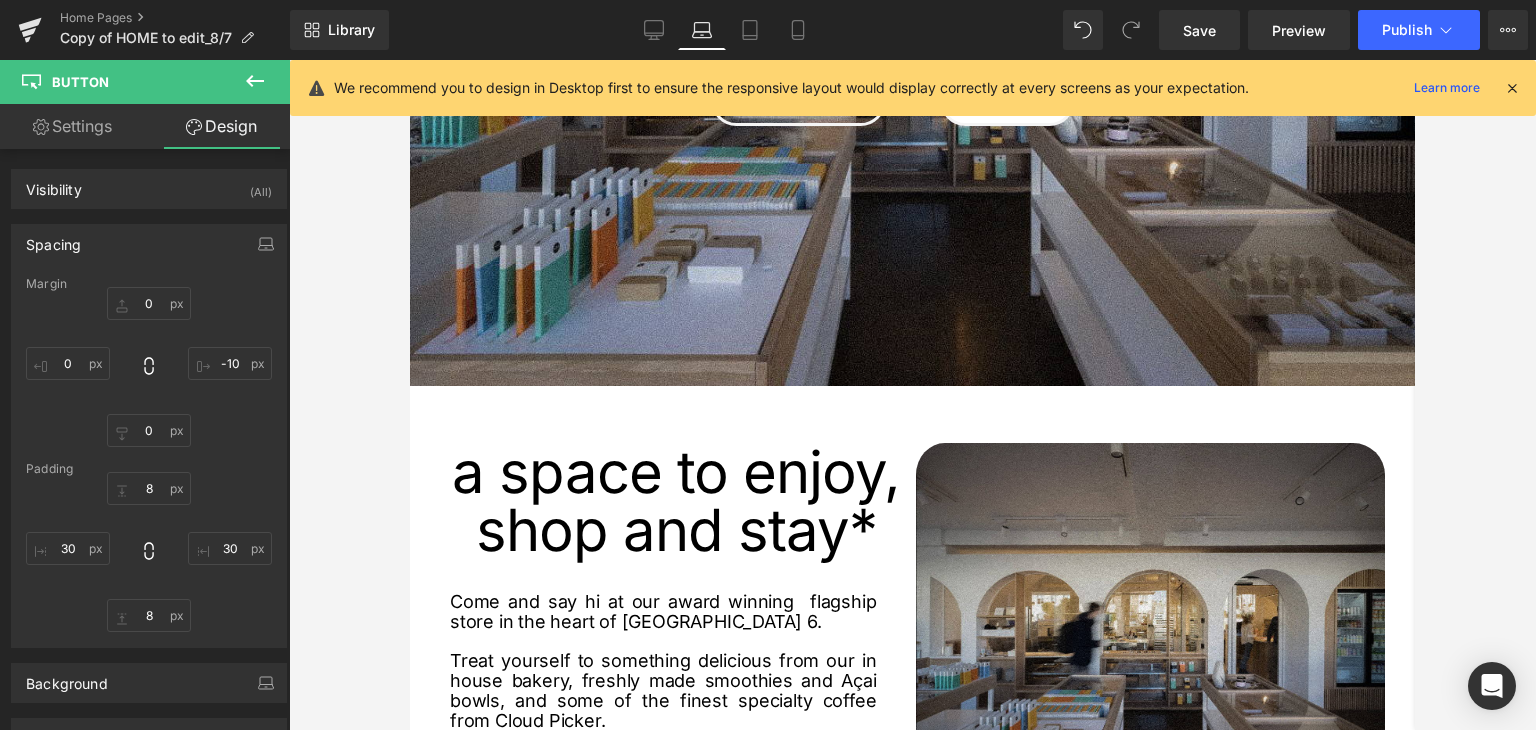 scroll, scrollTop: 1772, scrollLeft: 0, axis: vertical 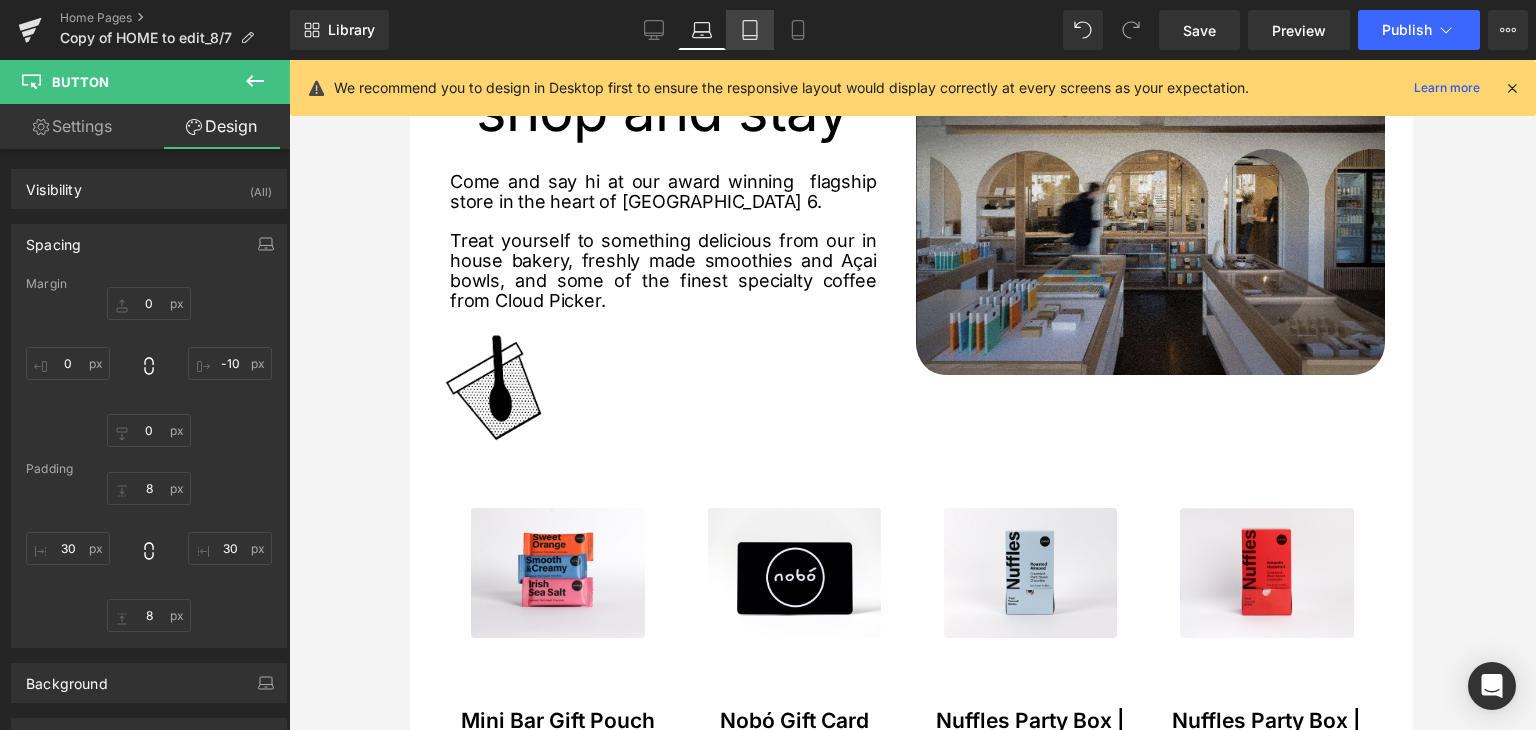 click on "Tablet" at bounding box center (750, 30) 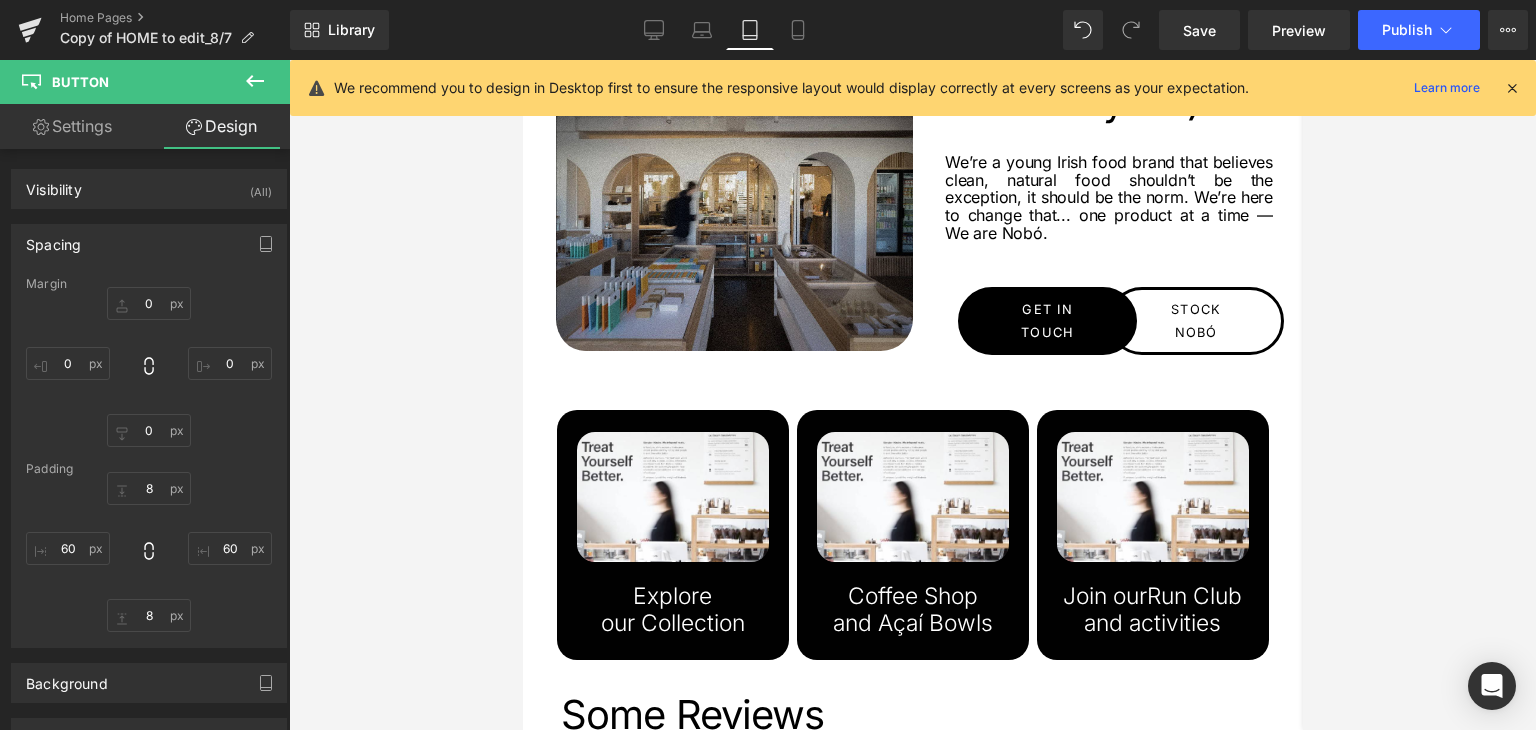 scroll, scrollTop: 2508, scrollLeft: 0, axis: vertical 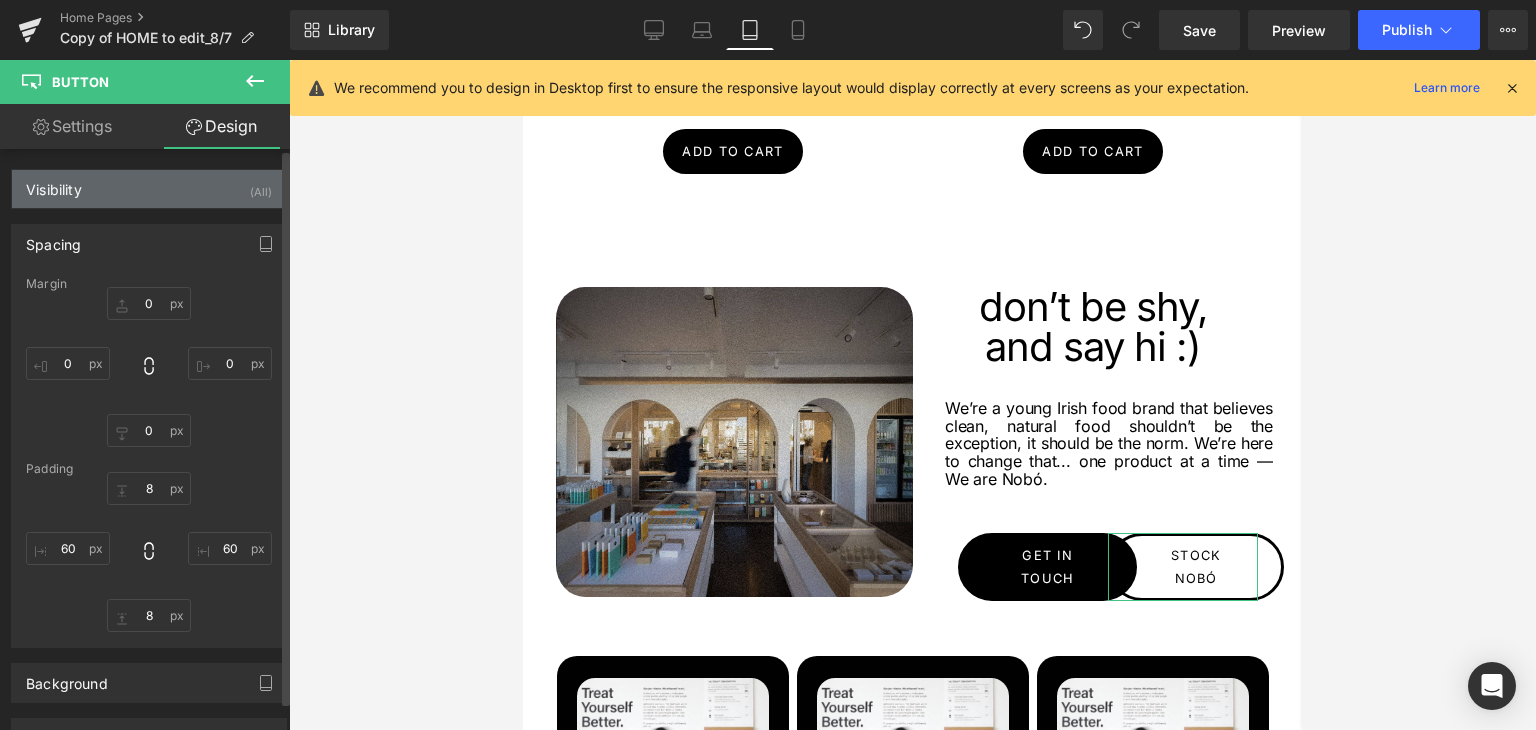 click on "Visibility
(All)" at bounding box center [149, 189] 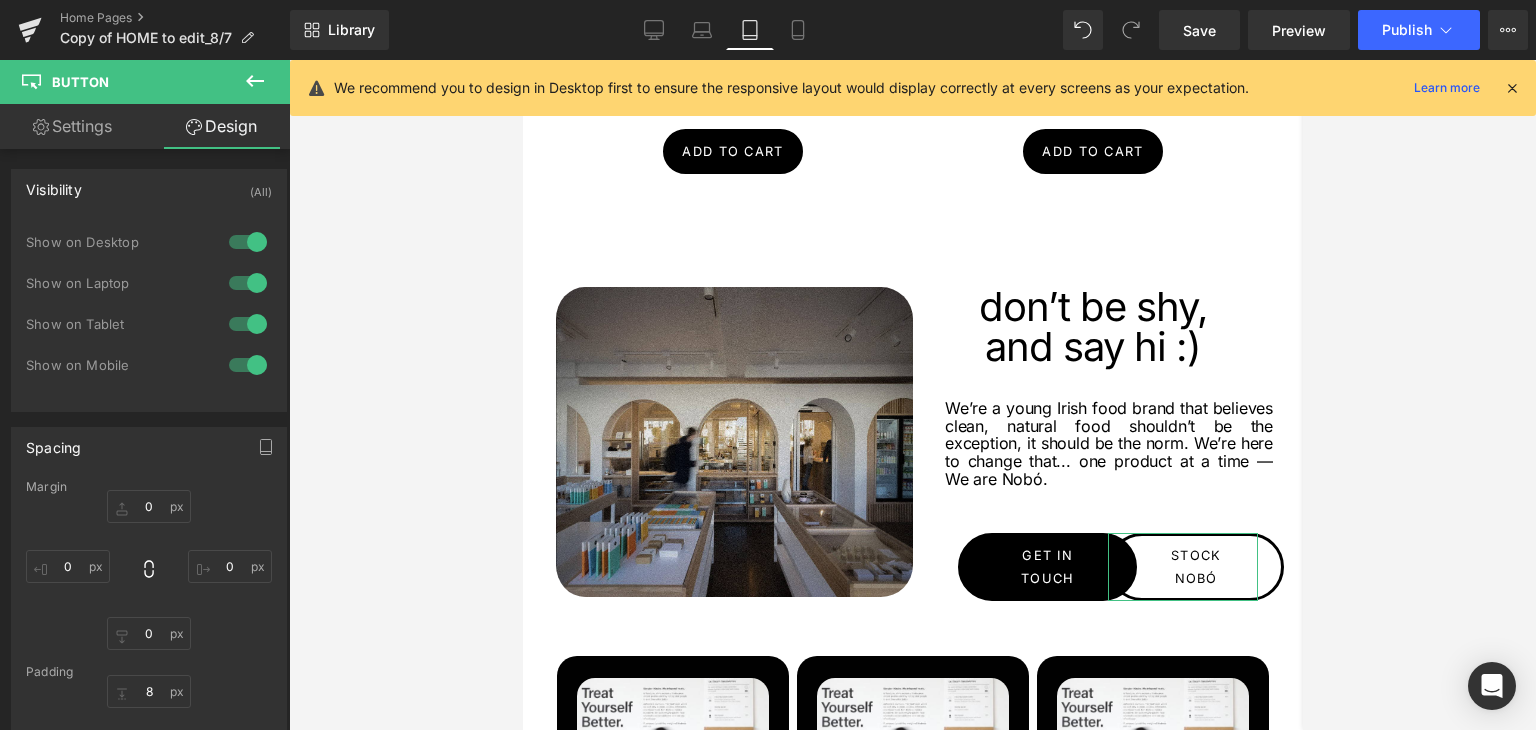 click on "Settings" at bounding box center (72, 126) 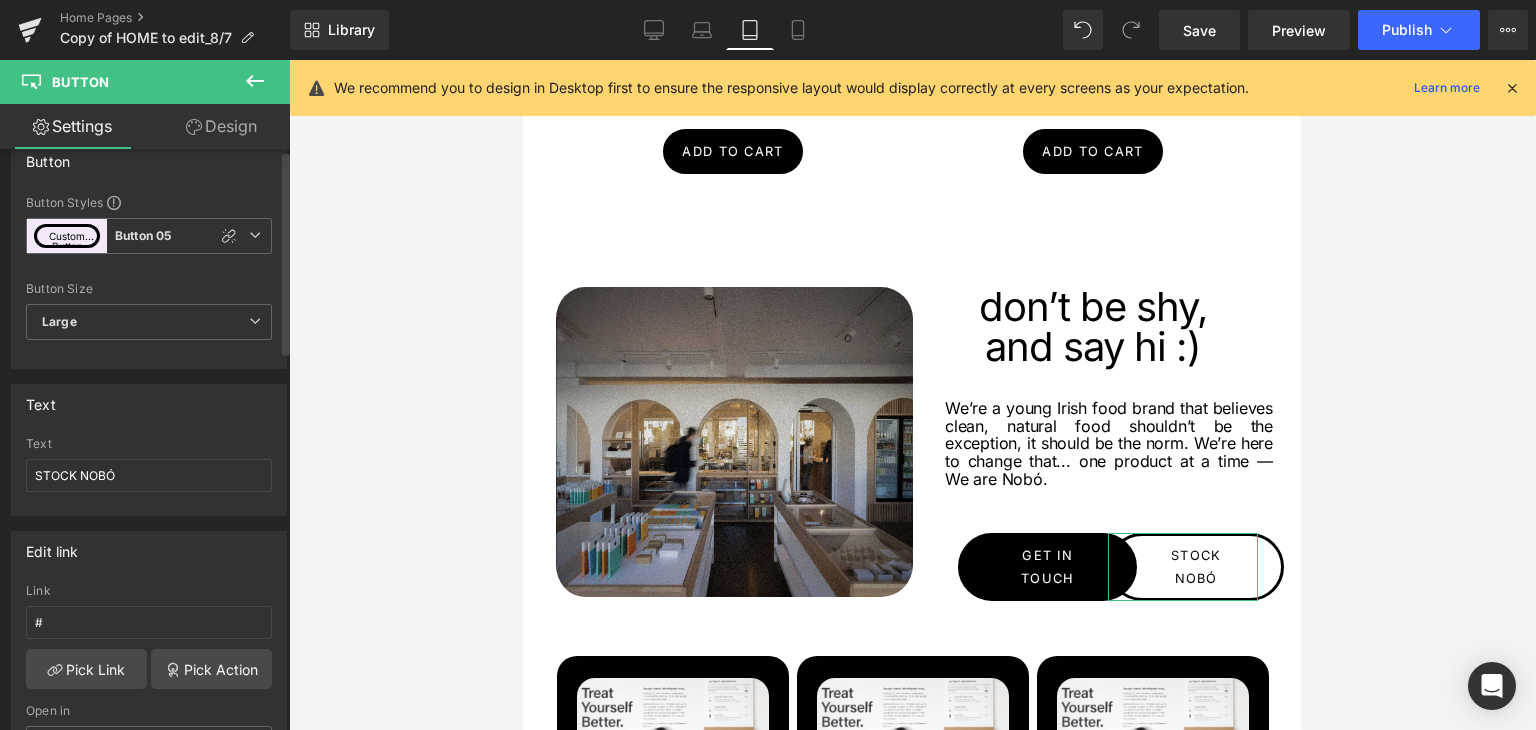 scroll, scrollTop: 0, scrollLeft: 0, axis: both 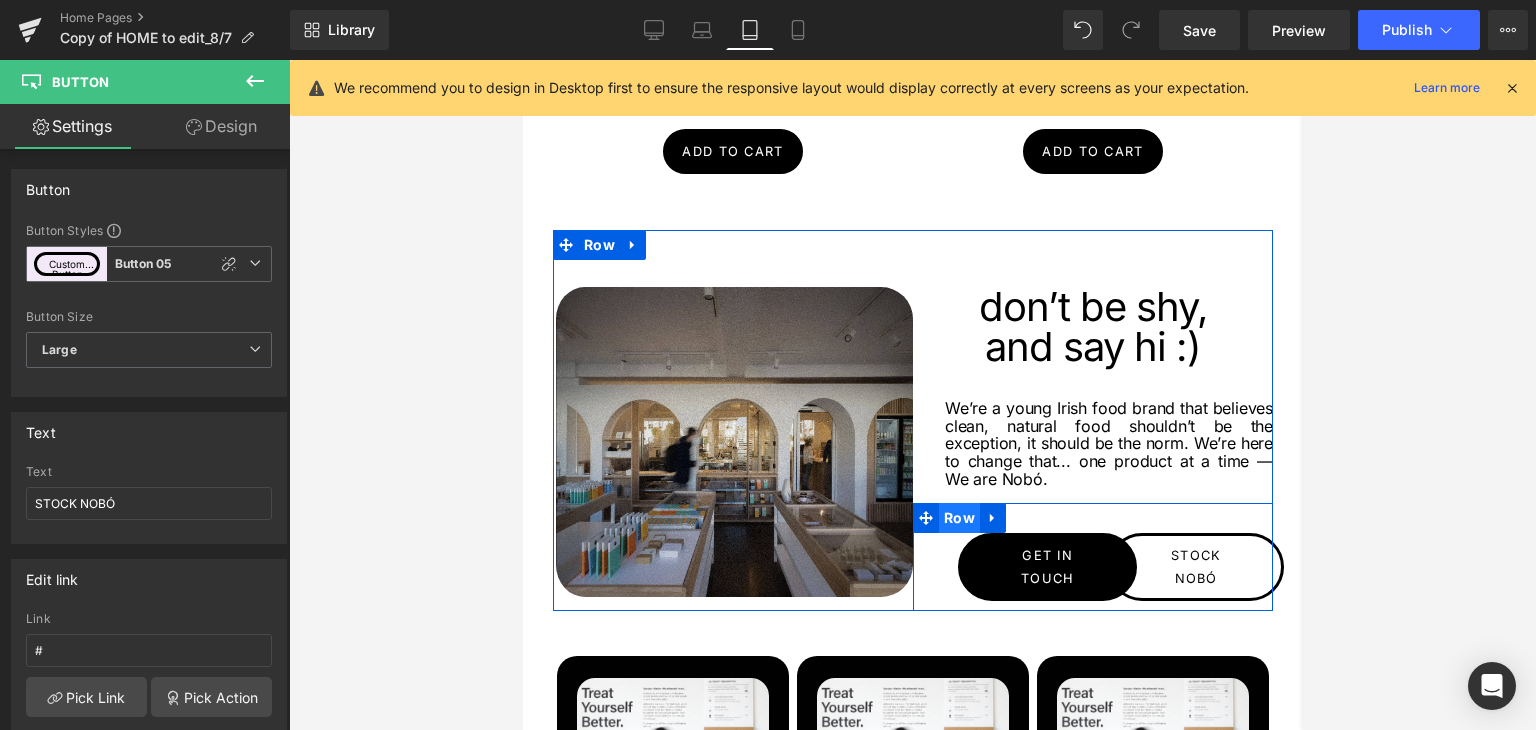 click on "Row" at bounding box center (958, 518) 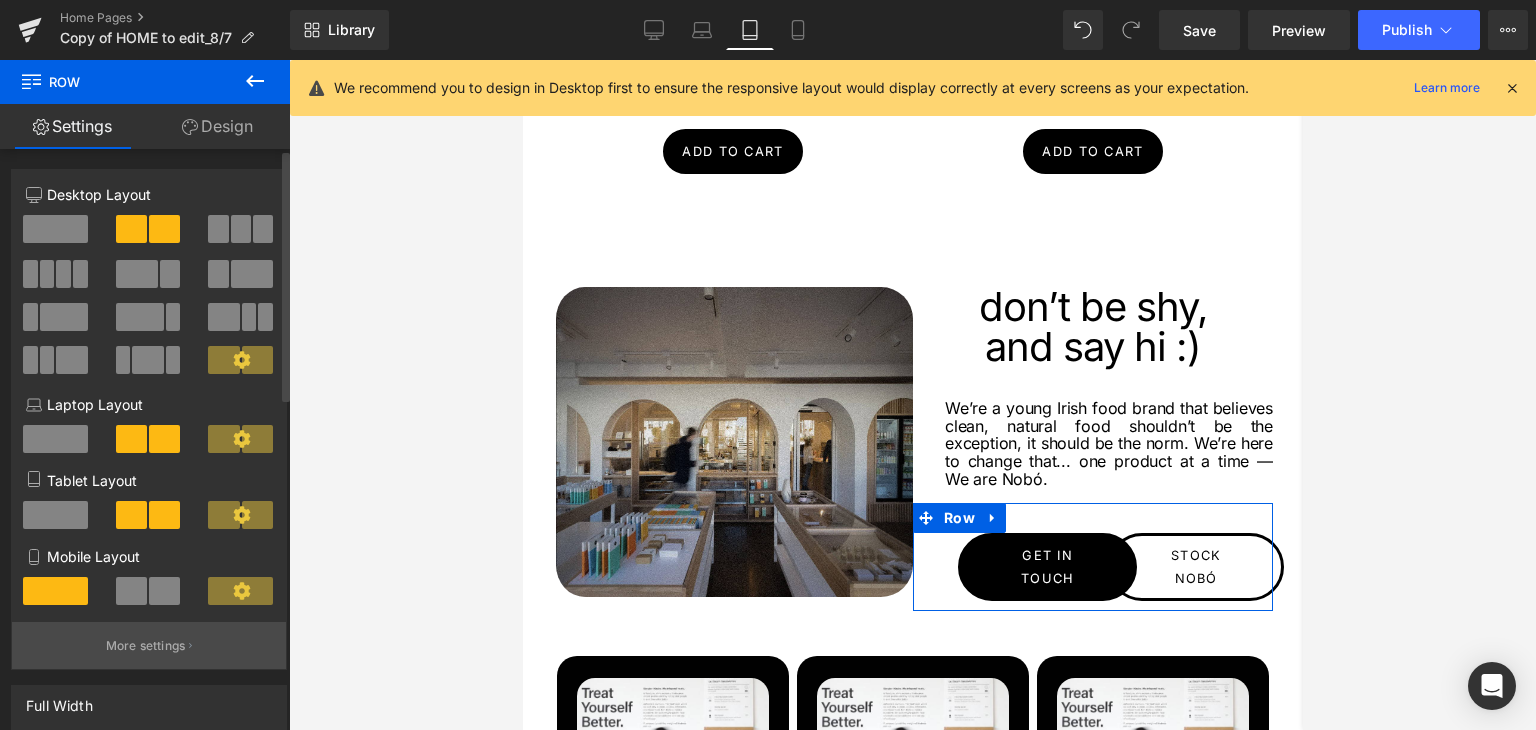 click on "More settings" at bounding box center (146, 646) 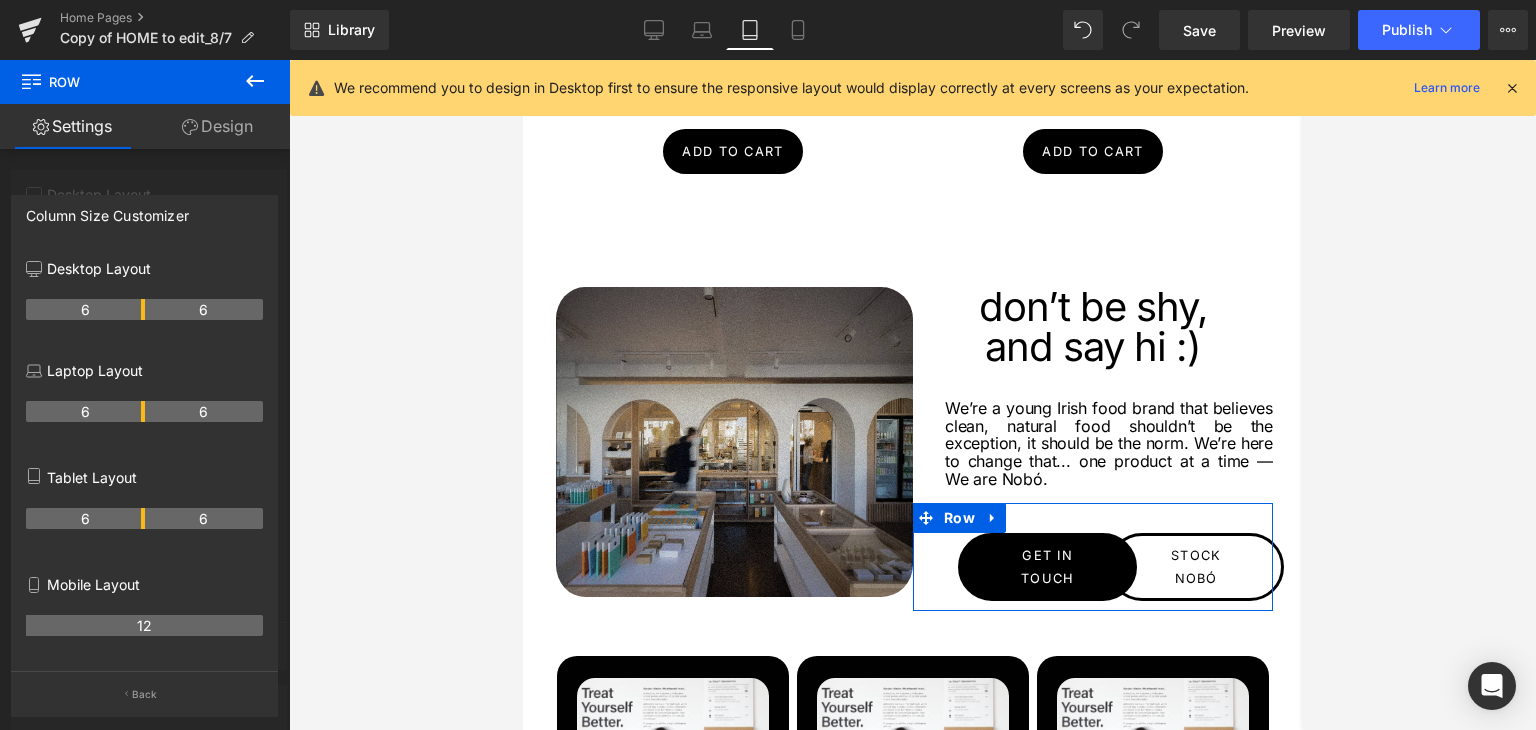 click on "6" at bounding box center (85, 518) 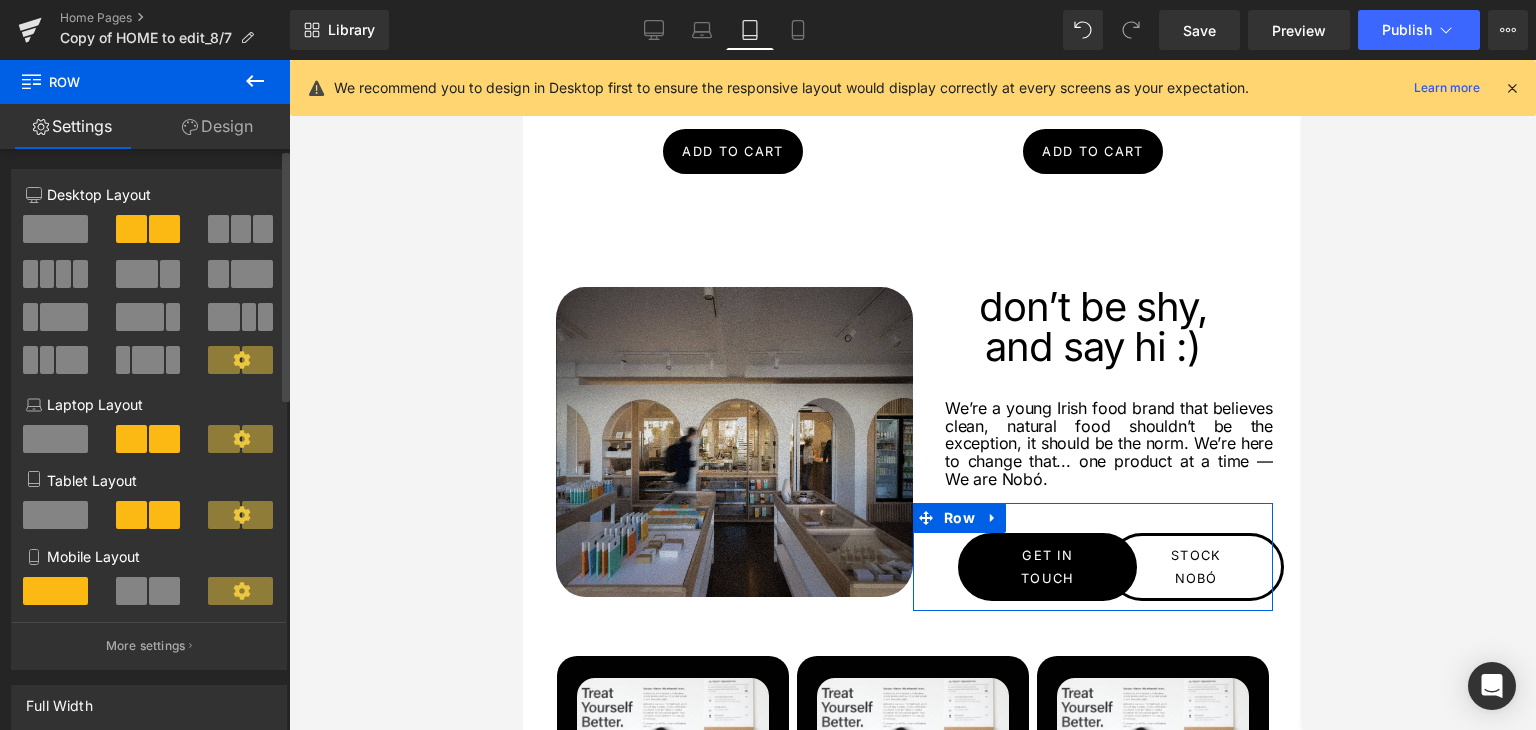 click at bounding box center [55, 515] 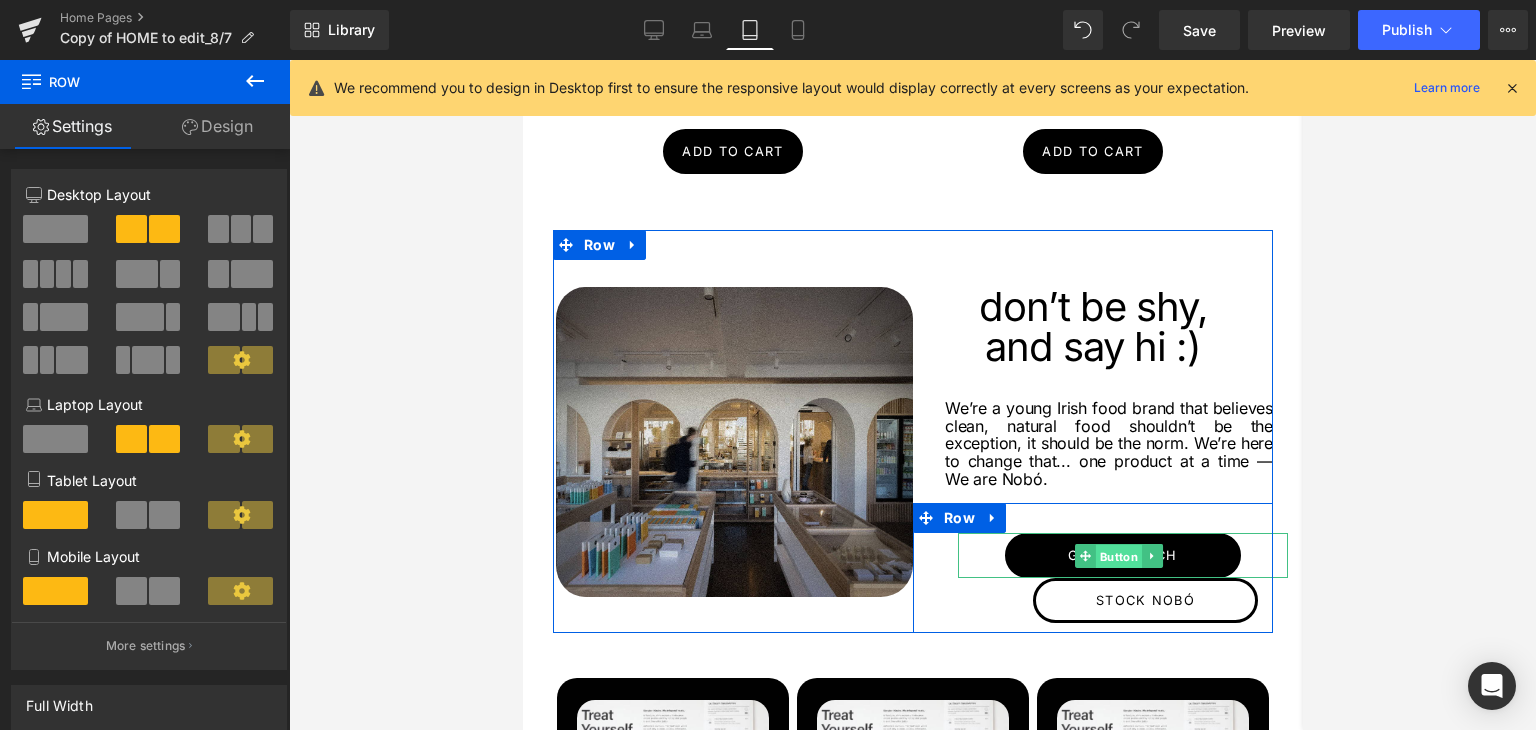 click on "Button" at bounding box center [1118, 556] 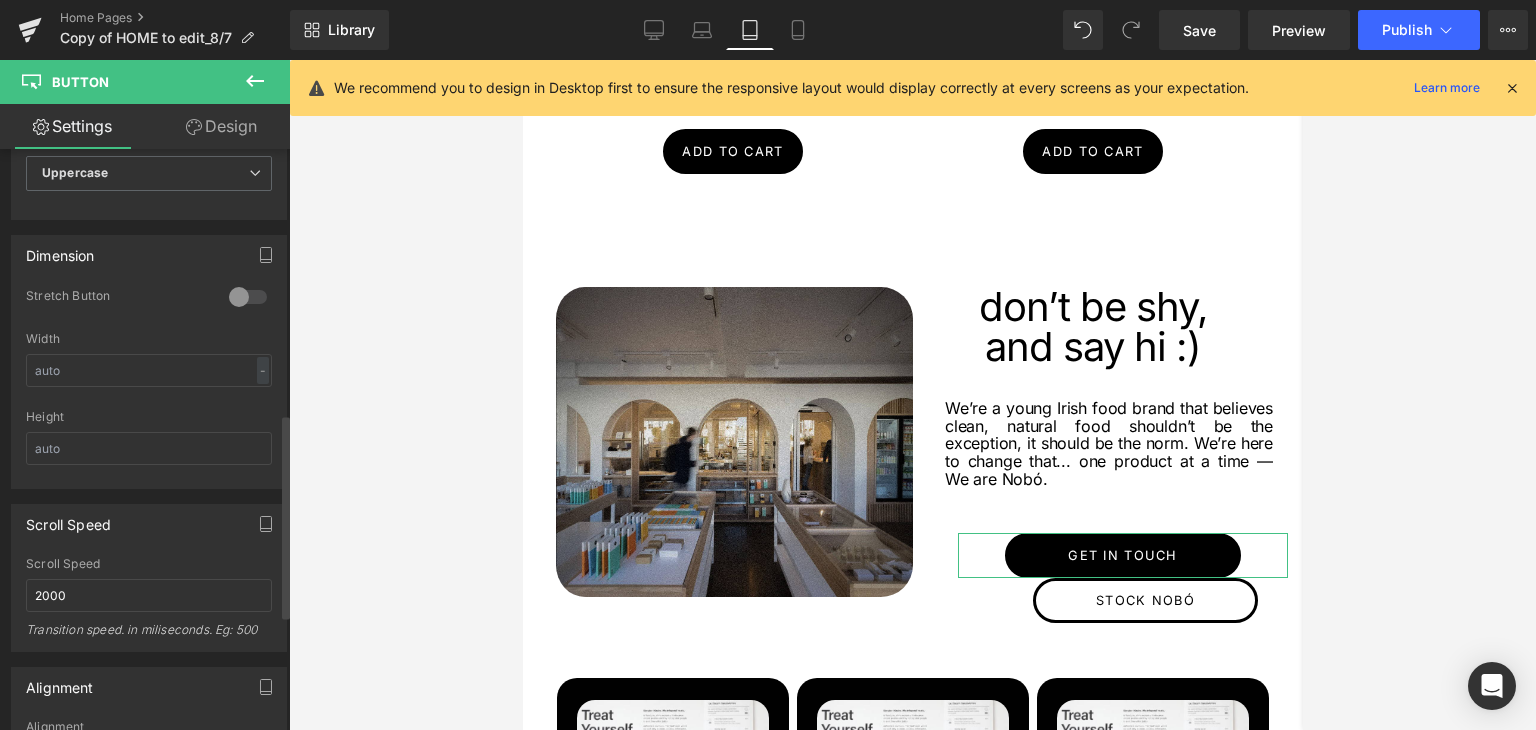 scroll, scrollTop: 1000, scrollLeft: 0, axis: vertical 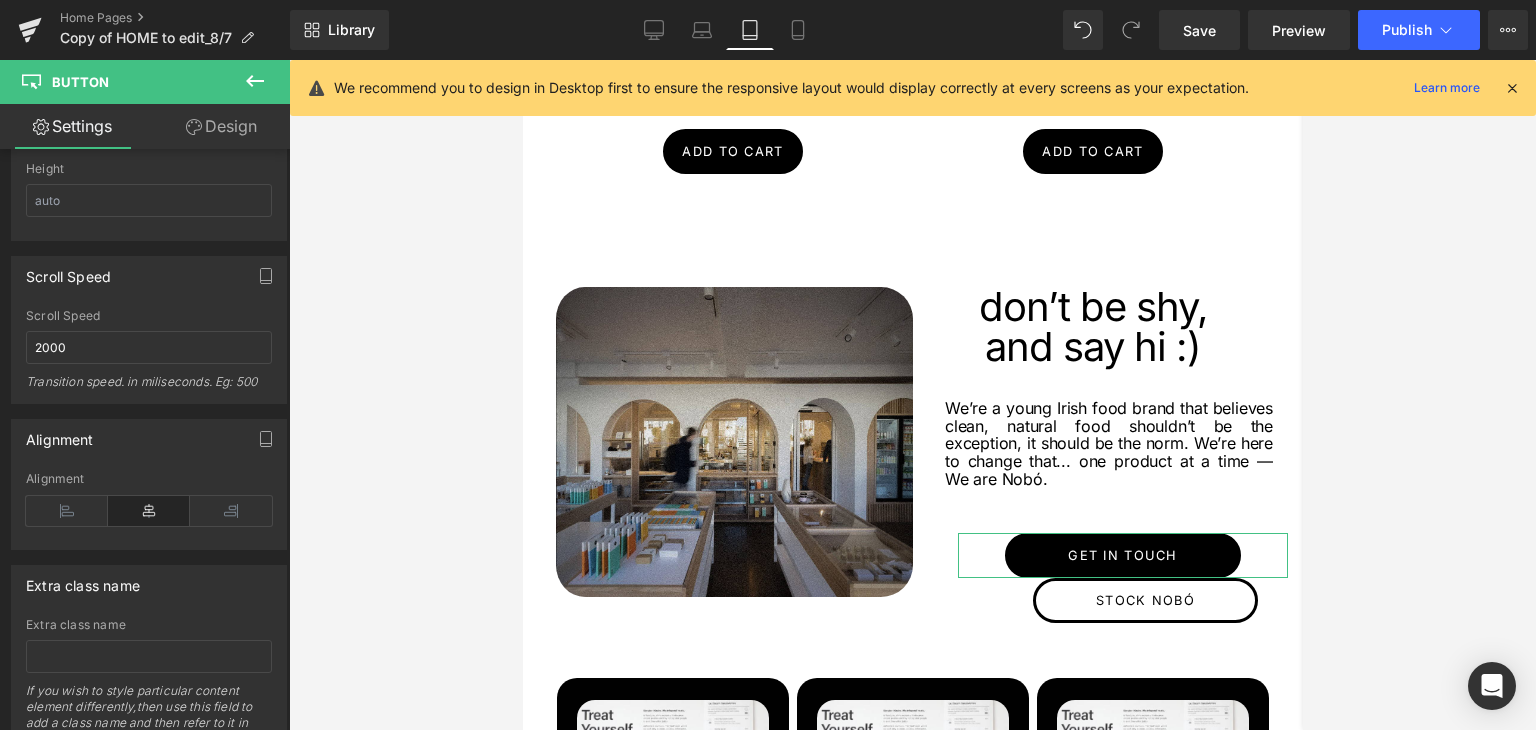 click 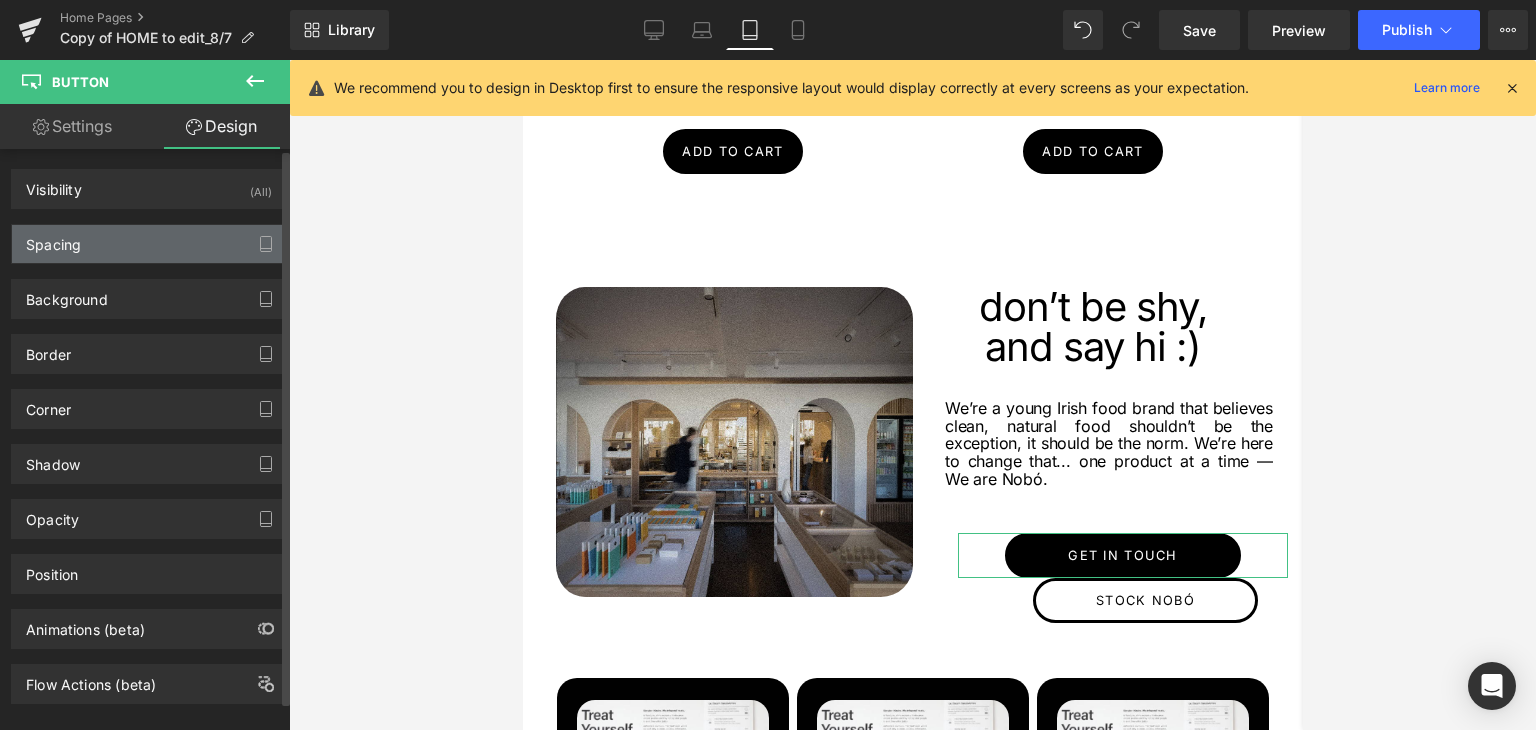 click on "Spacing" at bounding box center [53, 239] 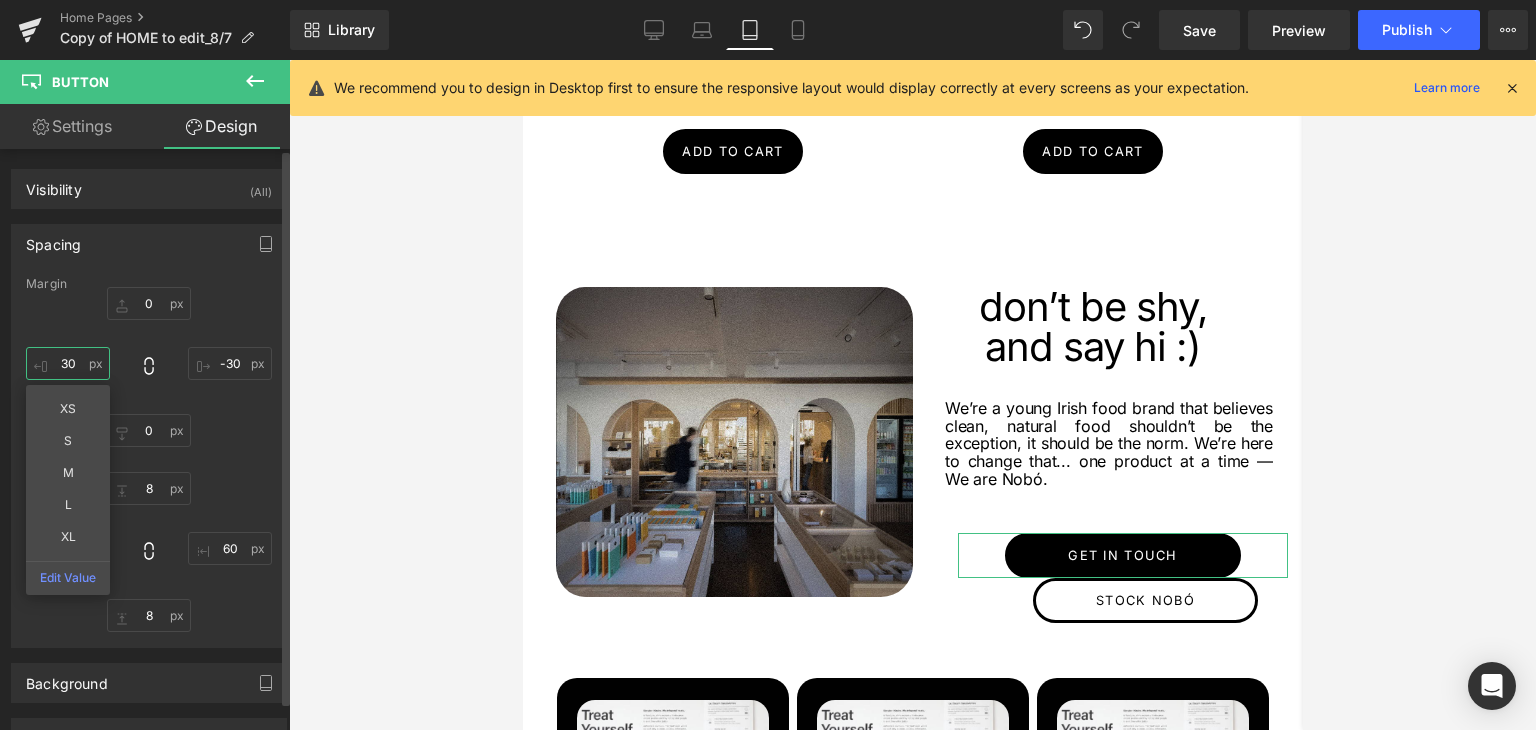 click on "30" at bounding box center (68, 363) 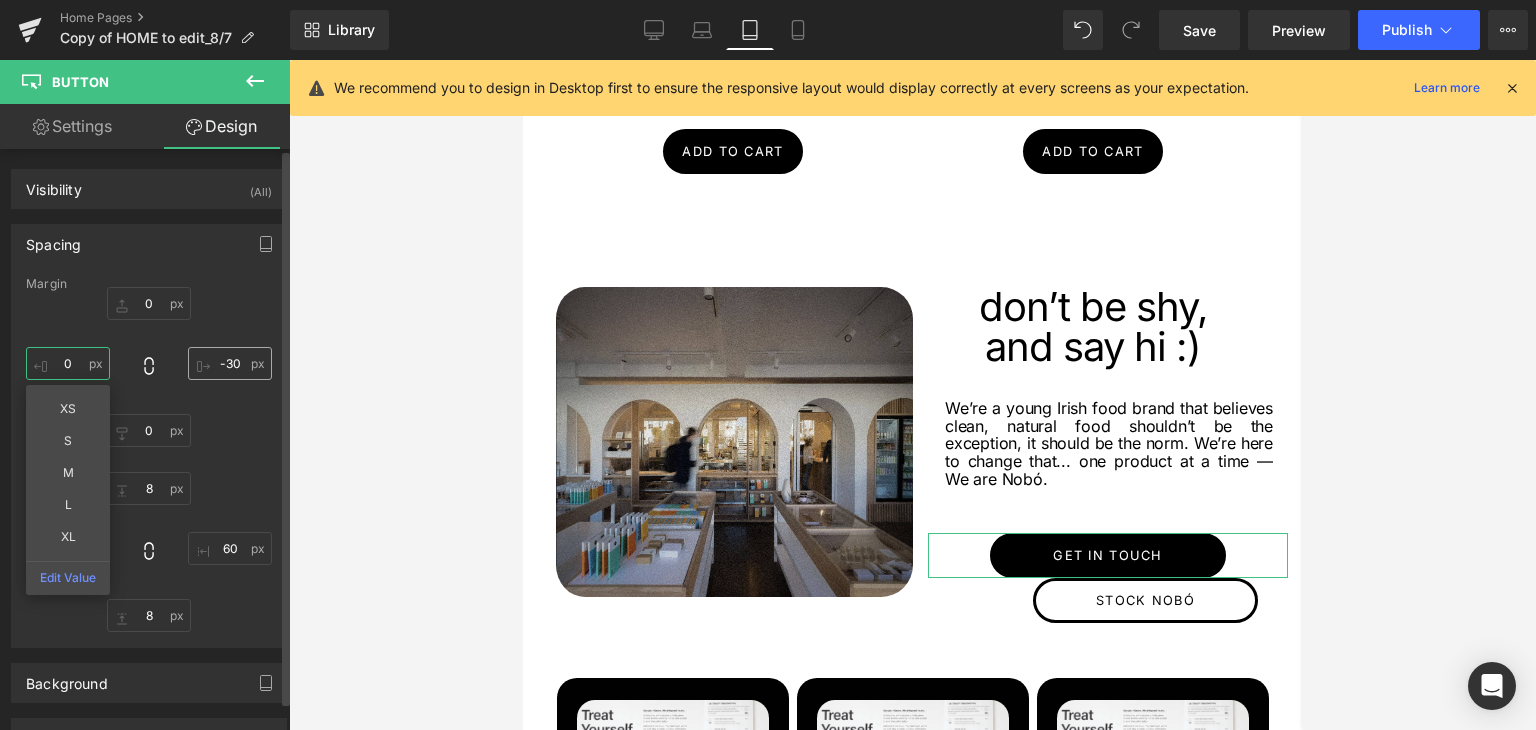 type on "0" 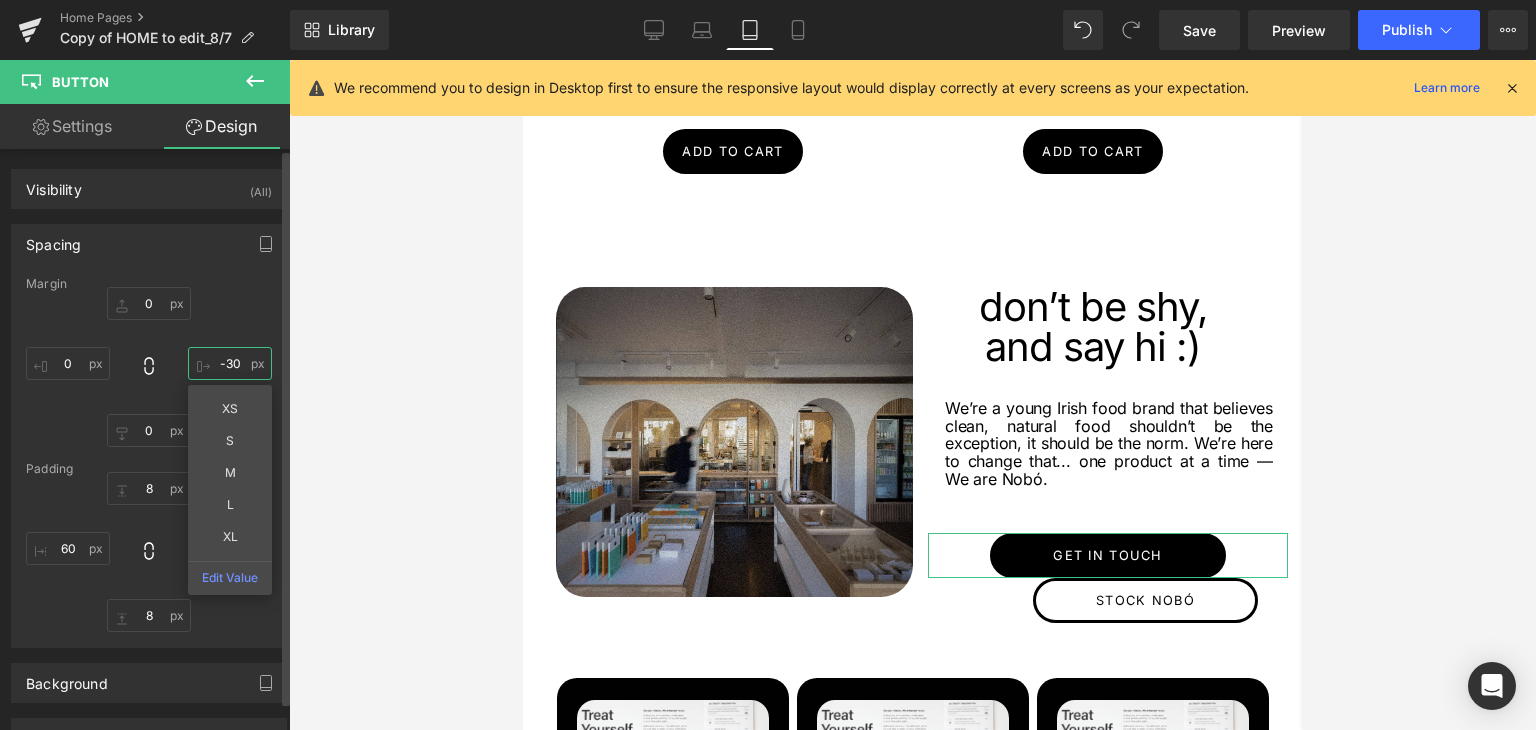 click on "-30" at bounding box center (230, 363) 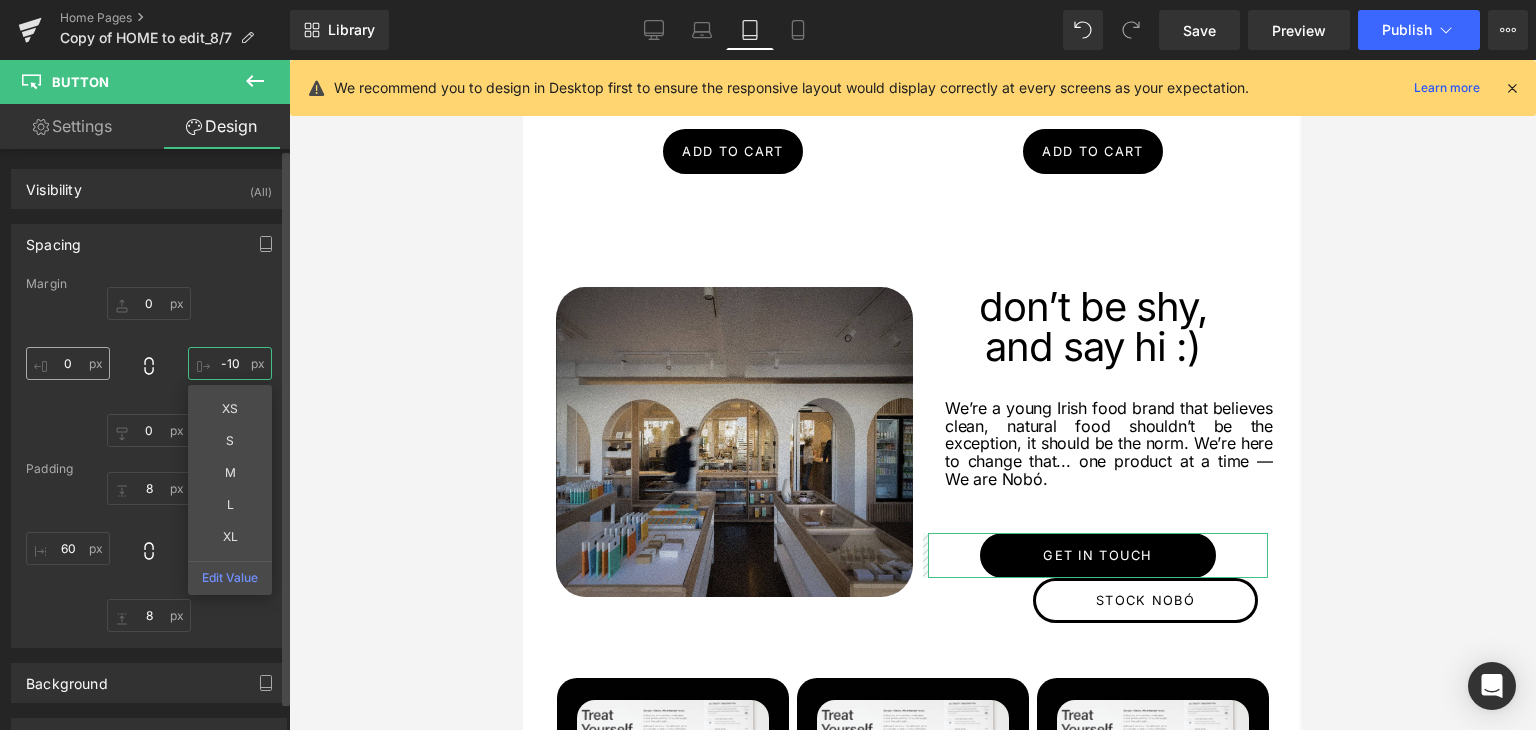 type on "-10" 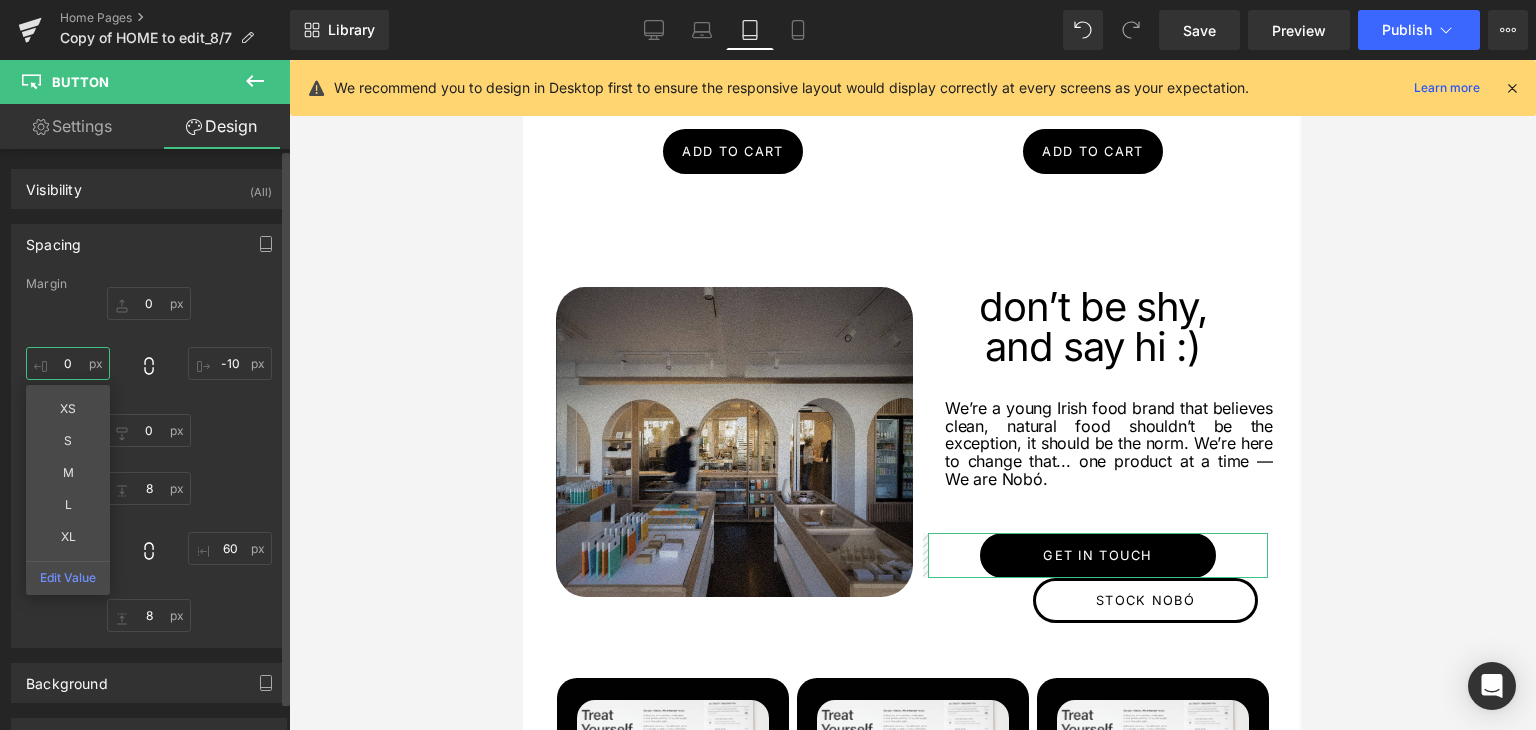 click on "0" at bounding box center (68, 363) 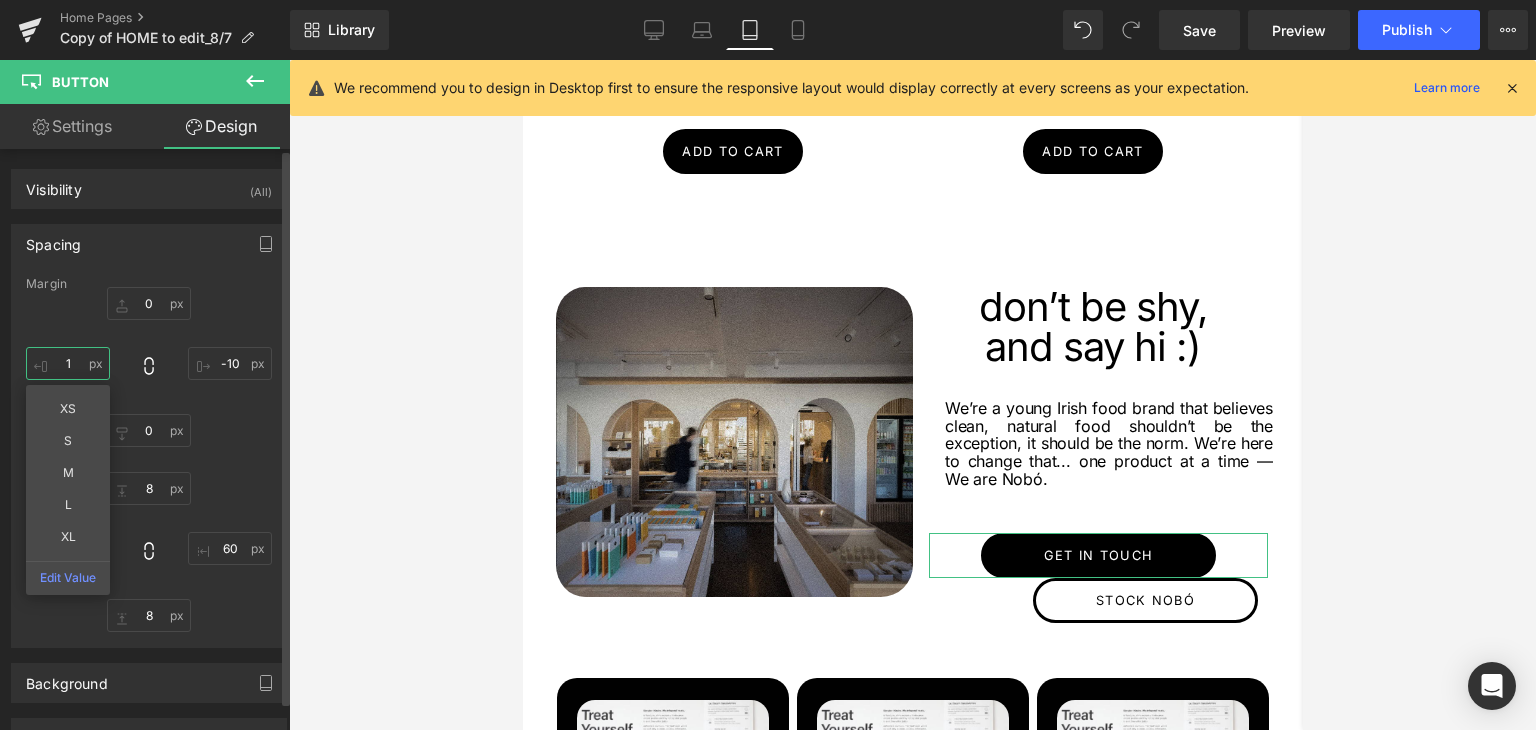 type on "15" 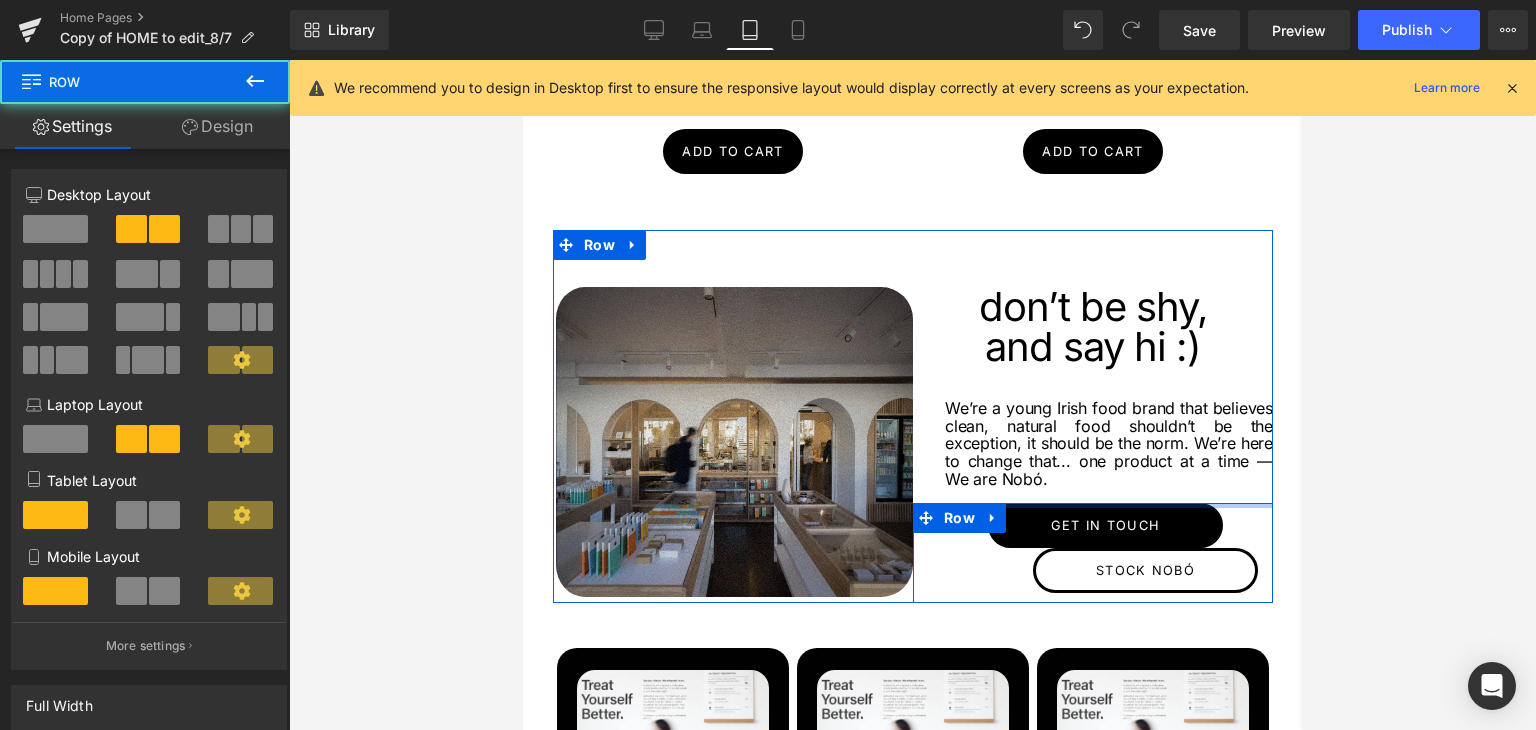 drag, startPoint x: 1071, startPoint y: 479, endPoint x: 1075, endPoint y: 447, distance: 32.24903 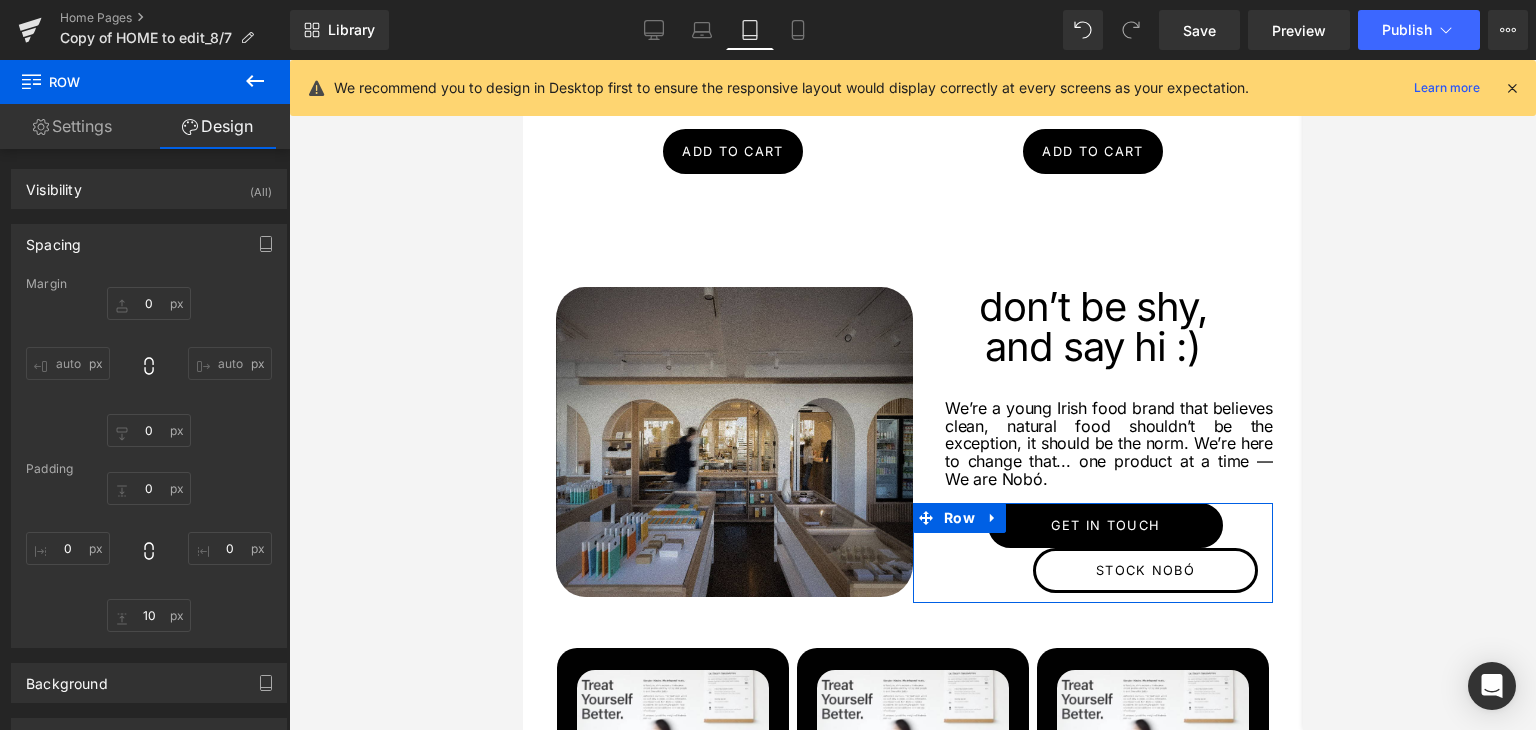 click on "Library Tablet Desktop Laptop Tablet Mobile Save Preview Publish Scheduled View Live Page View with current Template Save Template to Library Schedule Publish  Optimize  Publish Settings Shortcuts We recommend you to design in Desktop first to ensure the responsive layout would display correctly at every screens as your expectation. Learn more  Your page can’t be published   You've reached the maximum number of published pages on your plan  (0/0).  You need to upgrade your plan or unpublish all your pages to get 1 publish slot.   Unpublish pages   Upgrade plan" at bounding box center (913, 30) 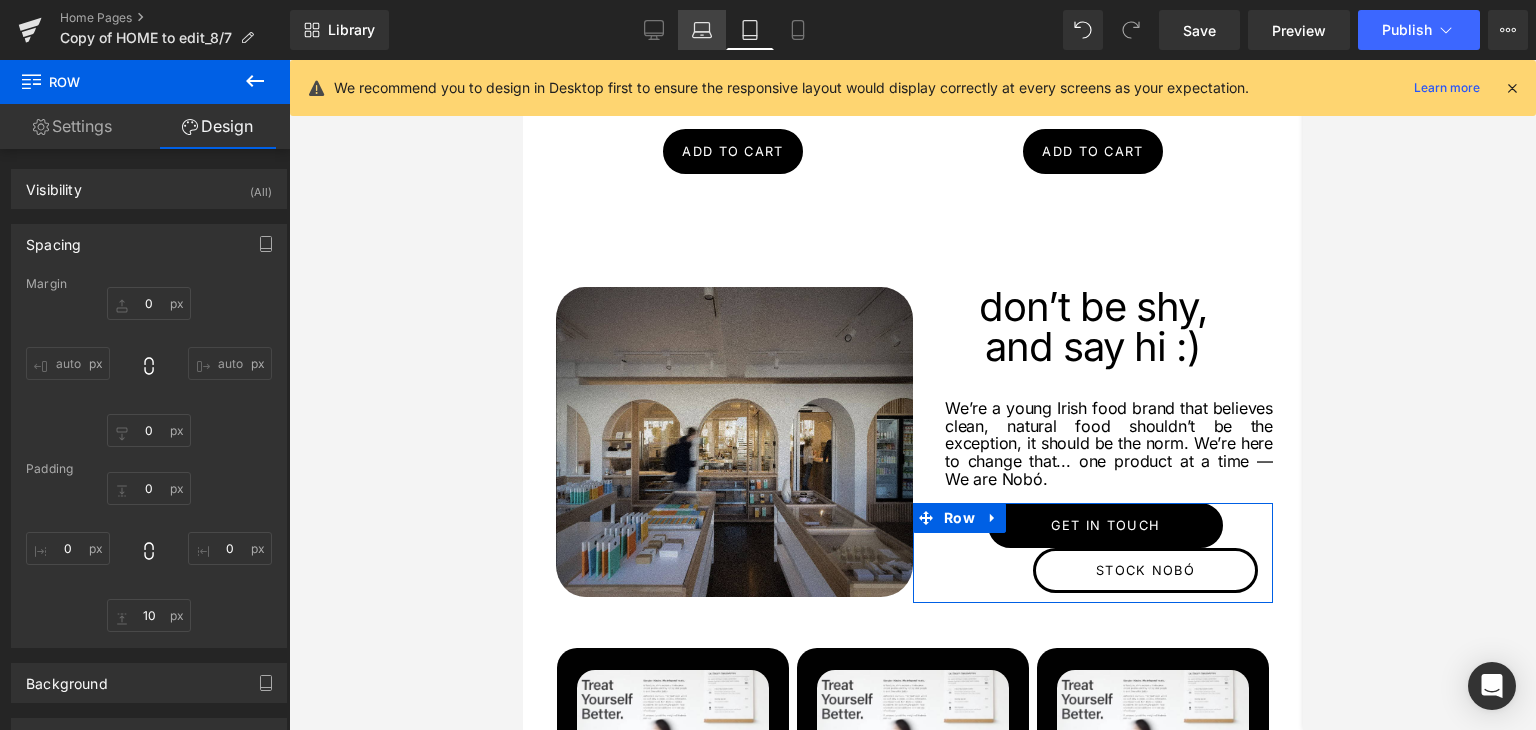 click on "Laptop" at bounding box center [702, 30] 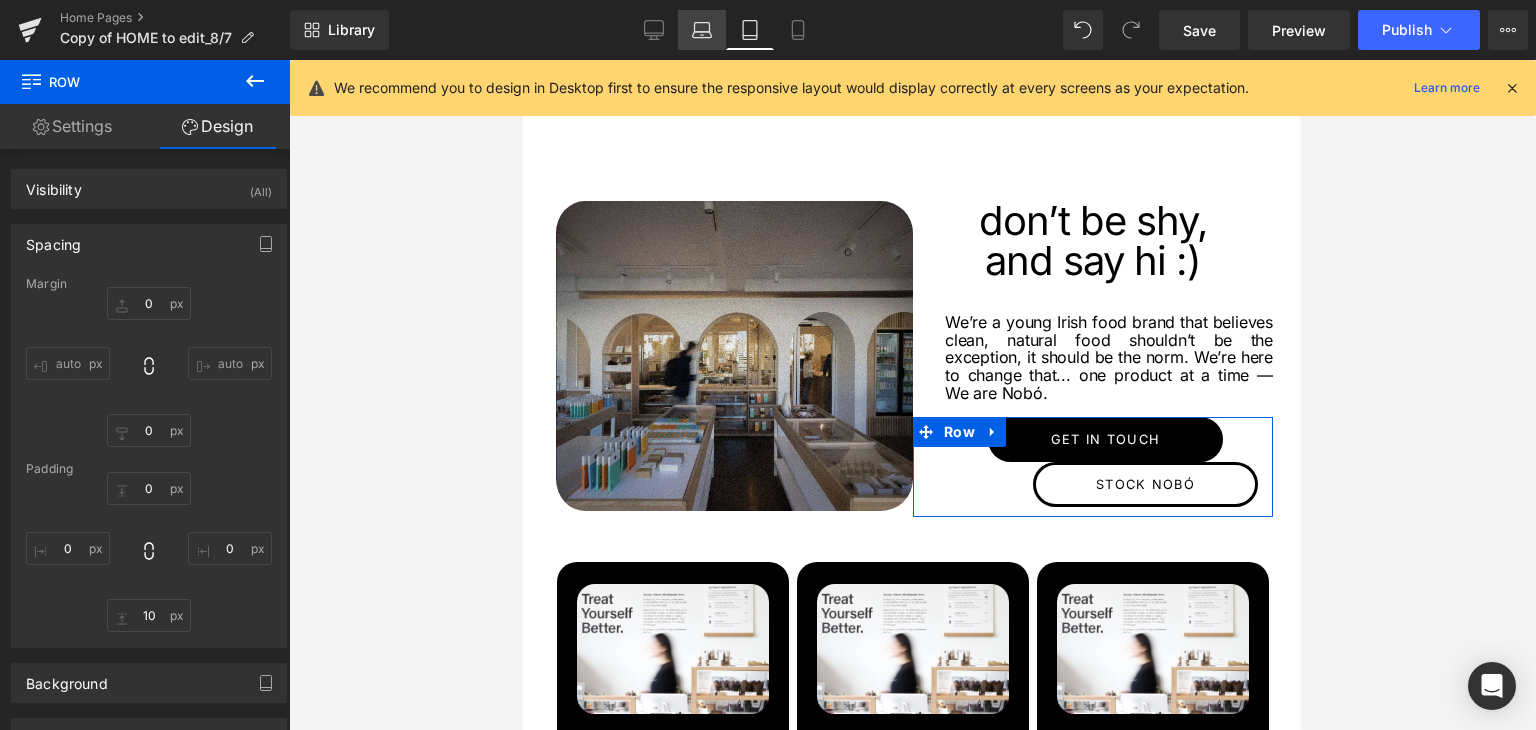 type on "0" 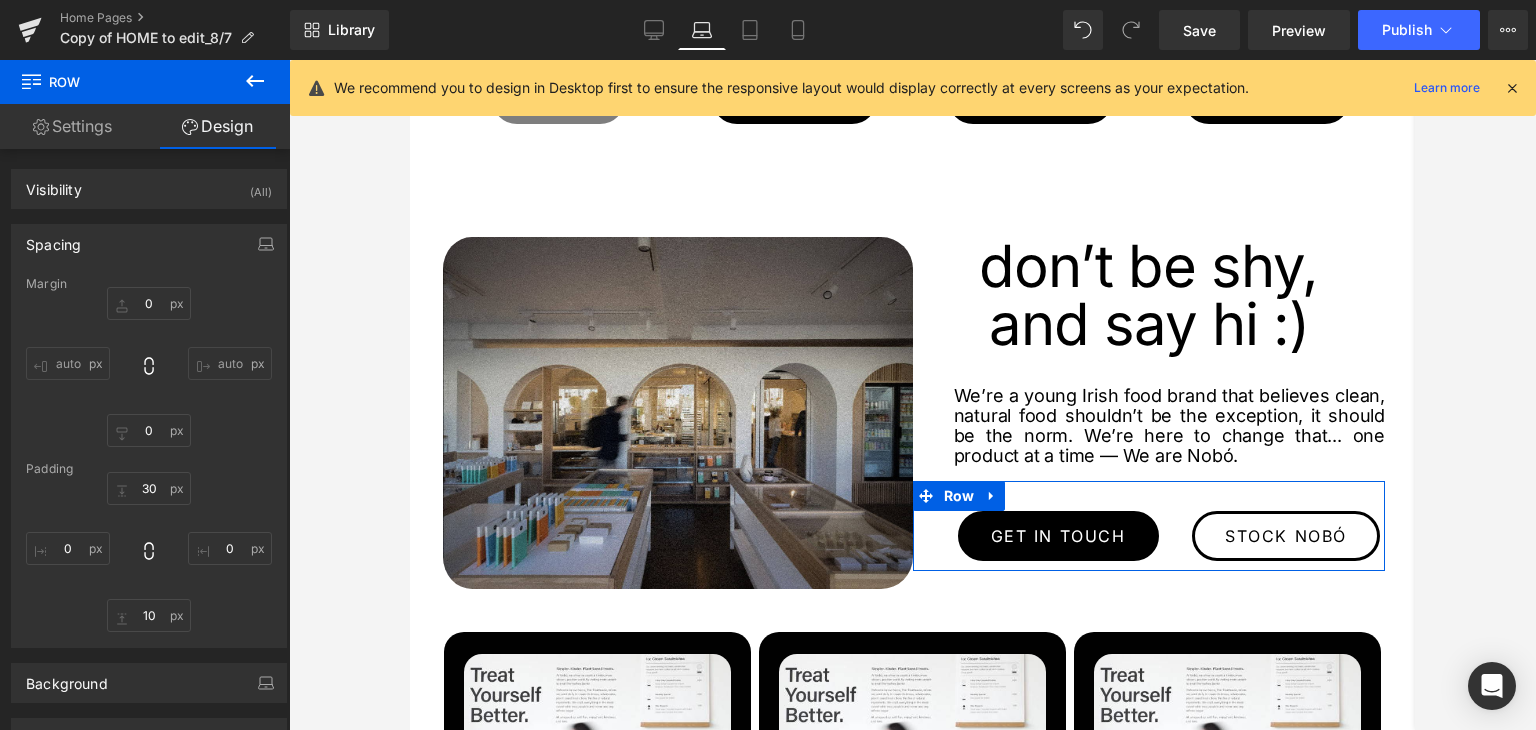 scroll, scrollTop: 2519, scrollLeft: 0, axis: vertical 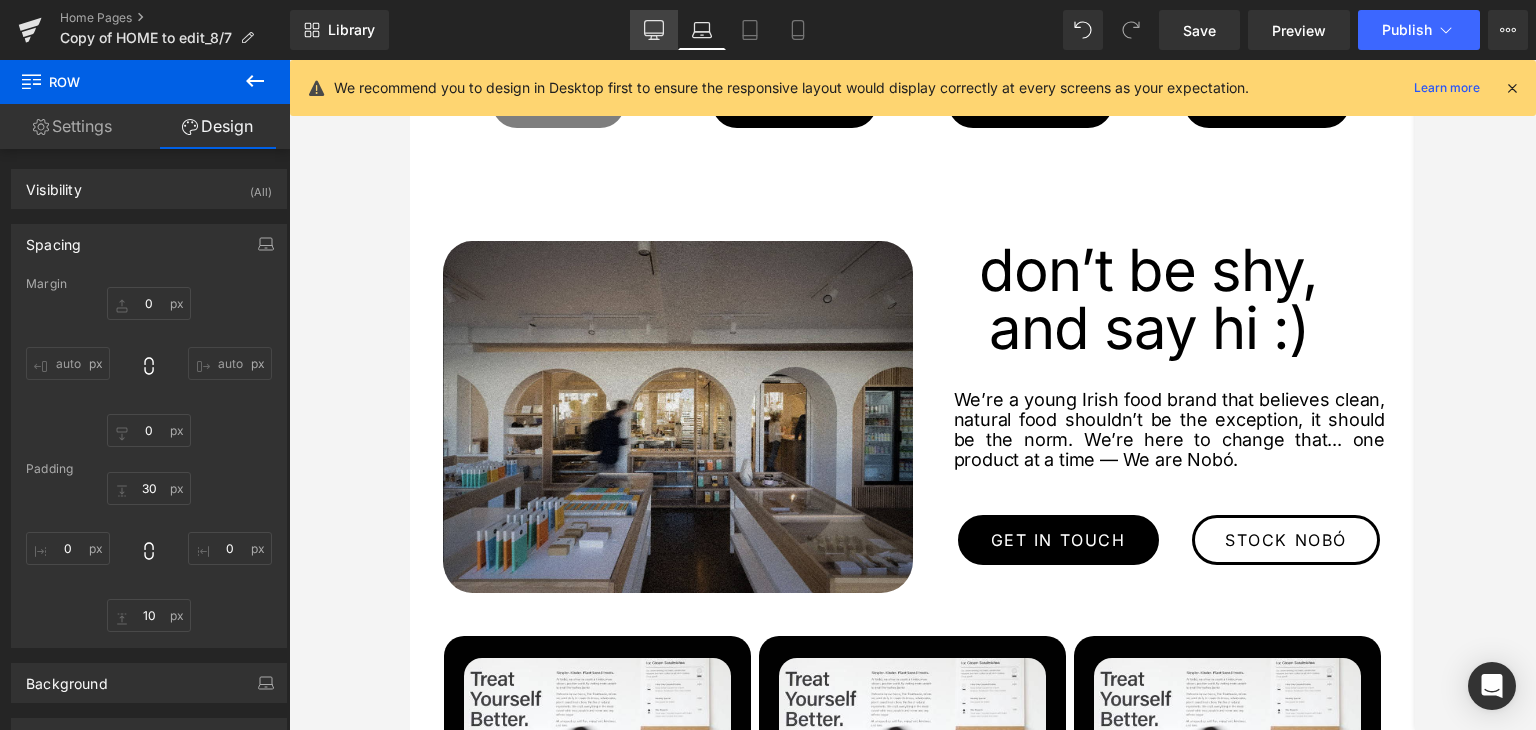 click 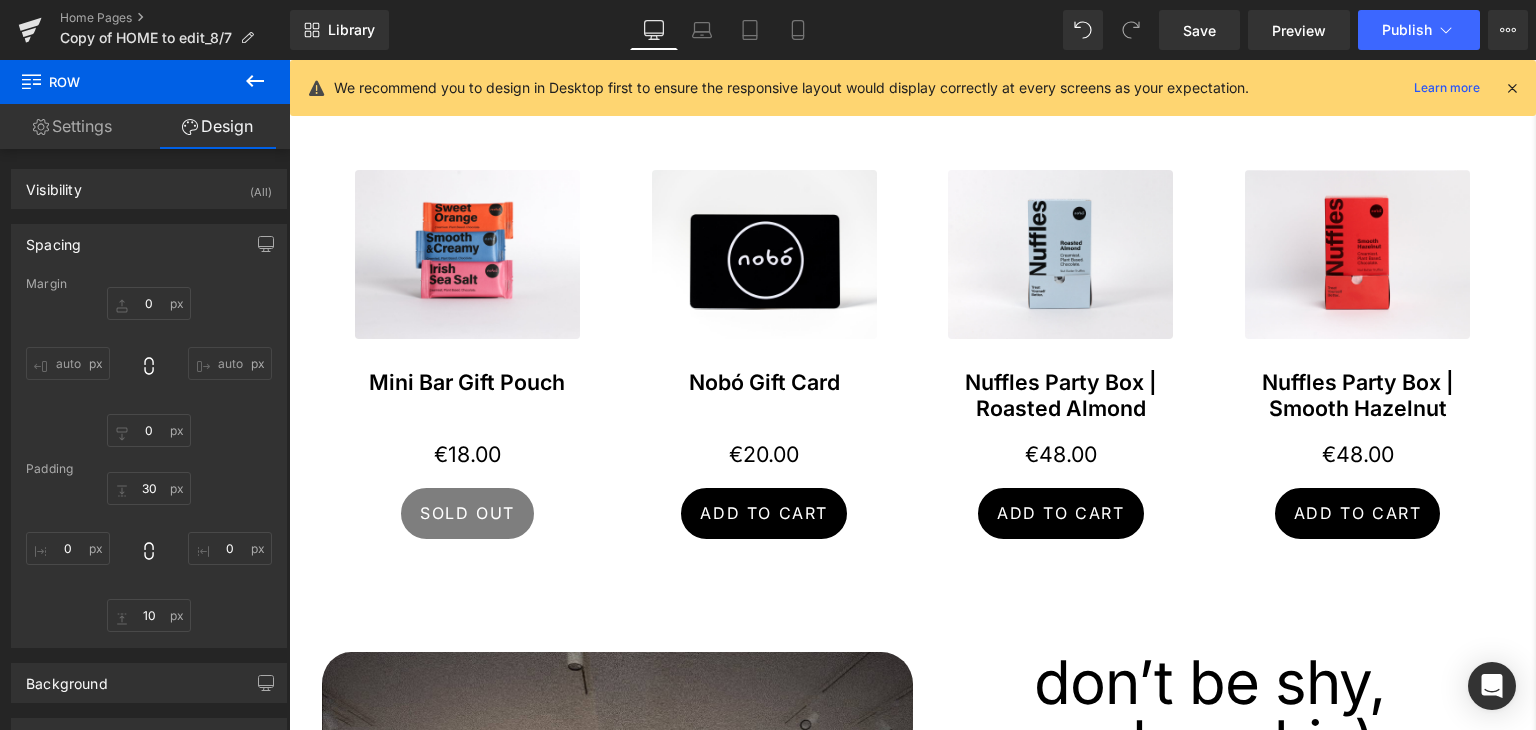 type on "0" 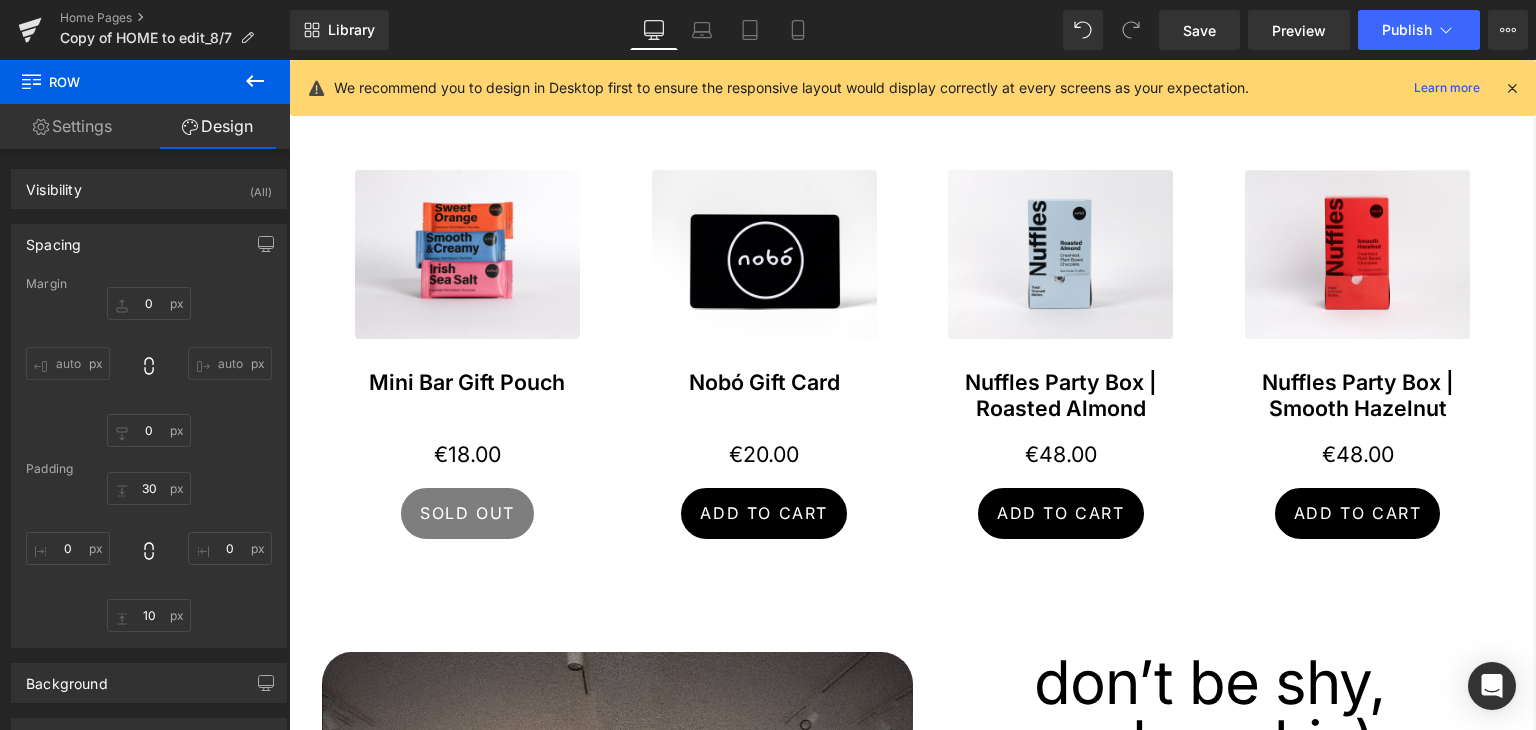 type on "0" 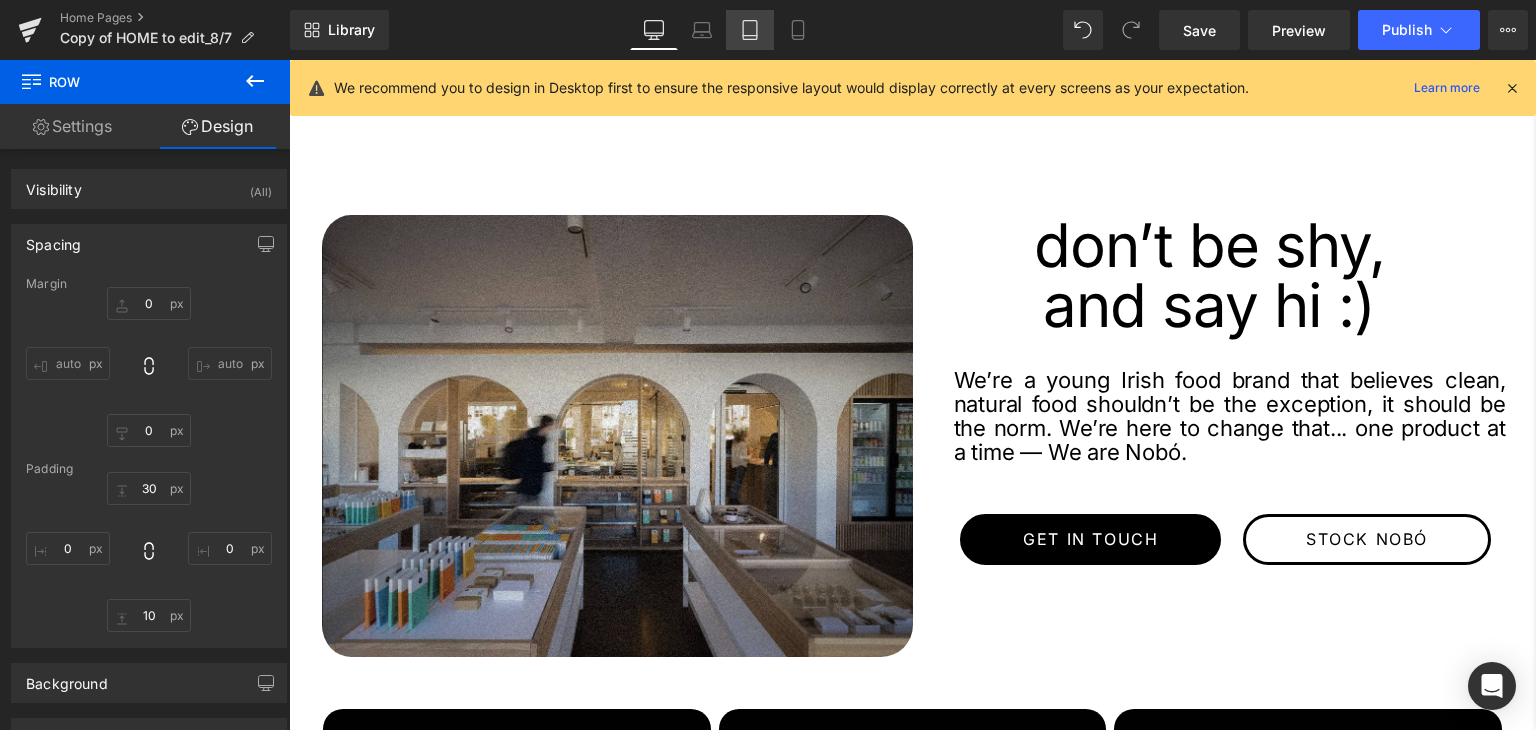 click on "Tablet" at bounding box center (750, 30) 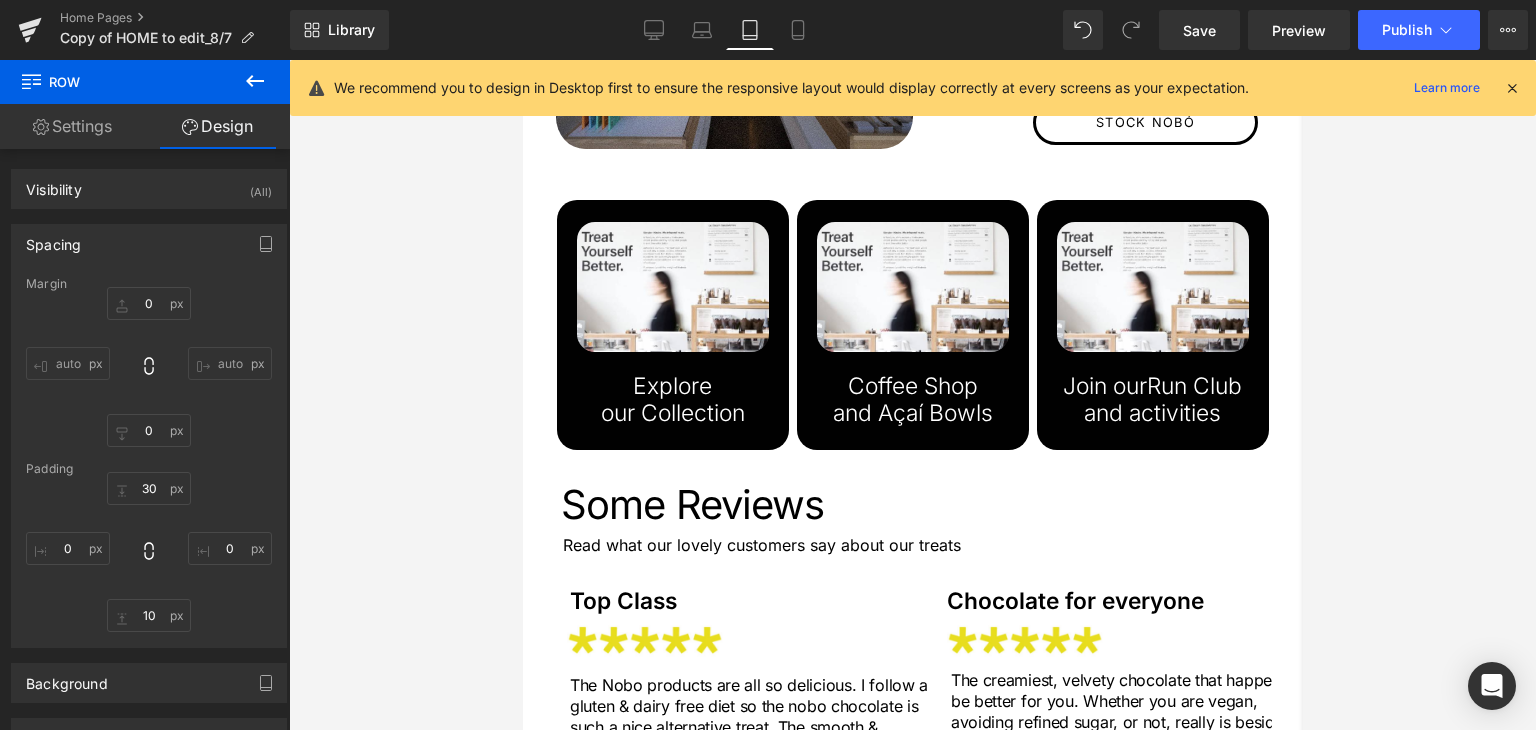 type on "0" 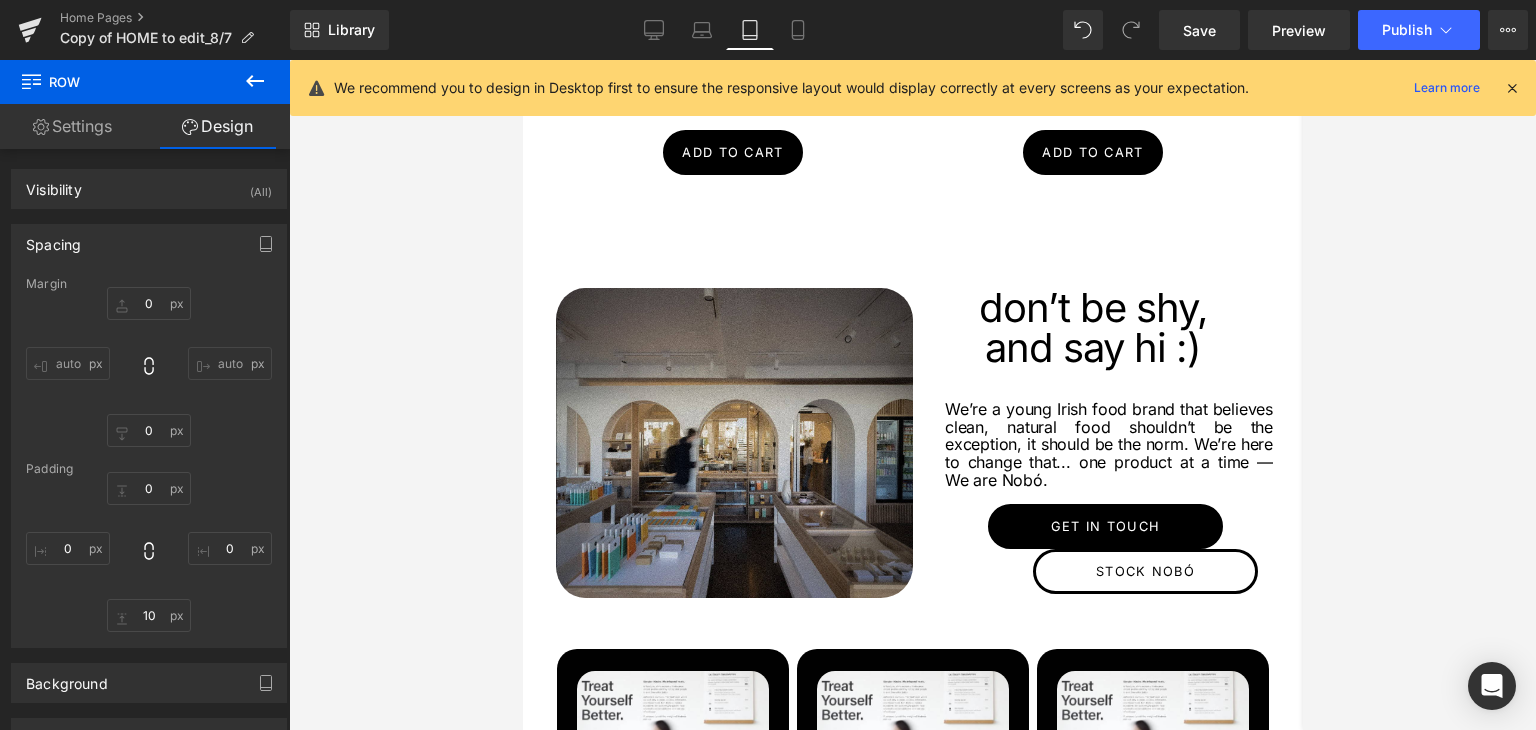 scroll, scrollTop: 2508, scrollLeft: 0, axis: vertical 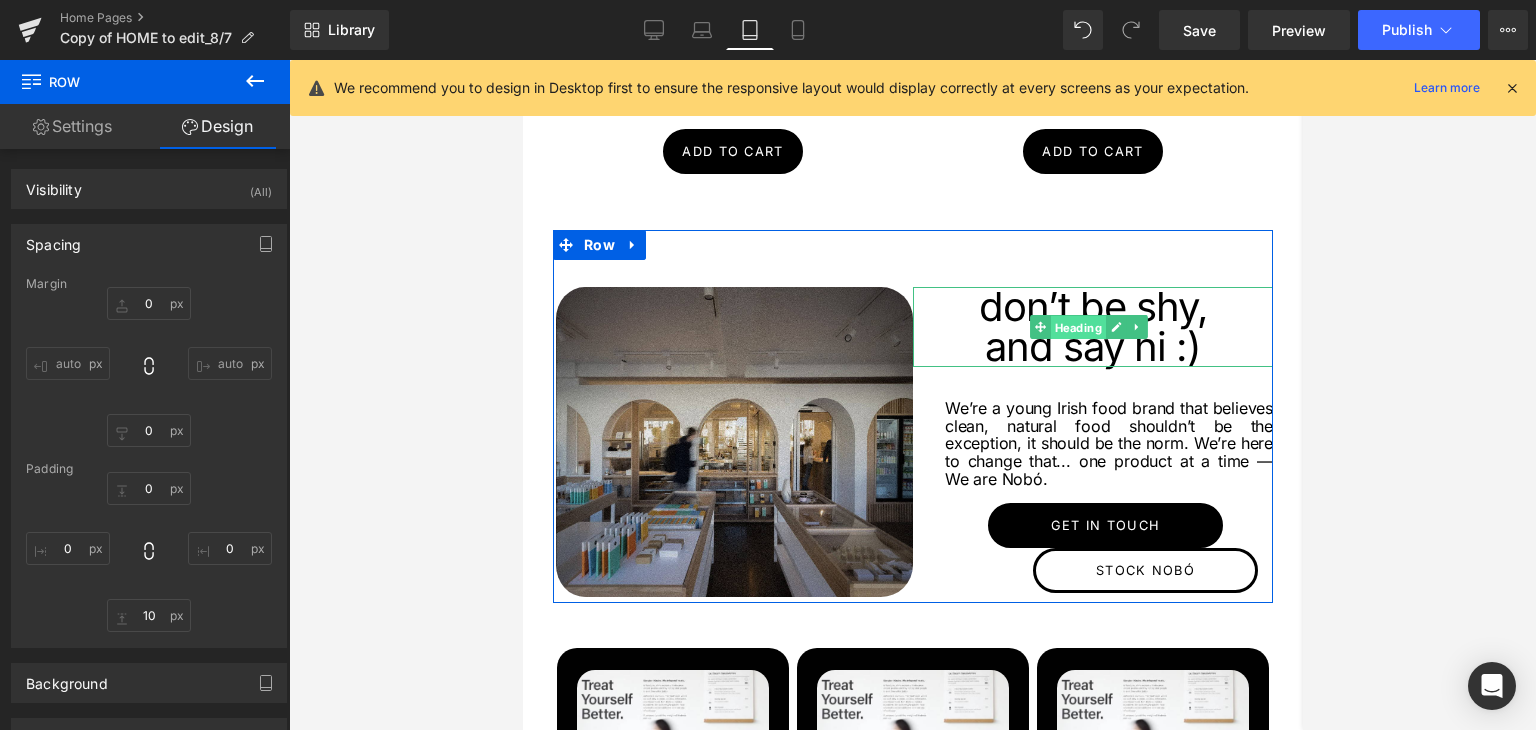 click on "Heading" at bounding box center (1077, 328) 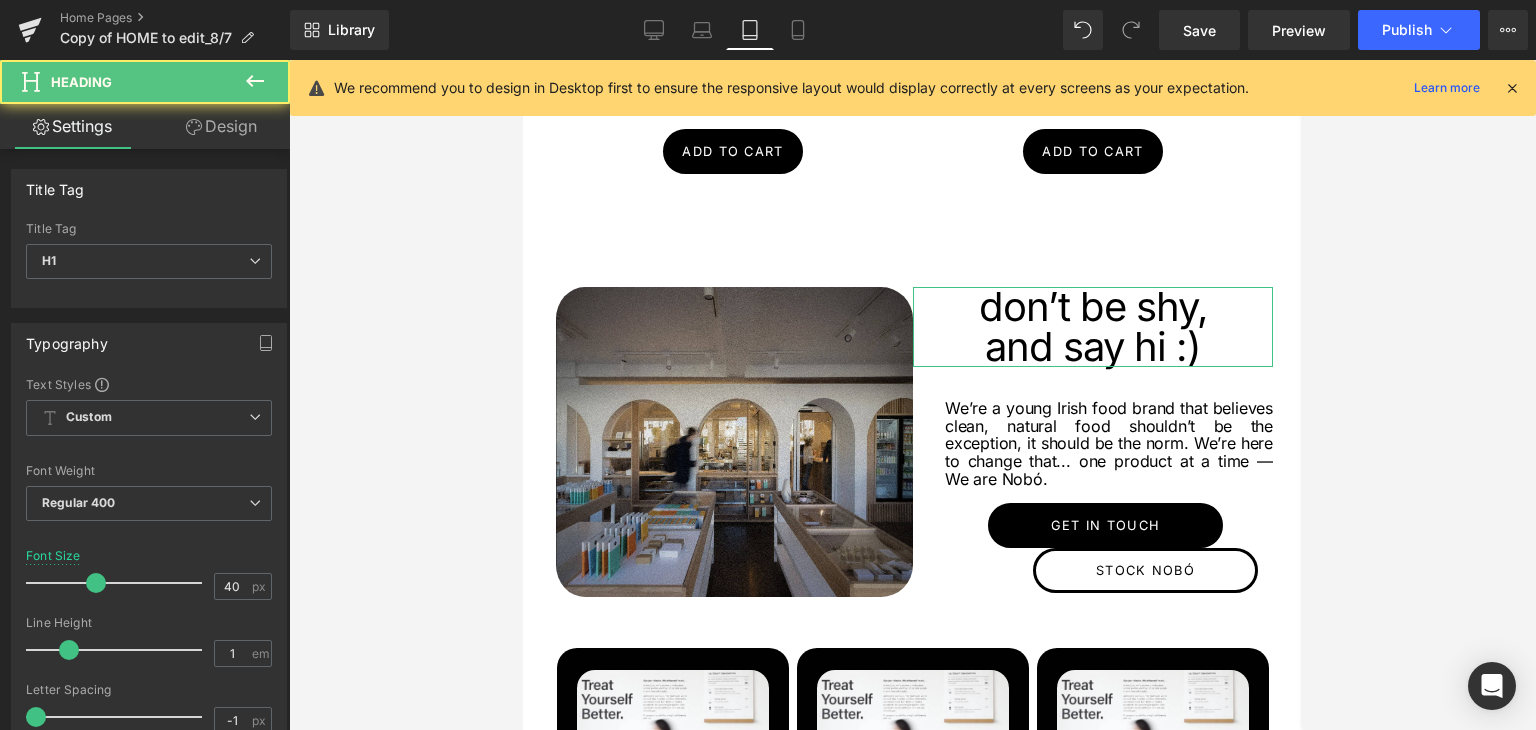 click on "Design" at bounding box center (221, 126) 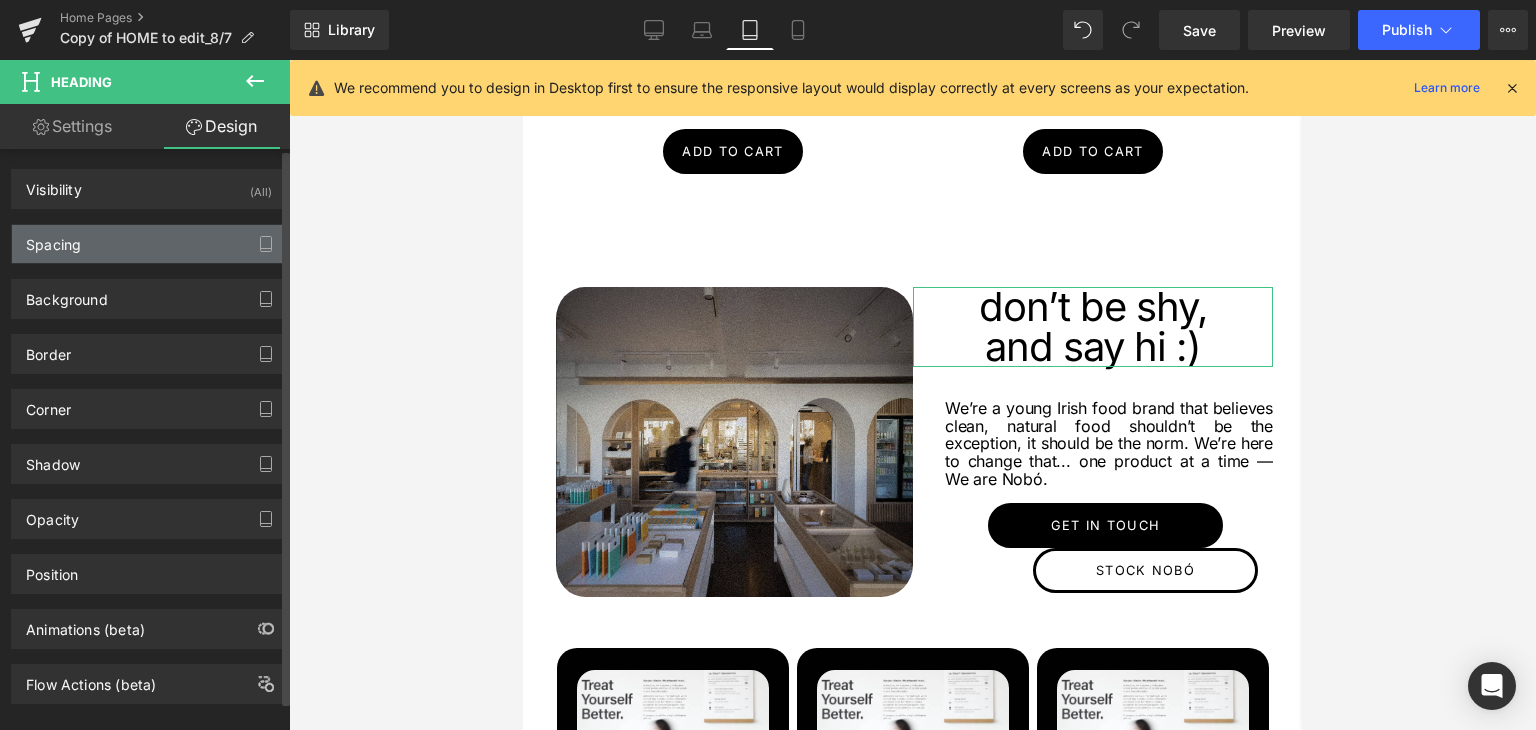 click on "Spacing" at bounding box center [53, 239] 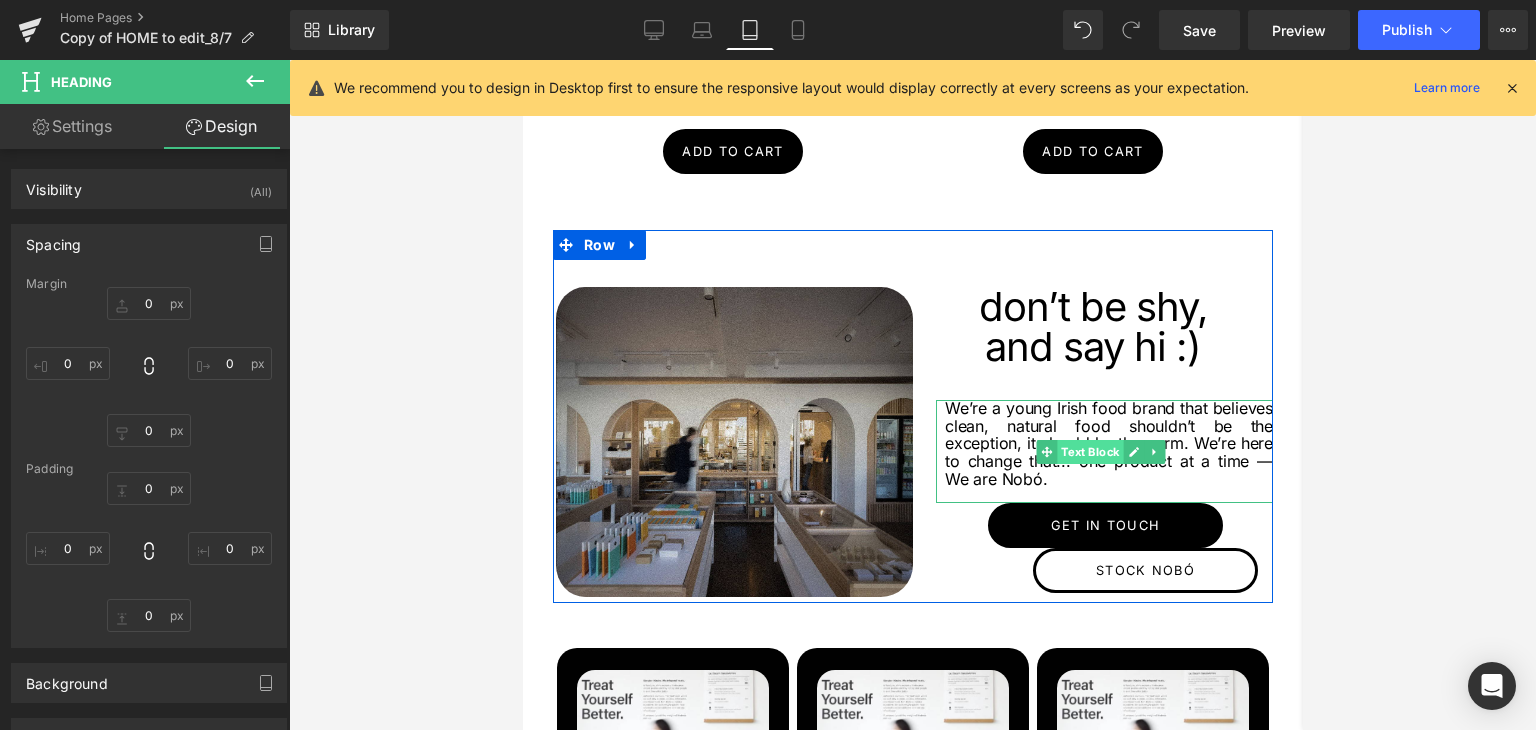 click on "Text Block" at bounding box center [1089, 452] 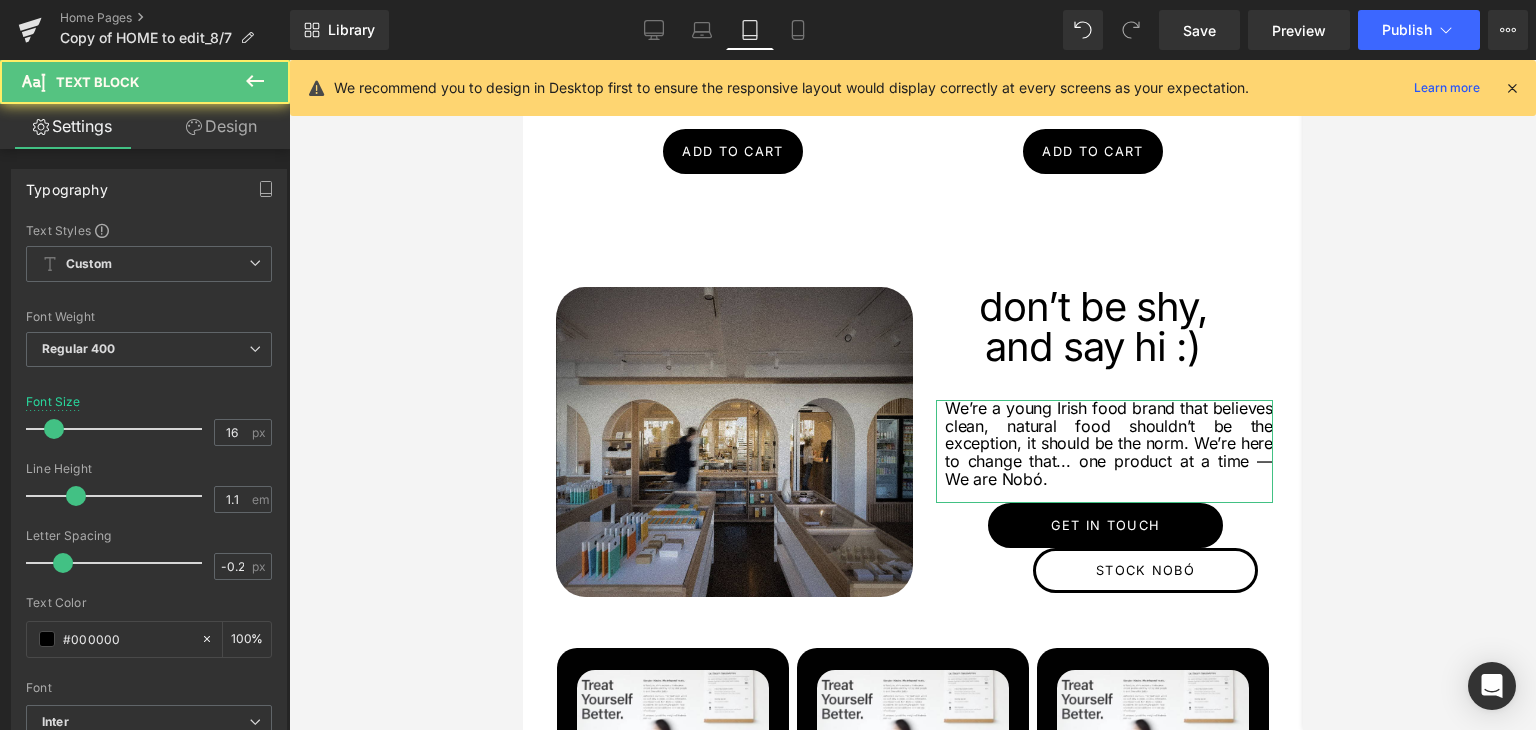 click 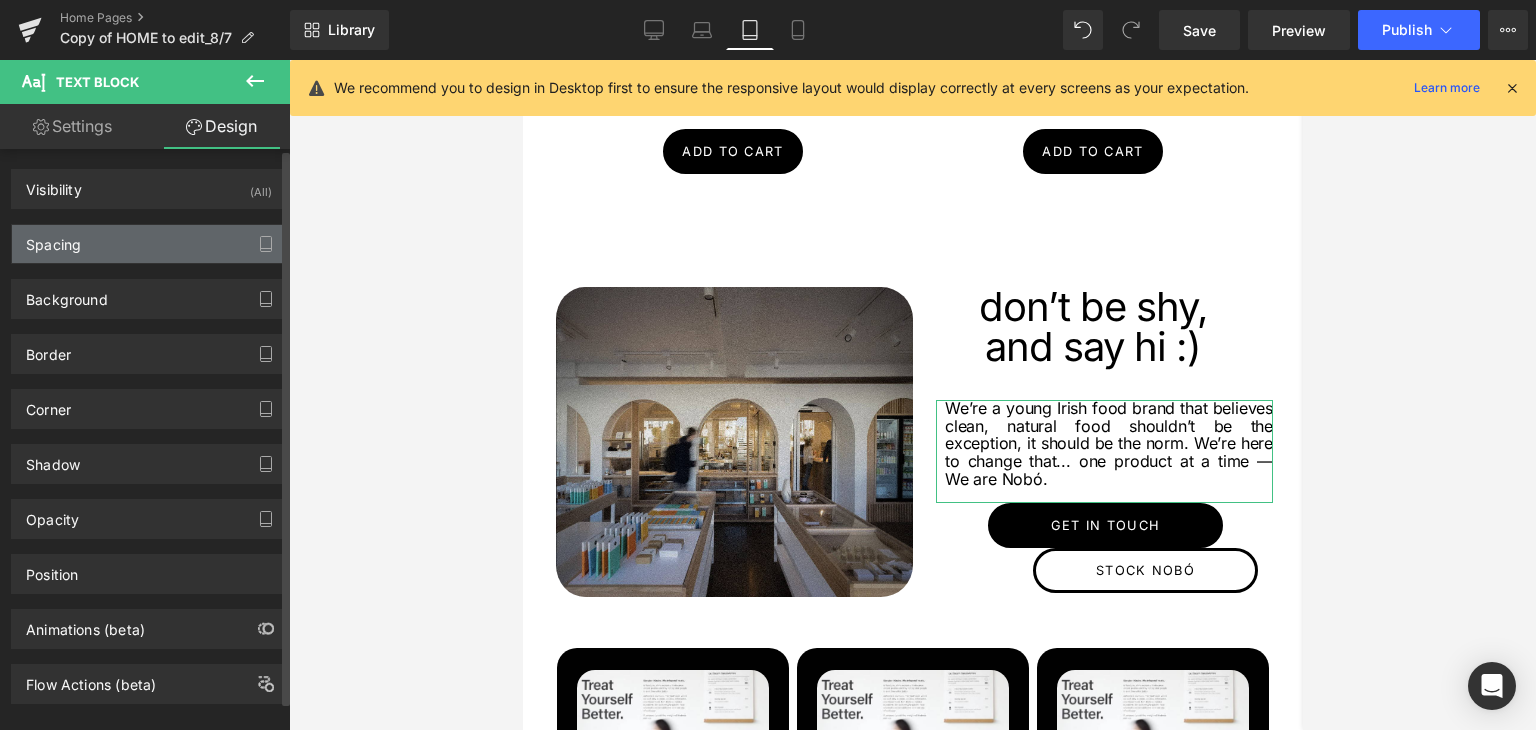click on "Spacing" at bounding box center [149, 244] 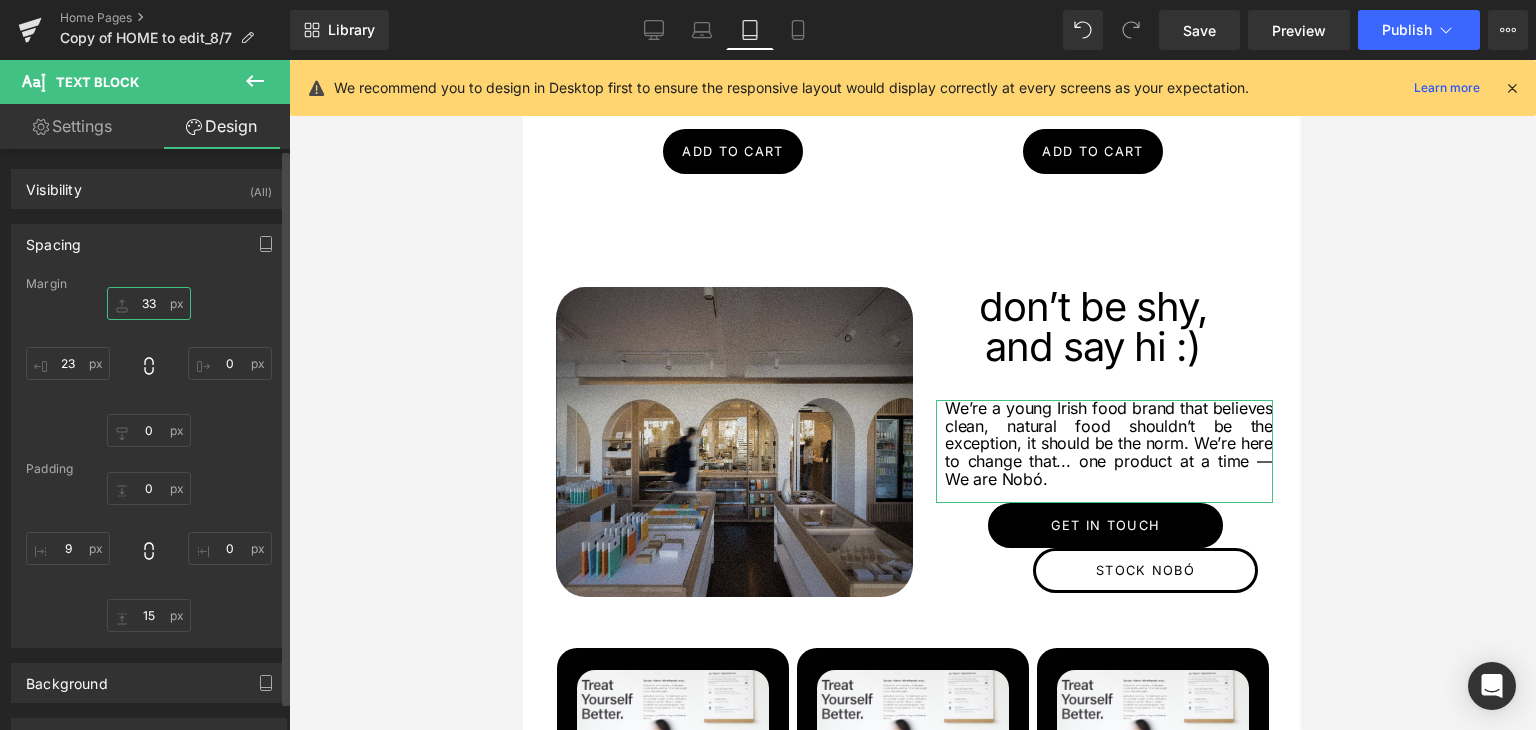 click on "33" at bounding box center (149, 303) 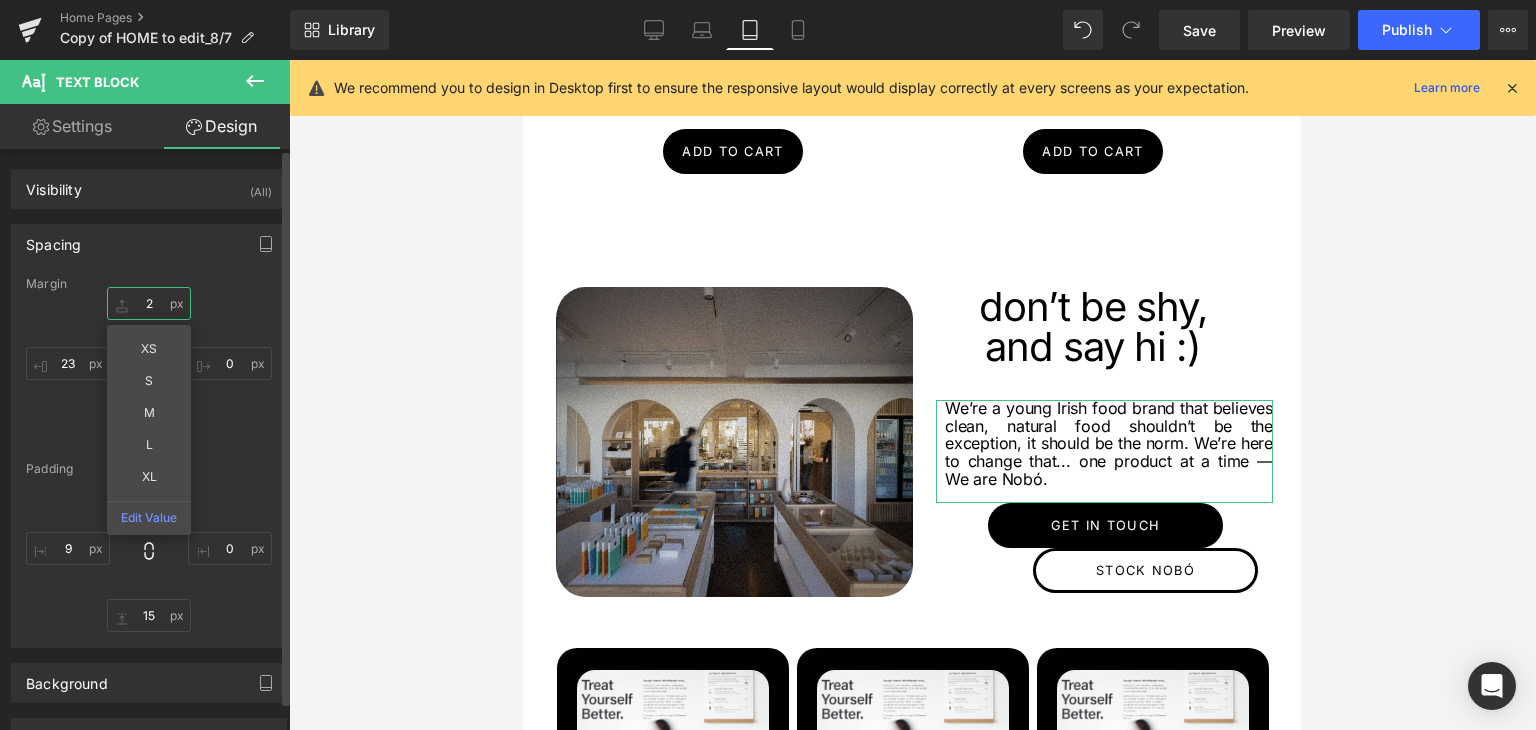 type on "20" 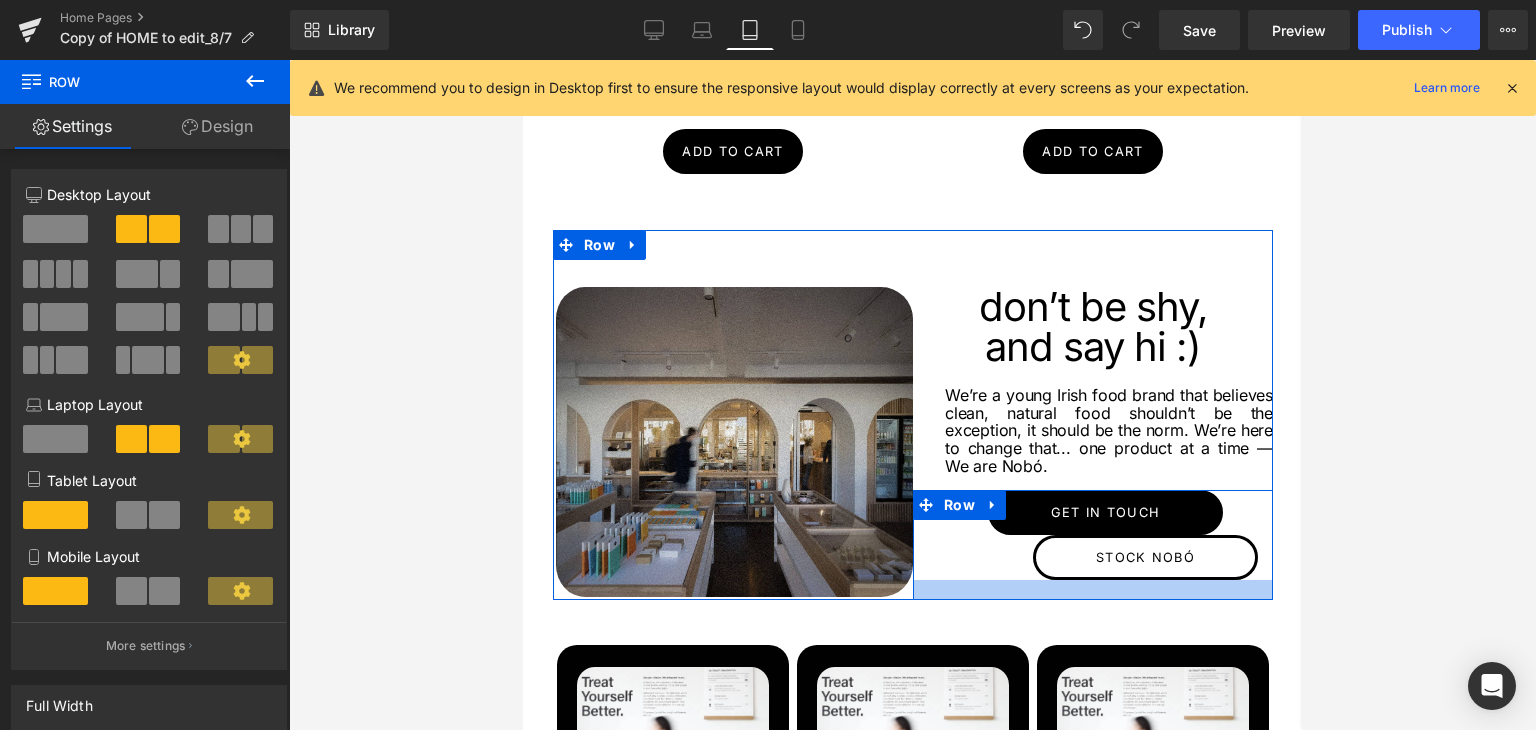 drag, startPoint x: 1105, startPoint y: 543, endPoint x: 1109, endPoint y: 553, distance: 10.770329 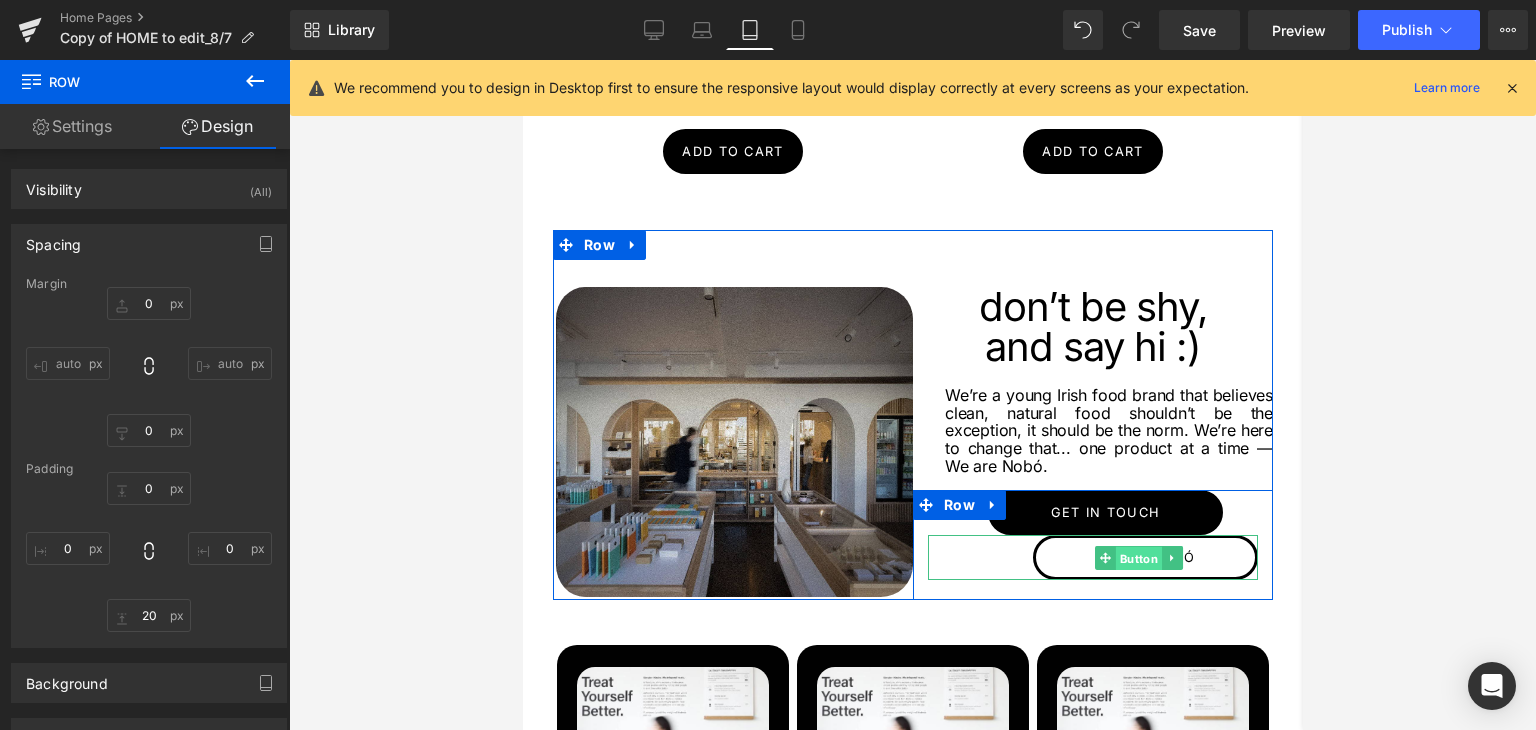 click on "Button" at bounding box center (1138, 558) 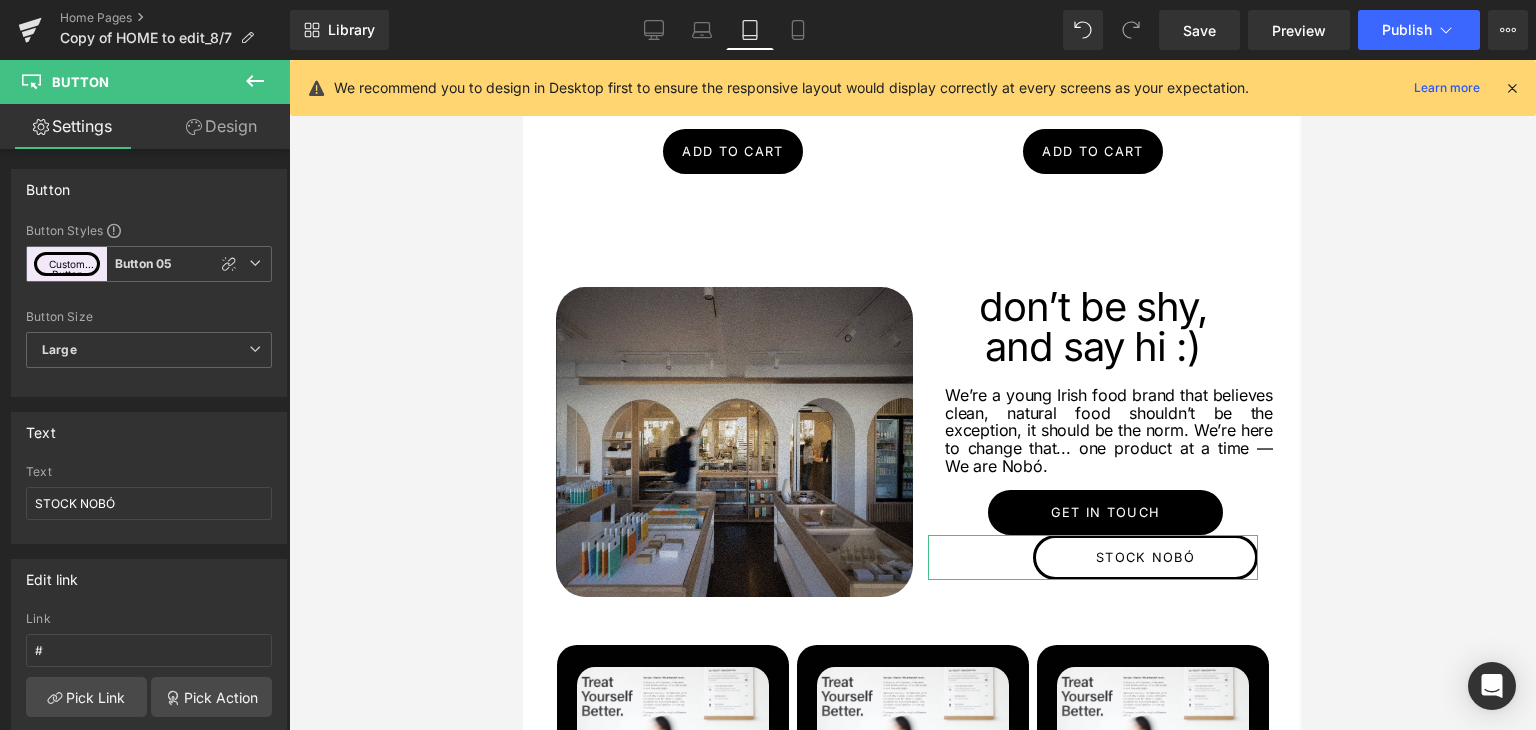 click on "Design" at bounding box center [221, 126] 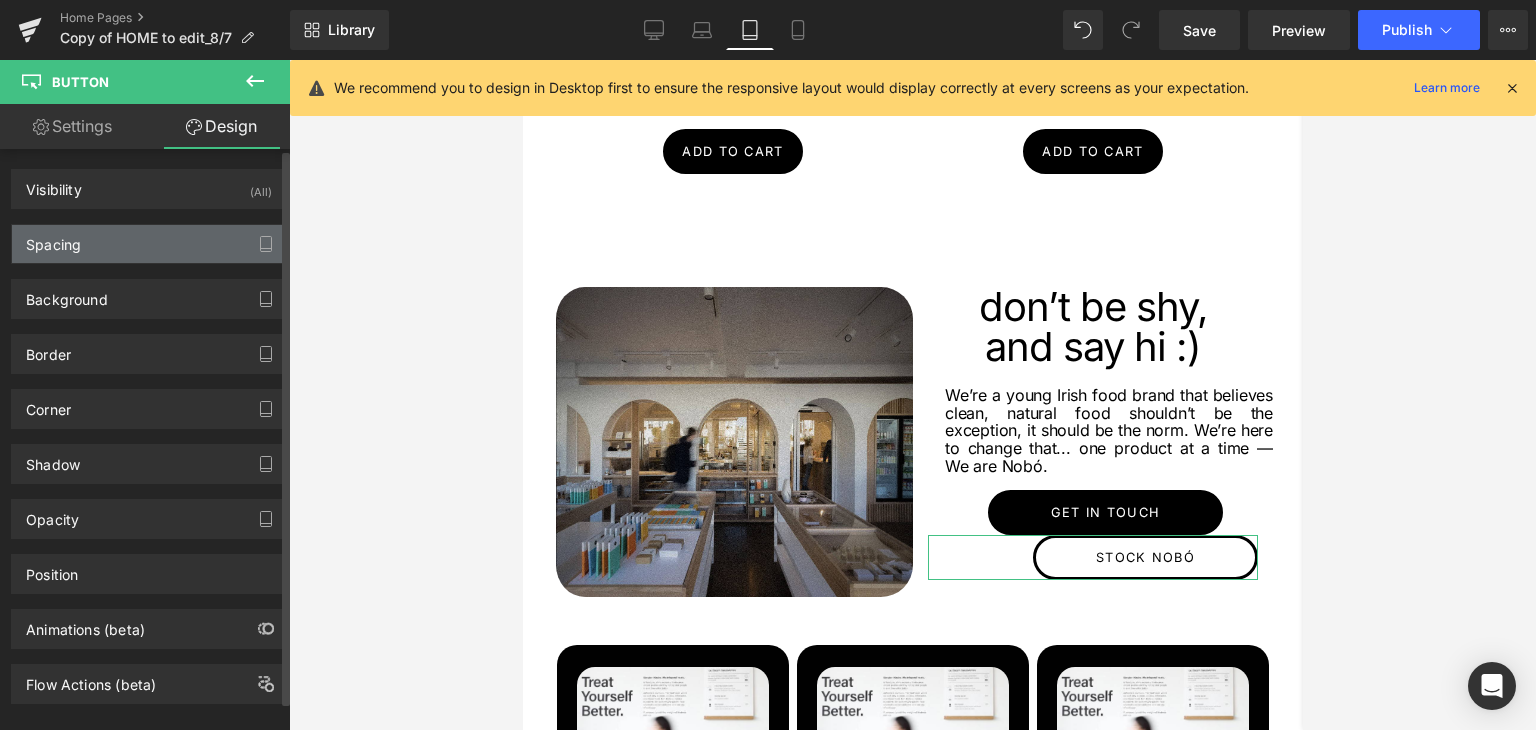 click on "Spacing" at bounding box center [53, 239] 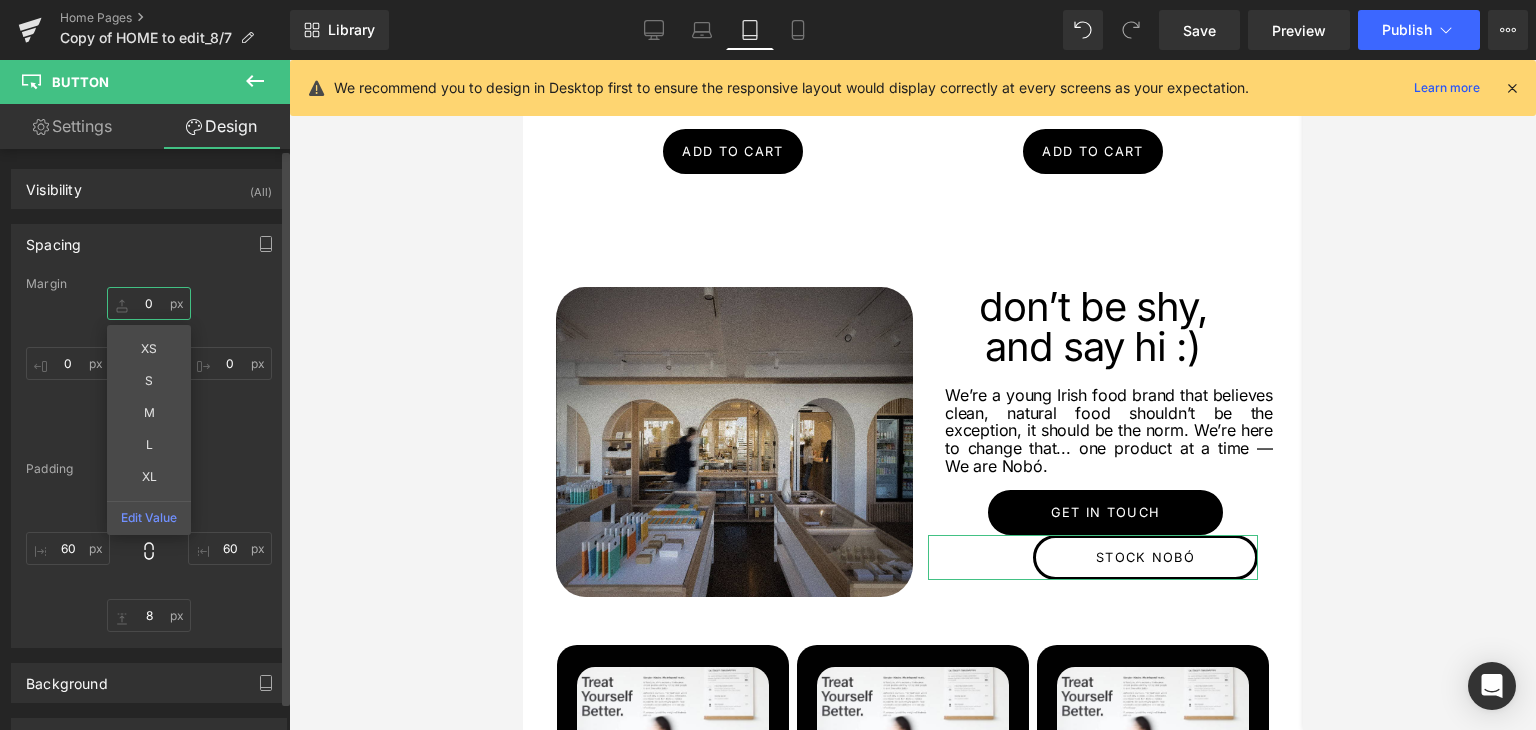 click on "0" at bounding box center [149, 303] 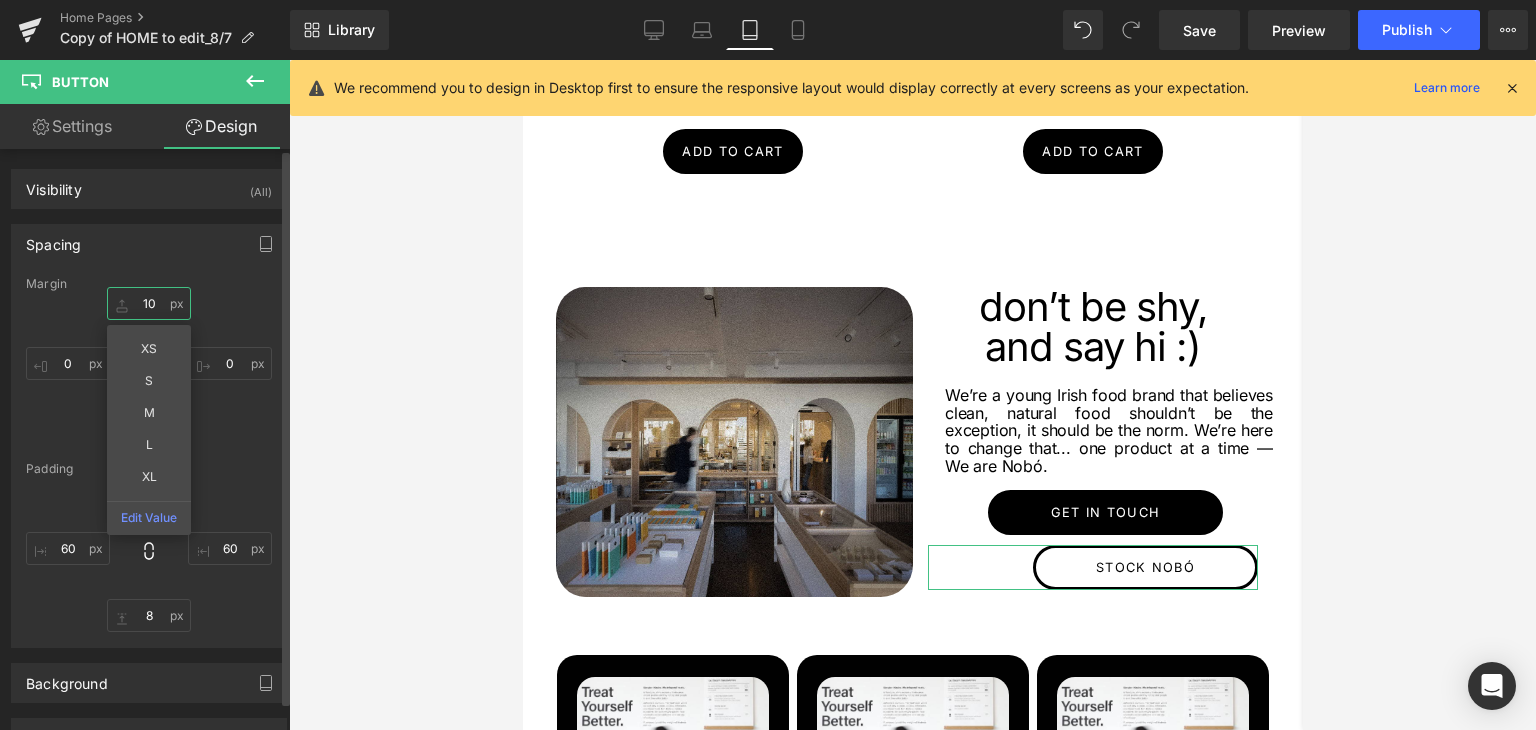type on "1" 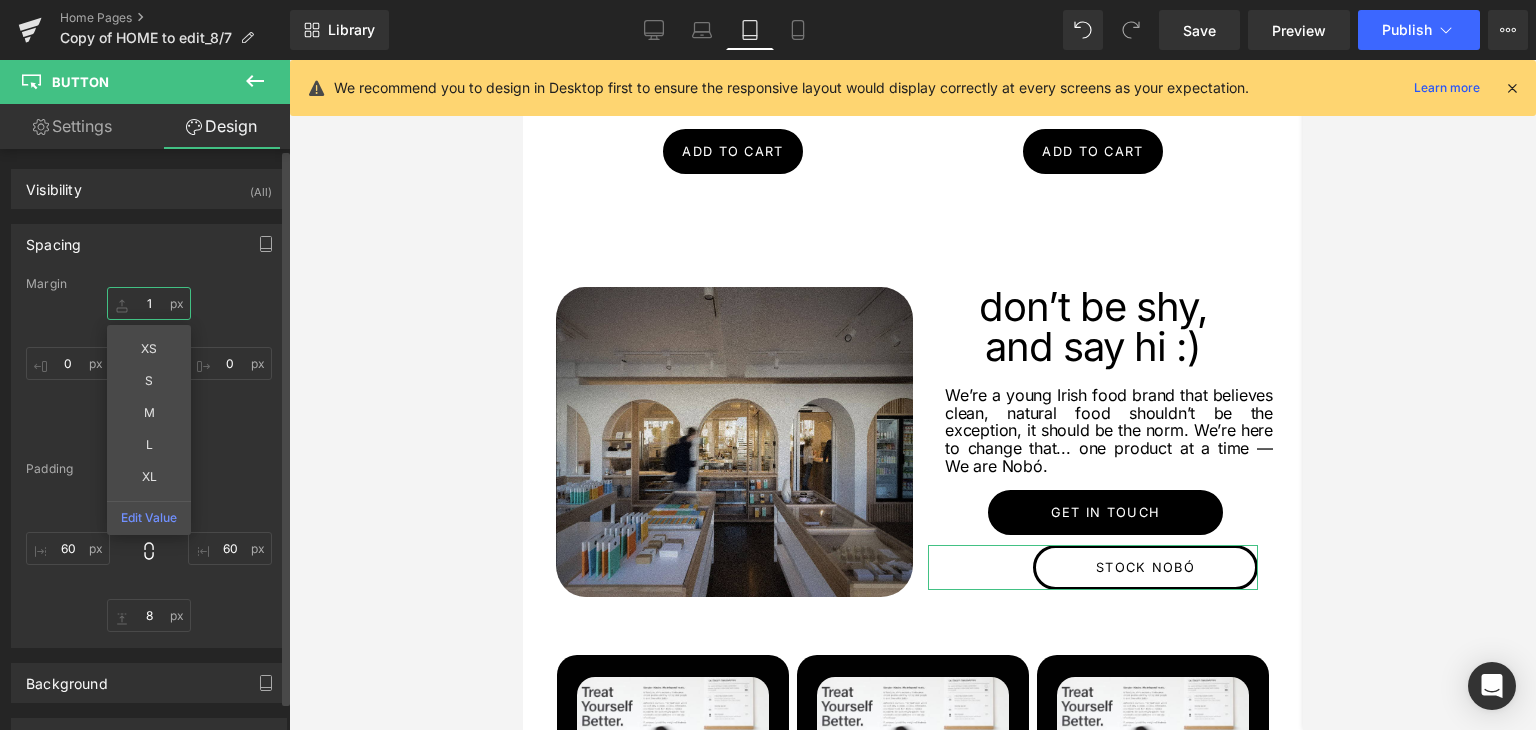 type 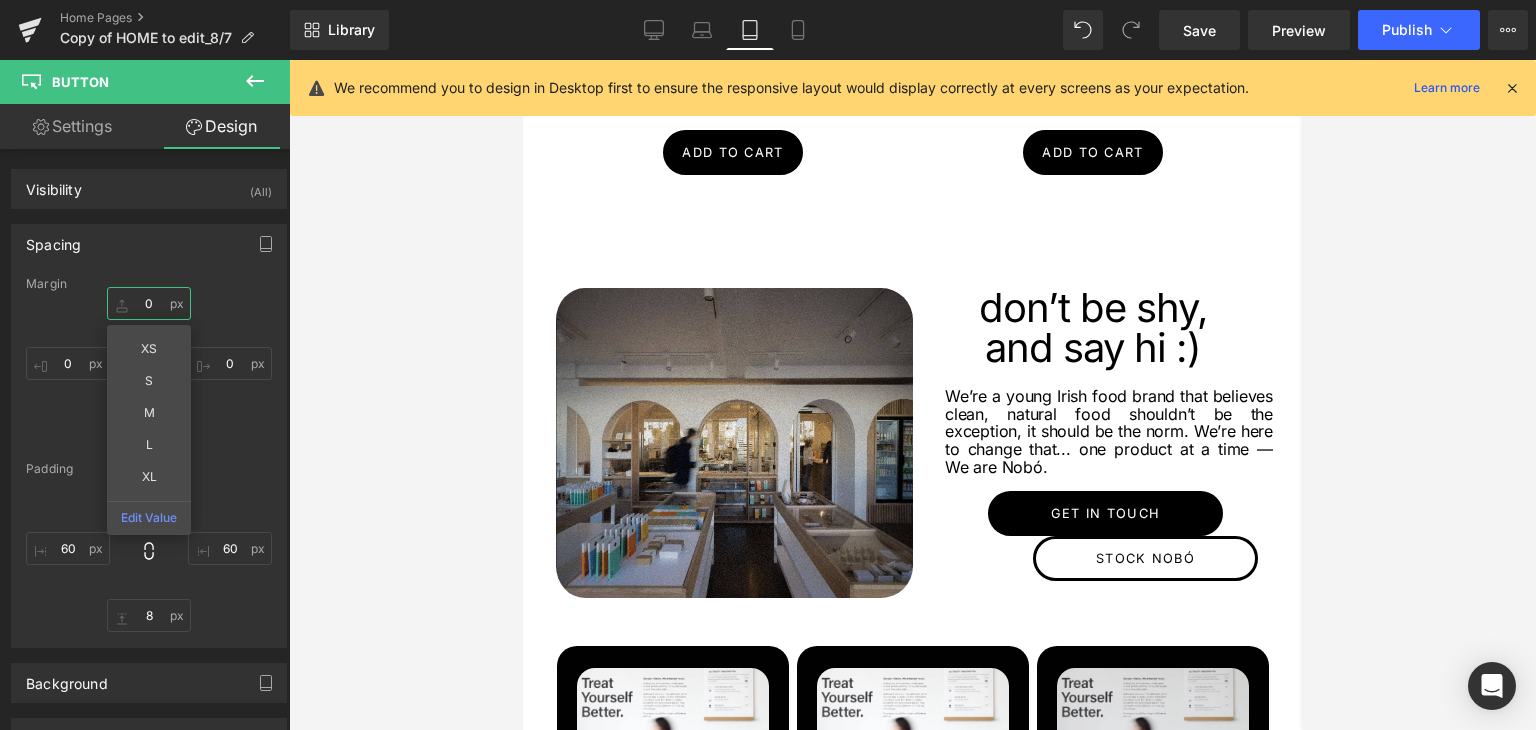 scroll, scrollTop: 2608, scrollLeft: 0, axis: vertical 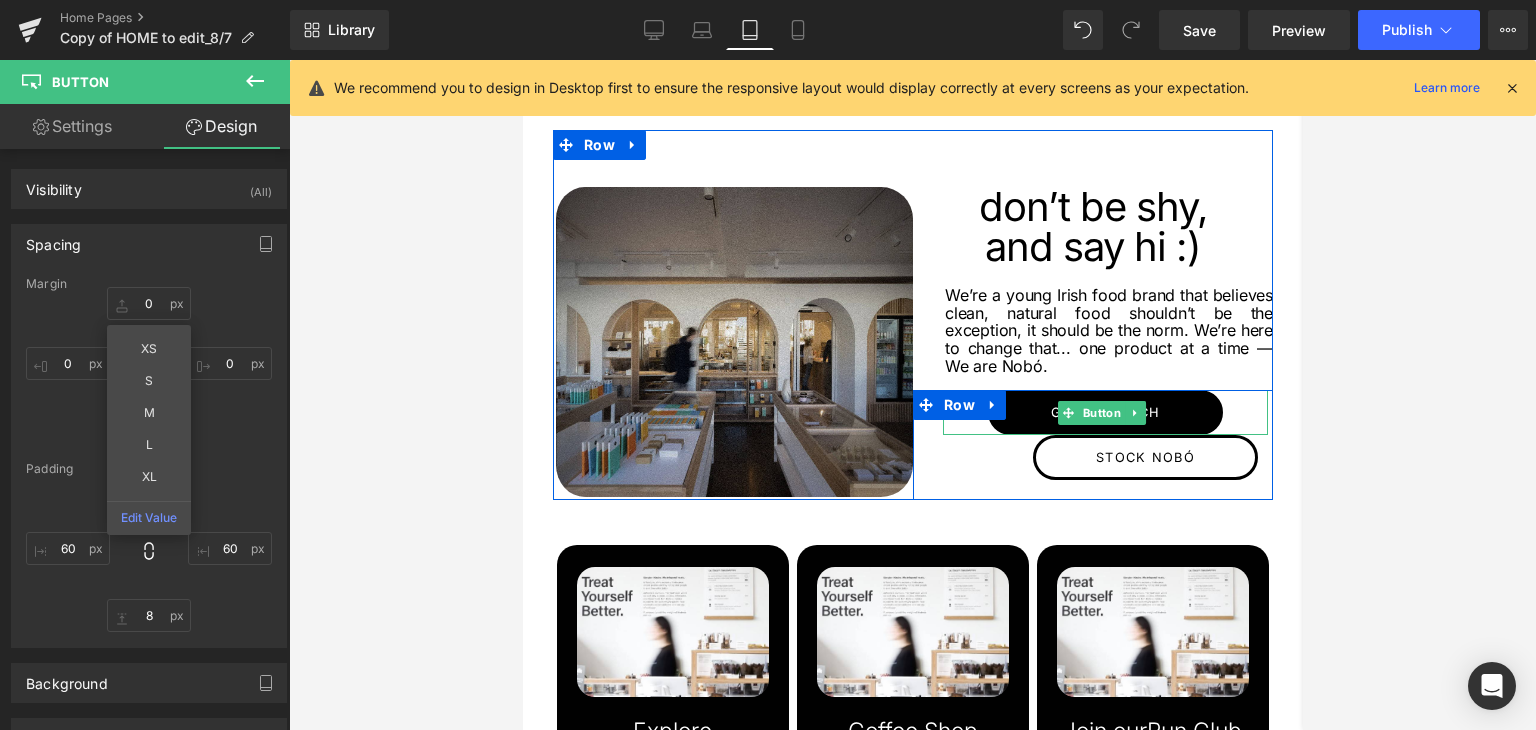 click on "Button" at bounding box center [1101, 413] 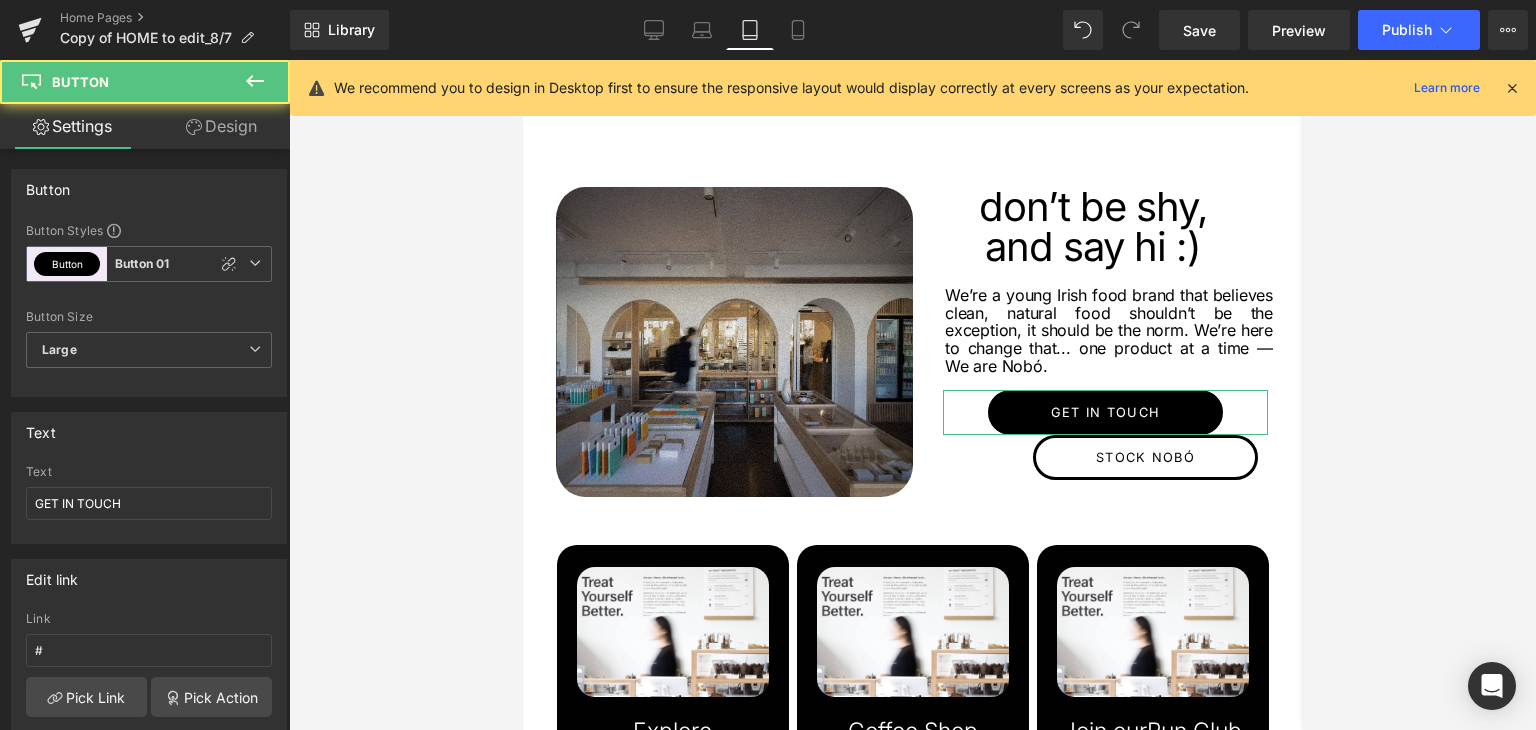 click on "Design" at bounding box center [221, 126] 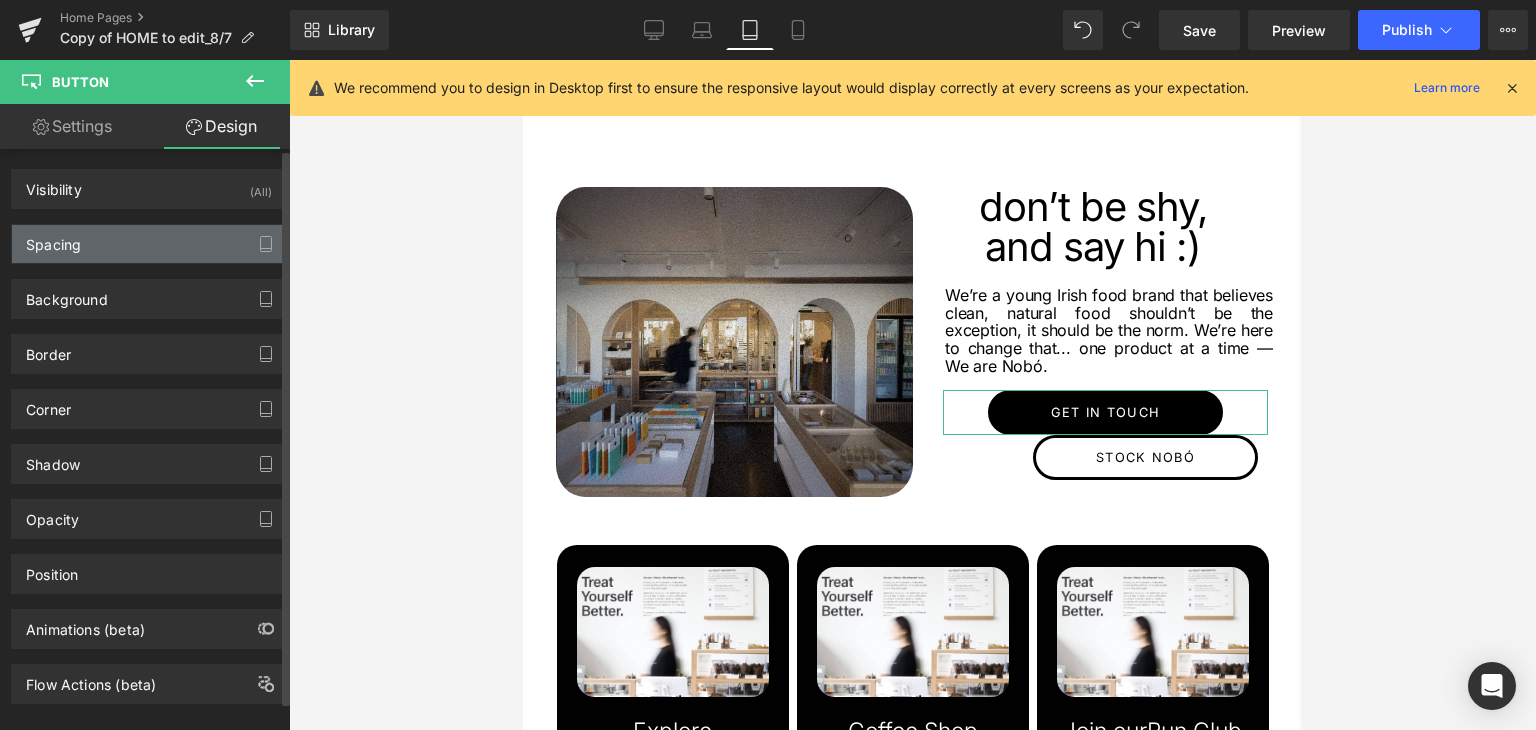 click on "Spacing" at bounding box center (149, 244) 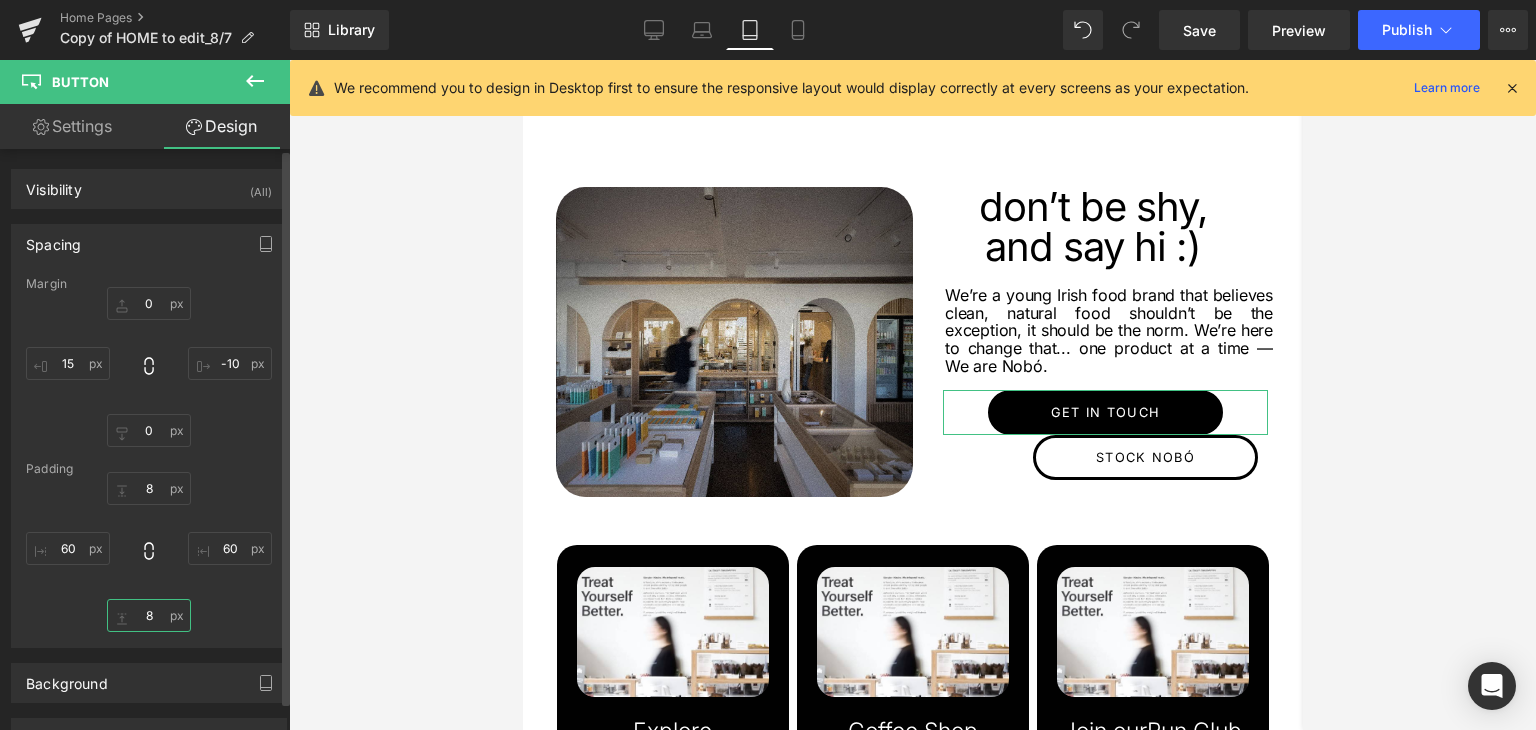 click on "8" at bounding box center (149, 615) 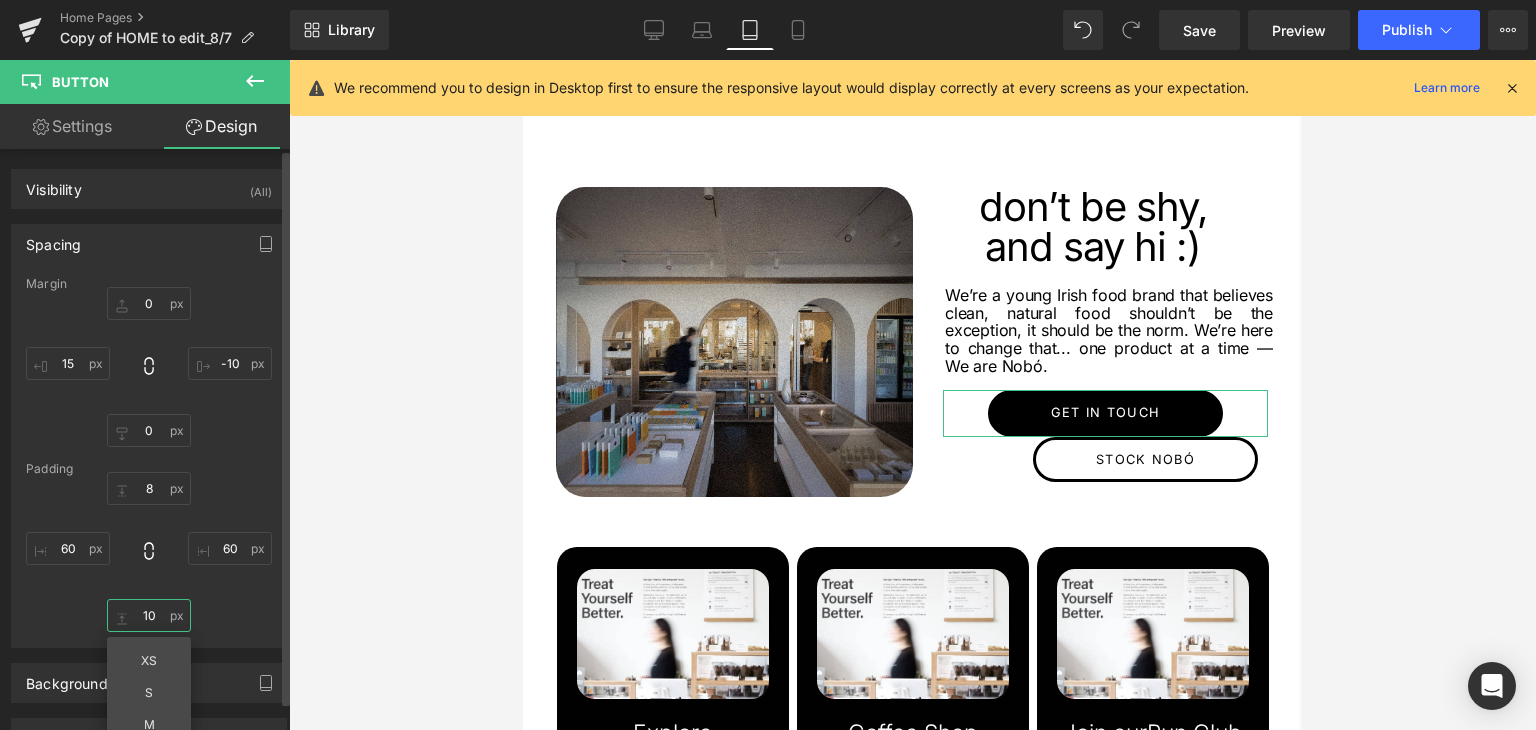 type on "1" 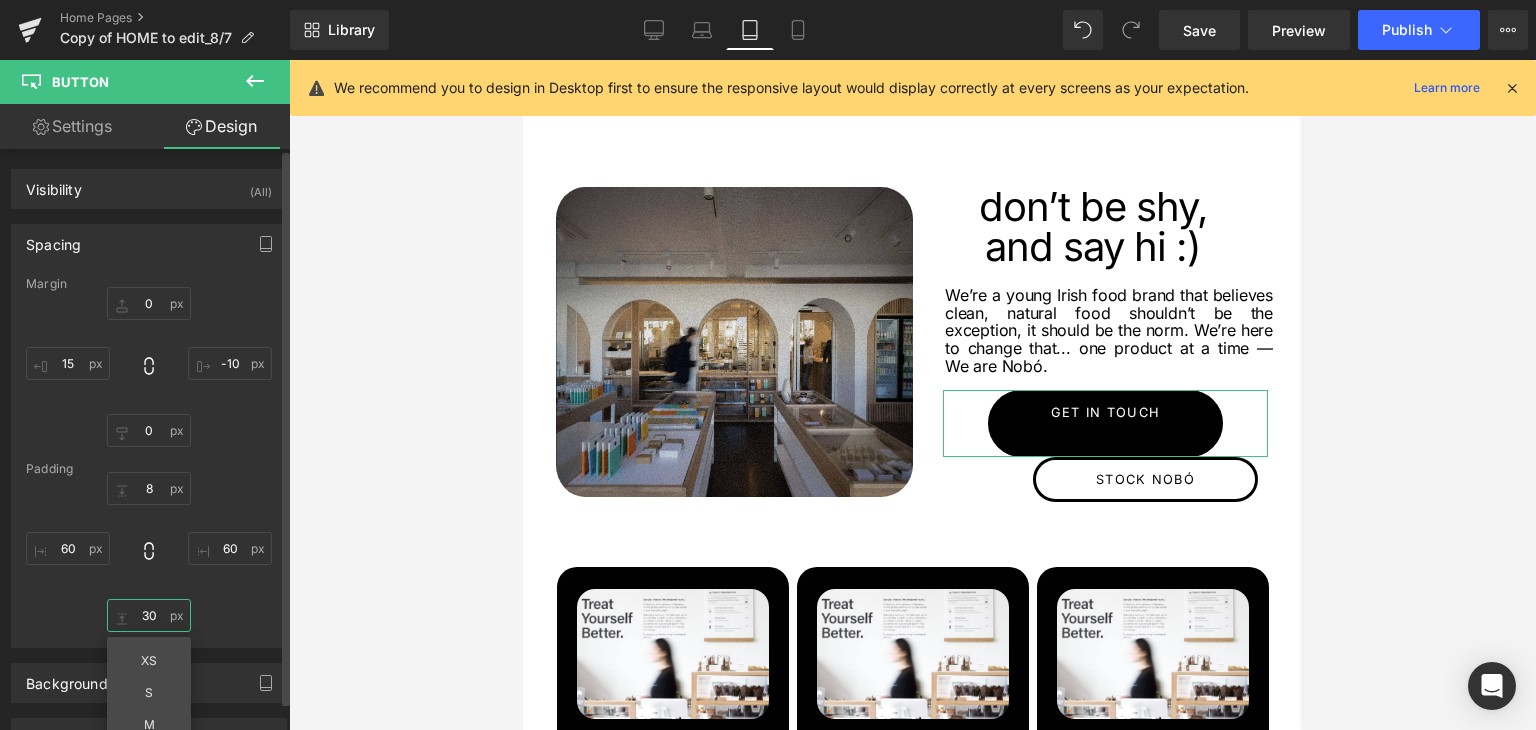type on "3" 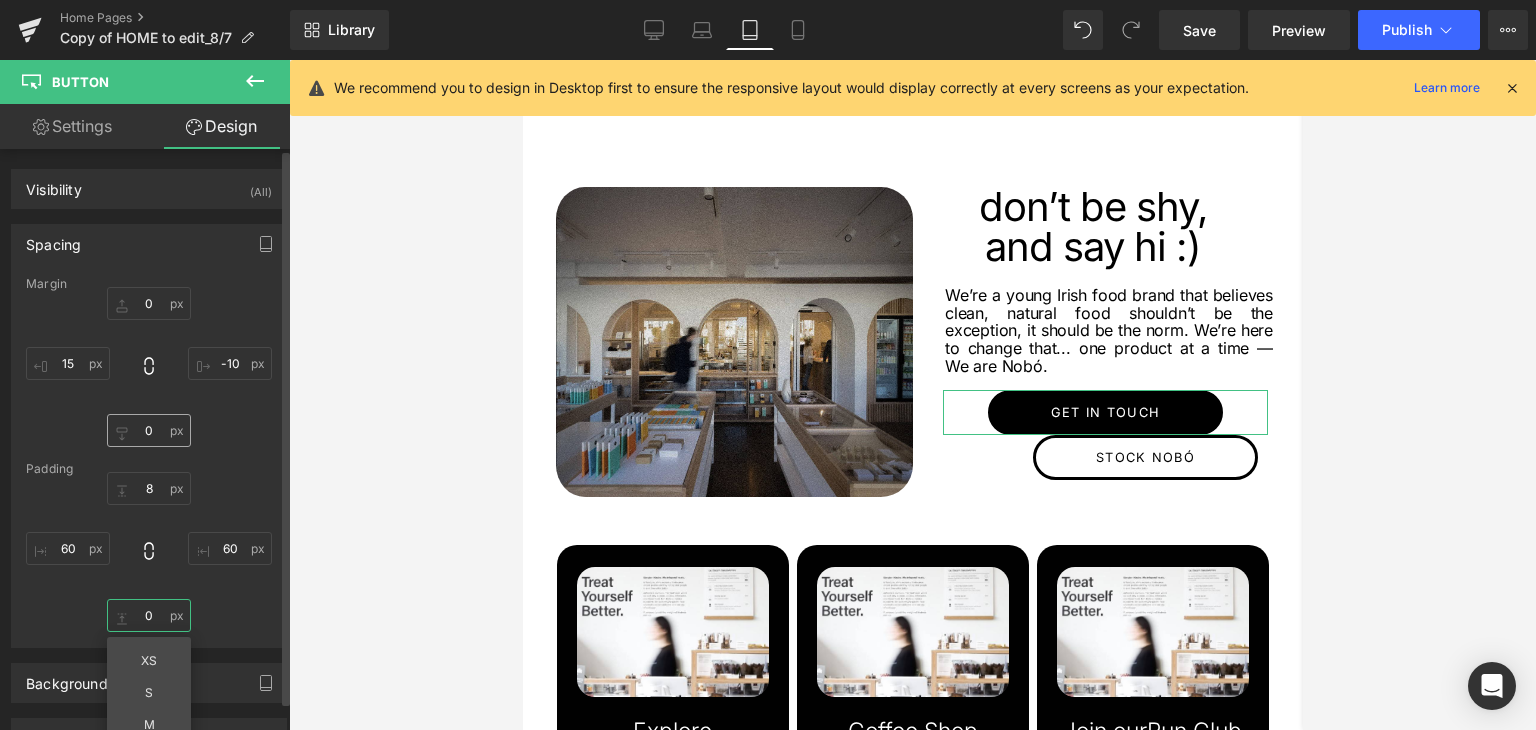type 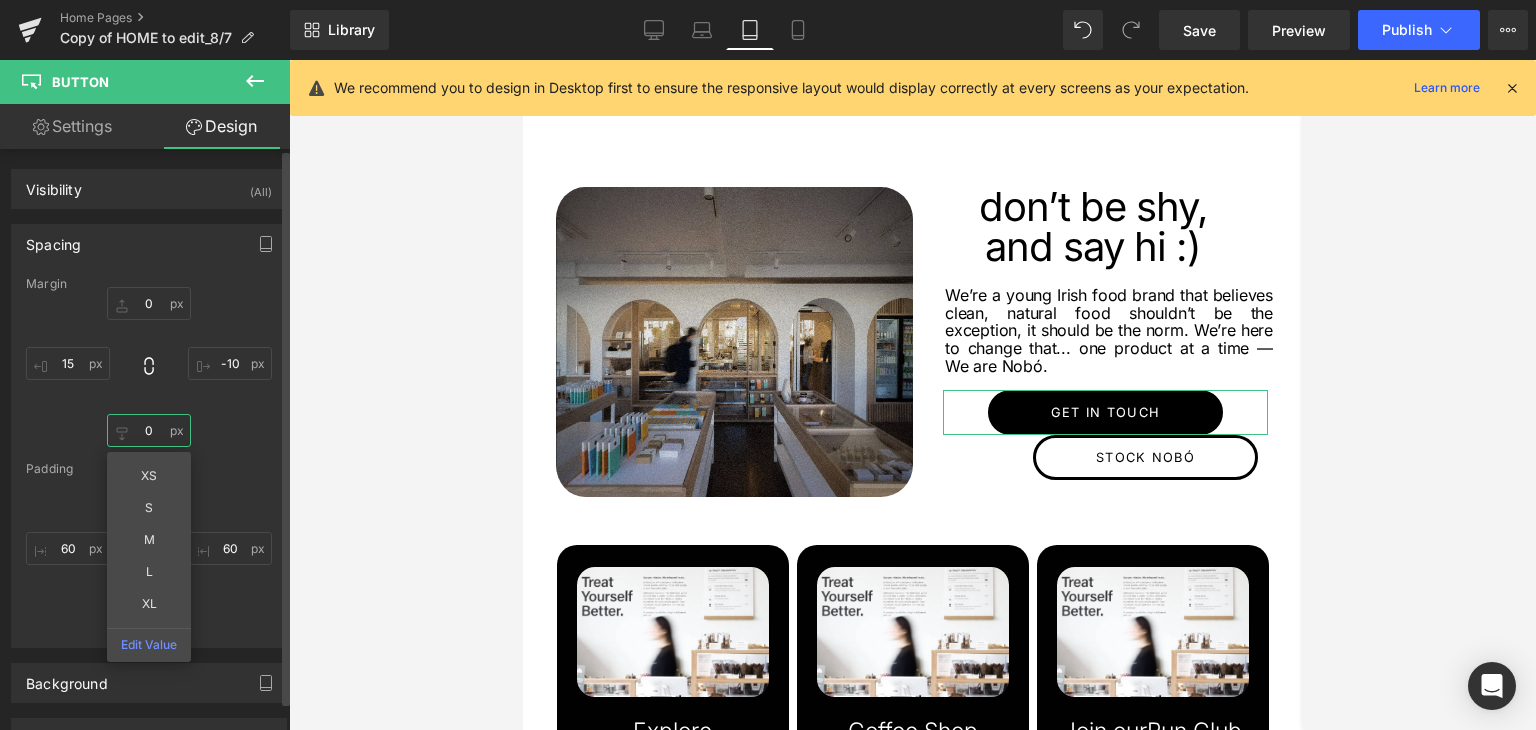 click on "0" at bounding box center [149, 430] 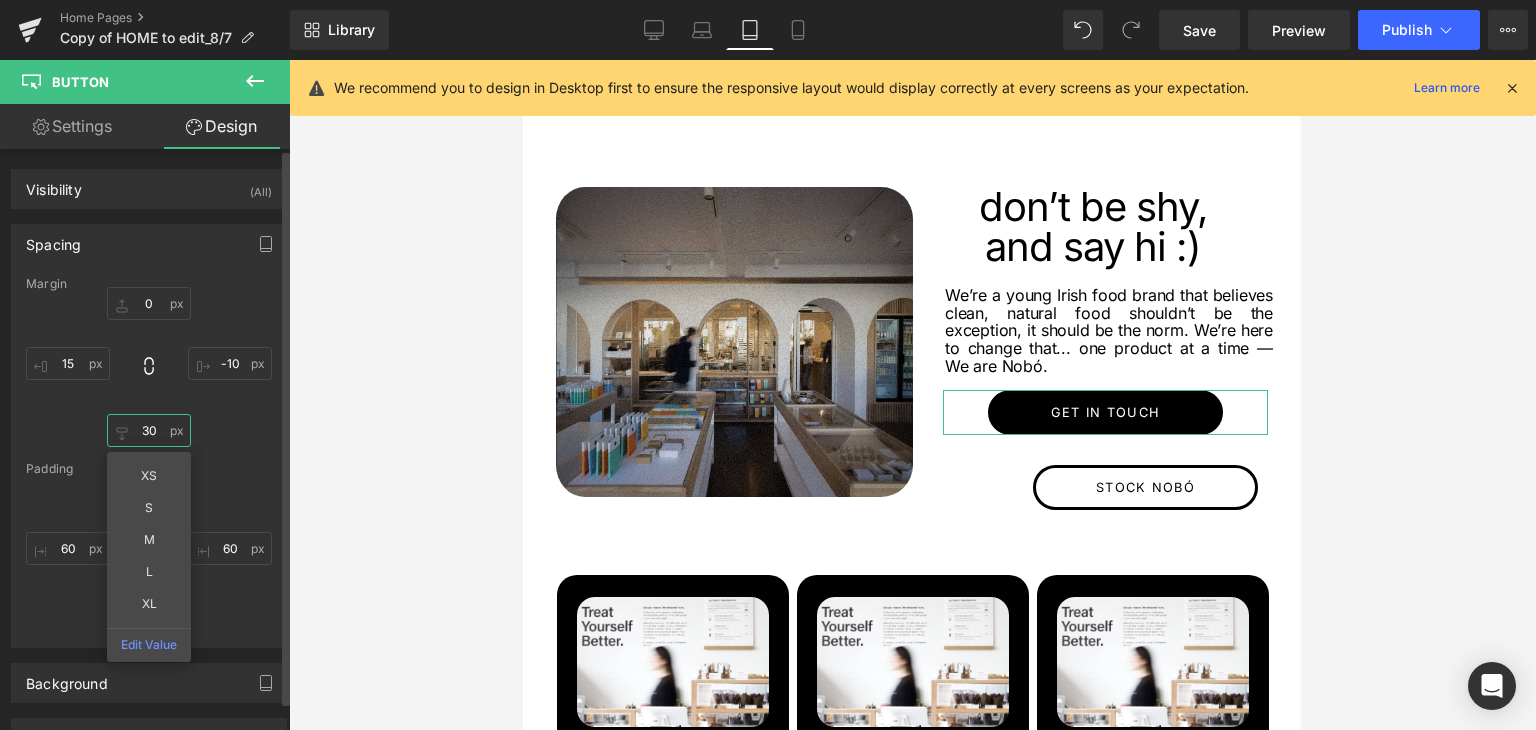 type on "3" 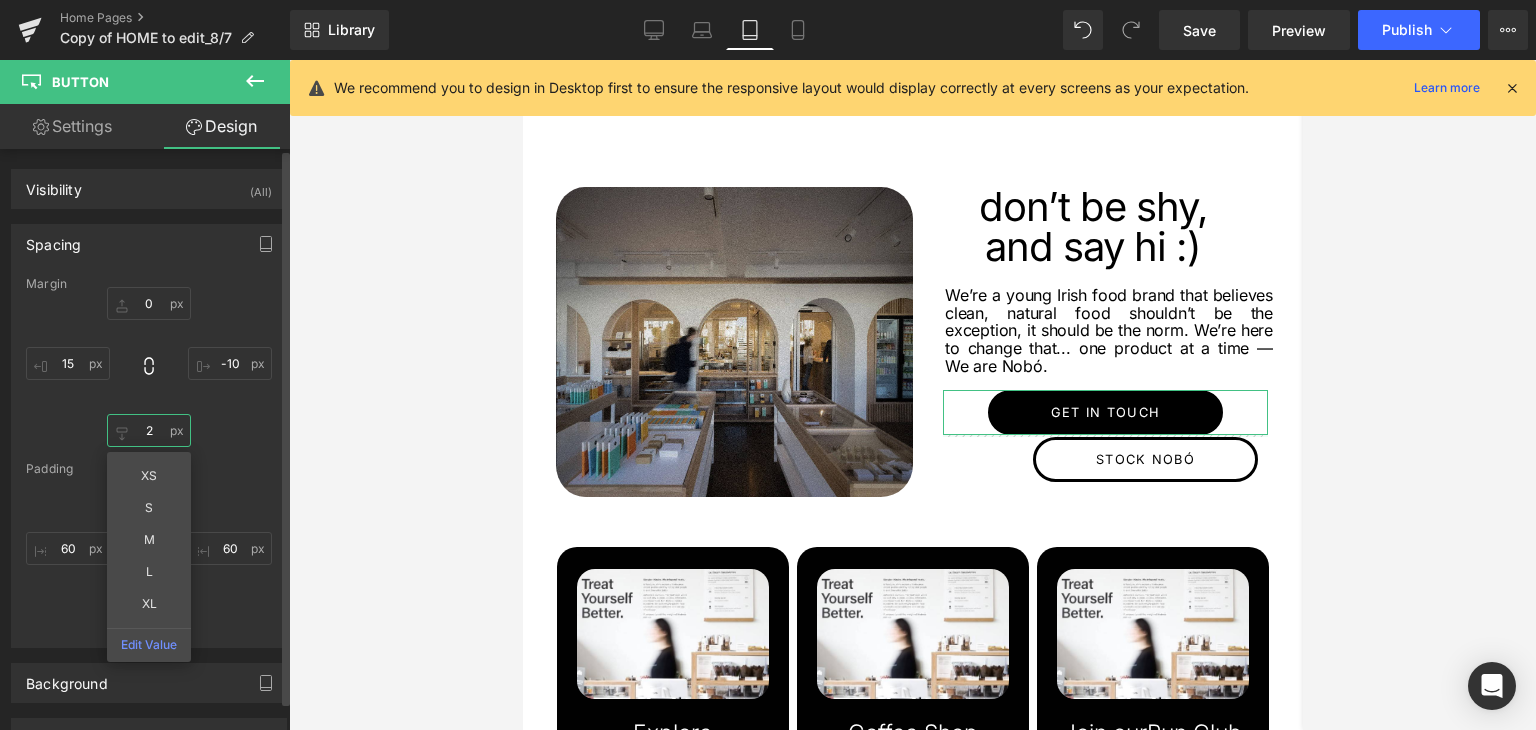 type on "20" 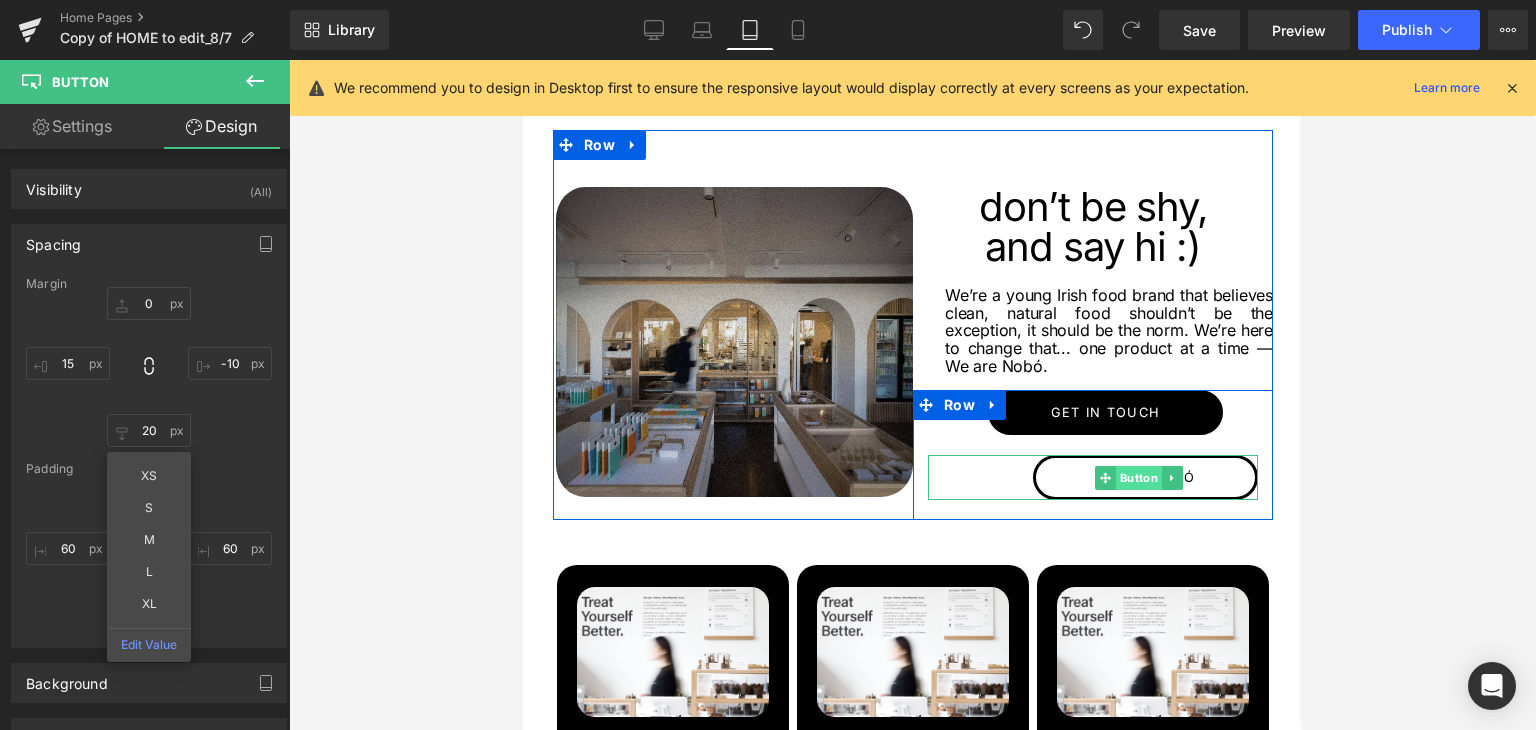 click on "Button" at bounding box center (1138, 478) 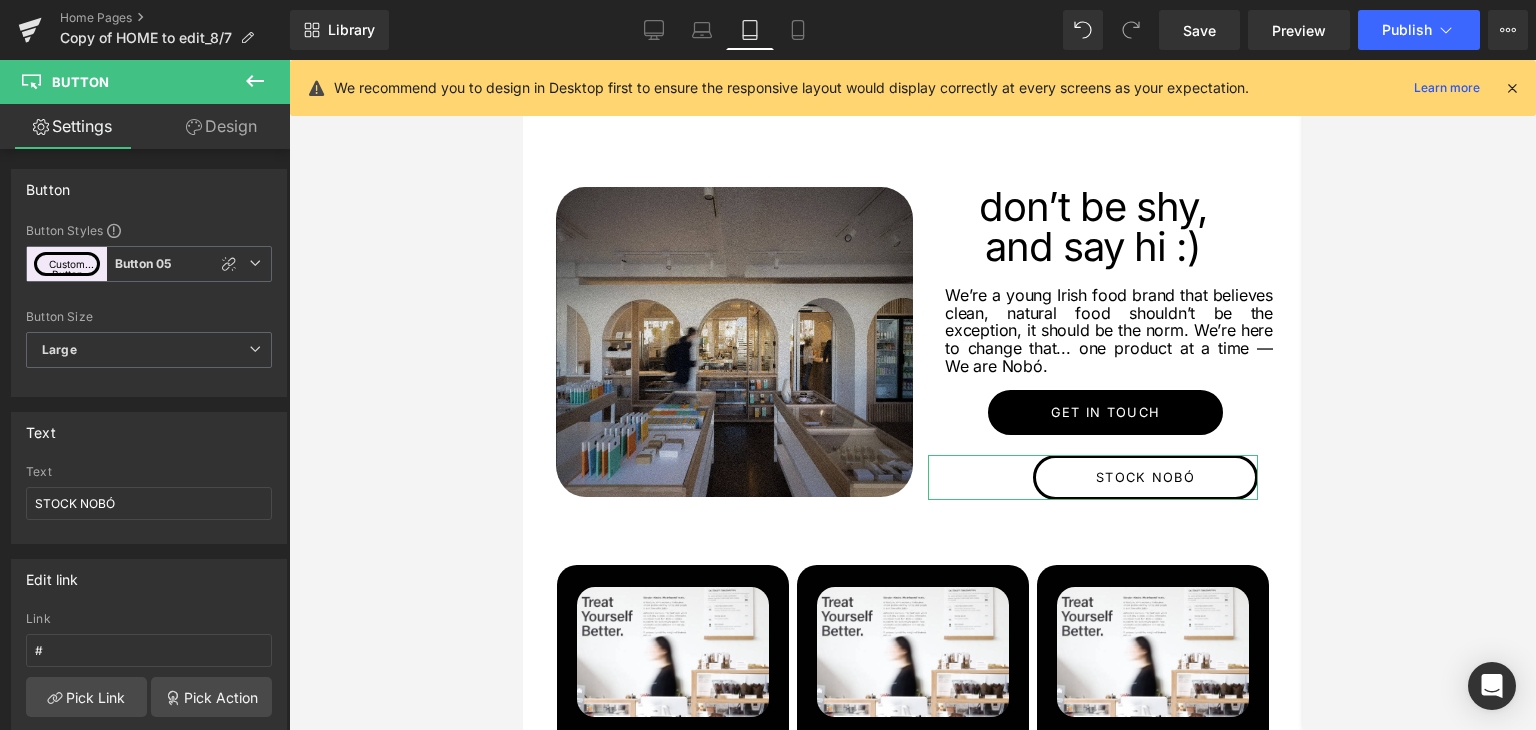click on "Design" at bounding box center (221, 126) 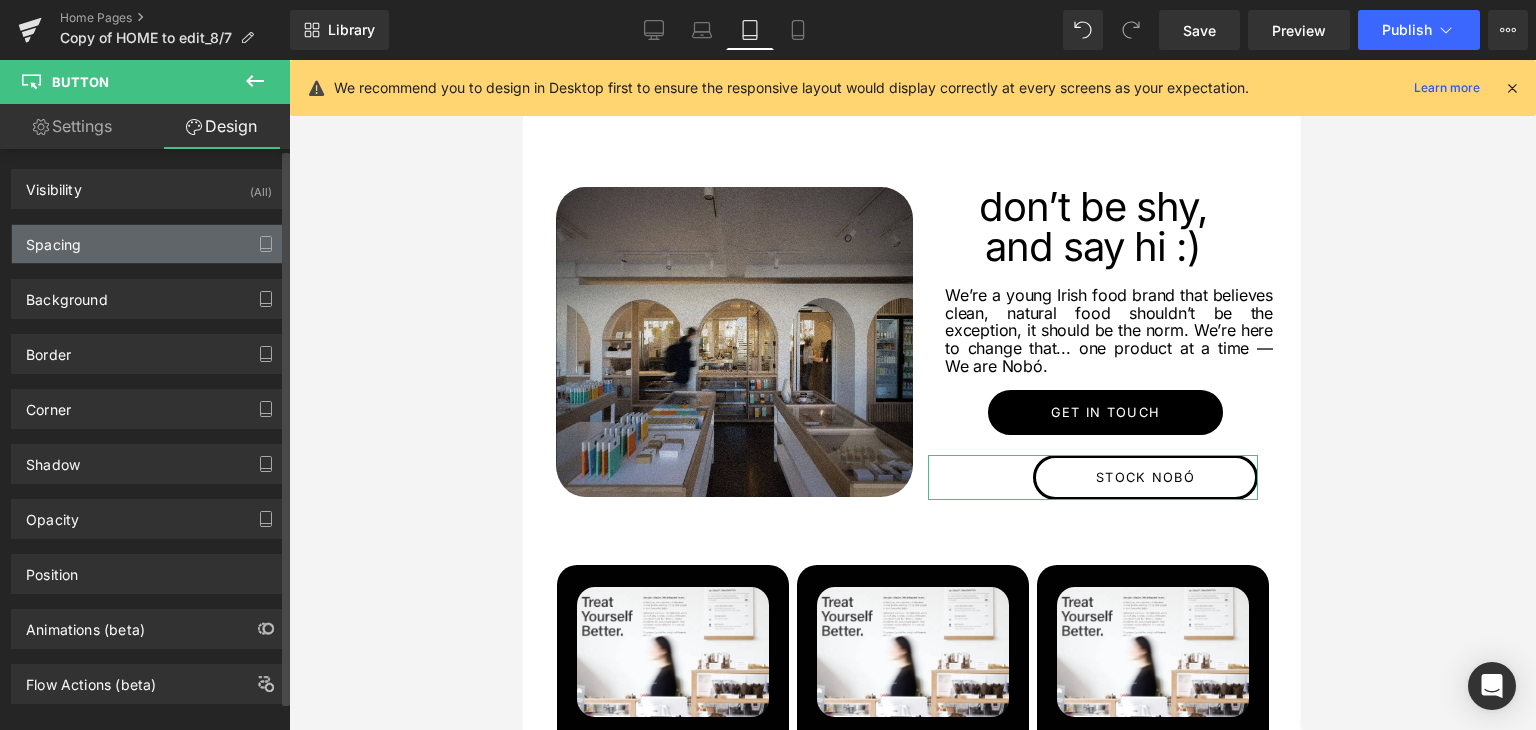 click on "Spacing" at bounding box center [149, 244] 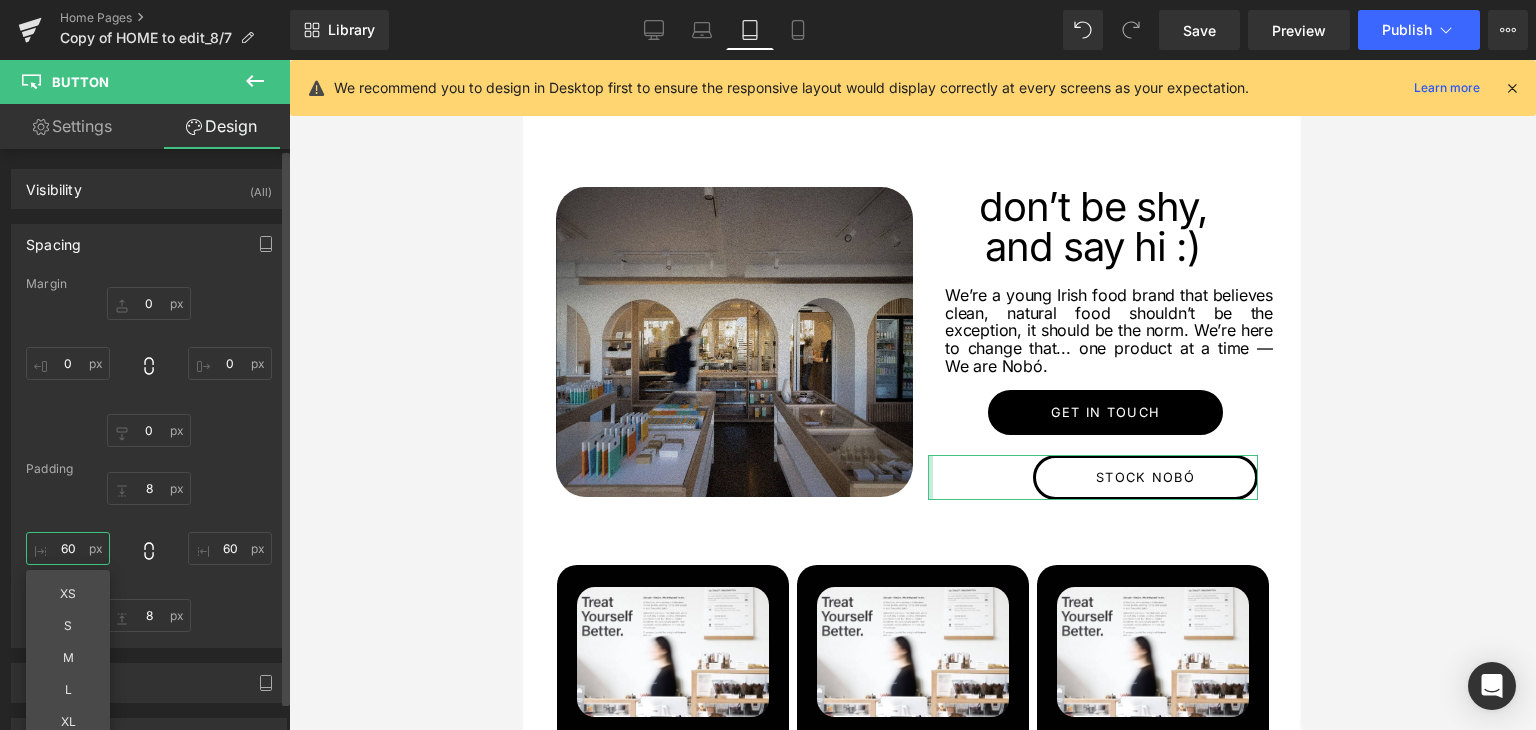 click on "60" at bounding box center [68, 548] 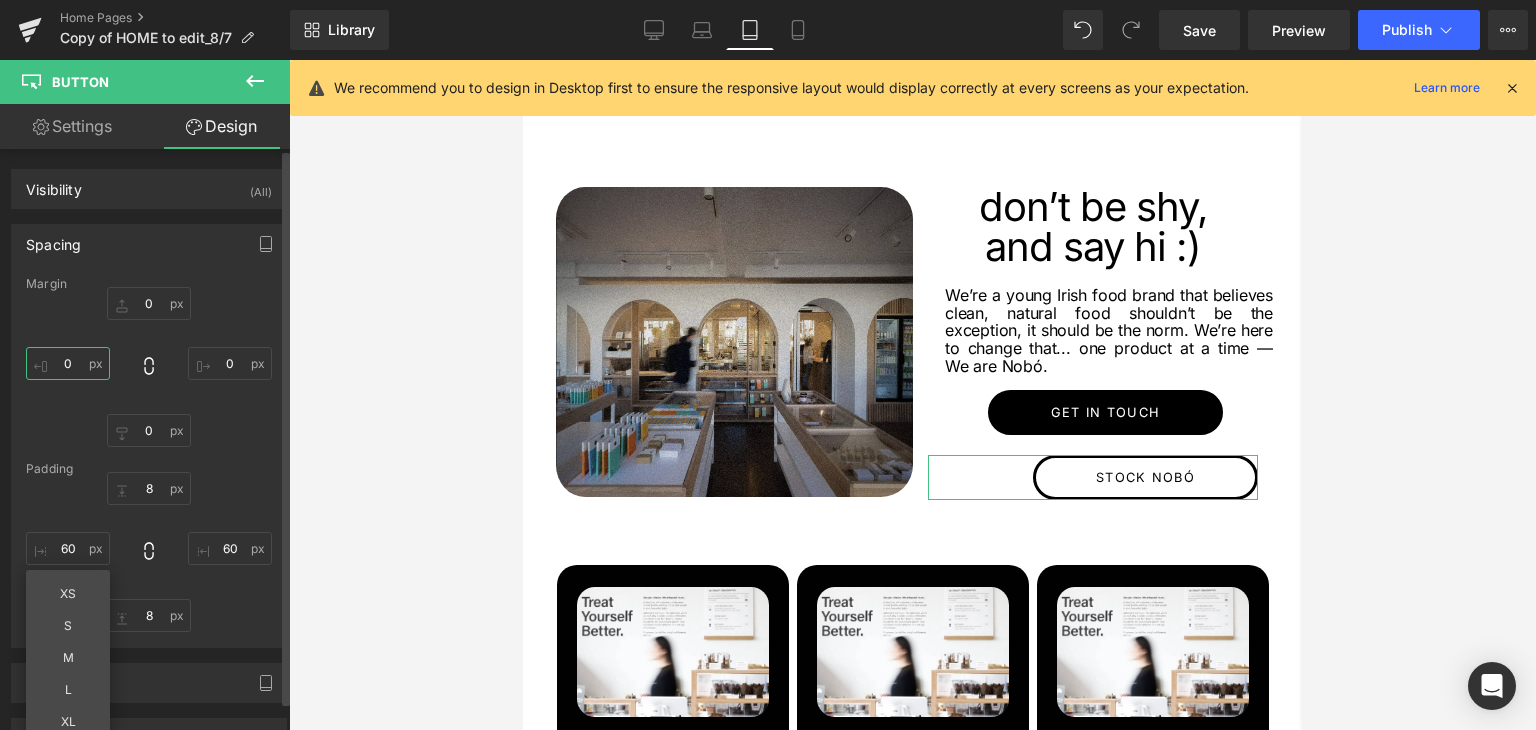 click on "0" at bounding box center [68, 363] 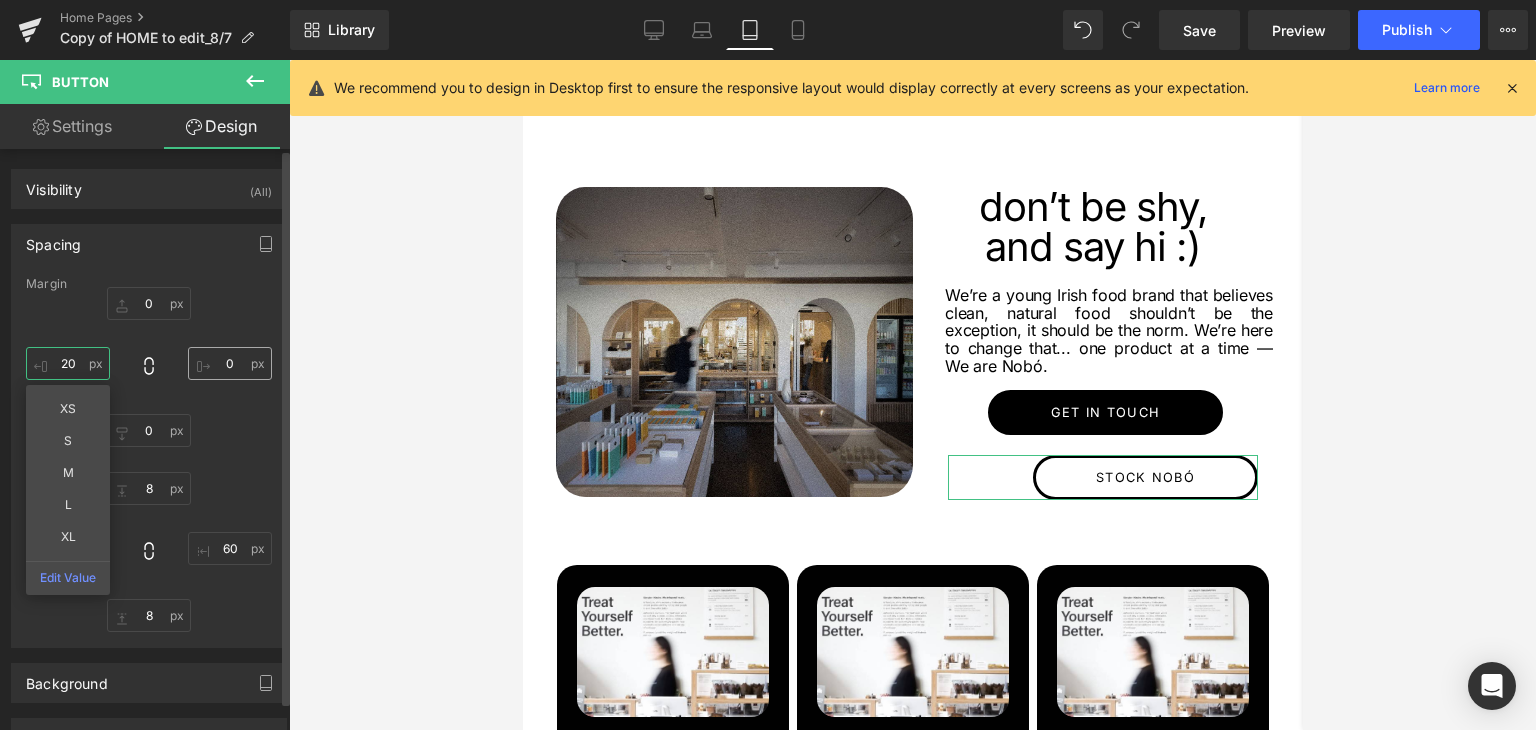 type on "20" 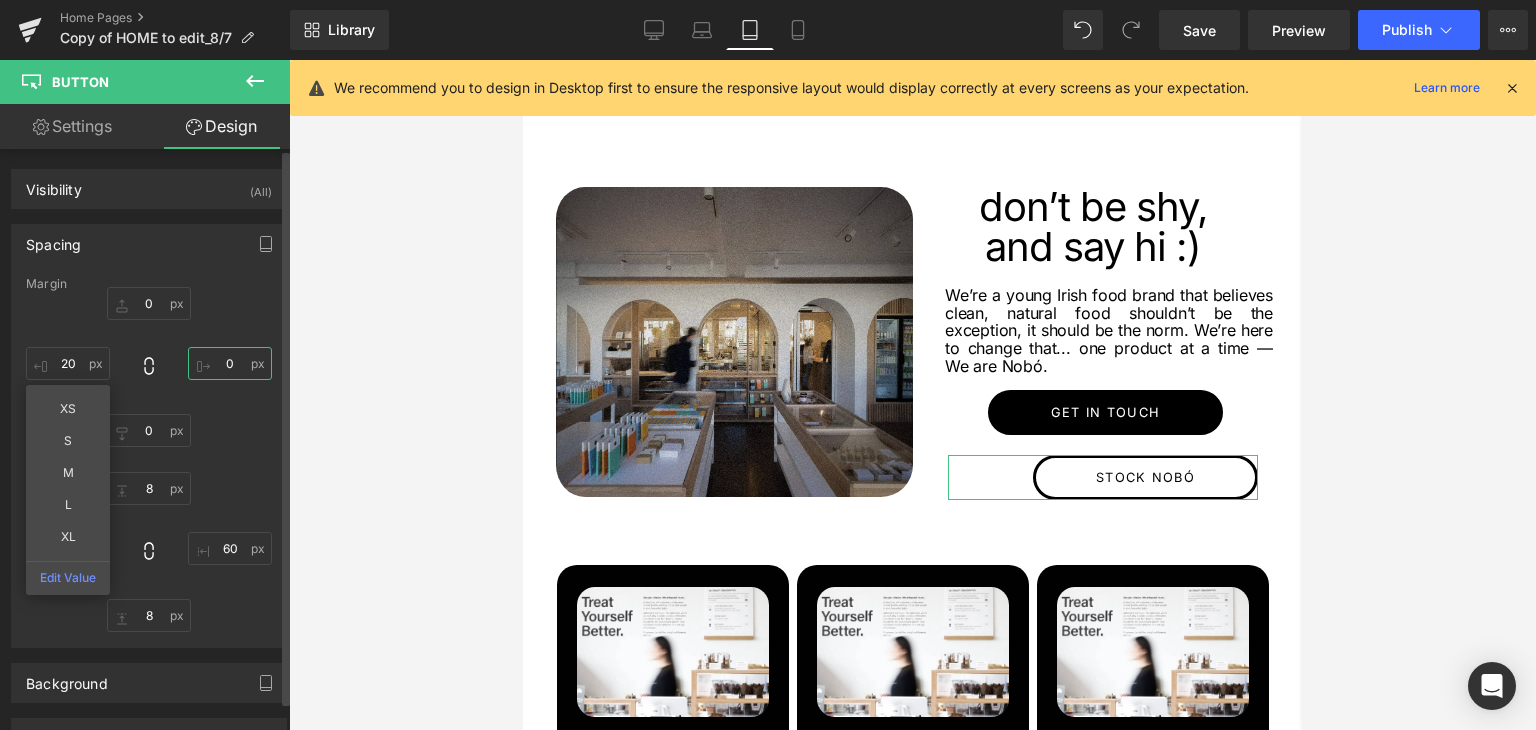 click on "0" at bounding box center [230, 363] 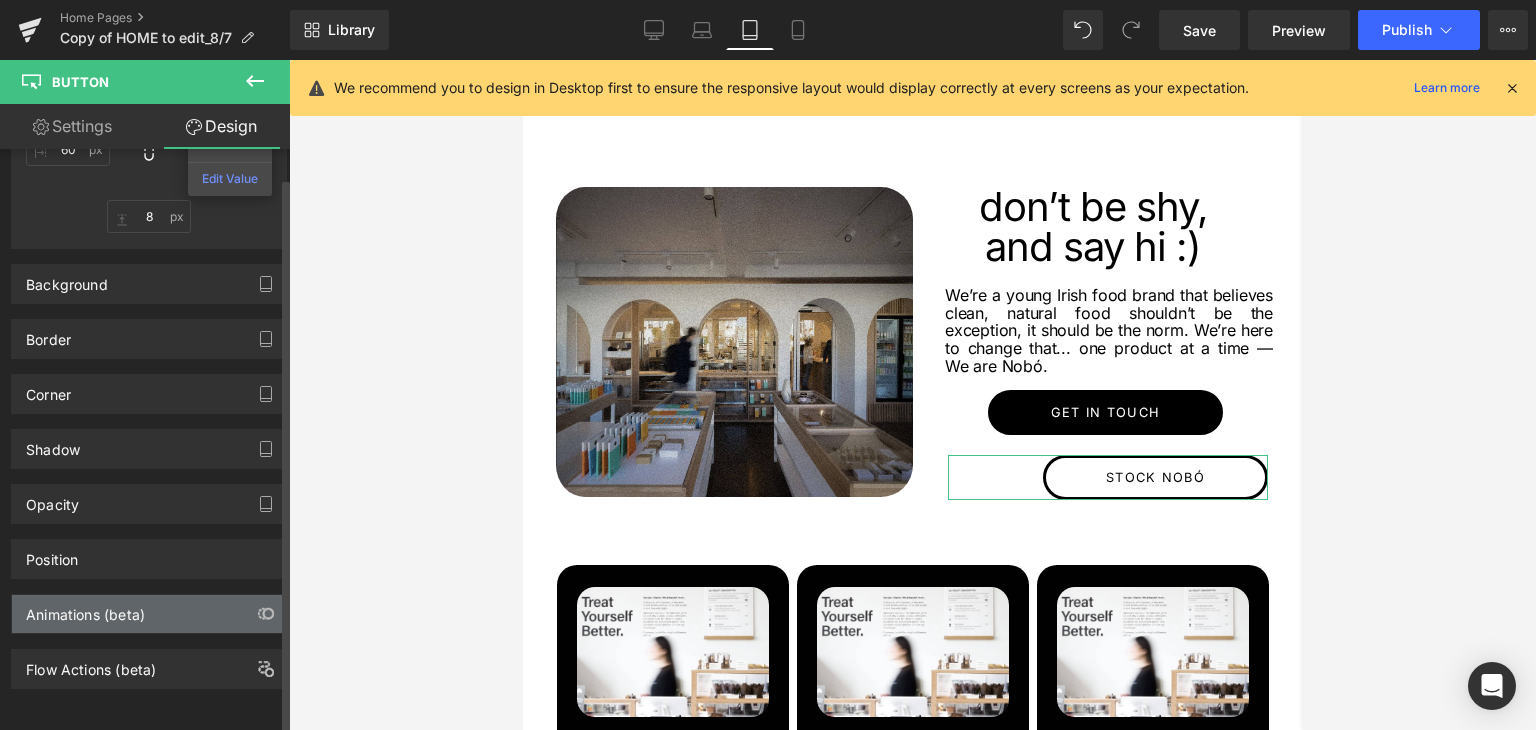 scroll, scrollTop: 410, scrollLeft: 0, axis: vertical 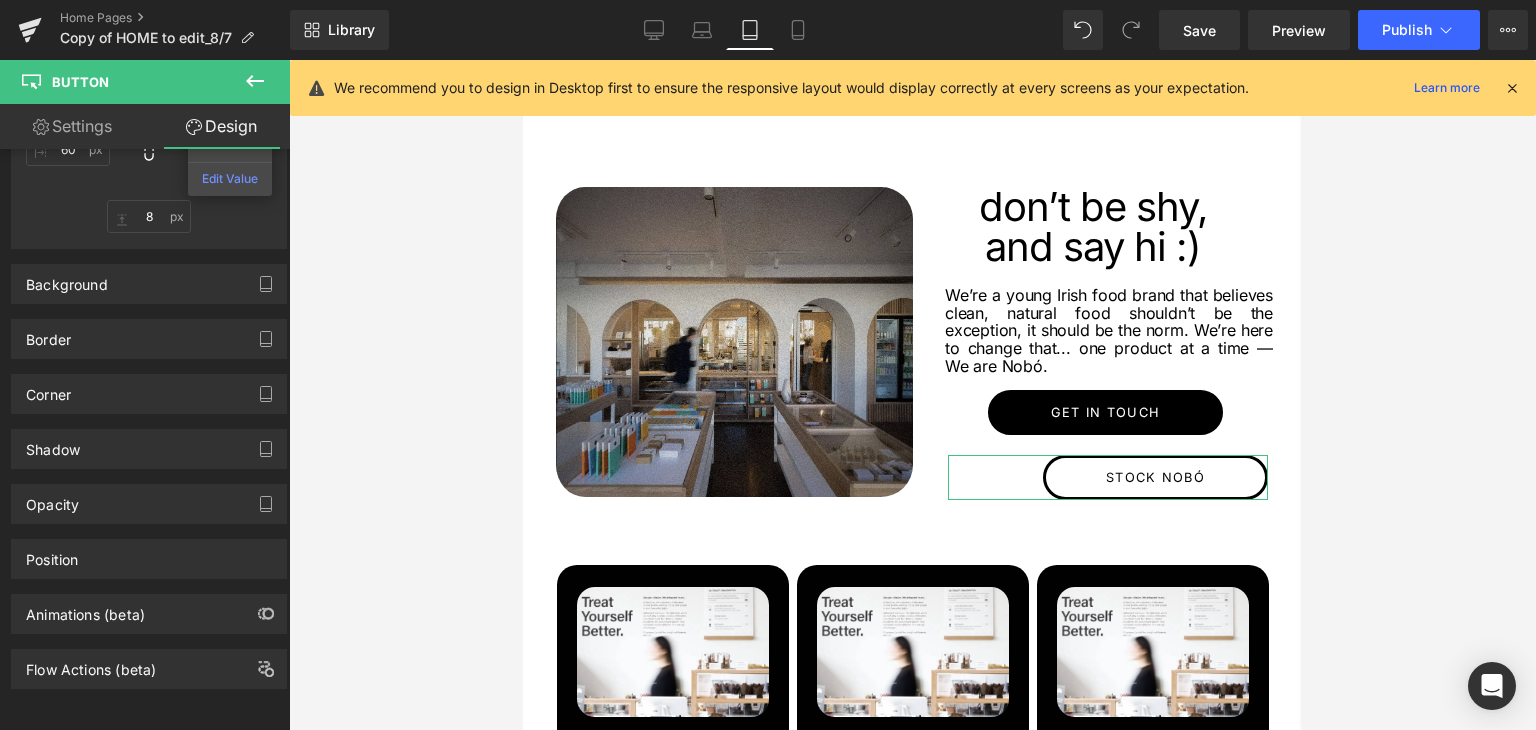 type on "-10" 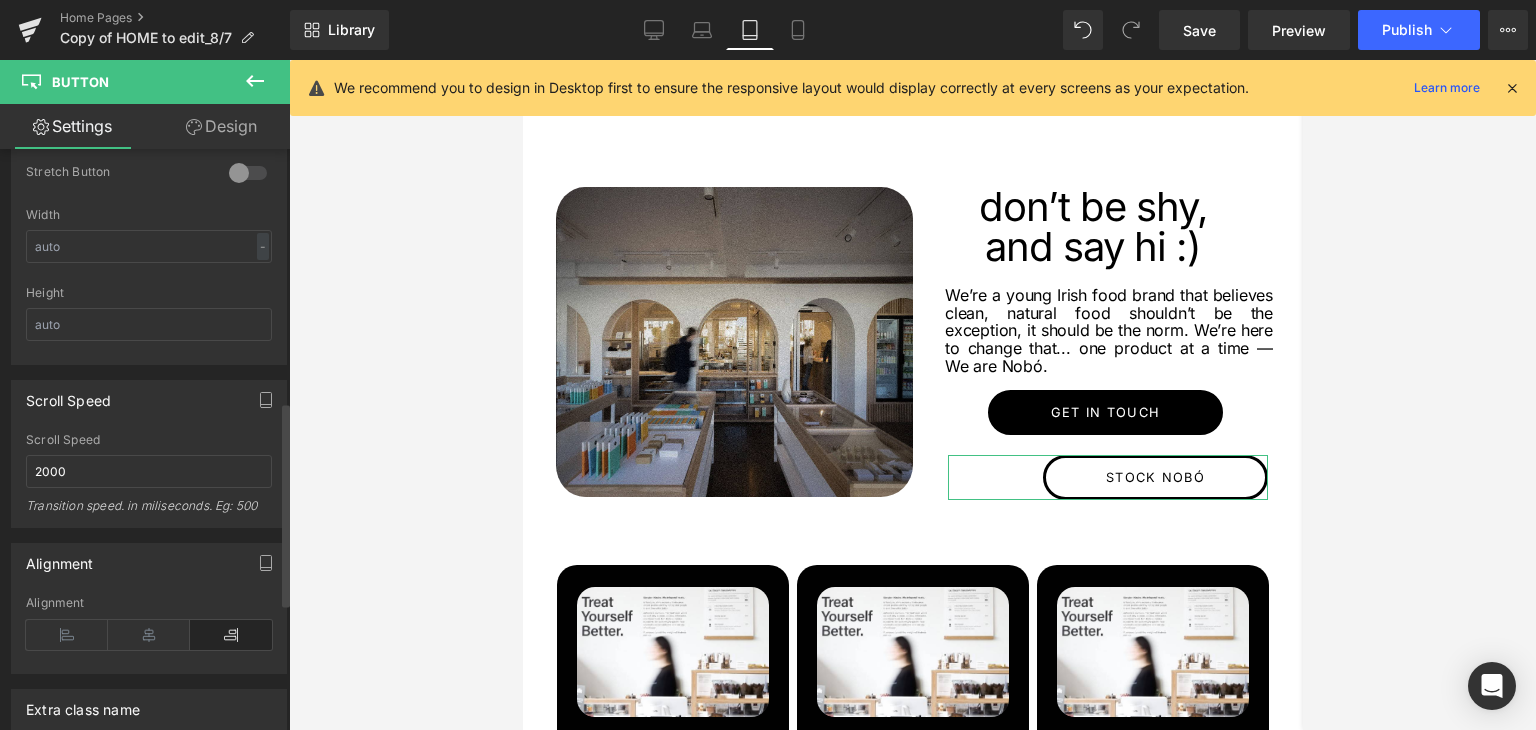 scroll, scrollTop: 1081, scrollLeft: 0, axis: vertical 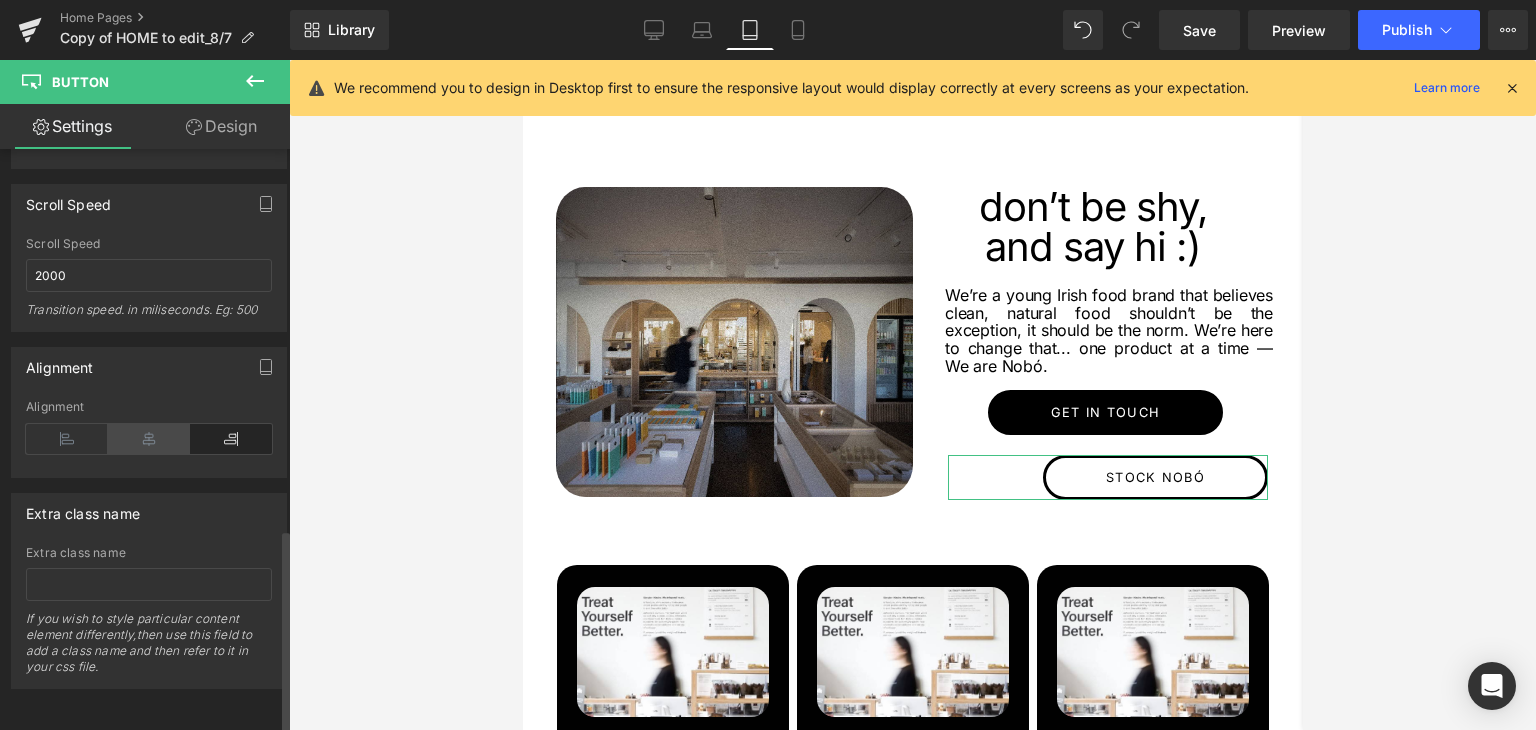 click at bounding box center (149, 439) 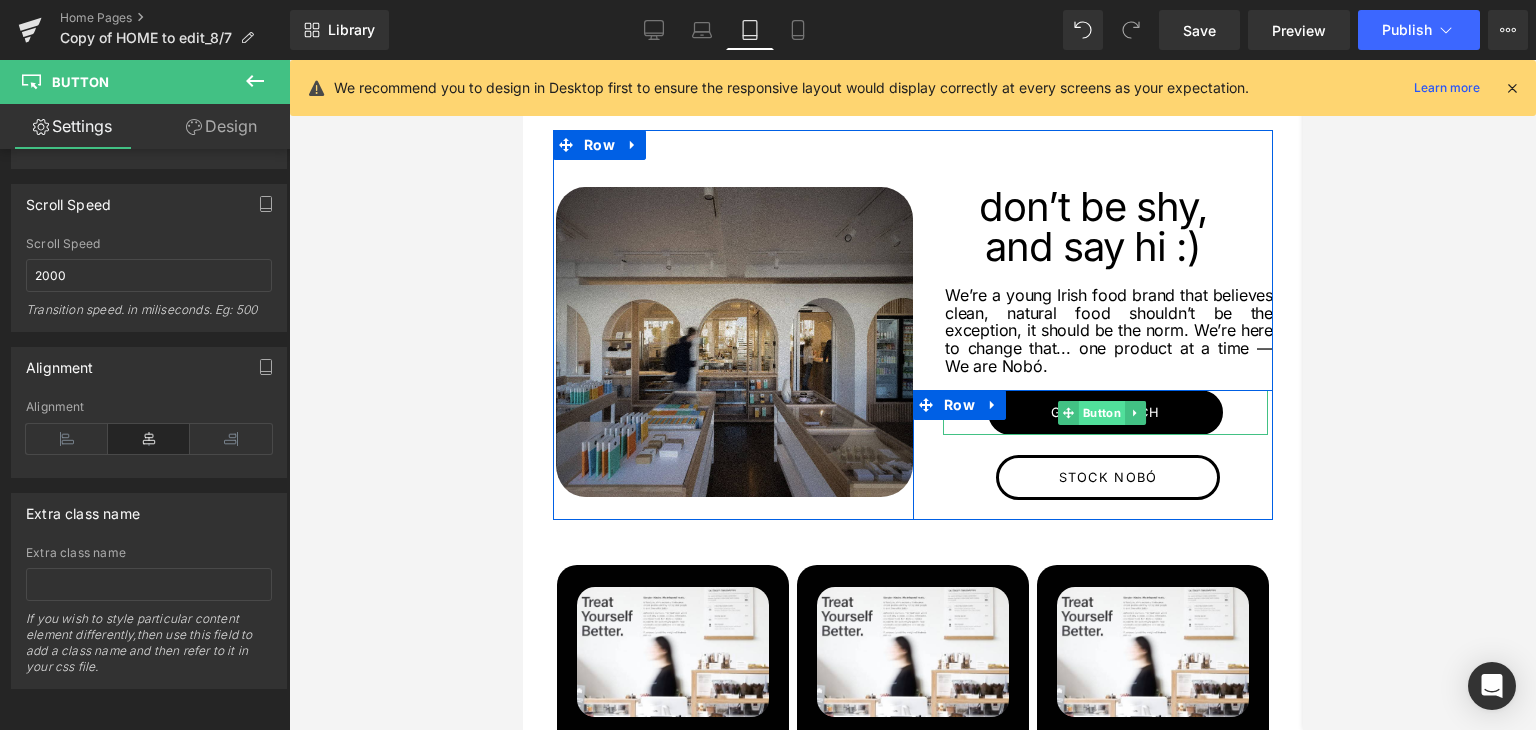 click on "Button" at bounding box center [1101, 413] 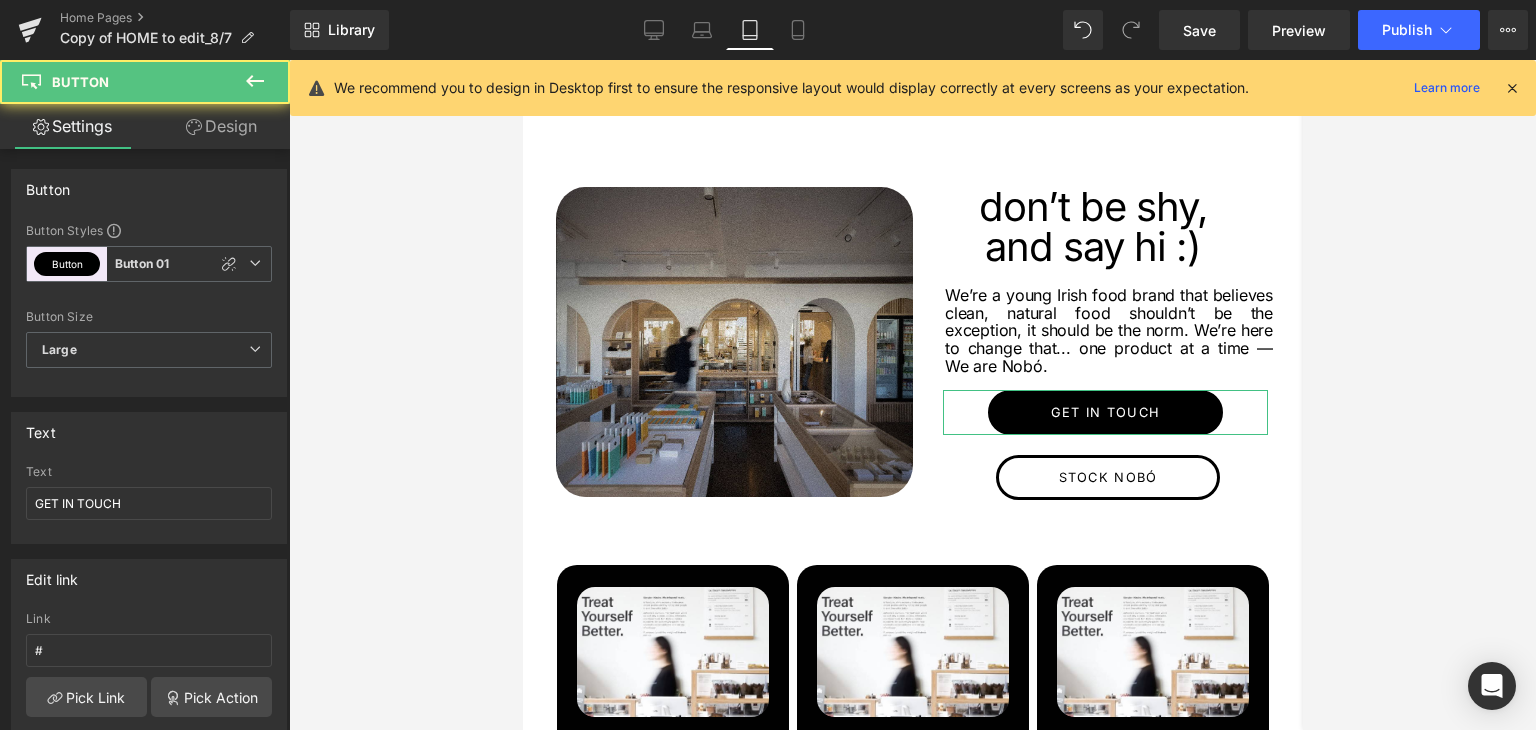 click on "Design" at bounding box center (221, 126) 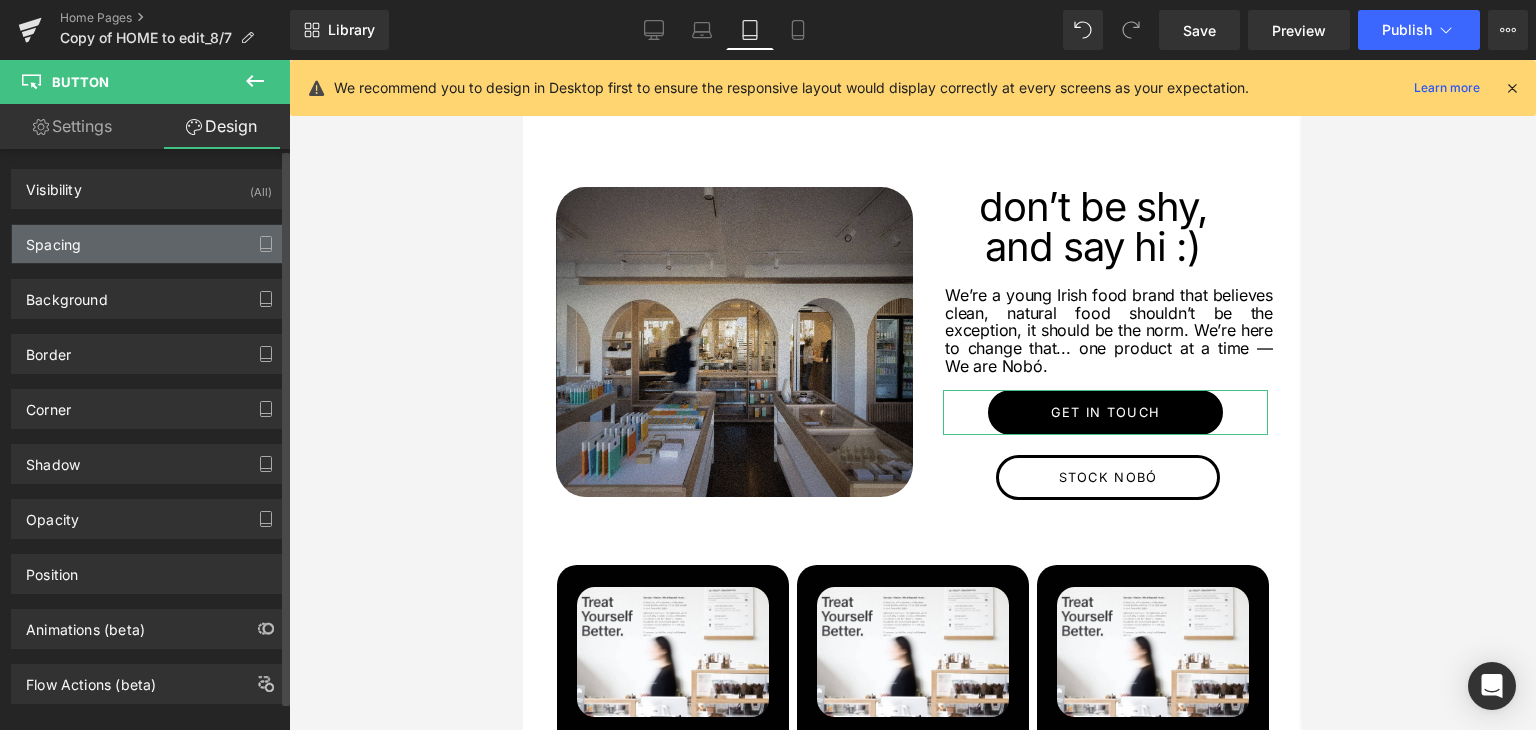 click on "Spacing" at bounding box center (53, 239) 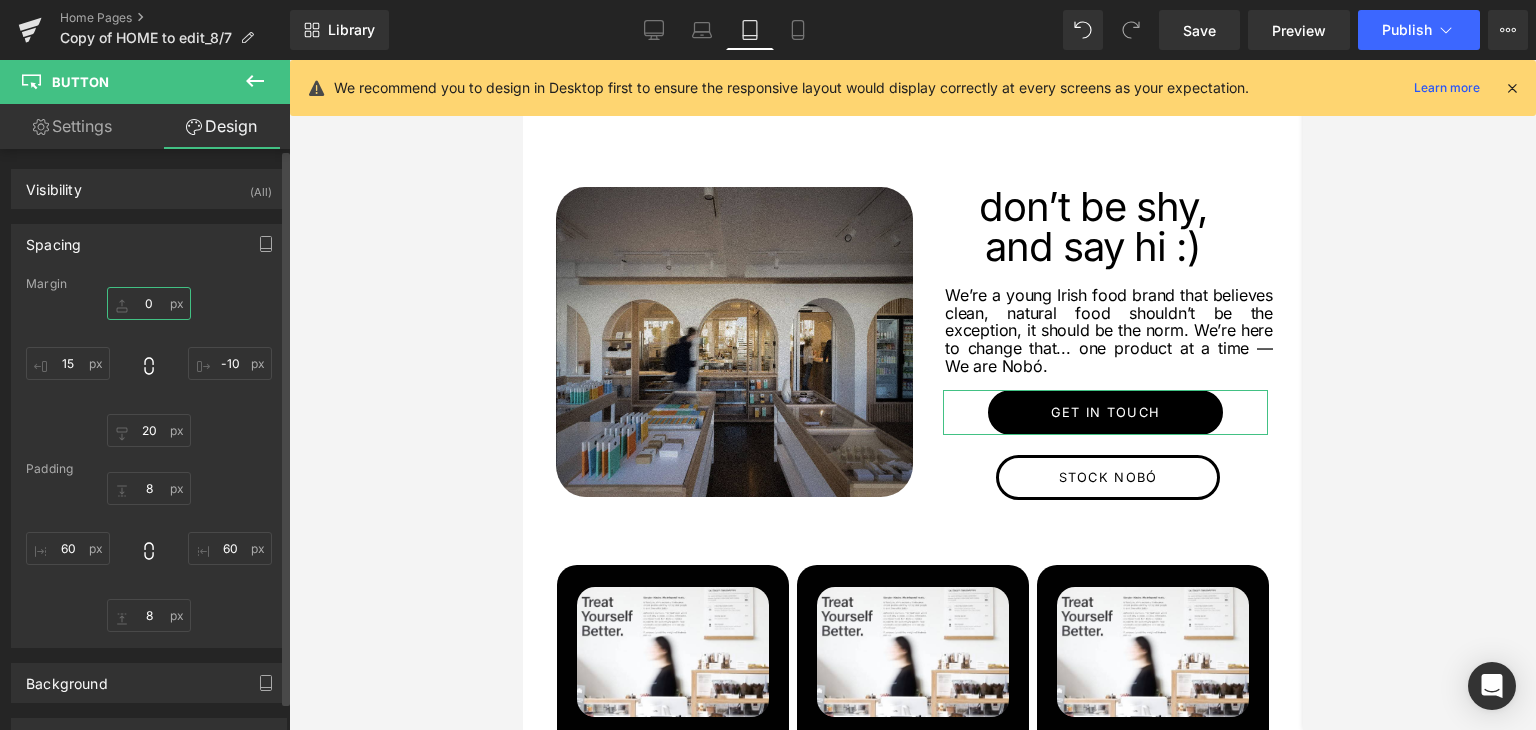 click on "0" at bounding box center (149, 303) 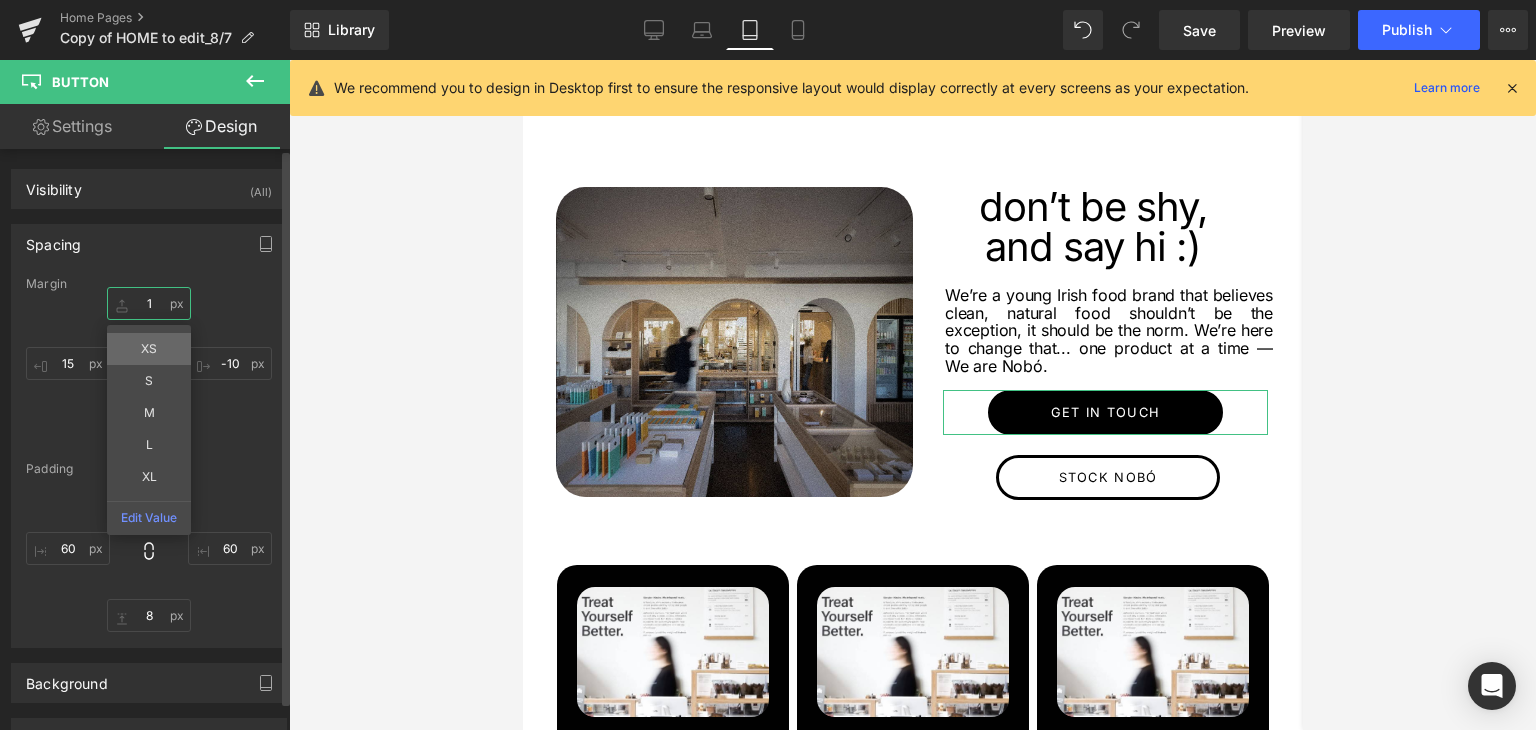 type on "10" 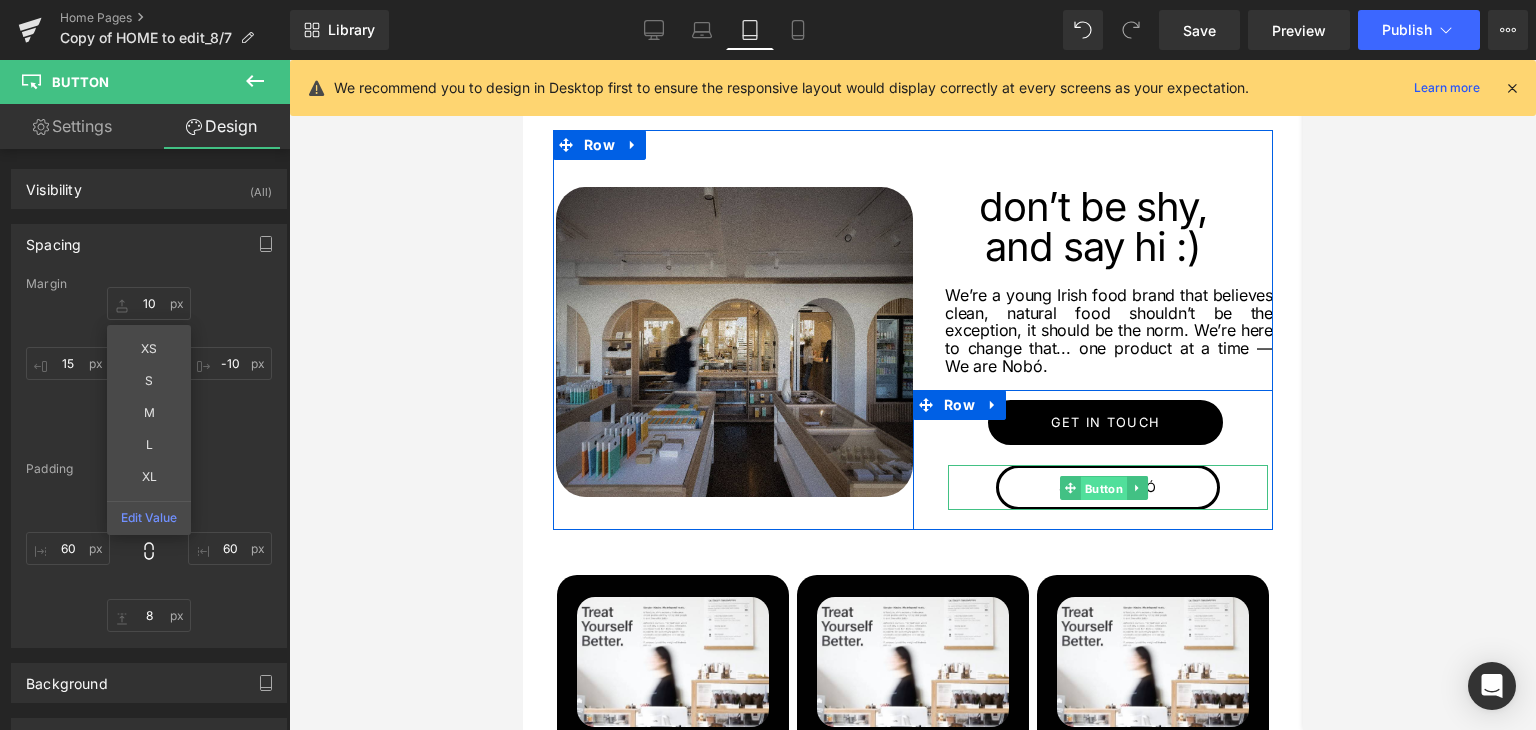click on "Button" at bounding box center (1103, 488) 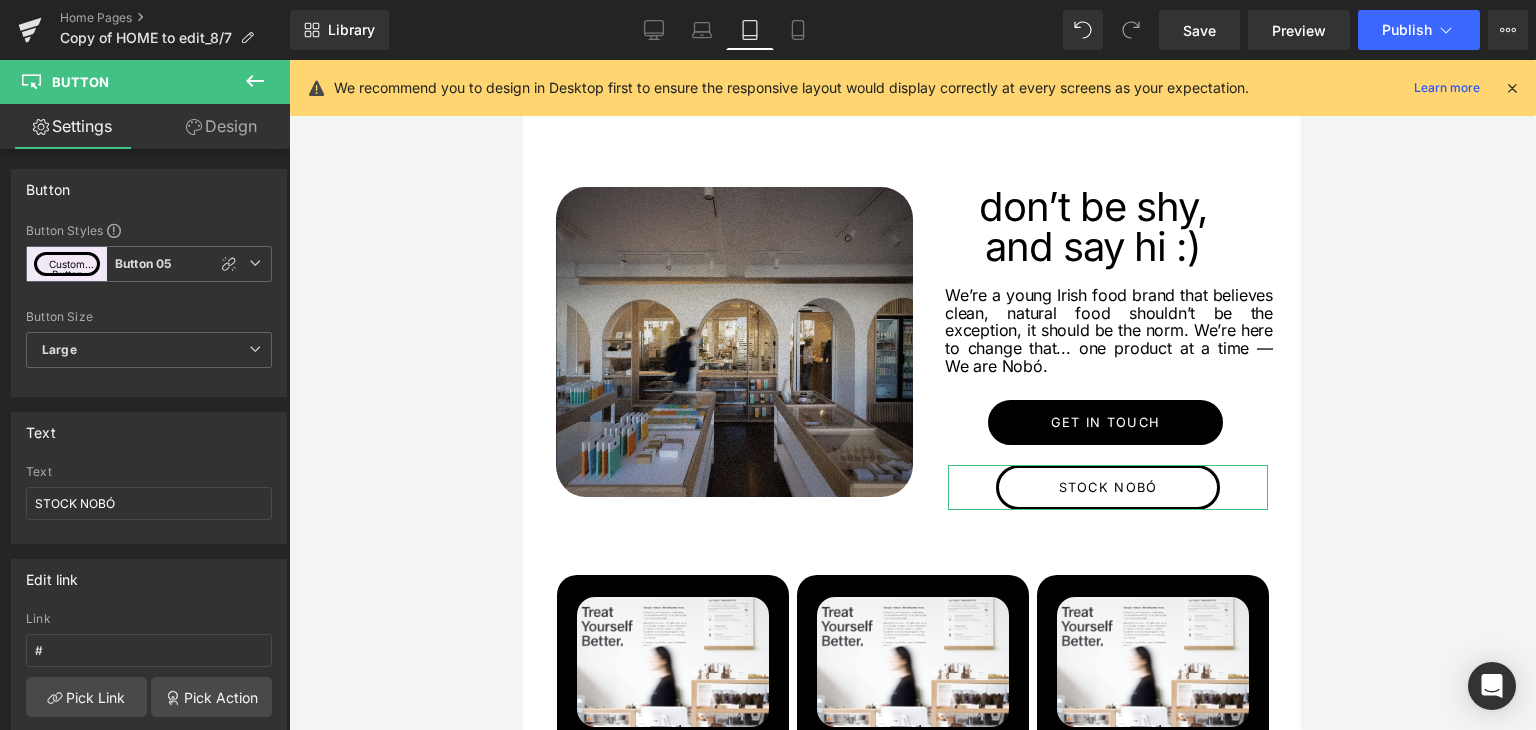 click on "Design" at bounding box center (221, 126) 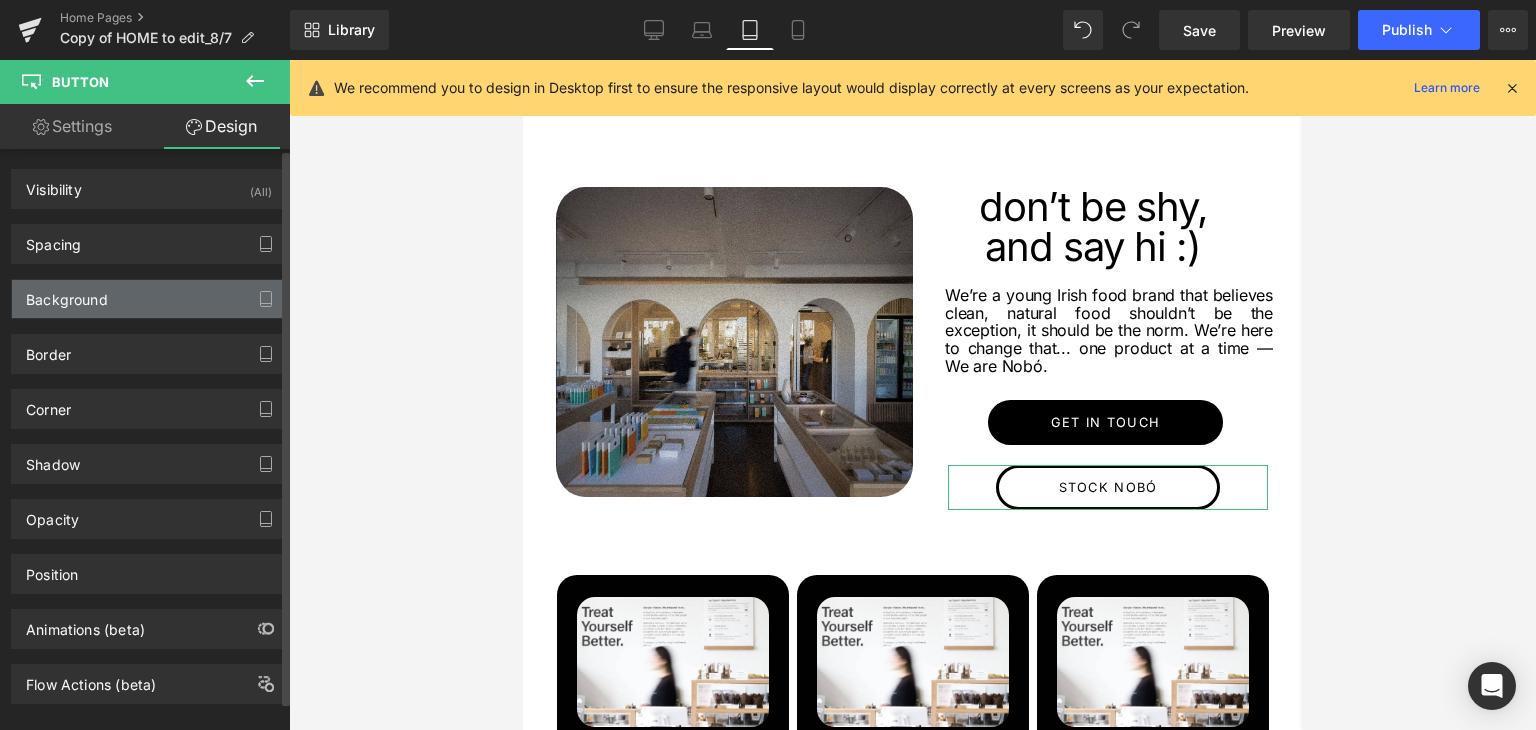 type on "0" 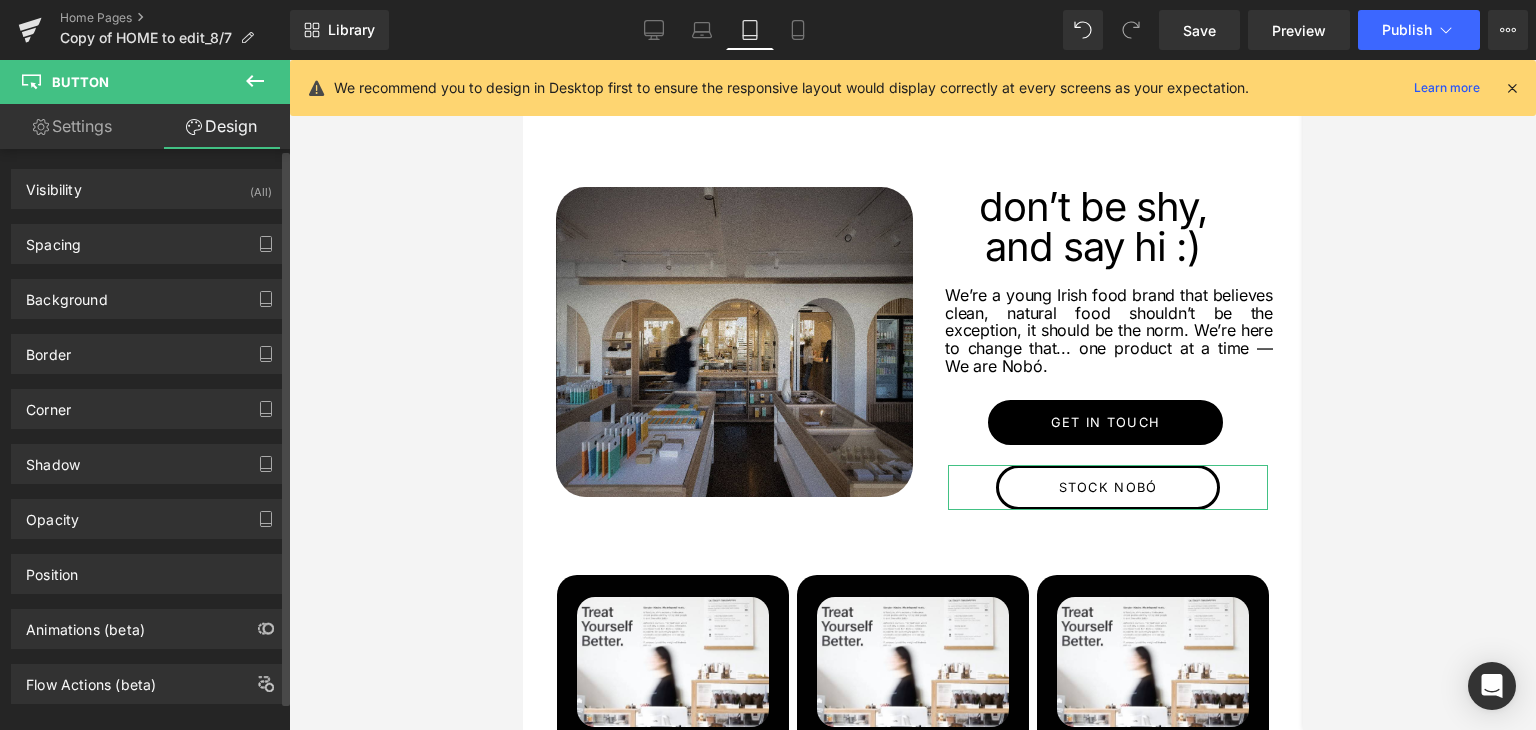 click on "Background
Color & Image color
transparent Color transparent 0 %
Image  Replace Image  Upload image or  Browse gallery Image Src Image Quality Lighter Lightest
Lighter
Lighter Lightest Only support for UCare CDN
More settings" at bounding box center (149, 291) 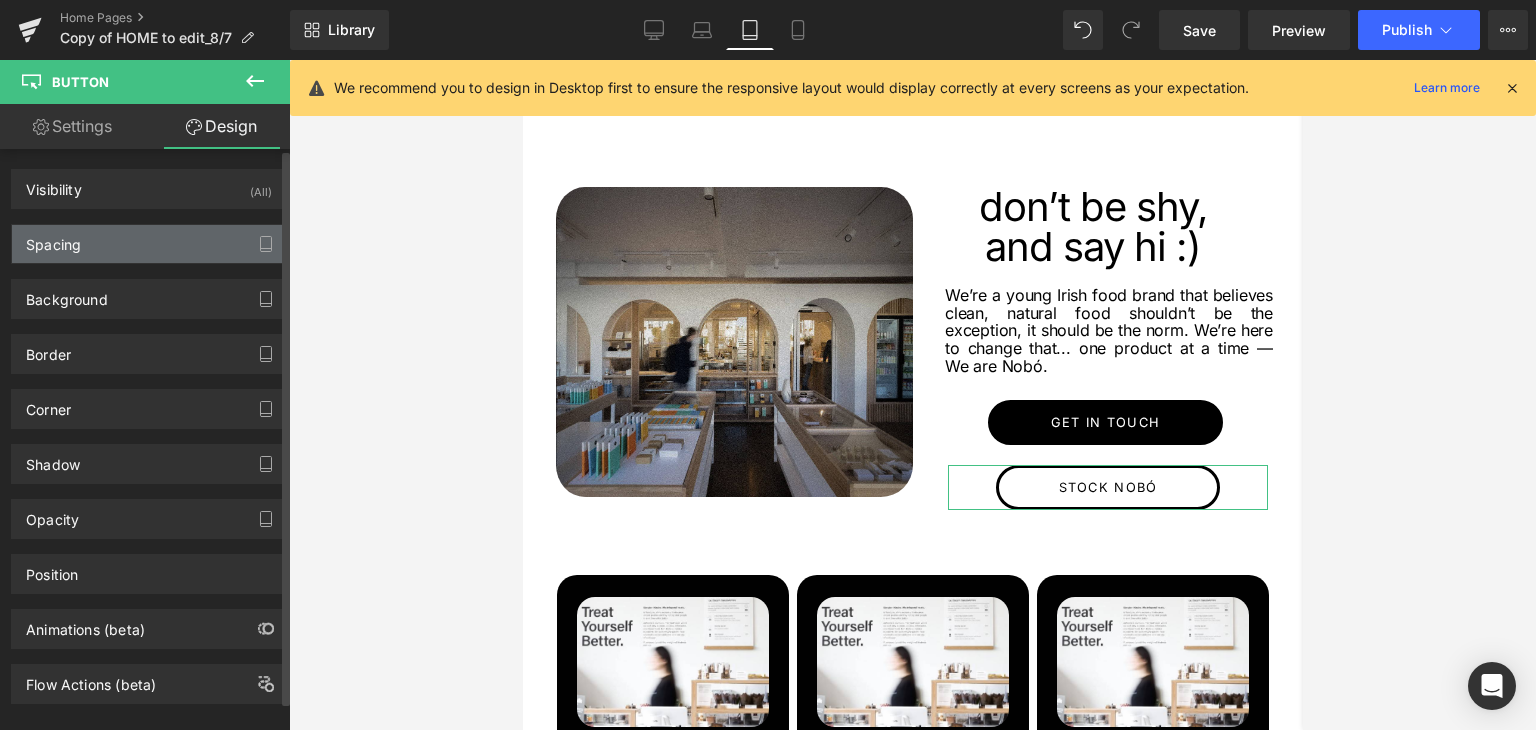 click on "Spacing" at bounding box center [53, 239] 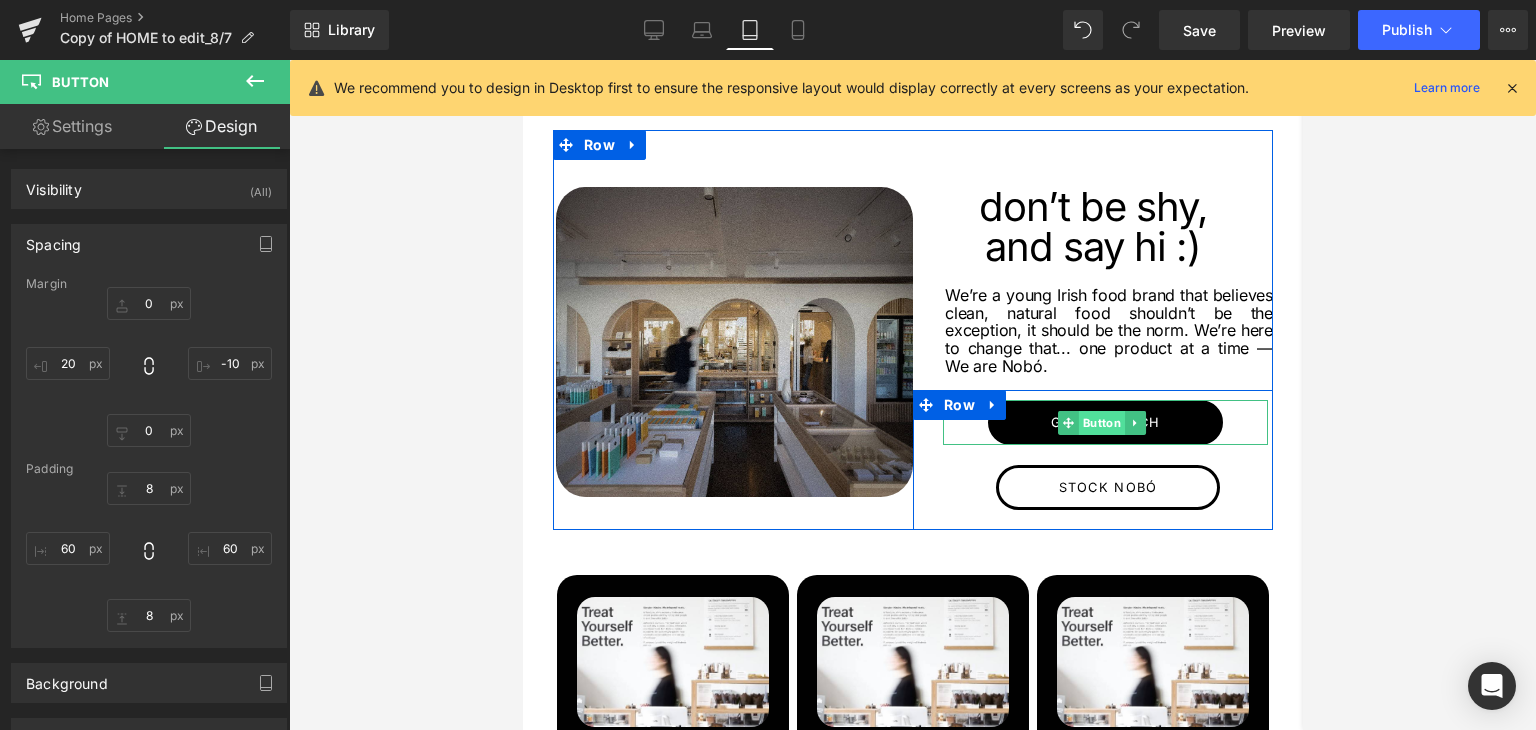 click on "Button" at bounding box center (1101, 423) 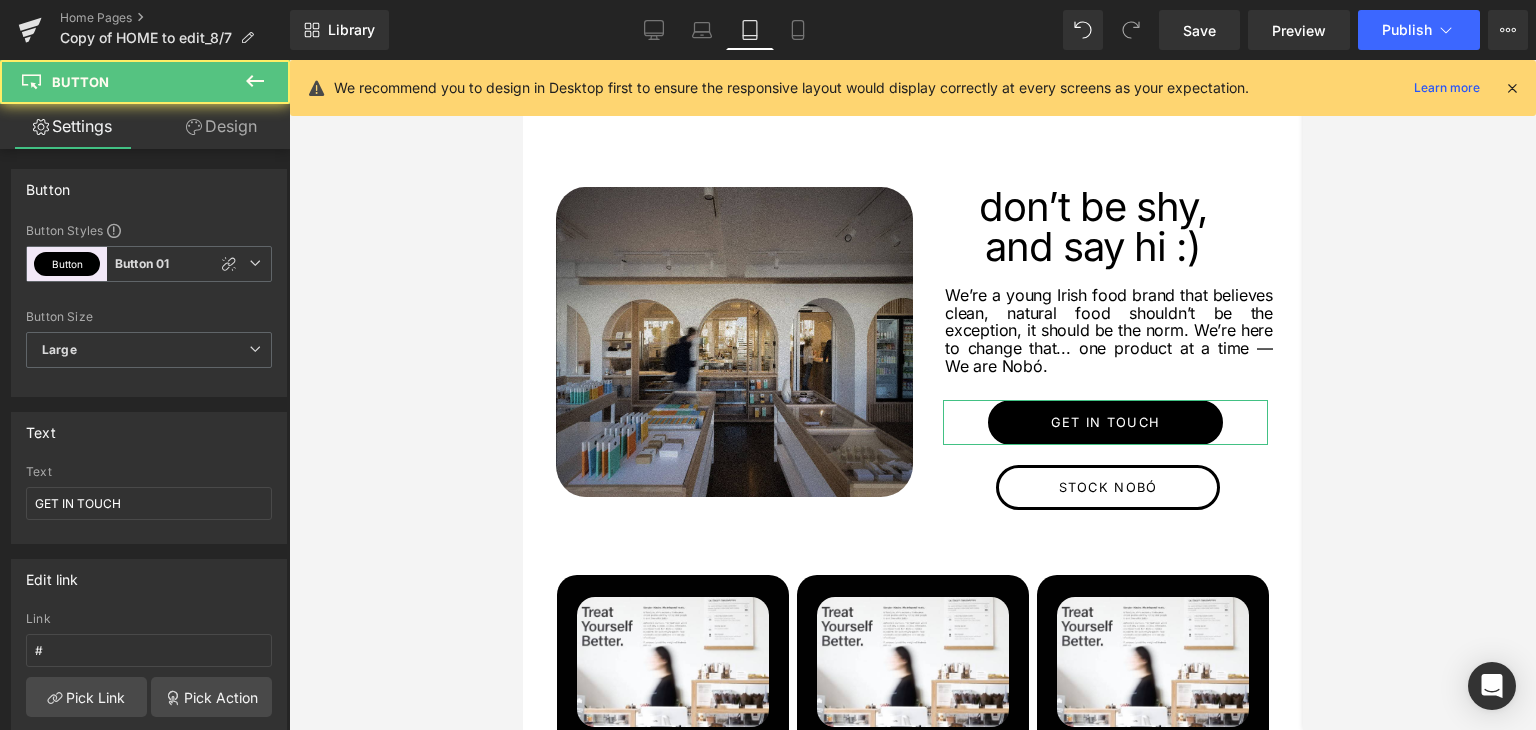 click 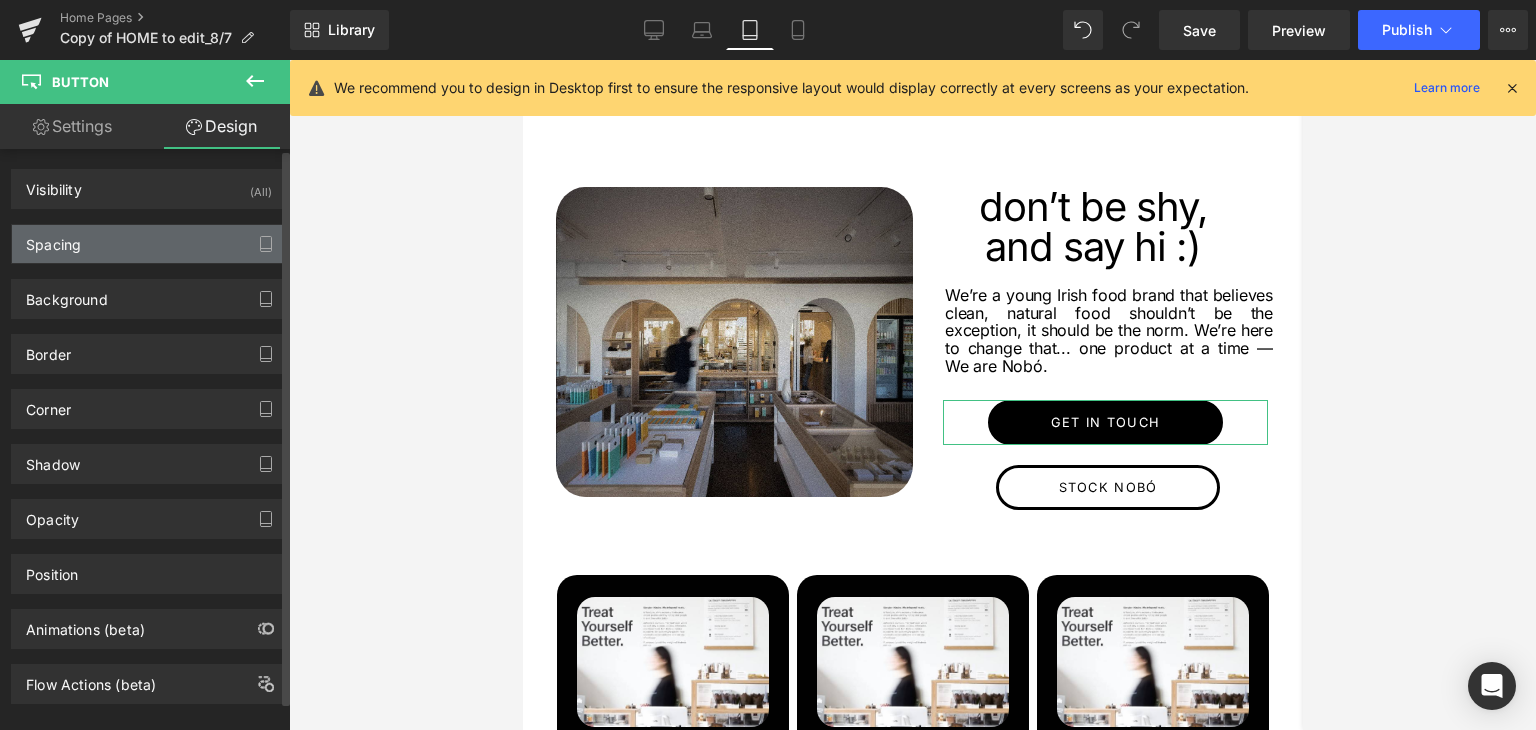 click on "Spacing" at bounding box center (149, 244) 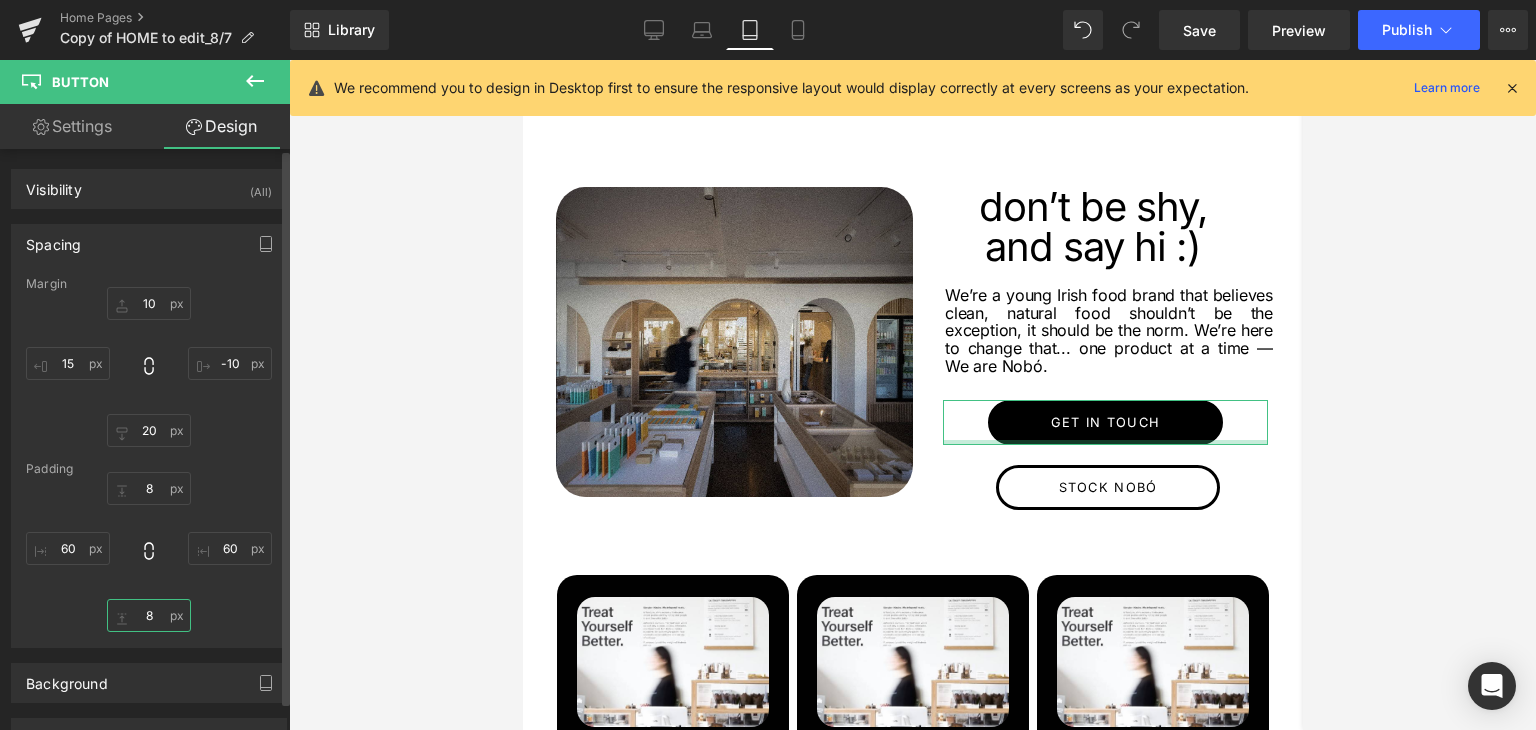 click on "8" at bounding box center (149, 615) 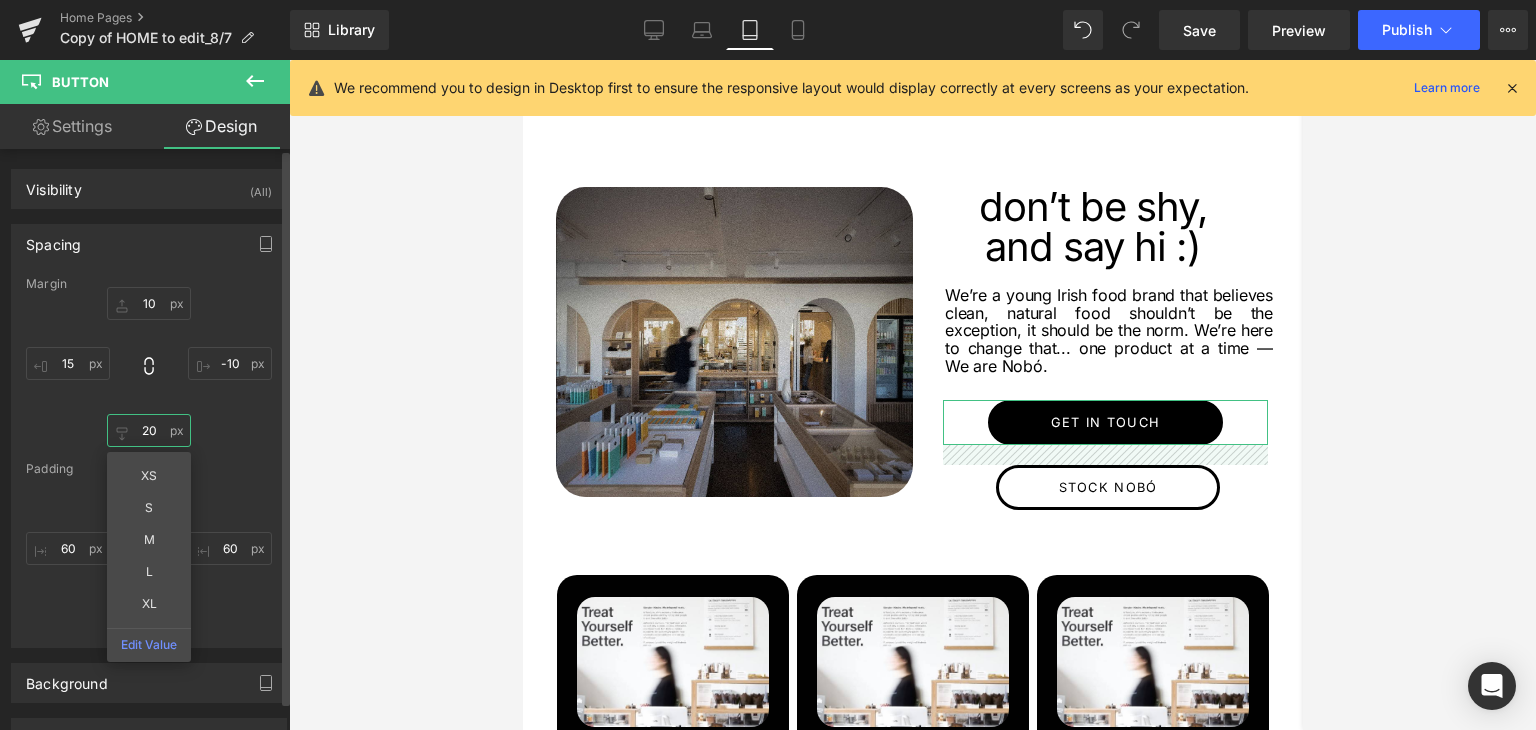 click on "20" at bounding box center (149, 430) 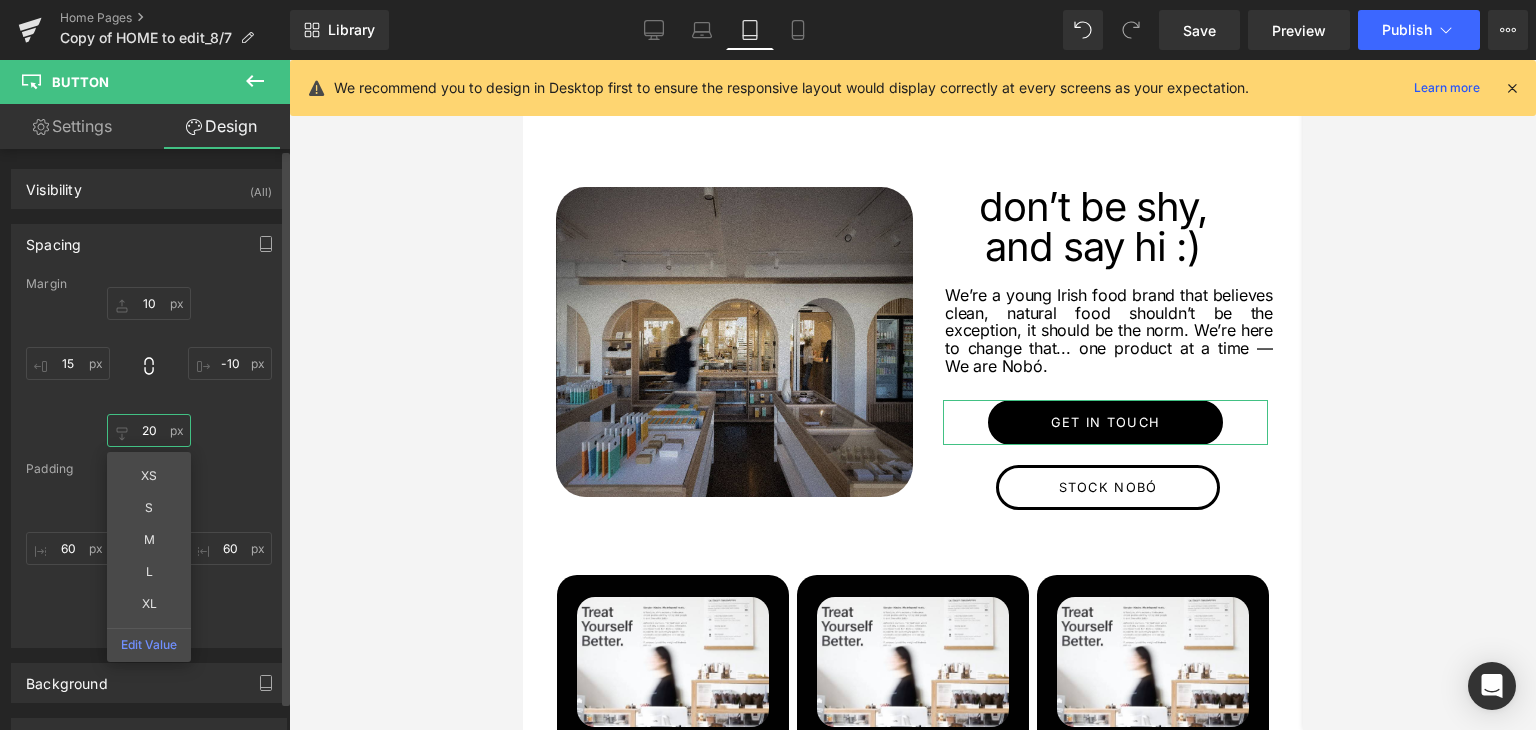 drag, startPoint x: 154, startPoint y: 430, endPoint x: 133, endPoint y: 430, distance: 21 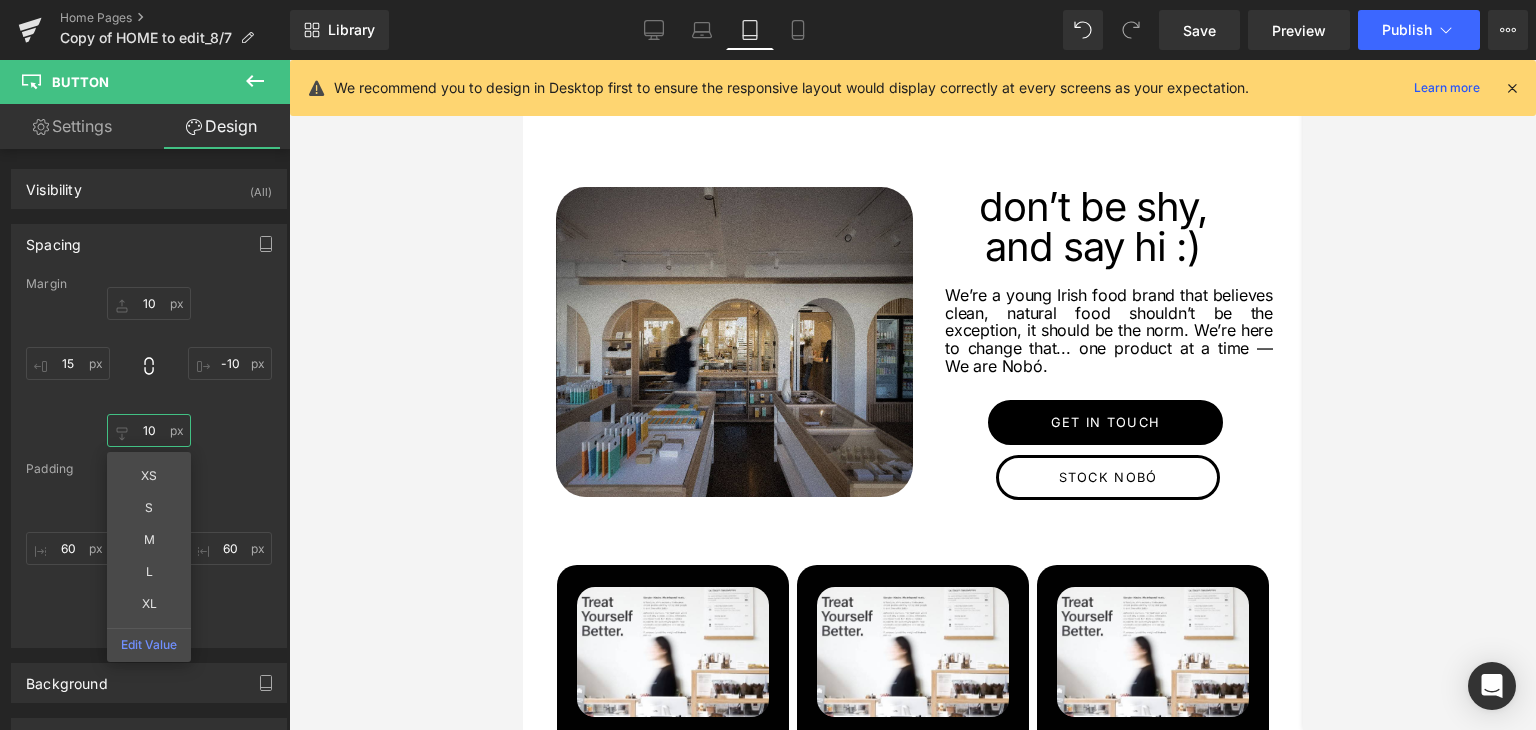 type on "10" 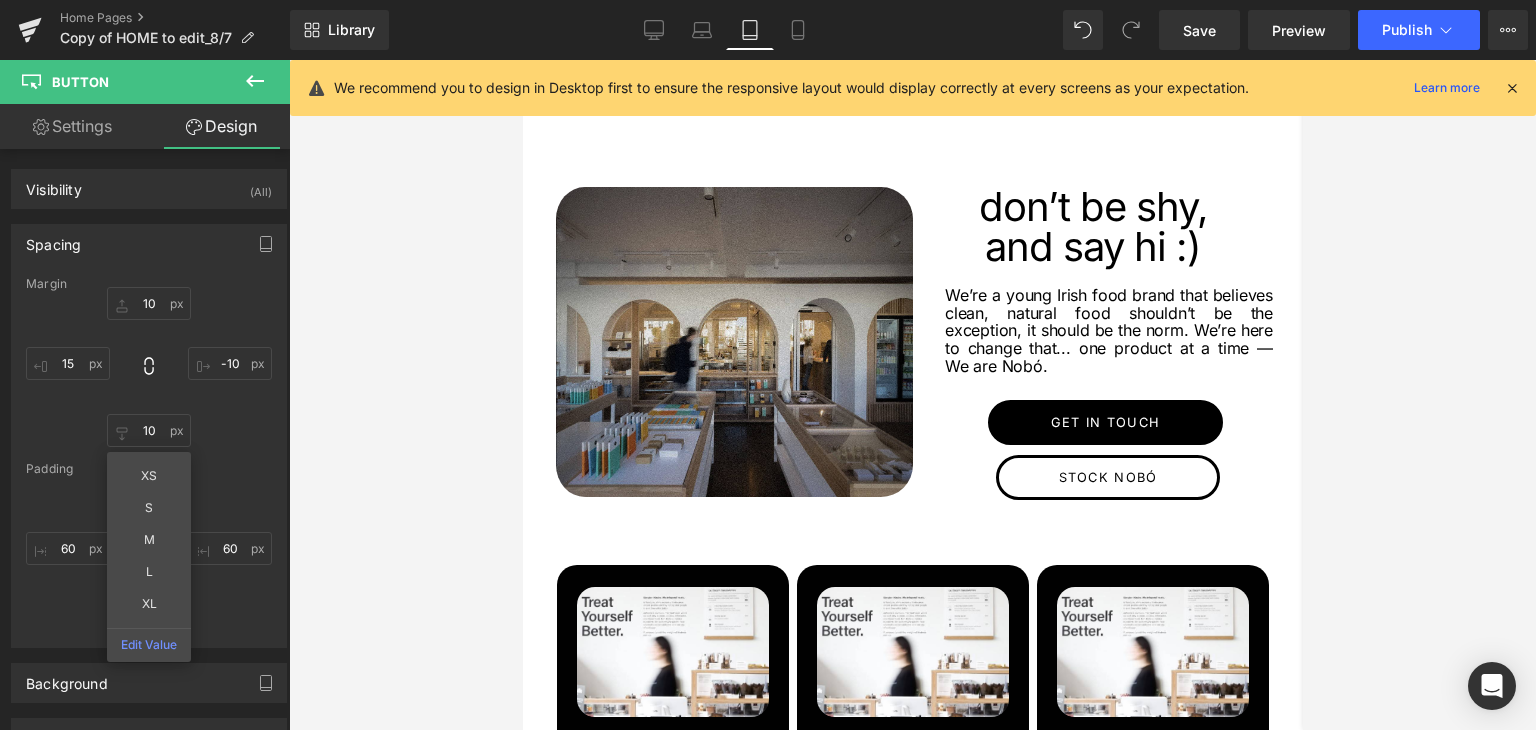 click at bounding box center (912, 395) 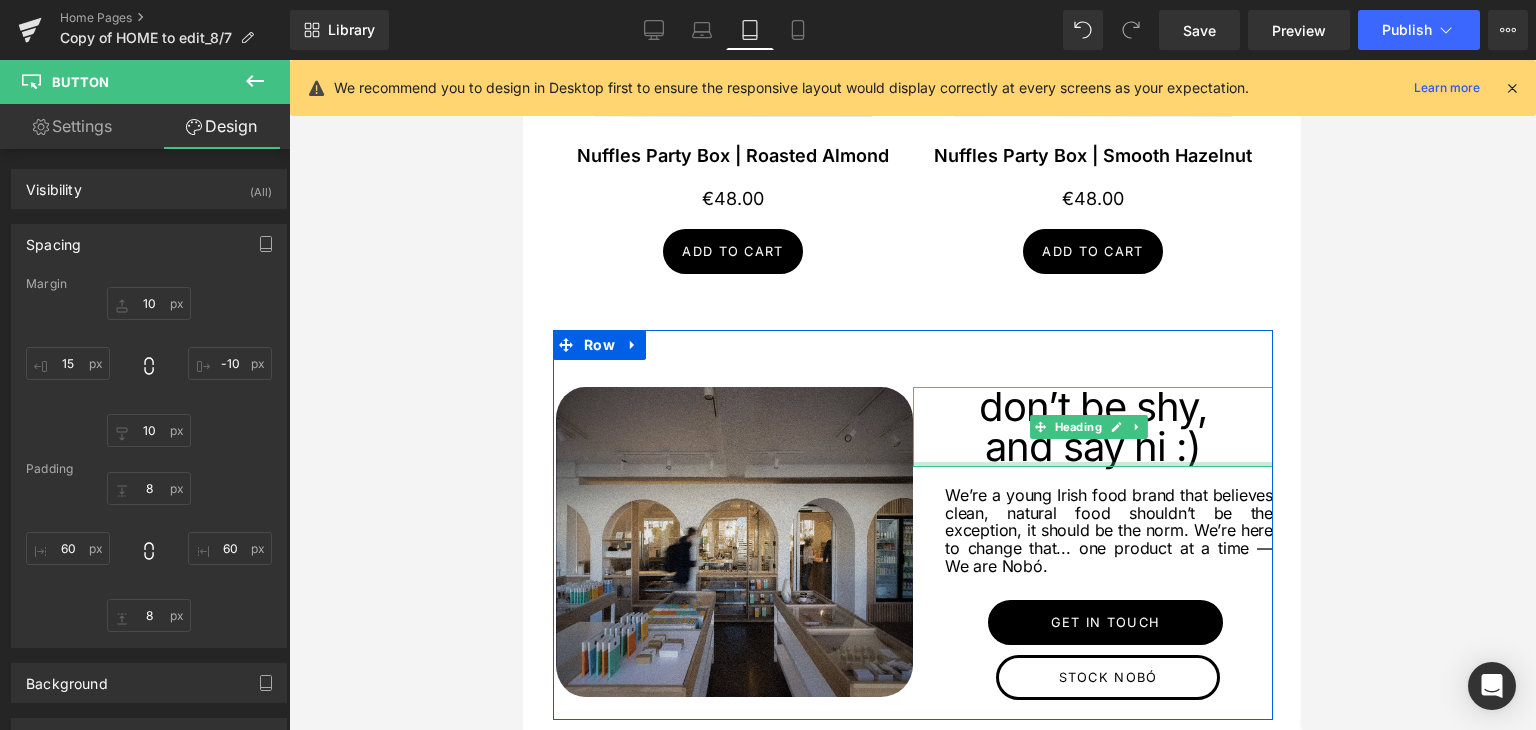 scroll, scrollTop: 2708, scrollLeft: 0, axis: vertical 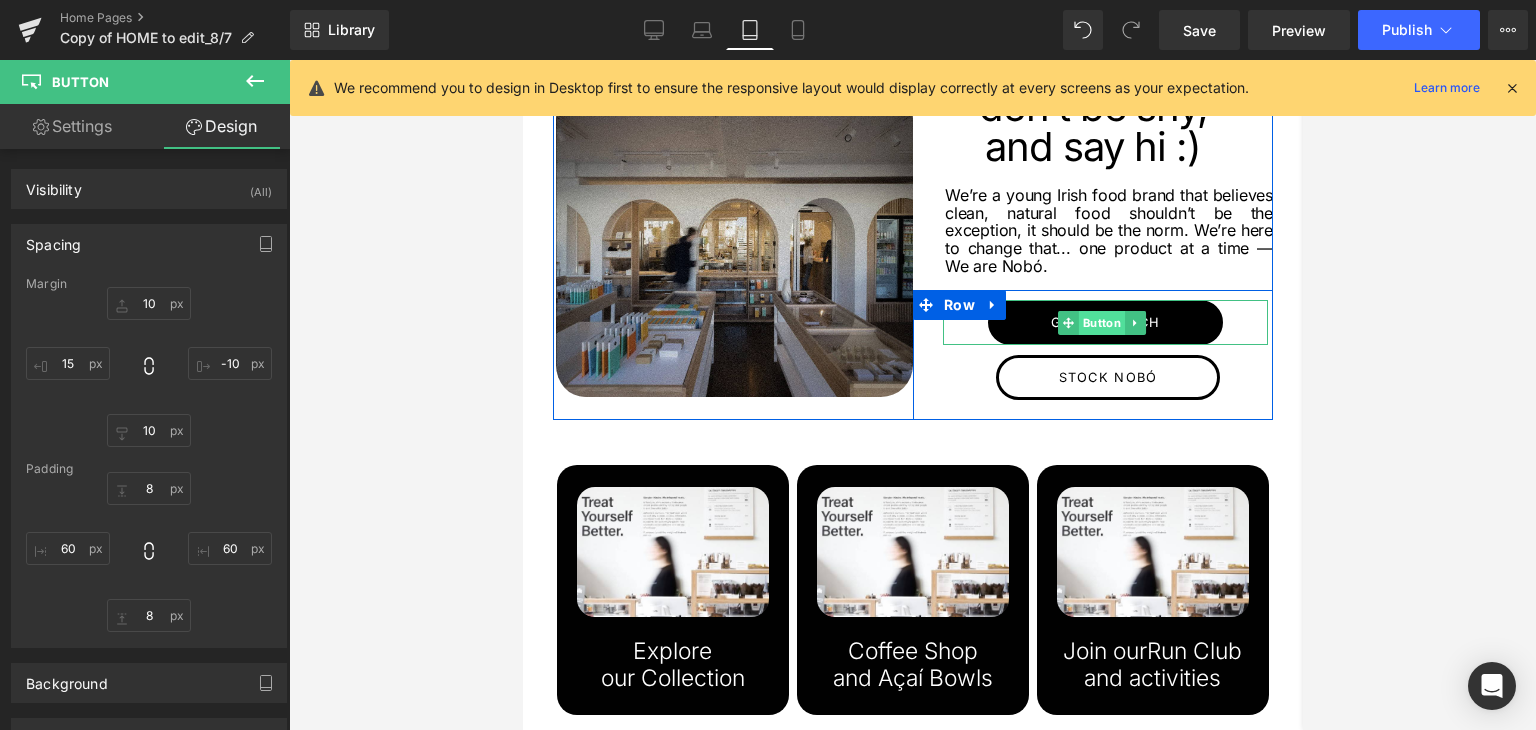 click on "Button" at bounding box center (1101, 323) 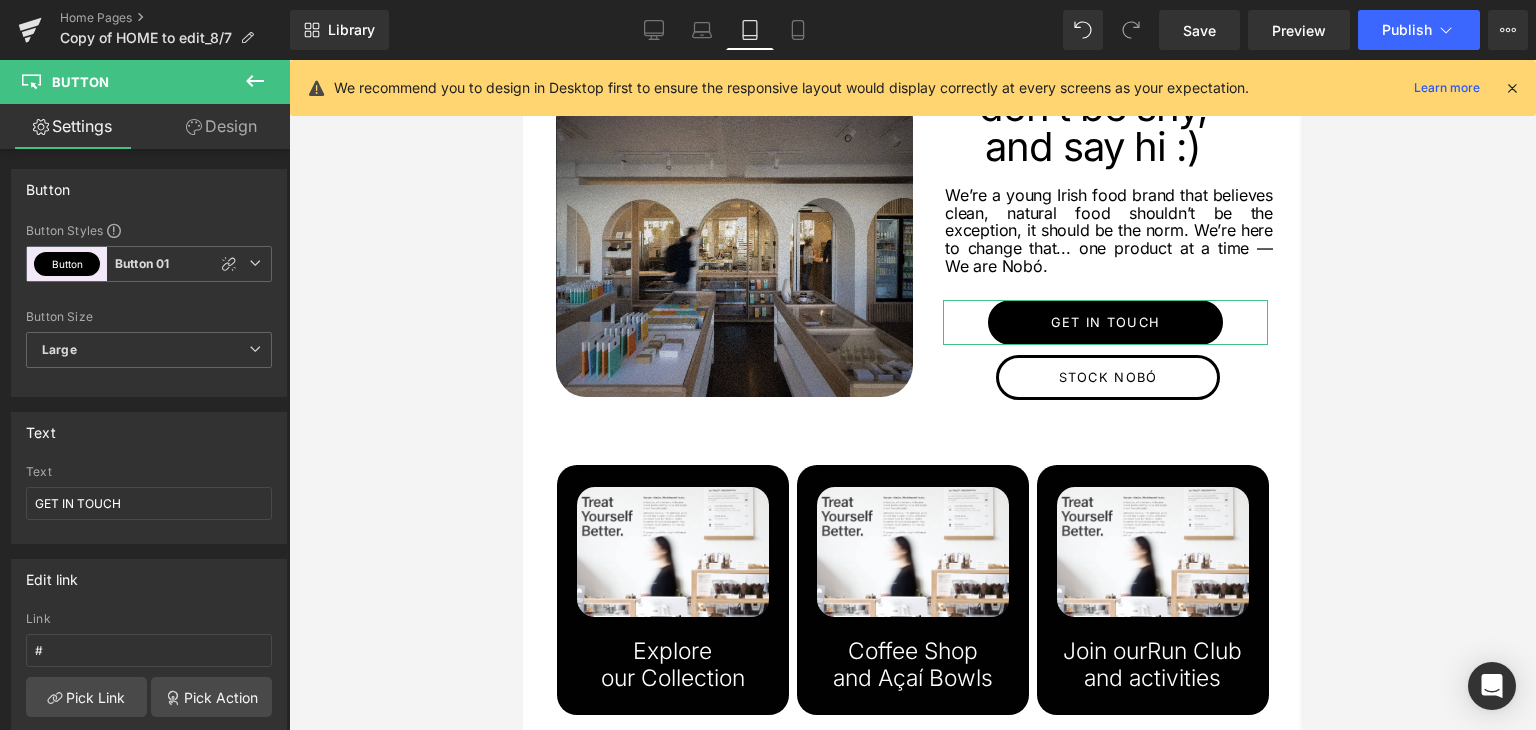 click 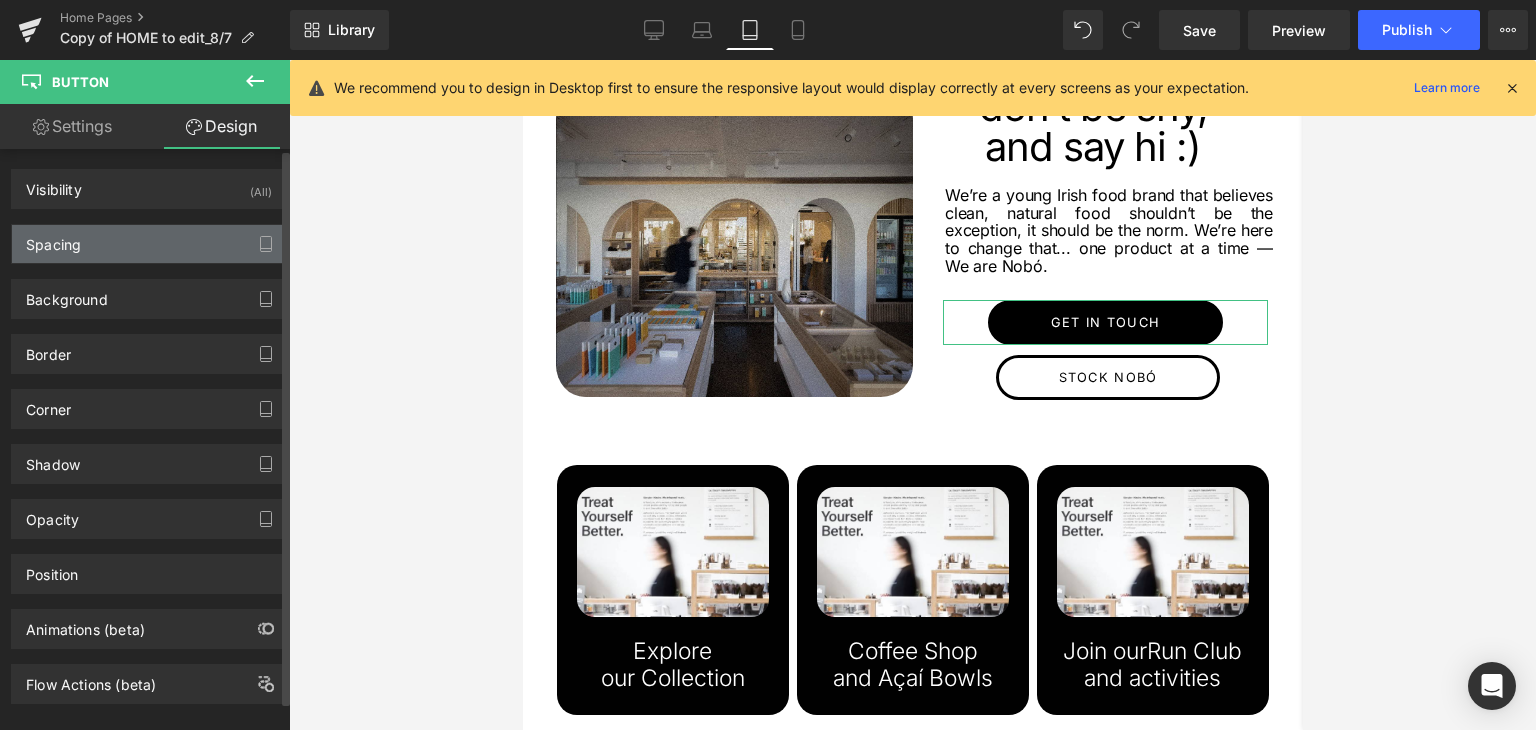 click on "Spacing" at bounding box center [149, 244] 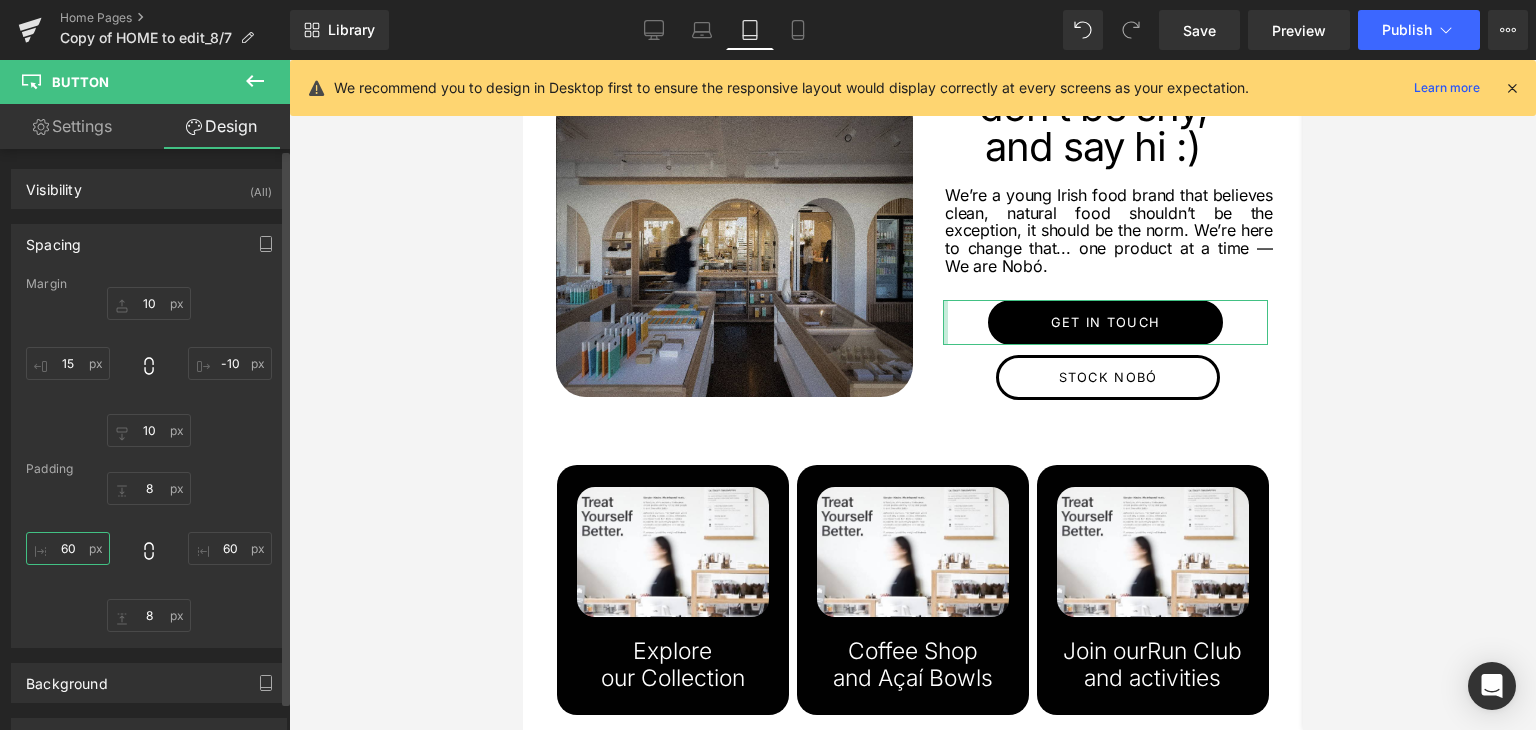 click on "60" at bounding box center [68, 548] 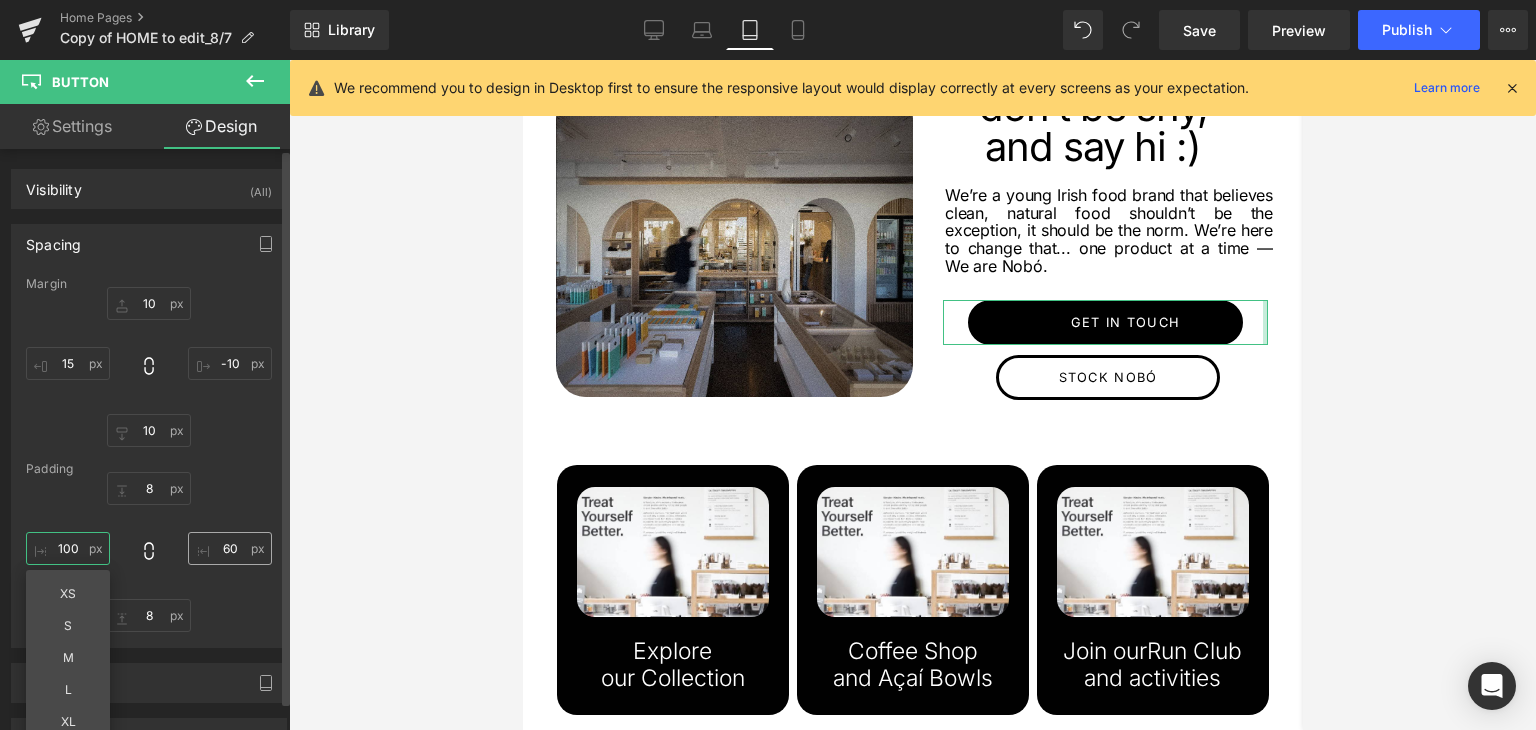 type on "100" 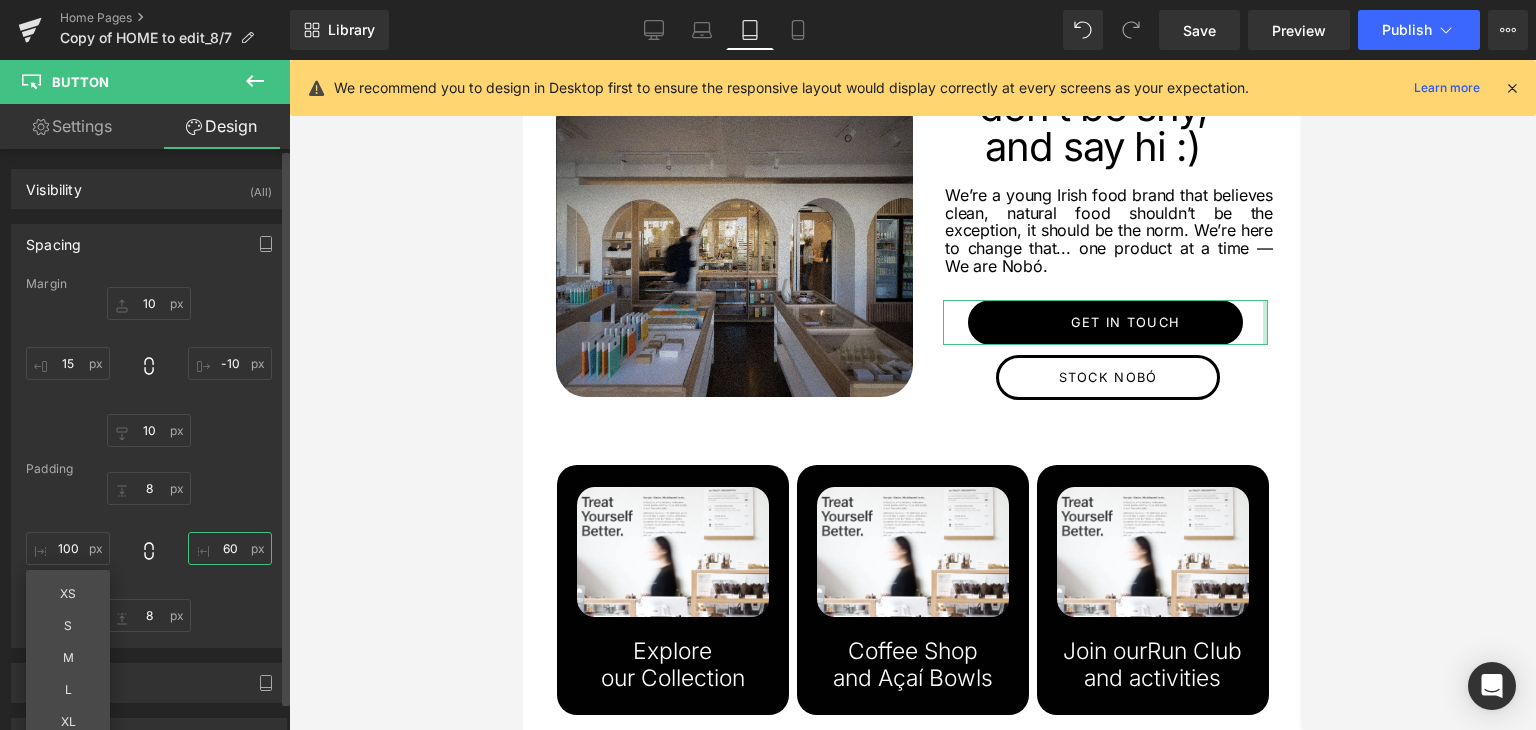 click on "60" at bounding box center [230, 548] 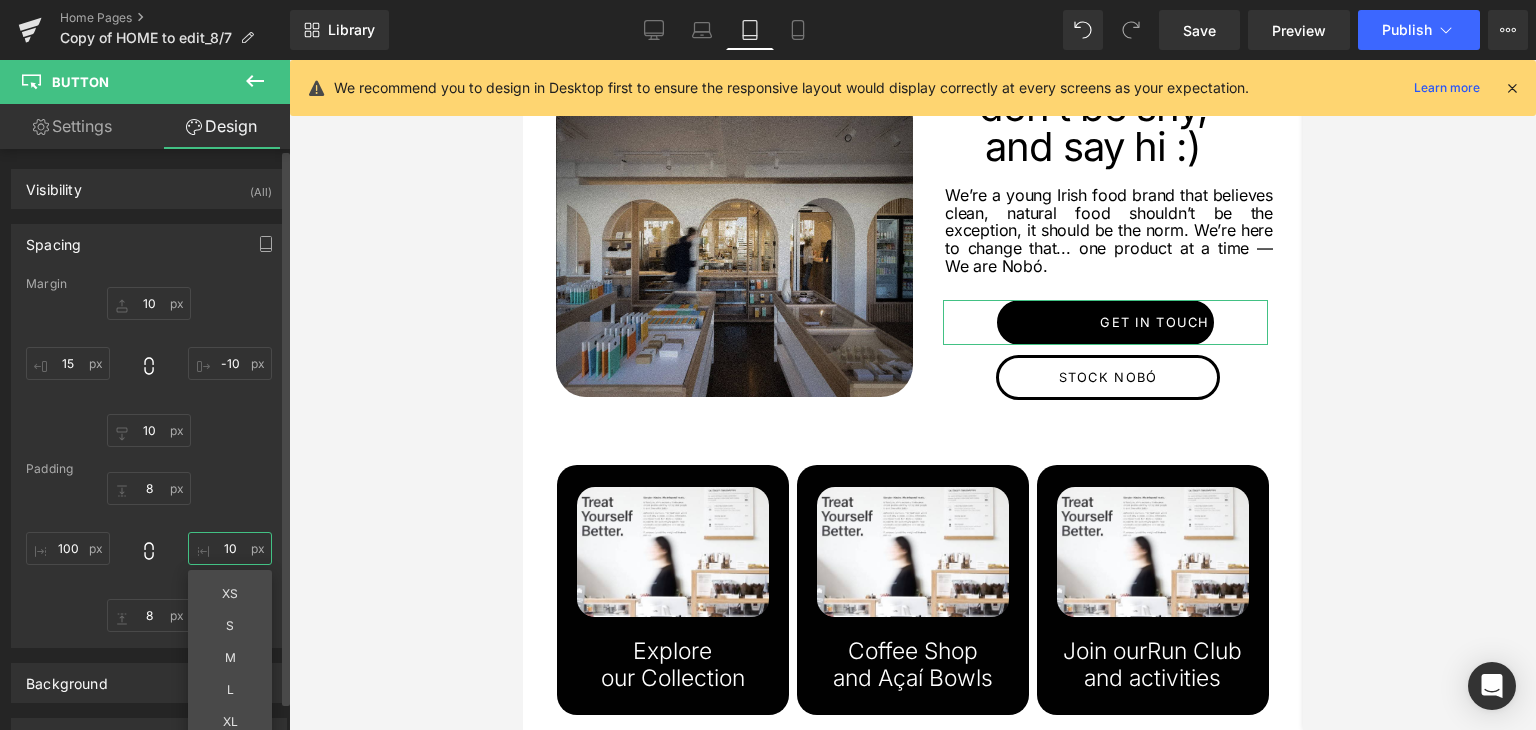 type on "100" 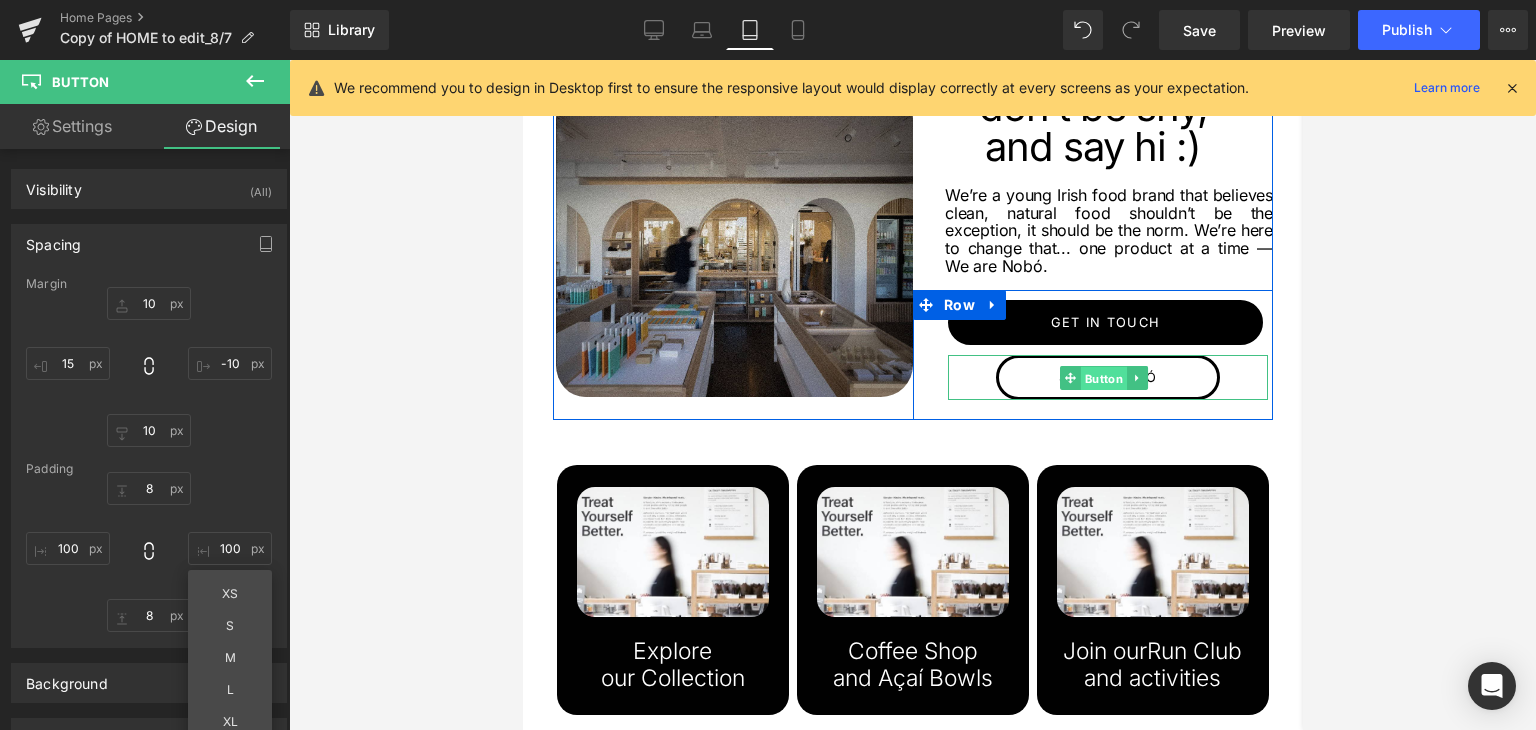 click on "Button" at bounding box center [1103, 378] 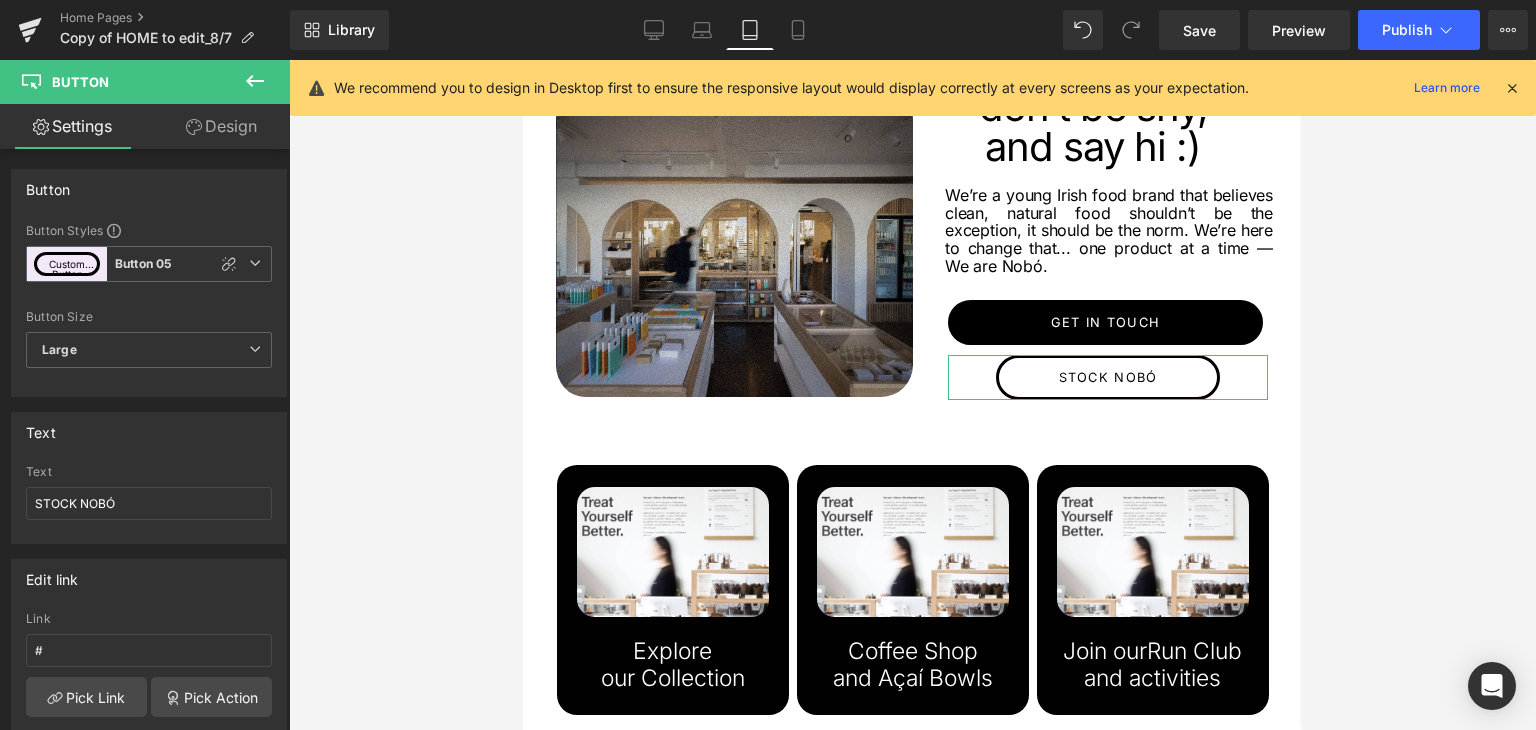 click 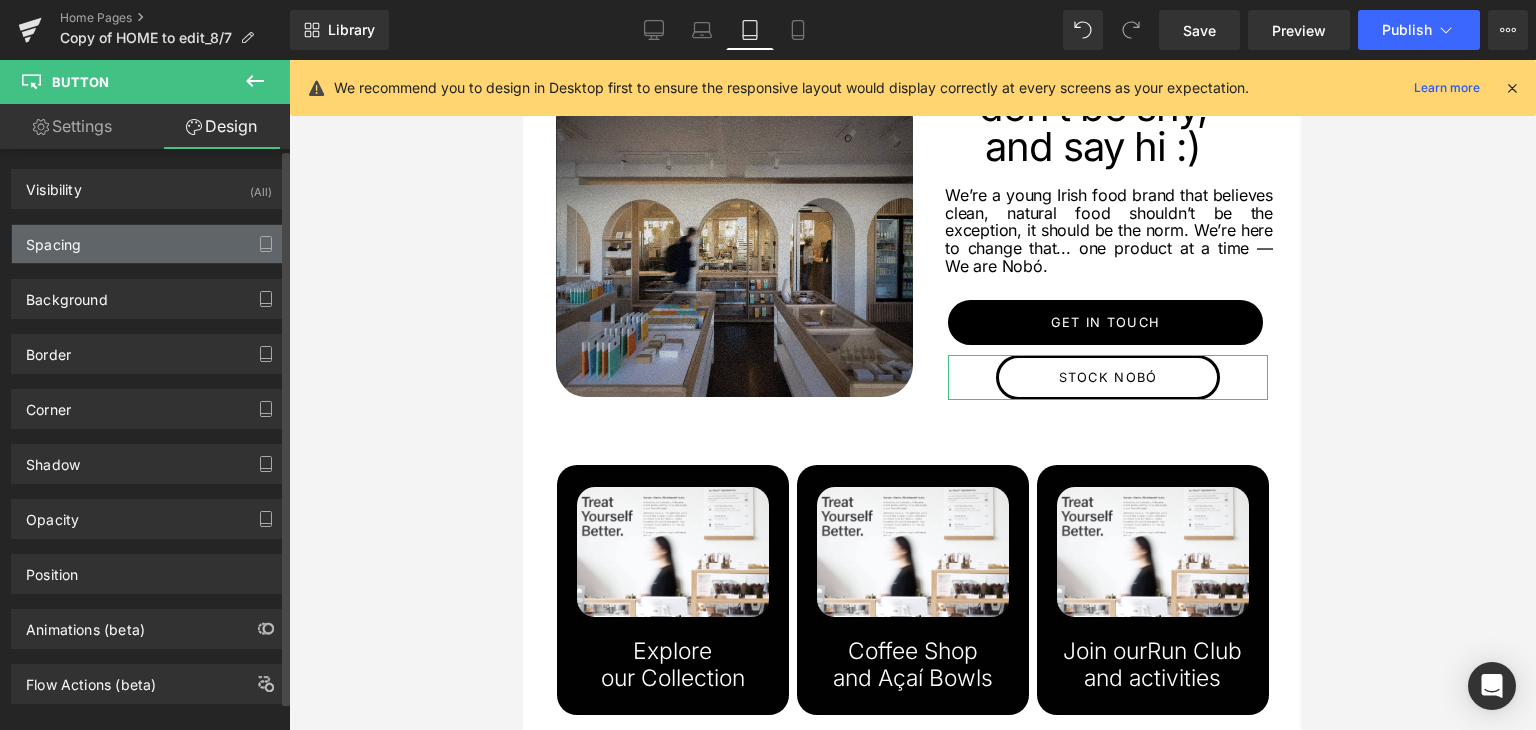click on "Spacing" at bounding box center (53, 239) 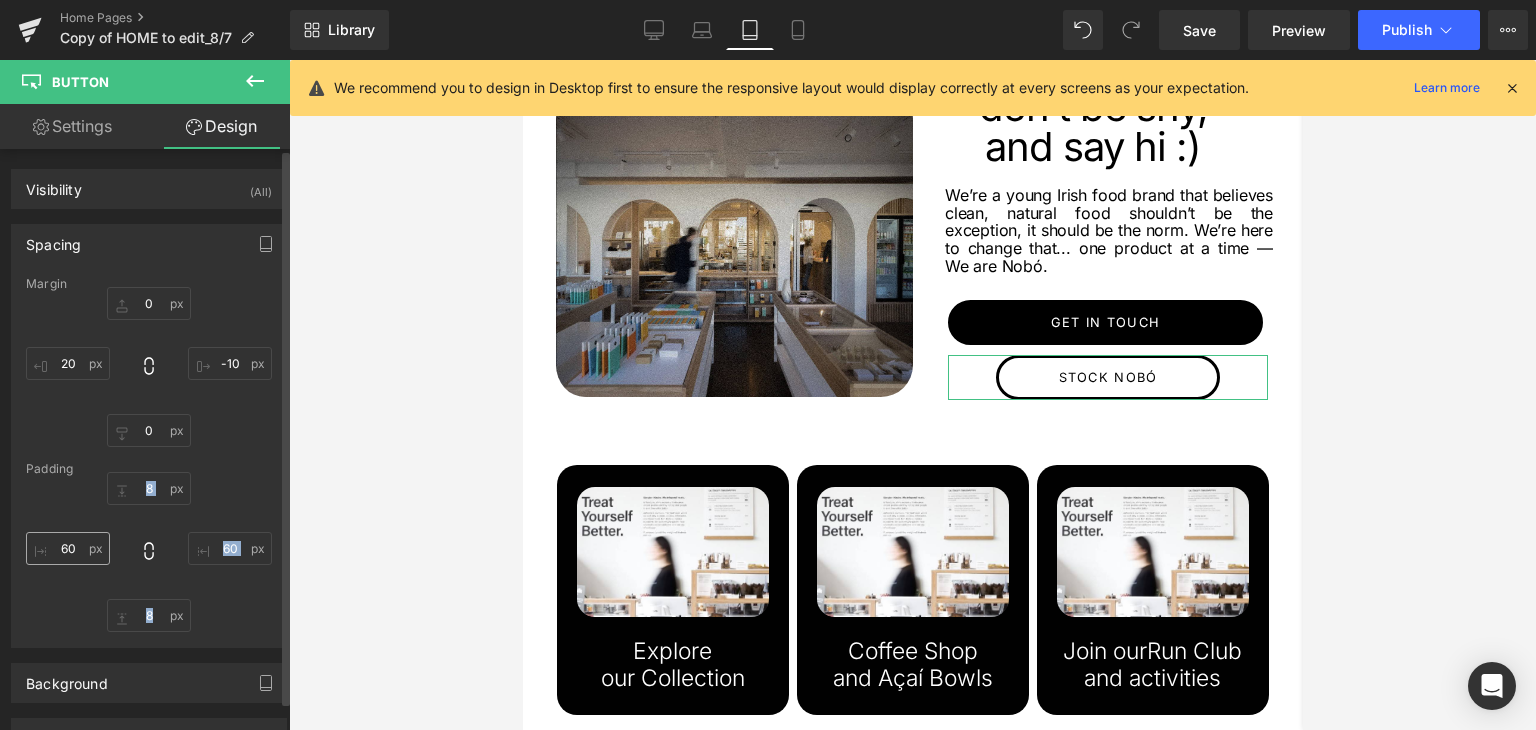 drag, startPoint x: 65, startPoint y: 576, endPoint x: 72, endPoint y: 553, distance: 24.04163 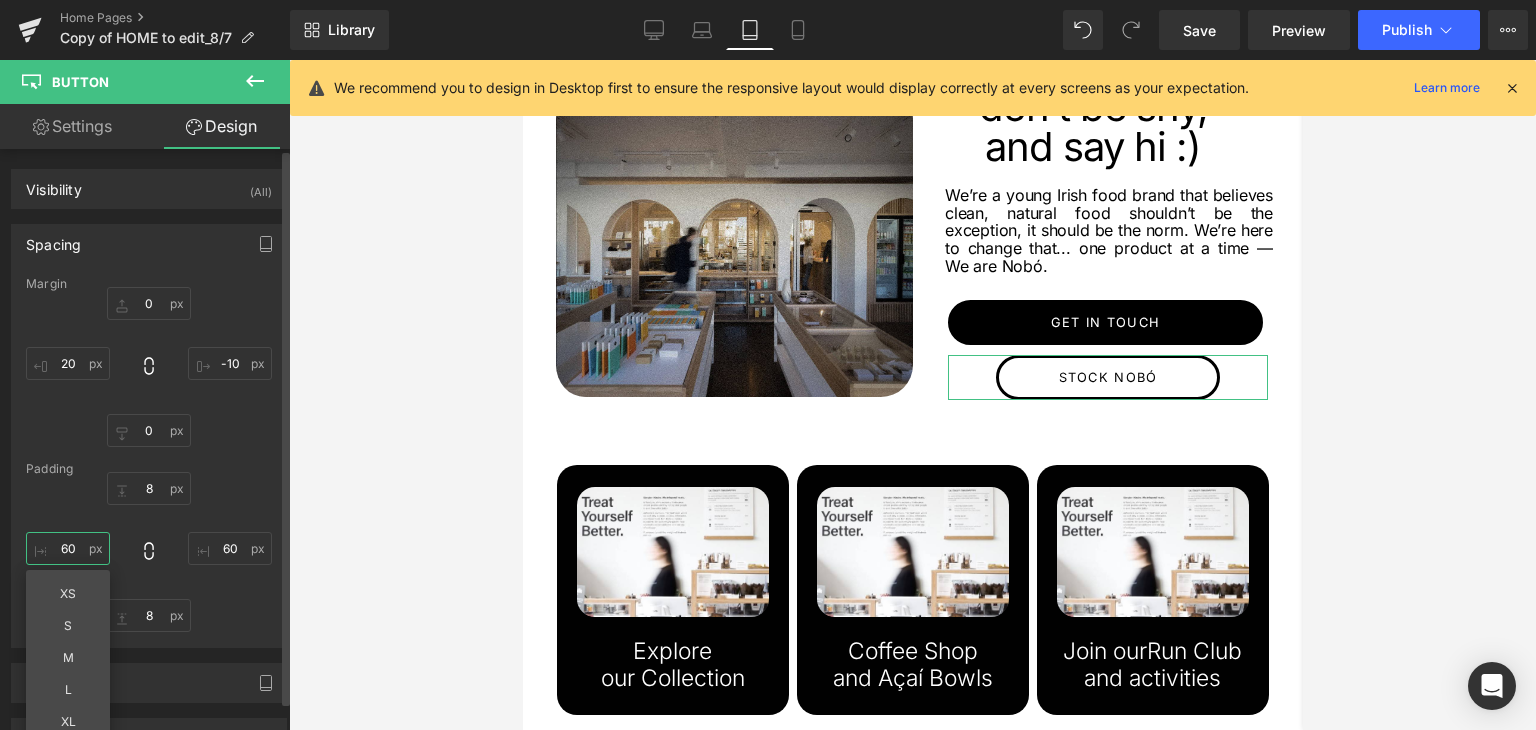 click on "60" at bounding box center [68, 548] 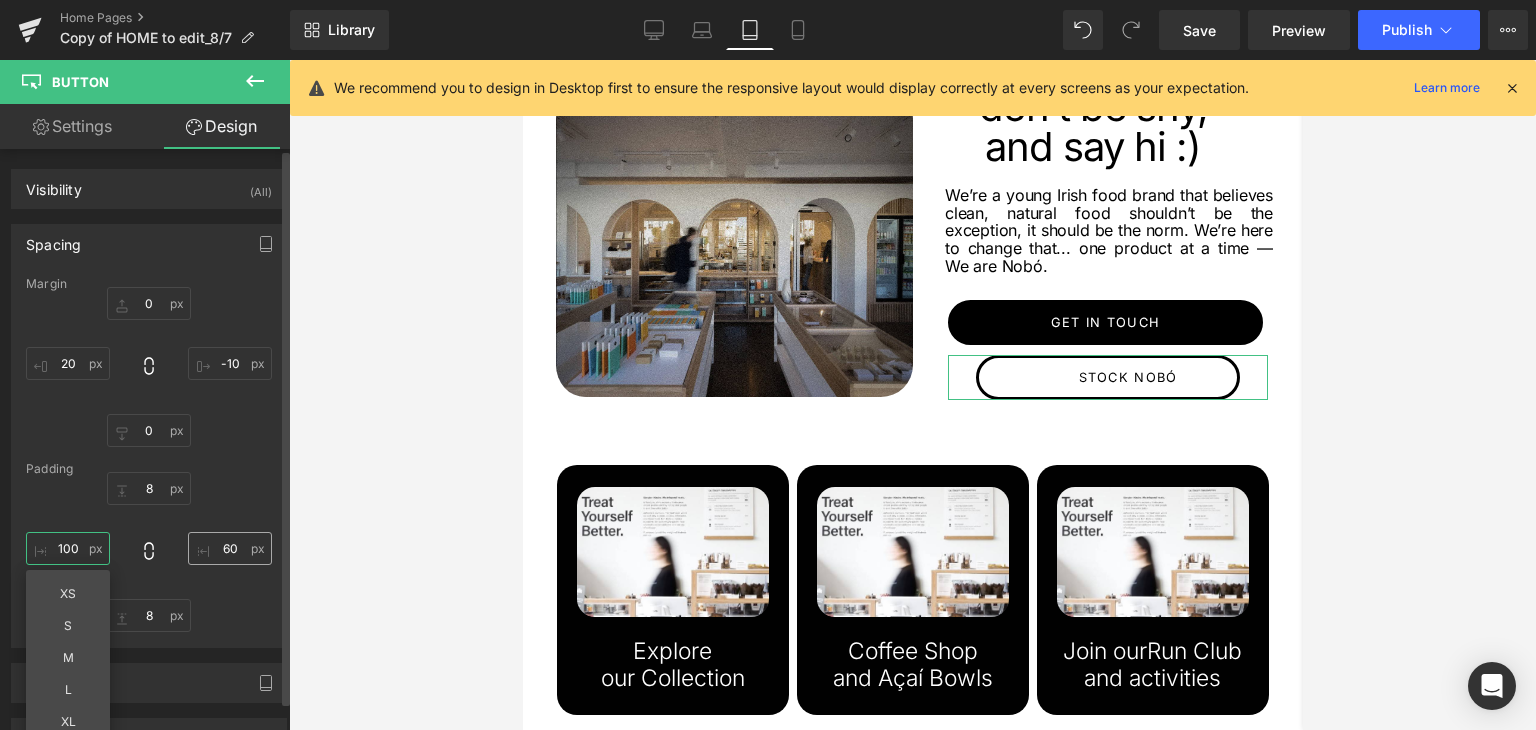 type on "100" 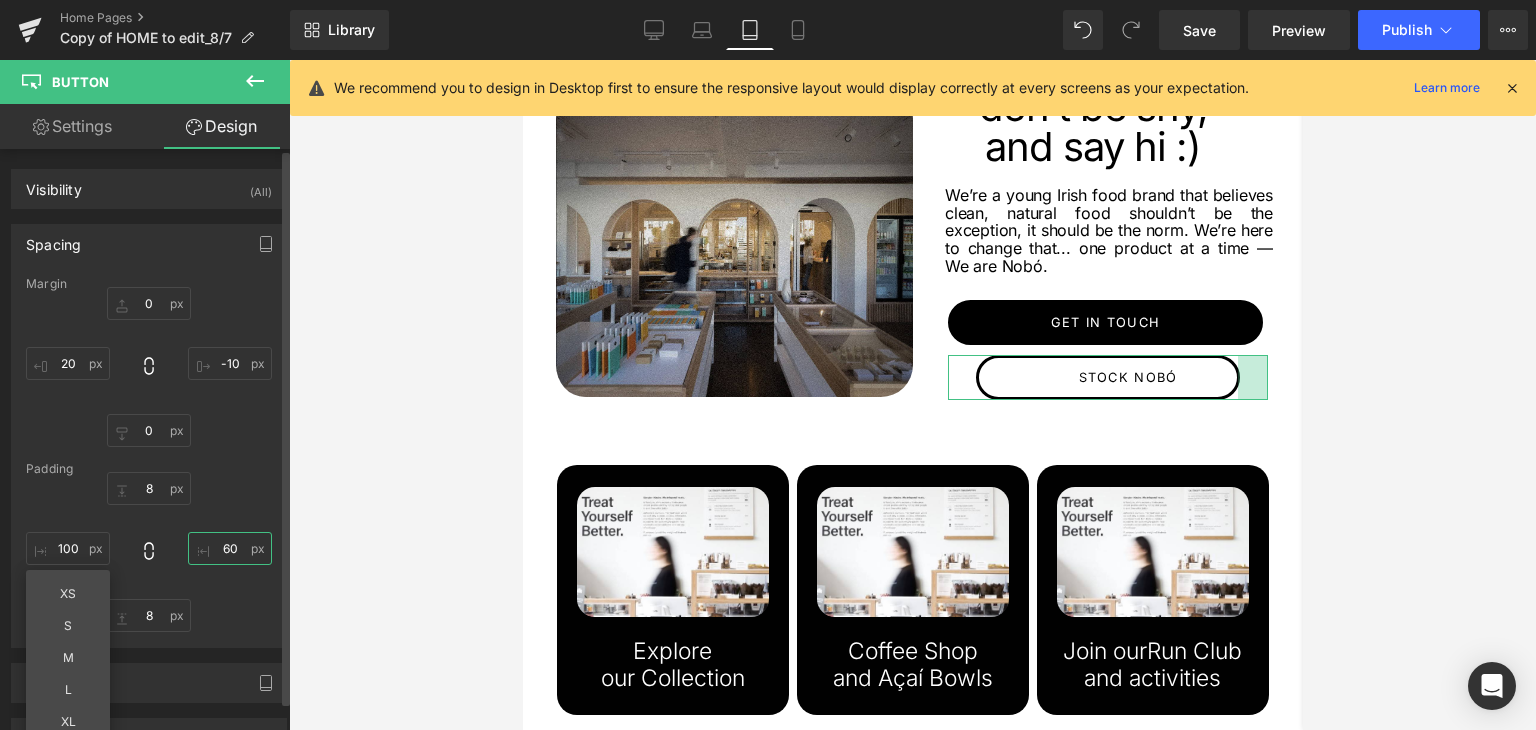 click on "60" at bounding box center [230, 548] 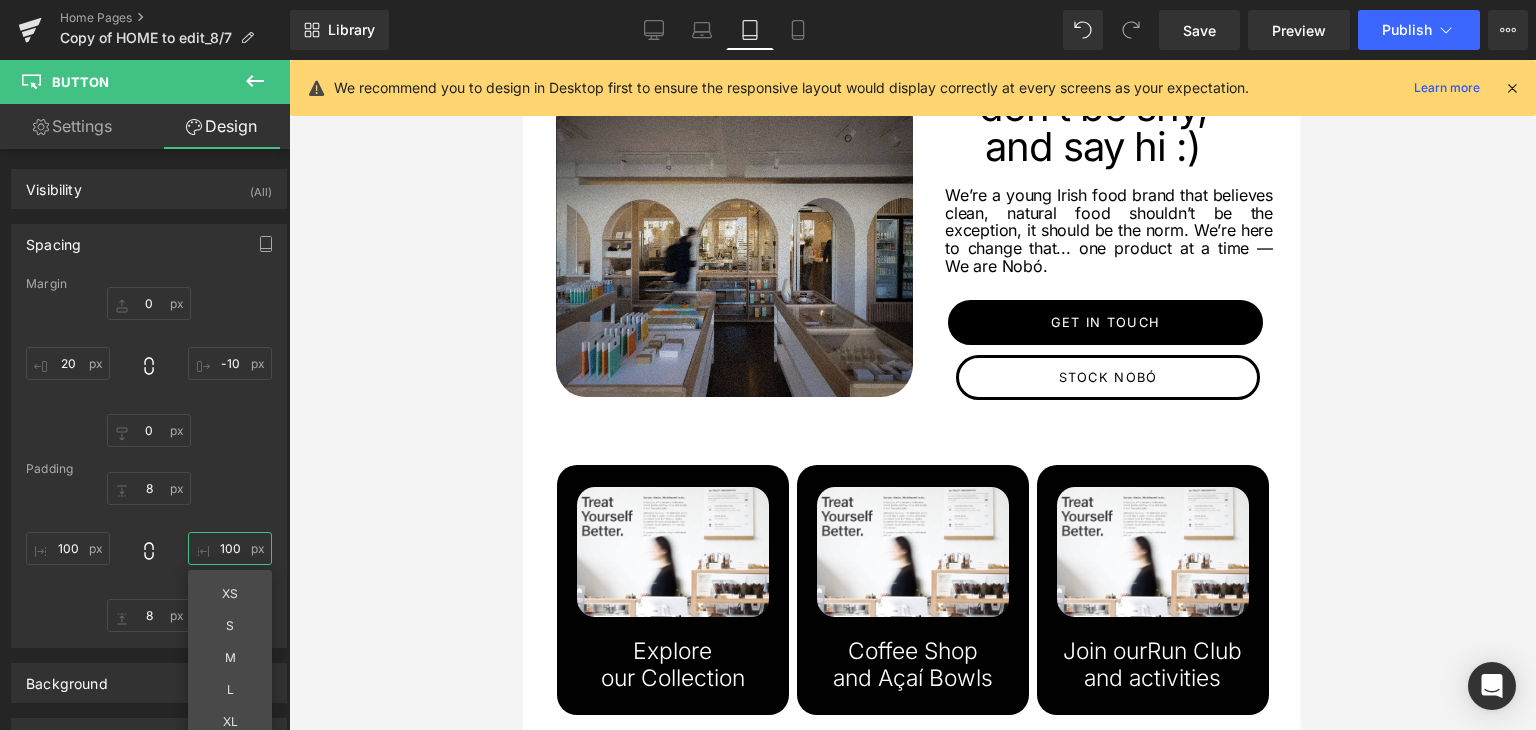type on "100" 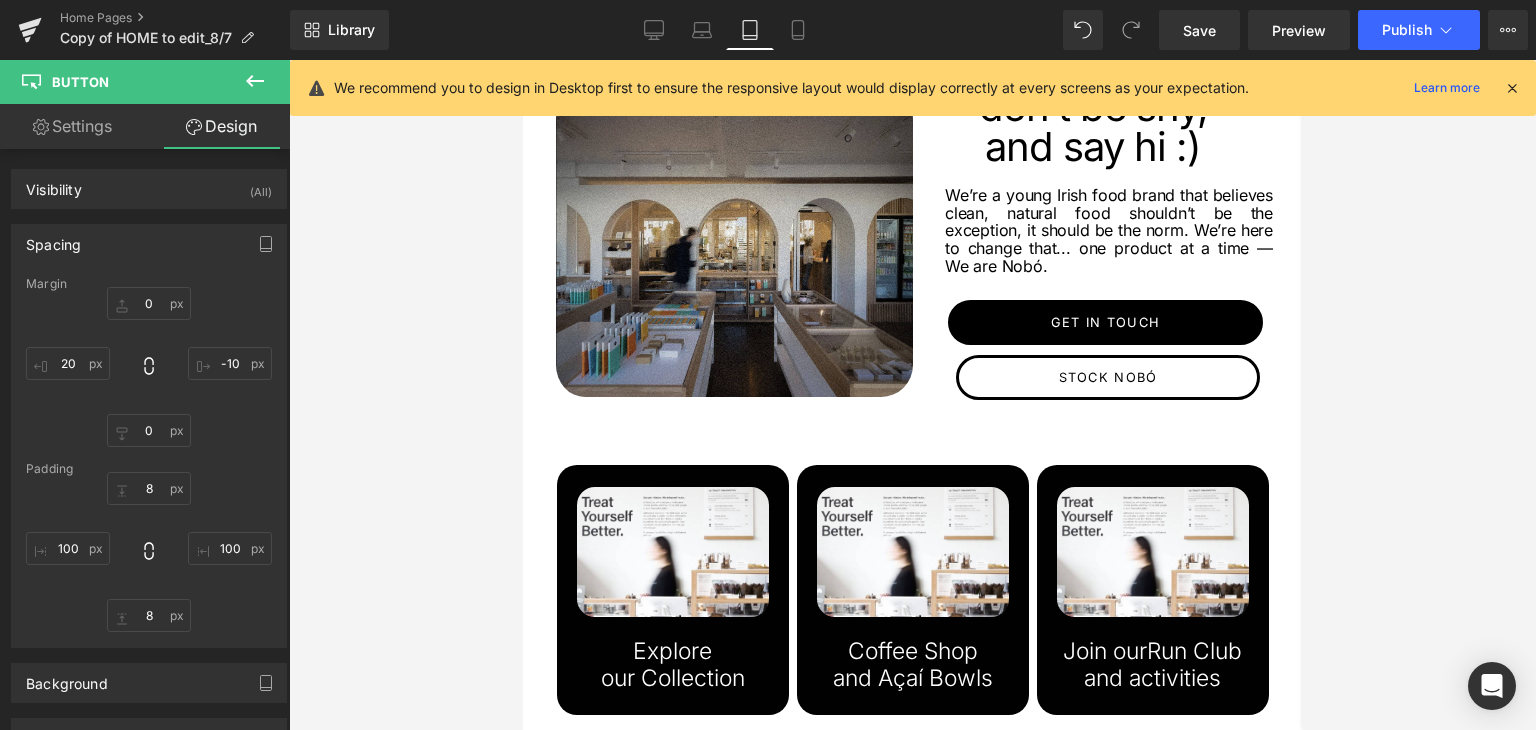 click at bounding box center [912, 395] 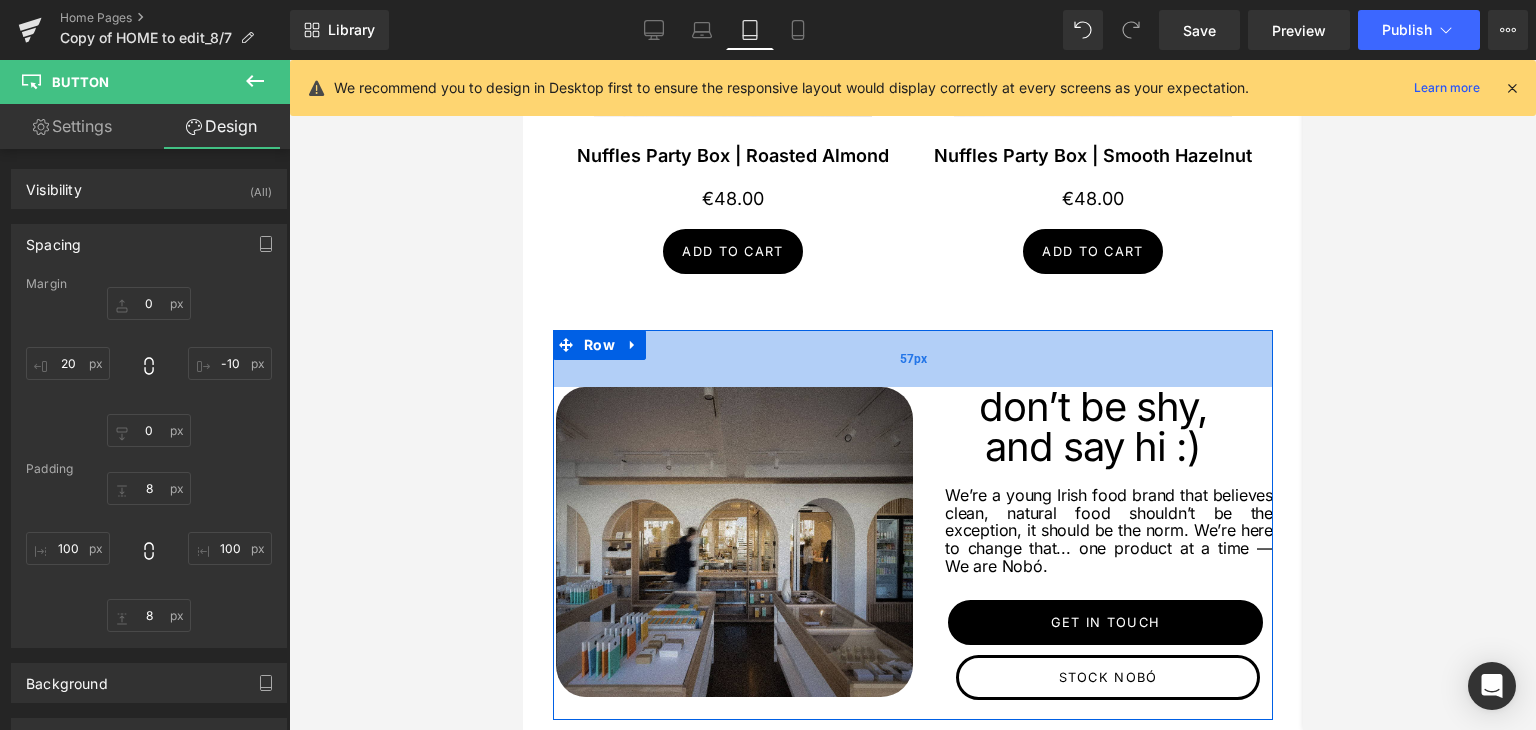 scroll, scrollTop: 2308, scrollLeft: 0, axis: vertical 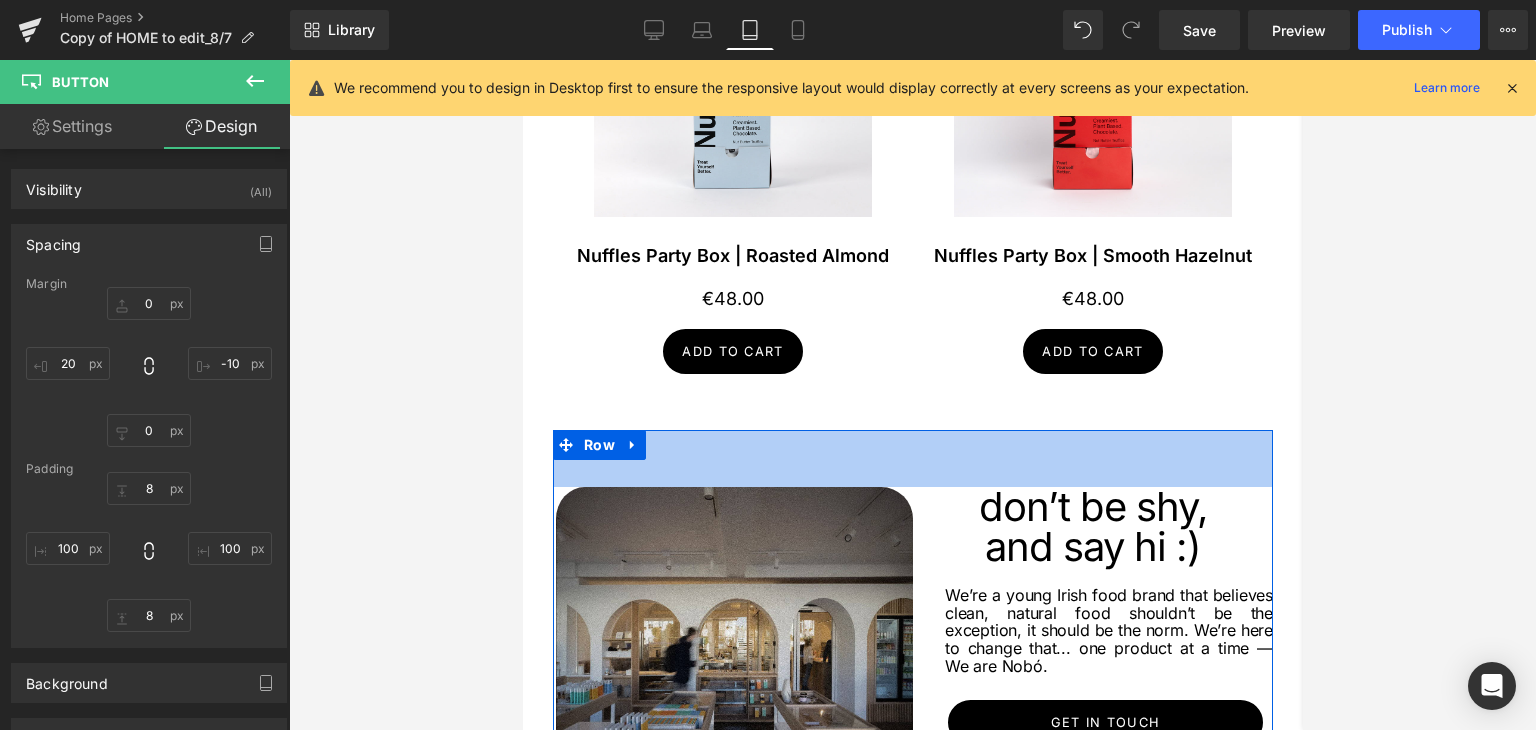 click on "Image         don’t be shy,  and say hi :) Heading         We’re a young Irish food brand that believes clean, natural food shouldn’t be the exception, it should be the norm. We’re here to change that... one product at a time — We are Nobó. Text Block
GET IN TOUCH
Button     NaNpx   100px   100px
STOCK NOBÓ
Button       100px   100px
Row         Row   57px" at bounding box center [912, 625] 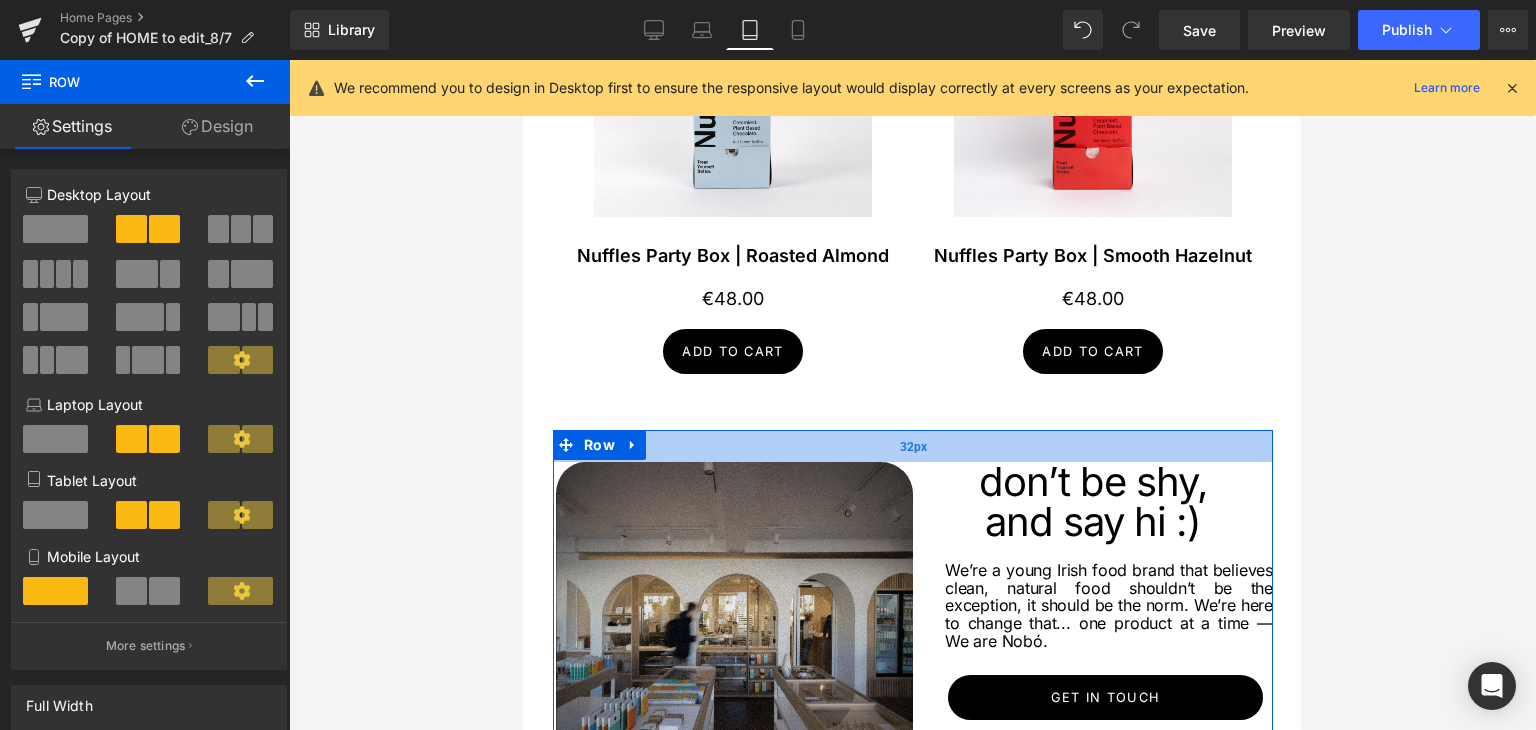drag, startPoint x: 894, startPoint y: 426, endPoint x: 897, endPoint y: 401, distance: 25.179358 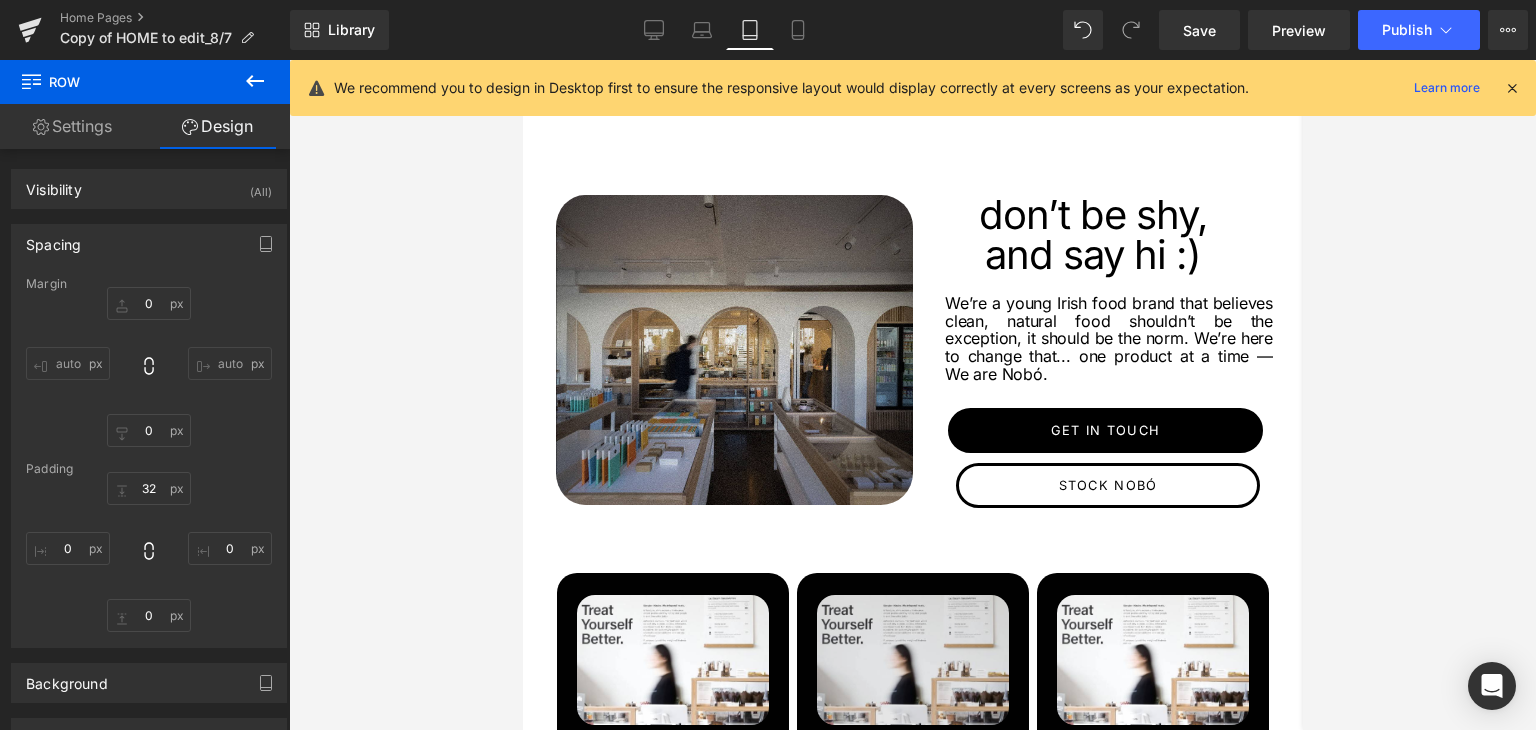 scroll, scrollTop: 2508, scrollLeft: 0, axis: vertical 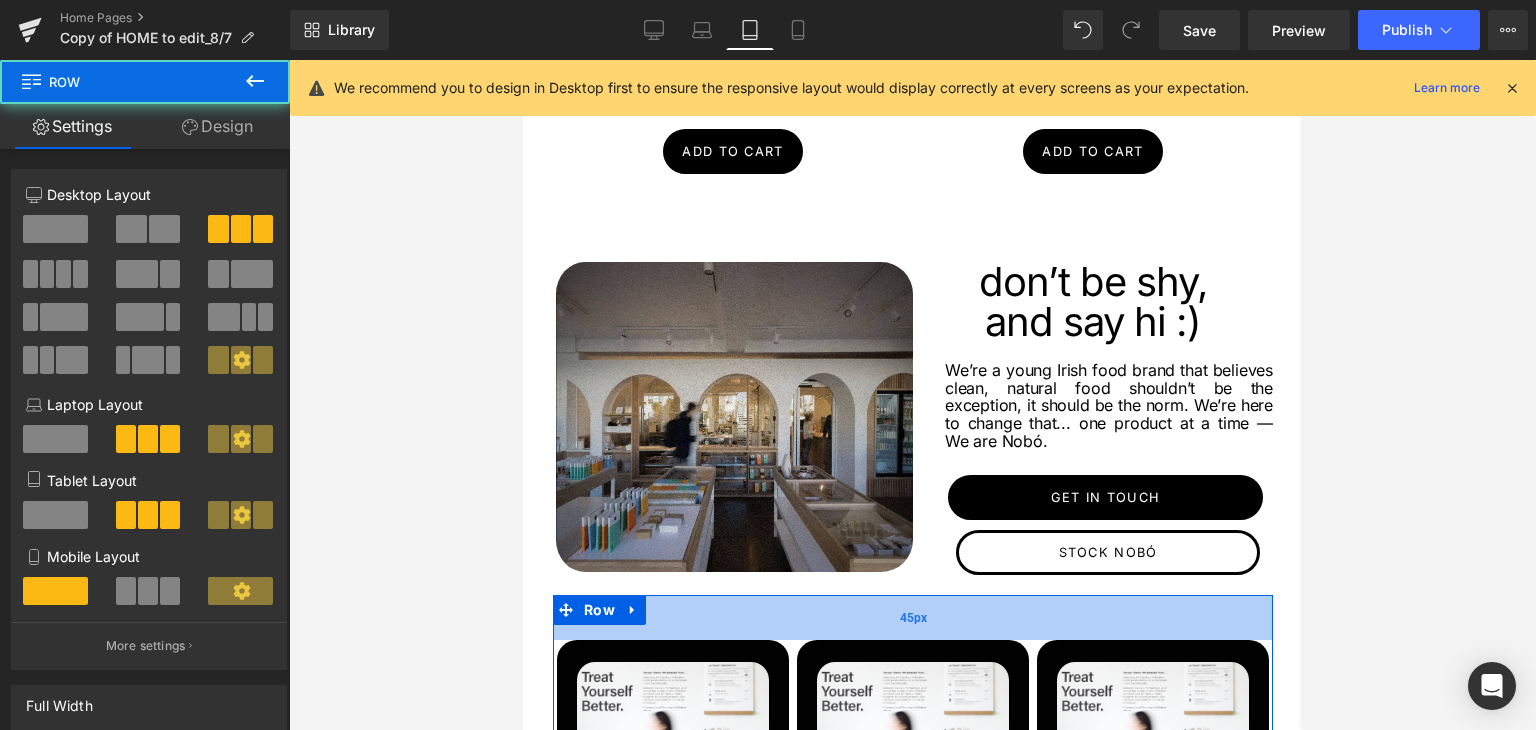 click on "Image         Explore  our Collection  Heading         Row         Image         Coffee Shop  and Açaí Bowls Heading         Row         Image         Join our  Run Club  and activities Heading         Row         Row   45px" at bounding box center (912, 747) 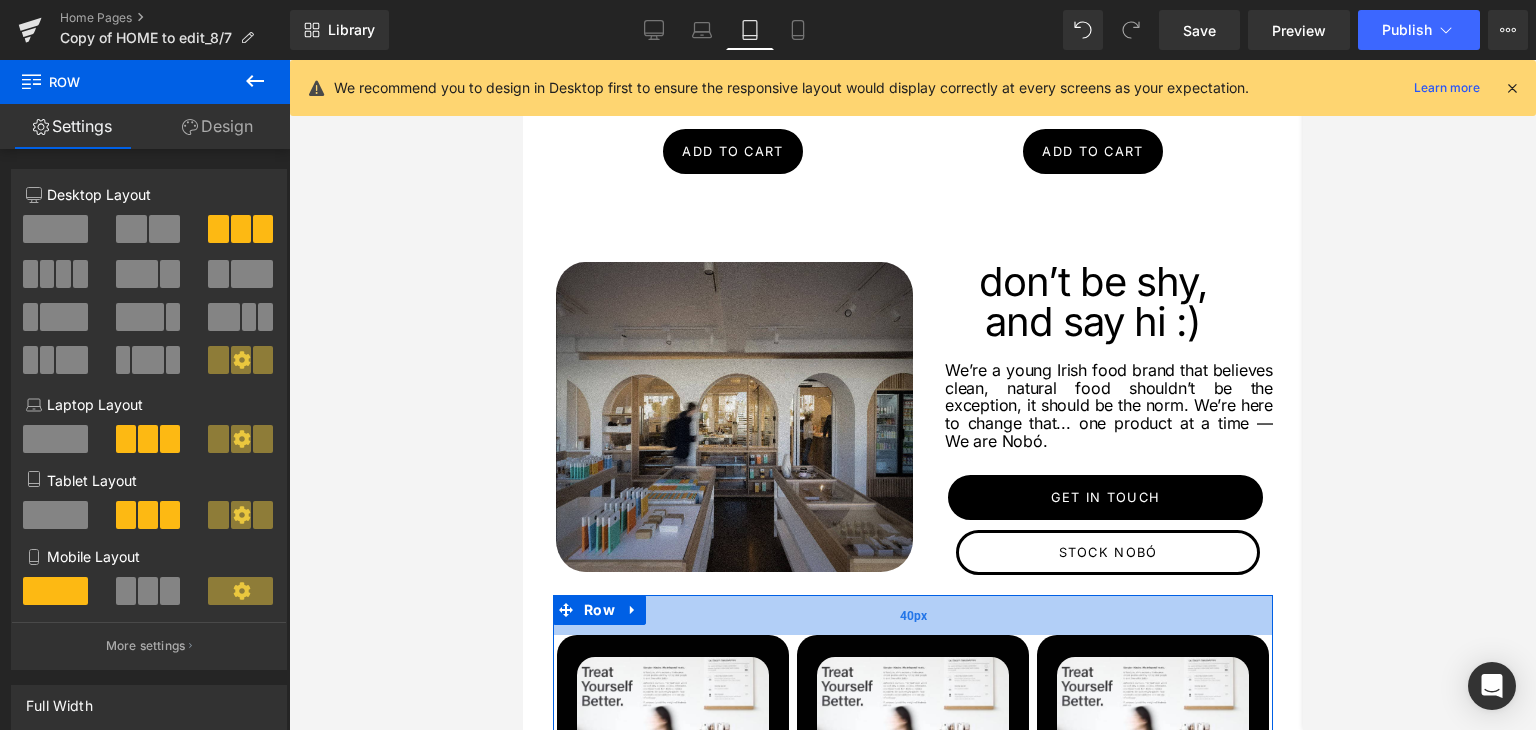 click on "40px" at bounding box center (912, 615) 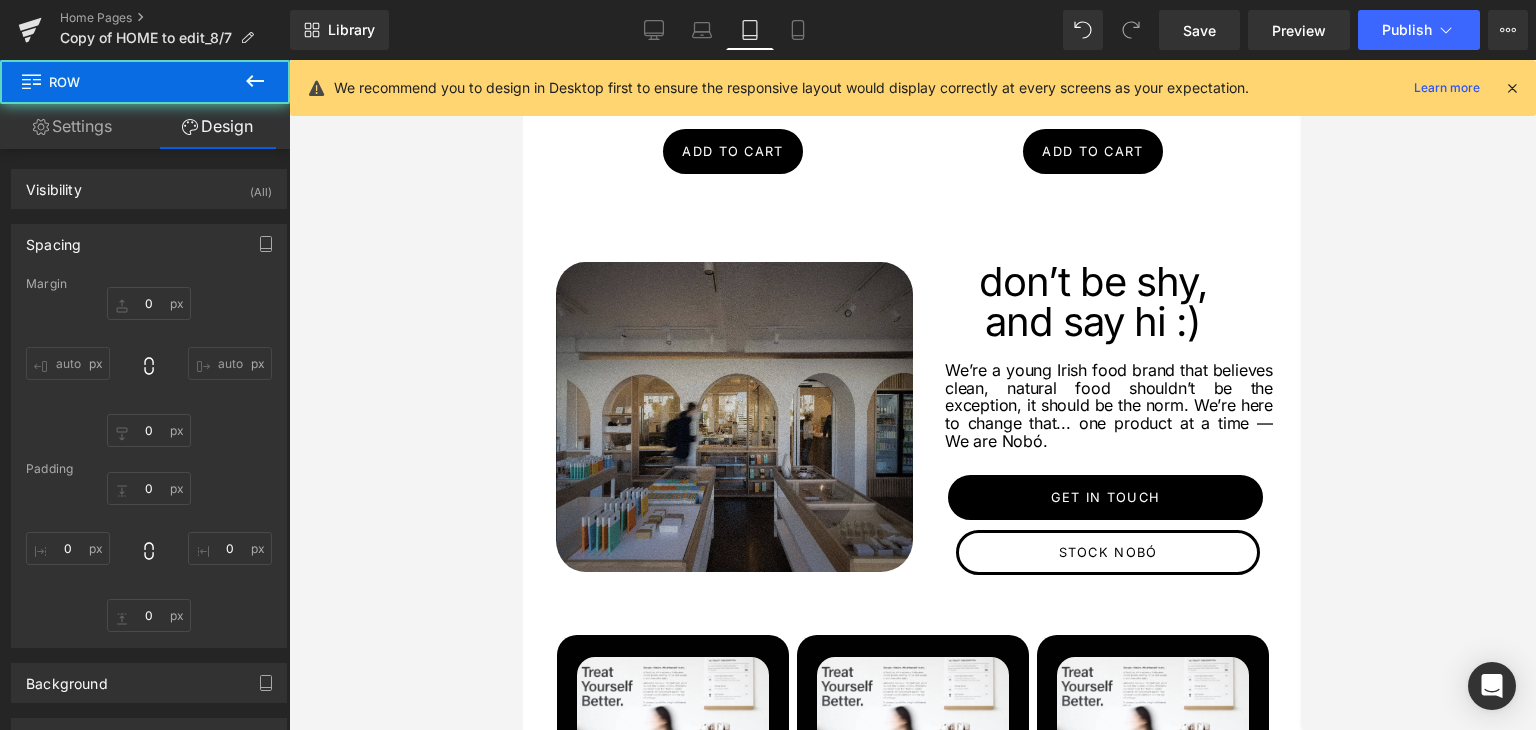 type on "0" 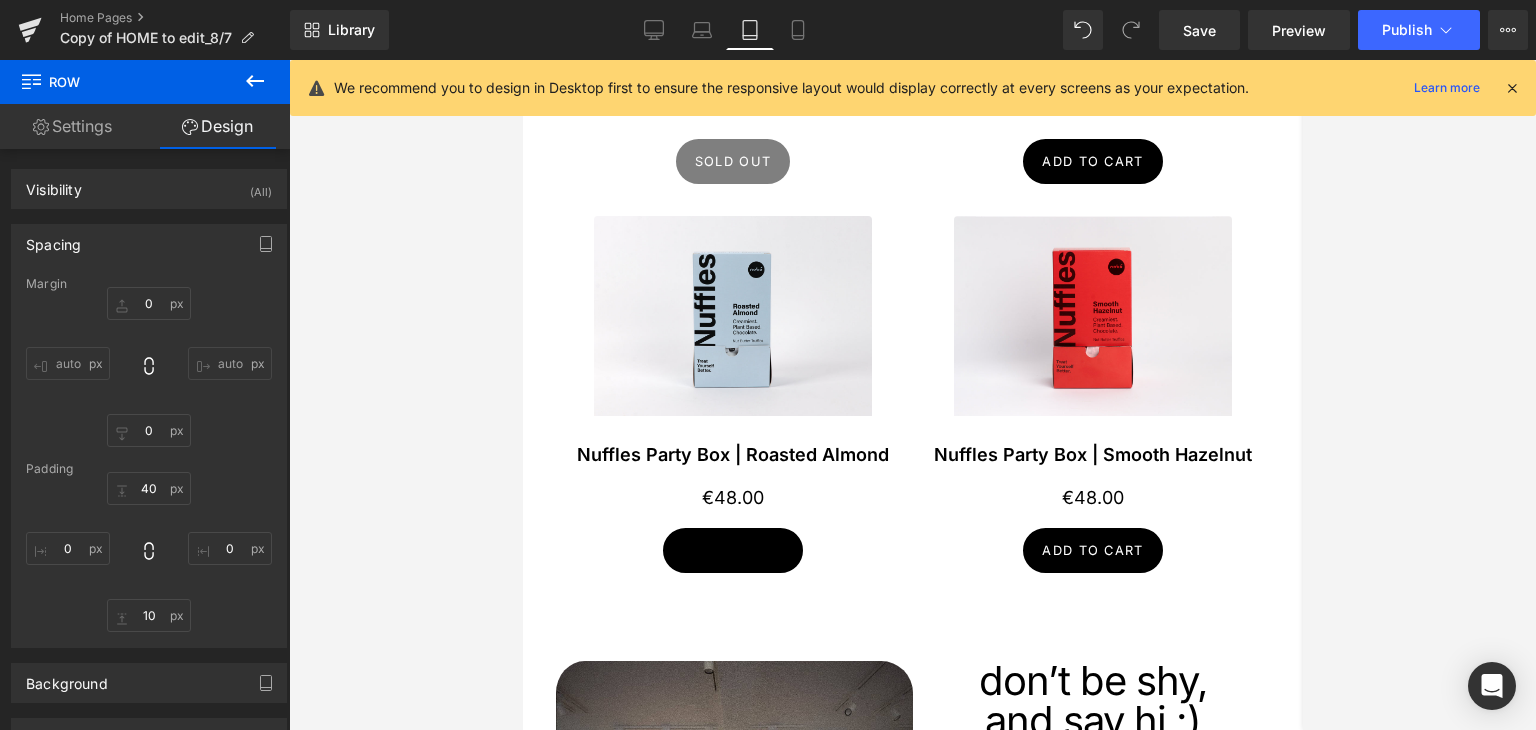 scroll, scrollTop: 2108, scrollLeft: 0, axis: vertical 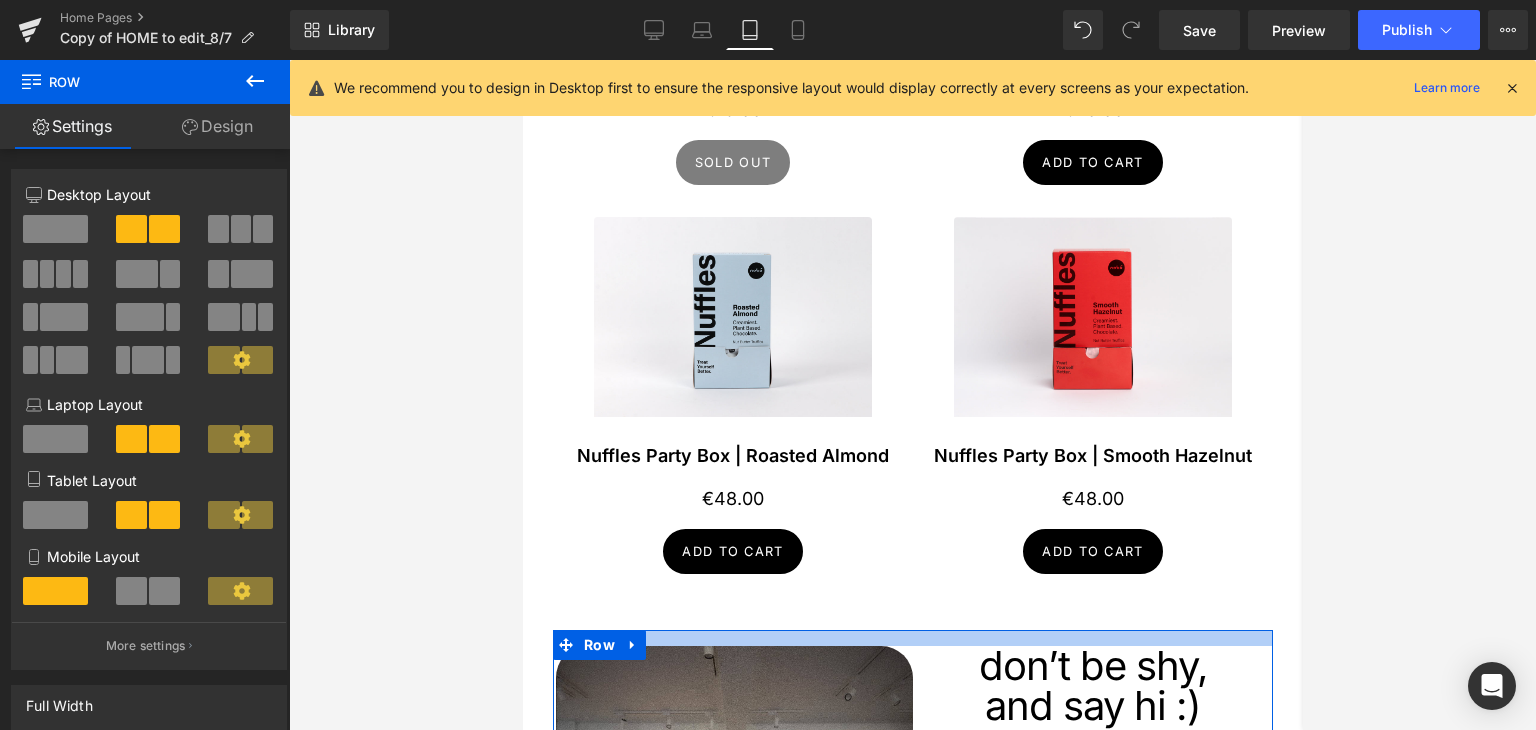 drag, startPoint x: 797, startPoint y: 600, endPoint x: 799, endPoint y: 585, distance: 15.132746 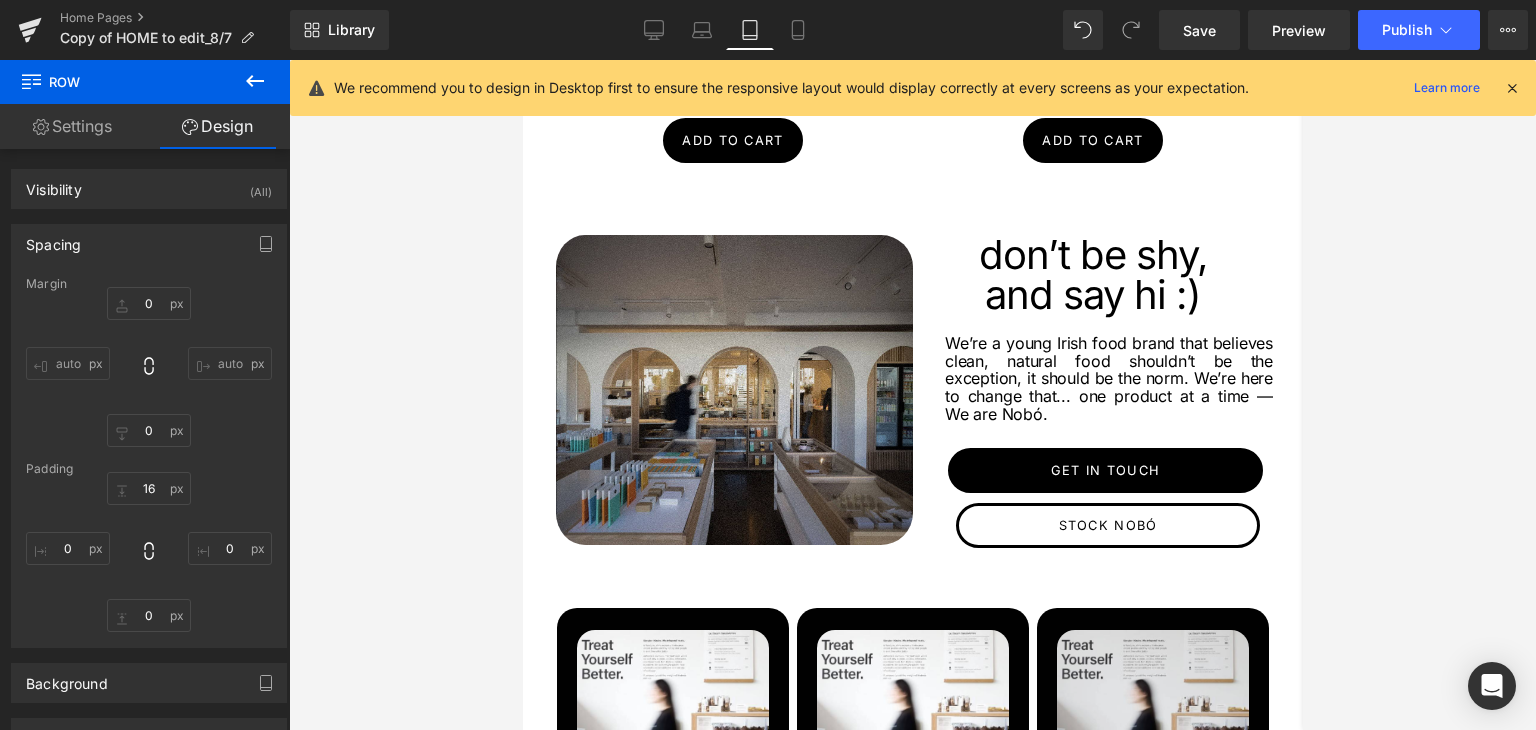 scroll, scrollTop: 2708, scrollLeft: 0, axis: vertical 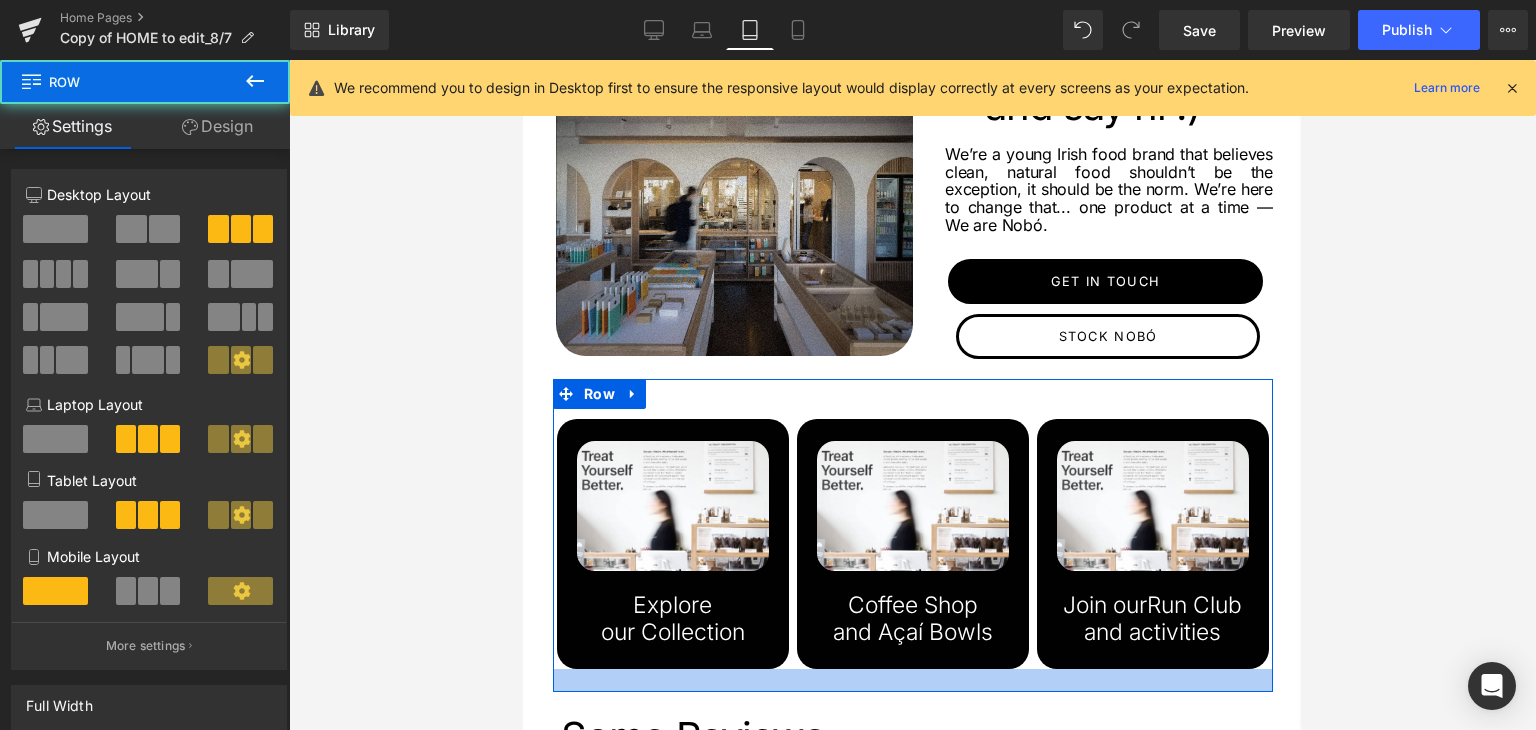 drag, startPoint x: 743, startPoint y: 627, endPoint x: 746, endPoint y: 641, distance: 14.3178215 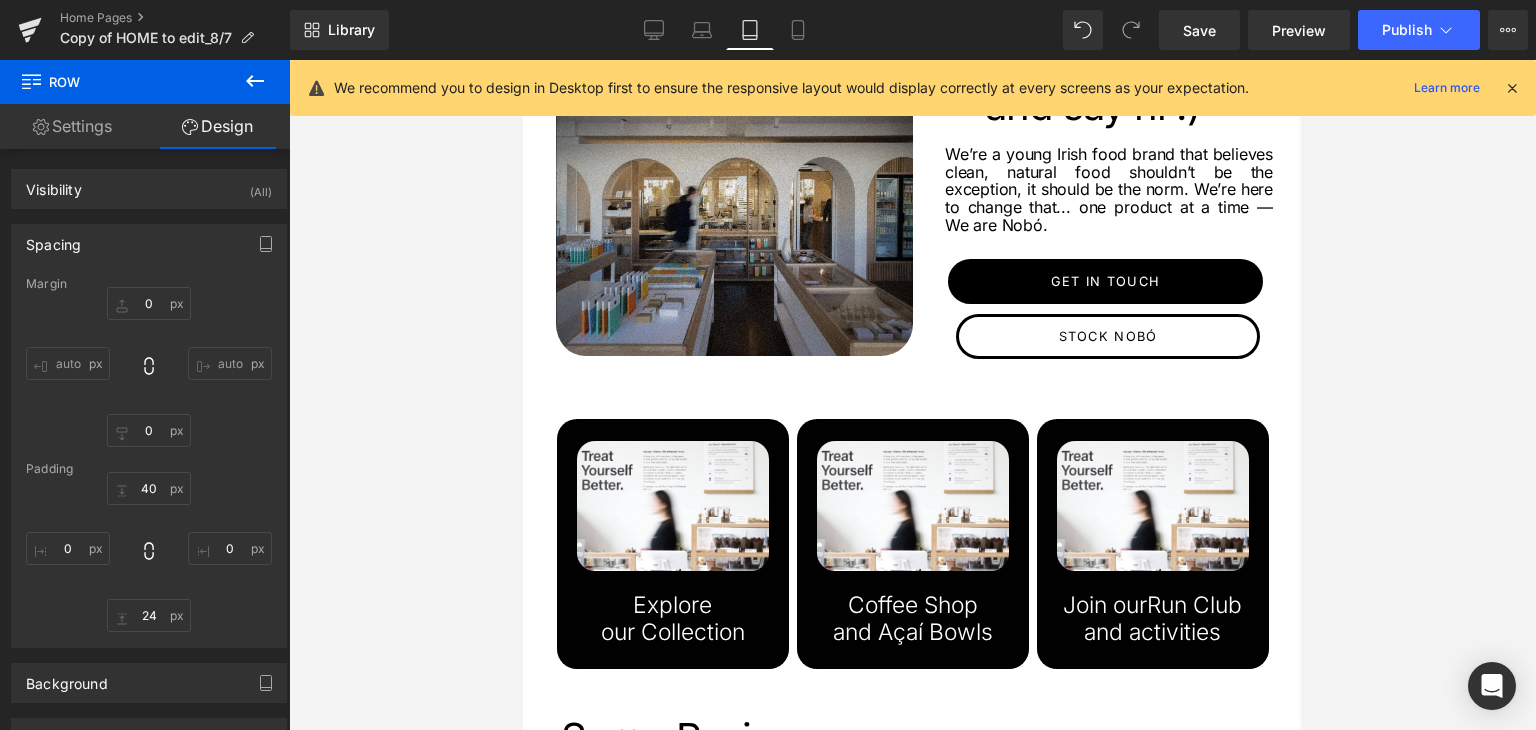 click at bounding box center (912, 395) 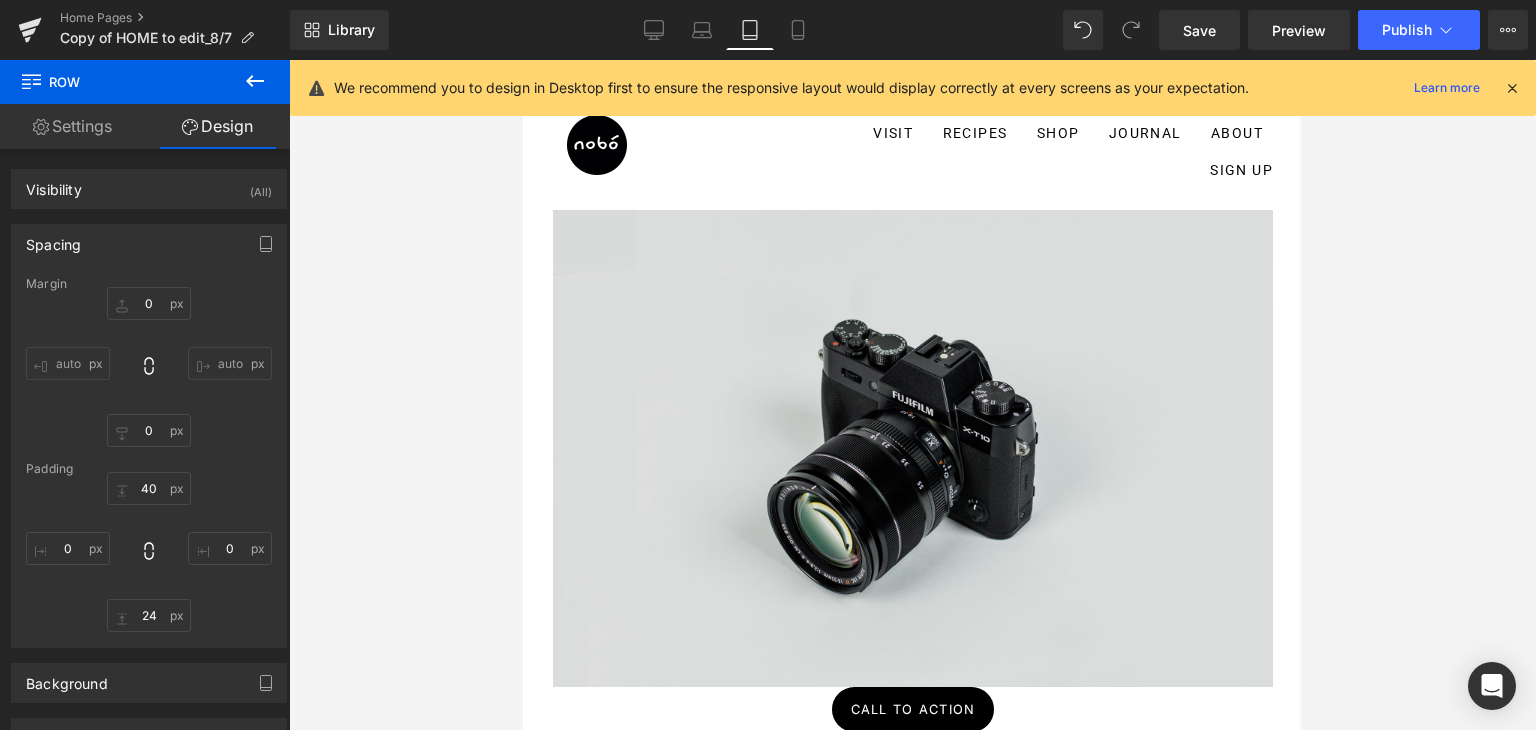 scroll, scrollTop: 0, scrollLeft: 0, axis: both 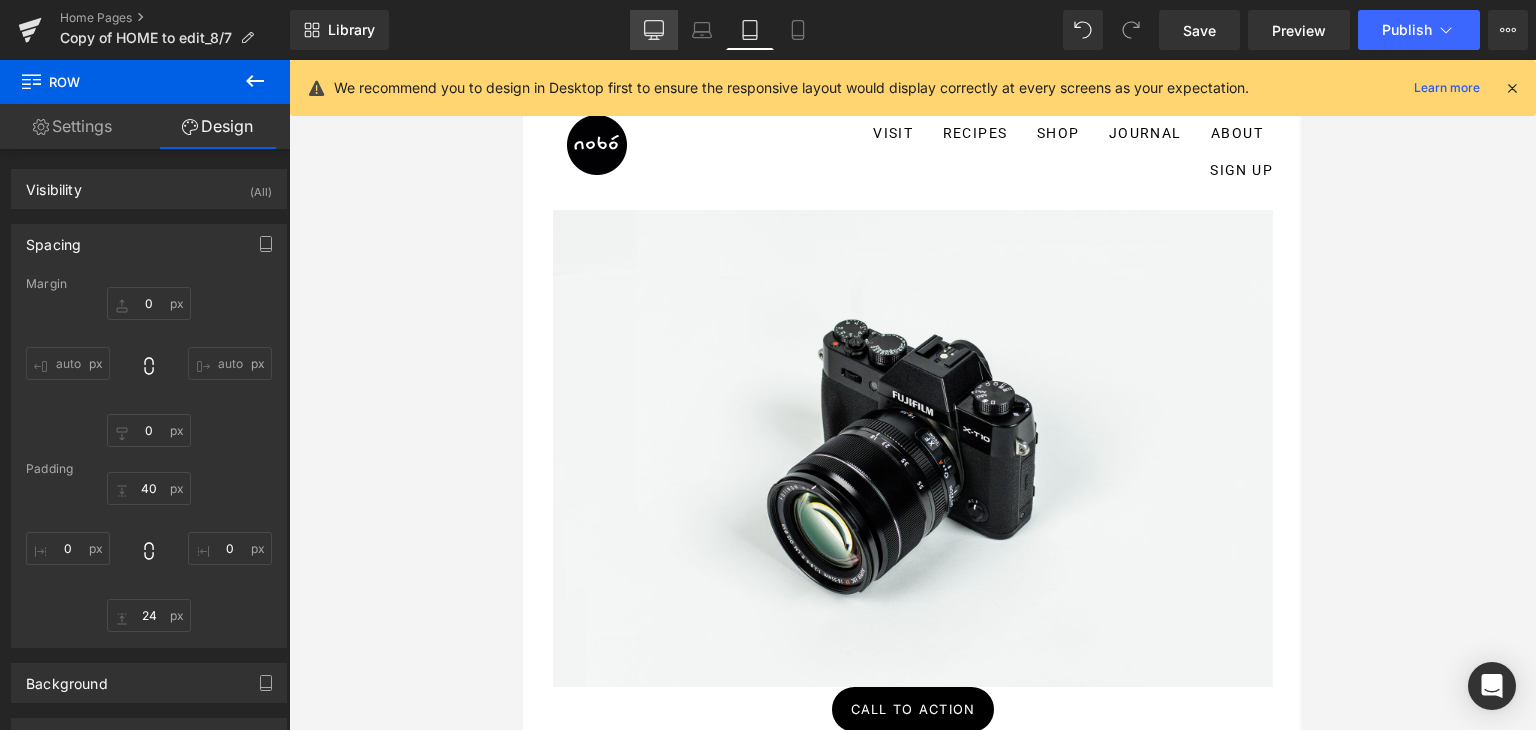 click 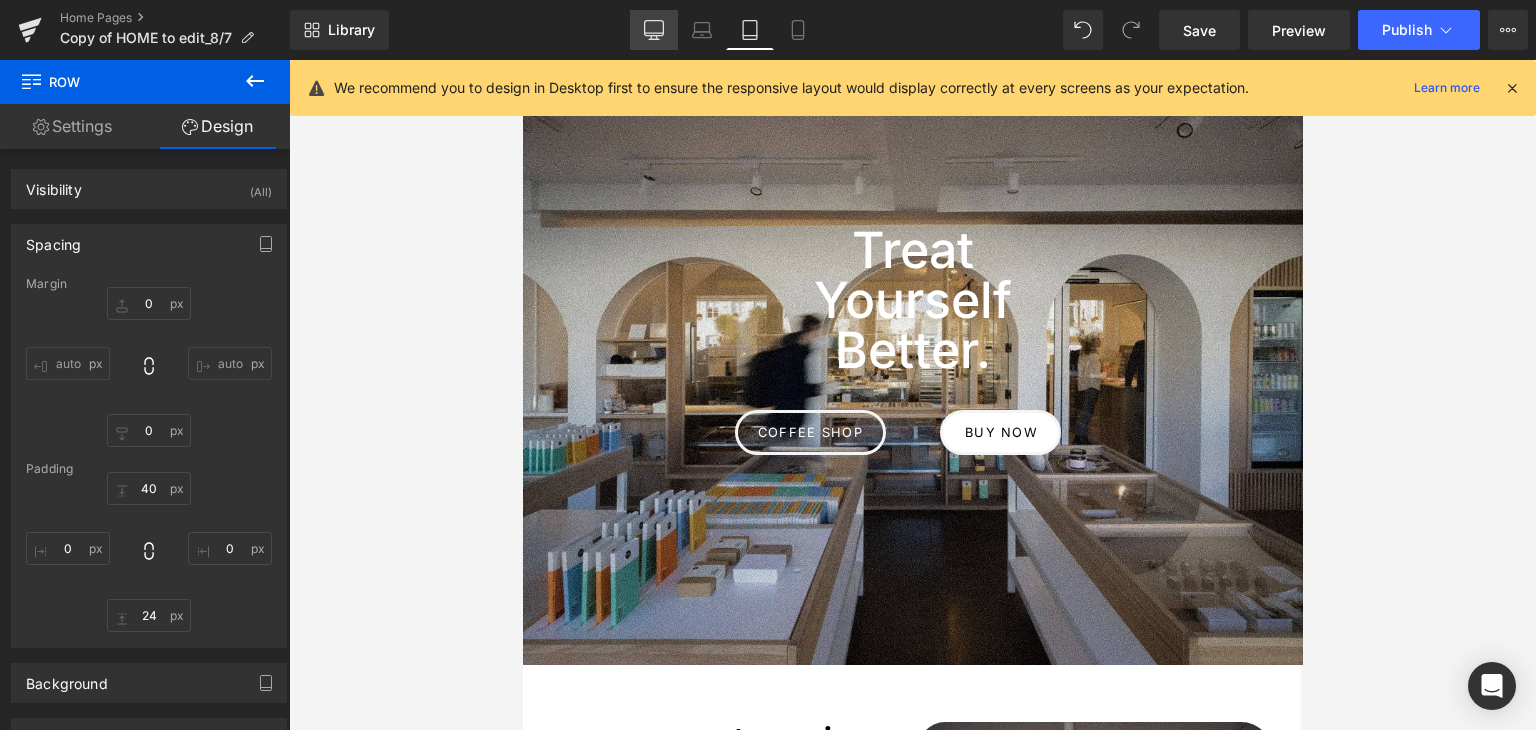 type on "0" 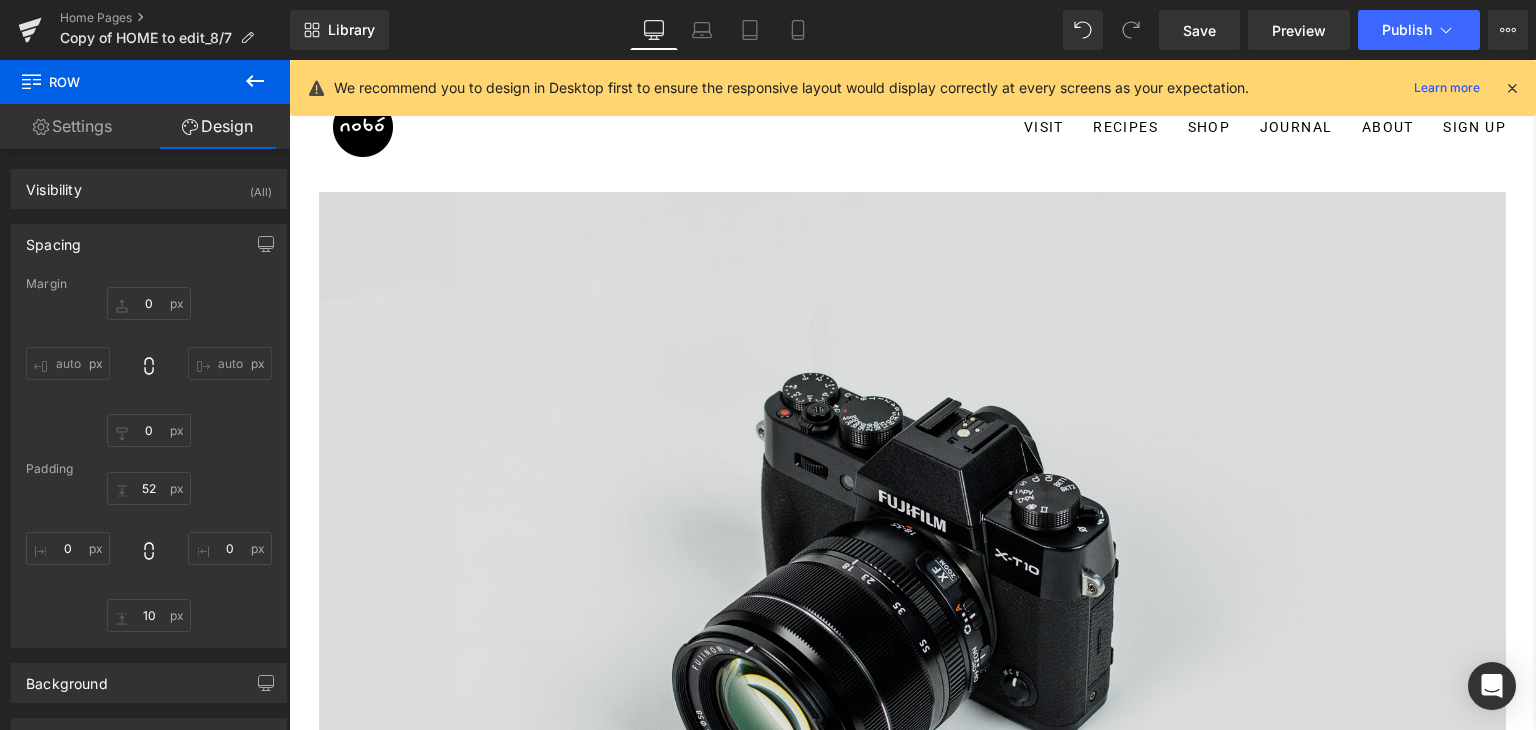 scroll, scrollTop: 0, scrollLeft: 0, axis: both 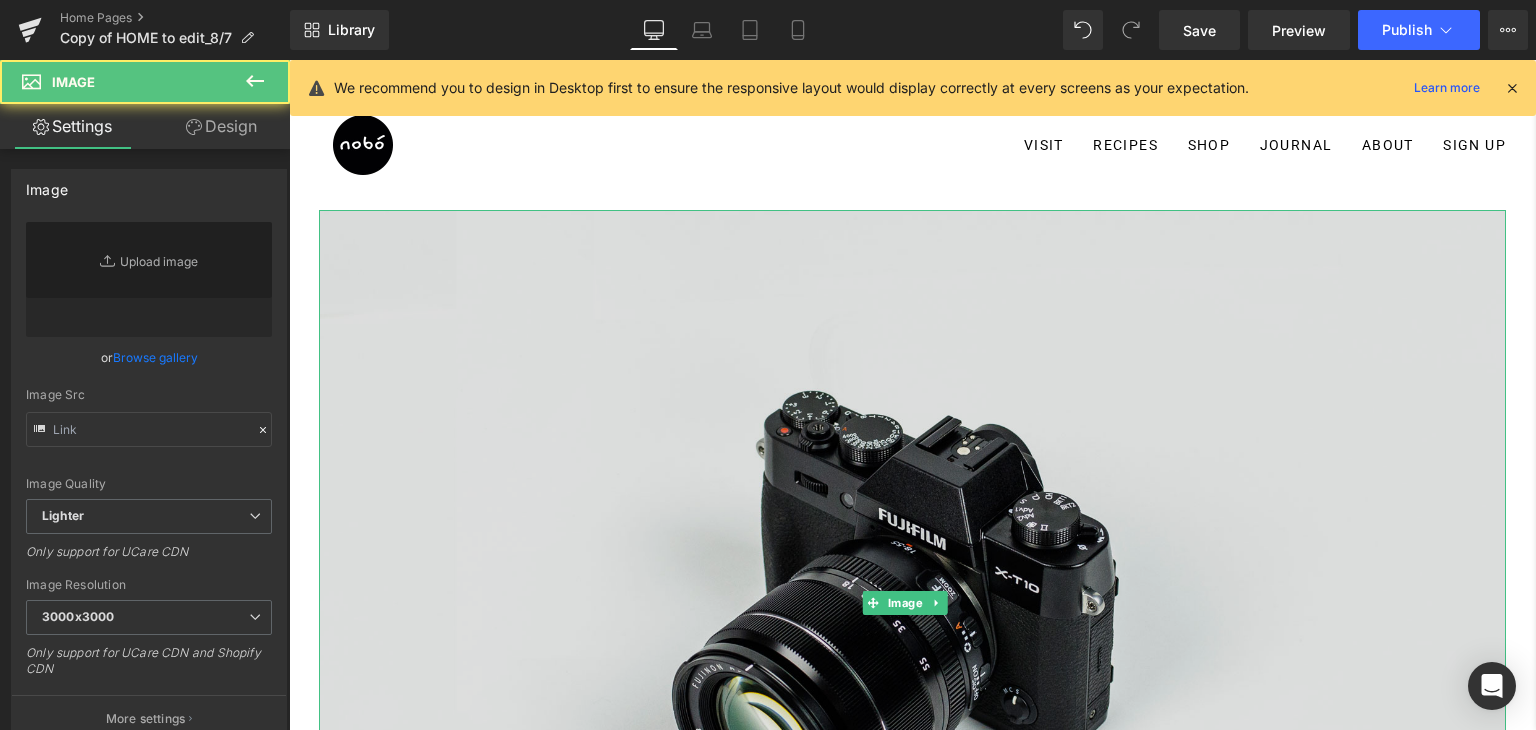 click at bounding box center (912, 603) 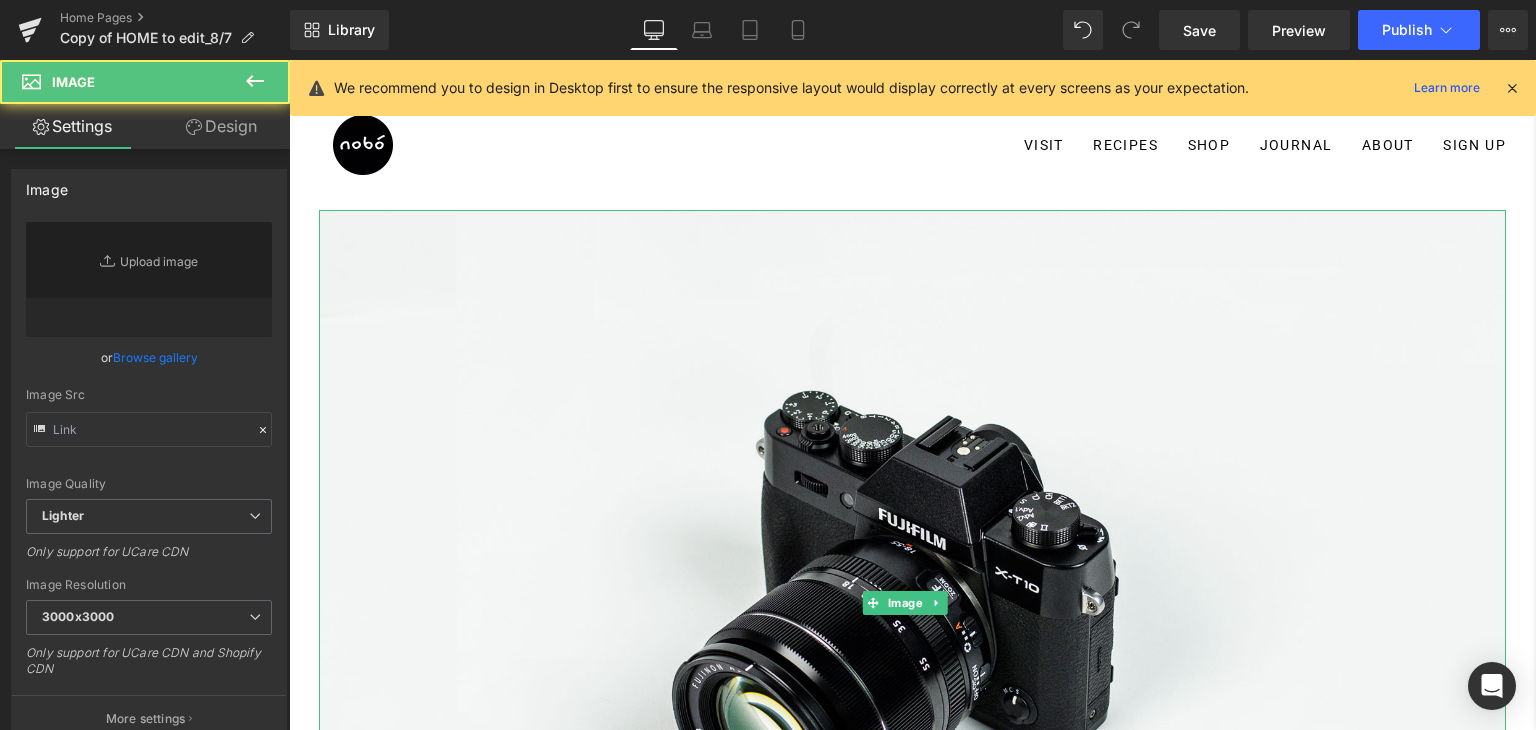 type on "//[DOMAIN_NAME][URL]" 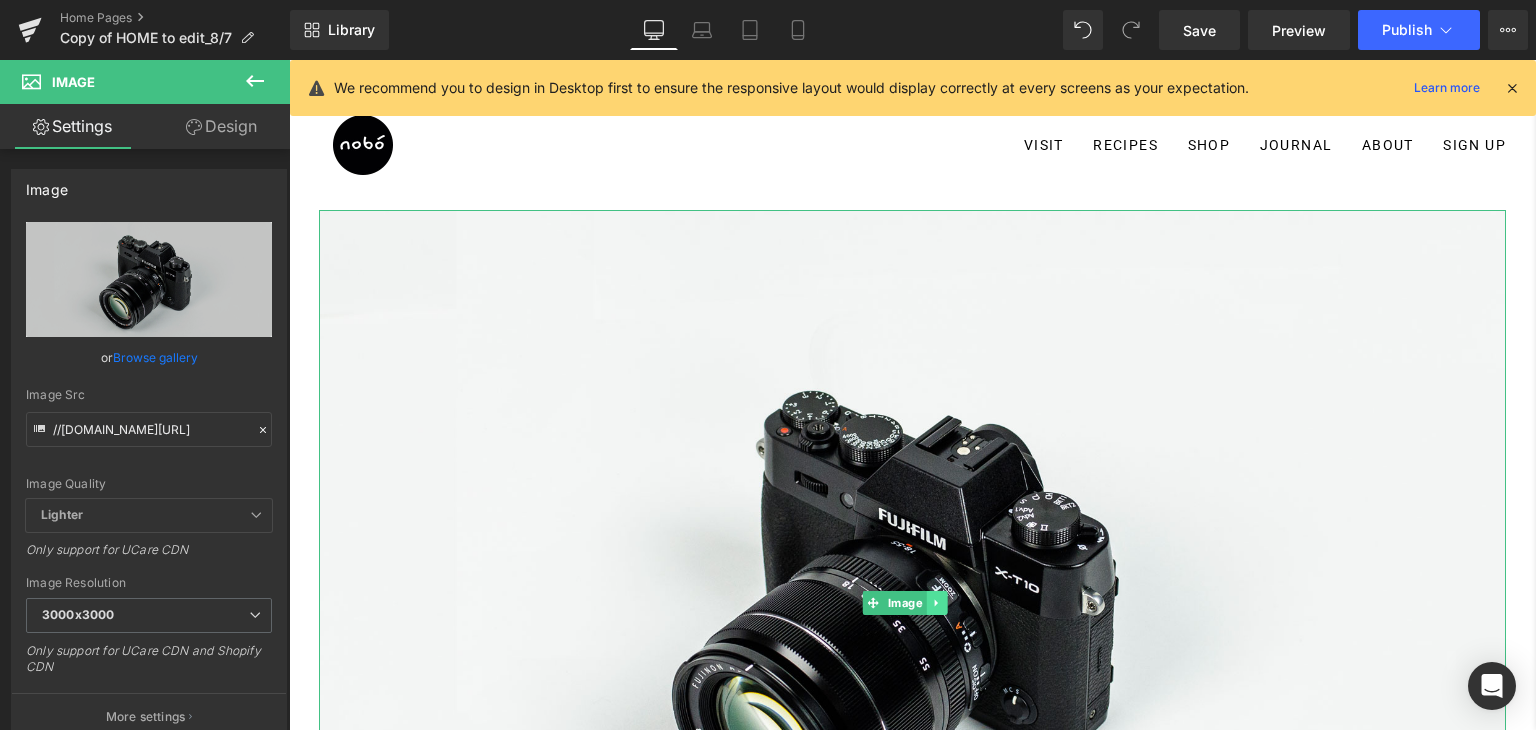 click at bounding box center [936, 603] 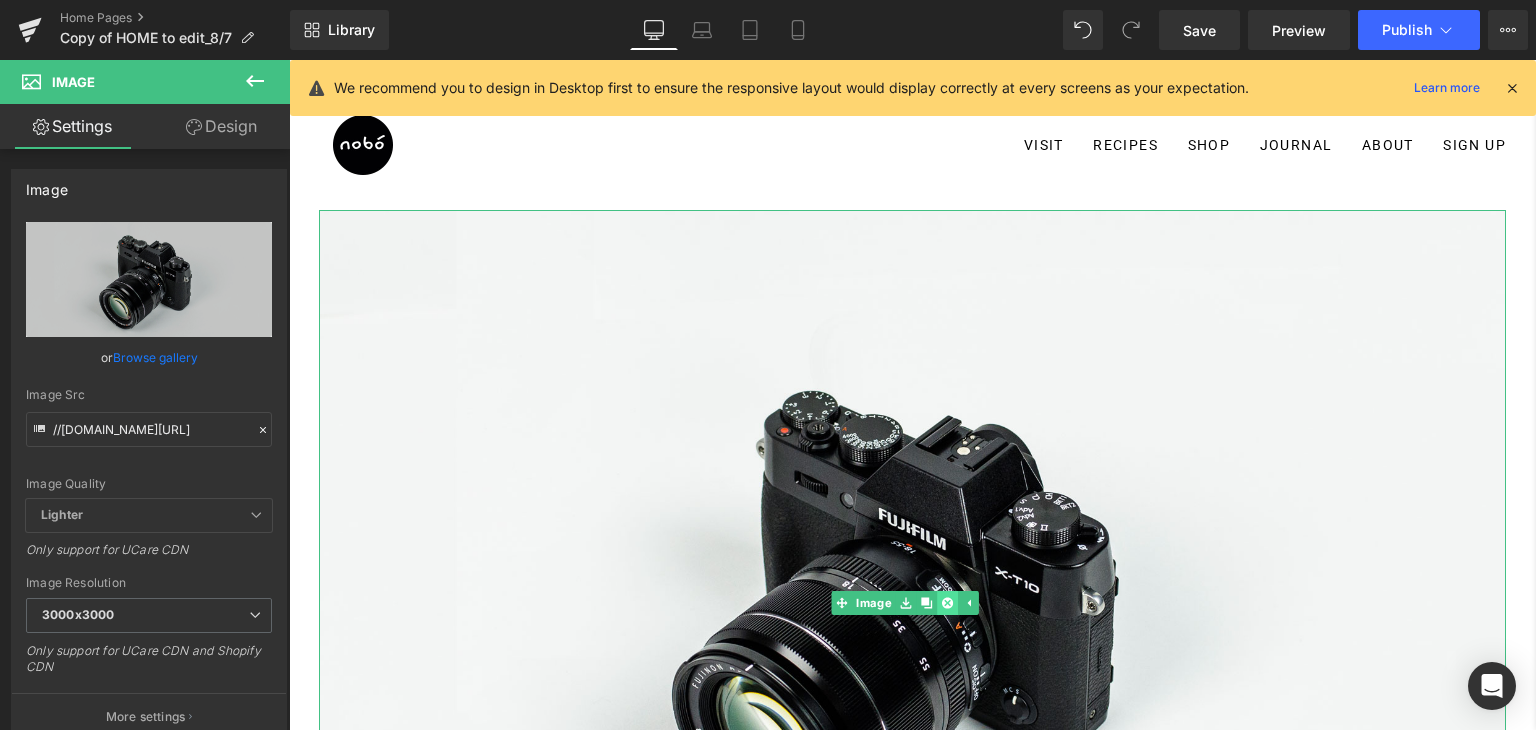 click 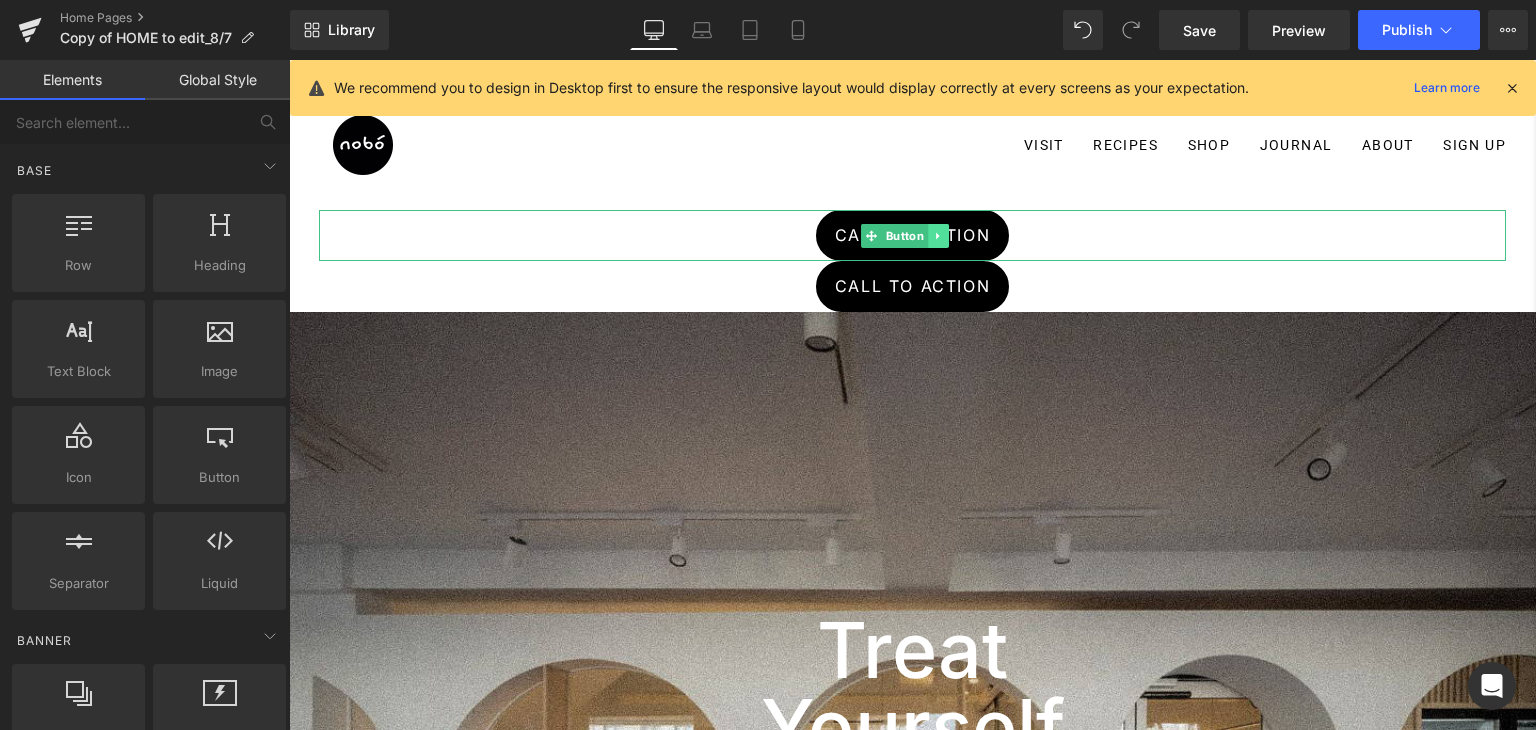 click at bounding box center (938, 236) 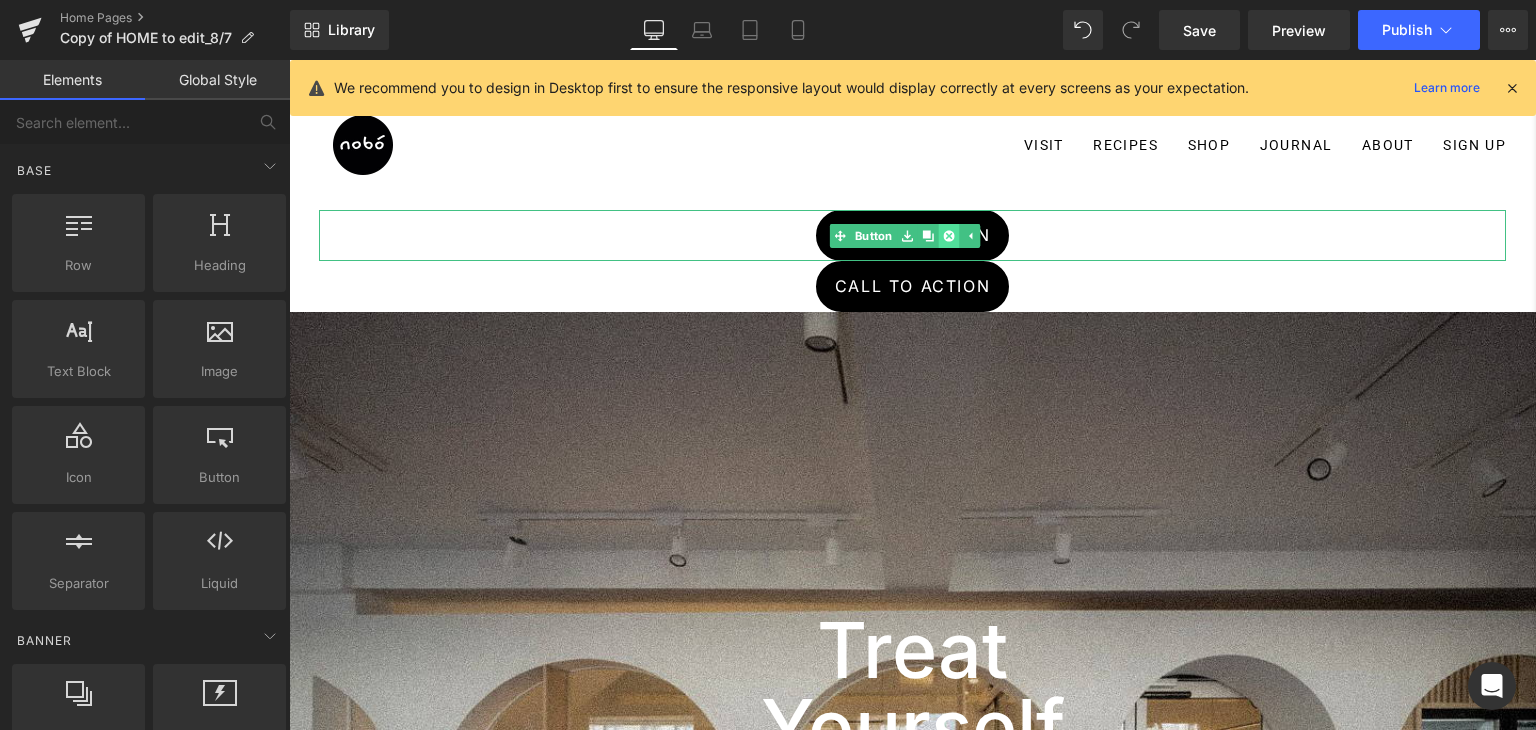 click 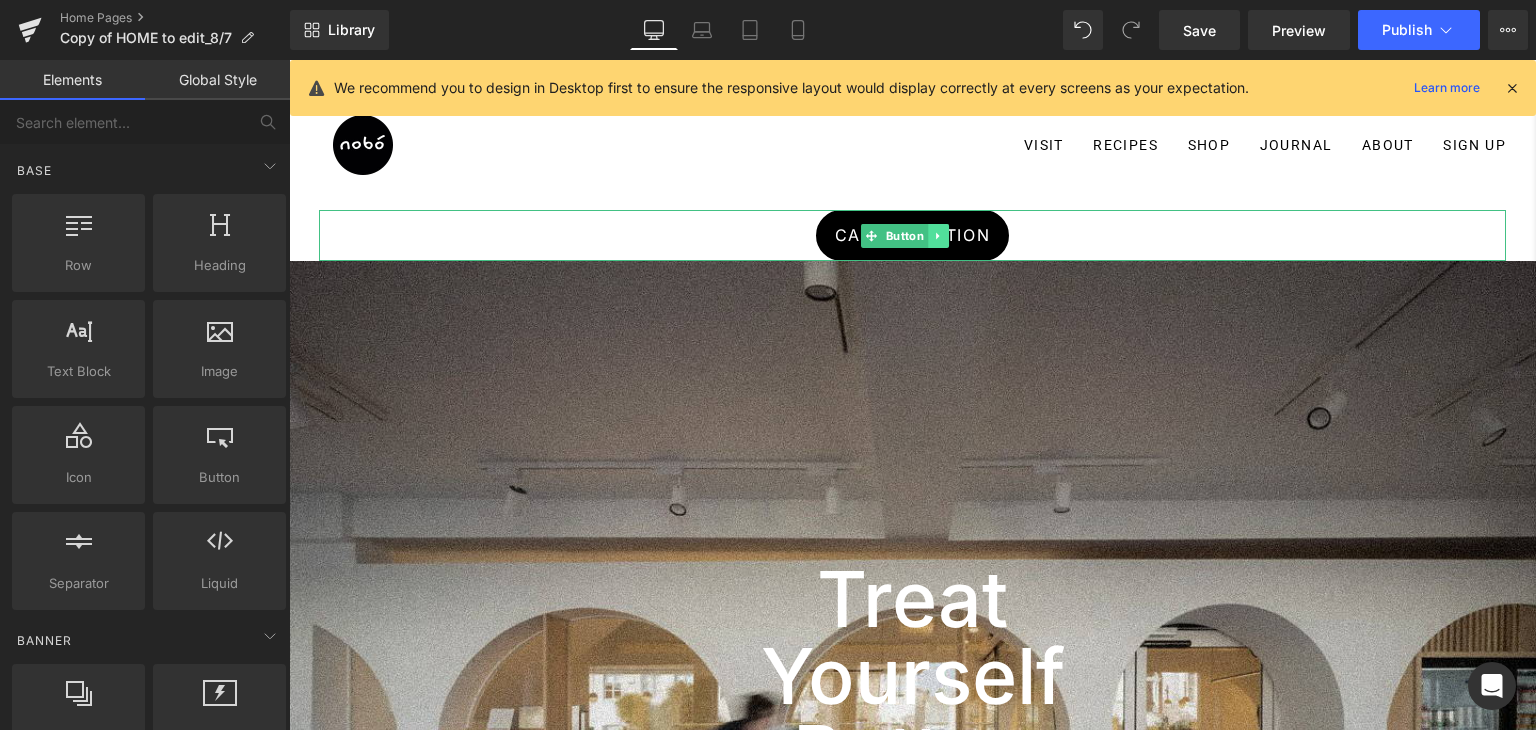 click 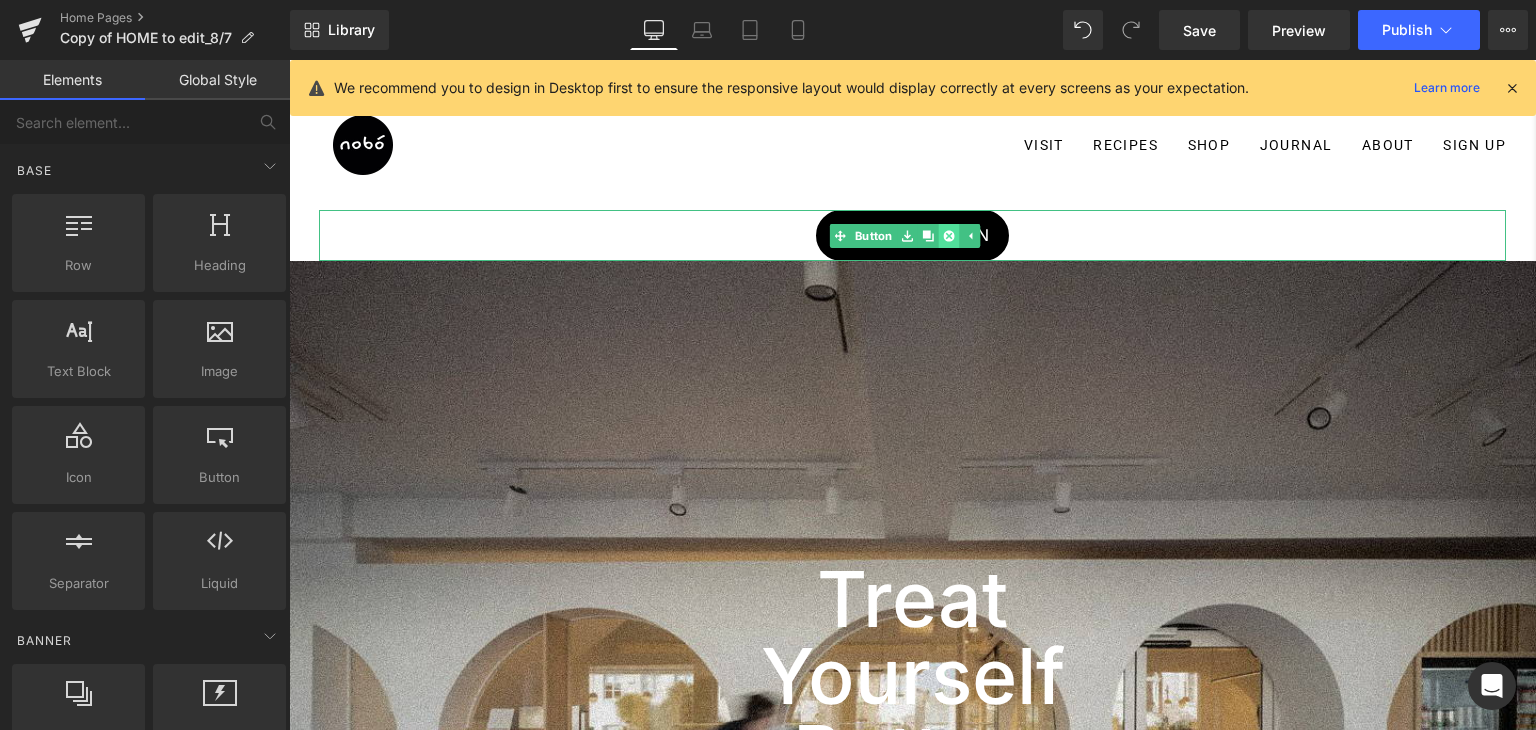 click 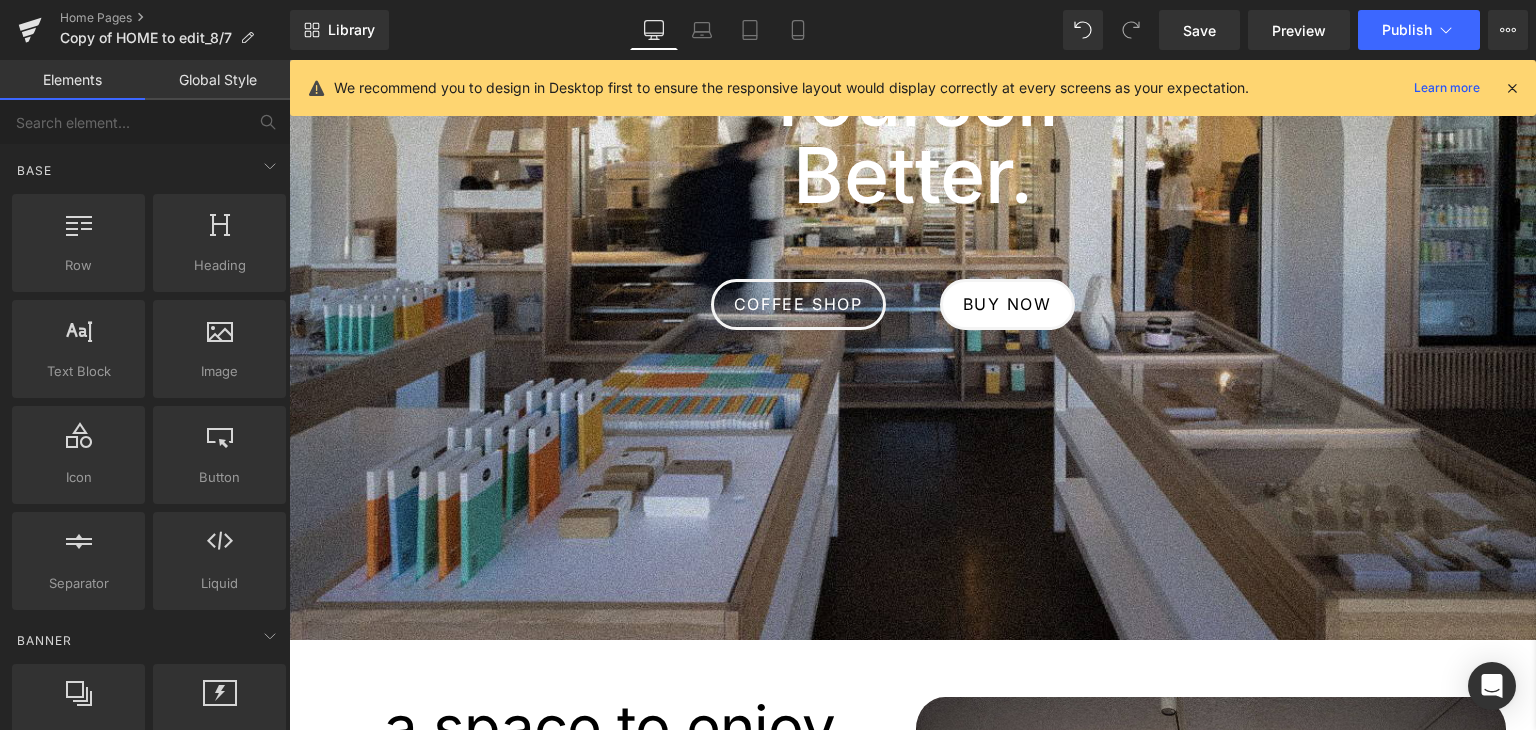 scroll, scrollTop: 500, scrollLeft: 0, axis: vertical 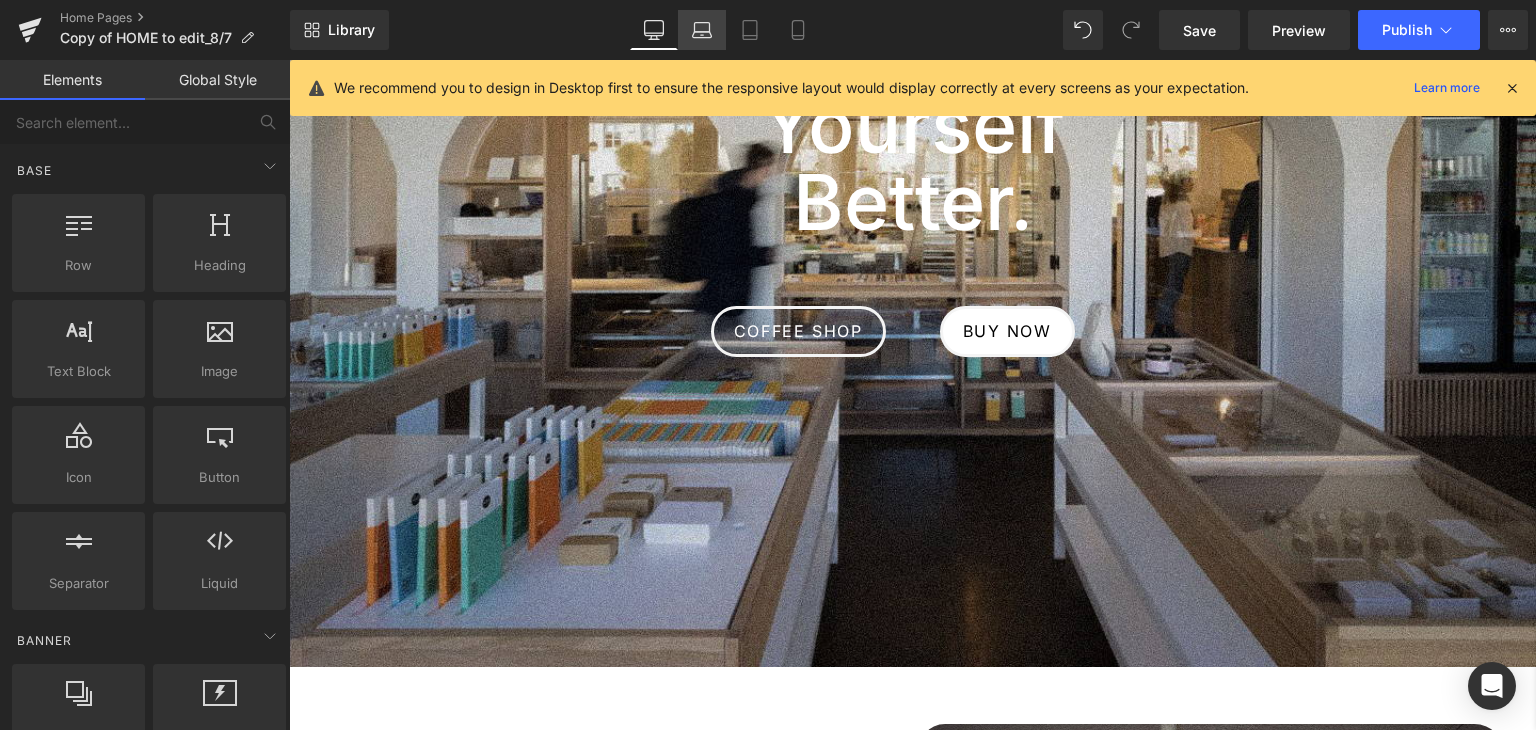 click on "Laptop" at bounding box center (702, 30) 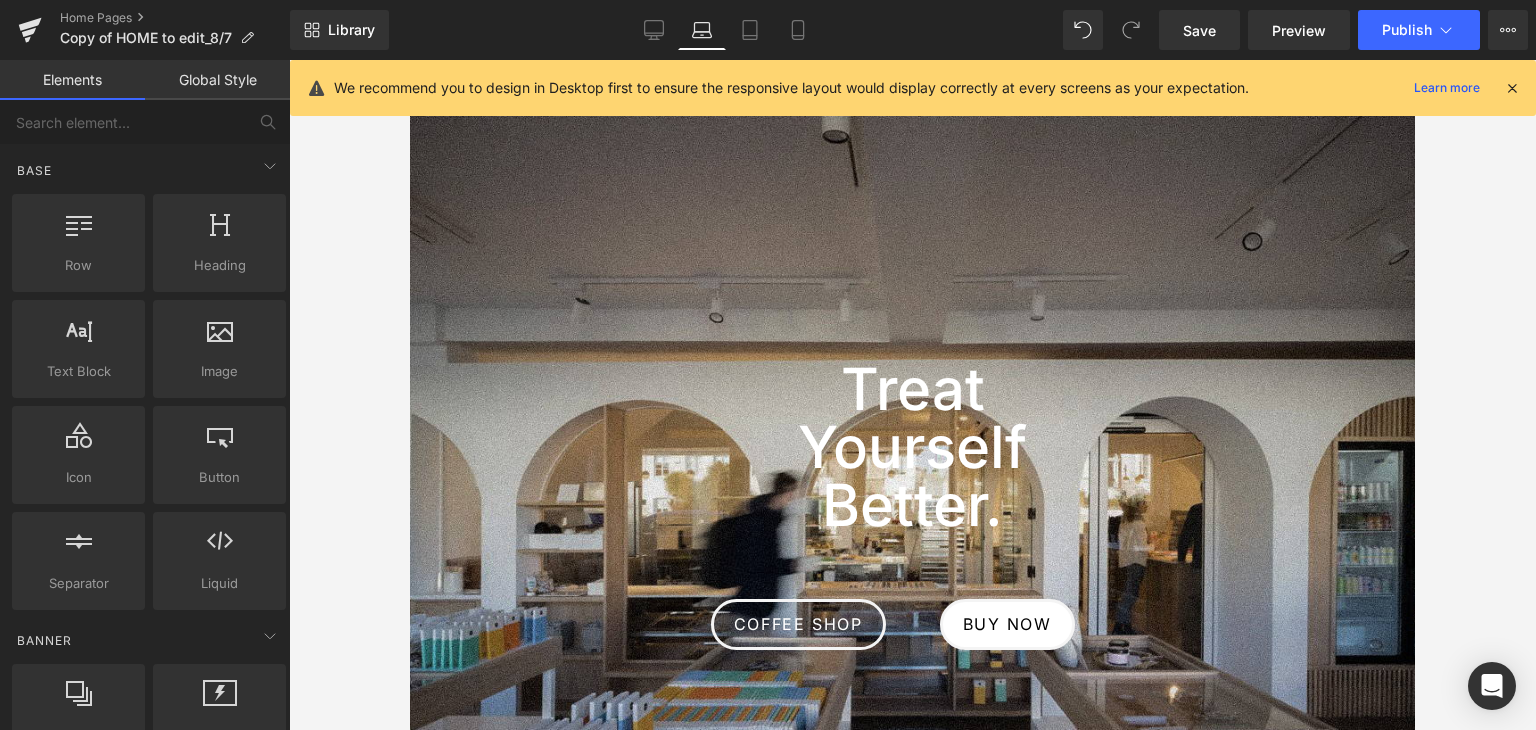 scroll, scrollTop: 0, scrollLeft: 0, axis: both 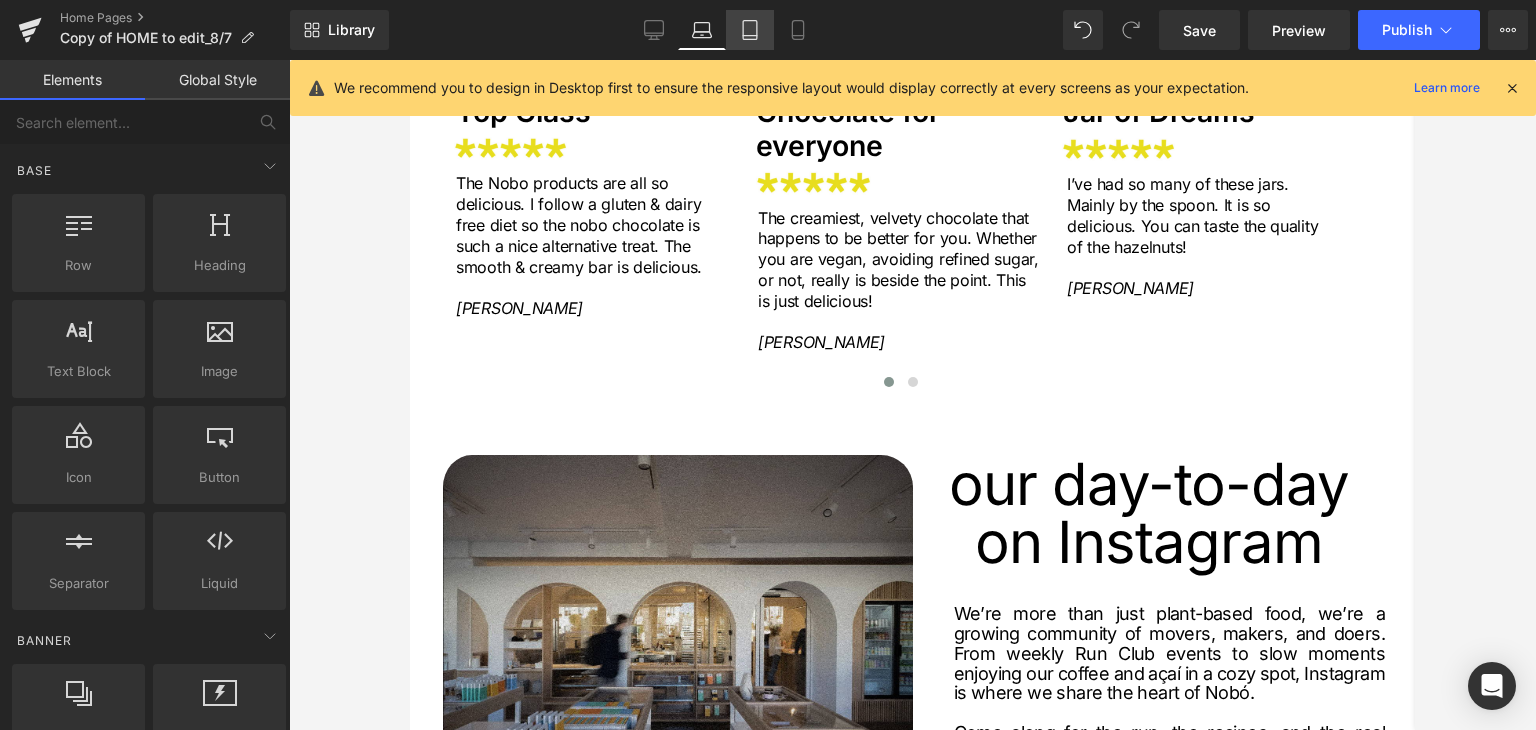 click 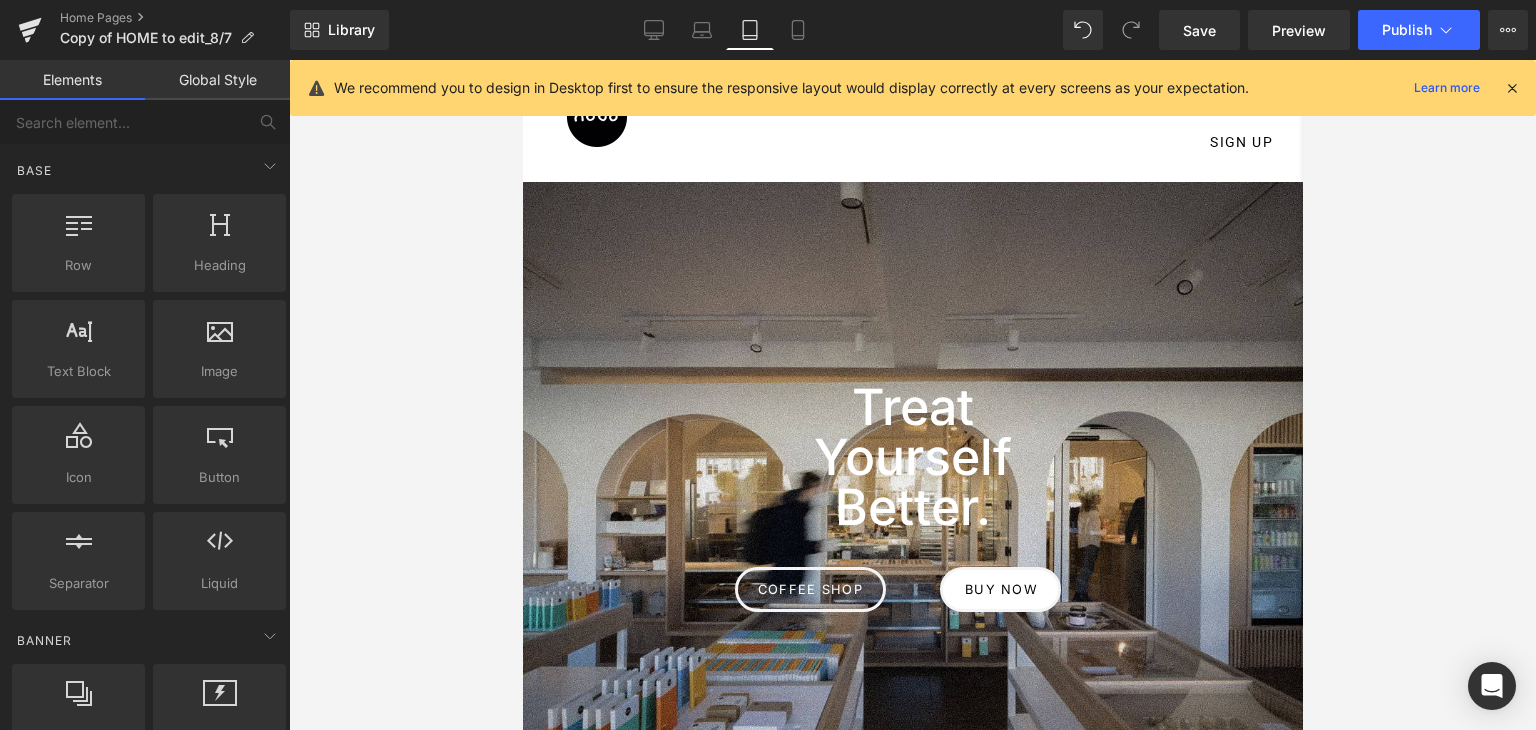scroll, scrollTop: 0, scrollLeft: 0, axis: both 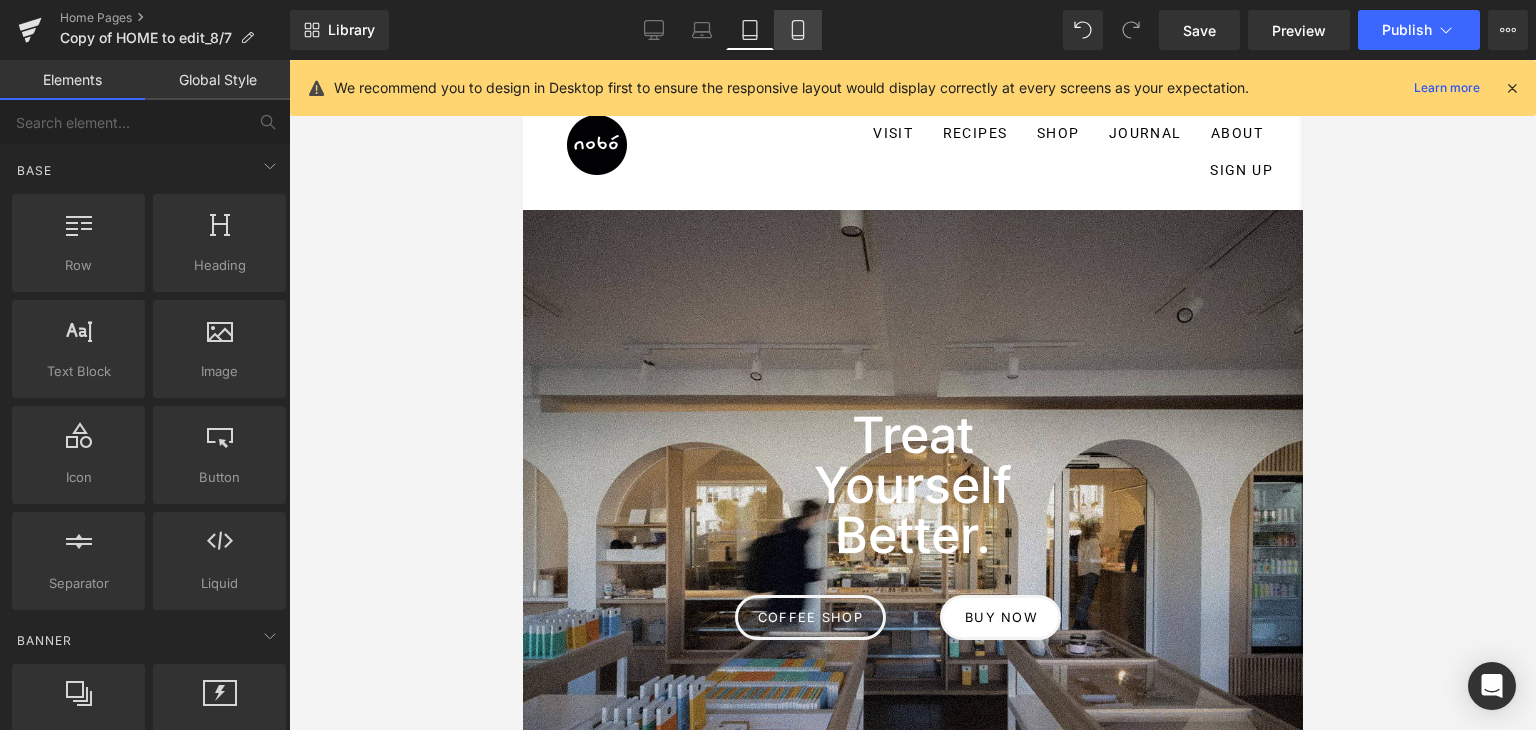 click on "Mobile" at bounding box center (798, 30) 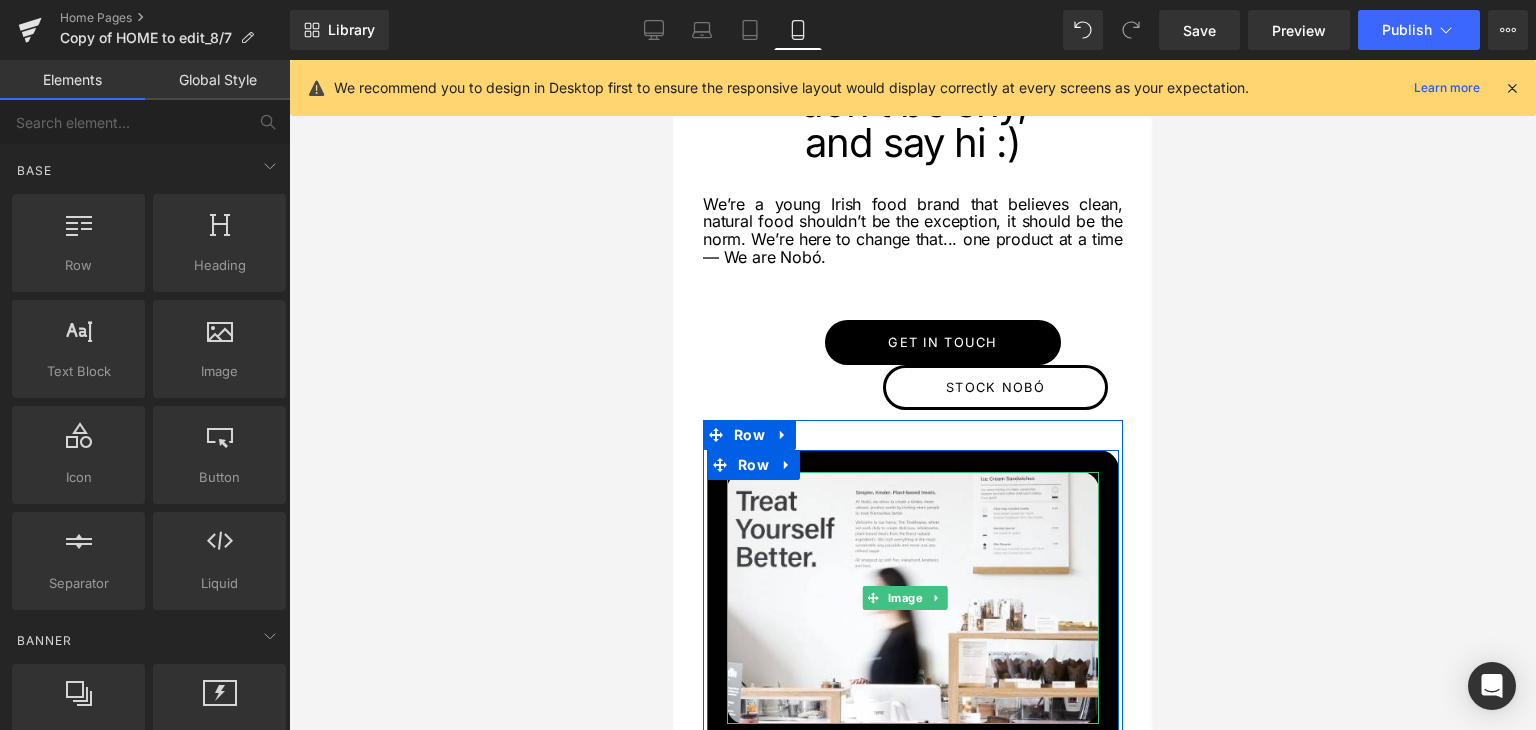 scroll, scrollTop: 3100, scrollLeft: 0, axis: vertical 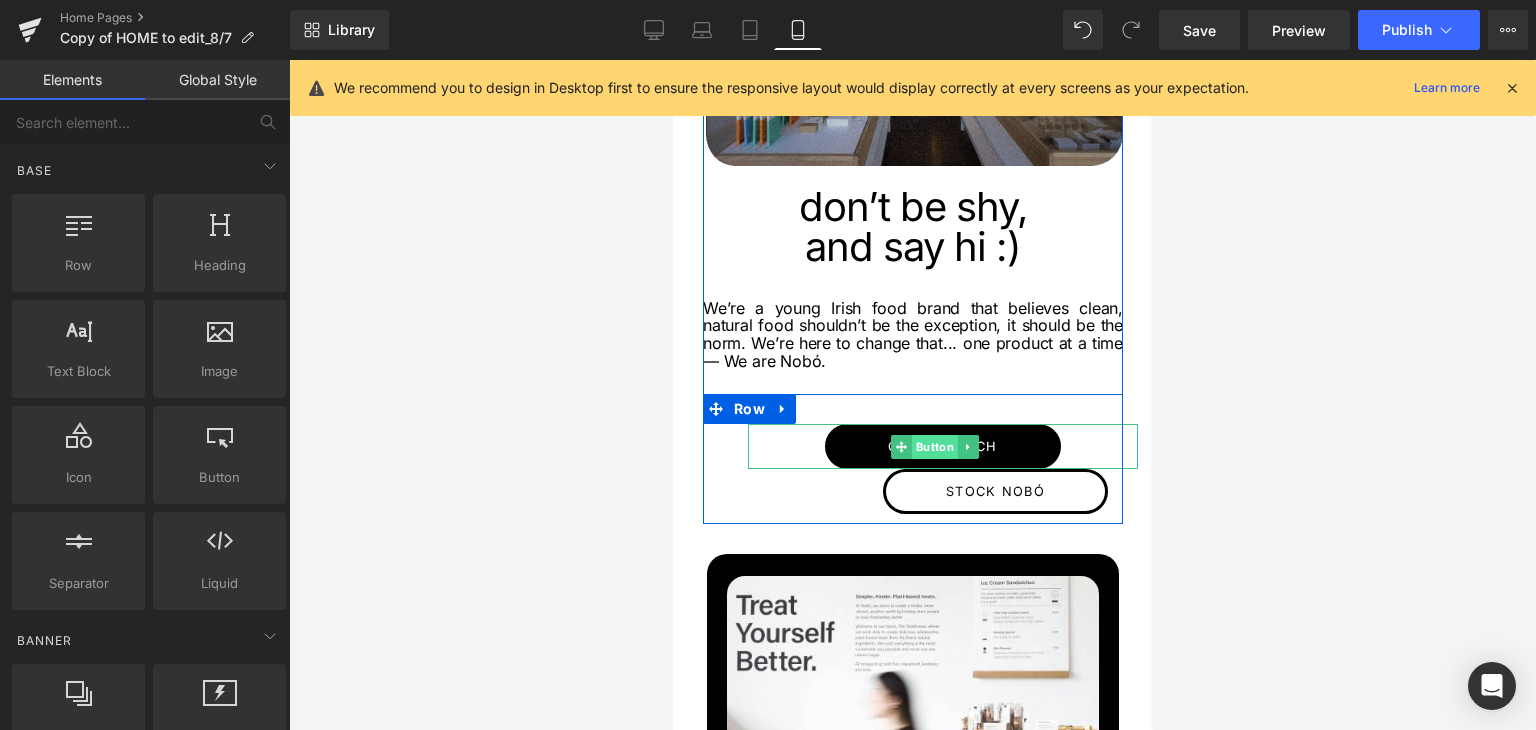 click on "Button" at bounding box center [934, 447] 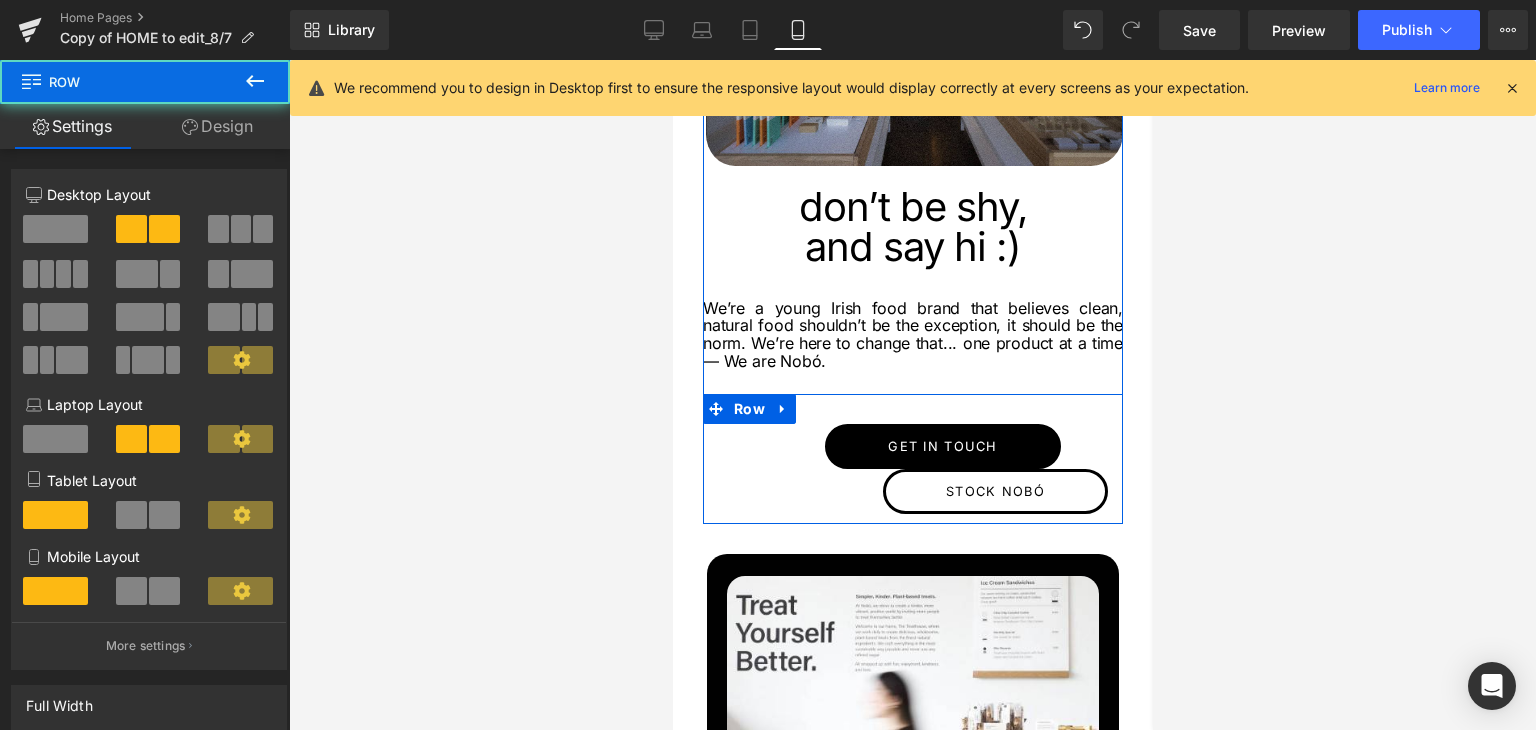 click on "GET IN TOUCH
Button     NaNpx   100px   100px
STOCK NOBÓ
Button       100px   100px
Row" at bounding box center [912, 459] 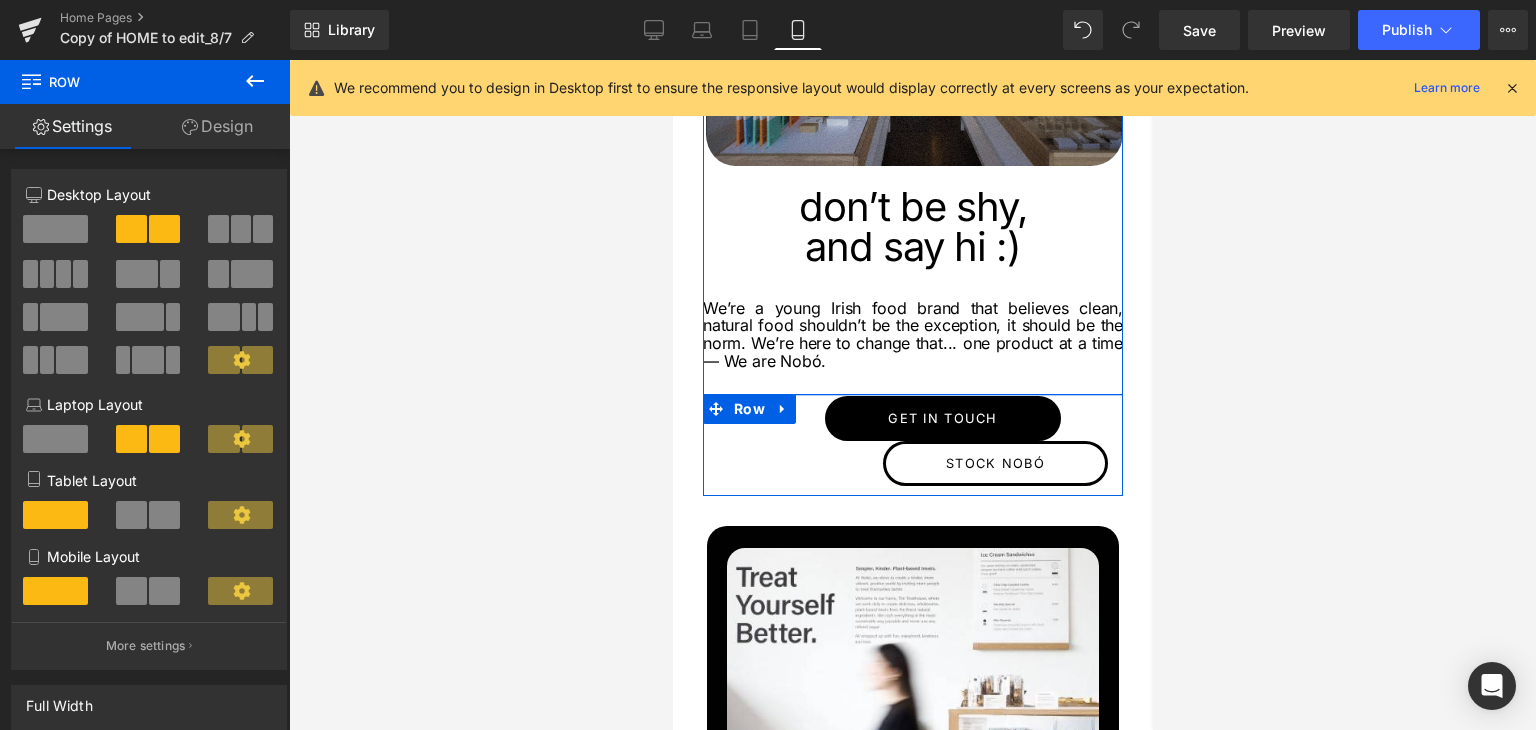 drag, startPoint x: 923, startPoint y: 381, endPoint x: 920, endPoint y: 353, distance: 28.160255 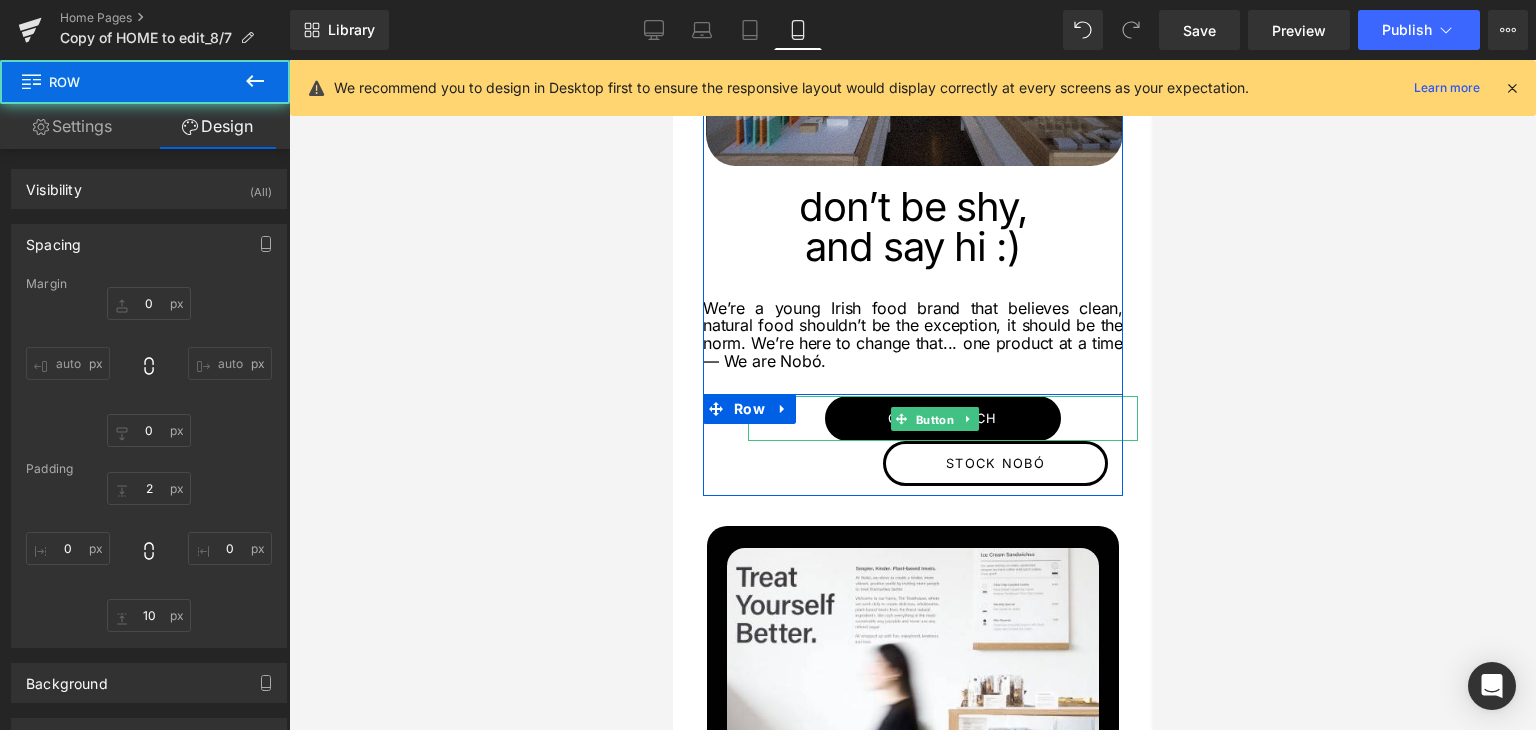 click on "Button" at bounding box center (934, 419) 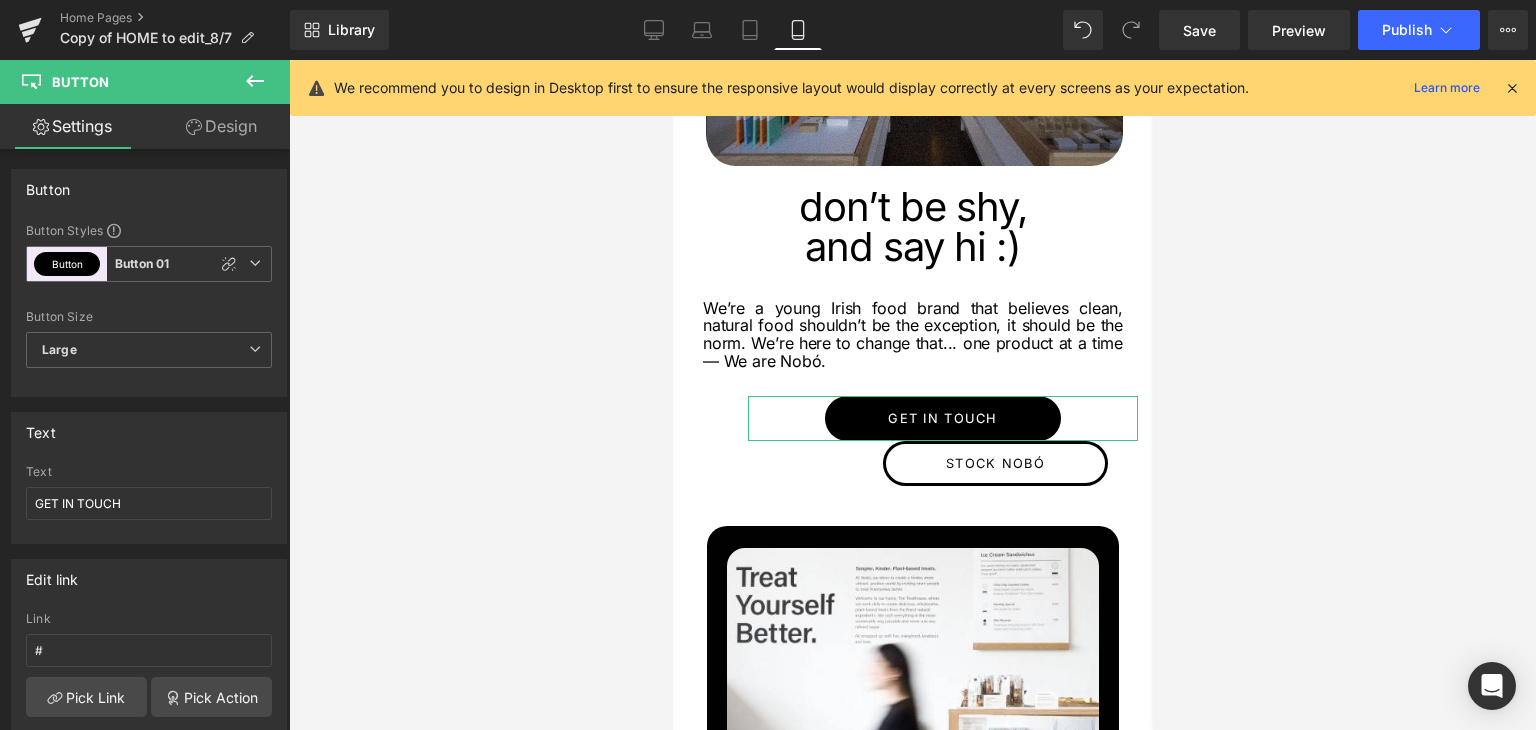 click on "Design" at bounding box center (221, 126) 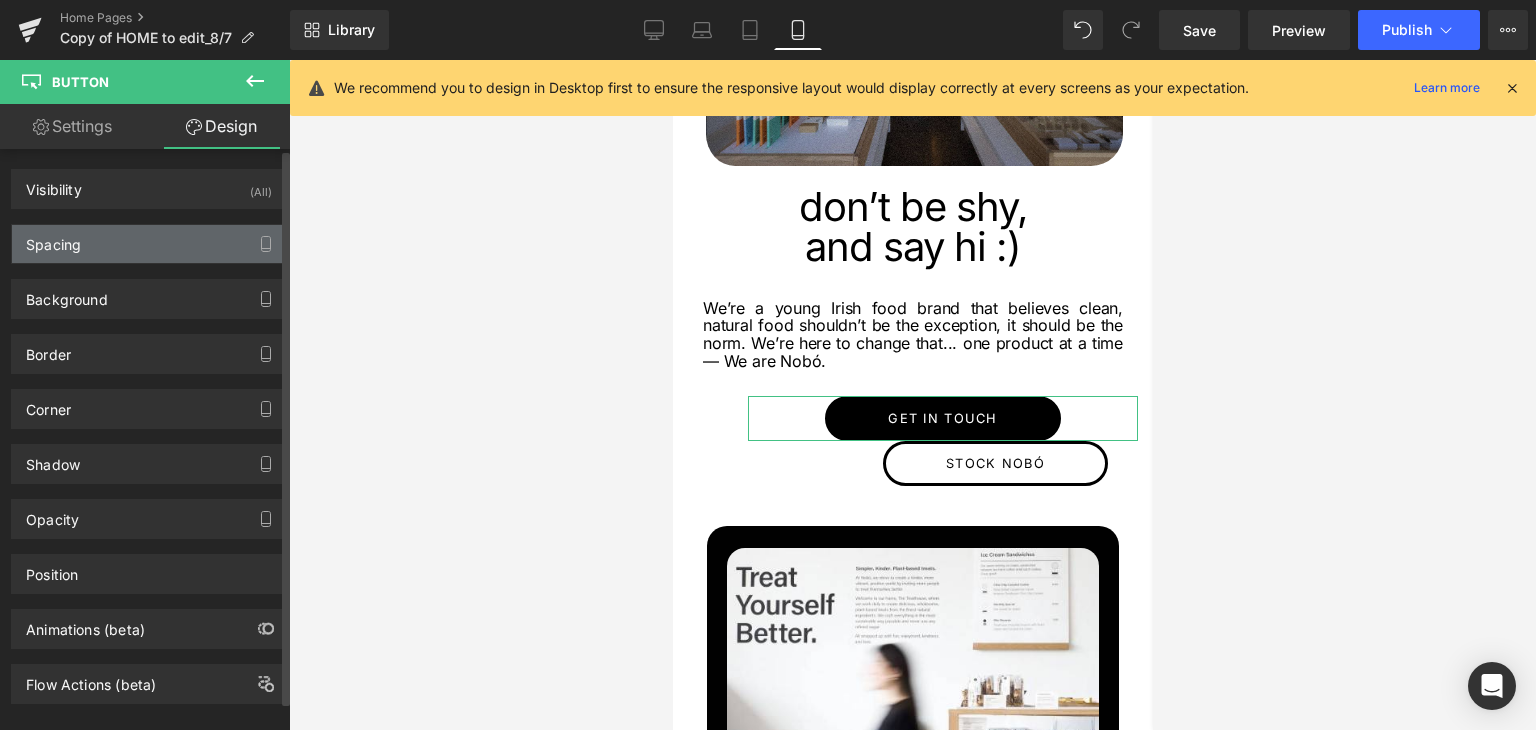 click on "Spacing" at bounding box center (149, 244) 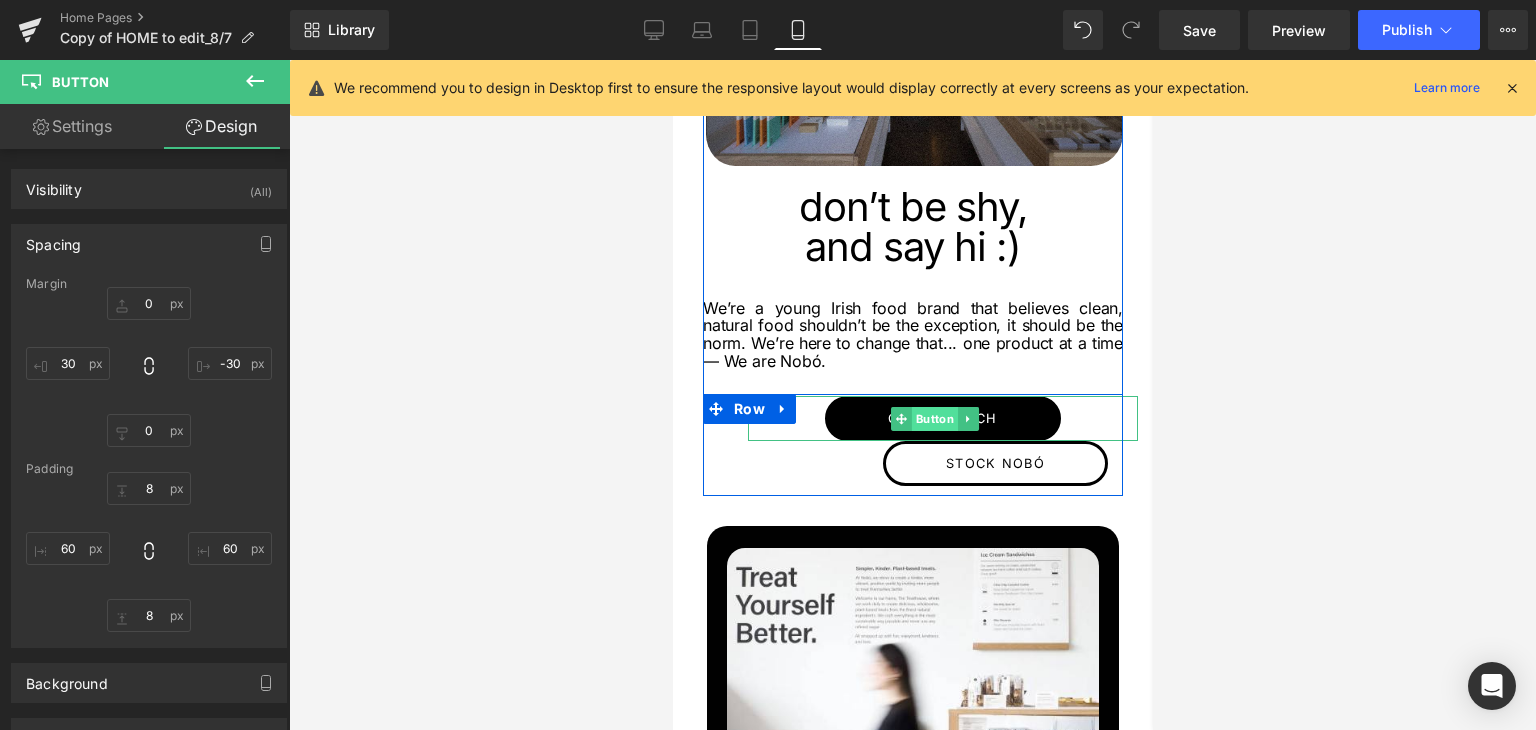 click on "Button" at bounding box center (934, 419) 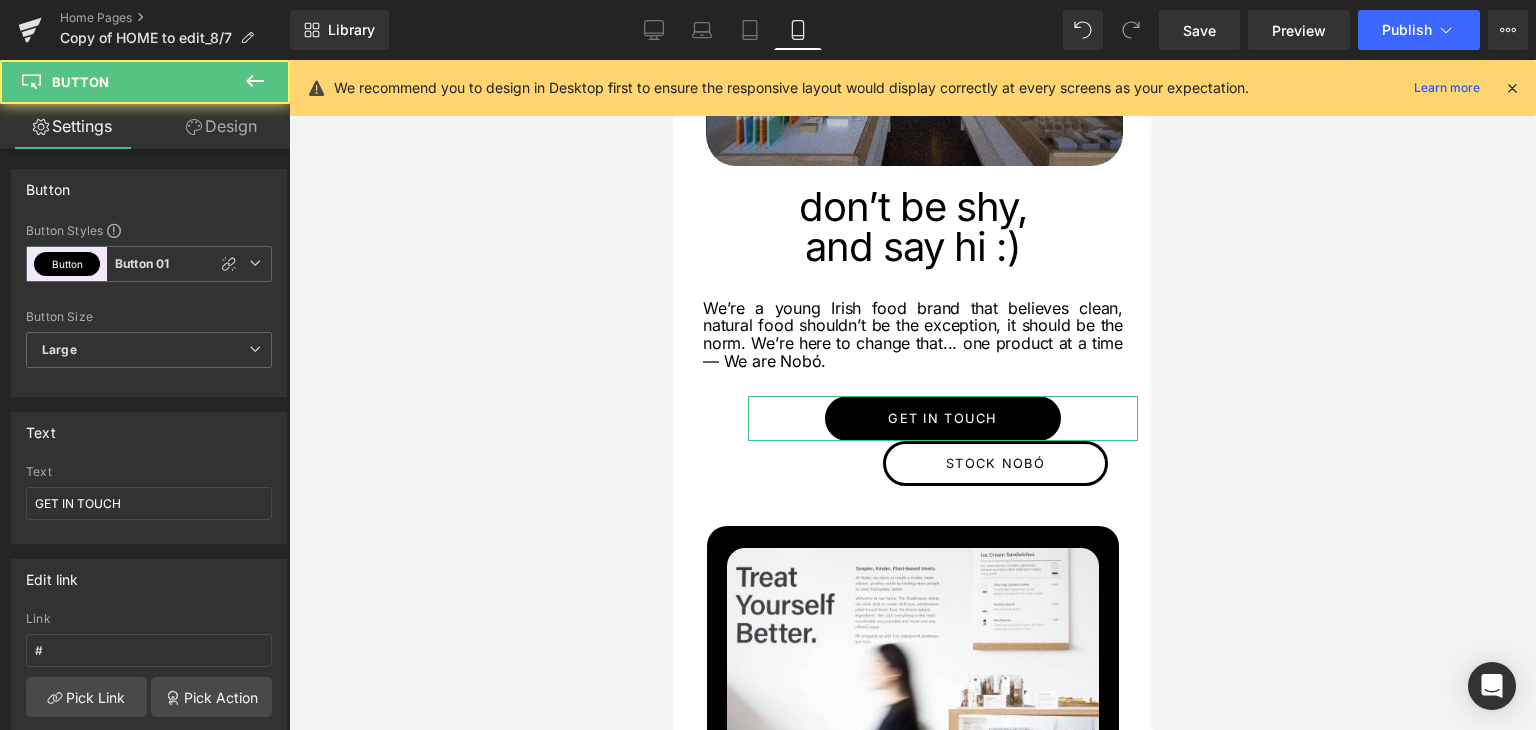 click on "Design" at bounding box center (221, 126) 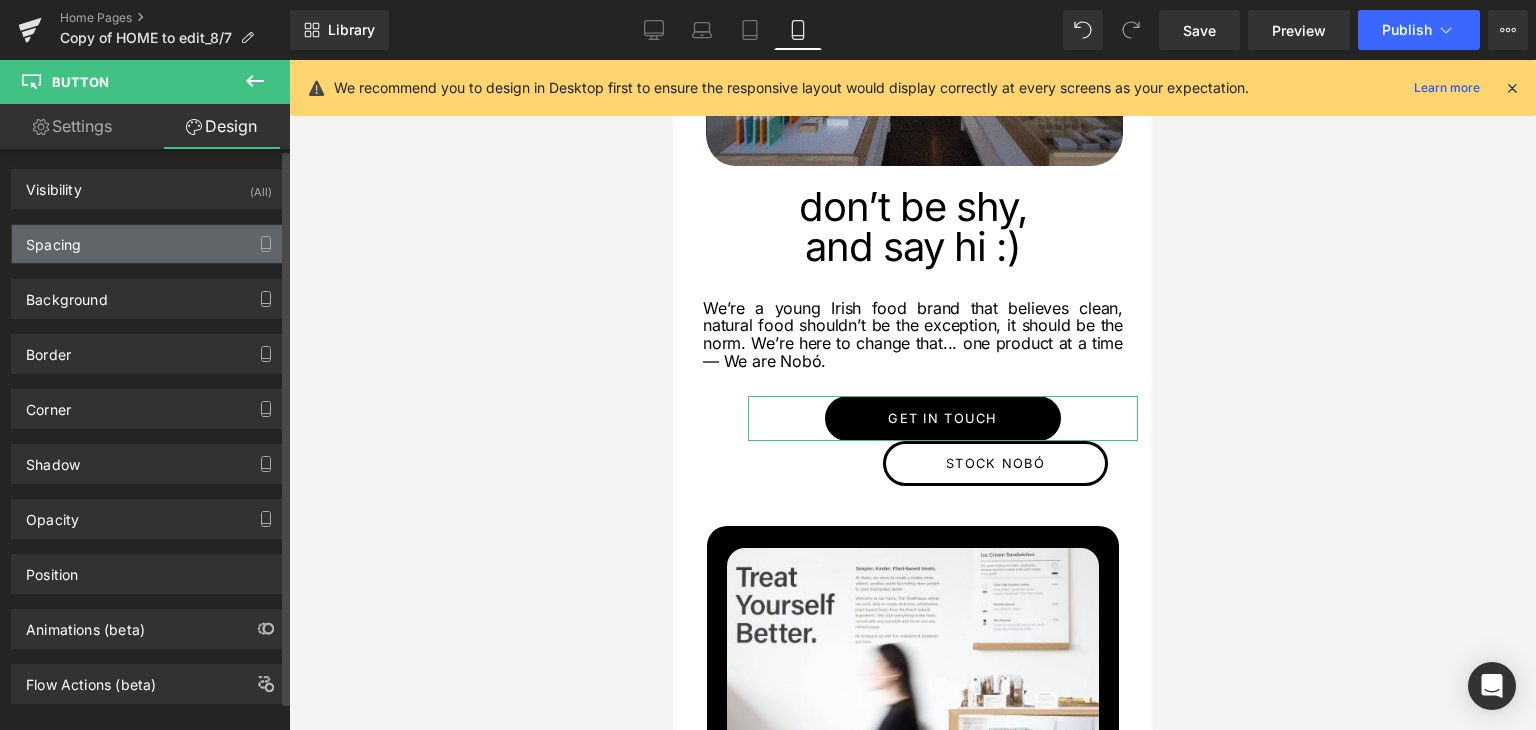 click on "Spacing
[GEOGRAPHIC_DATA]
0px 0
-30px -30
0px 0
30px 30
[GEOGRAPHIC_DATA]
8px 8
60px 60
8px 8
60px 60" at bounding box center (149, 236) 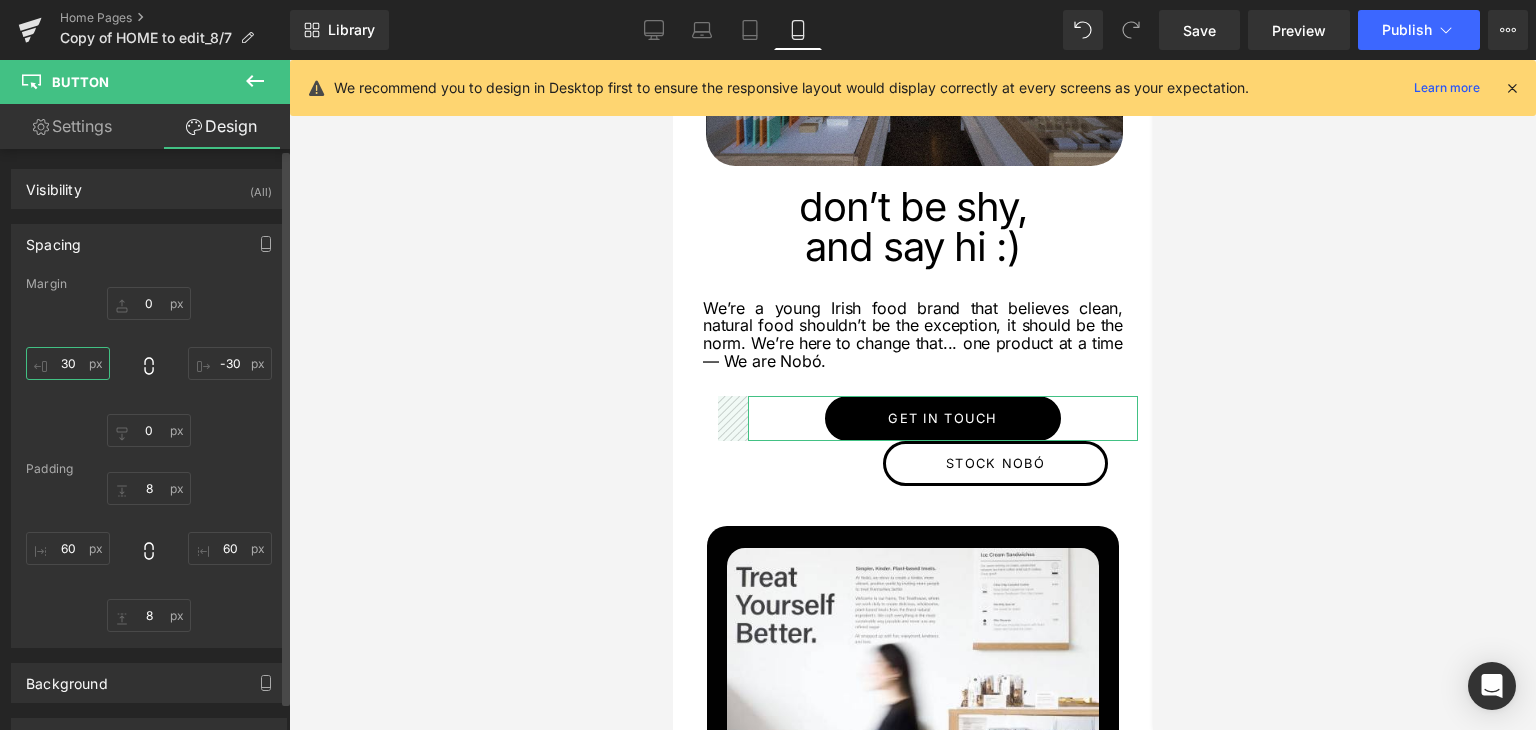 click on "30" at bounding box center [68, 363] 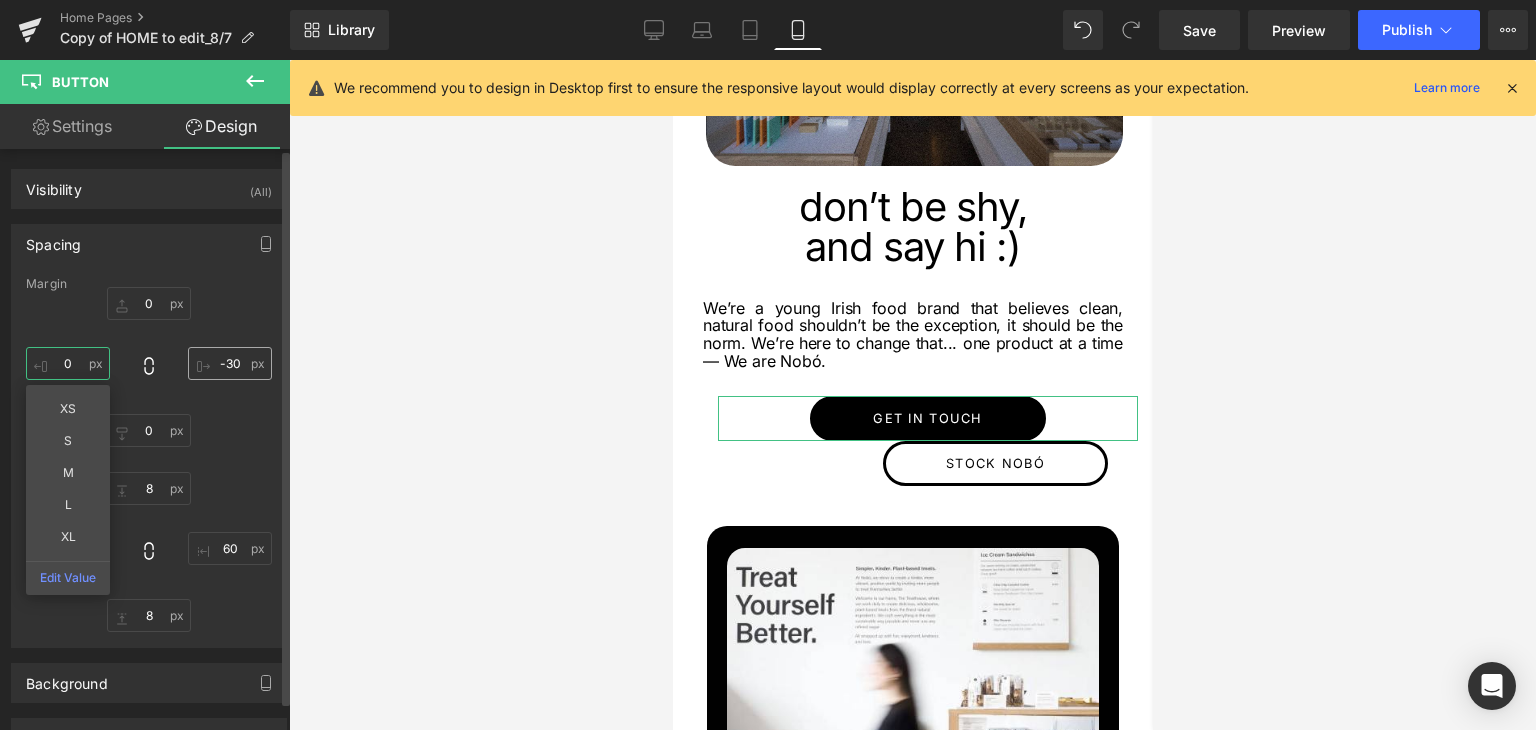 type on "0" 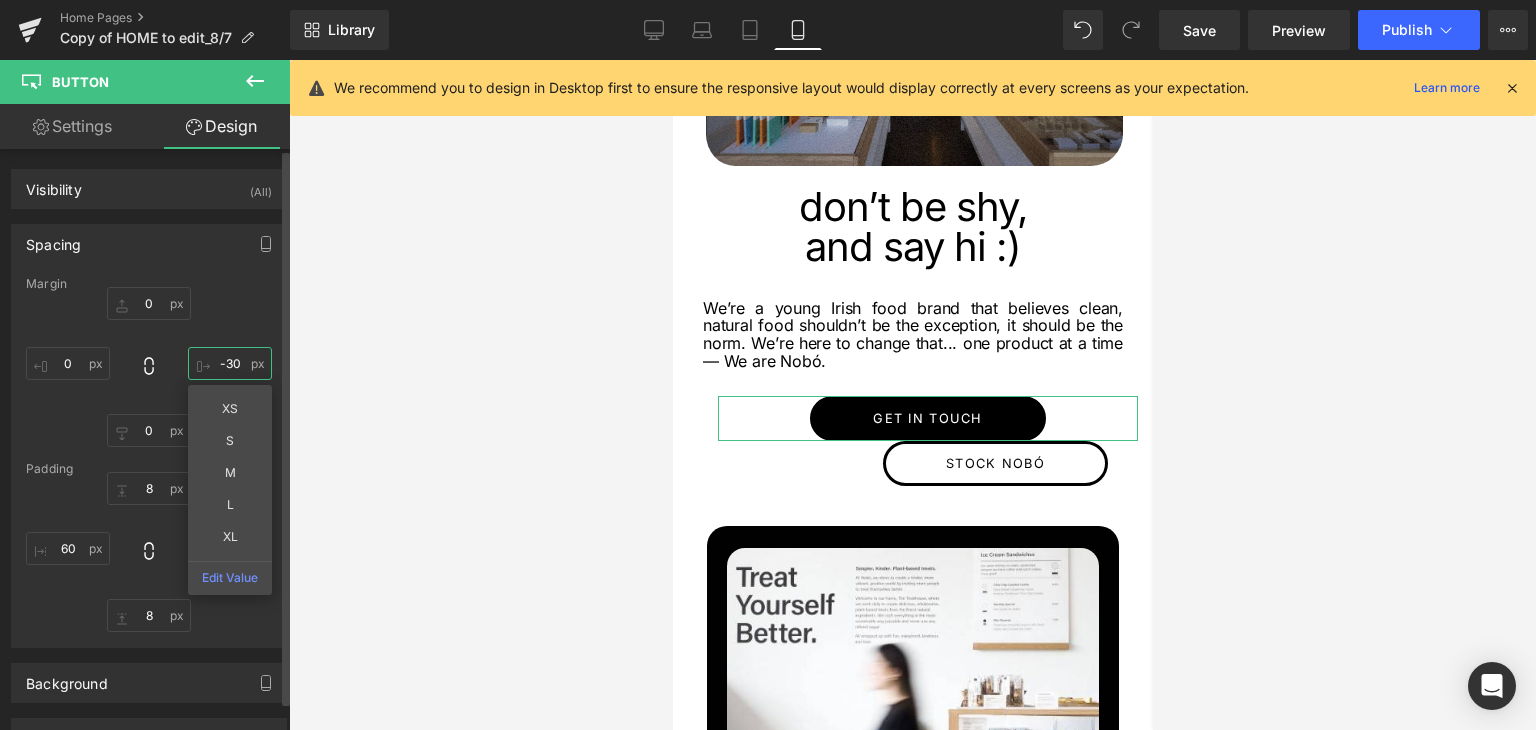 click on "-30" at bounding box center [230, 363] 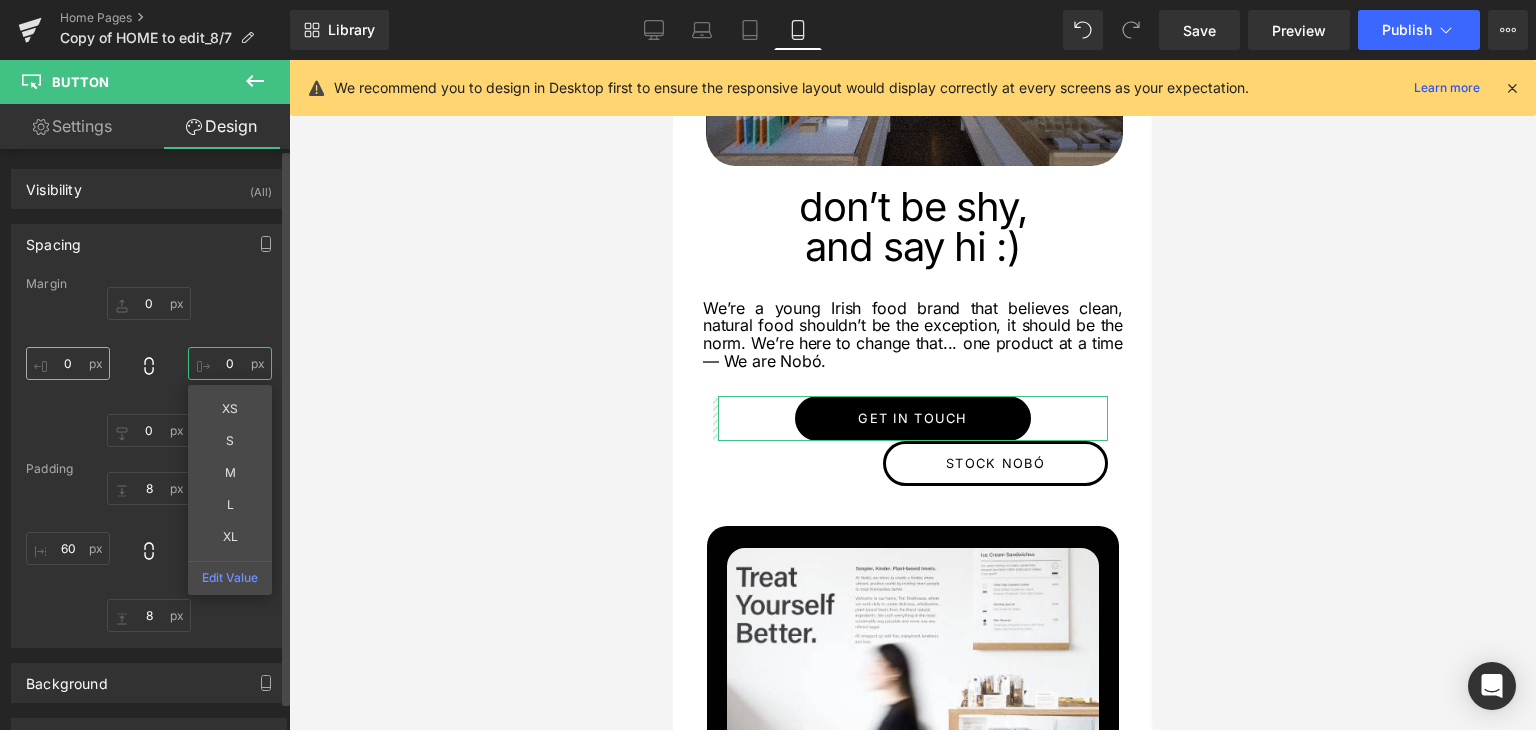 type on "0" 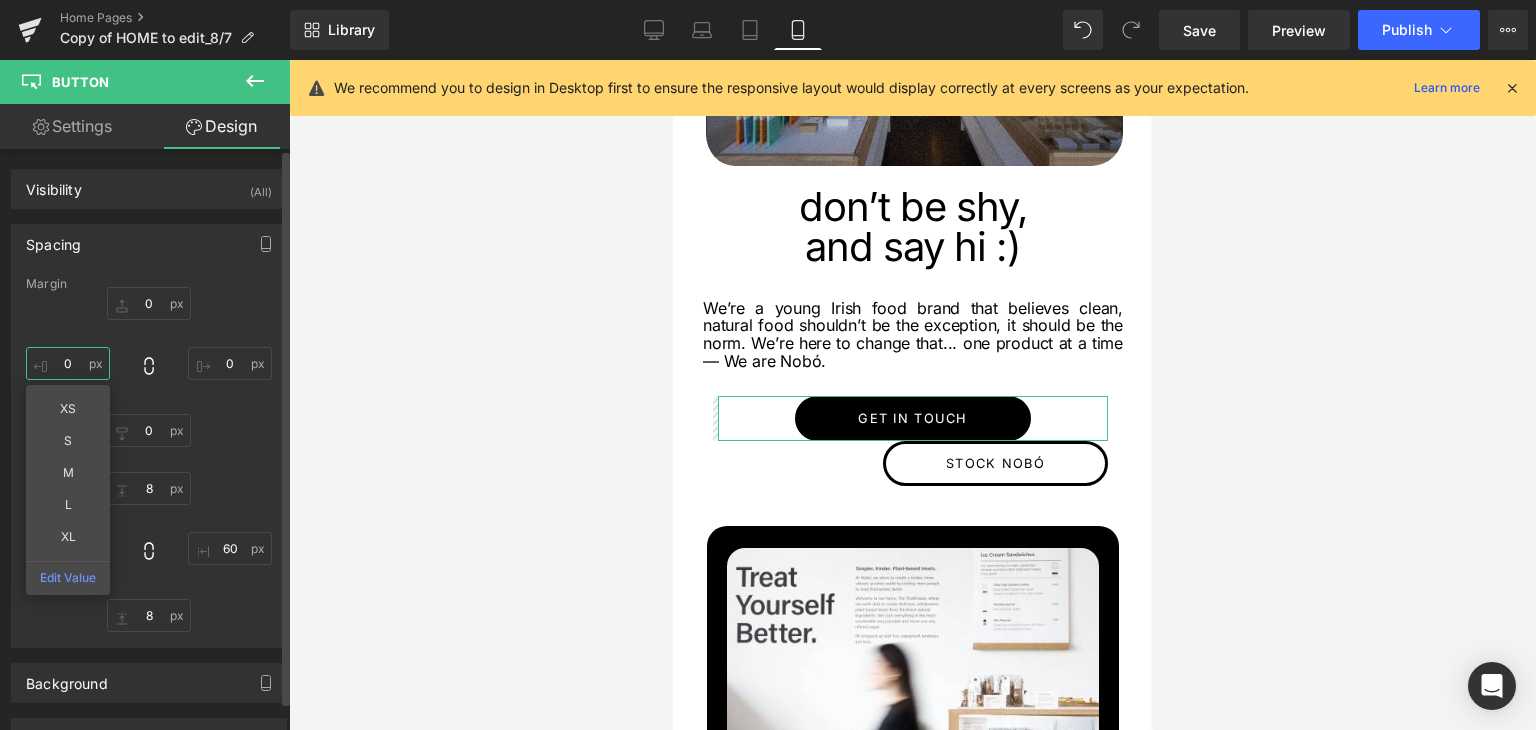 click on "0" at bounding box center [68, 363] 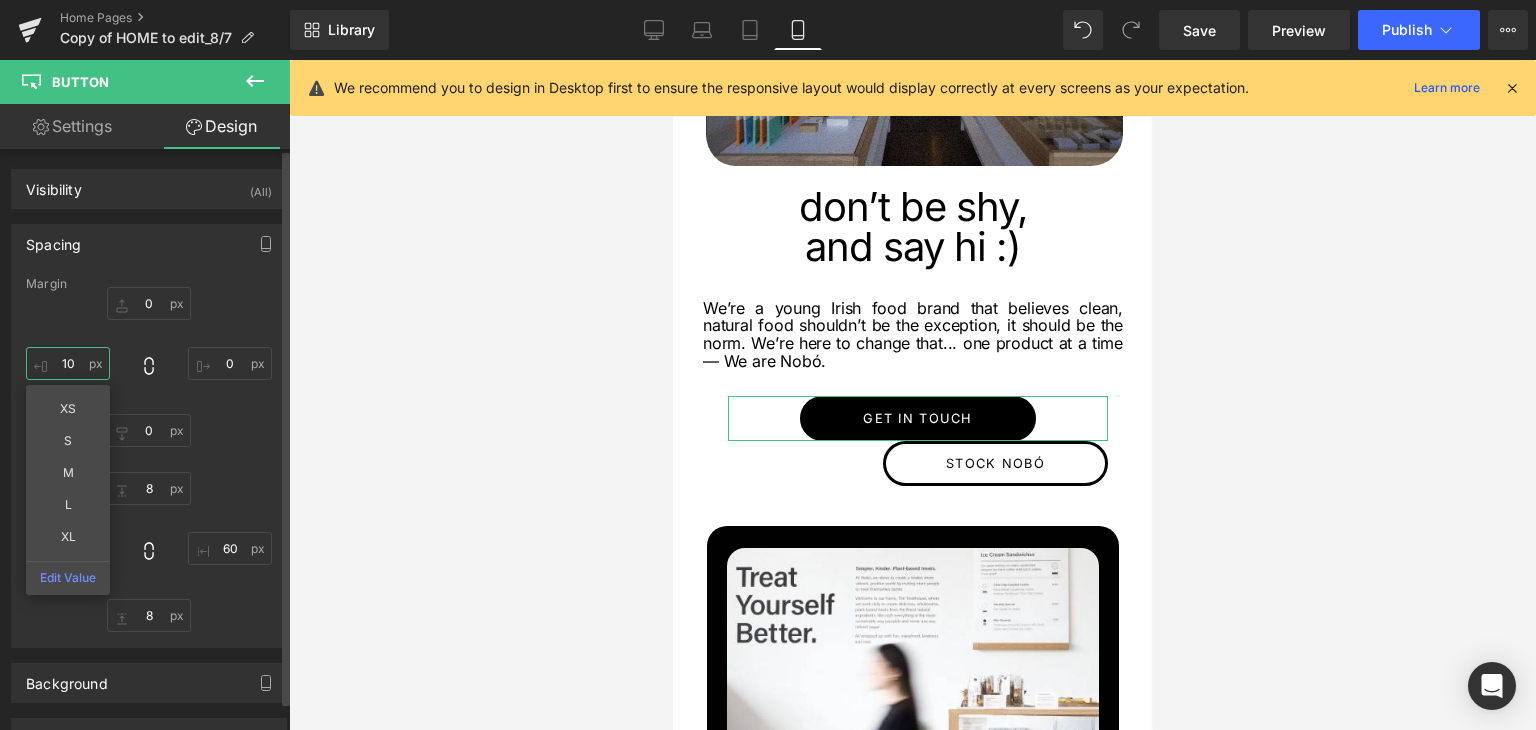 type on "1" 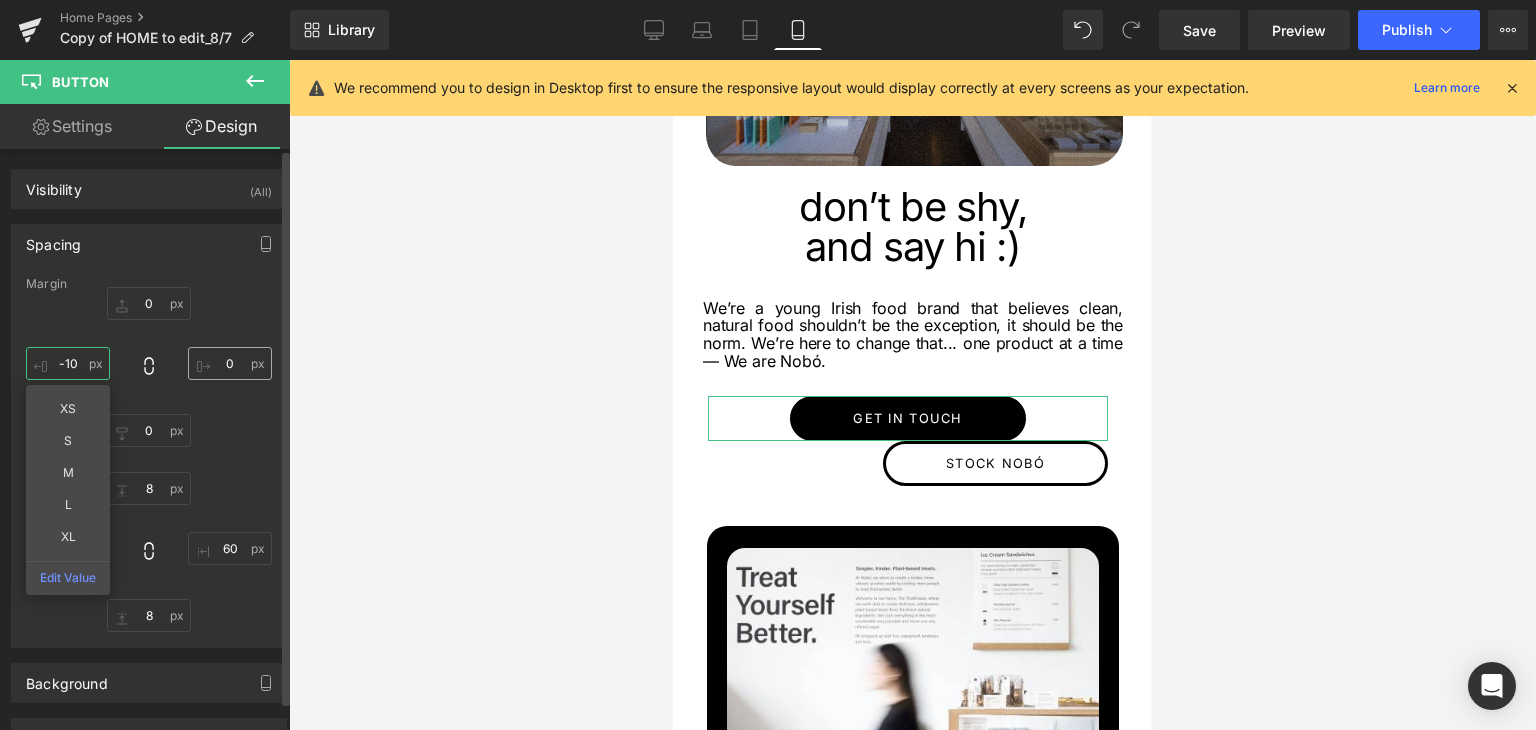 type on "-10" 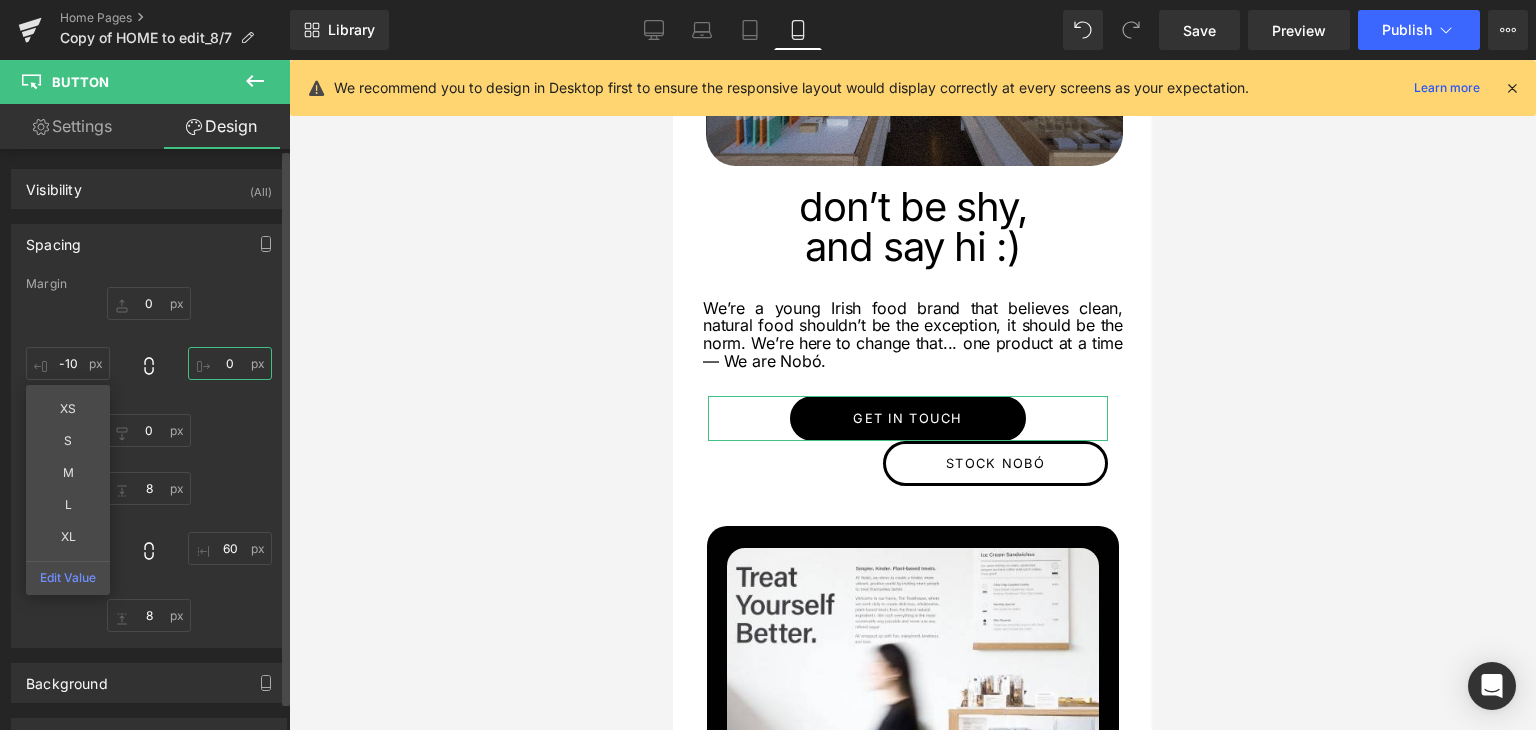 click on "0" at bounding box center [230, 363] 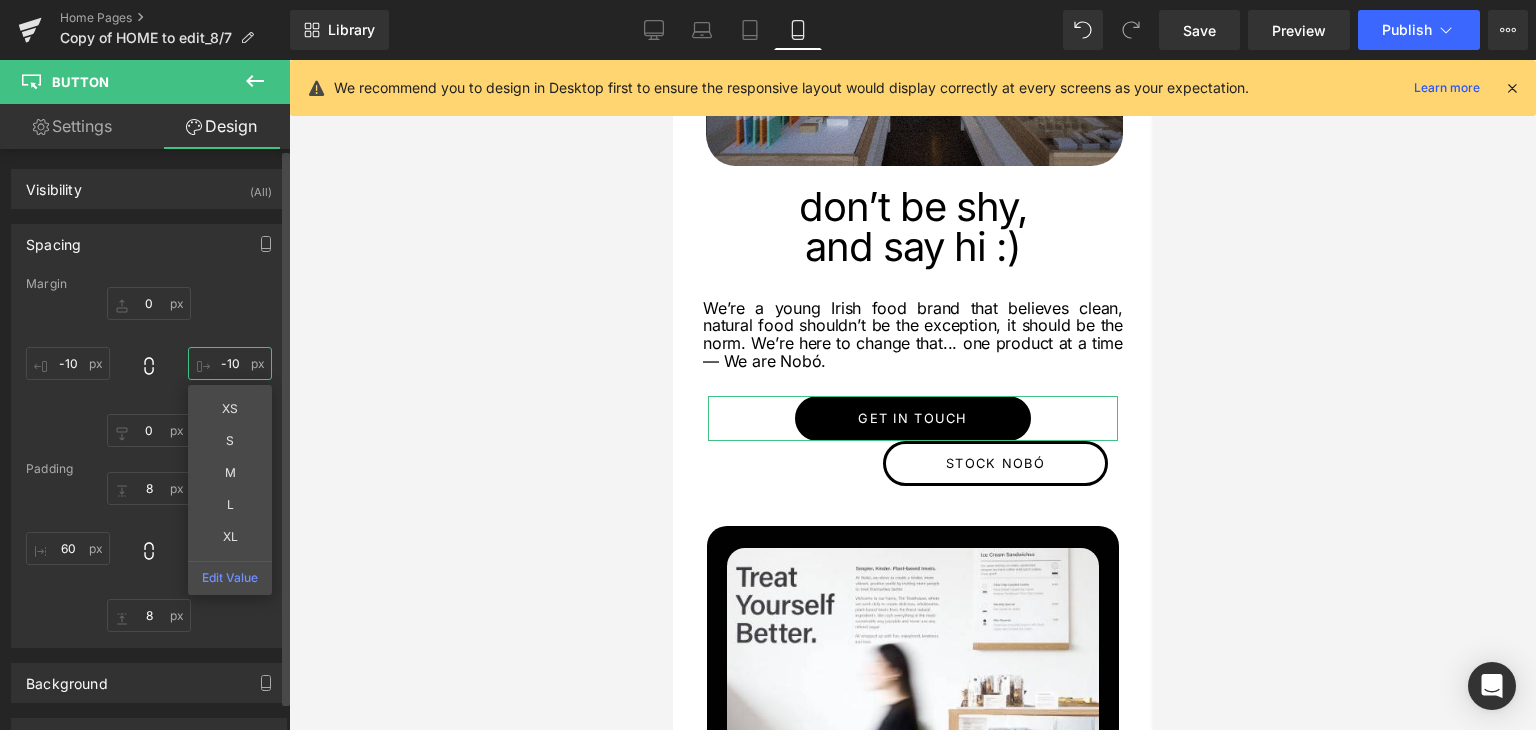 type on "-10" 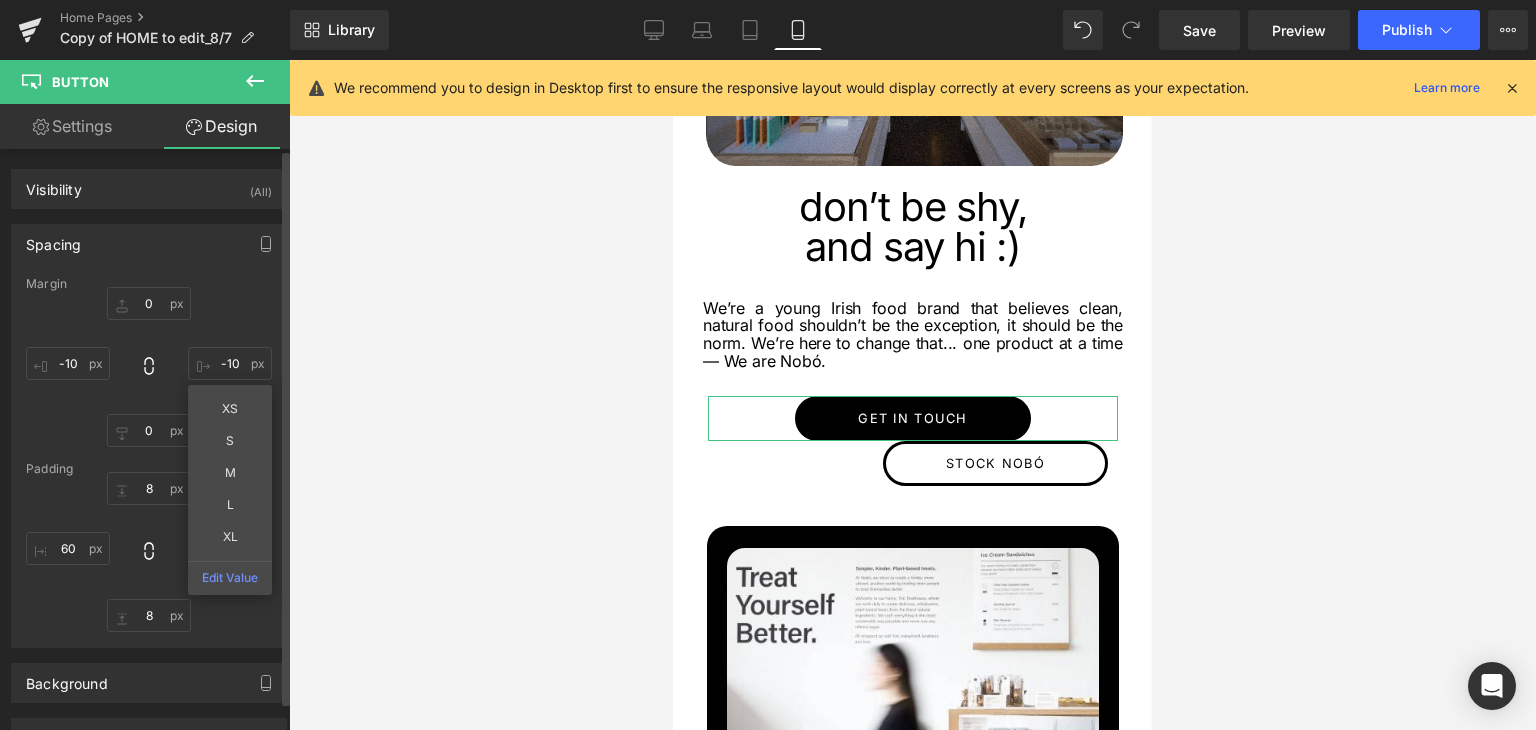 click on "8px 8
60px 60
8px 8
60px 60" at bounding box center (149, 552) 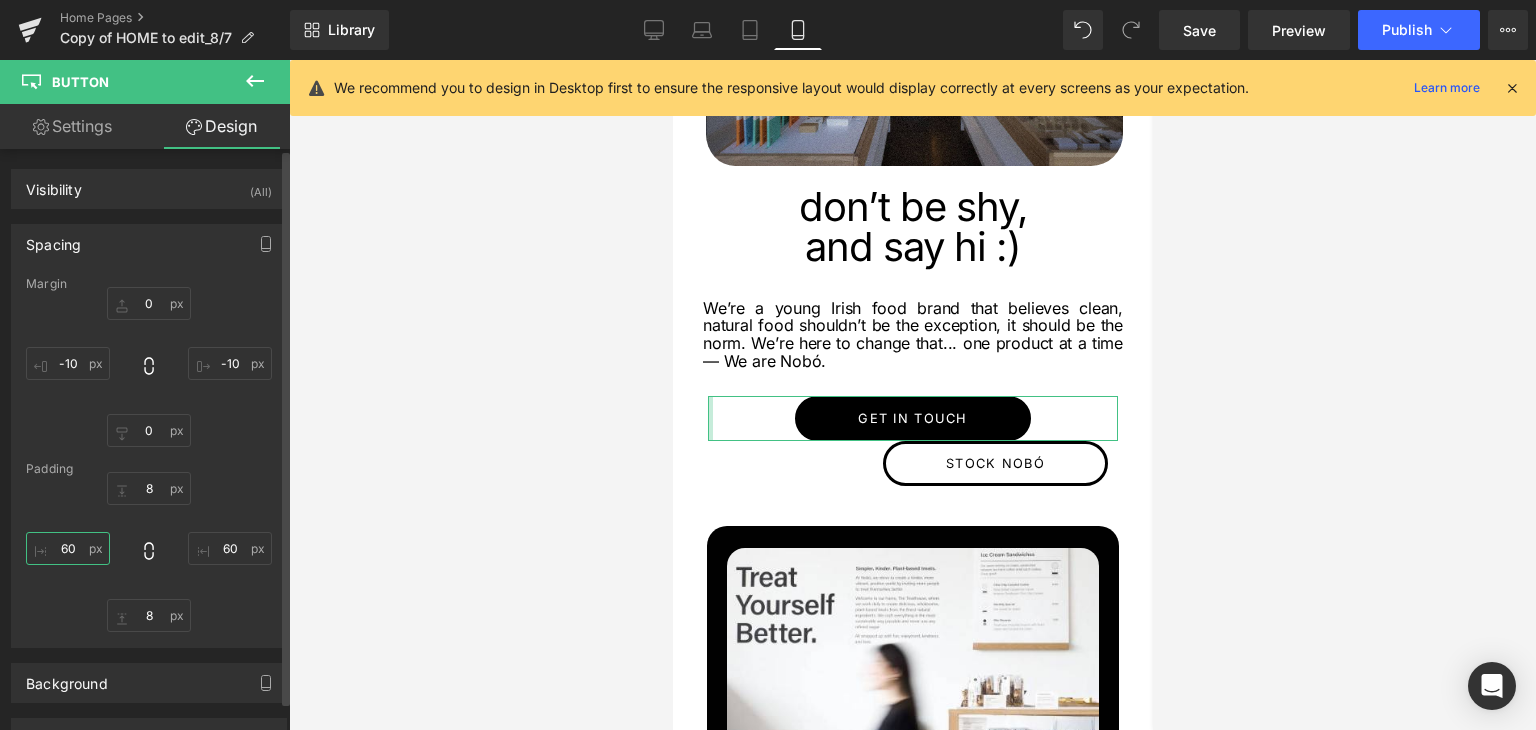 click on "60" at bounding box center [68, 548] 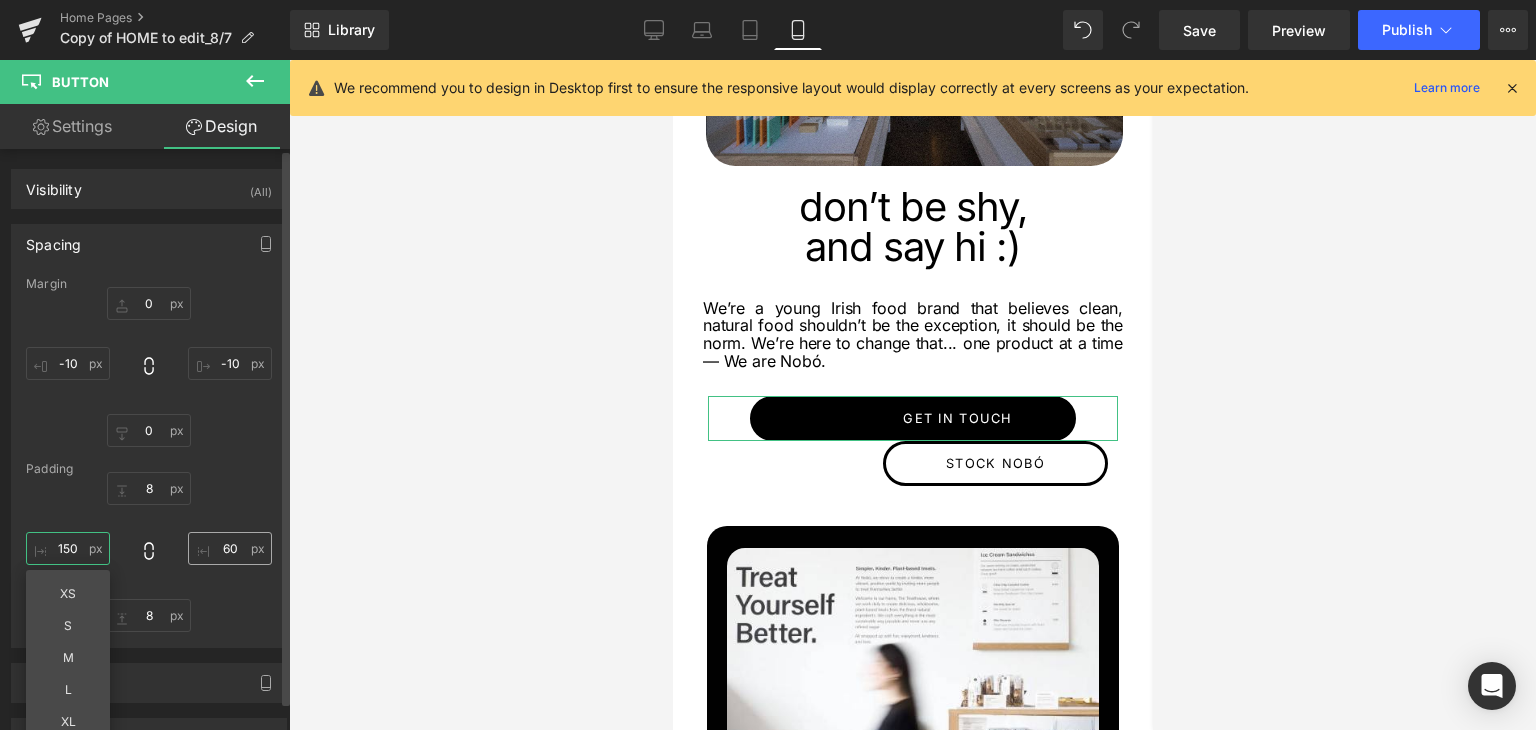 type on "150" 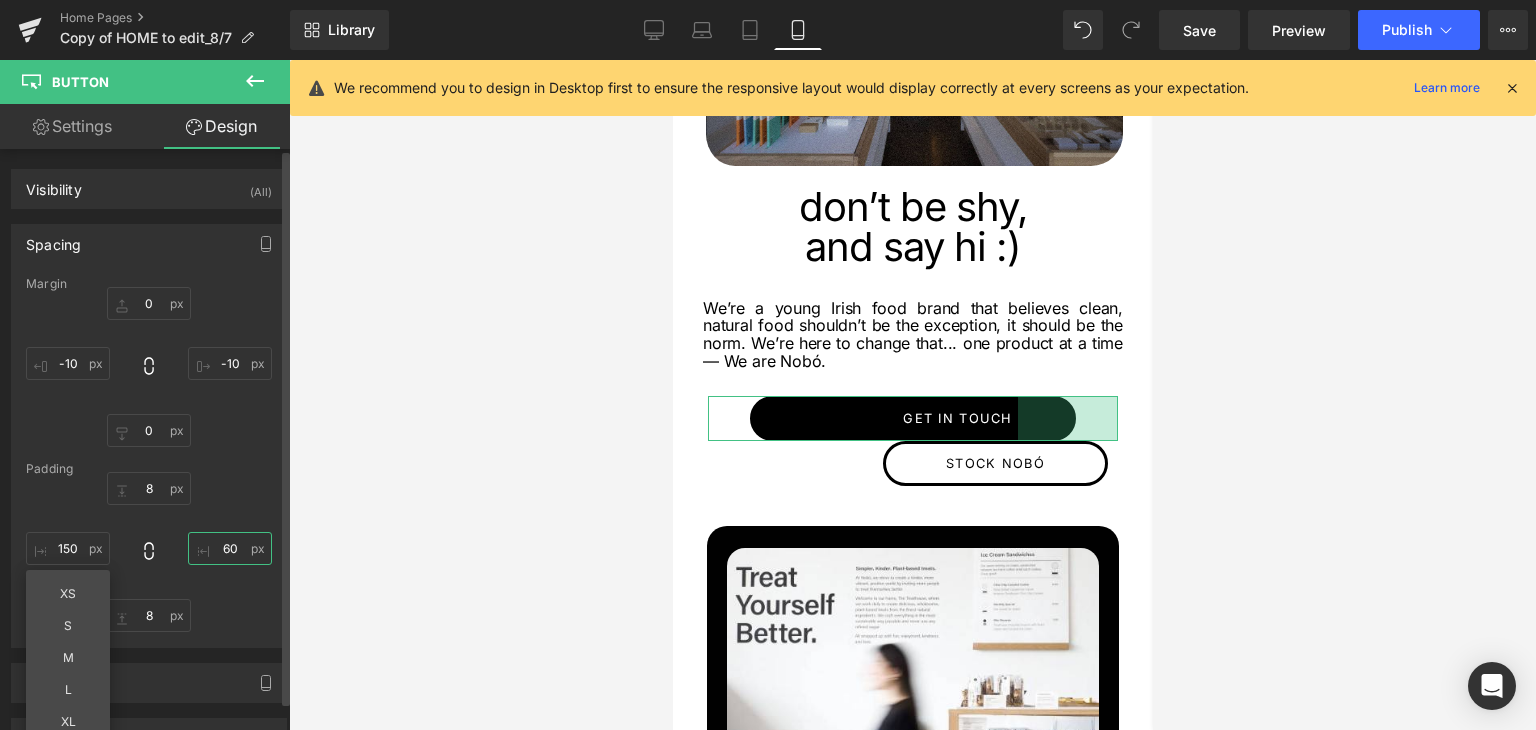 click on "60" at bounding box center [230, 548] 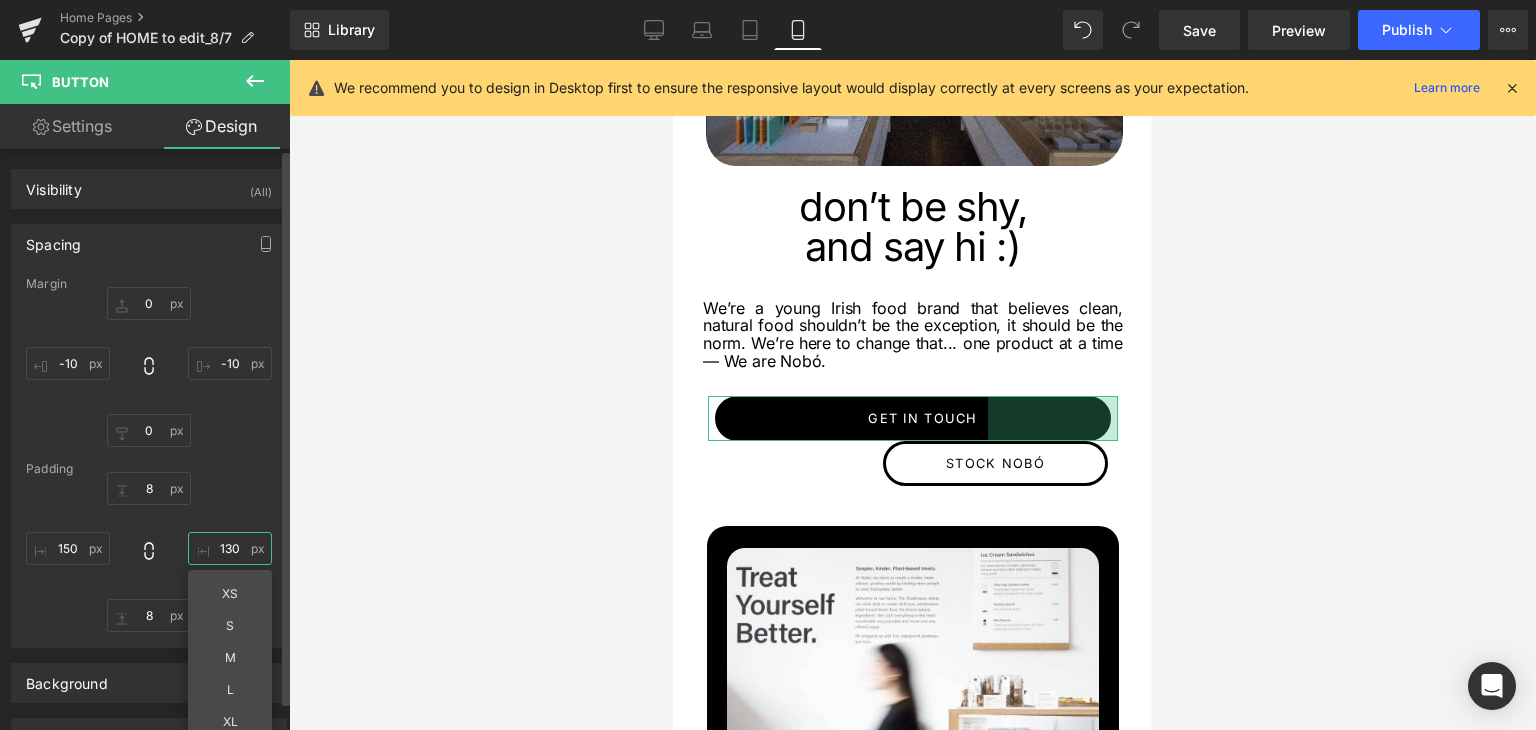 click on "130" at bounding box center [230, 548] 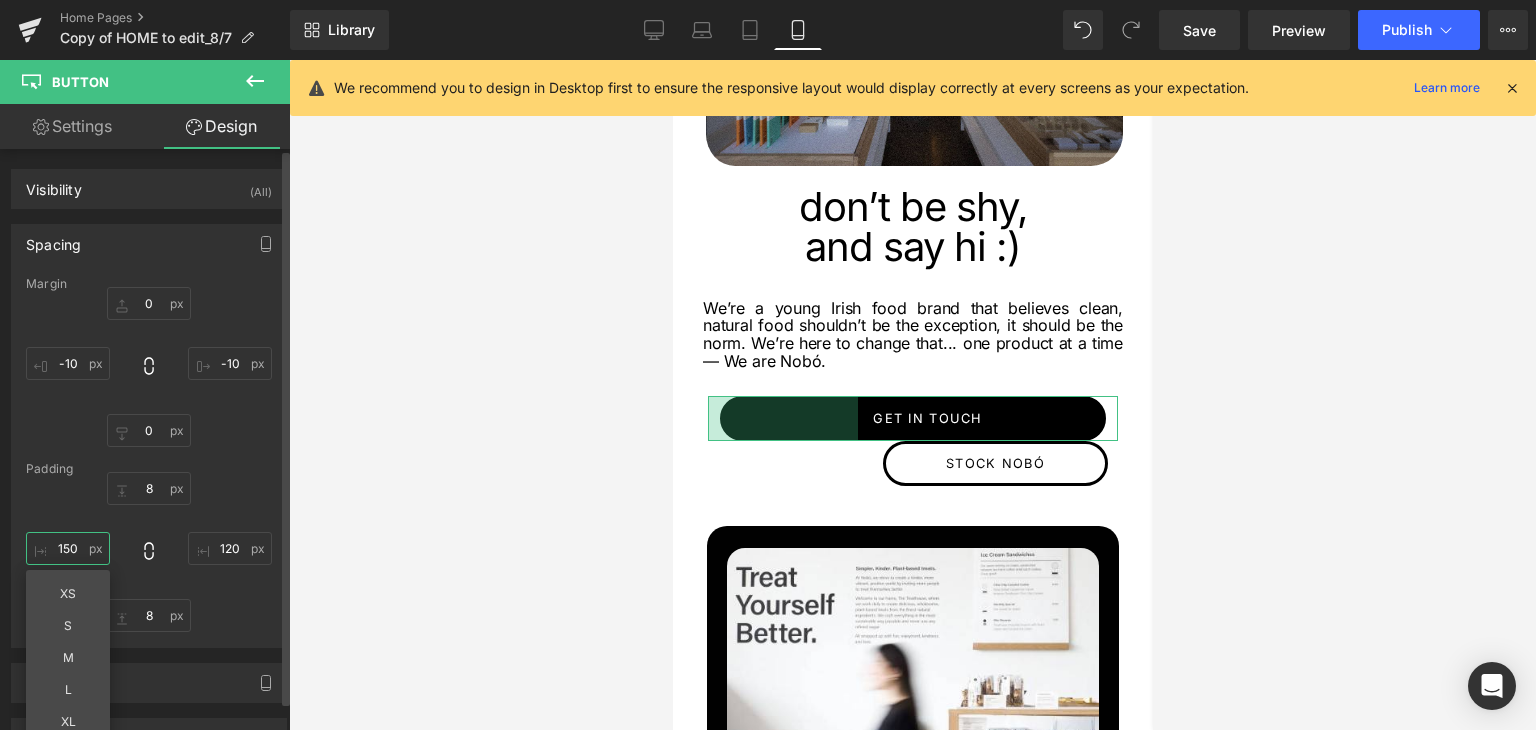 click on "150" at bounding box center (68, 548) 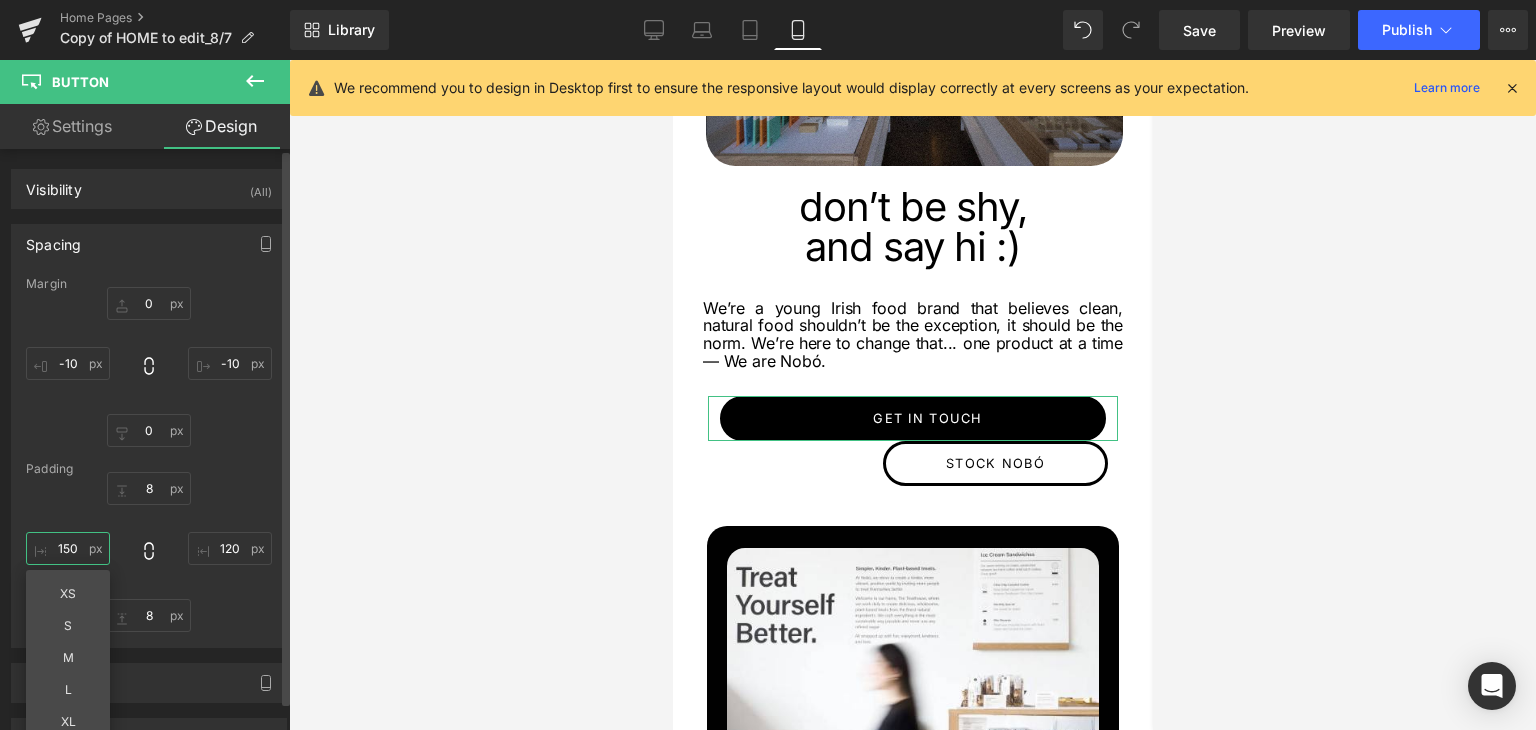 click on "150" at bounding box center [68, 548] 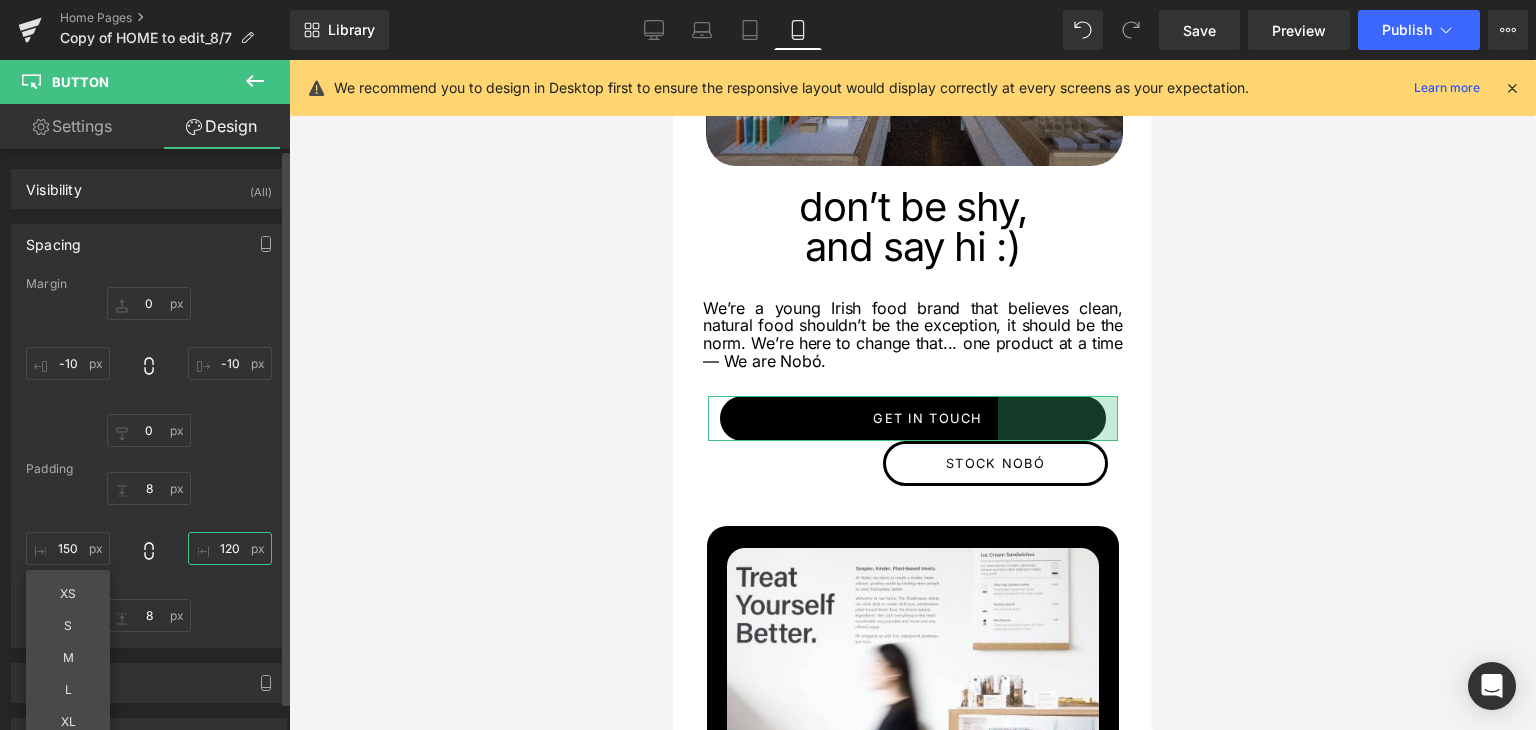 click on "120" at bounding box center [230, 548] 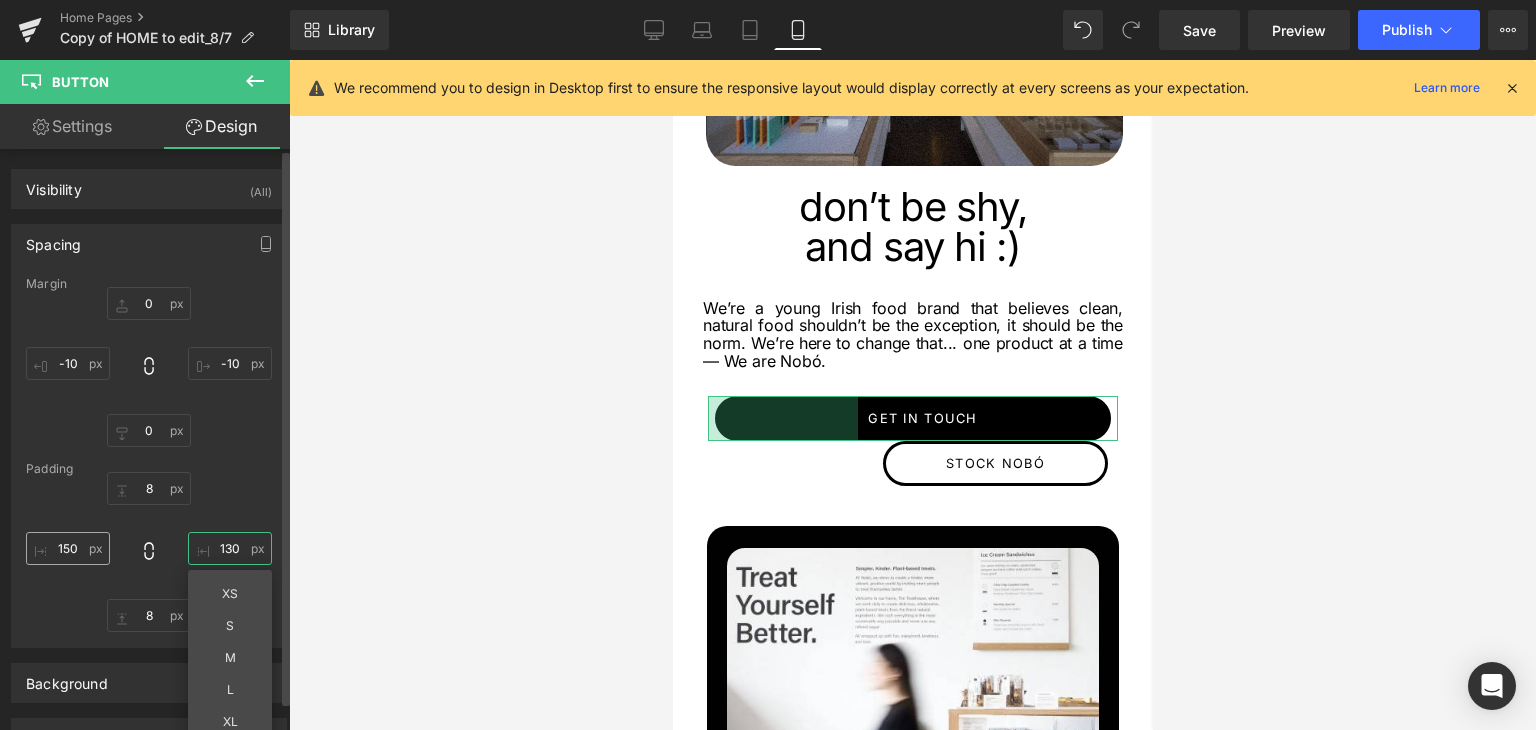 type on "130" 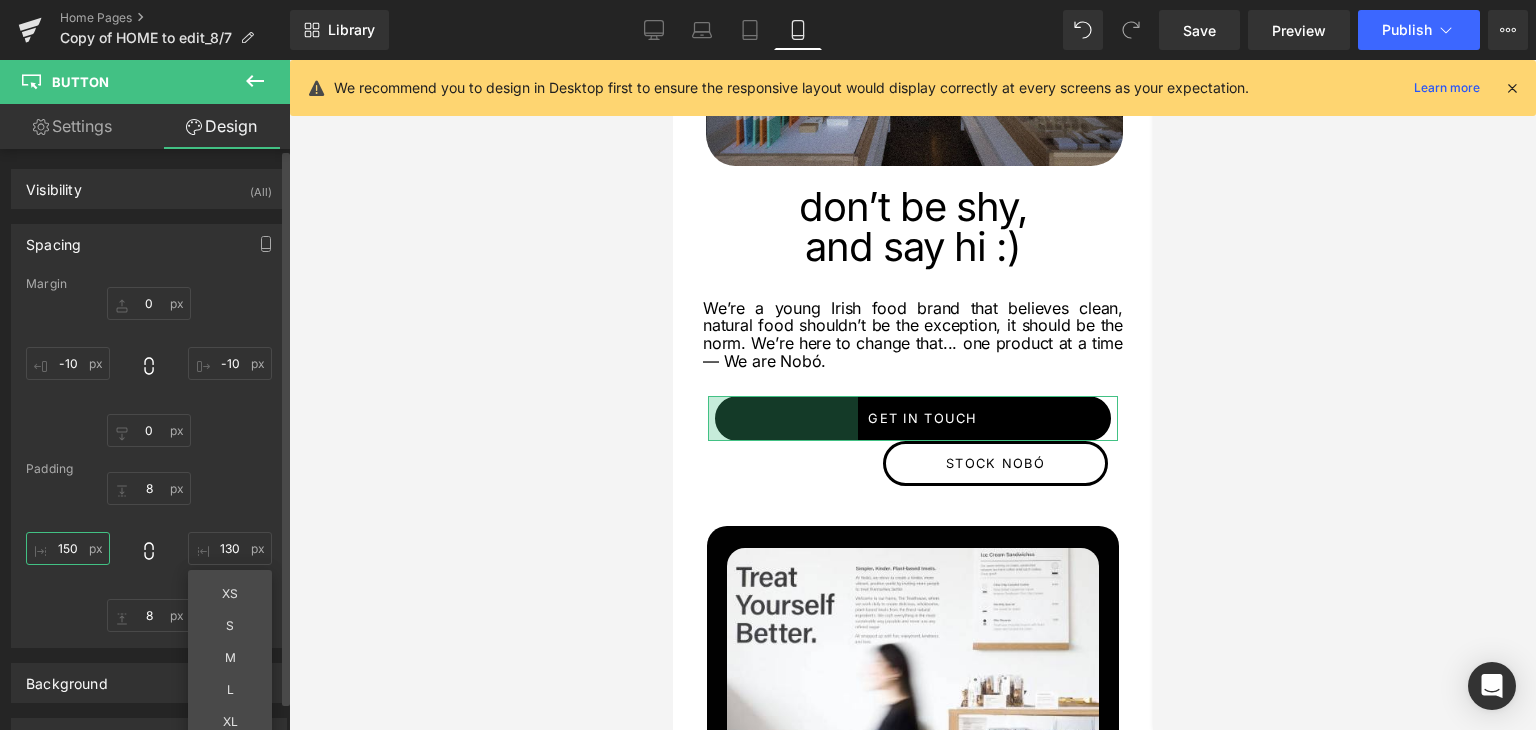 click on "150" at bounding box center (68, 548) 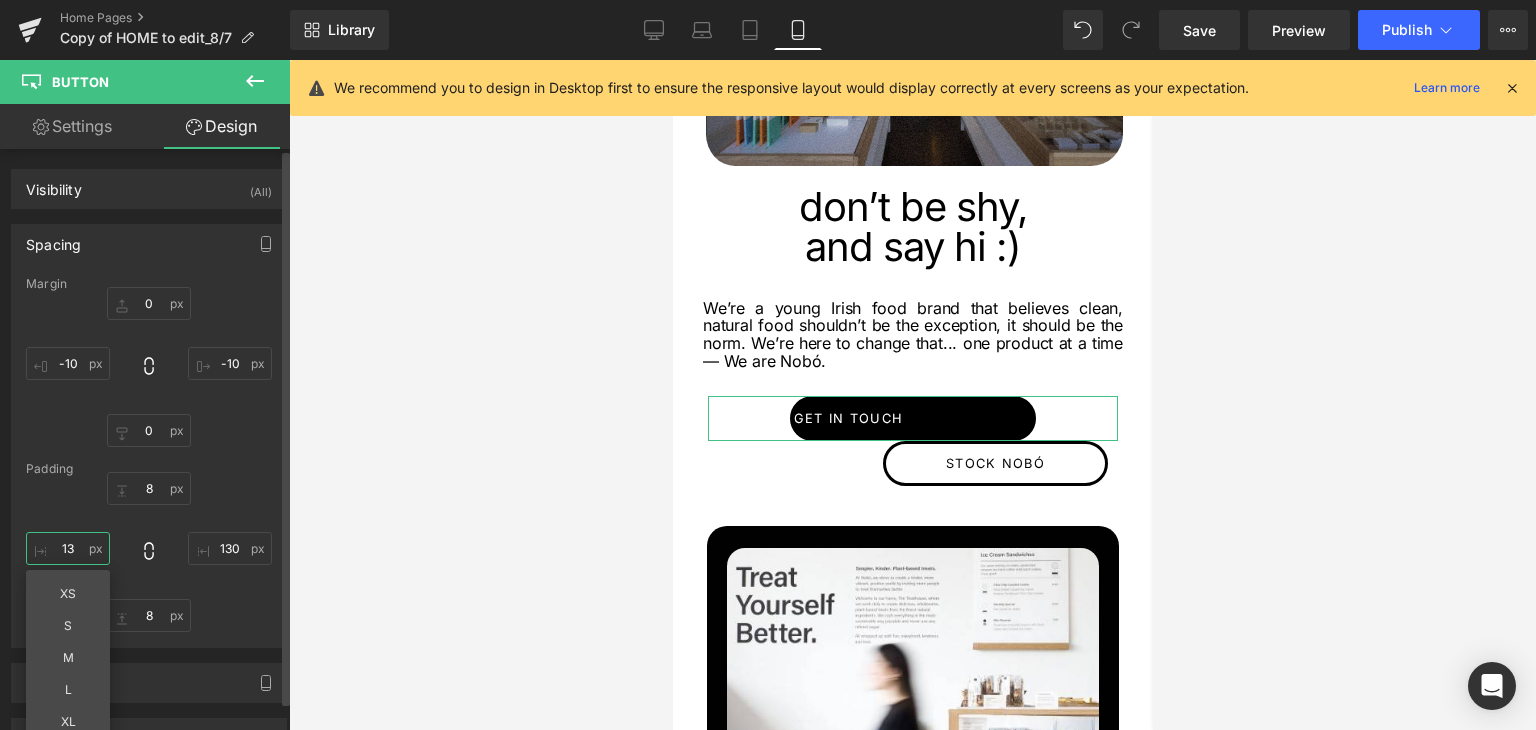 type on "130" 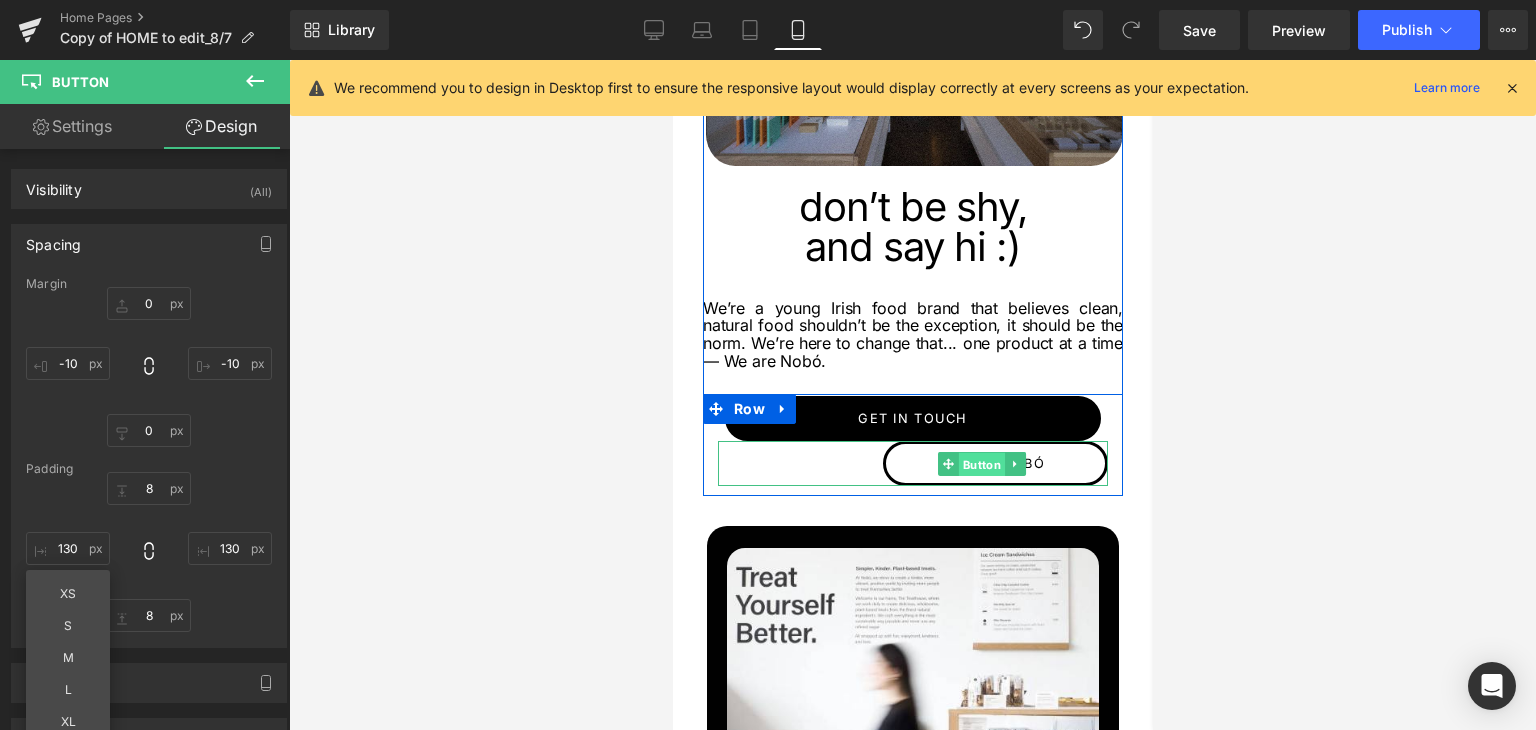 click on "Button" at bounding box center [980, 464] 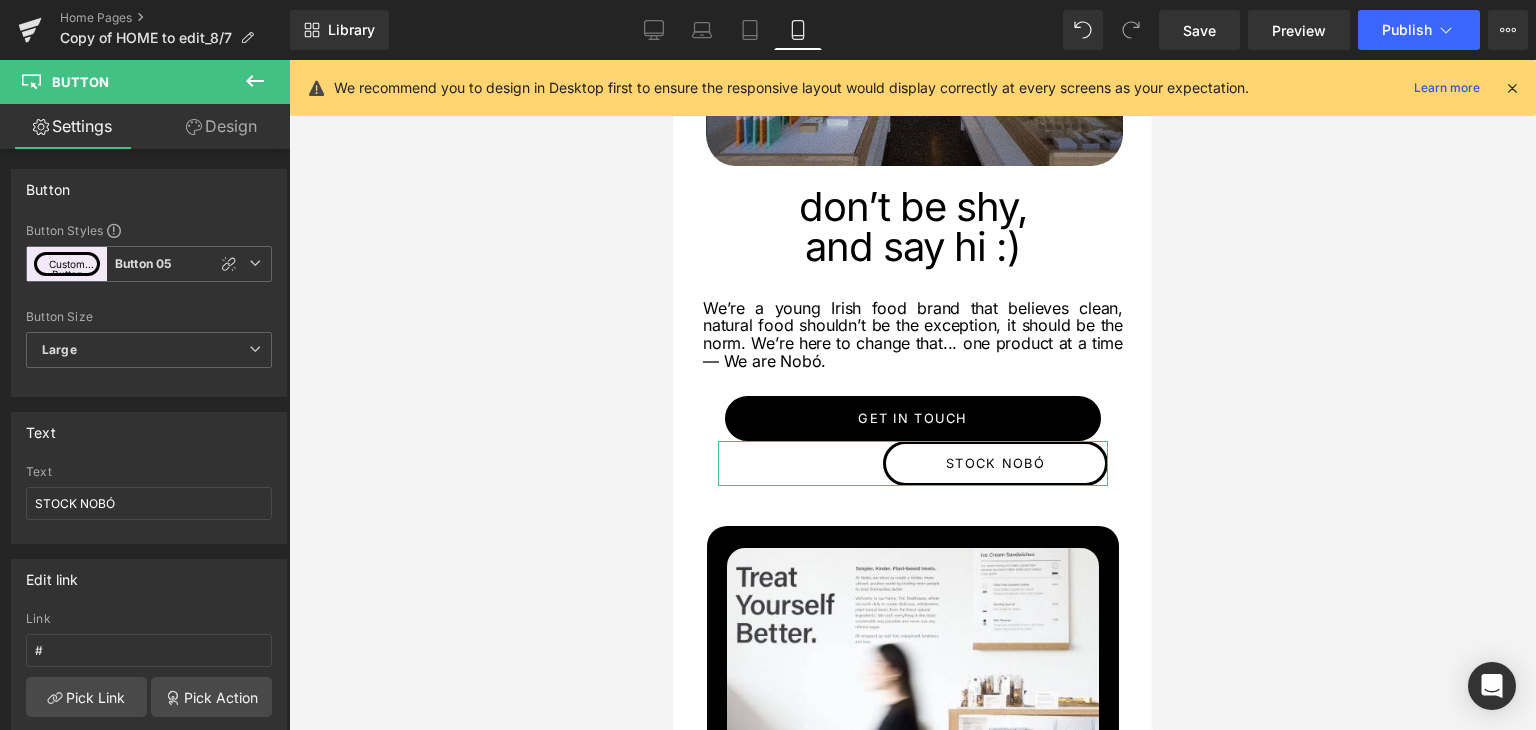 click on "Design" at bounding box center (221, 126) 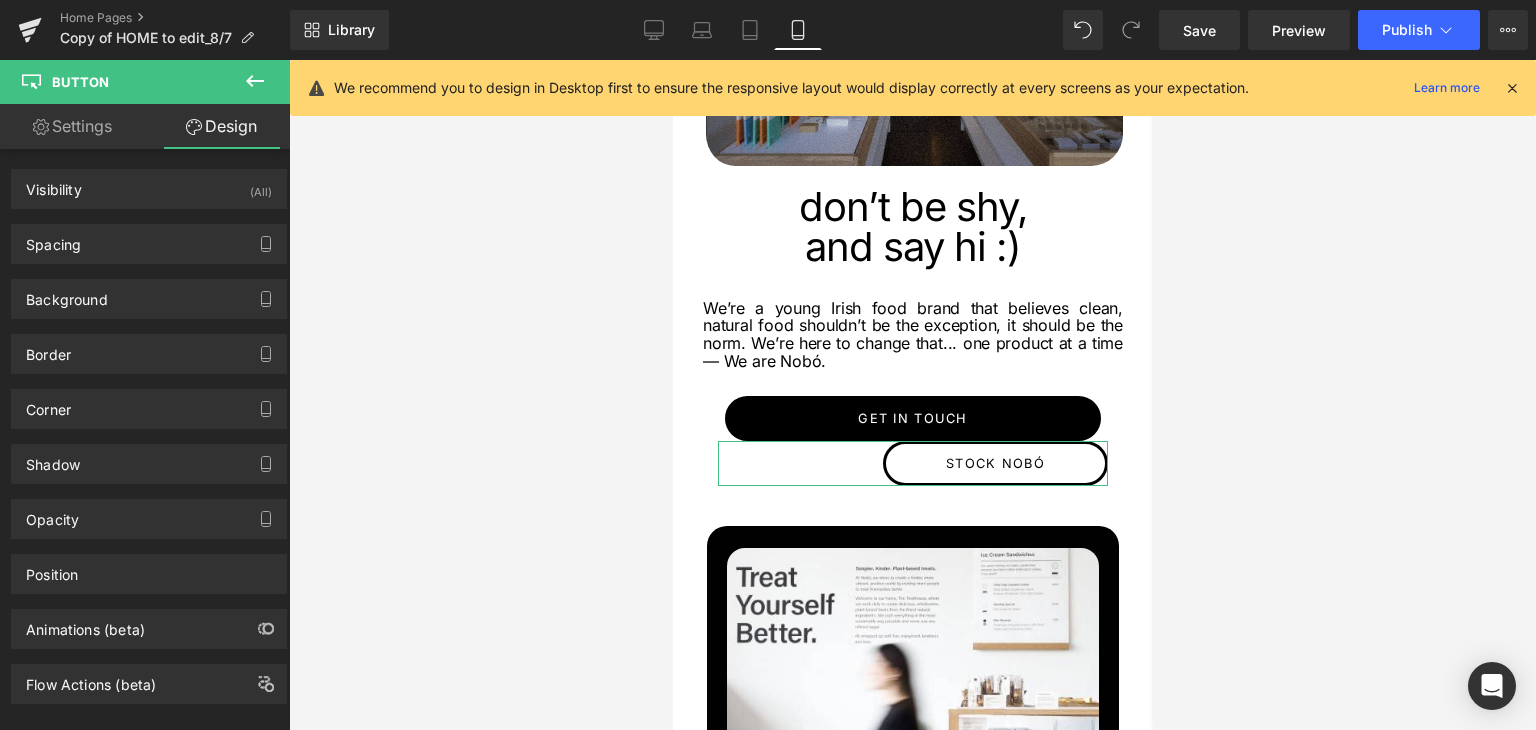 click on "Settings" at bounding box center (72, 126) 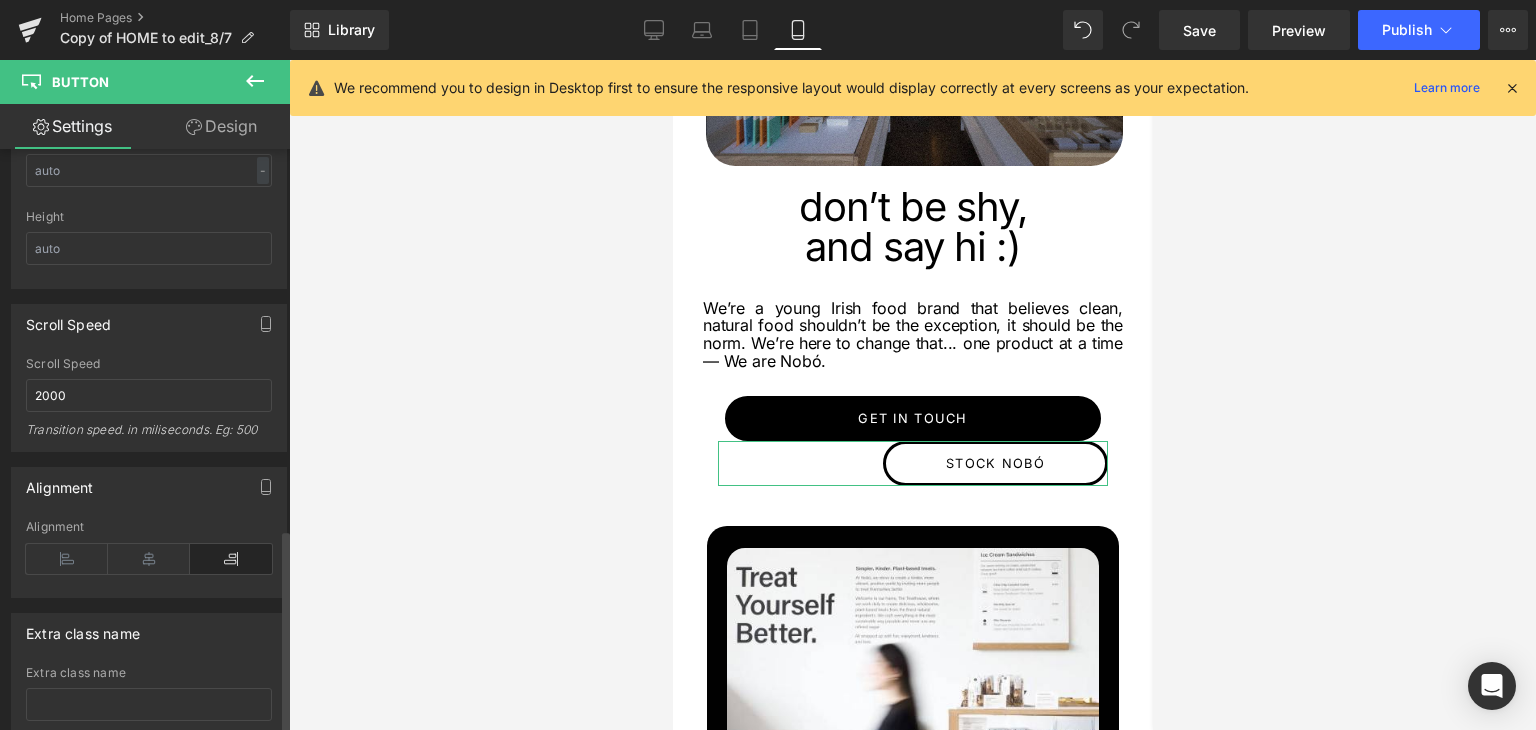 scroll, scrollTop: 1081, scrollLeft: 0, axis: vertical 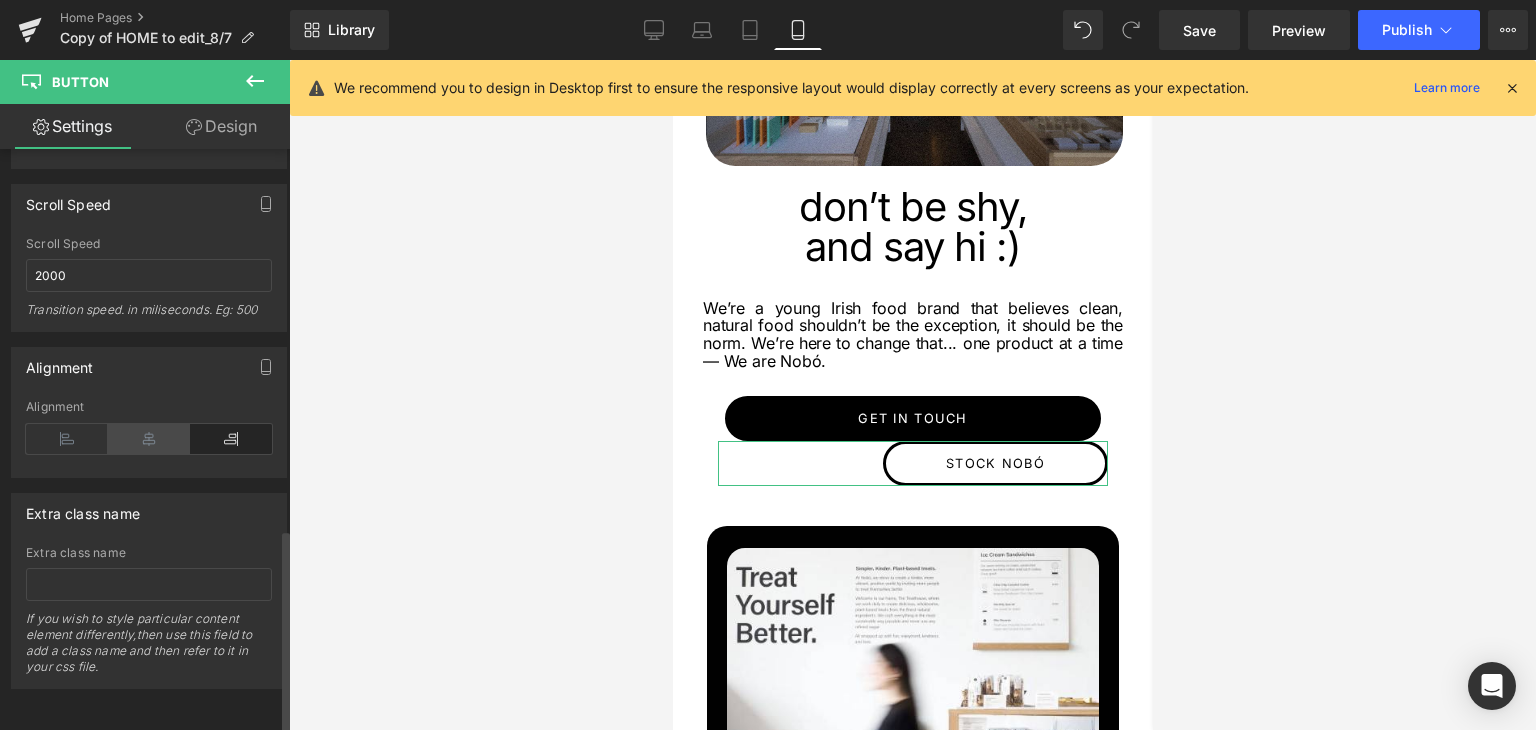 click at bounding box center [149, 439] 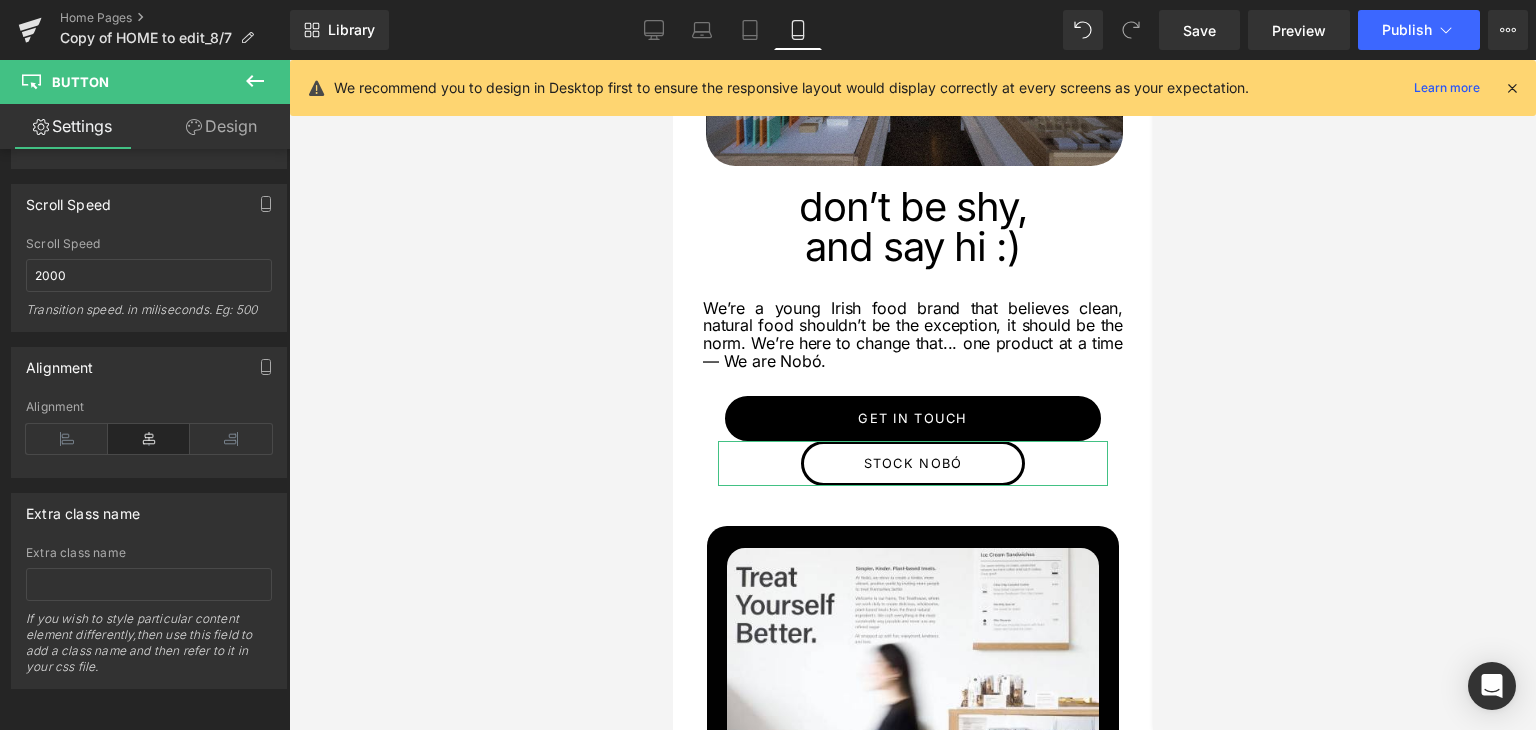 click on "Design" at bounding box center (221, 126) 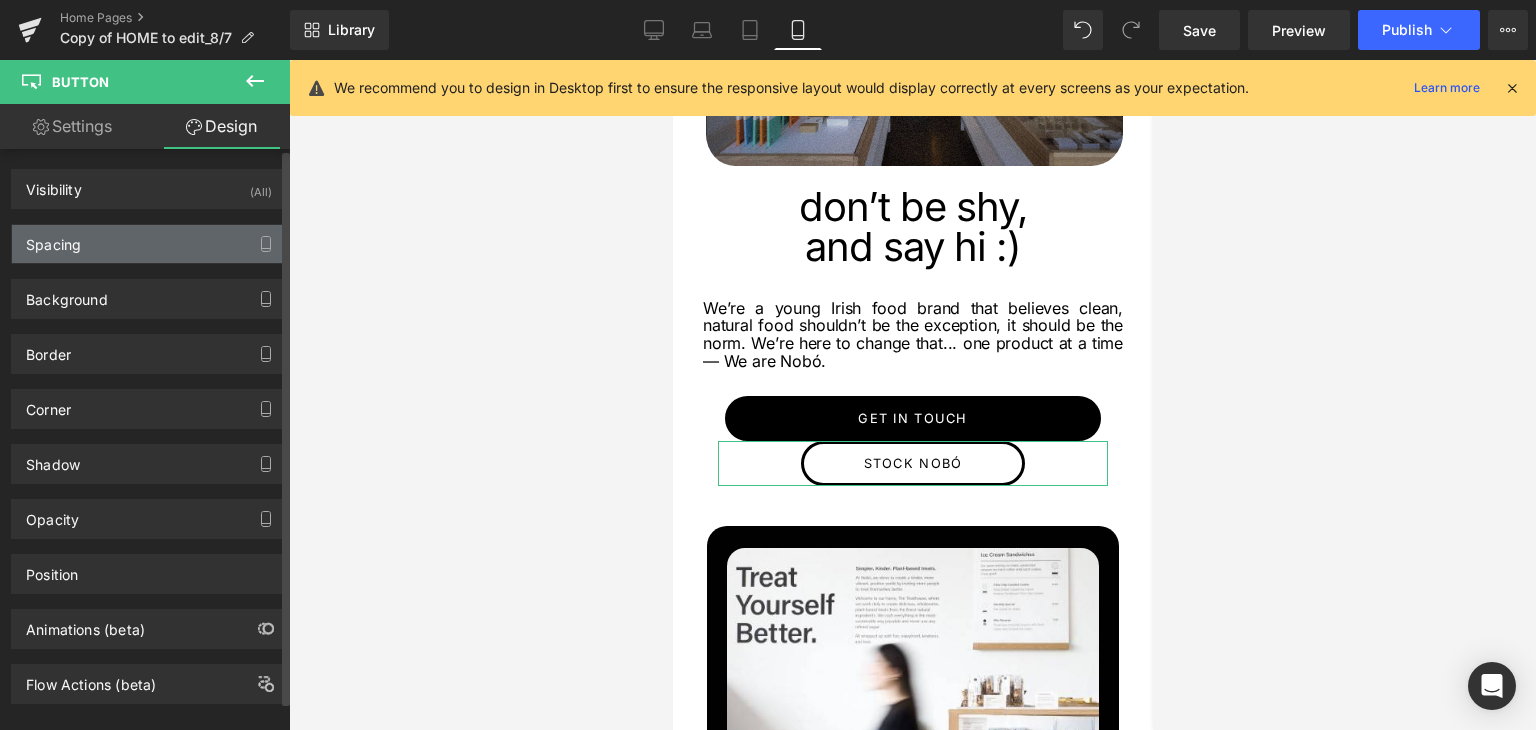 click on "Spacing" at bounding box center (53, 239) 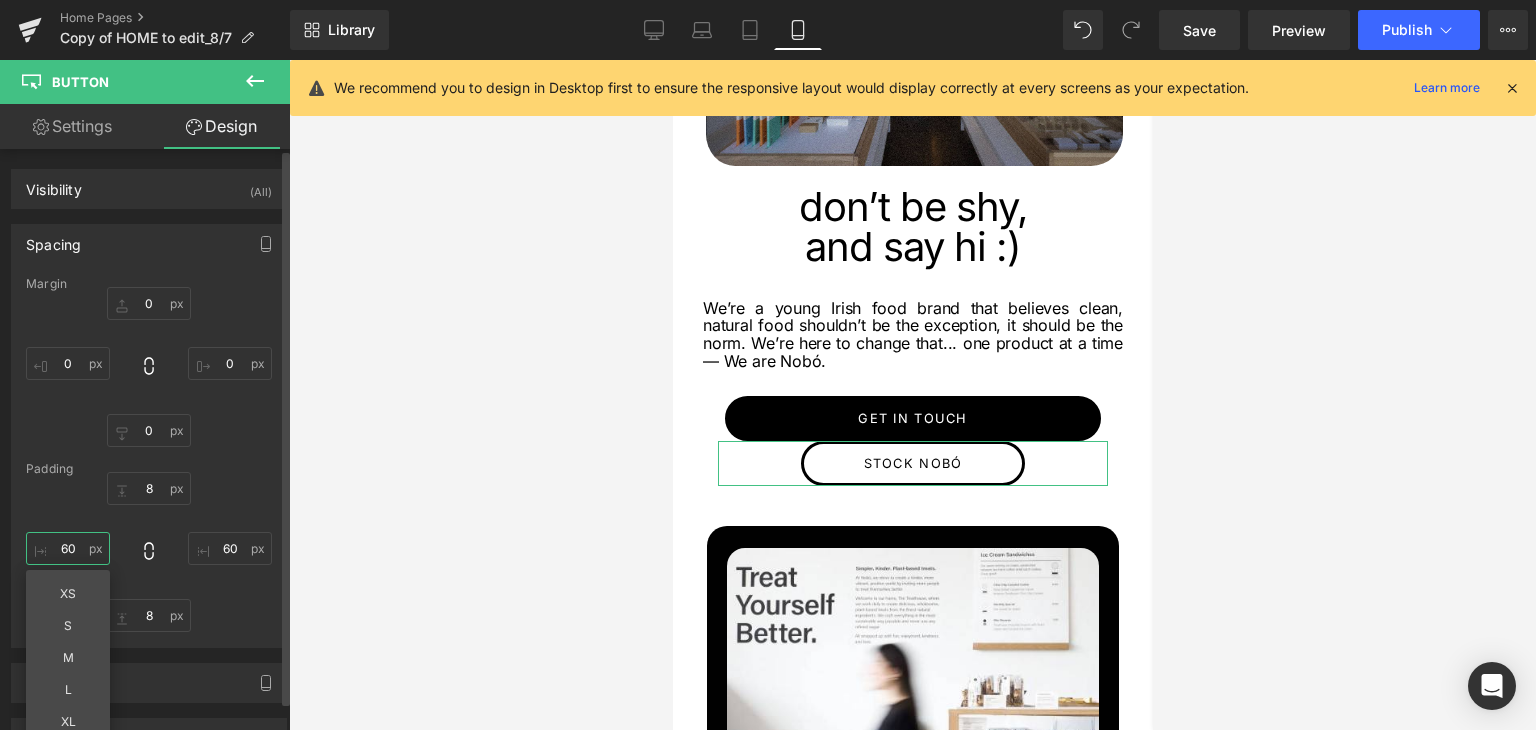 click on "60" at bounding box center [68, 548] 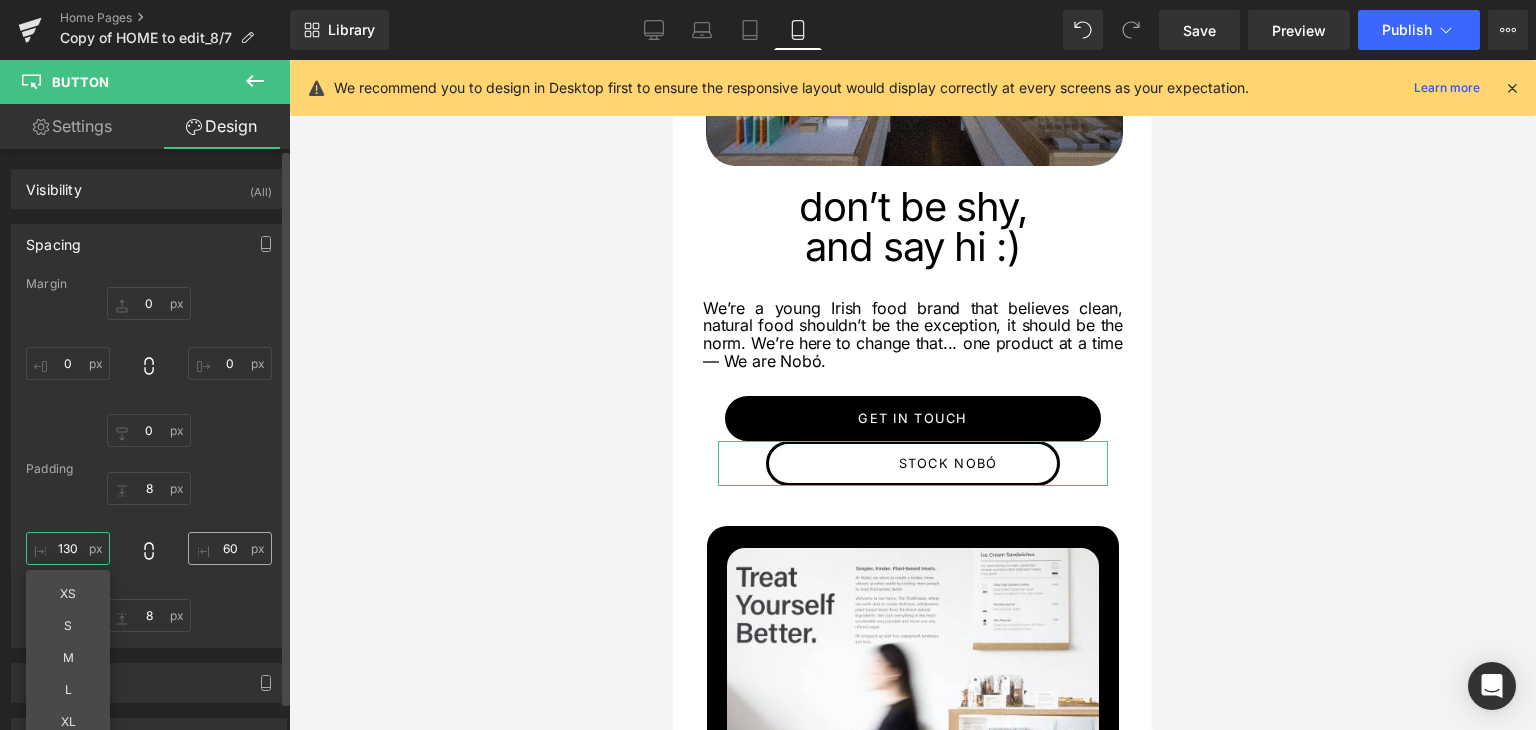 type on "130" 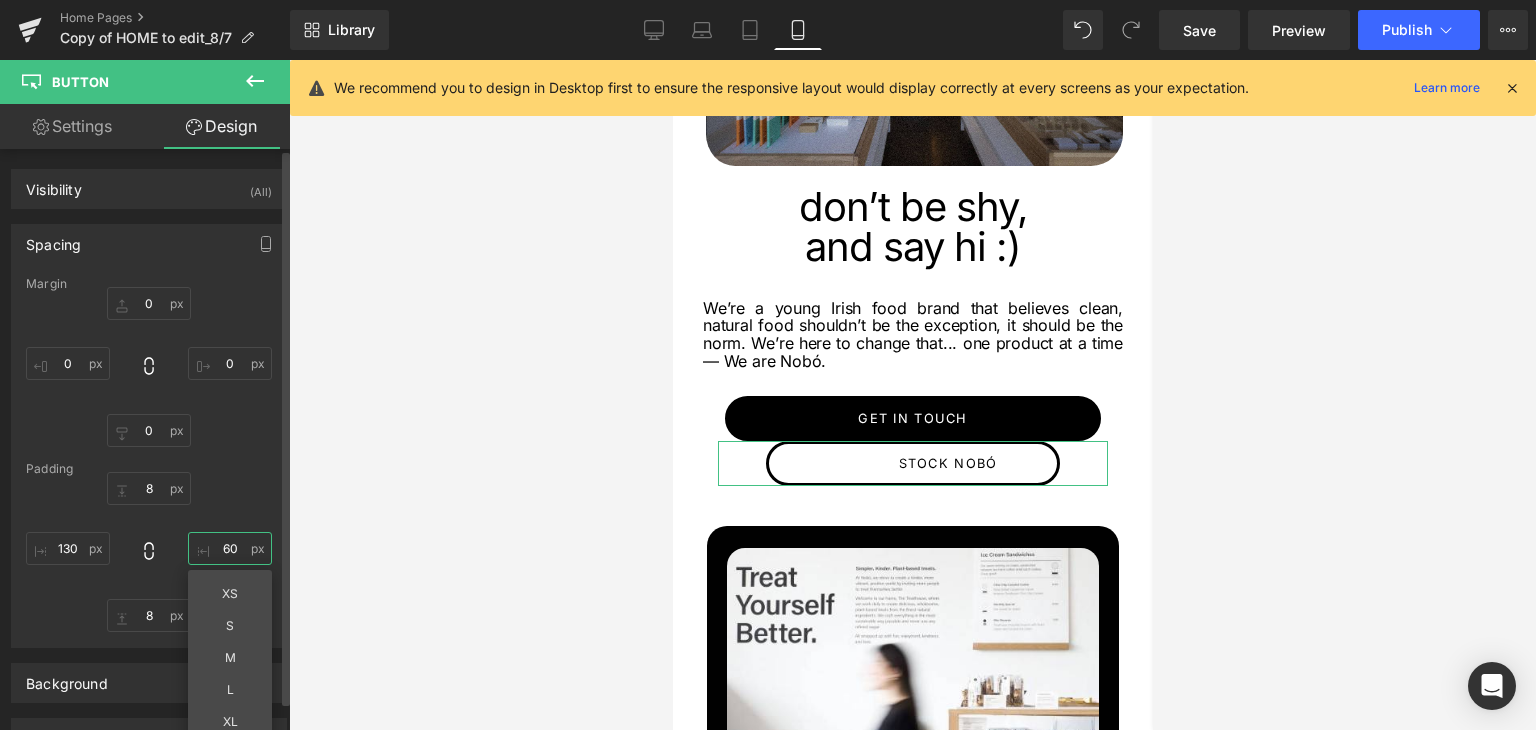 click on "60" at bounding box center (230, 548) 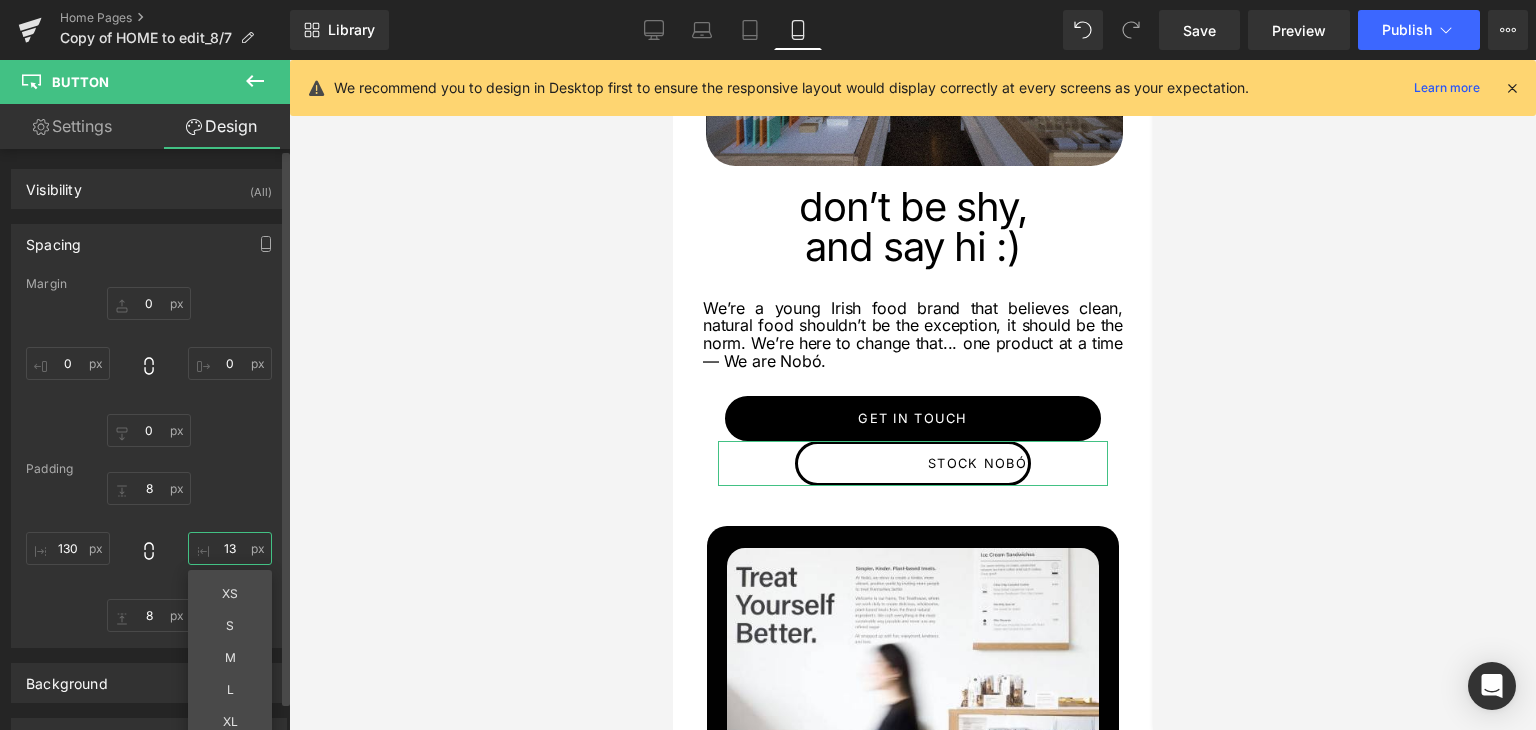 type on "130" 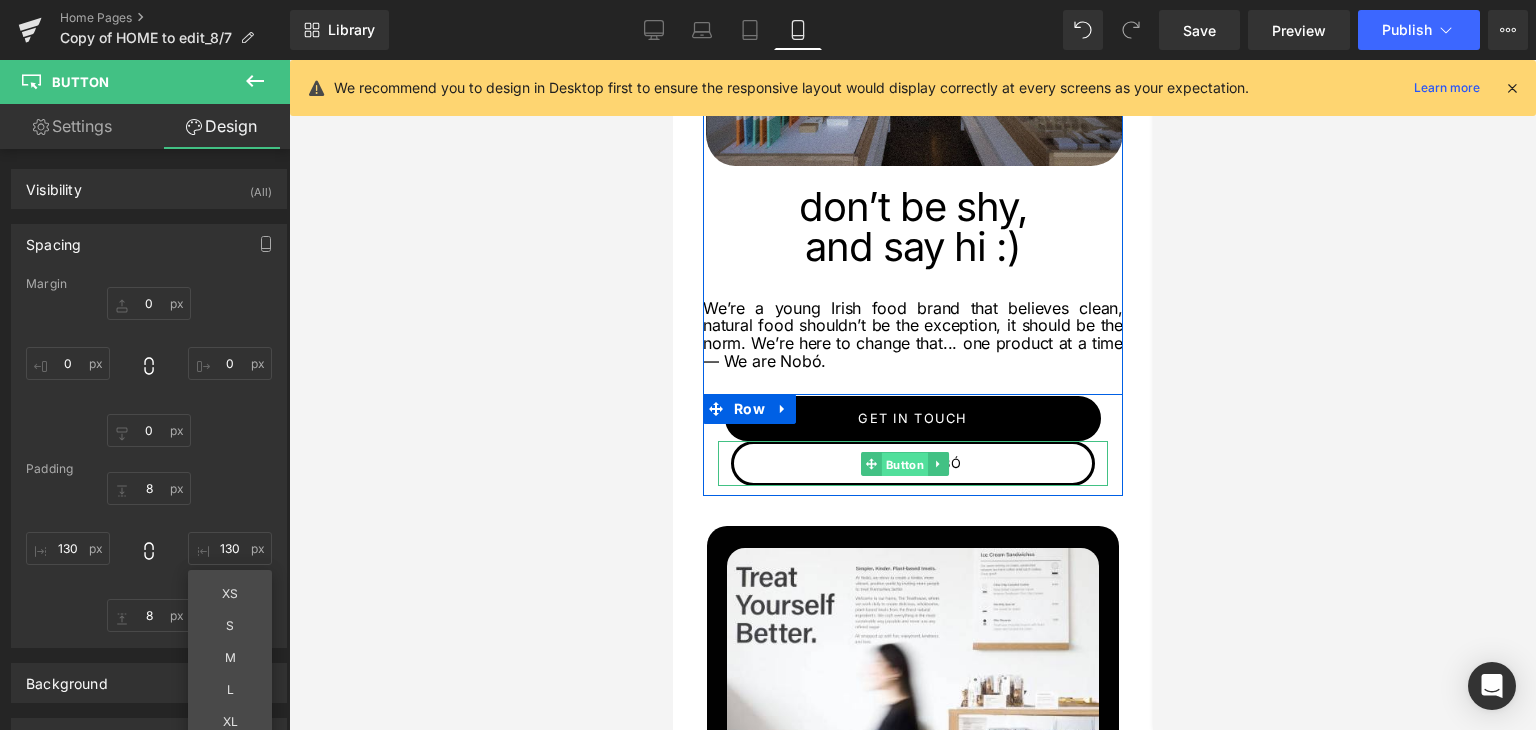 click on "Button" at bounding box center (904, 464) 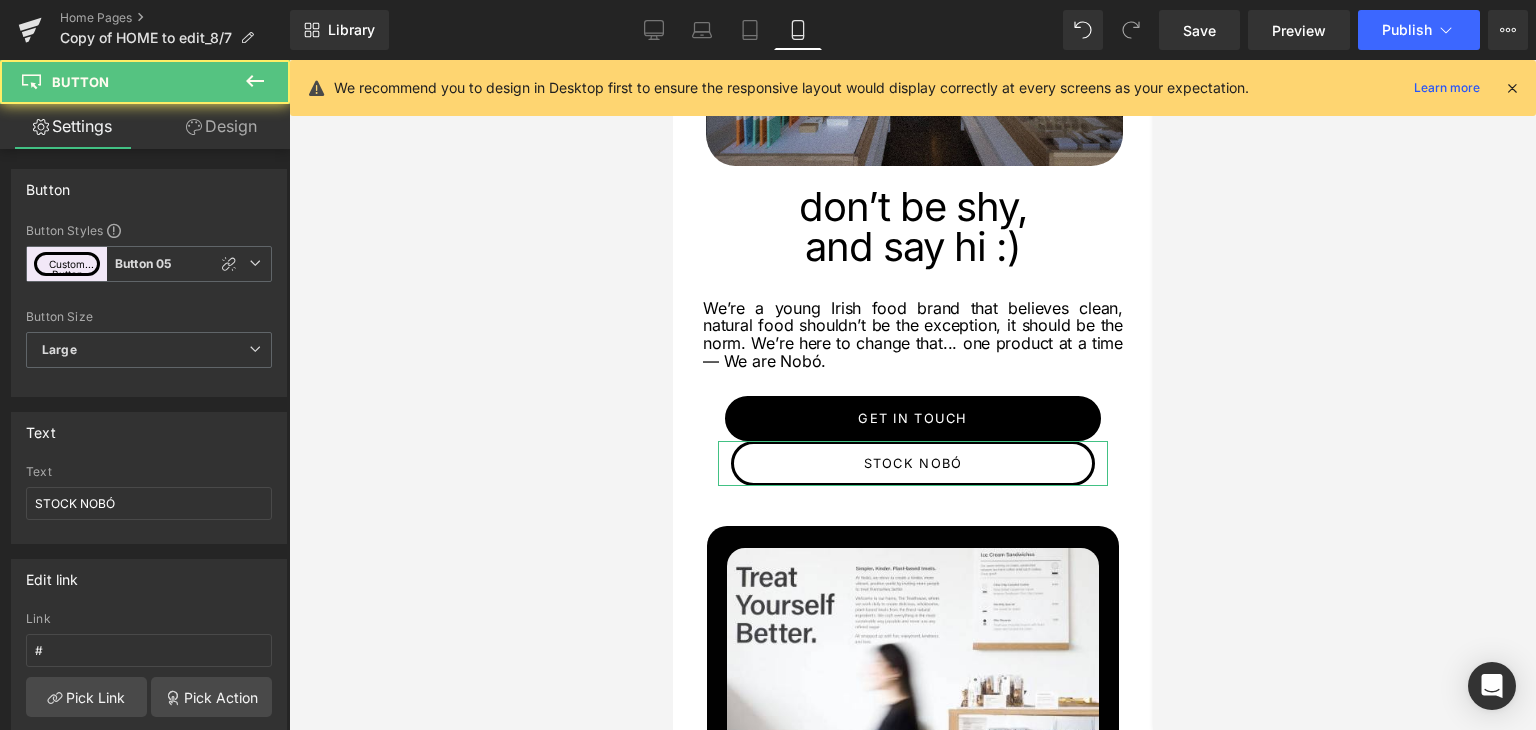 drag, startPoint x: 232, startPoint y: 129, endPoint x: 78, endPoint y: 241, distance: 190.4206 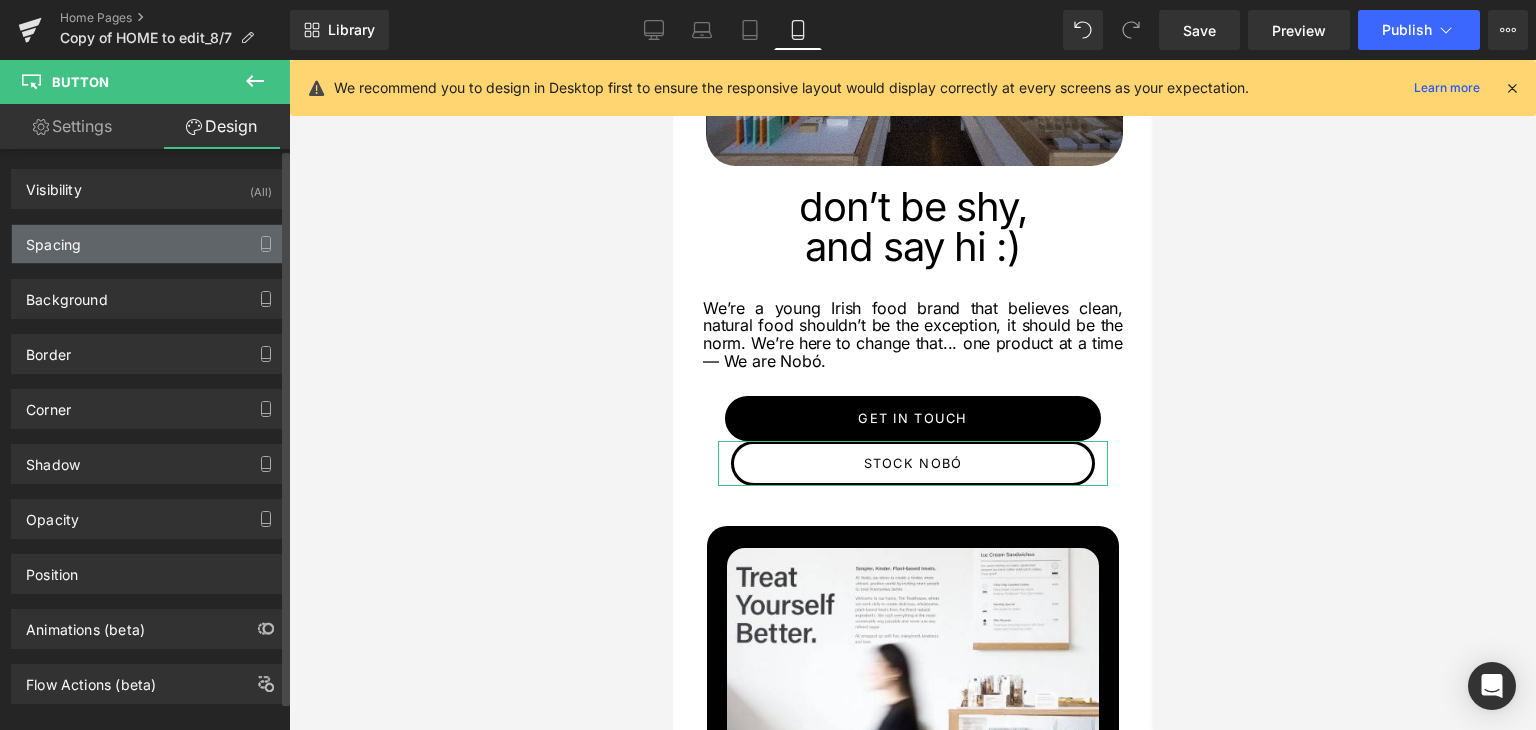 click on "Spacing" at bounding box center [53, 239] 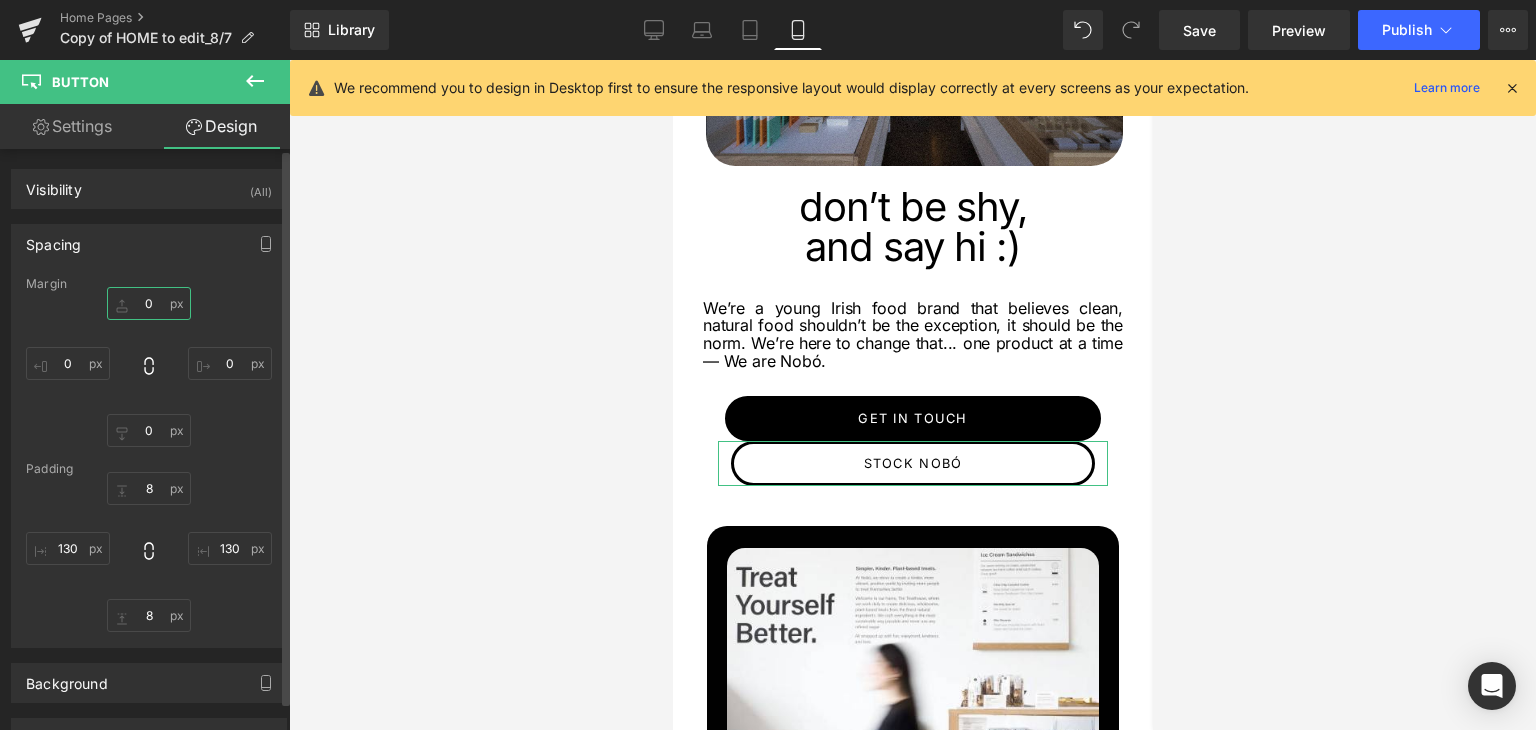click on "0" at bounding box center [149, 303] 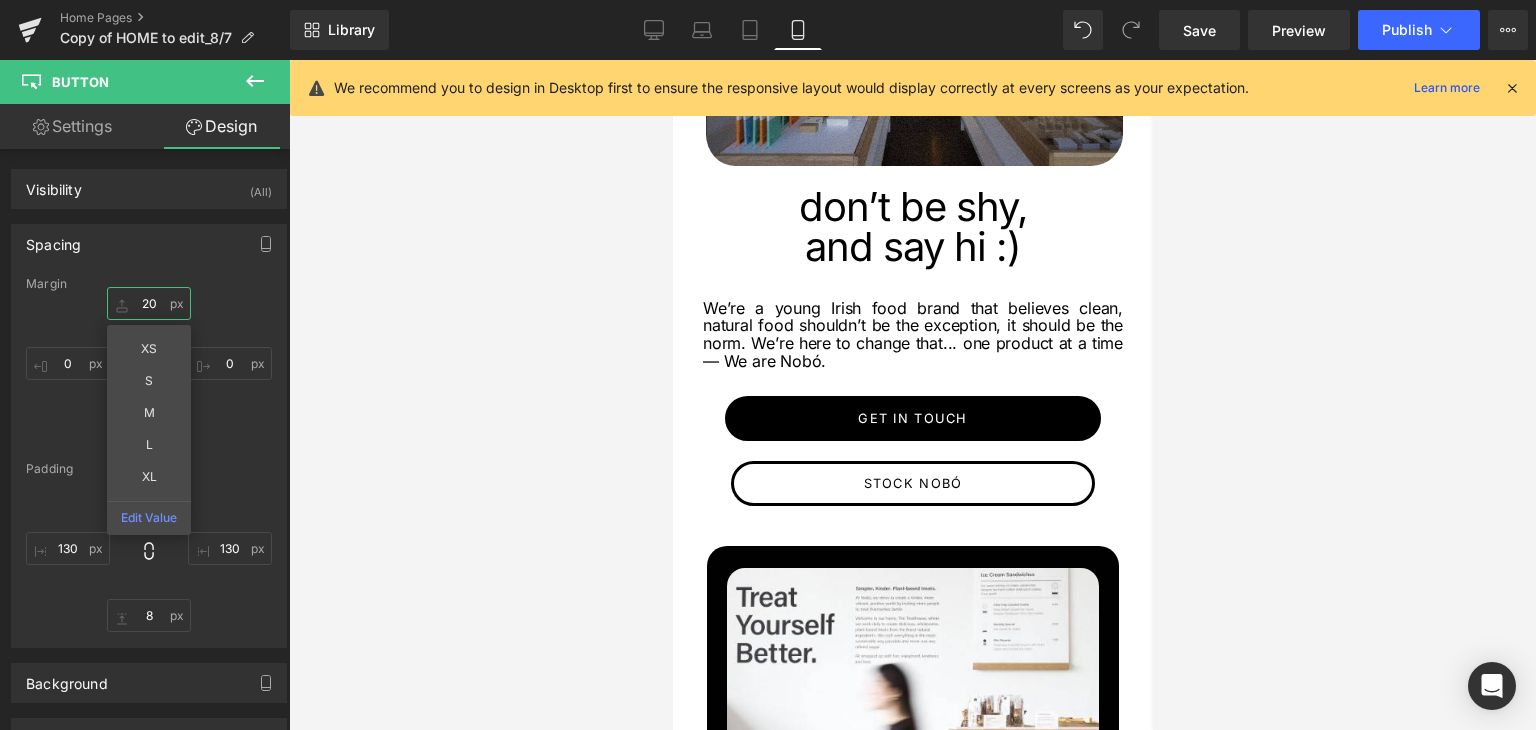 type on "20" 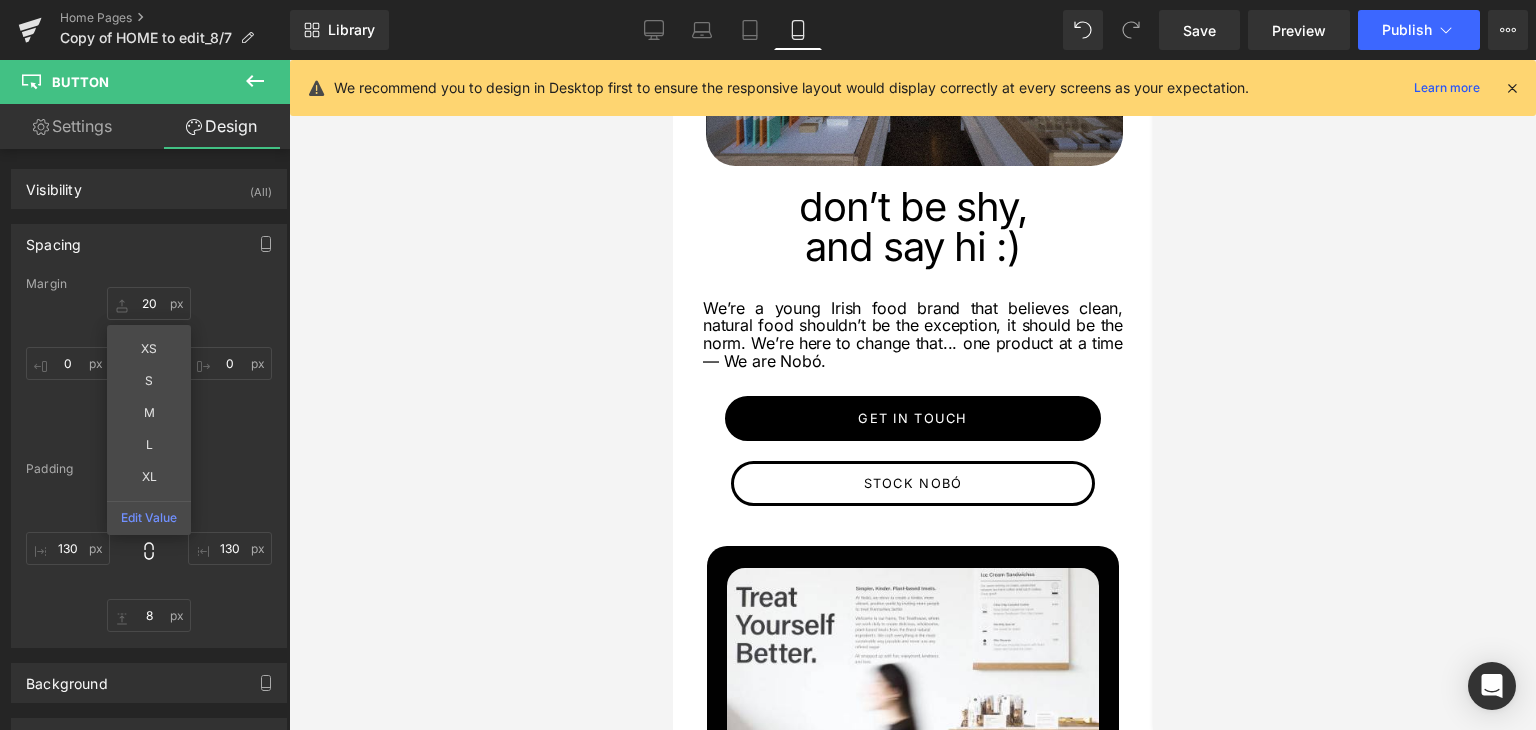 click at bounding box center [912, 395] 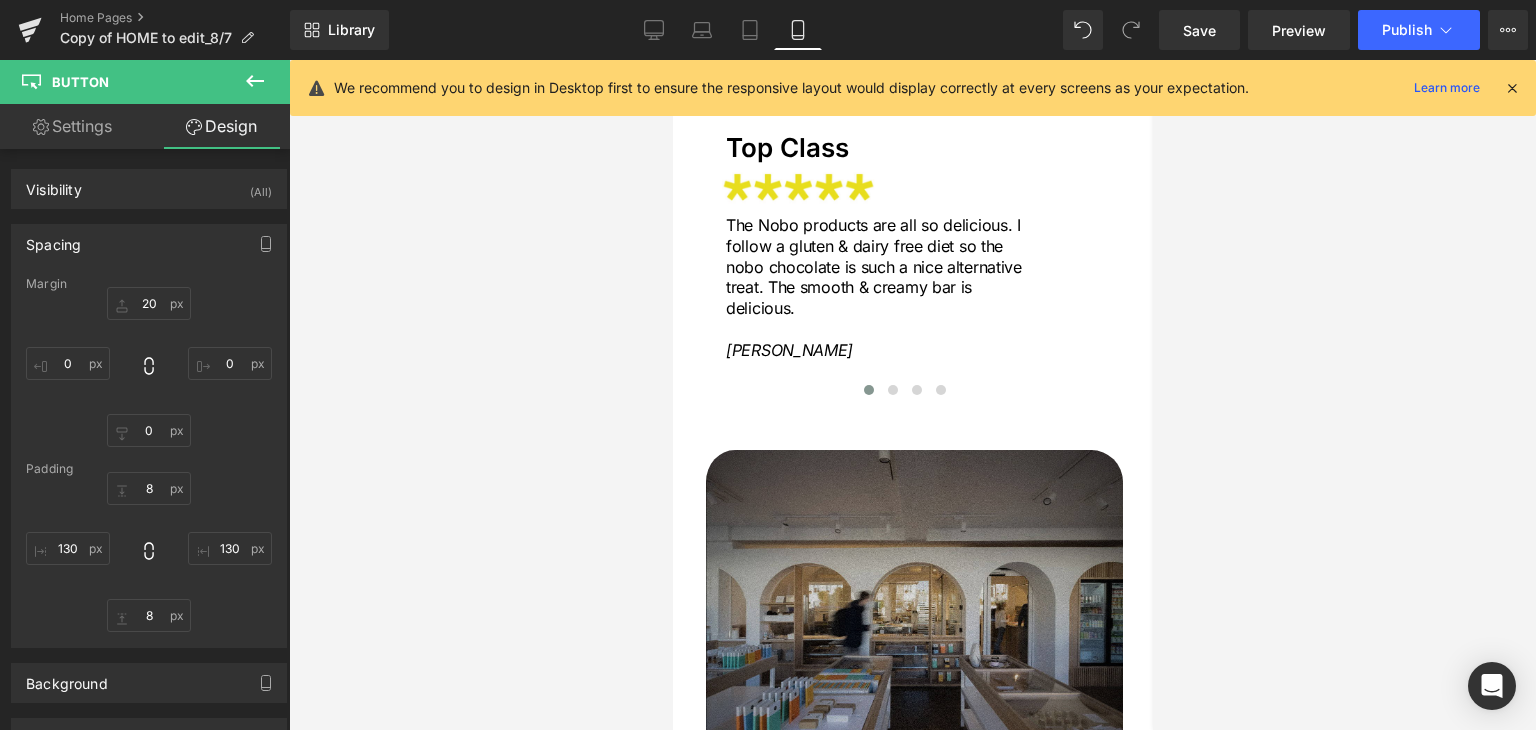 scroll, scrollTop: 4700, scrollLeft: 0, axis: vertical 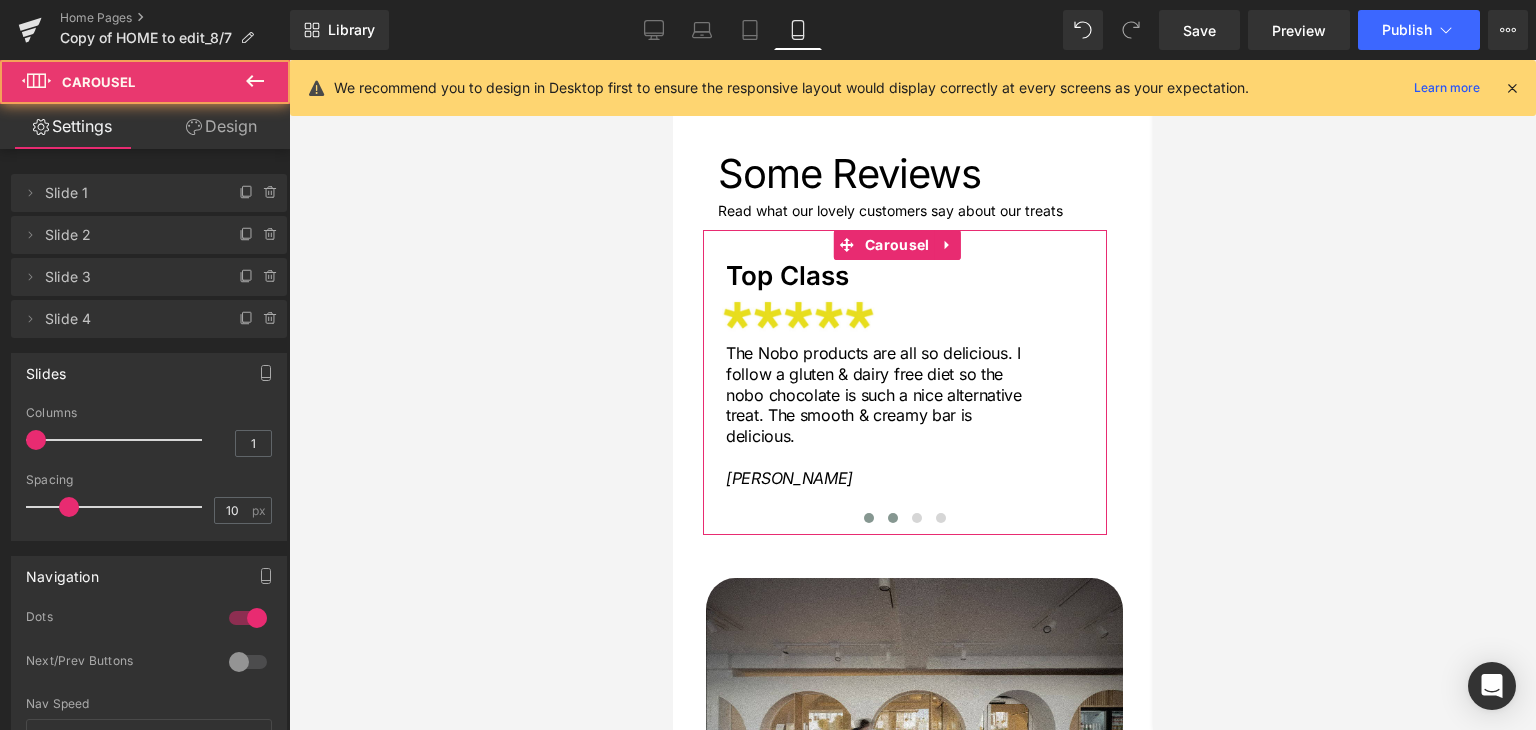 click at bounding box center (892, 518) 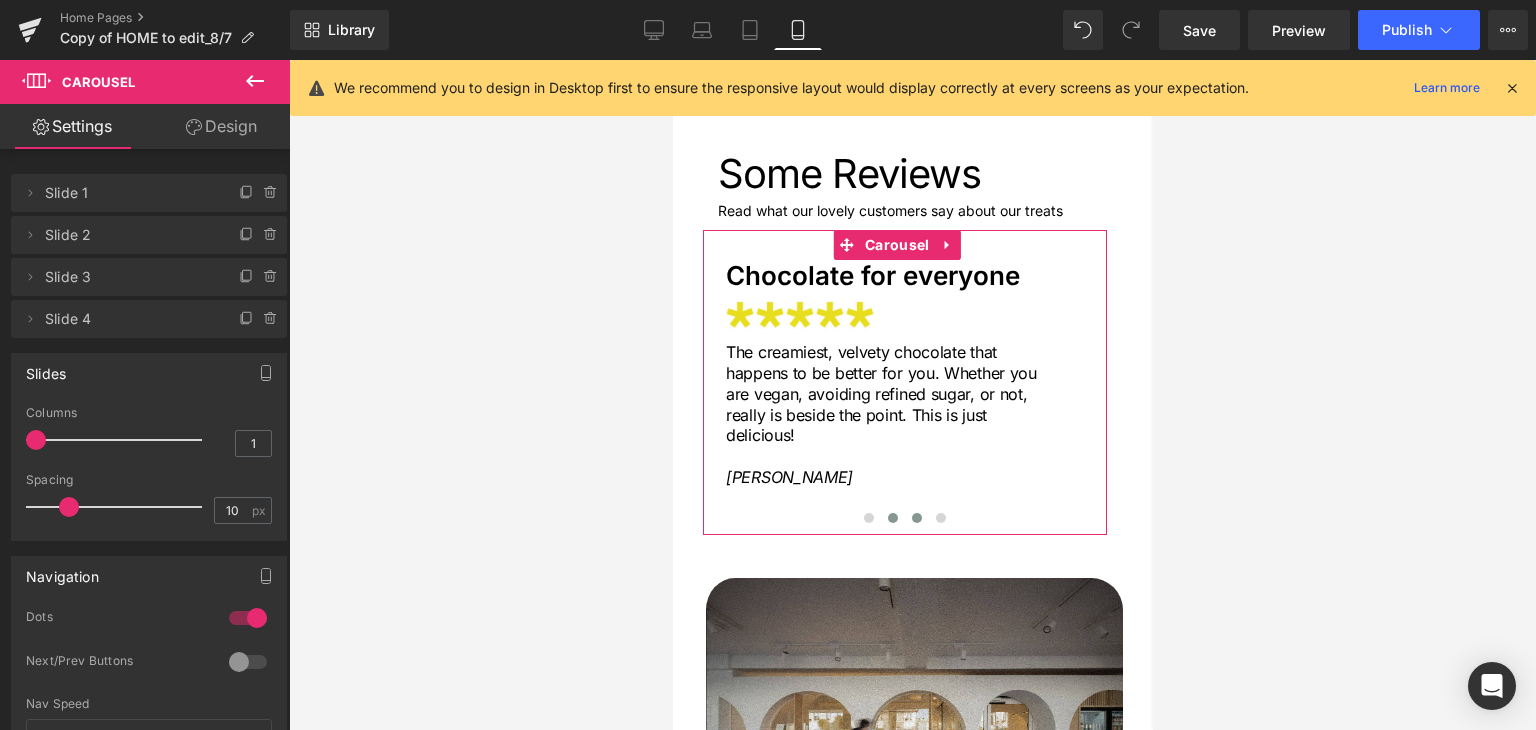 click at bounding box center [916, 518] 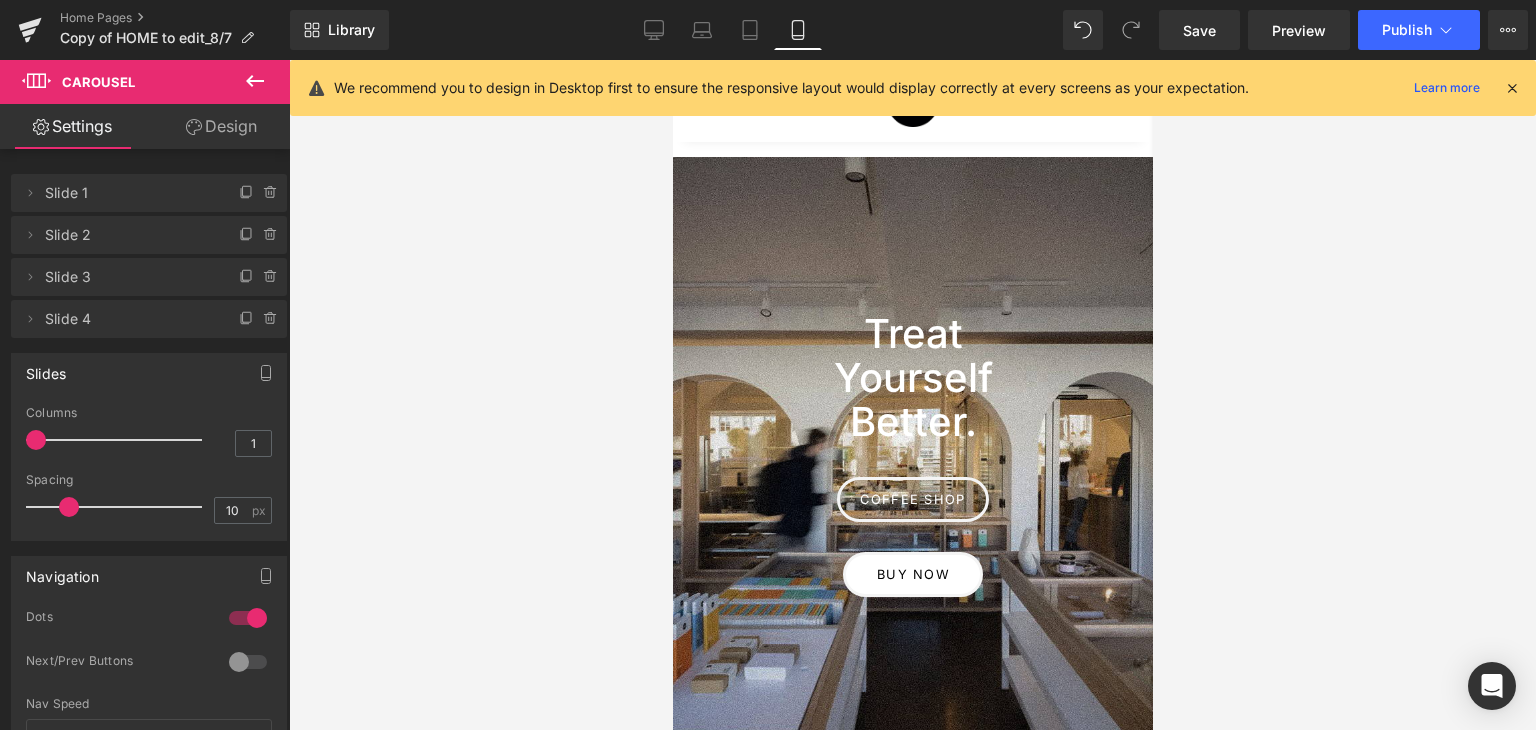 scroll, scrollTop: 0, scrollLeft: 0, axis: both 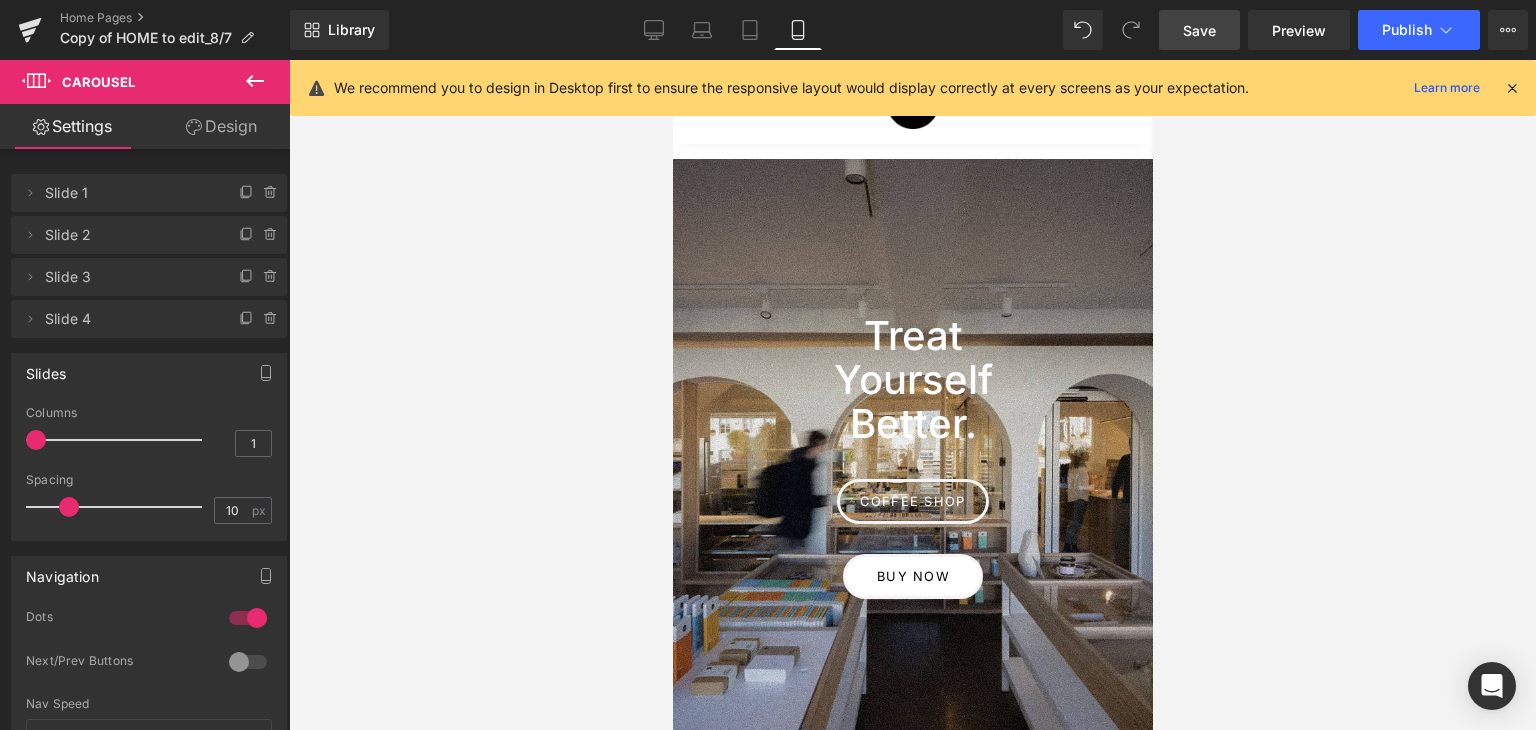 click on "Save" at bounding box center (1199, 30) 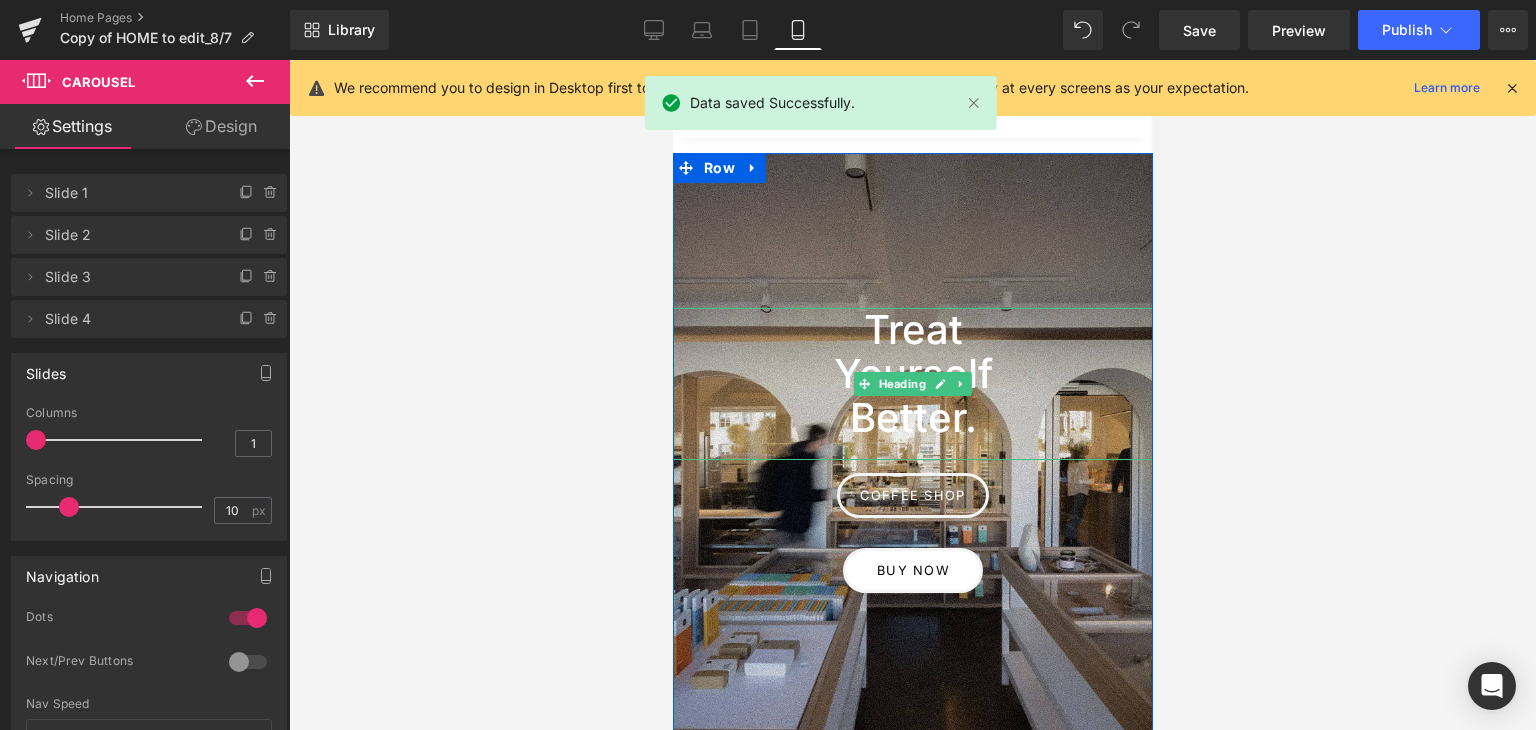 scroll, scrollTop: 200, scrollLeft: 0, axis: vertical 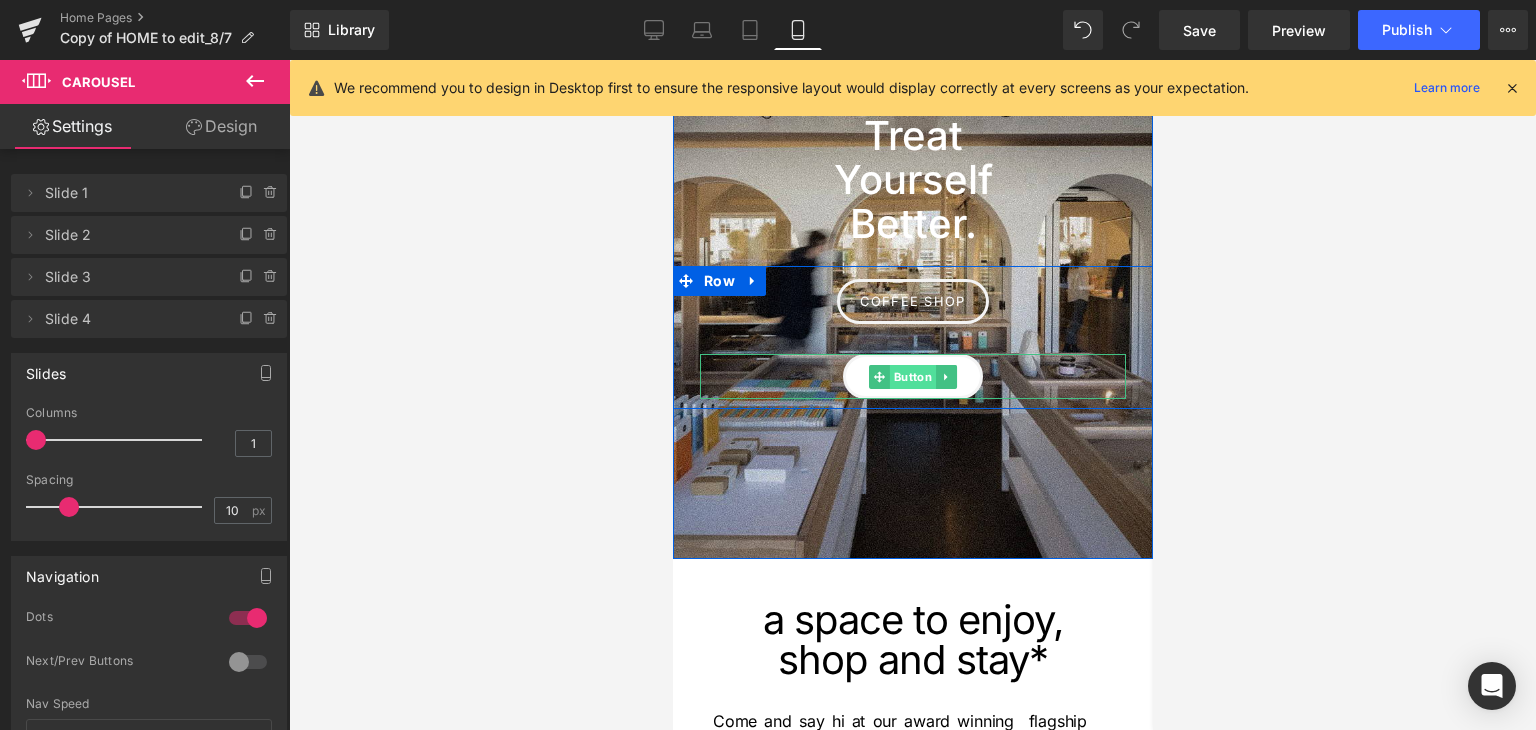 click on "Button" at bounding box center (912, 377) 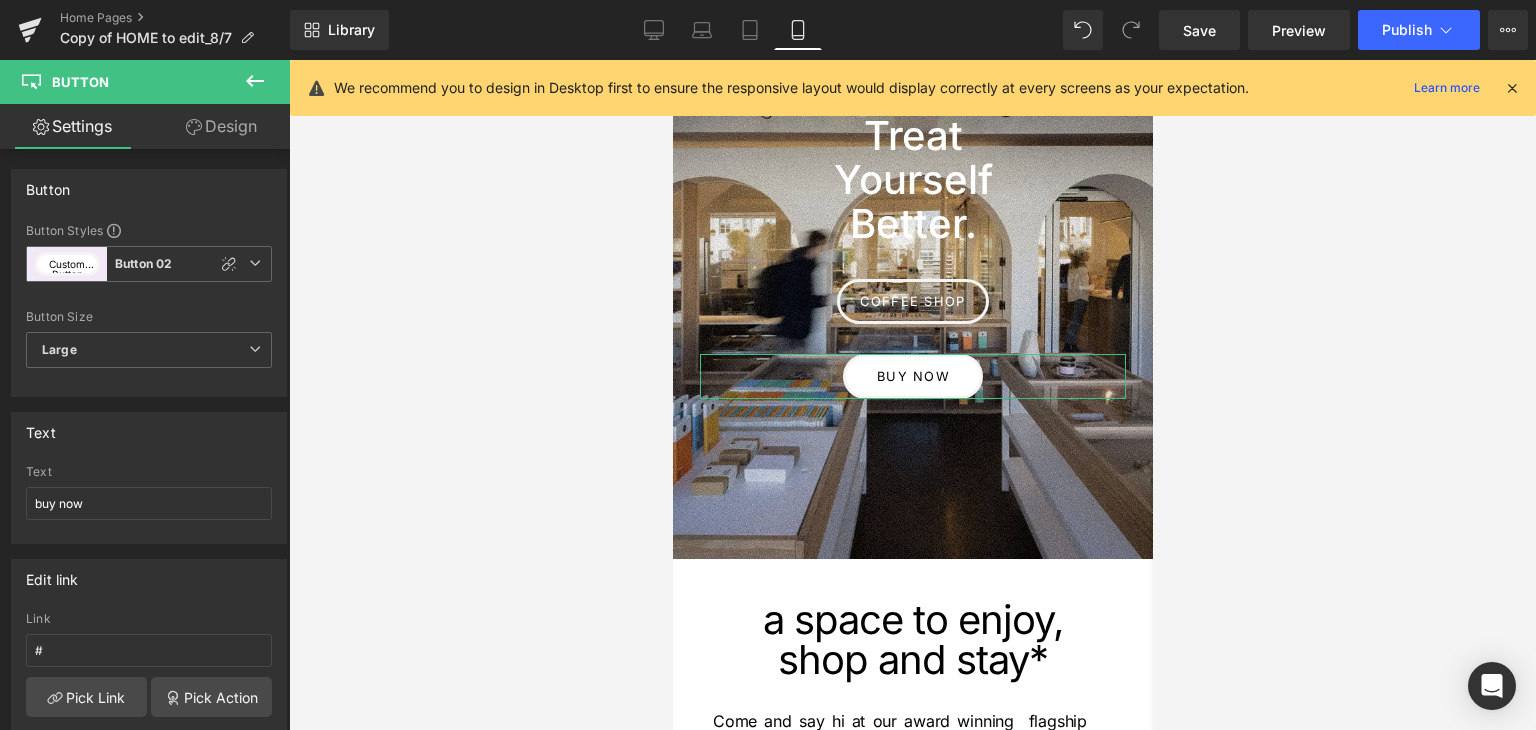 click on "Design" at bounding box center [221, 126] 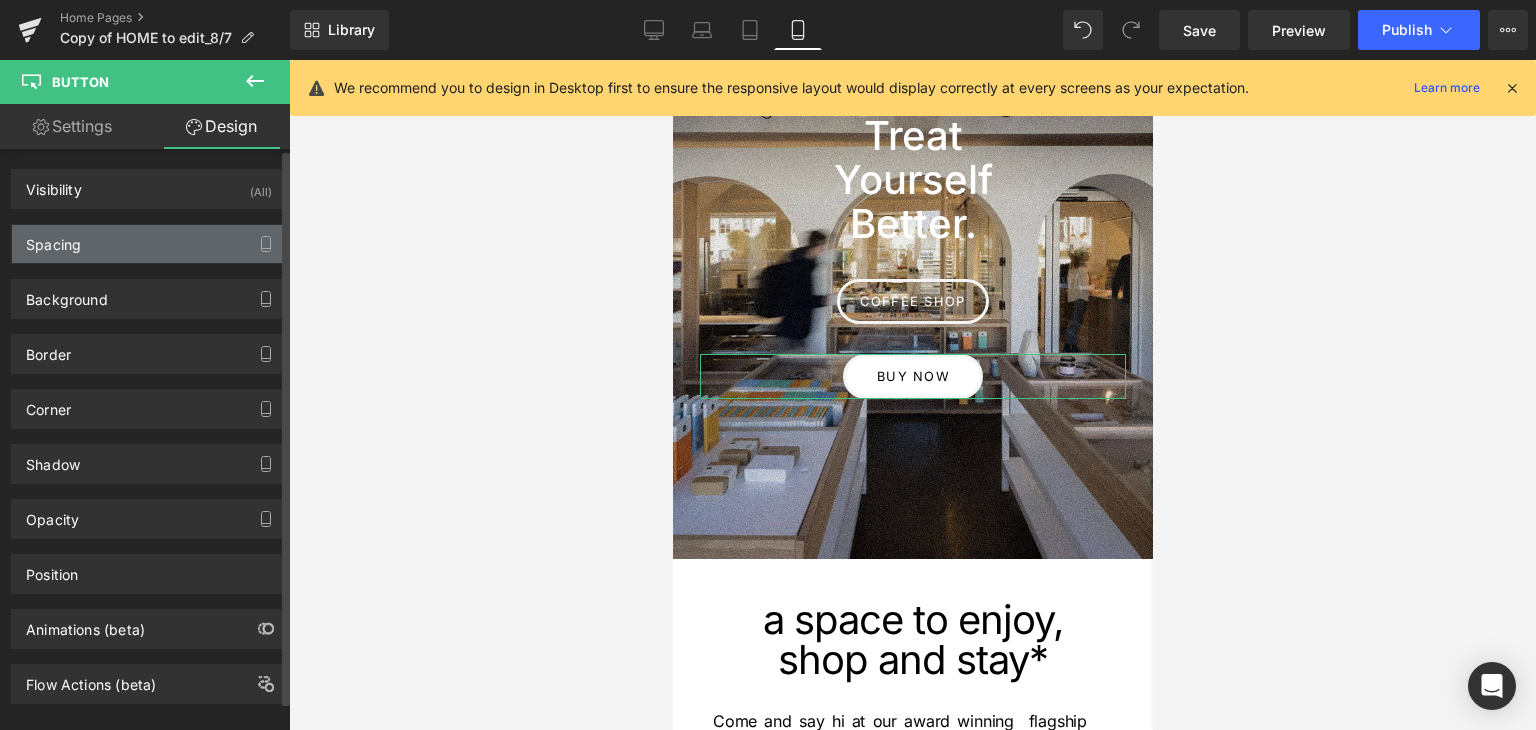 click on "Spacing" at bounding box center (53, 239) 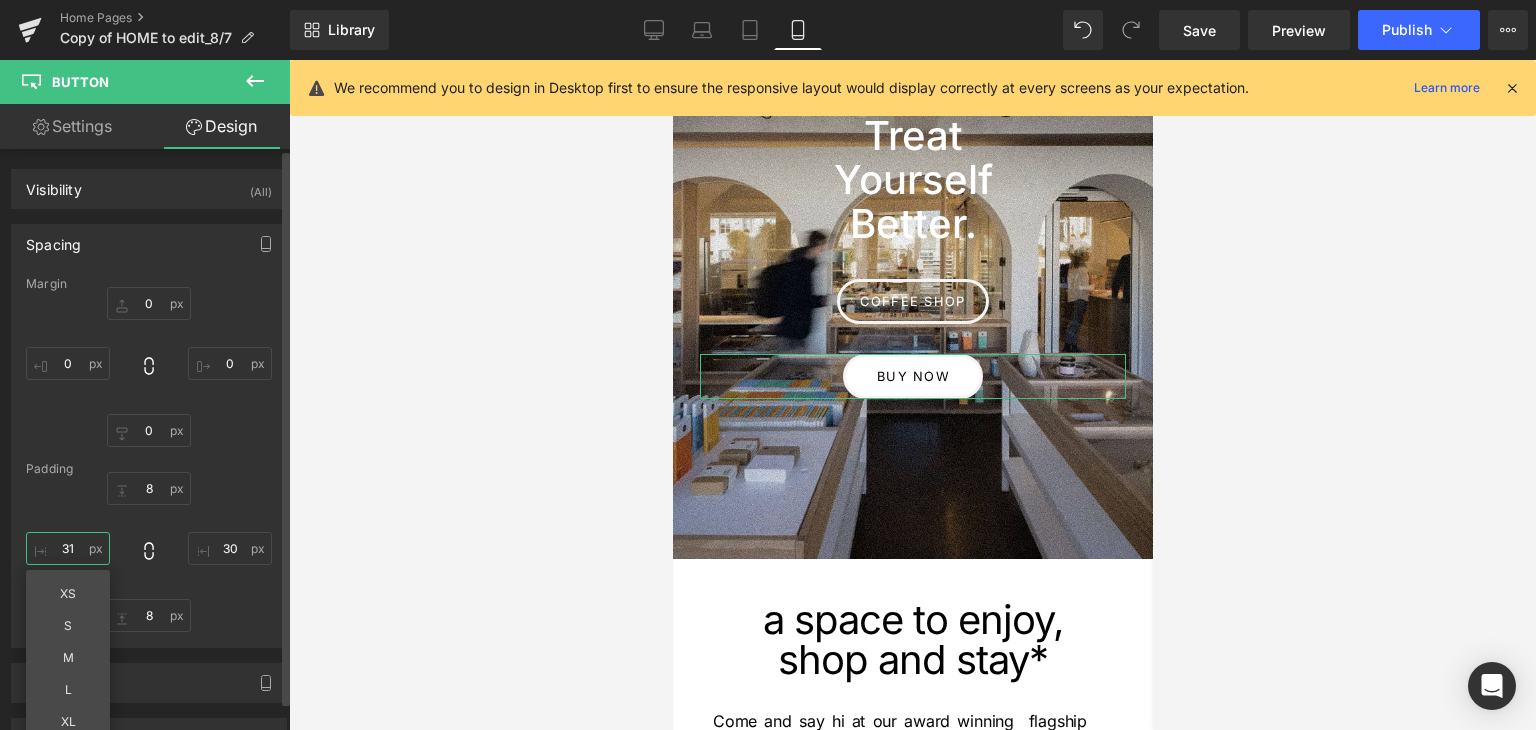 click on "31" at bounding box center (68, 548) 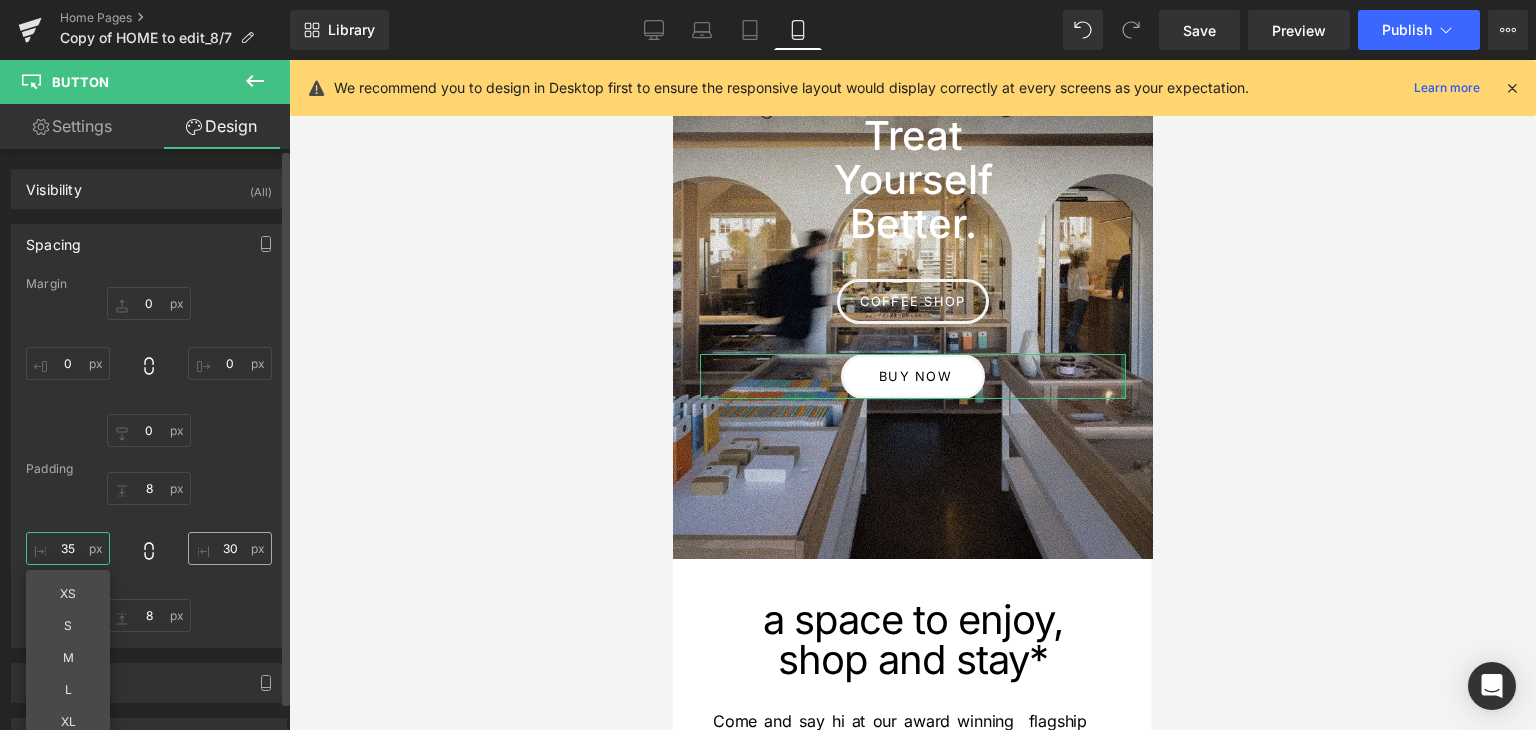 type on "35" 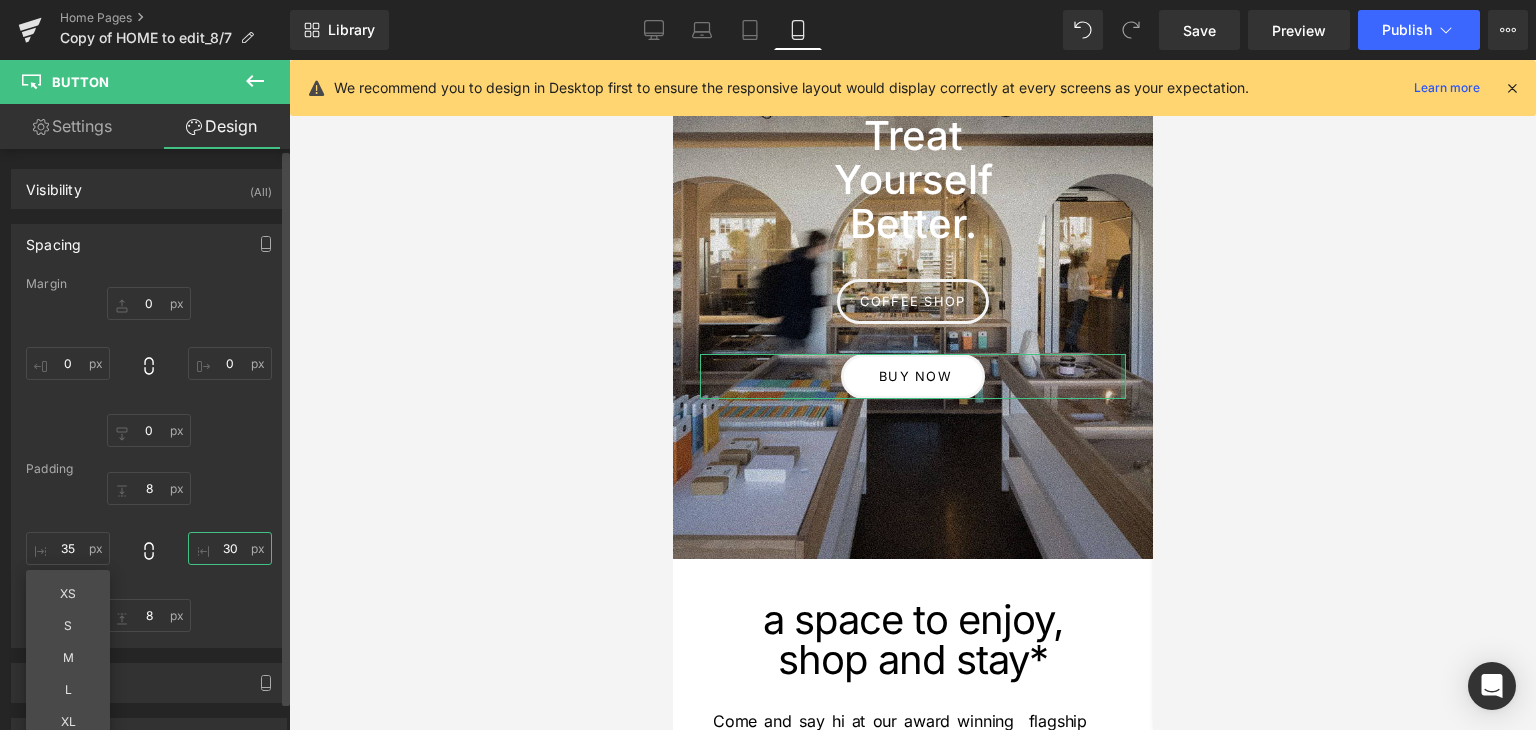 click on "30" at bounding box center [230, 548] 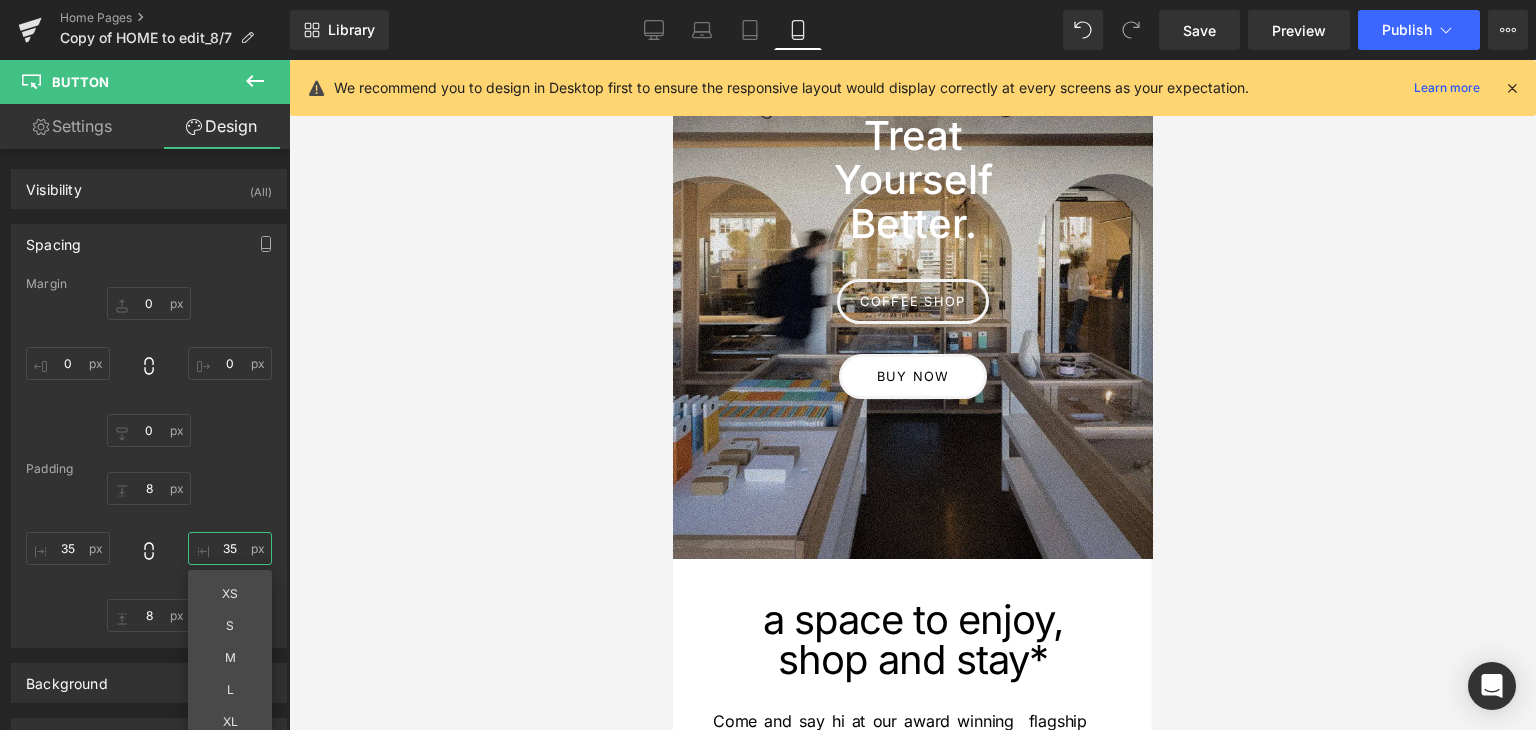type on "35" 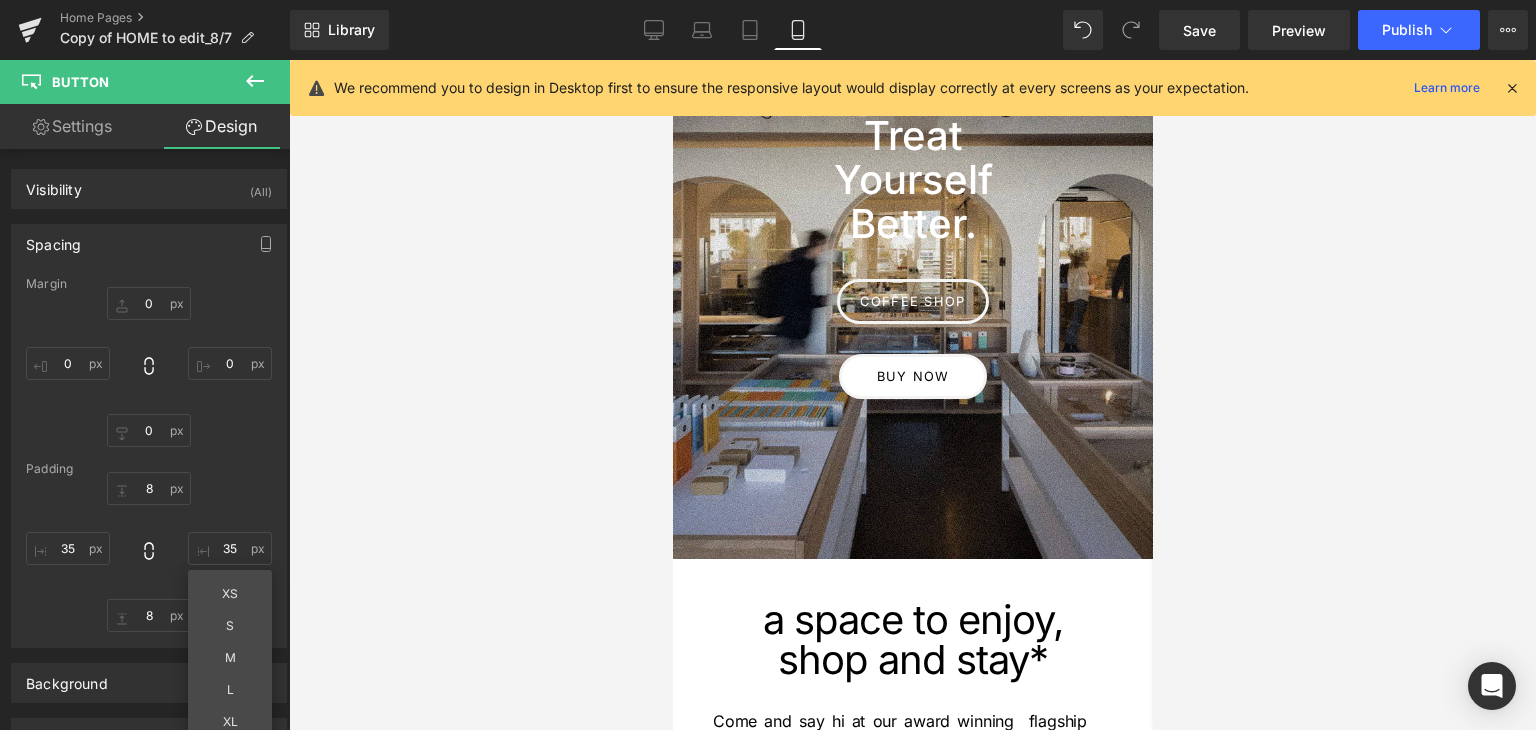 click at bounding box center (912, 395) 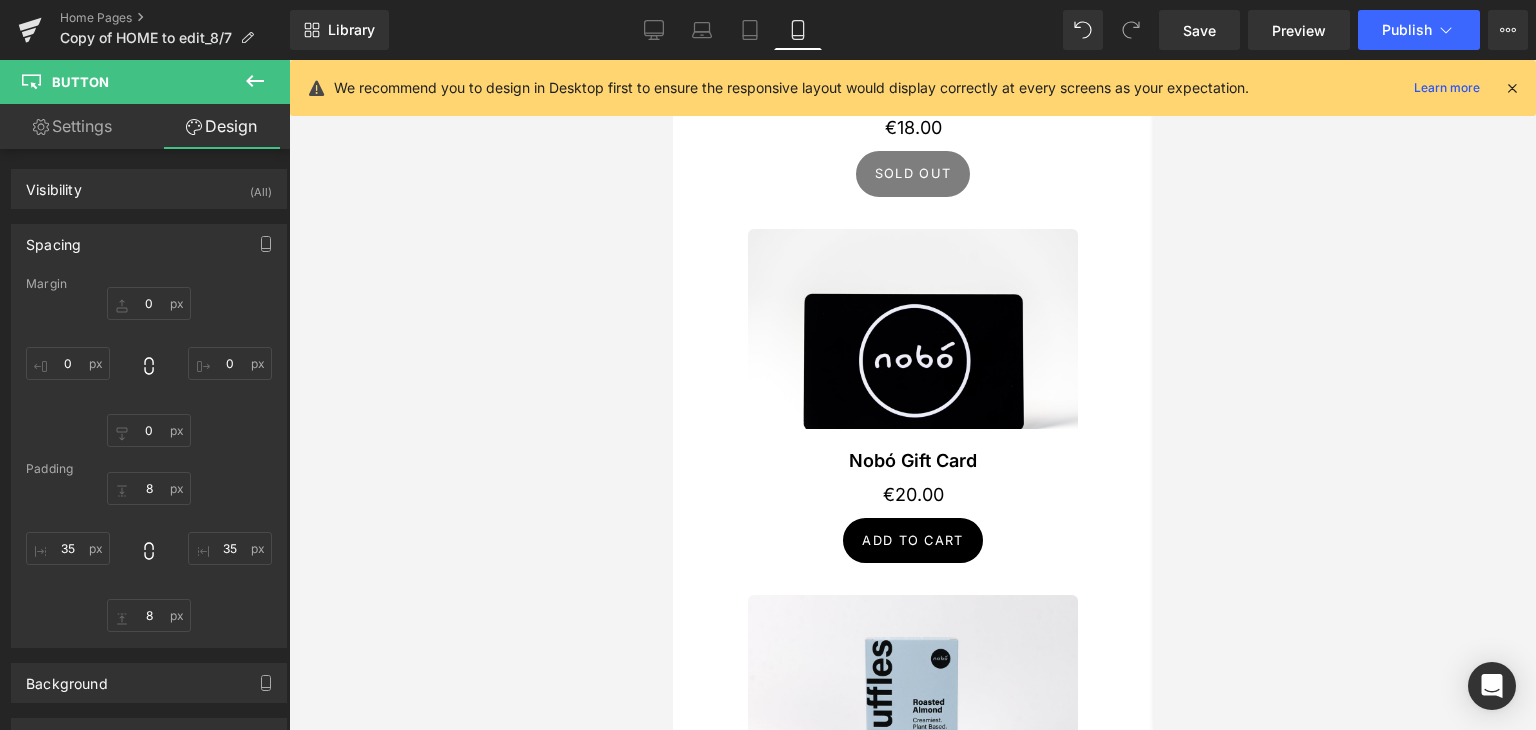 scroll, scrollTop: 2200, scrollLeft: 0, axis: vertical 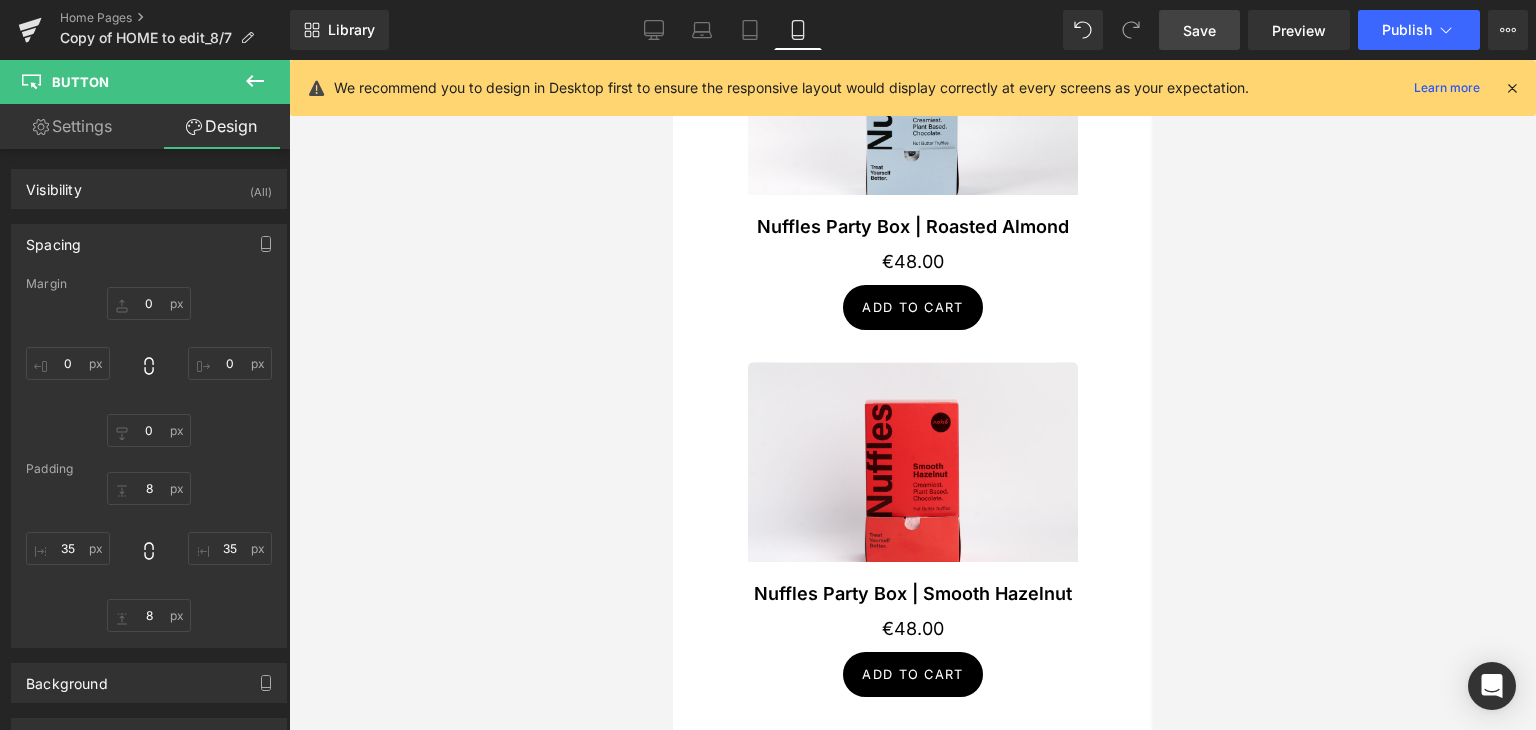click on "Save" at bounding box center (1199, 30) 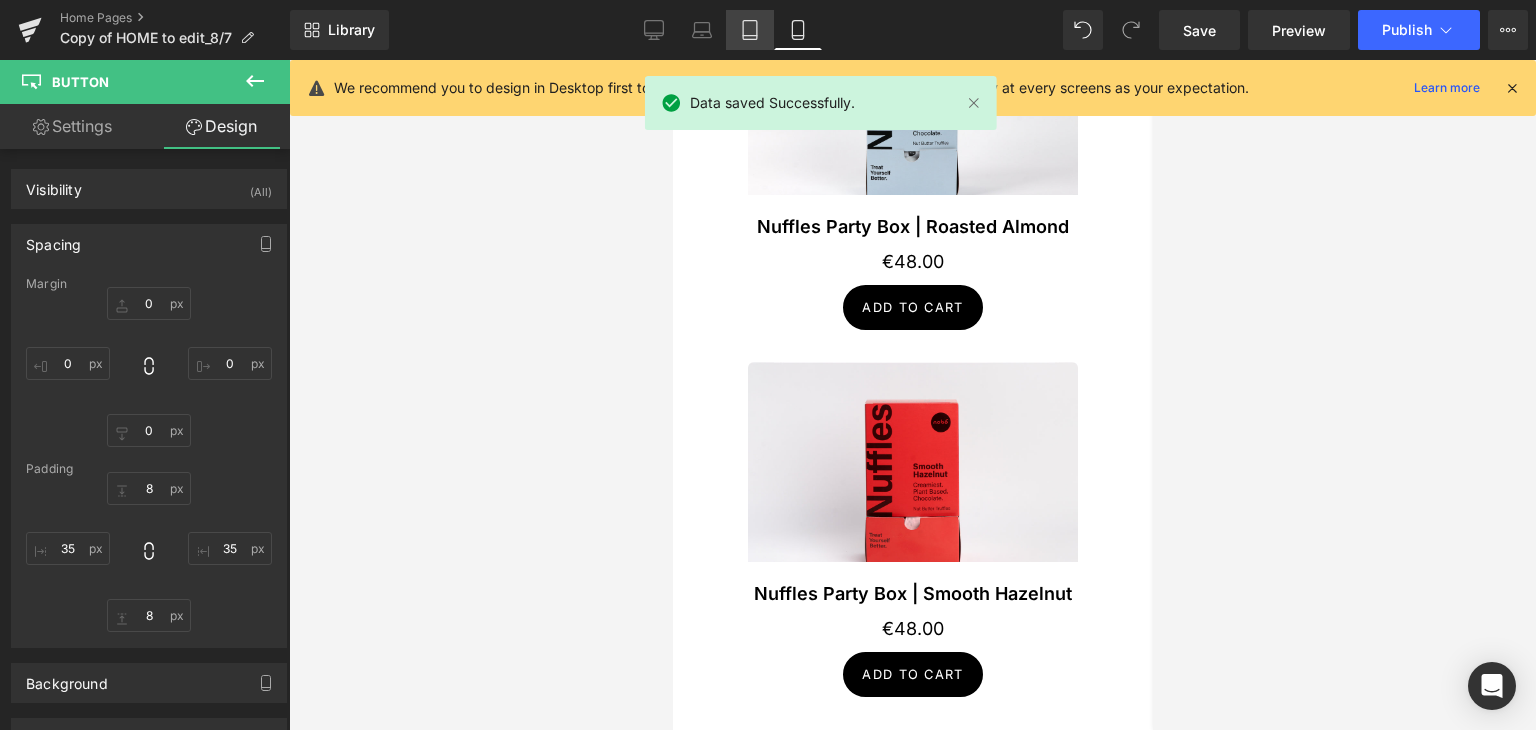 click on "Tablet" at bounding box center [750, 30] 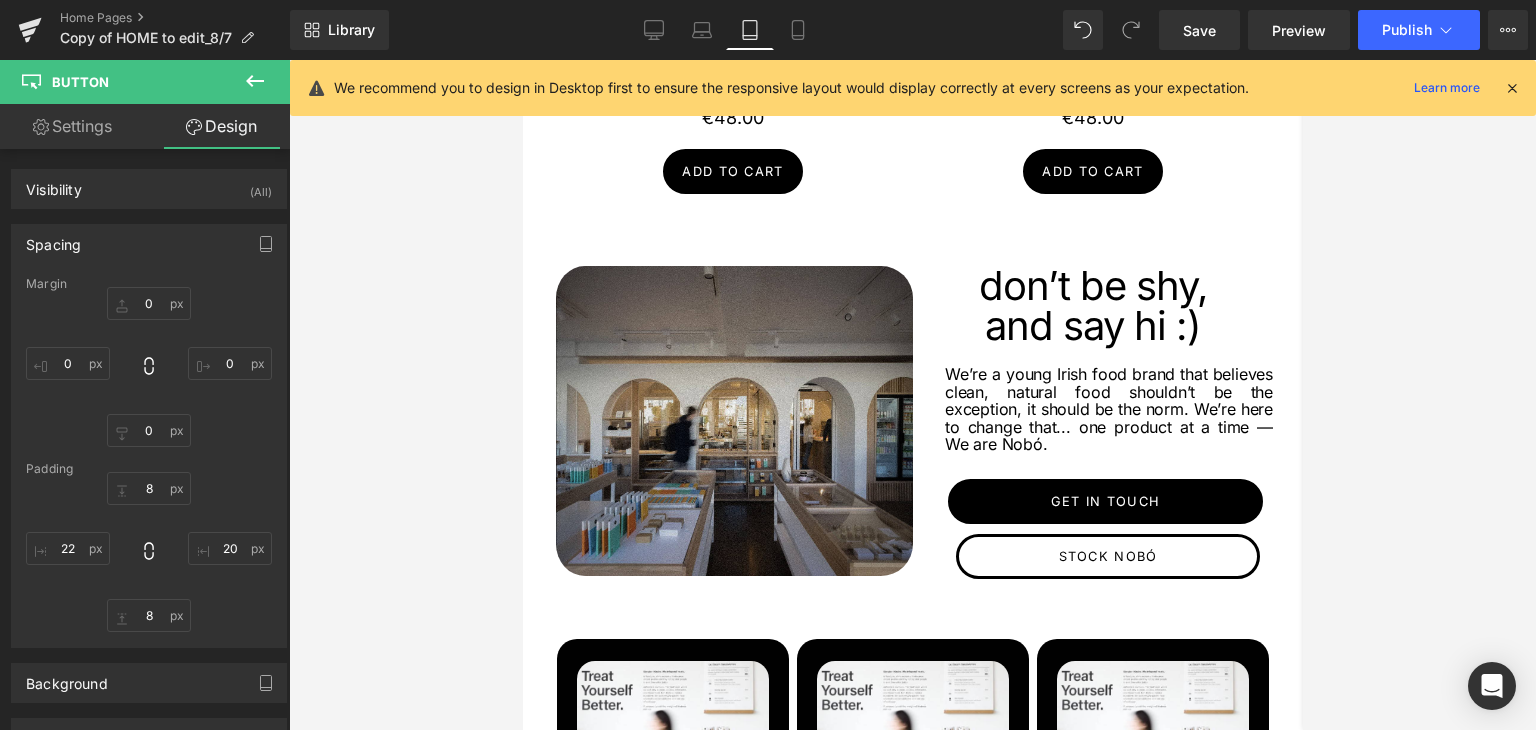 scroll, scrollTop: 2008, scrollLeft: 0, axis: vertical 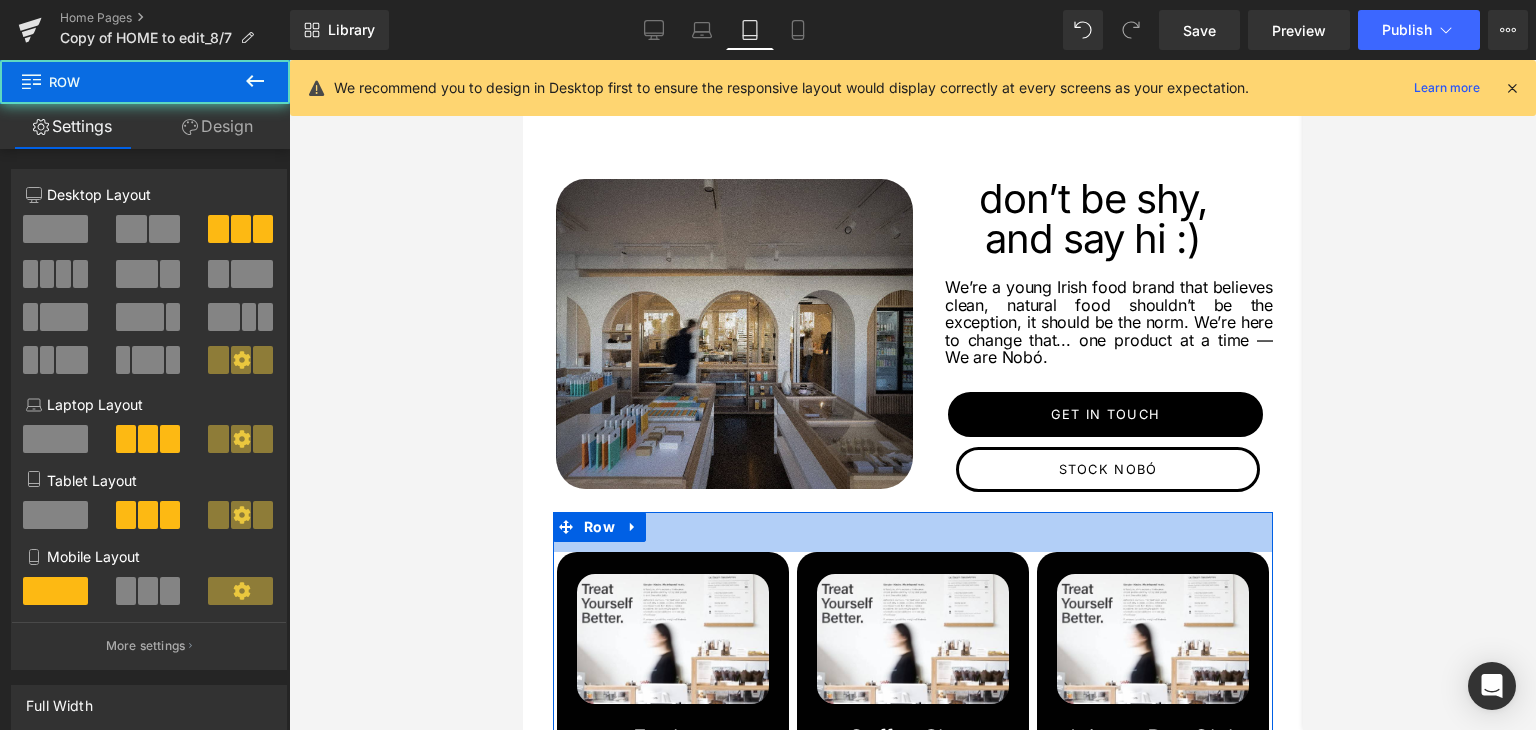 click on "Image         Explore  our Collection  Heading         Row         Image         Coffee Shop  and Açaí Bowls Heading         Row         Image         Join our  Run Club  and activities Heading         Row         Row   40px" at bounding box center (912, 668) 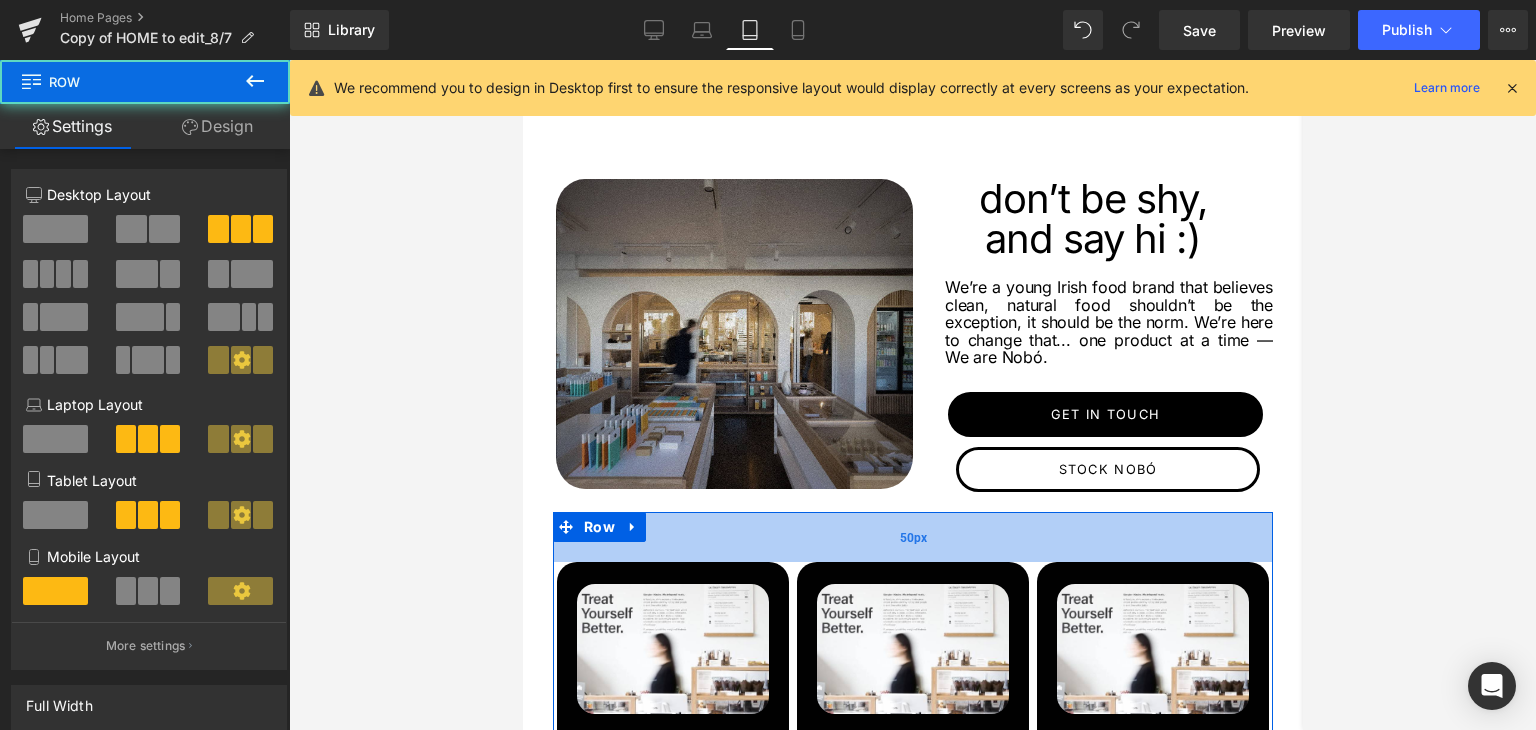 drag, startPoint x: 822, startPoint y: 506, endPoint x: 822, endPoint y: 517, distance: 11 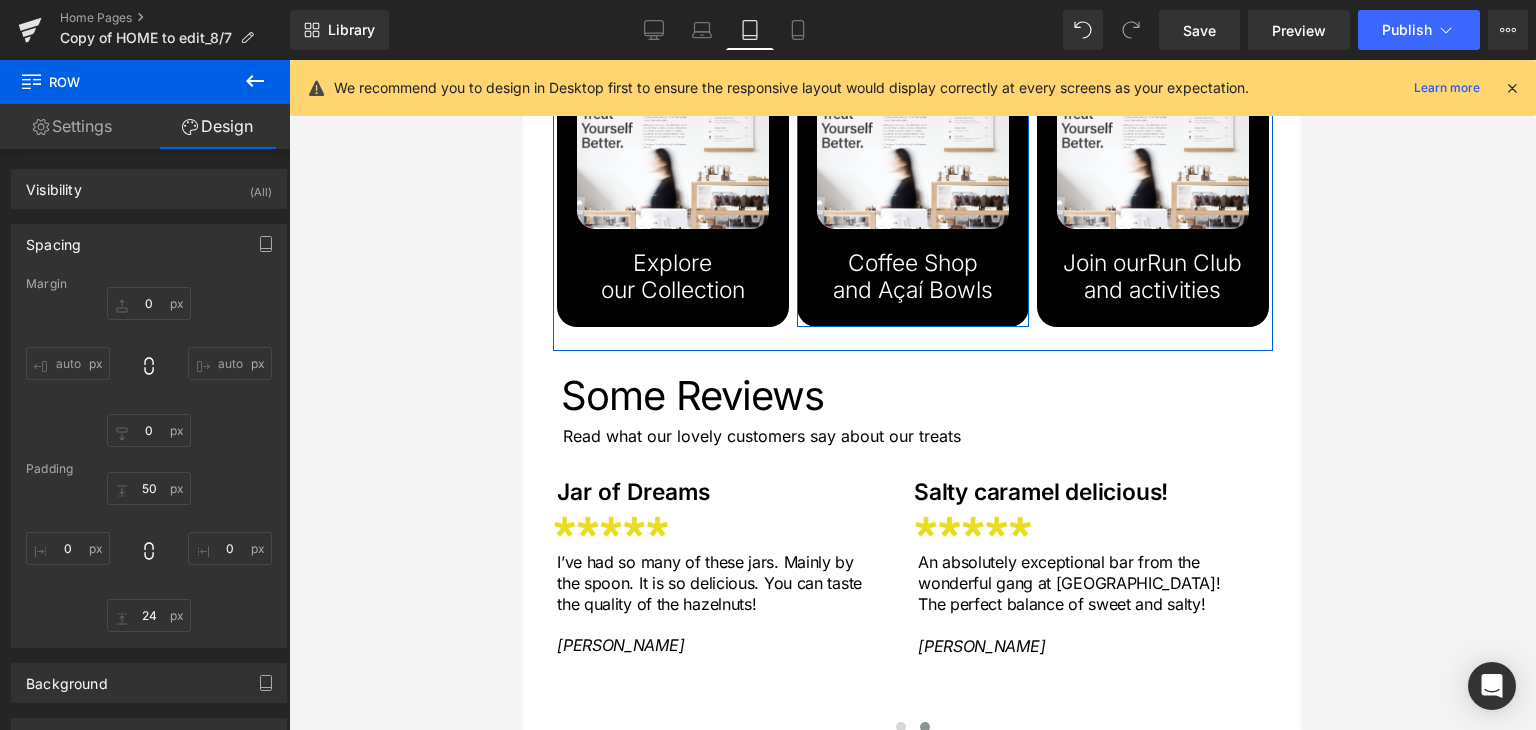 scroll, scrollTop: 2508, scrollLeft: 0, axis: vertical 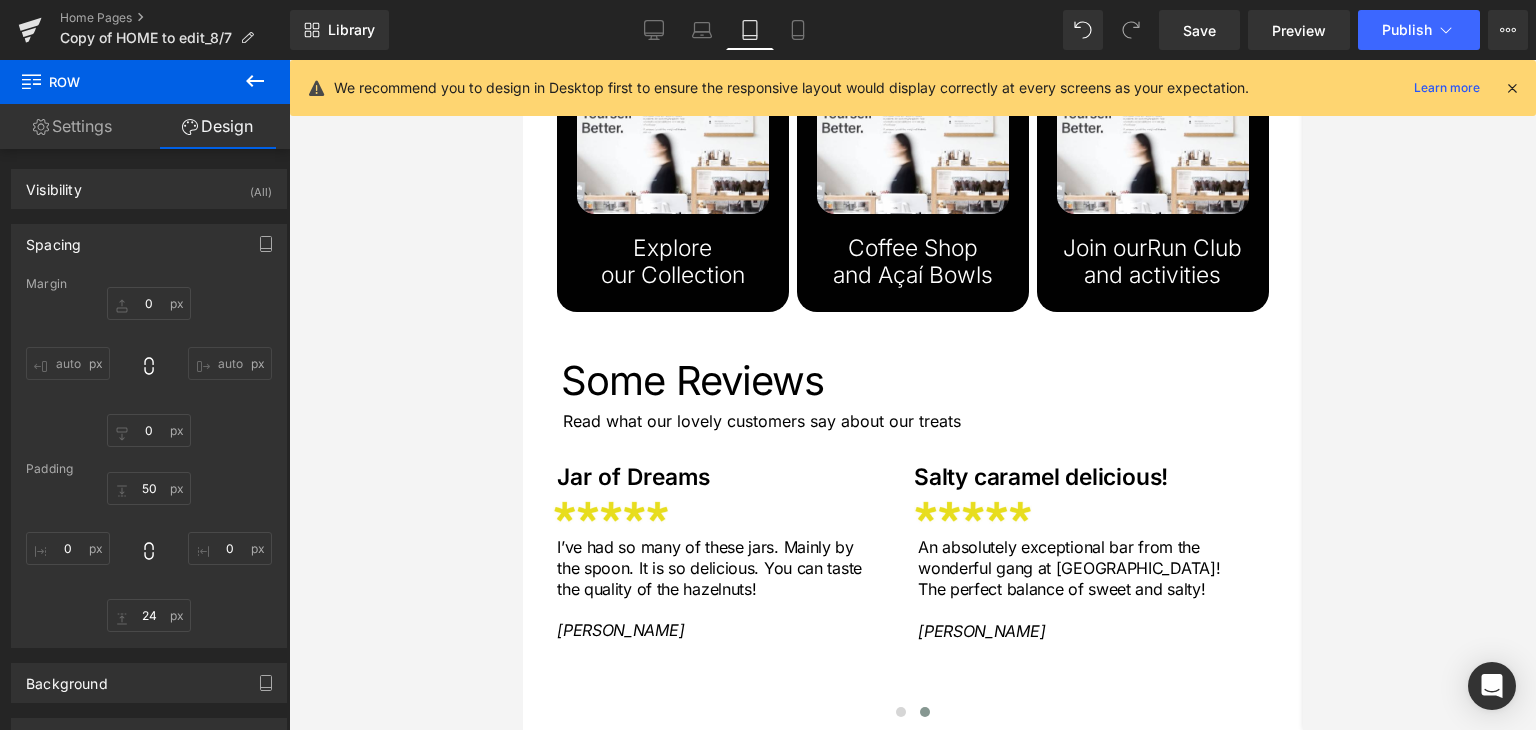 click on "Treat  Yourself  Better. Heading         COFFEE SHOP Button         buy now Button       [STREET_ADDRESS]     150px     a space to enjoy,  shop and stay* Heading         Come and say hi at our award winning  flagship store in the heart of [GEOGRAPHIC_DATA] 6. Treat yourself to something delicious from our in house bakery, freshly made smoothies and Açai bowls, and some of the finest specialty coffee from Cloud Picker.  Text Block         Image         Image         Row   57px" at bounding box center (912, -445) 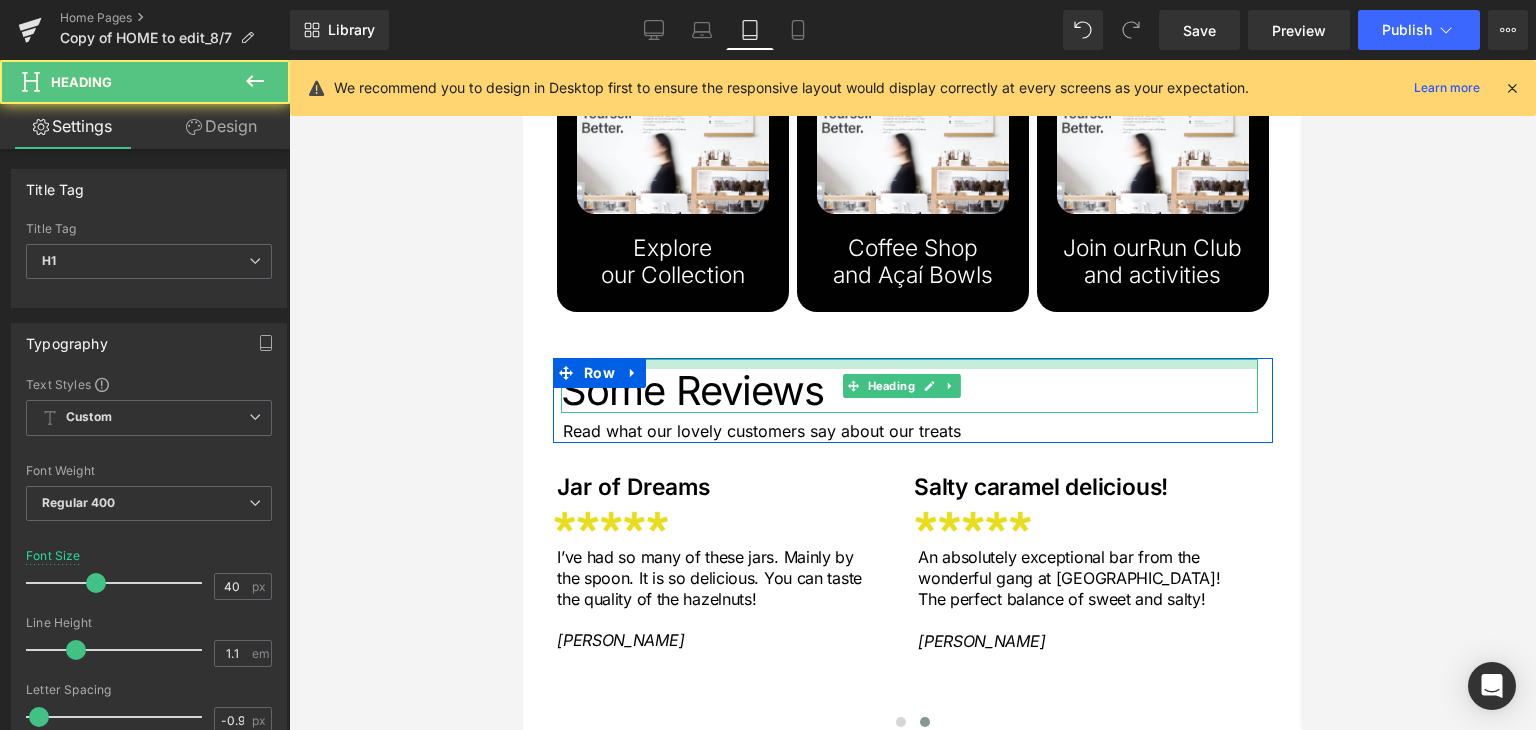 drag, startPoint x: 791, startPoint y: 325, endPoint x: 793, endPoint y: 335, distance: 10.198039 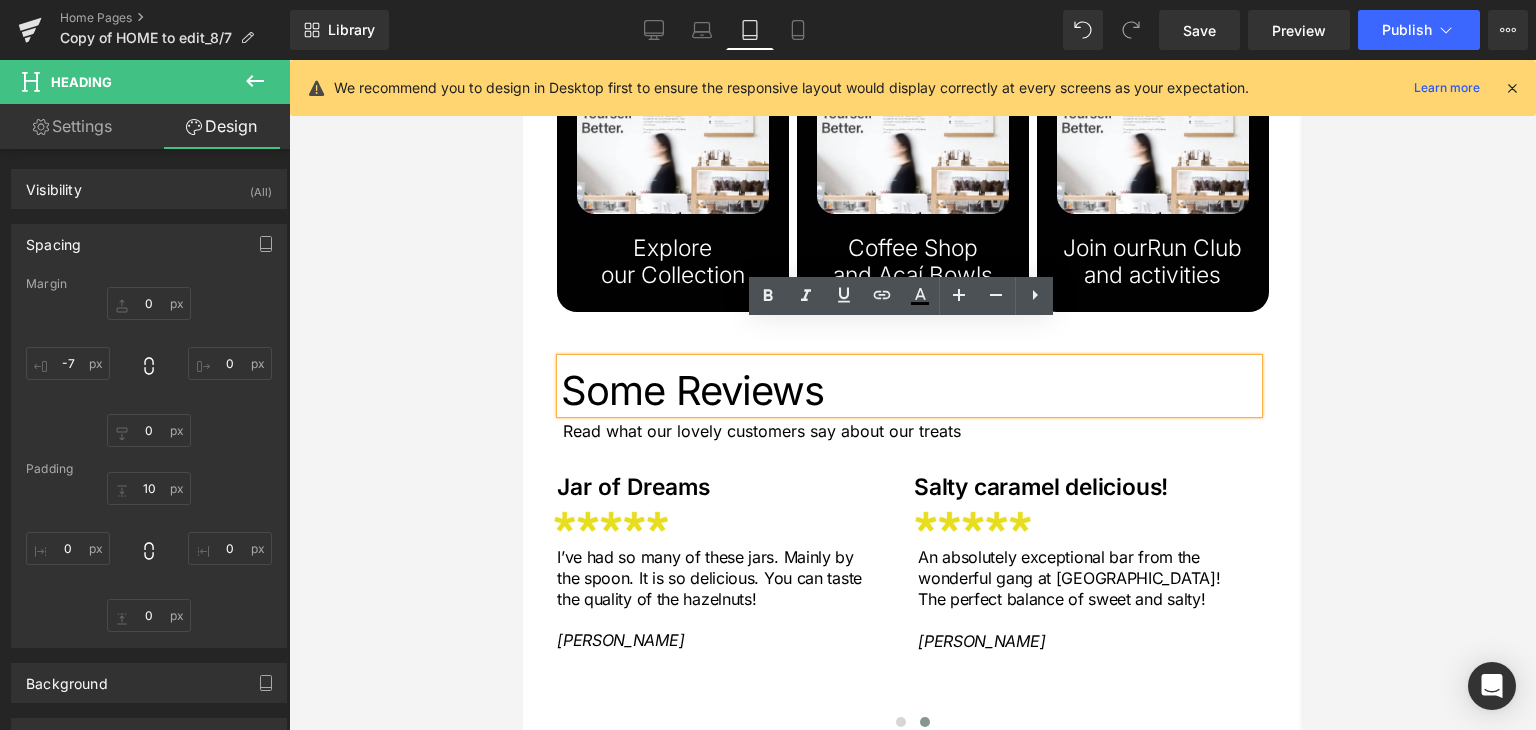 click on "Treat  Yourself  Better. Heading         COFFEE SHOP Button         buy now Button       [STREET_ADDRESS]     150px     a space to enjoy,  shop and stay* Heading         Come and say hi at our award winning  flagship store in the heart of [GEOGRAPHIC_DATA] 6. Treat yourself to something delicious from our in house bakery, freshly made smoothies and Açai bowls, and some of the finest specialty coffee from Cloud Picker.  Text Block         Image         Image         Row   57px" at bounding box center [897, -425] 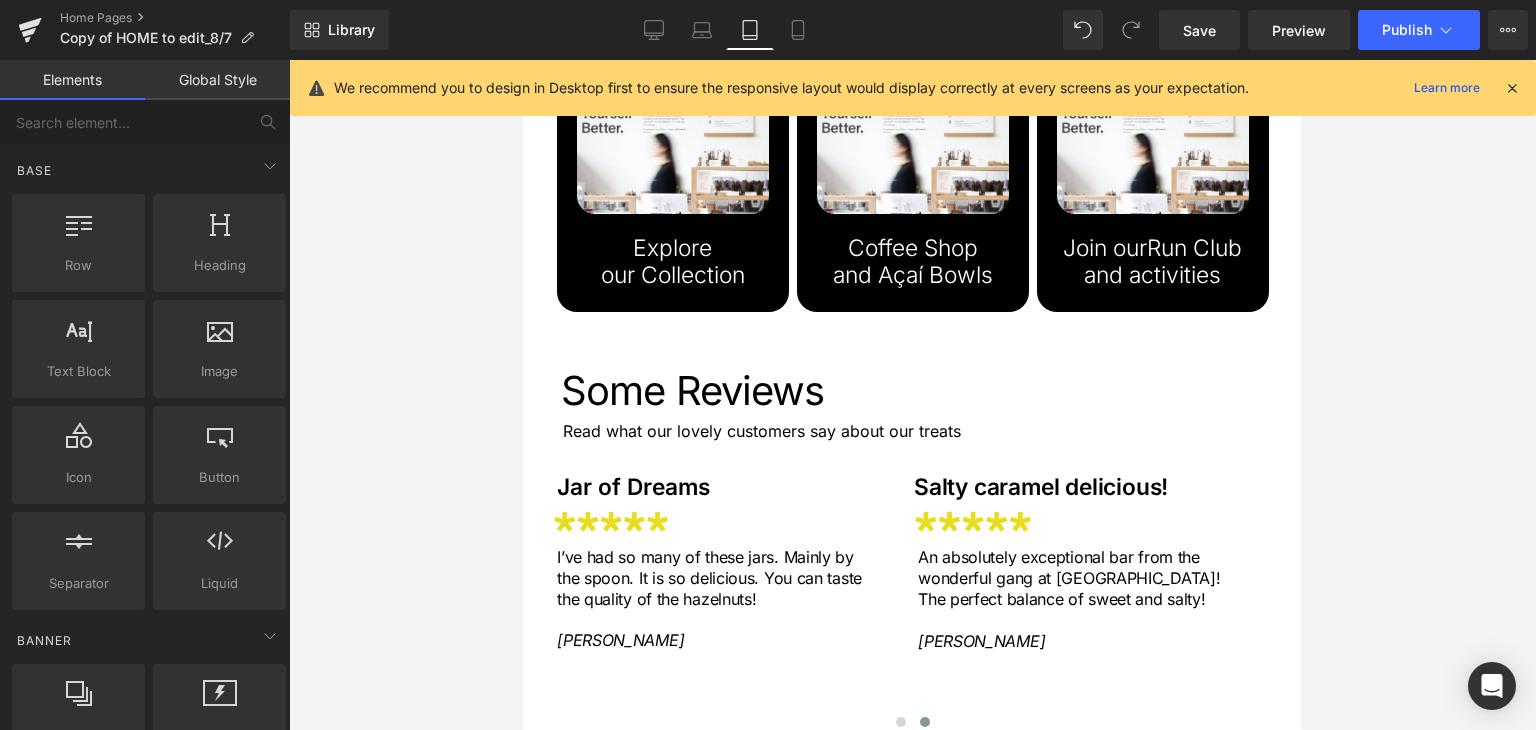 click on "Treat  Yourself  Better. Heading         COFFEE SHOP Button         buy now Button       [STREET_ADDRESS]     150px     a space to enjoy,  shop and stay* Heading         Come and say hi at our award winning  flagship store in the heart of [GEOGRAPHIC_DATA] 6. Treat yourself to something delicious from our in house bakery, freshly made smoothies and Açai bowls, and some of the finest specialty coffee from Cloud Picker.  Text Block         Image         Image         Row   57px" at bounding box center [912, -440] 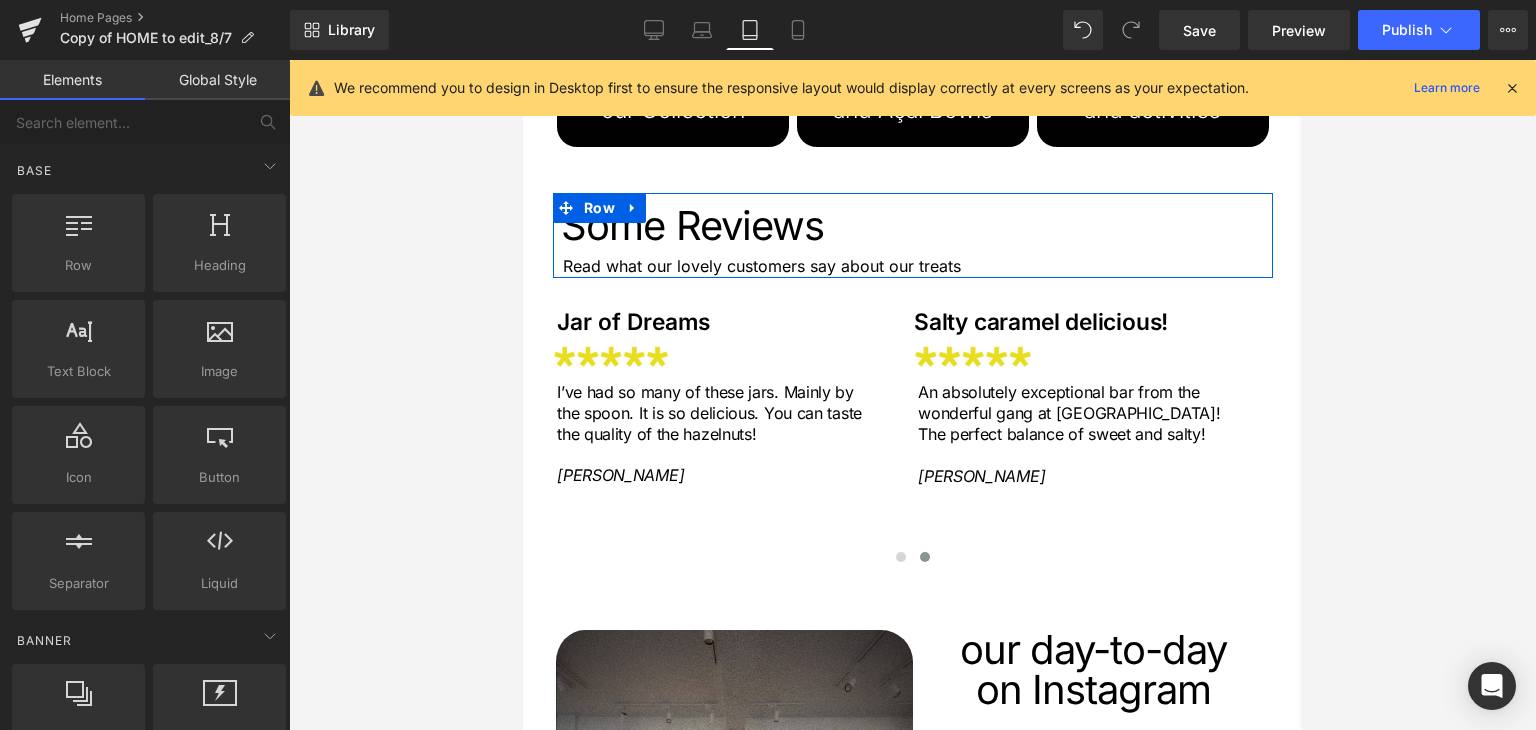 scroll, scrollTop: 3008, scrollLeft: 0, axis: vertical 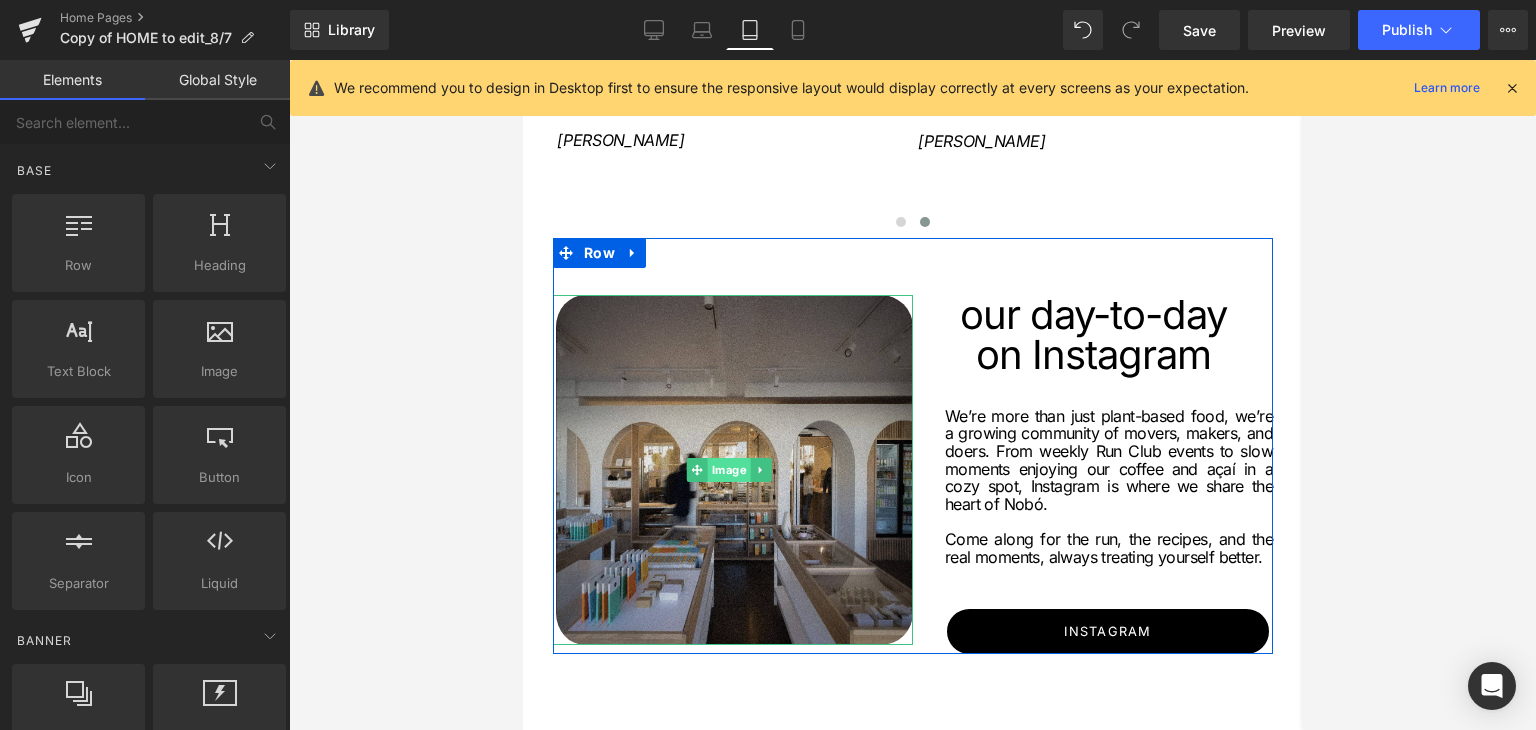 click on "Image" at bounding box center (728, 470) 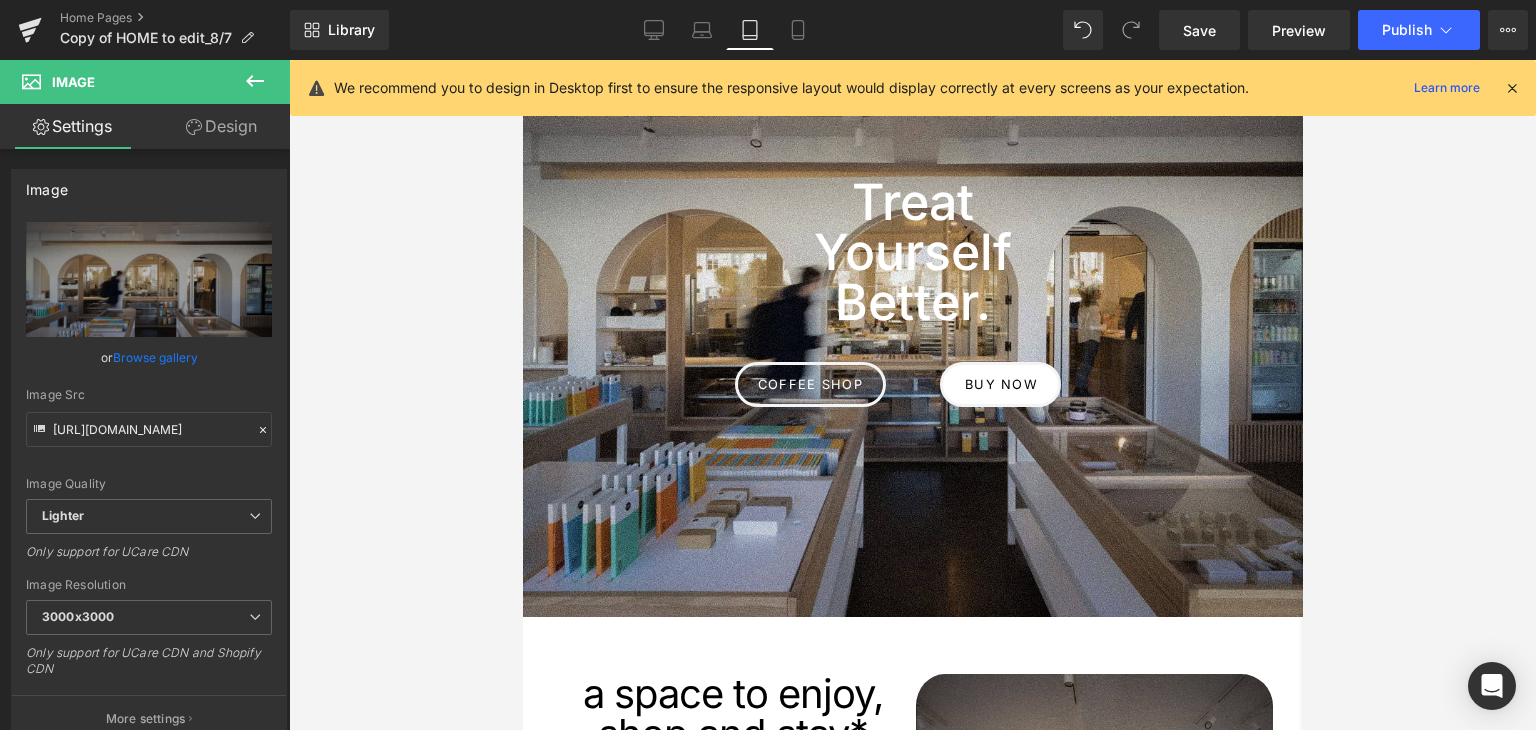 scroll, scrollTop: 0, scrollLeft: 0, axis: both 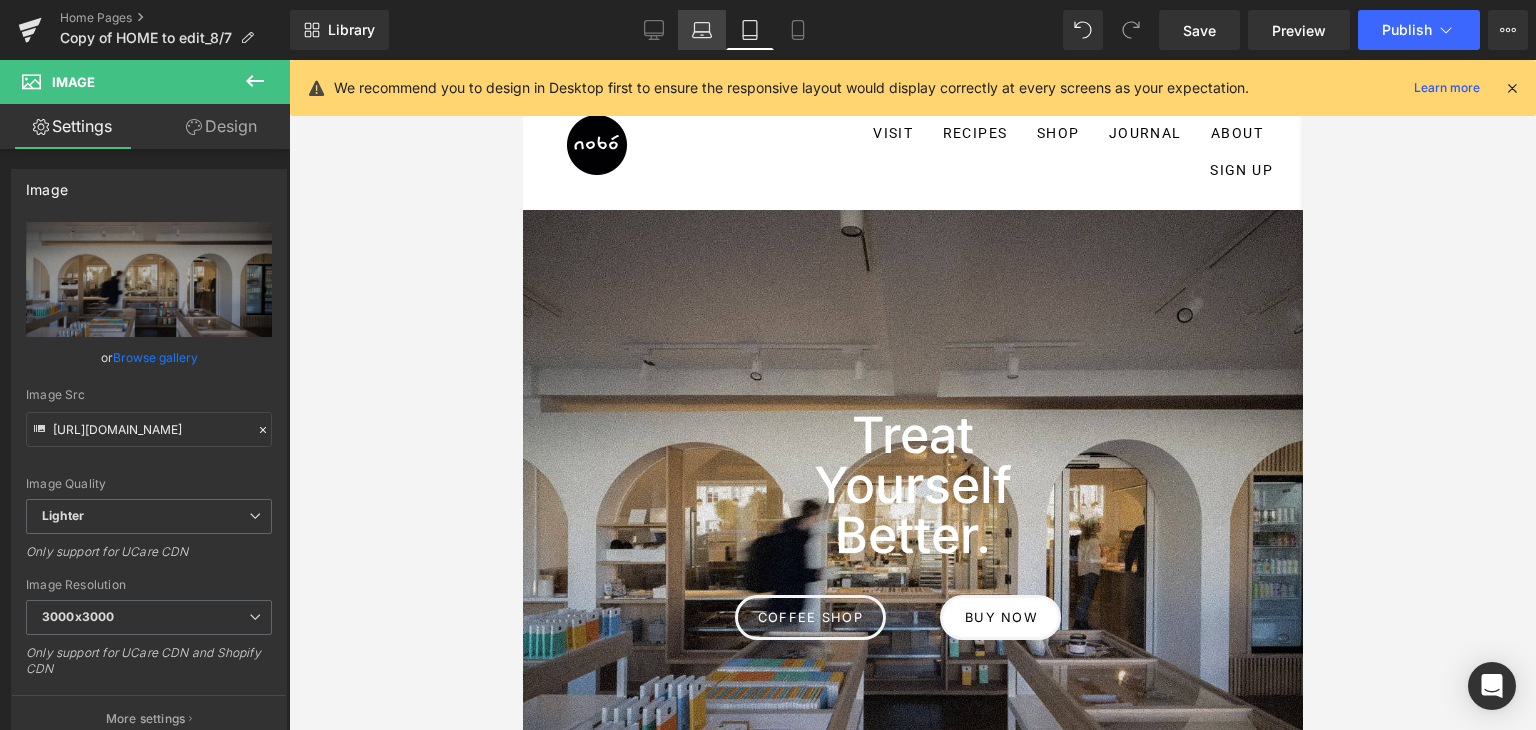 click on "Laptop" at bounding box center (702, 30) 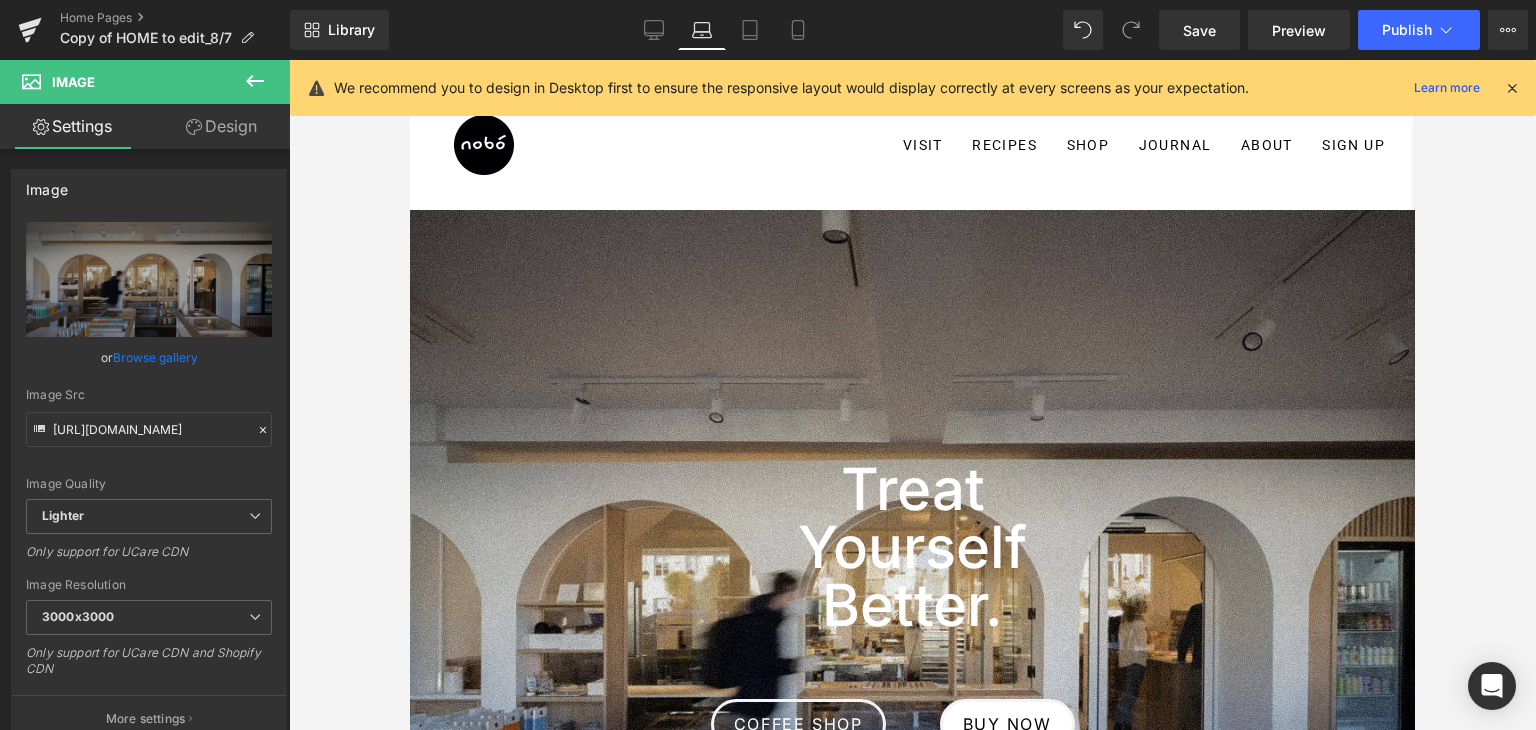 type on "auto" 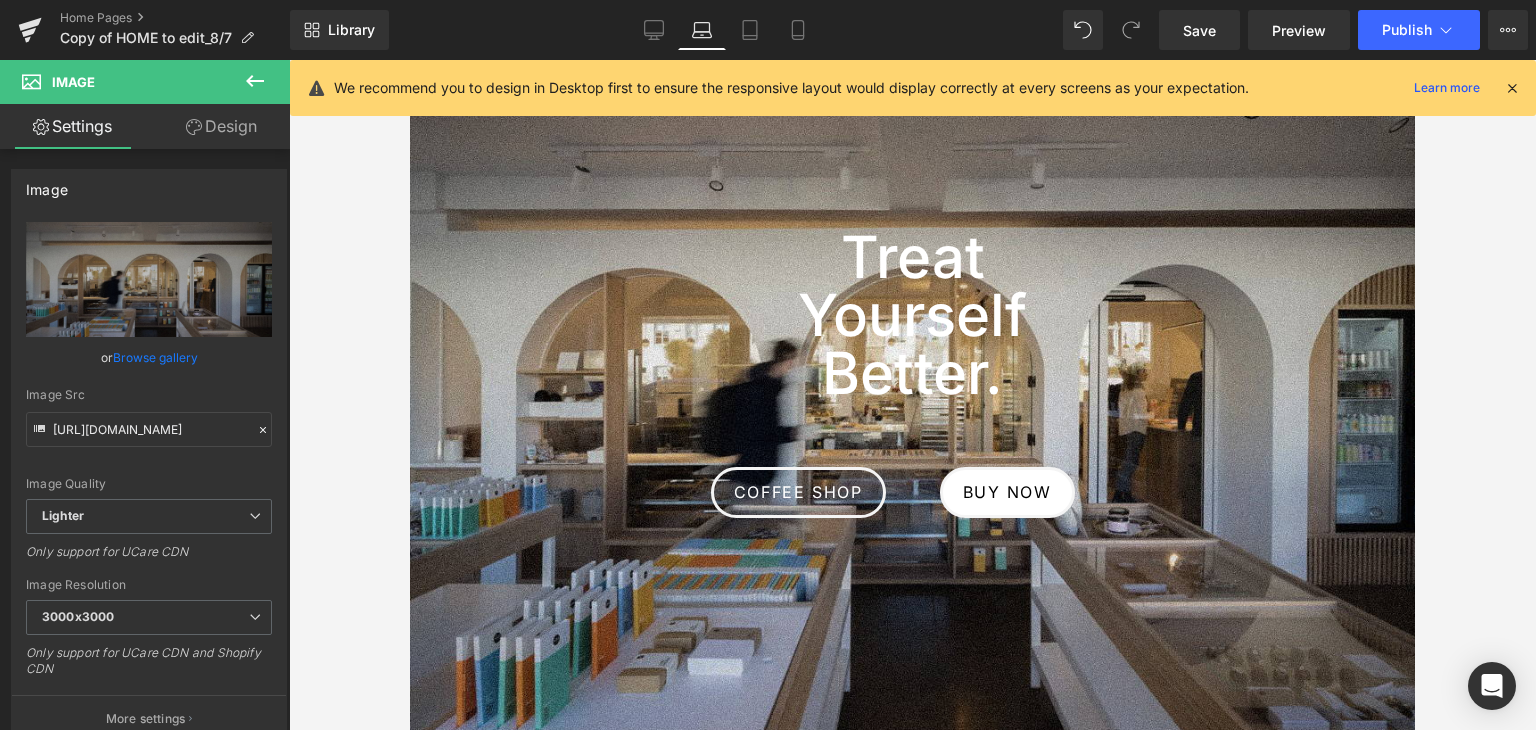 scroll, scrollTop: 0, scrollLeft: 0, axis: both 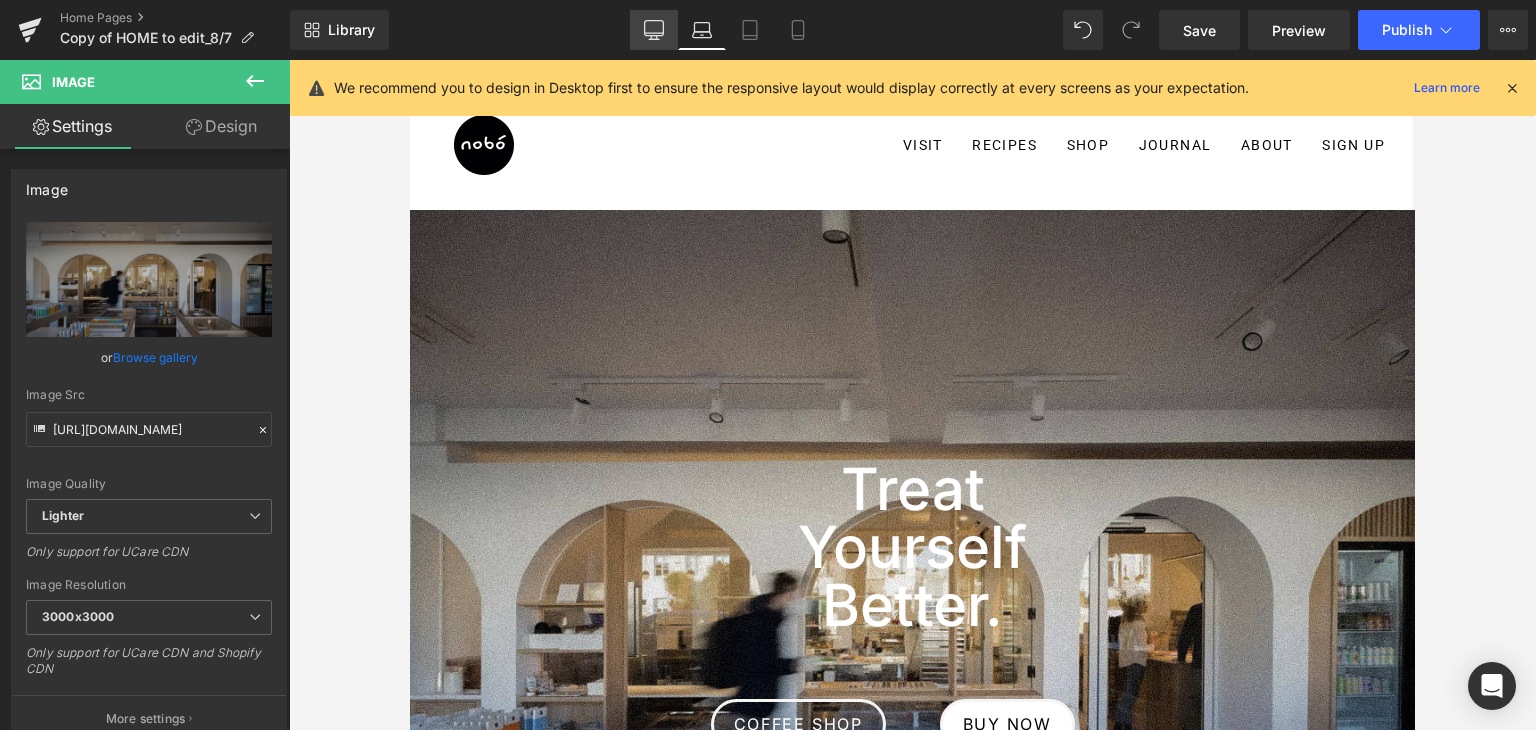 click on "Desktop" at bounding box center (654, 30) 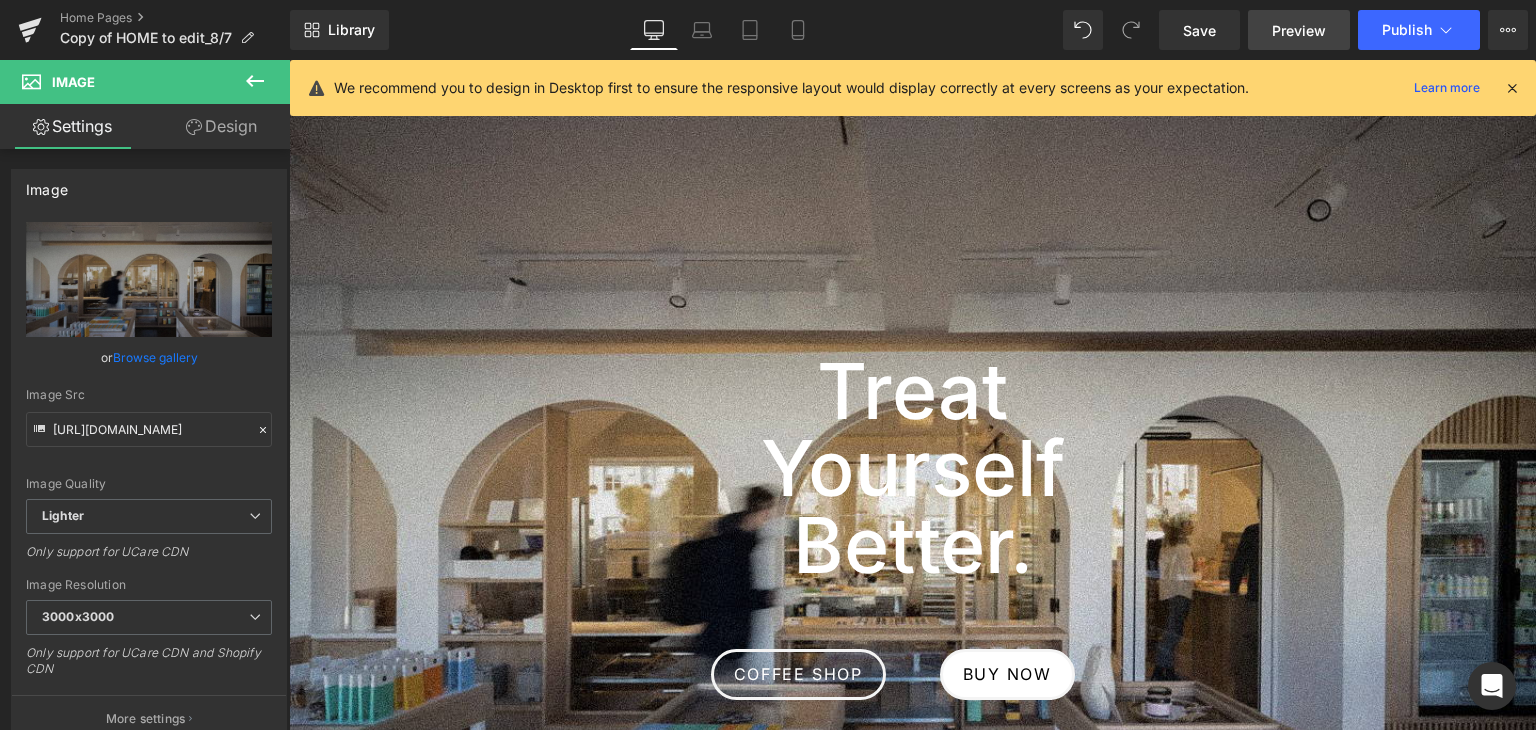 scroll, scrollTop: 0, scrollLeft: 0, axis: both 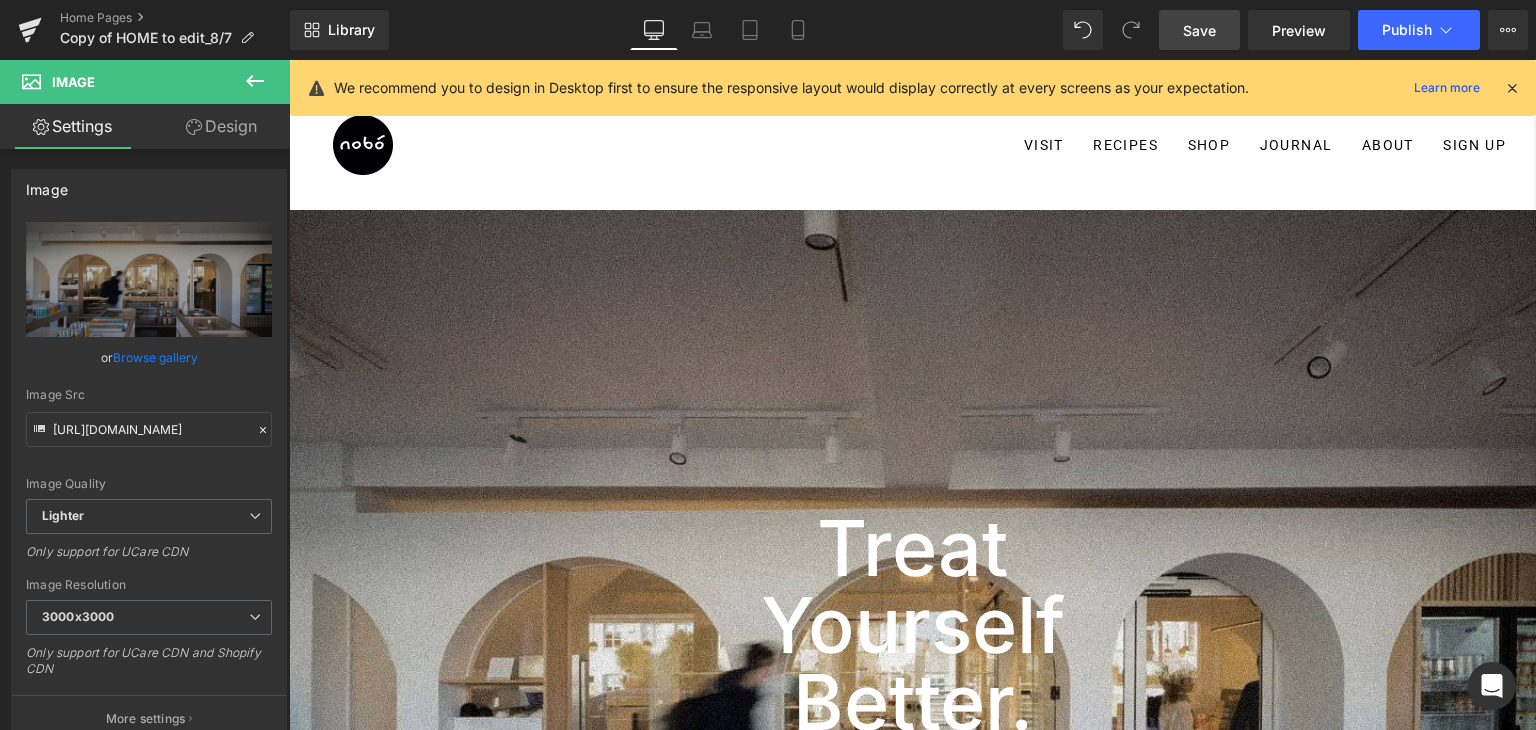 click on "Save" at bounding box center [1199, 30] 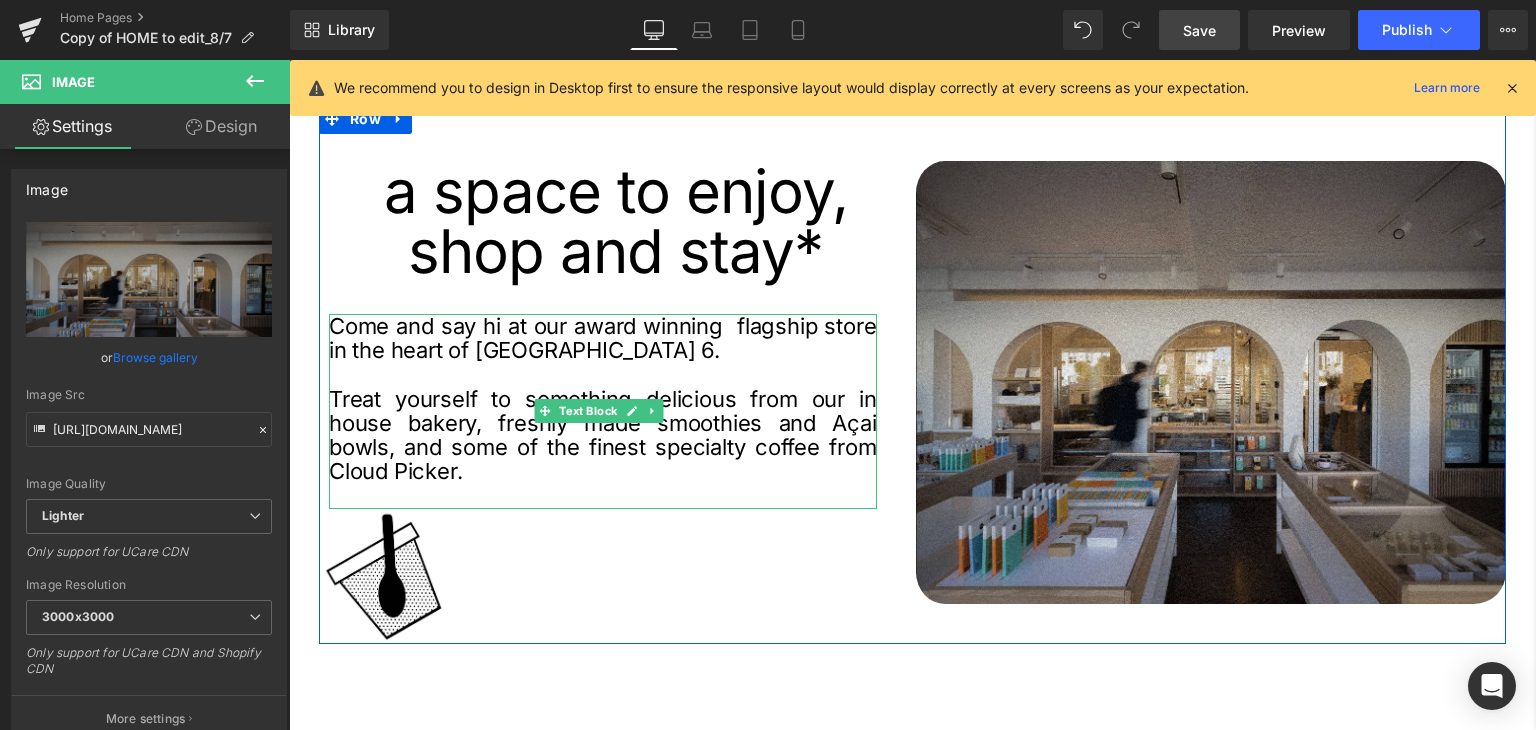 scroll, scrollTop: 1062, scrollLeft: 0, axis: vertical 